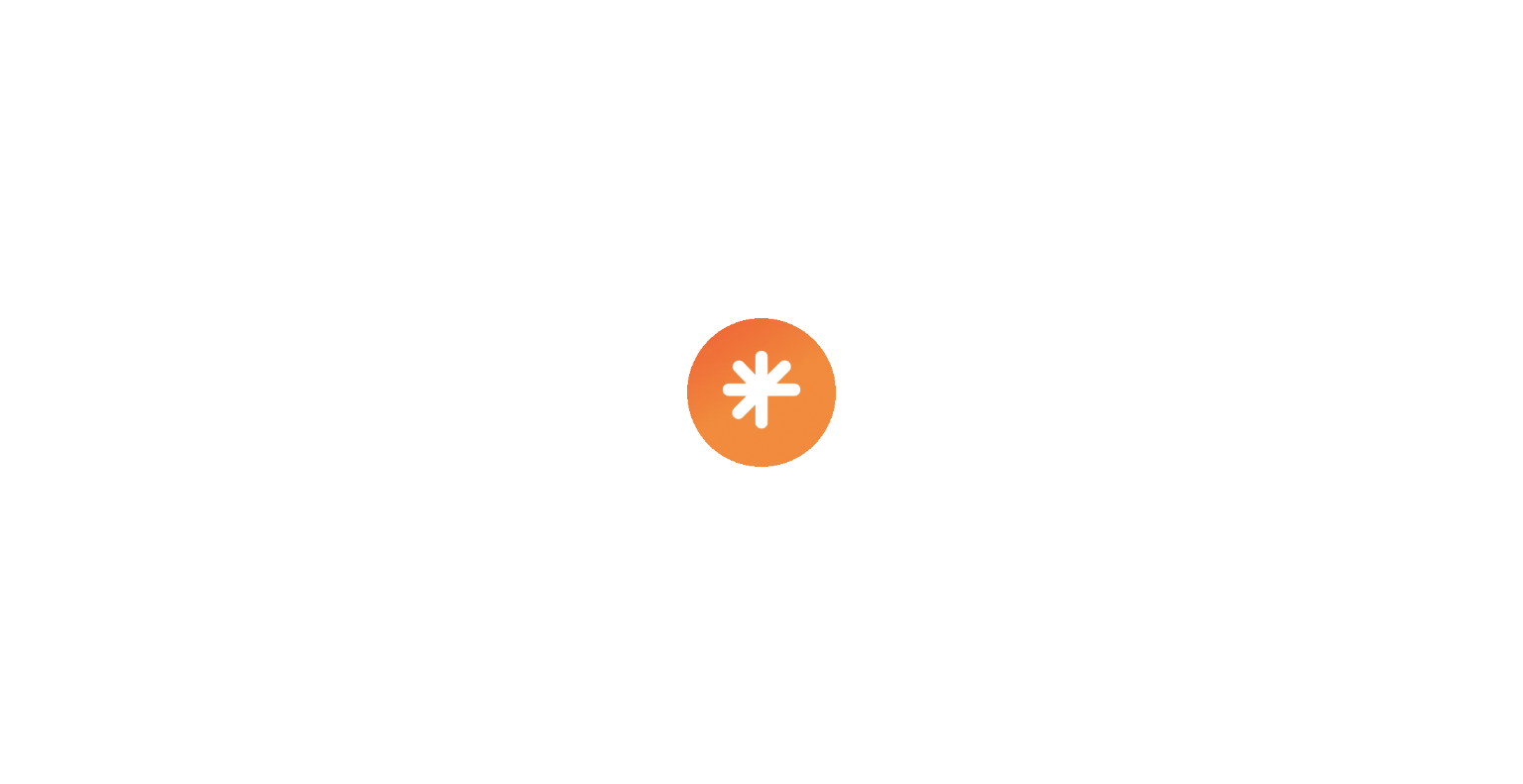 scroll, scrollTop: 0, scrollLeft: 0, axis: both 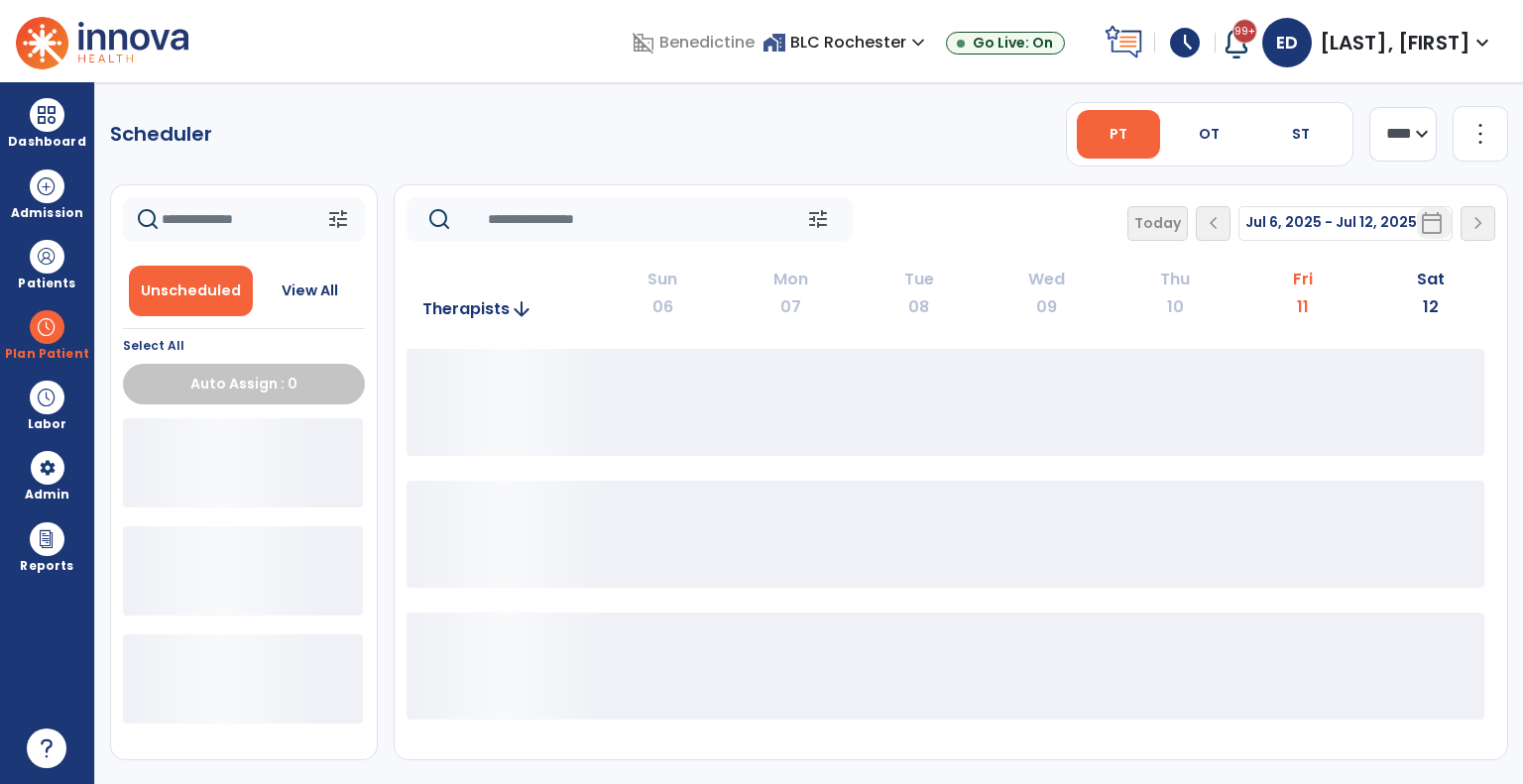 click on "**** ***" 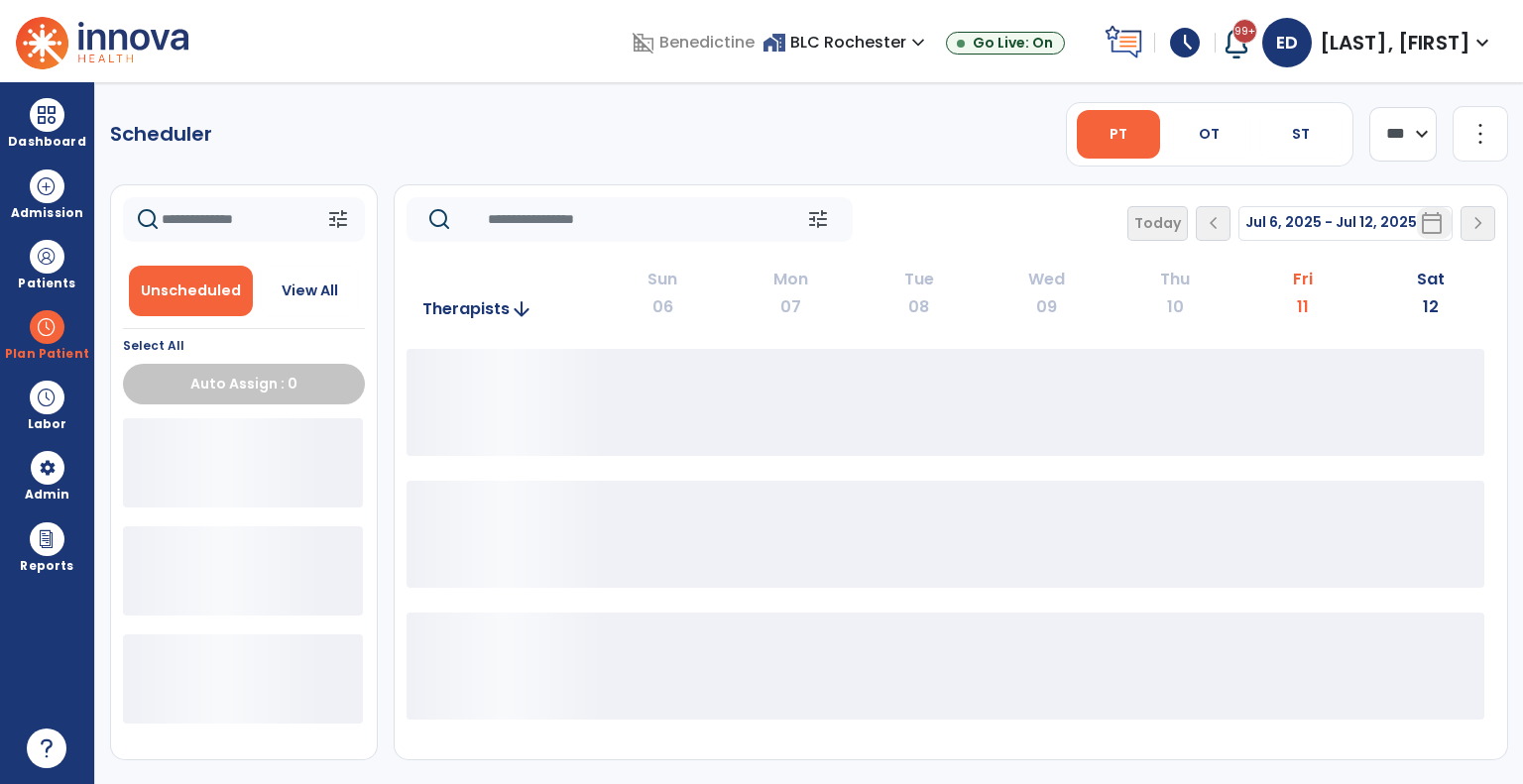 click on "**** ***" 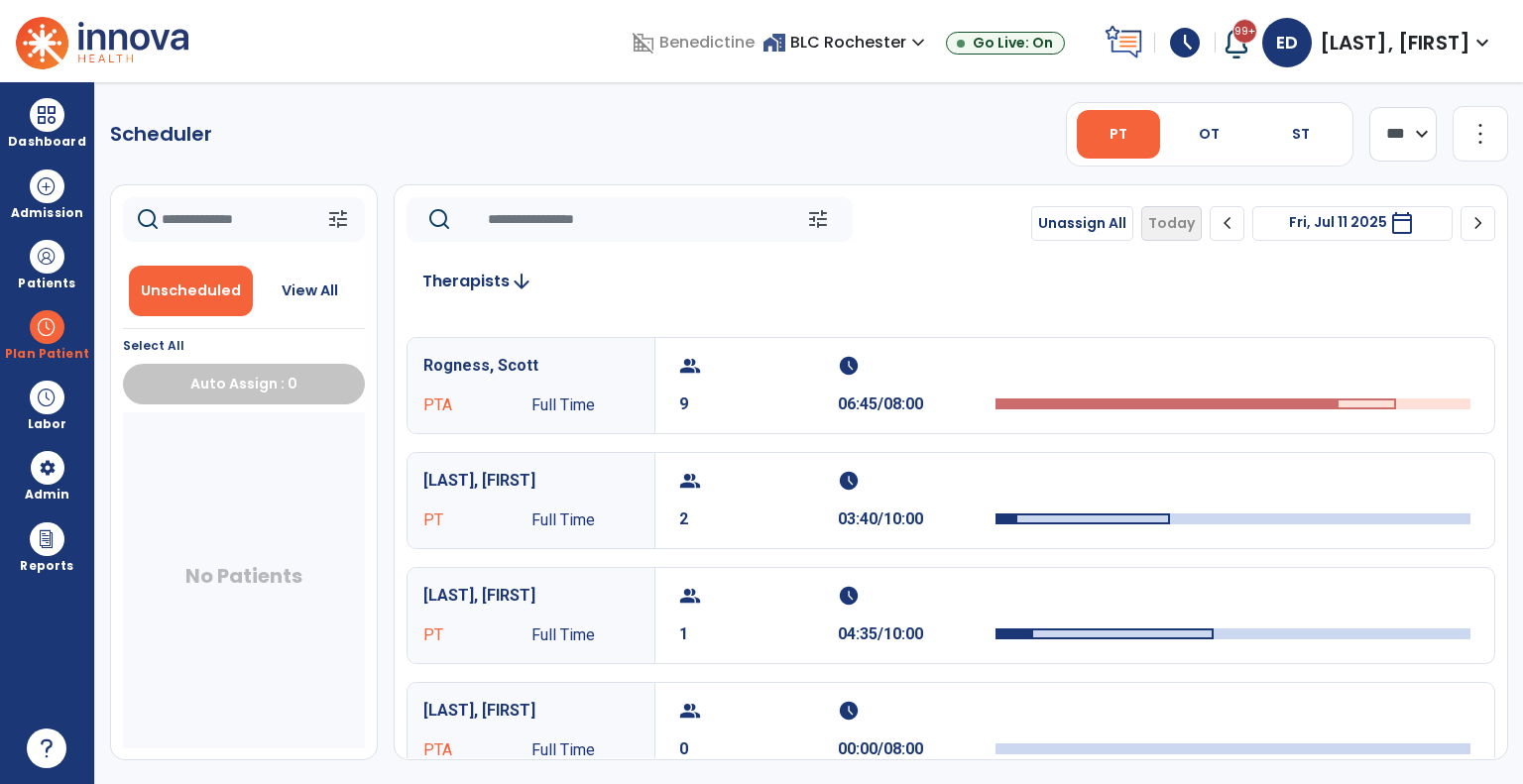 scroll, scrollTop: 0, scrollLeft: 0, axis: both 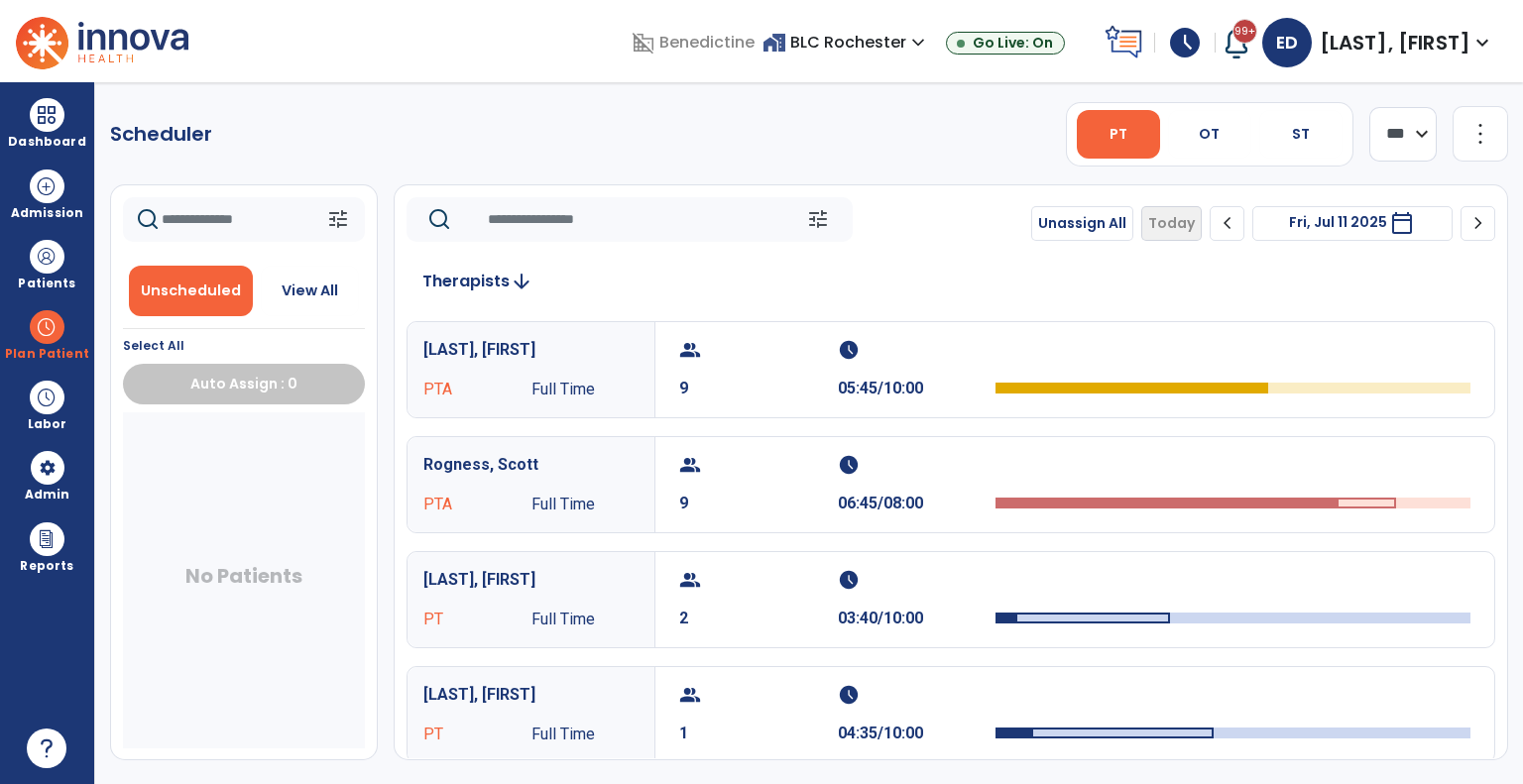 click on "Unscheduled   View All" at bounding box center [244, 290] 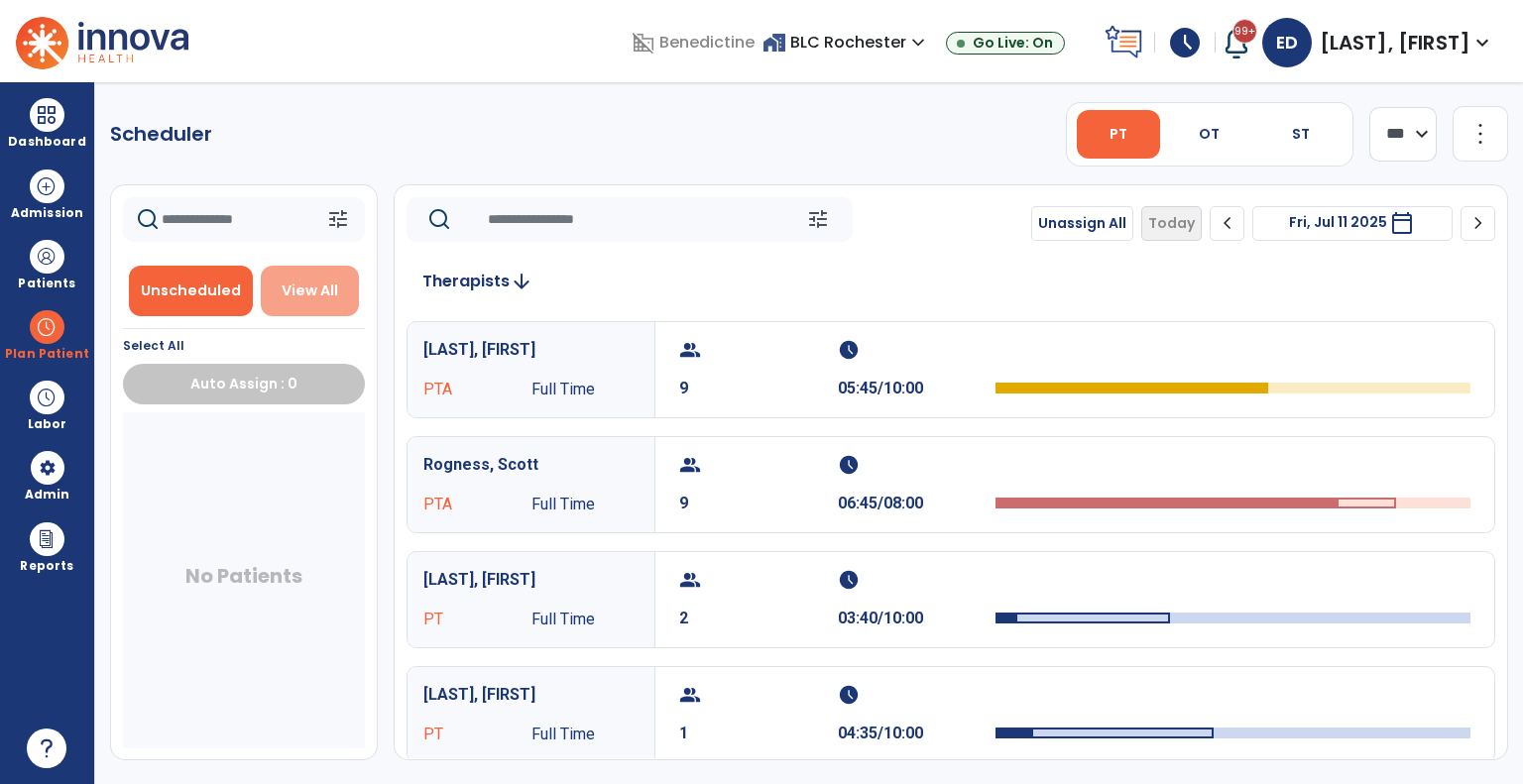 click on "View All" at bounding box center [310, 290] 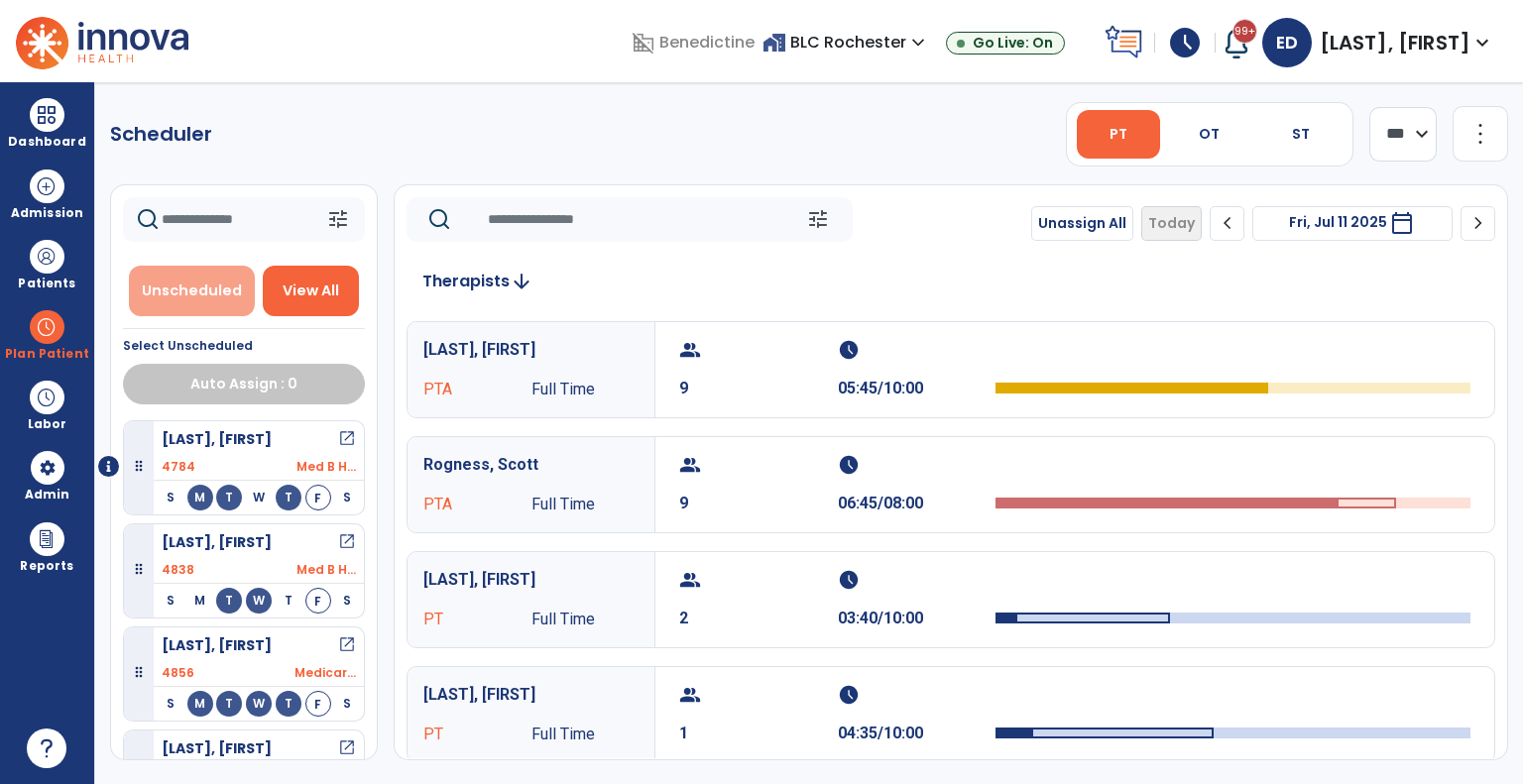 click on "Unscheduled" at bounding box center [191, 290] 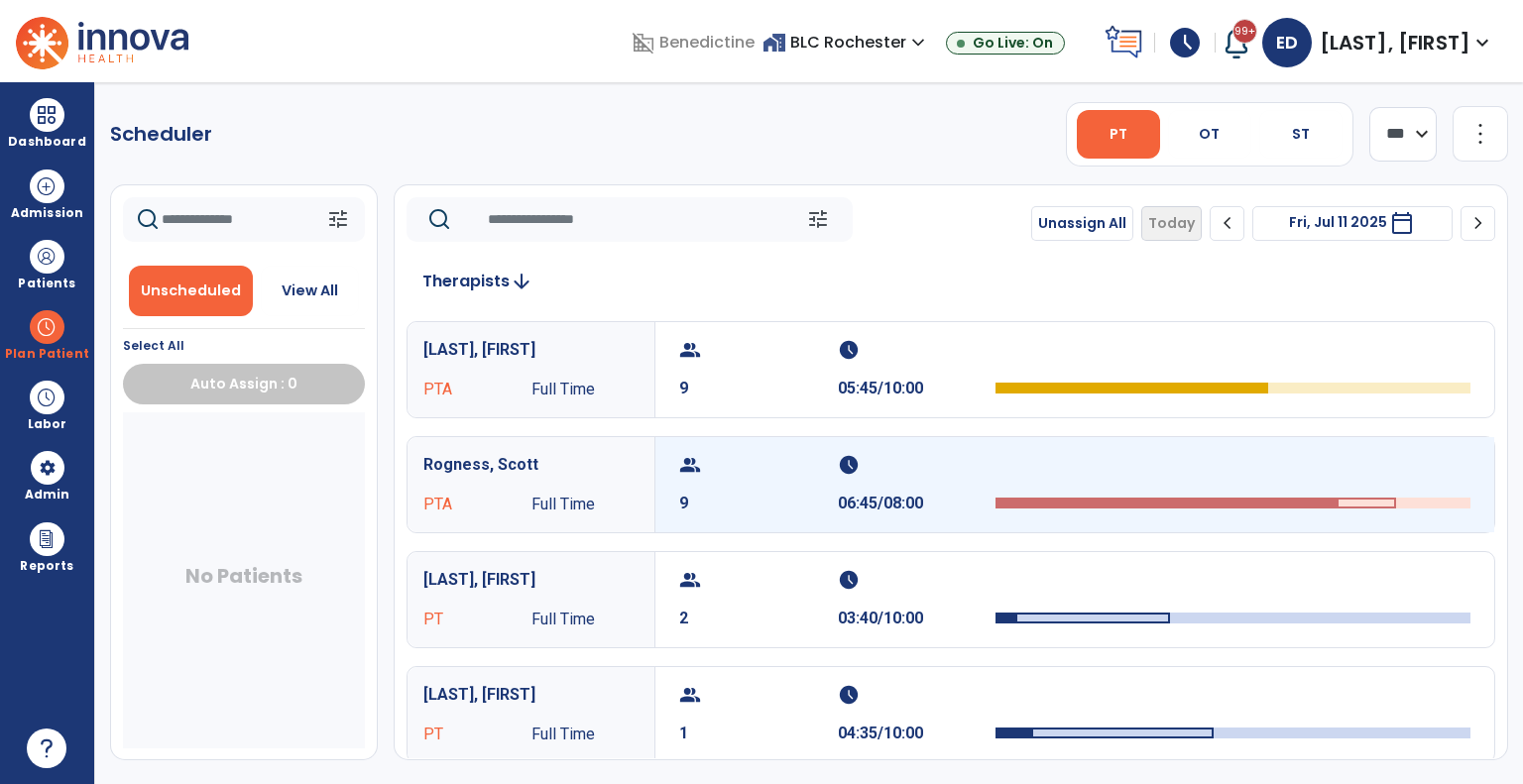 click on "schedule  06:45/08:00" at bounding box center [917, 485] 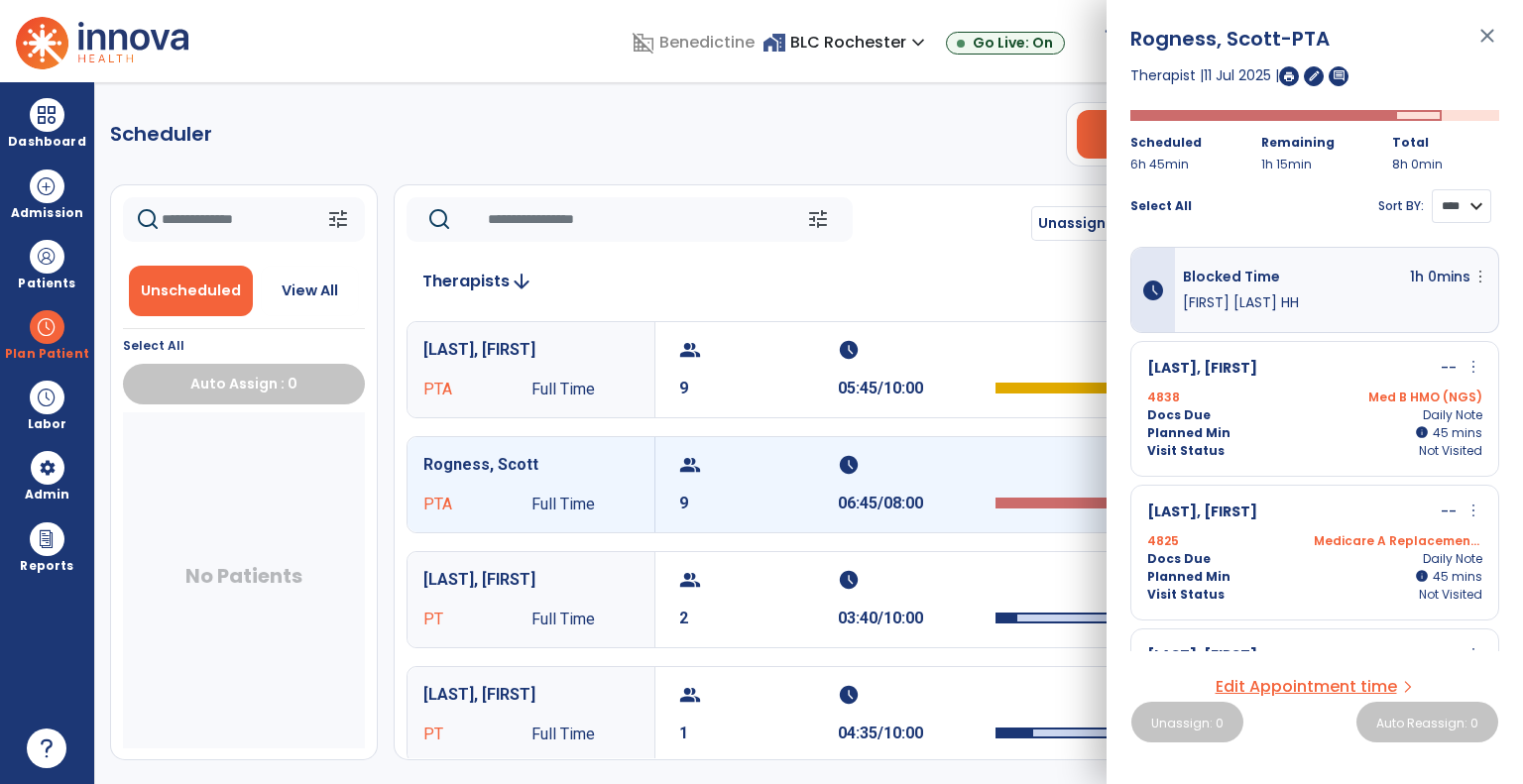 click on "**** ****" at bounding box center (1462, 206) 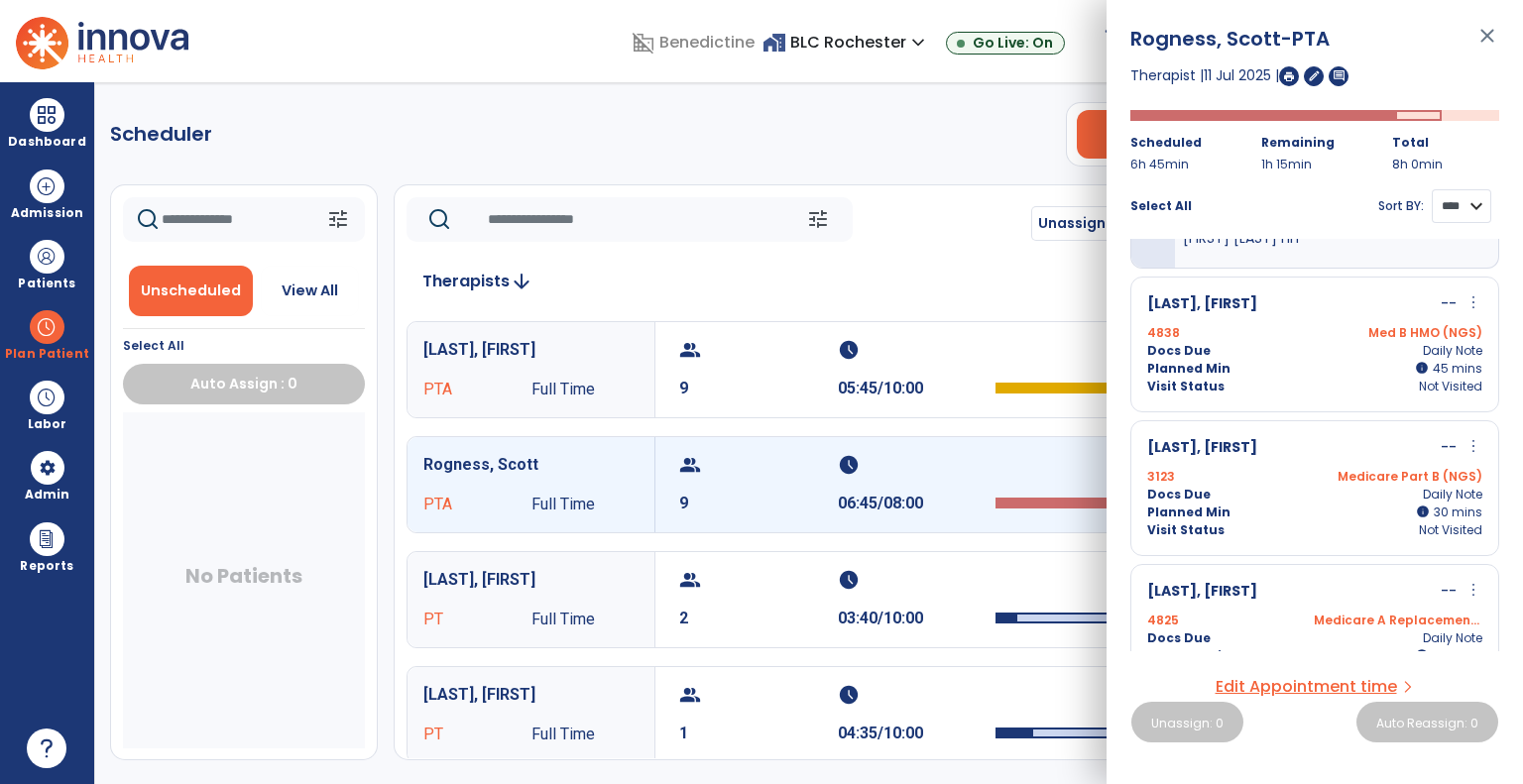 scroll, scrollTop: 99, scrollLeft: 0, axis: vertical 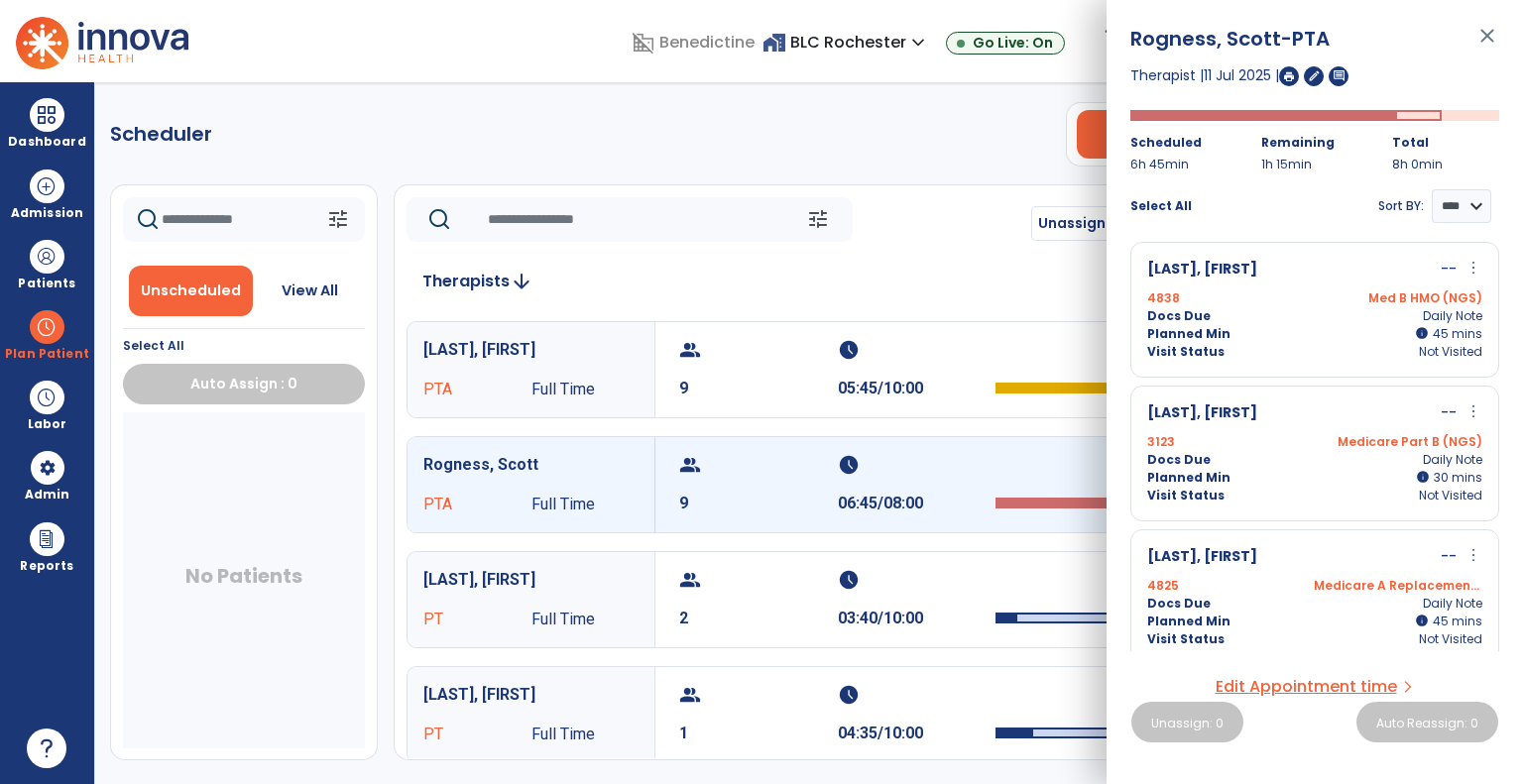 click on "3123 Medicare Part B (NGS)" at bounding box center [1315, 442] 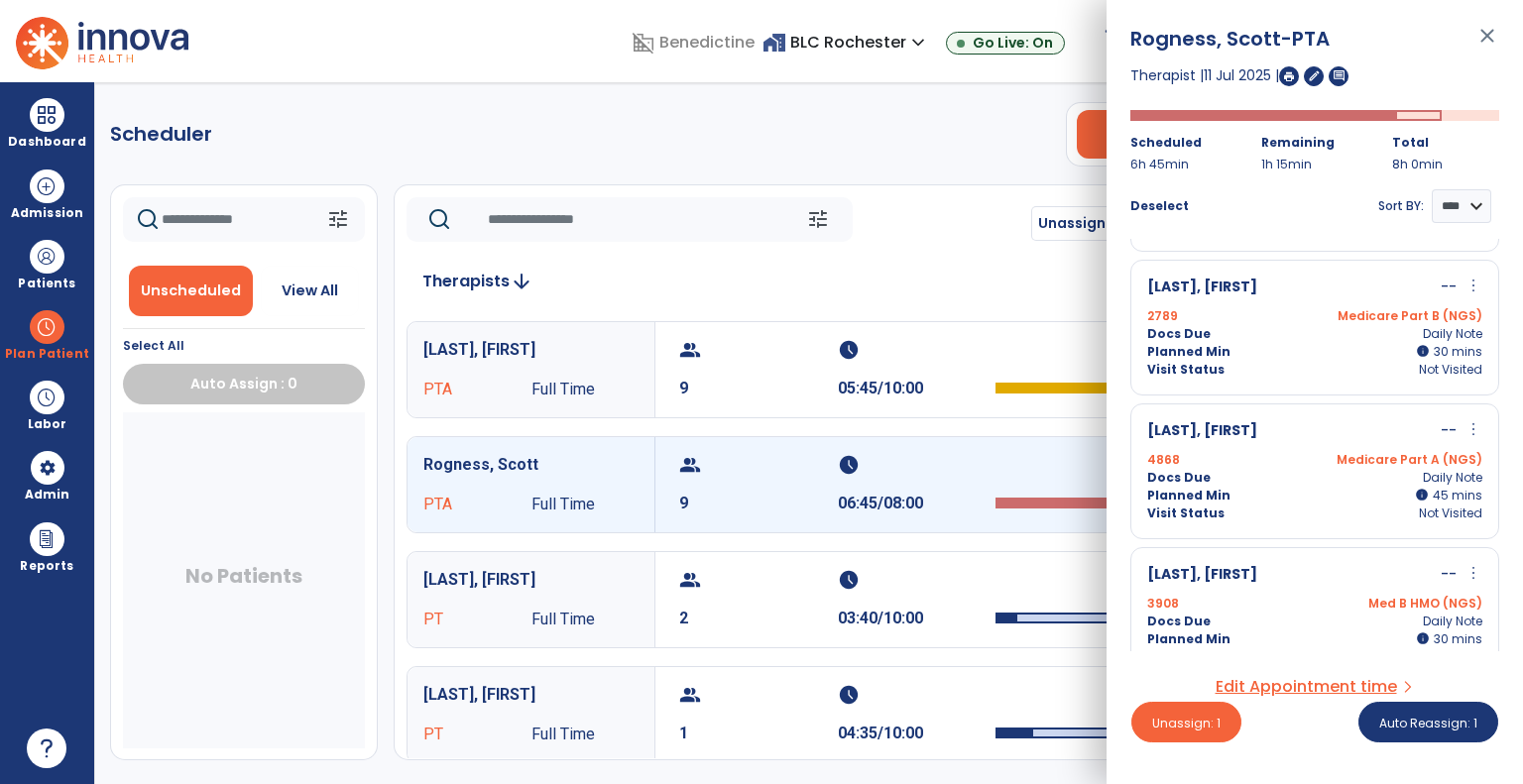 scroll, scrollTop: 968, scrollLeft: 0, axis: vertical 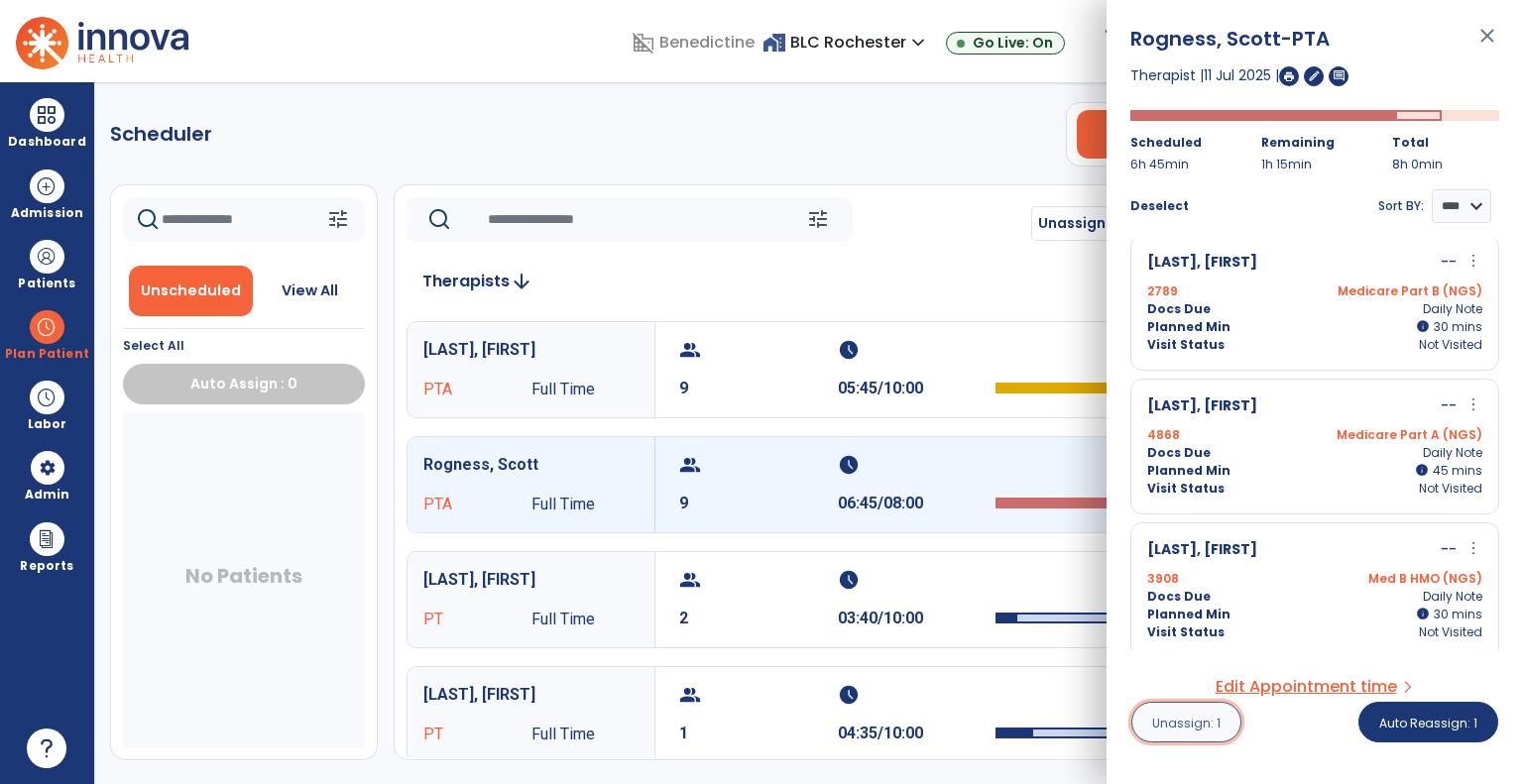 click on "Unassign: 1" at bounding box center [1186, 722] 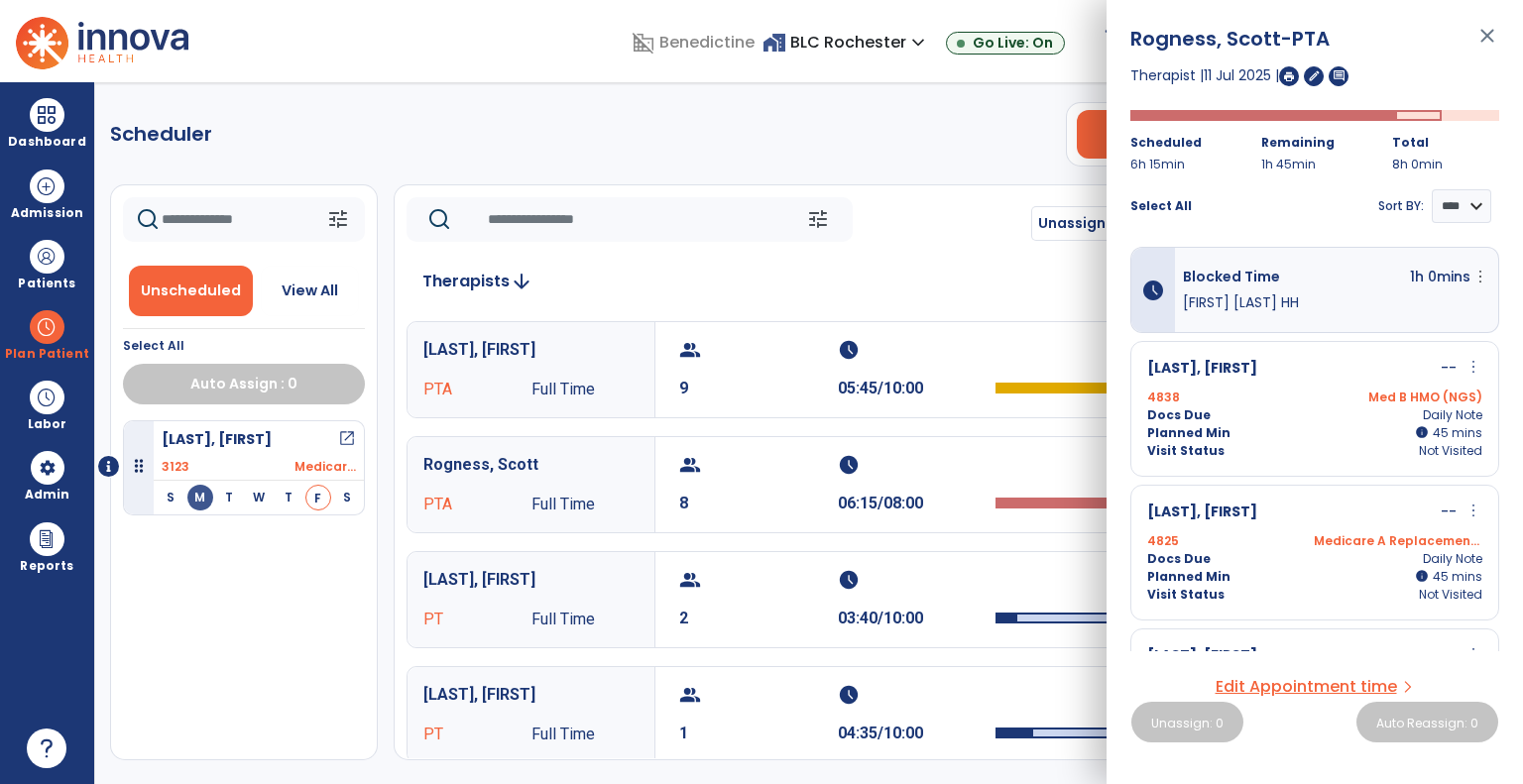 click on "close" at bounding box center [1487, 45] 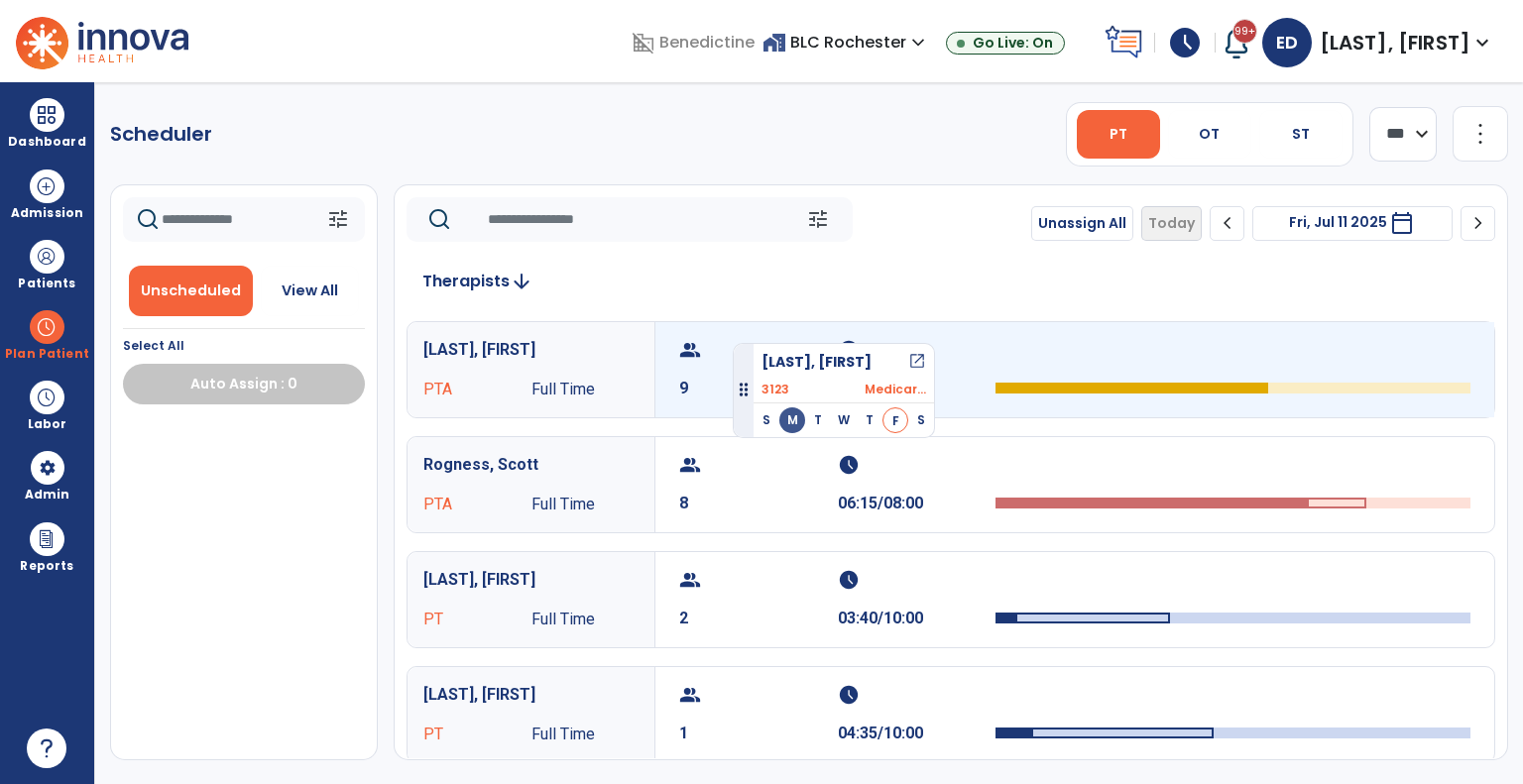 drag, startPoint x: 266, startPoint y: 451, endPoint x: 733, endPoint y: 335, distance: 481.19123 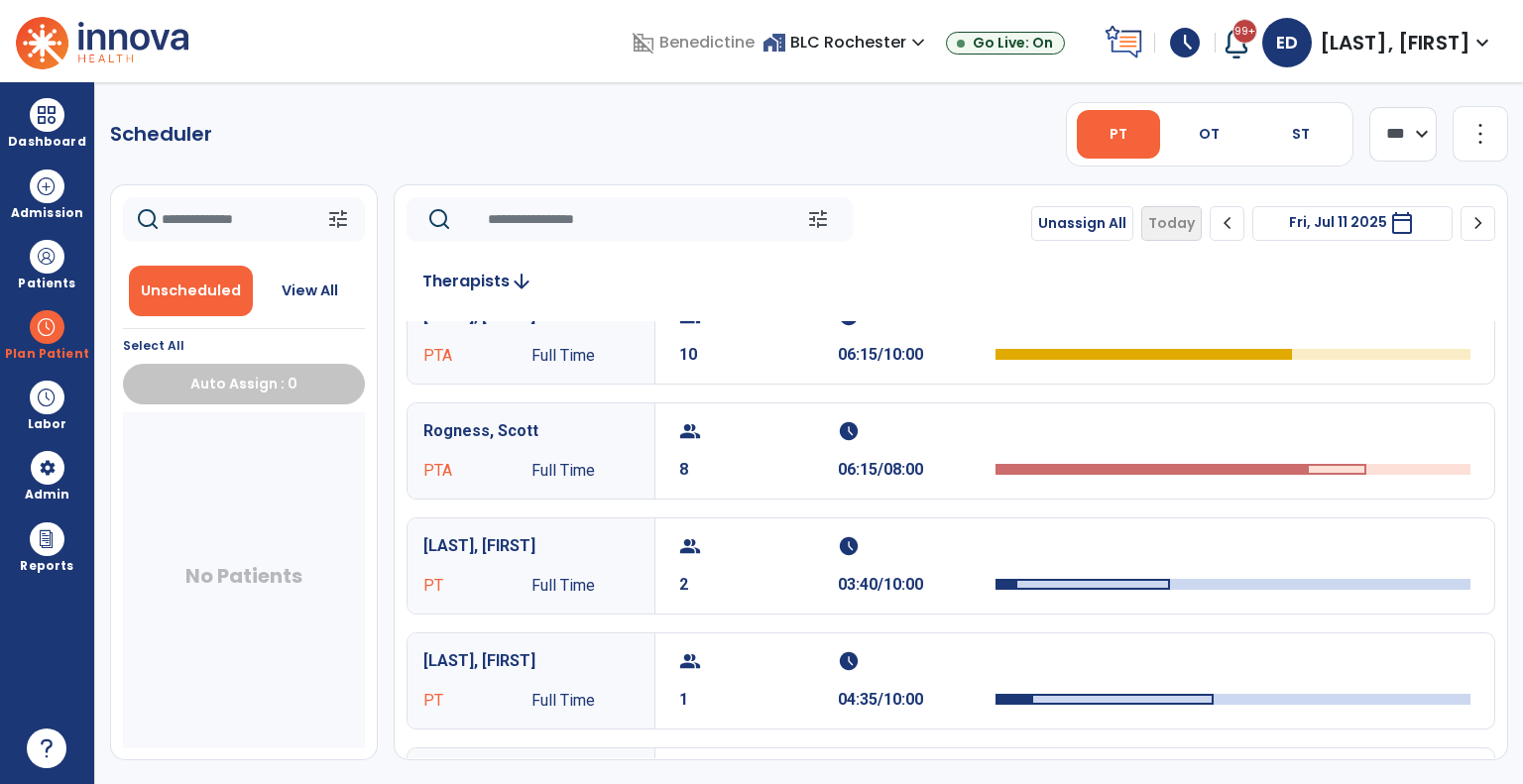 scroll, scrollTop: 0, scrollLeft: 0, axis: both 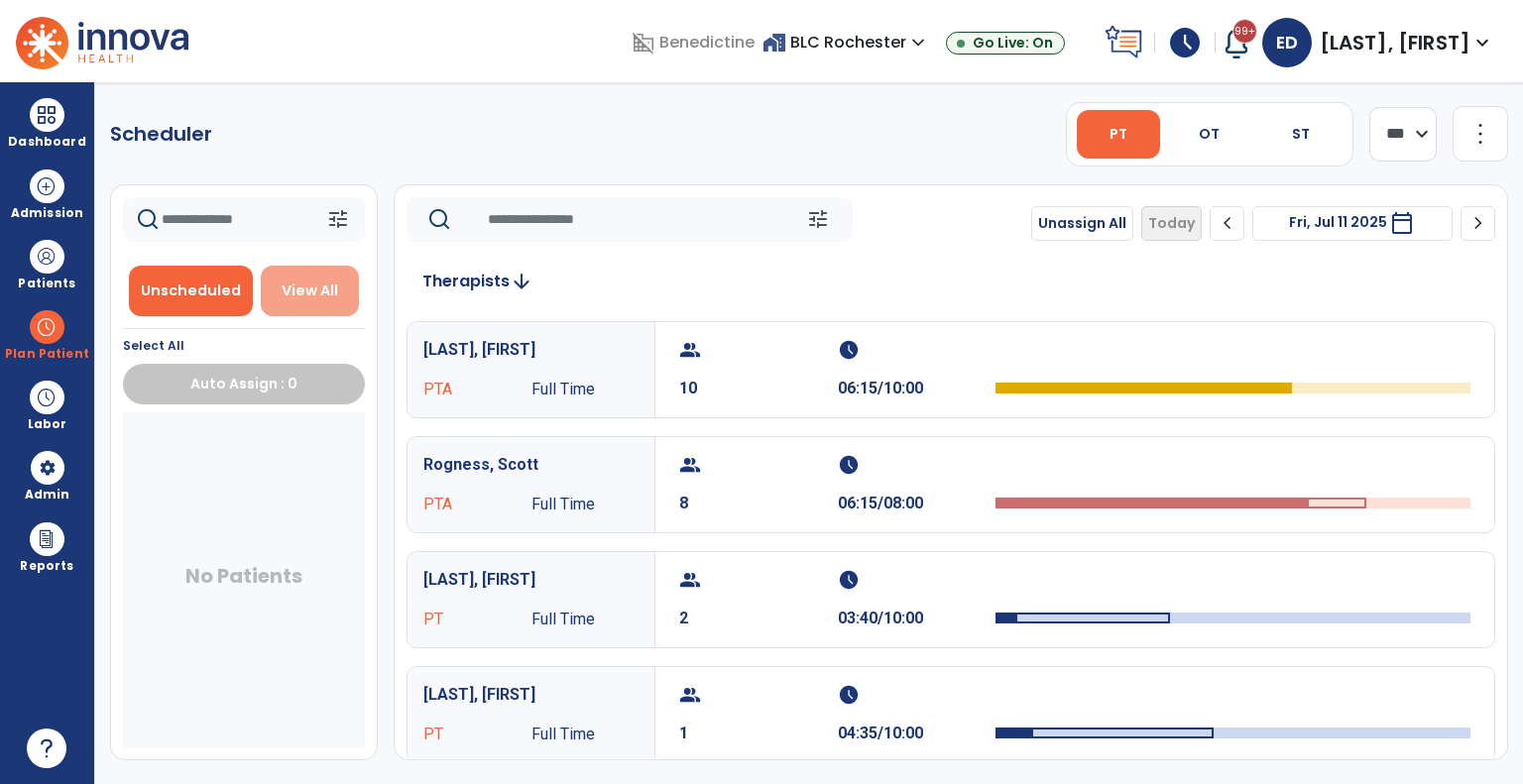 click on "View All" at bounding box center (310, 290) 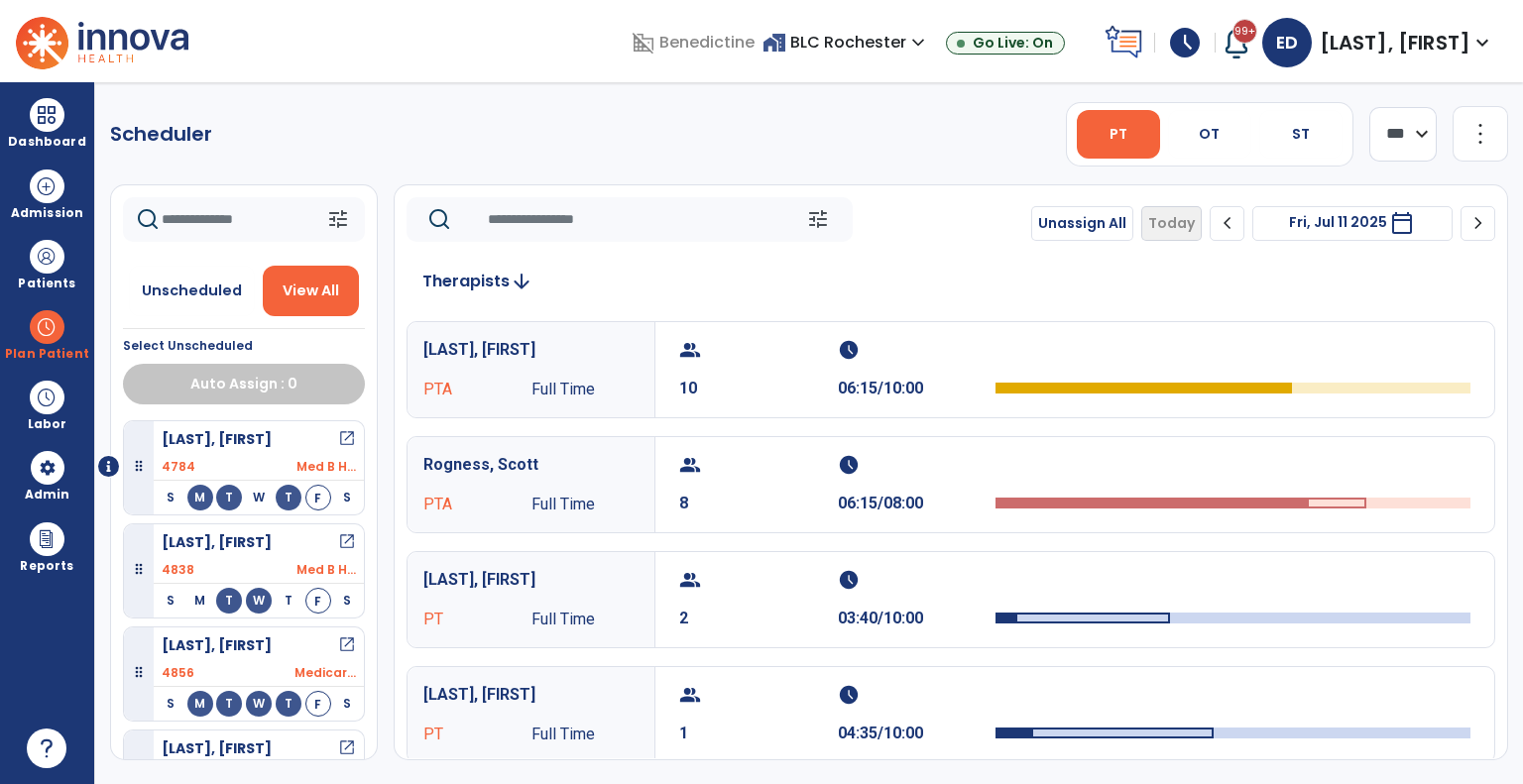 click 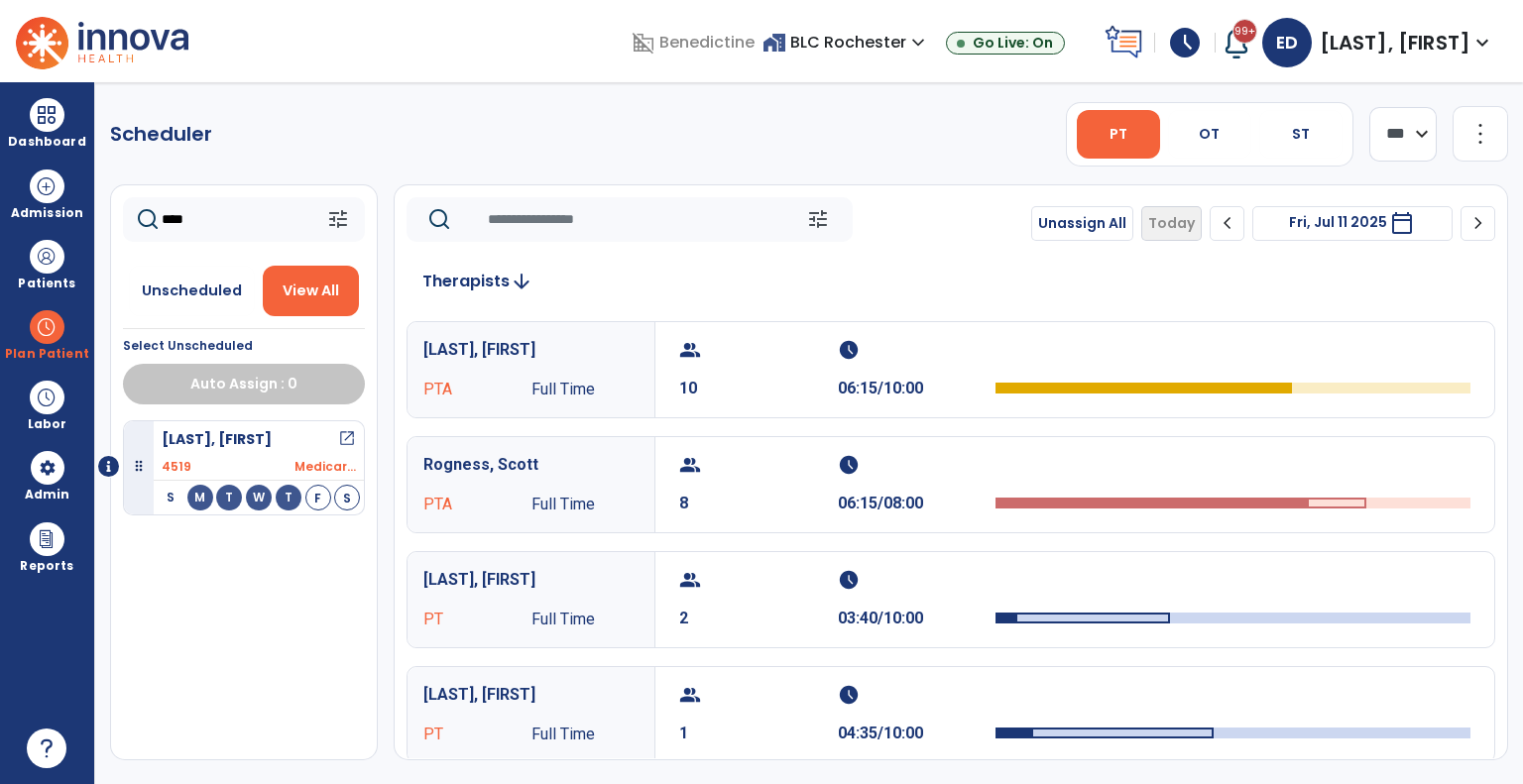 type on "****" 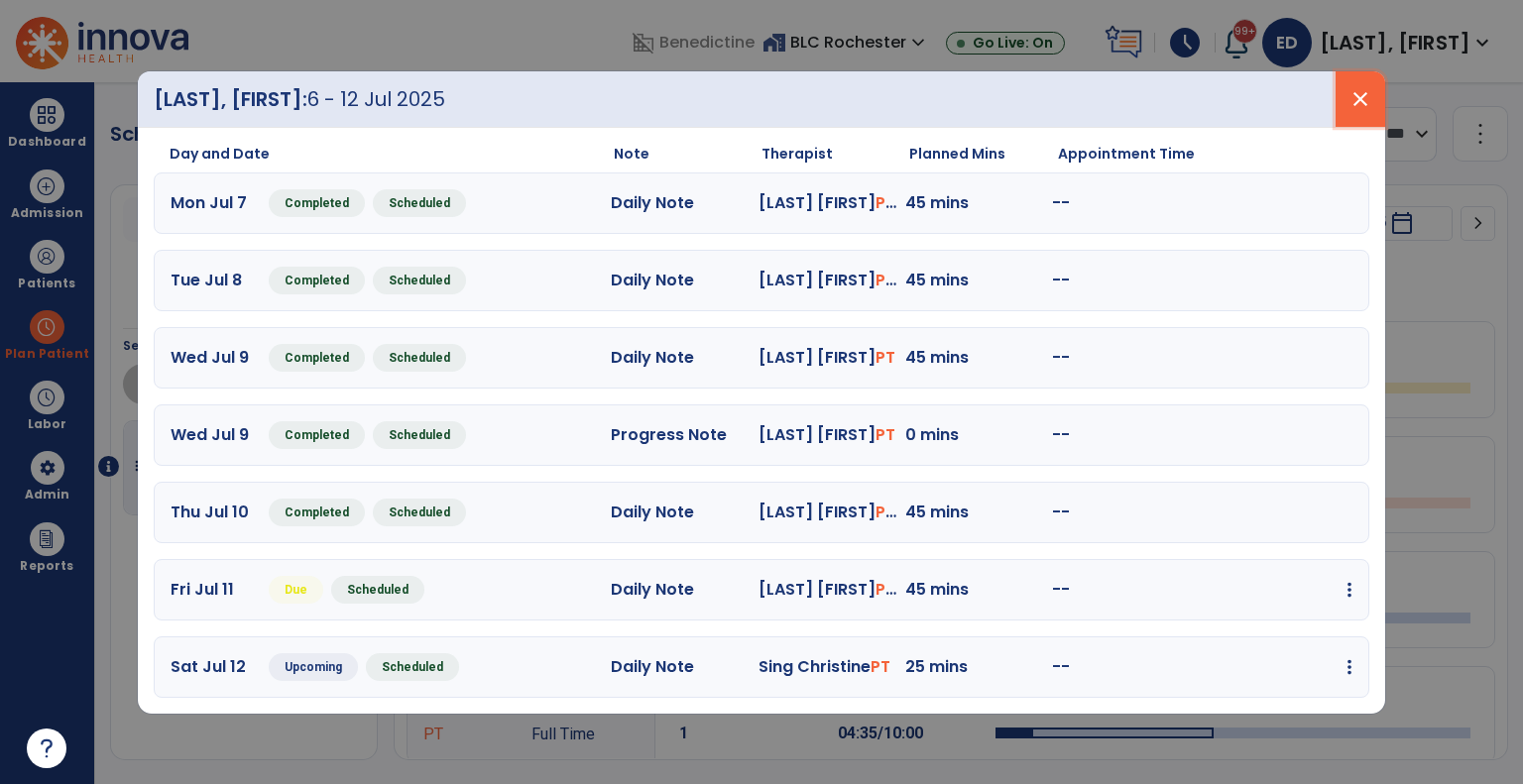 click on "close" at bounding box center [1360, 99] 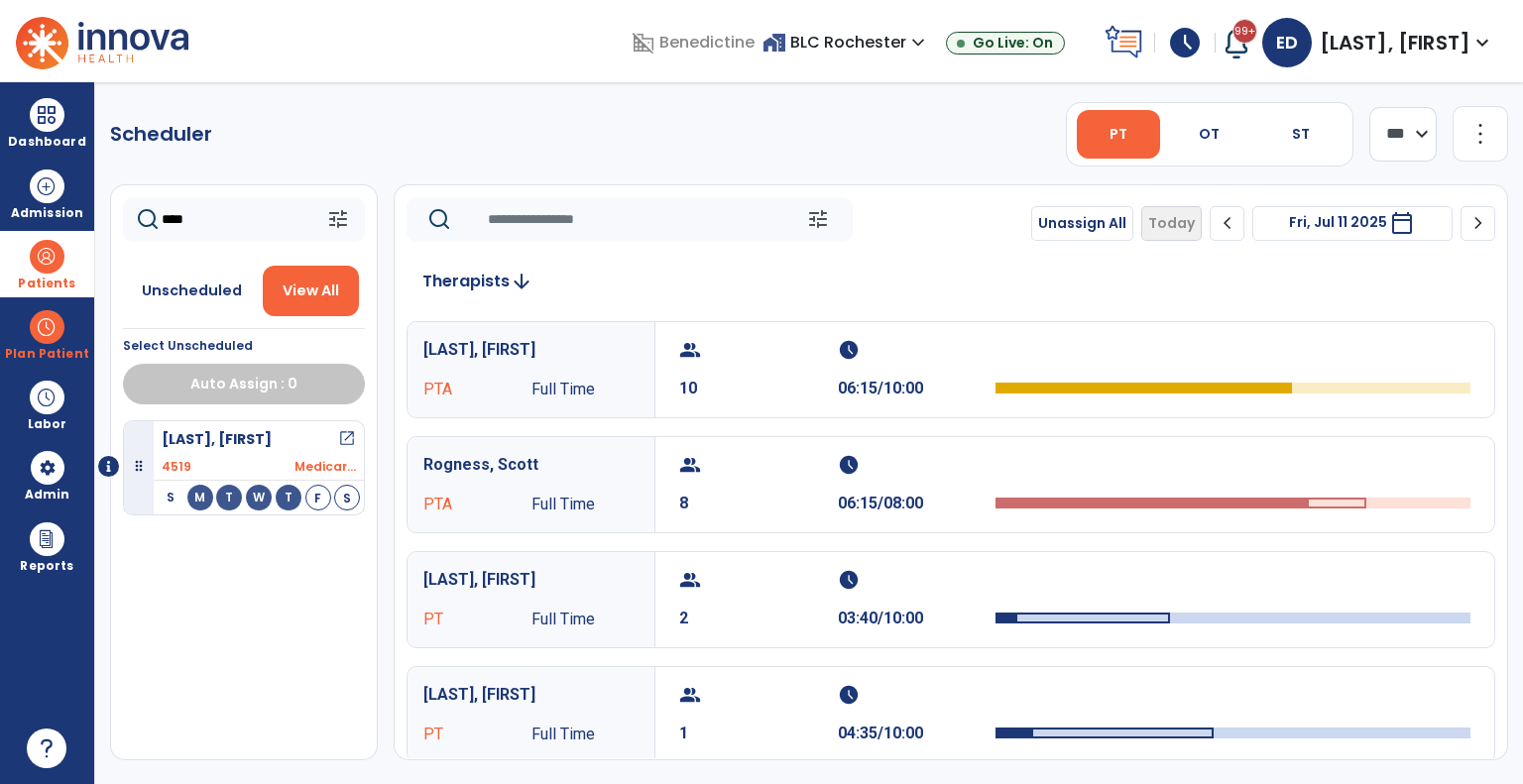drag, startPoint x: 33, startPoint y: 283, endPoint x: 59, endPoint y: 287, distance: 26.305893 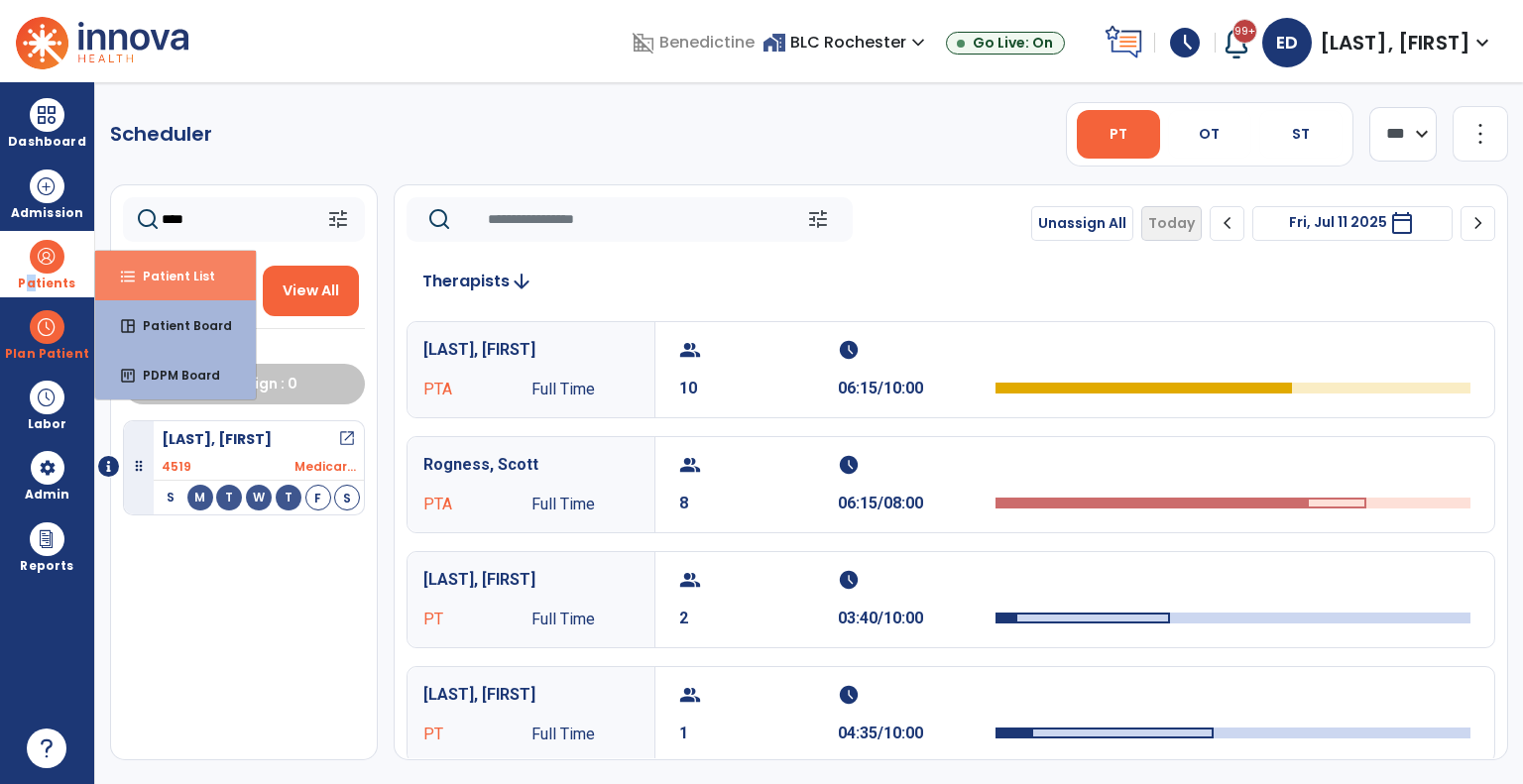 click on "format_list_bulleted  Patient List" at bounding box center (176, 276) 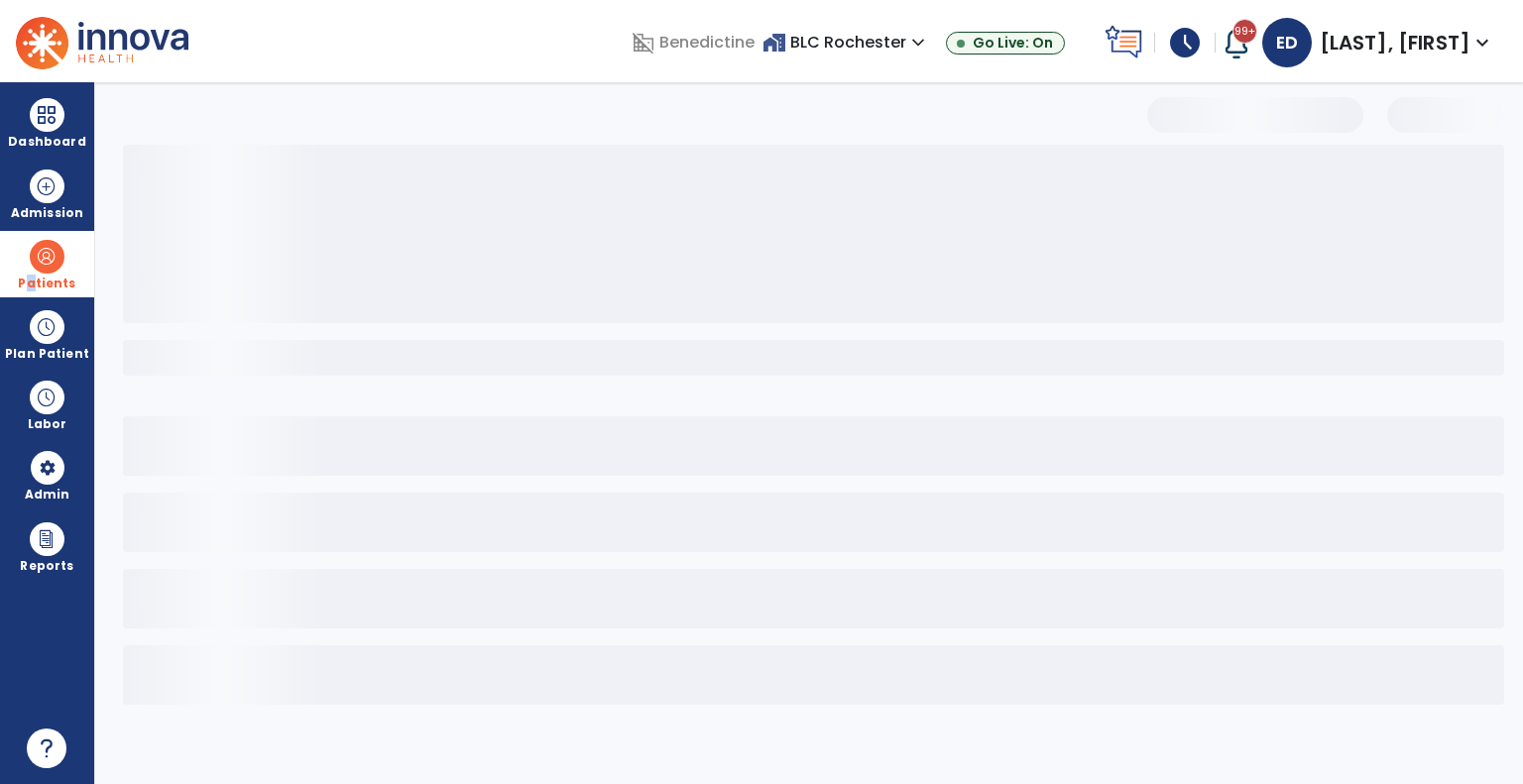 select on "***" 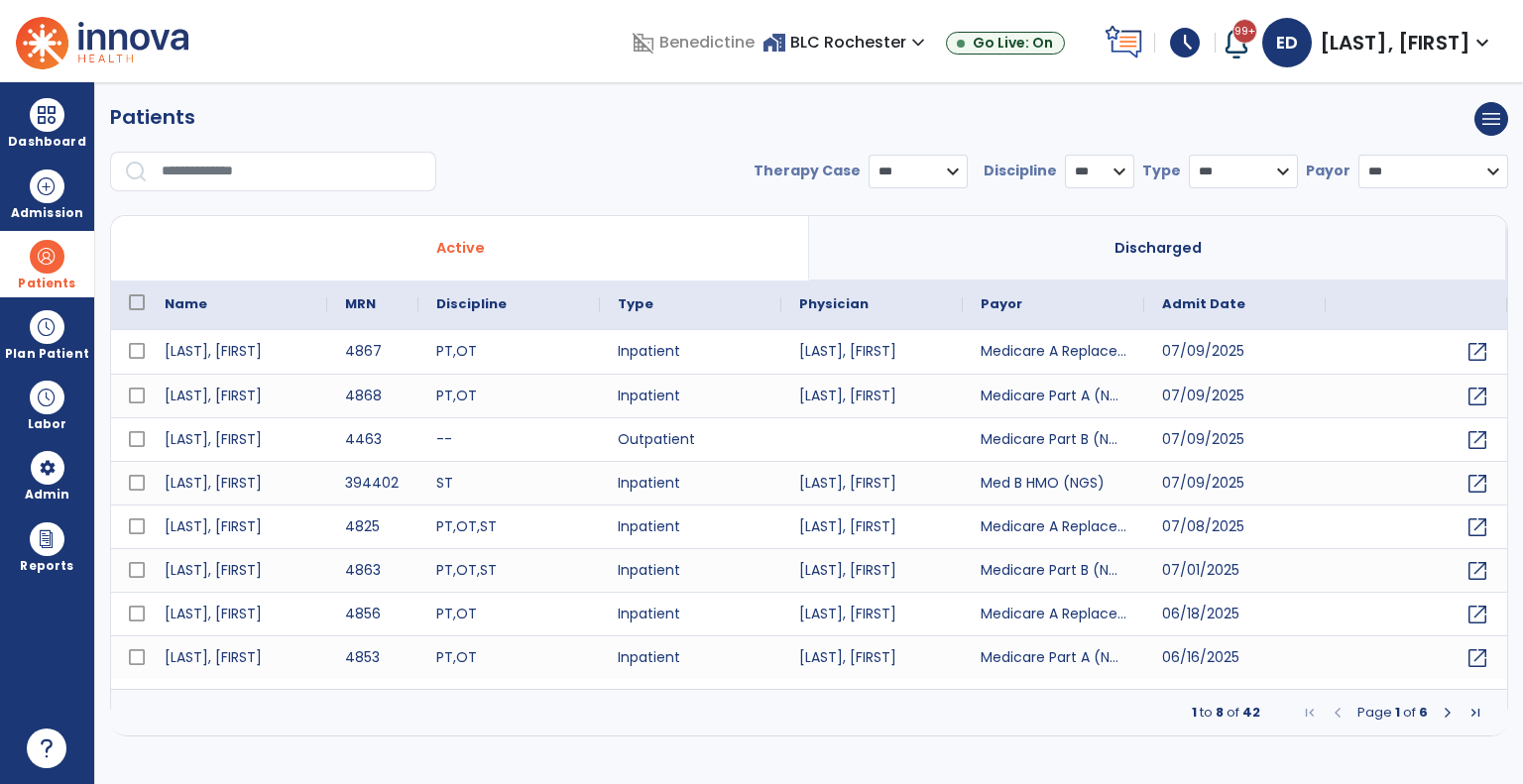click at bounding box center [292, 171] 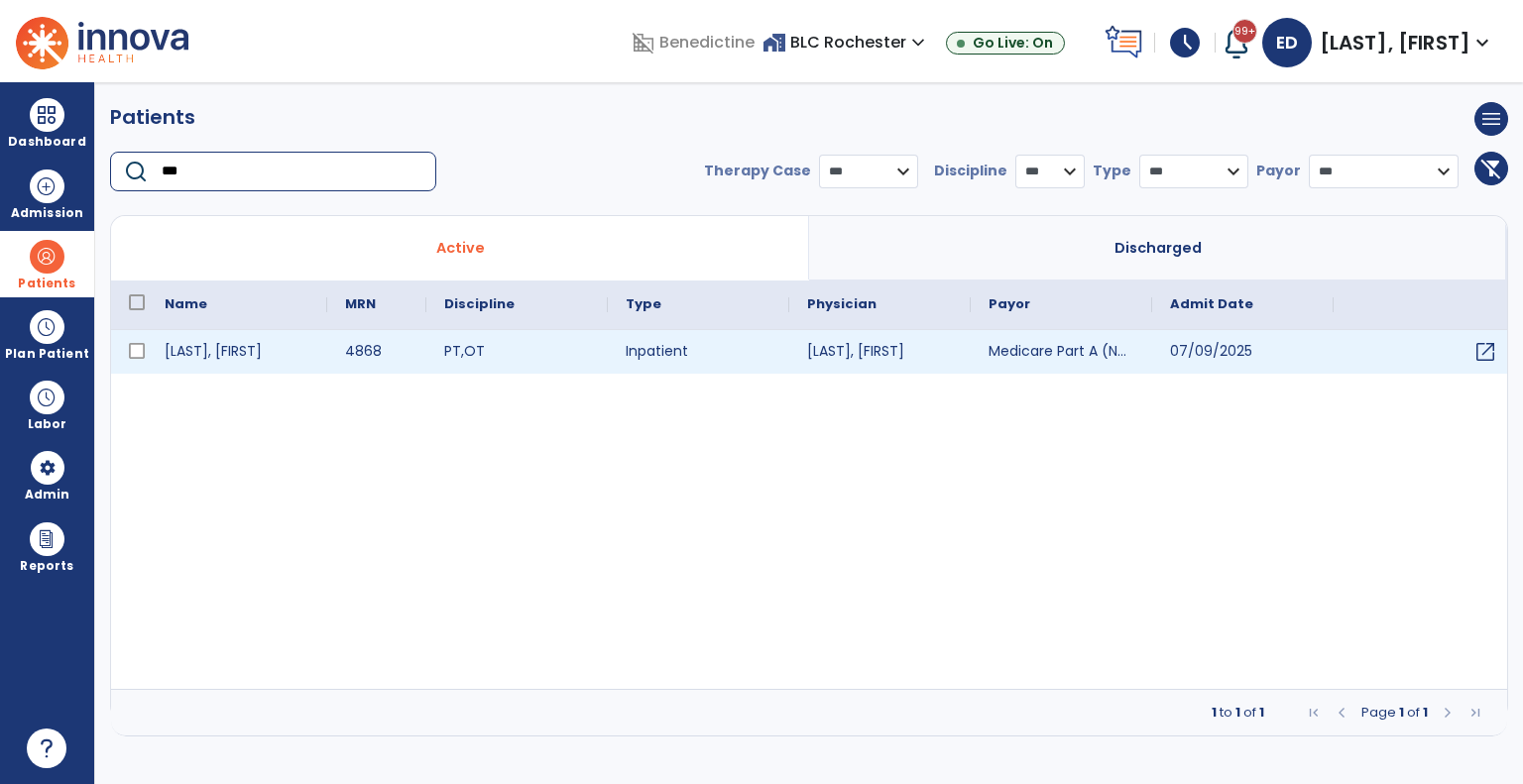type on "***" 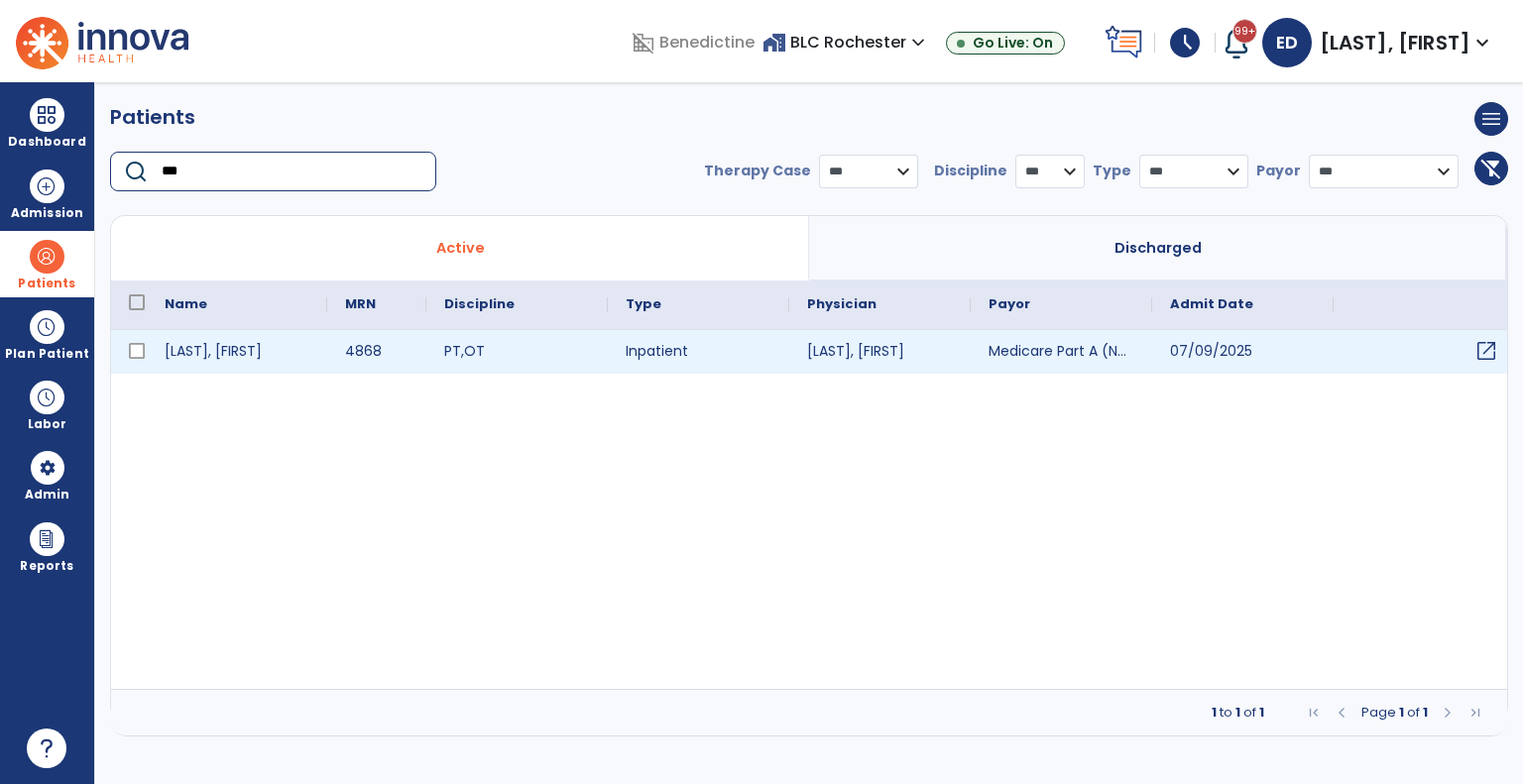 click on "open_in_new" at bounding box center (1486, 351) 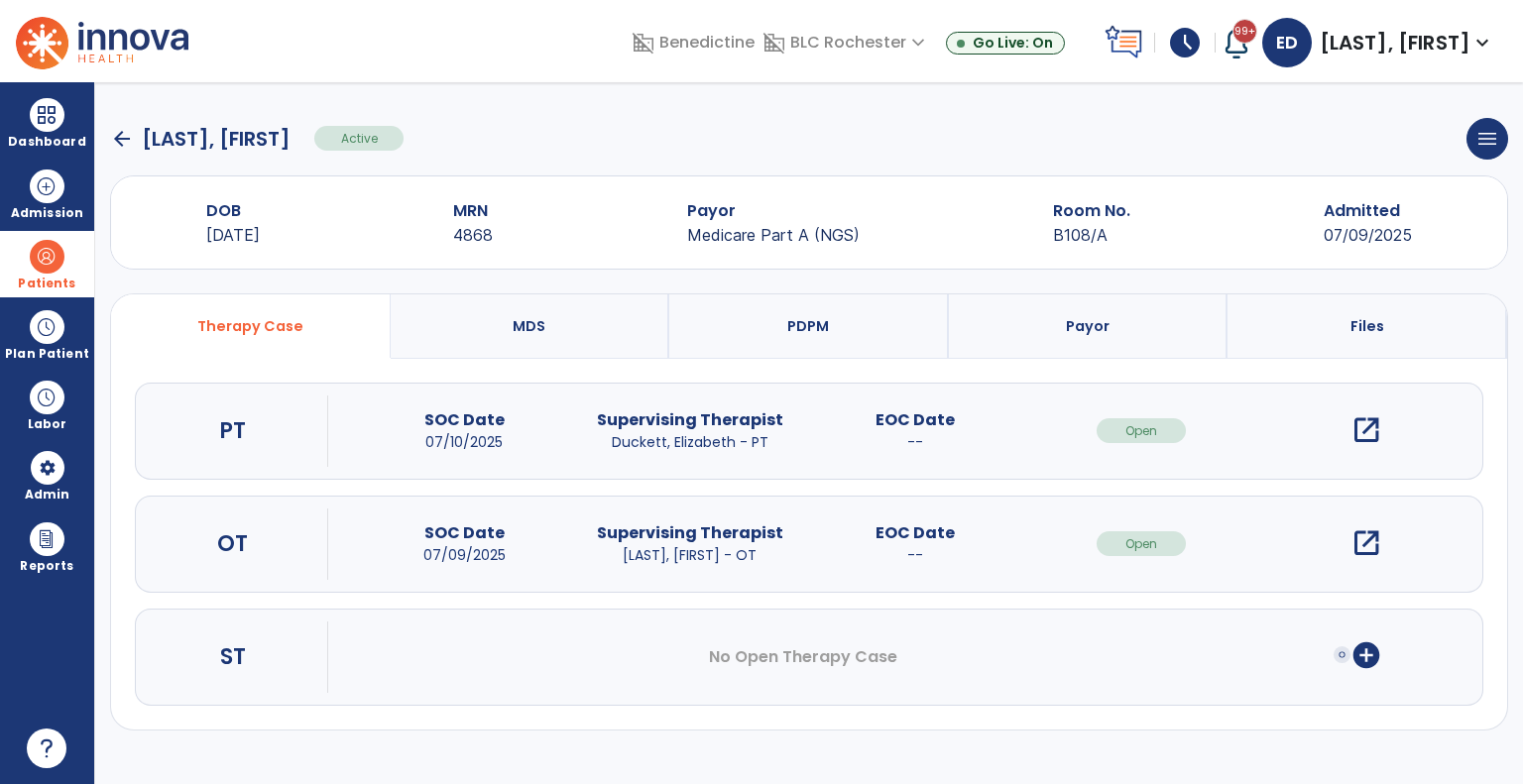 click on "open_in_new" at bounding box center [1366, 430] 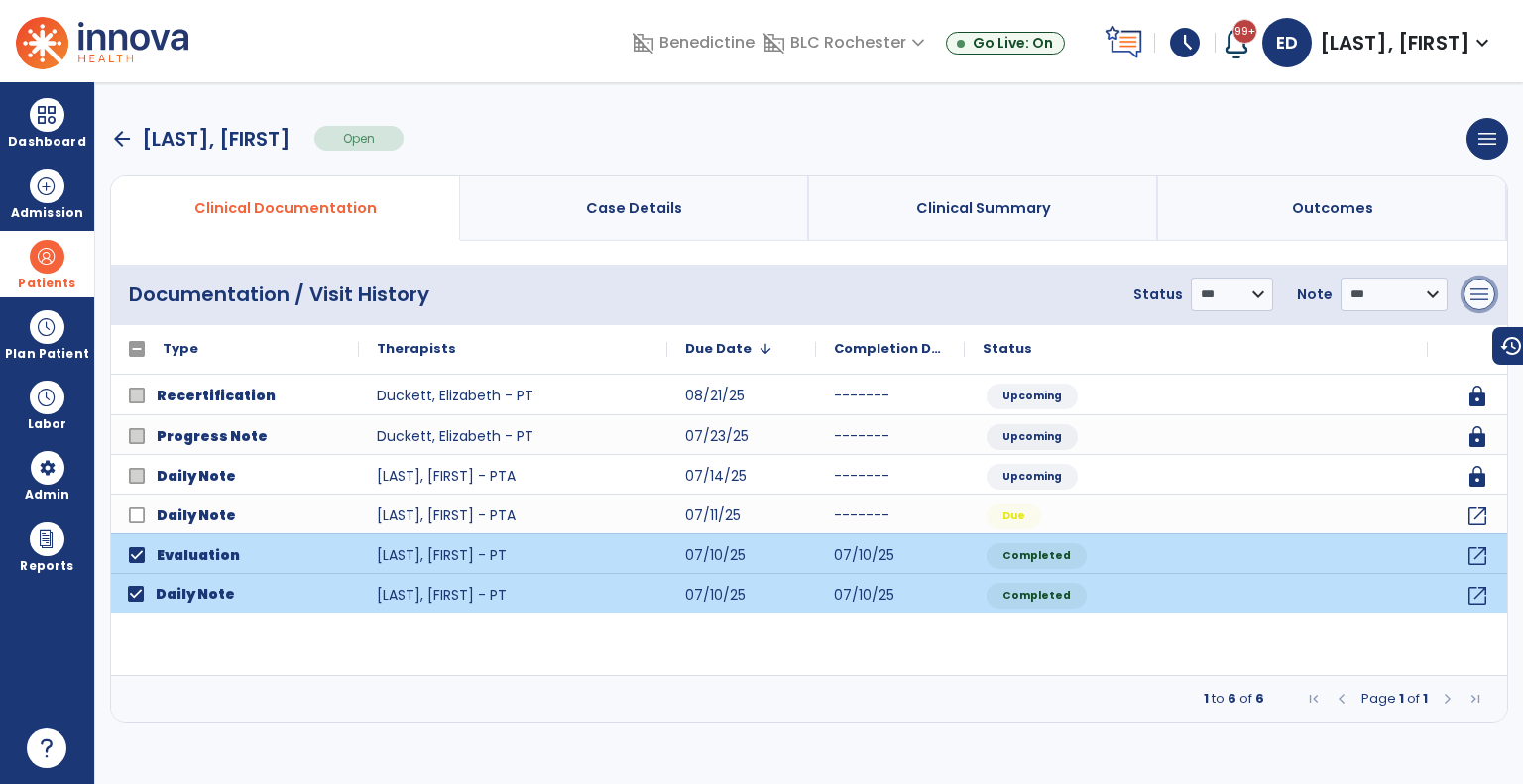 click on "menu" at bounding box center [1479, 294] 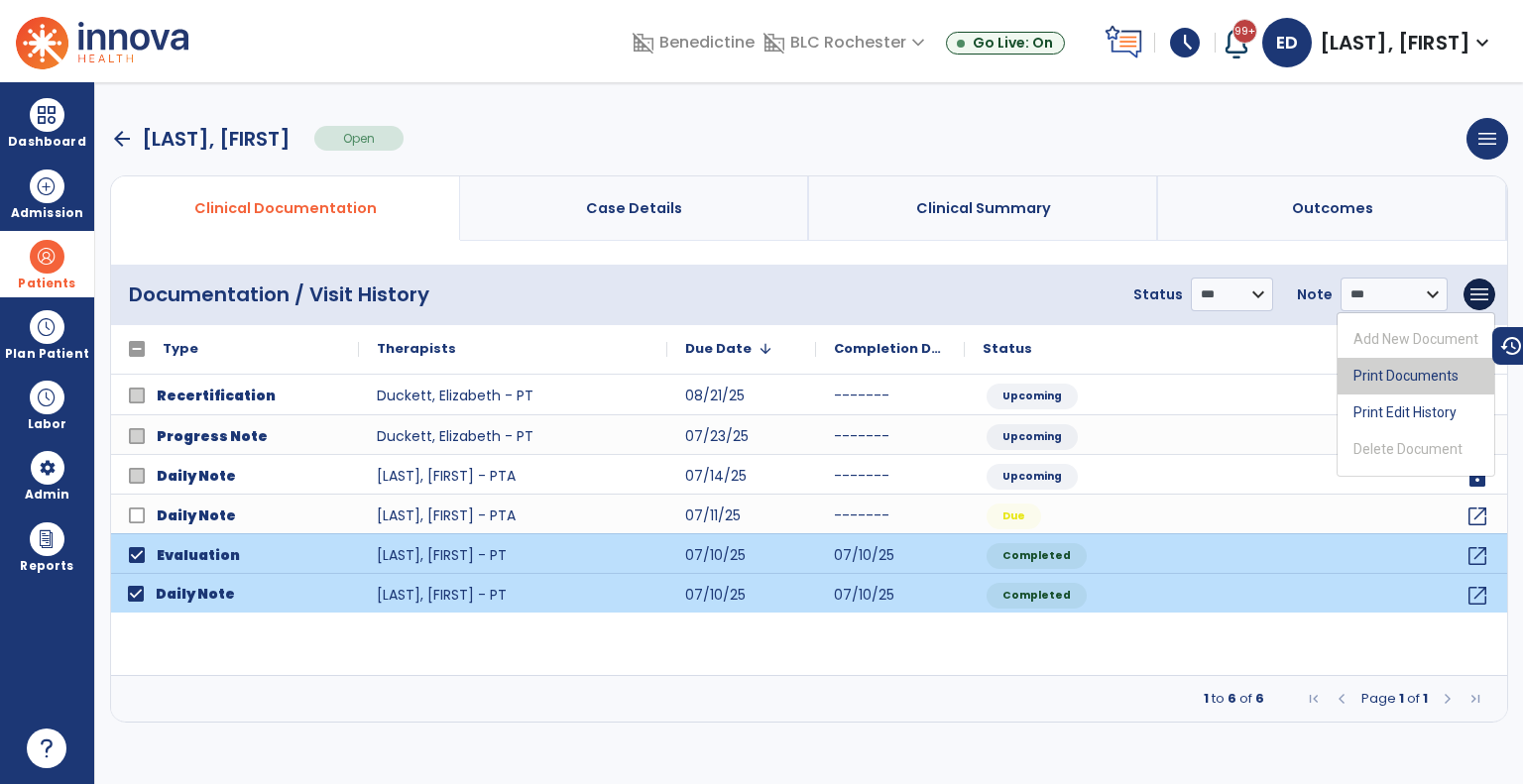 click on "Print Documents" at bounding box center (1416, 376) 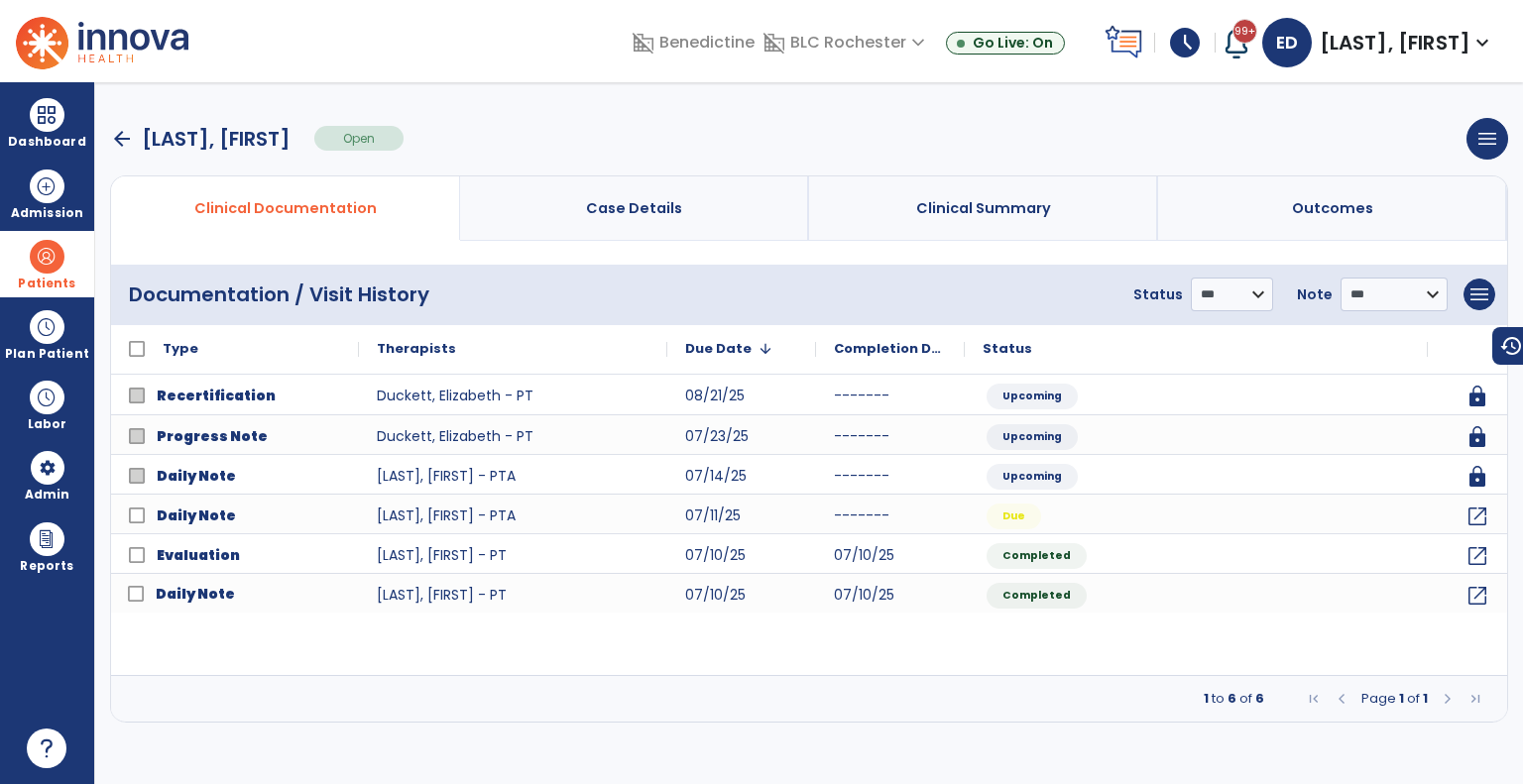 click on "arrow_back" at bounding box center [122, 139] 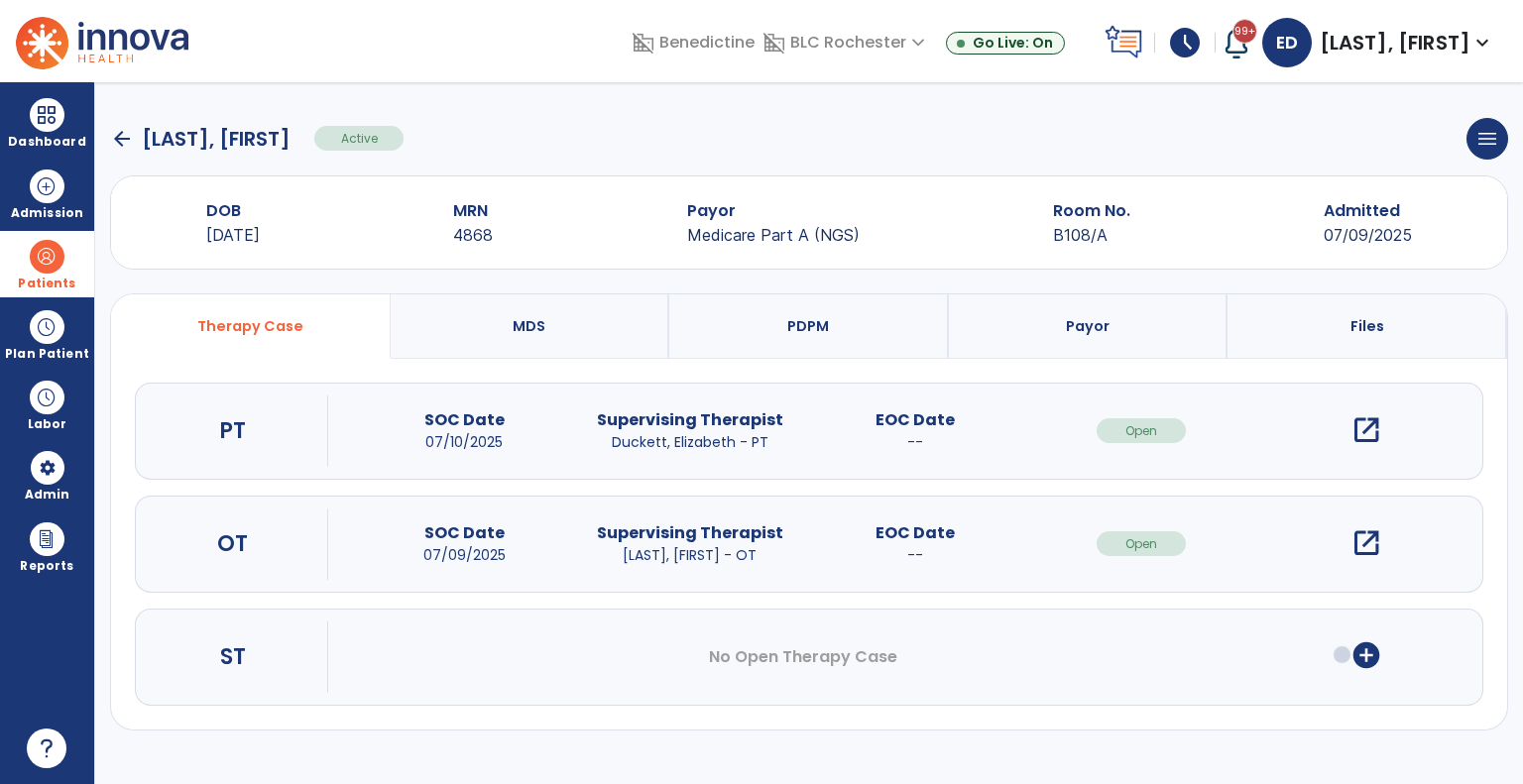 click on "open_in_new" at bounding box center (1366, 543) 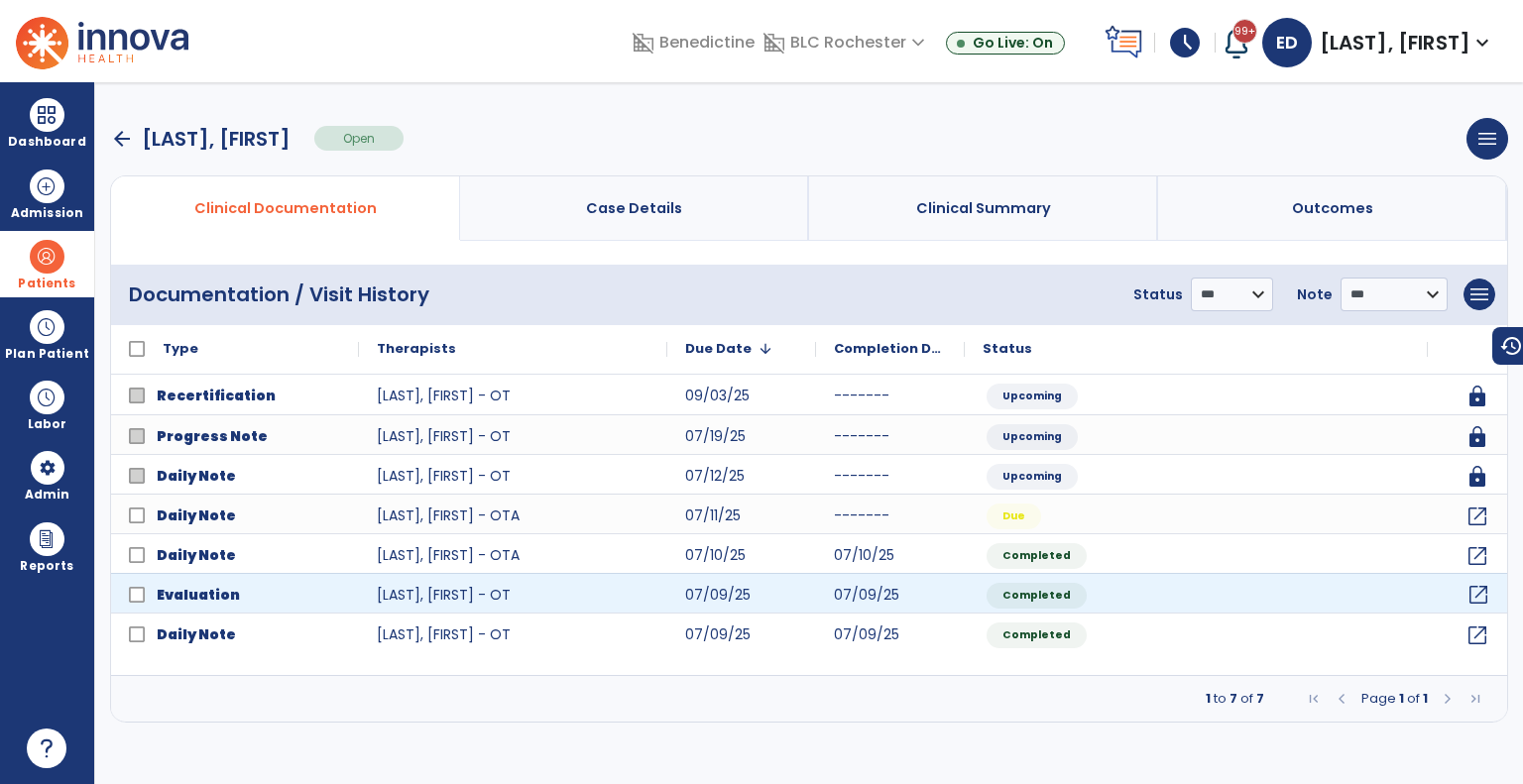 click on "open_in_new" 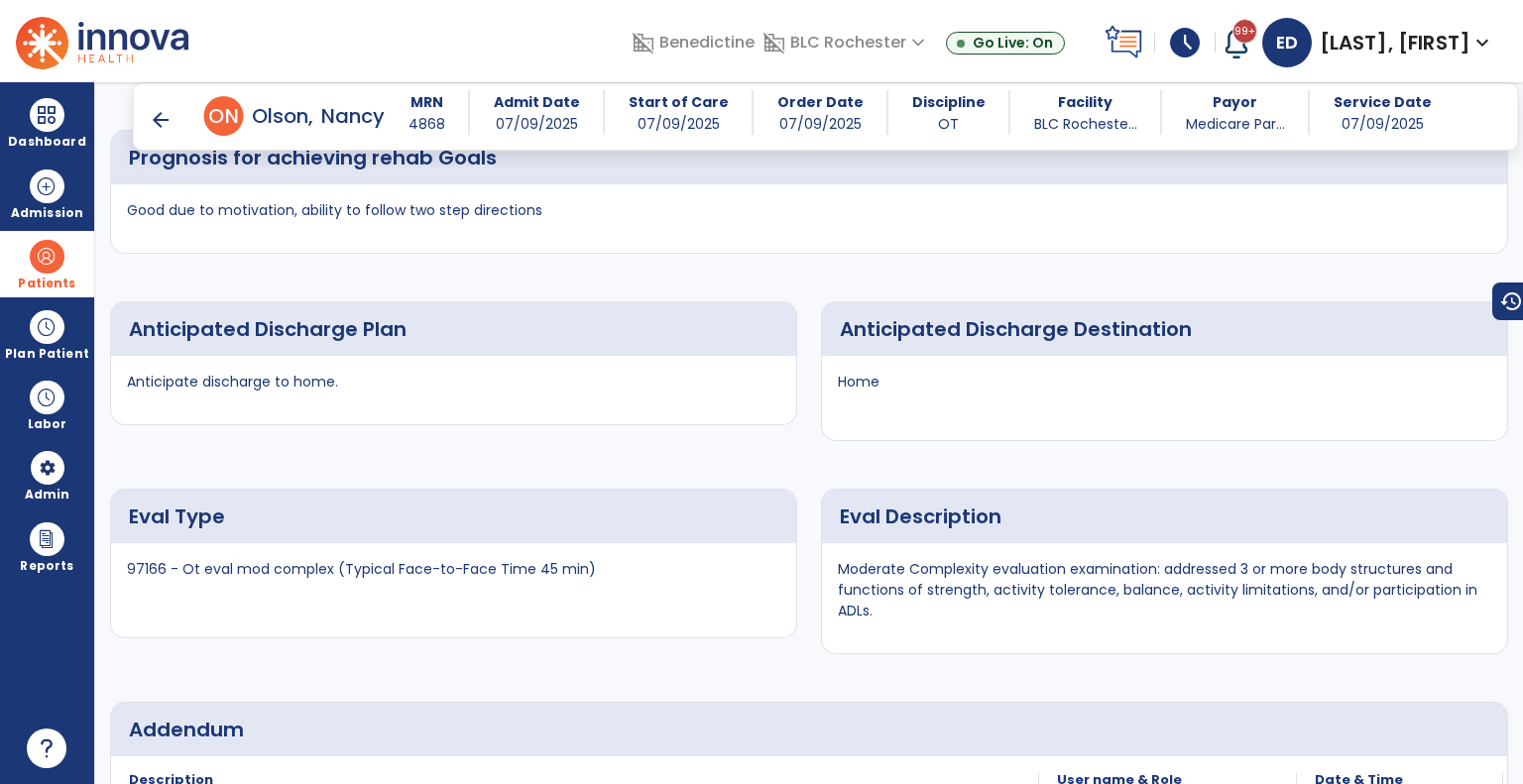 scroll, scrollTop: 8789, scrollLeft: 0, axis: vertical 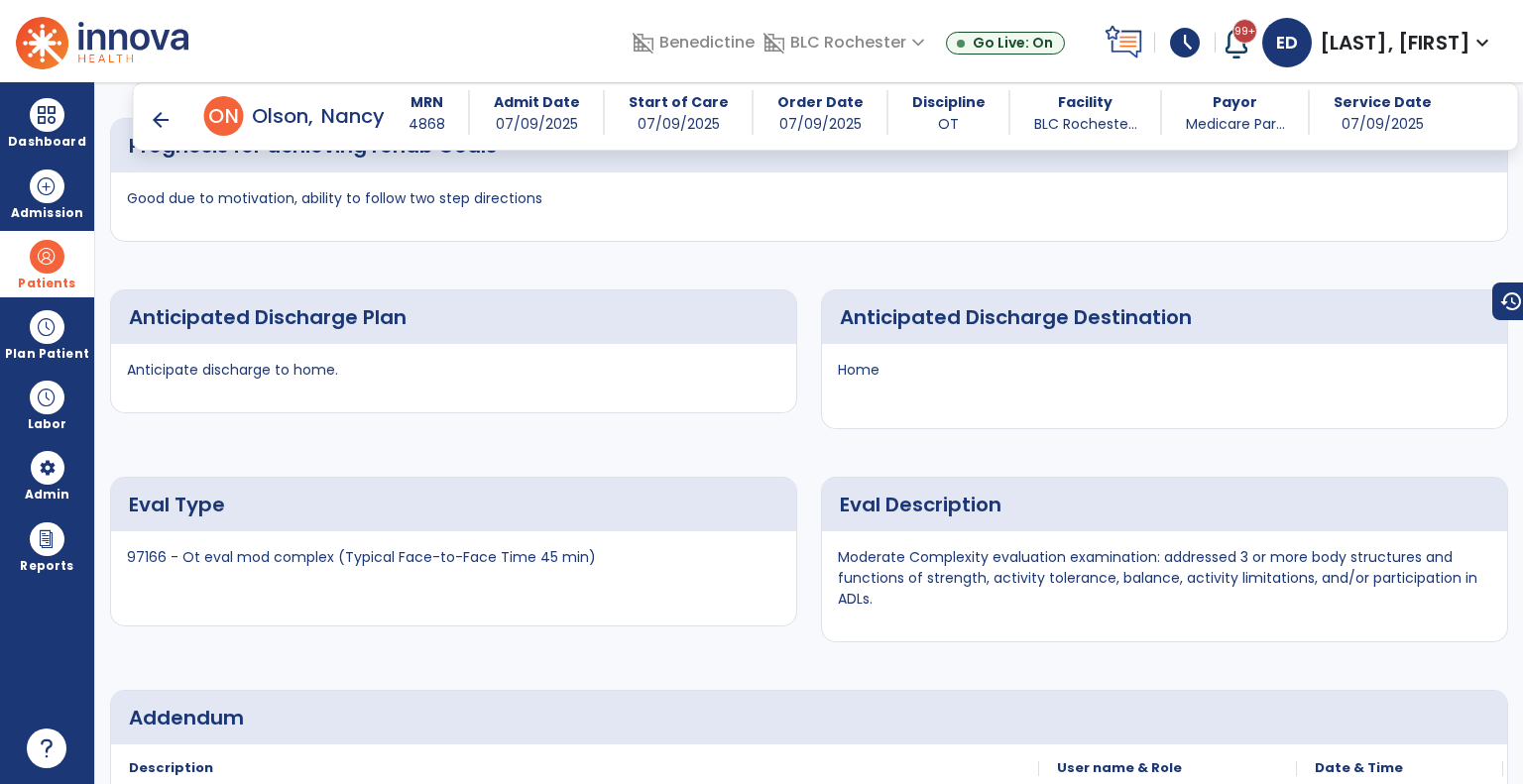 click on "arrow_back" at bounding box center (161, 120) 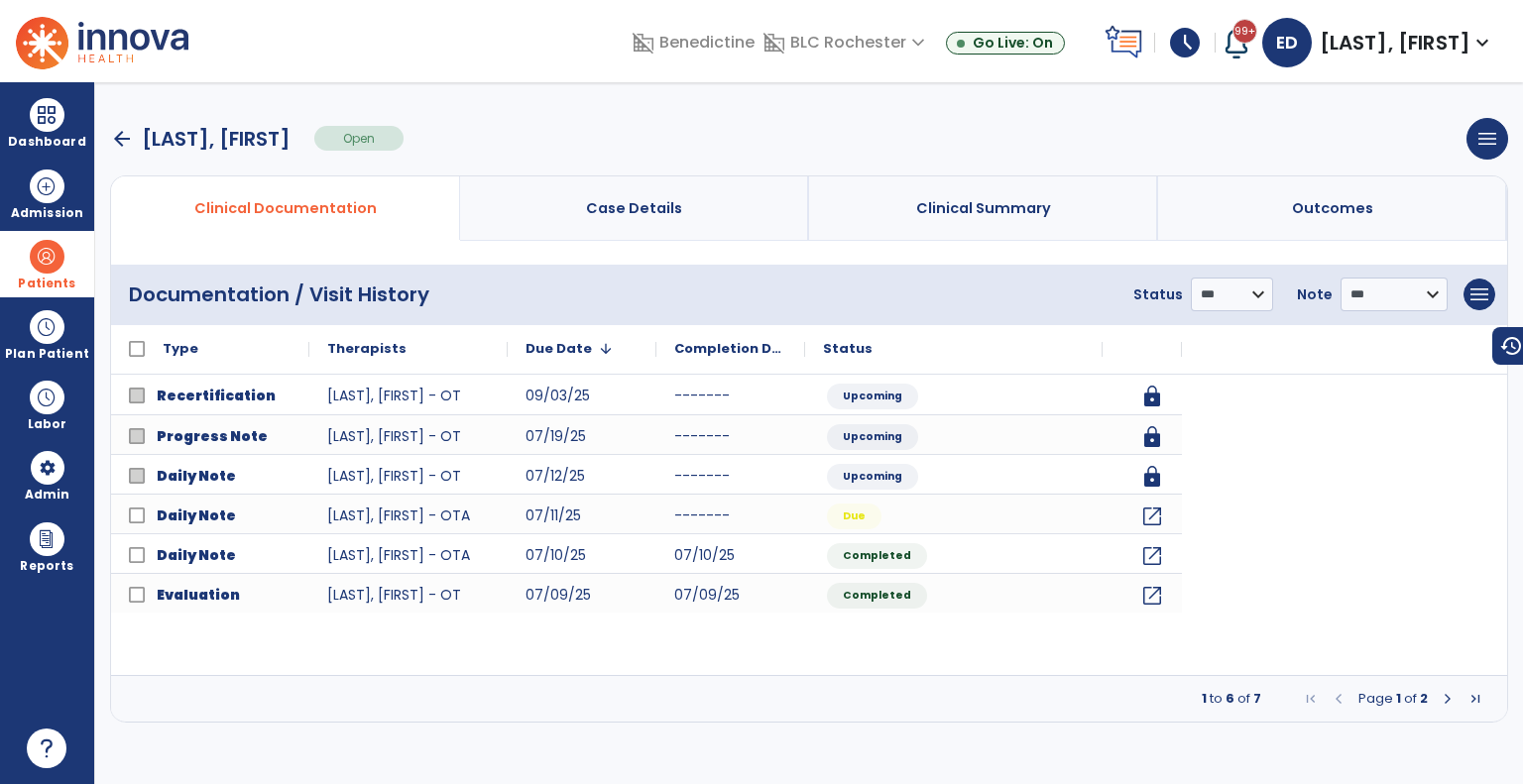 scroll, scrollTop: 0, scrollLeft: 0, axis: both 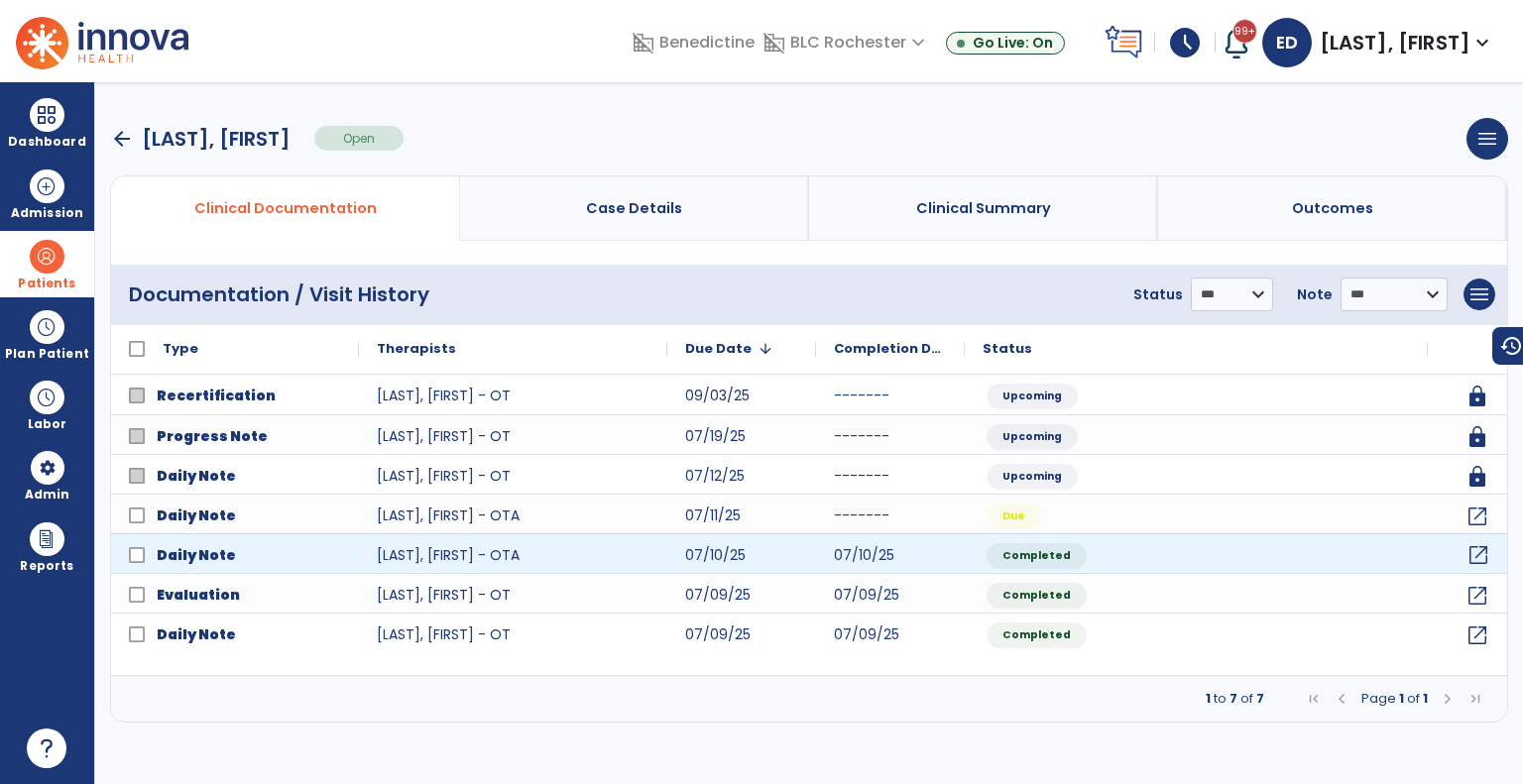 click on "open_in_new" 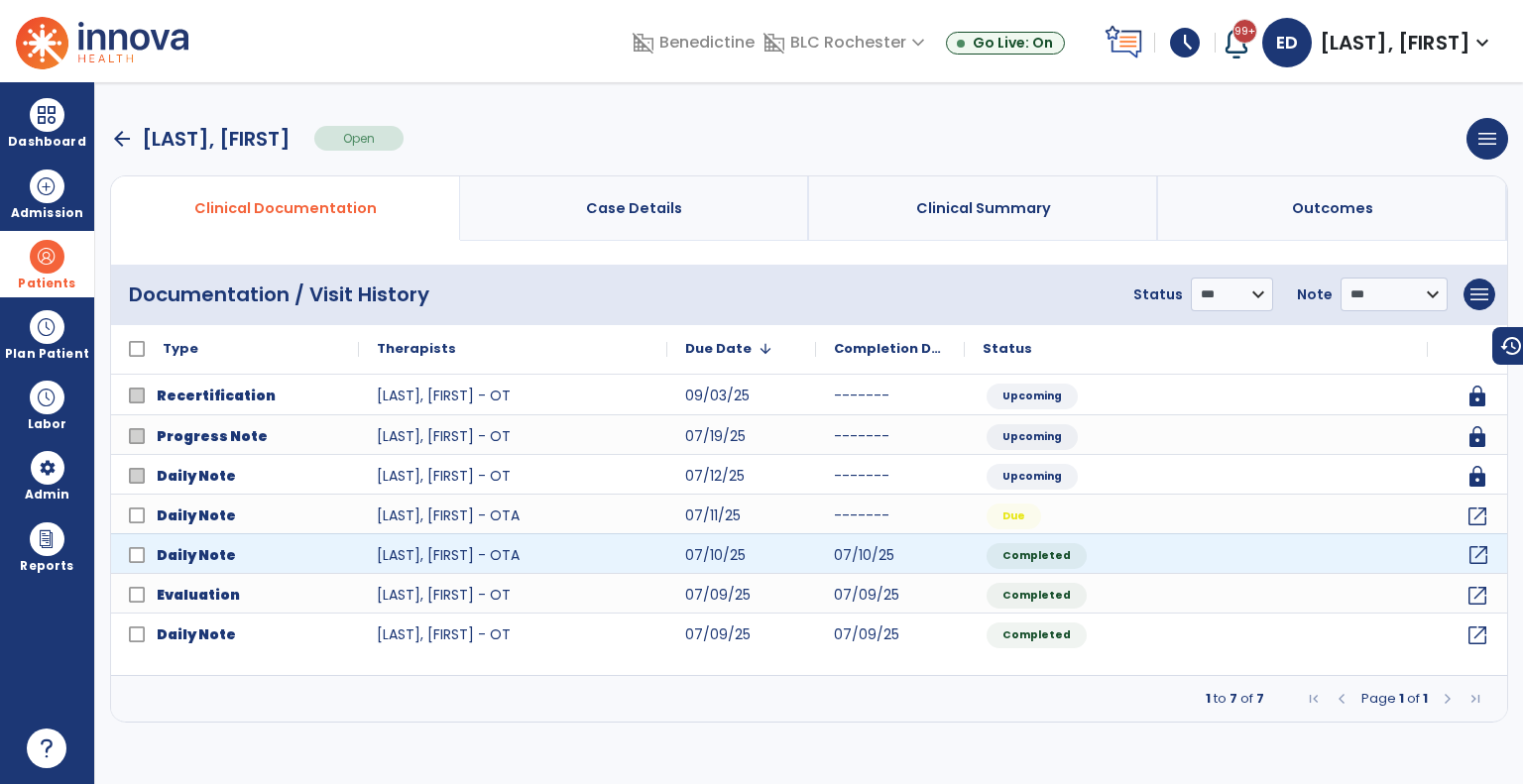 click on "open_in_new" 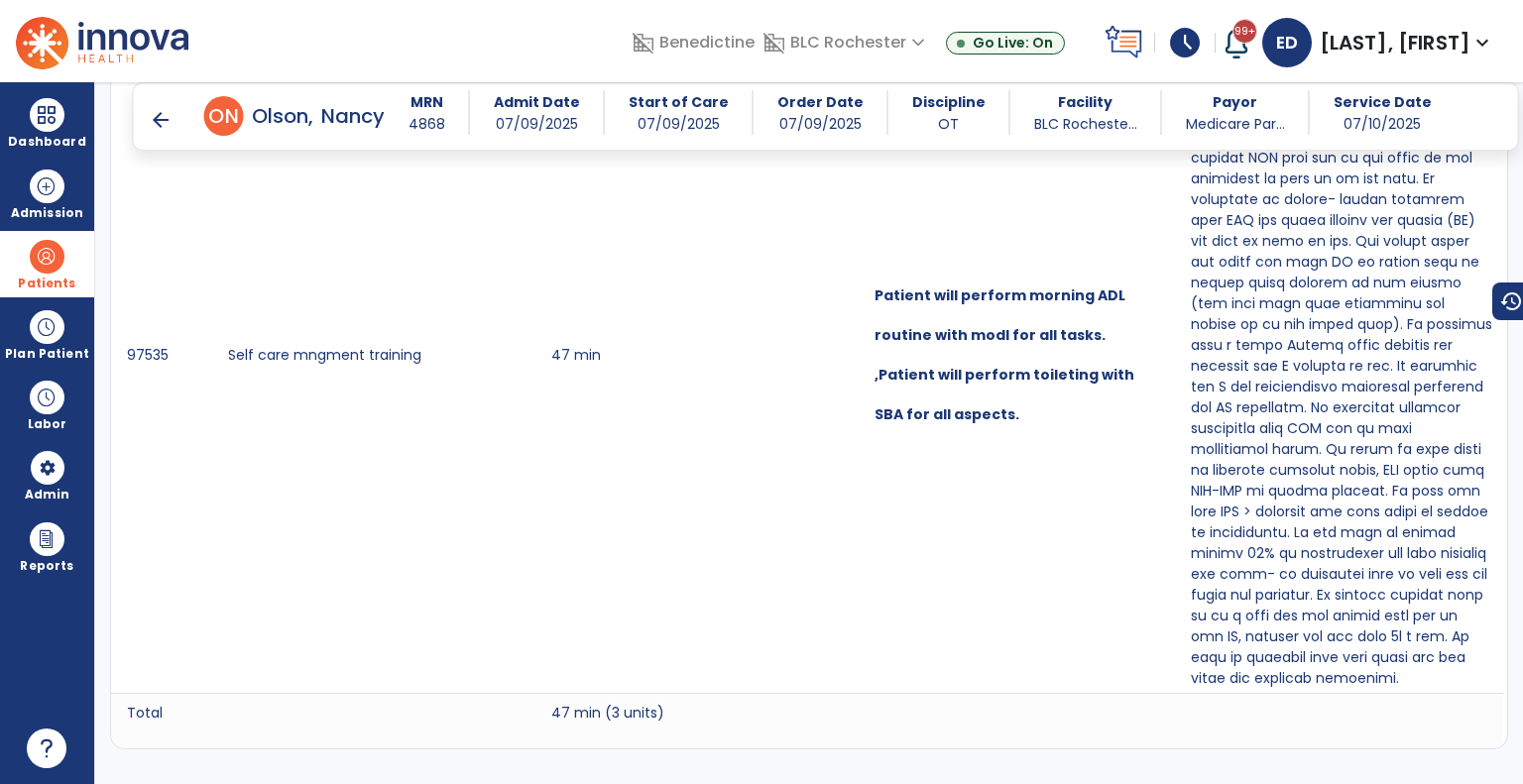scroll, scrollTop: 3397, scrollLeft: 0, axis: vertical 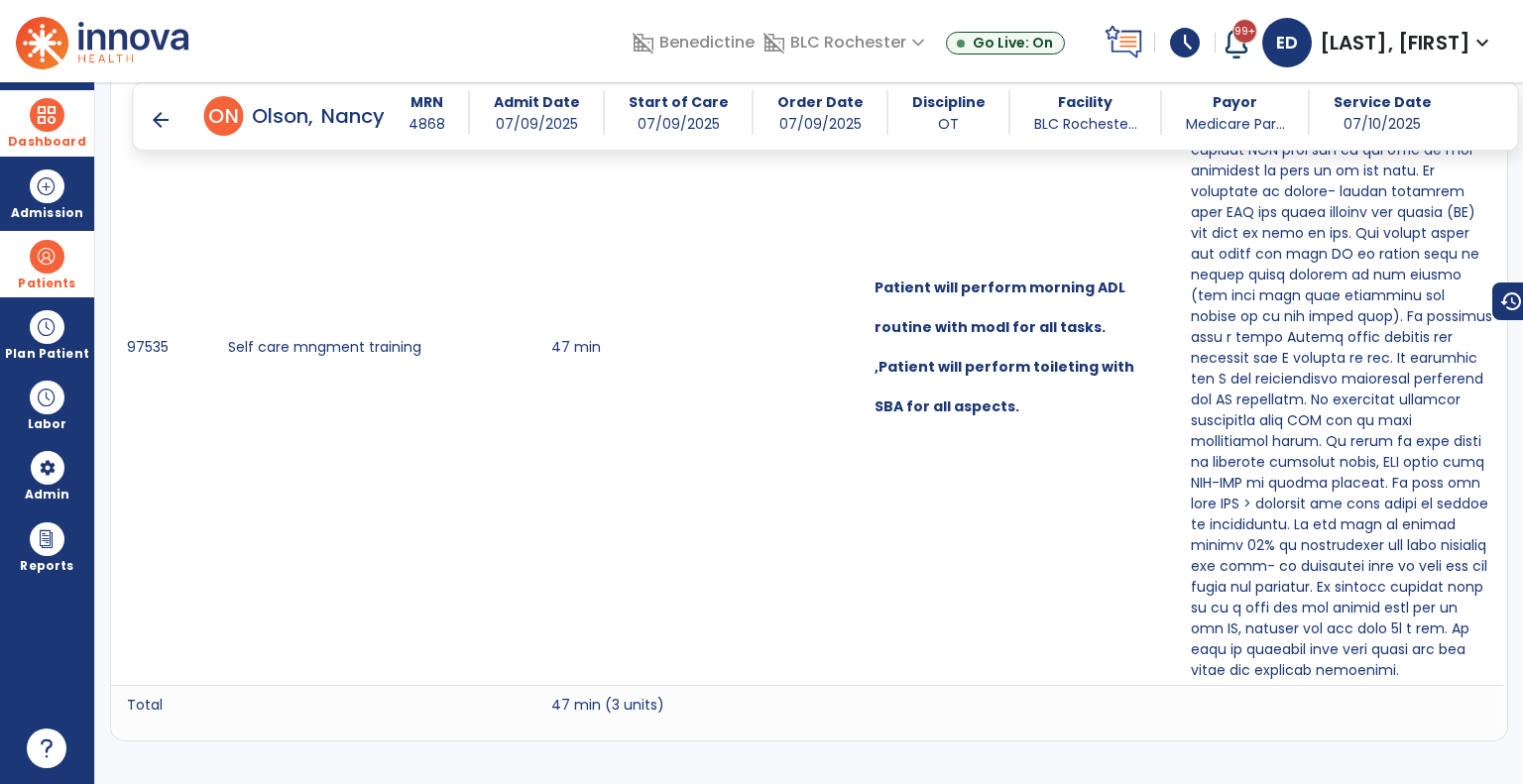 click at bounding box center [47, 115] 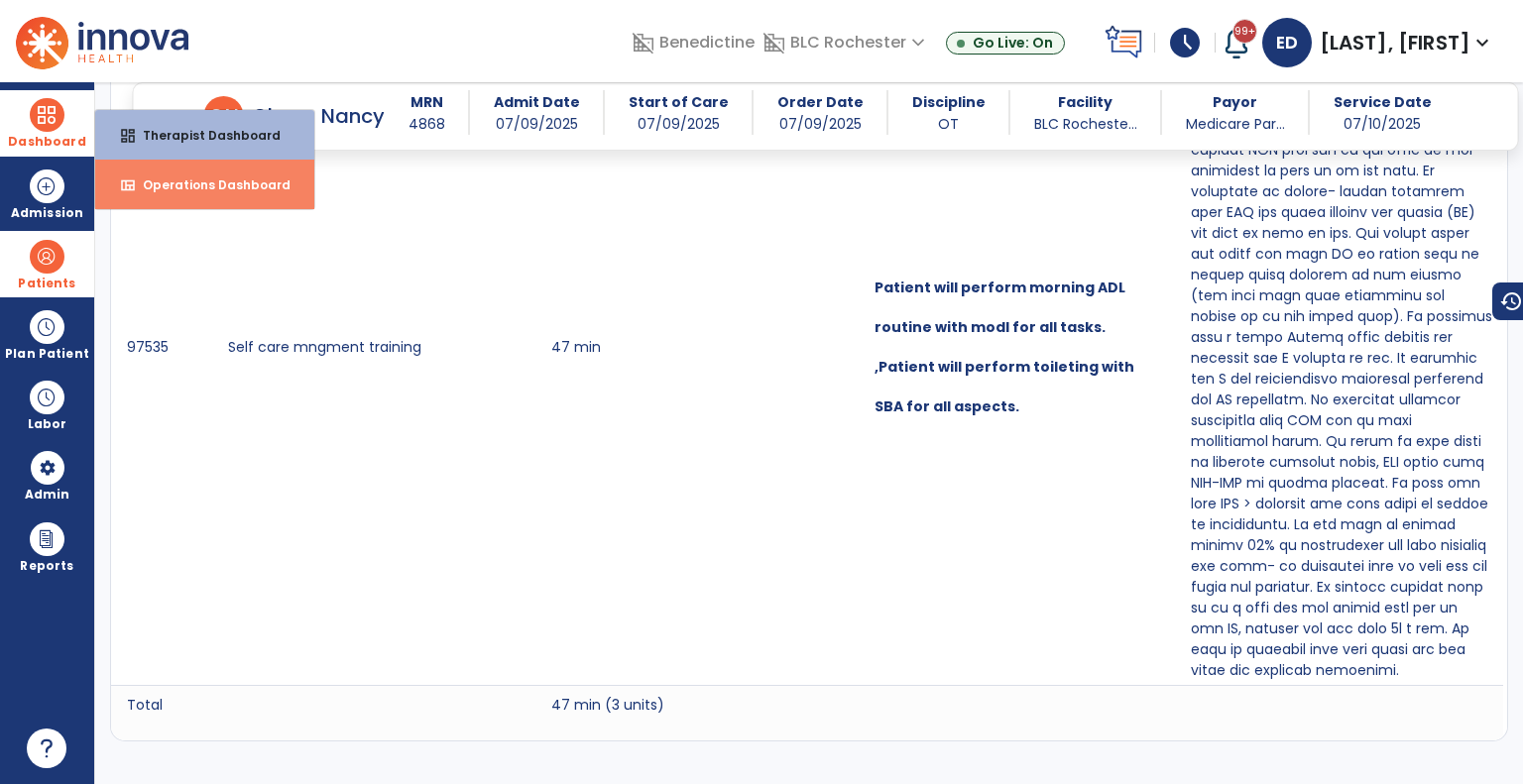 click on "view_quilt" at bounding box center (128, 185) 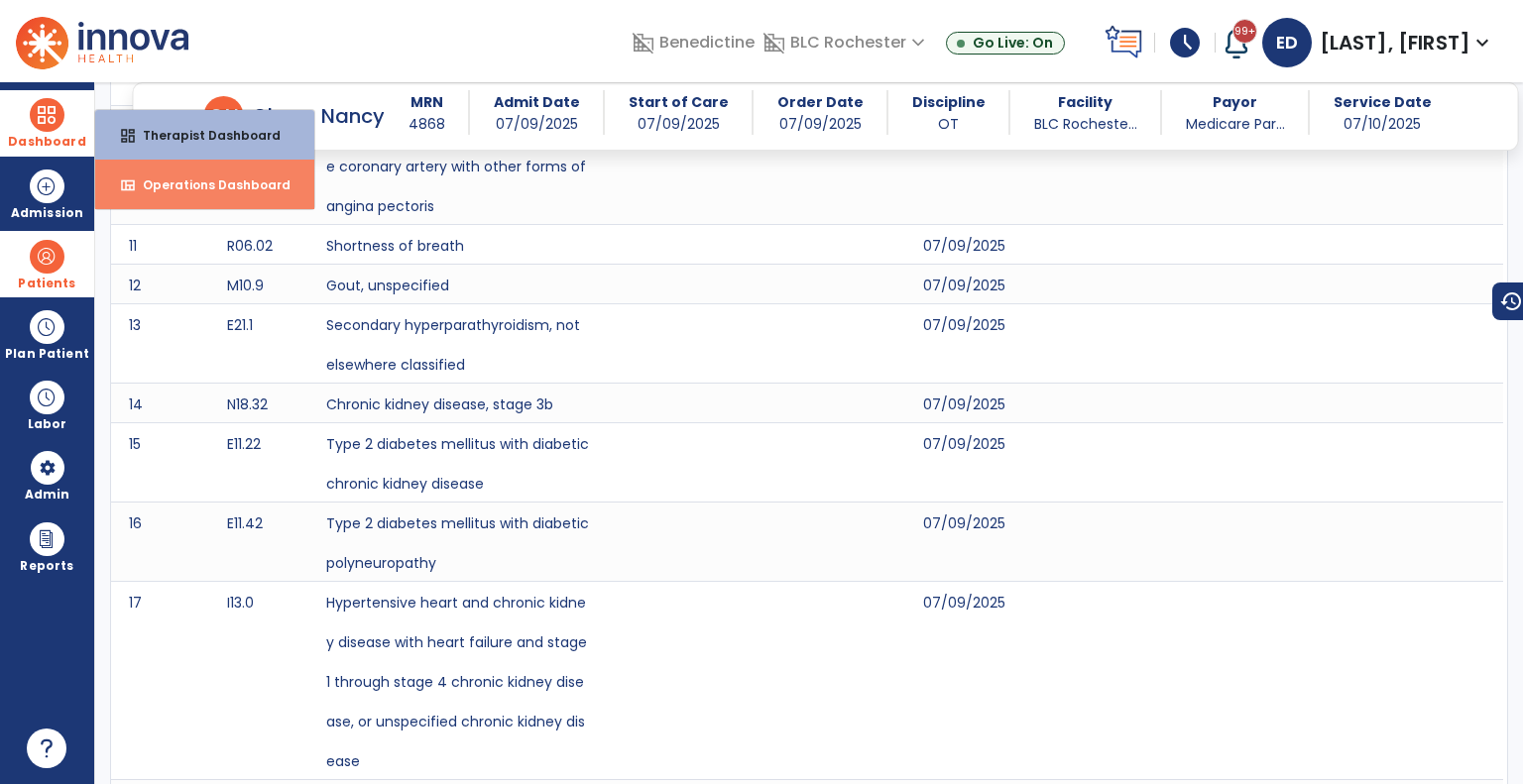select on "***" 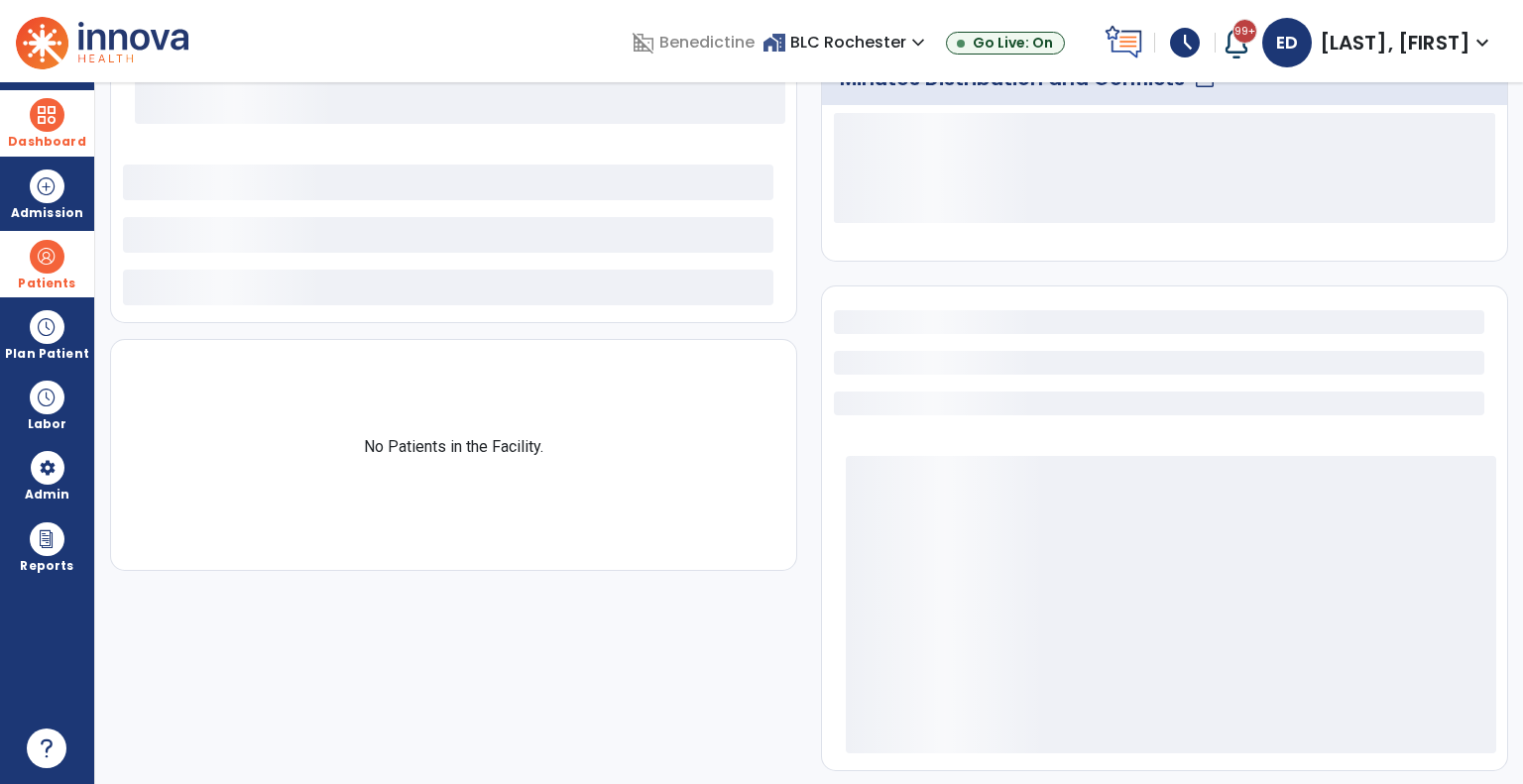 select on "***" 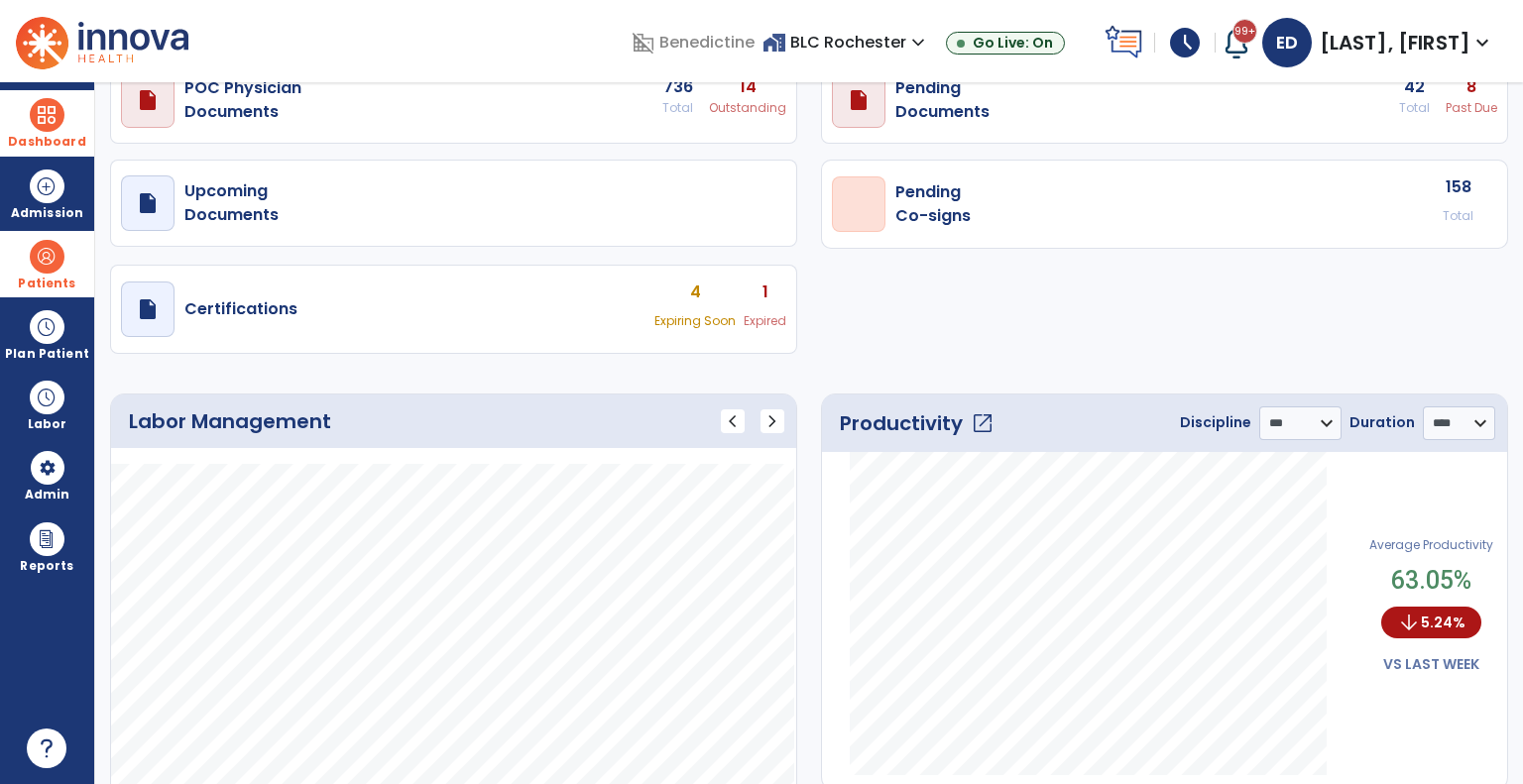 scroll, scrollTop: 0, scrollLeft: 0, axis: both 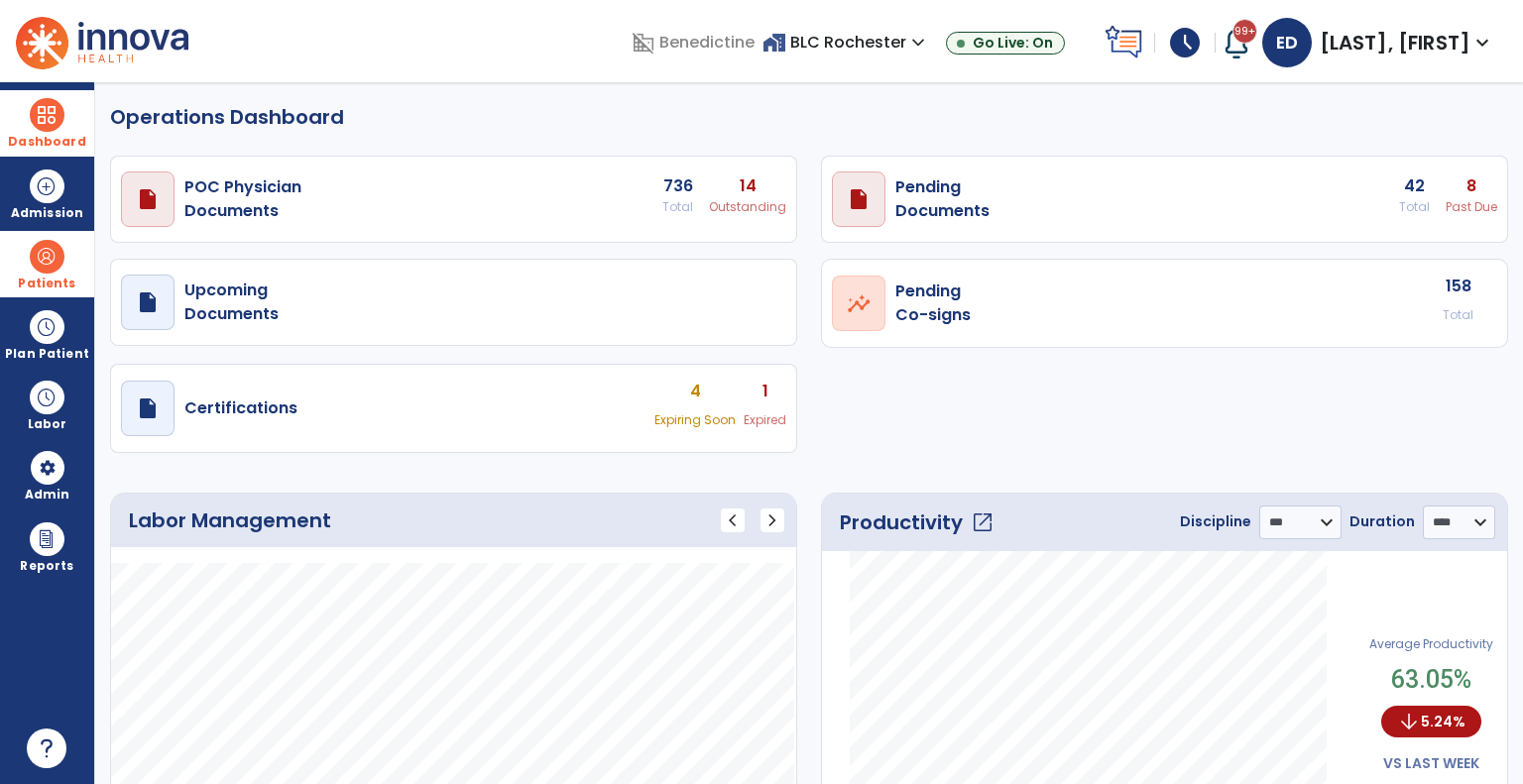 click on "14" at bounding box center (748, 186) 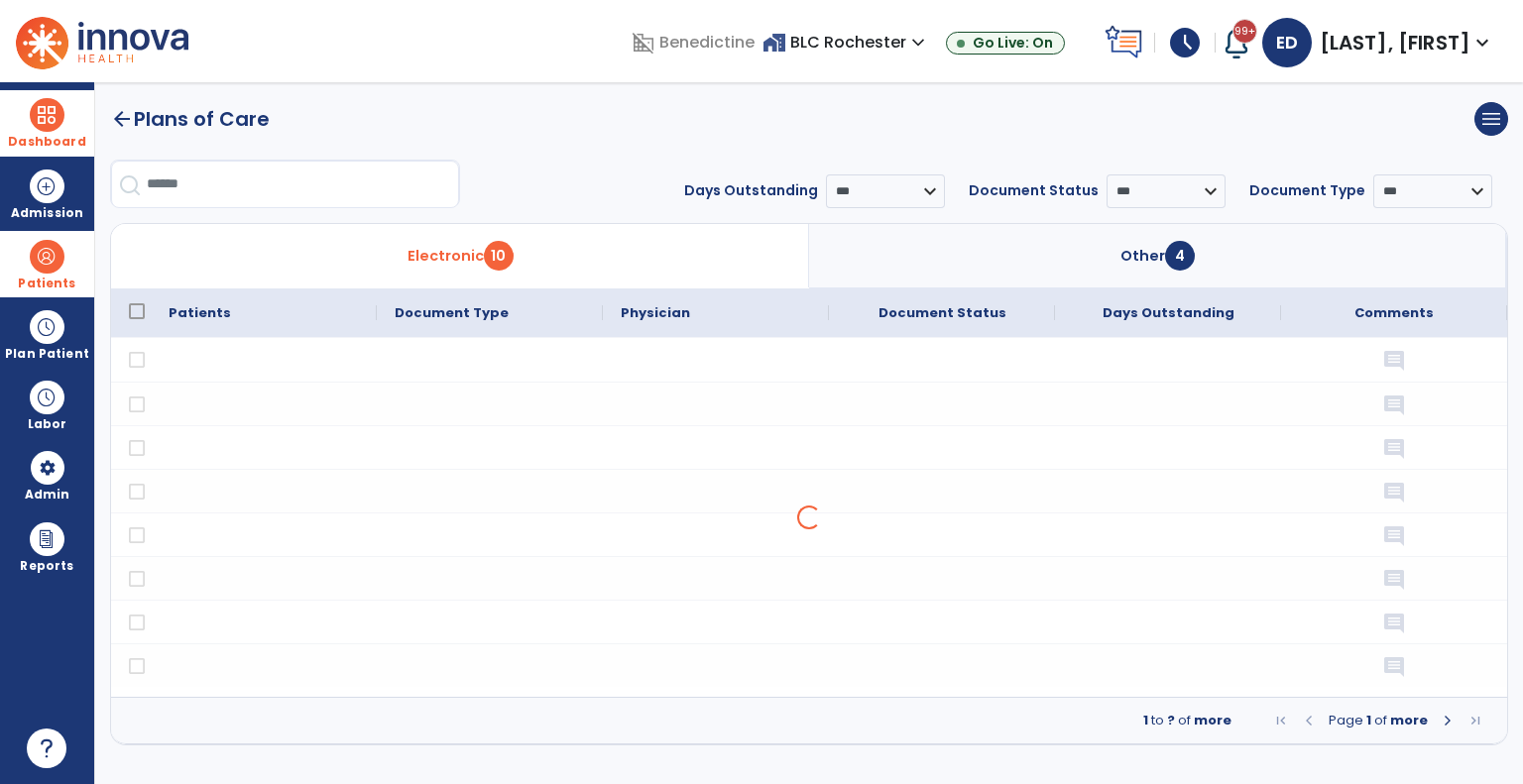 click on "4" at bounding box center [1180, 256] 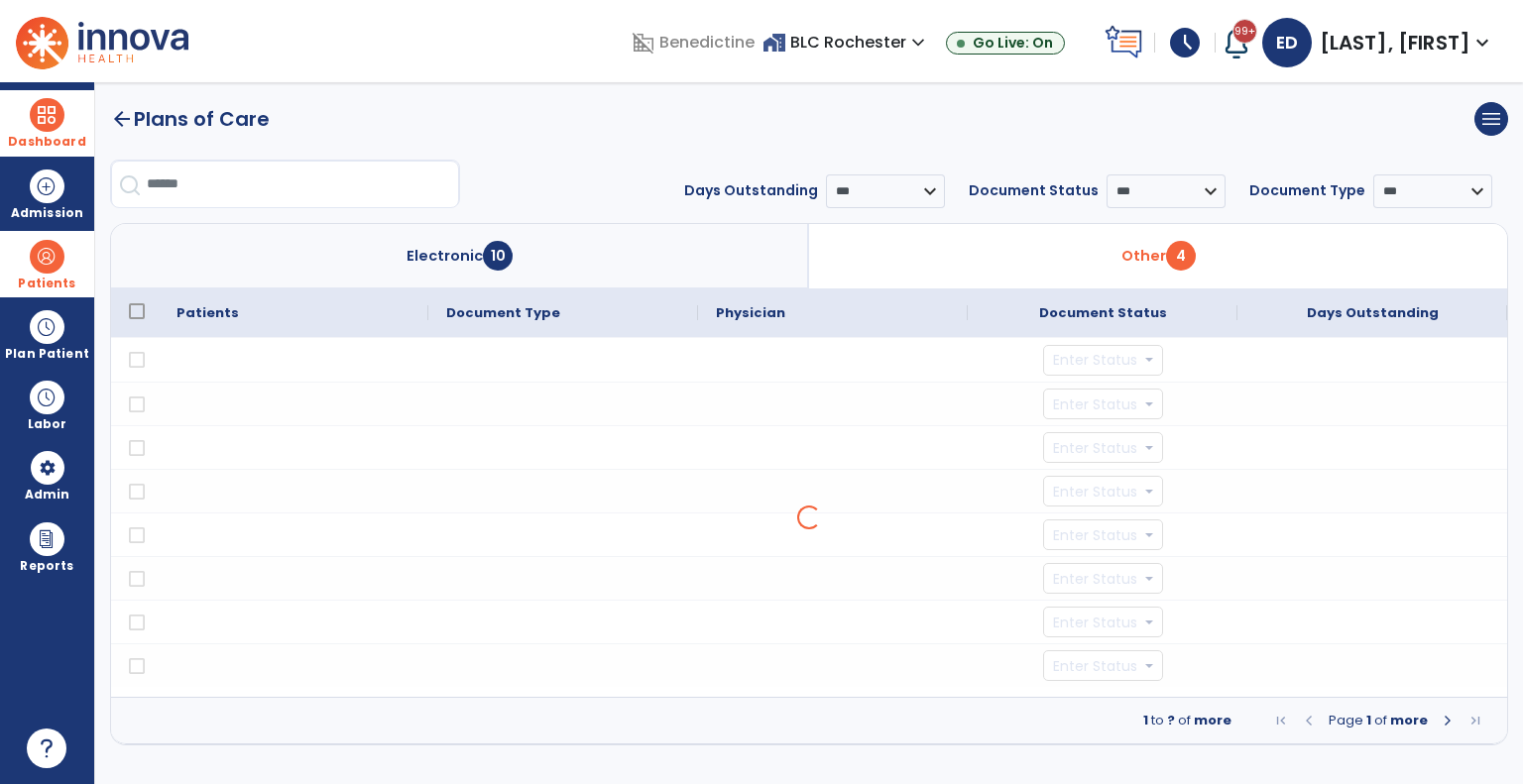 click at bounding box center [302, 184] 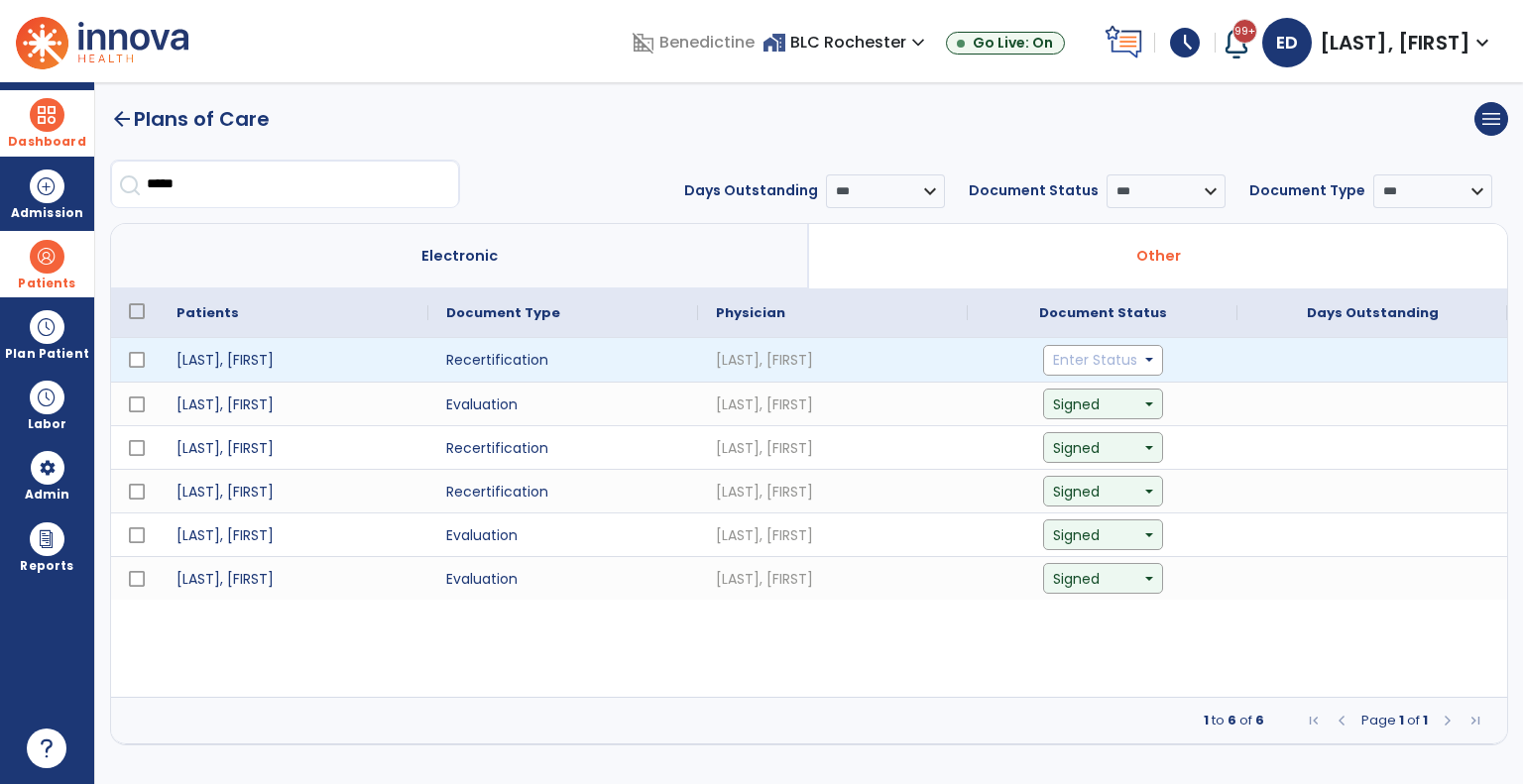 click on "Enter Status" 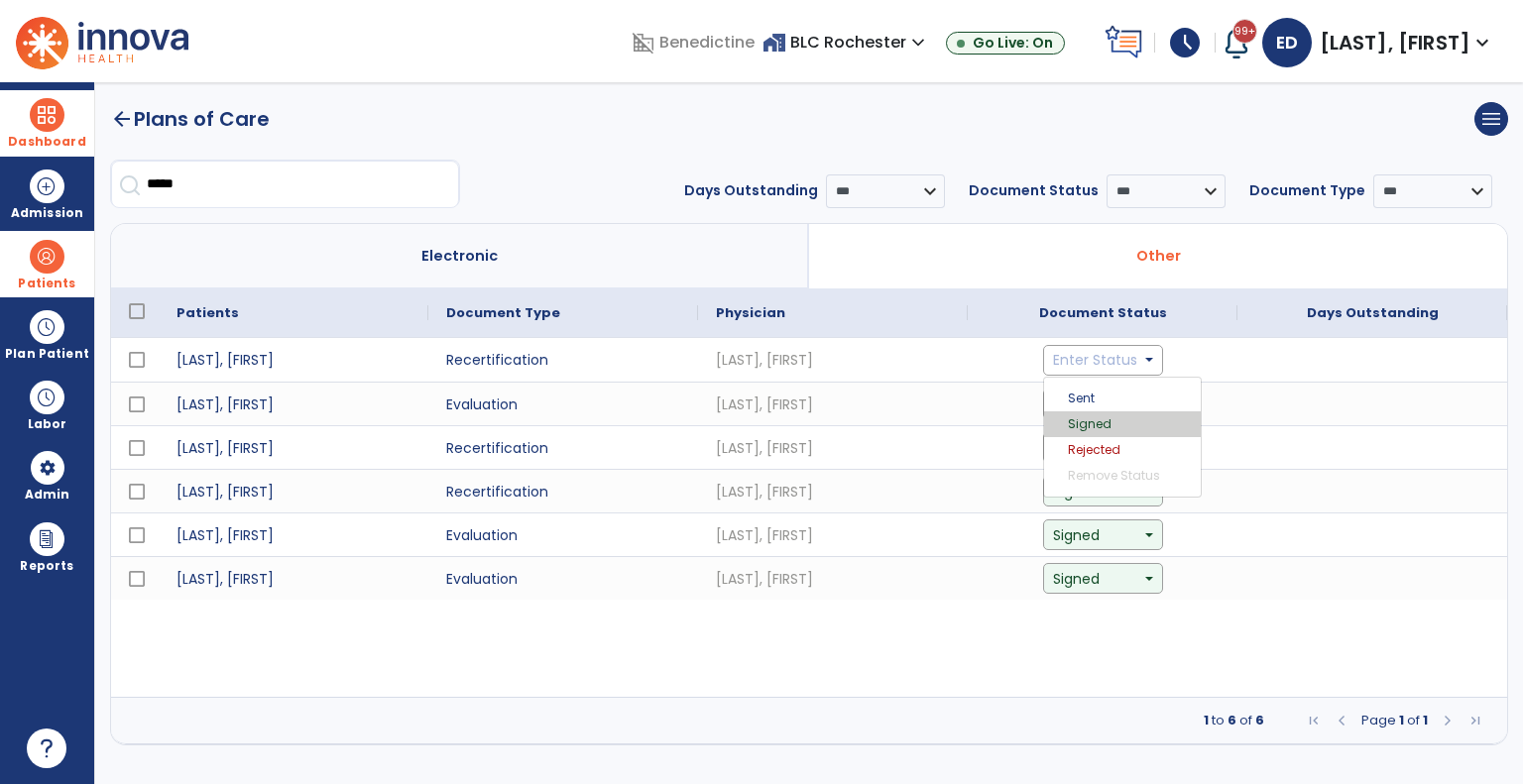 click on "Signed" at bounding box center (1122, 424) 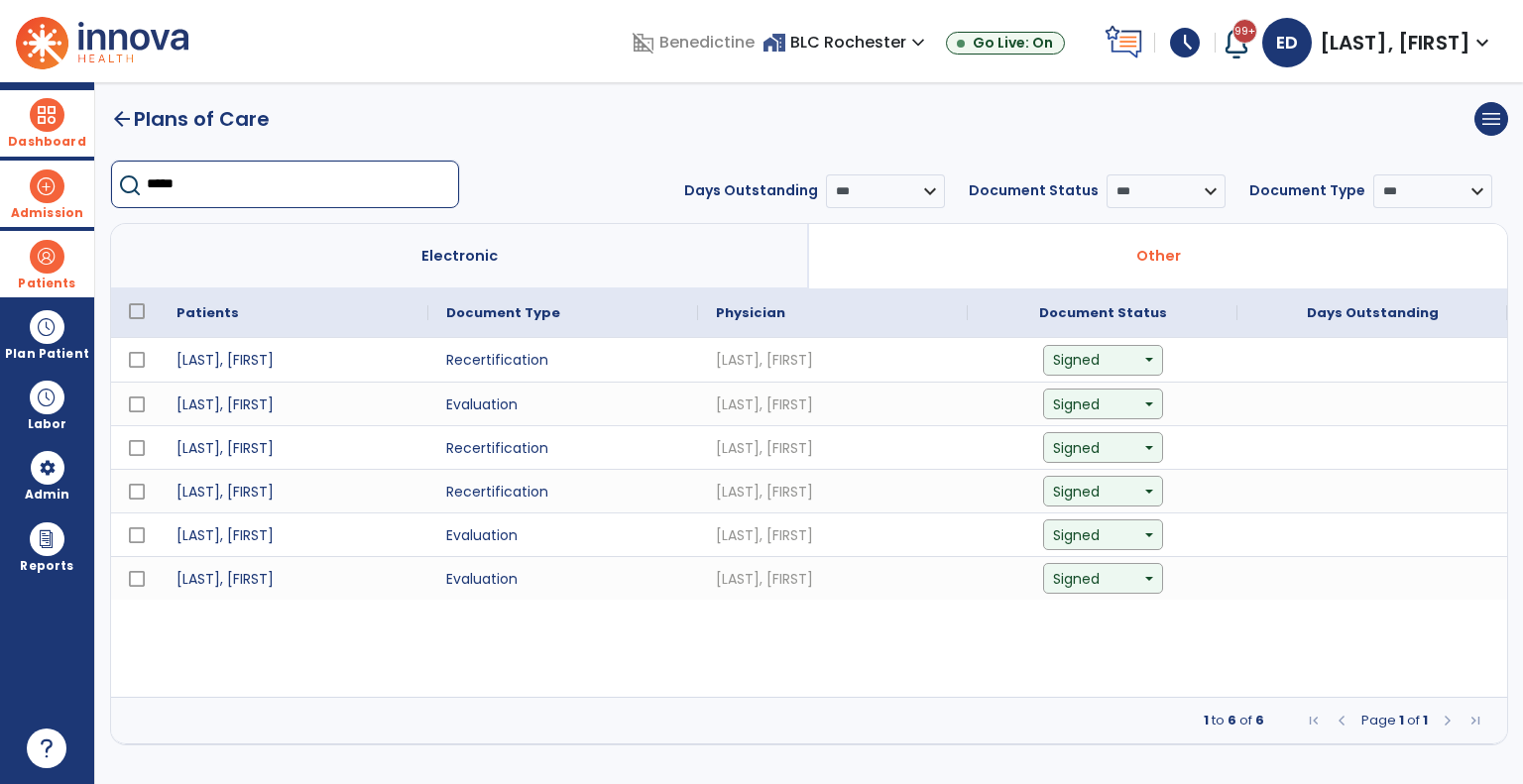 drag, startPoint x: 210, startPoint y: 178, endPoint x: 56, endPoint y: 174, distance: 154.05194 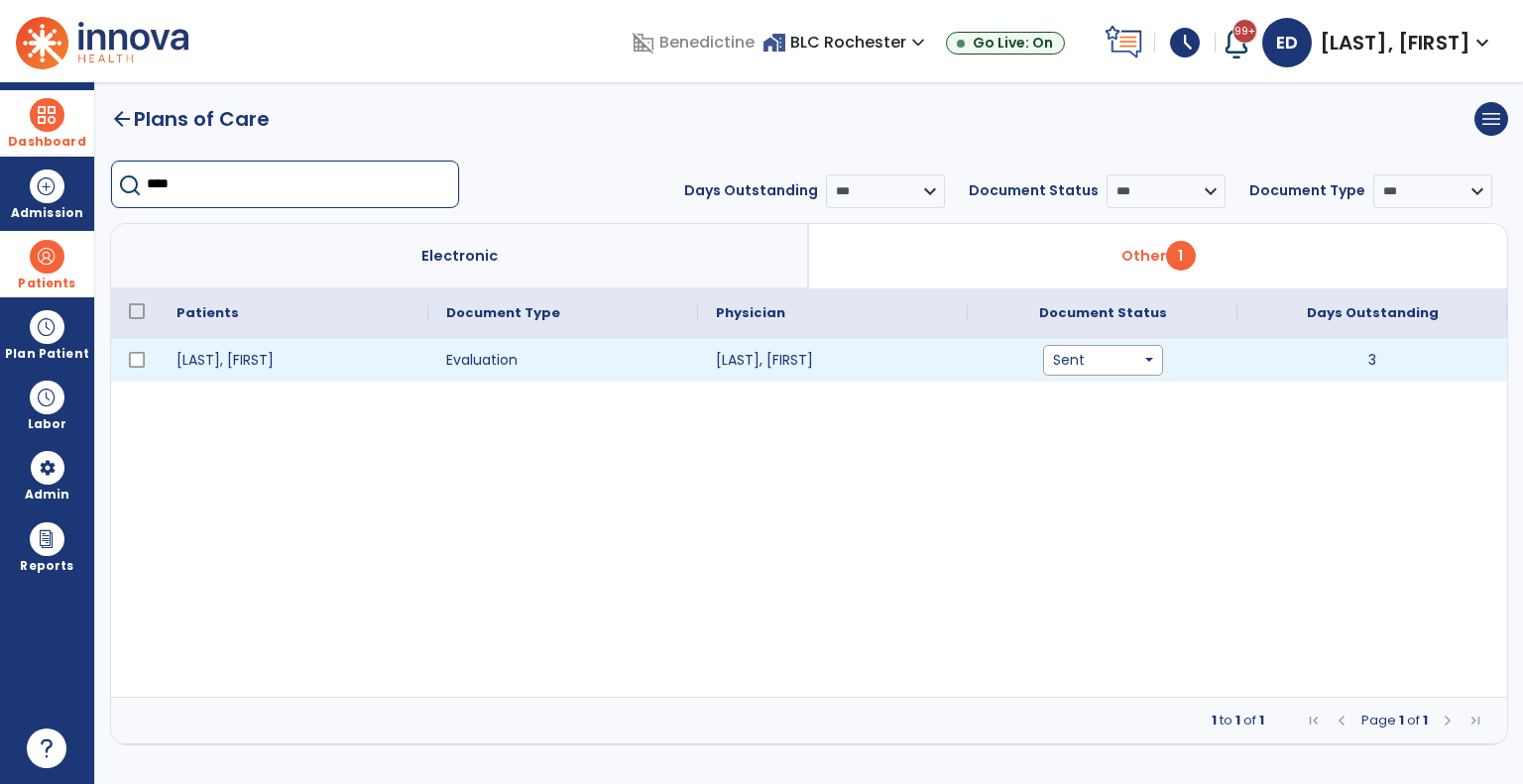 type on "****" 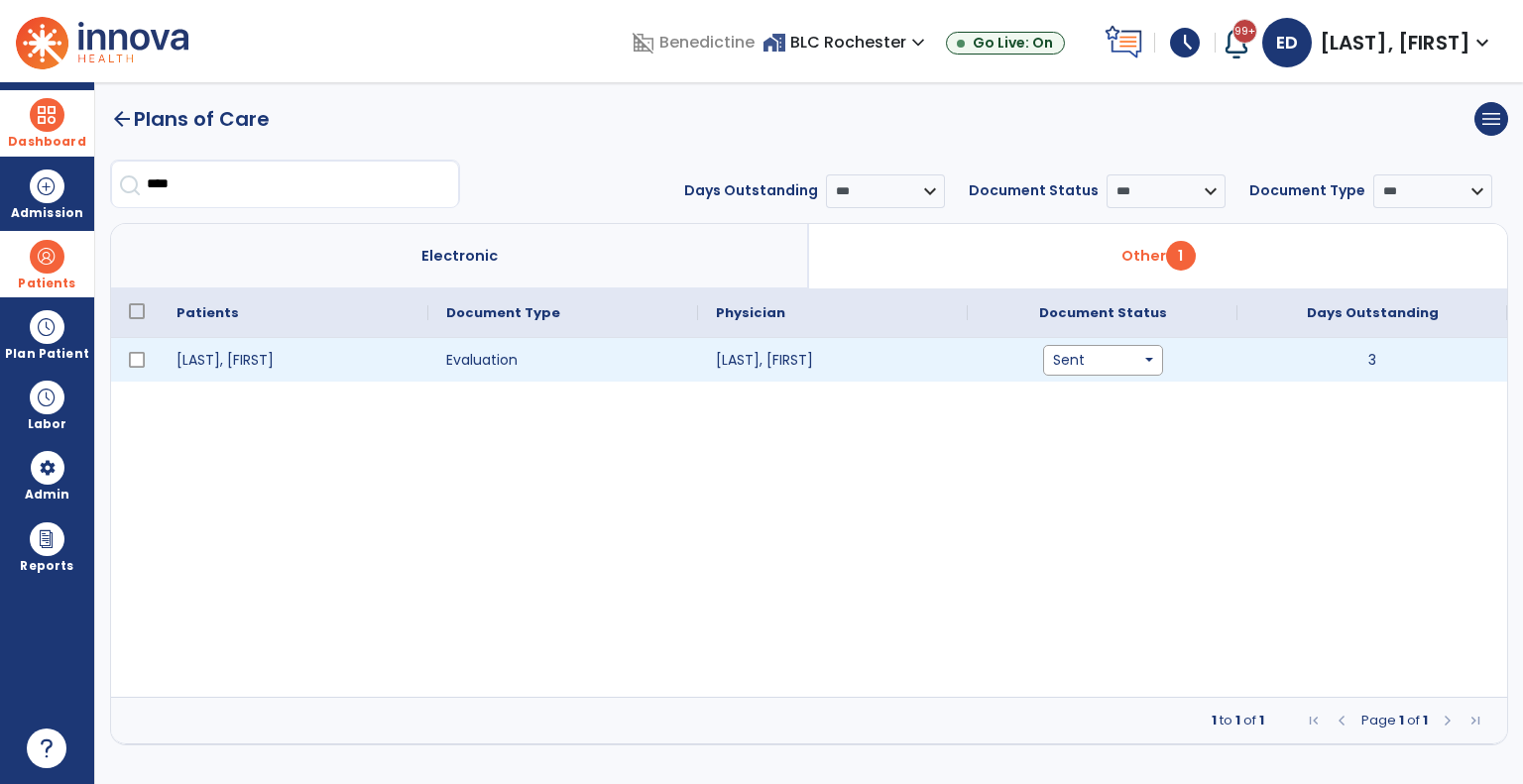 click on "Sent" 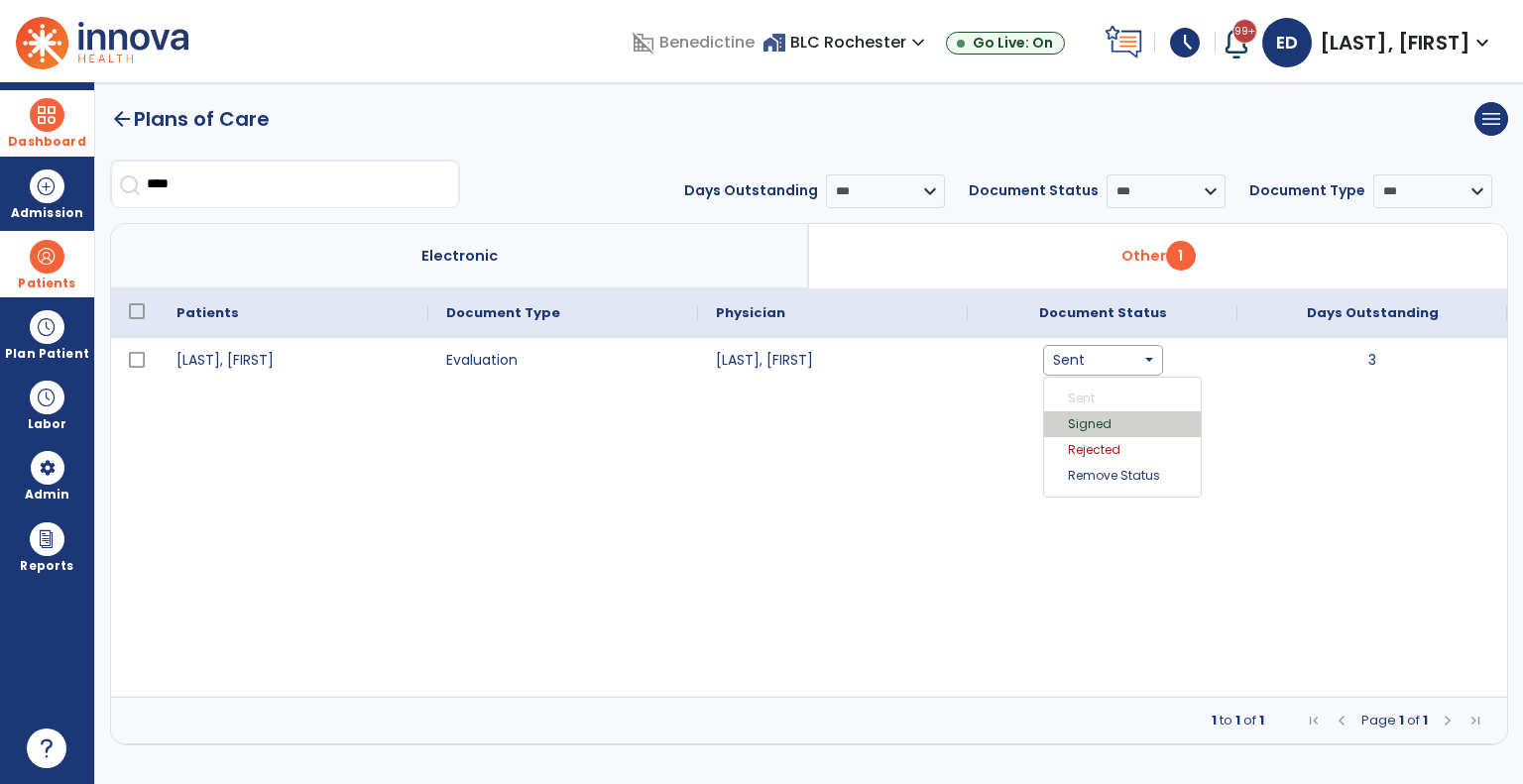 click on "Signed" at bounding box center [1122, 424] 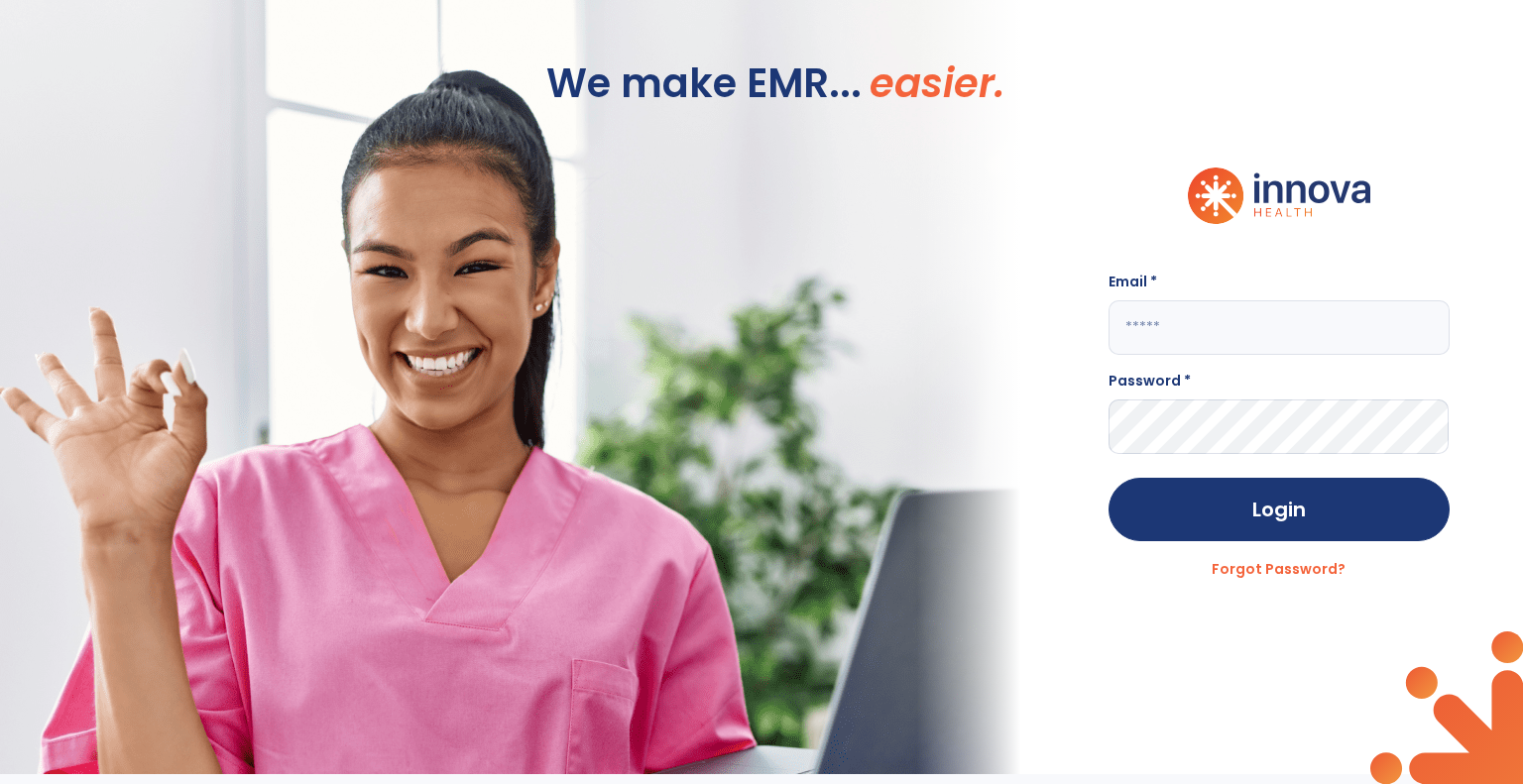 click 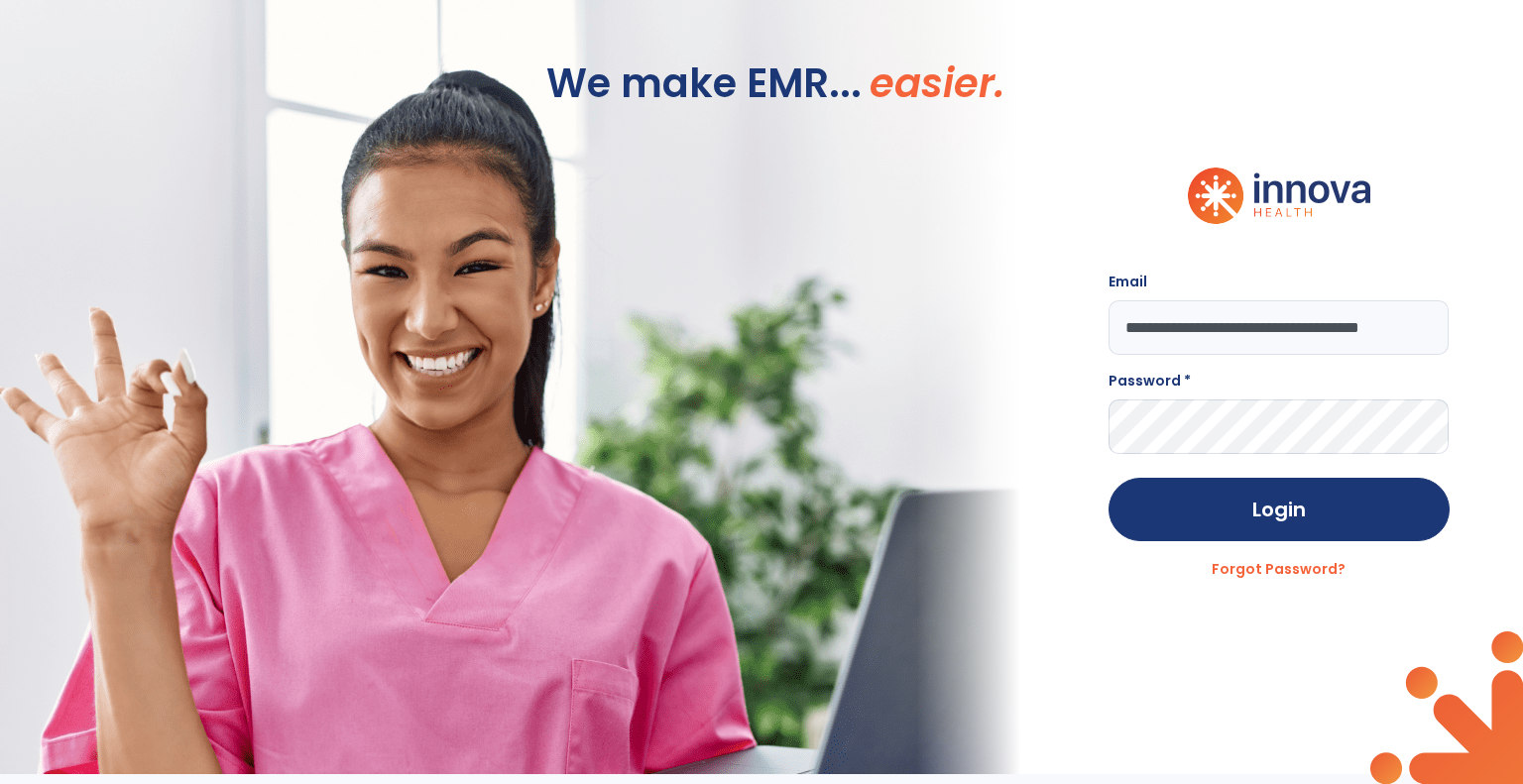 scroll, scrollTop: 0, scrollLeft: 11, axis: horizontal 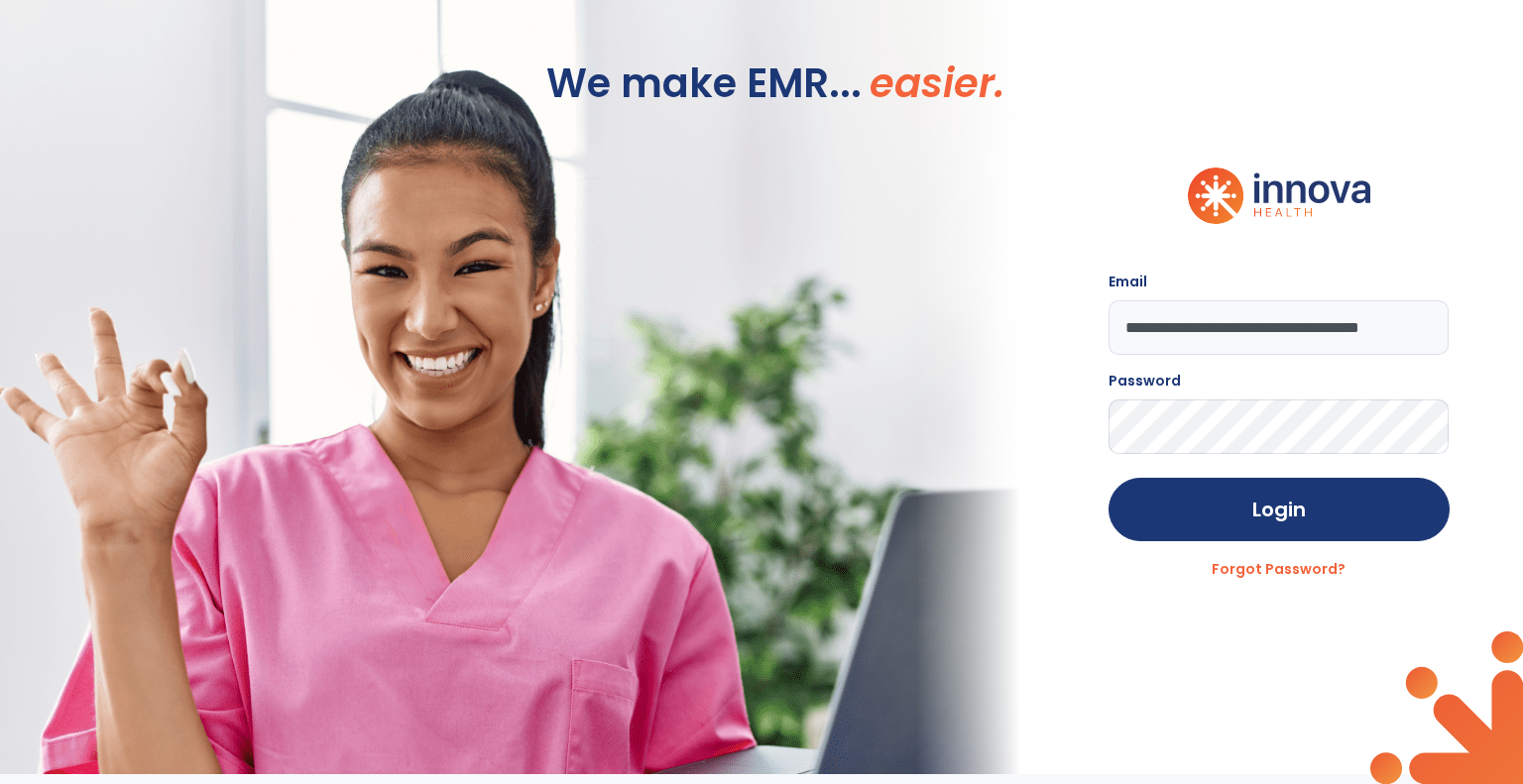 click on "Login" 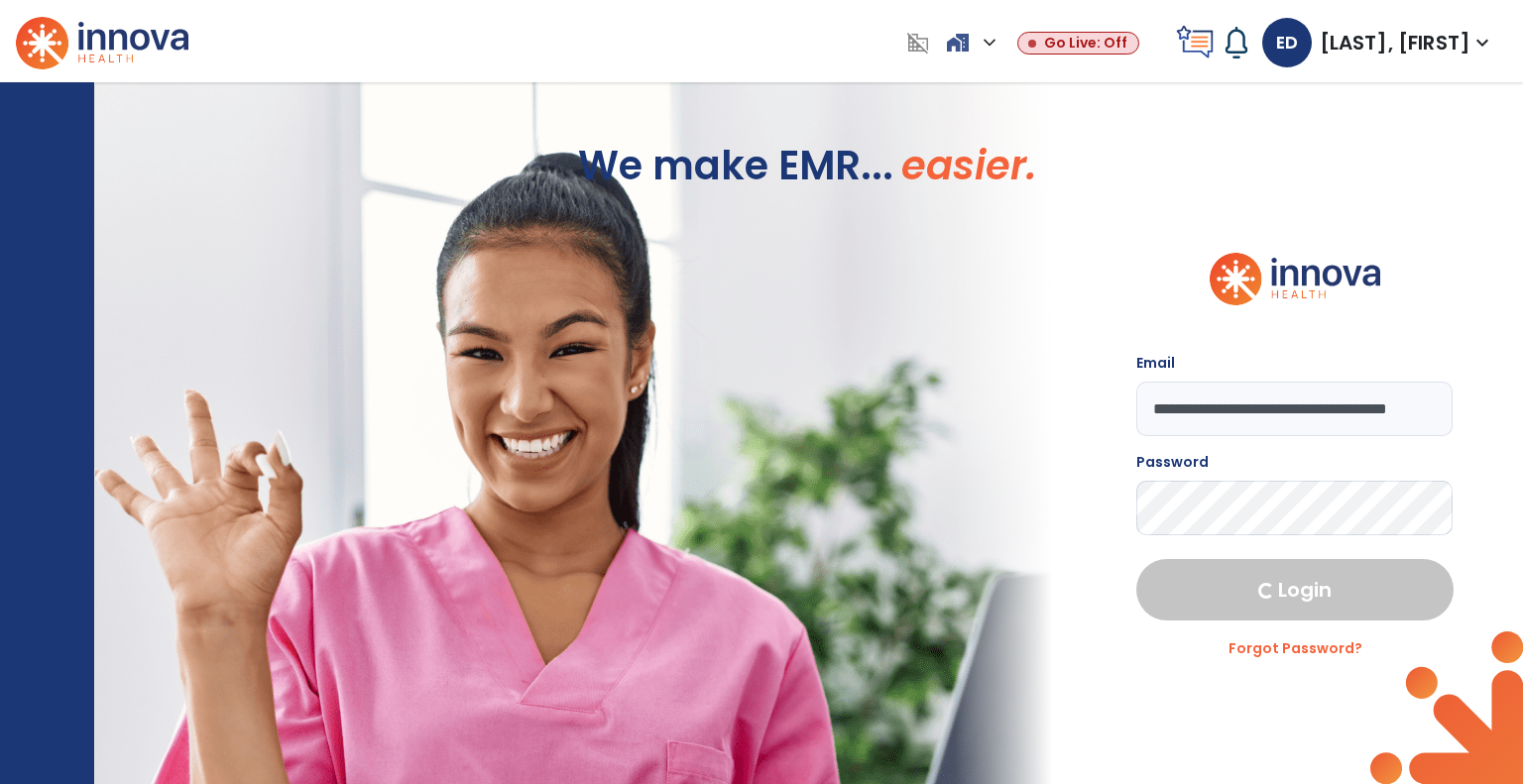 select on "***" 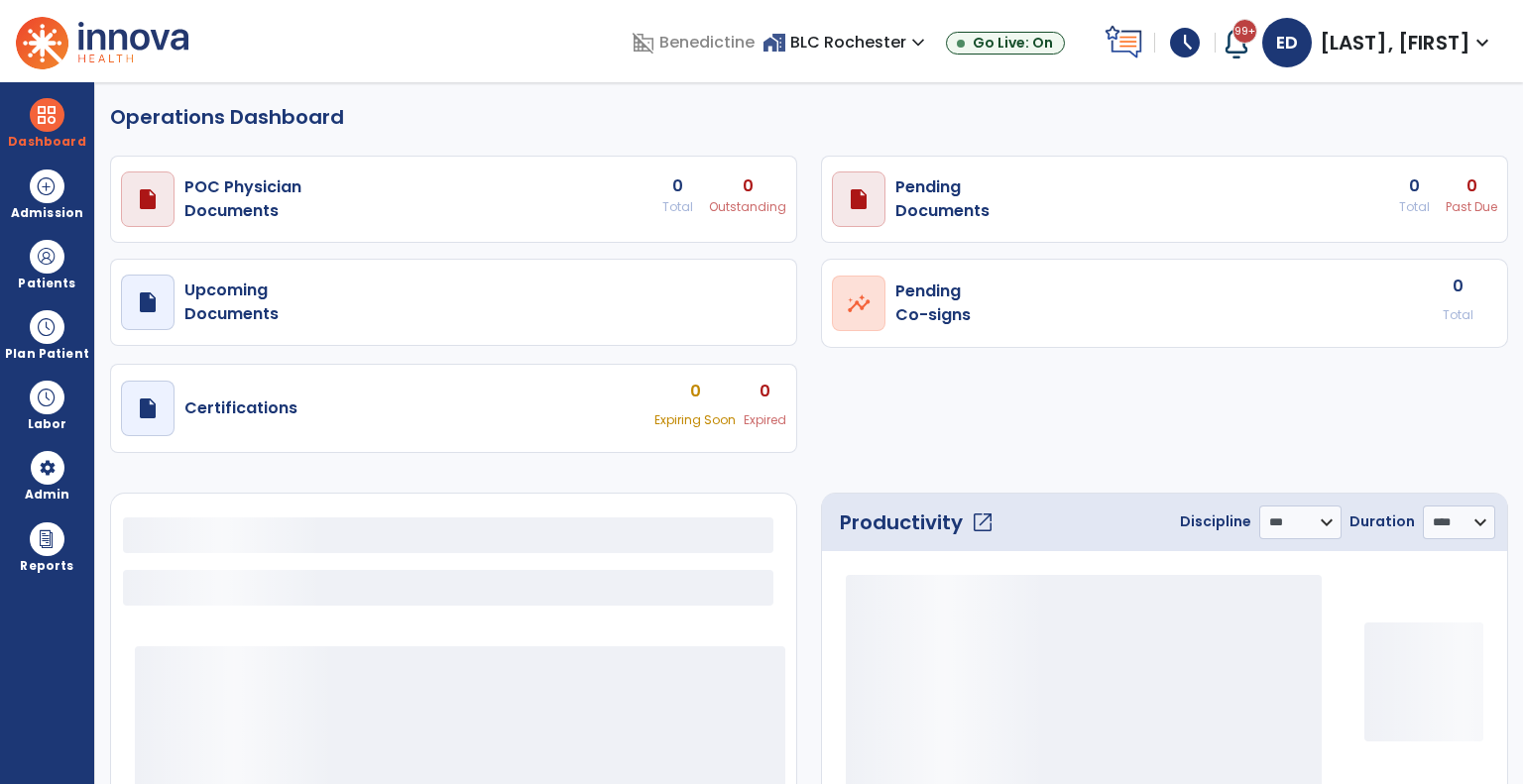 select on "***" 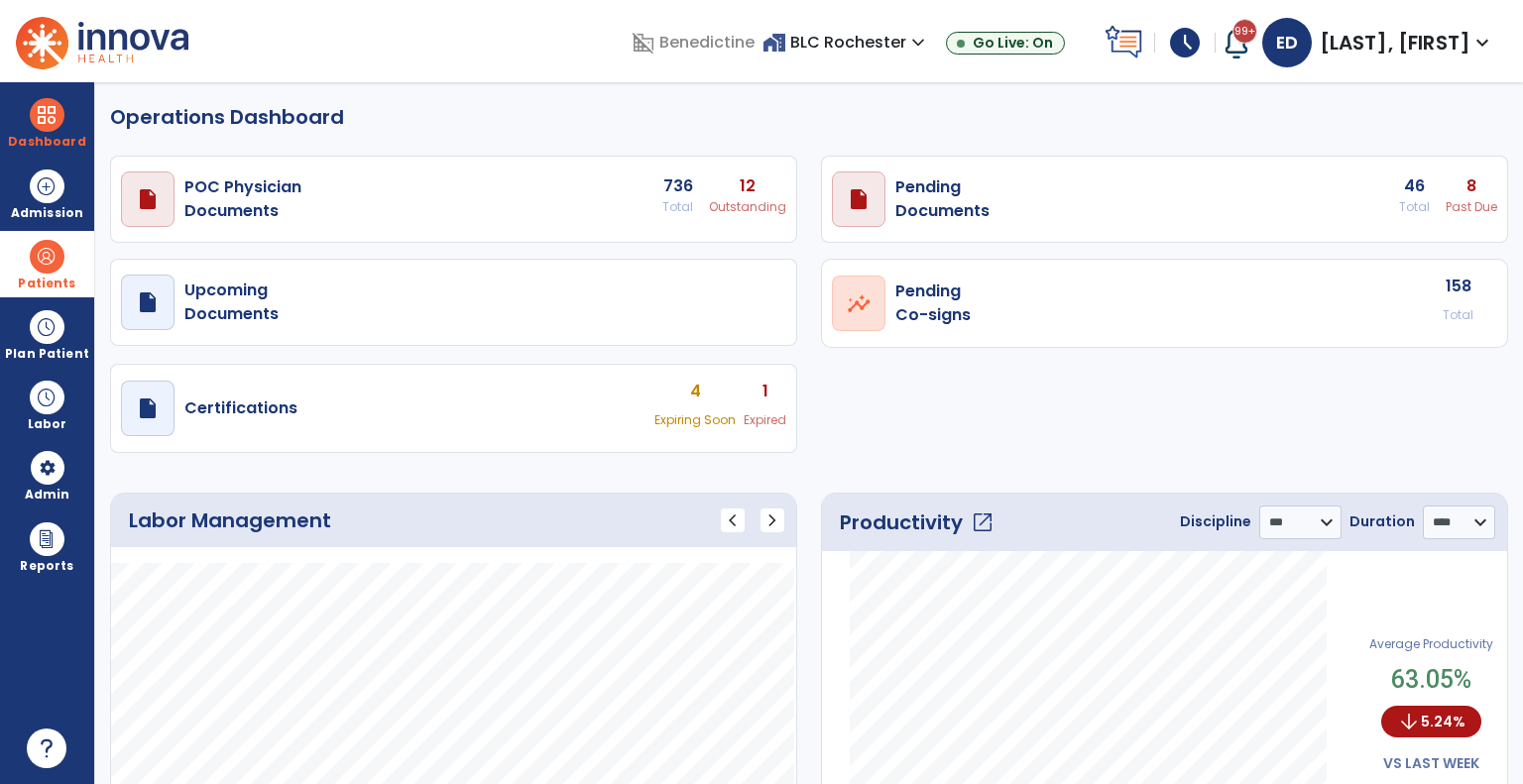 click at bounding box center (47, 257) 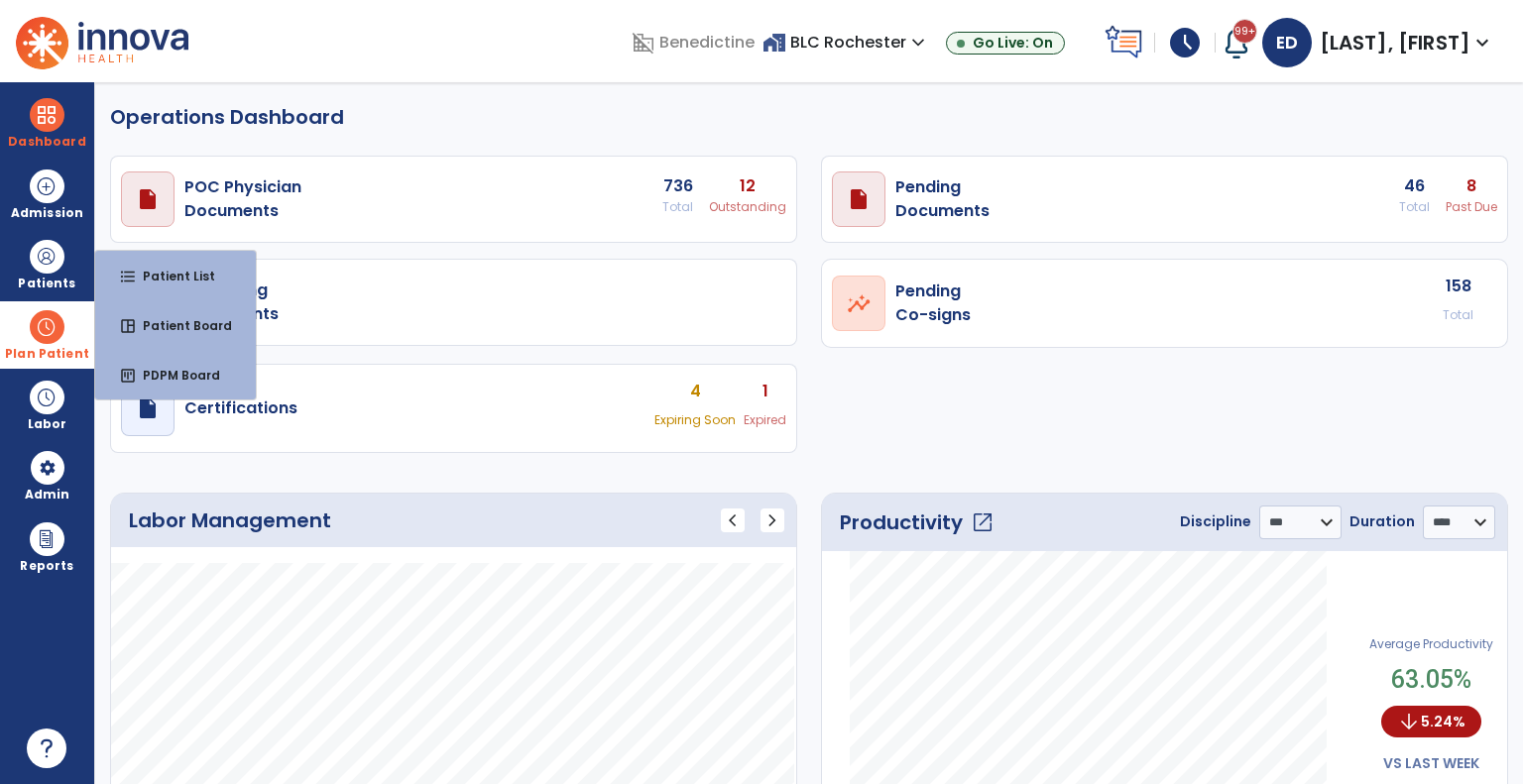 click at bounding box center [47, 327] 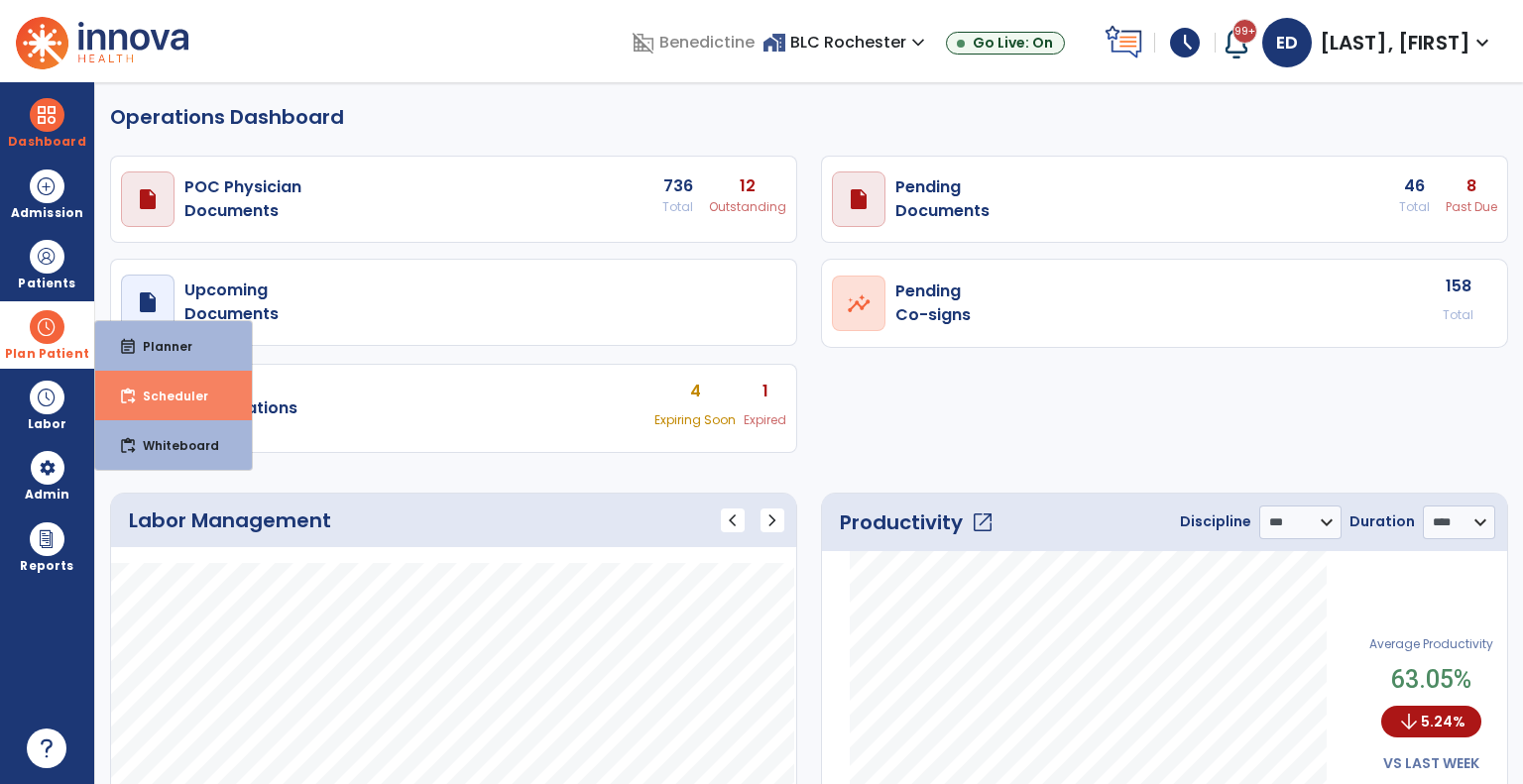 click on "Scheduler" at bounding box center (168, 395) 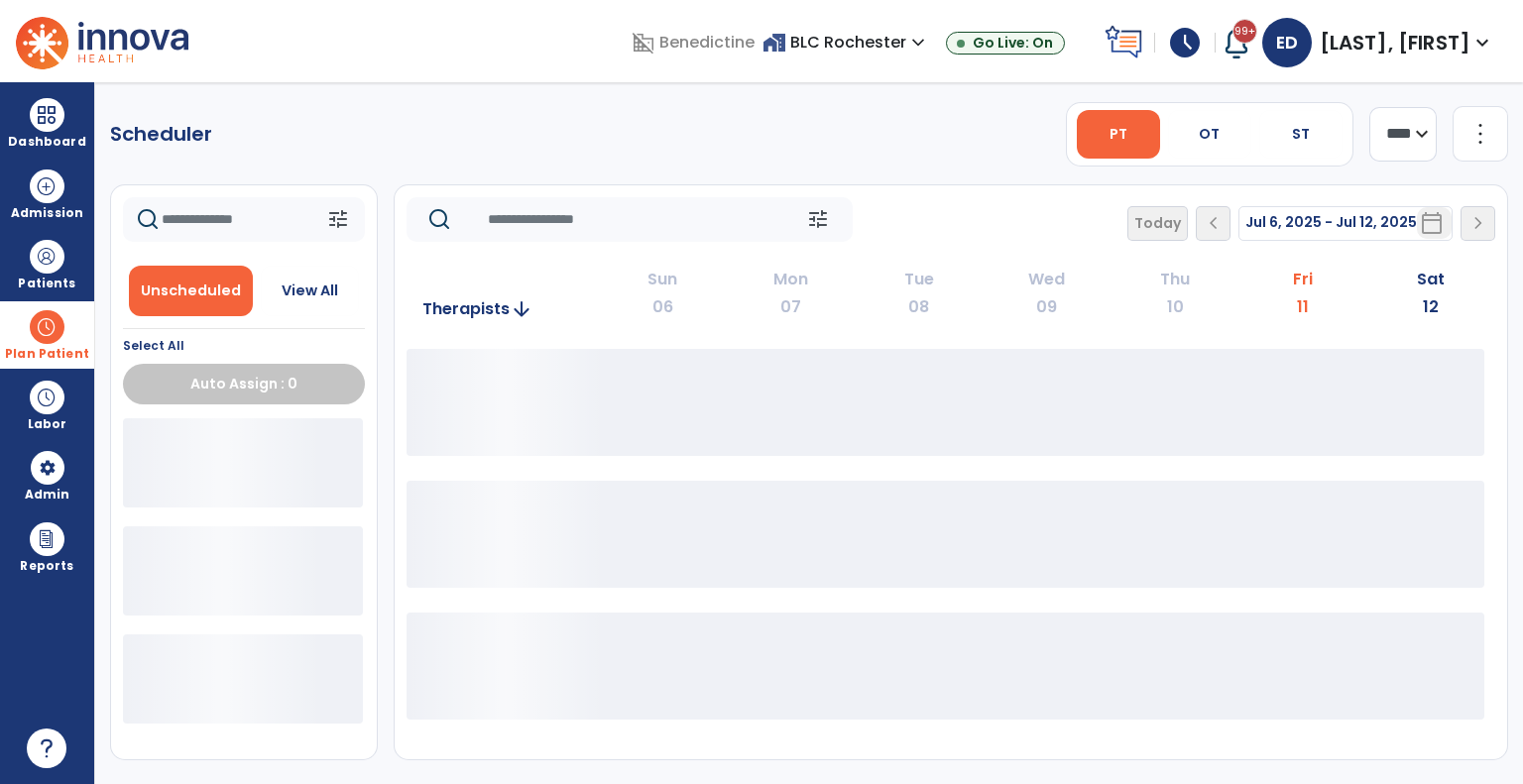 click on "**** ***" 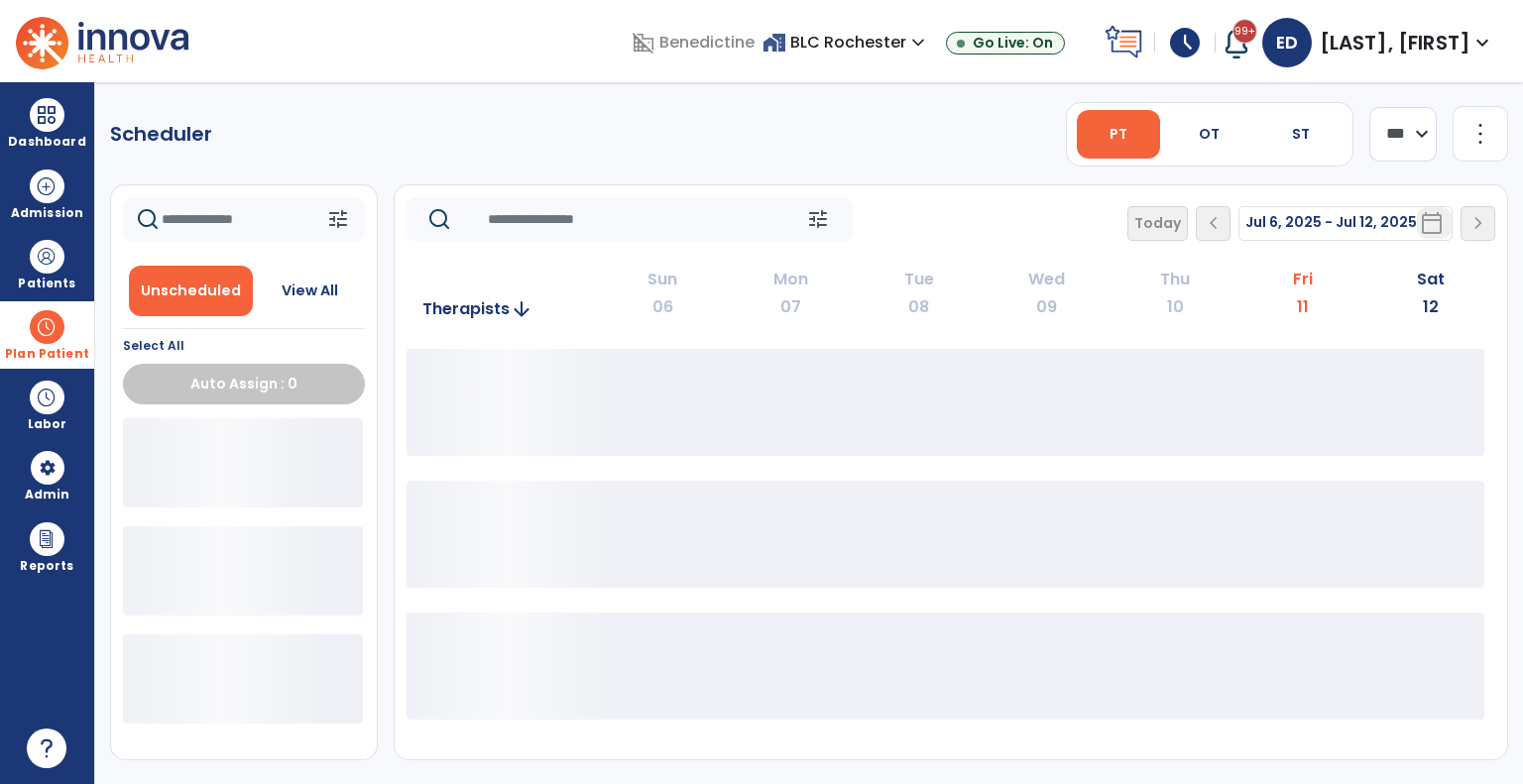 click on "**** ***" 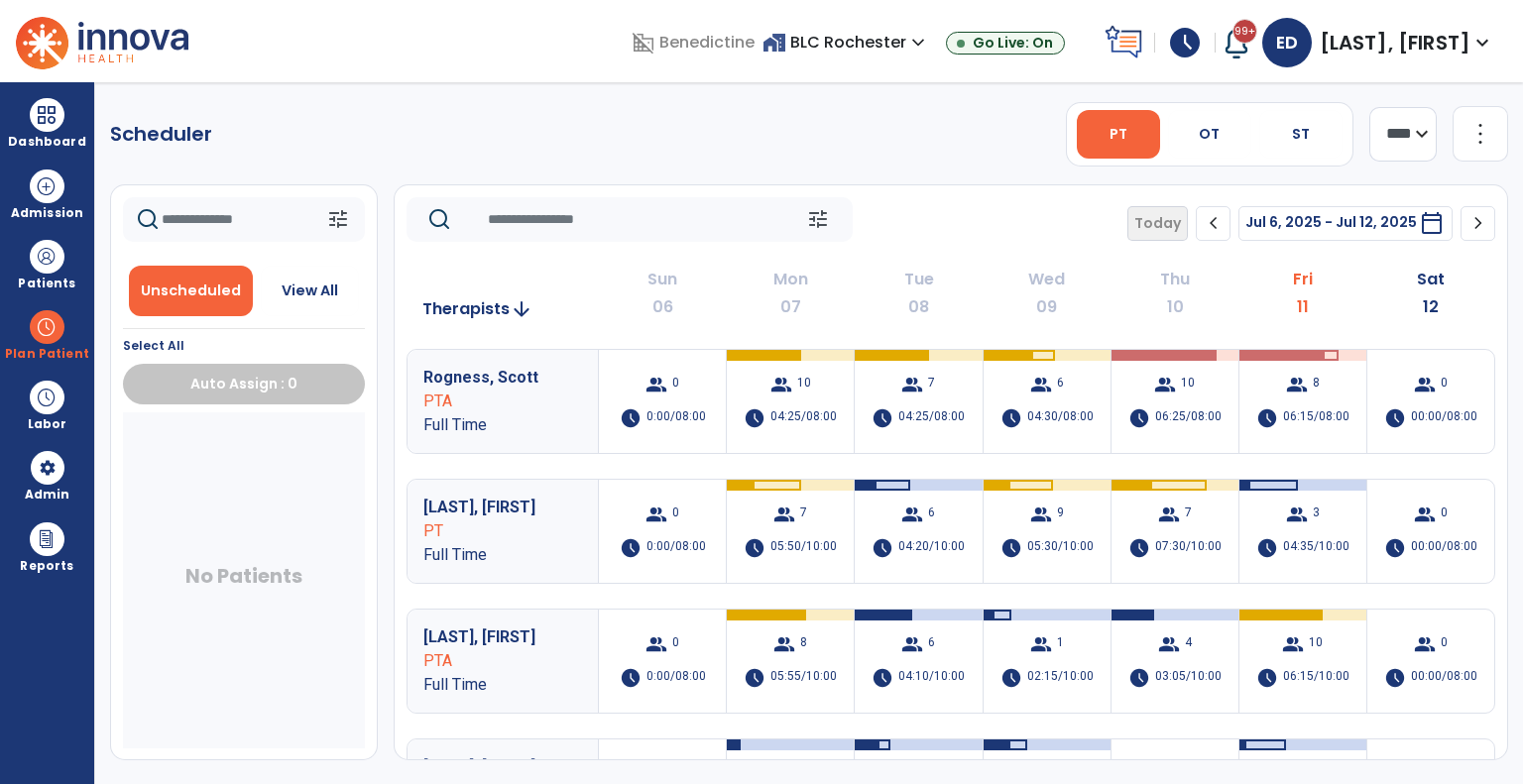 scroll, scrollTop: 0, scrollLeft: 0, axis: both 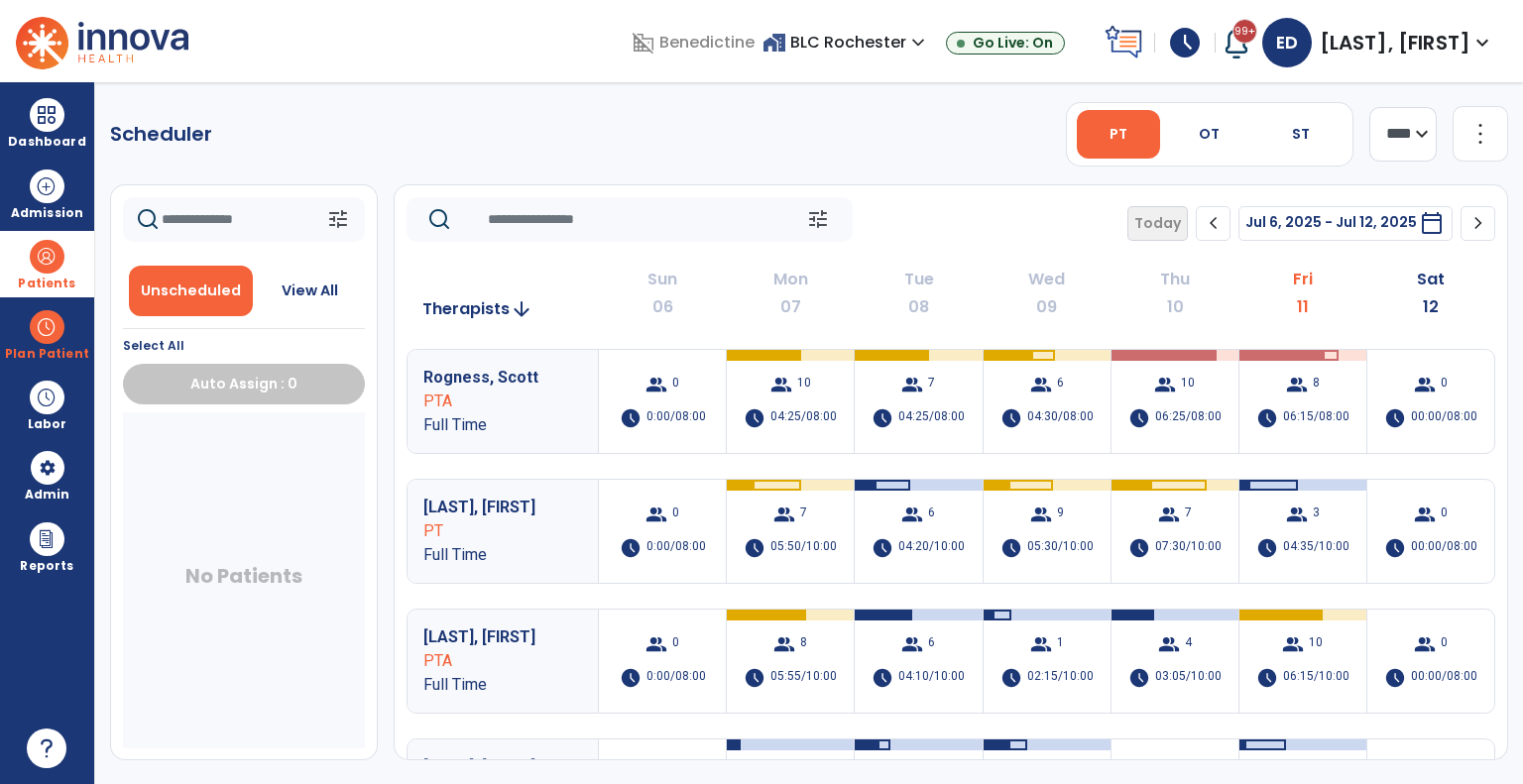 click on "Patients" at bounding box center [47, 264] 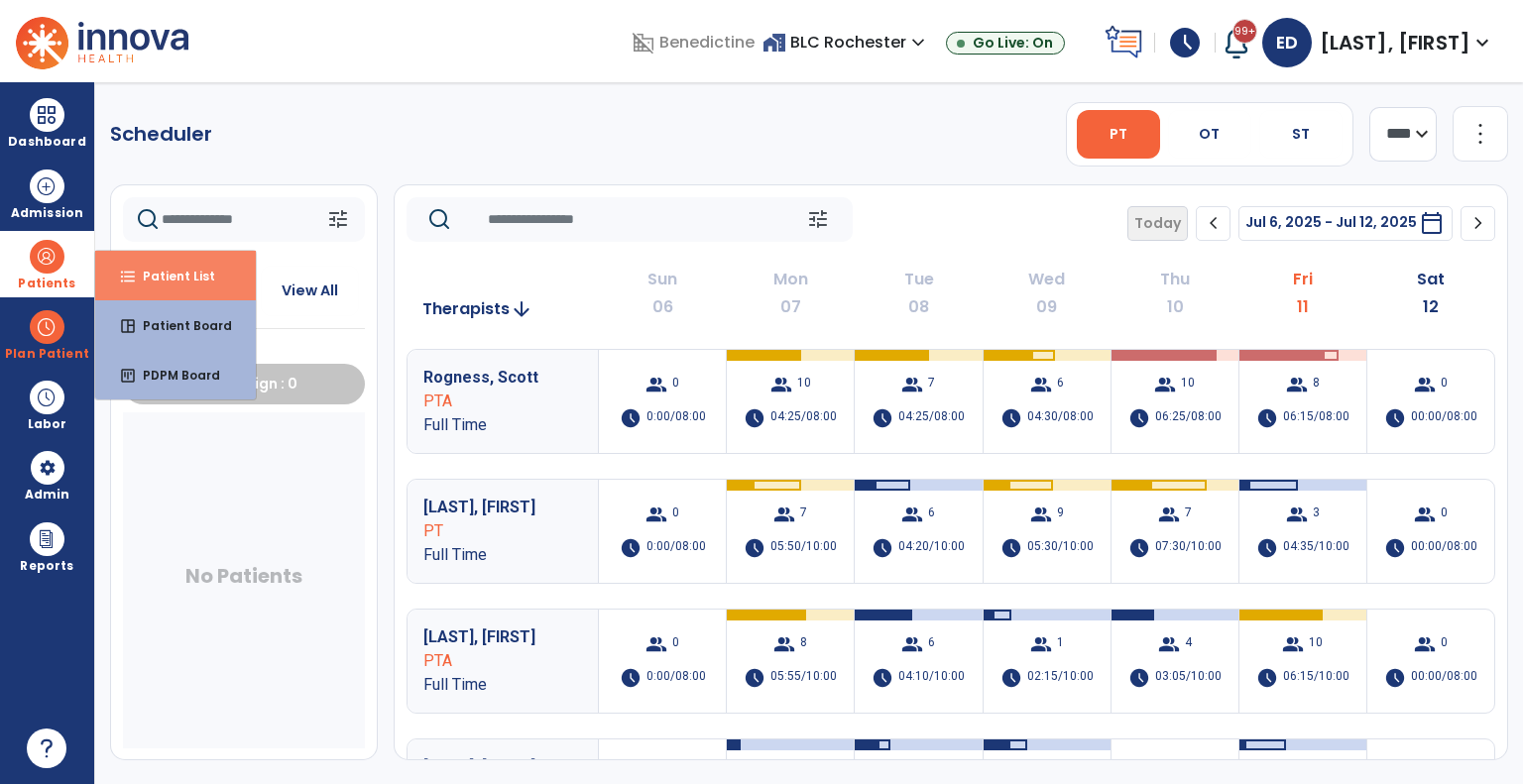 click on "Patient List" at bounding box center [171, 276] 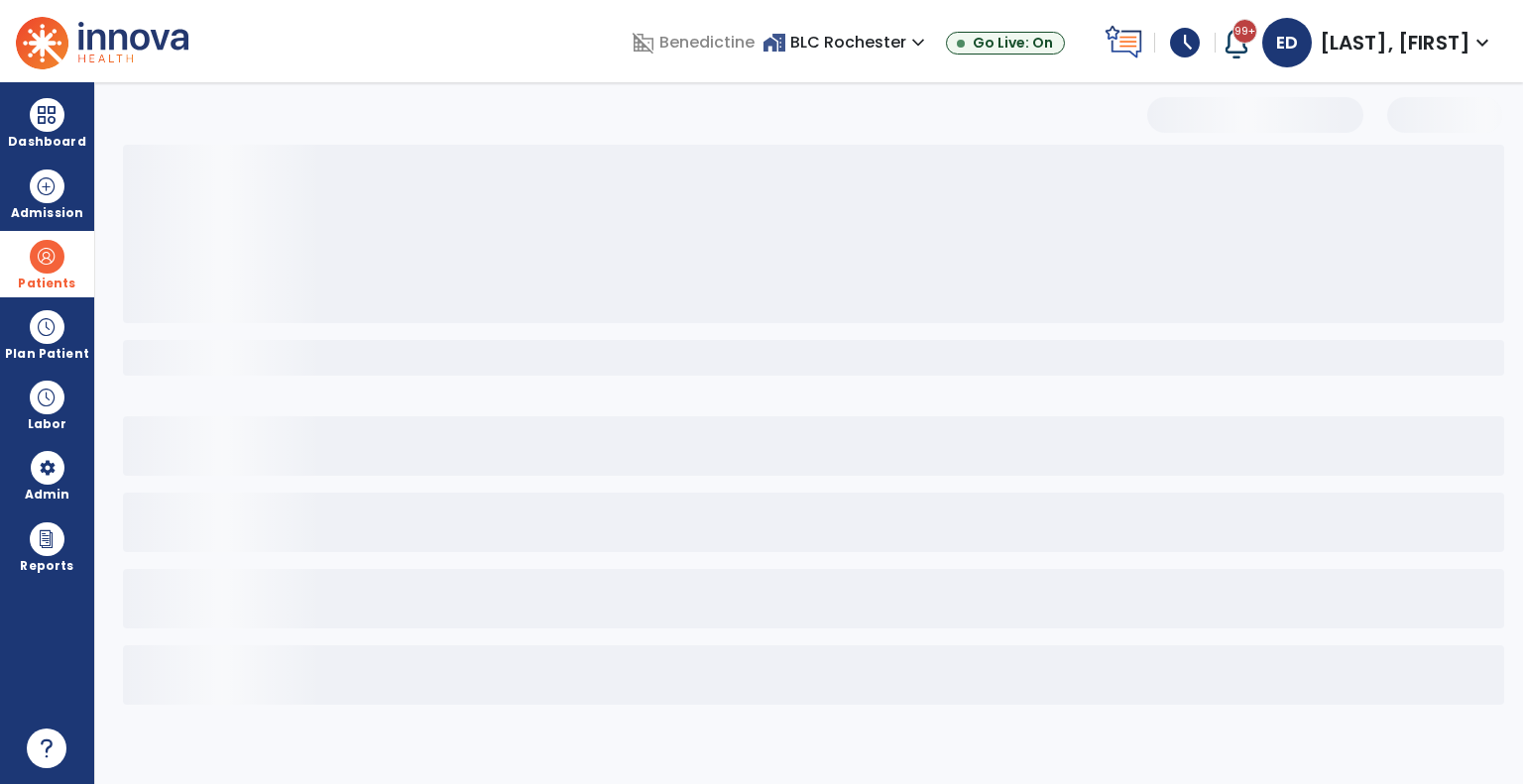 select on "***" 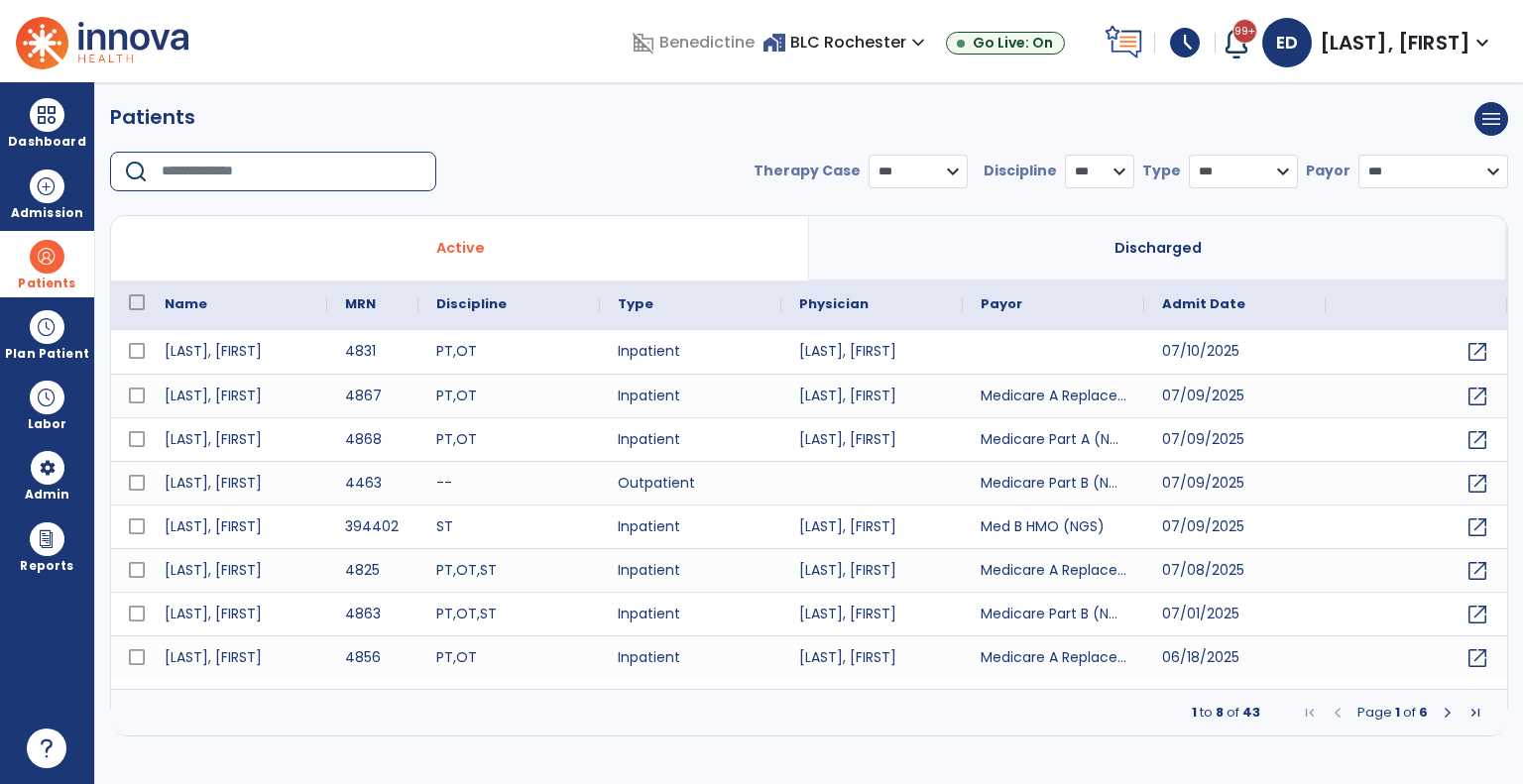 click at bounding box center [292, 171] 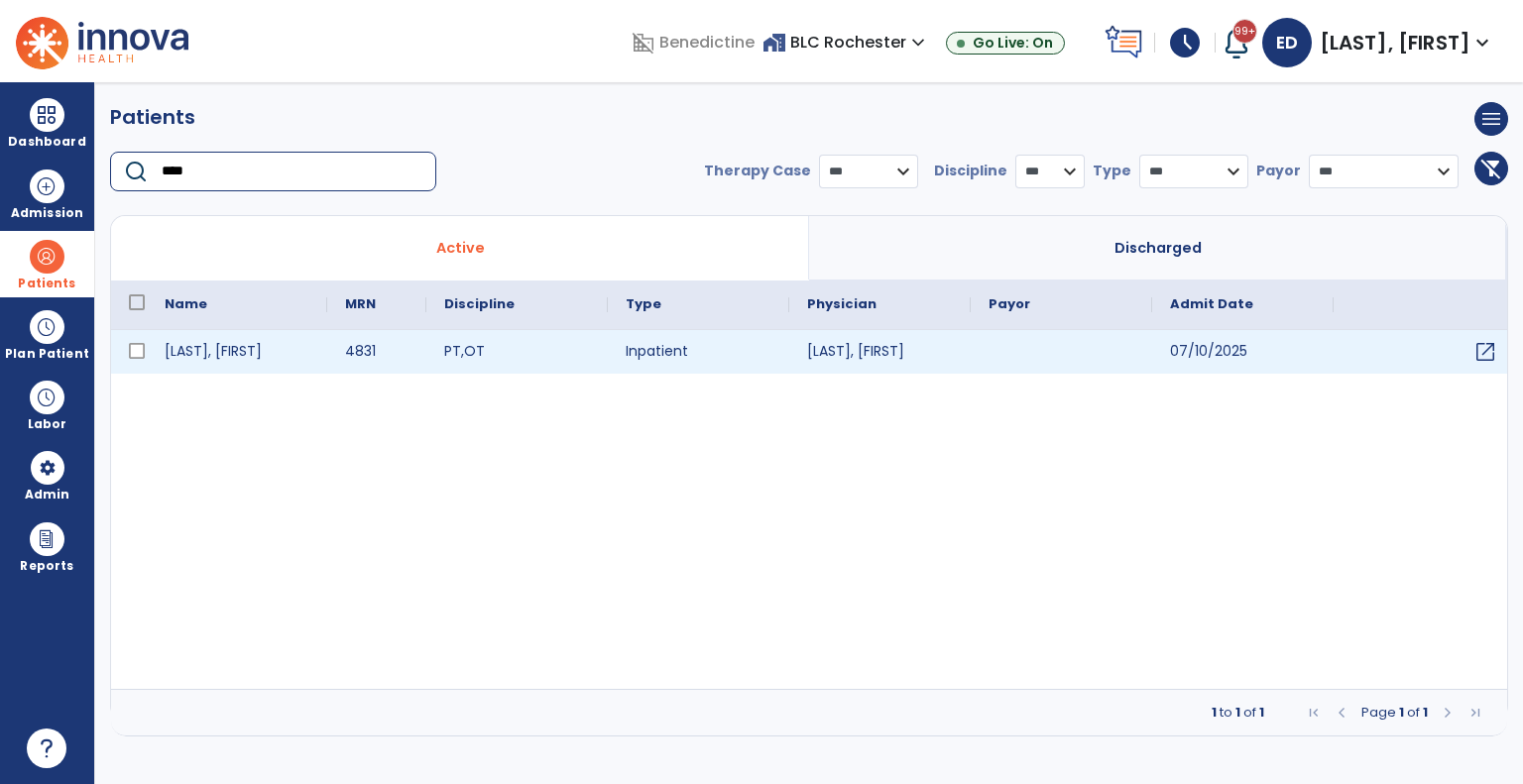 type on "****" 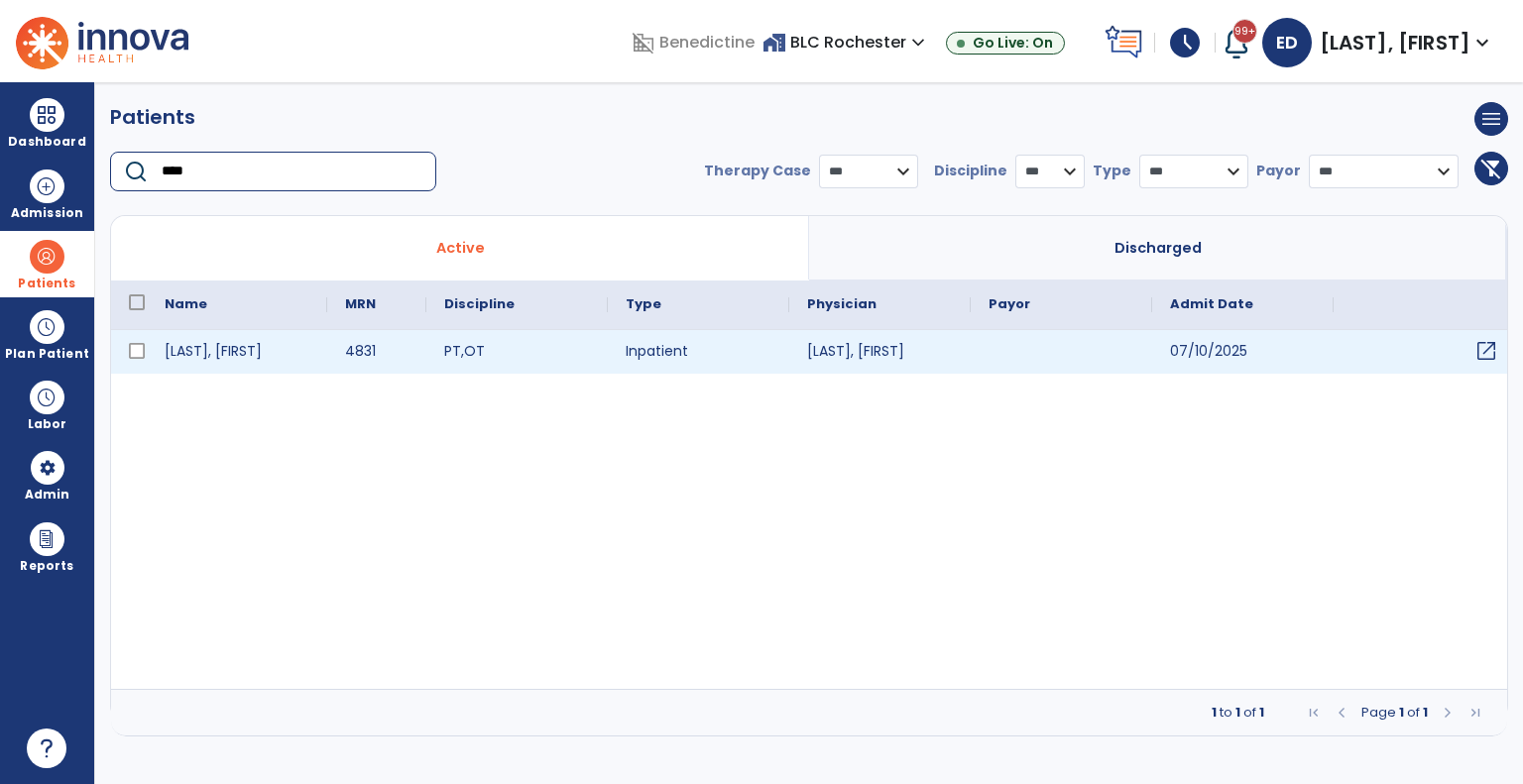 click on "open_in_new" at bounding box center (1486, 351) 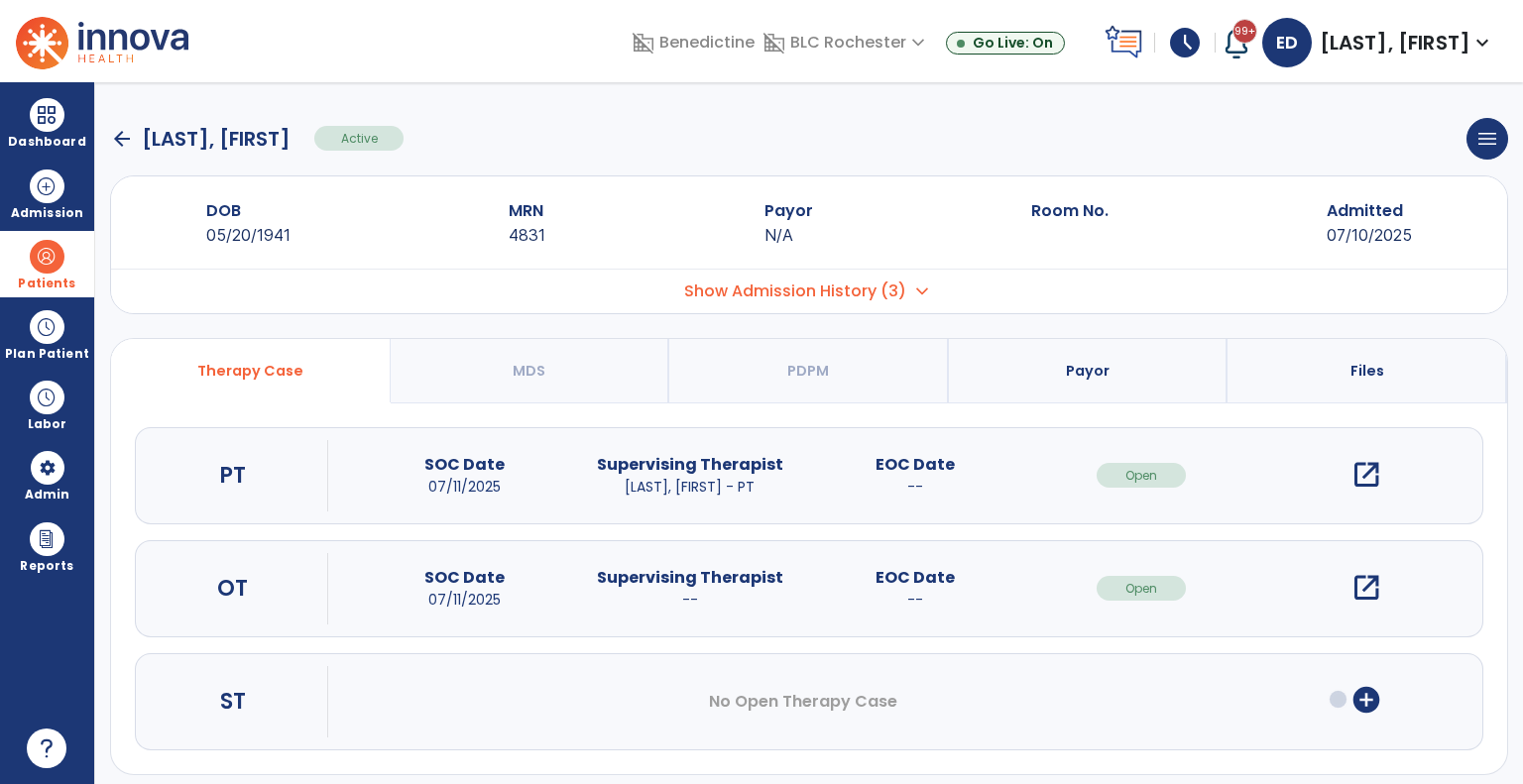 click on "open_in_new" at bounding box center [1366, 475] 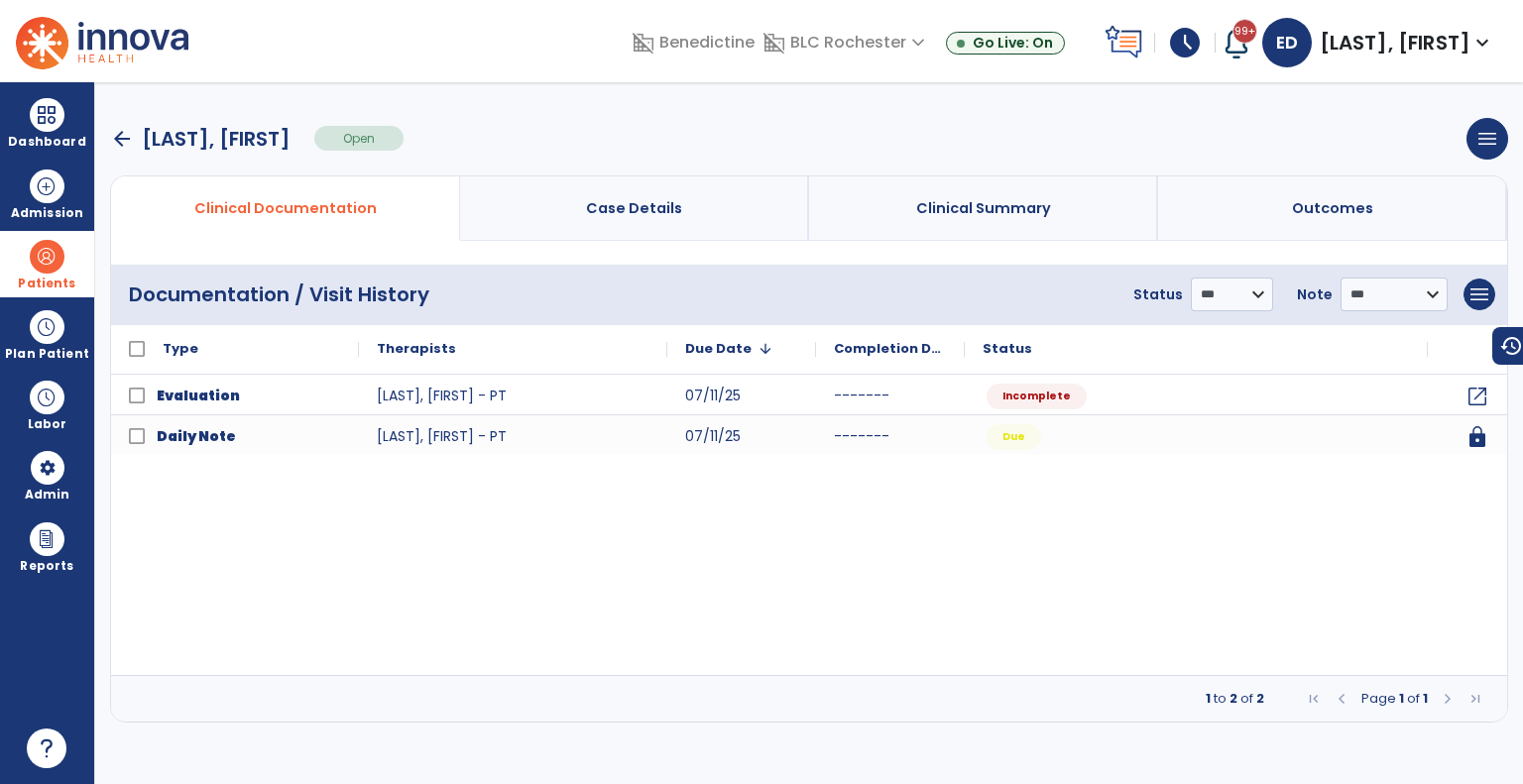 click on "arrow_back" at bounding box center (122, 139) 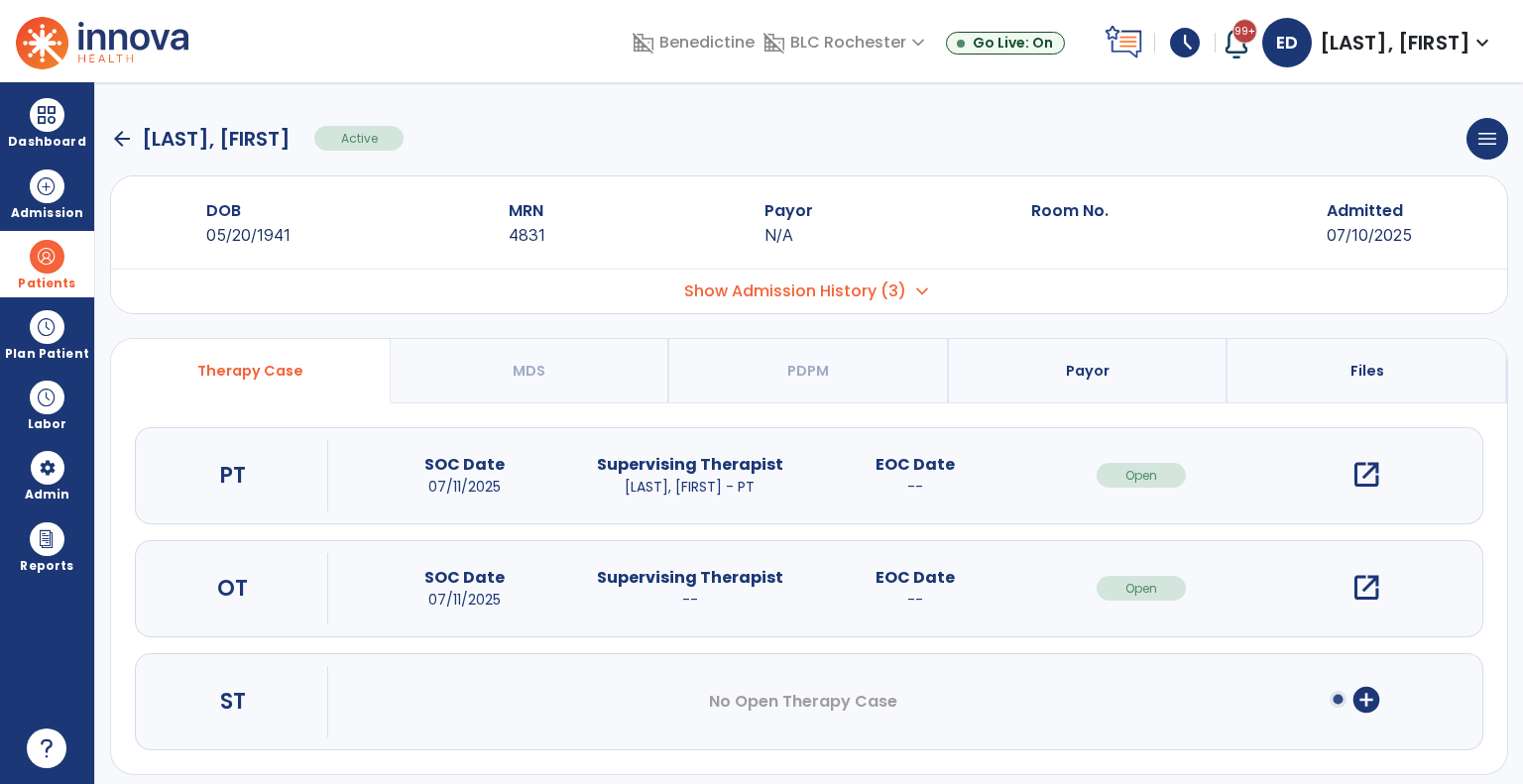 click on "open_in_new" at bounding box center [1366, 588] 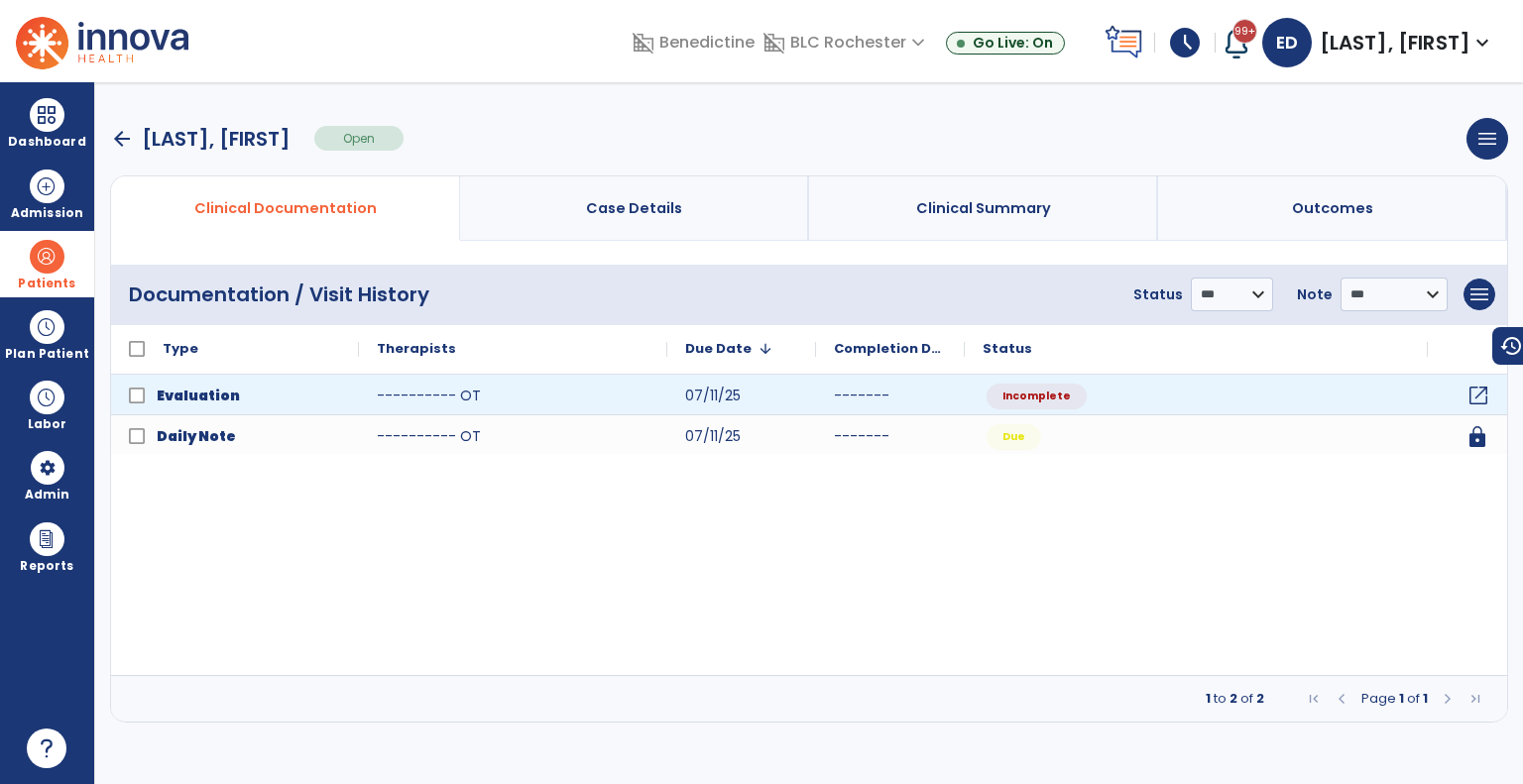 click on "open_in_new" 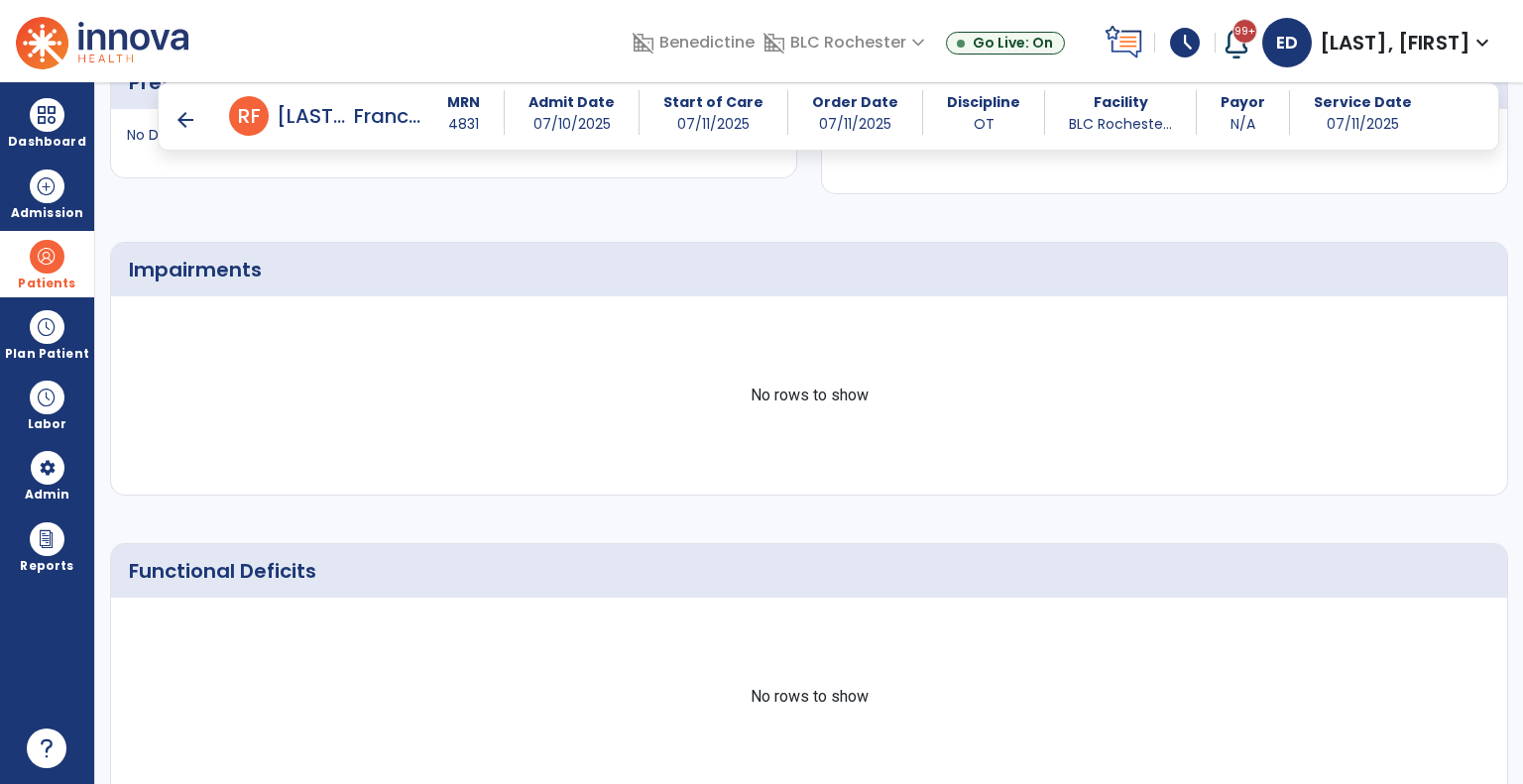 scroll, scrollTop: 2636, scrollLeft: 0, axis: vertical 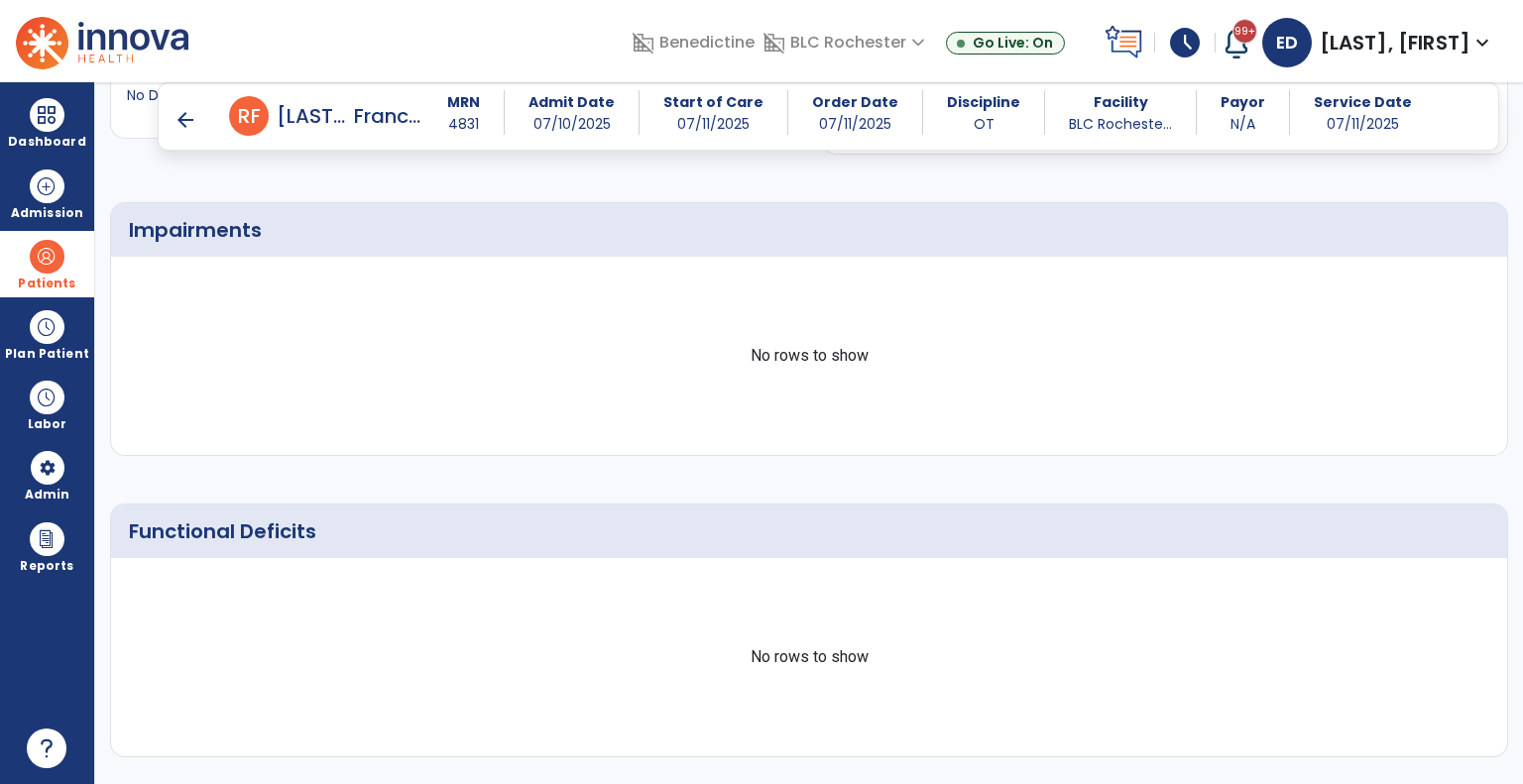 click on "arrow_back" at bounding box center [185, 120] 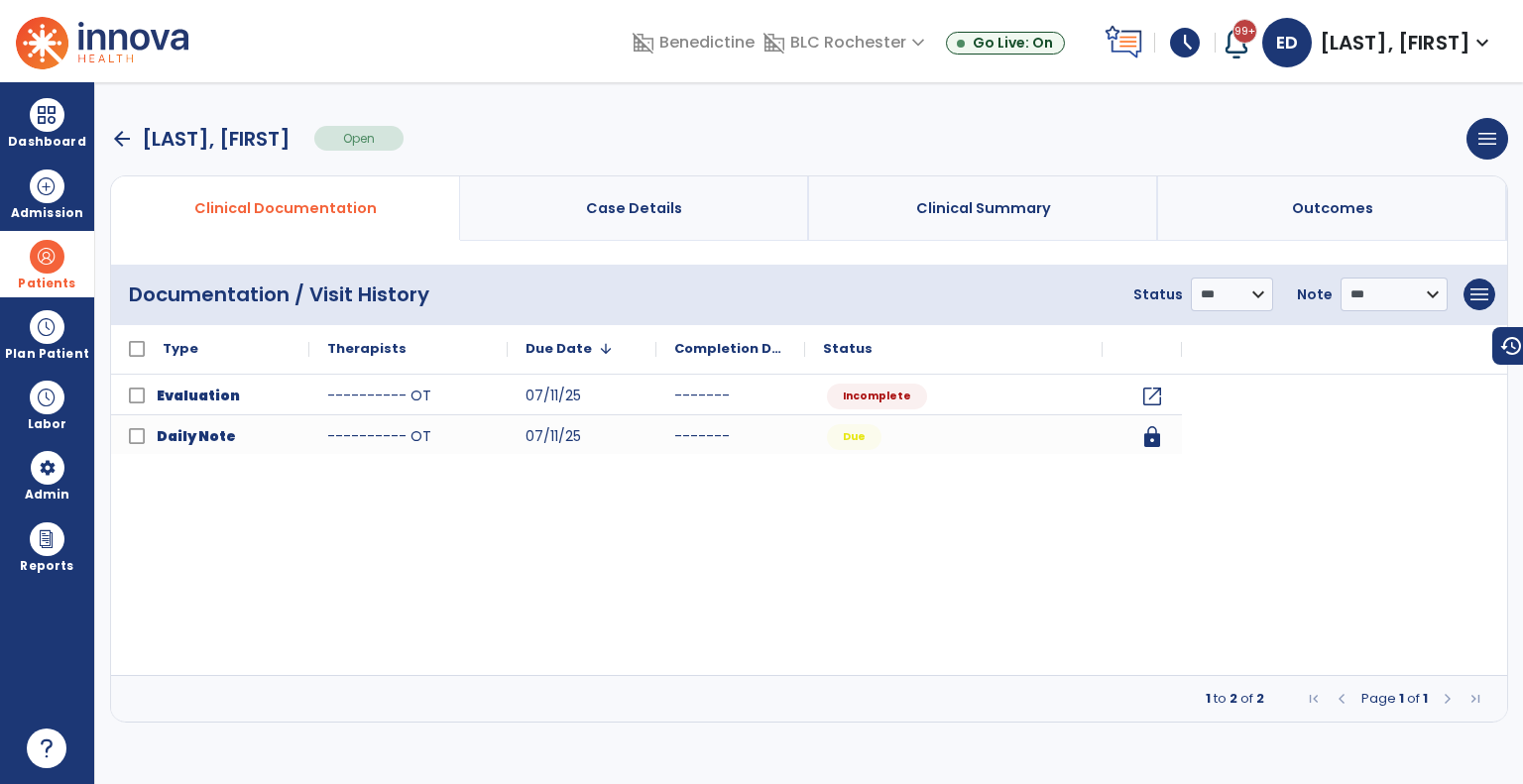 scroll, scrollTop: 0, scrollLeft: 0, axis: both 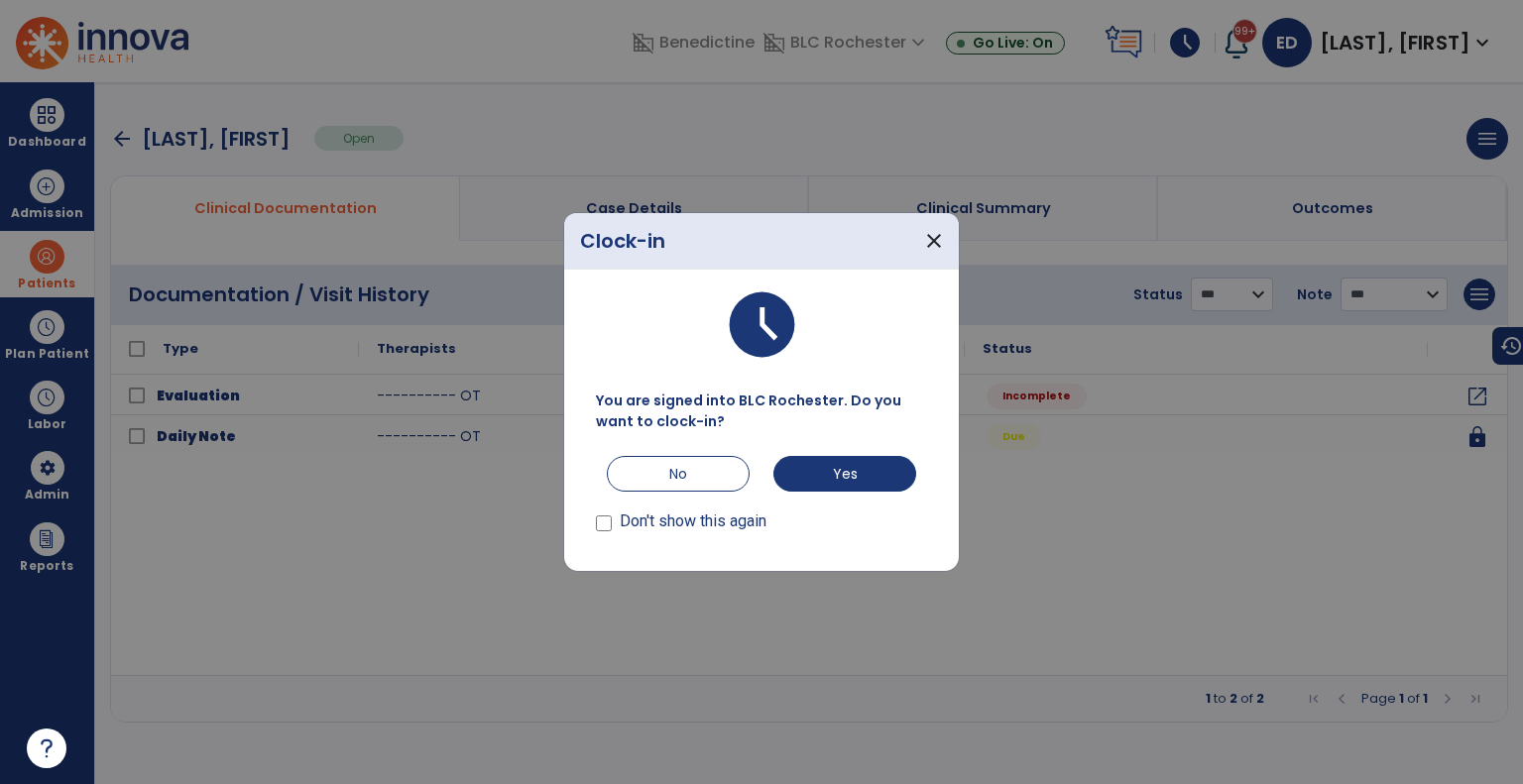 click on "You are signed into BLC Rochester. Do you want to clock-in?   No   Yes      Don't show this again" at bounding box center (762, 463) 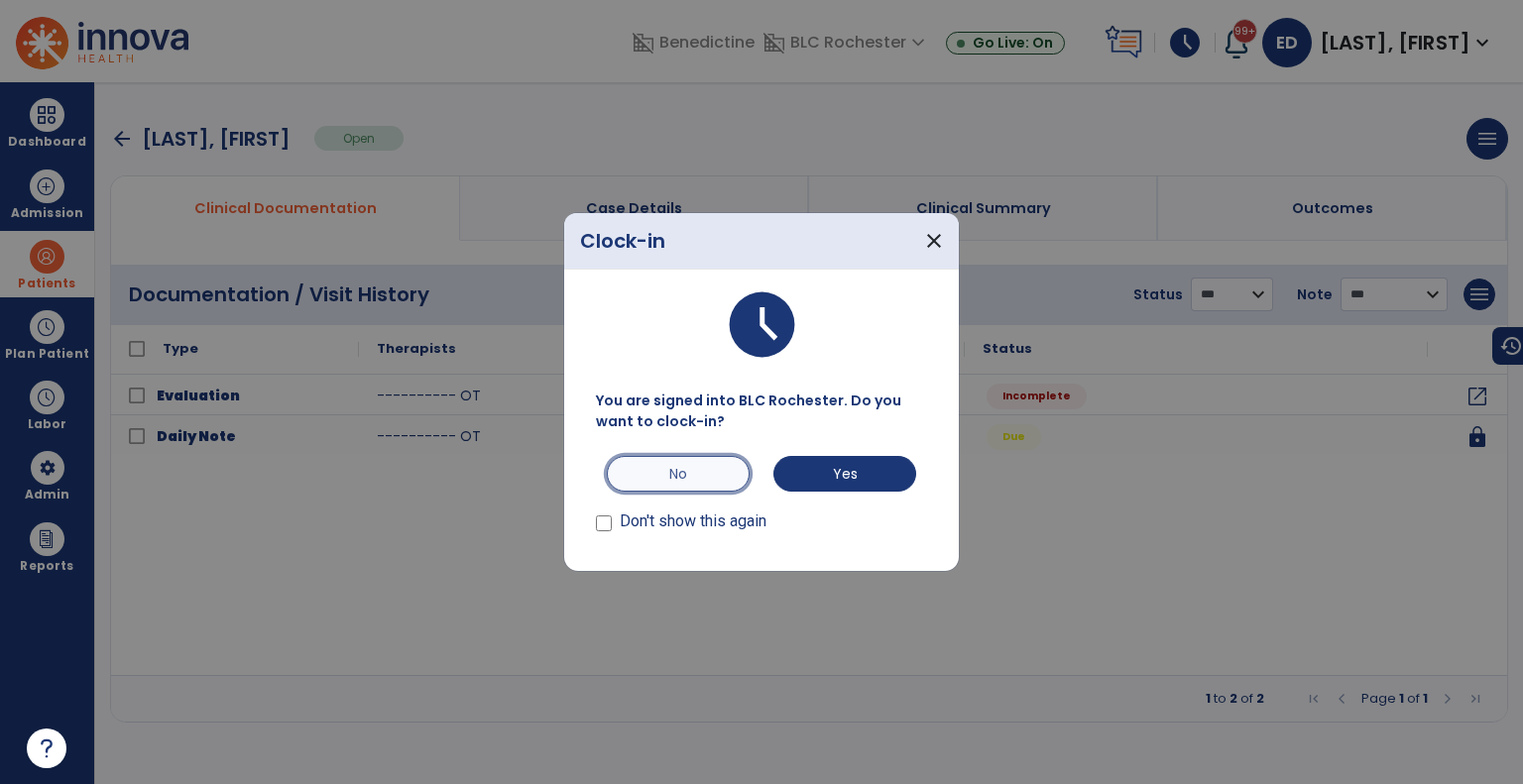 click on "No" at bounding box center [678, 474] 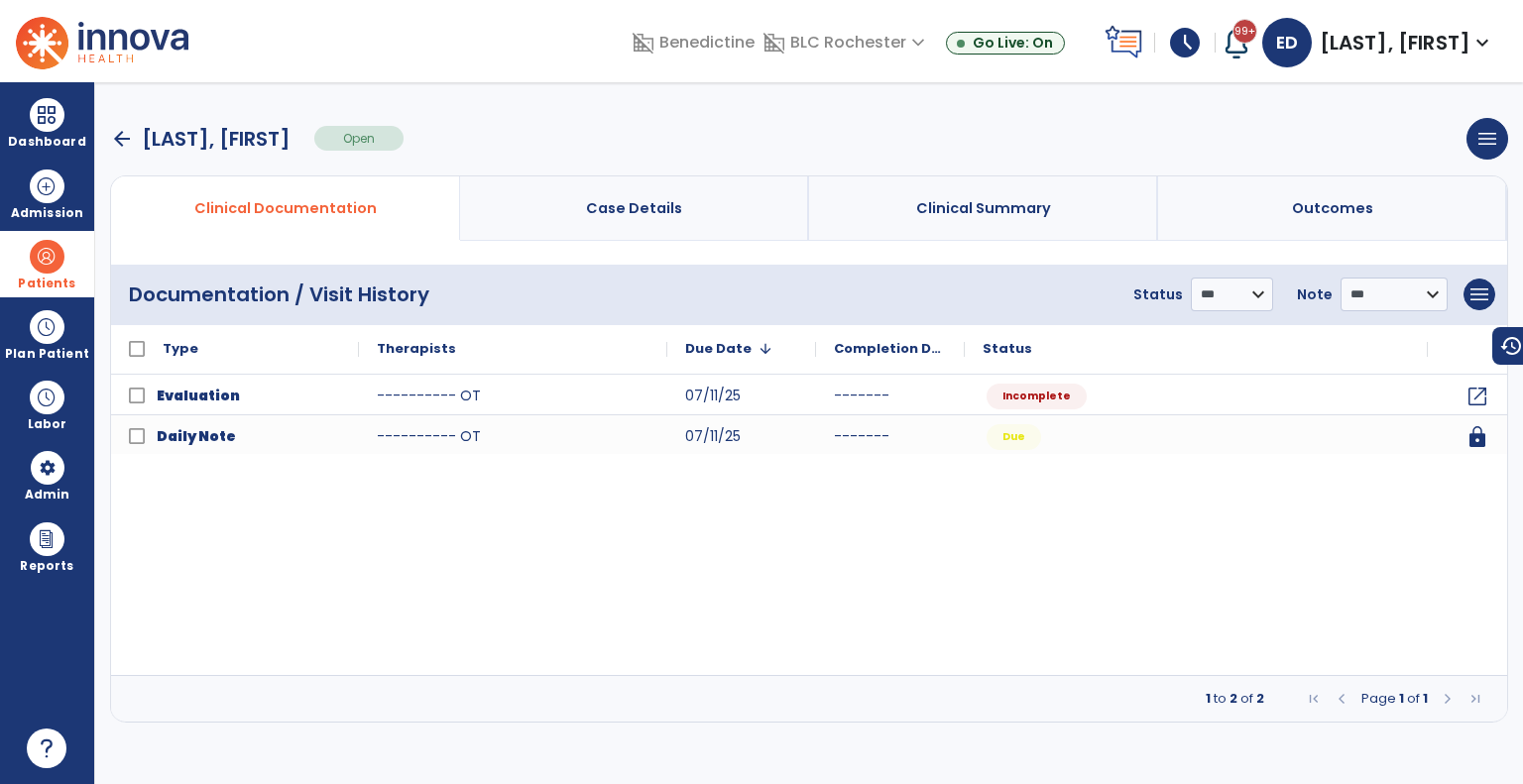 click on "schedule" at bounding box center [1185, 43] 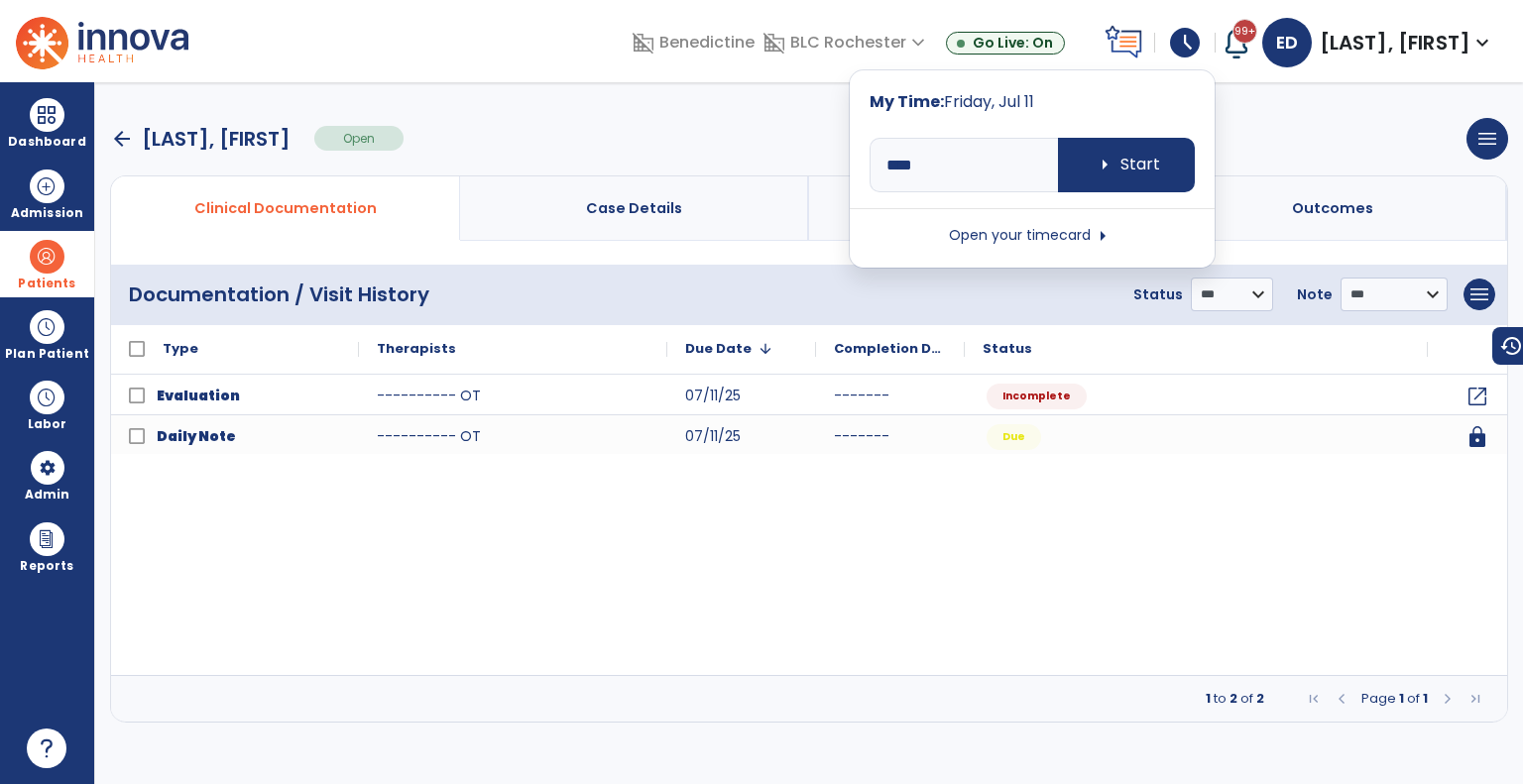 click on "Open your timecard  arrow_right" at bounding box center (1032, 236) 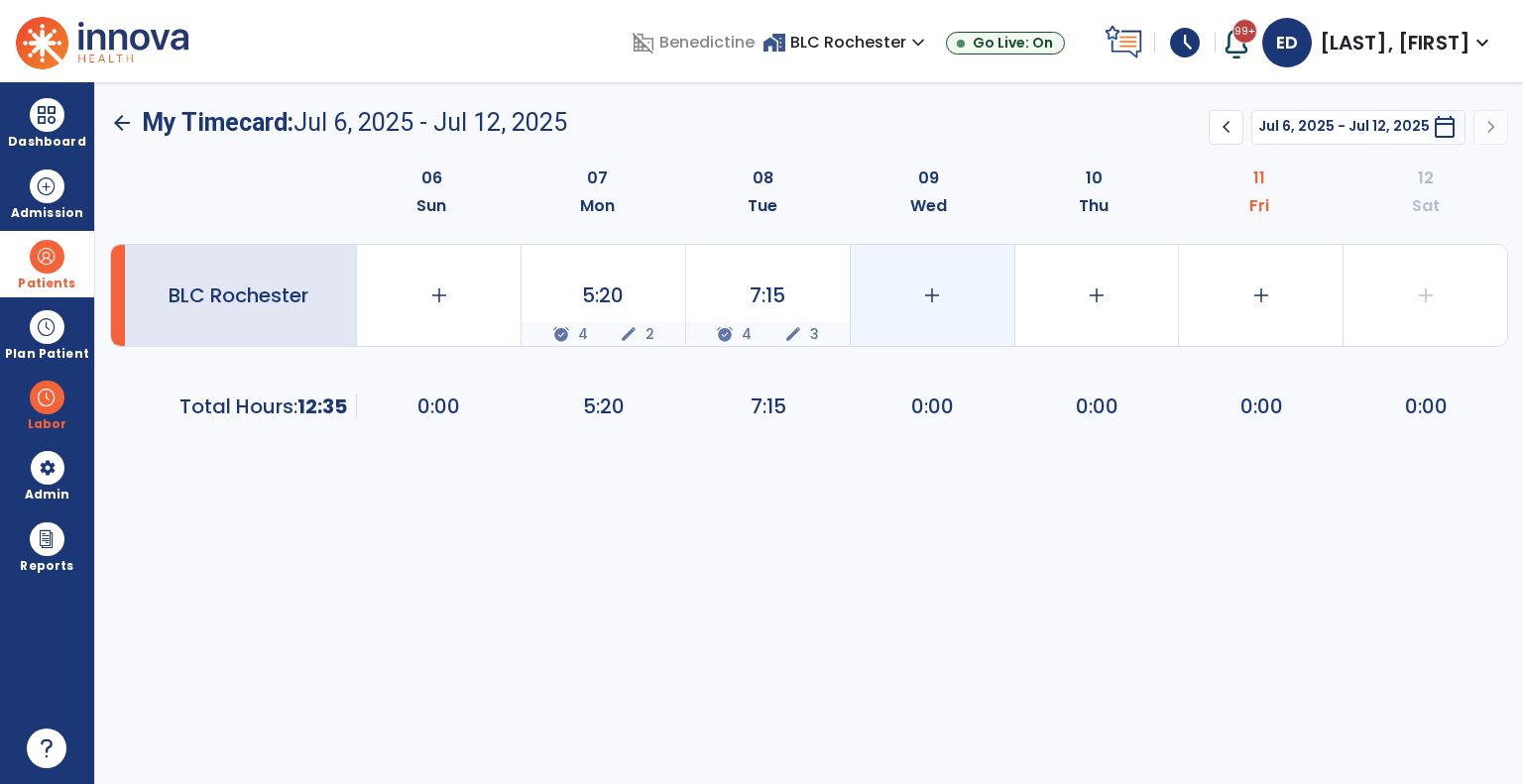 click on "add" 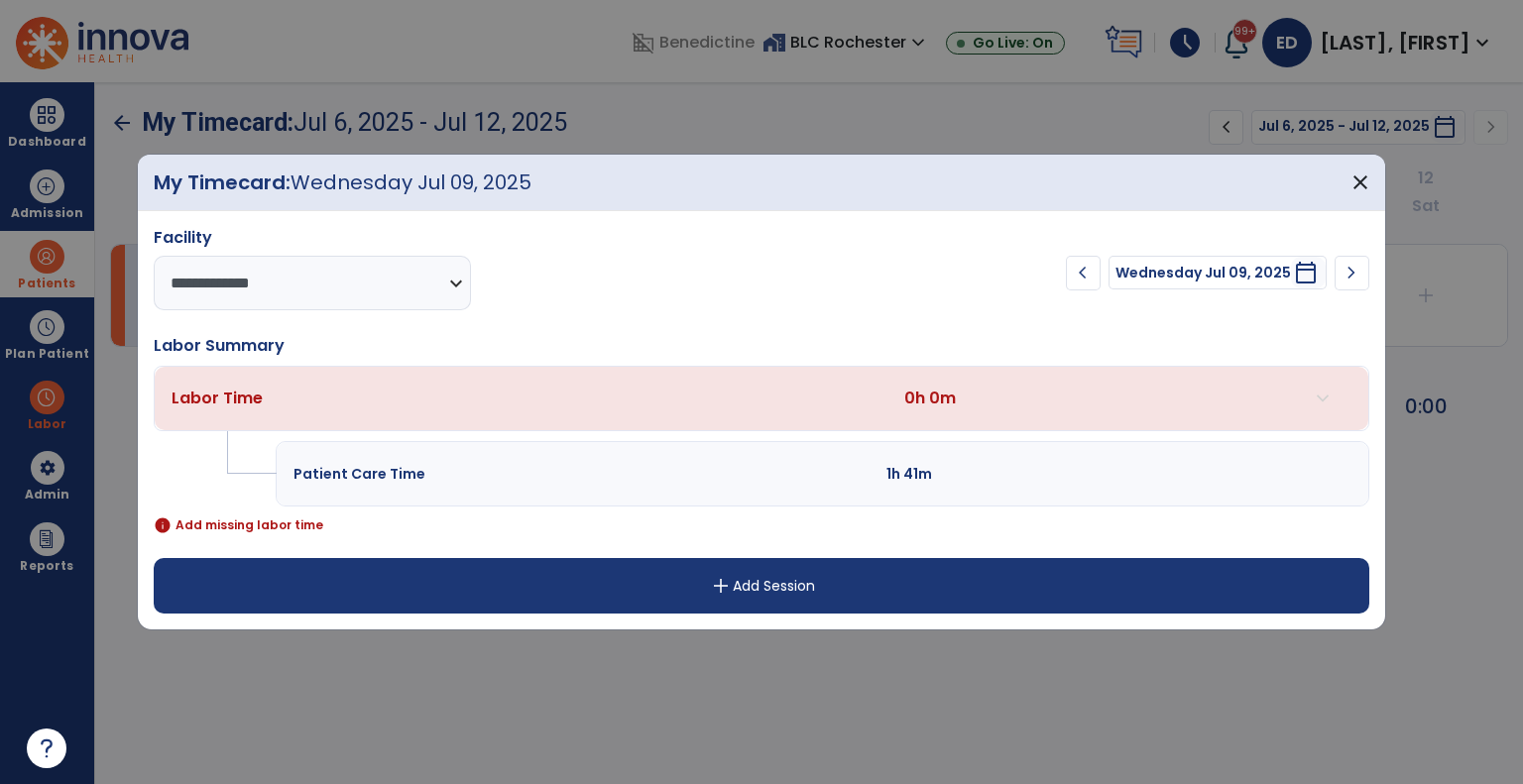 click on "add  Add Session" at bounding box center (762, 586) 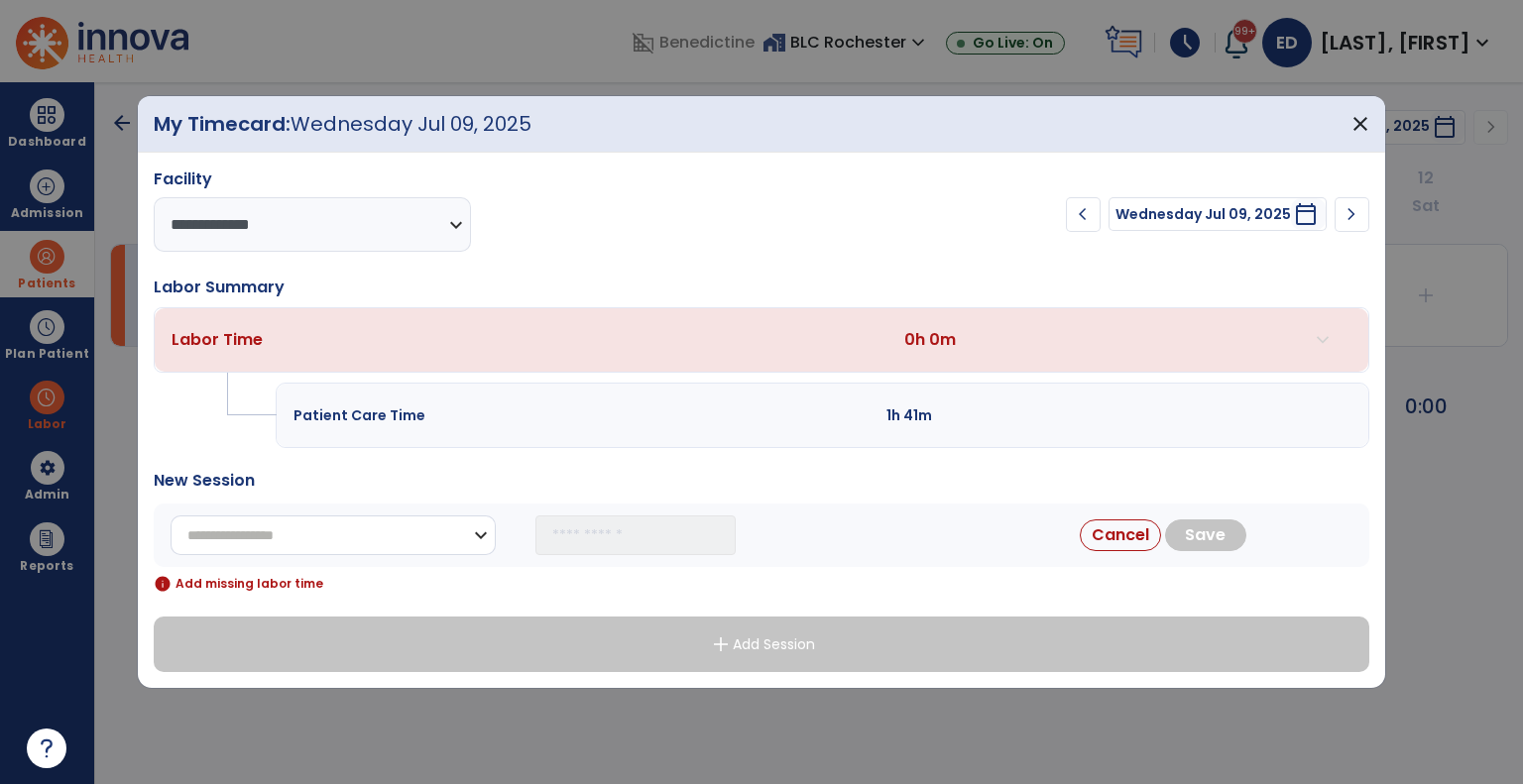 click on "**********" at bounding box center [333, 535] 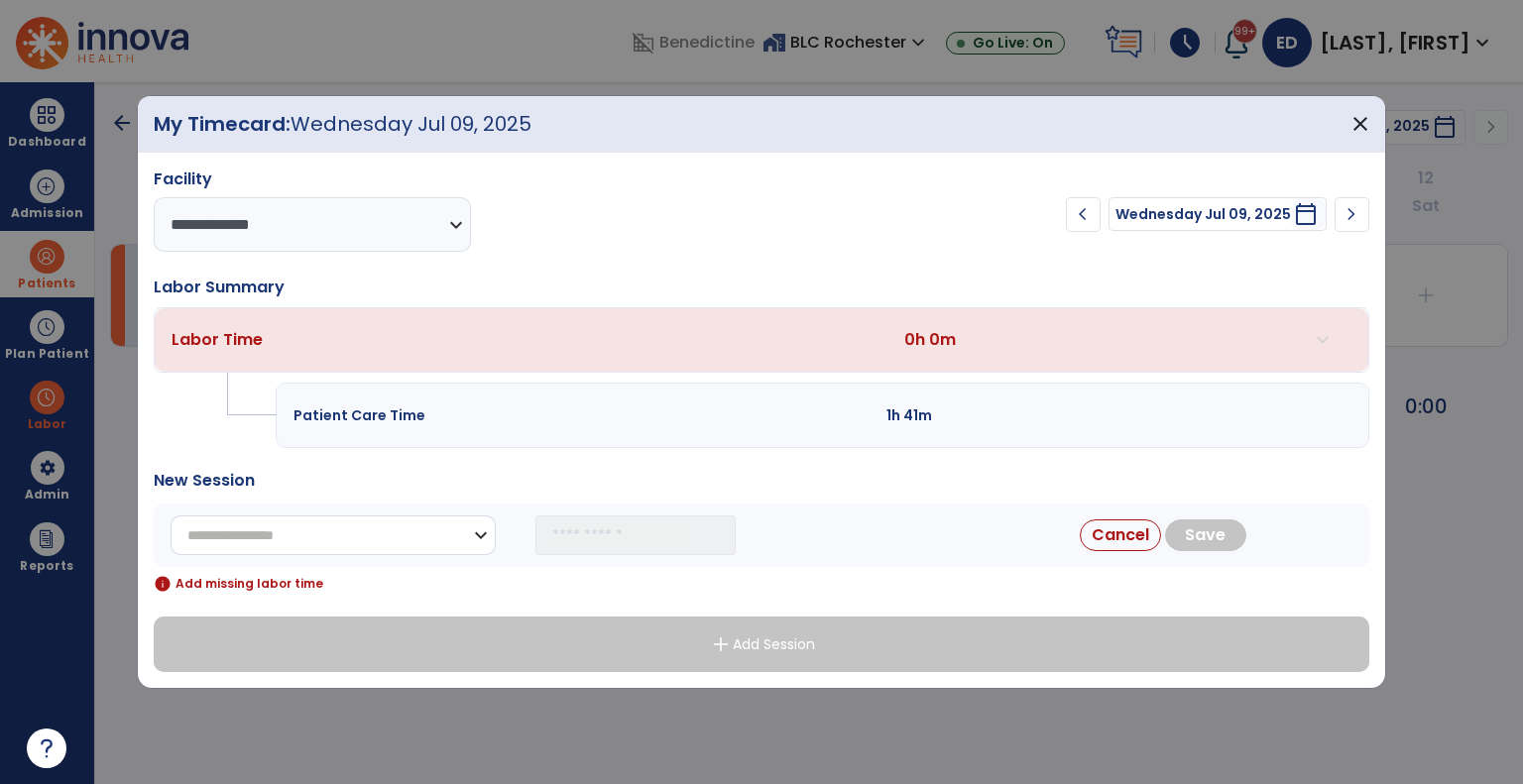 select on "**********" 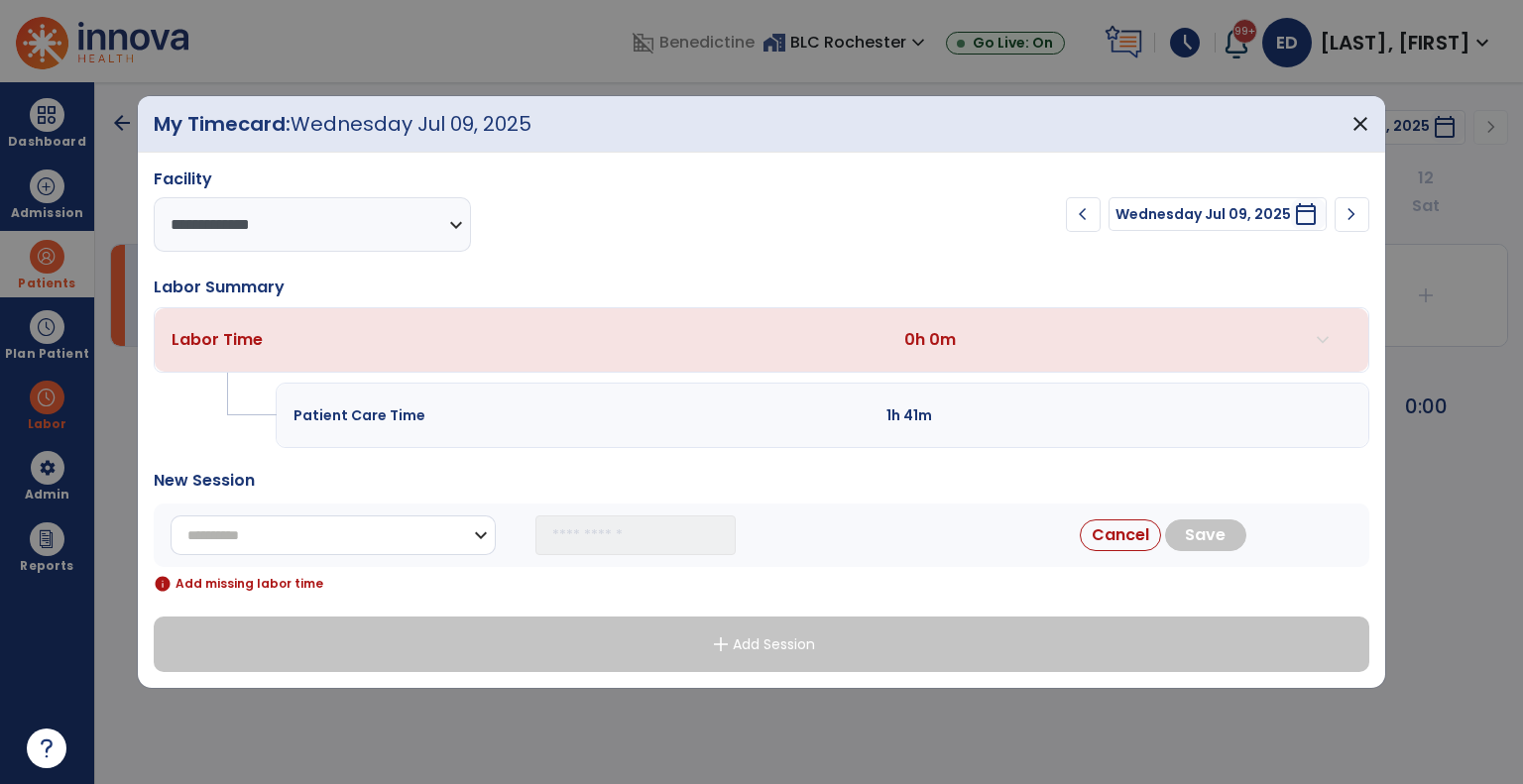 click on "**********" at bounding box center (333, 535) 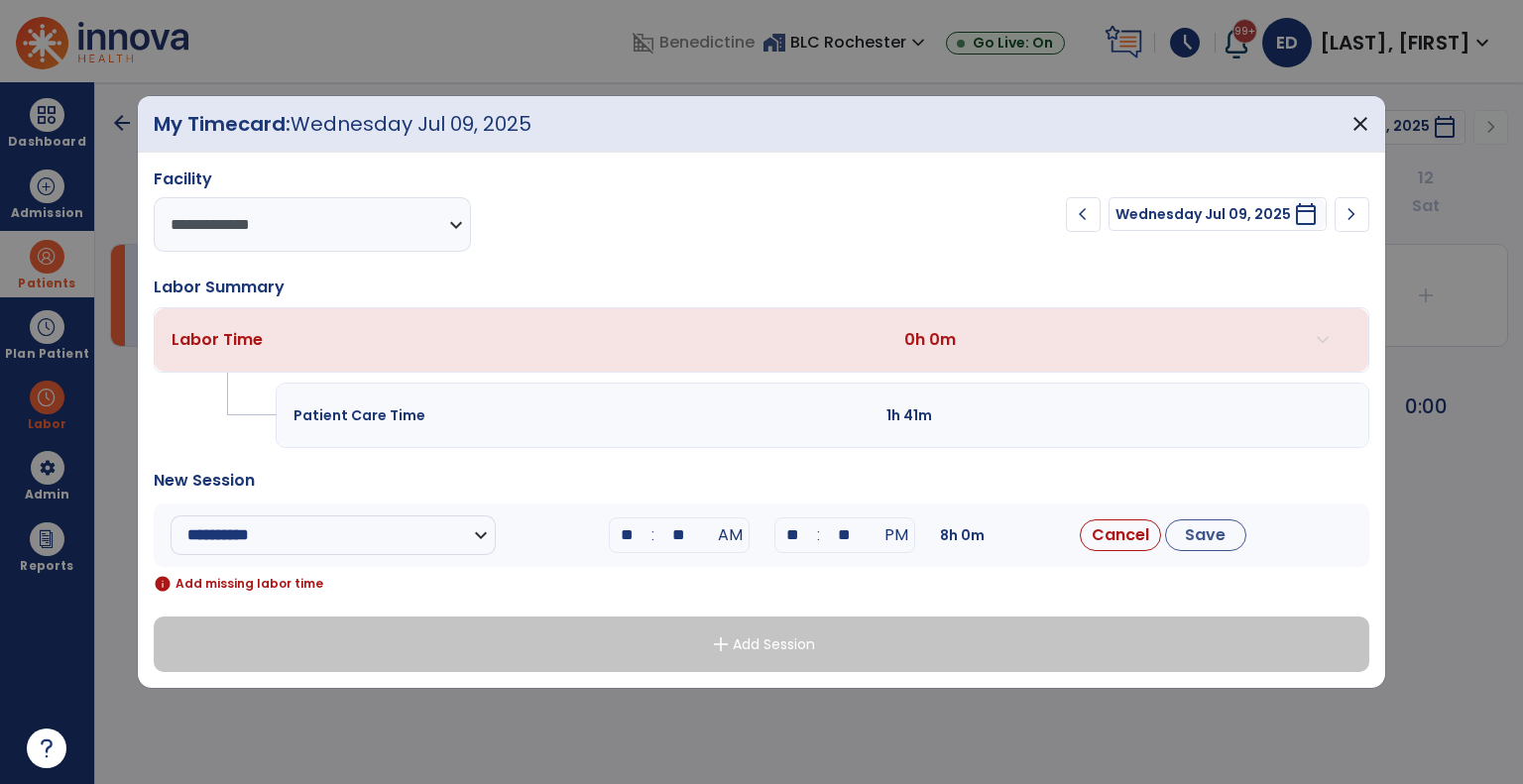 click on "**" at bounding box center [628, 535] 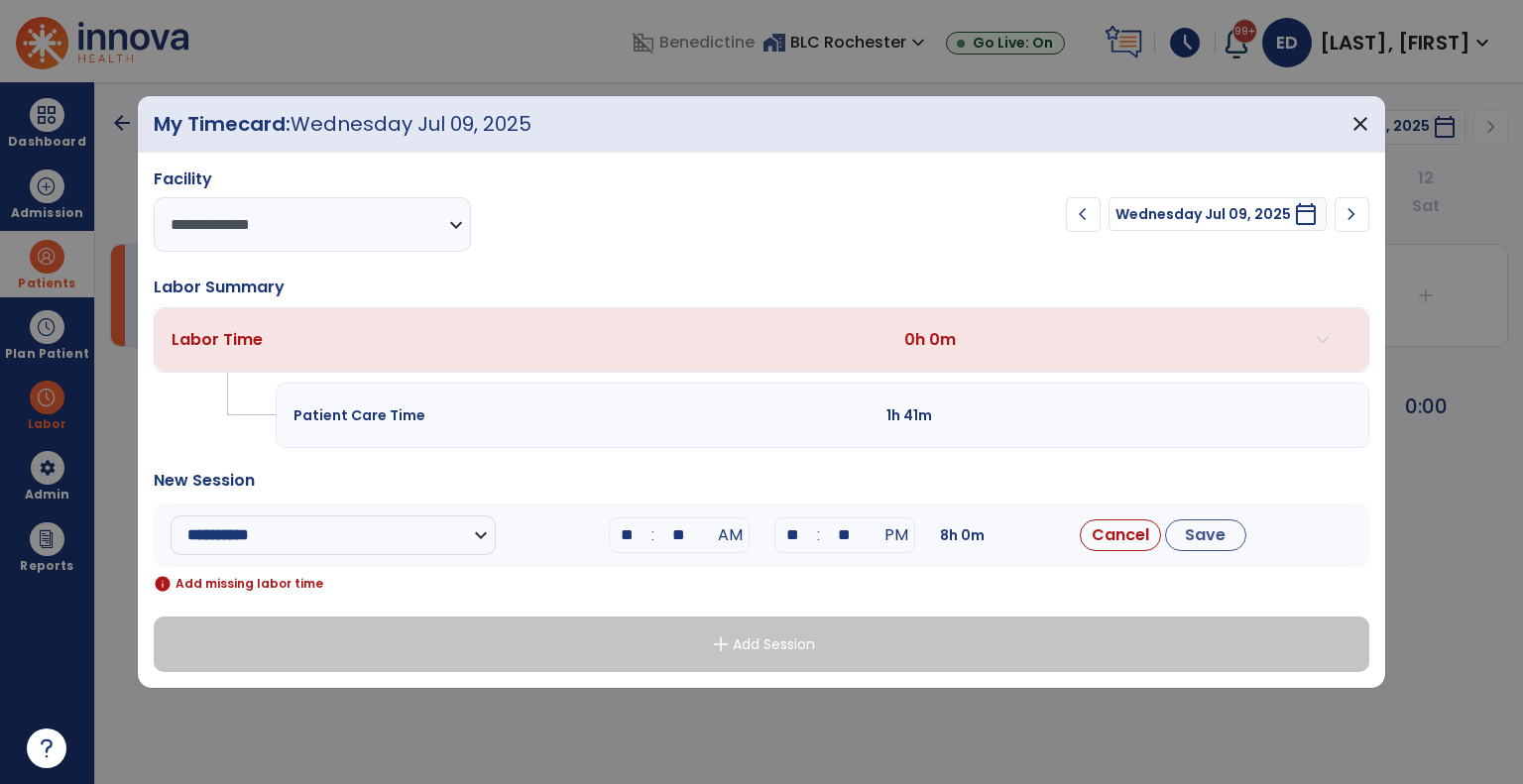 type on "**" 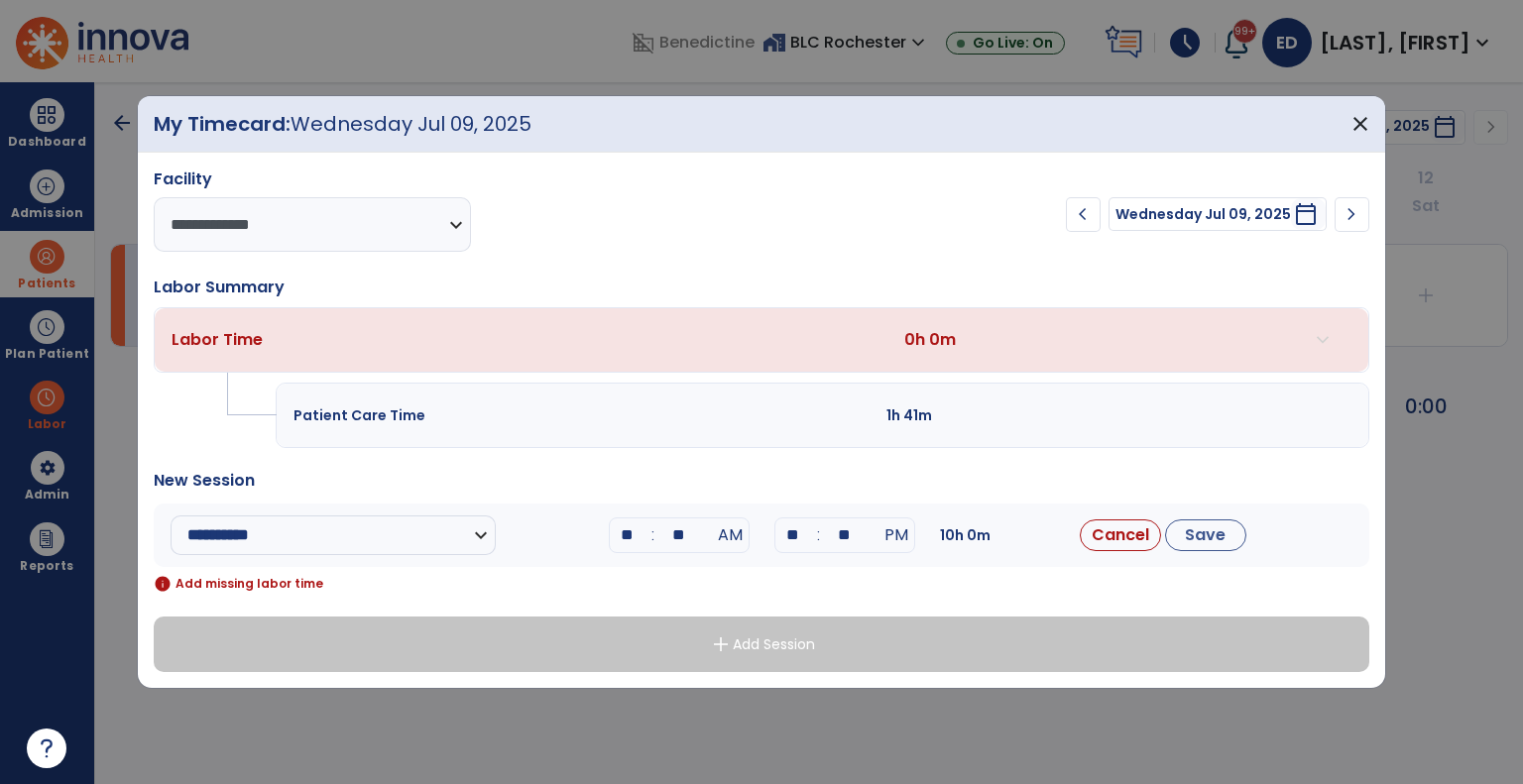 type on "**" 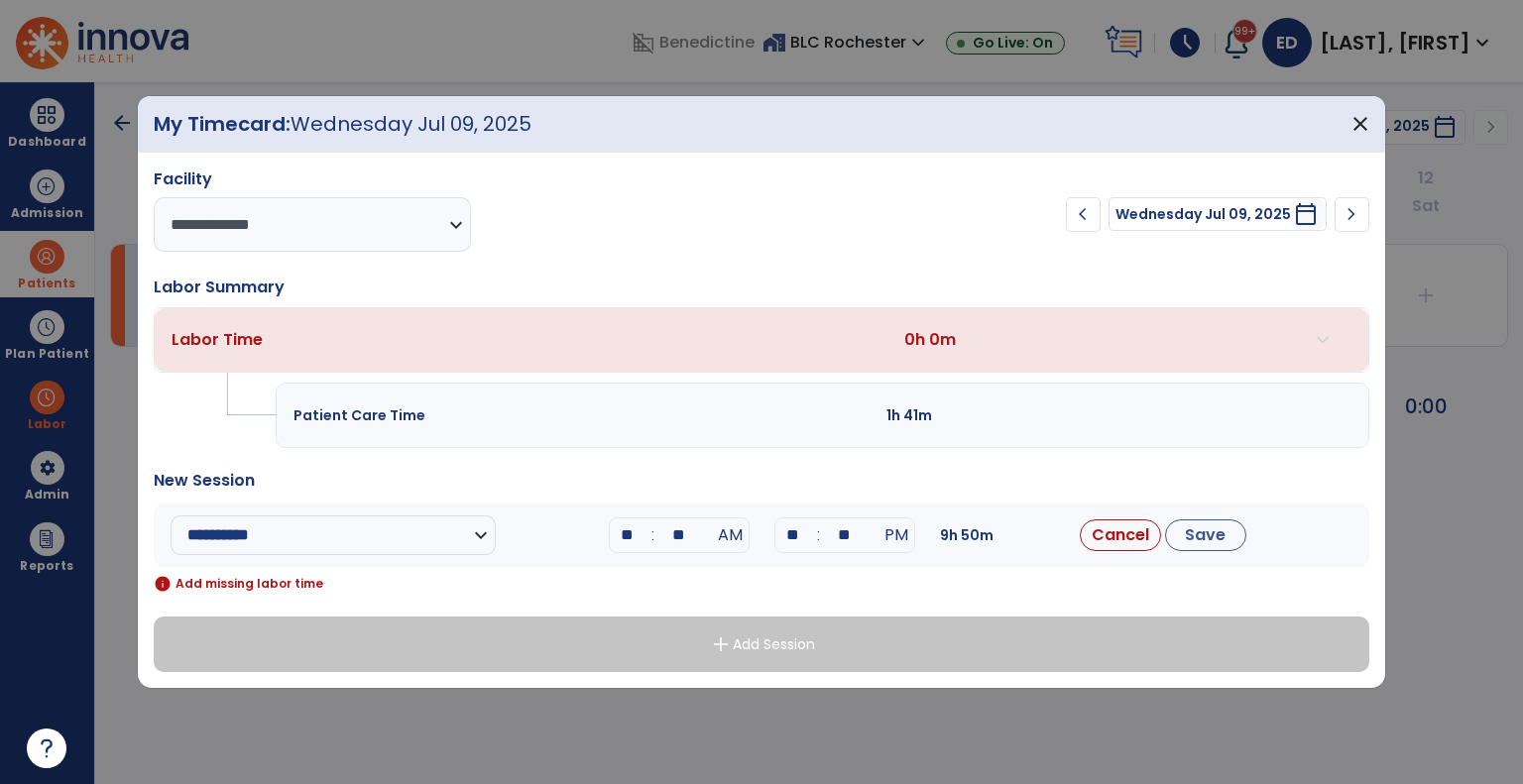 type on "**" 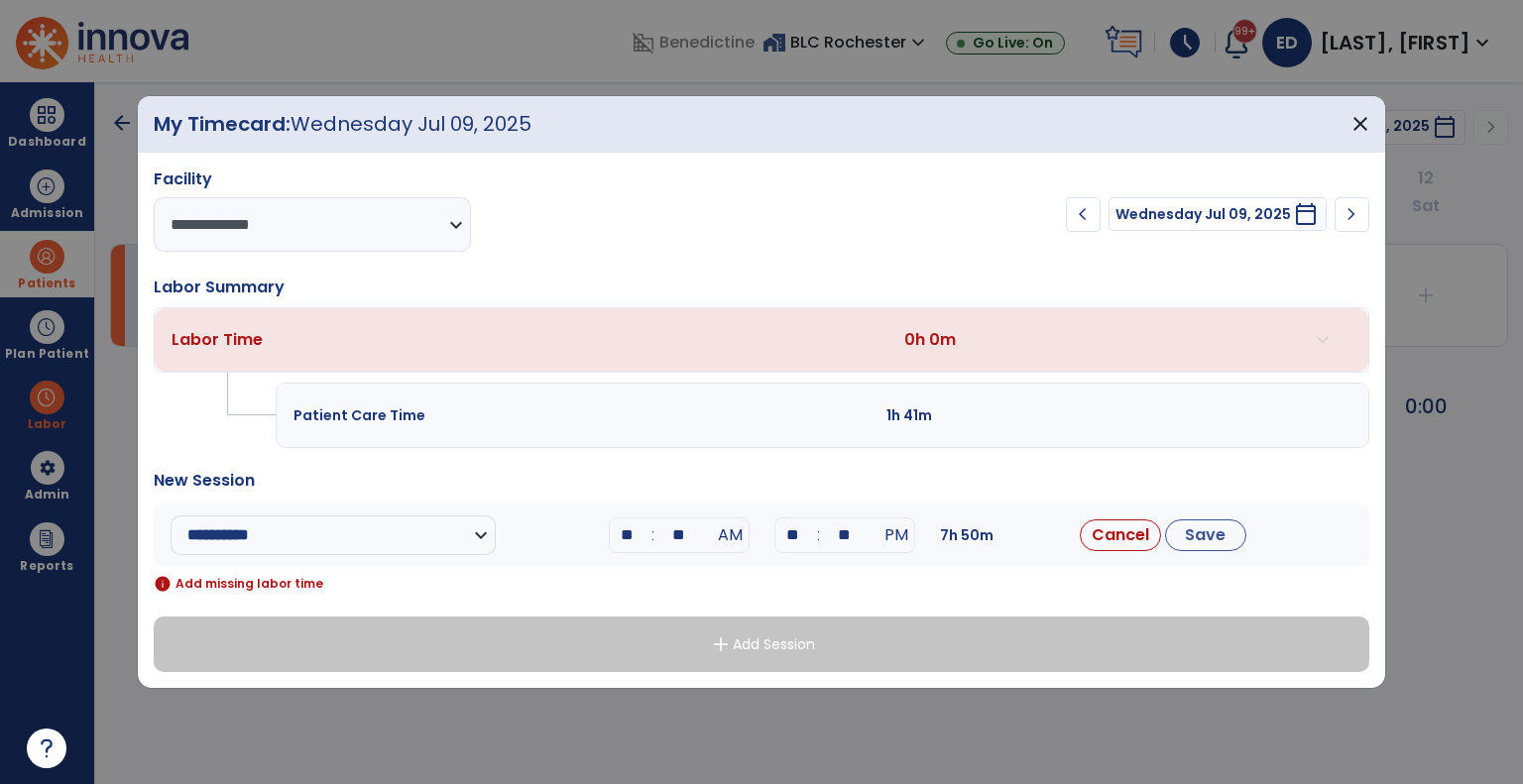 click on "**" at bounding box center (845, 535) 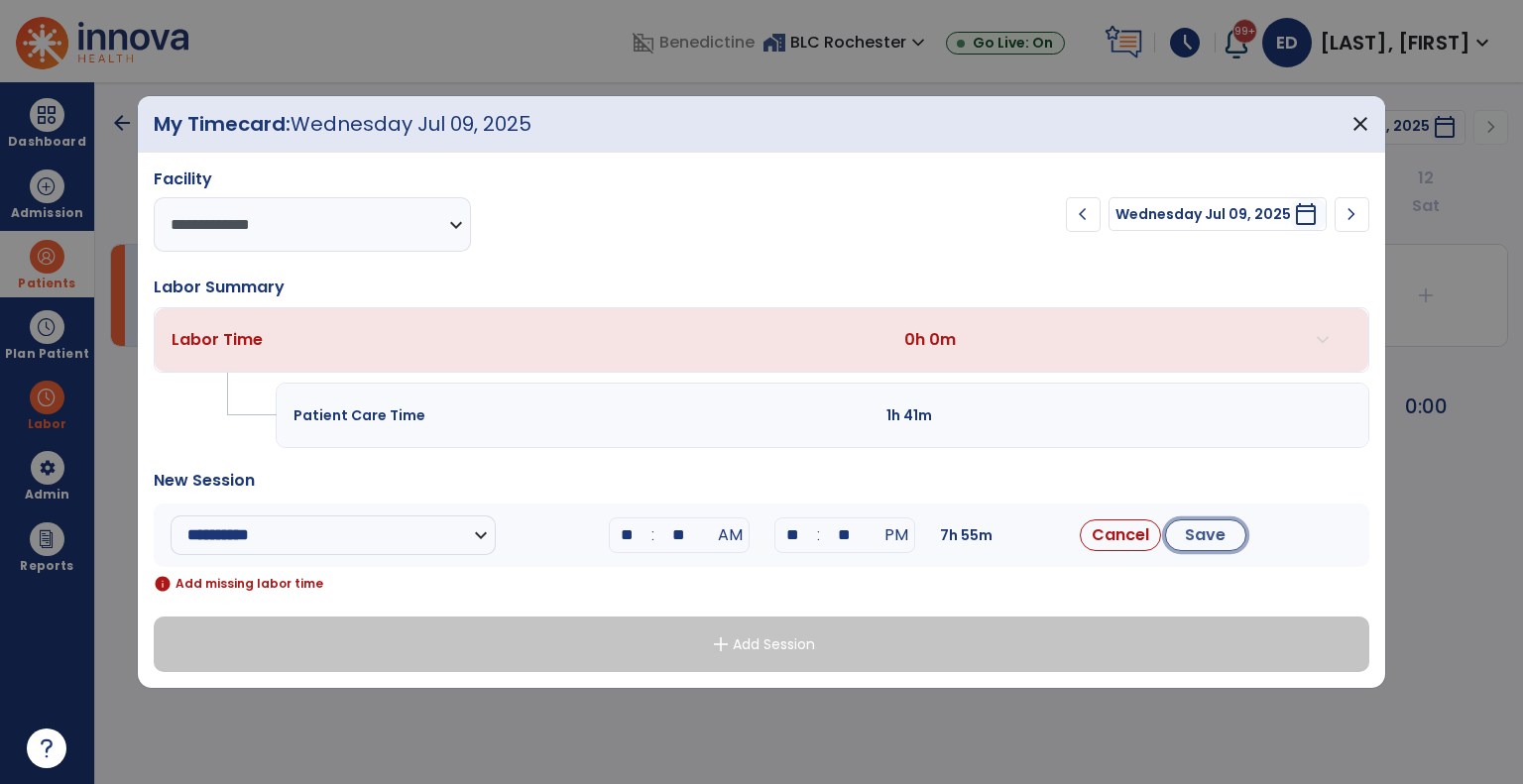 click on "Save" at bounding box center (1206, 535) 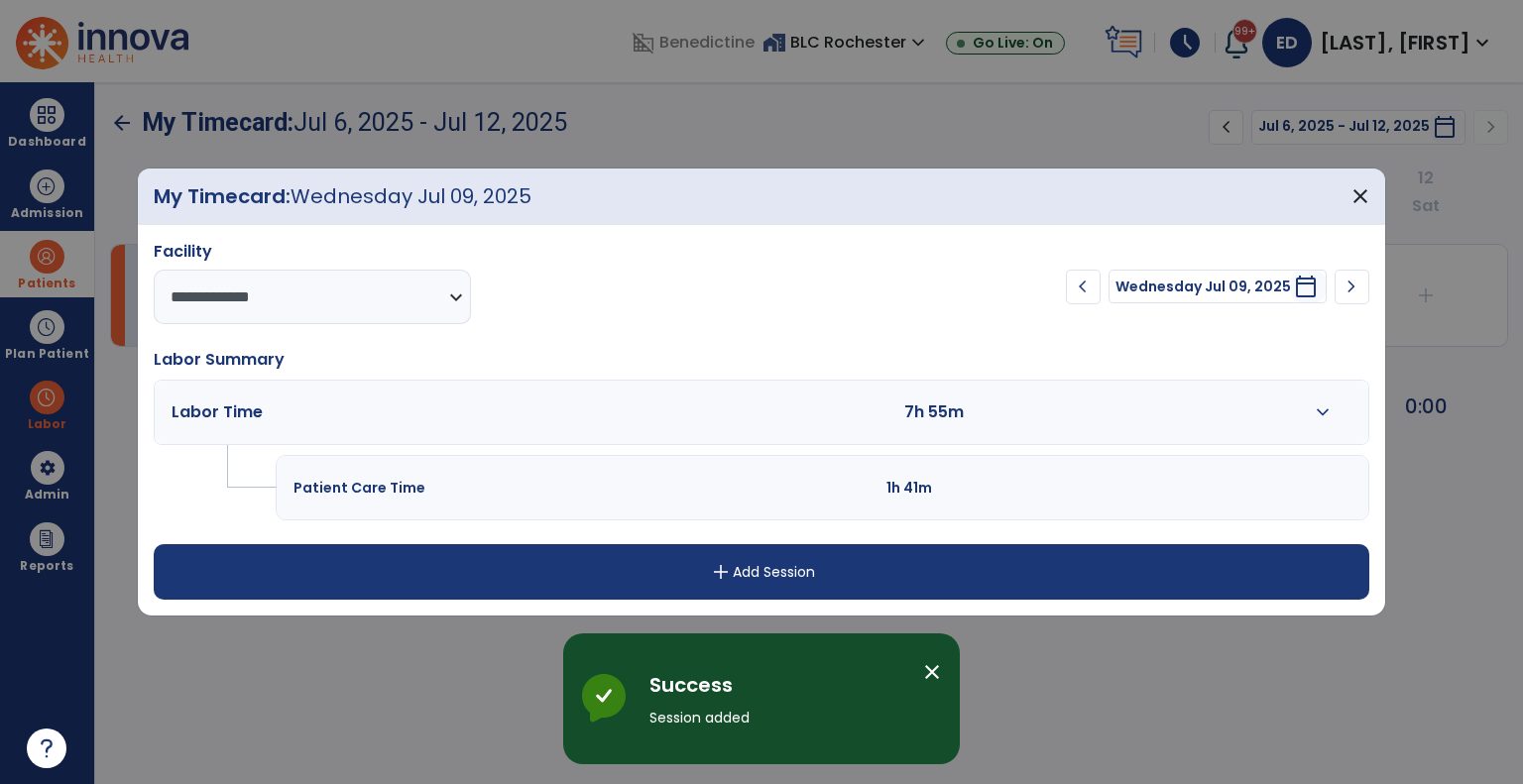 click on "add  Add Session" at bounding box center [762, 572] 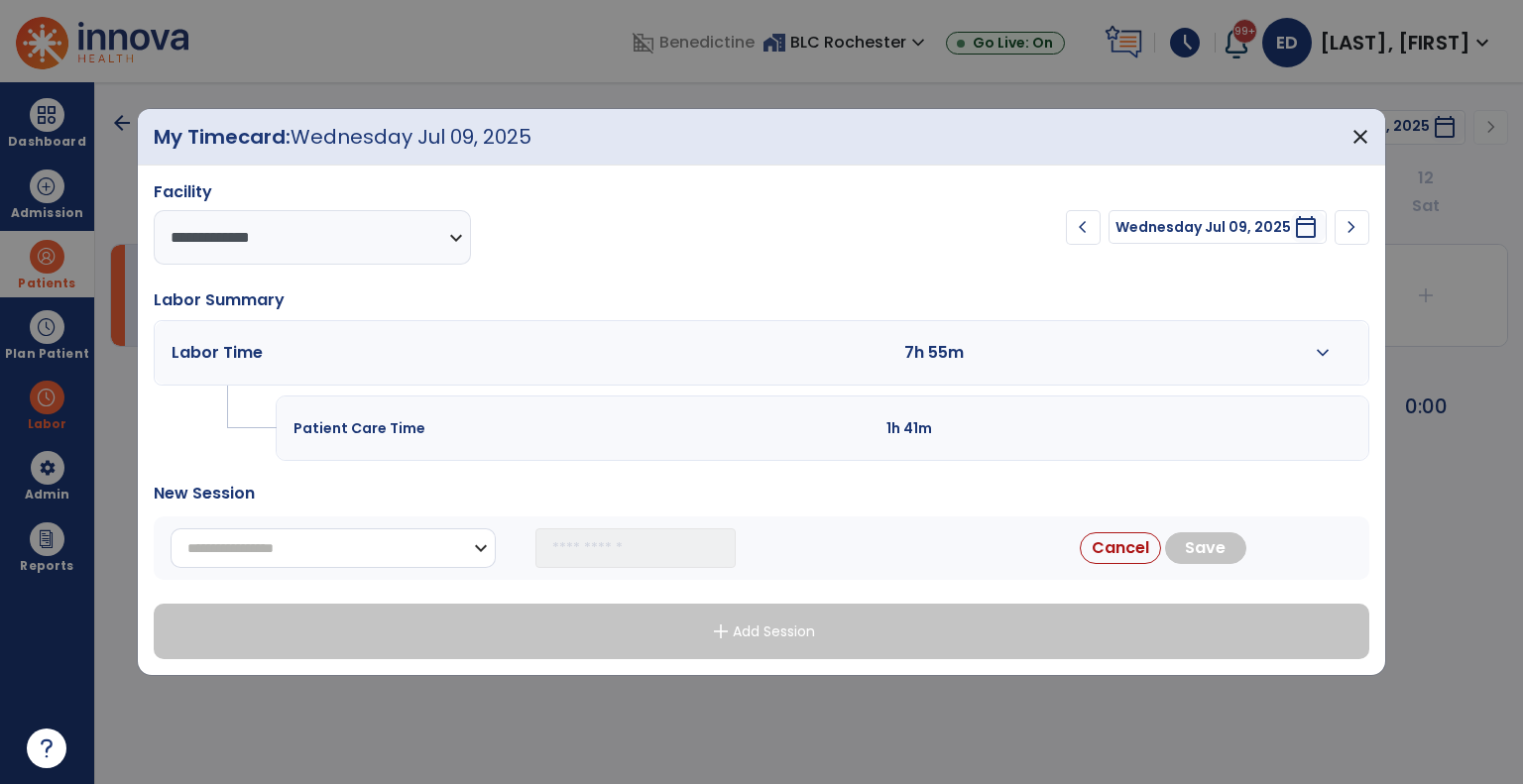 click on "**********" at bounding box center (333, 548) 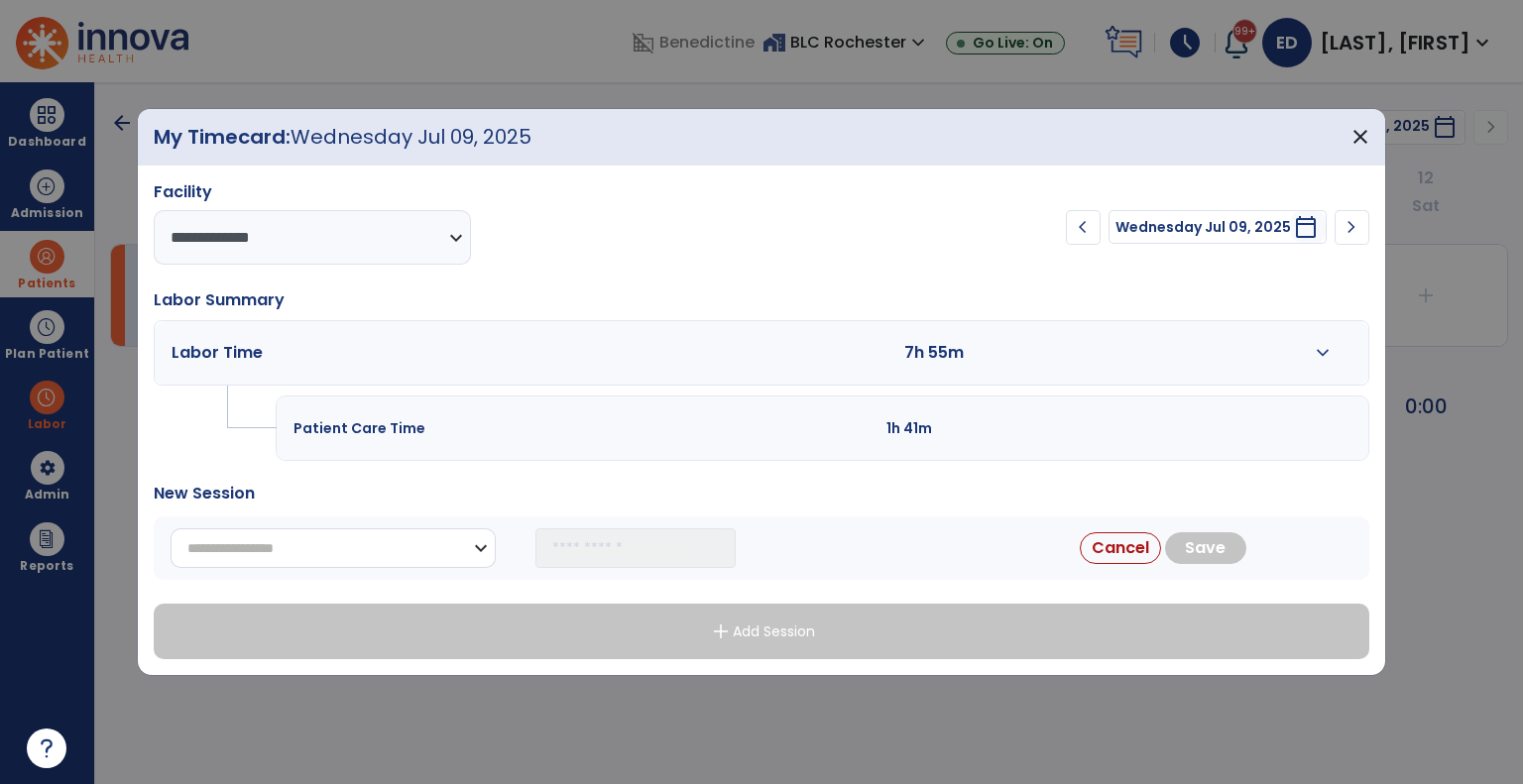 select on "**********" 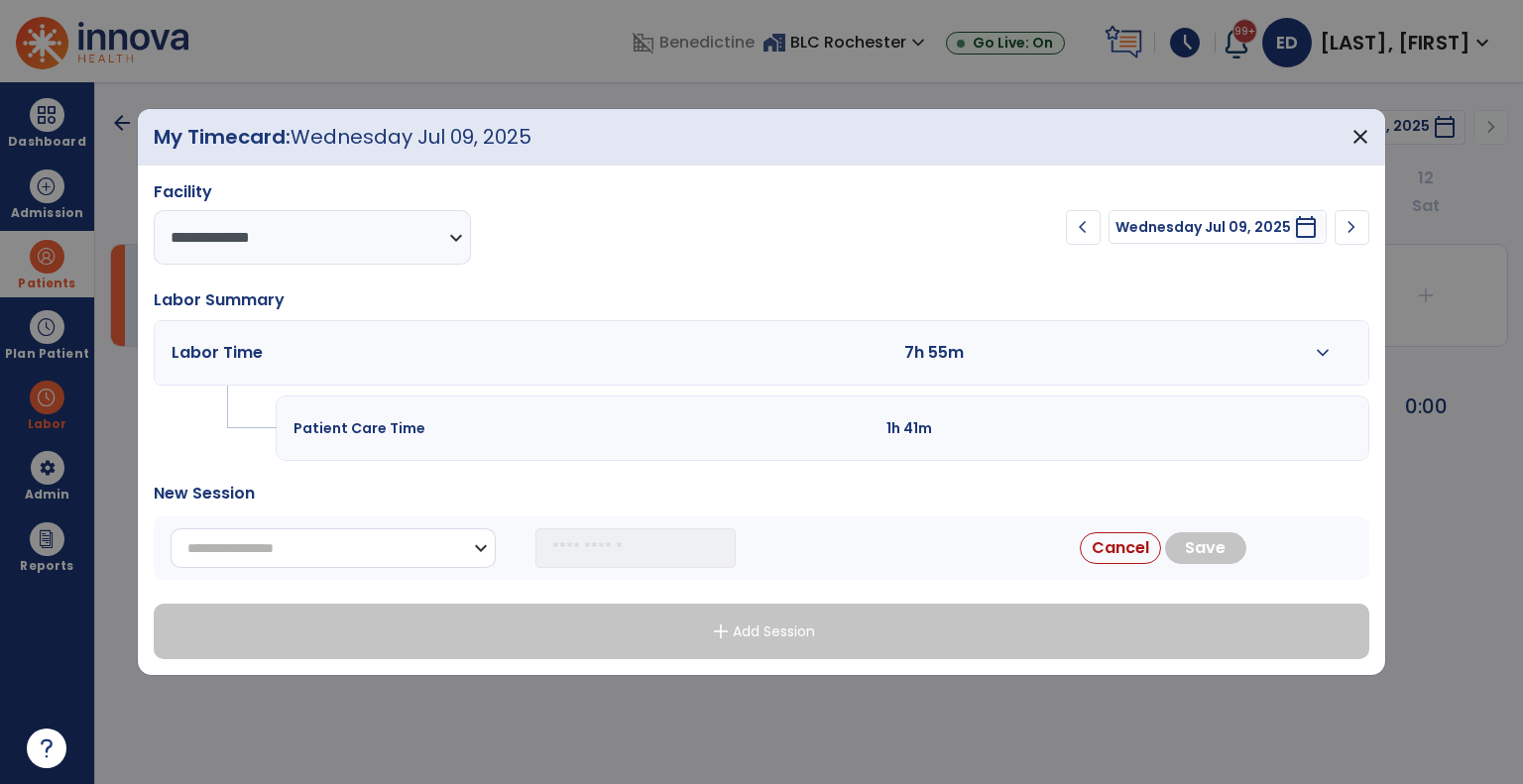 click on "**********" at bounding box center (333, 548) 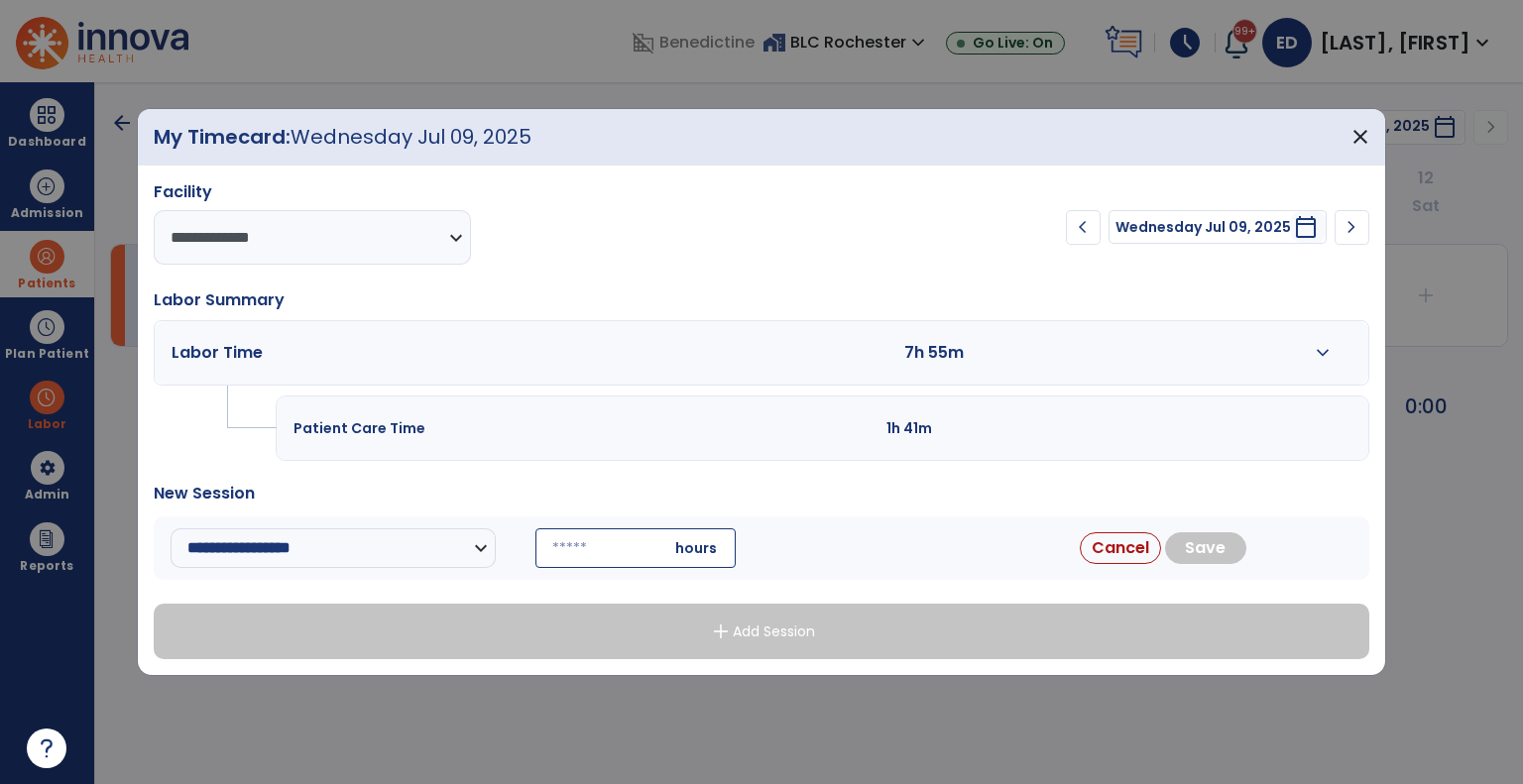click at bounding box center [636, 548] 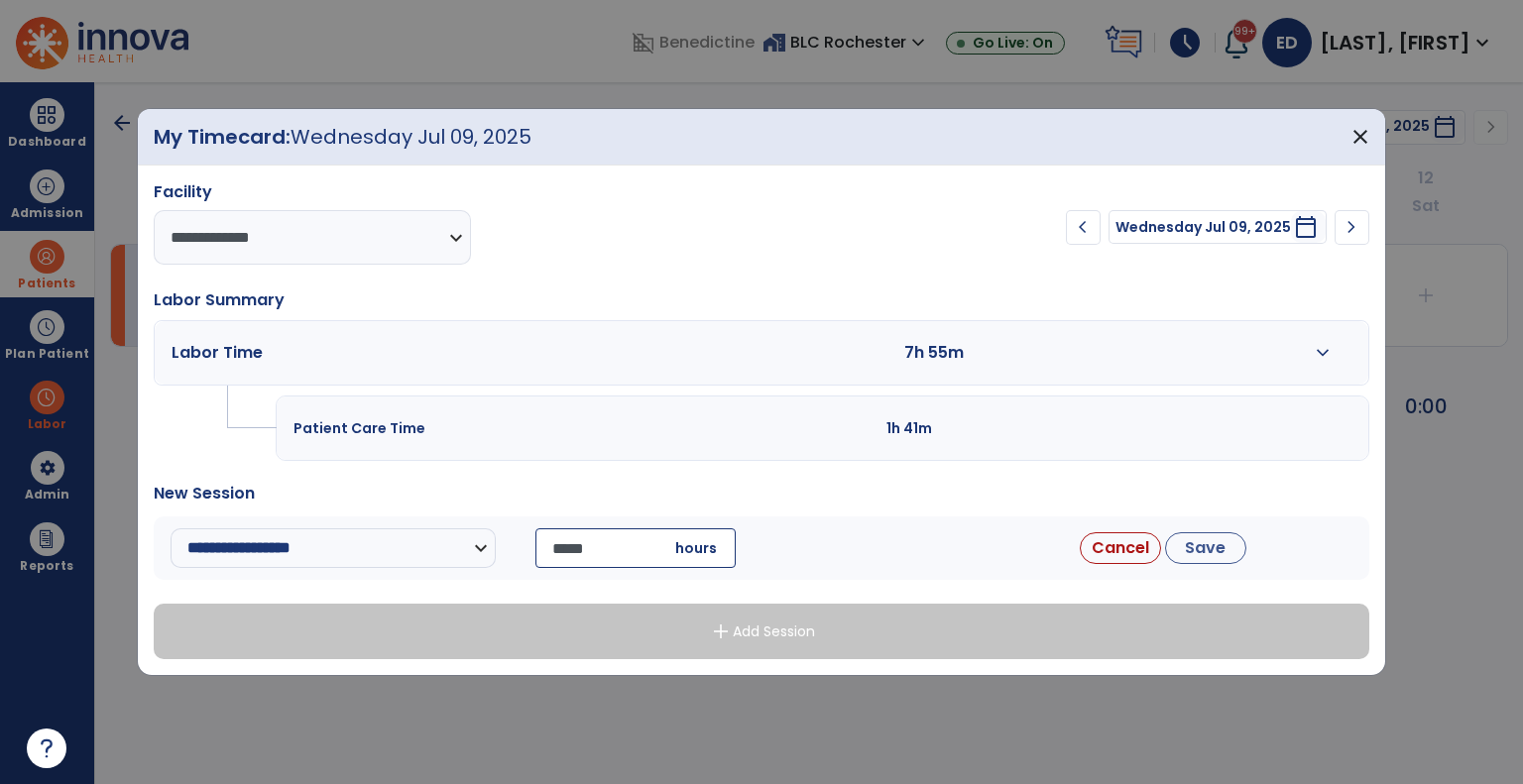 type on "*****" 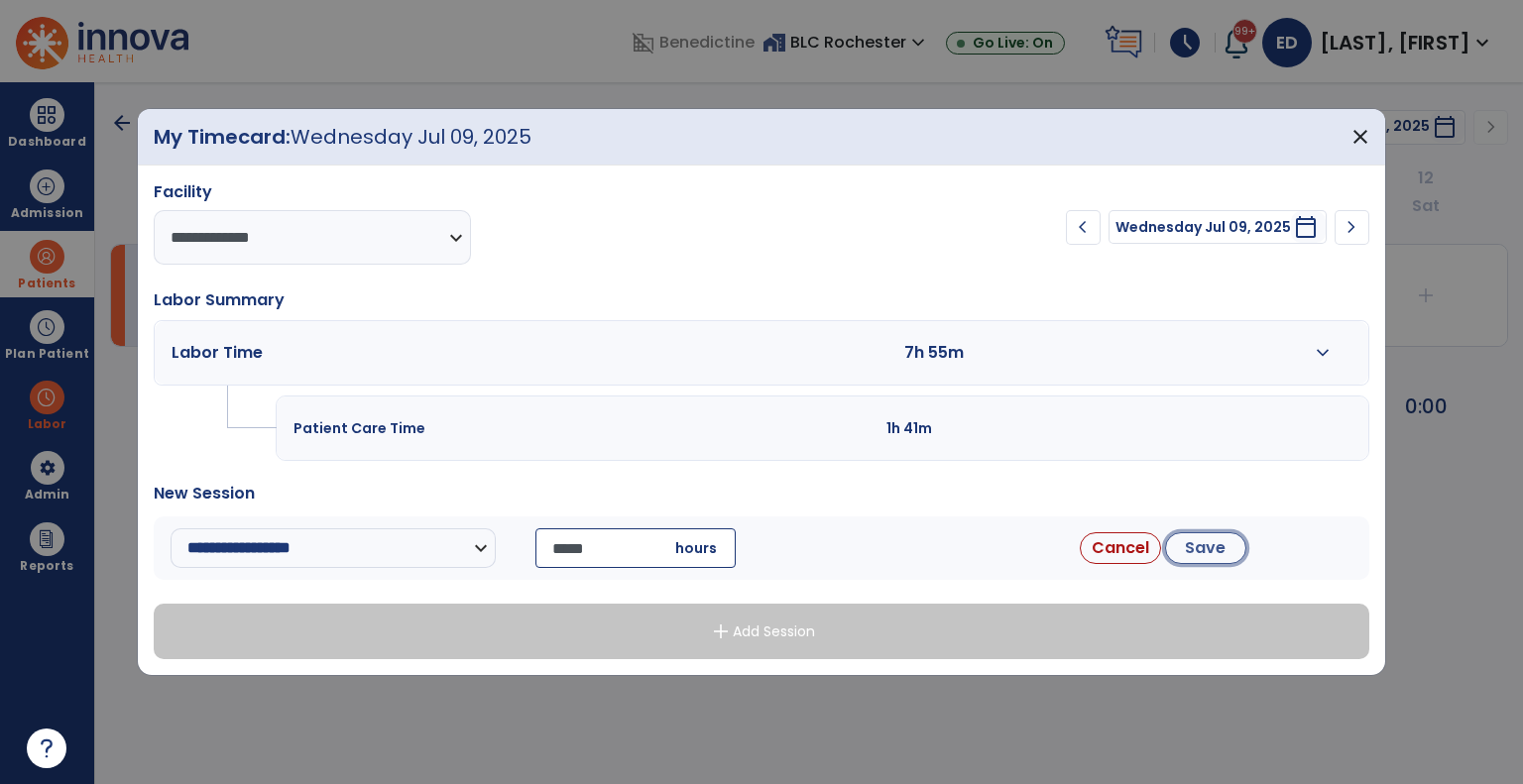 click on "Save" at bounding box center [1206, 548] 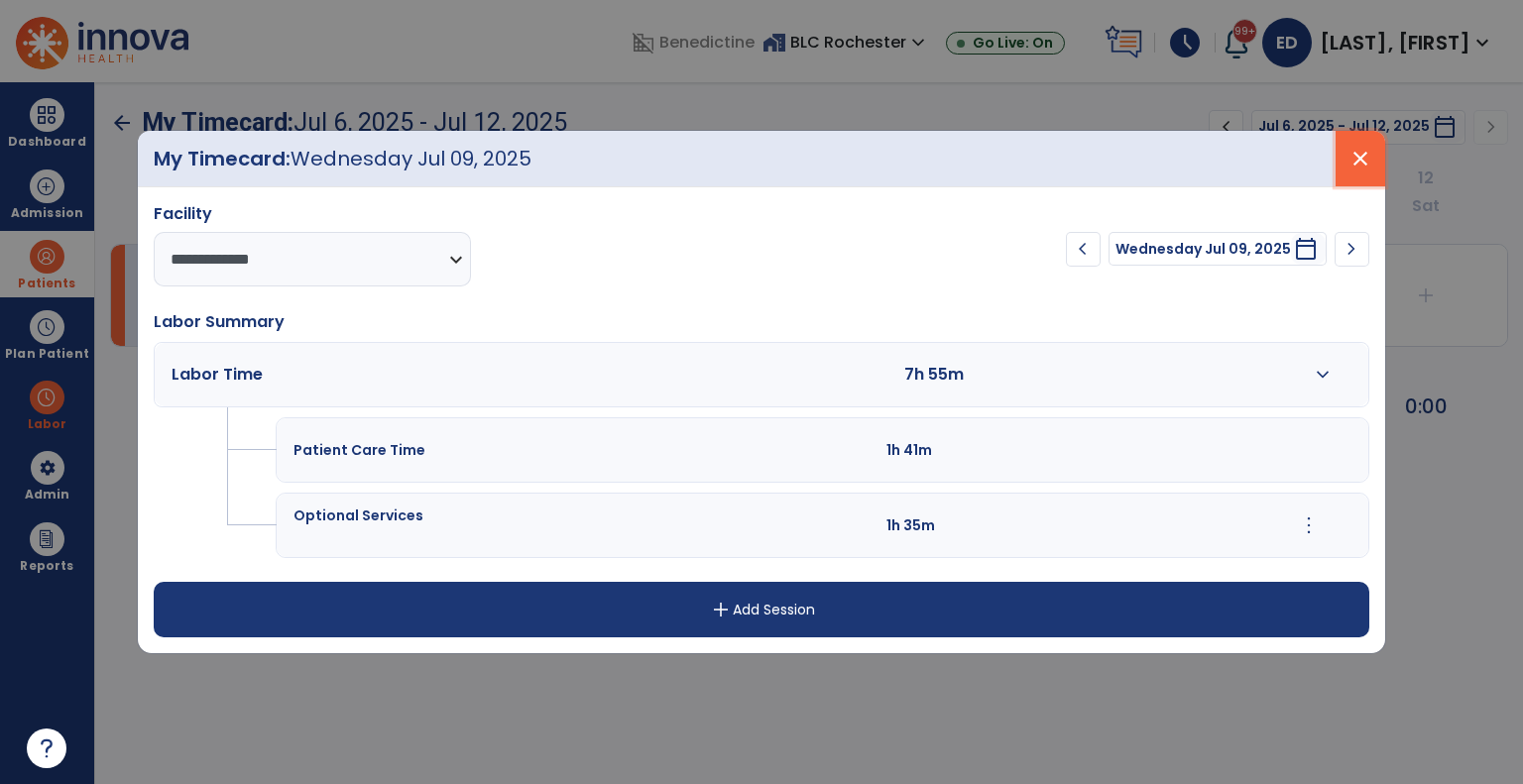 click on "close" at bounding box center (1360, 159) 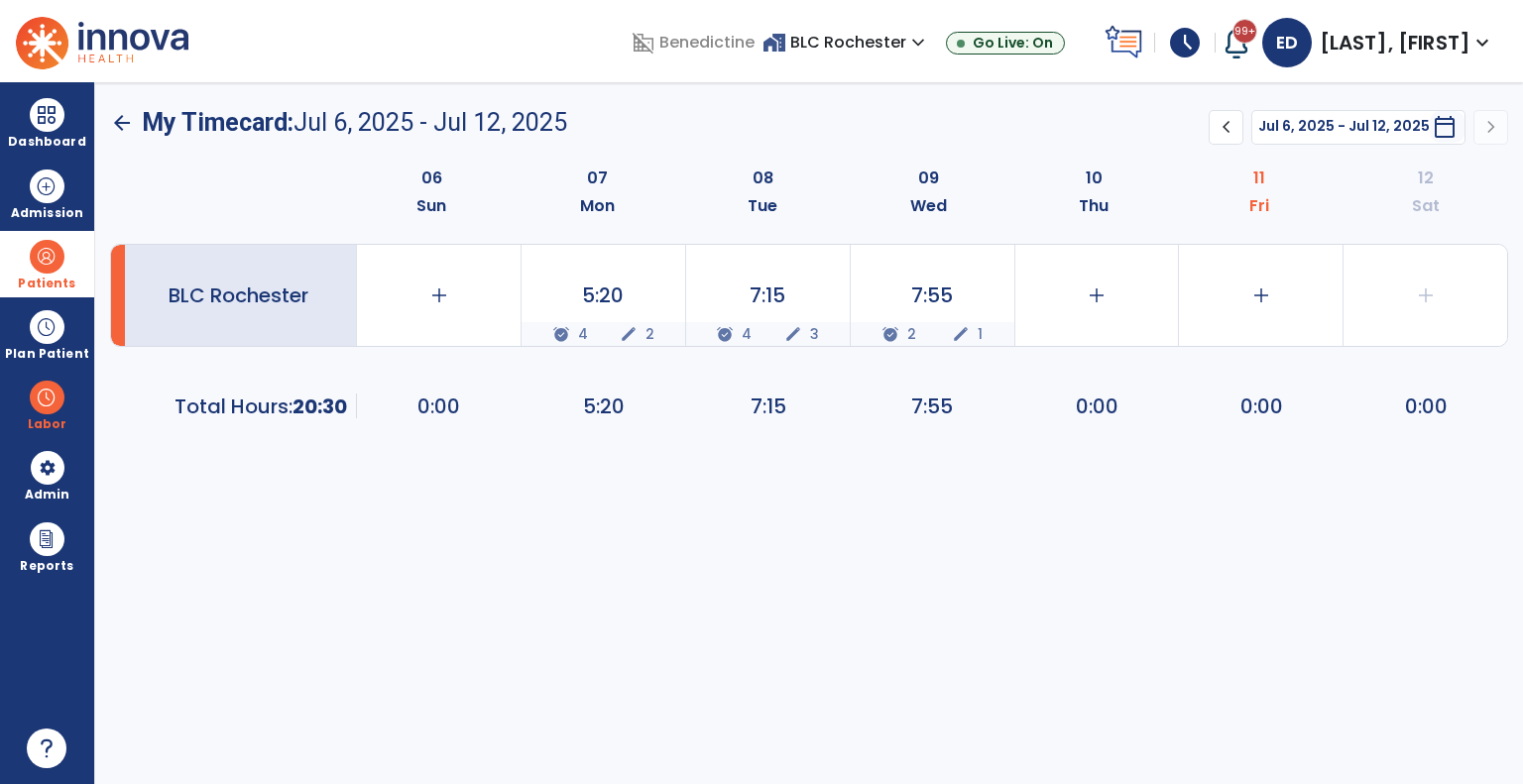 click on "Patients" at bounding box center (47, 264) 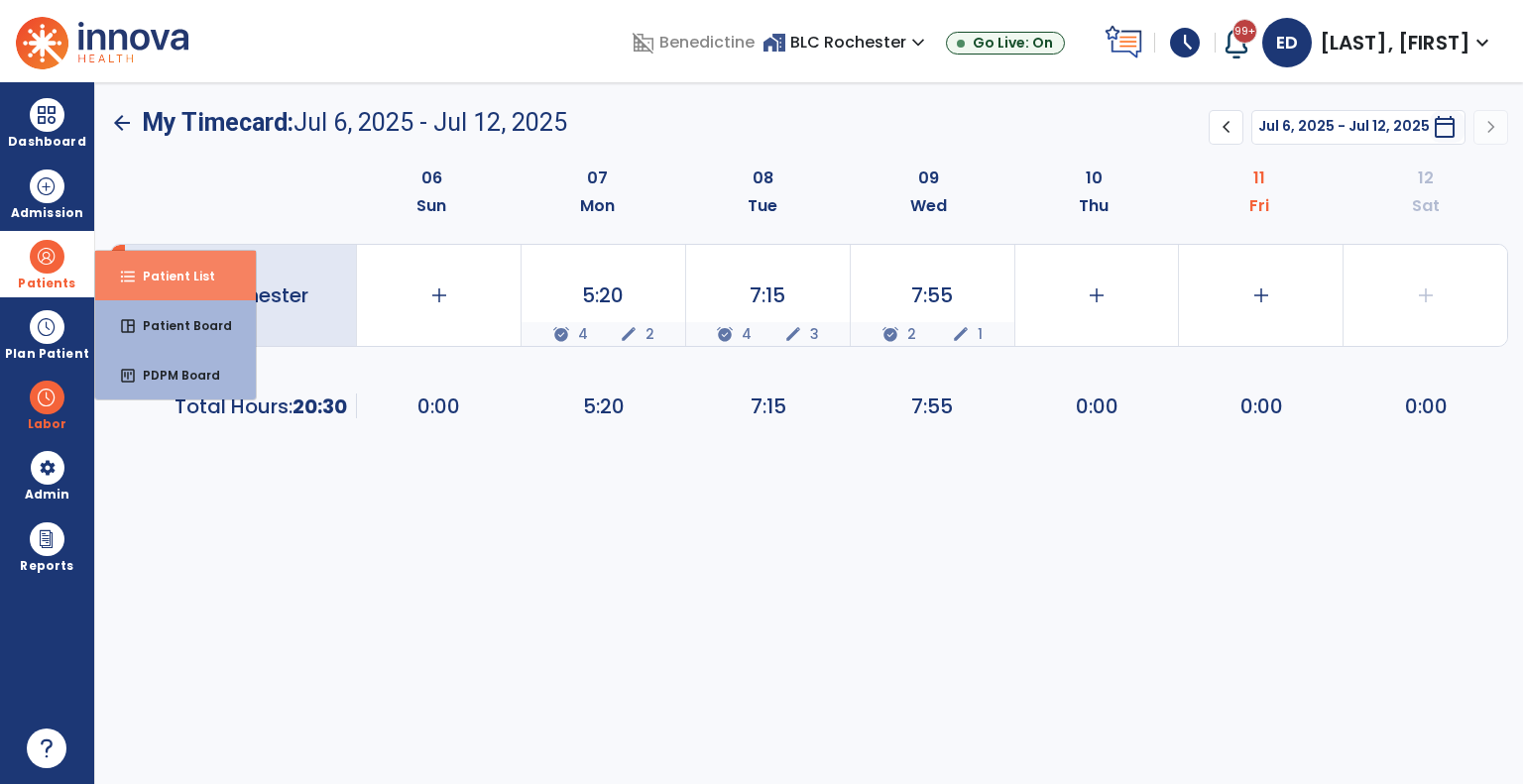 click on "Patient List" at bounding box center [171, 276] 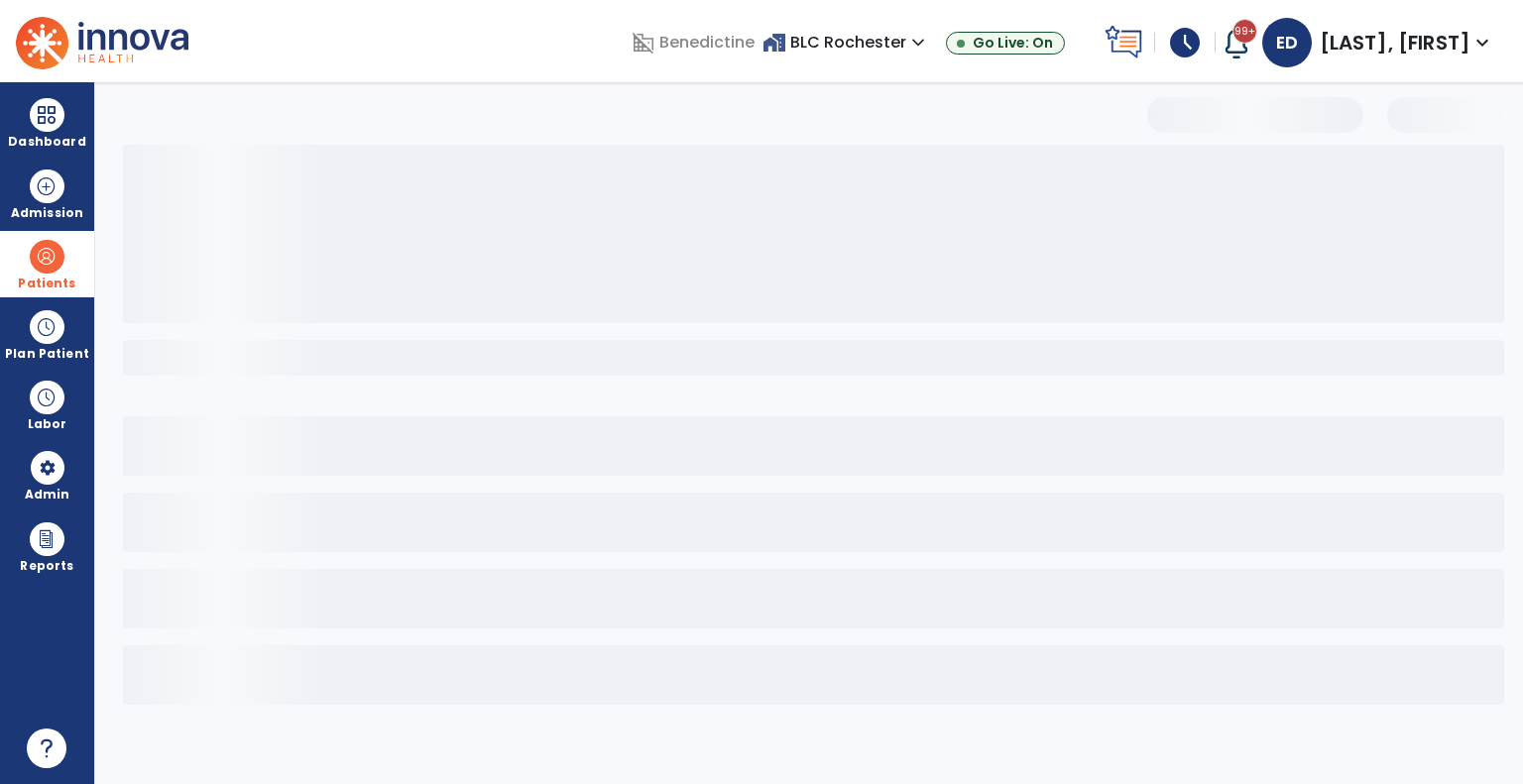select on "***" 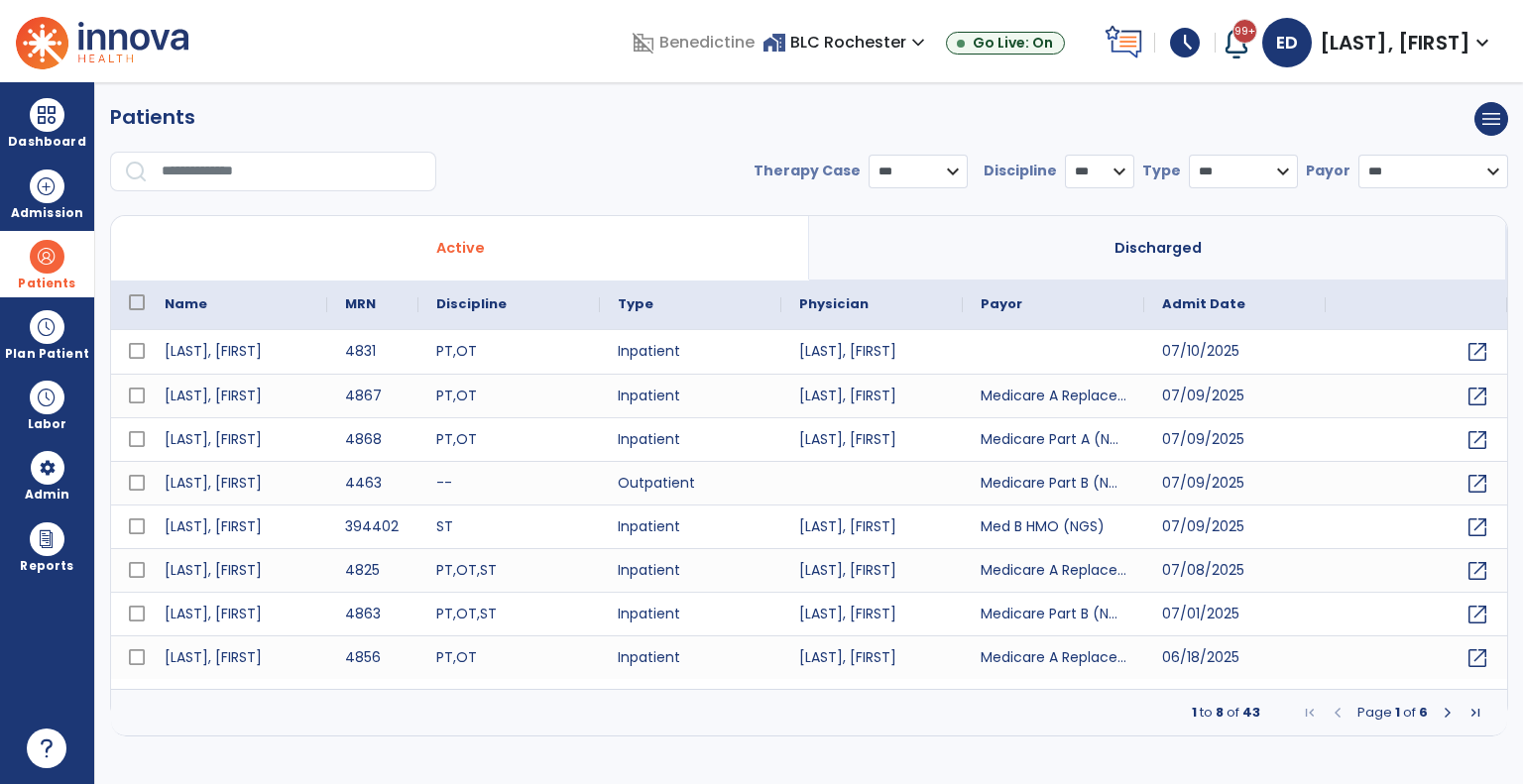 click at bounding box center [292, 171] 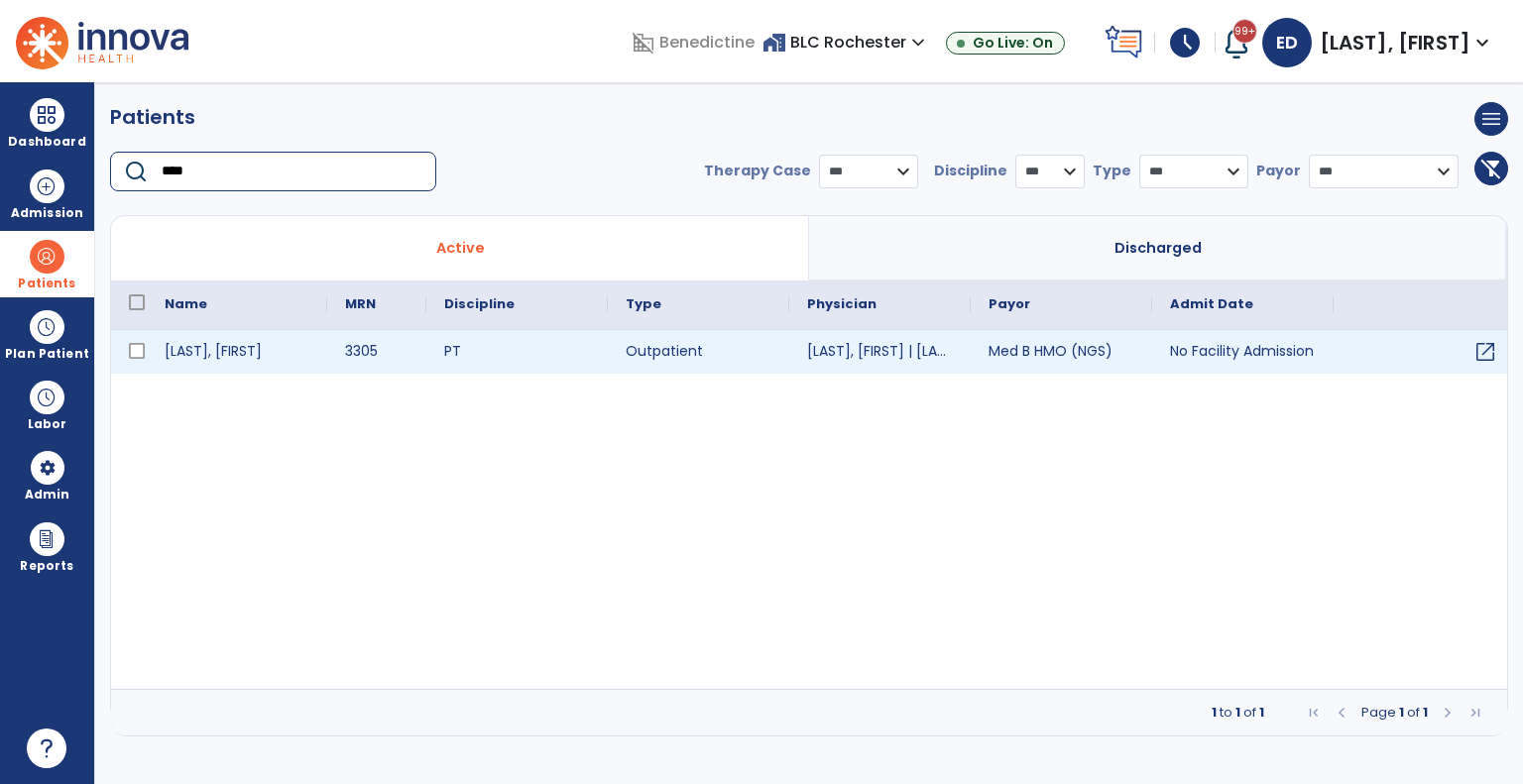 type on "****" 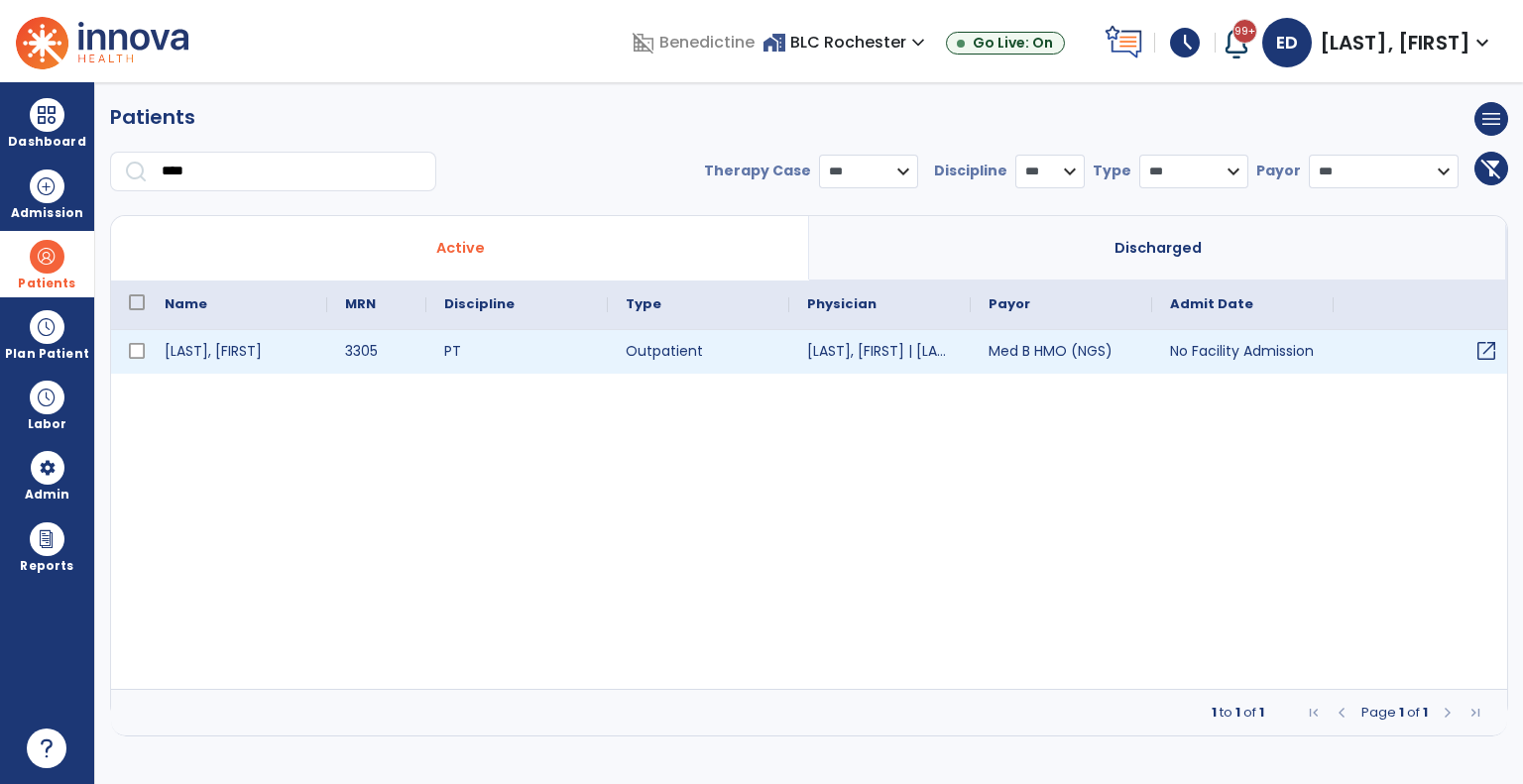 click on "open_in_new" at bounding box center (1486, 351) 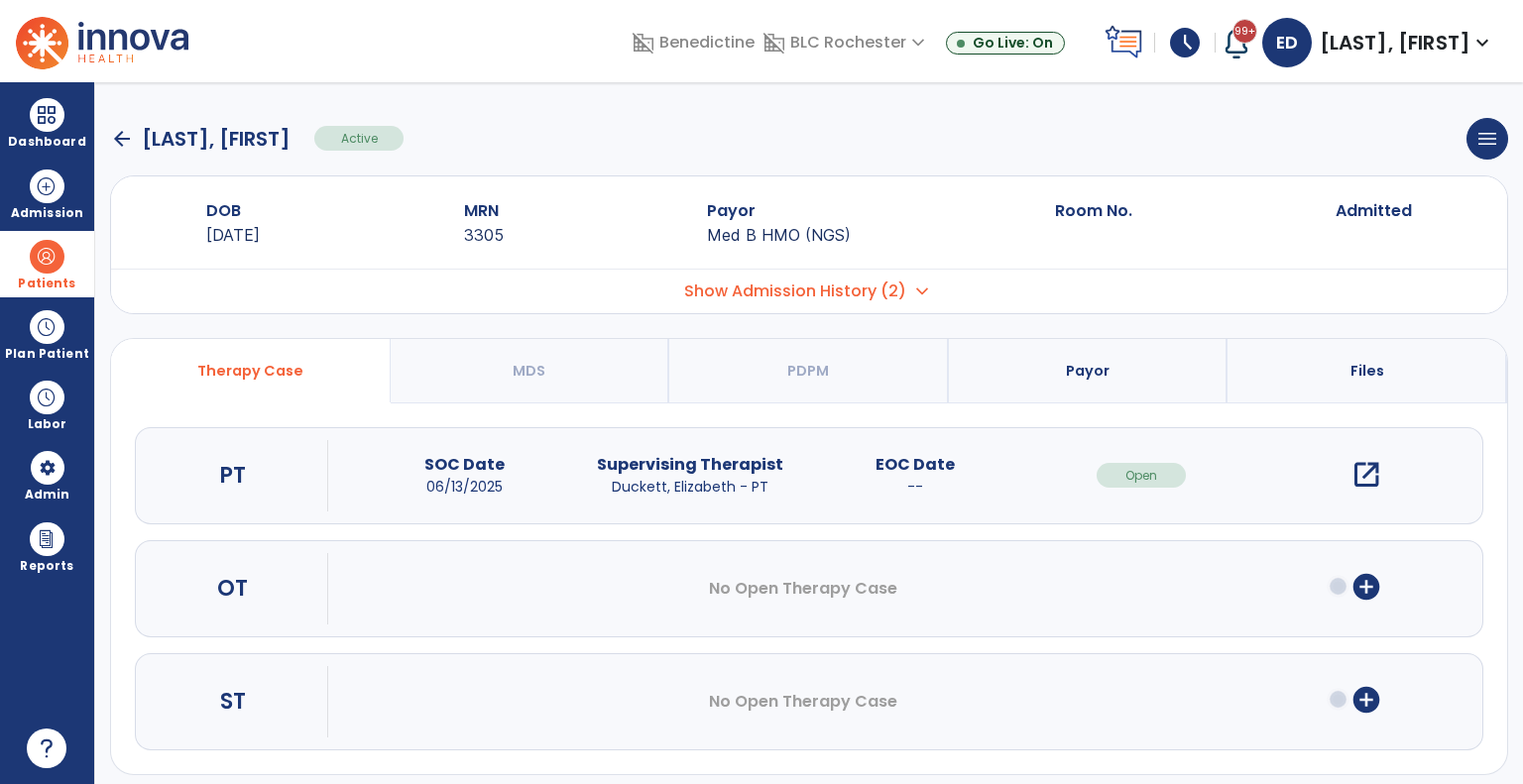 click on "open_in_new" at bounding box center [1366, 475] 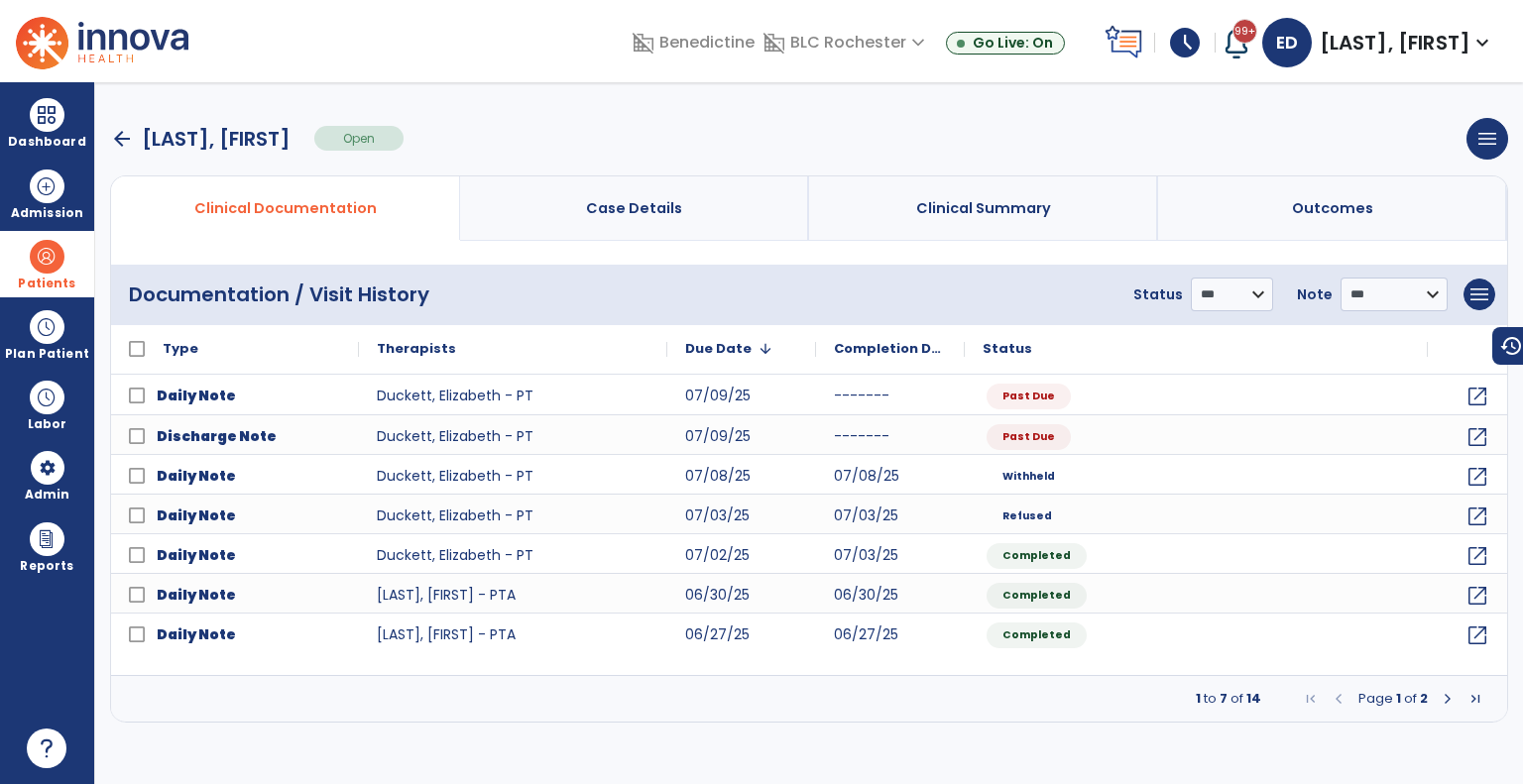 click on "Page
1
of
2" at bounding box center (1393, 699) 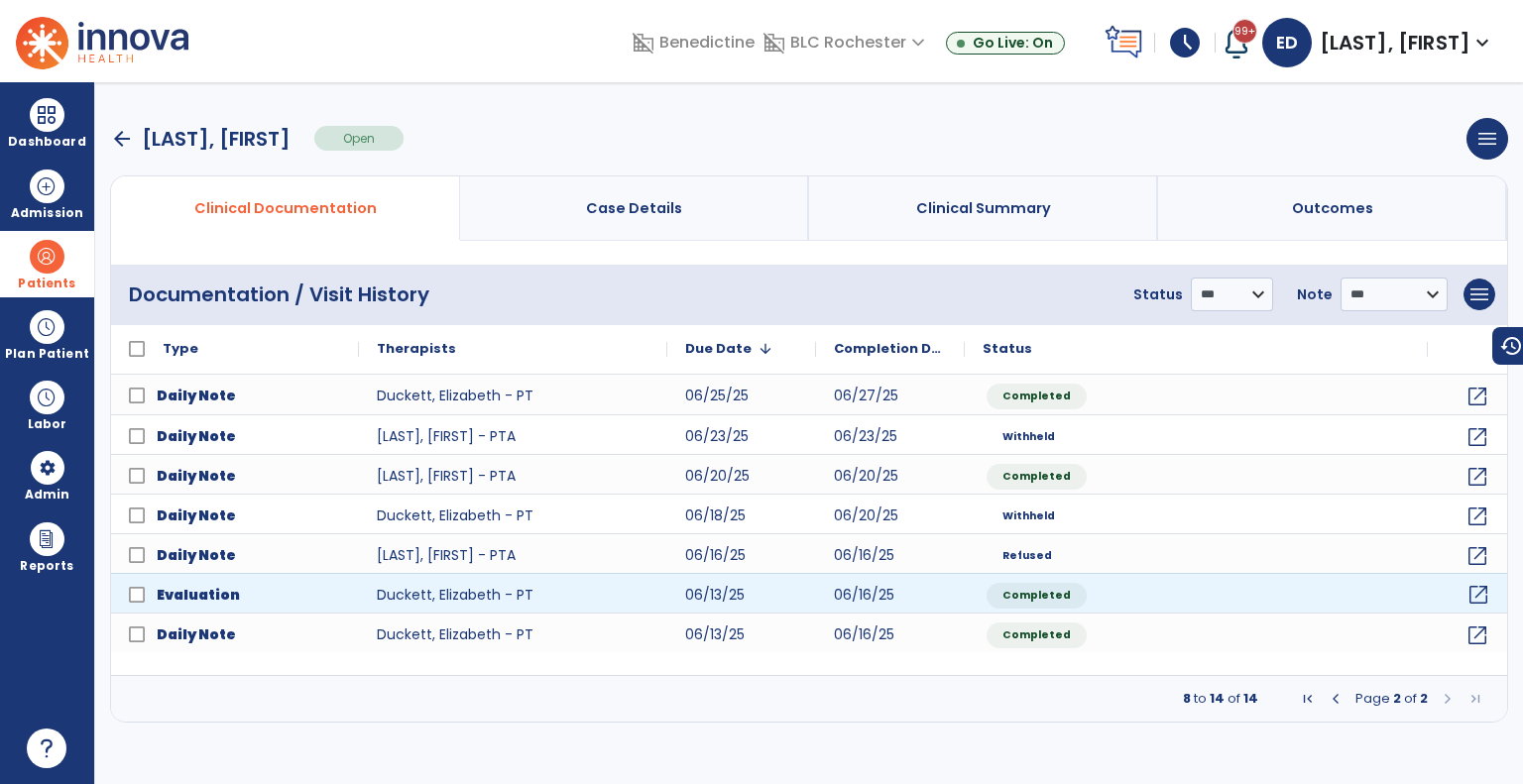 click on "open_in_new" 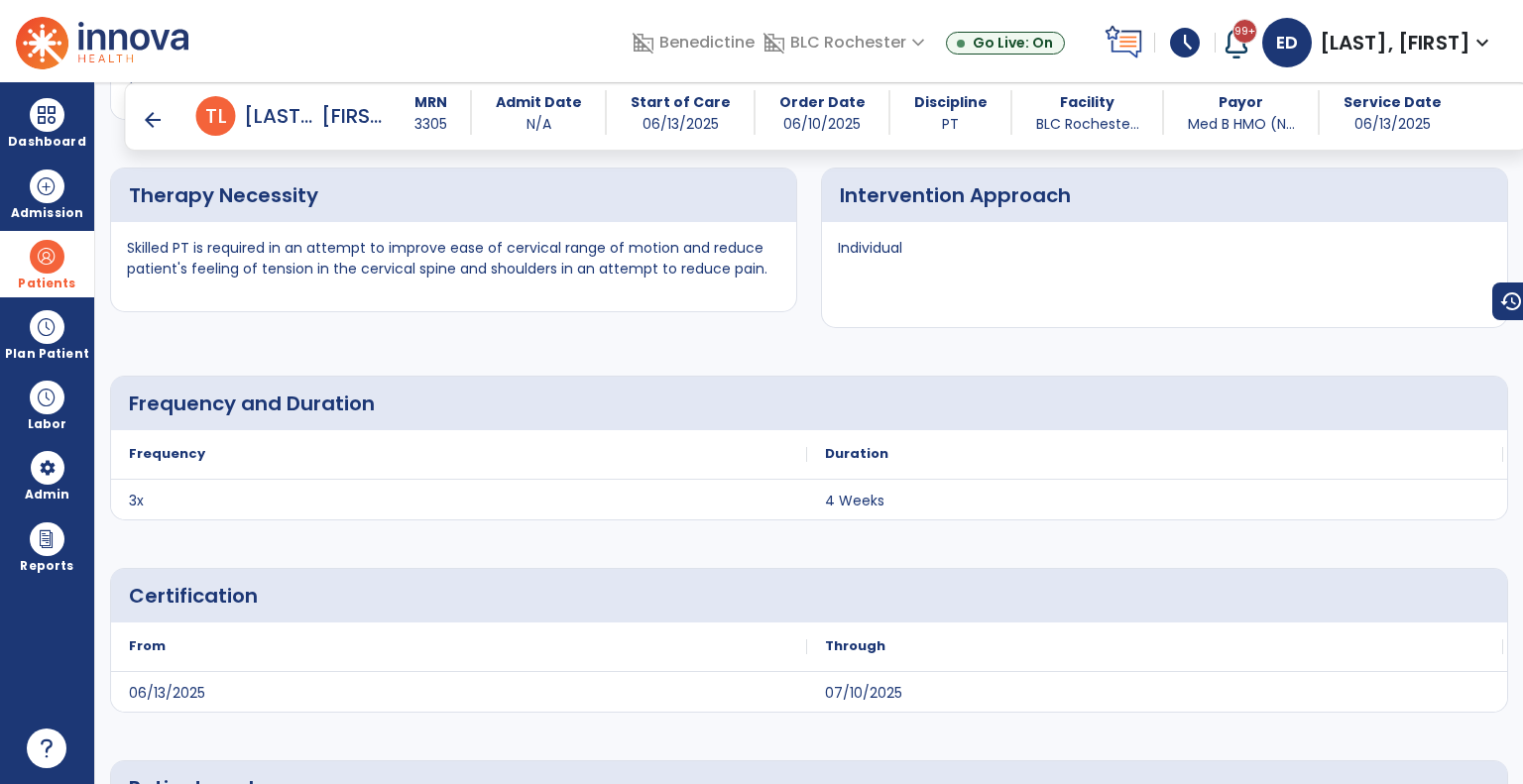 scroll, scrollTop: 3155, scrollLeft: 0, axis: vertical 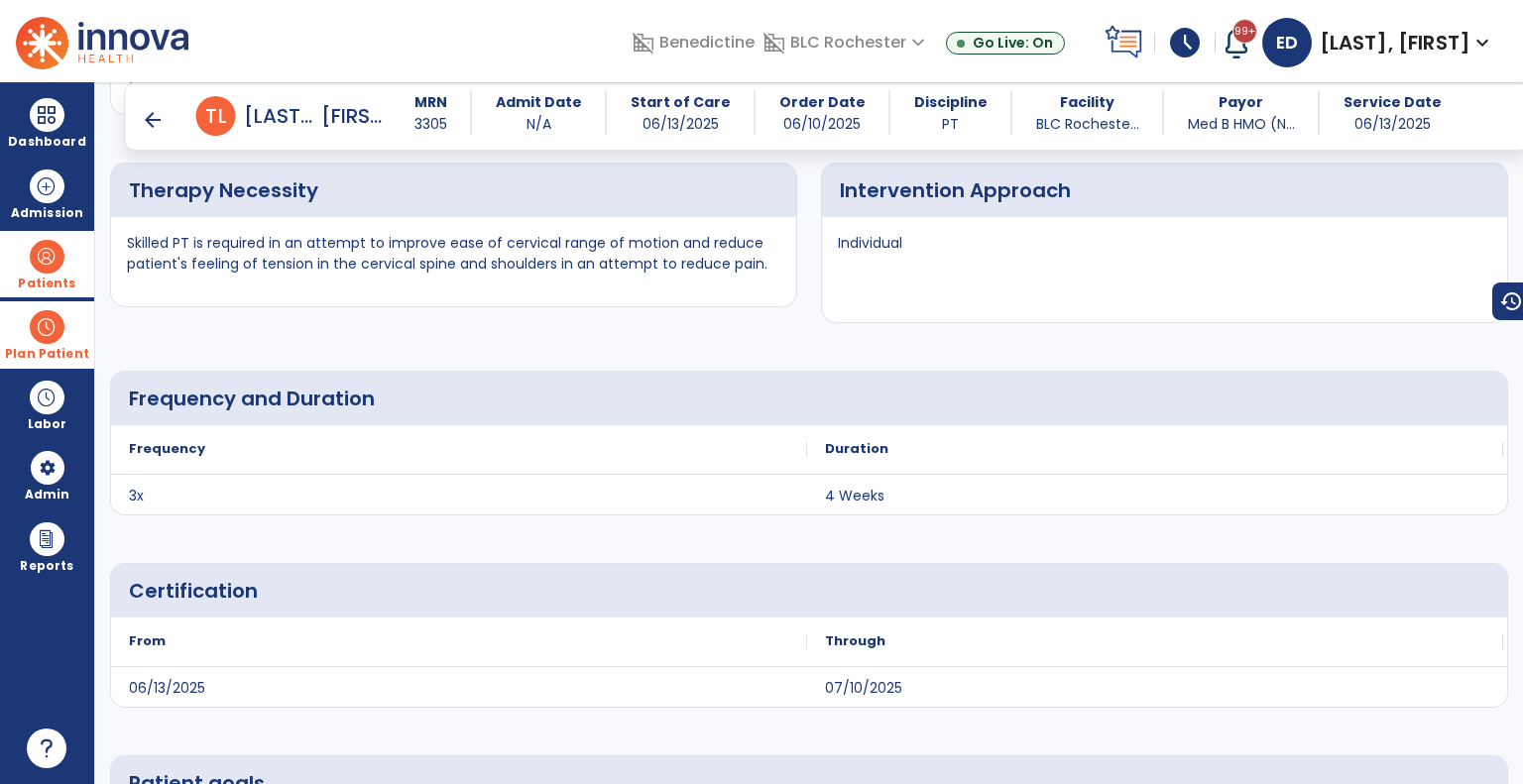 click on "Plan Patient" at bounding box center (47, 264) 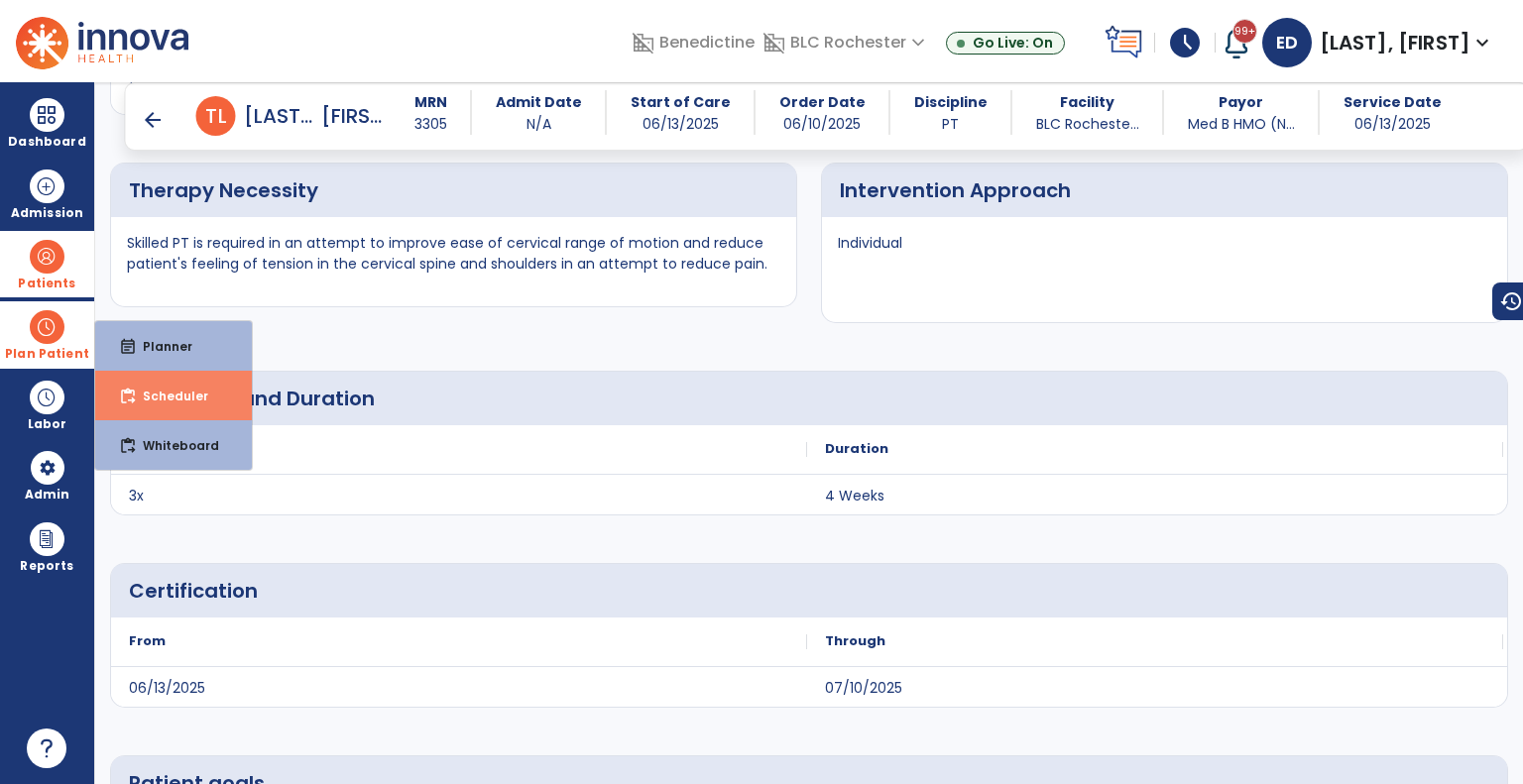 click on "content_paste_go  Scheduler" at bounding box center [174, 395] 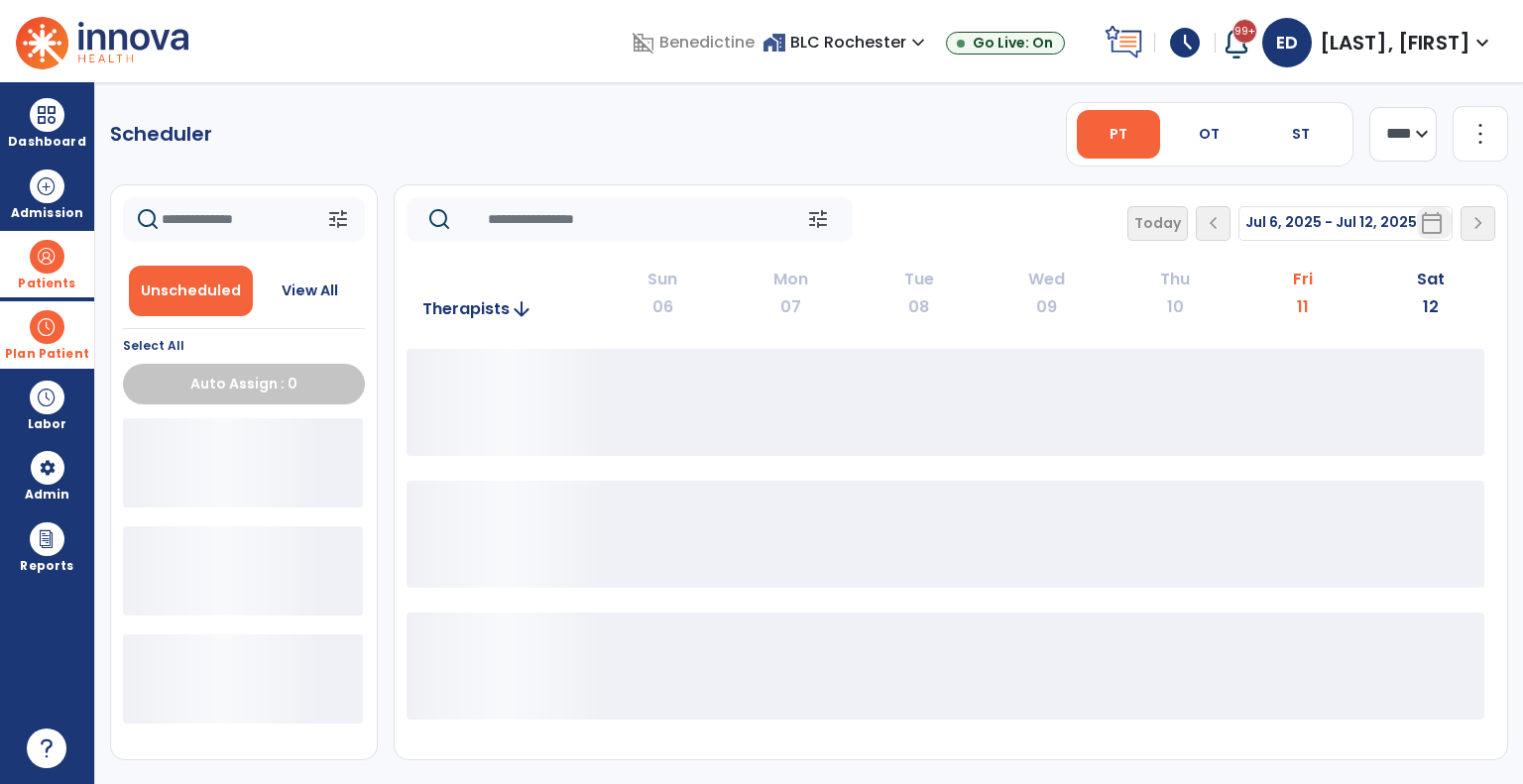 scroll, scrollTop: 0, scrollLeft: 0, axis: both 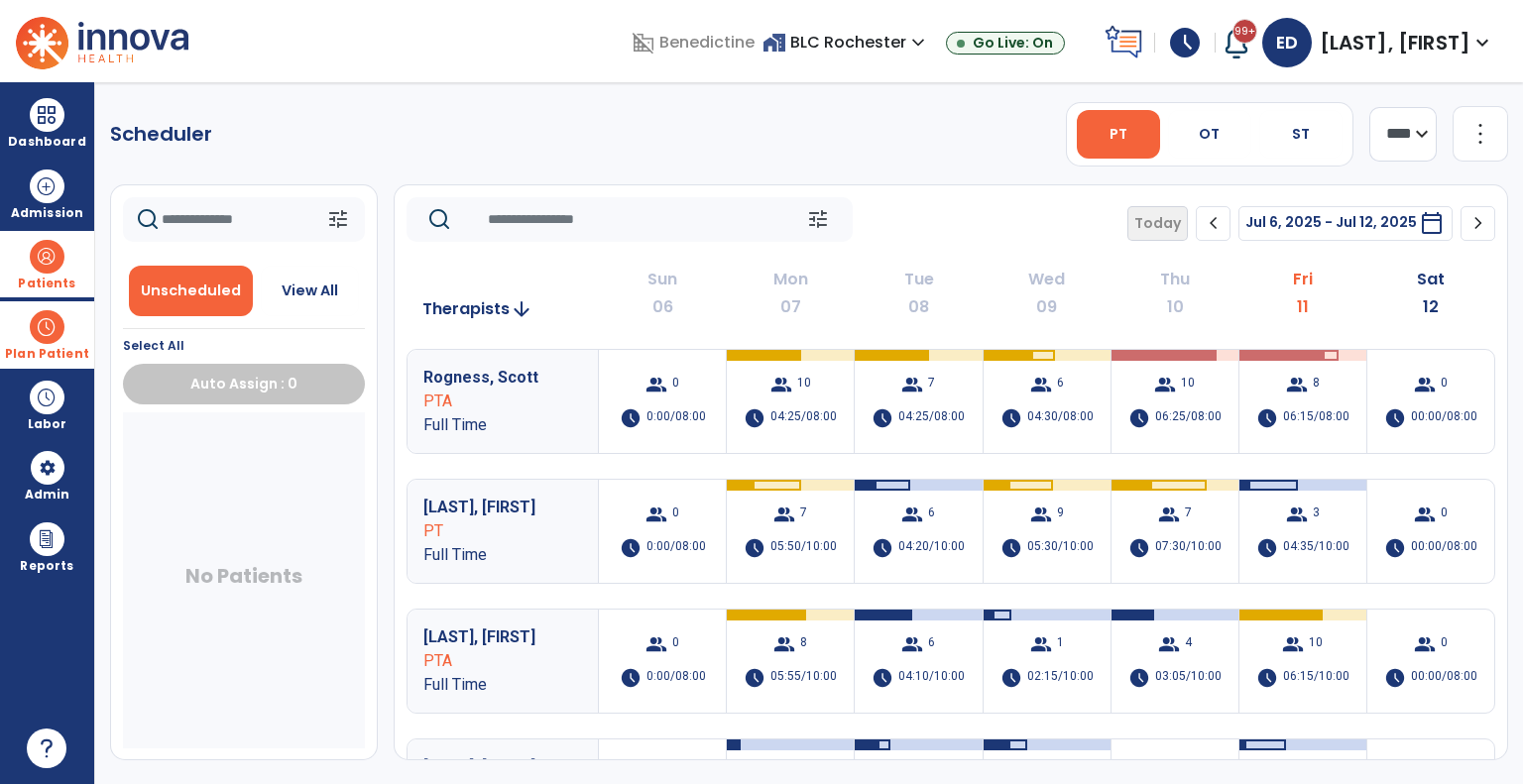 click on "**** ***" 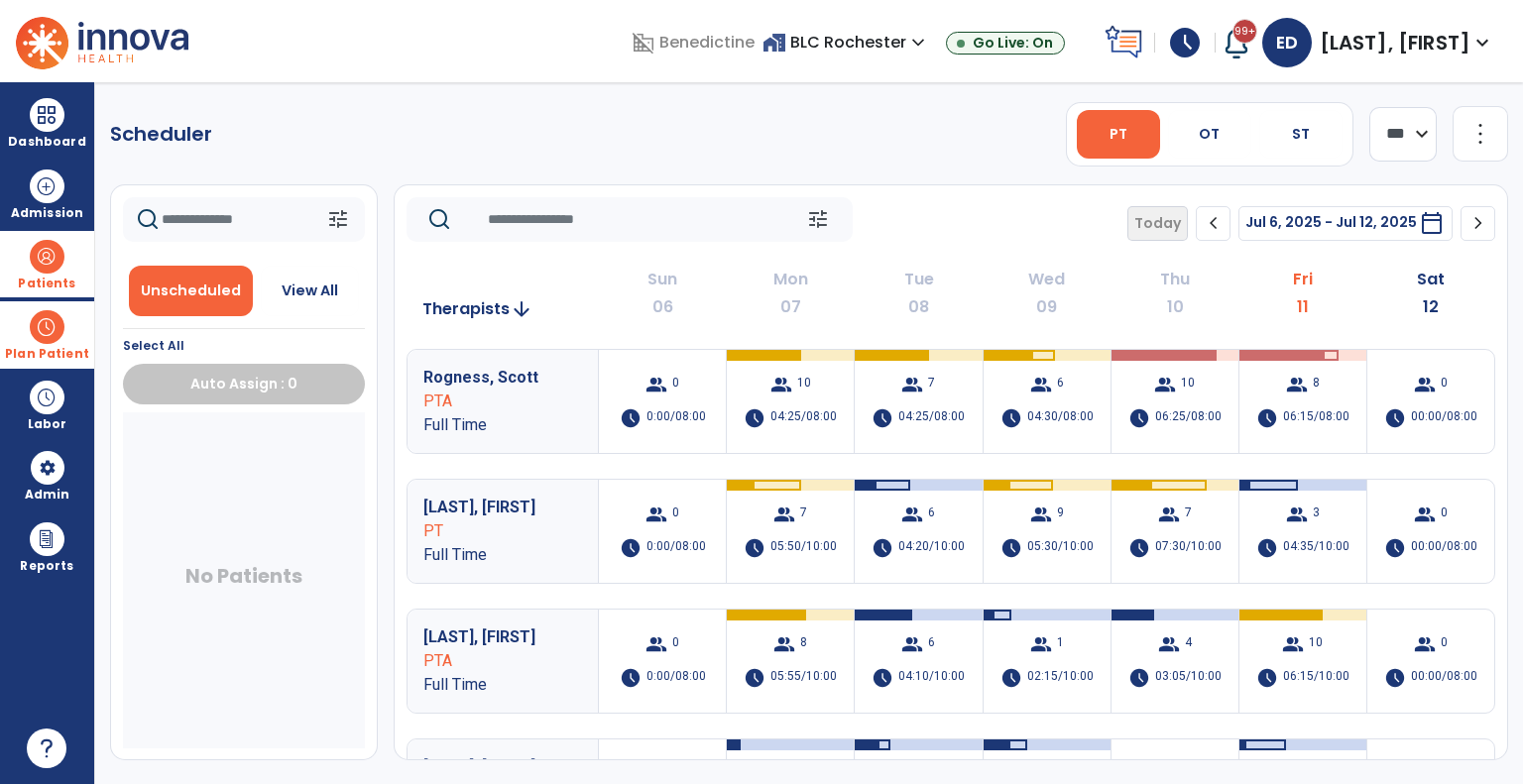click on "**** ***" 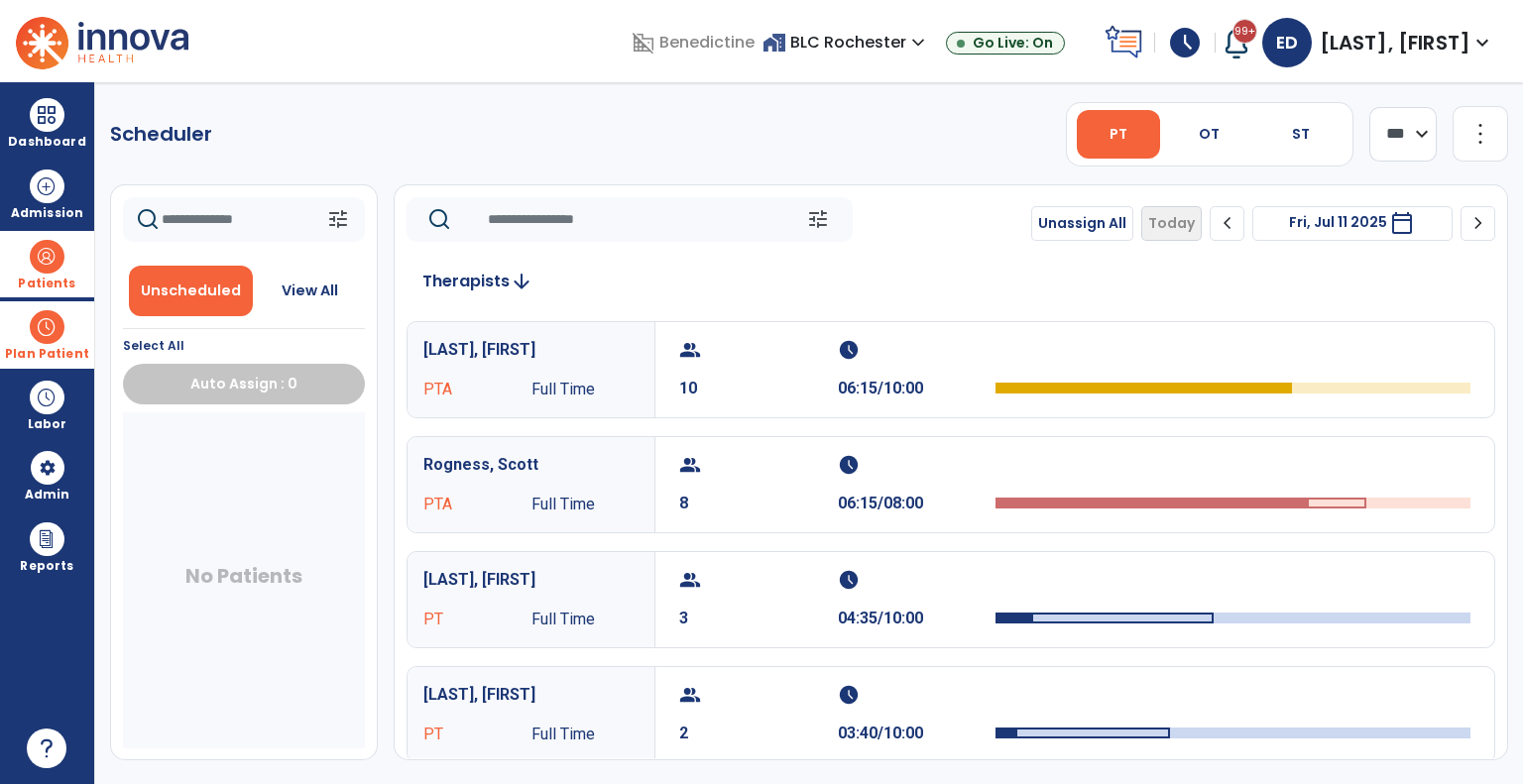 click on "calendar_today" at bounding box center (1402, 223) 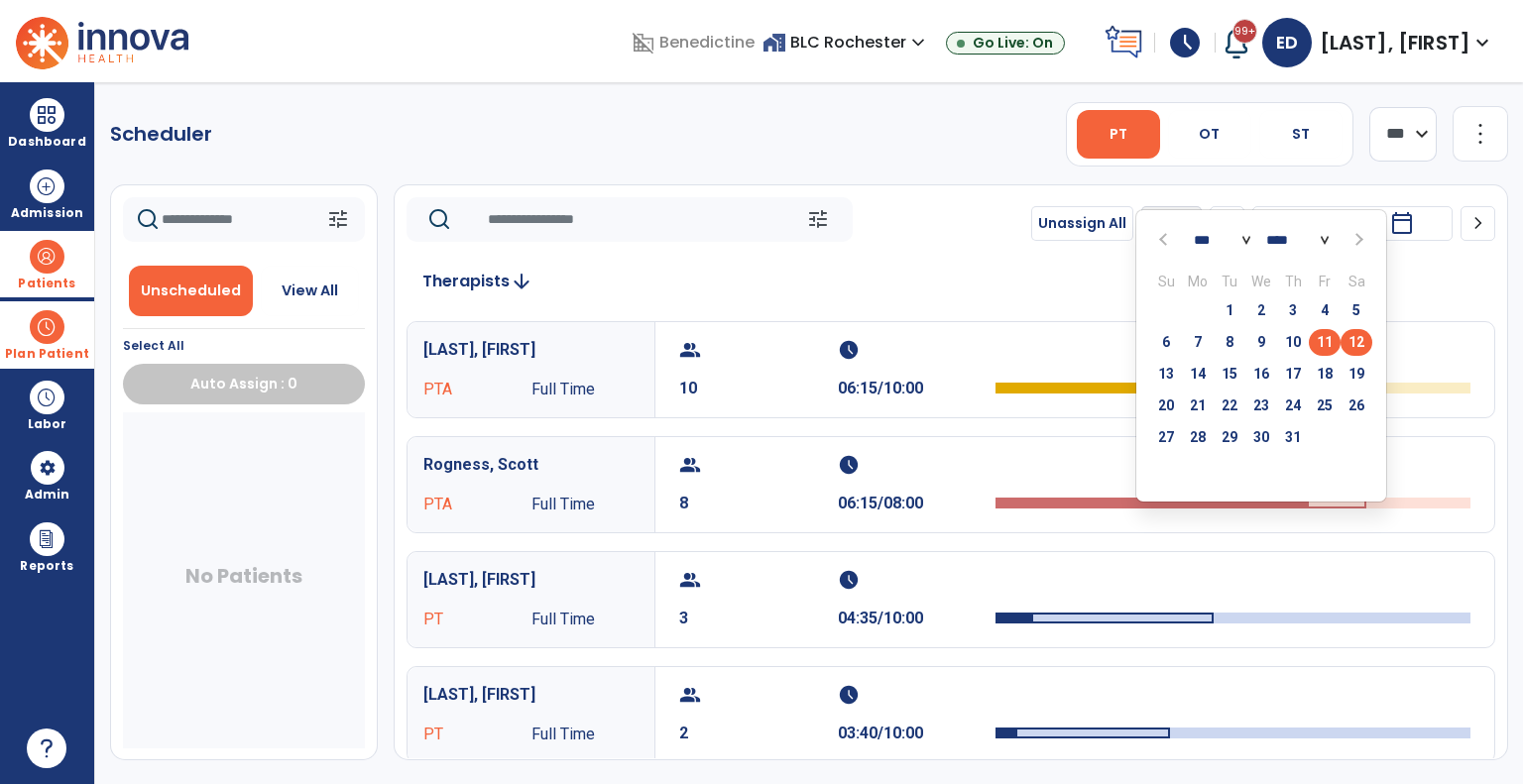 click on "12" at bounding box center (1356, 342) 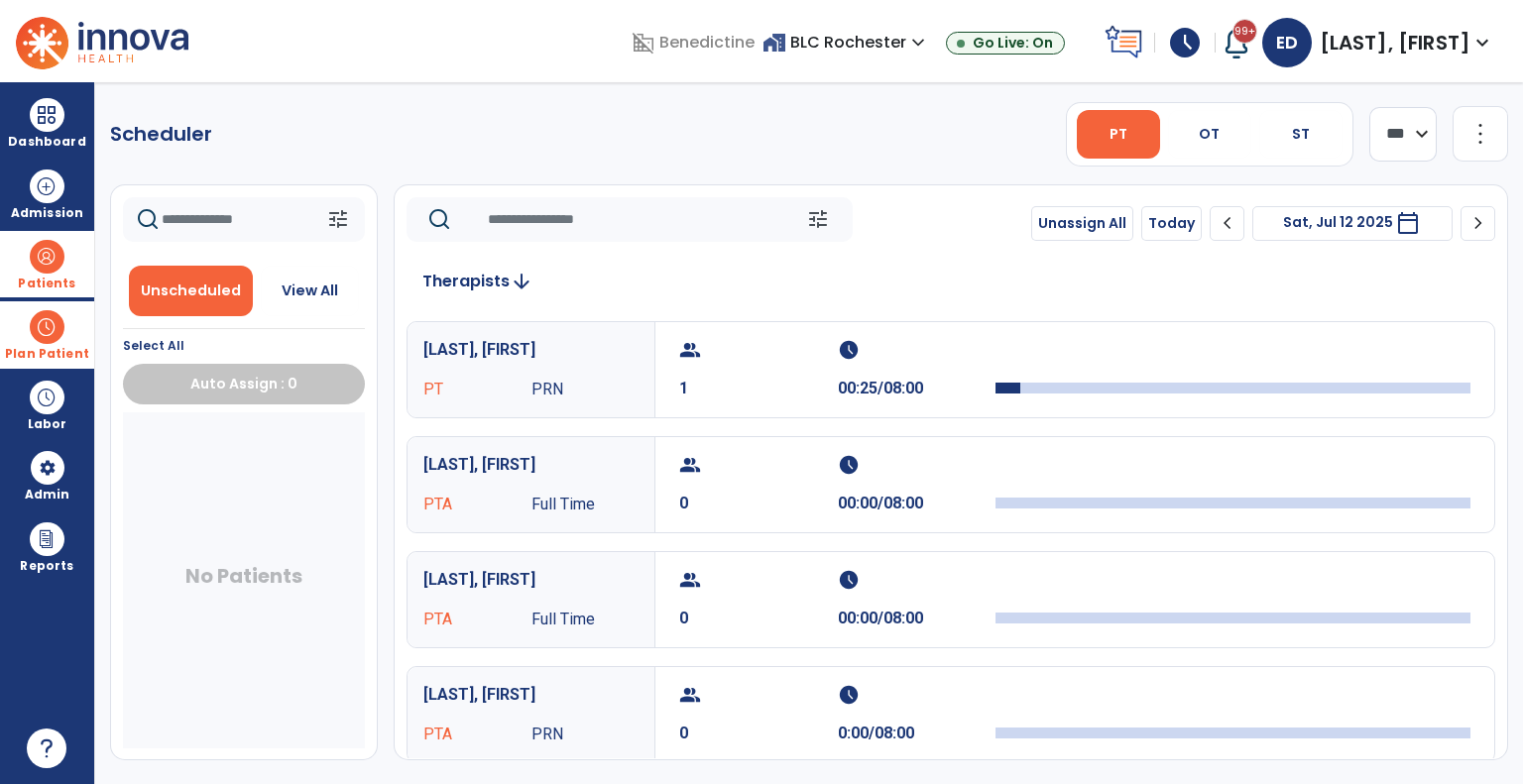 click at bounding box center (47, 327) 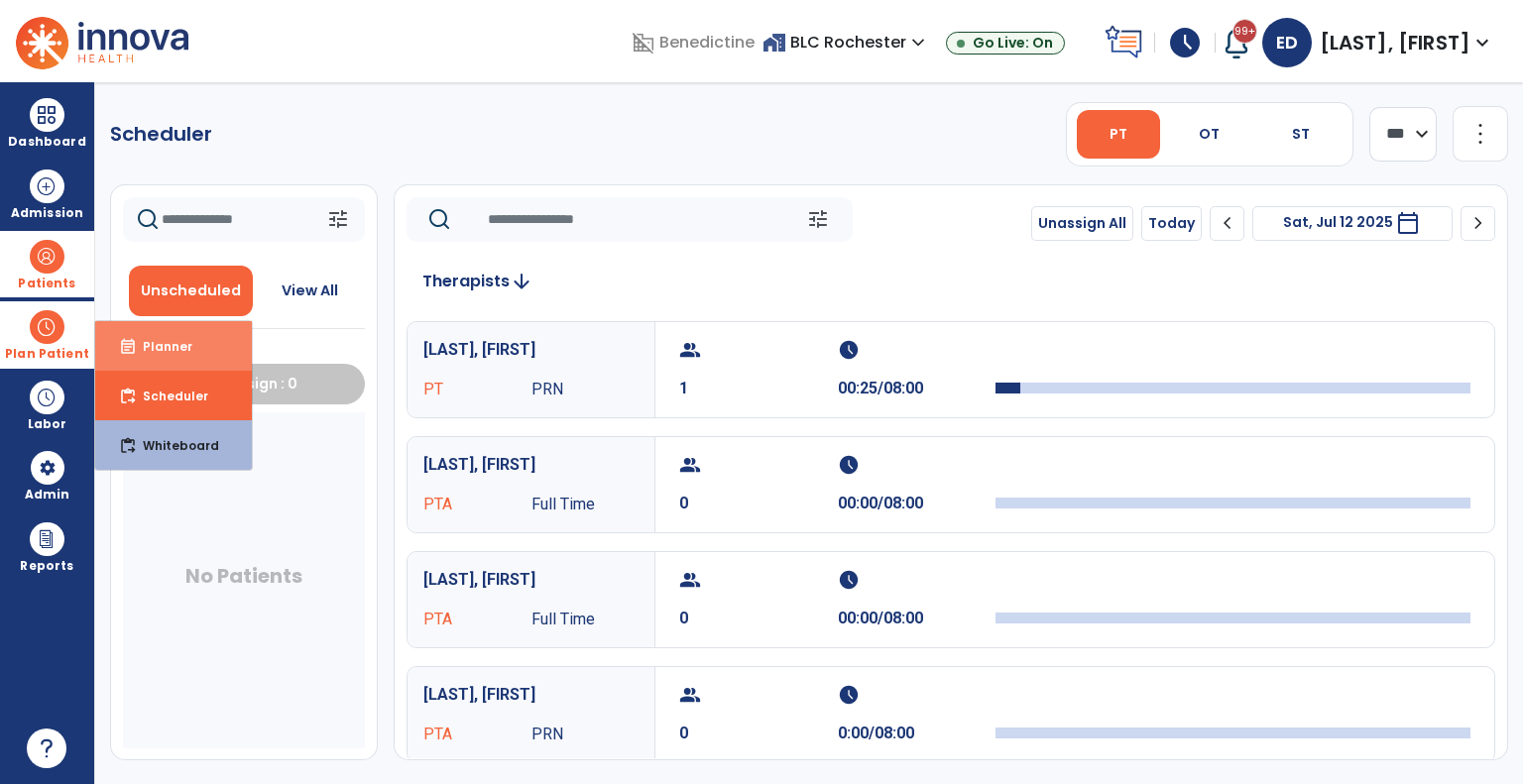 click on "event_note  Planner" at bounding box center (174, 346) 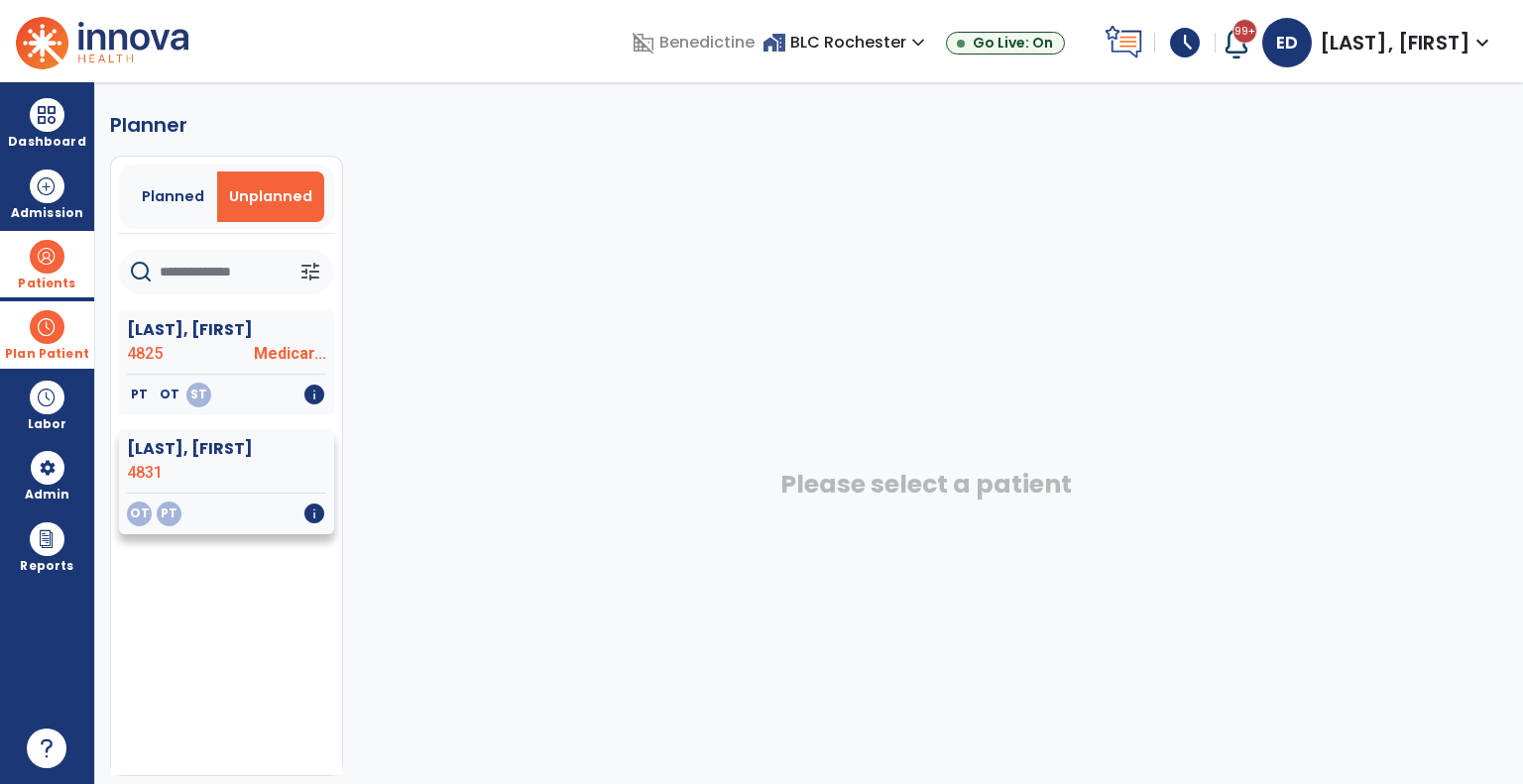 click on "[LAST], [FIRST]" 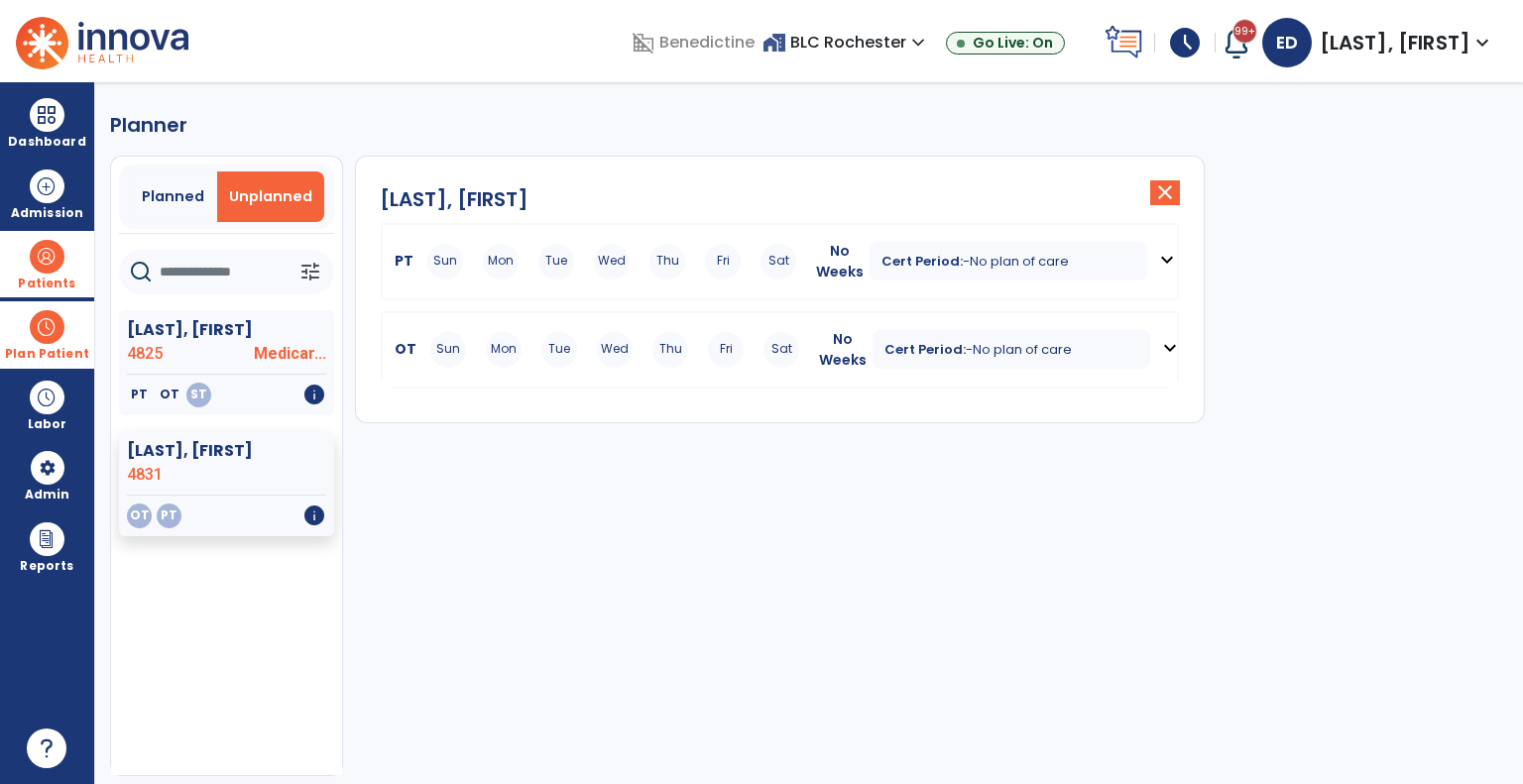 click on "PT Sun Mon Tue Wed Thu Fri Sat No Weeks Cert Period:   -  No plan of care  expand_more" at bounding box center [779, 262] 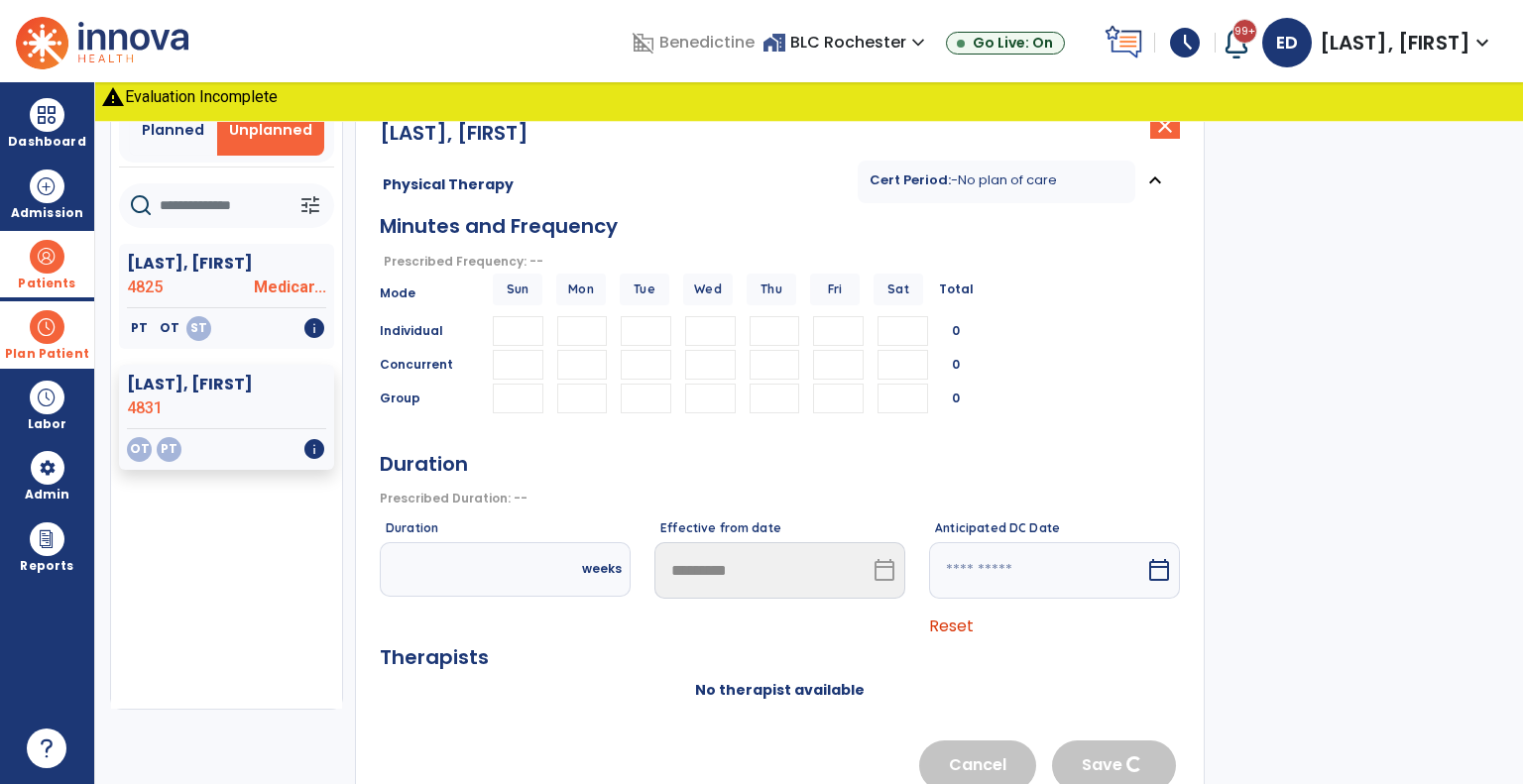 scroll, scrollTop: 107, scrollLeft: 0, axis: vertical 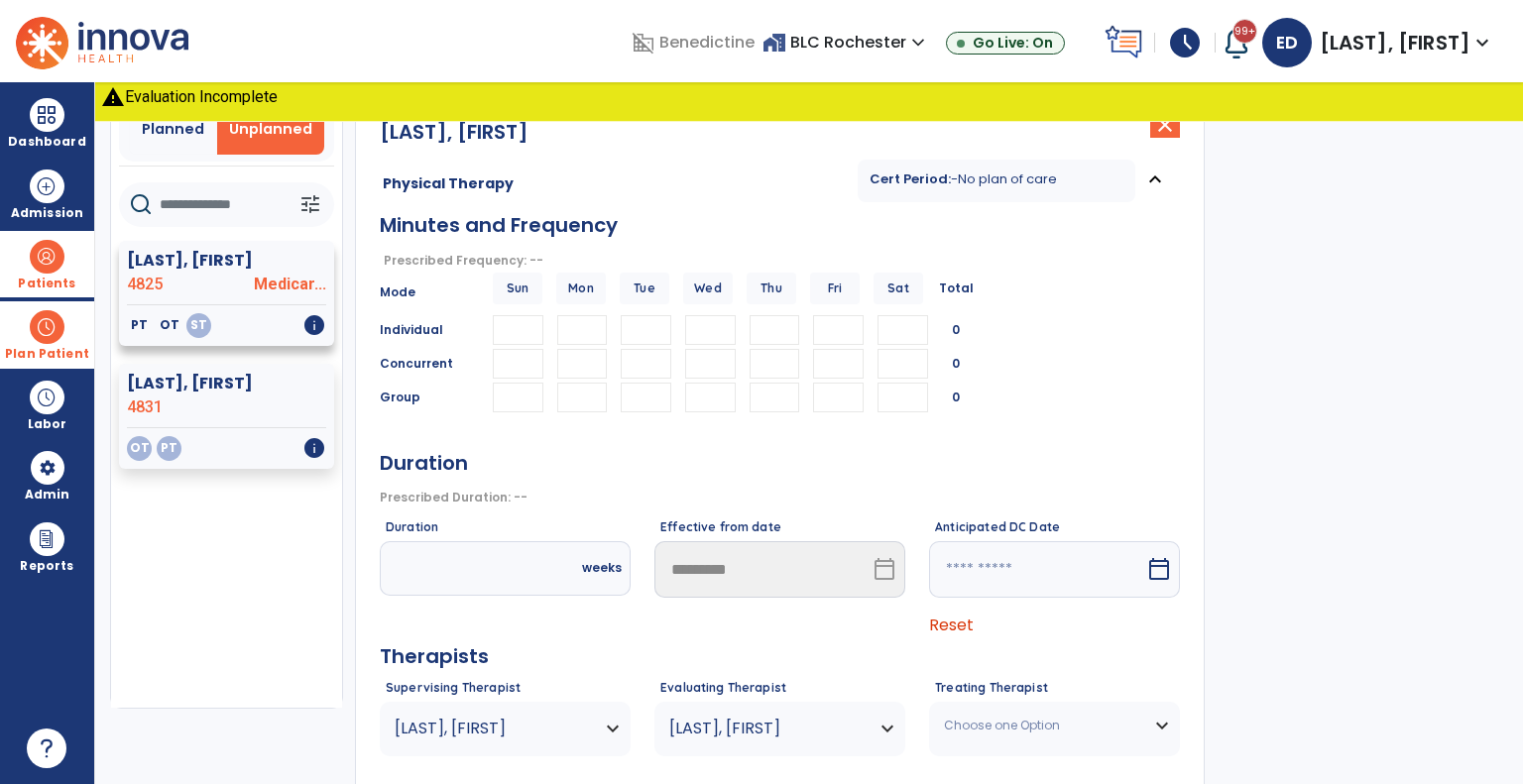 click on "PT   OT   ST   info" 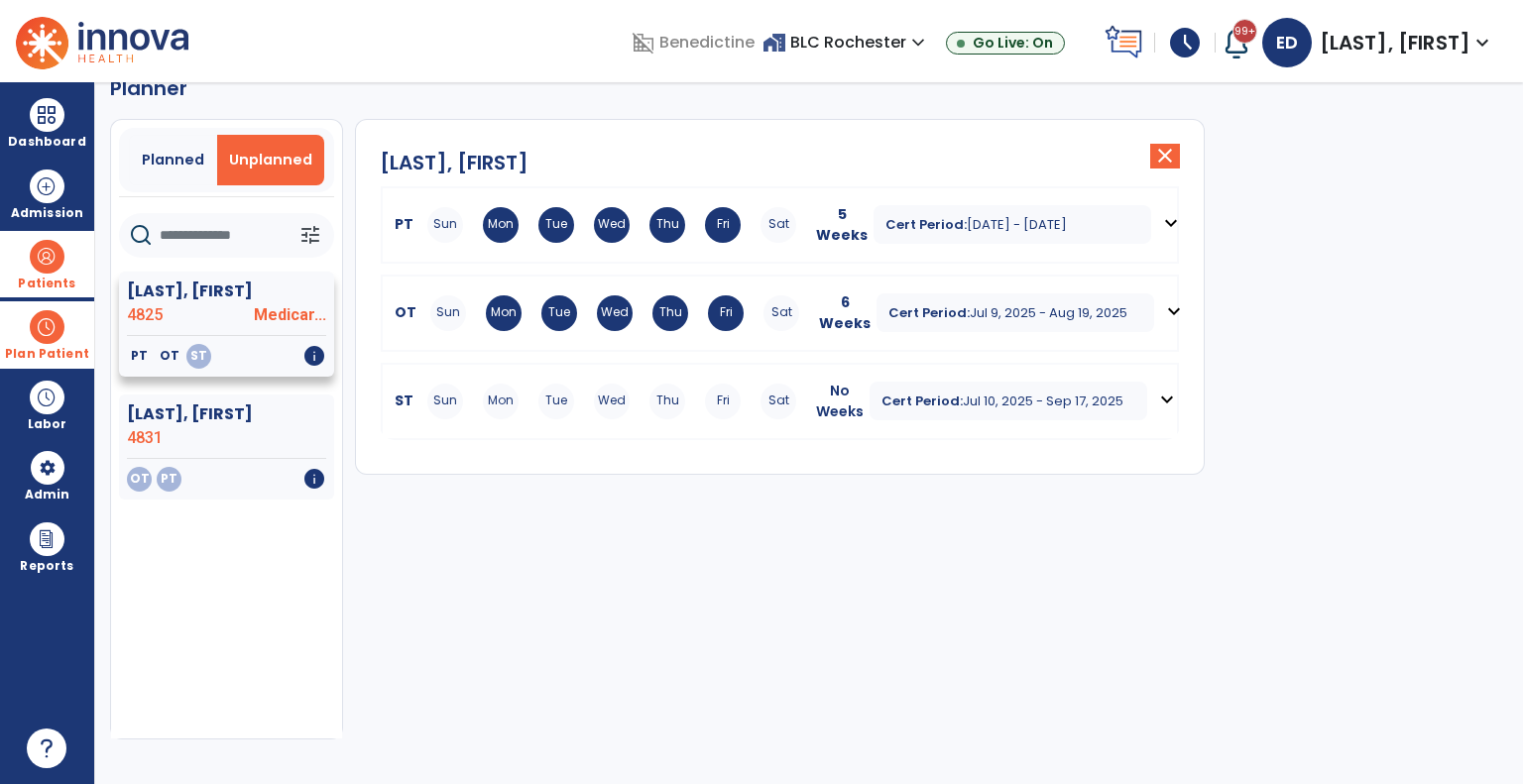 scroll, scrollTop: 36, scrollLeft: 0, axis: vertical 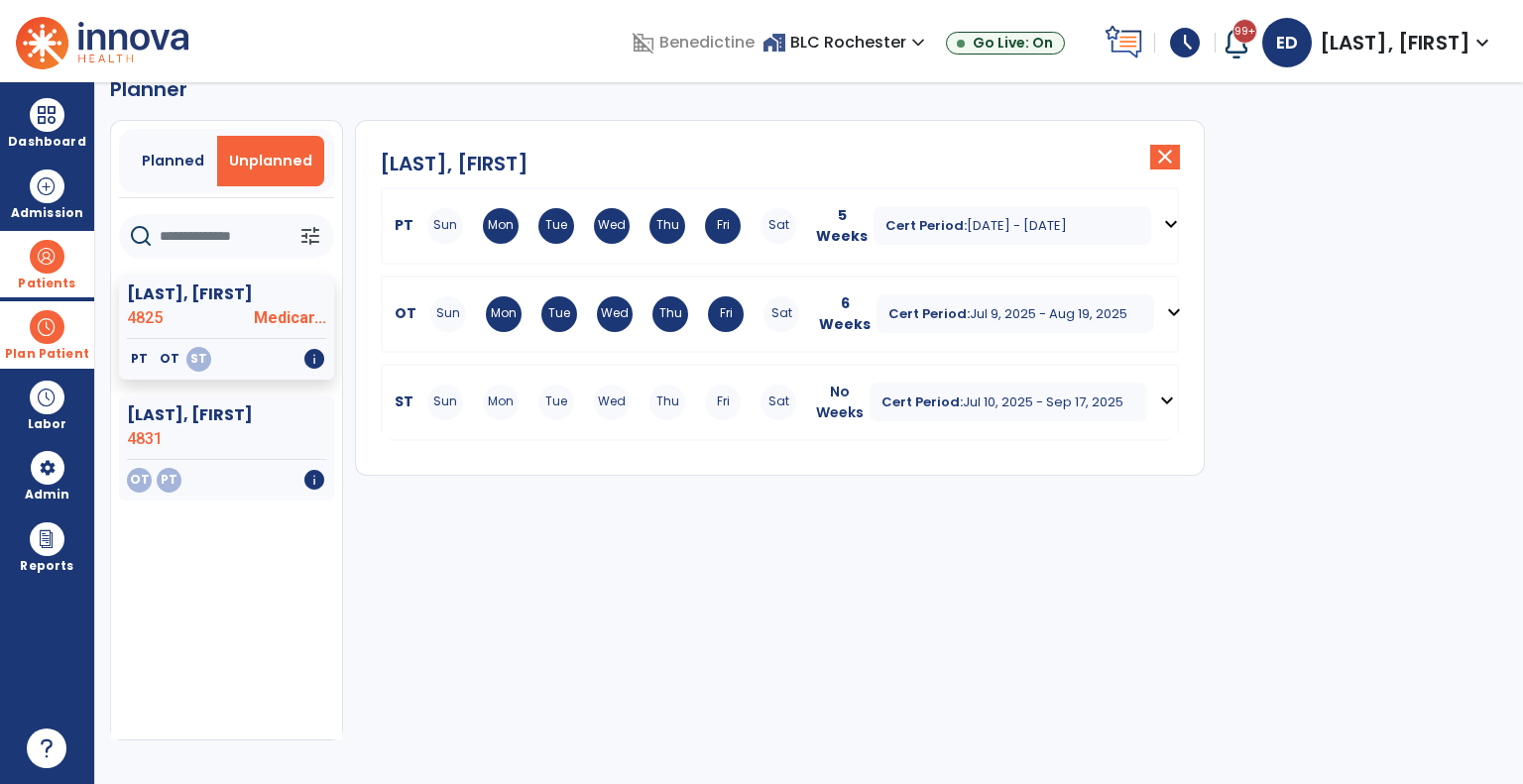 click on "Sun Mon Tue Wed Thu Fri Sat" at bounding box center (612, 402) 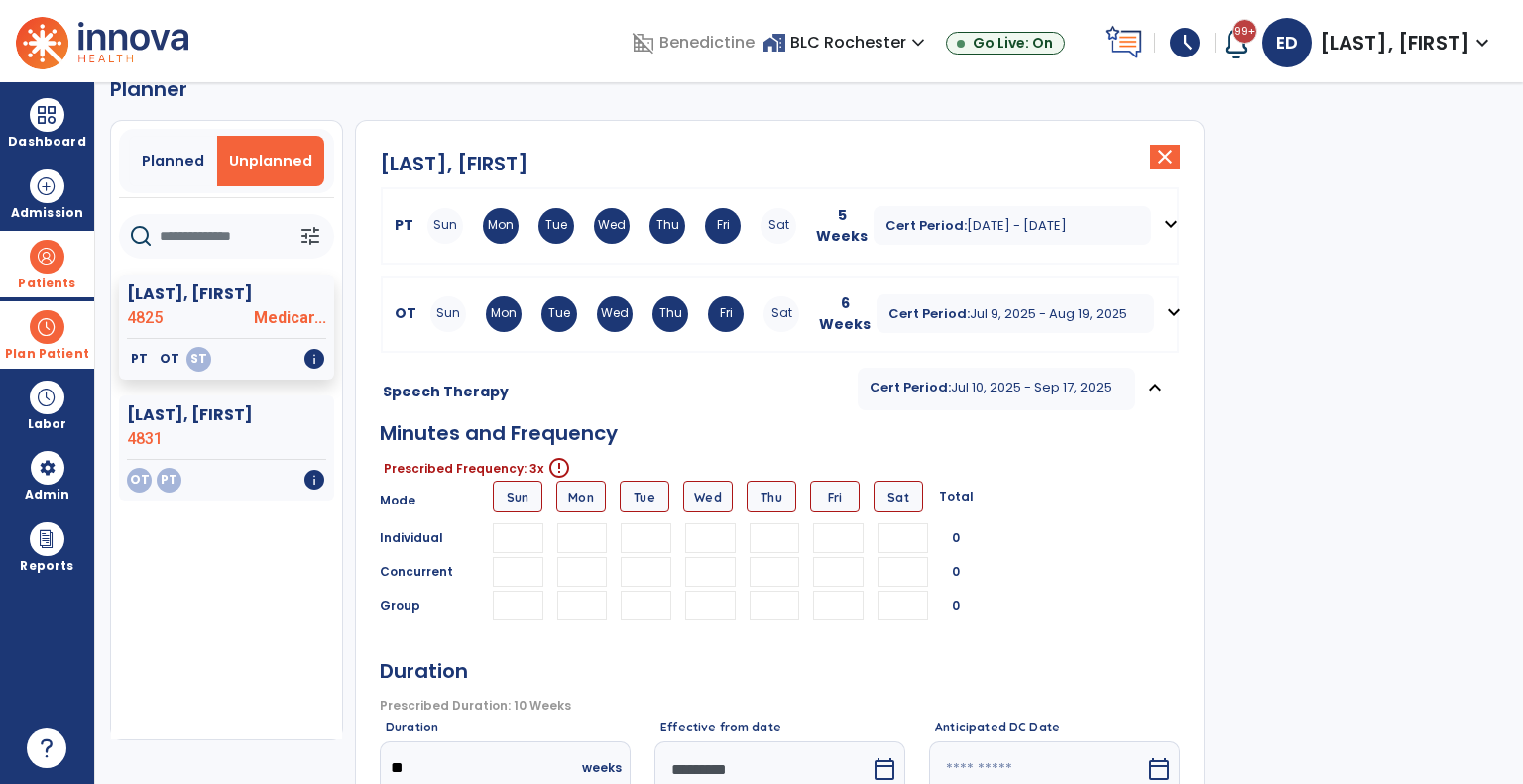click at bounding box center [582, 538] 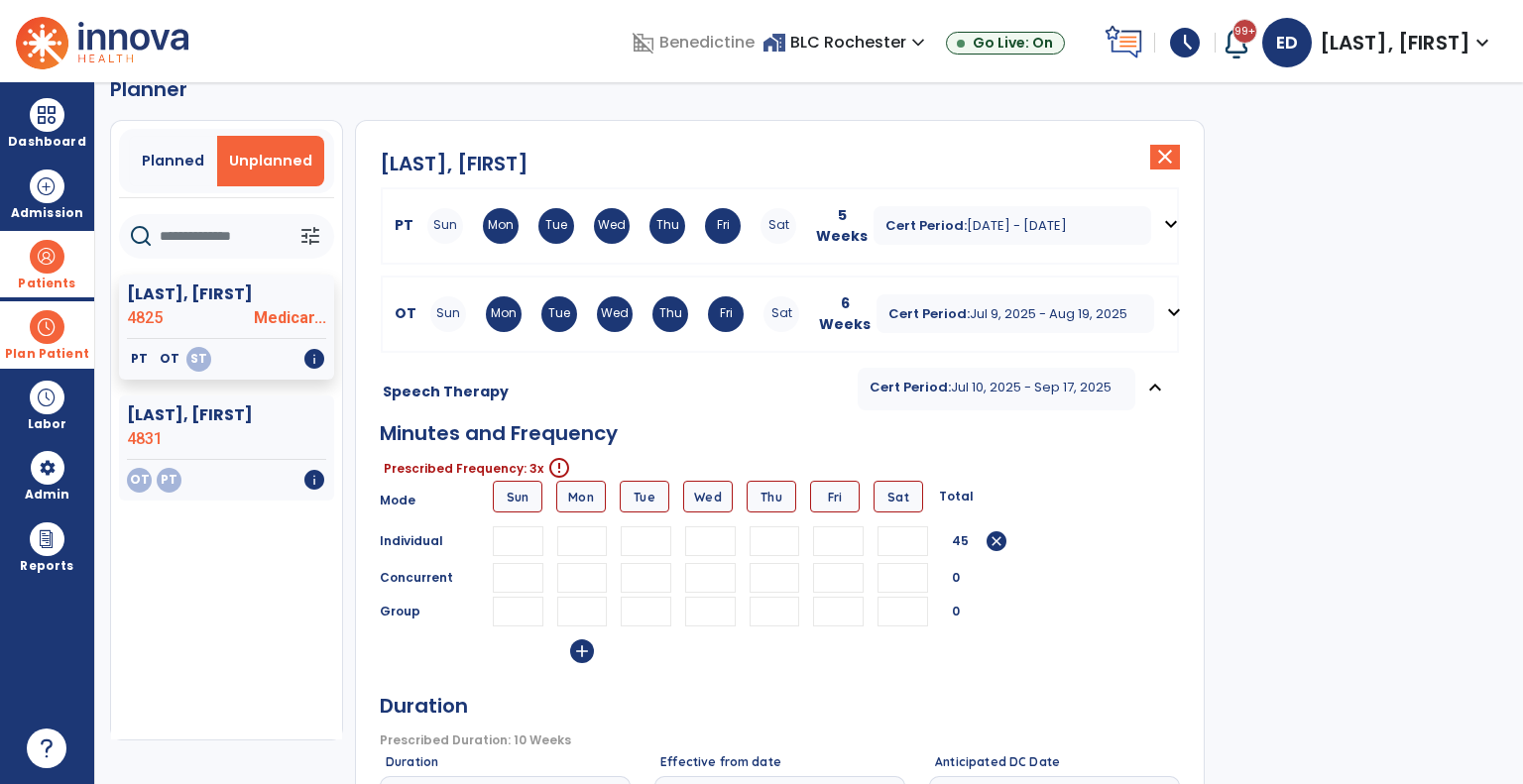 type on "**" 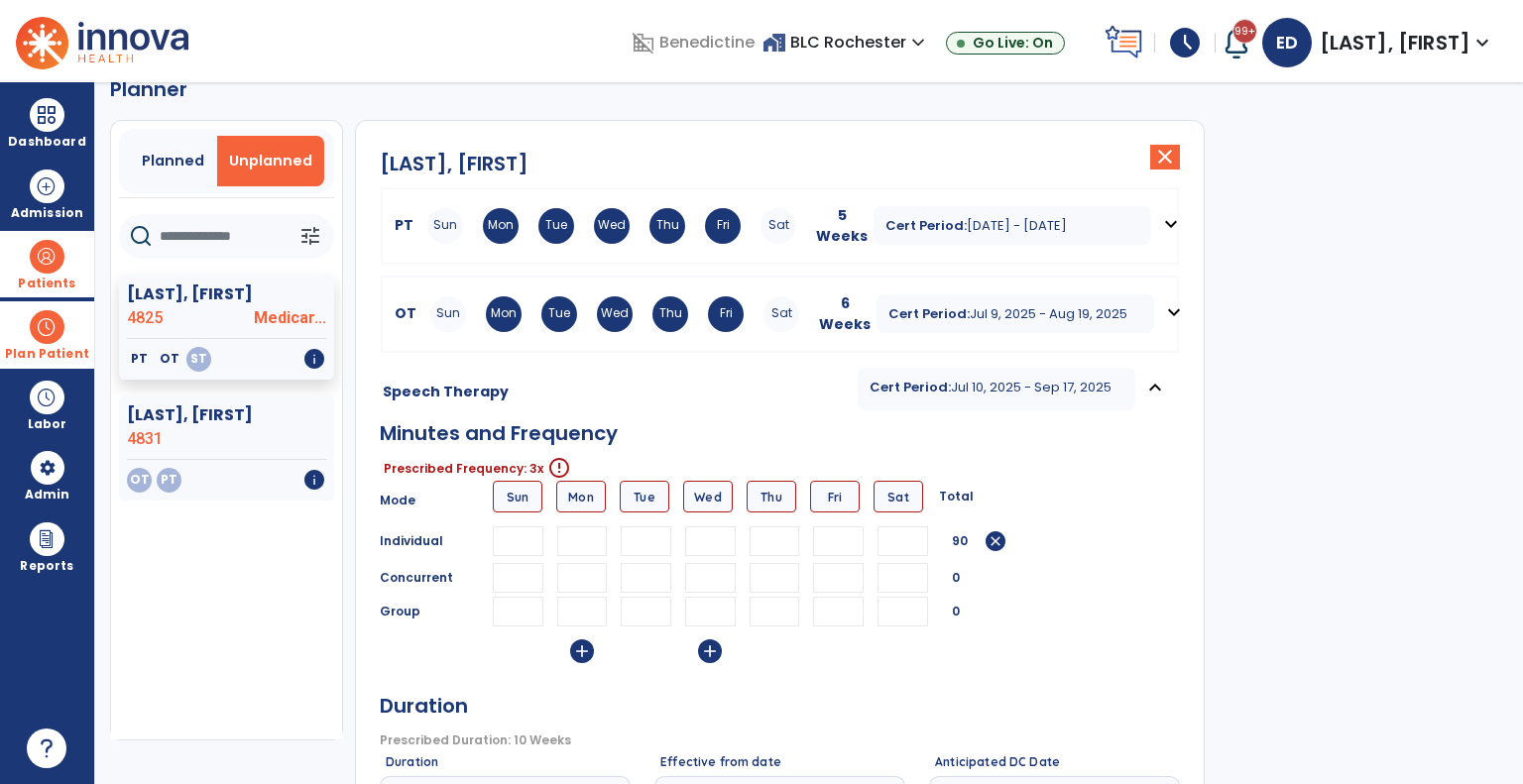 type on "**" 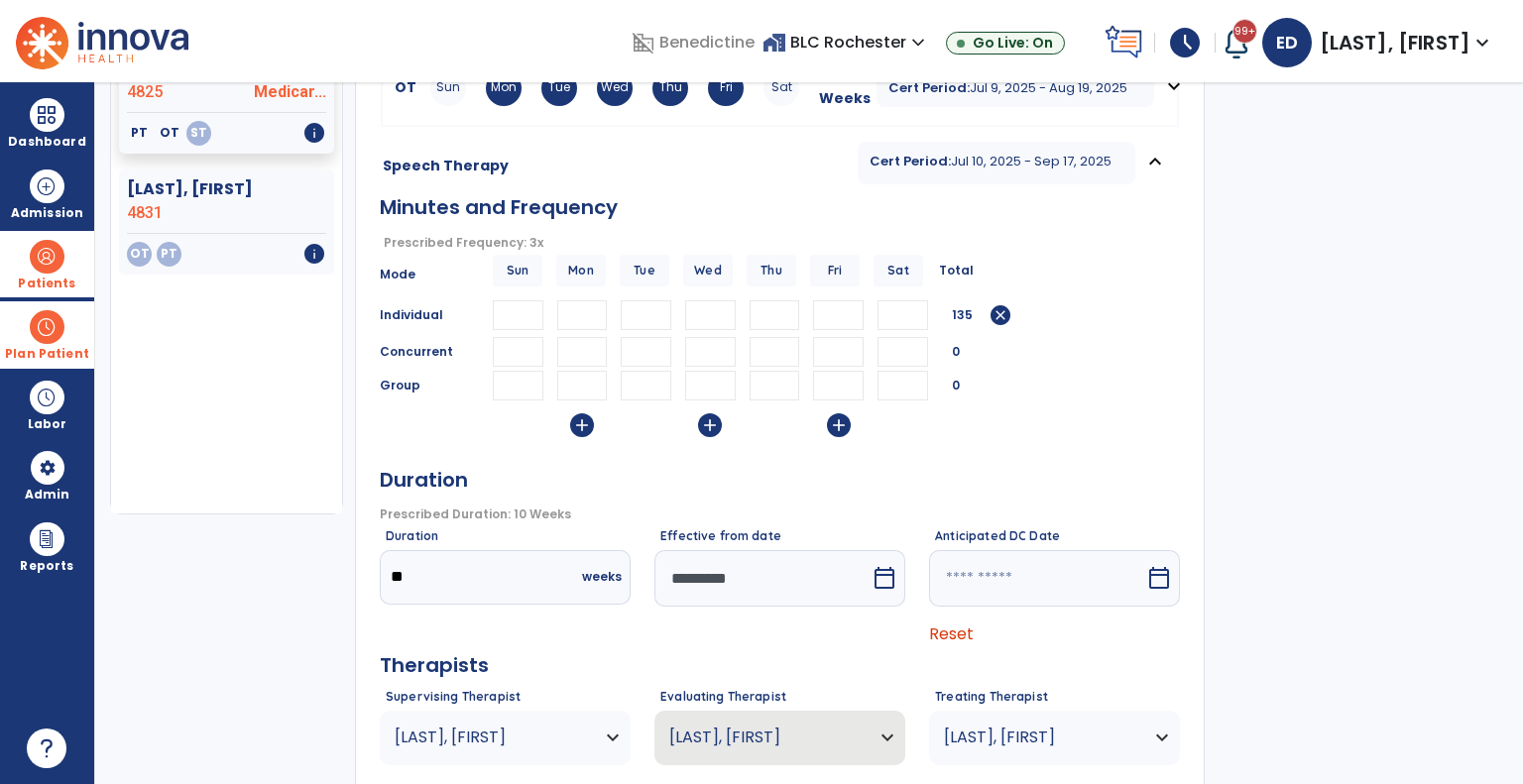 scroll, scrollTop: 387, scrollLeft: 0, axis: vertical 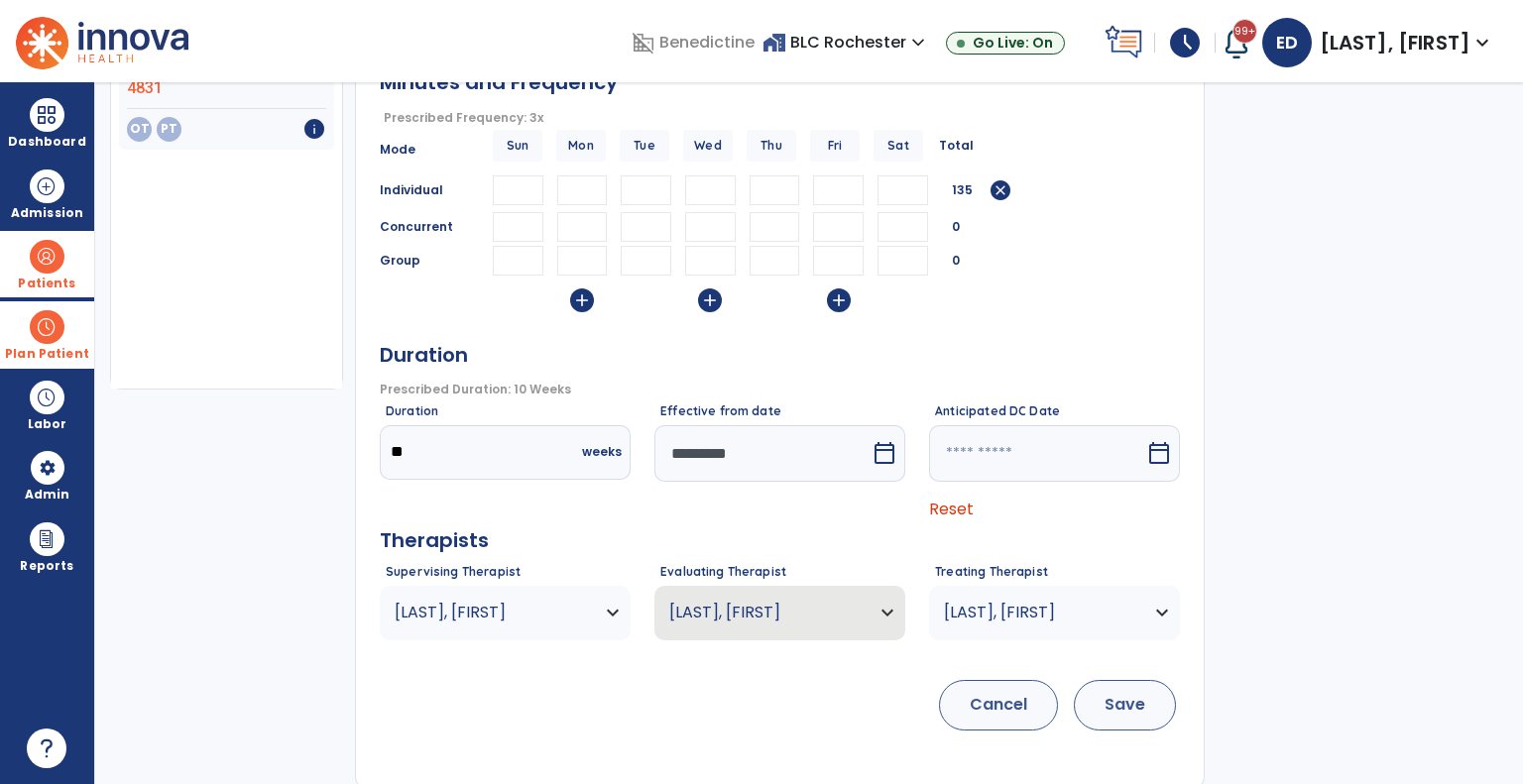 type on "**" 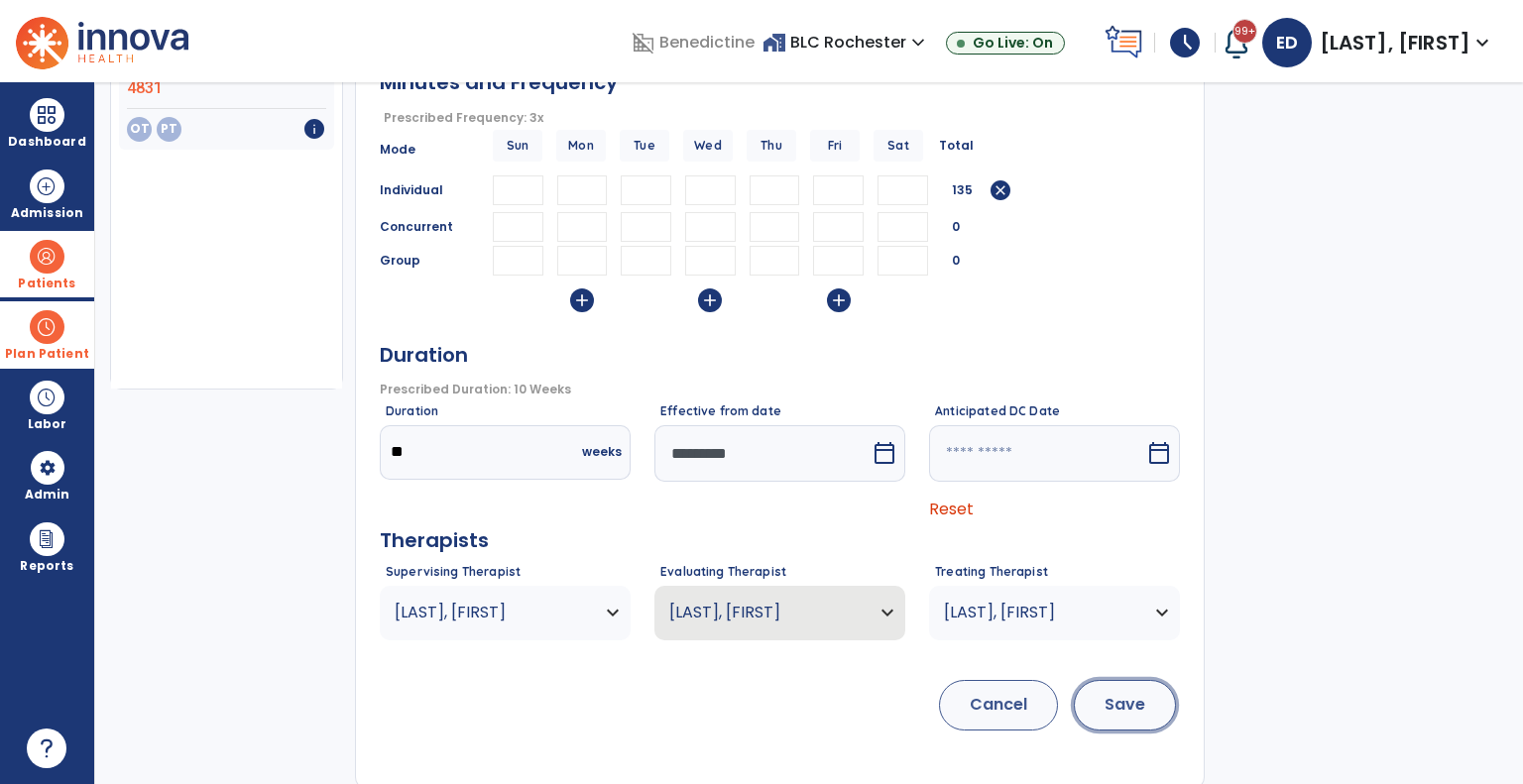 click on "Save" at bounding box center (1124, 705) 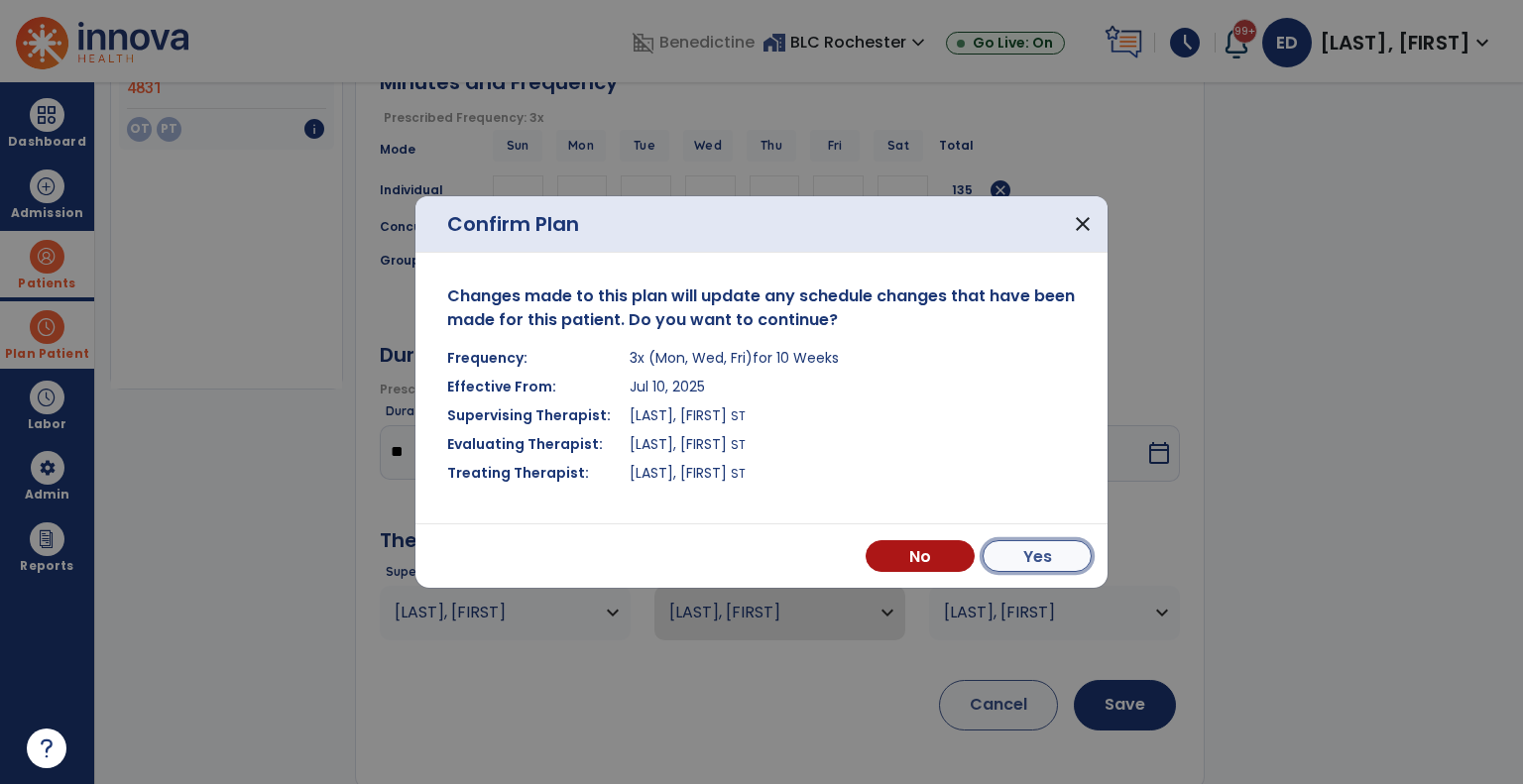 click on "Yes" at bounding box center (1037, 556) 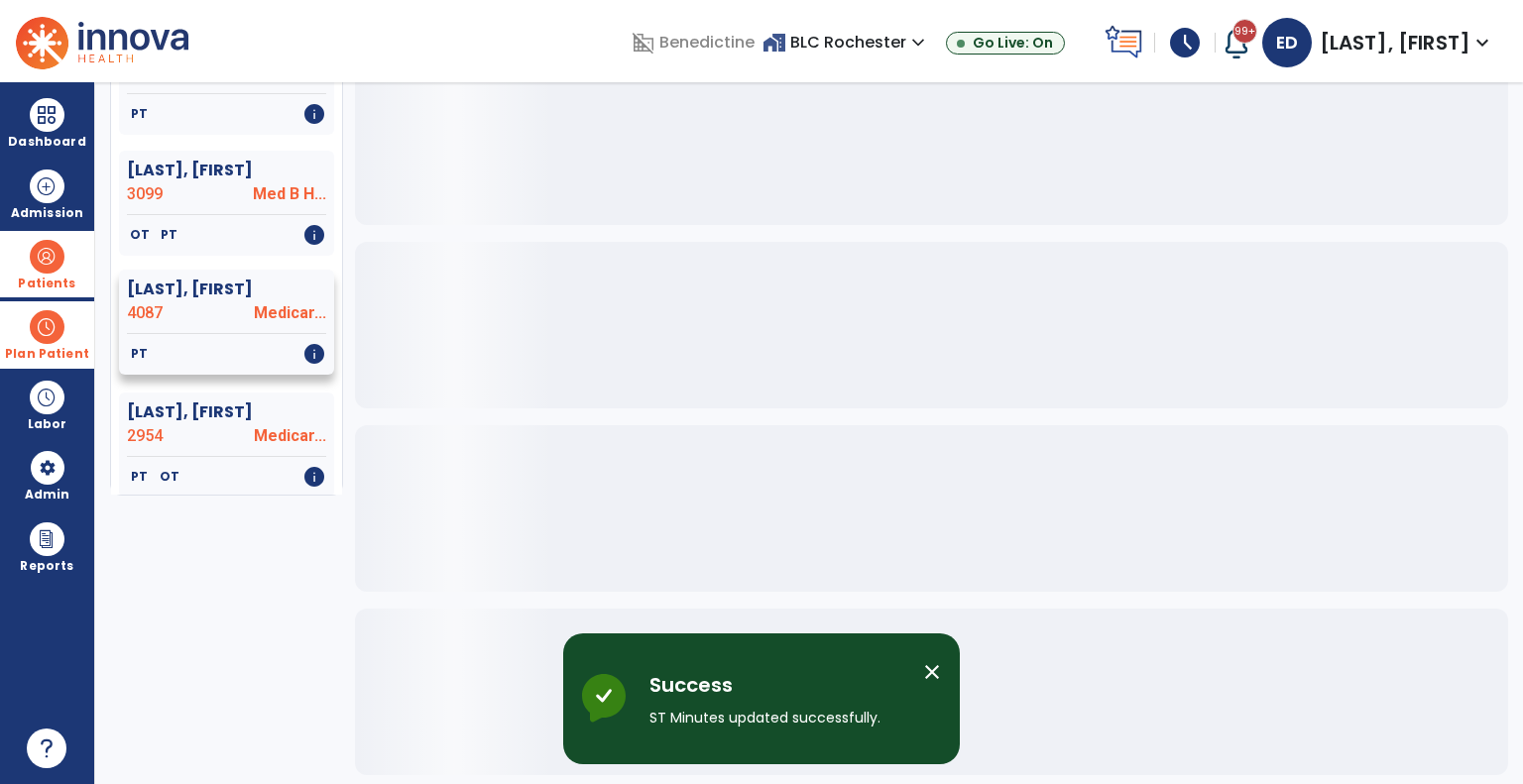 scroll, scrollTop: 0, scrollLeft: 0, axis: both 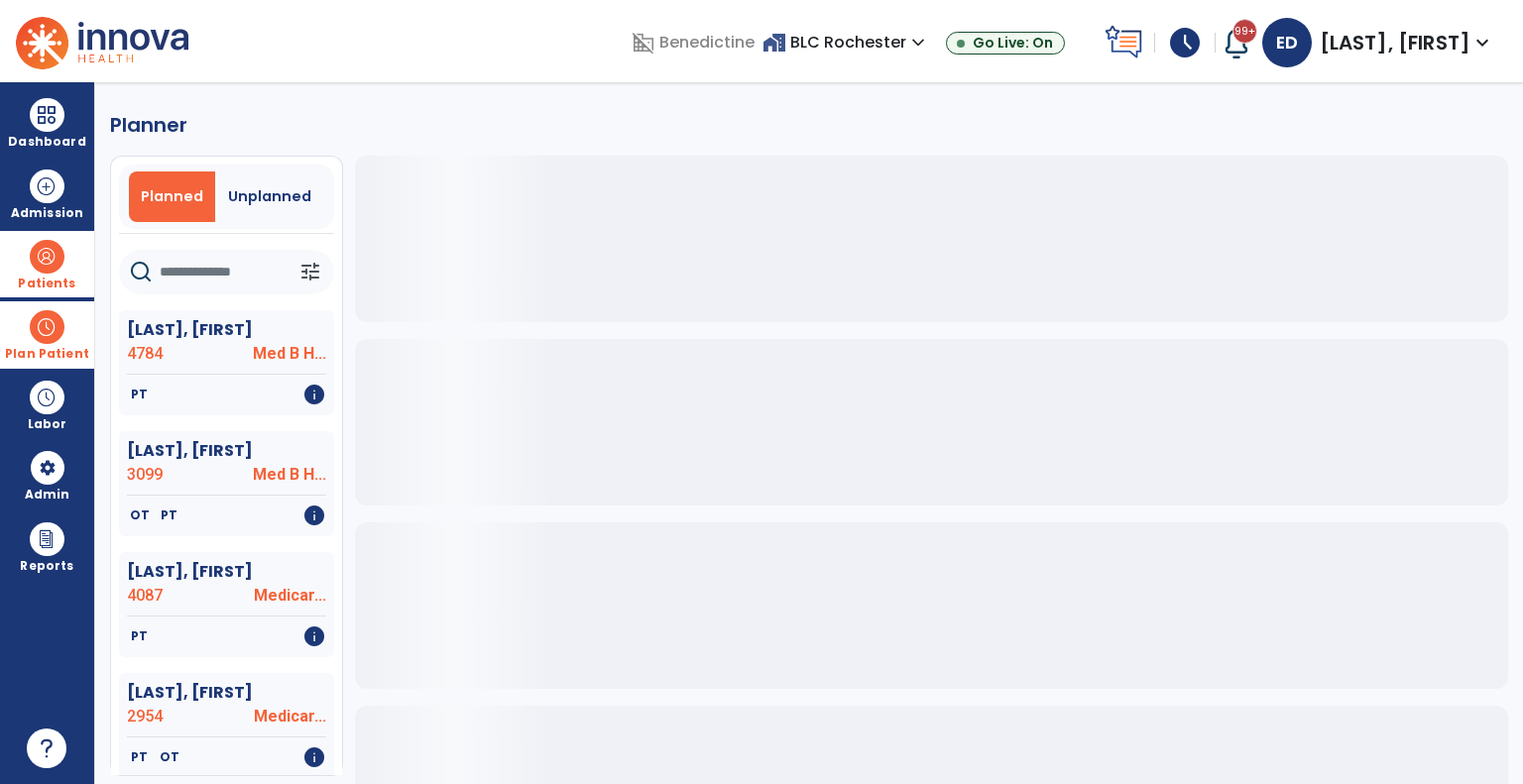 click 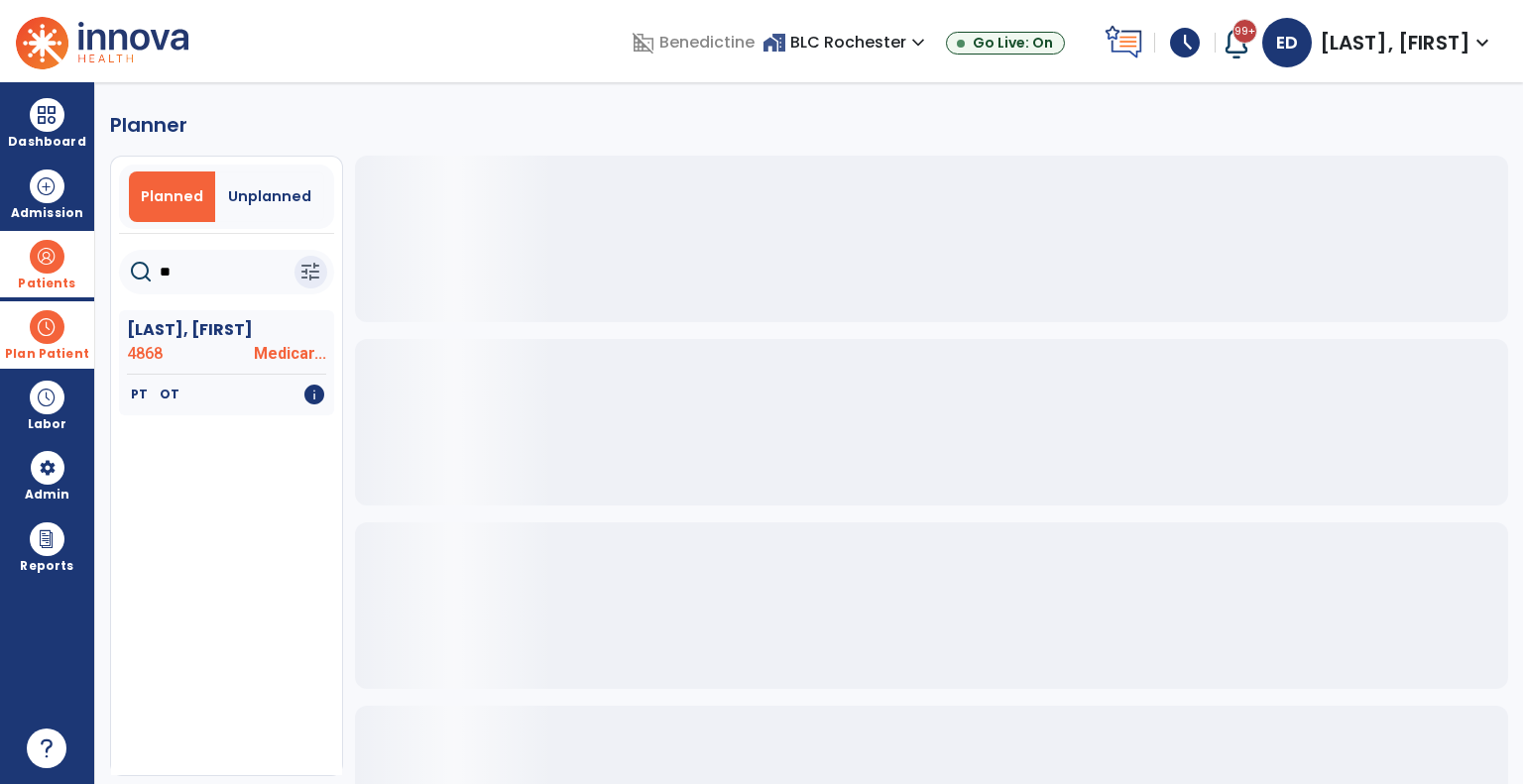 type on "*" 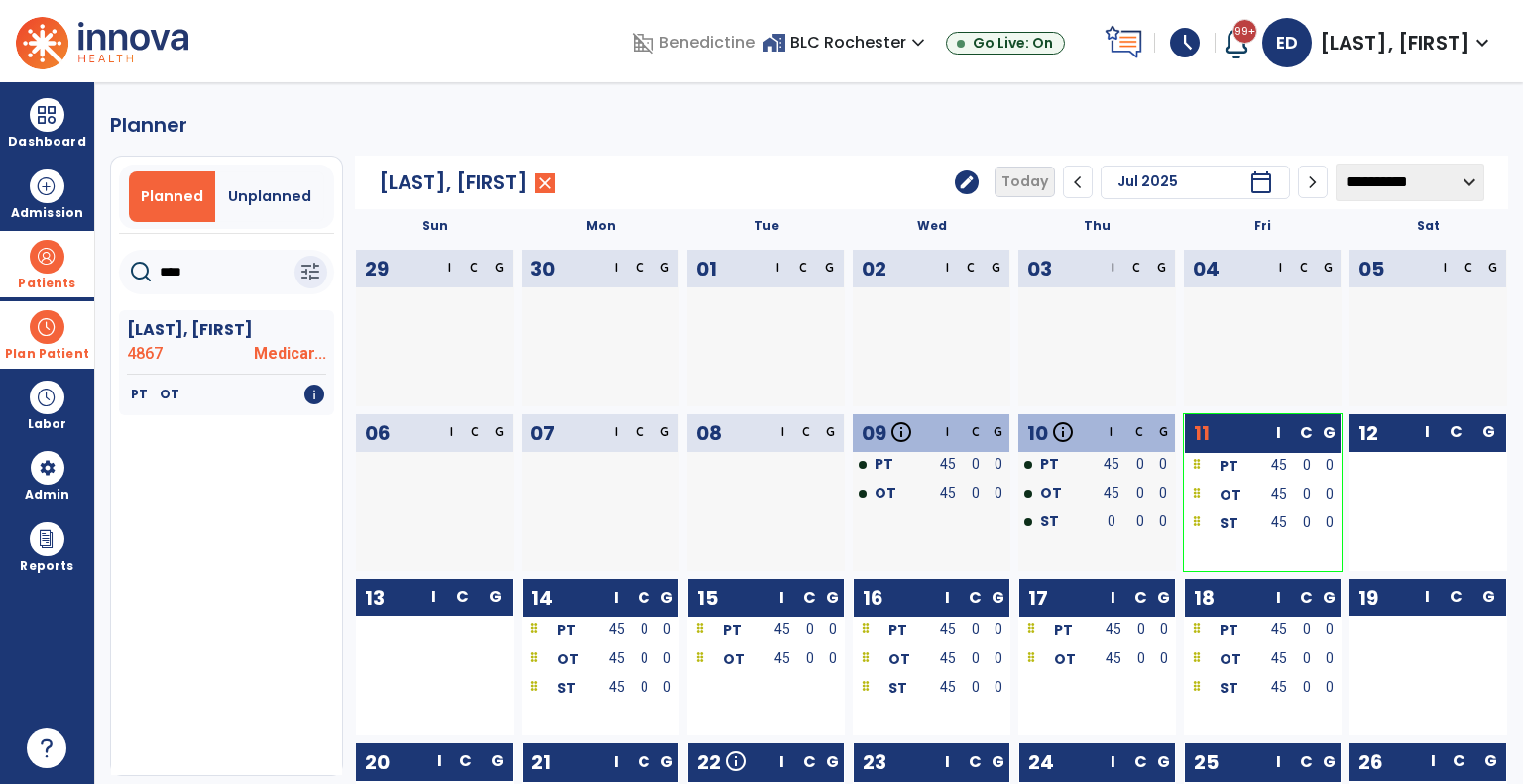 type on "****" 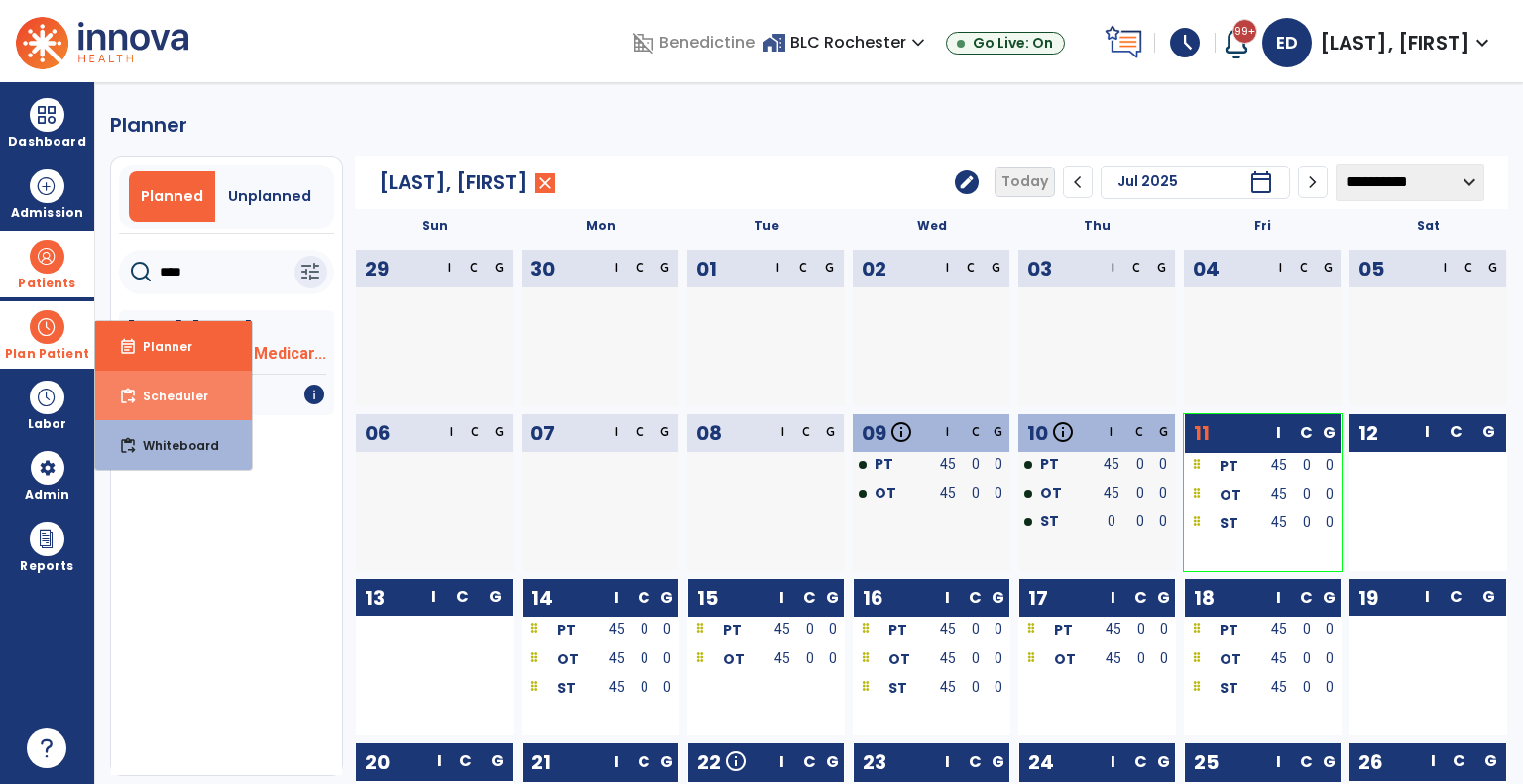 click on "content_paste_go  Scheduler" at bounding box center (174, 395) 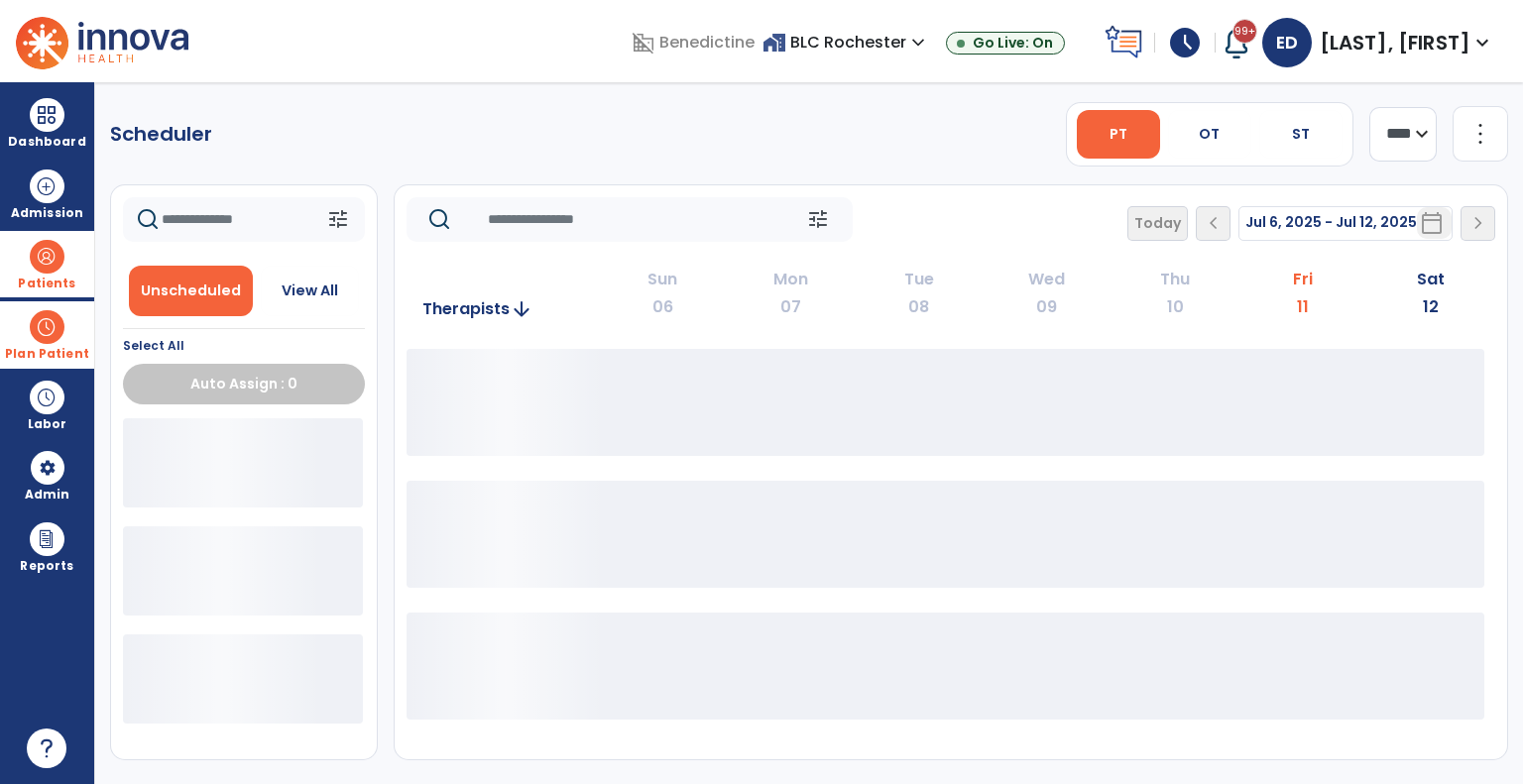 click on "**** ***" 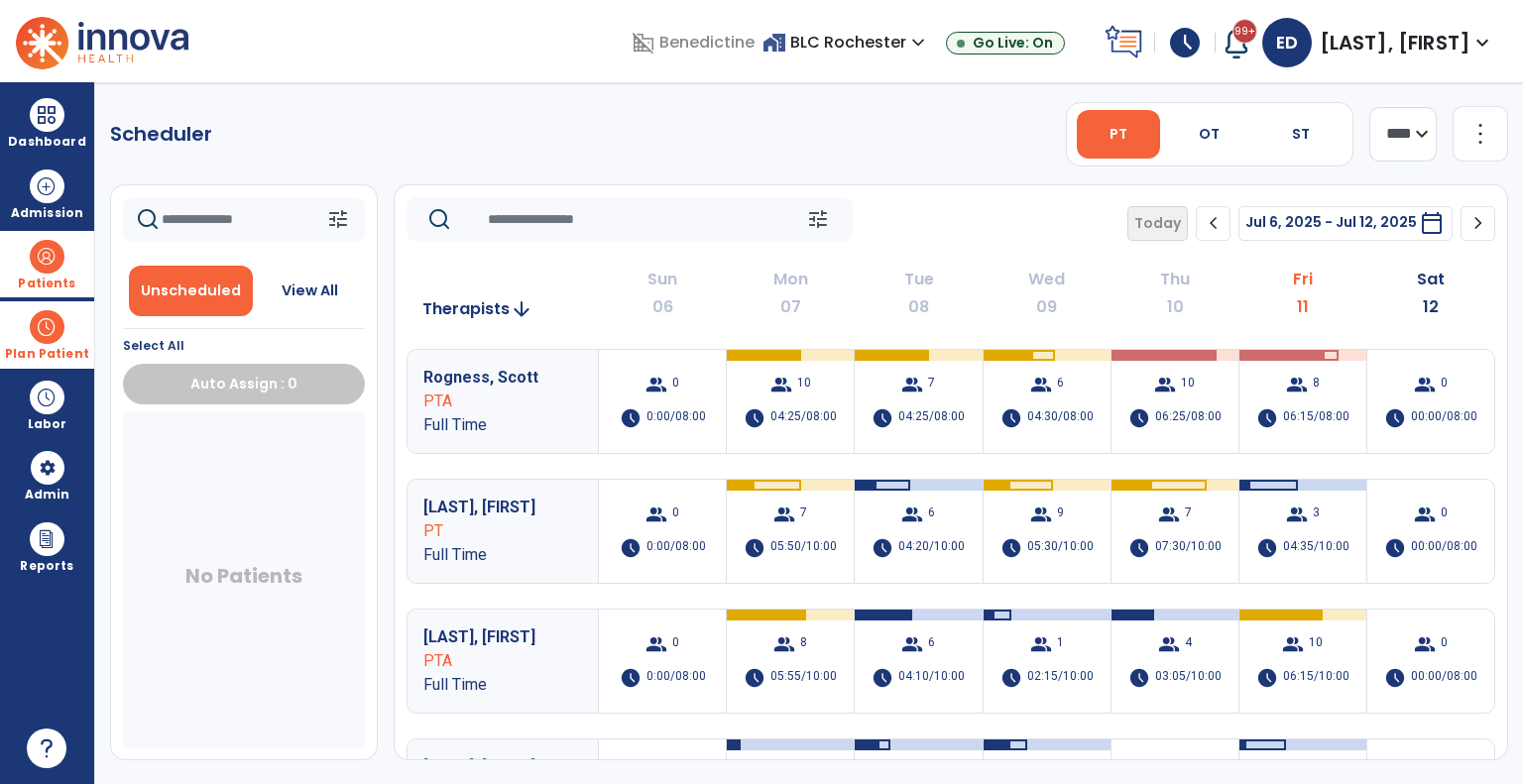 select on "*******" 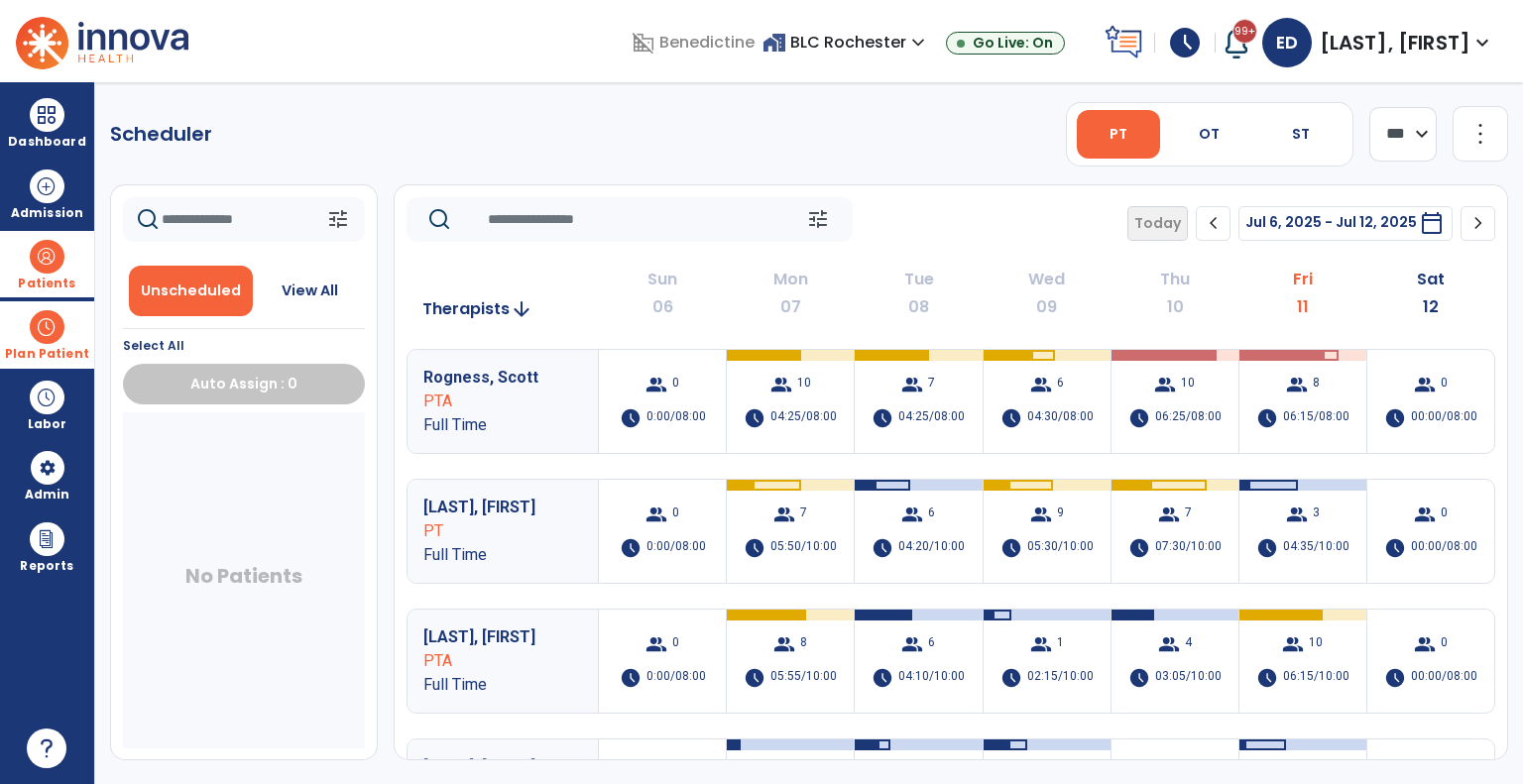 click on "**** ***" 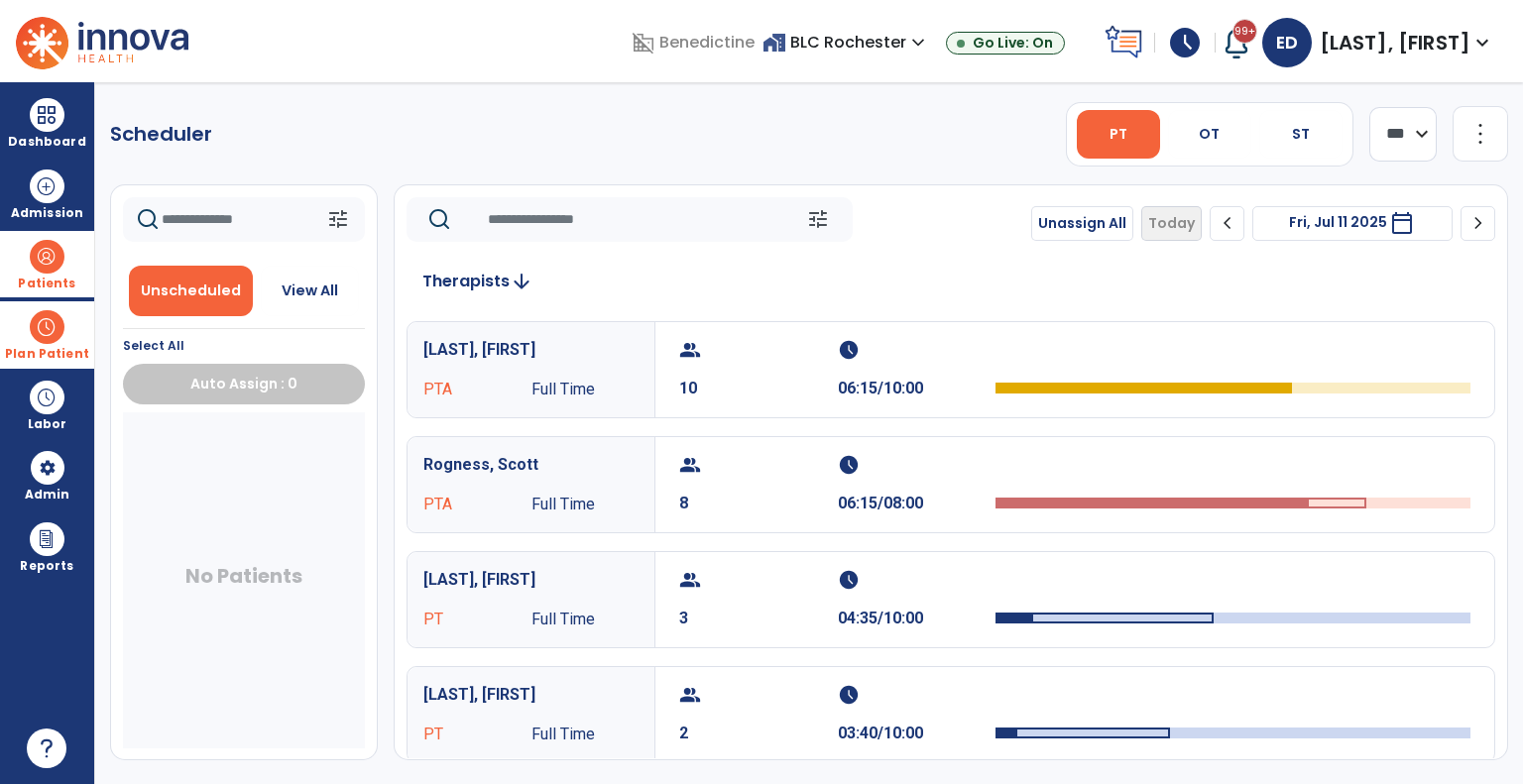click on "calendar_today" at bounding box center [1402, 223] 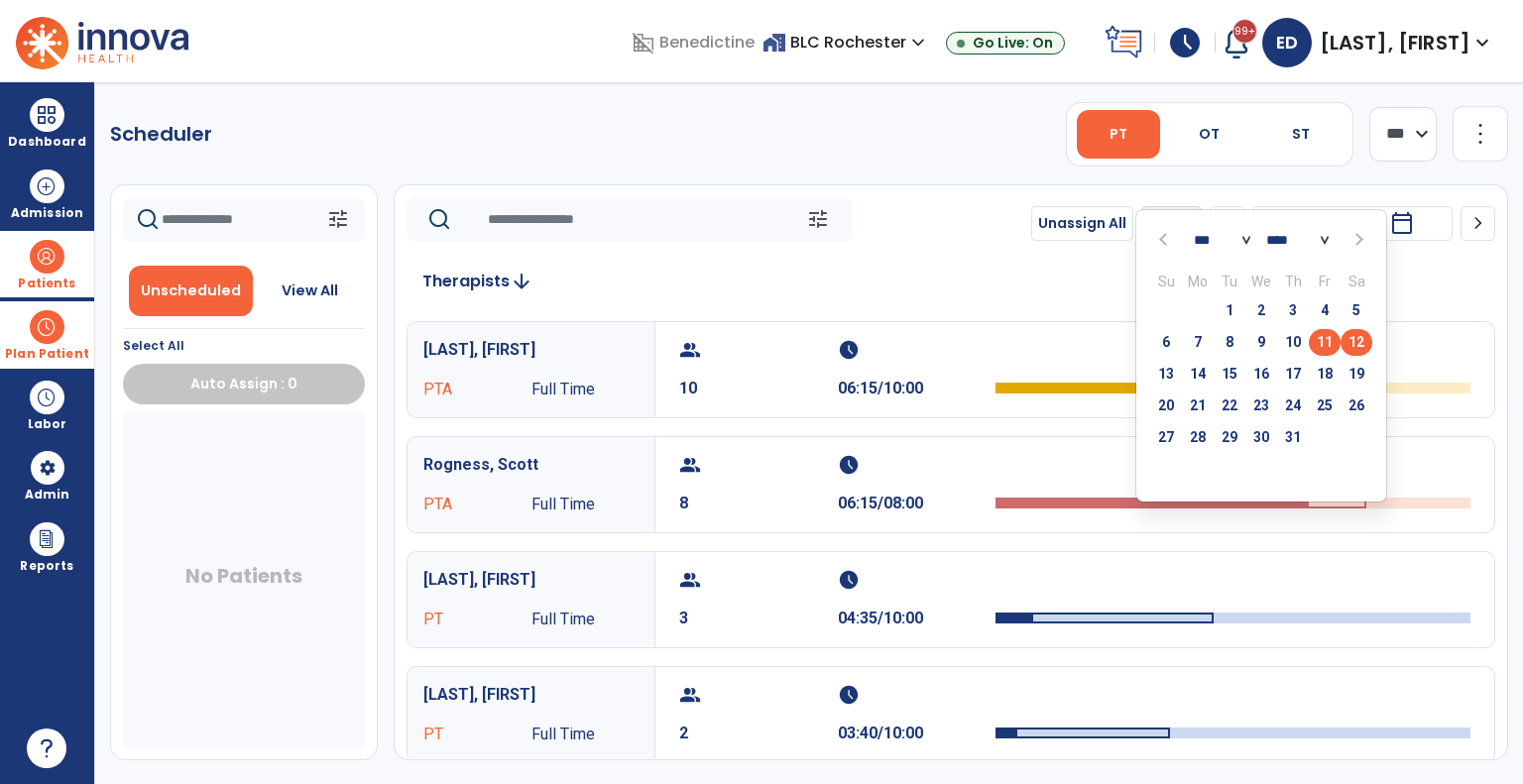 click on "12" at bounding box center [1356, 342] 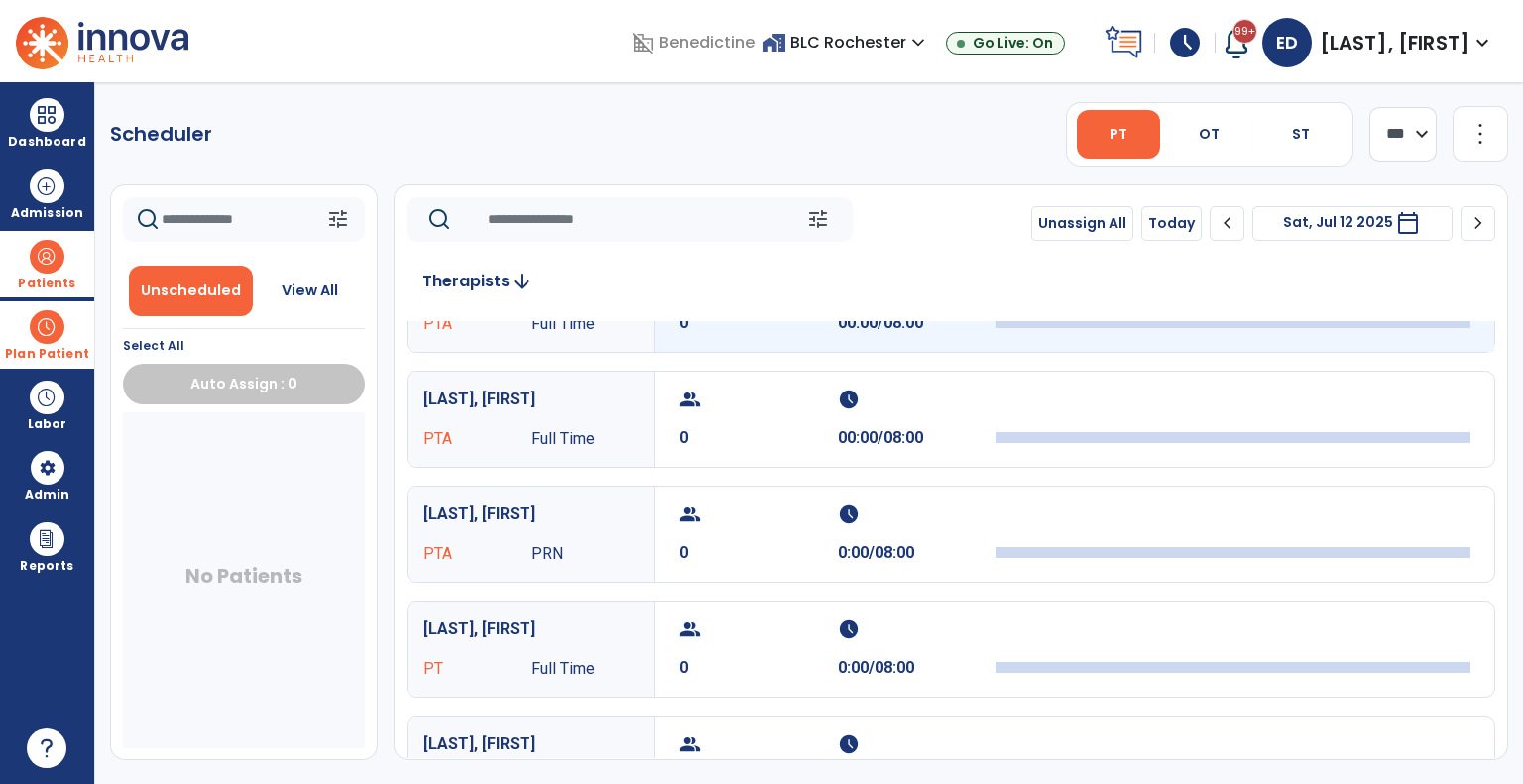 scroll, scrollTop: 0, scrollLeft: 0, axis: both 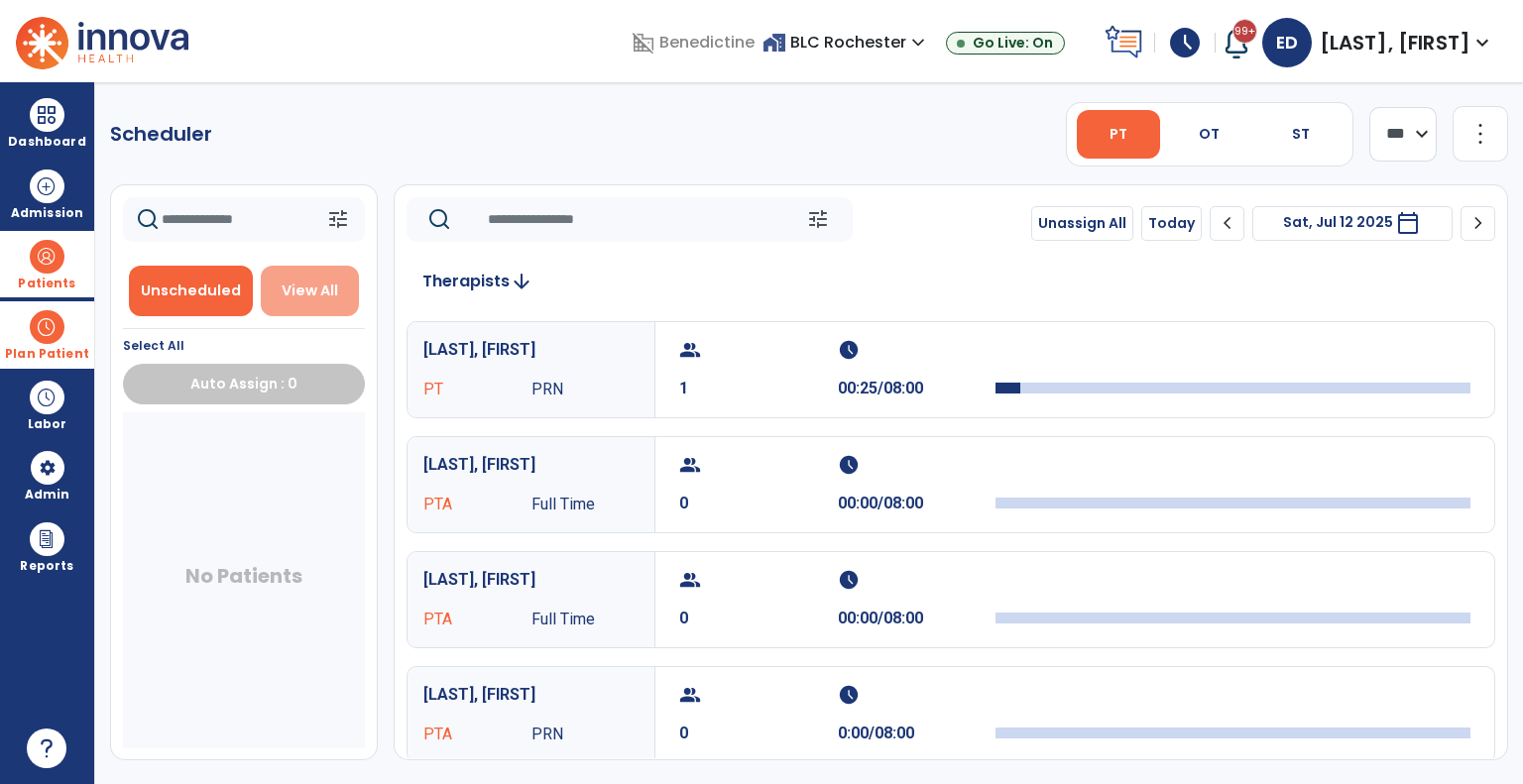 click on "View All" at bounding box center (309, 290) 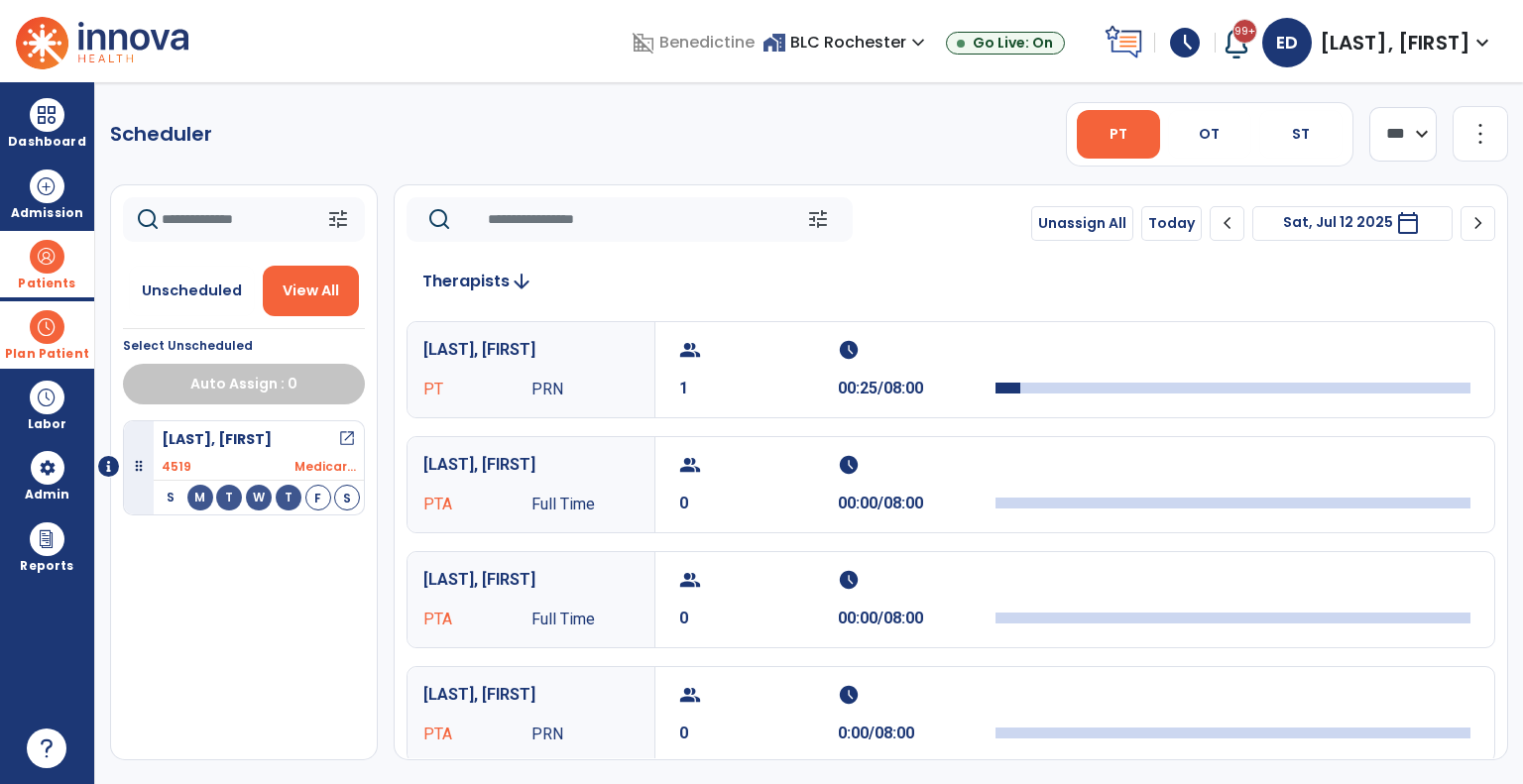 click on "Plan Patient" at bounding box center (47, 334) 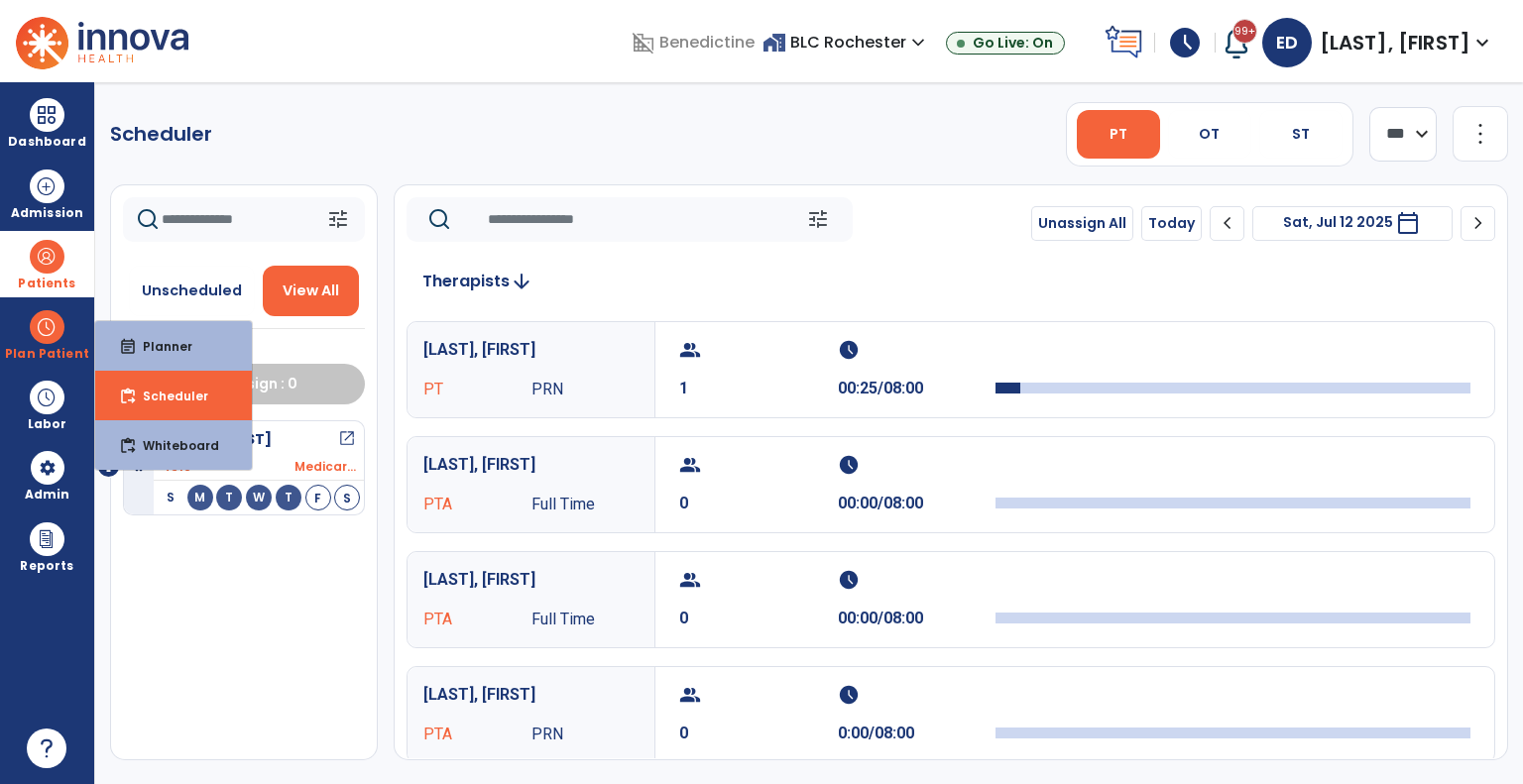 click on "Sat, Jul 12 2025" at bounding box center [1338, 222] 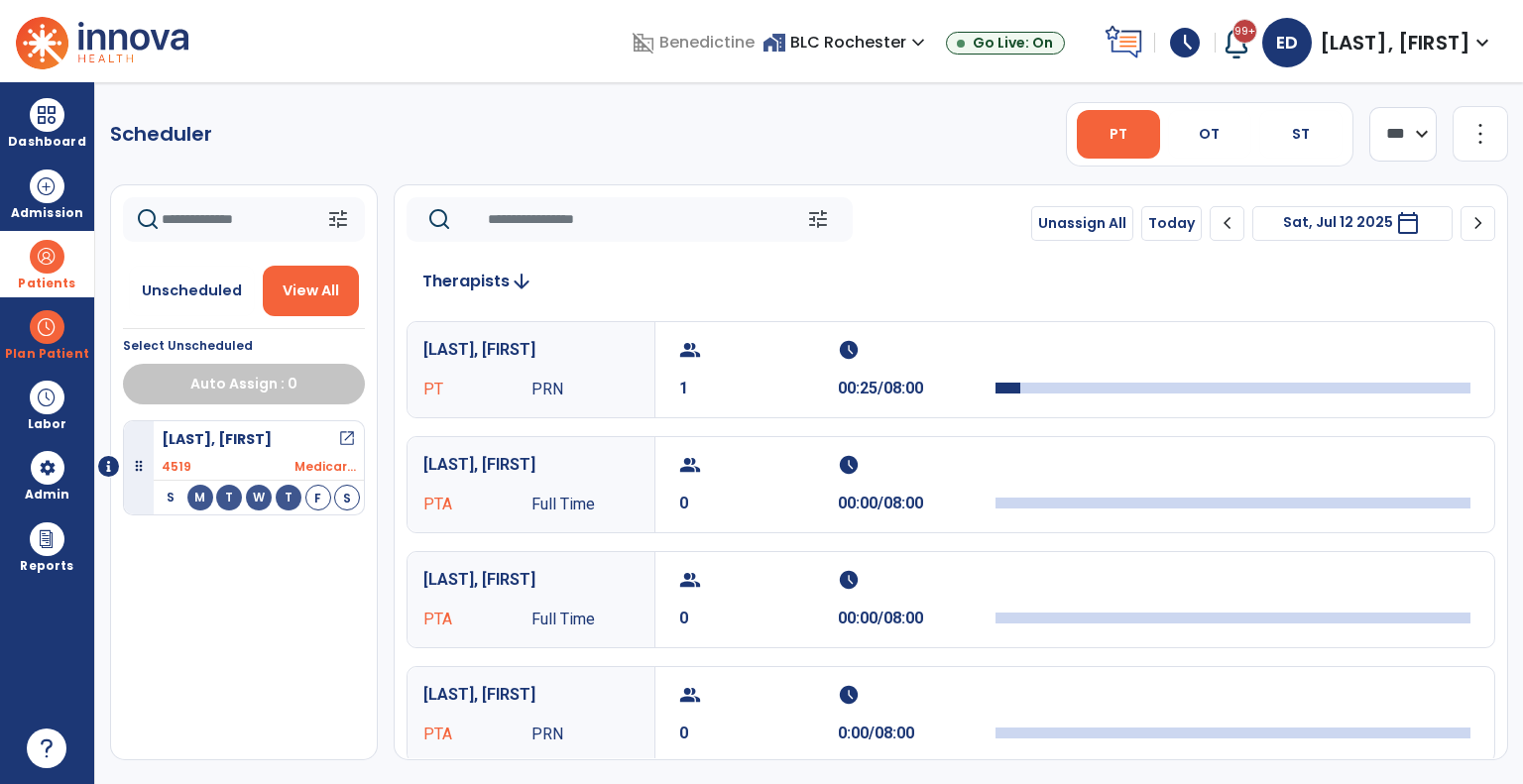 click on "calendar_today" at bounding box center [1408, 223] 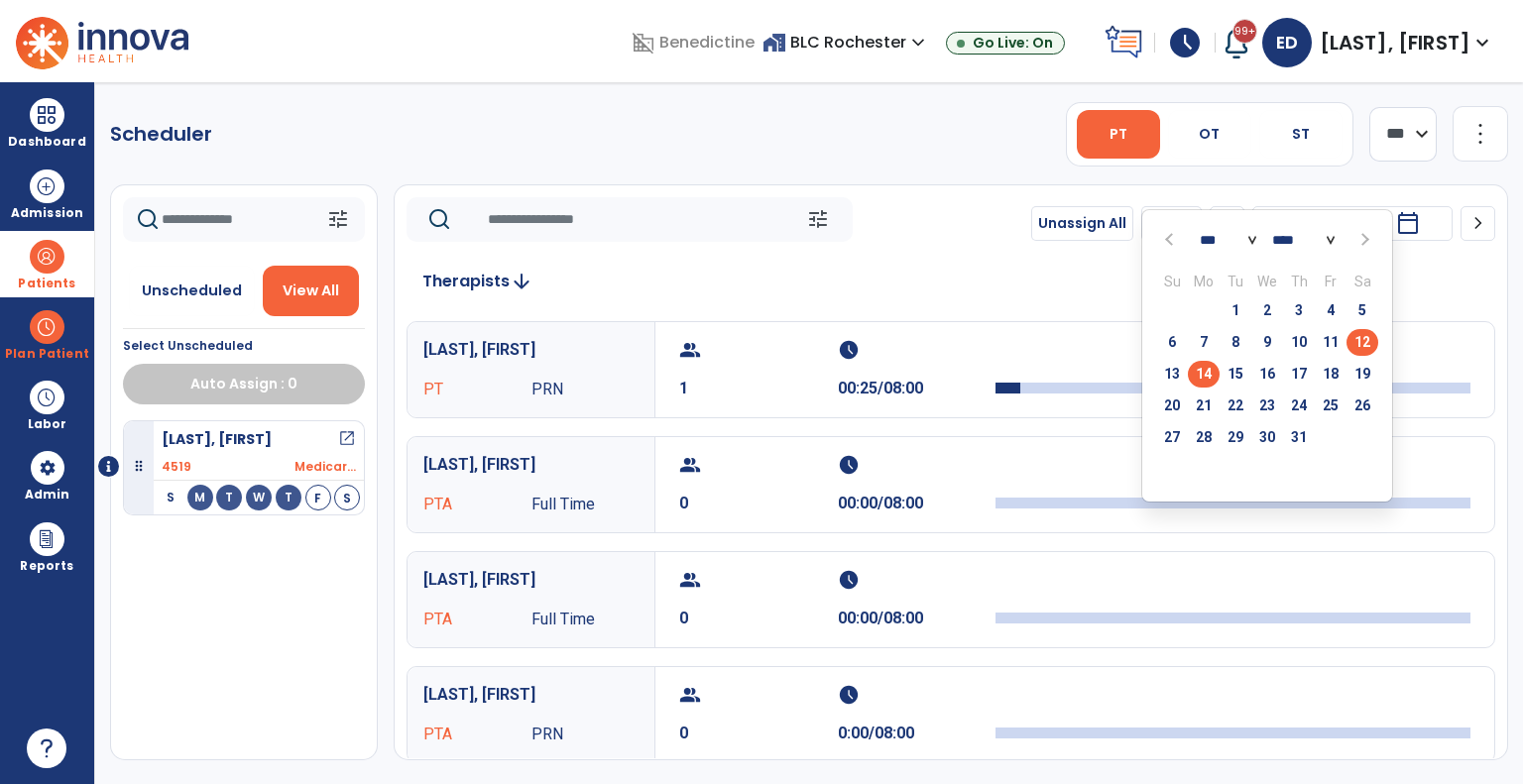 click on "14" at bounding box center (1204, 374) 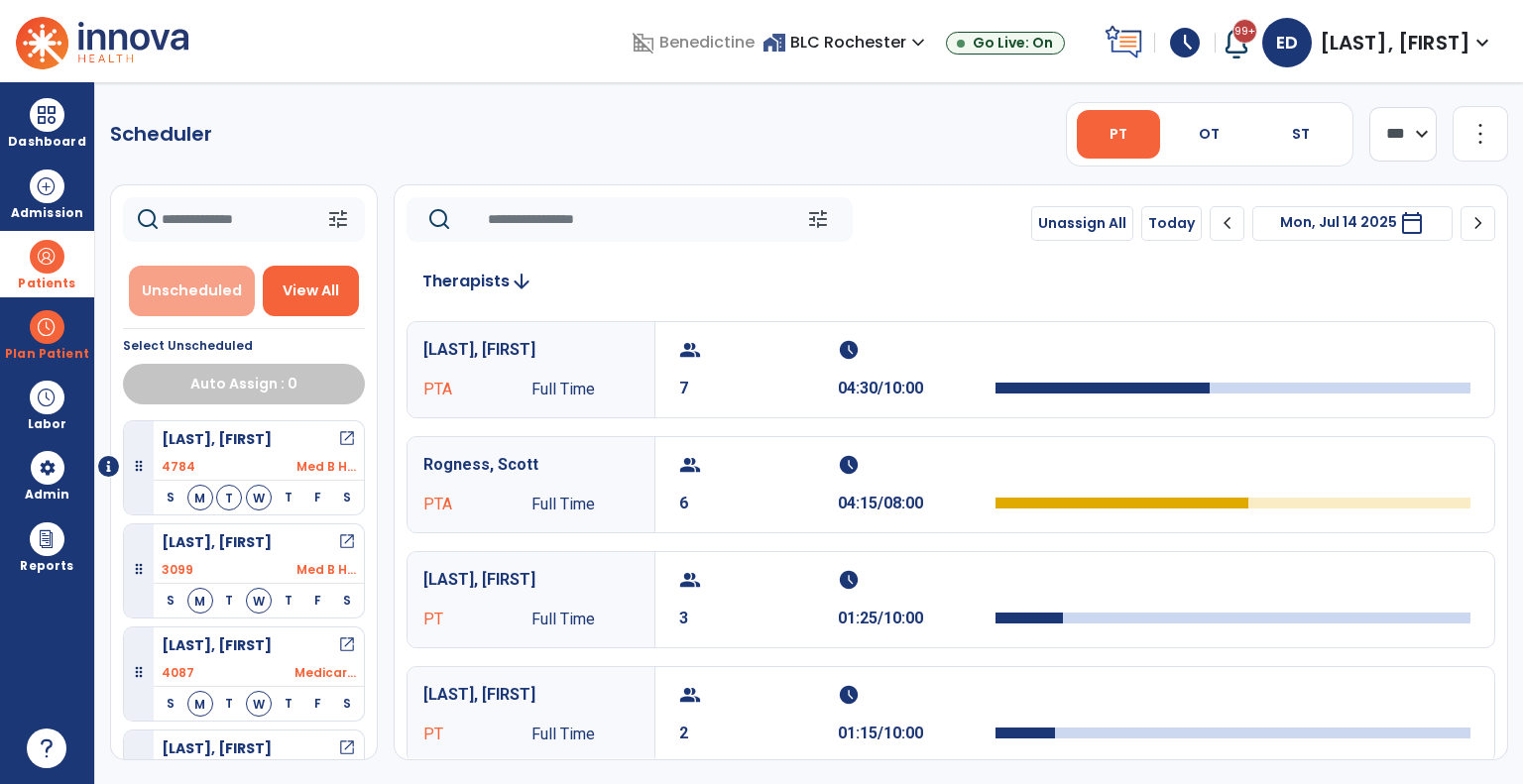 click on "Unscheduled" at bounding box center [191, 290] 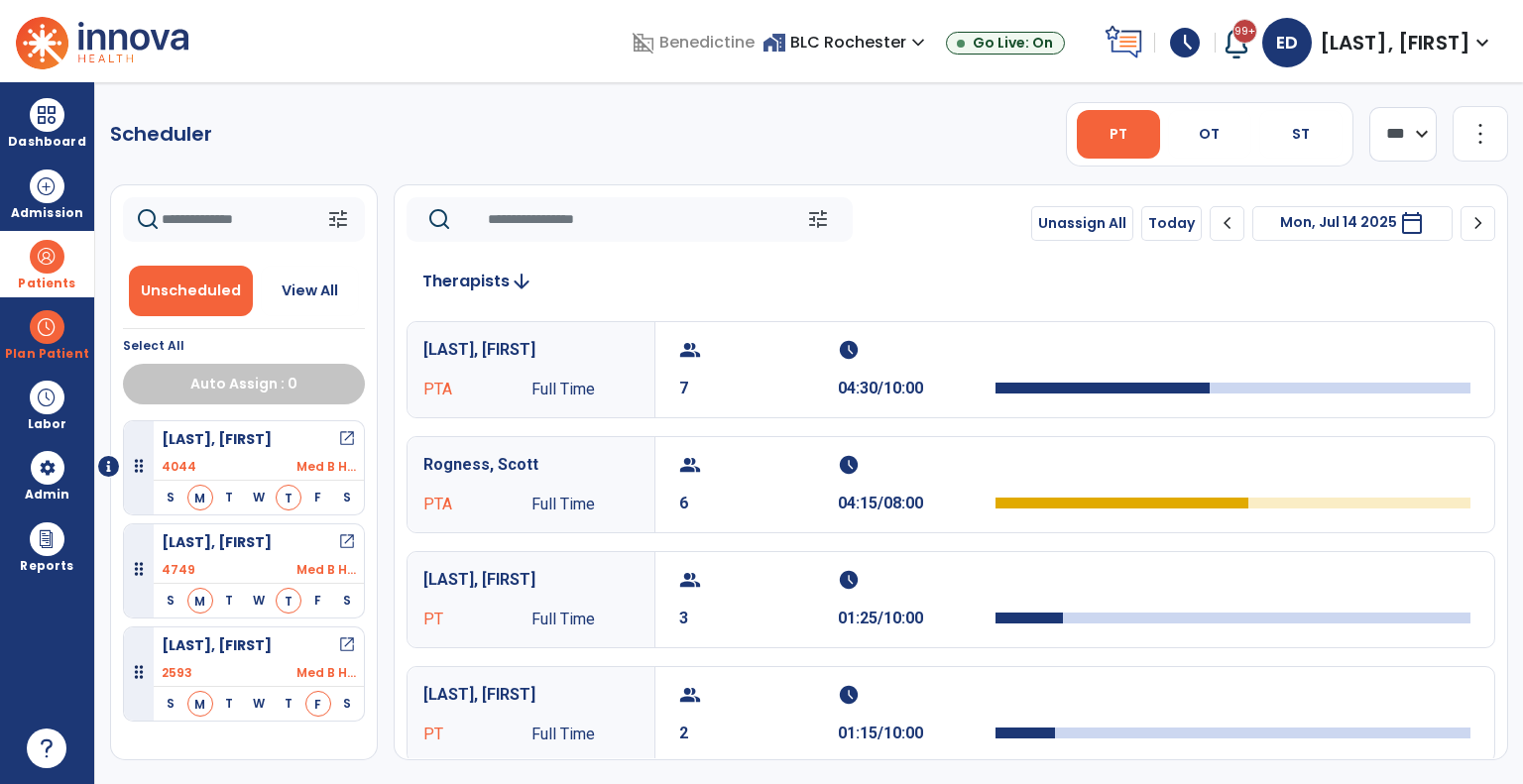 scroll, scrollTop: 8, scrollLeft: 0, axis: vertical 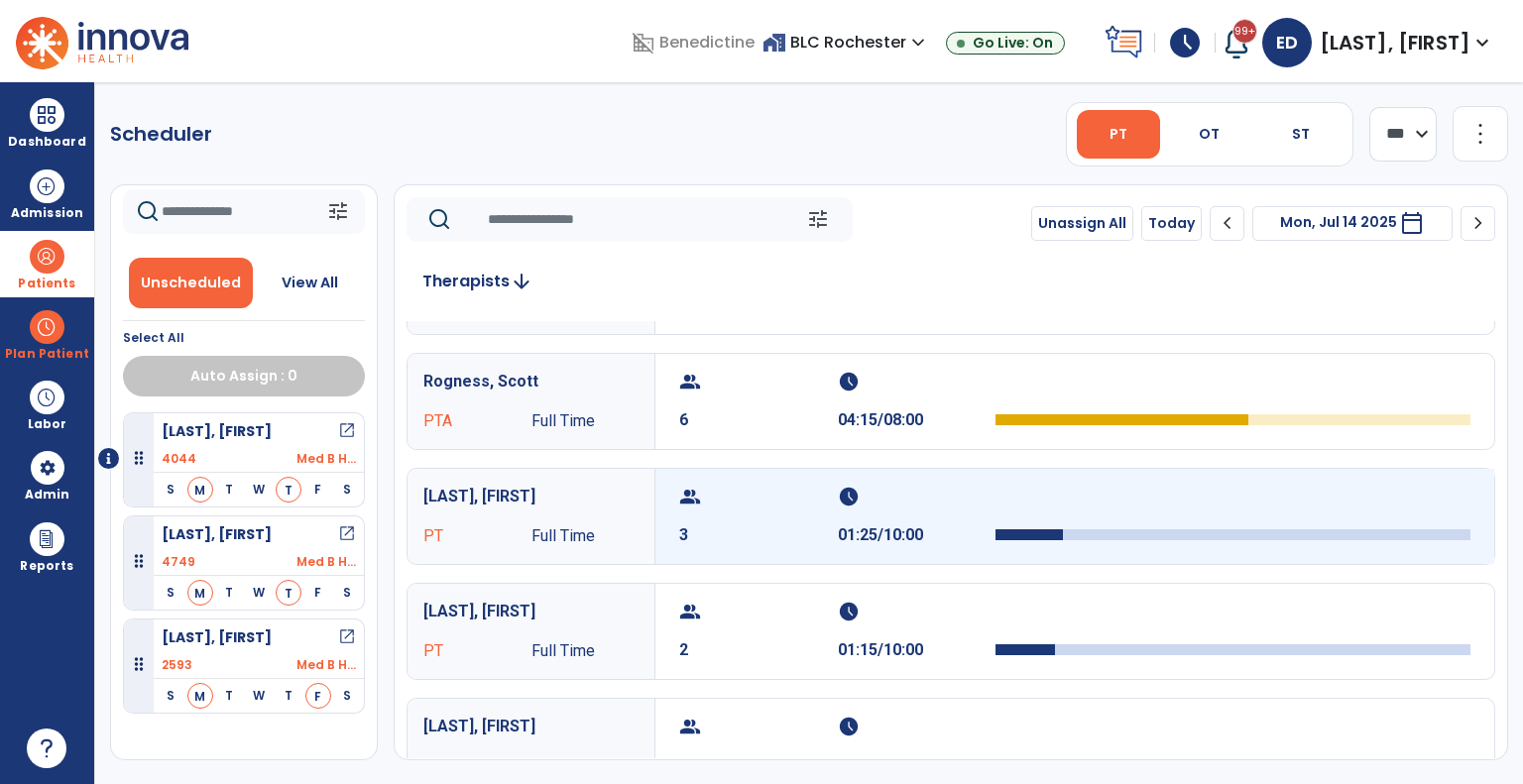 click on "Duckett, Elizabeth PT Full Time  group  3  schedule  01:25/10:00" 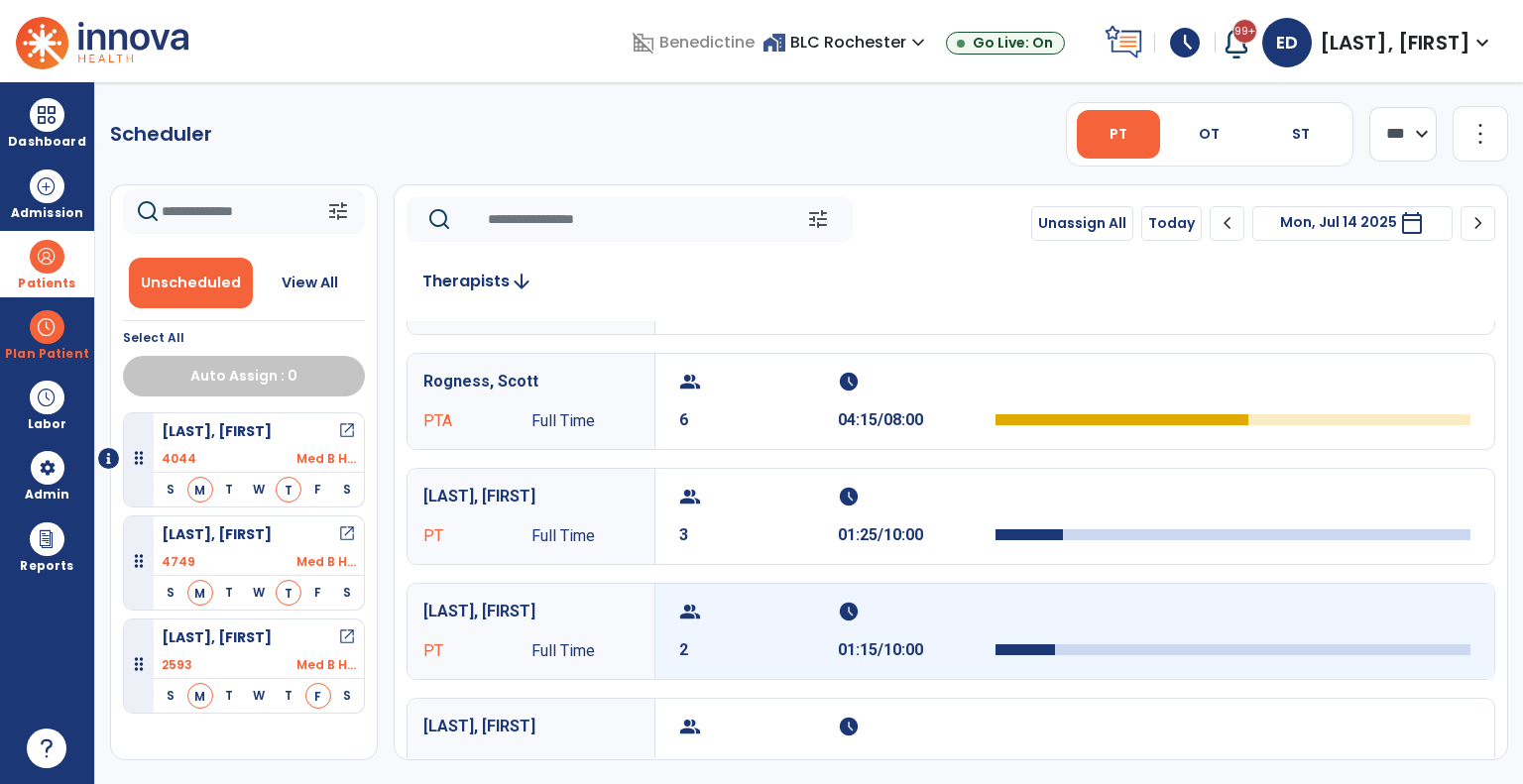 click on "group" at bounding box center [756, 612] 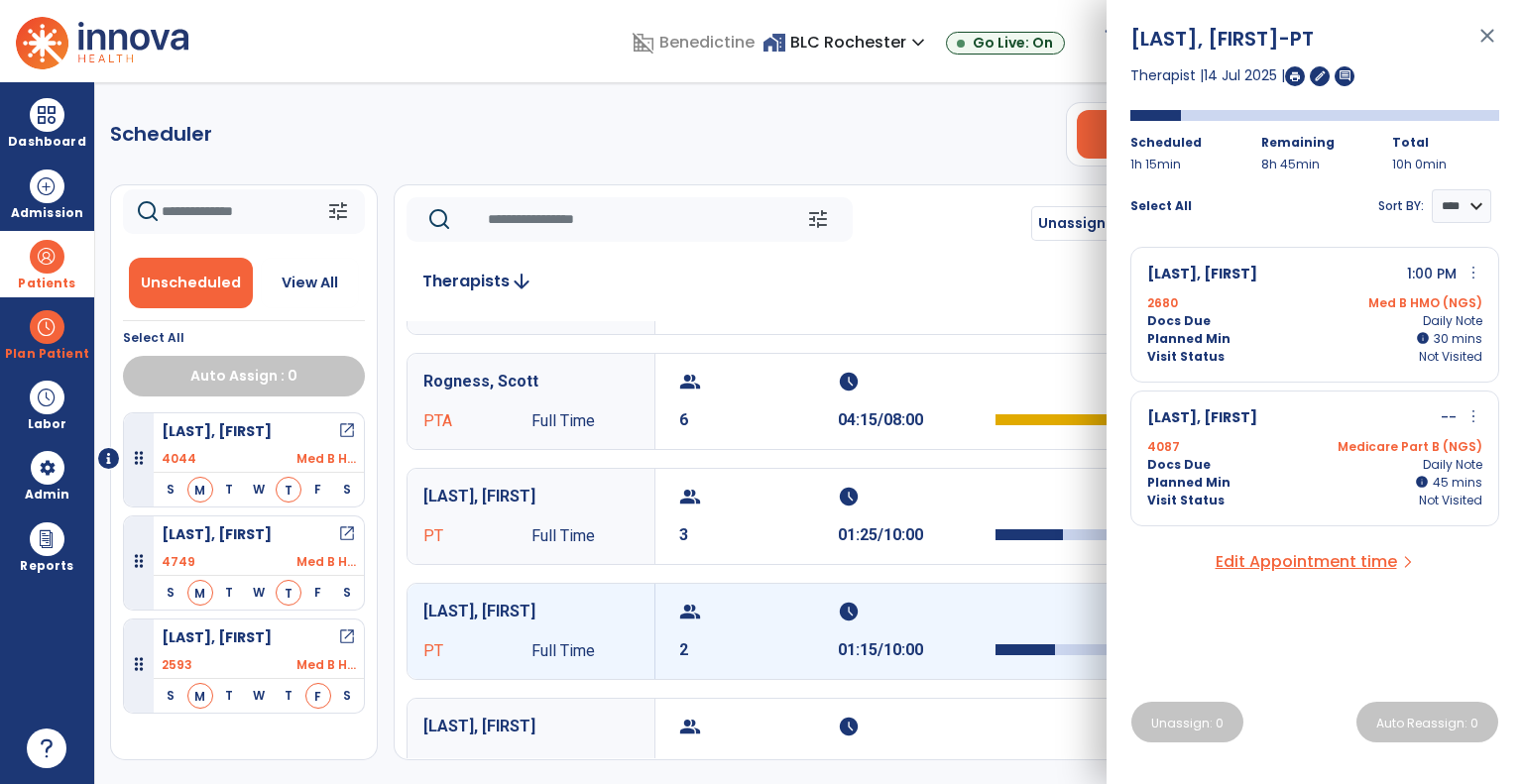 click on "close" at bounding box center (1487, 45) 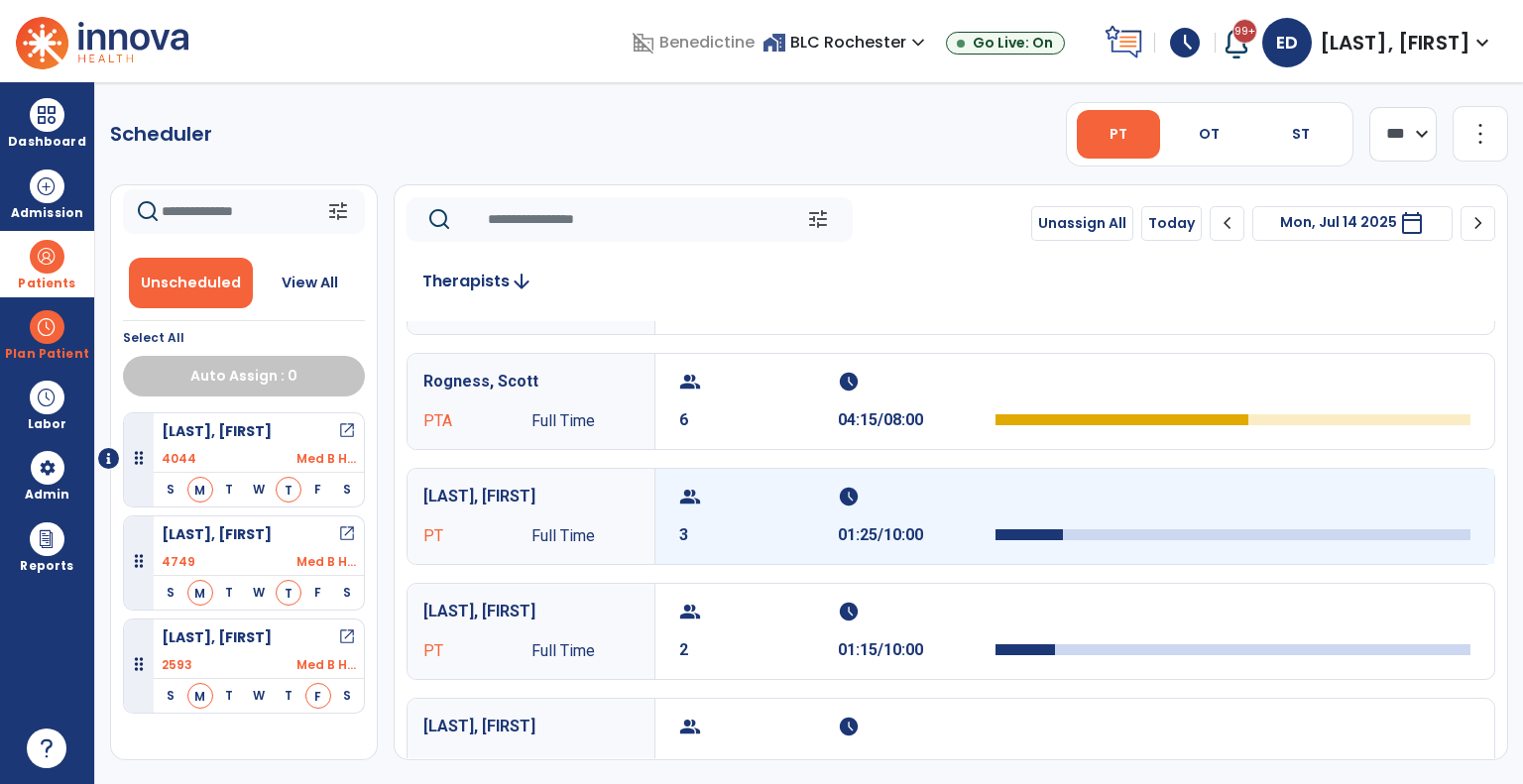 click on "group  3  schedule  01:25/10:00" at bounding box center (1075, 516) 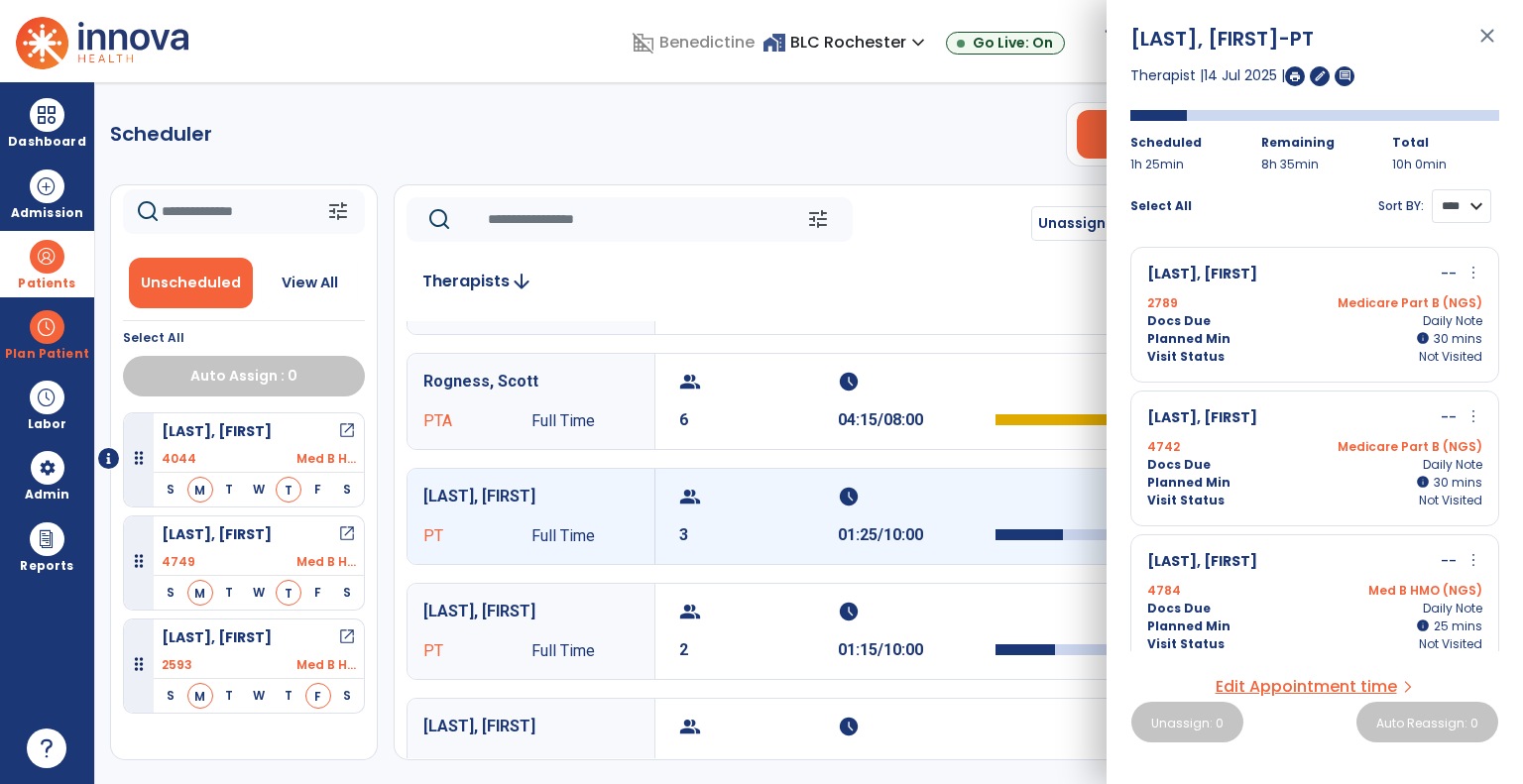 click on "**** ****" at bounding box center (1462, 206) 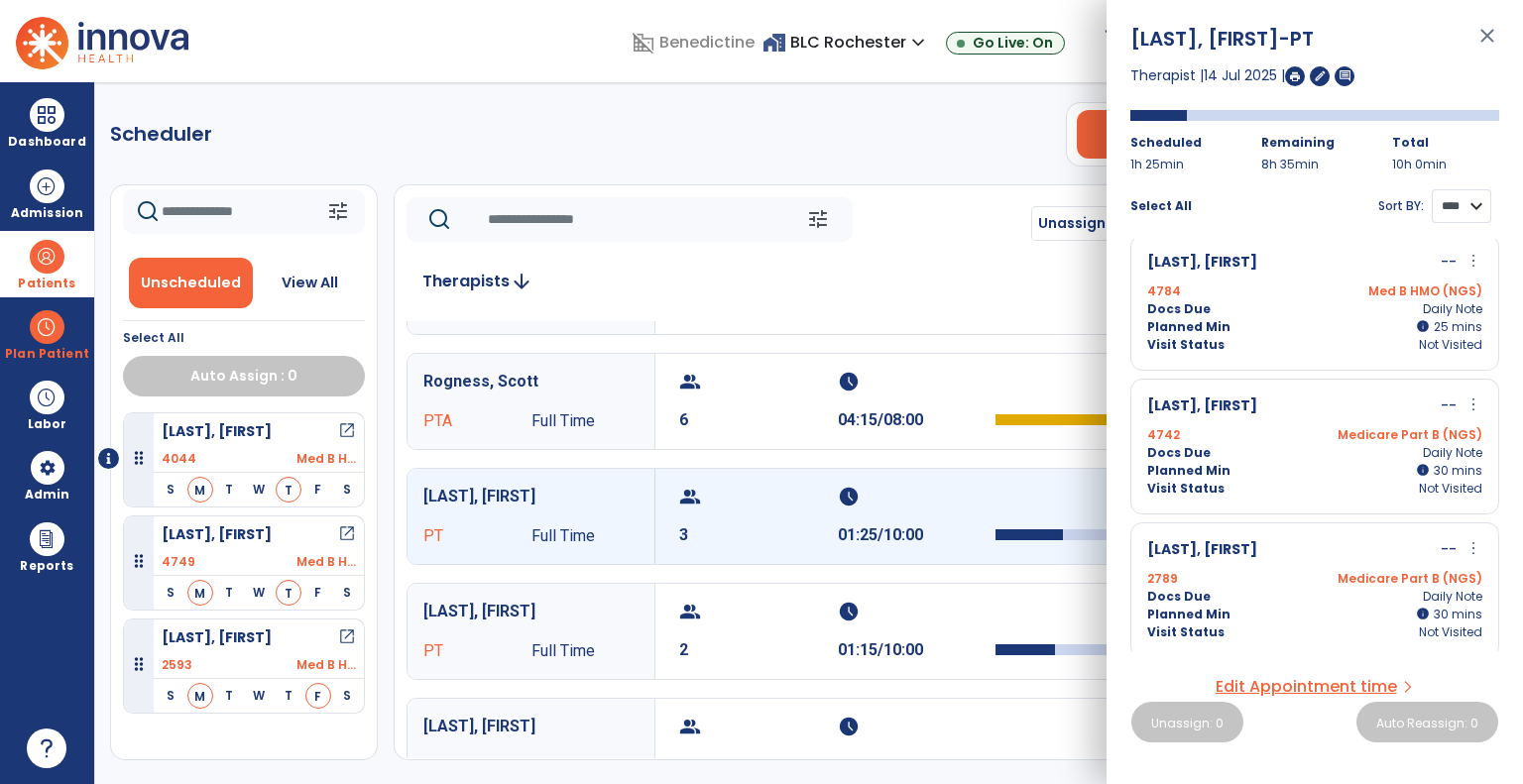 scroll, scrollTop: 16, scrollLeft: 0, axis: vertical 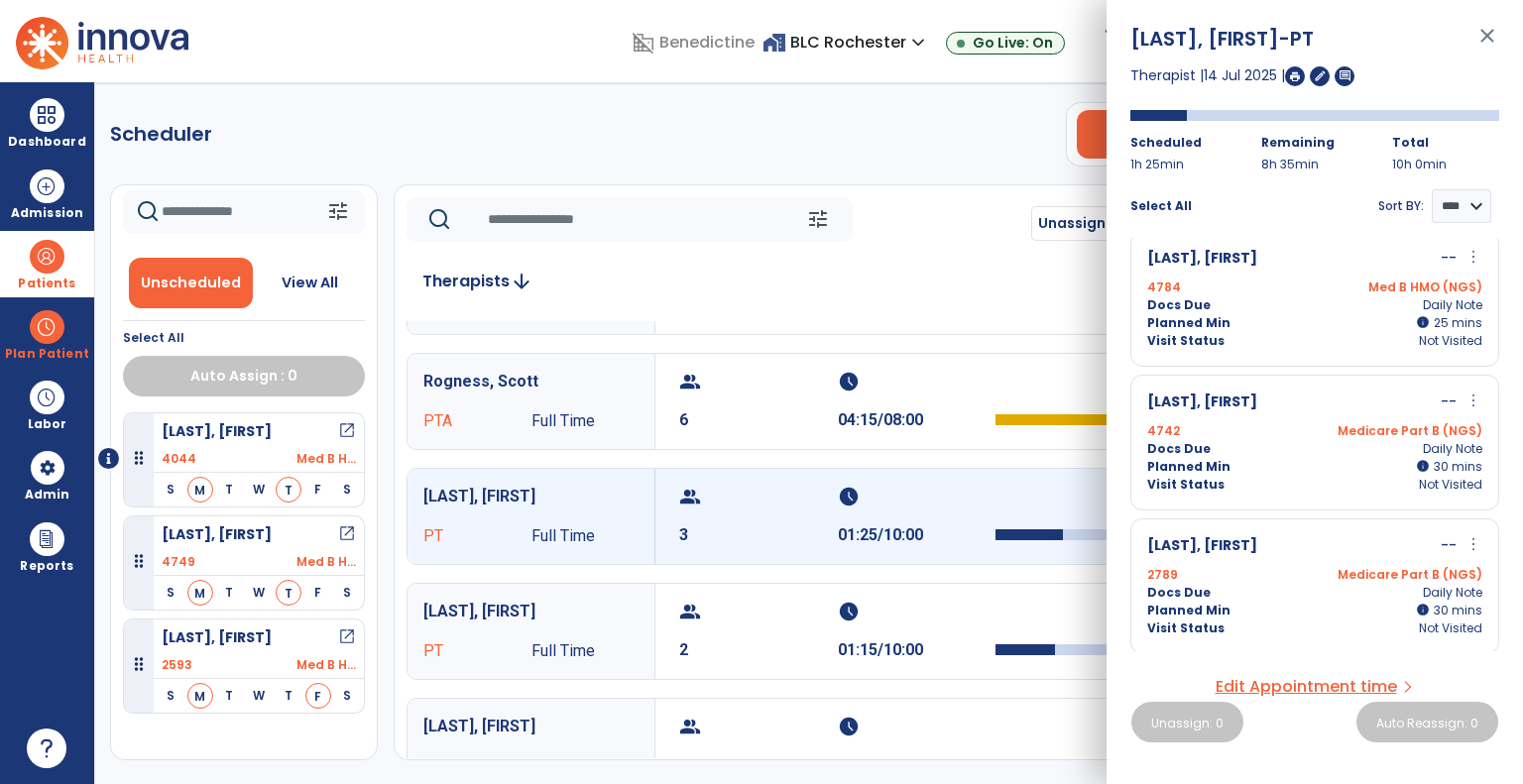 click on "Visit Status  Not Visited" at bounding box center [1315, 341] 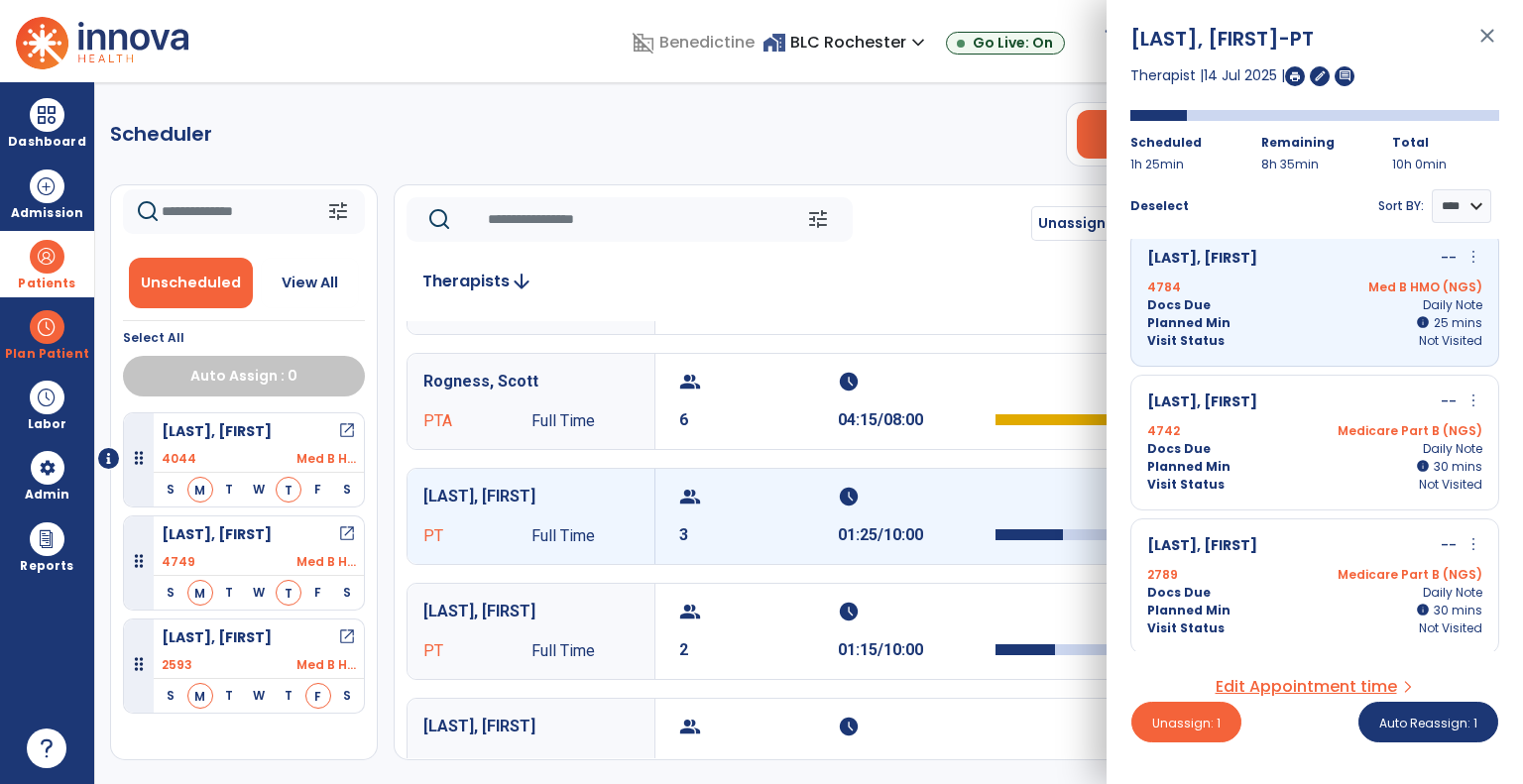 click on "Hughes, Robbie   --  more_vert  edit   Edit Session   alt_route   Split Minutes  4742 Medicare Part B (NGS)  Docs Due Daily Note   Planned Min  info   30 I 30 mins  Visit Status  Not Visited" at bounding box center (1315, 442) 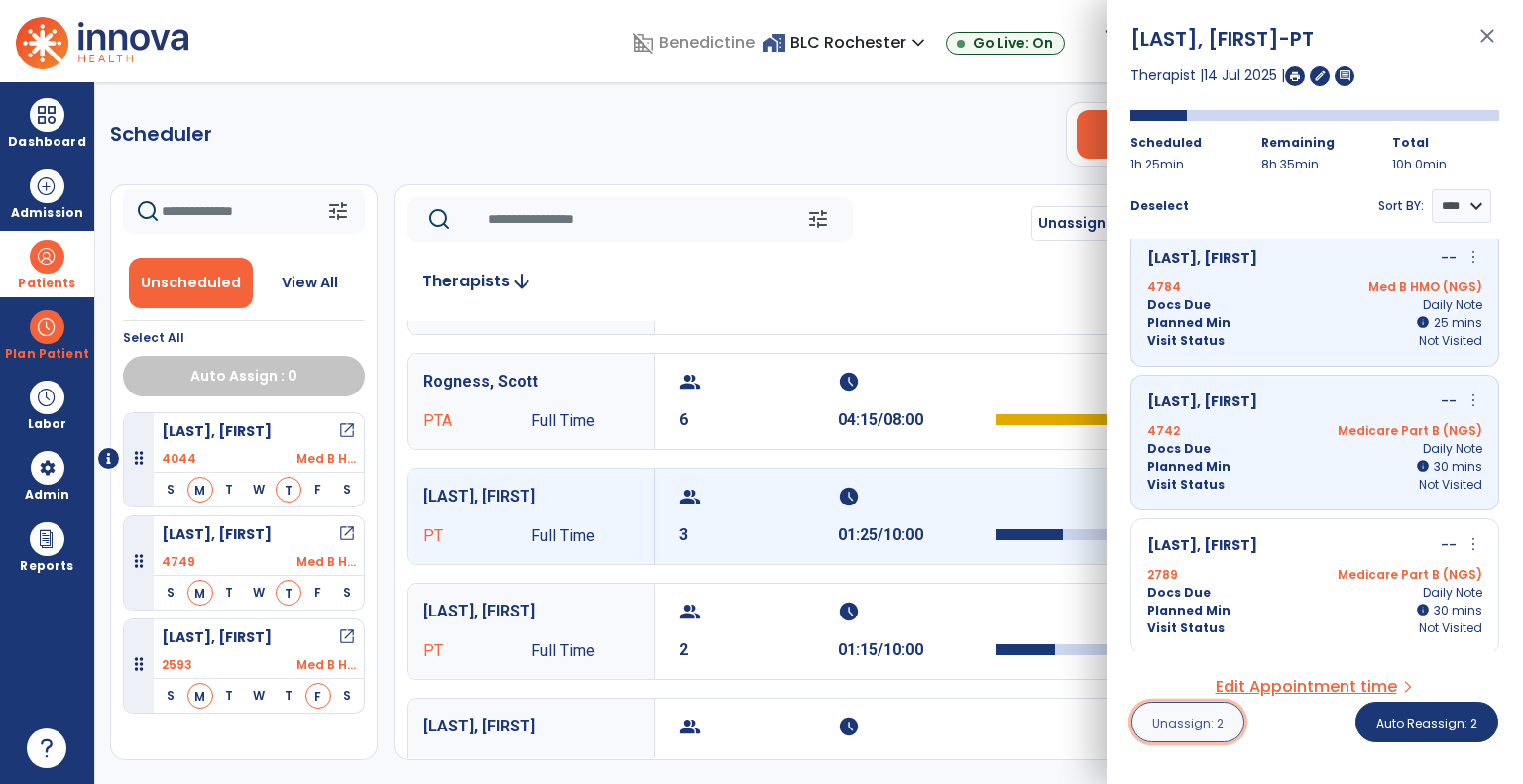 click on "Unassign: 2" at bounding box center [1188, 723] 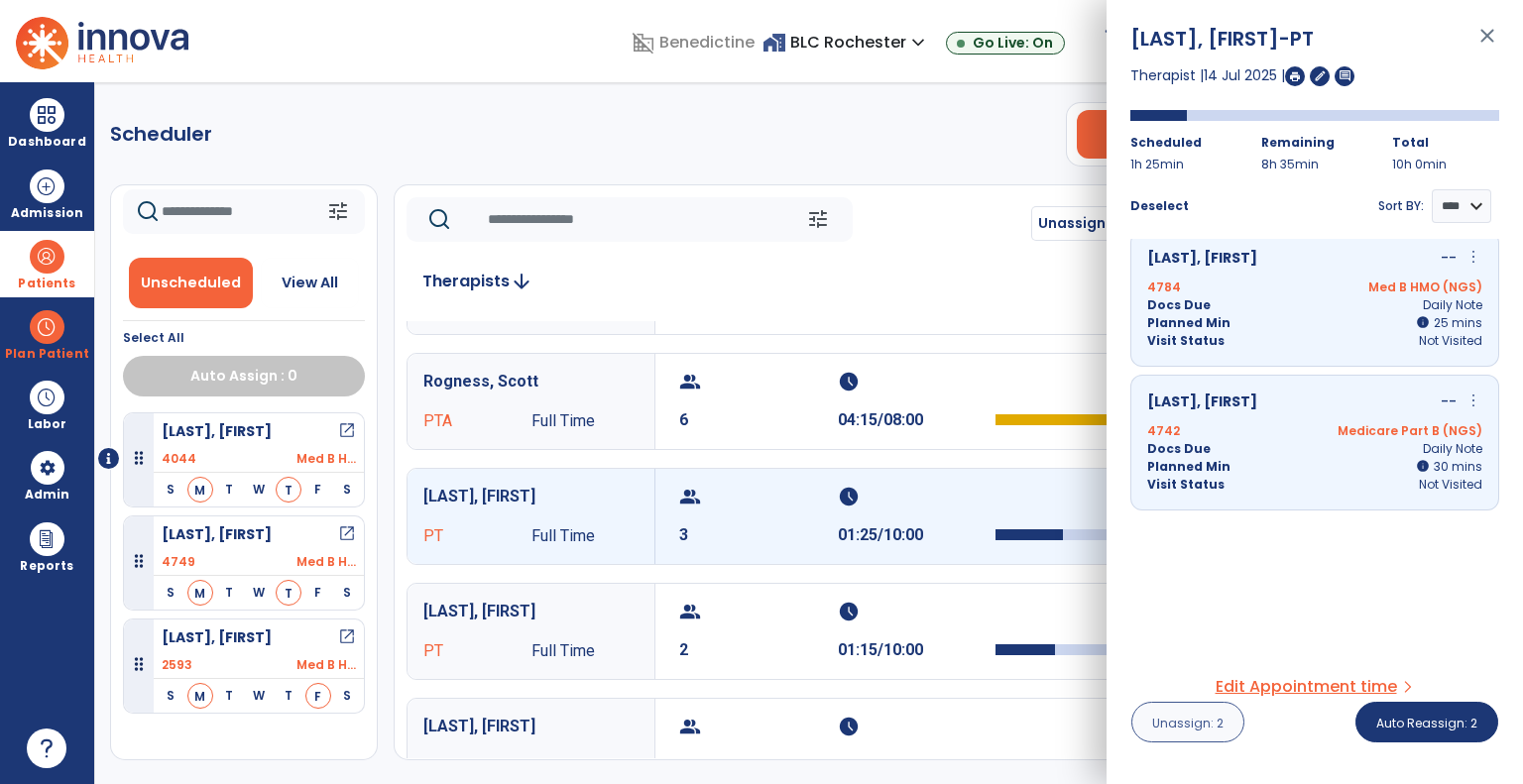 scroll, scrollTop: 0, scrollLeft: 0, axis: both 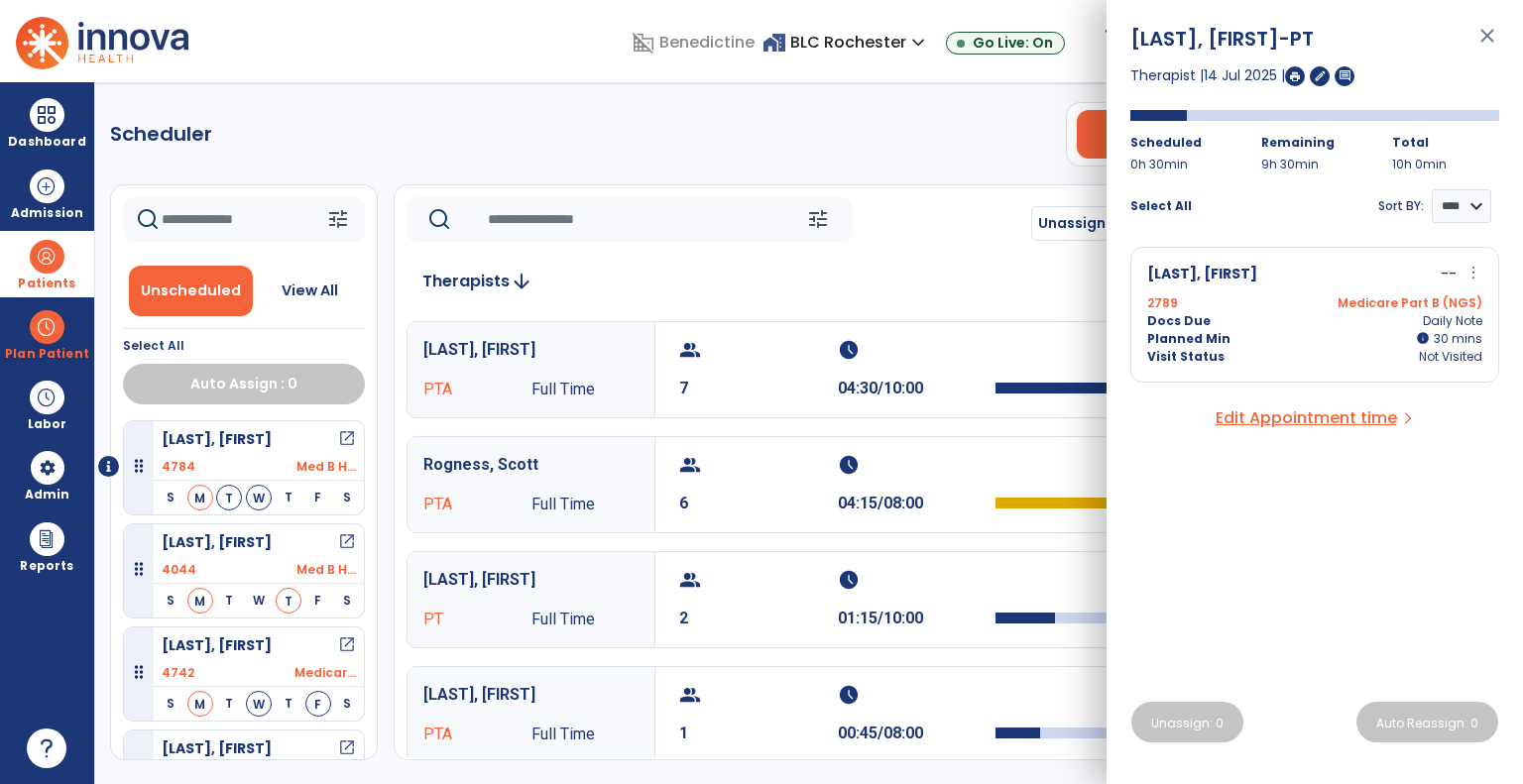 click on "close" at bounding box center (1487, 45) 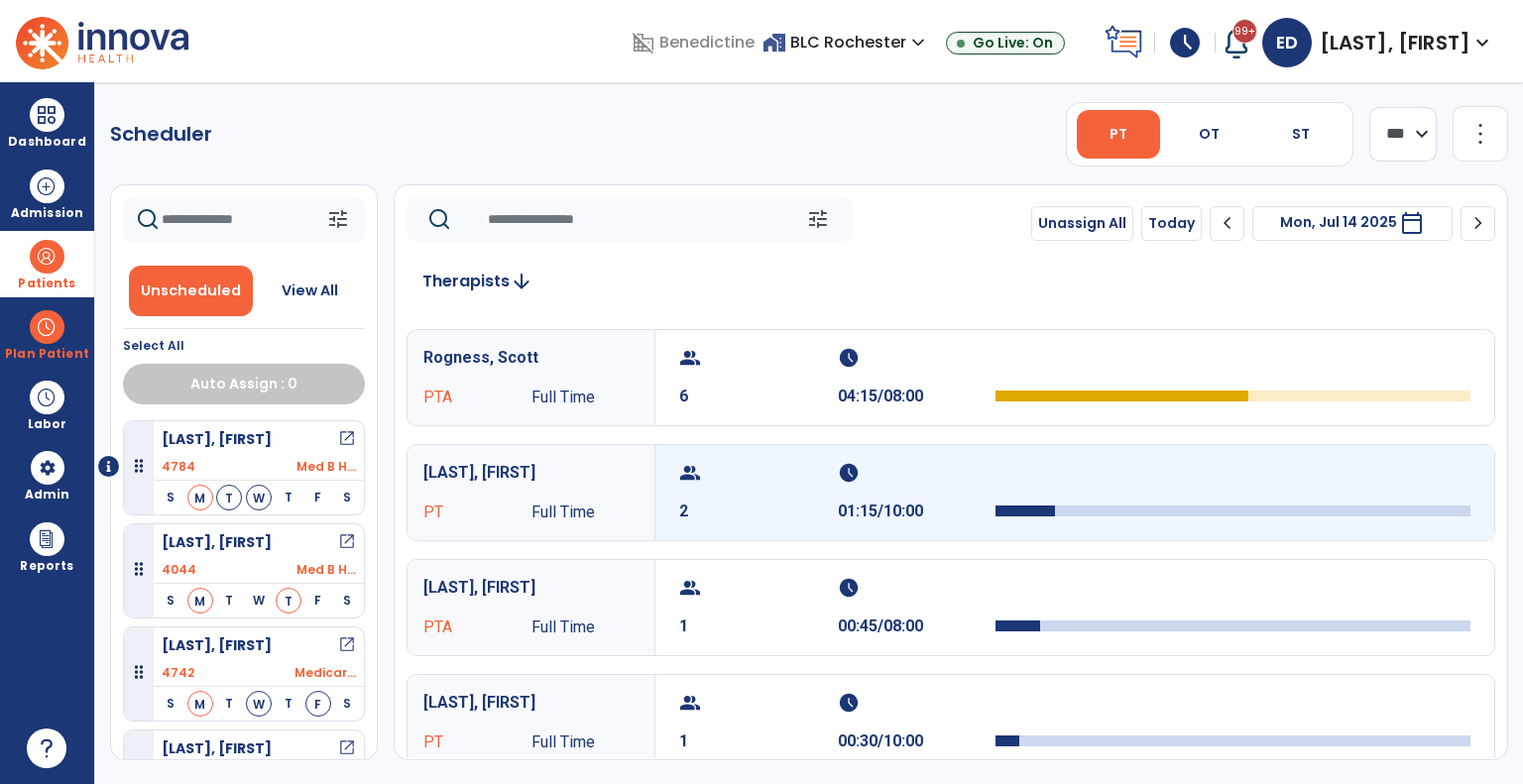 scroll, scrollTop: 107, scrollLeft: 0, axis: vertical 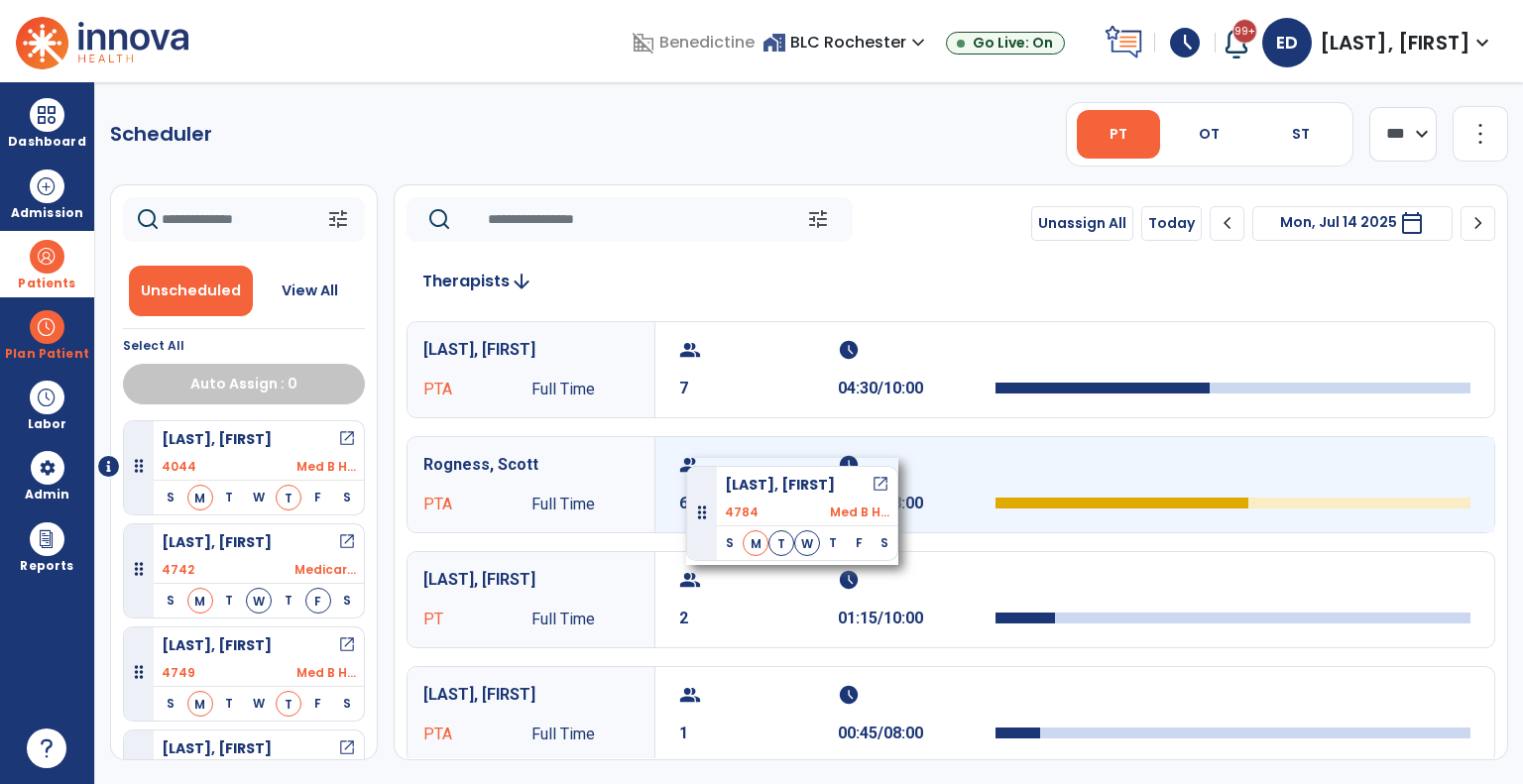 drag, startPoint x: 242, startPoint y: 456, endPoint x: 686, endPoint y: 458, distance: 444.0045 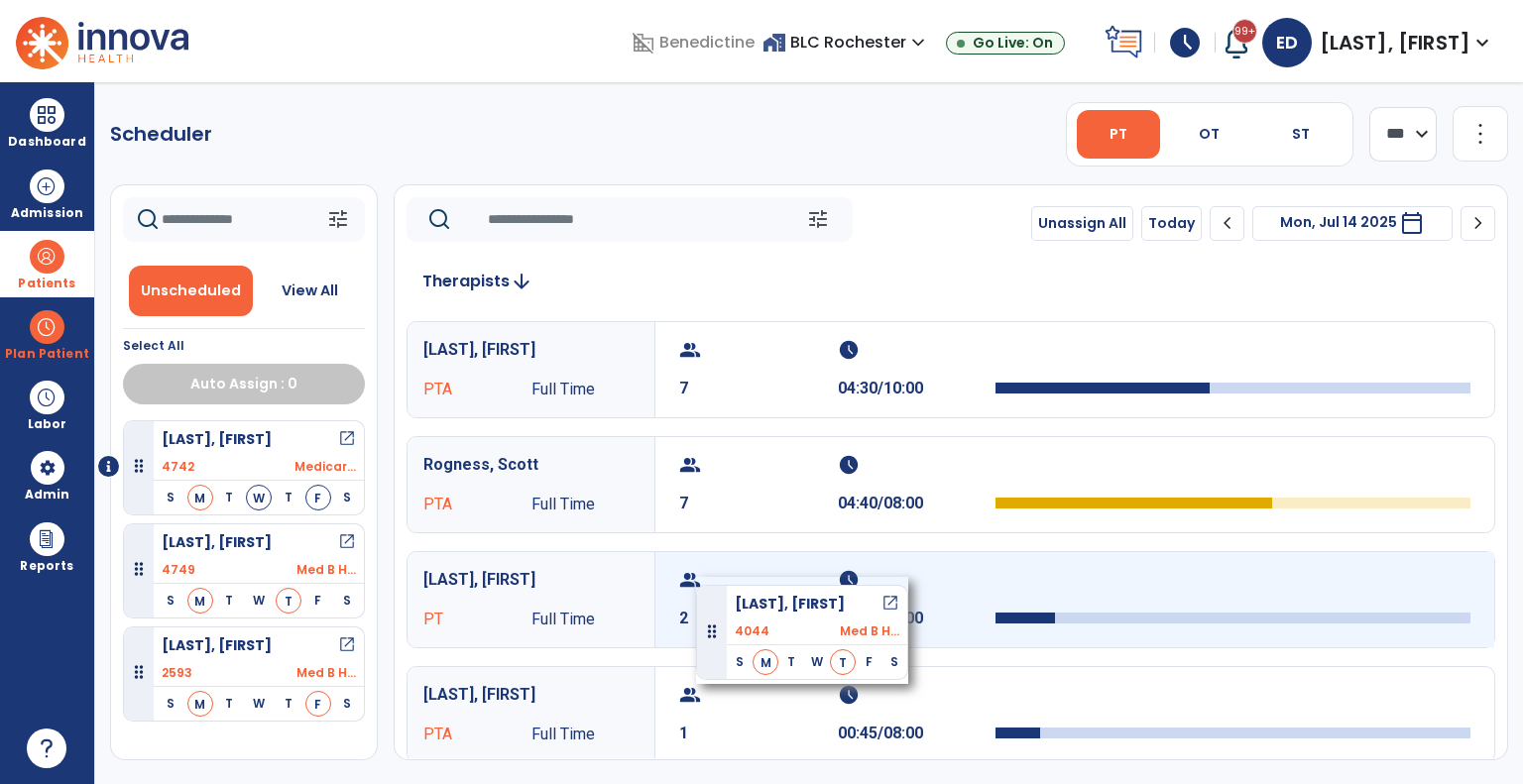 drag, startPoint x: 242, startPoint y: 461, endPoint x: 696, endPoint y: 577, distance: 468.5851 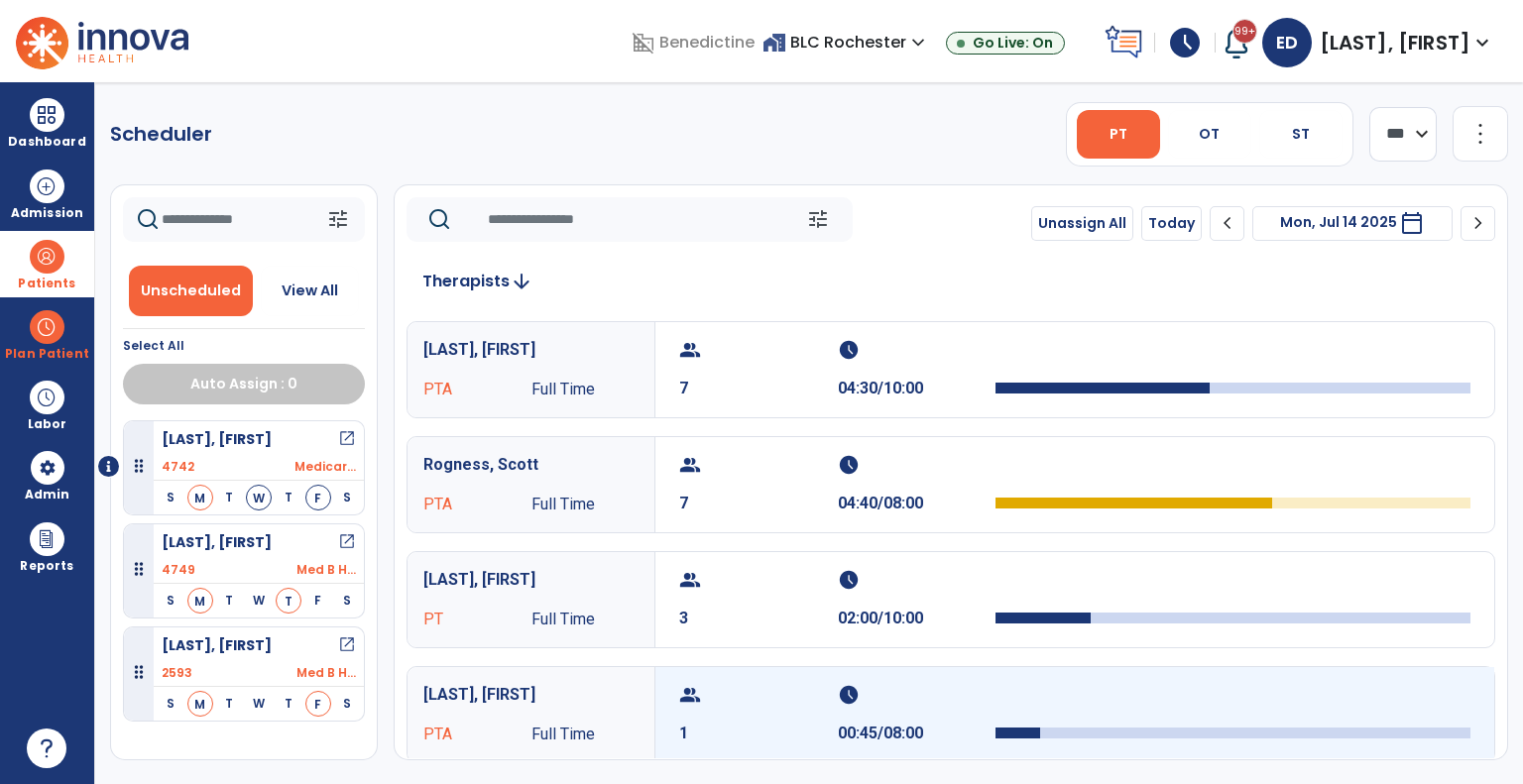 click on "1" at bounding box center [759, 733] 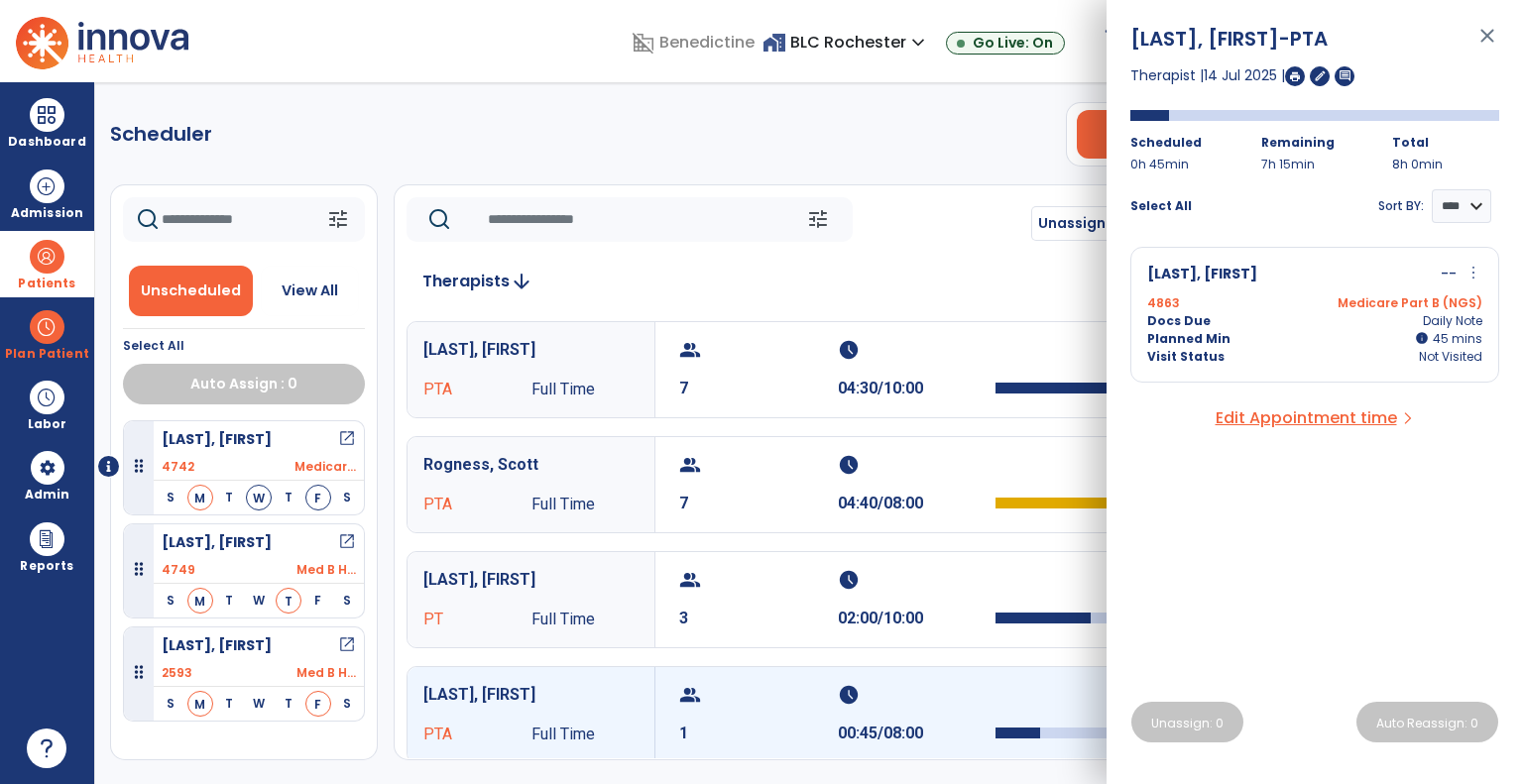 click on "close" at bounding box center (1487, 45) 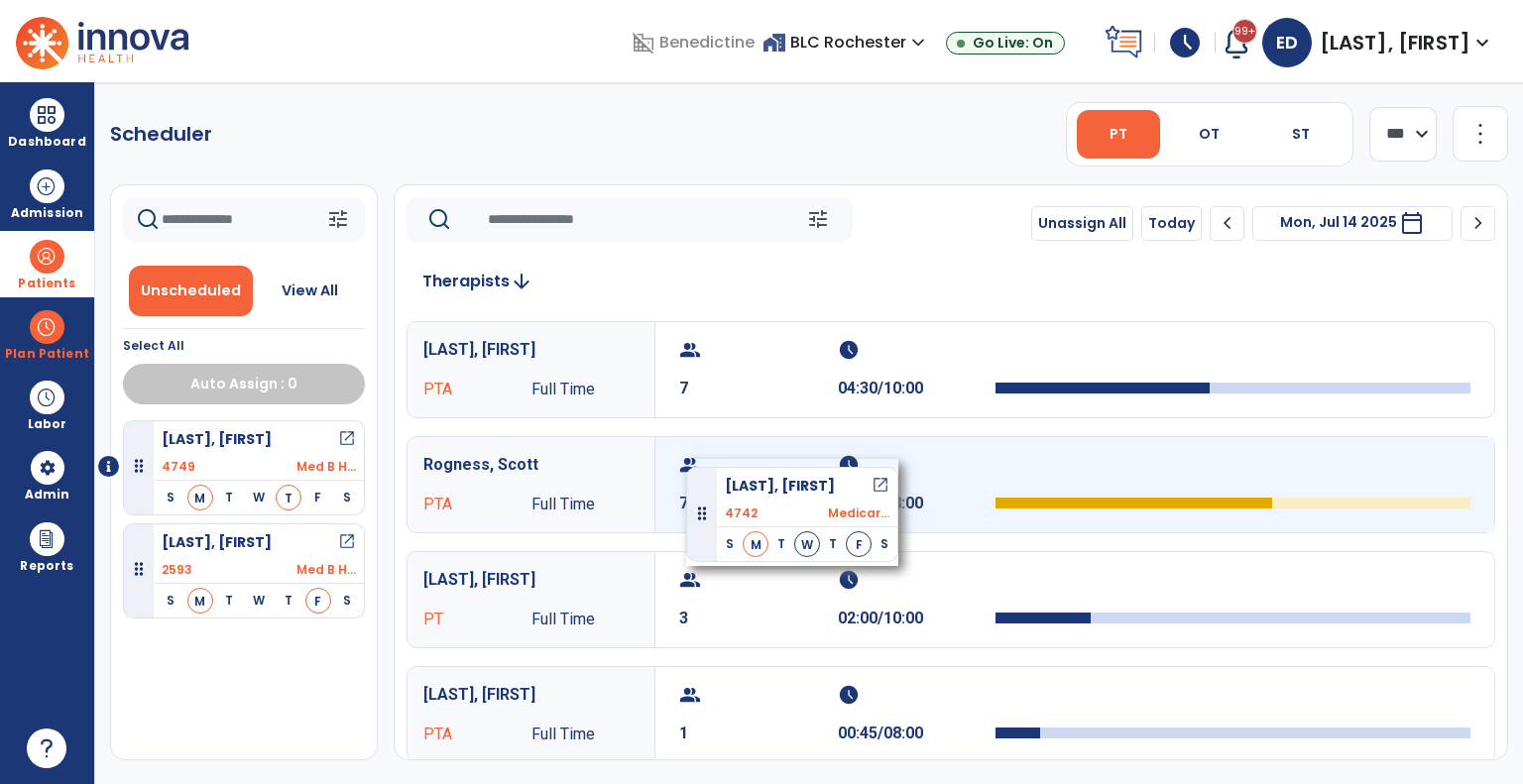 drag, startPoint x: 206, startPoint y: 454, endPoint x: 686, endPoint y: 459, distance: 480.02604 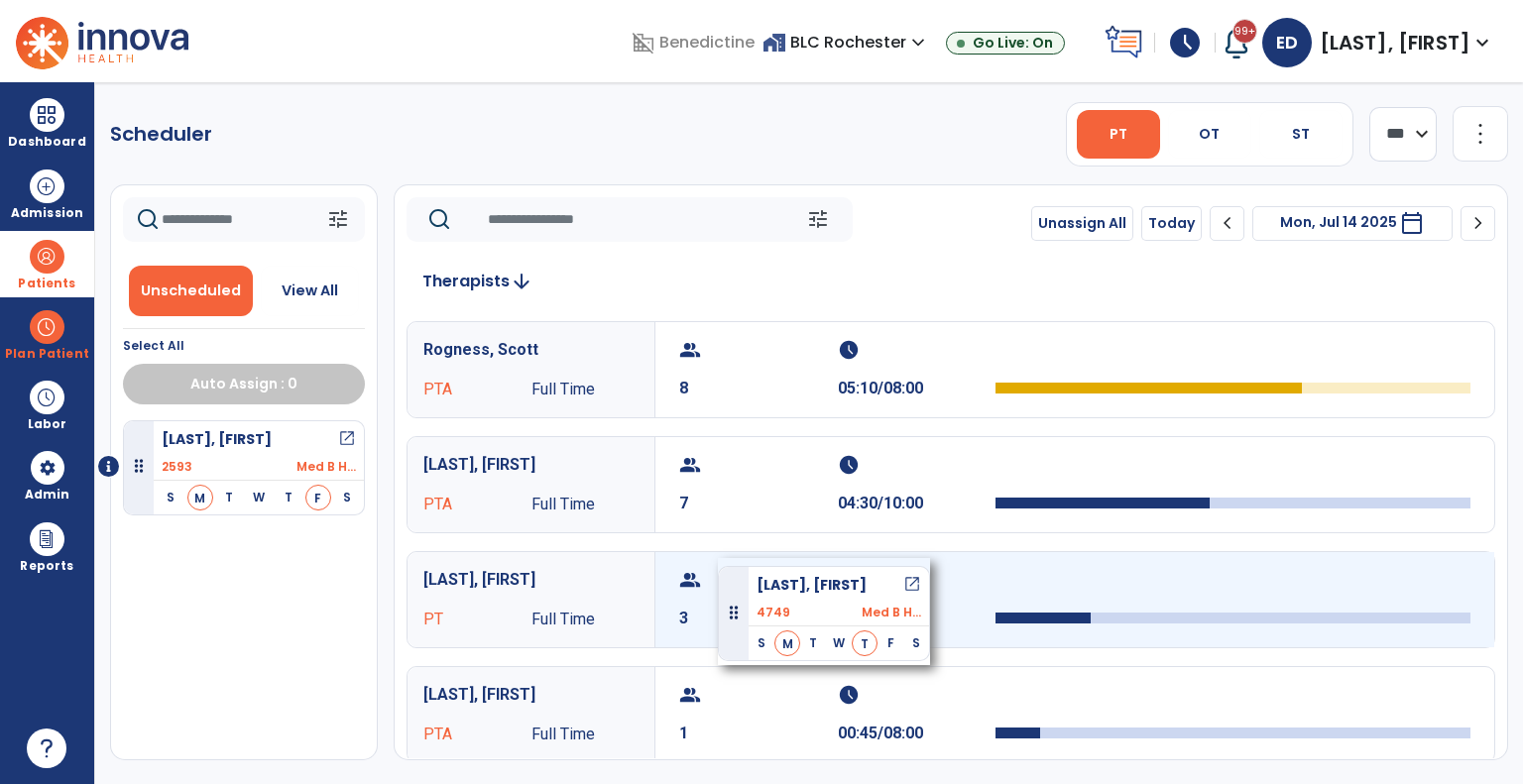 drag, startPoint x: 210, startPoint y: 454, endPoint x: 718, endPoint y: 557, distance: 518.33676 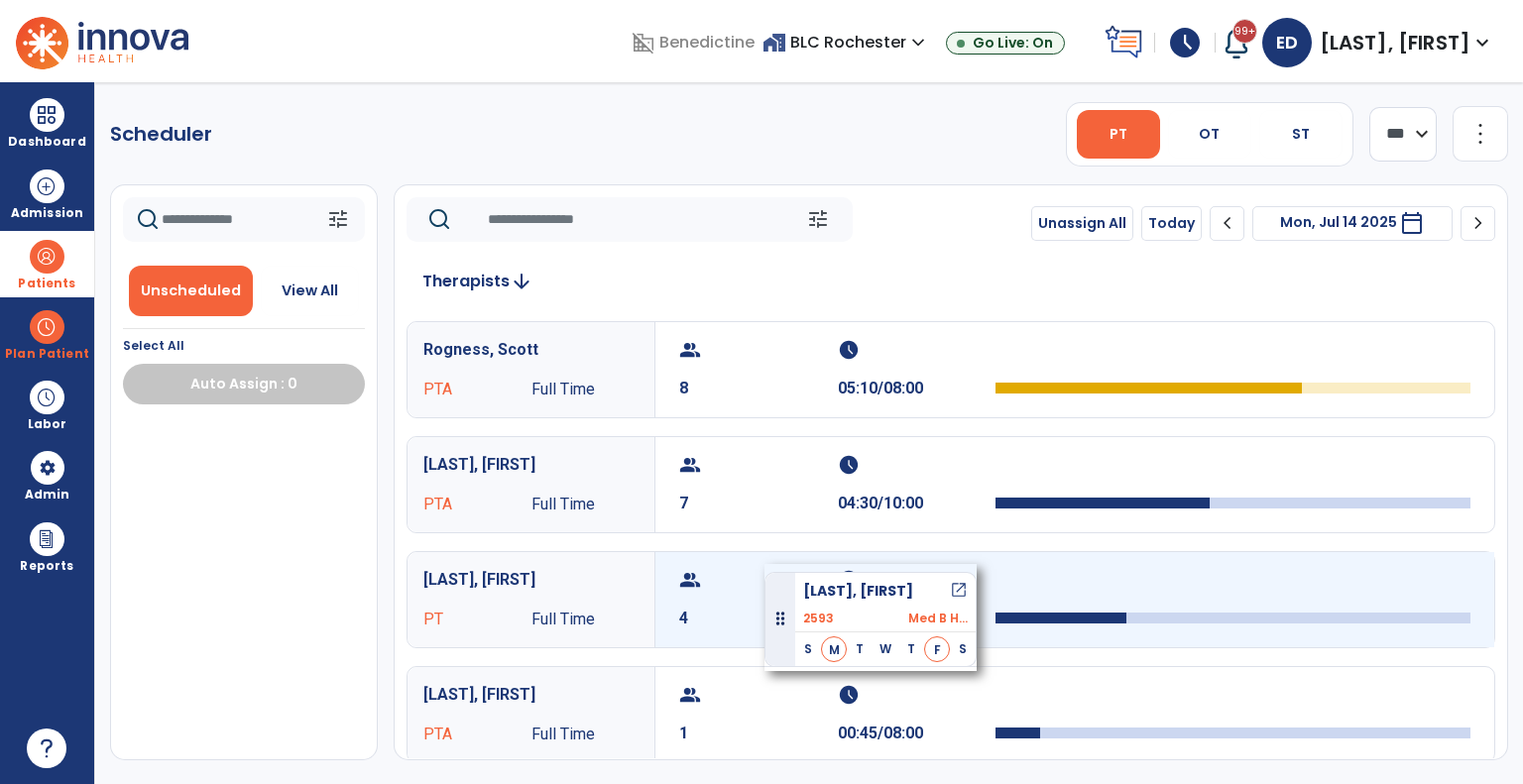drag, startPoint x: 270, startPoint y: 463, endPoint x: 764, endPoint y: 564, distance: 504.2192 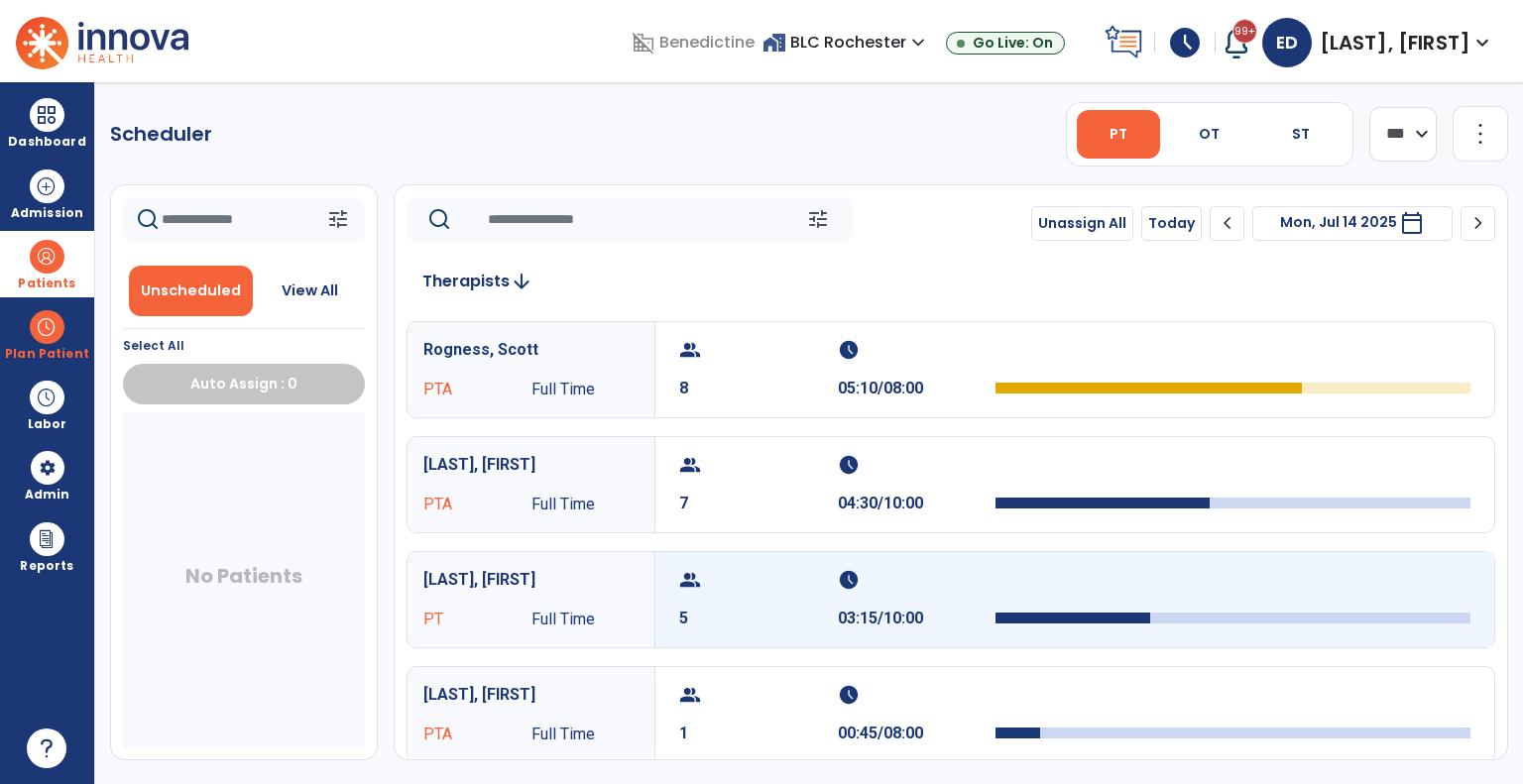 click on "group  5" at bounding box center [759, 600] 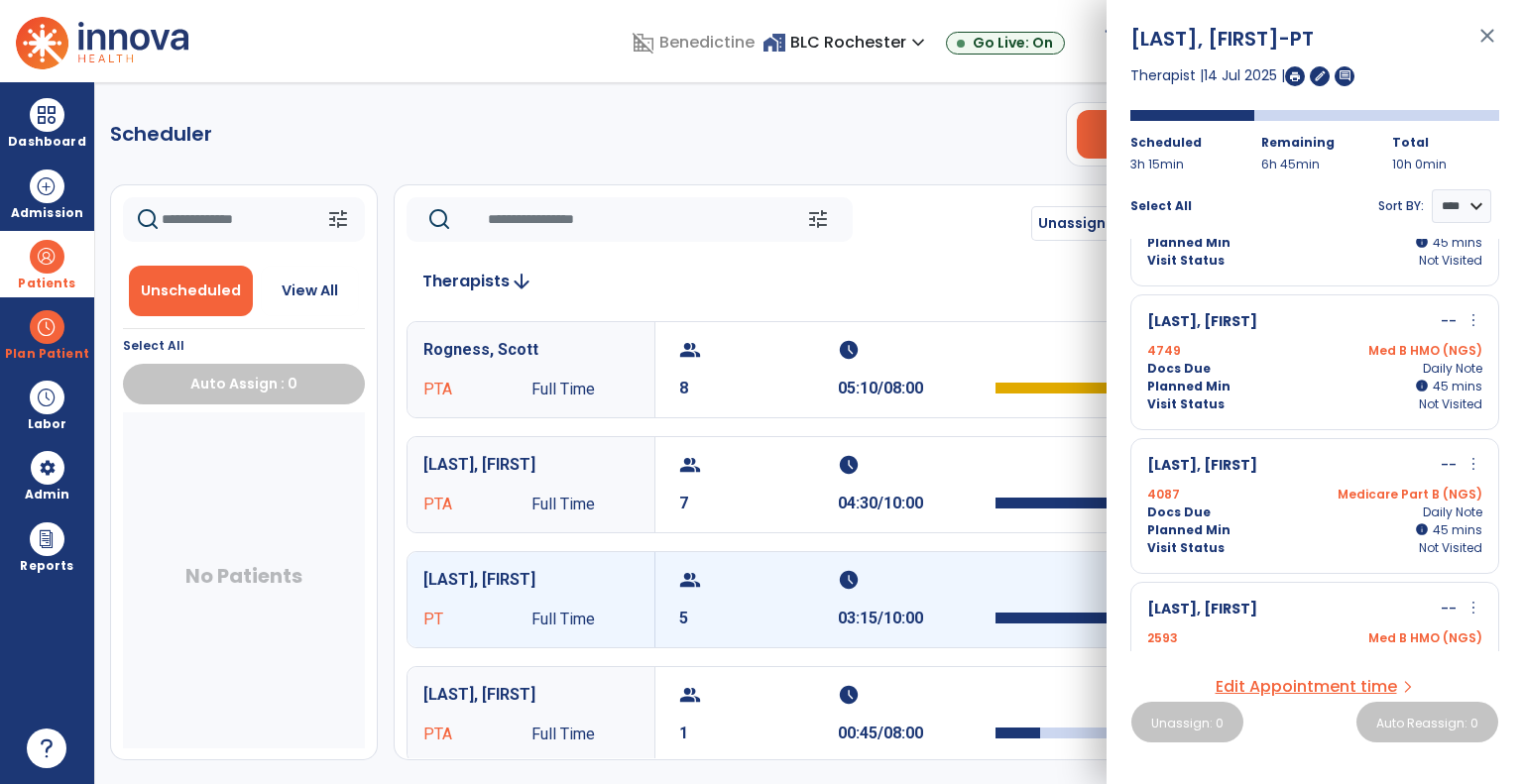 scroll, scrollTop: 244, scrollLeft: 0, axis: vertical 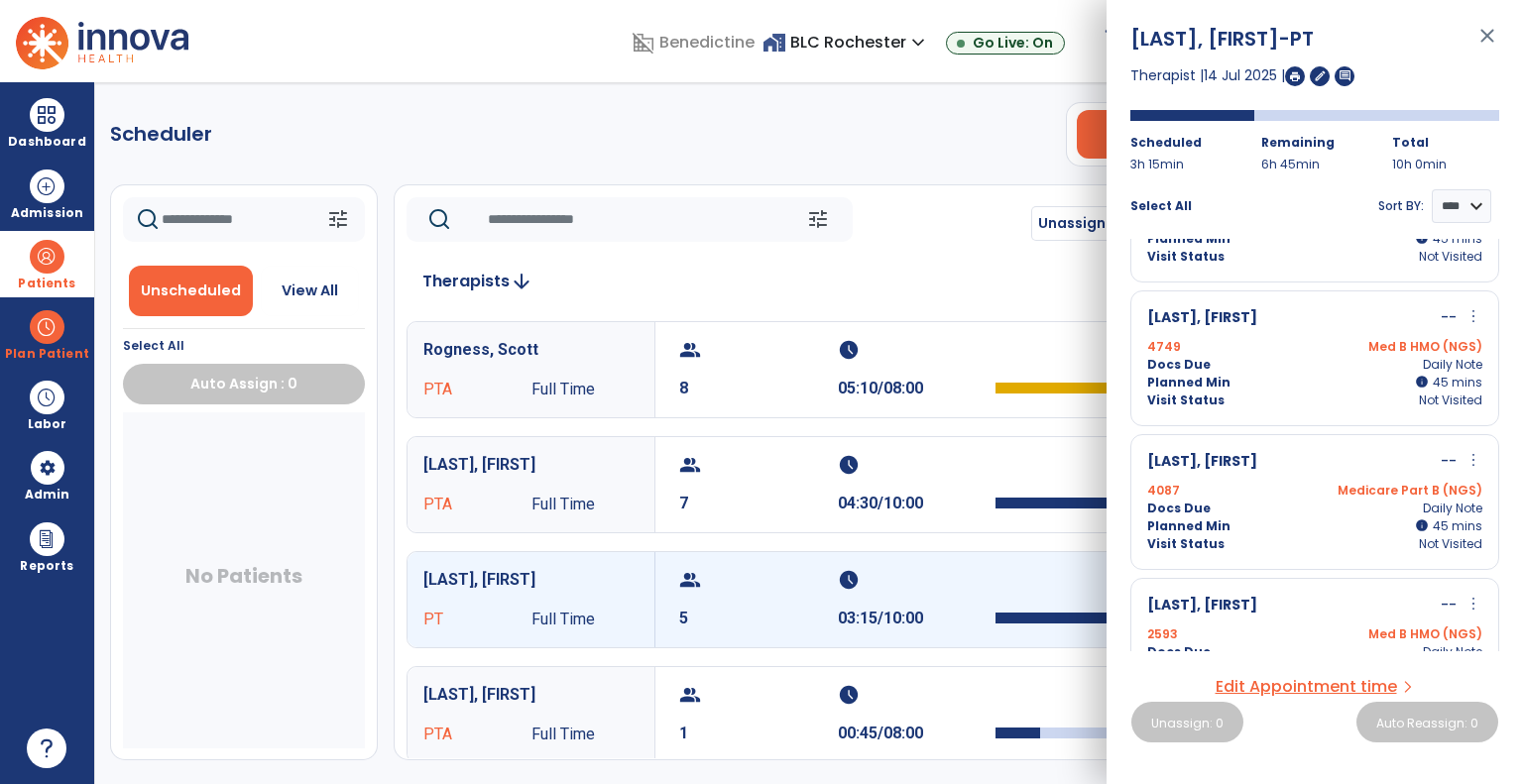click on "Visit Status  Not Visited" at bounding box center (1315, 400) 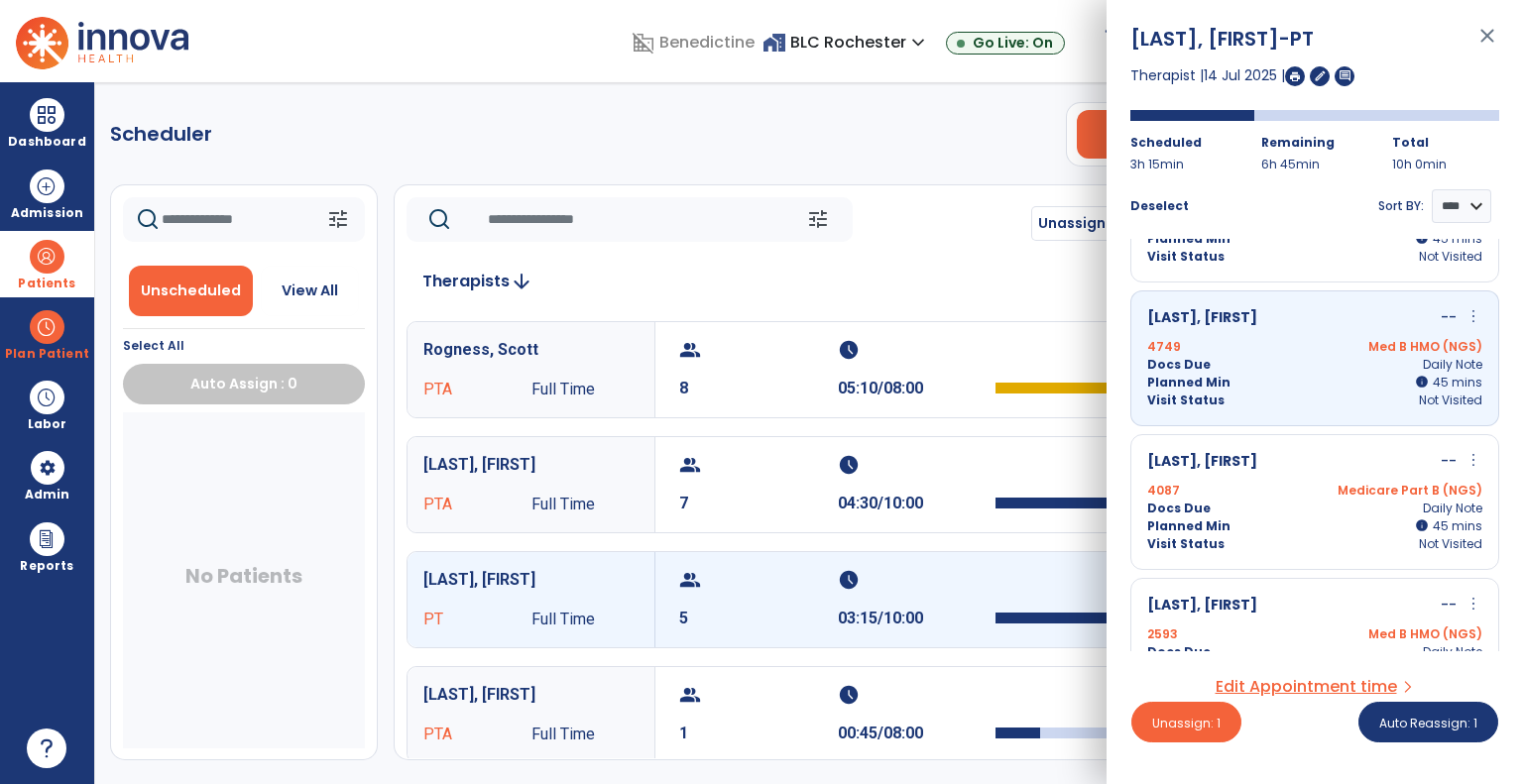 click on "2593 Med B HMO (NGS)" at bounding box center (1315, 634) 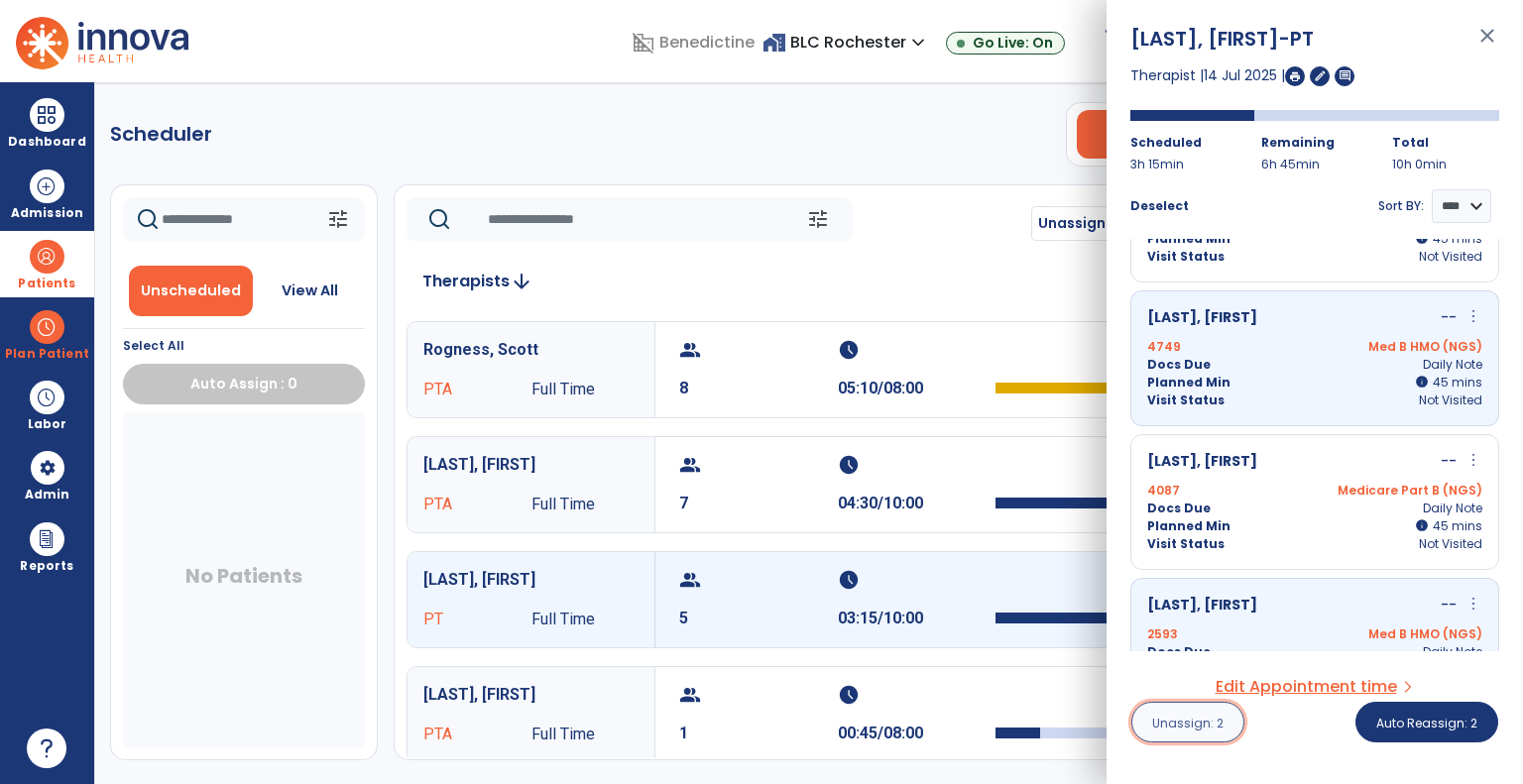 click on "Unassign: 2" at bounding box center (1188, 723) 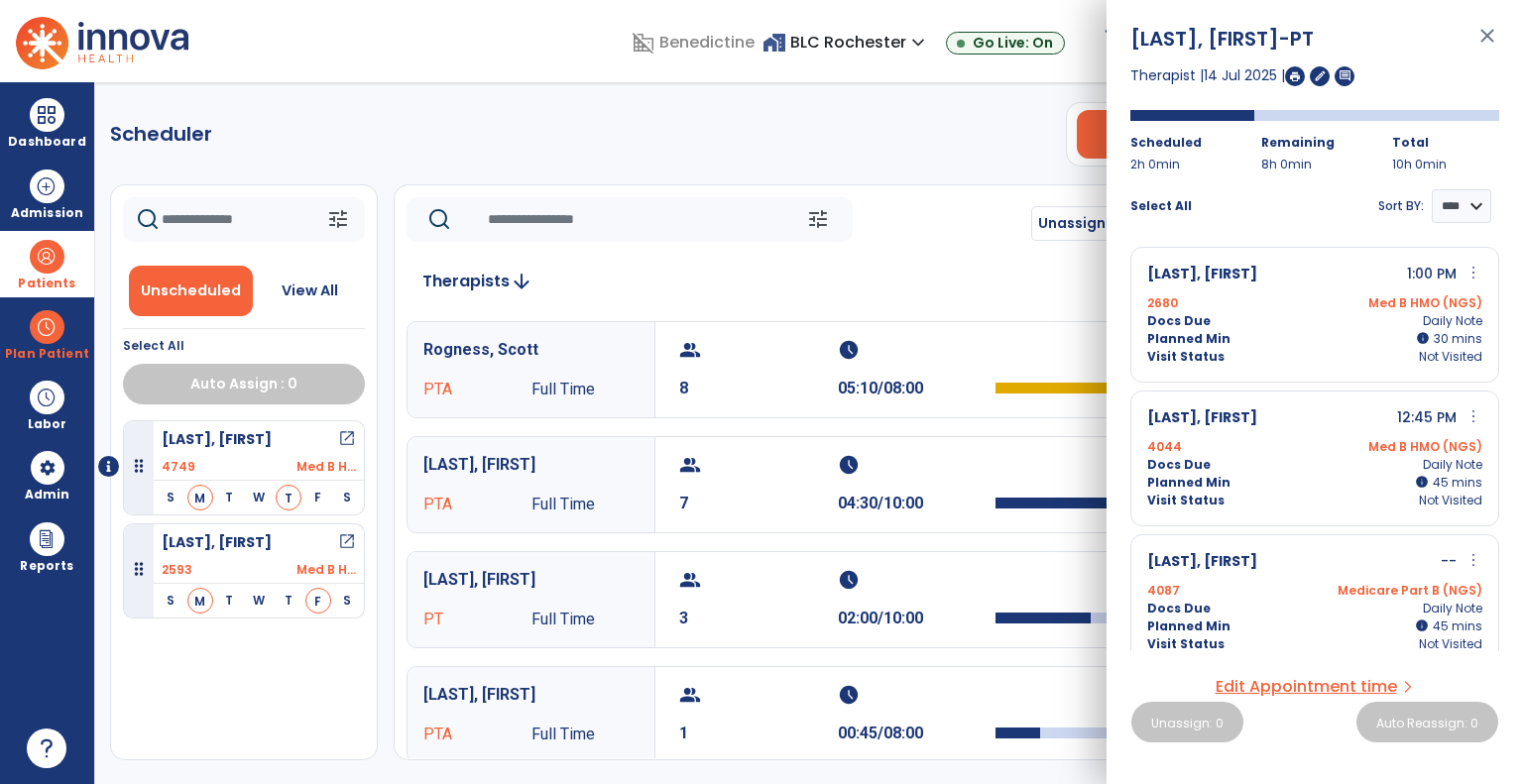 click on "close" at bounding box center [1487, 45] 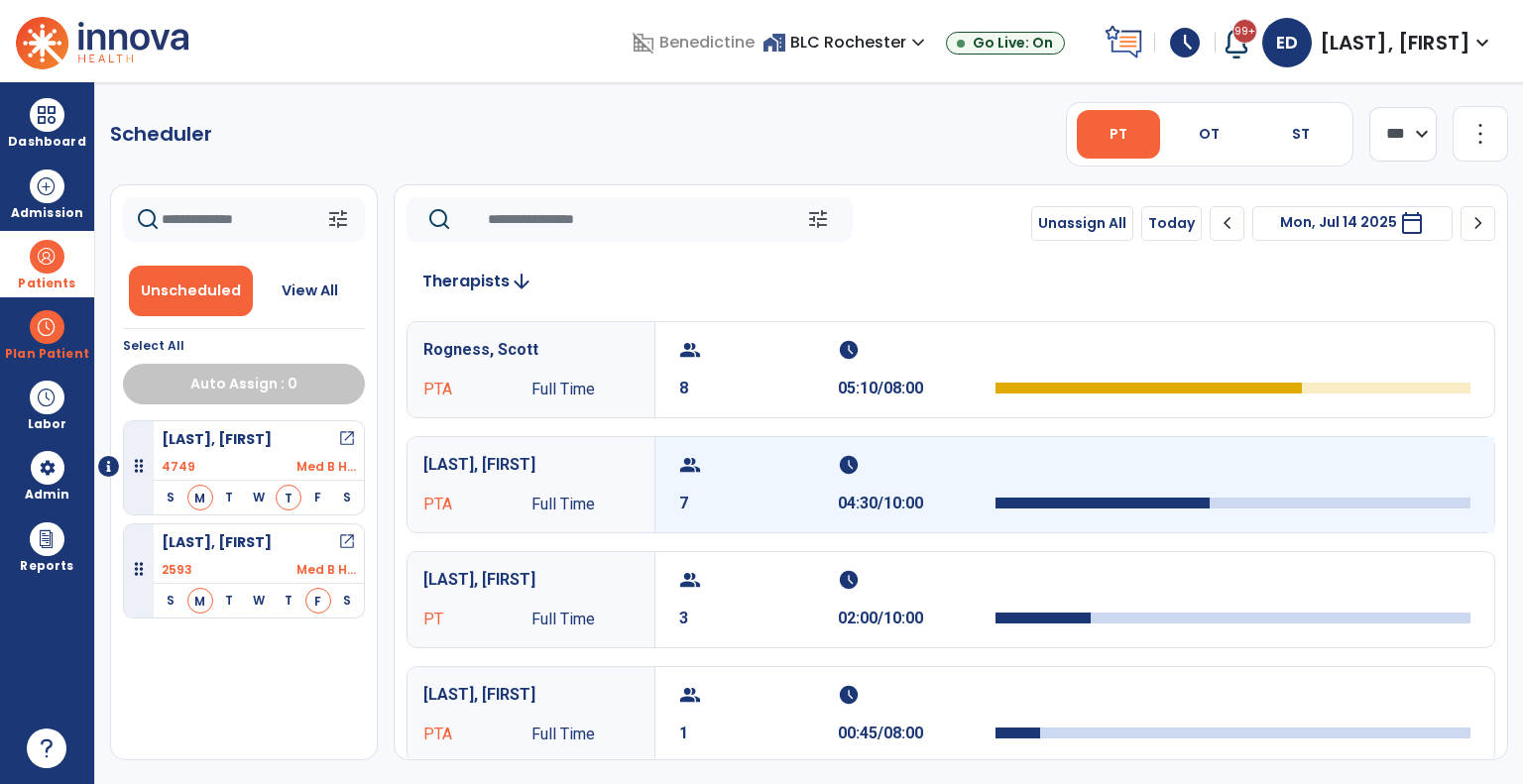 click on "schedule" at bounding box center (914, 465) 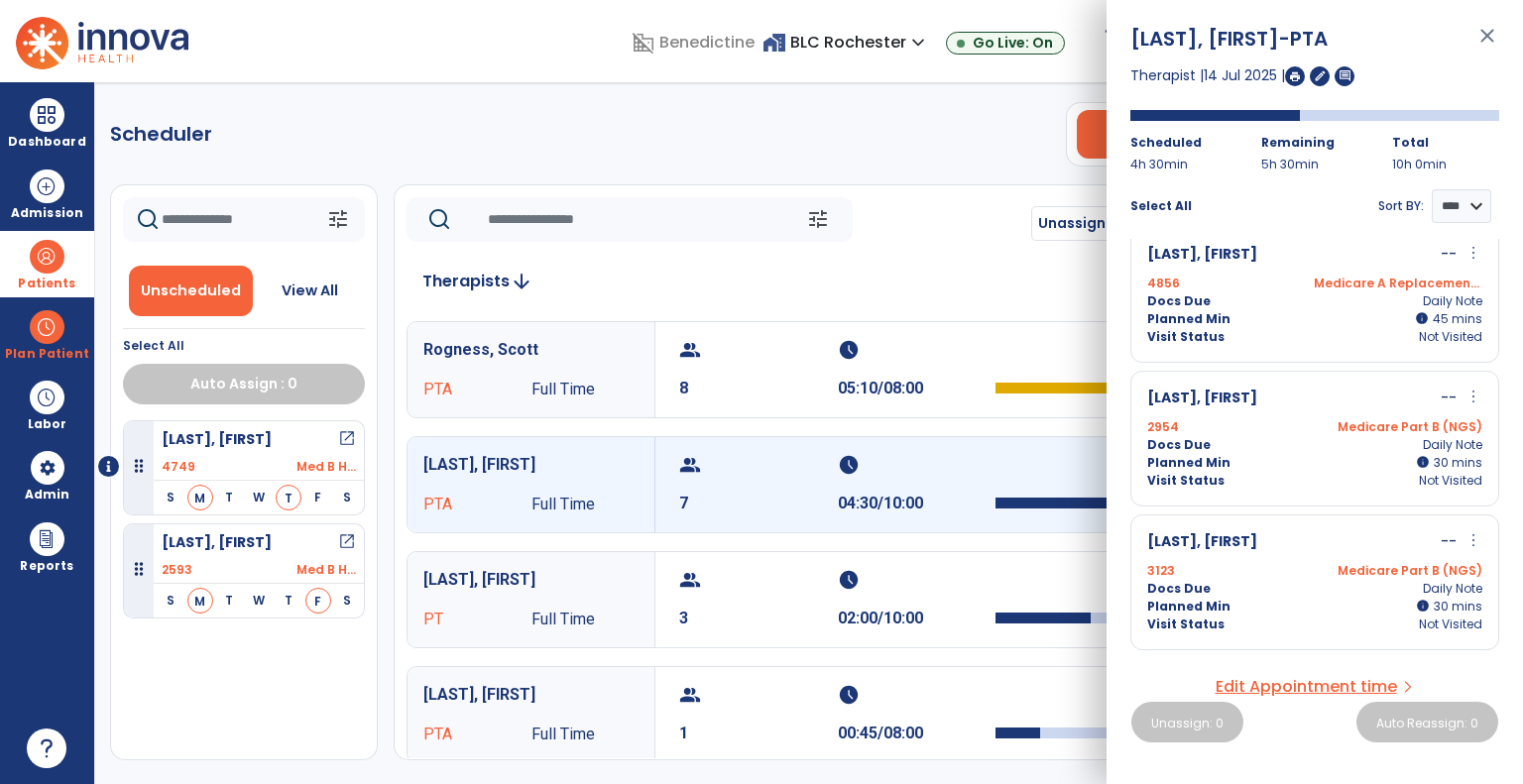scroll, scrollTop: 454, scrollLeft: 0, axis: vertical 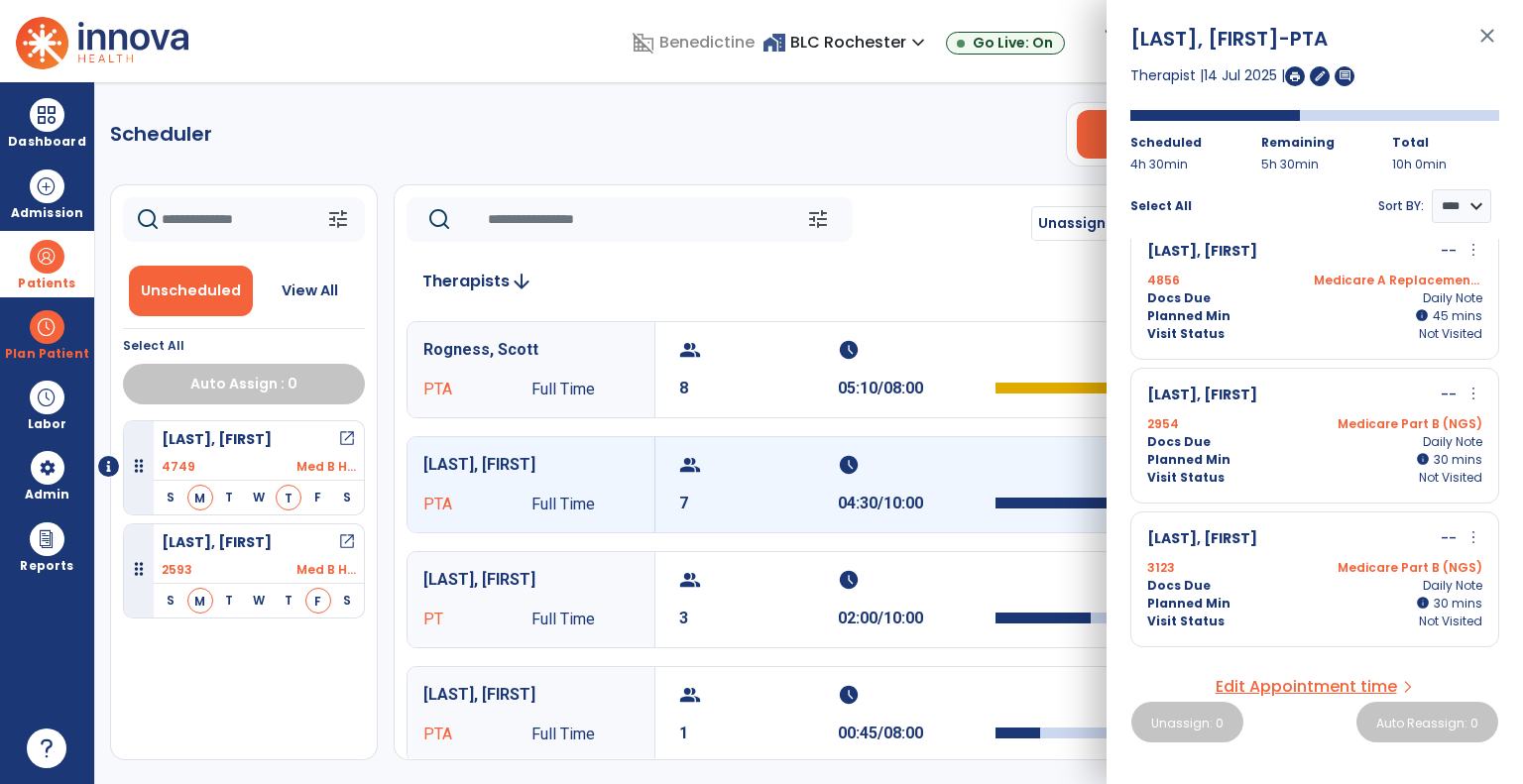 click on "Fiek, Dale   --  more_vert  edit   Edit Session   alt_route   Split Minutes" at bounding box center (1315, 539) 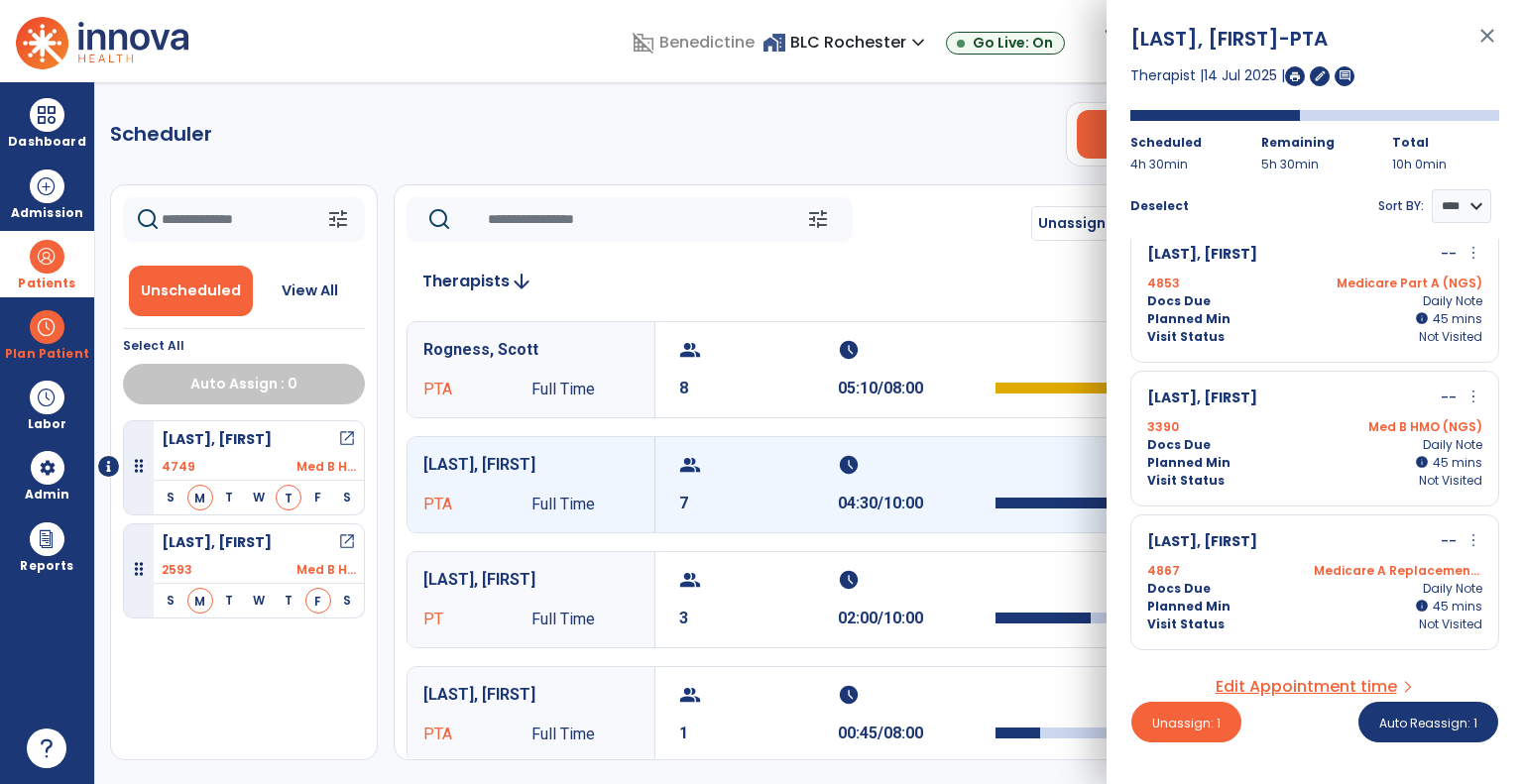 scroll, scrollTop: 19, scrollLeft: 0, axis: vertical 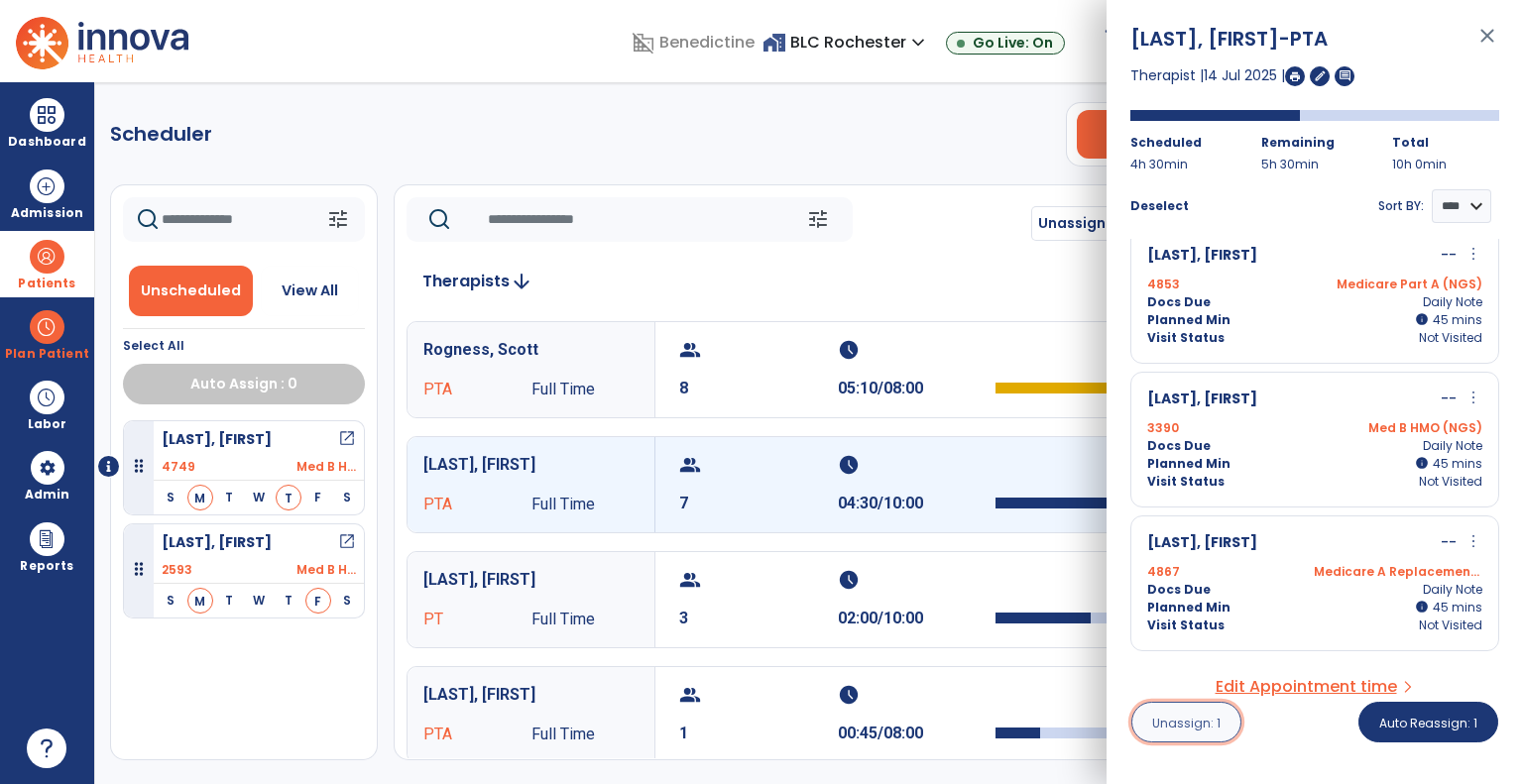 click on "Unassign: 1" at bounding box center (1186, 723) 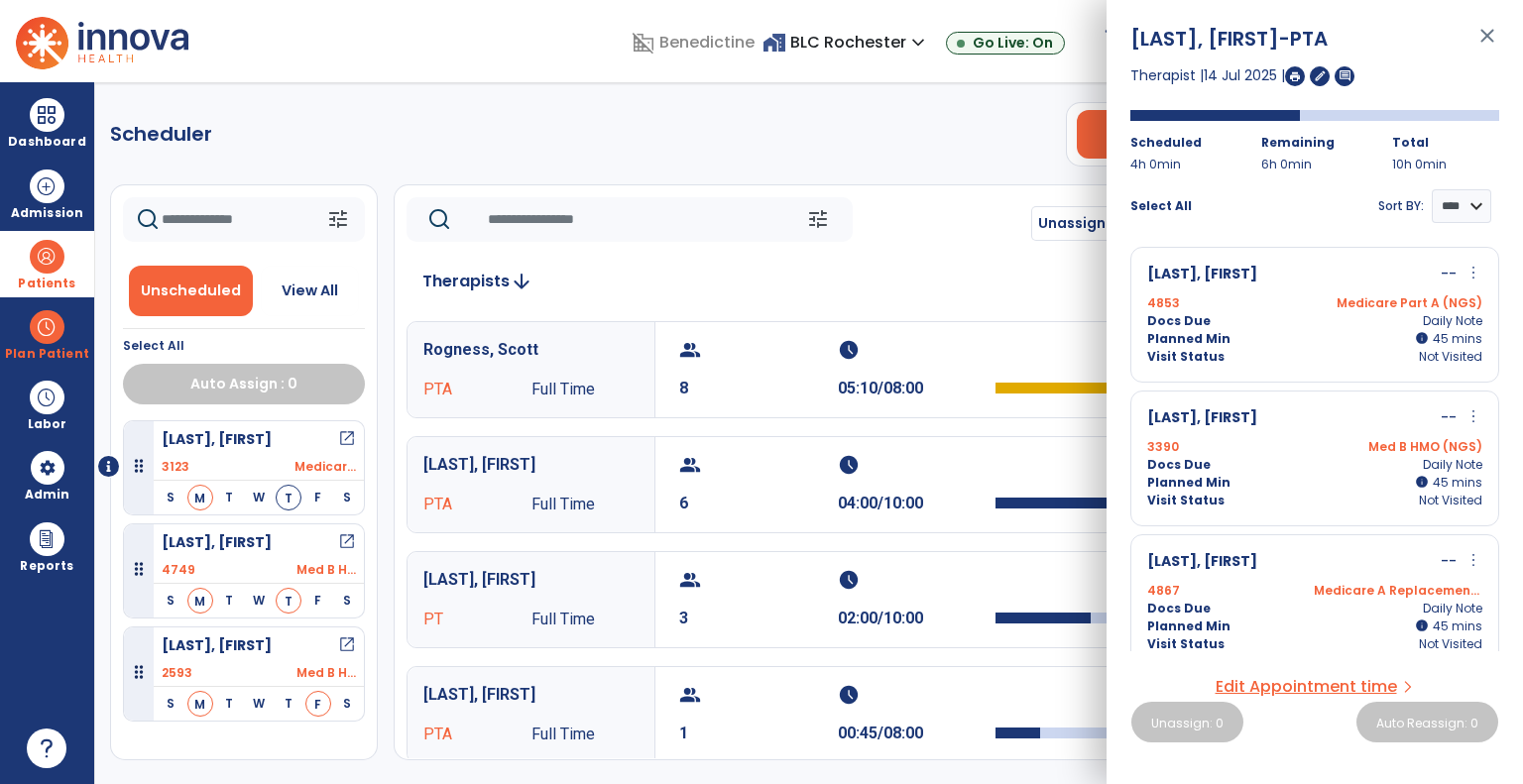 click on "Docs Due Daily Note" at bounding box center [1315, 465] 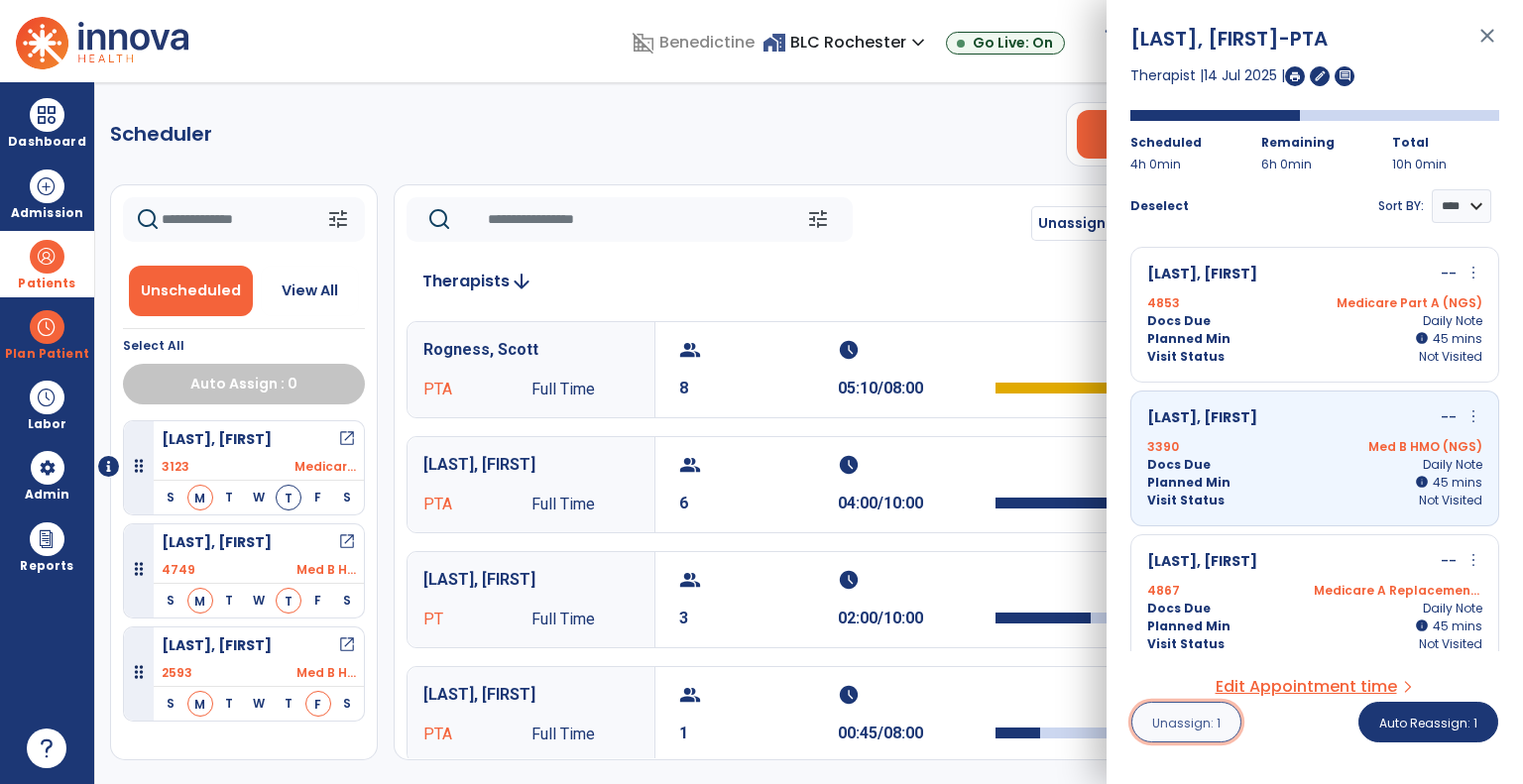 click on "Unassign: 1" at bounding box center (1186, 723) 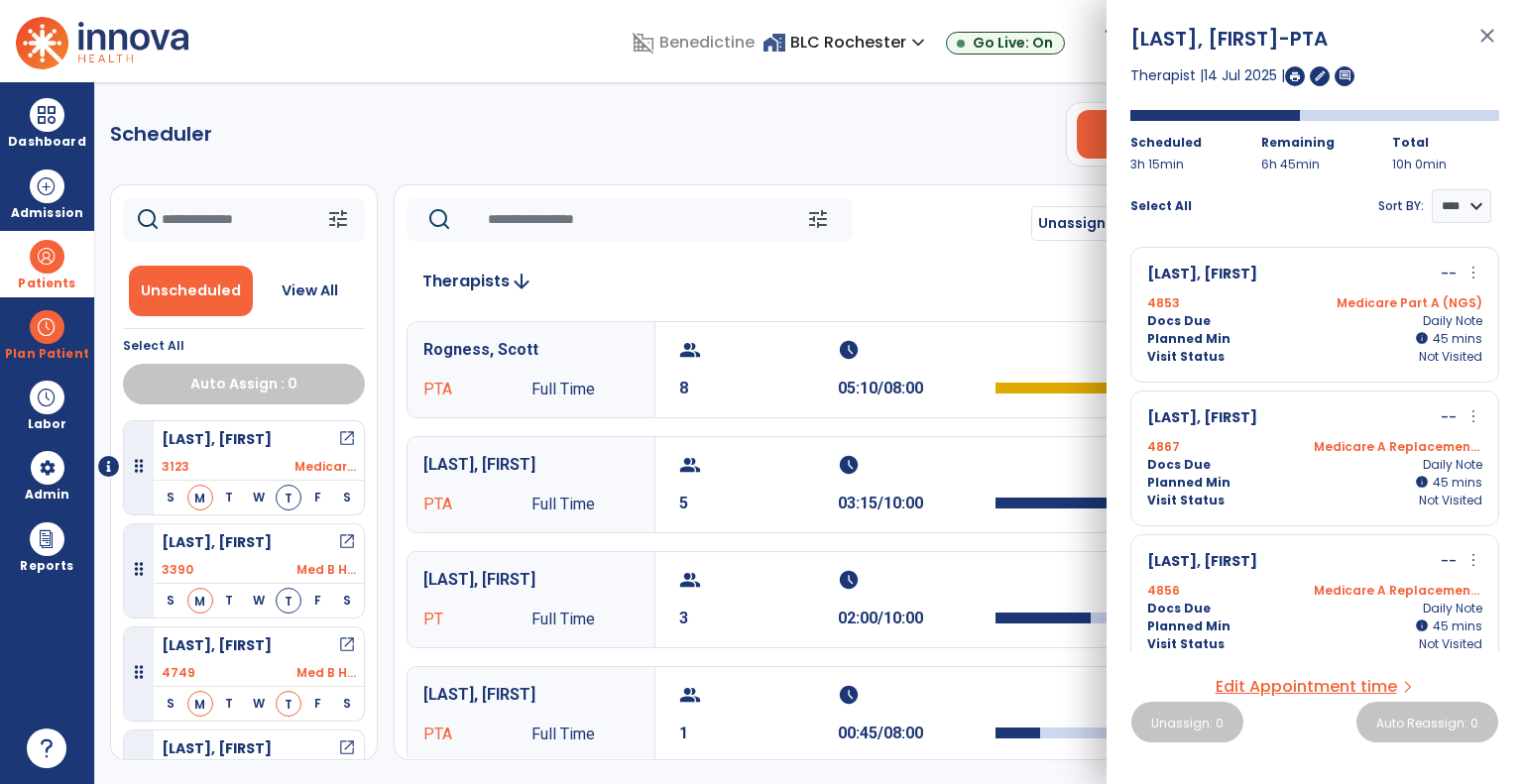 click on "close" at bounding box center (1487, 45) 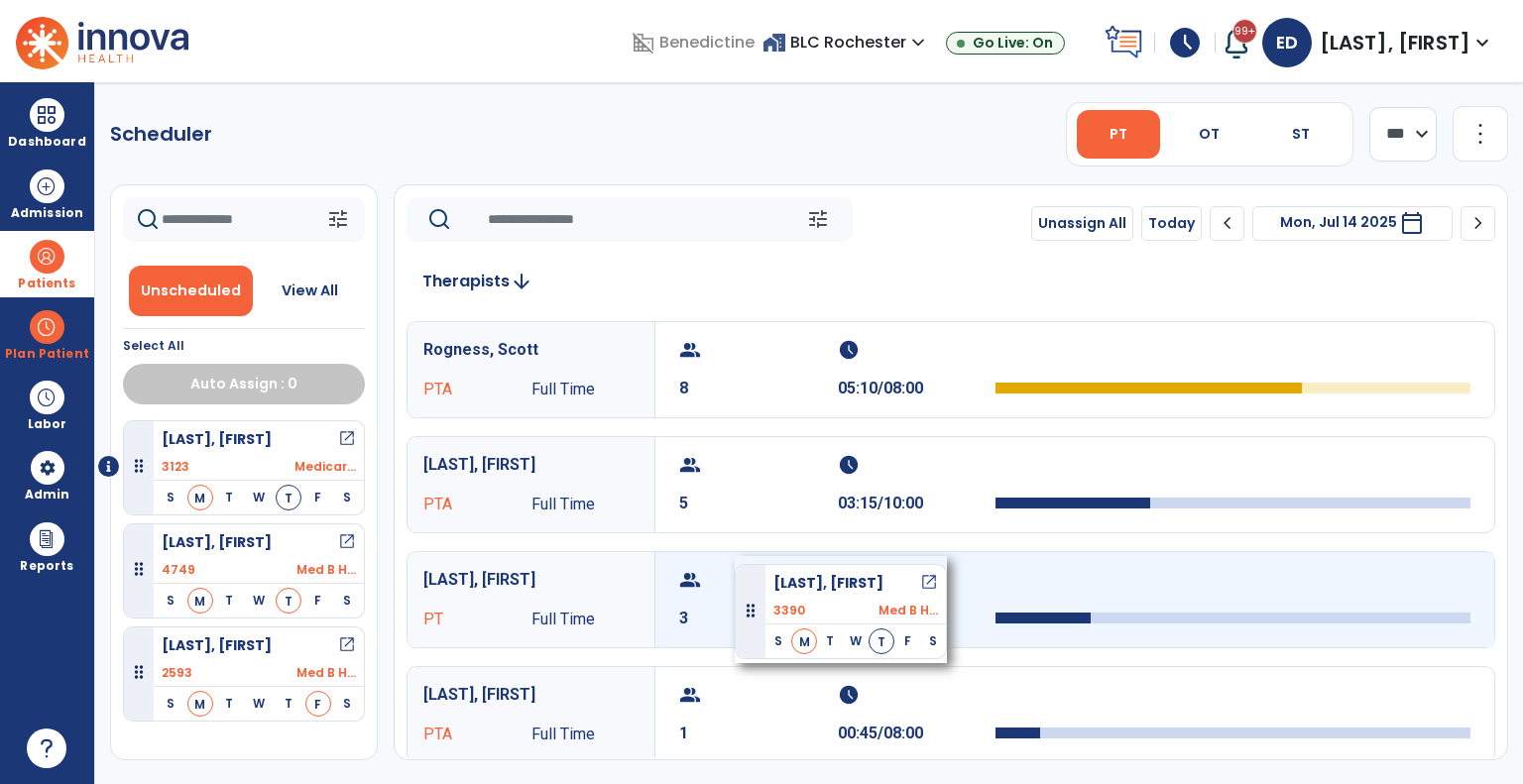 drag, startPoint x: 230, startPoint y: 544, endPoint x: 735, endPoint y: 556, distance: 505.14255 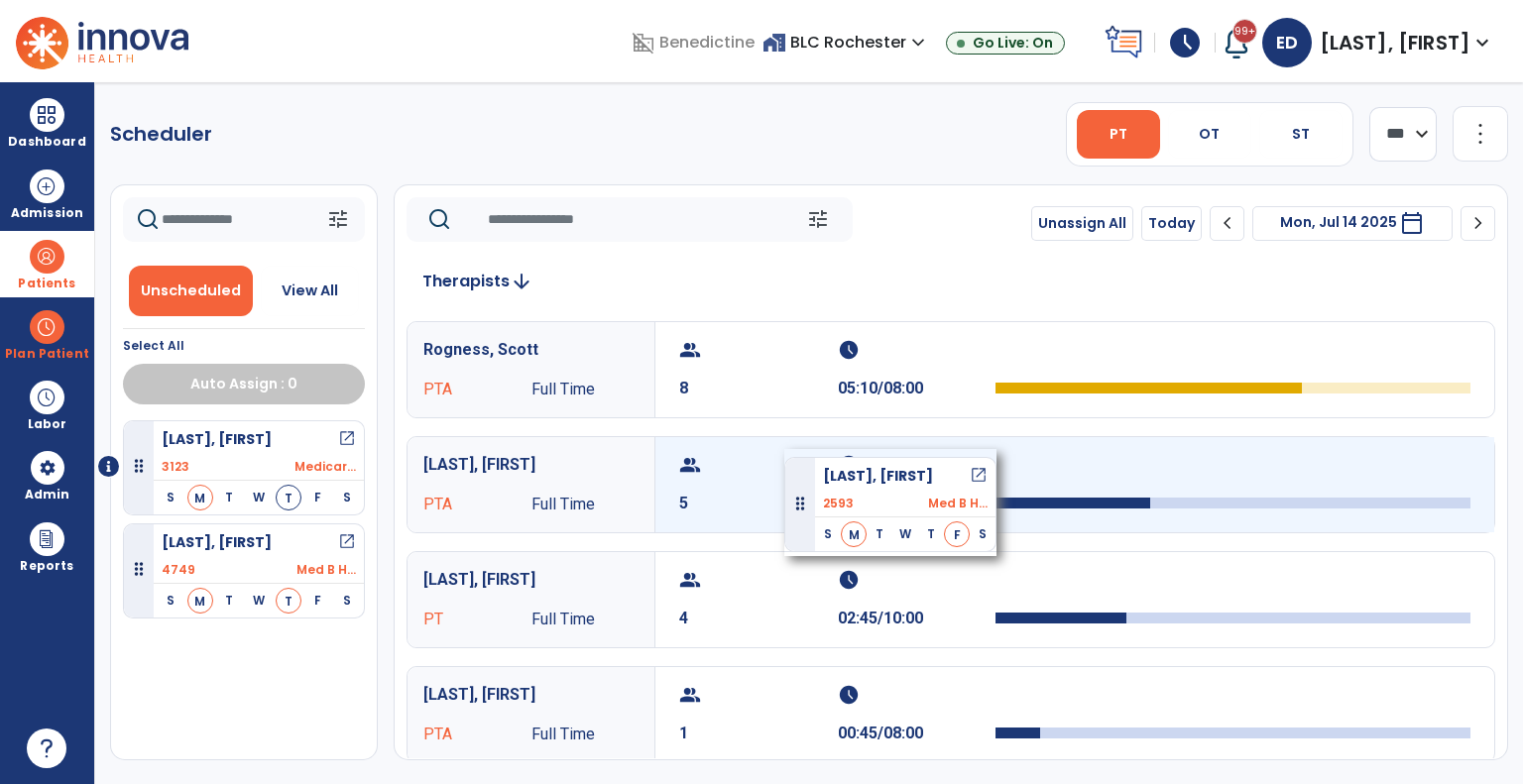drag, startPoint x: 232, startPoint y: 670, endPoint x: 784, endPoint y: 449, distance: 594.5965 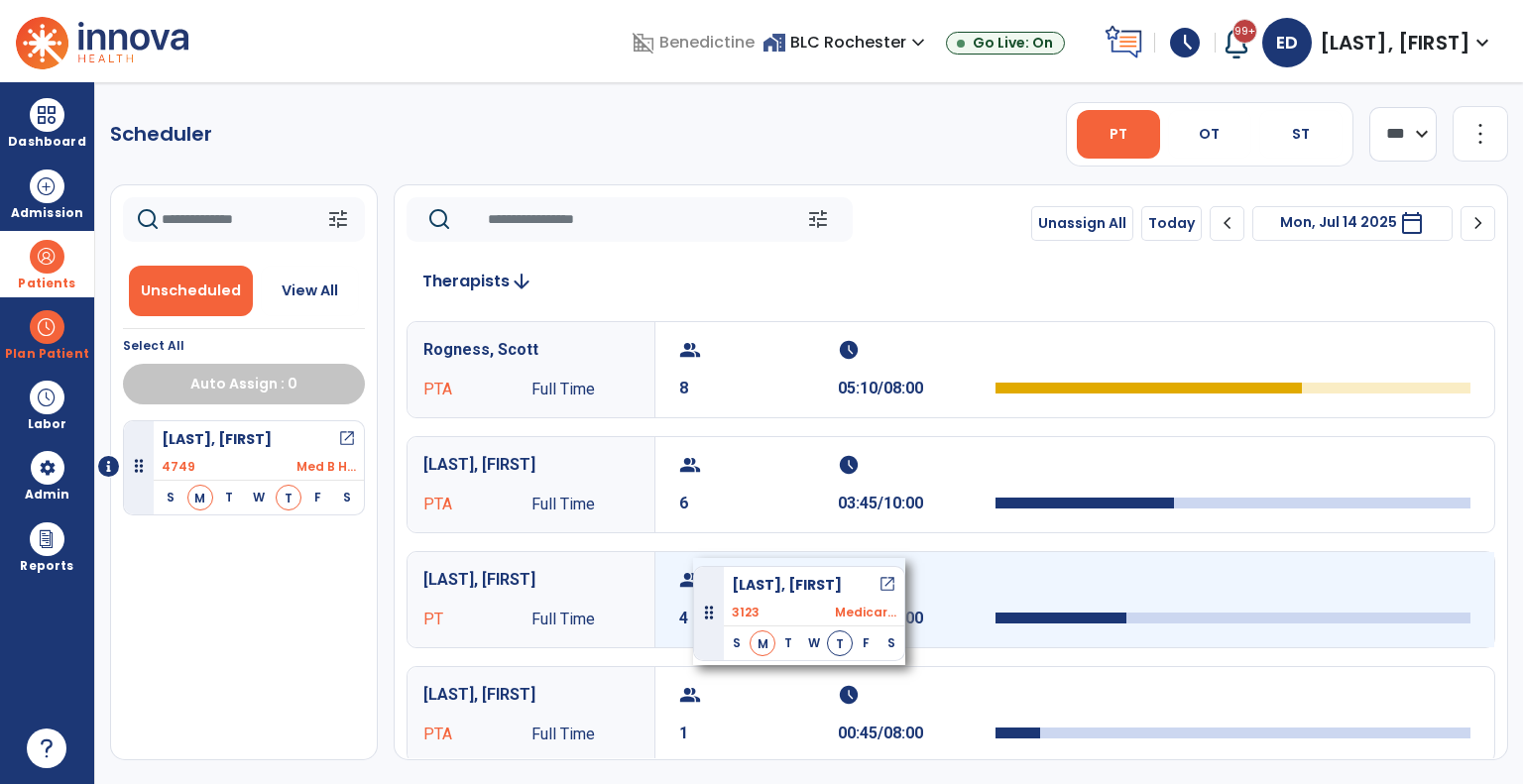 drag, startPoint x: 241, startPoint y: 446, endPoint x: 693, endPoint y: 559, distance: 465.91094 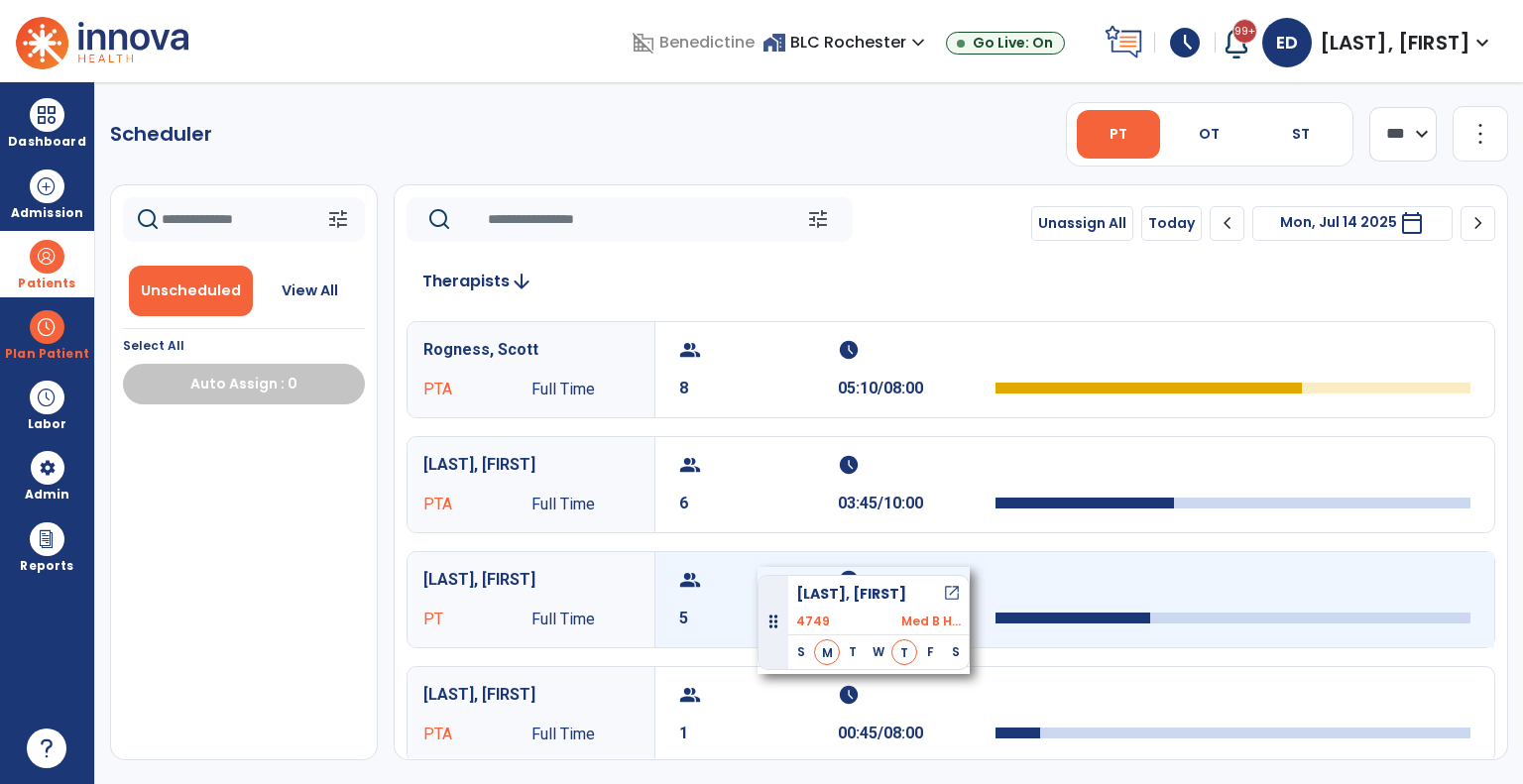 drag, startPoint x: 192, startPoint y: 449, endPoint x: 758, endPoint y: 567, distance: 578.1695 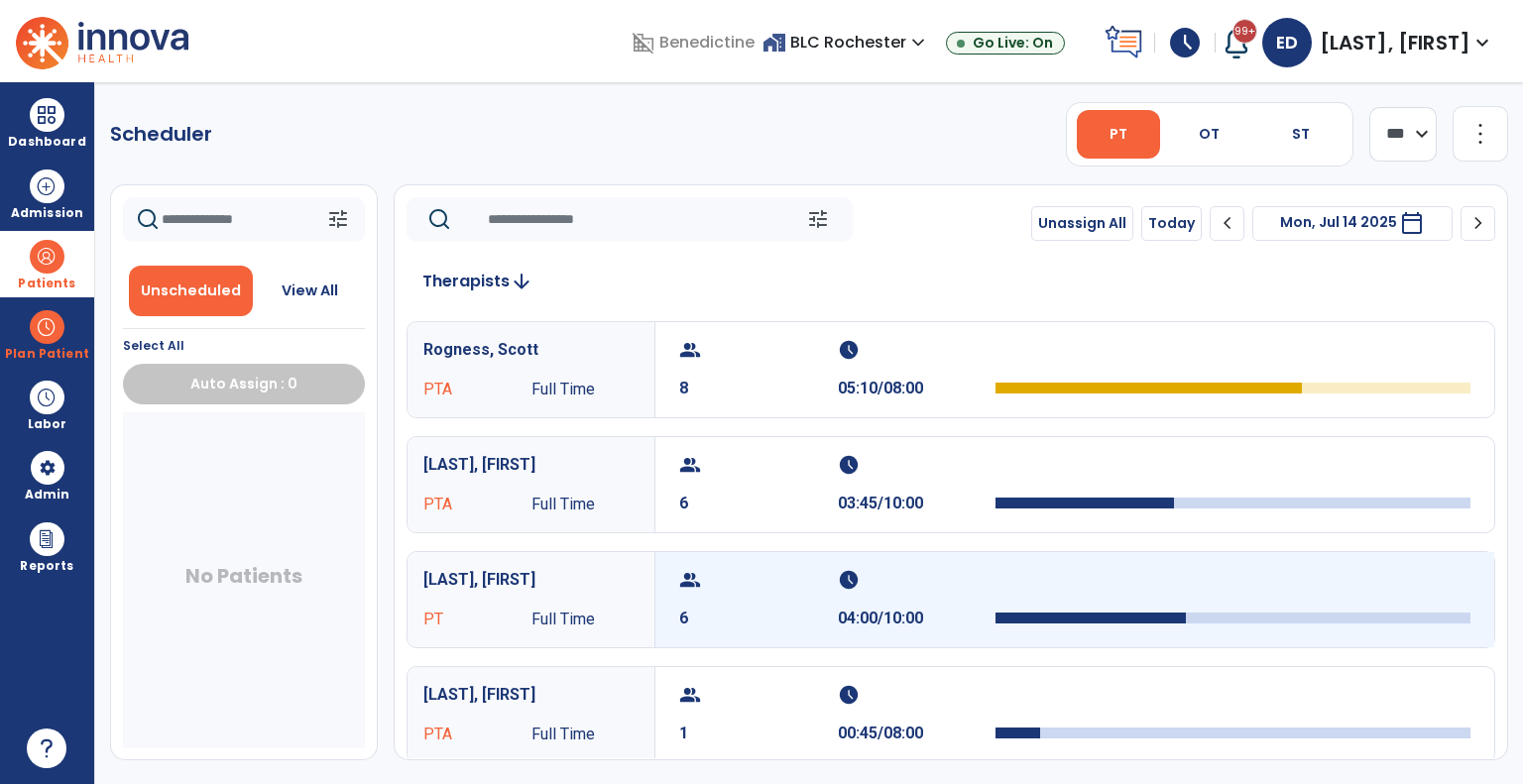 click on "group  6" at bounding box center [759, 600] 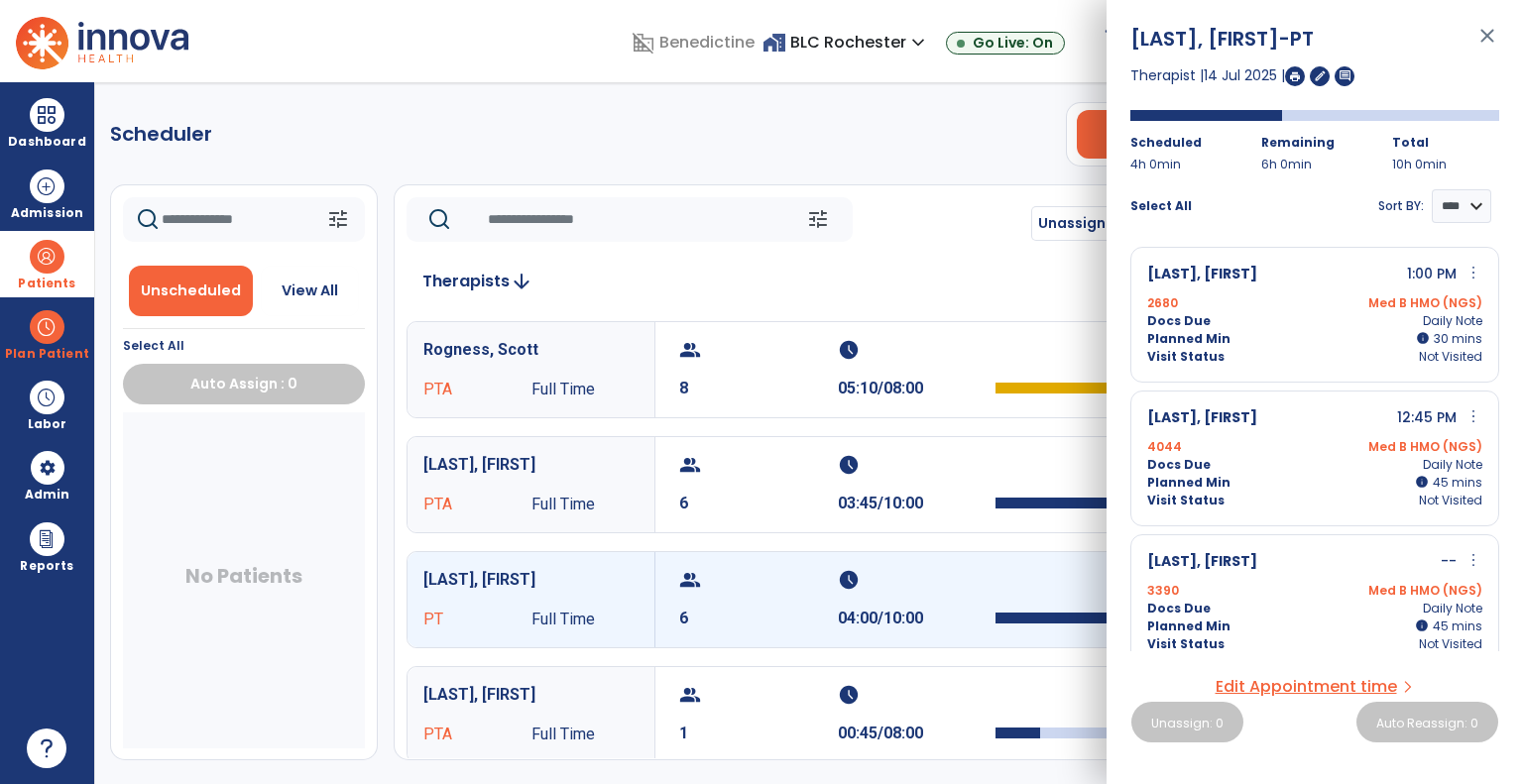 scroll, scrollTop: 87, scrollLeft: 0, axis: vertical 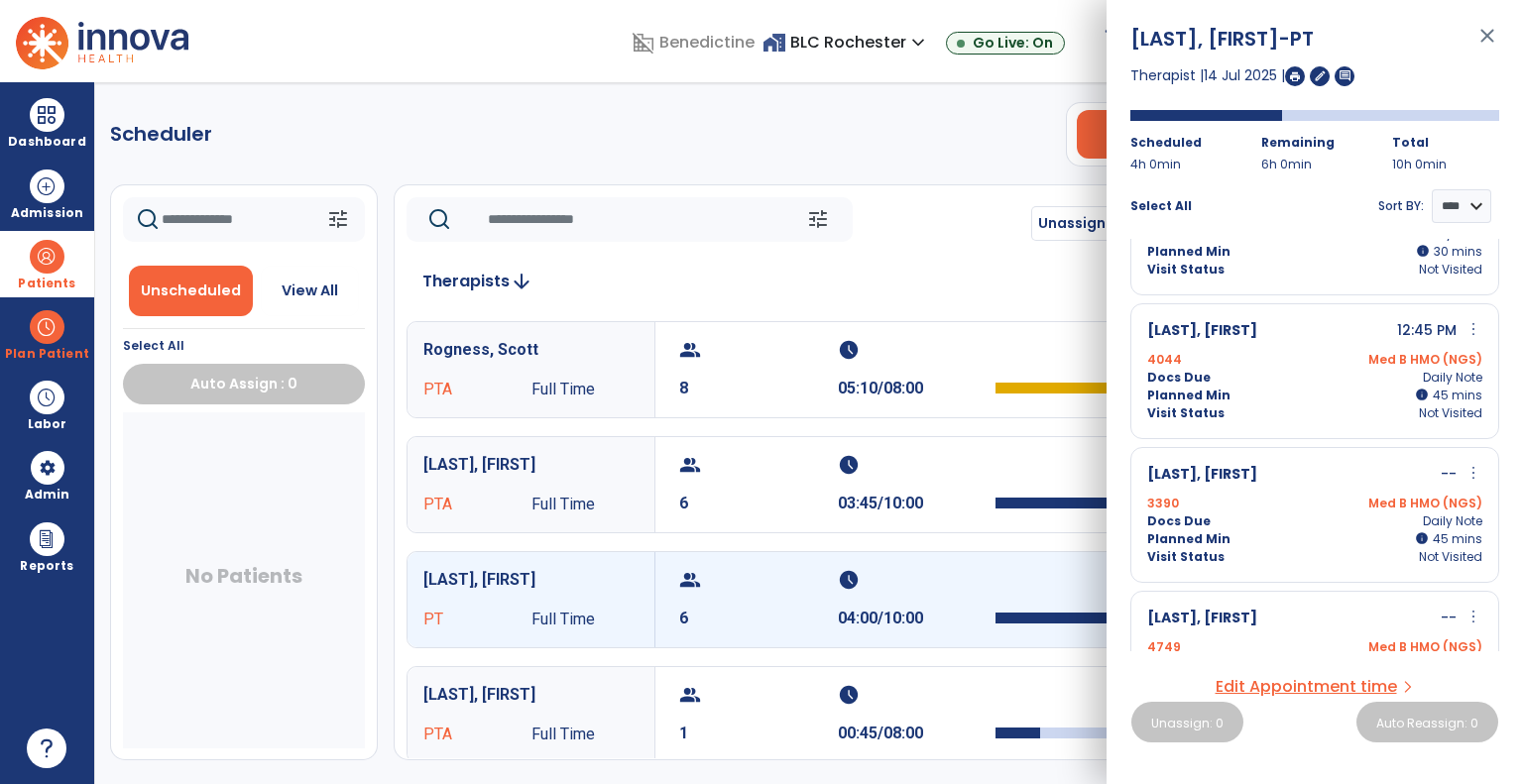 click on "more_vert" at bounding box center [1473, 473] 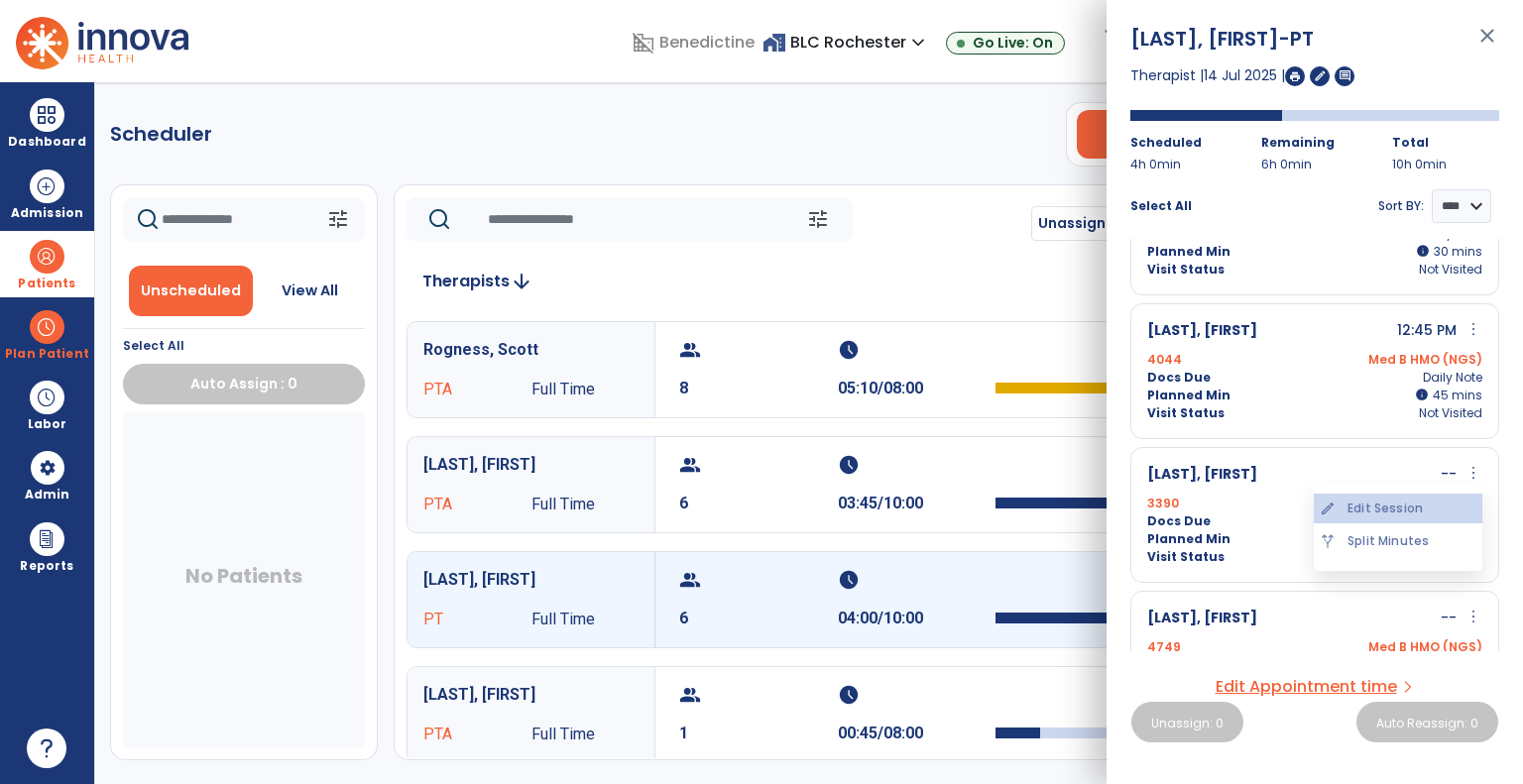 click on "edit   Edit Session" at bounding box center (1398, 508) 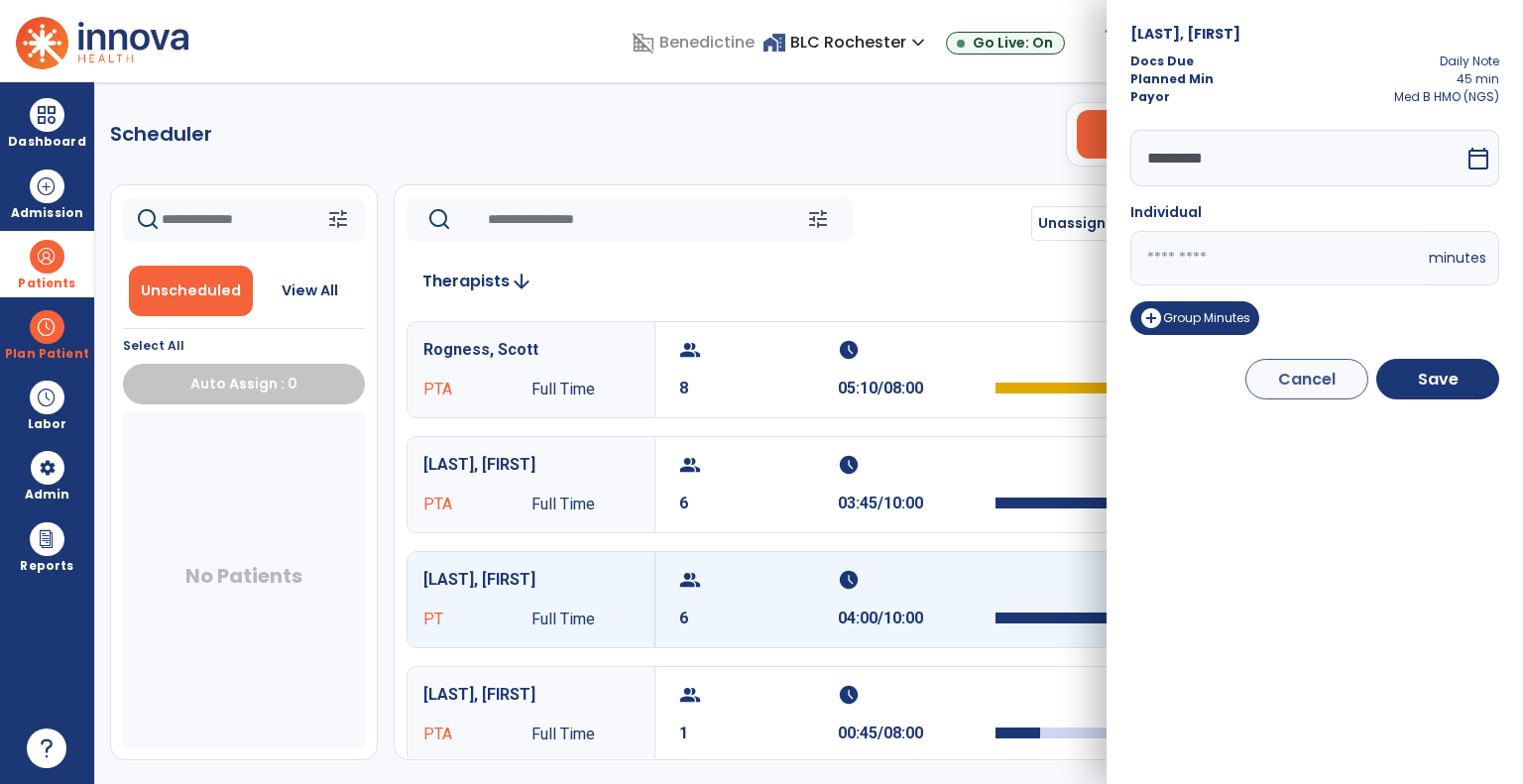 drag, startPoint x: 1226, startPoint y: 265, endPoint x: 1027, endPoint y: 251, distance: 199.4919 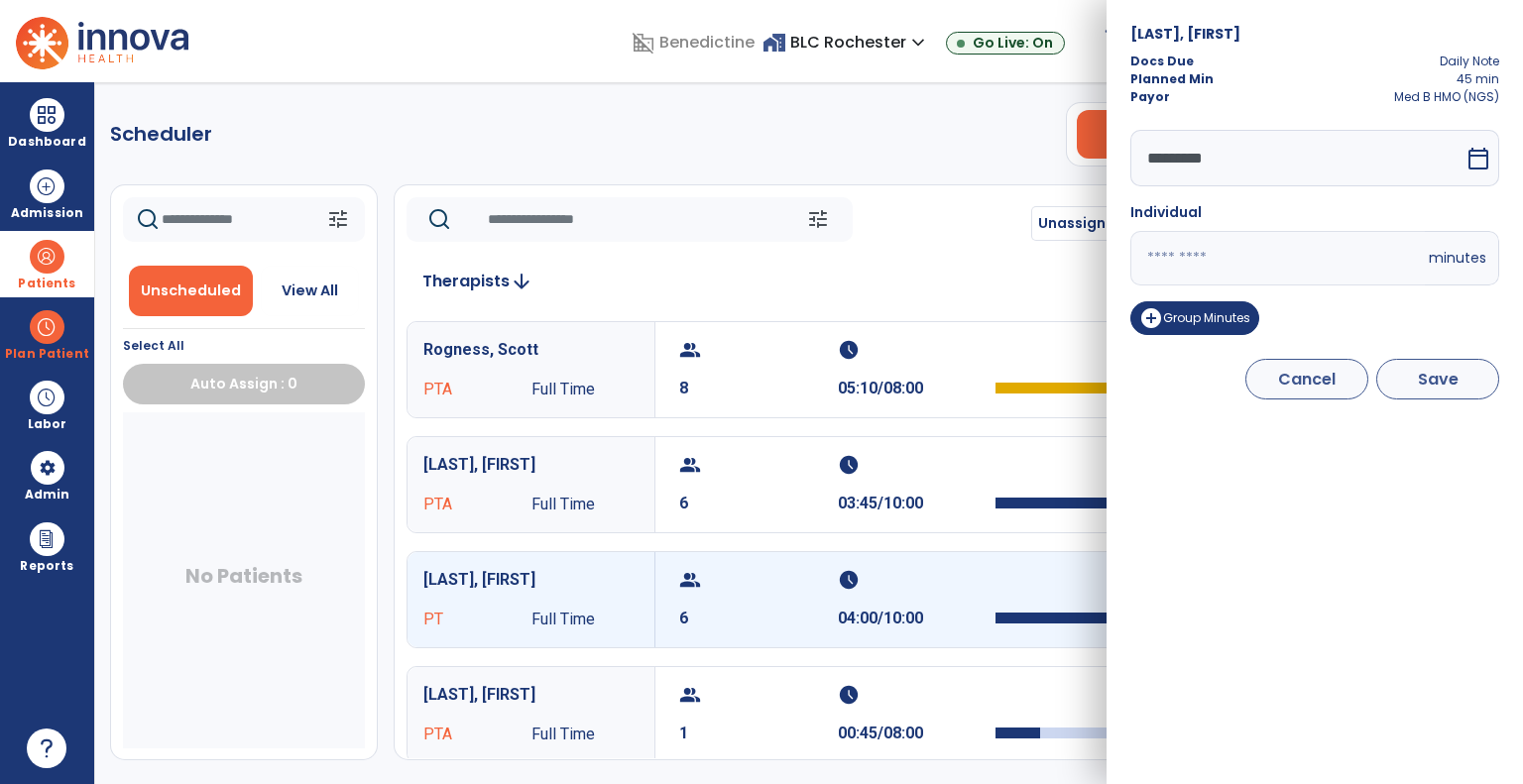 type on "**" 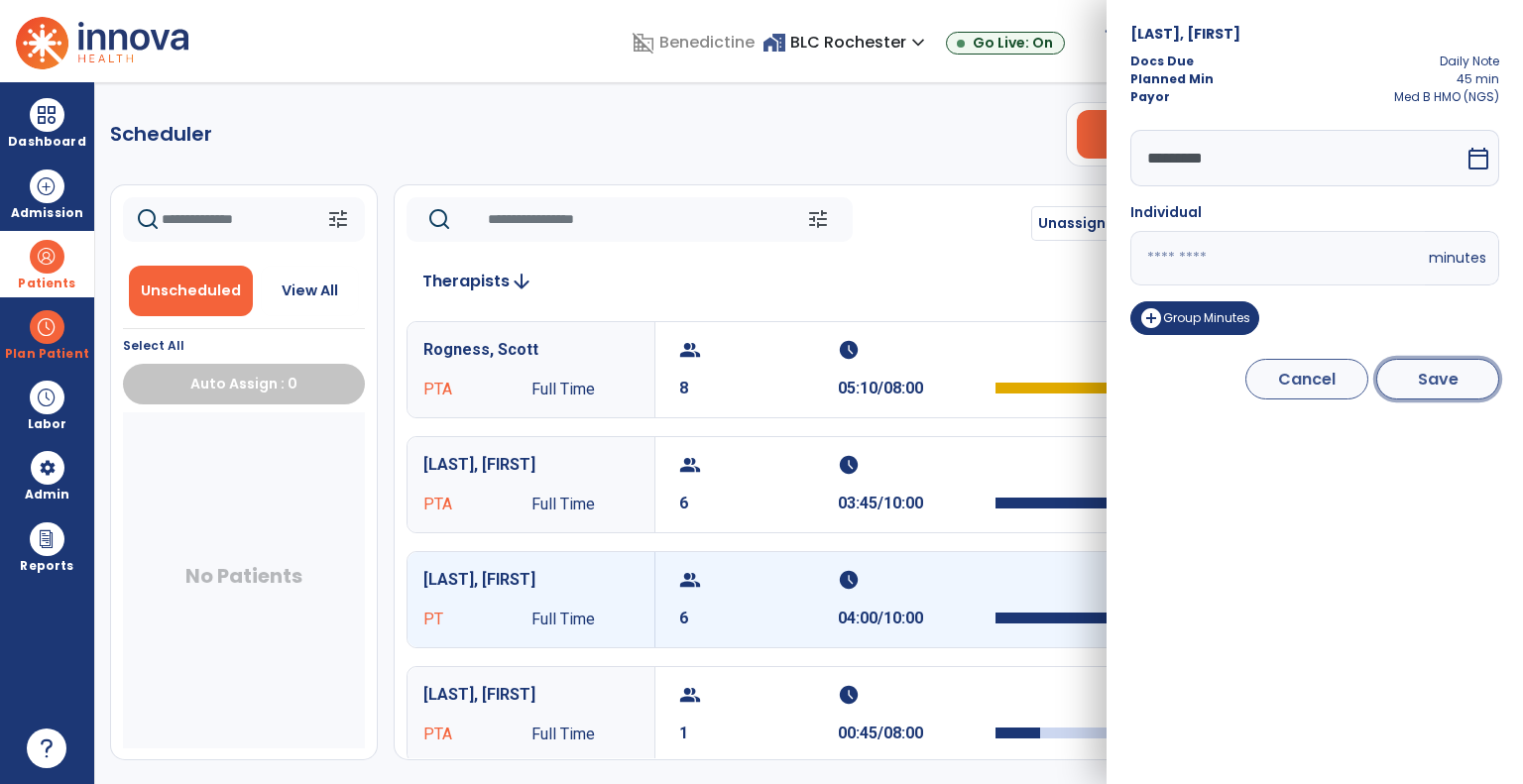 click on "Save" at bounding box center [1438, 379] 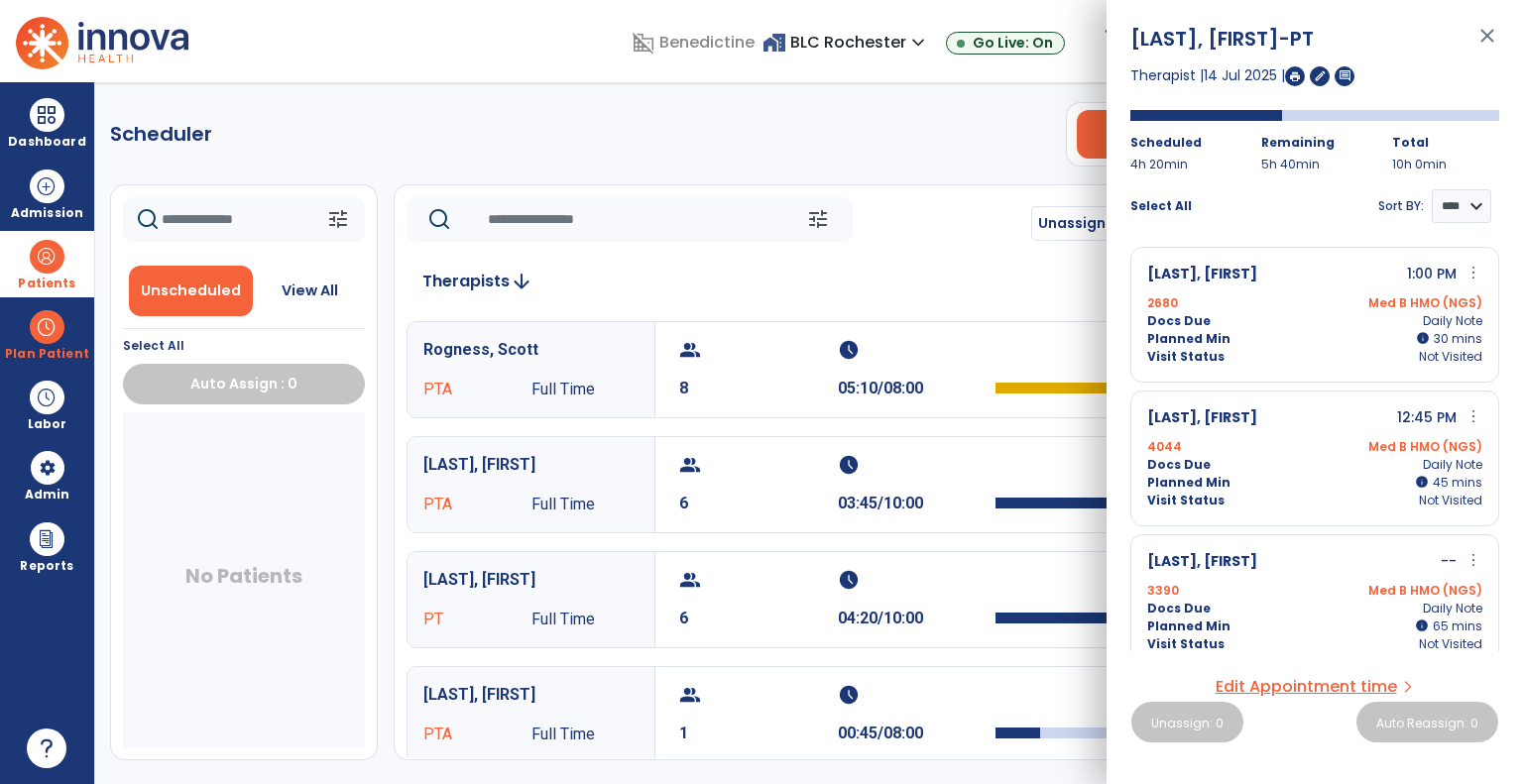 click on "close" at bounding box center [1487, 45] 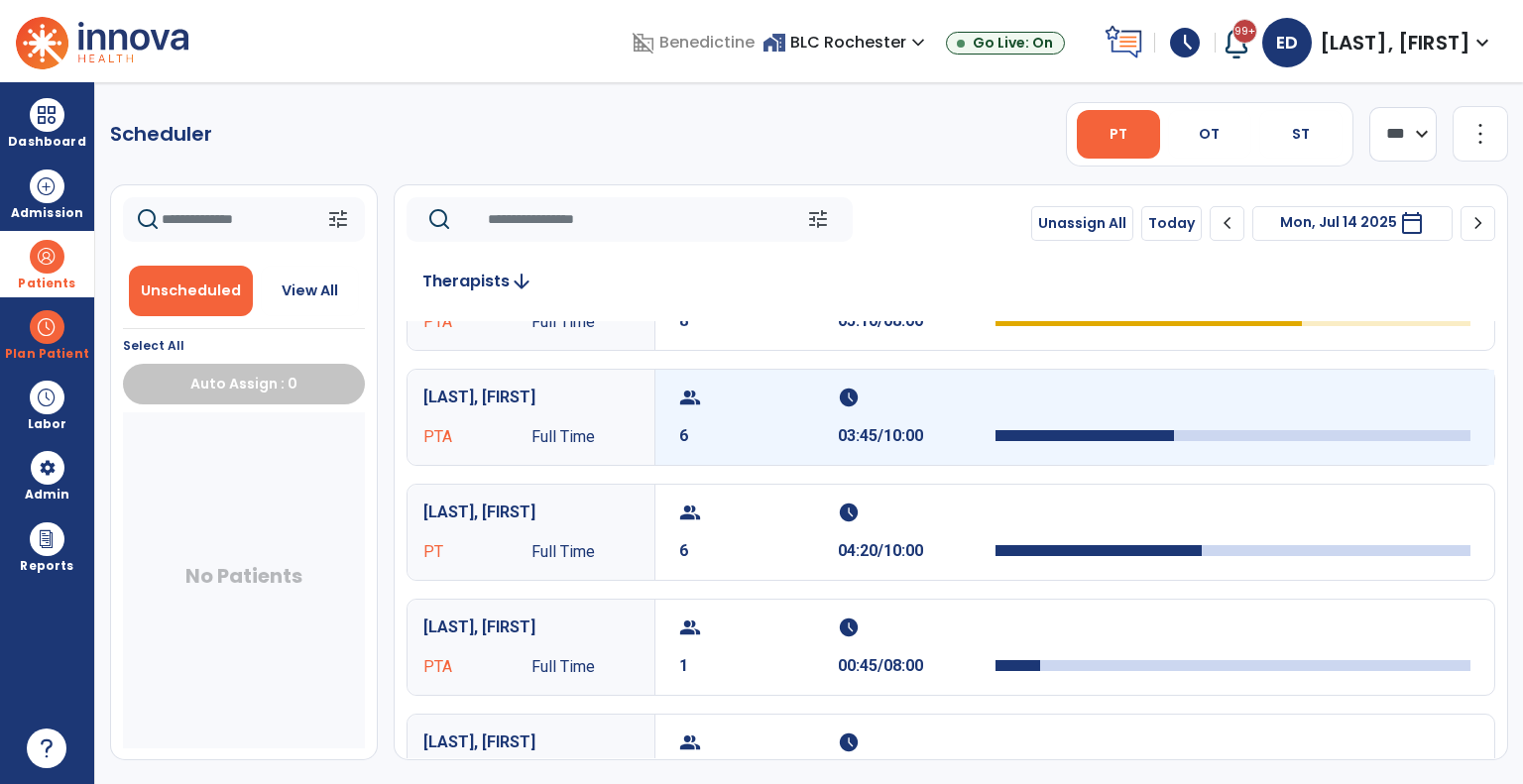scroll, scrollTop: 70, scrollLeft: 0, axis: vertical 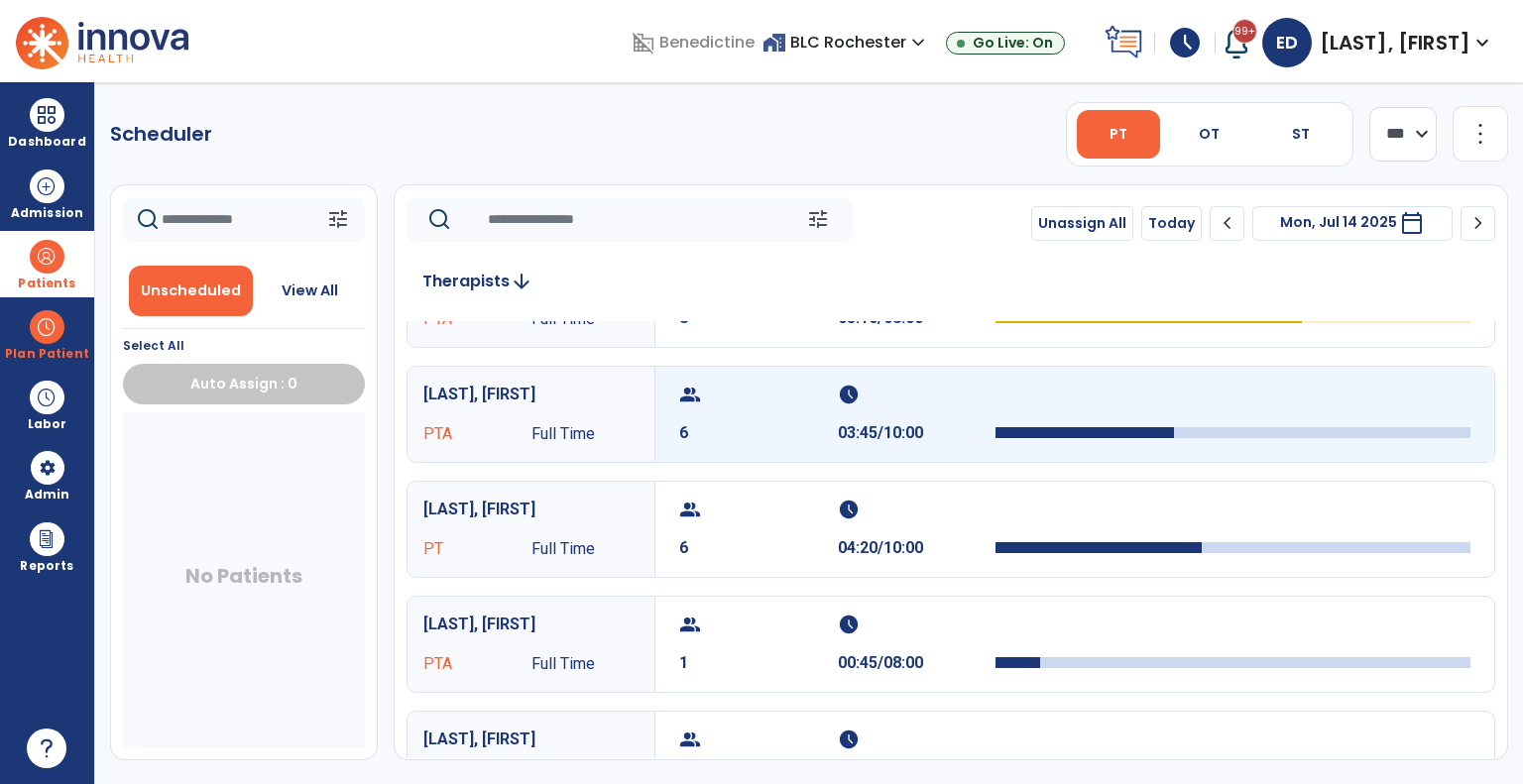 click on "03:45/10:00" at bounding box center [917, 433] 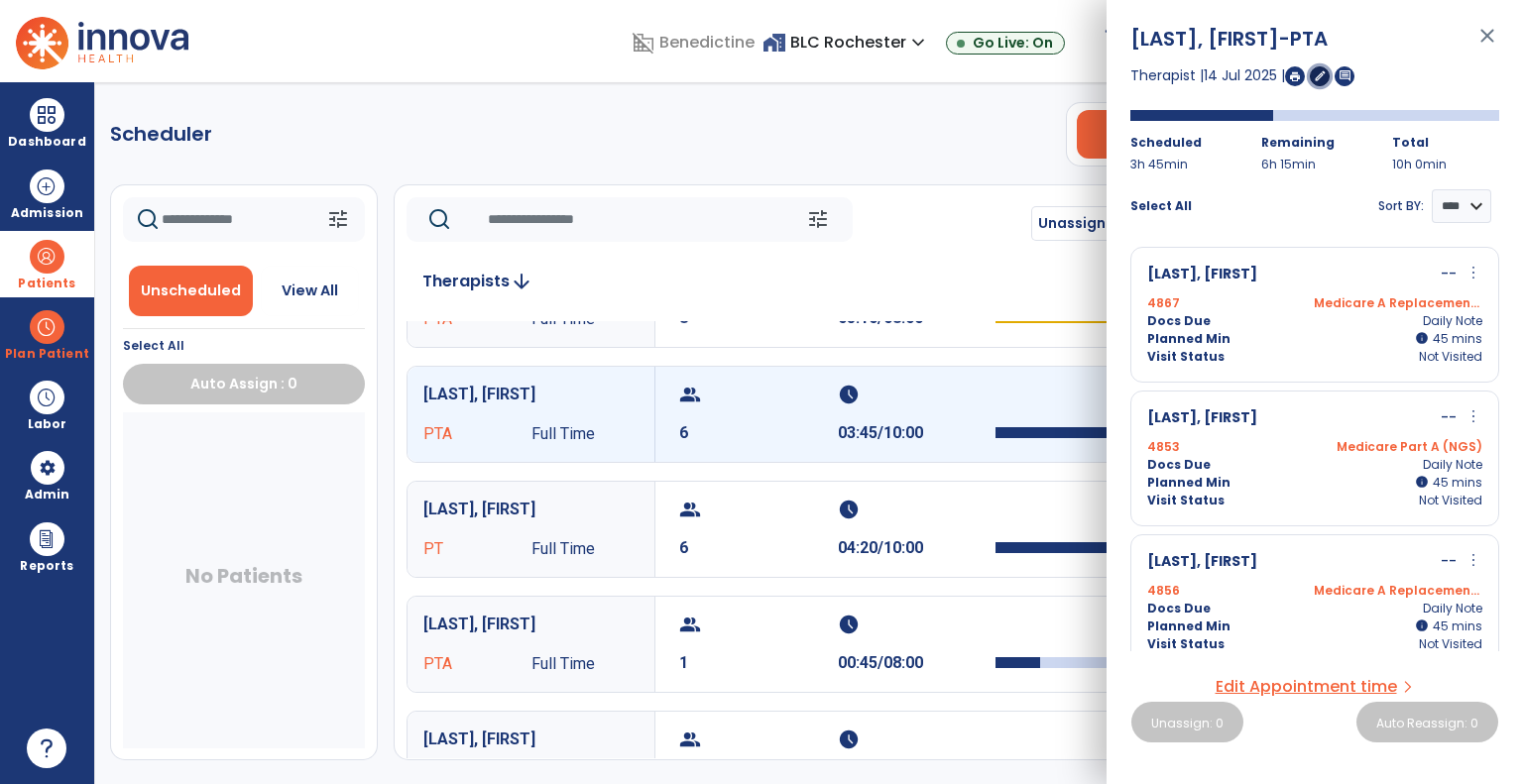 click on "edit" at bounding box center [1320, 75] 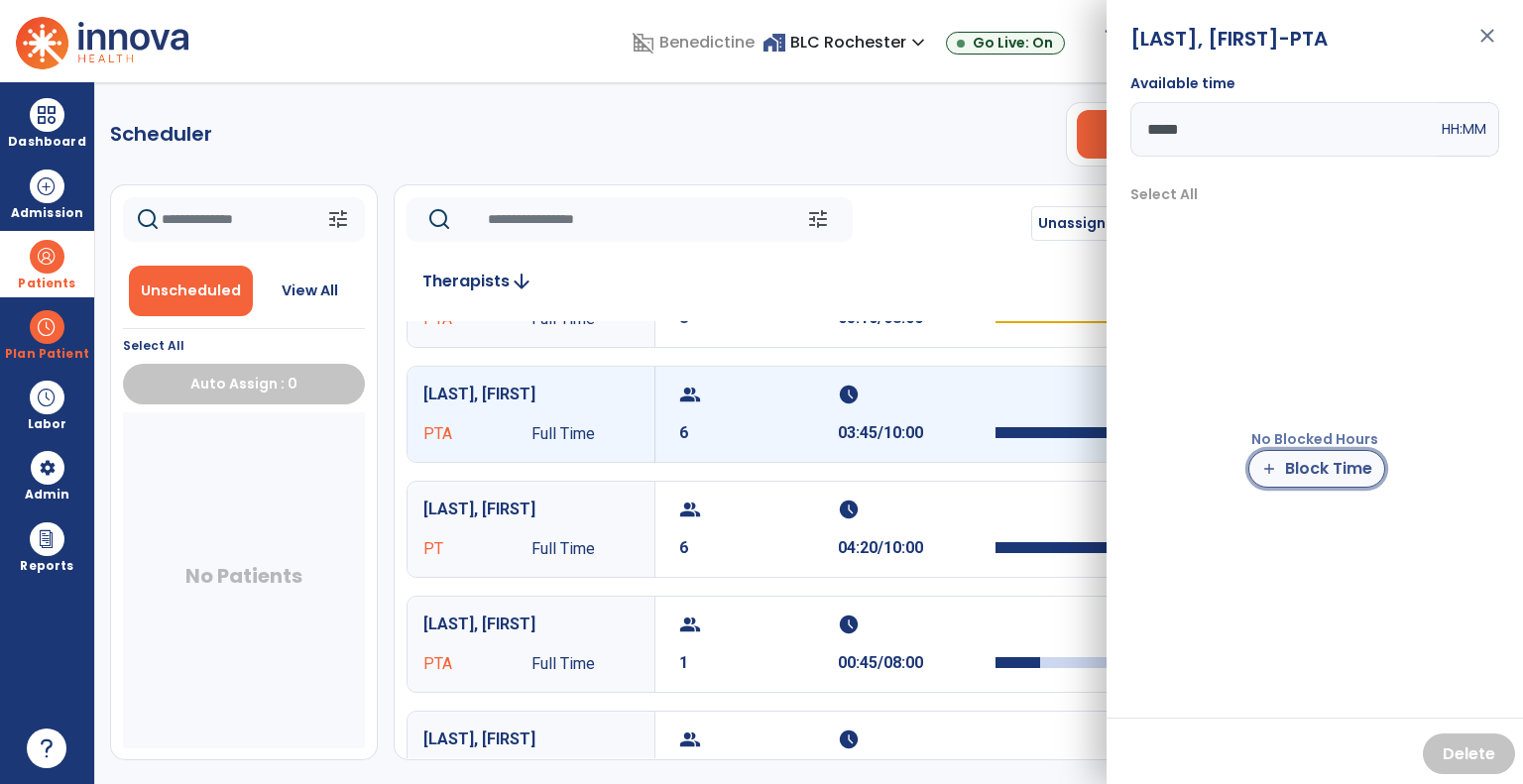 click on "add   Block Time" at bounding box center (1317, 469) 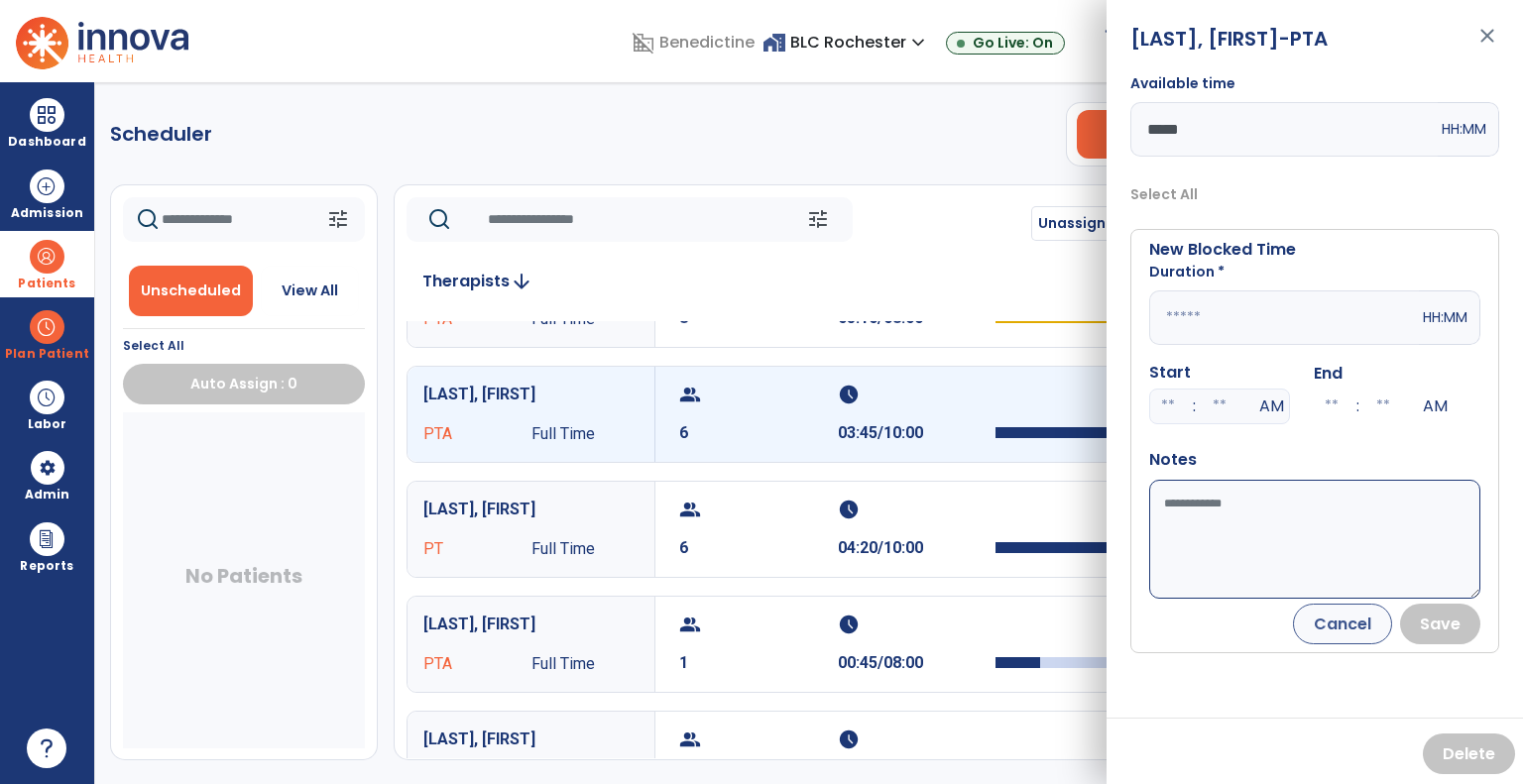 click at bounding box center (1284, 317) 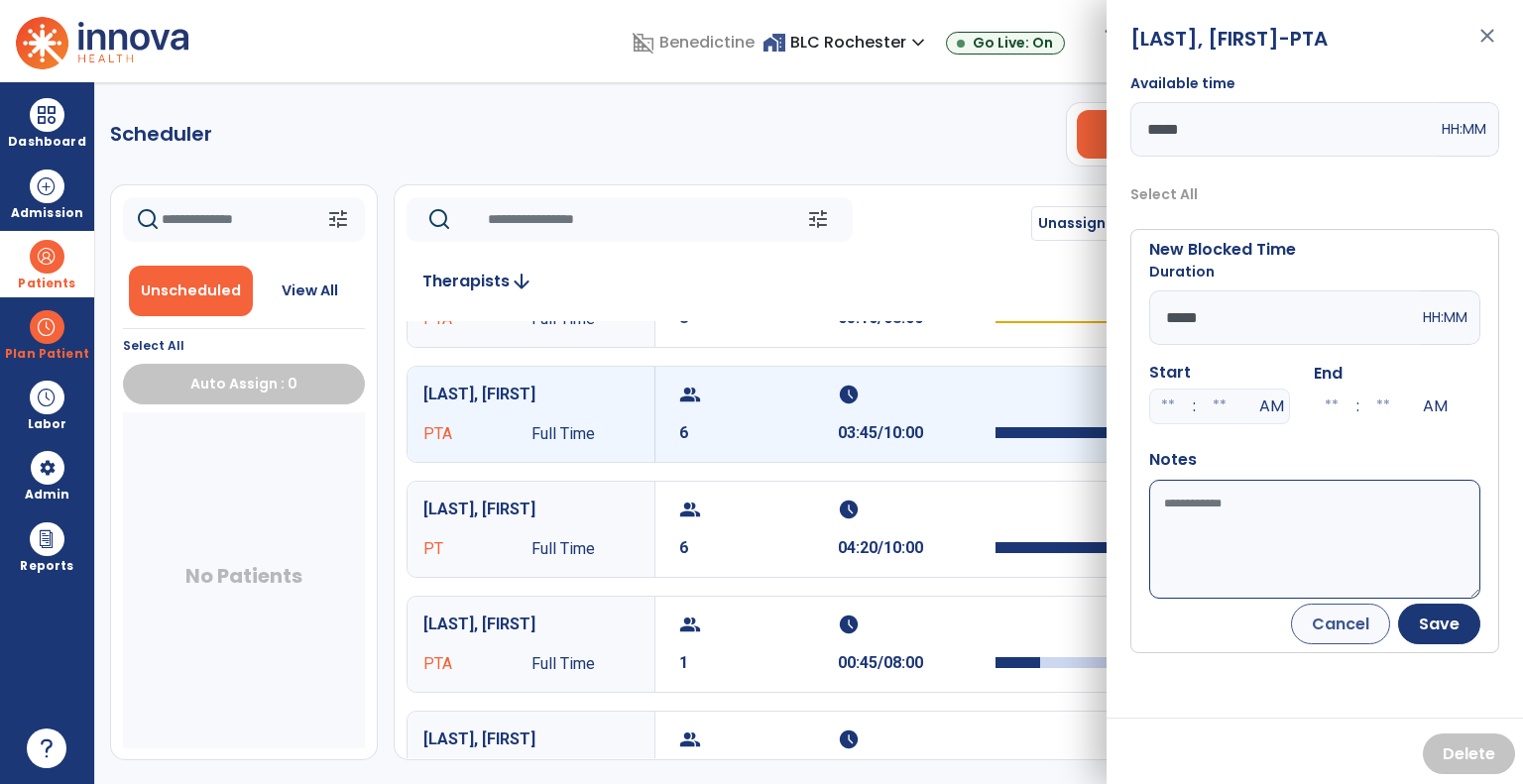 type on "*****" 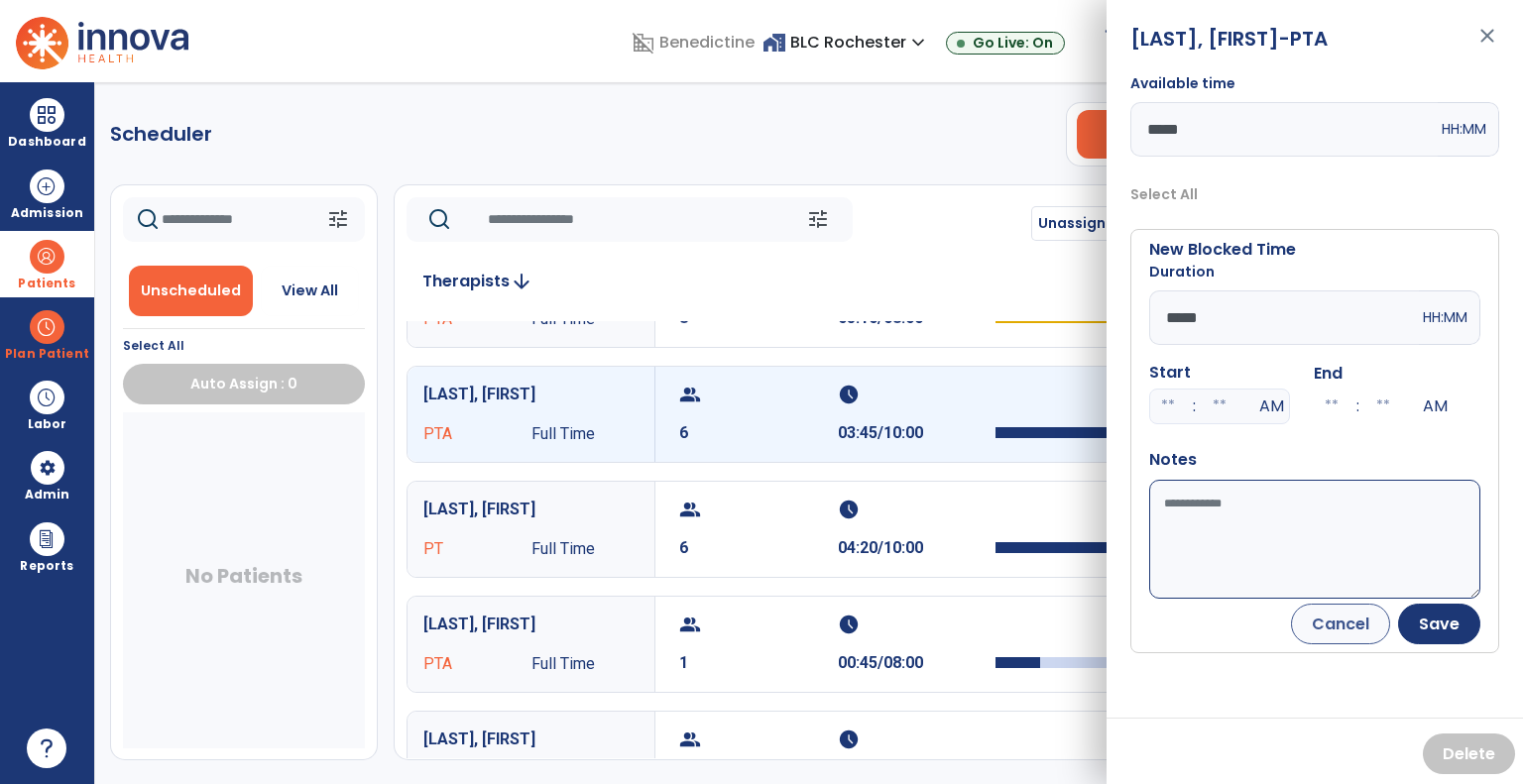 click at bounding box center (1168, 406) 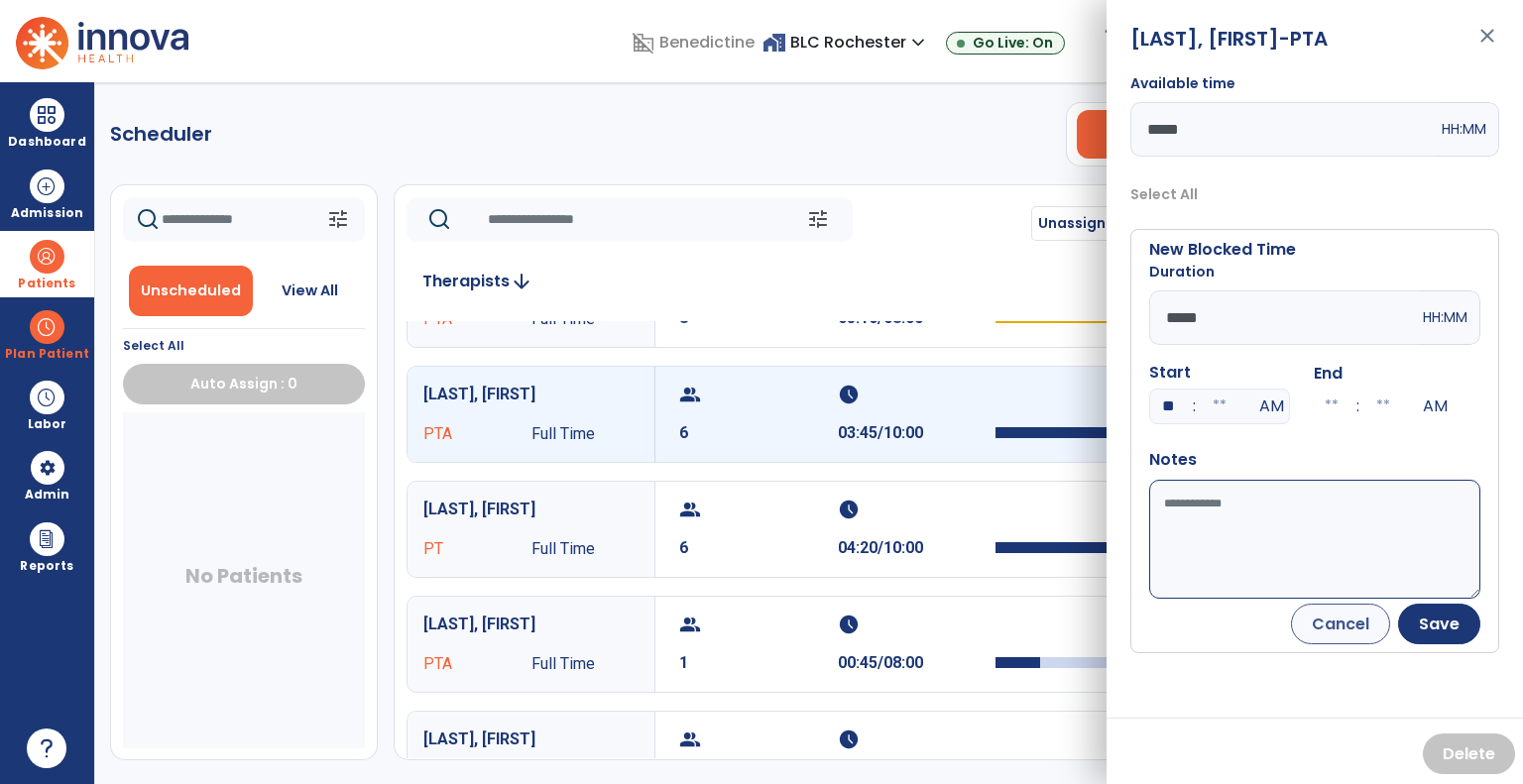 type on "**" 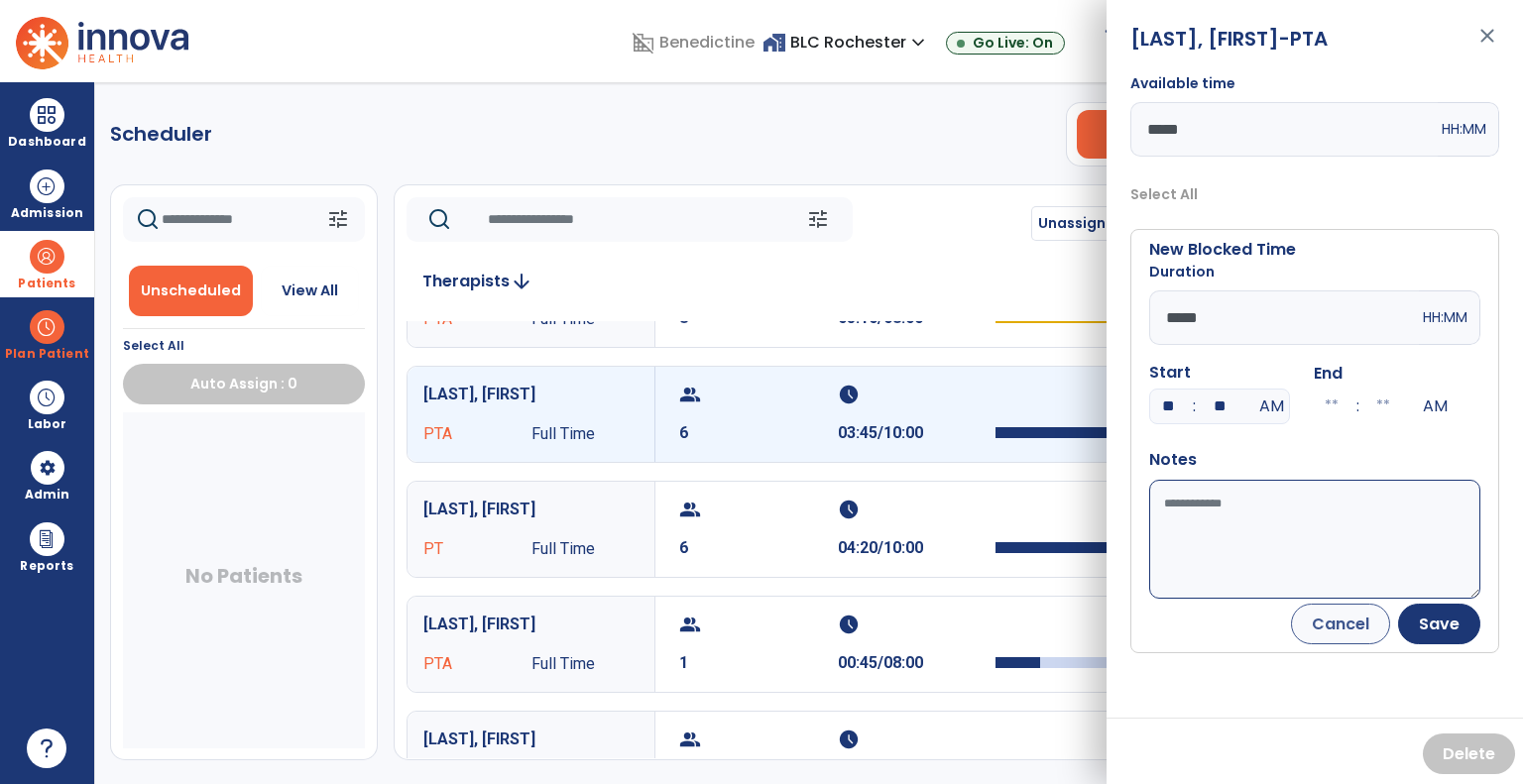 type on "**" 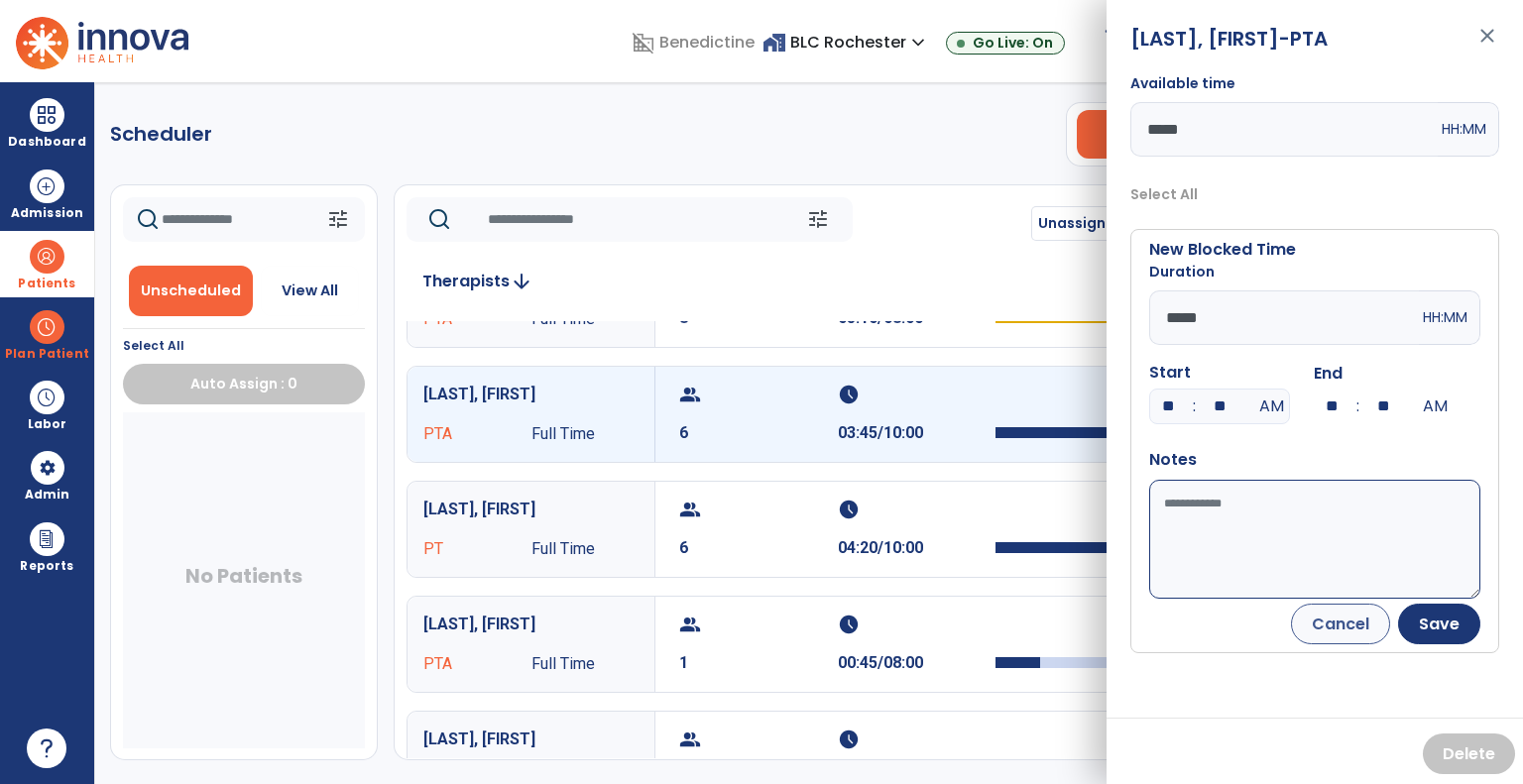 click on "Available time" at bounding box center (1315, 539) 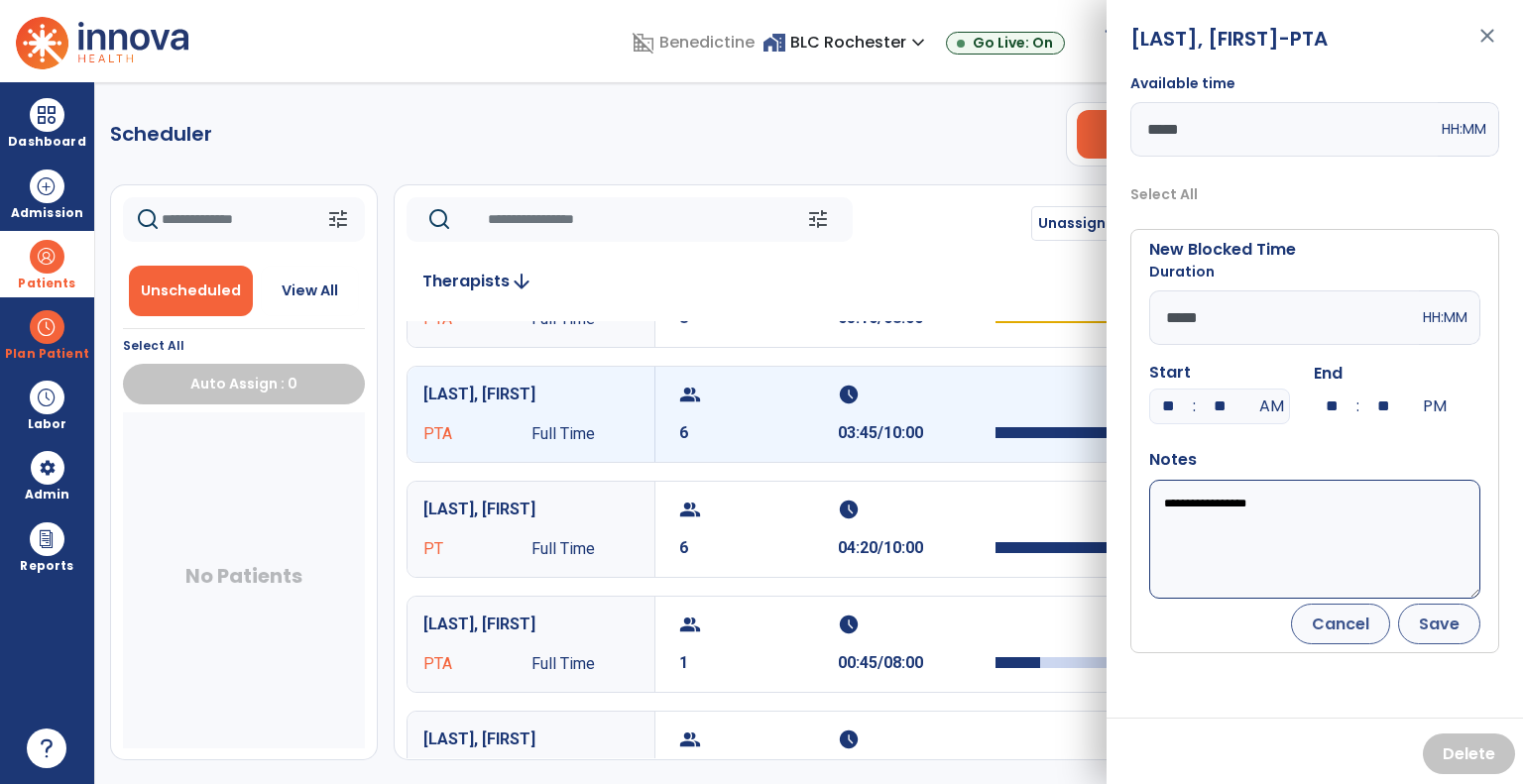 type on "**********" 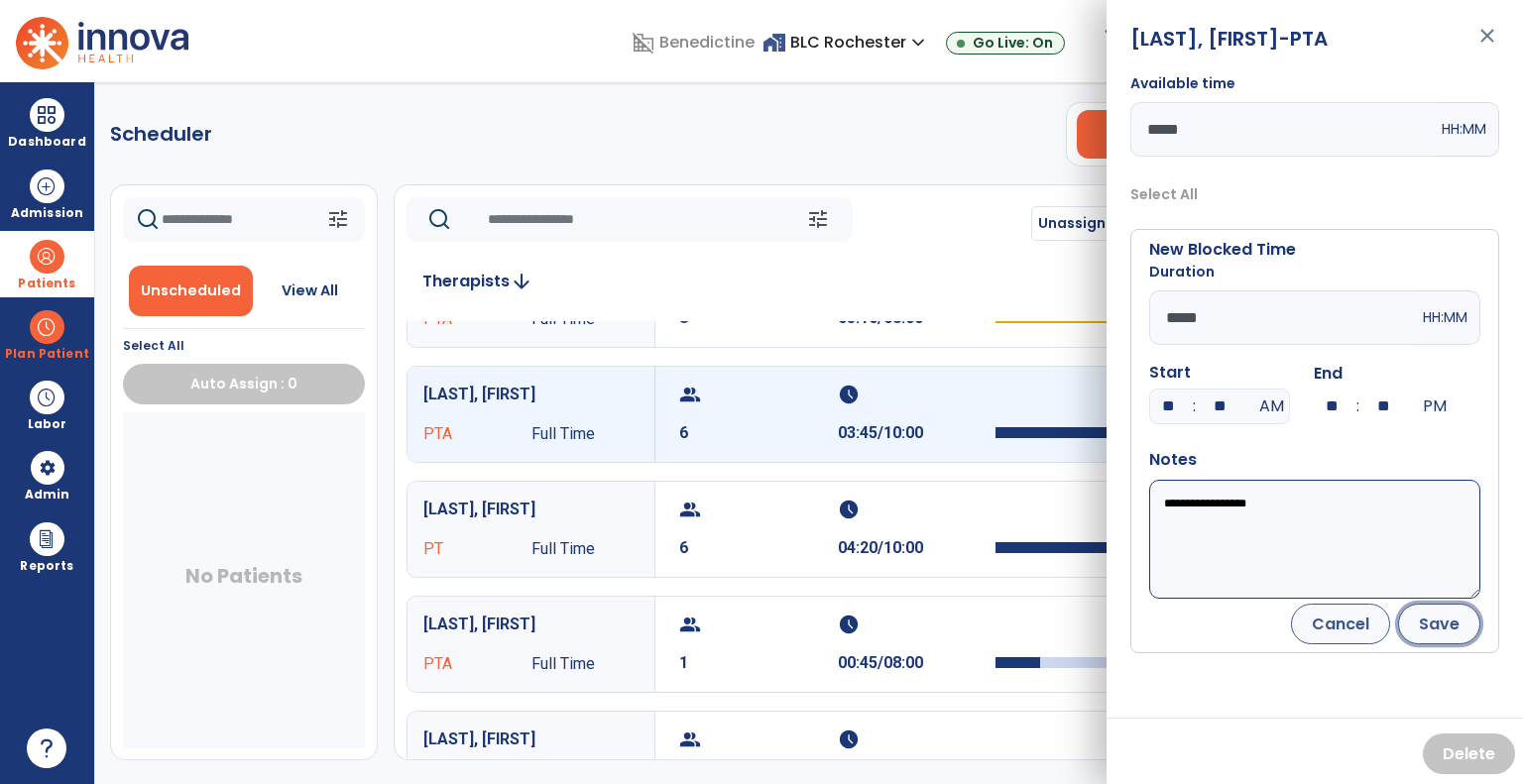 click on "Save" at bounding box center (1439, 623) 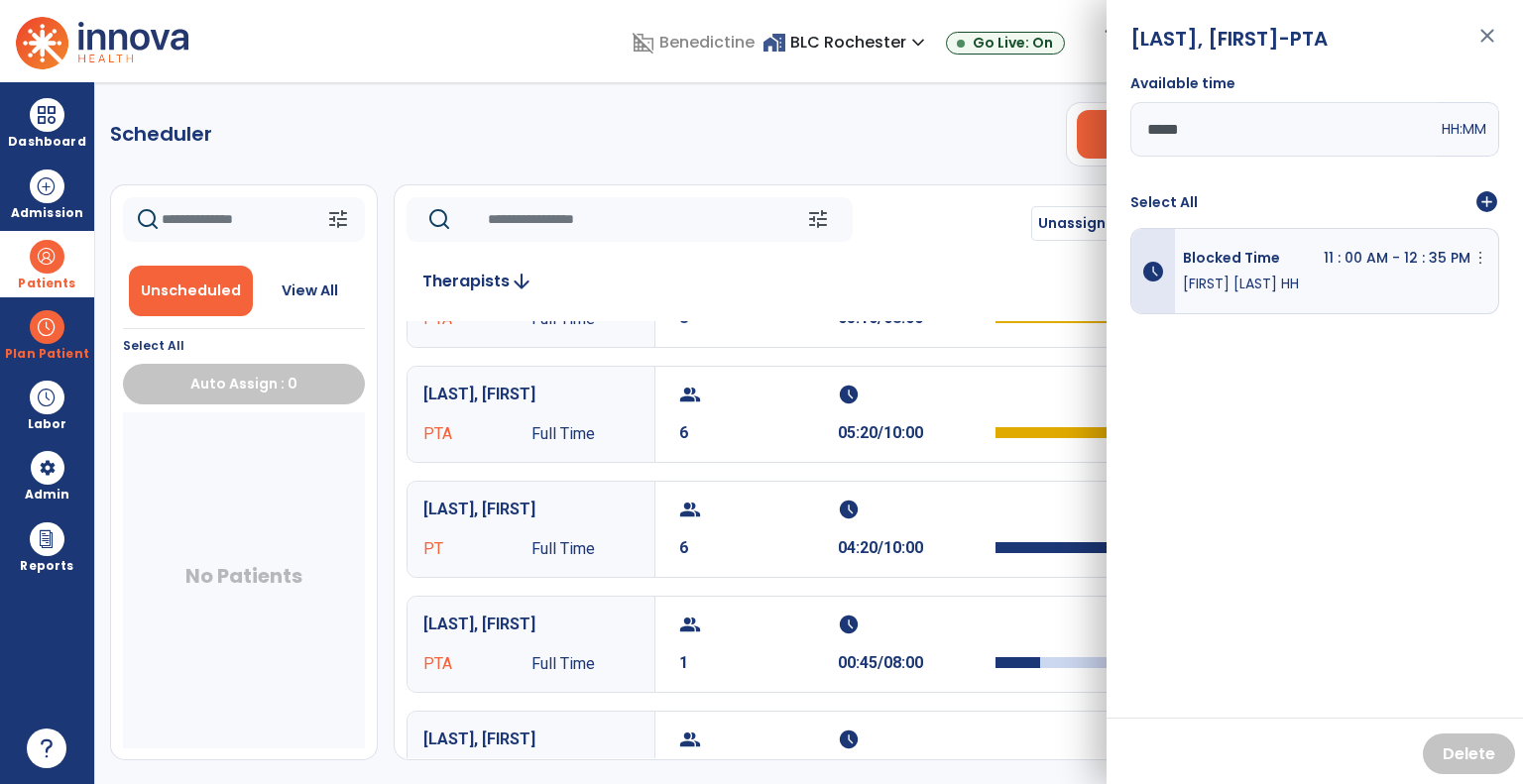 click on "close" at bounding box center [1487, 45] 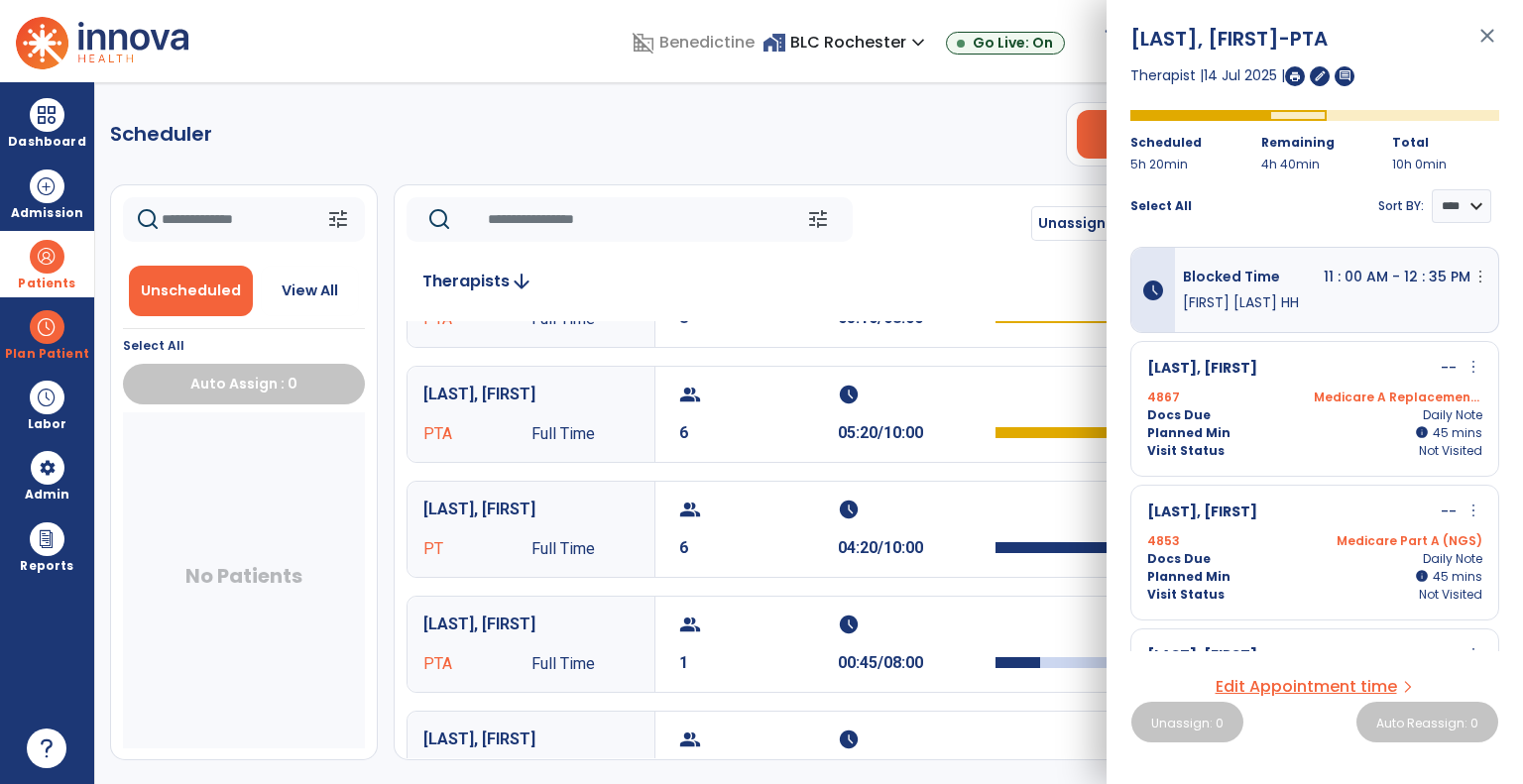 click on "close" at bounding box center (1487, 45) 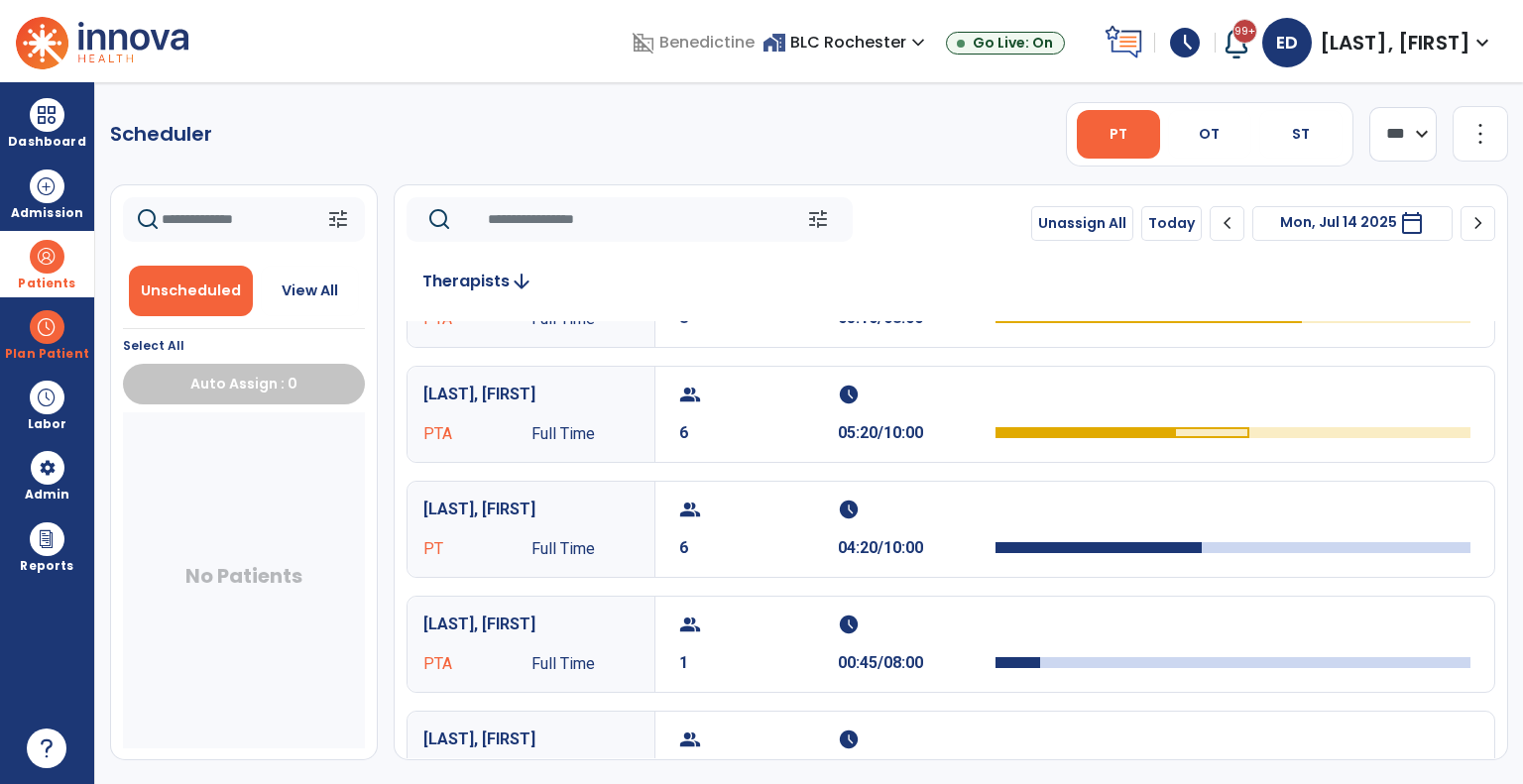 click on "tune   Unassign All   Today  chevron_left Mon, Jul 14 2025  *********  calendar_today  chevron_right Therapists  arrow_downward   Rogness, Scott PTA Full Time  group  8  schedule  05:10/08:00   Carter, Jeffrey PTA Full Time  group  6  schedule  05:20/10:00   Kirkeide, Courtney PT Full Time  group  6  schedule  04:20/10:00   Buchholtz, Madison PTA Full Time  group  1  schedule  00:45/08:00   Duckett, Elizabeth PT Full Time  group  1  schedule  00:30/10:00   Croteau, Avery PTA PRN  group  0  schedule  0:00/08:00   Lanzino, Desiree PT PRN  group  0  schedule  0:00/08:00   Moriarity, Amy PTA Full Time  group  0  schedule  0:00/08:00   Mueller, Cole PT Full Time  group  0  schedule  0:00/08:00   Rohr, Theresa PTA Full Time  group  0  schedule  0:00/08:00   Scheppmann, Kristen PTA PRN  group  0  schedule  0:00/08:00   Schurhammer, Nicole PTA PRN  group  0  schedule  0:00/08:00   Sing, Christine PT PRN  group  0  schedule  0:00/08:00   Smith, Tiffany PTA Full Time  group  0  schedule  0:00/08:00   PT" 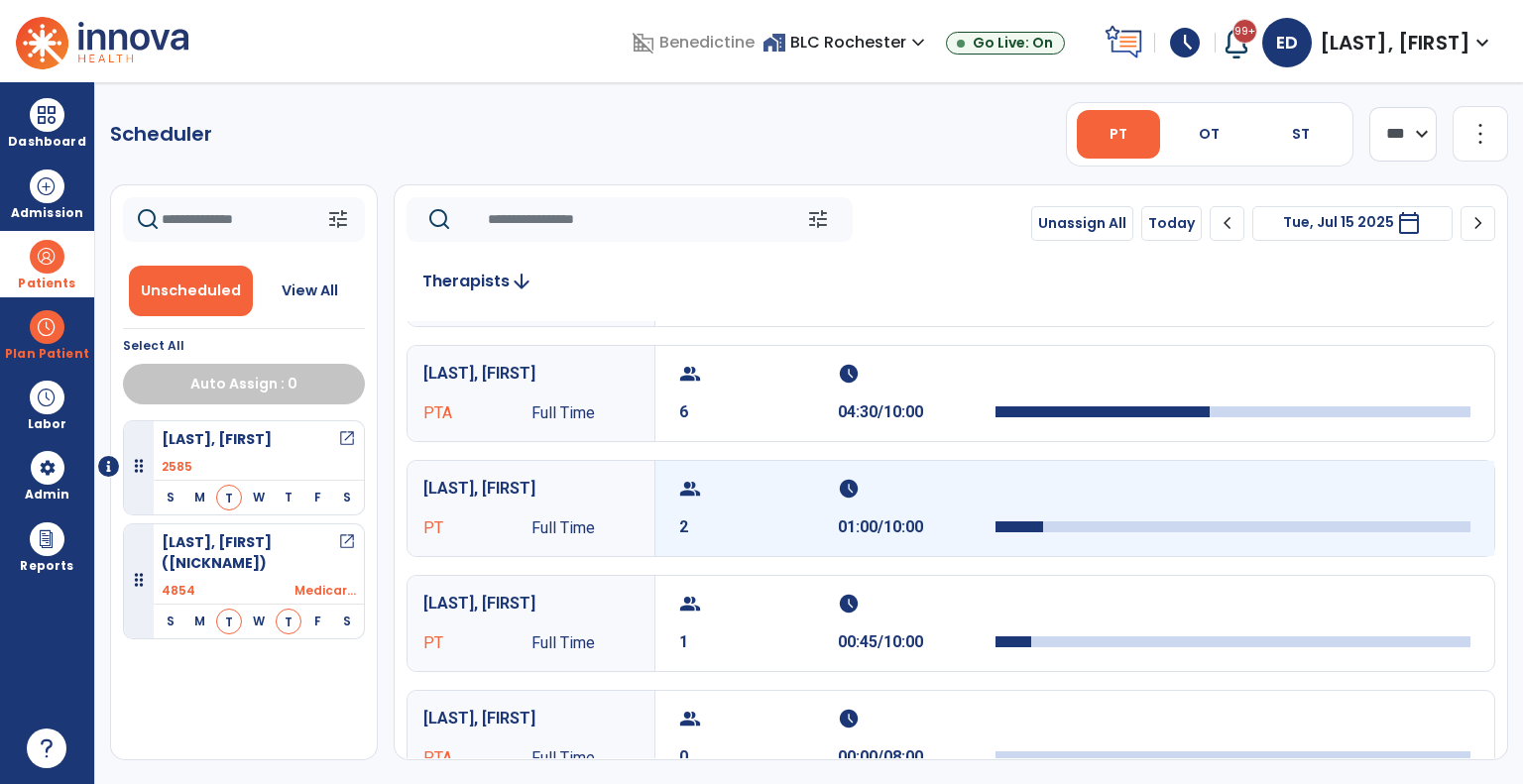 scroll, scrollTop: 0, scrollLeft: 0, axis: both 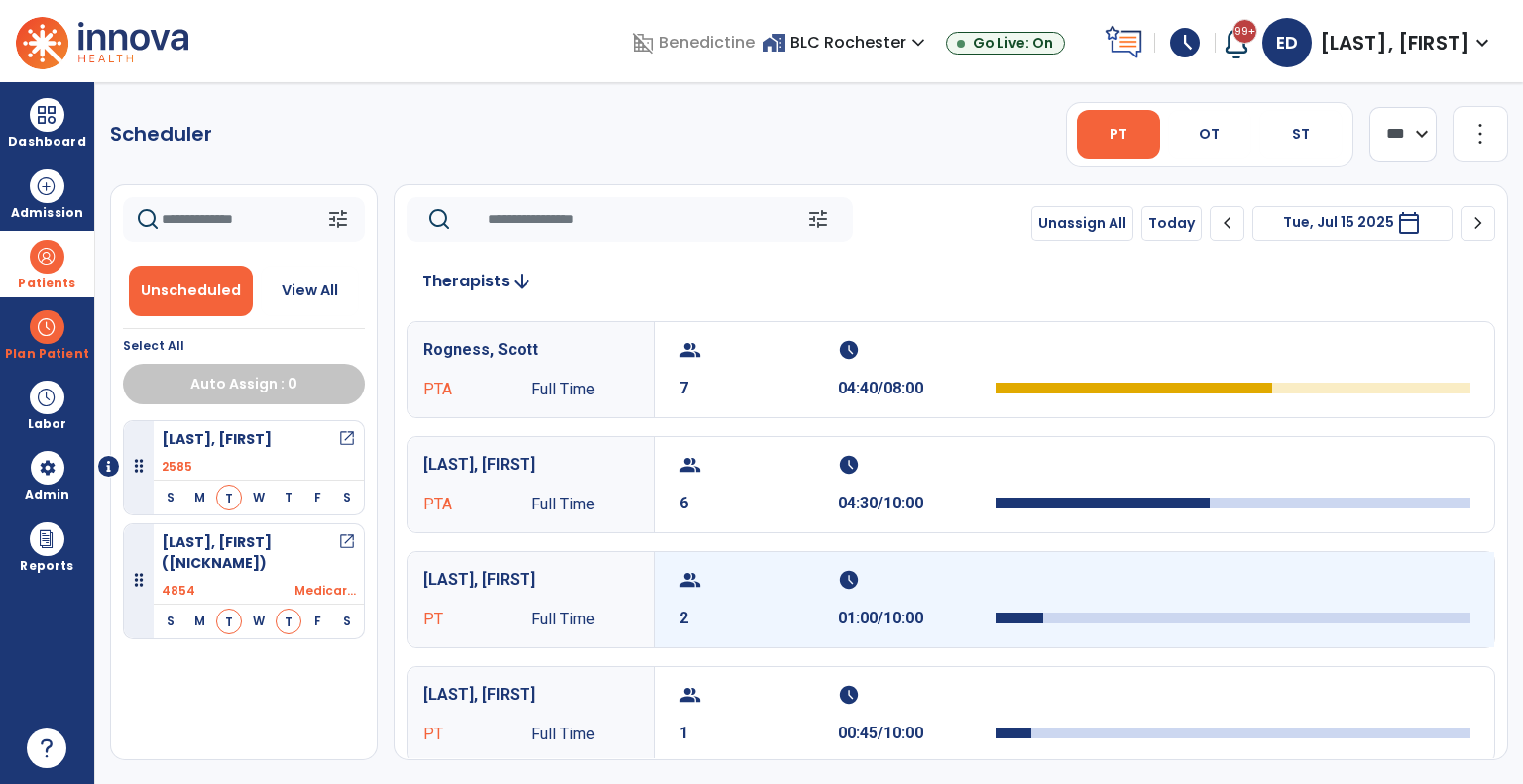 click on "schedule" at bounding box center [914, 580] 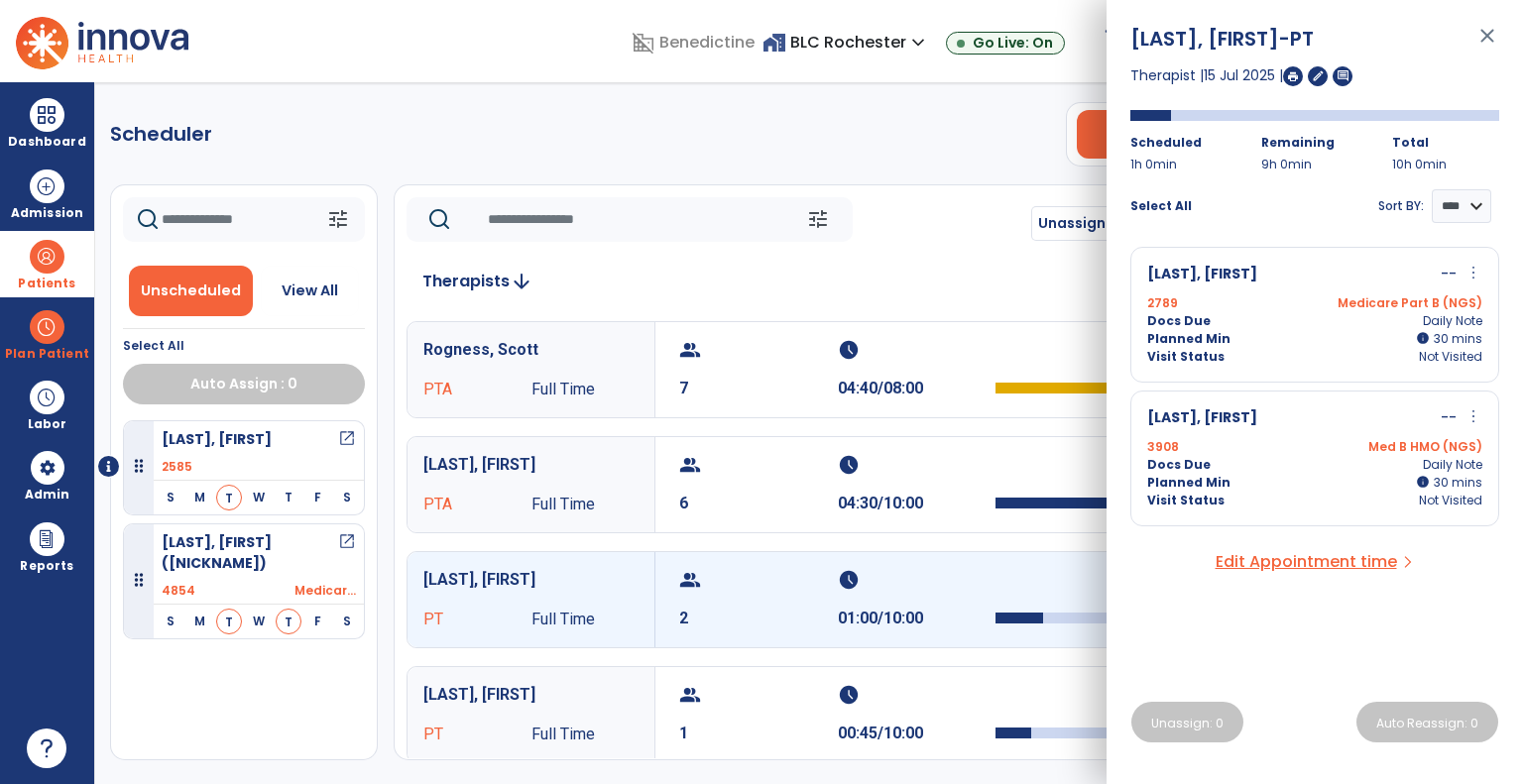 click on "Planned Min  info   30 I 30 mins" at bounding box center (1315, 339) 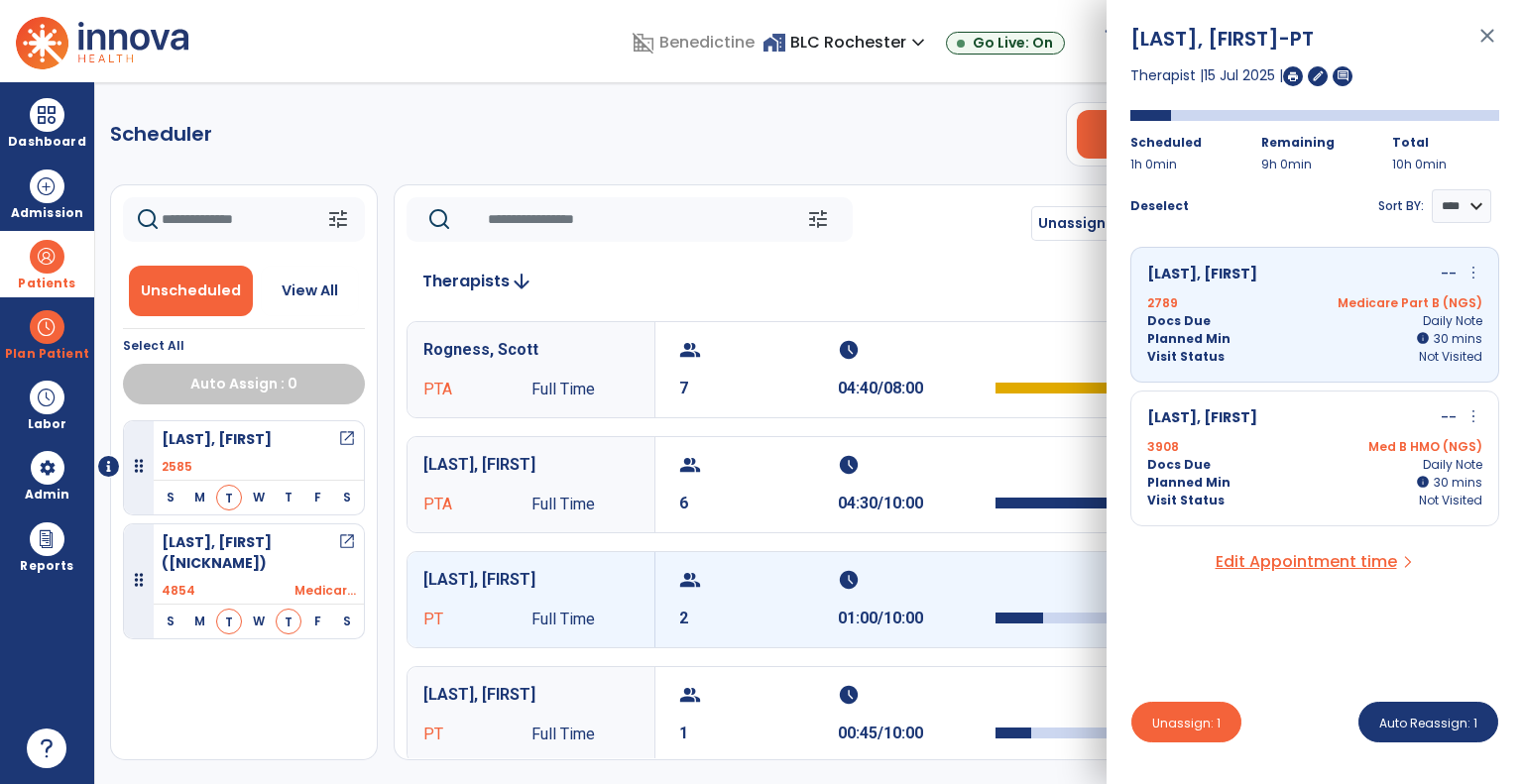 click on "Pihart, Lois   --  more_vert  edit   Edit Session   alt_route   Split Minutes" at bounding box center [1315, 418] 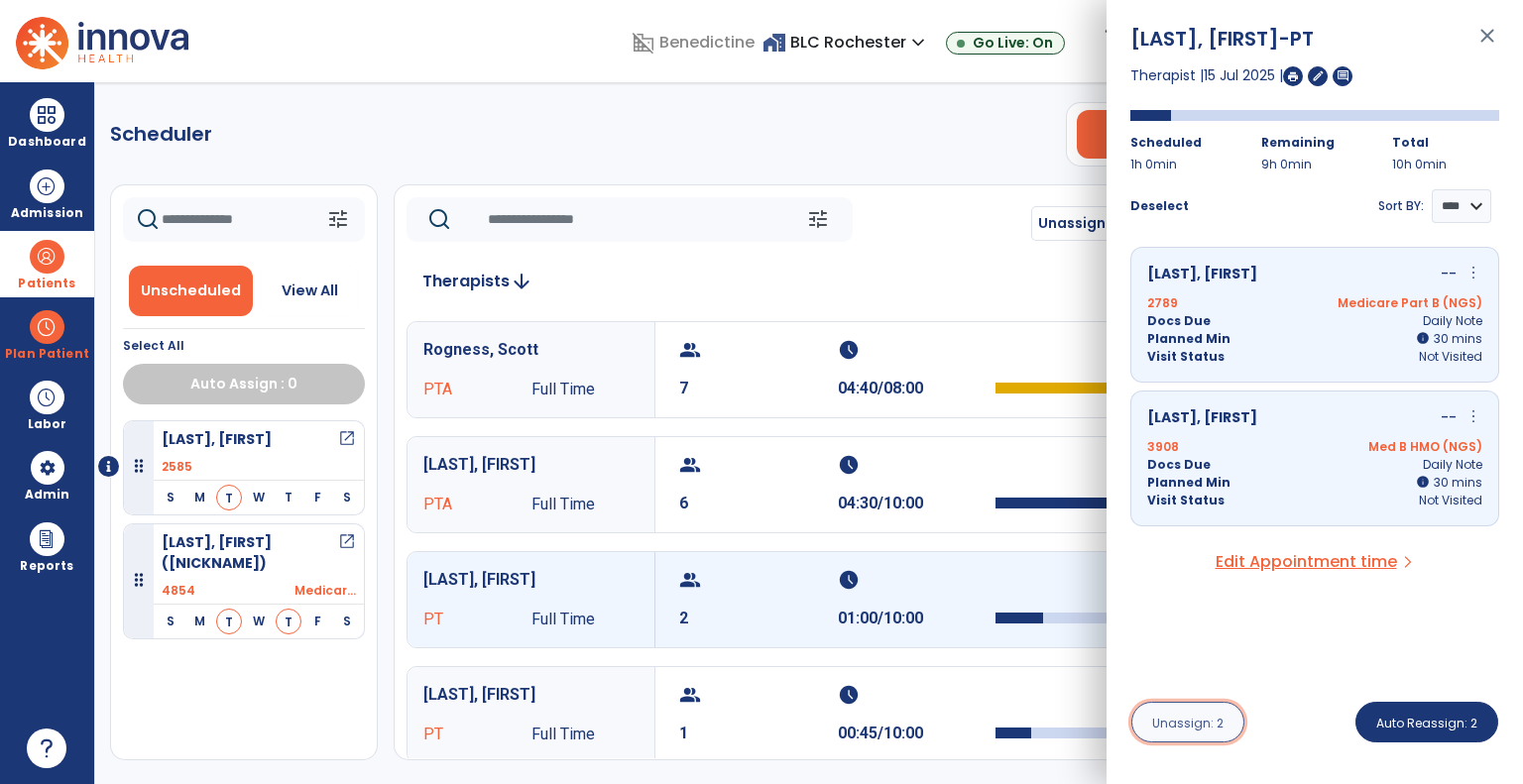 click on "Unassign: 2" at bounding box center (1188, 722) 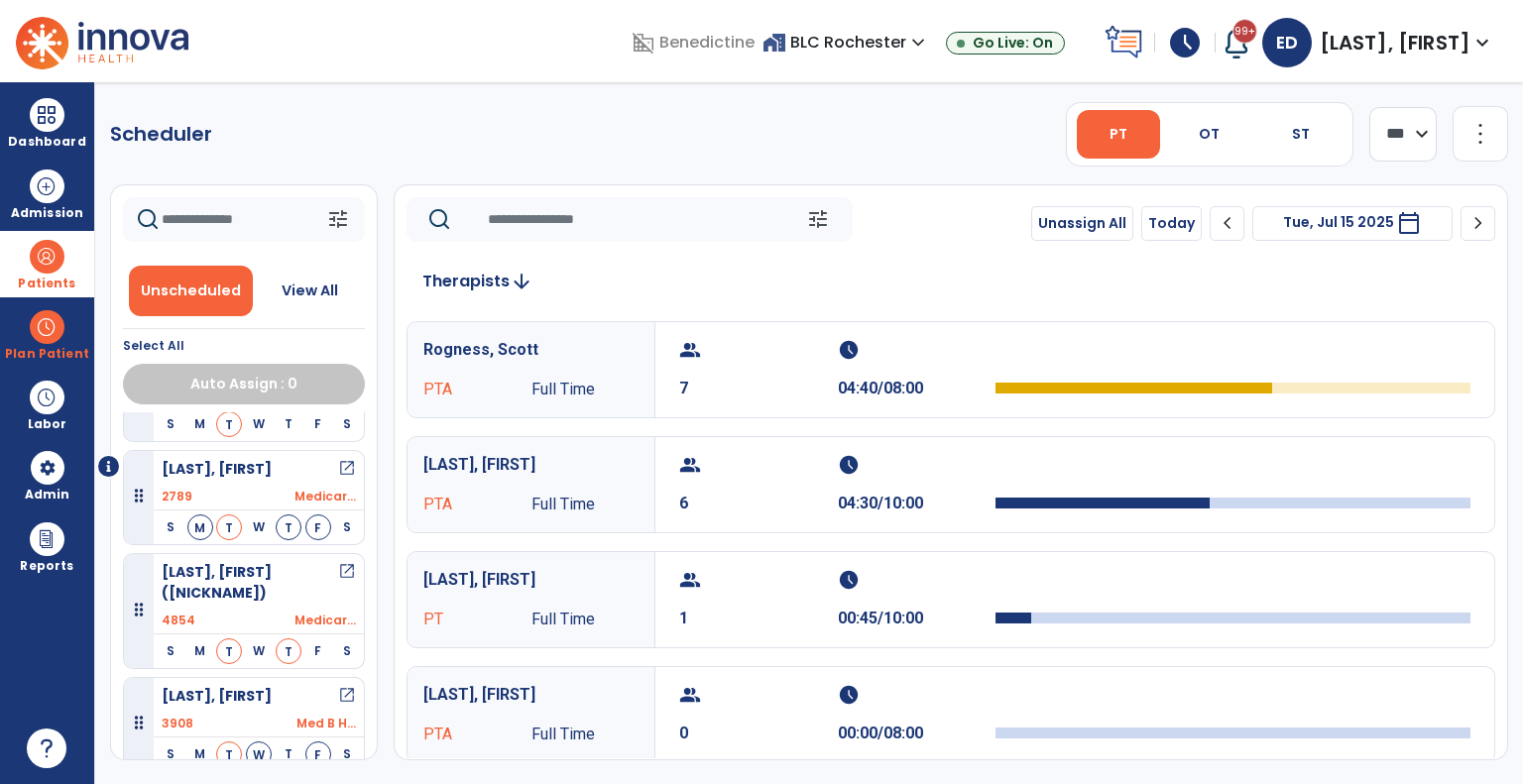 scroll, scrollTop: 0, scrollLeft: 0, axis: both 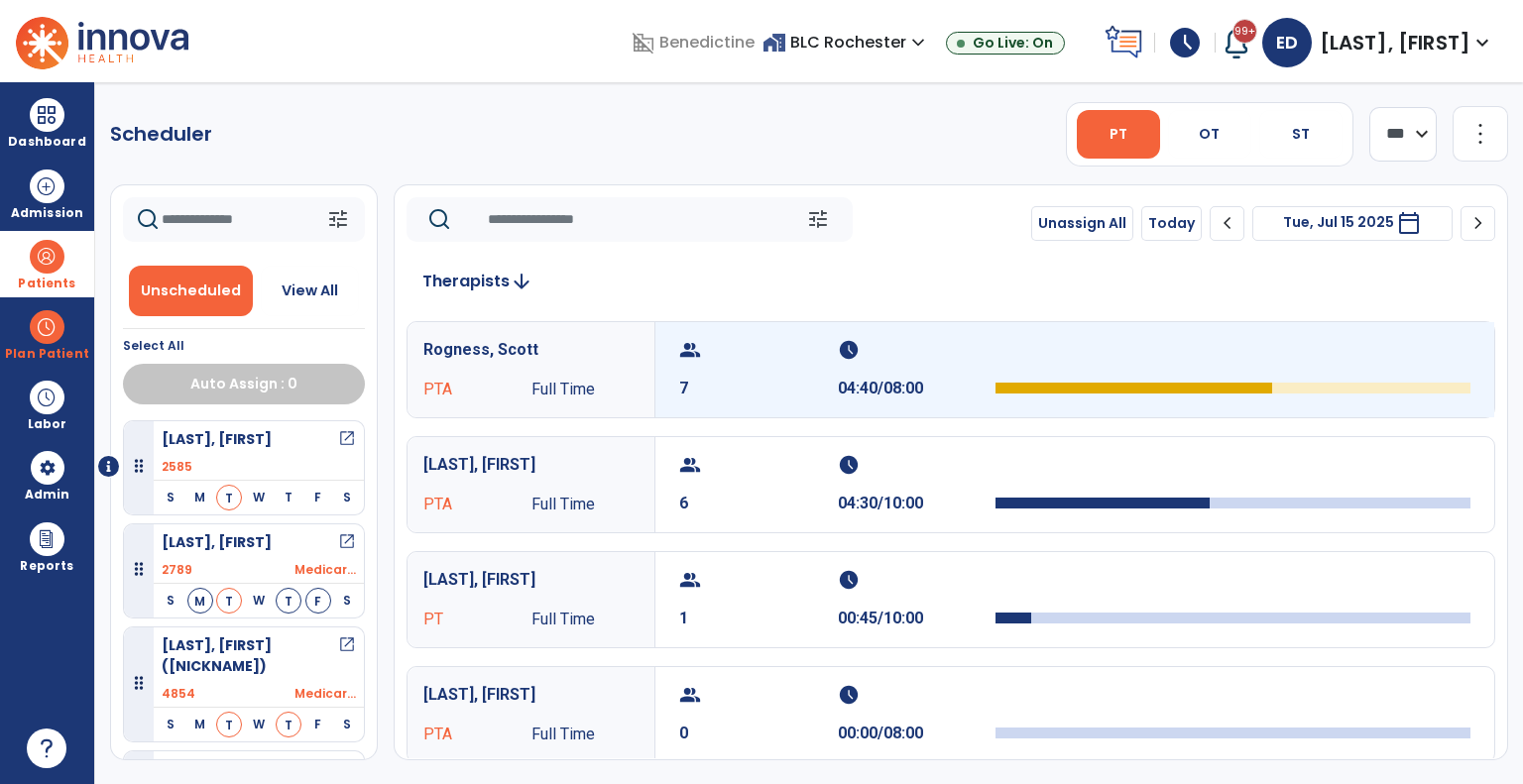 click on "7" at bounding box center (759, 389) 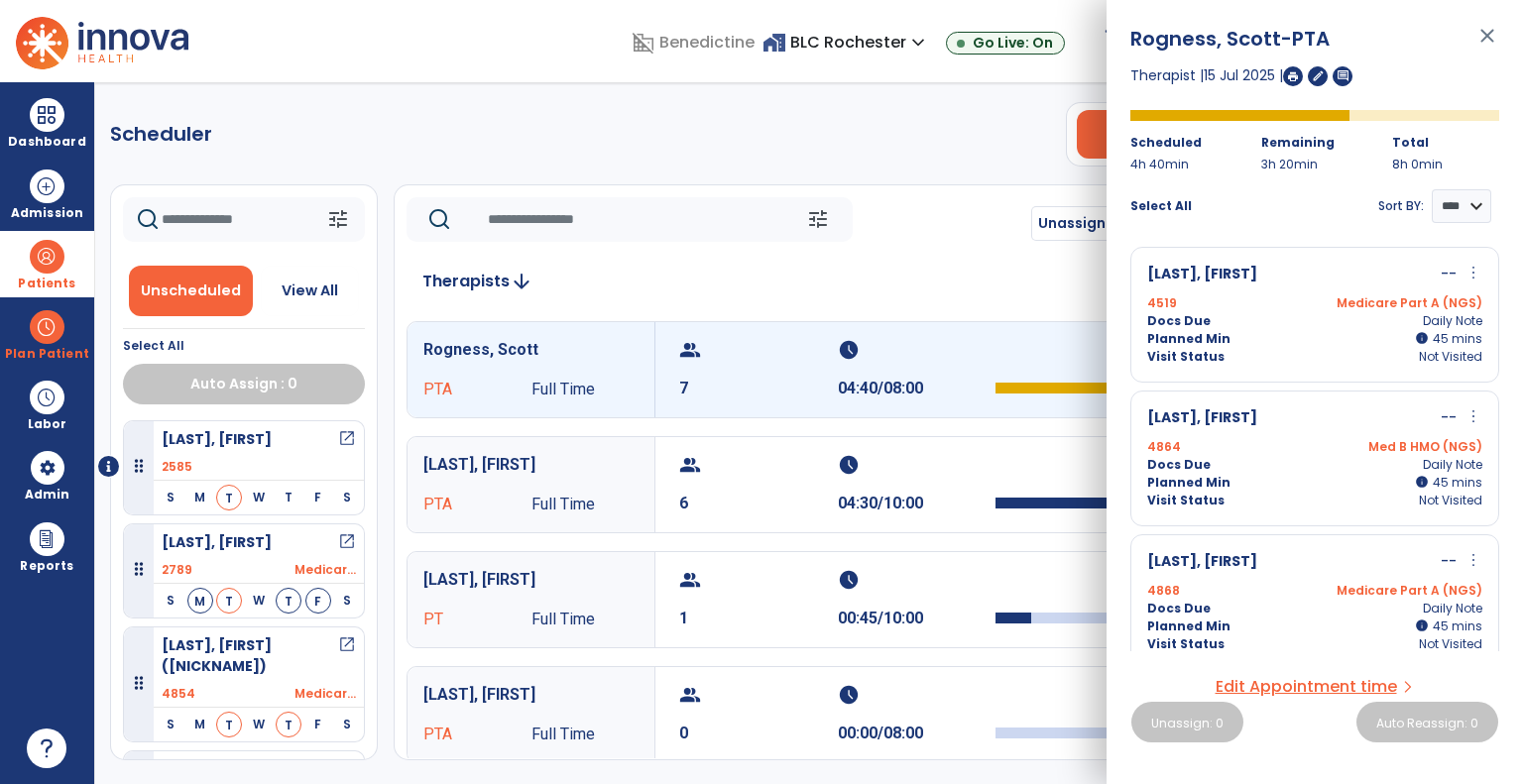 click on "Docs Due Daily Note" at bounding box center (1315, 321) 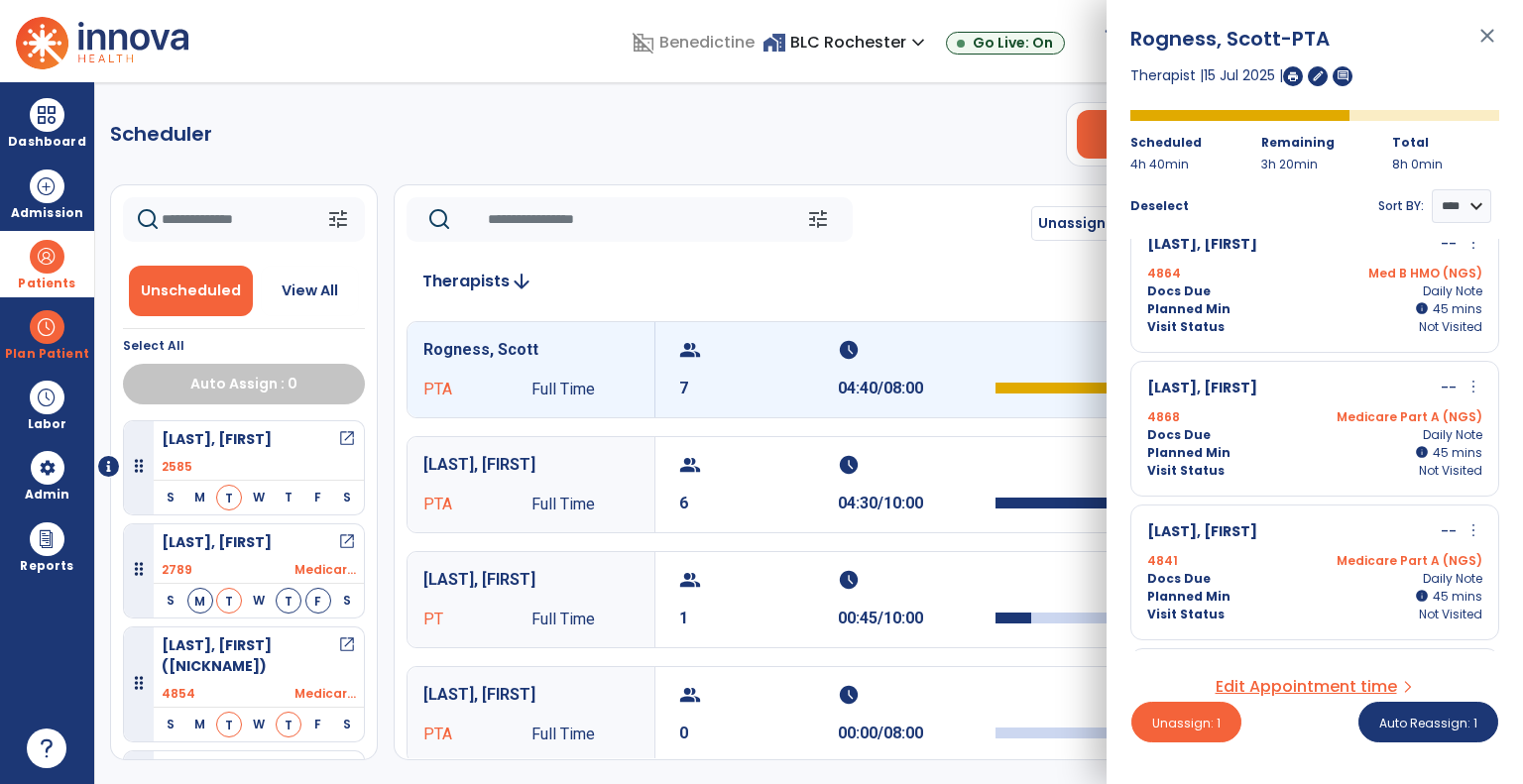 scroll, scrollTop: 170, scrollLeft: 0, axis: vertical 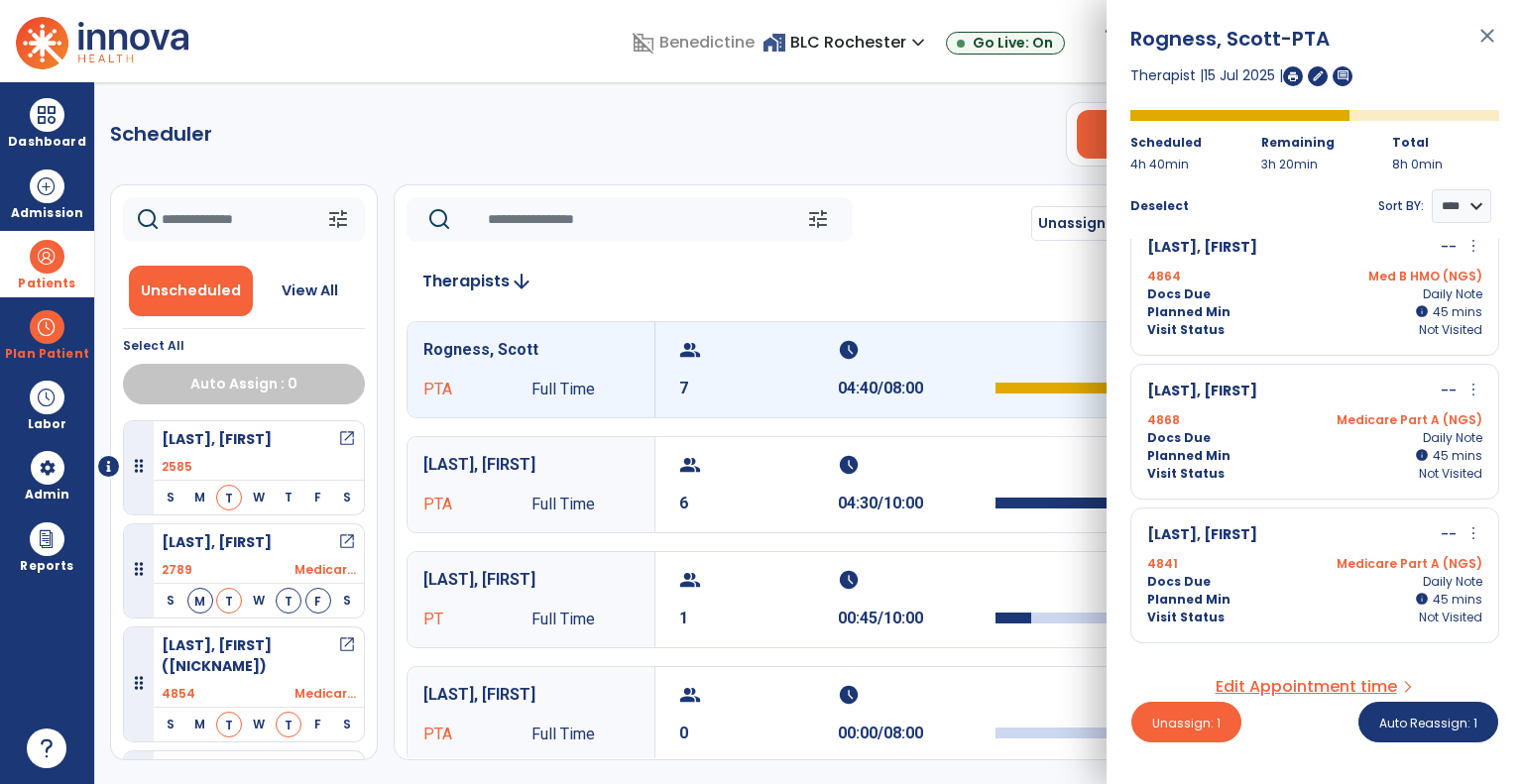 click on "Olson, Nancy   --  more_vert  edit   Edit Session   alt_route   Split Minutes" at bounding box center (1315, 392) 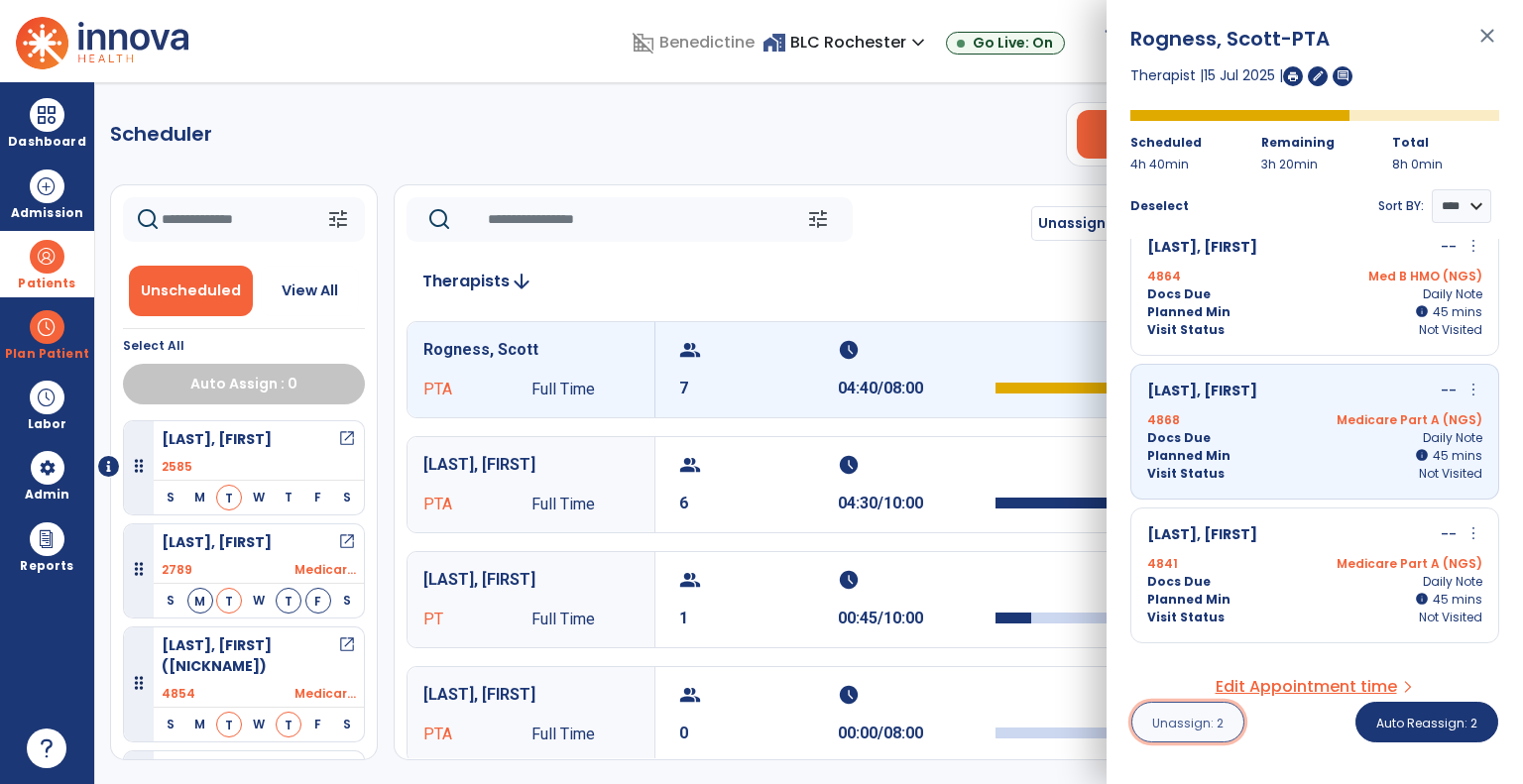 click on "Unassign: 2" at bounding box center (1188, 723) 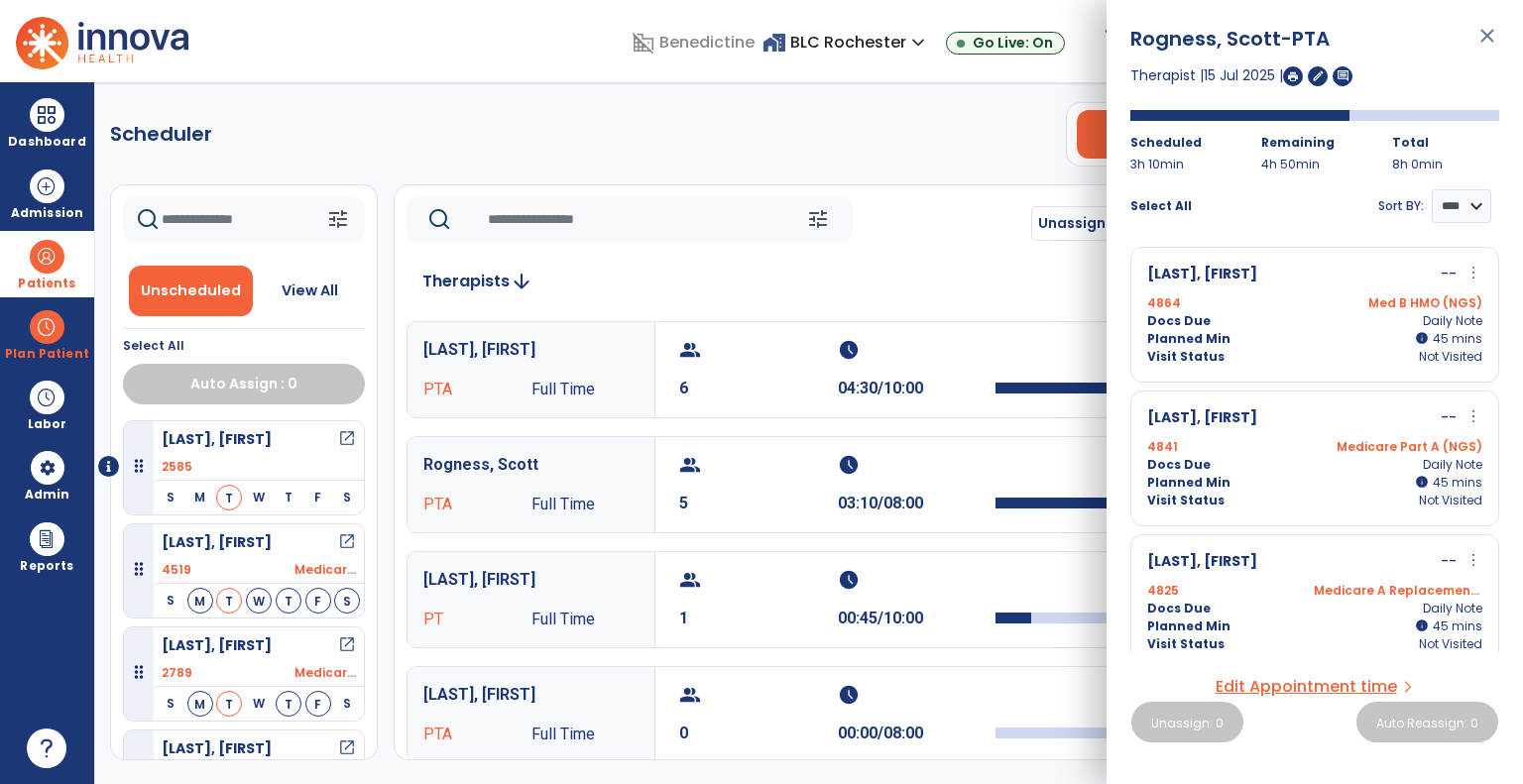 click on "close" at bounding box center (1487, 45) 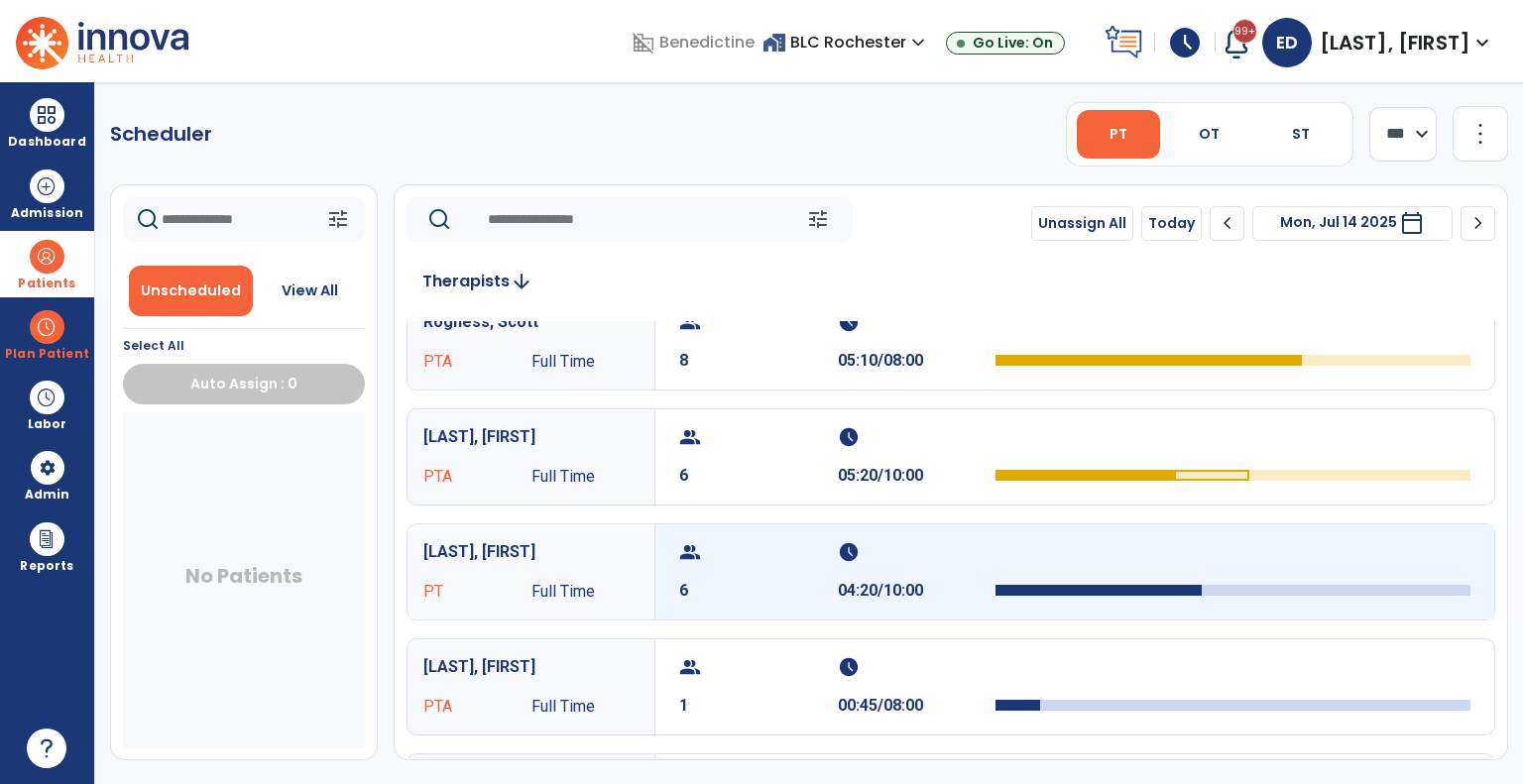 scroll, scrollTop: 0, scrollLeft: 0, axis: both 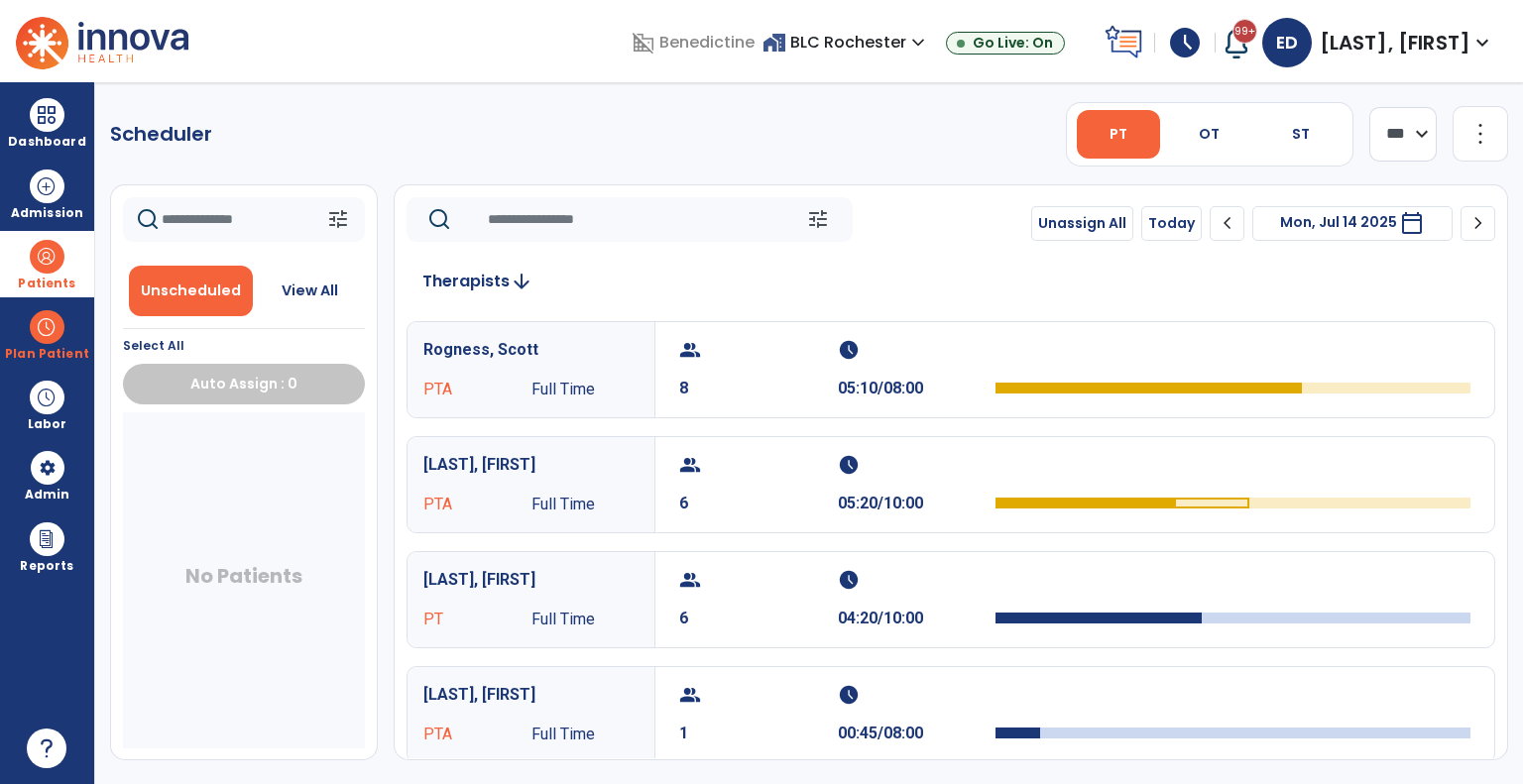 click on "Patients" at bounding box center [47, 264] 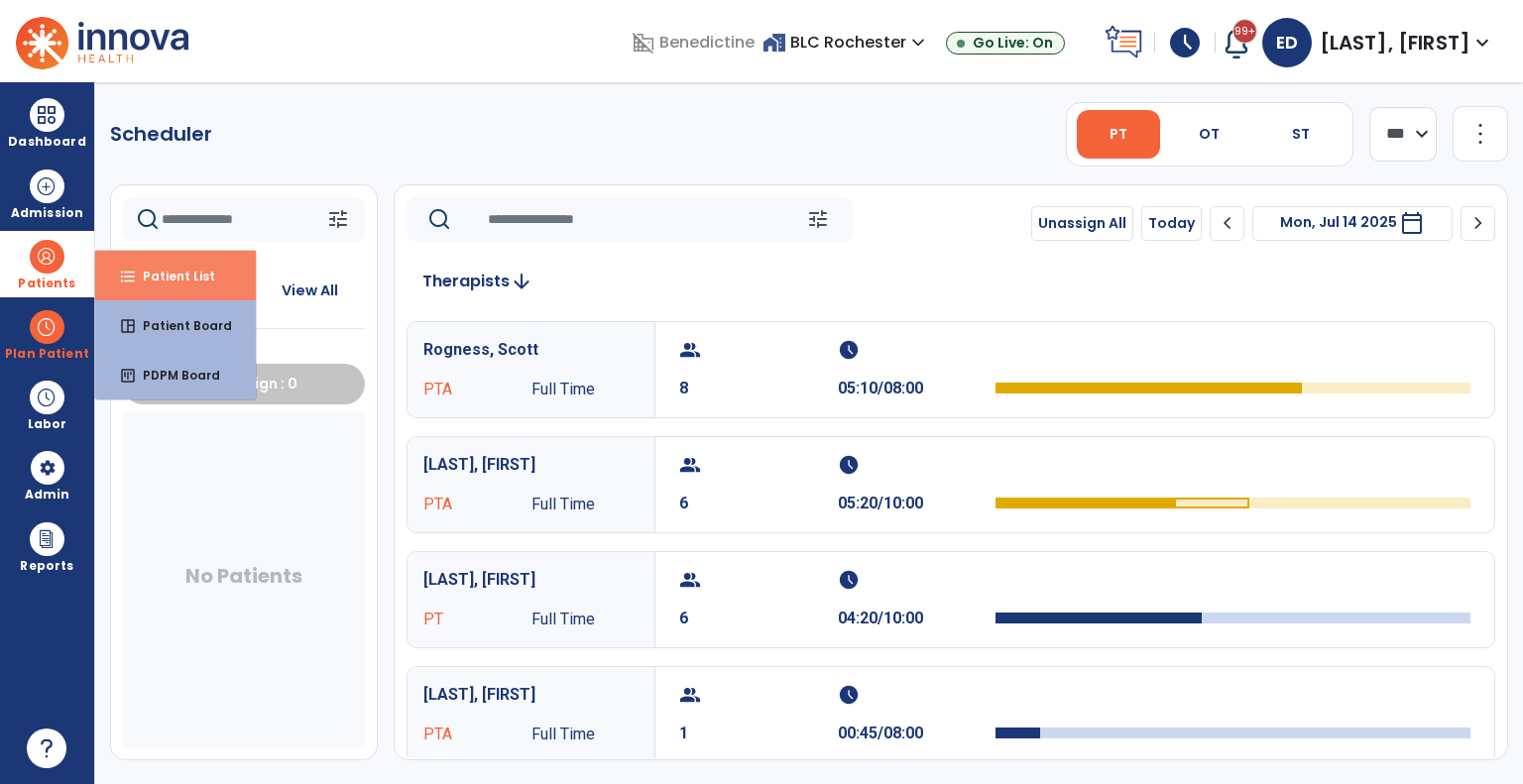 click on "format_list_bulleted" at bounding box center (128, 277) 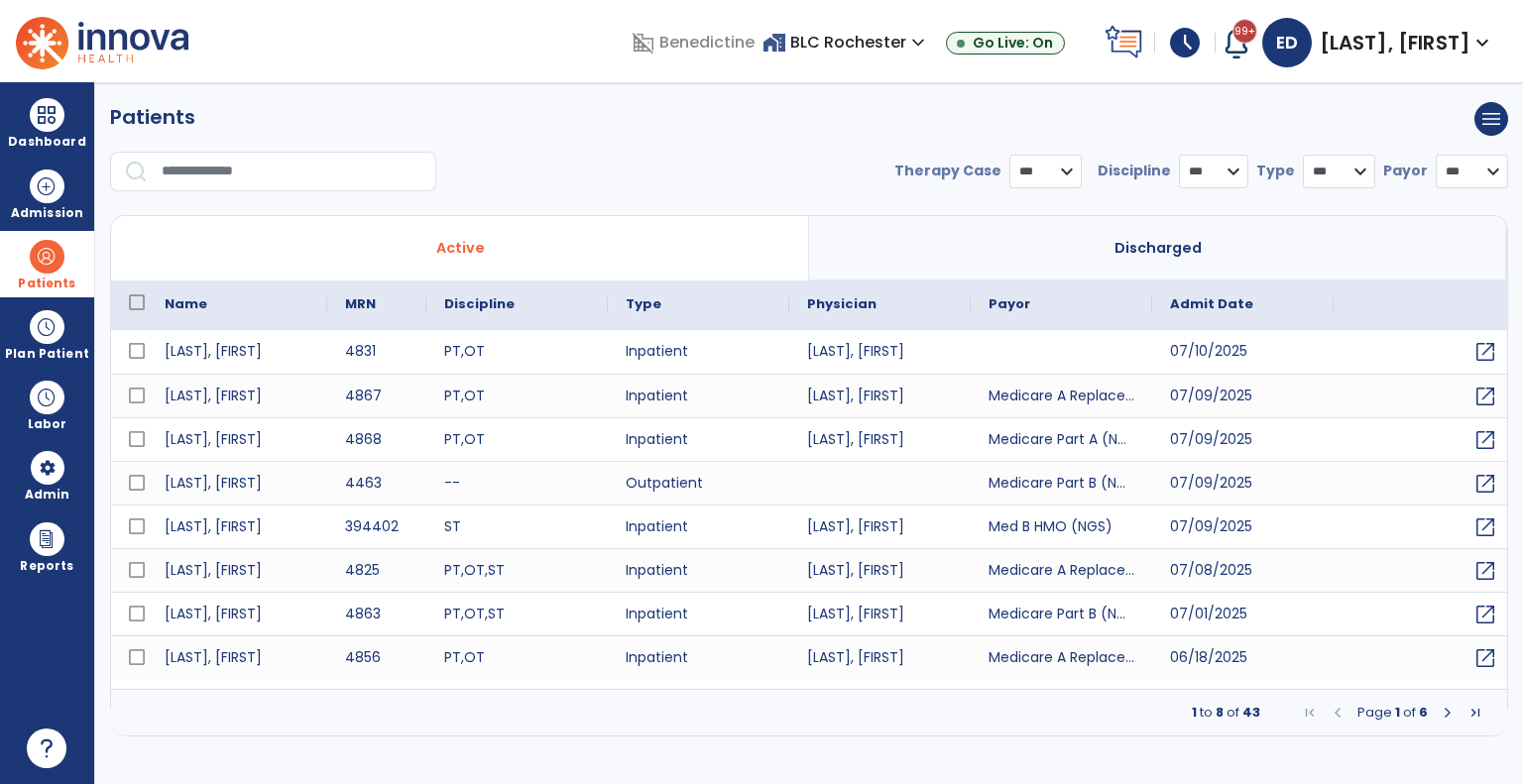 select on "***" 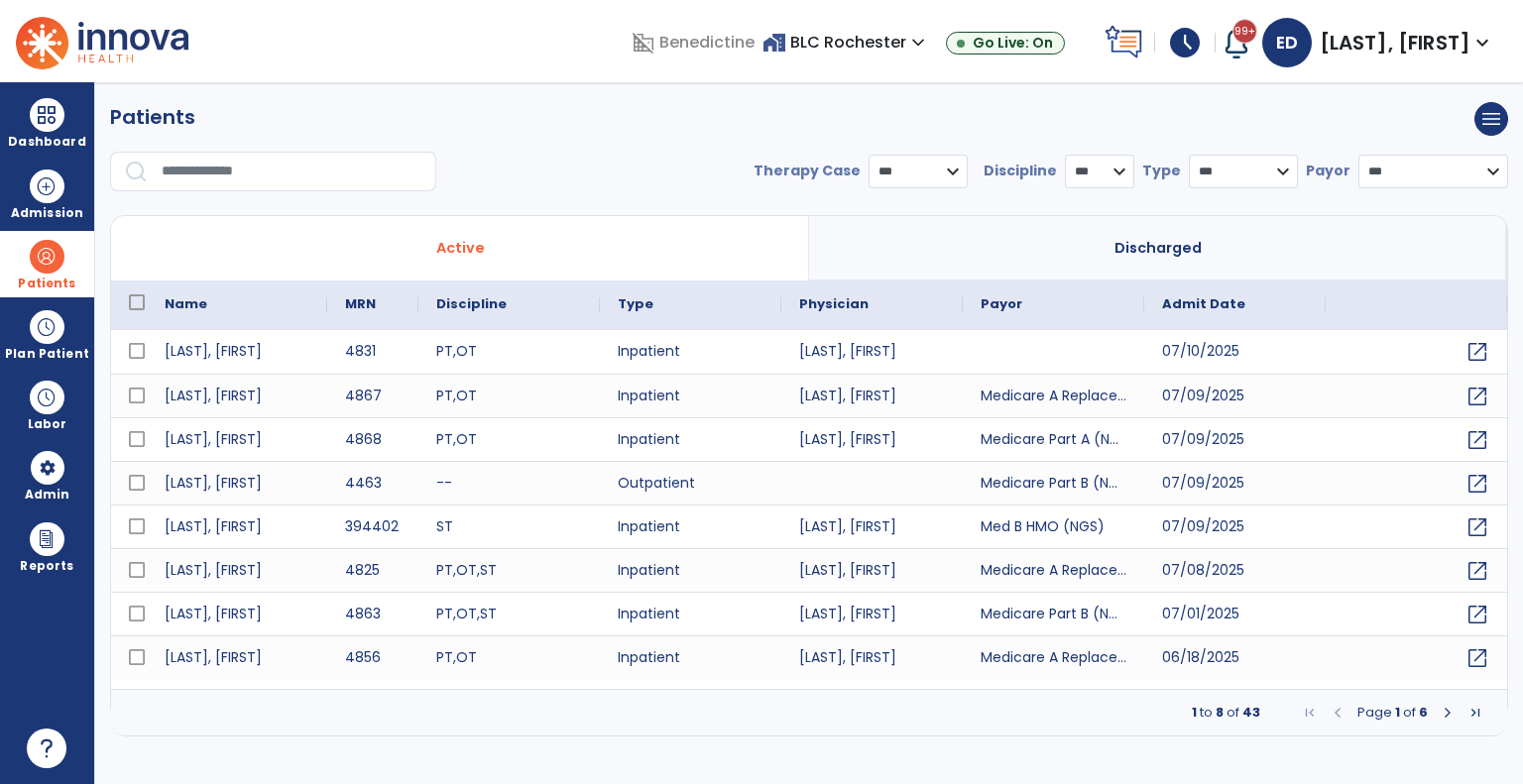 click at bounding box center [292, 171] 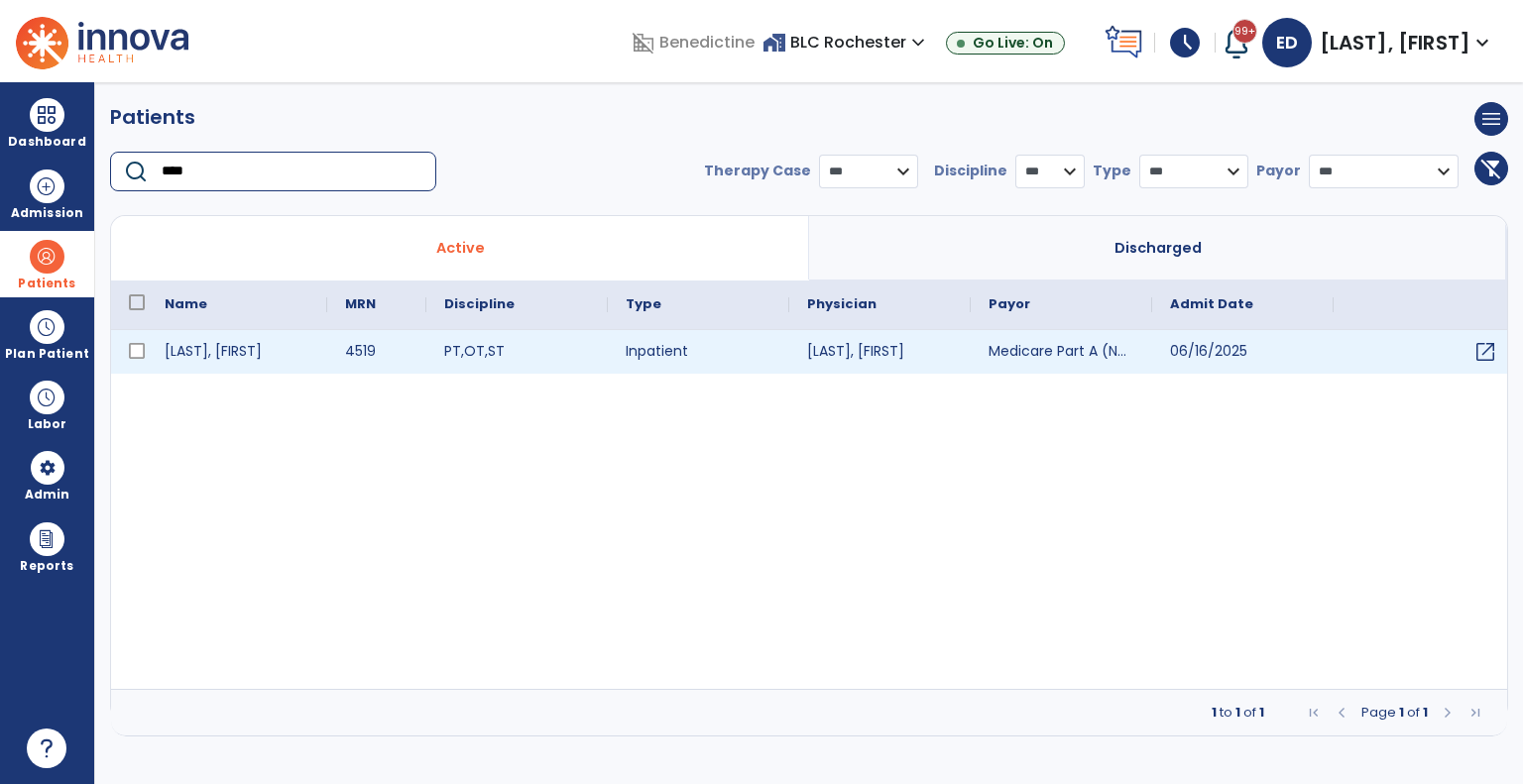 type on "****" 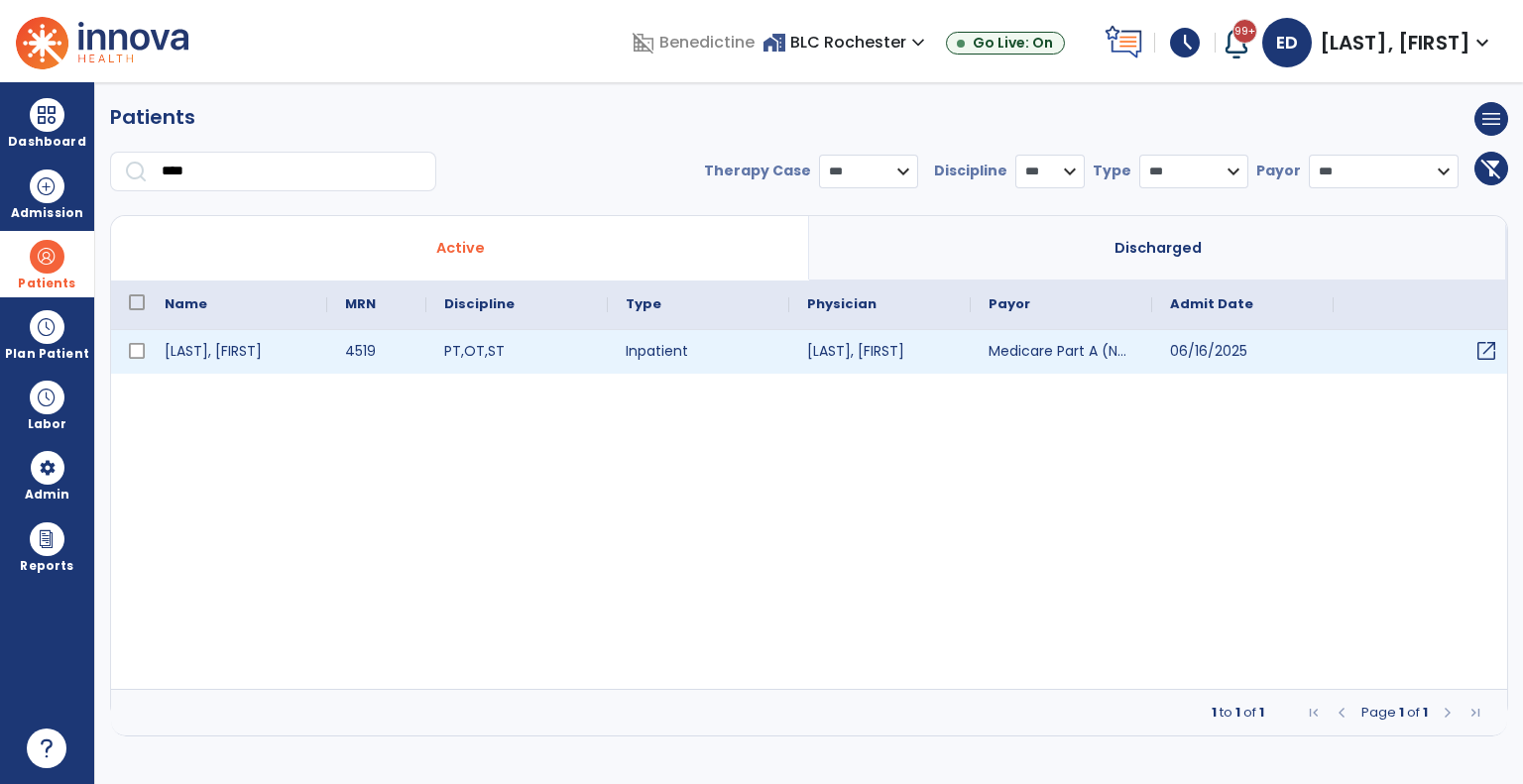click on "open_in_new" at bounding box center (1486, 351) 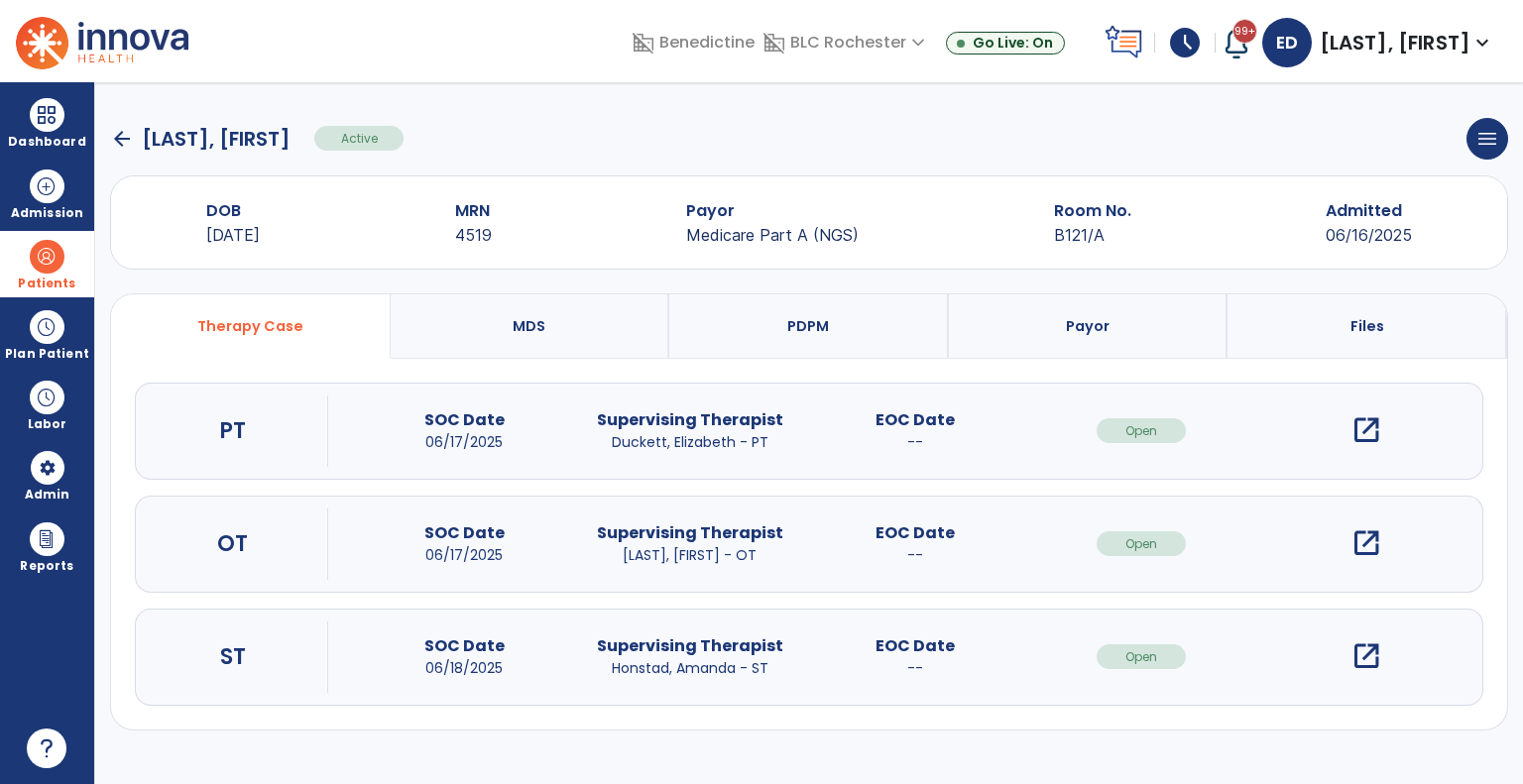 click on "open_in_new" at bounding box center (1366, 430) 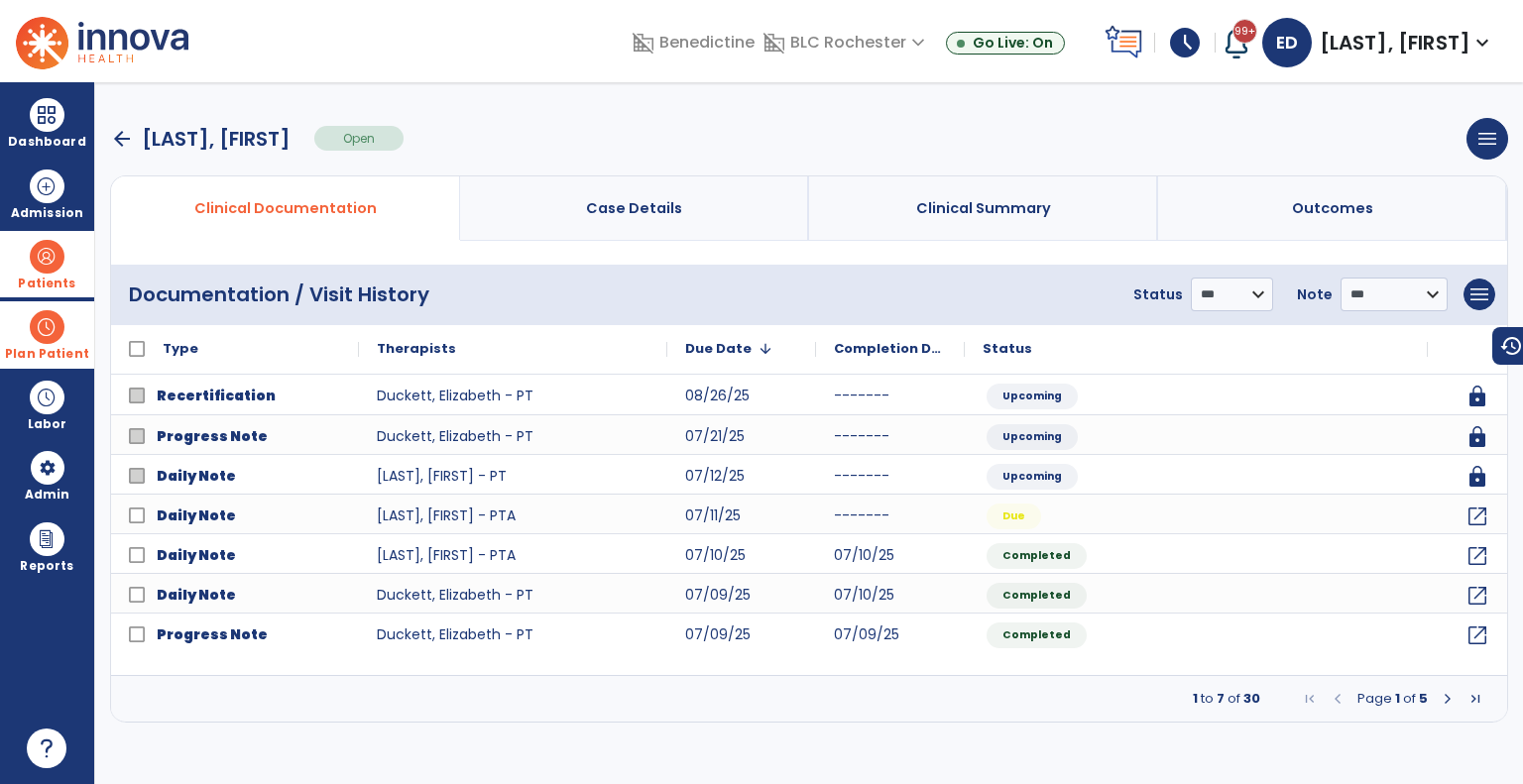 click at bounding box center (47, 327) 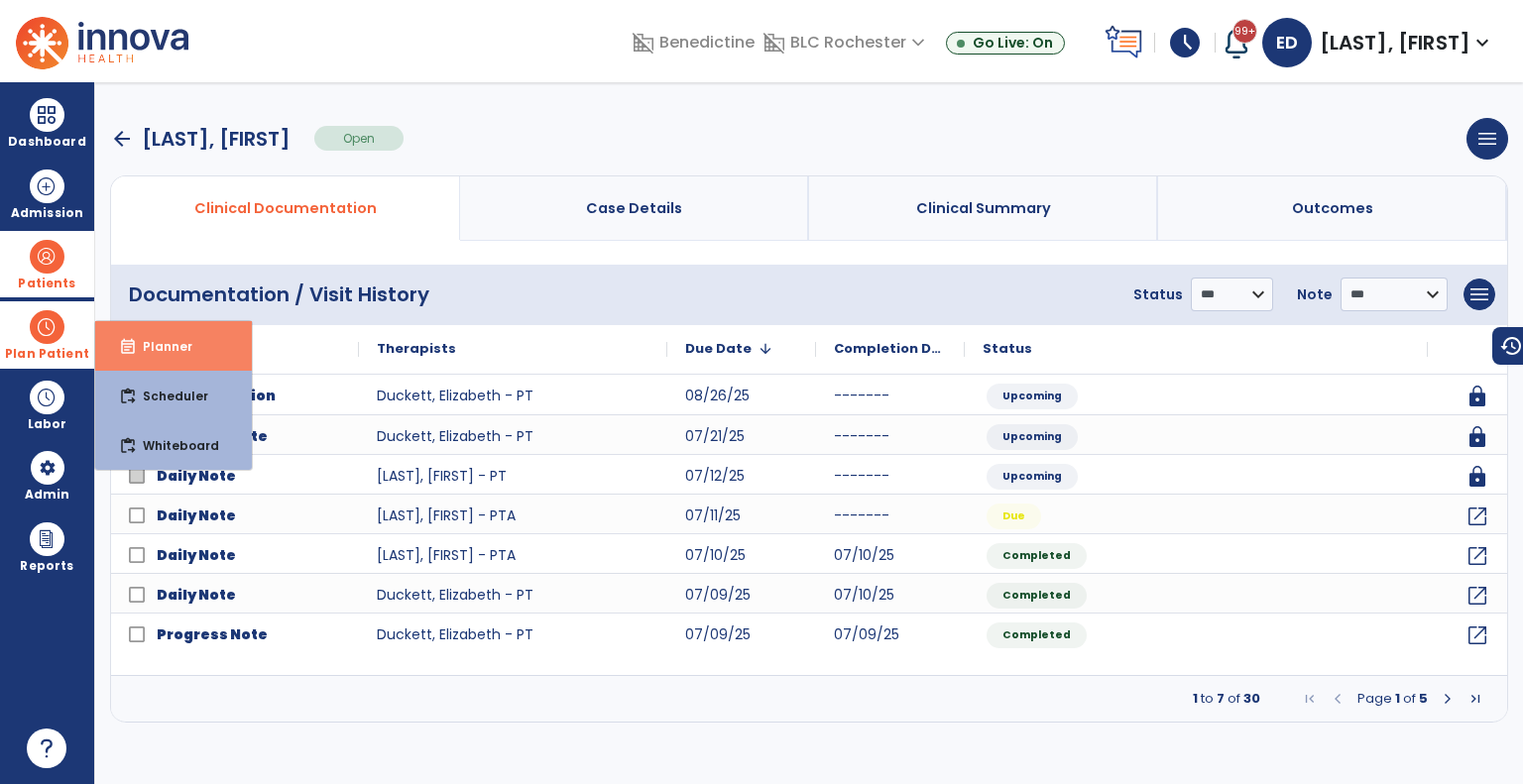 click on "event_note" at bounding box center (128, 347) 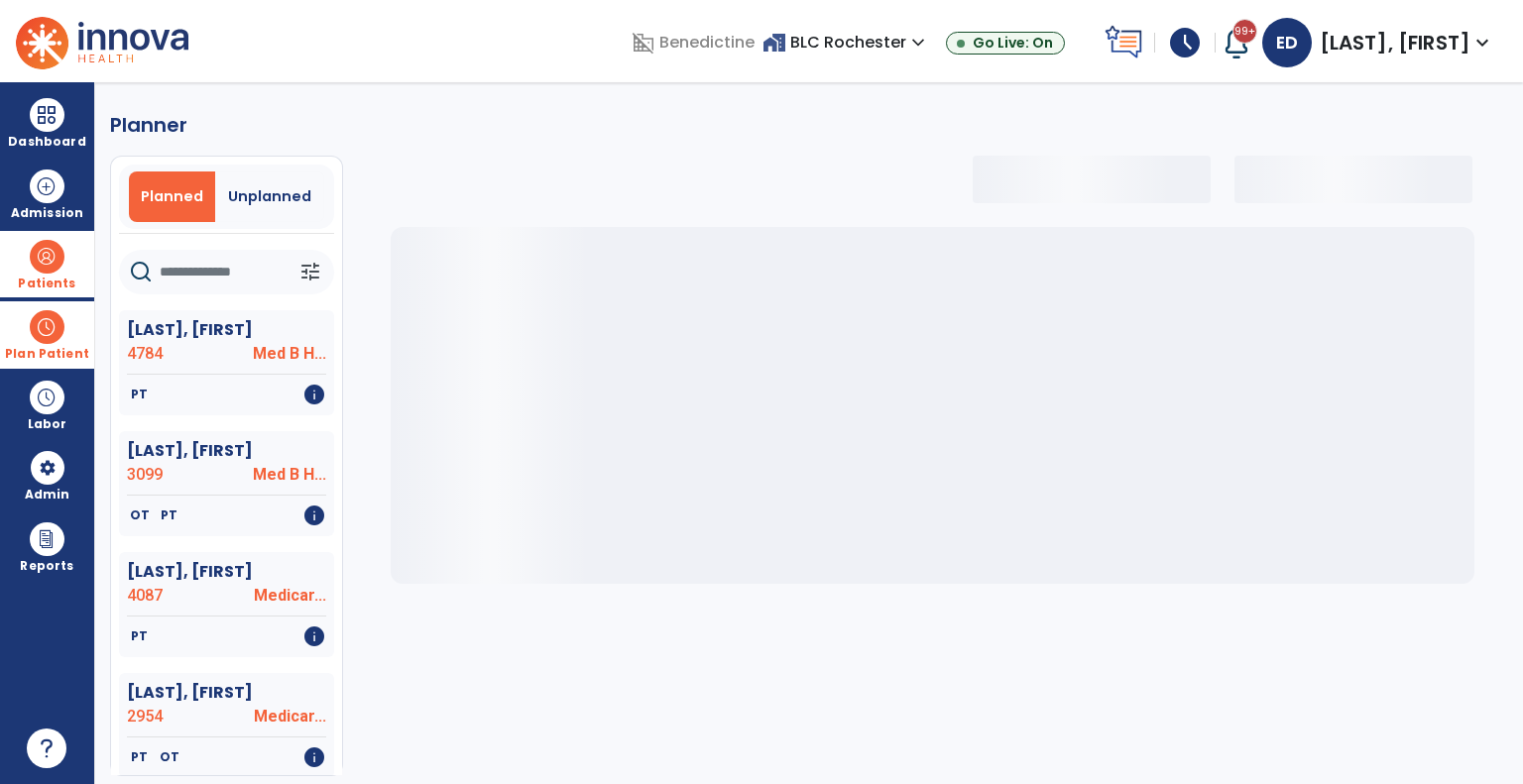click 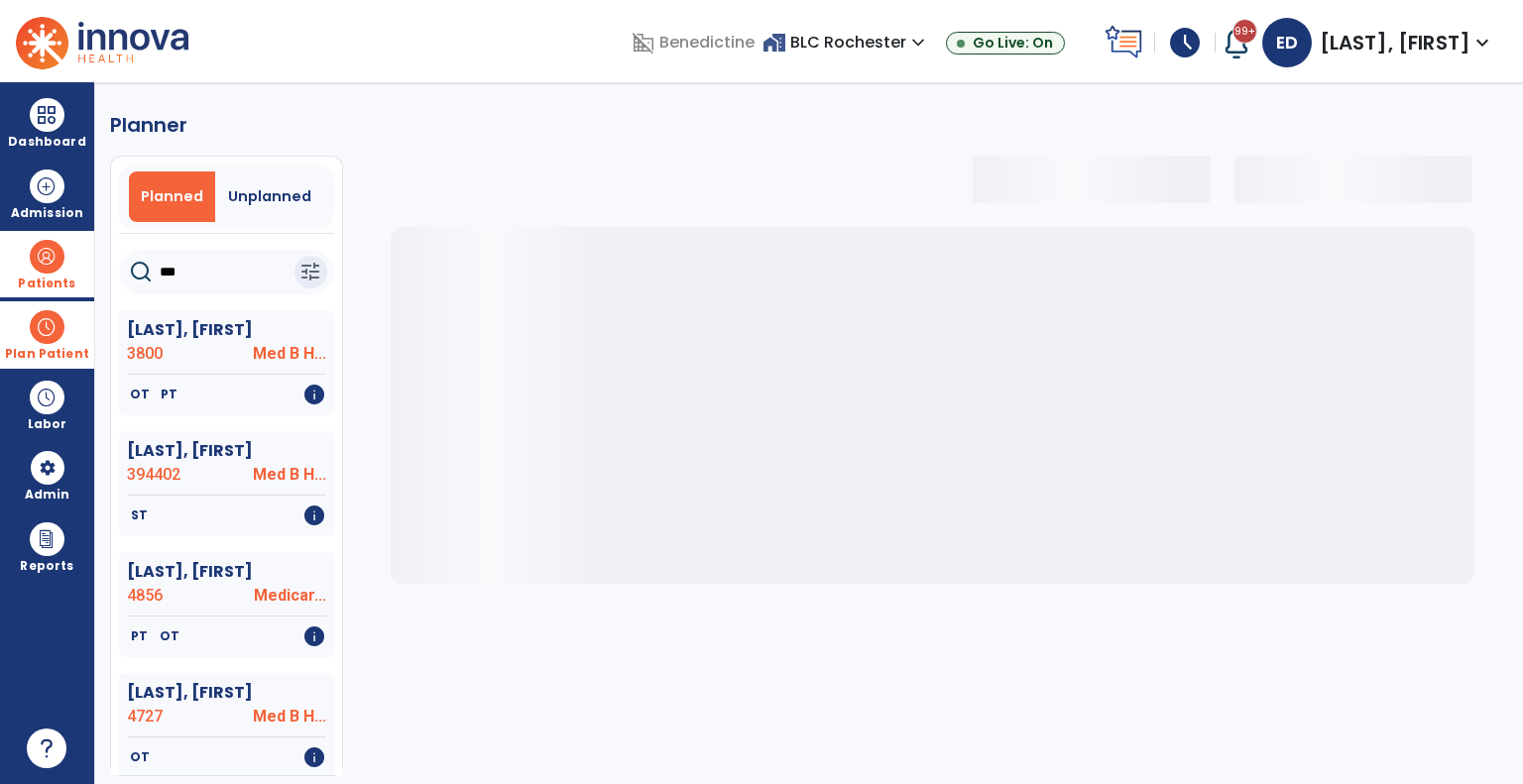 type on "****" 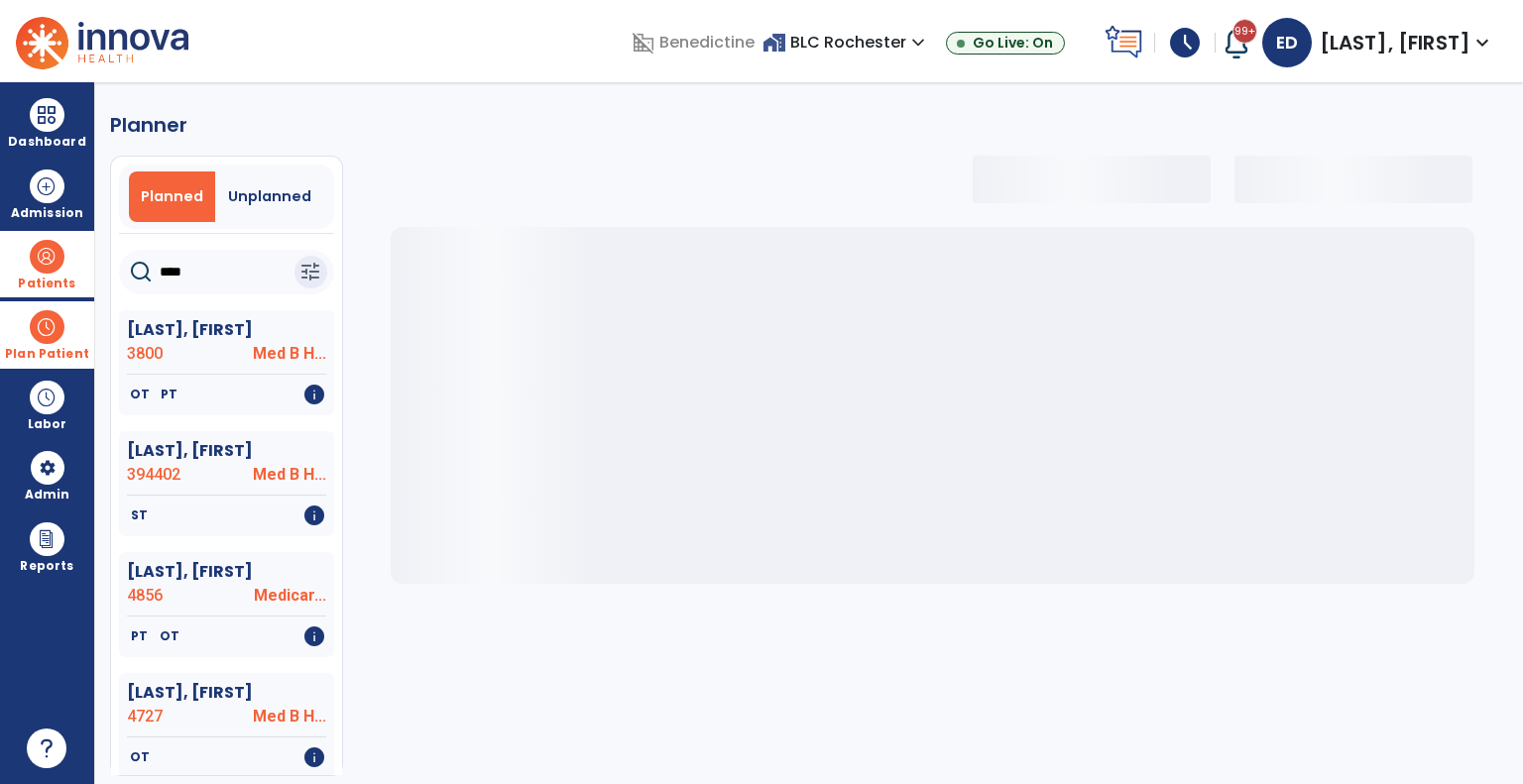 select on "***" 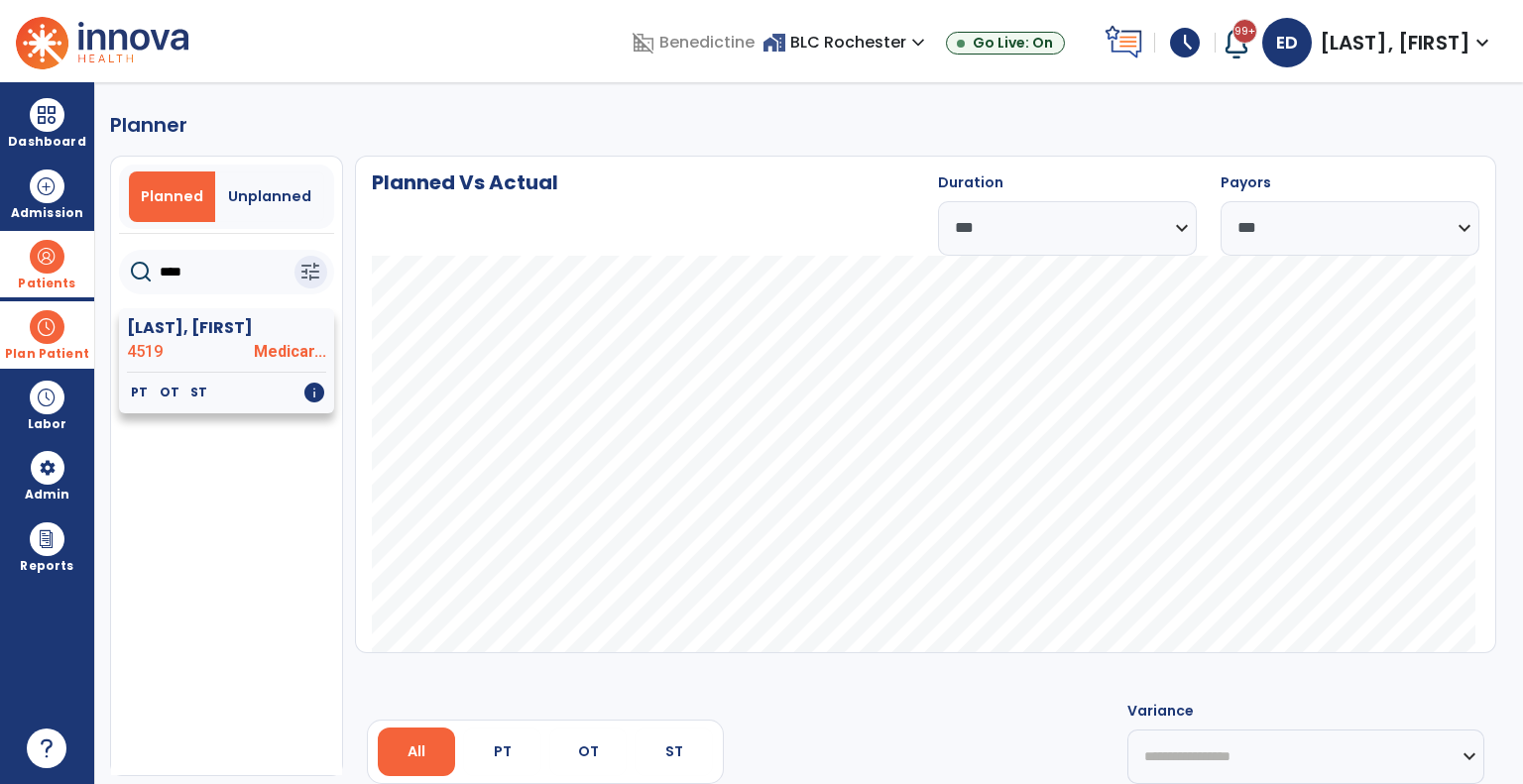 type on "****" 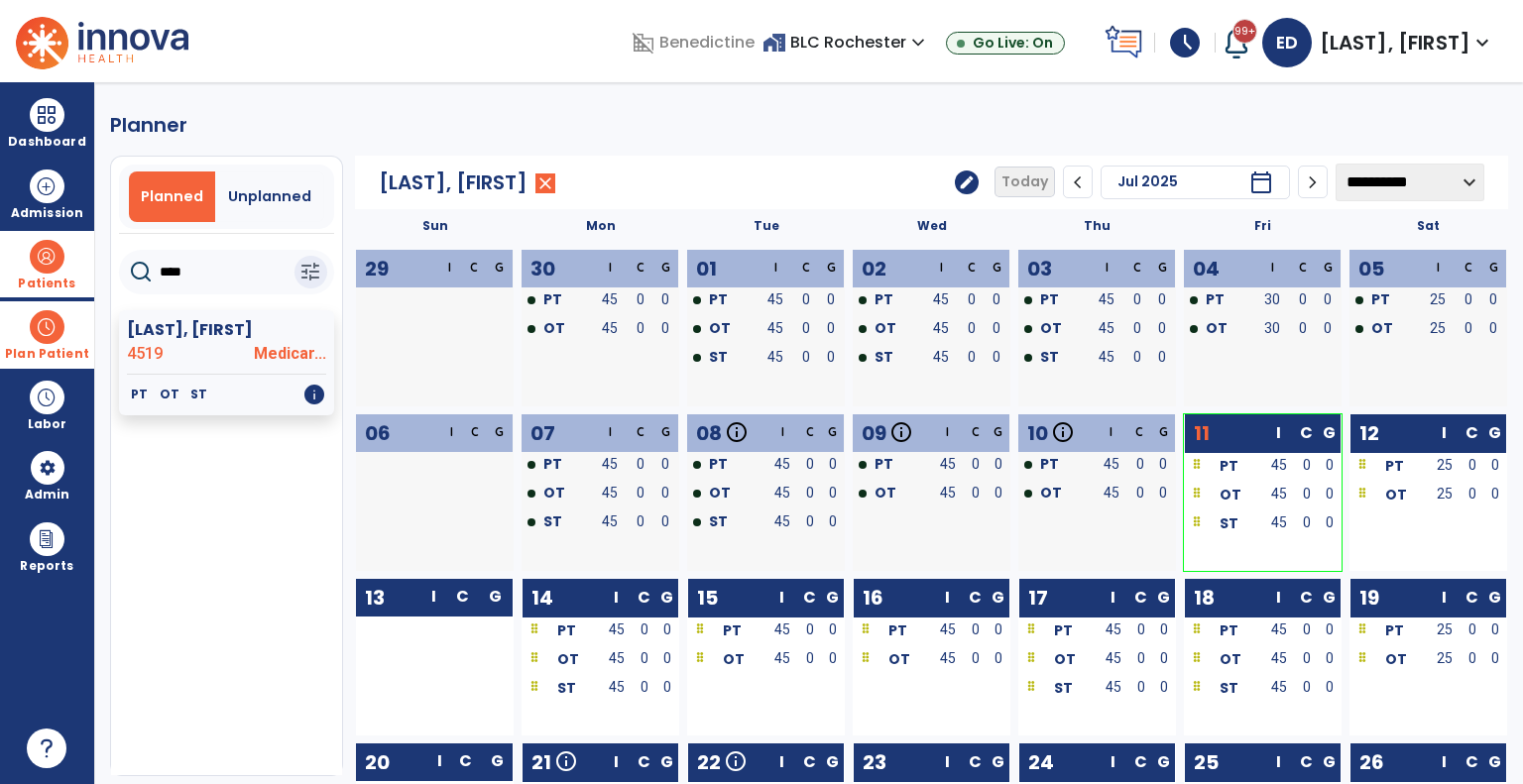 click at bounding box center [47, 257] 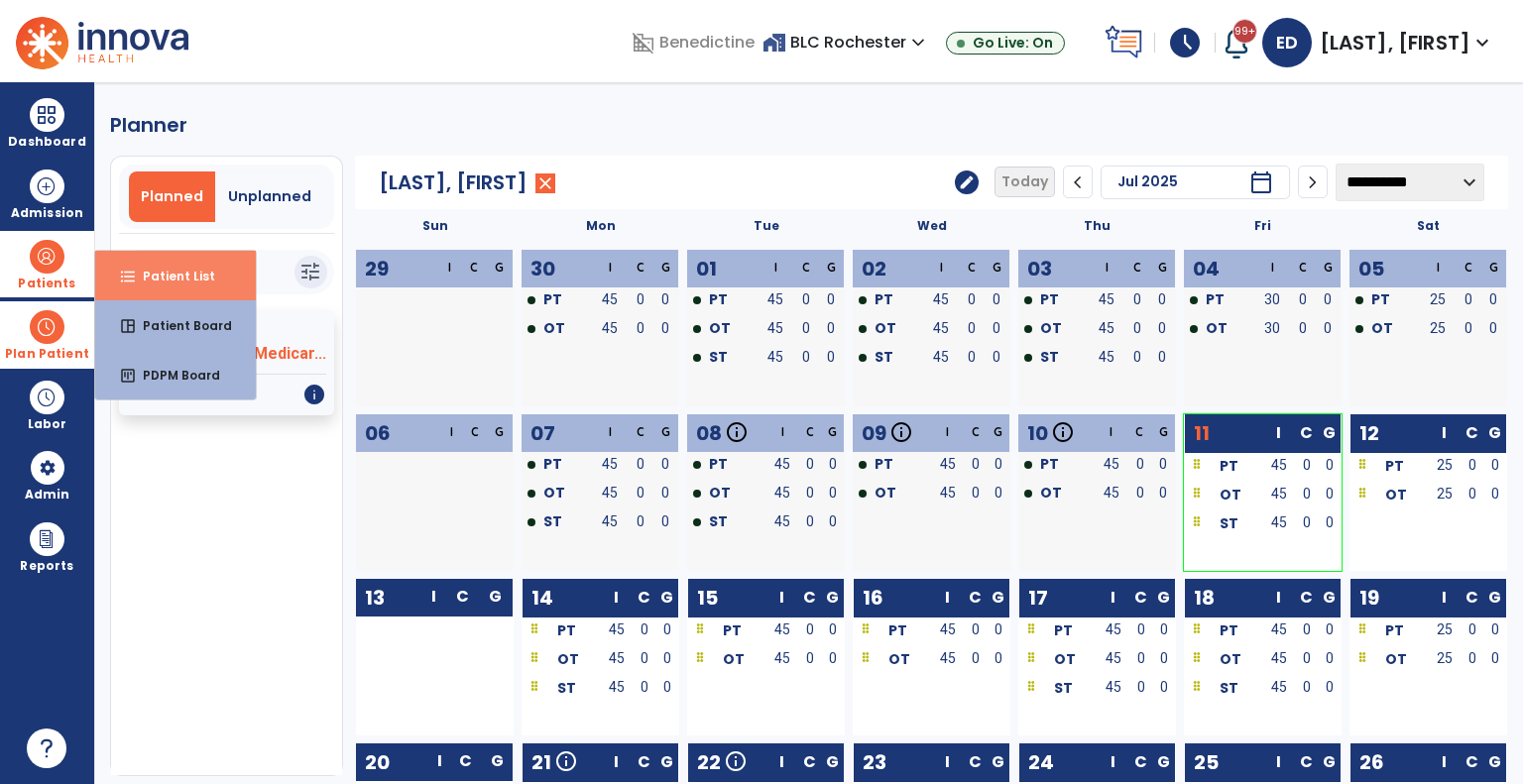 click on "format_list_bulleted" at bounding box center (128, 277) 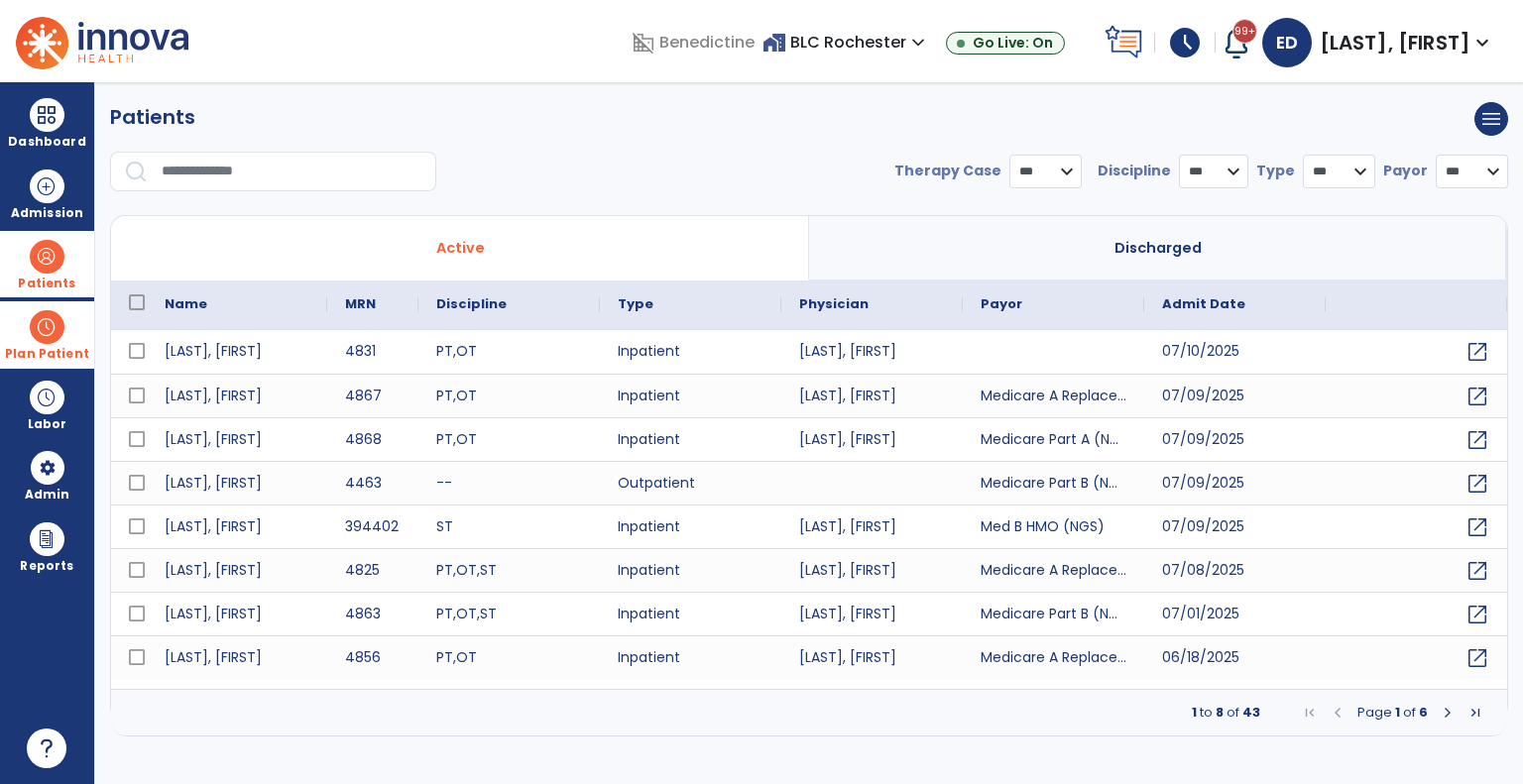 select on "***" 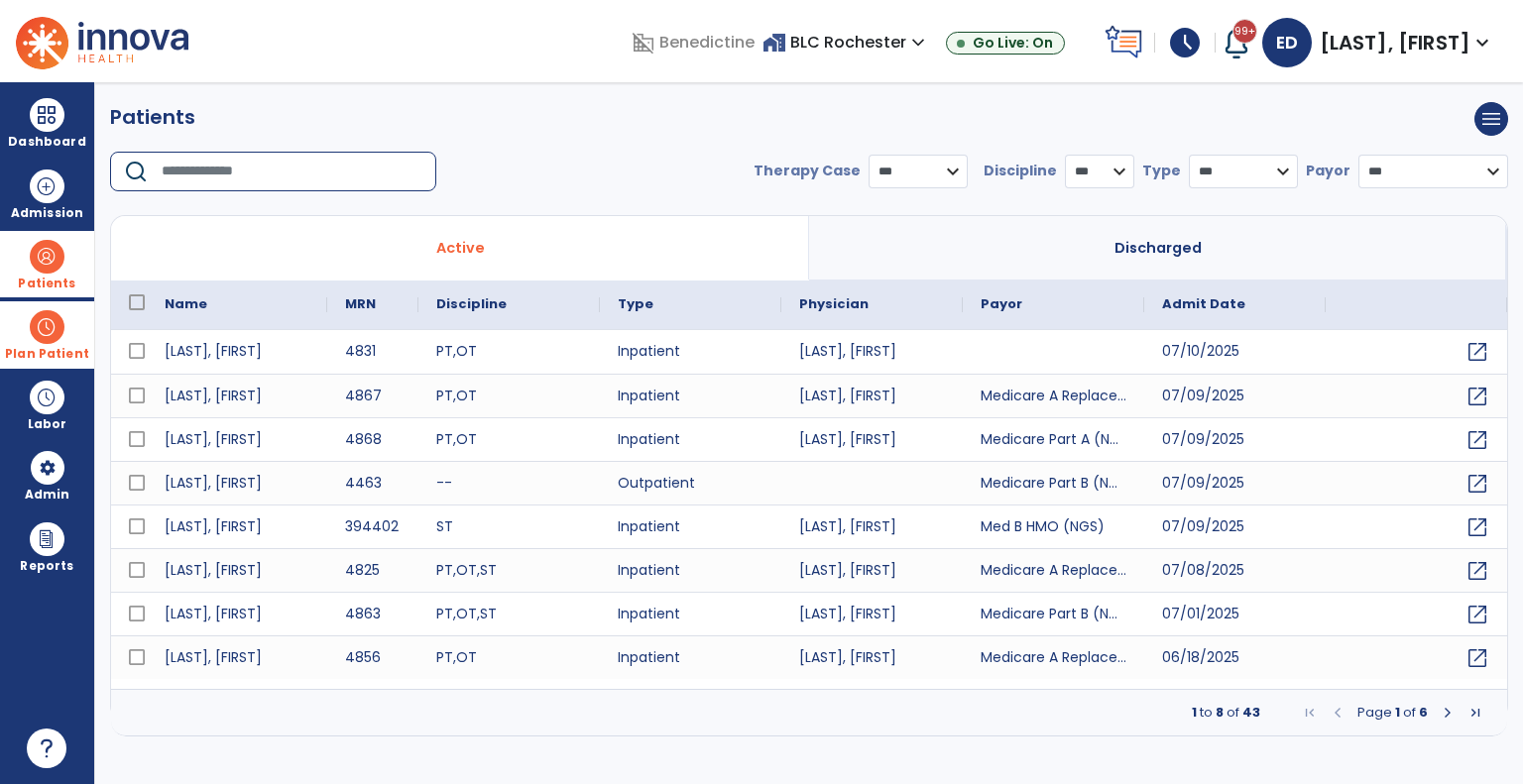 click at bounding box center (292, 171) 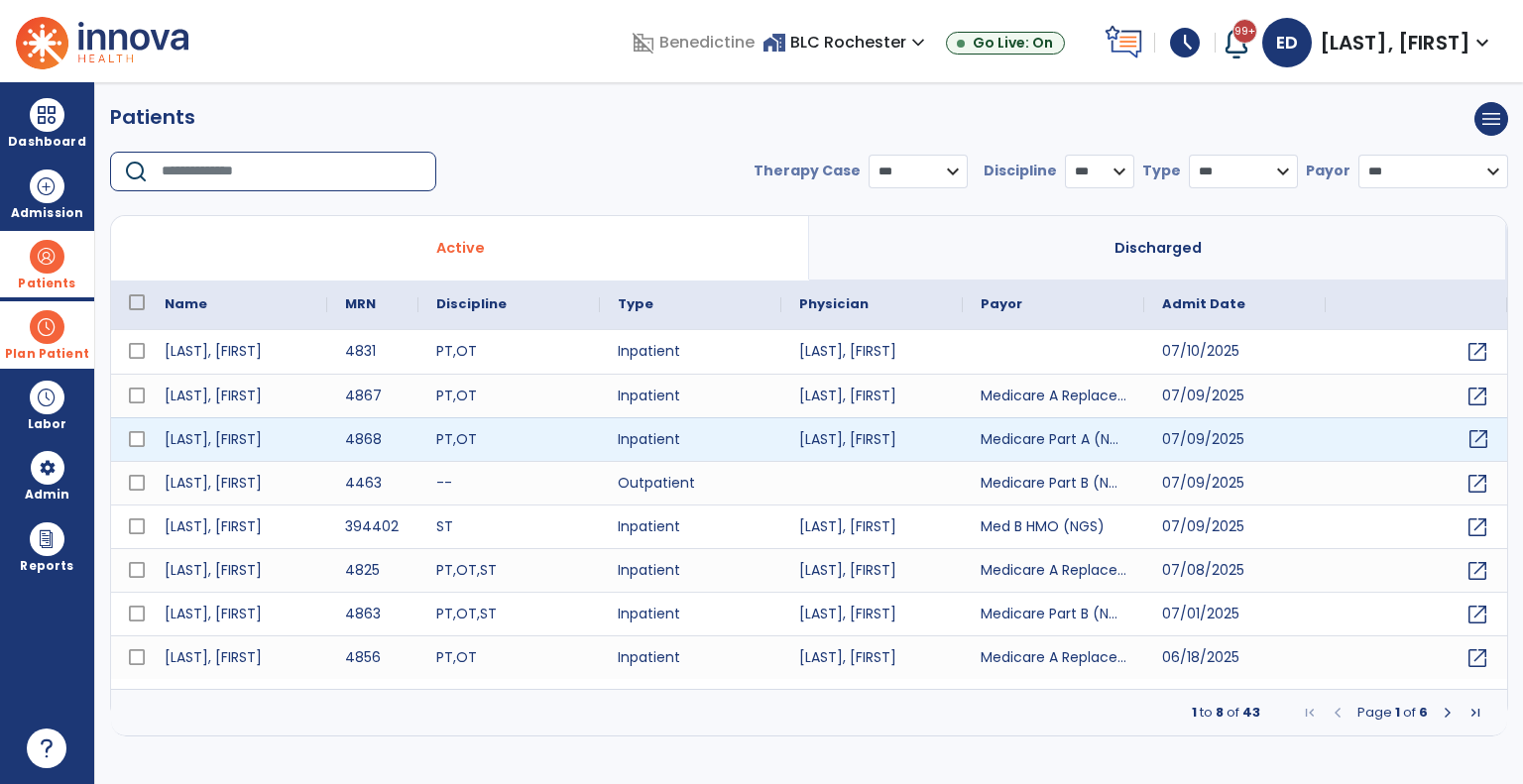click on "open_in_new" at bounding box center [1478, 439] 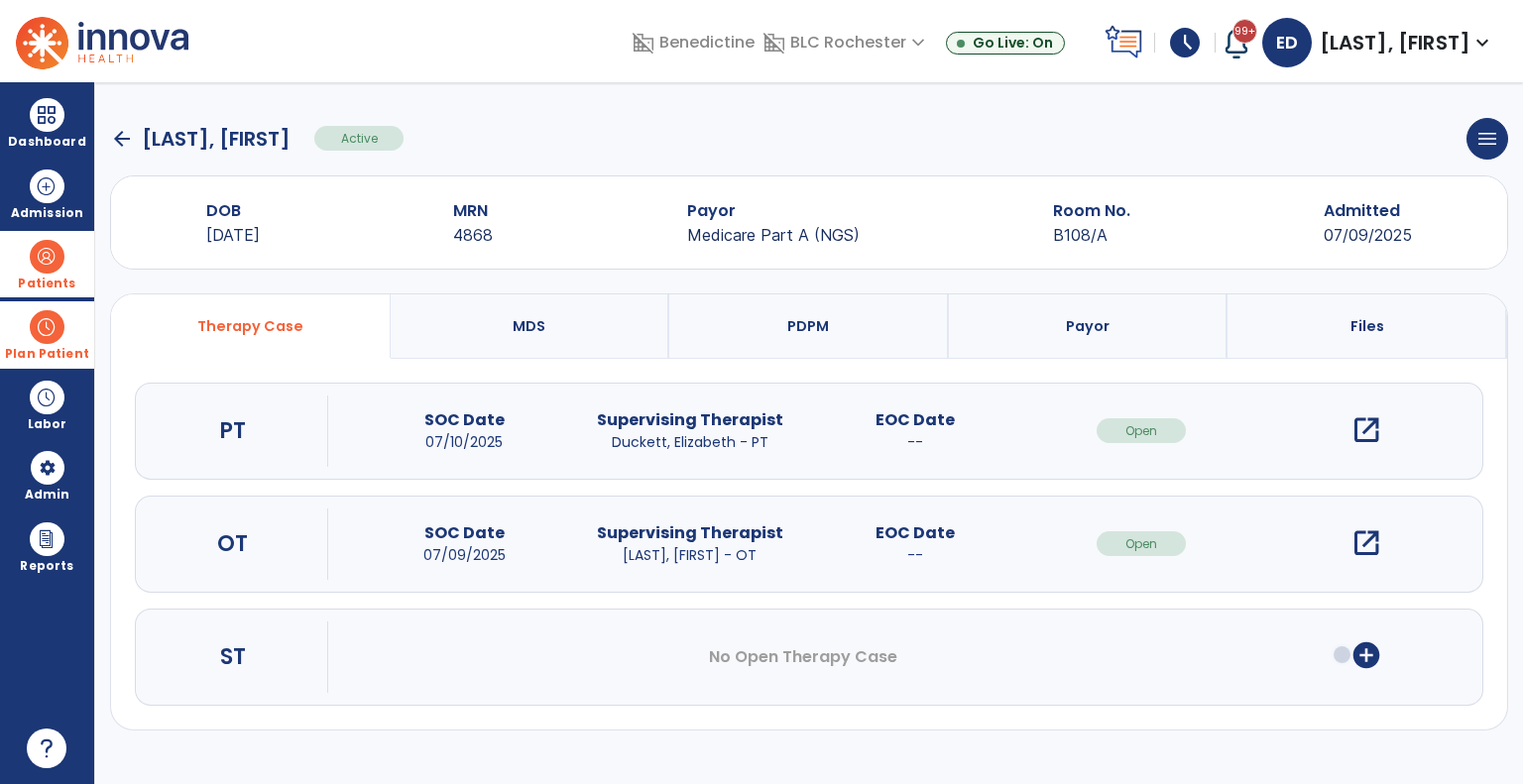 click on "open_in_new" at bounding box center (1366, 543) 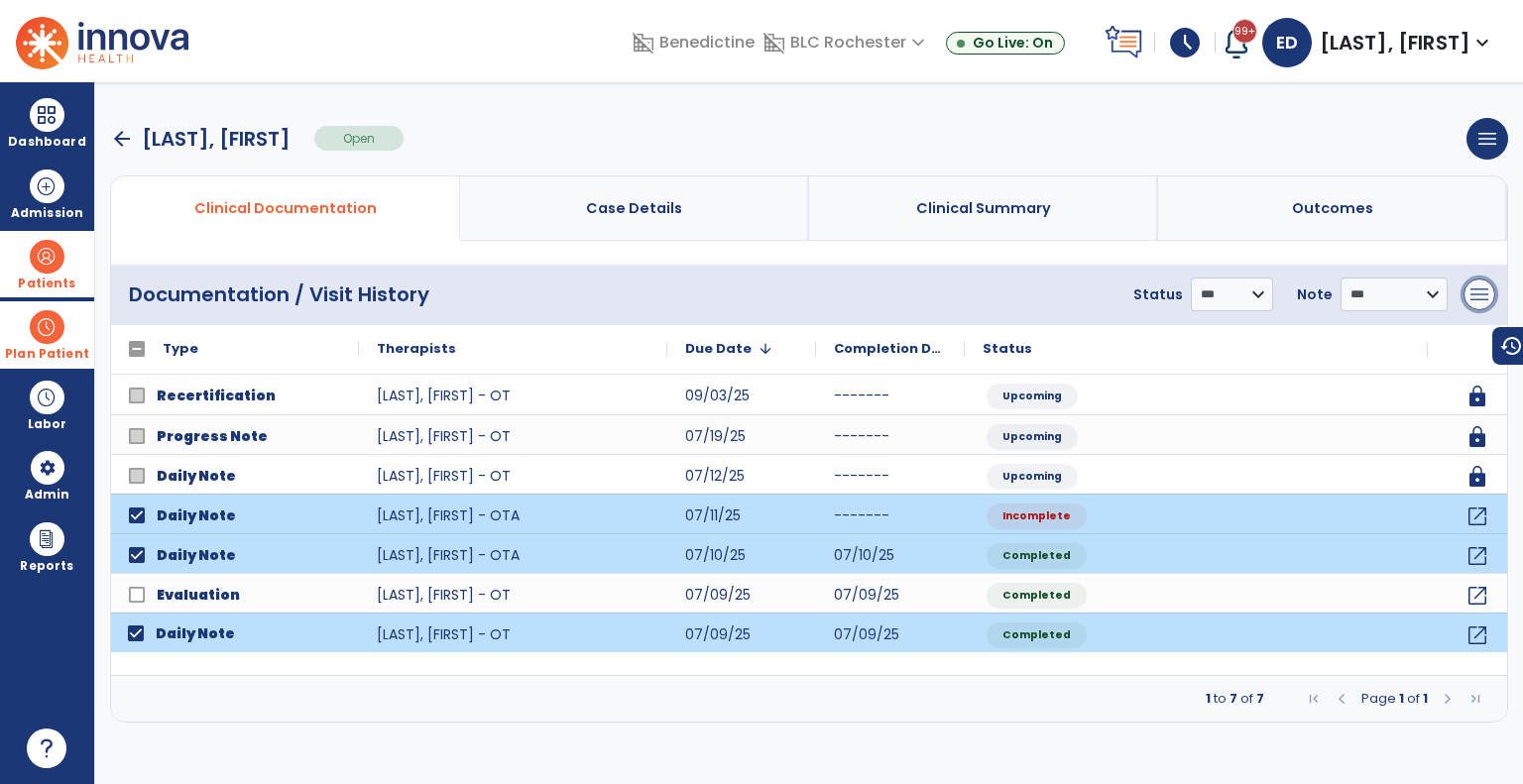 click on "menu" at bounding box center (1479, 294) 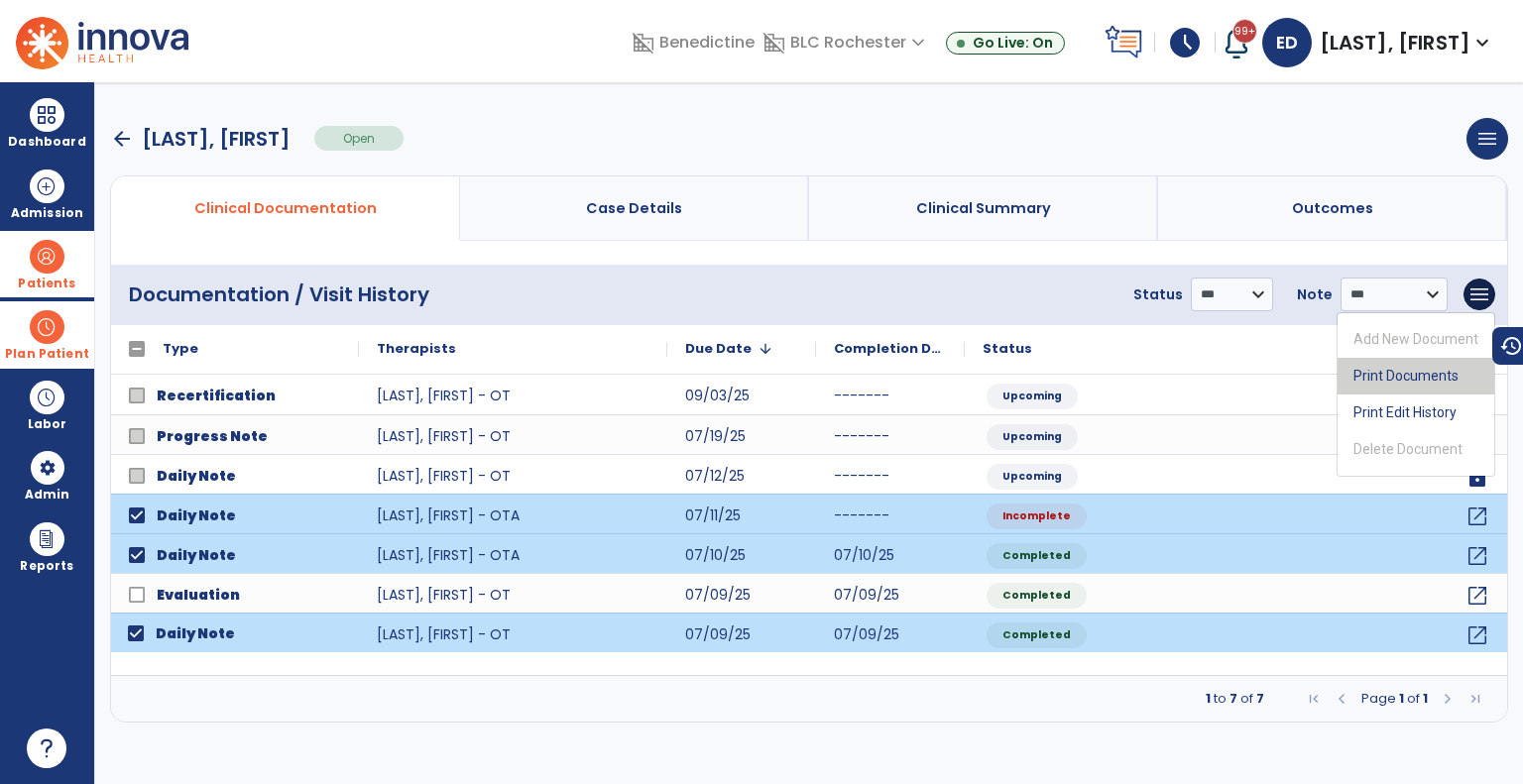 click on "Print Documents" at bounding box center [1416, 376] 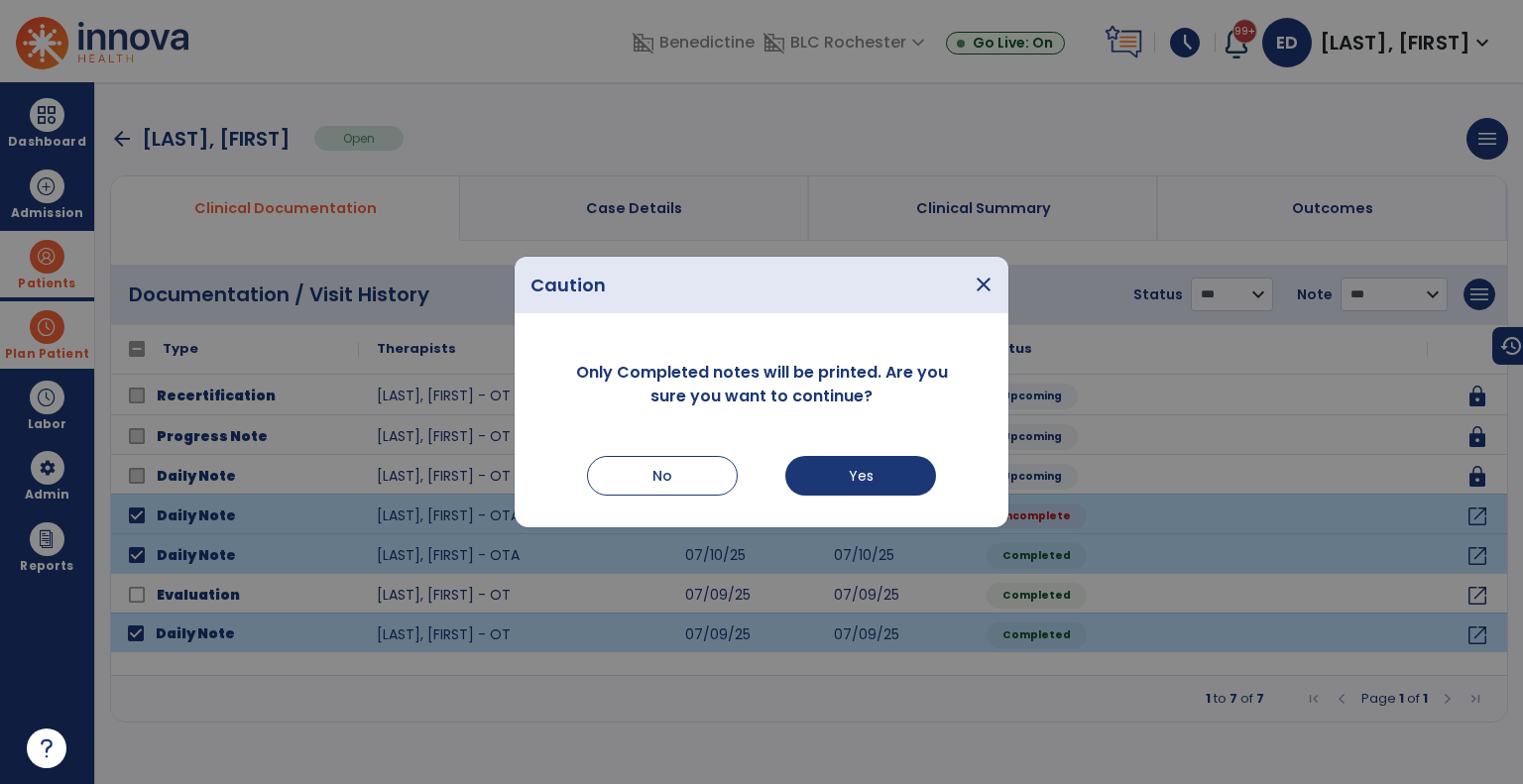 click on "Only Completed notes will be printed. Are you sure you want to continue?     No   Yes" at bounding box center (762, 420) 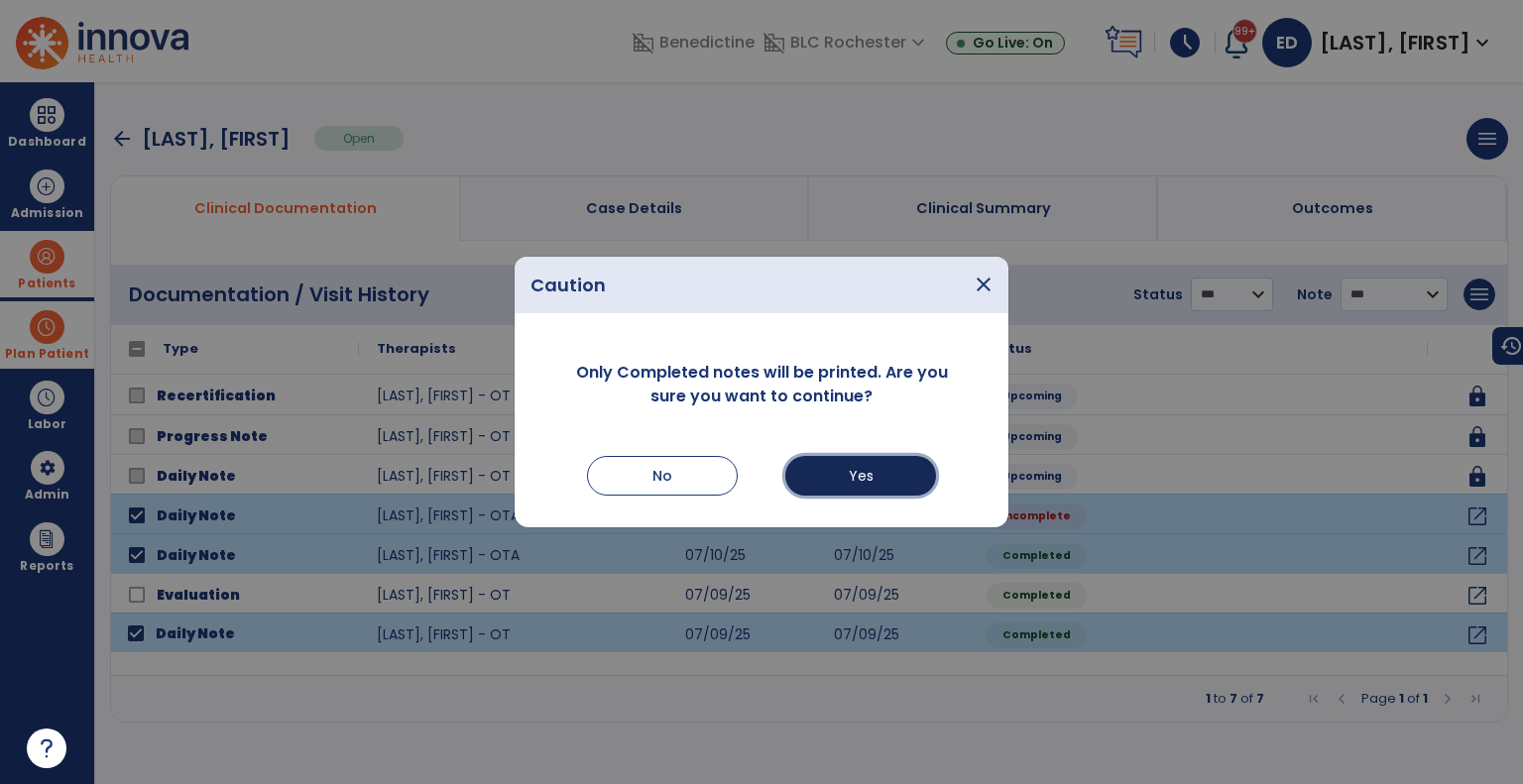 click on "Yes" at bounding box center [861, 476] 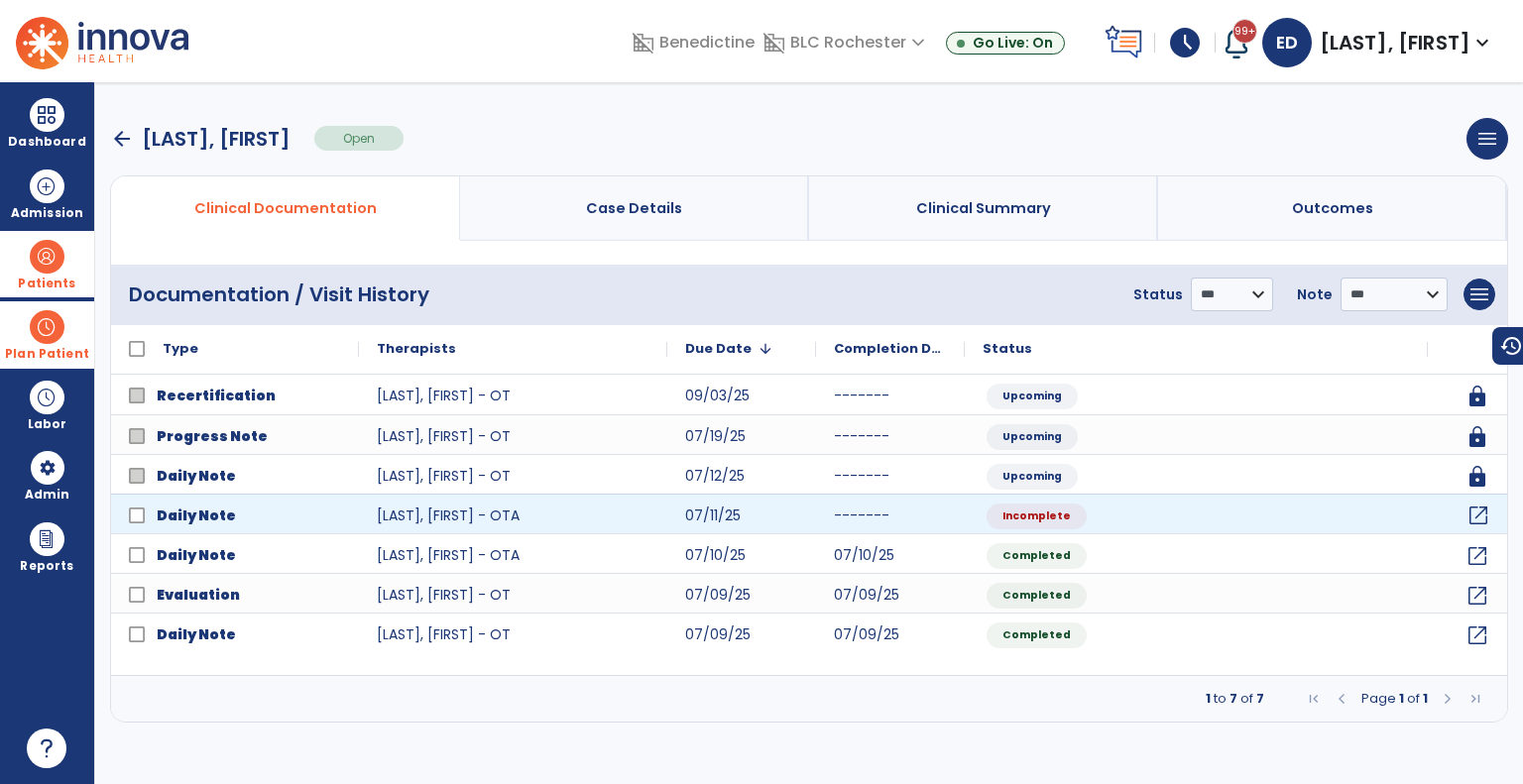 click on "open_in_new" 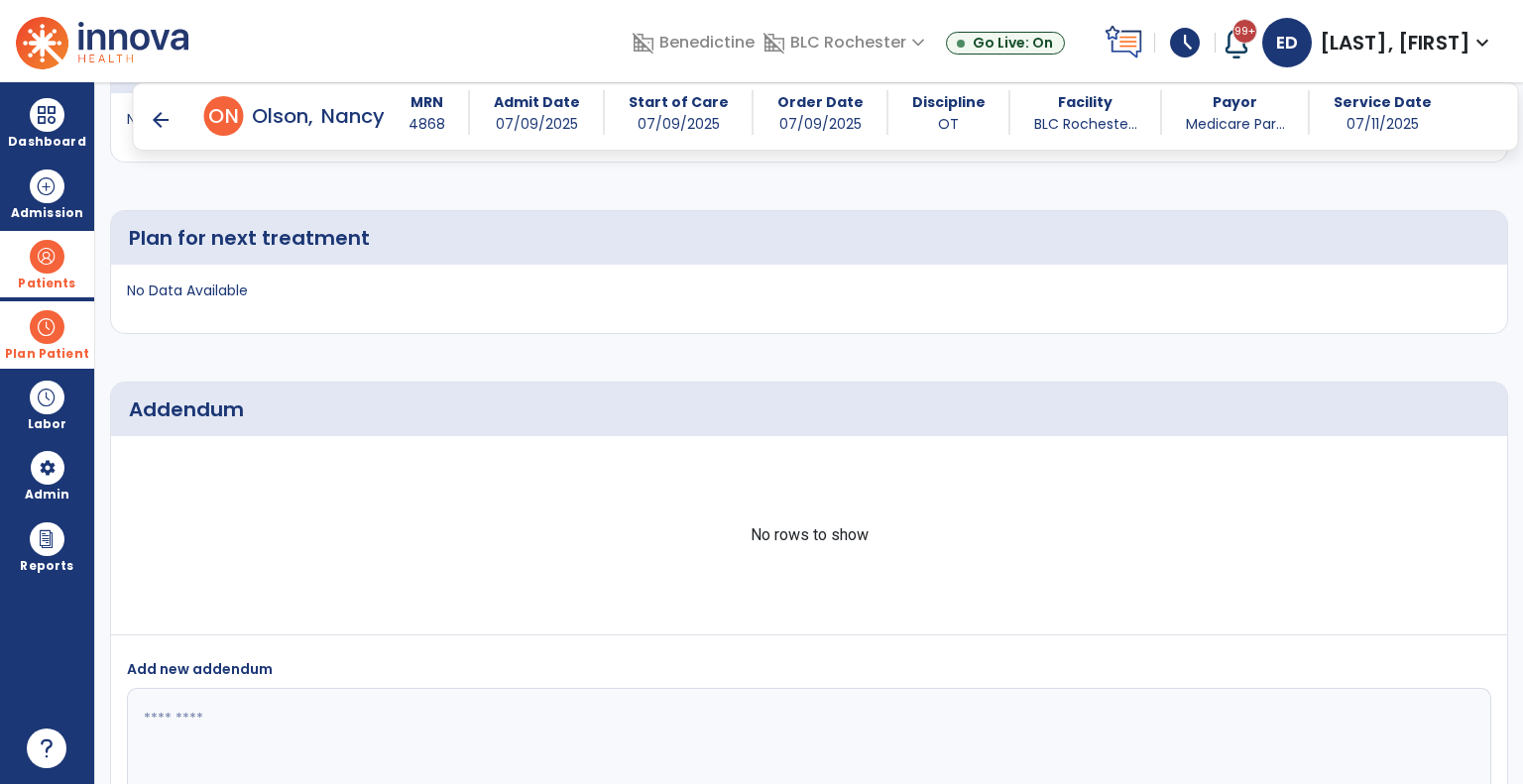 scroll, scrollTop: 5576, scrollLeft: 0, axis: vertical 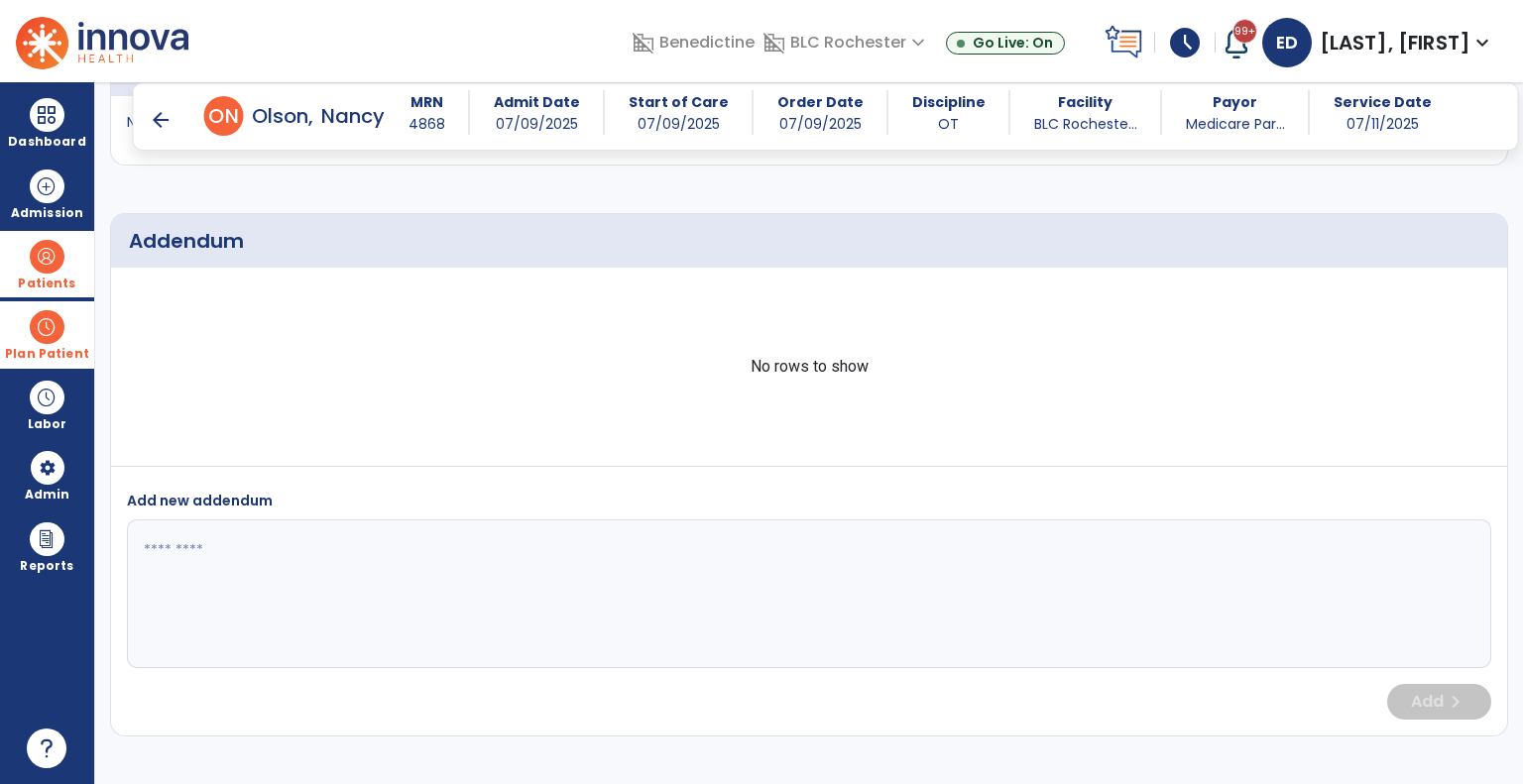 click at bounding box center [47, 327] 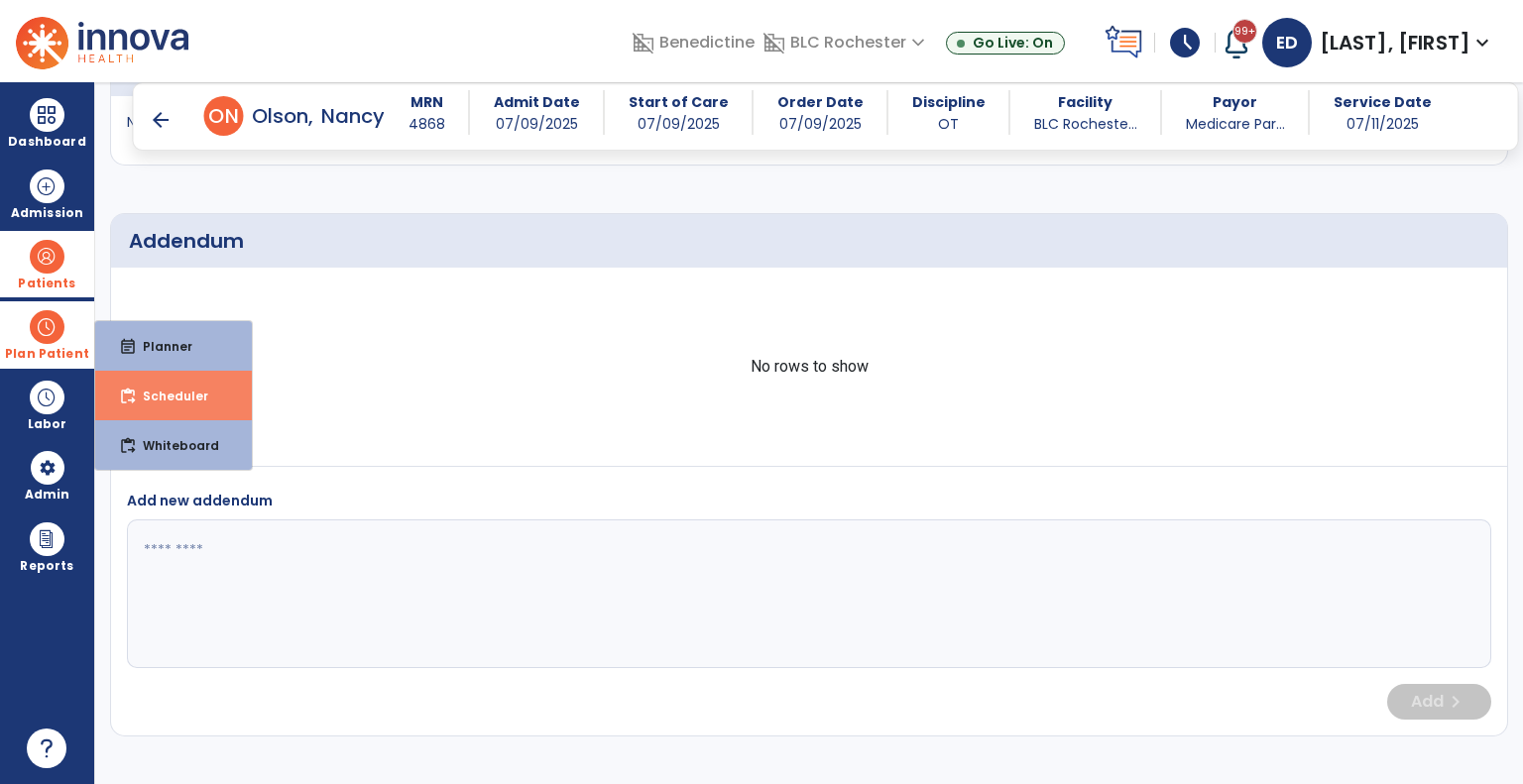 click on "Scheduler" at bounding box center (168, 395) 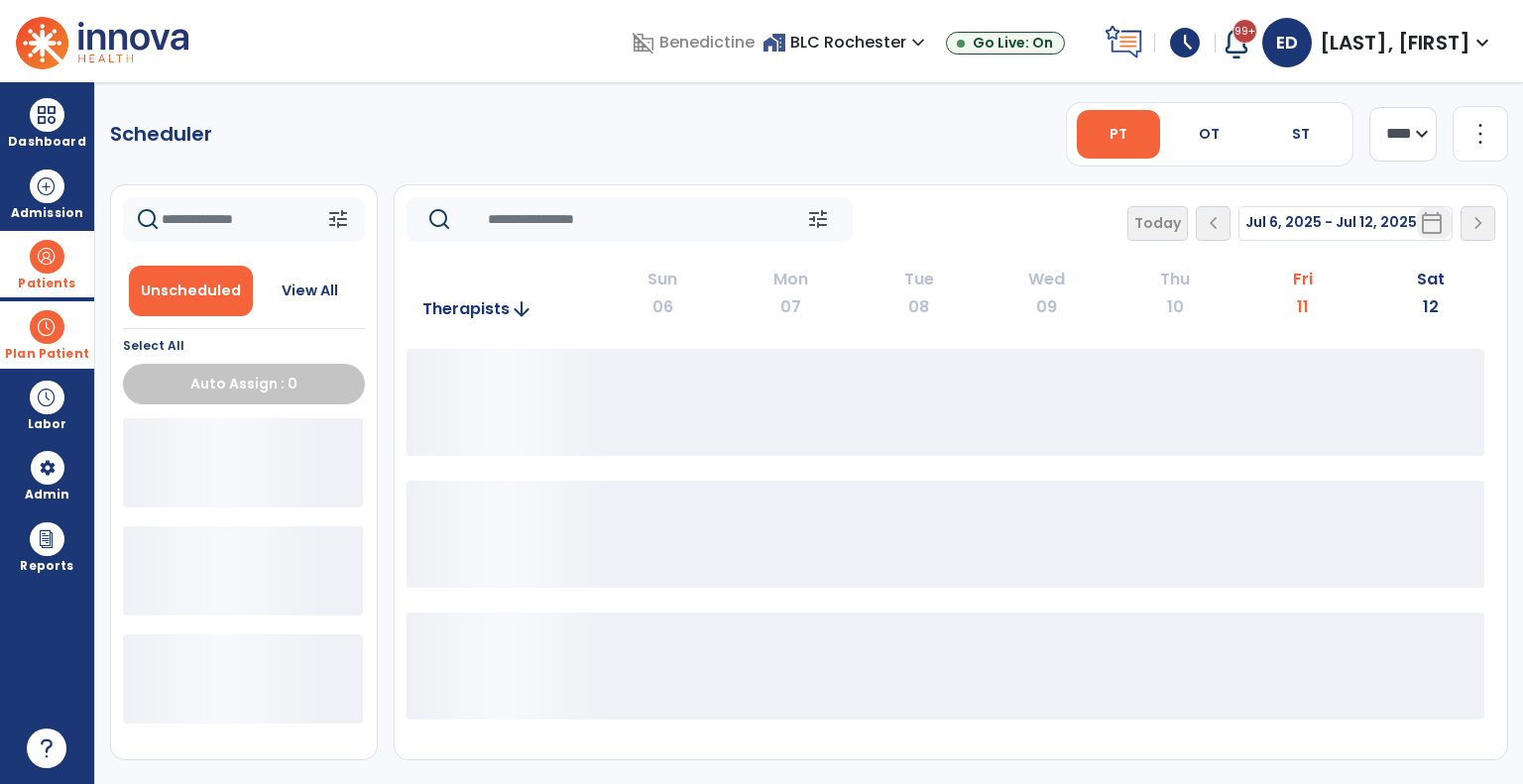 scroll, scrollTop: 0, scrollLeft: 0, axis: both 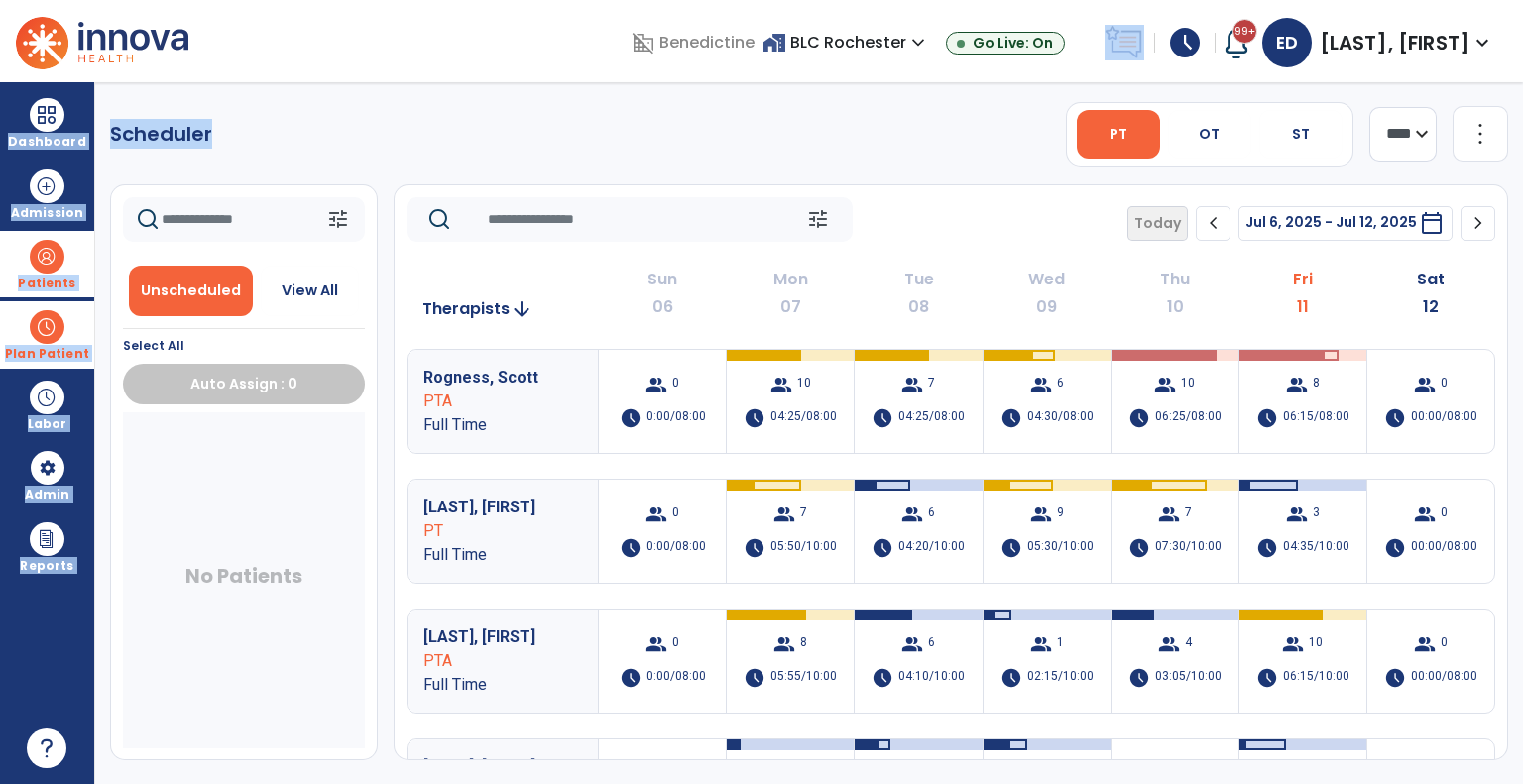 drag, startPoint x: 986, startPoint y: 75, endPoint x: 1427, endPoint y: 136, distance: 445.19883 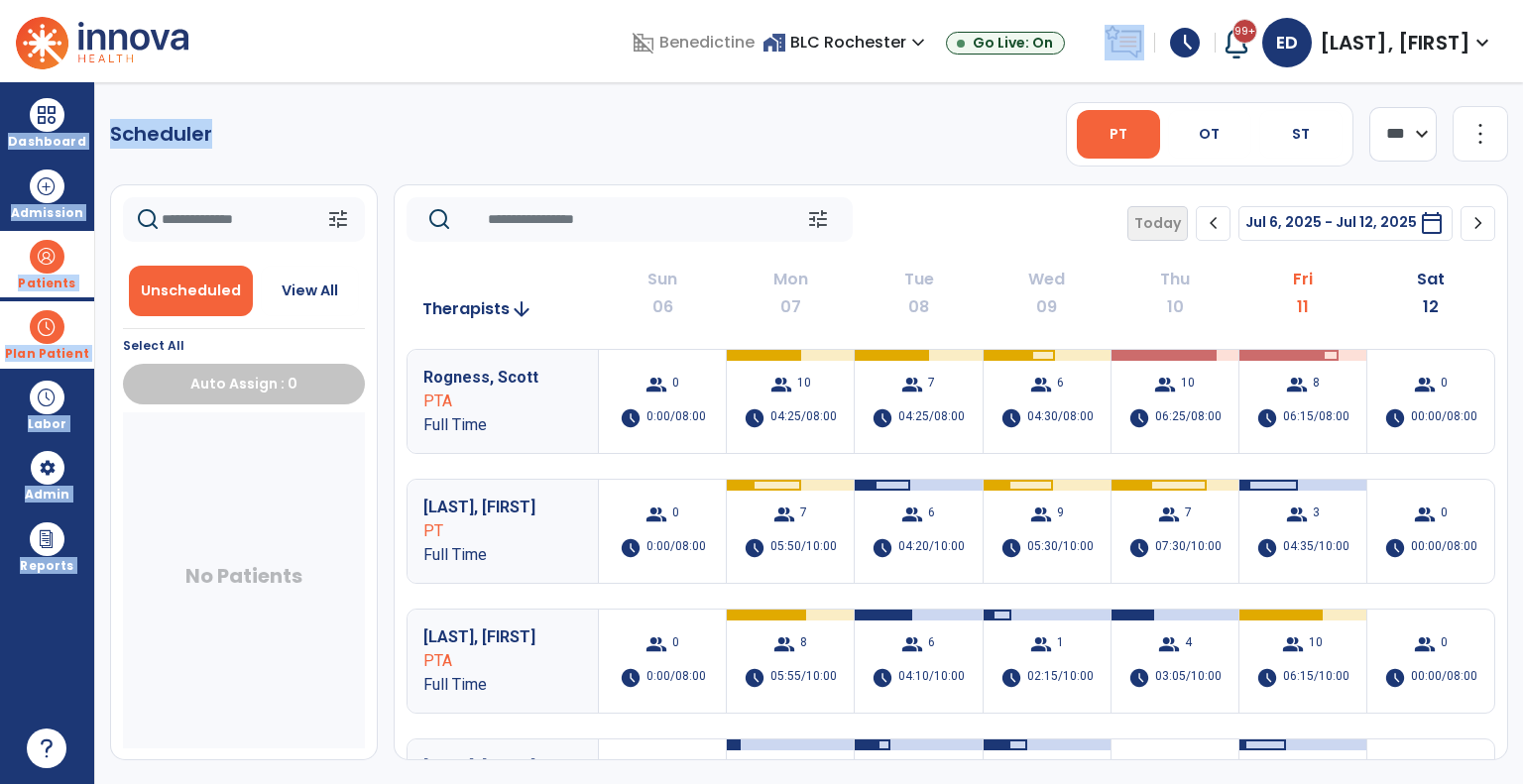 click on "**** ***" 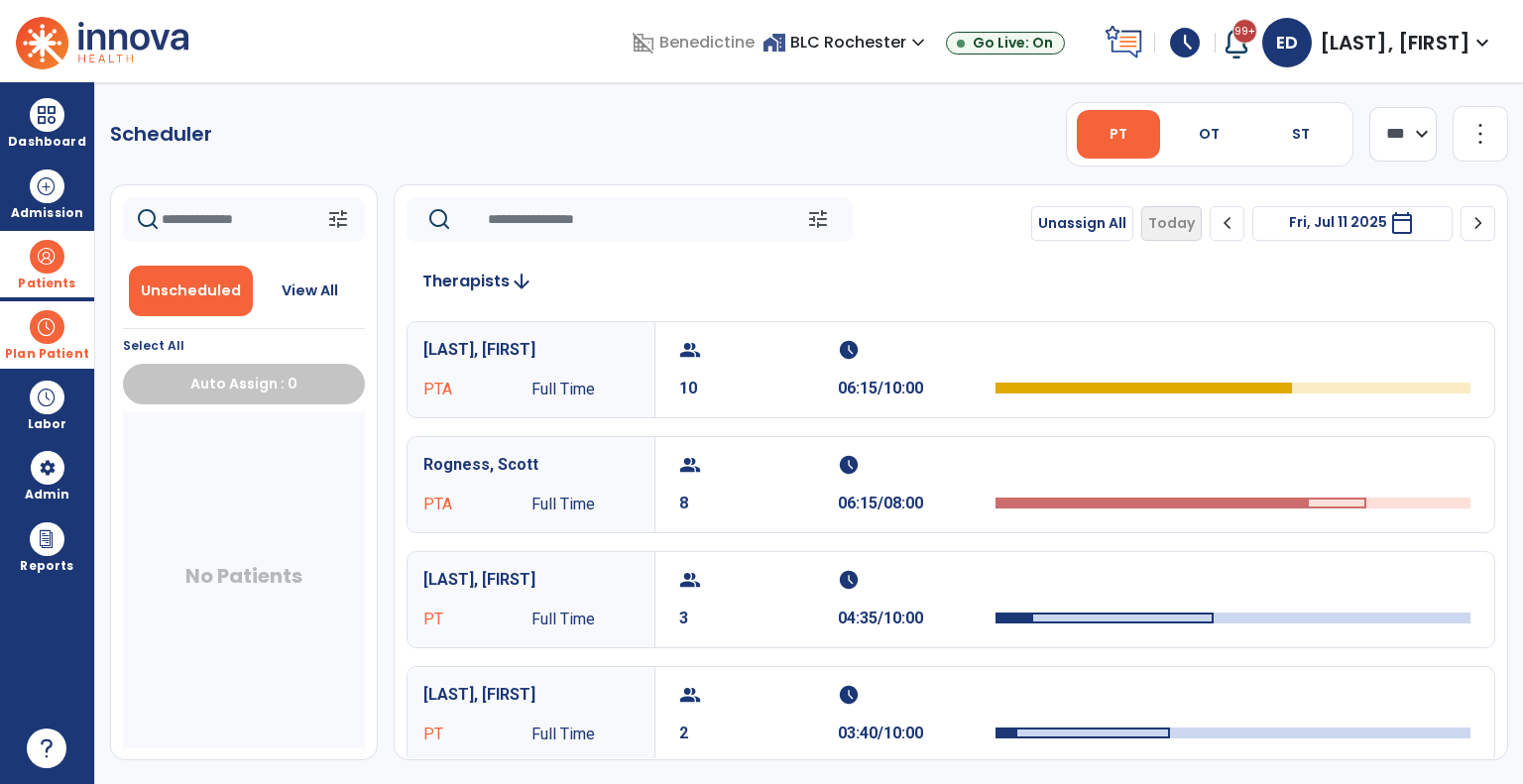 click on "calendar_today" at bounding box center (1404, 223) 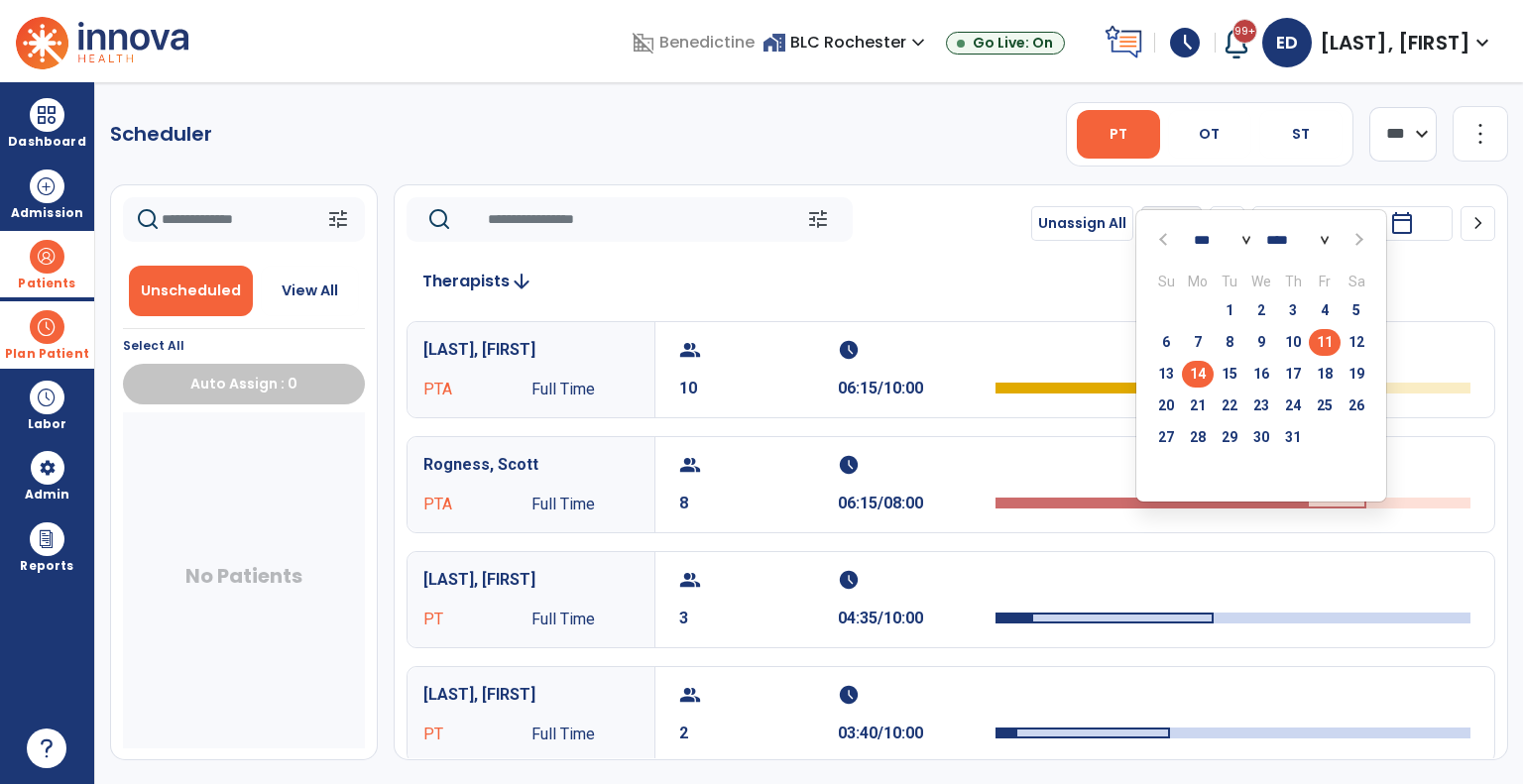 click on "14" at bounding box center (1198, 377) 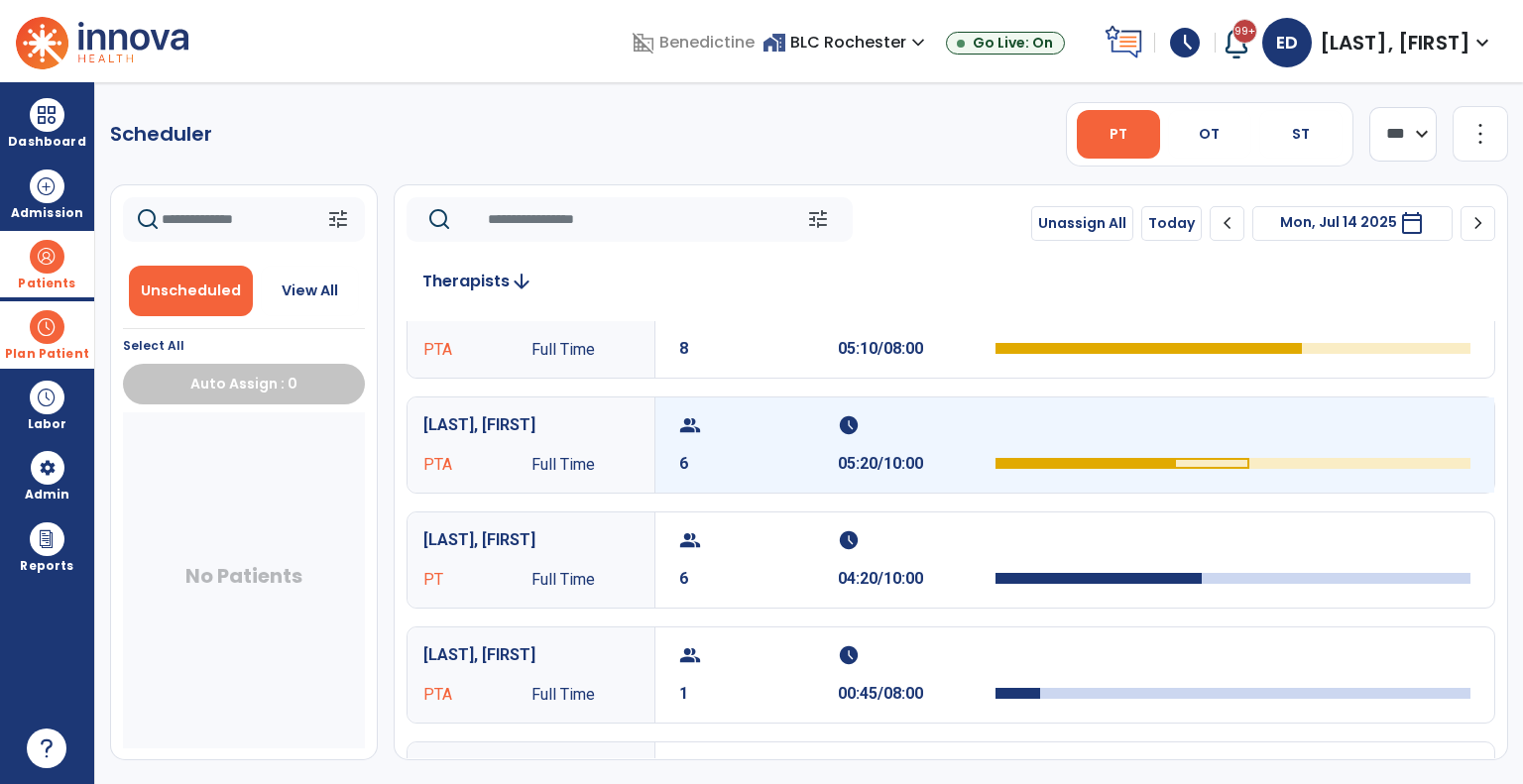 scroll, scrollTop: 0, scrollLeft: 0, axis: both 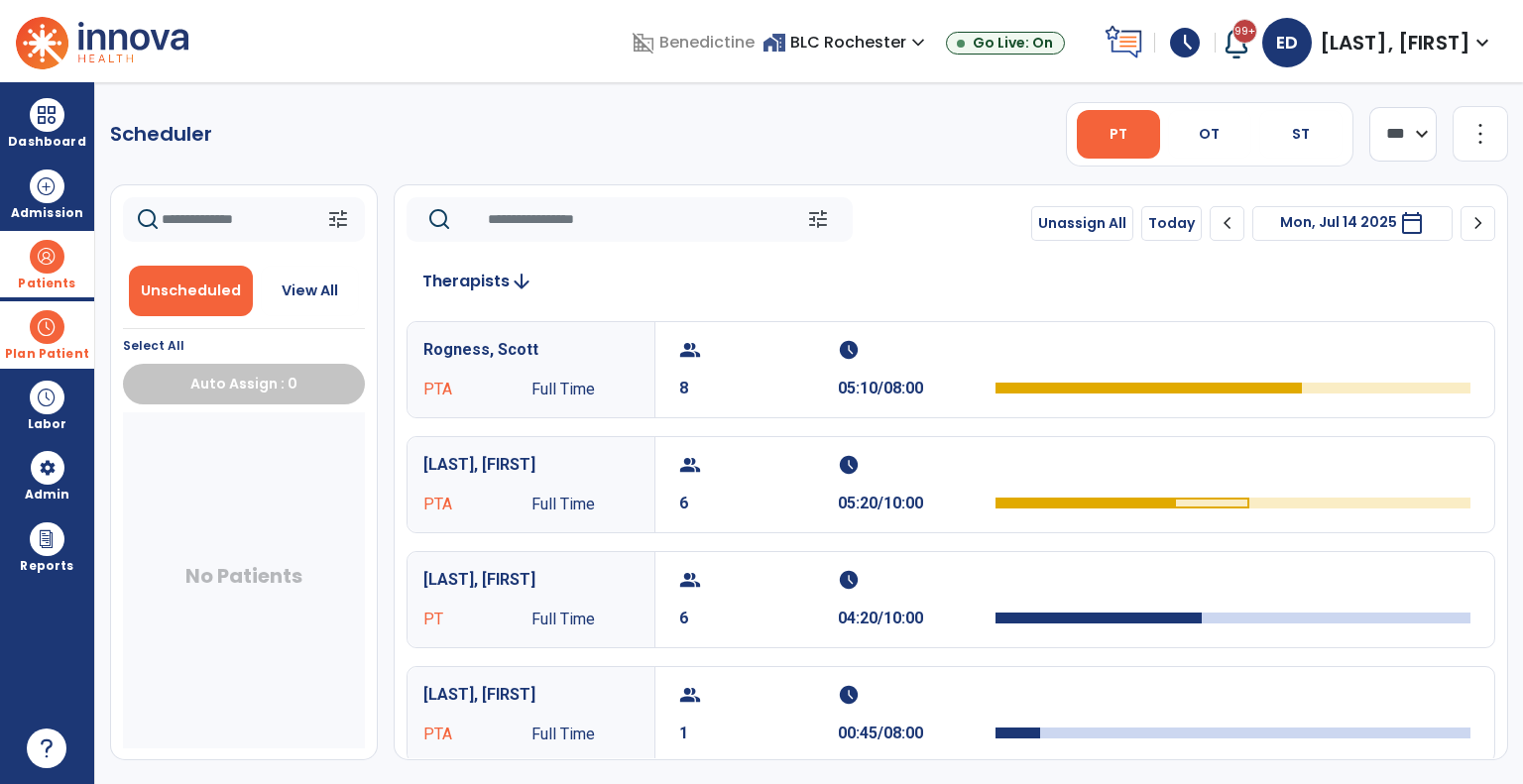click on "chevron_right" 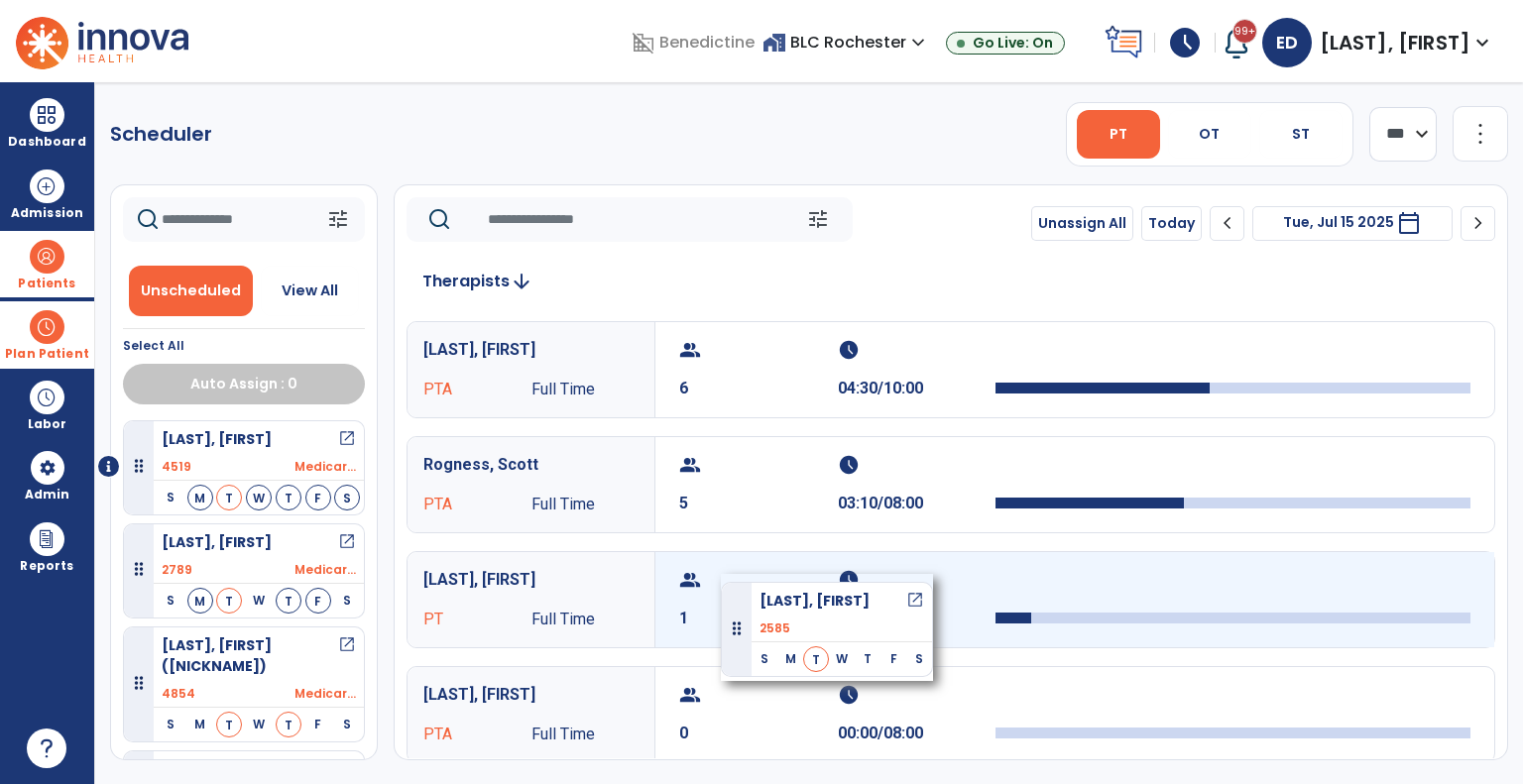 drag, startPoint x: 280, startPoint y: 462, endPoint x: 721, endPoint y: 574, distance: 455 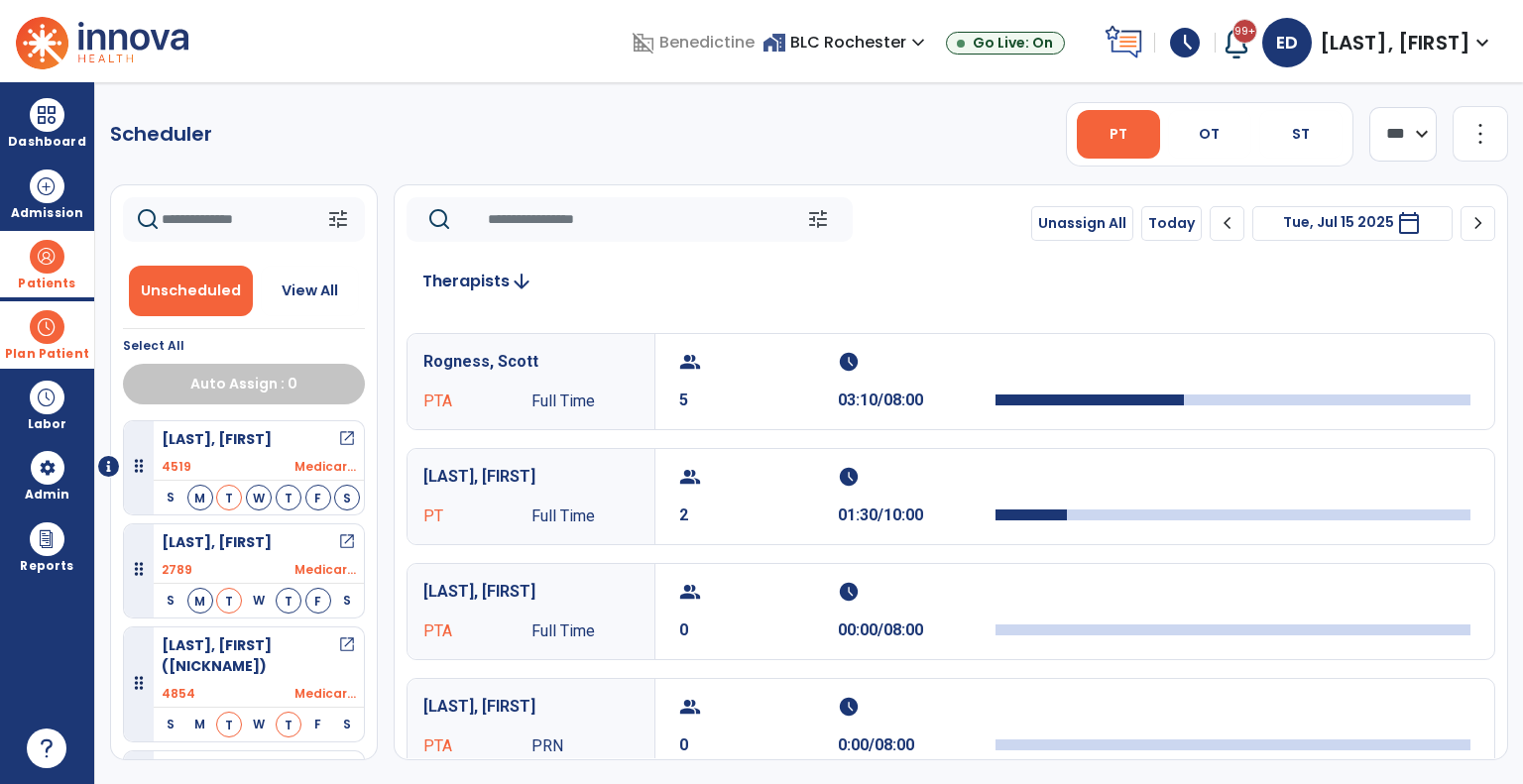 scroll, scrollTop: 0, scrollLeft: 0, axis: both 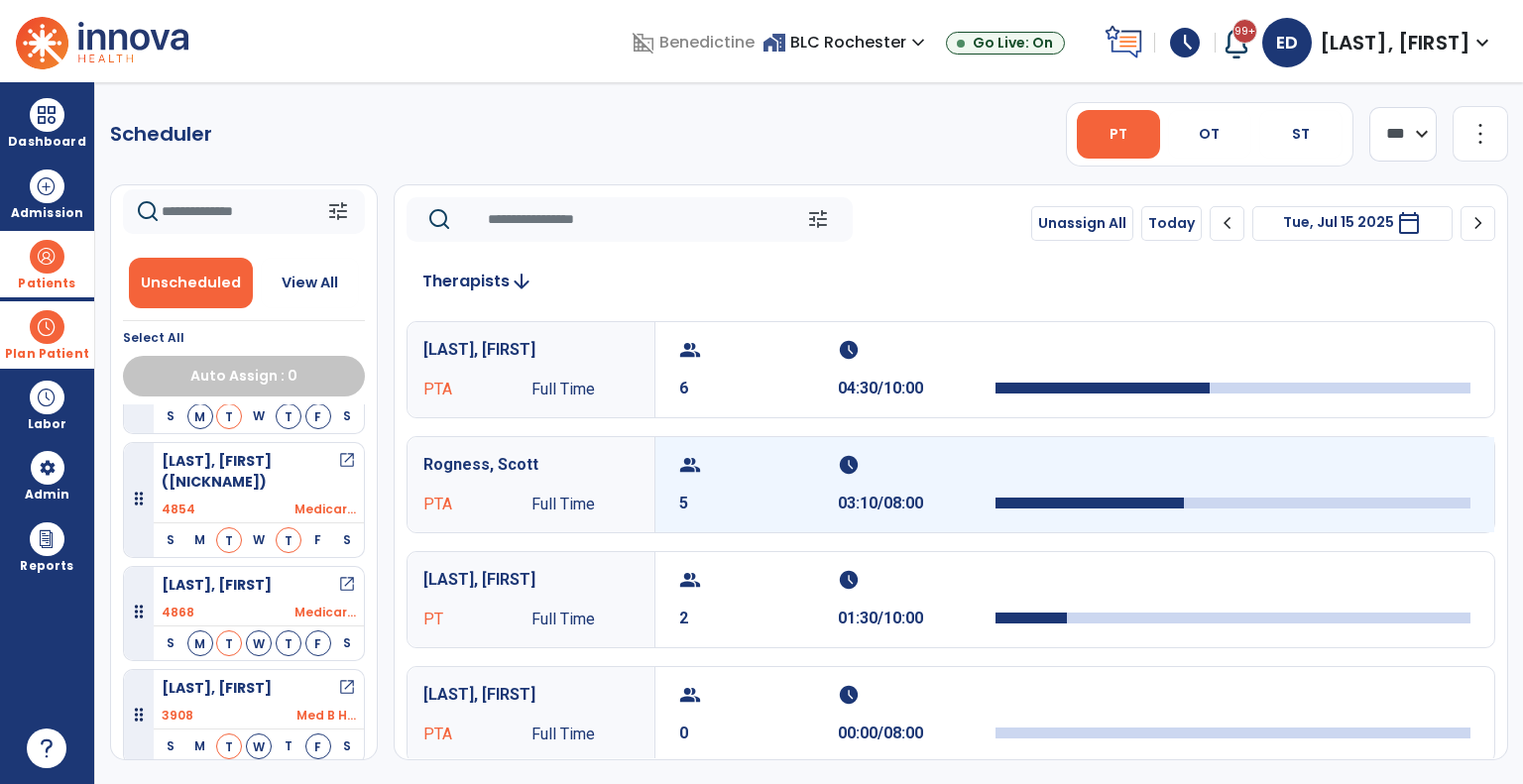 click on "5" at bounding box center (759, 504) 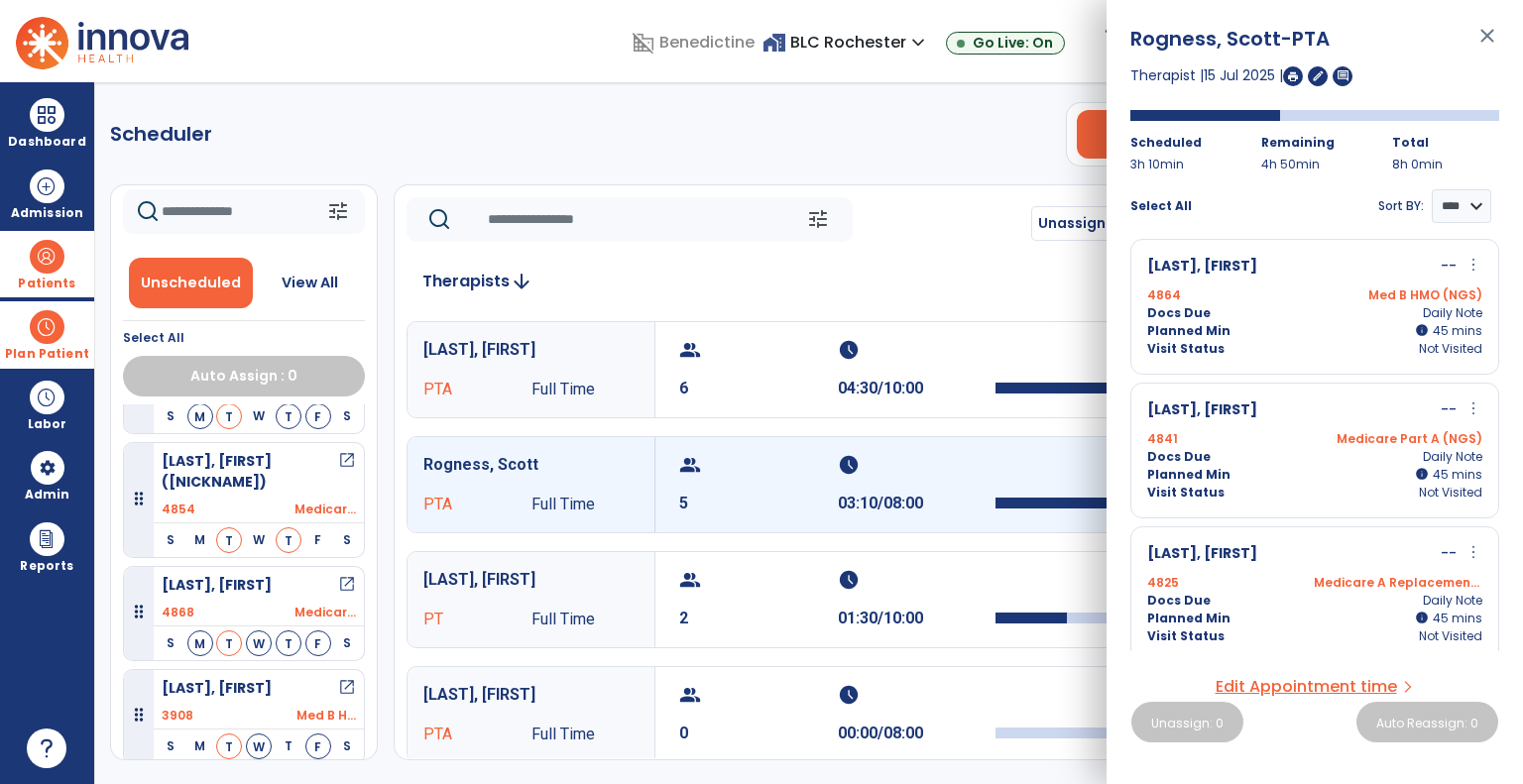 scroll, scrollTop: 0, scrollLeft: 0, axis: both 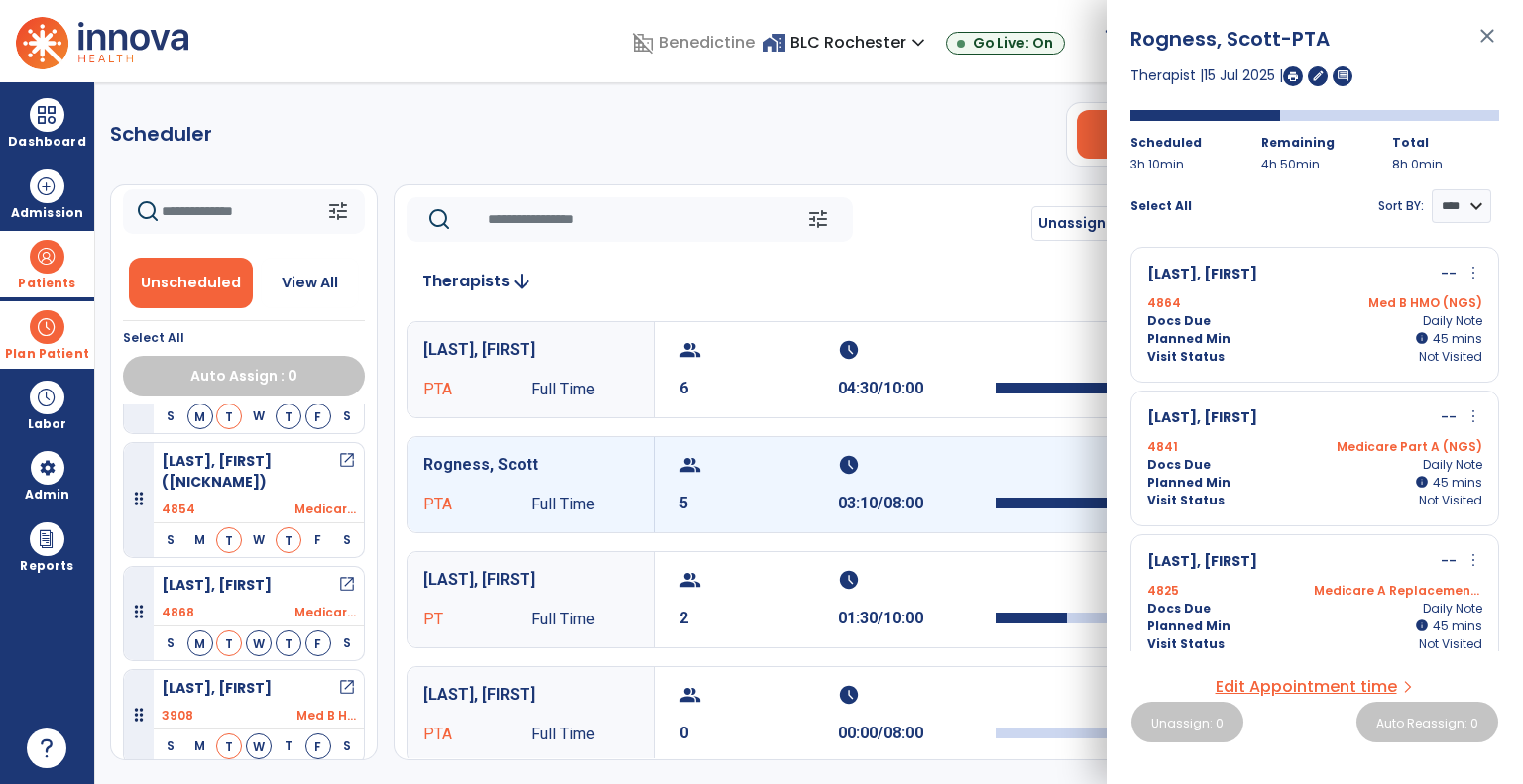 click on "Johannsen, Nacia   --  more_vert  edit   Edit Session   alt_route   Split Minutes  4841 Medicare Part A (NGS)  Docs Due Daily Note   Planned Min  info   45 I 45 mins  Visit Status  Not Visited" at bounding box center [1315, 458] 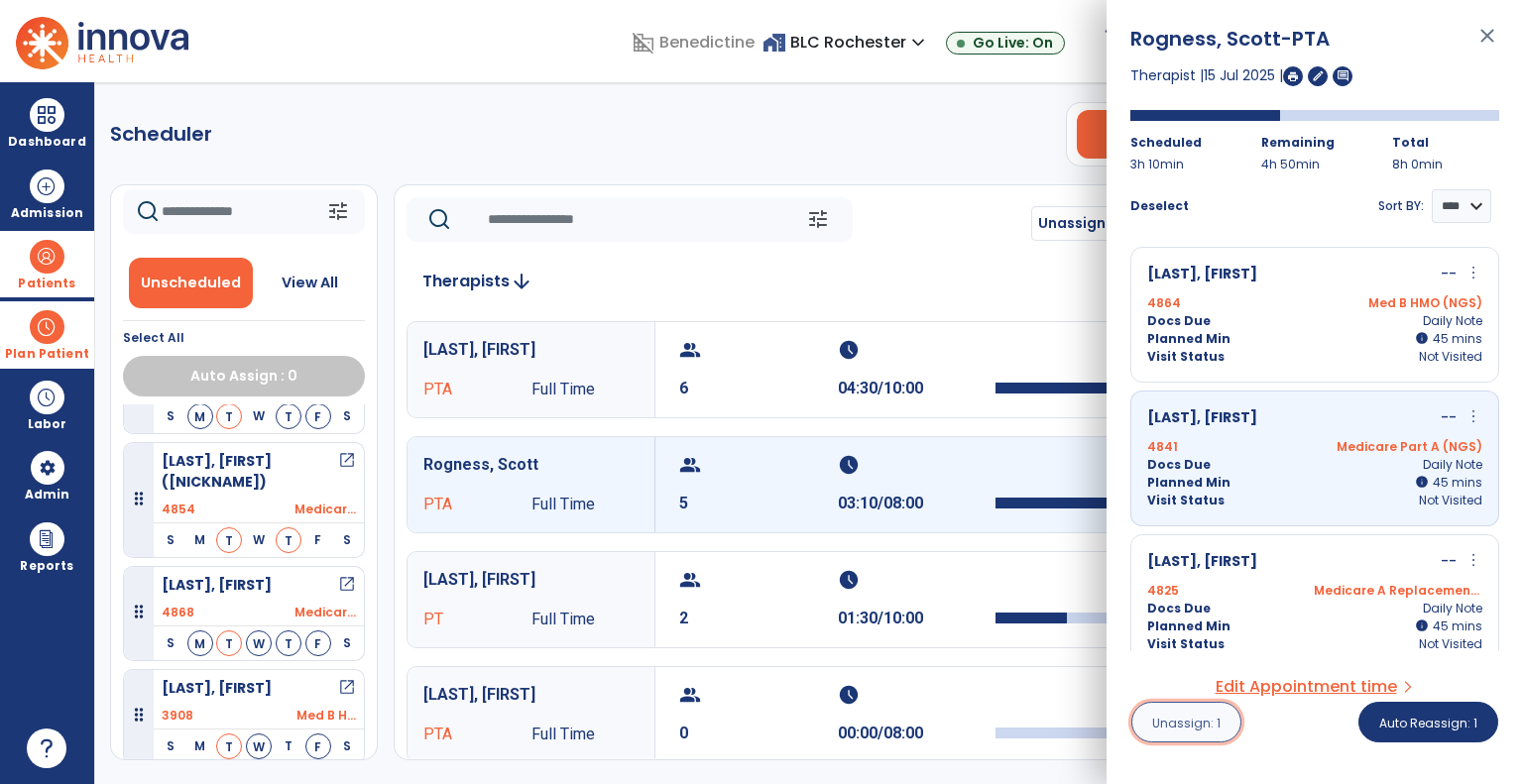 click on "Unassign: 1" at bounding box center [1186, 723] 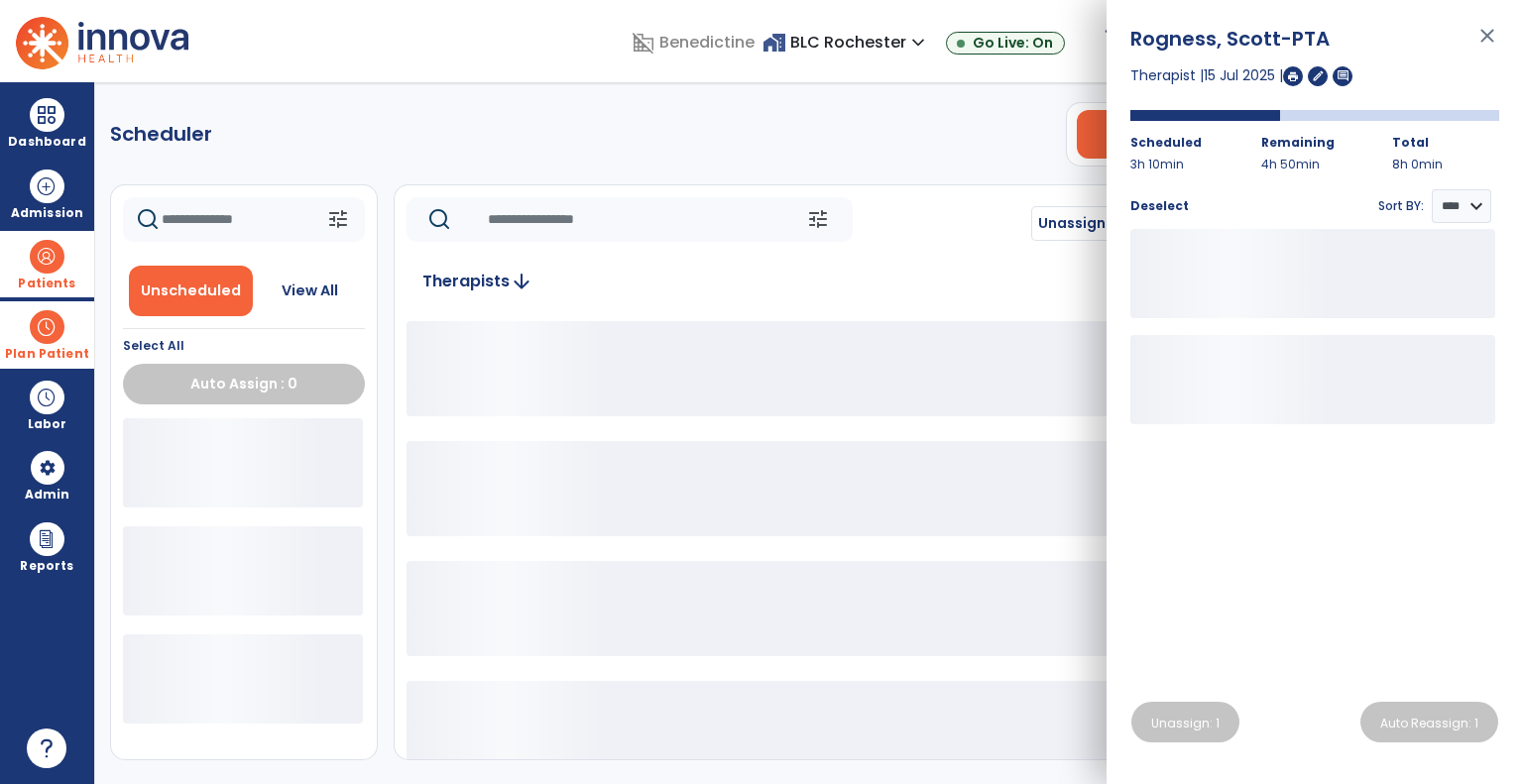 scroll, scrollTop: 0, scrollLeft: 0, axis: both 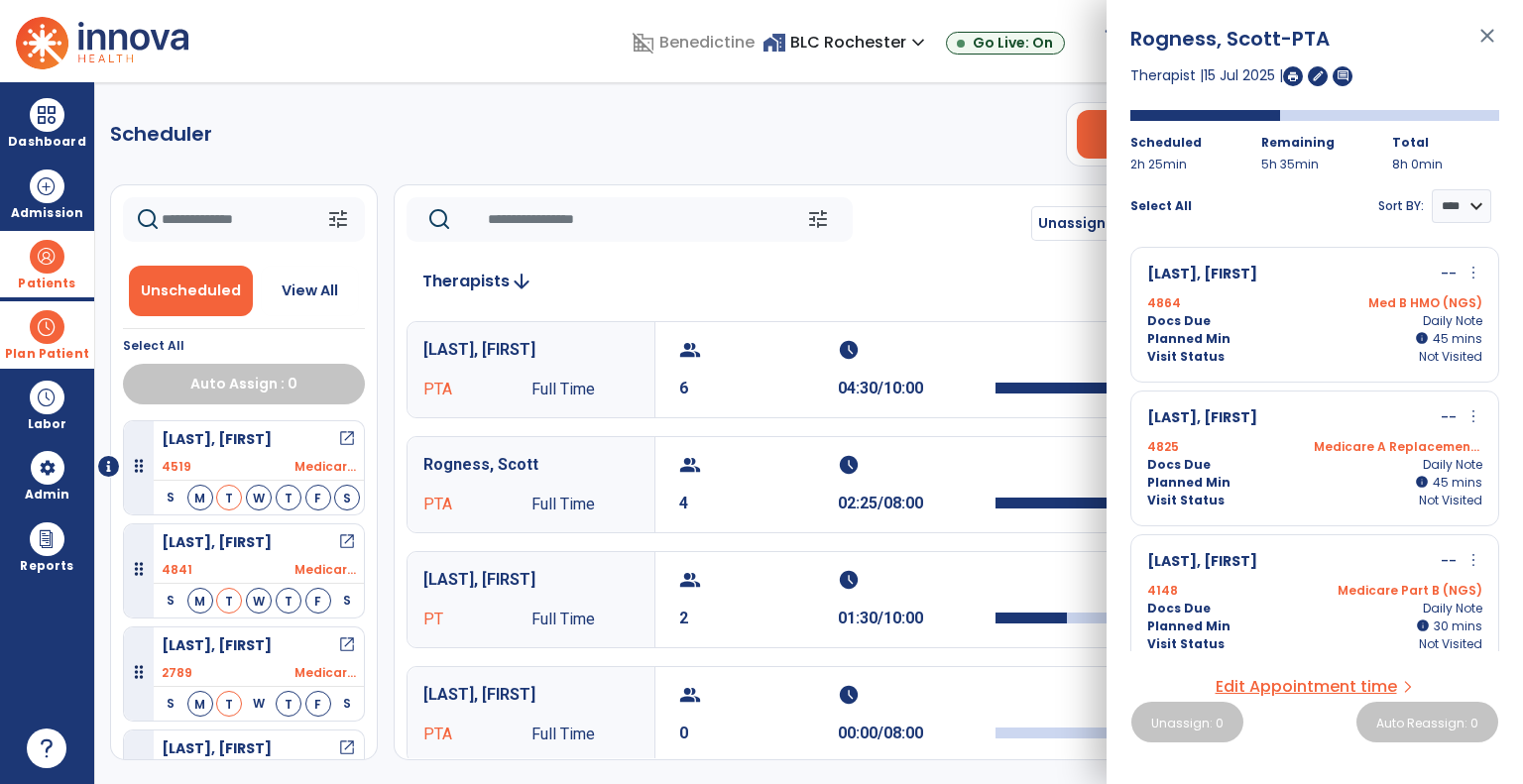 click on "close" at bounding box center (1487, 45) 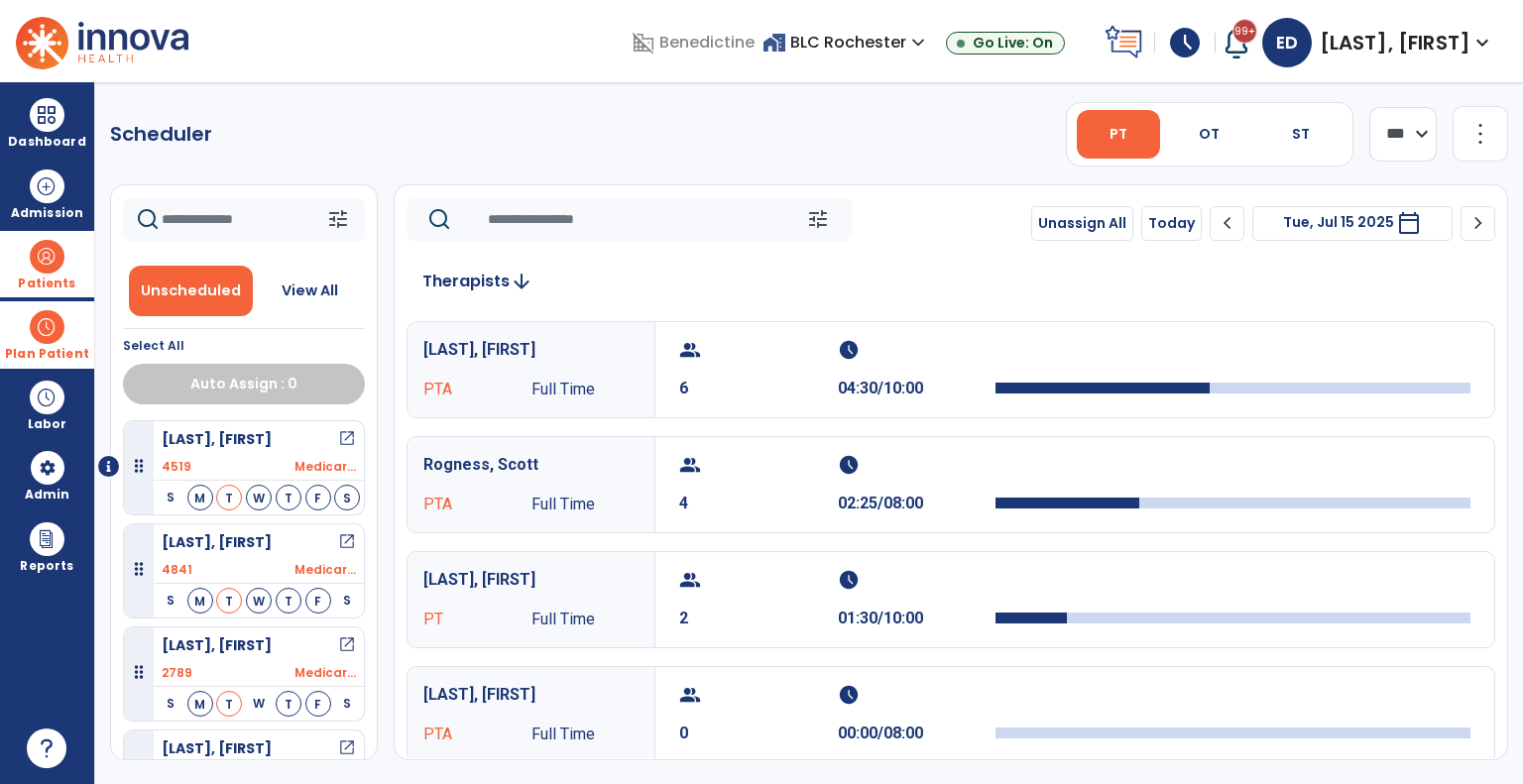 click 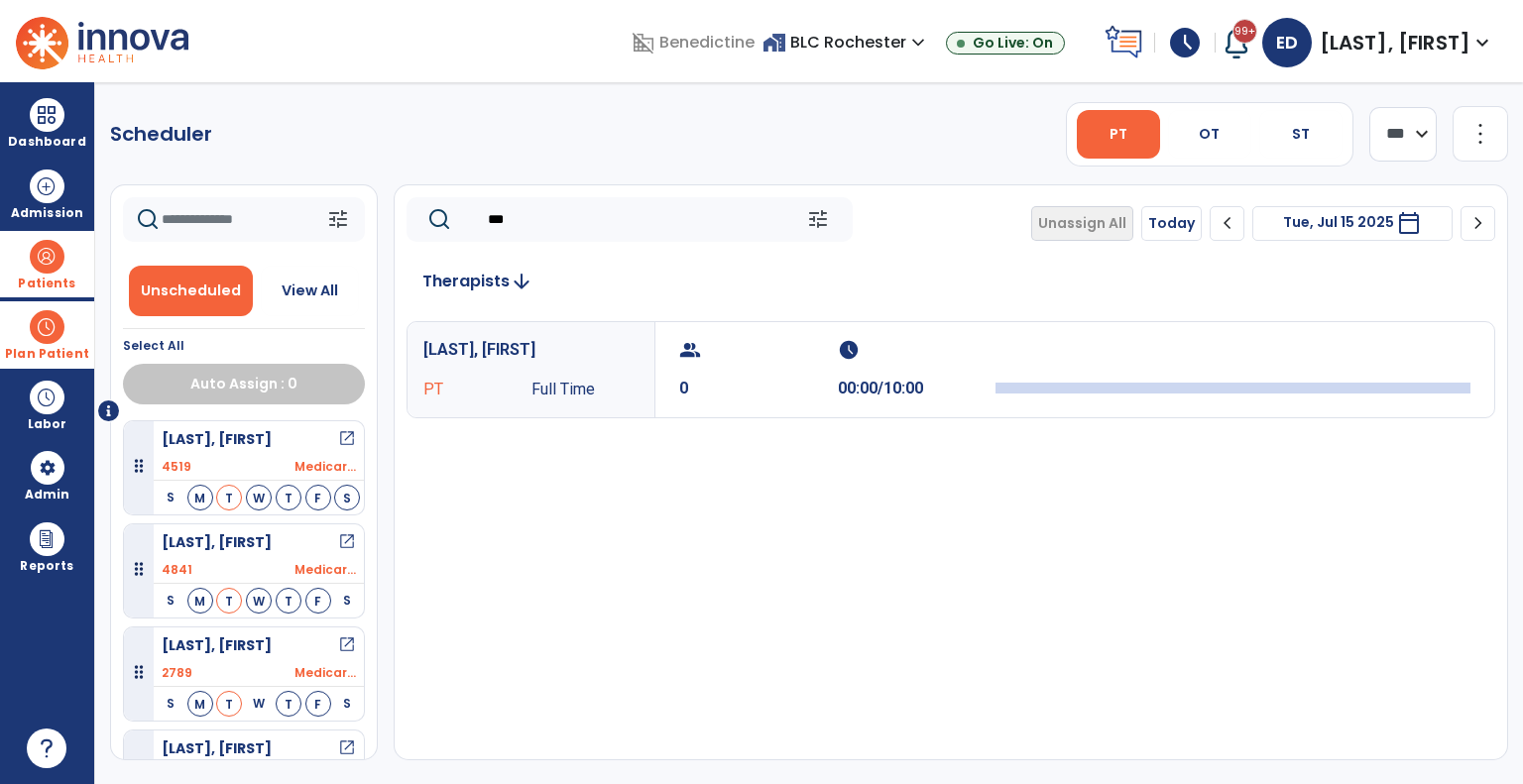 scroll, scrollTop: 67, scrollLeft: 0, axis: vertical 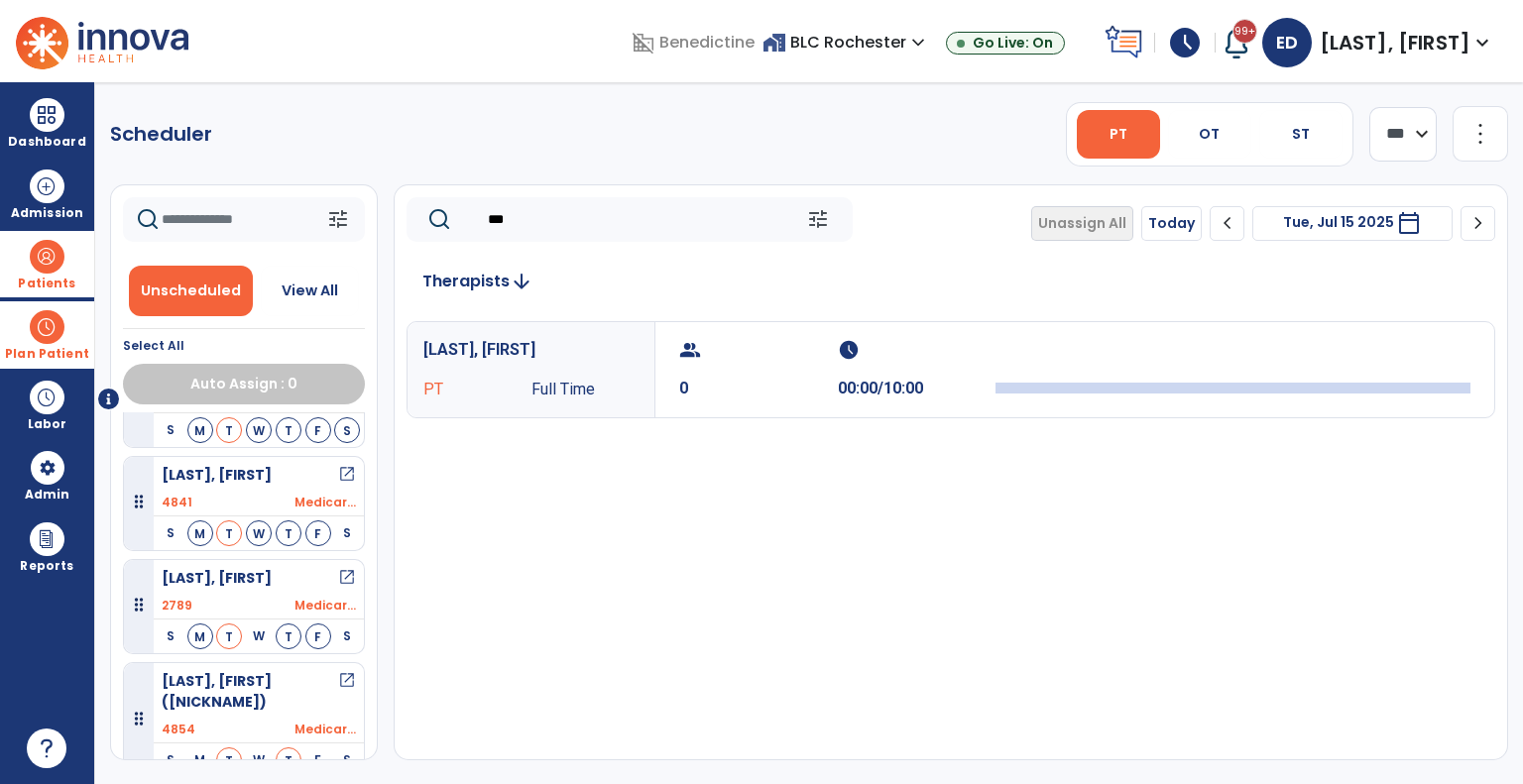 type on "***" 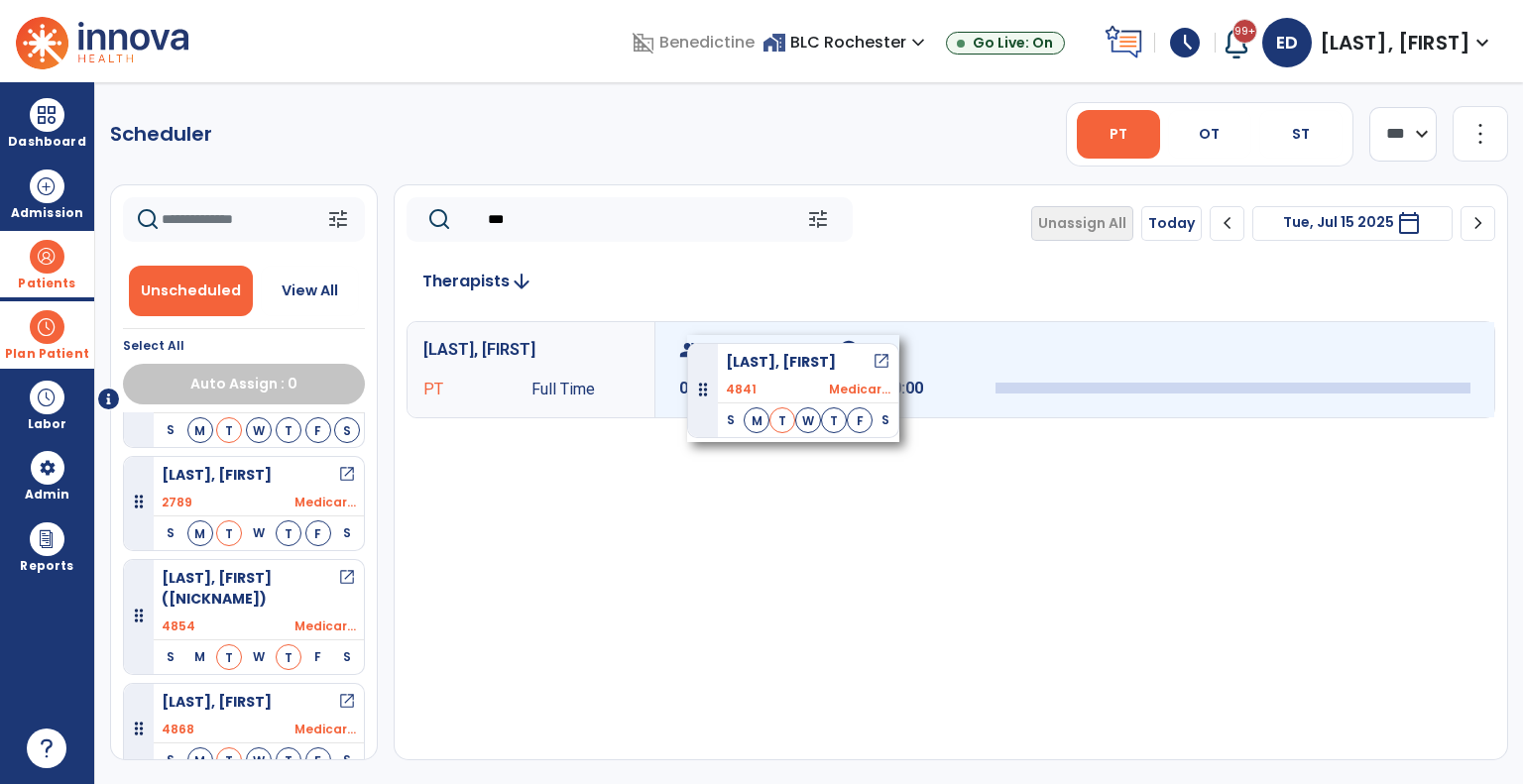 drag, startPoint x: 232, startPoint y: 504, endPoint x: 687, endPoint y: 336, distance: 485.02474 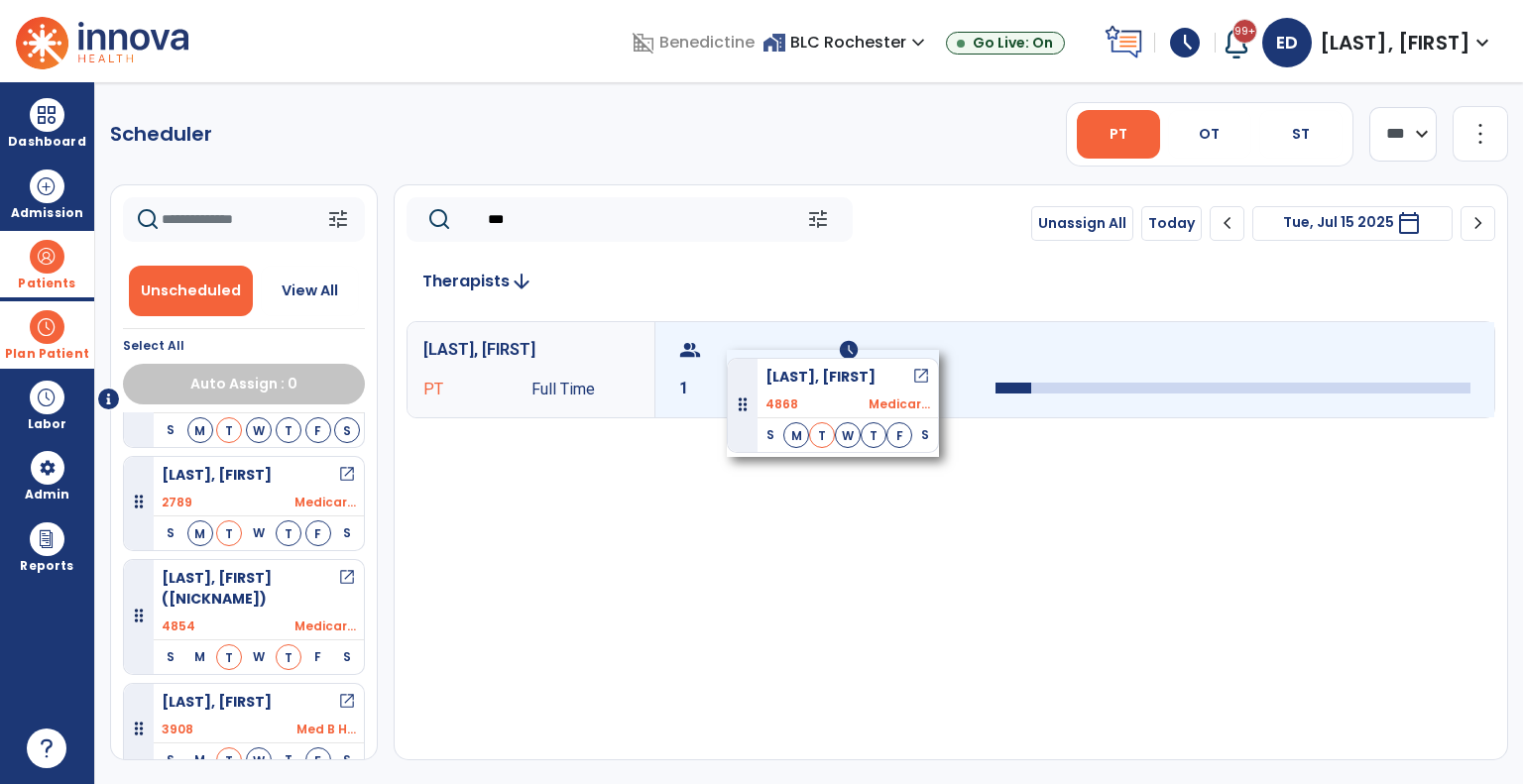 drag, startPoint x: 224, startPoint y: 707, endPoint x: 724, endPoint y: 329, distance: 626.80459 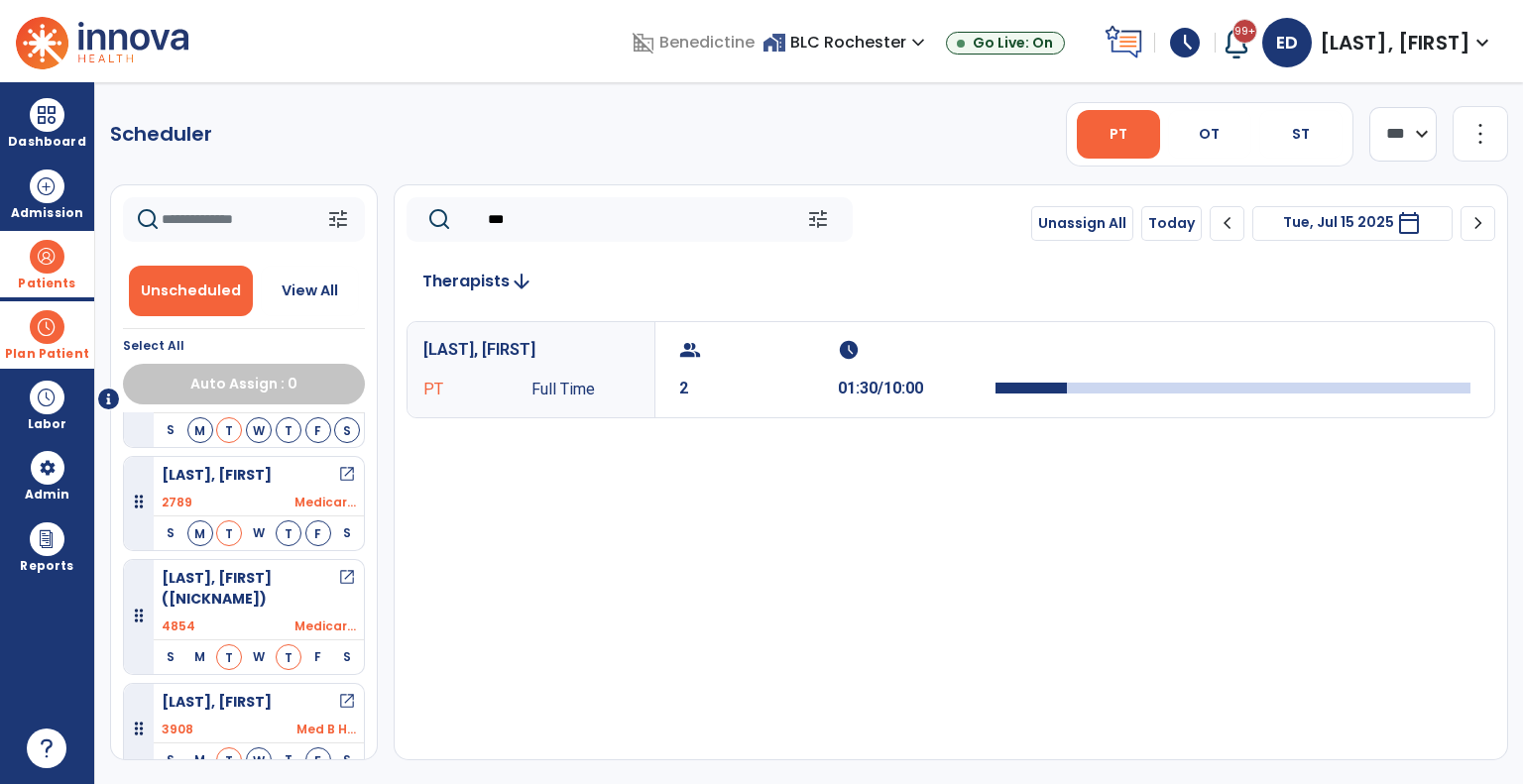 drag, startPoint x: 531, startPoint y: 217, endPoint x: 436, endPoint y: 198, distance: 96.881371 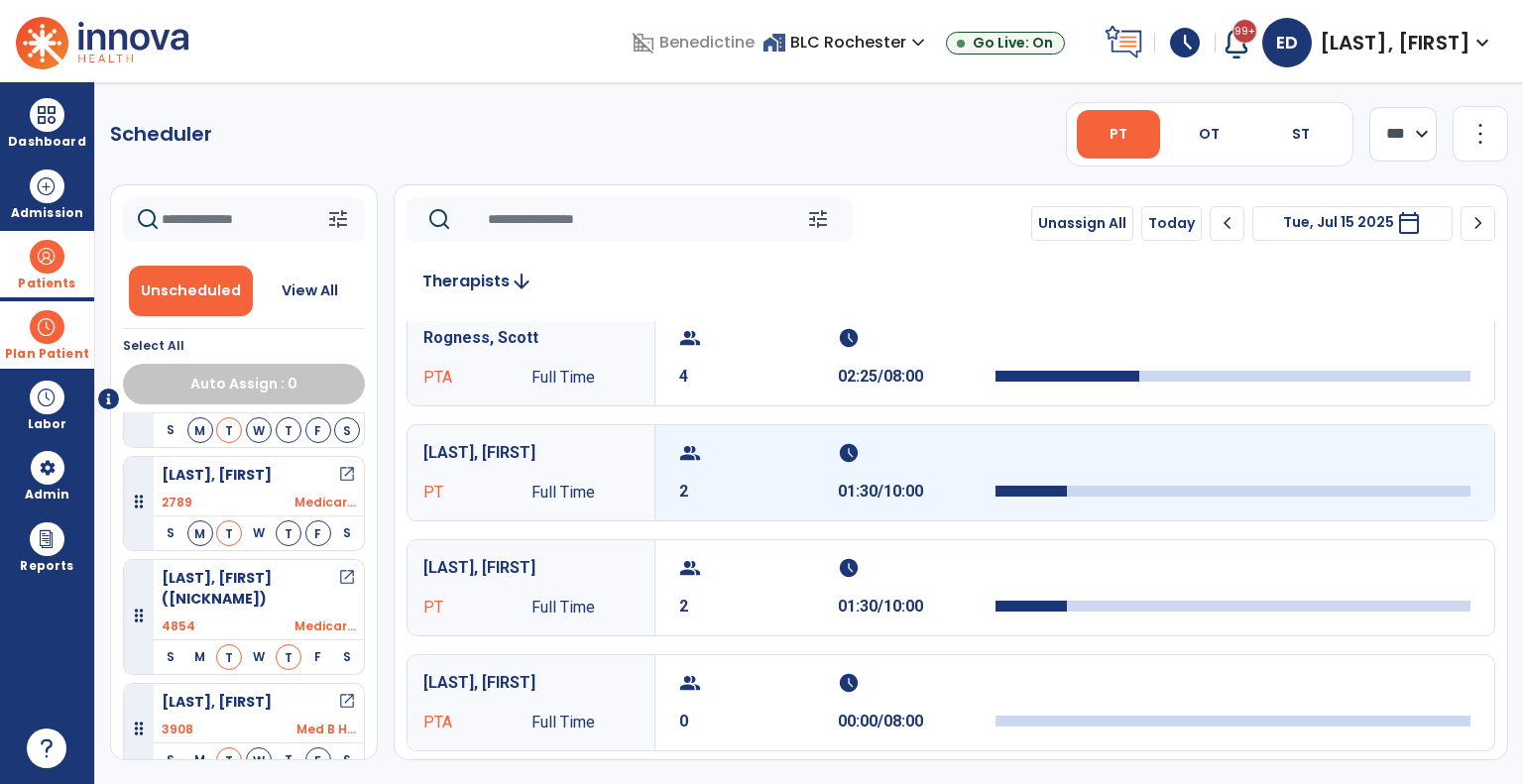 scroll, scrollTop: 154, scrollLeft: 0, axis: vertical 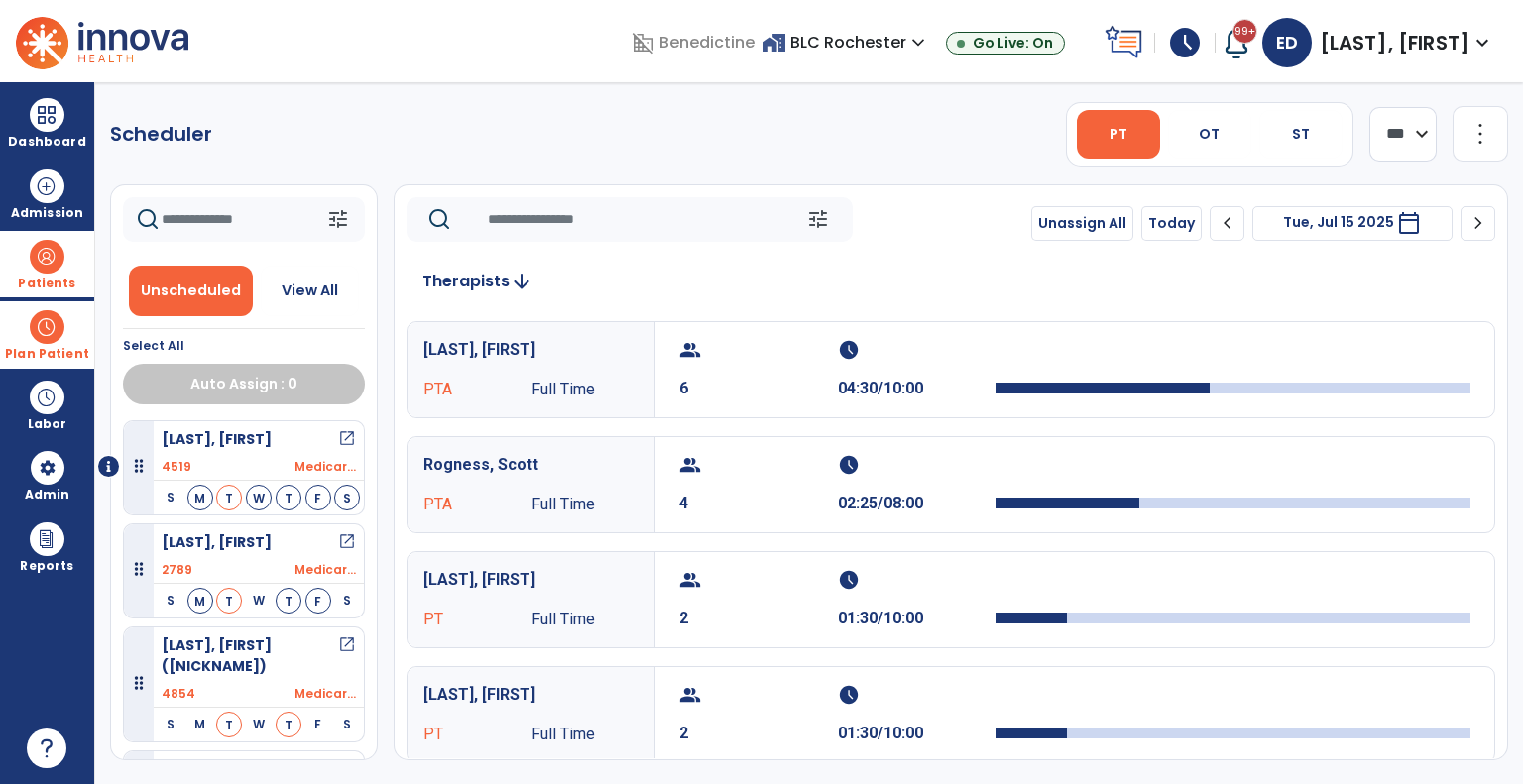 type 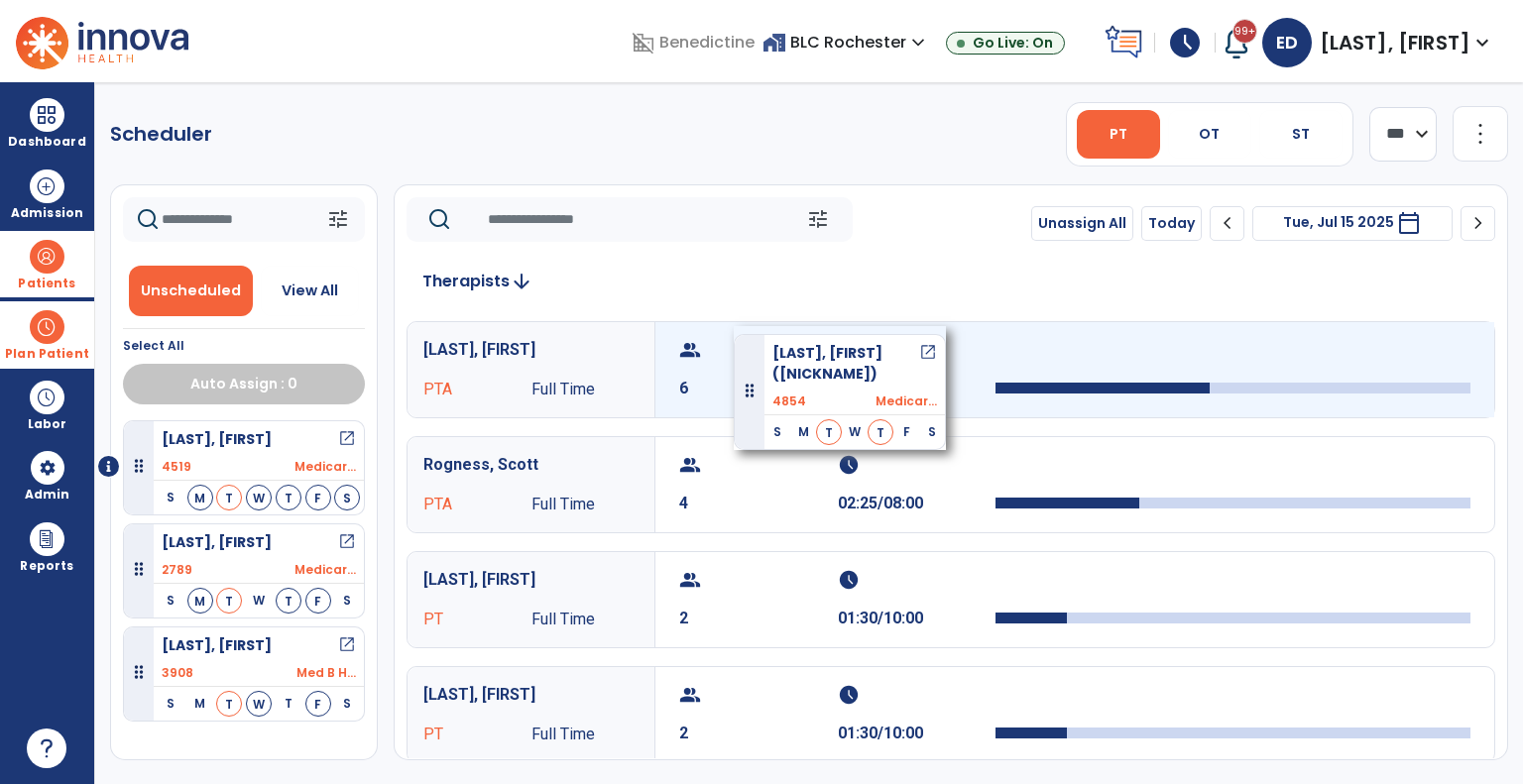 drag, startPoint x: 218, startPoint y: 664, endPoint x: 734, endPoint y: 326, distance: 616.8468 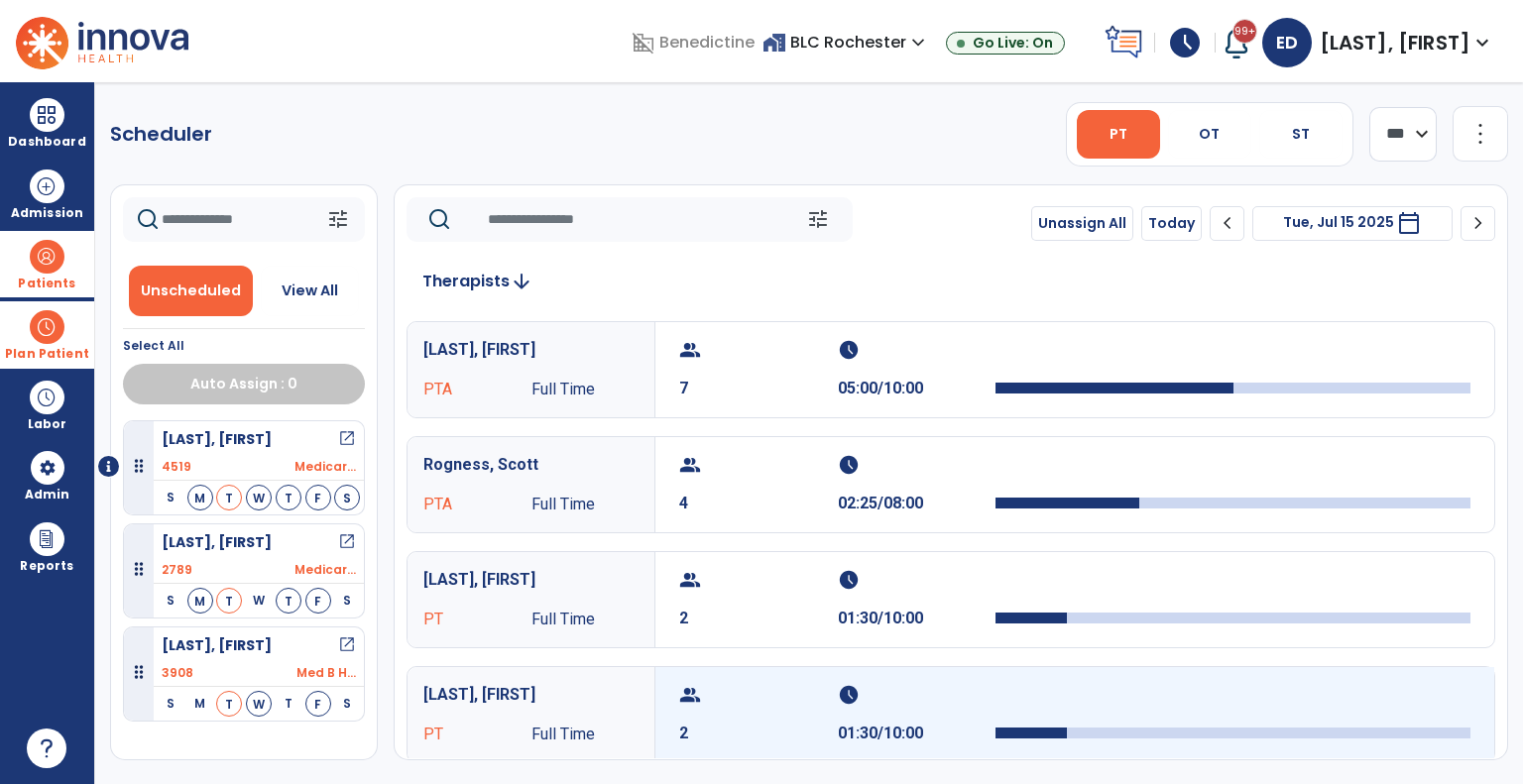 click on "group" at bounding box center (756, 695) 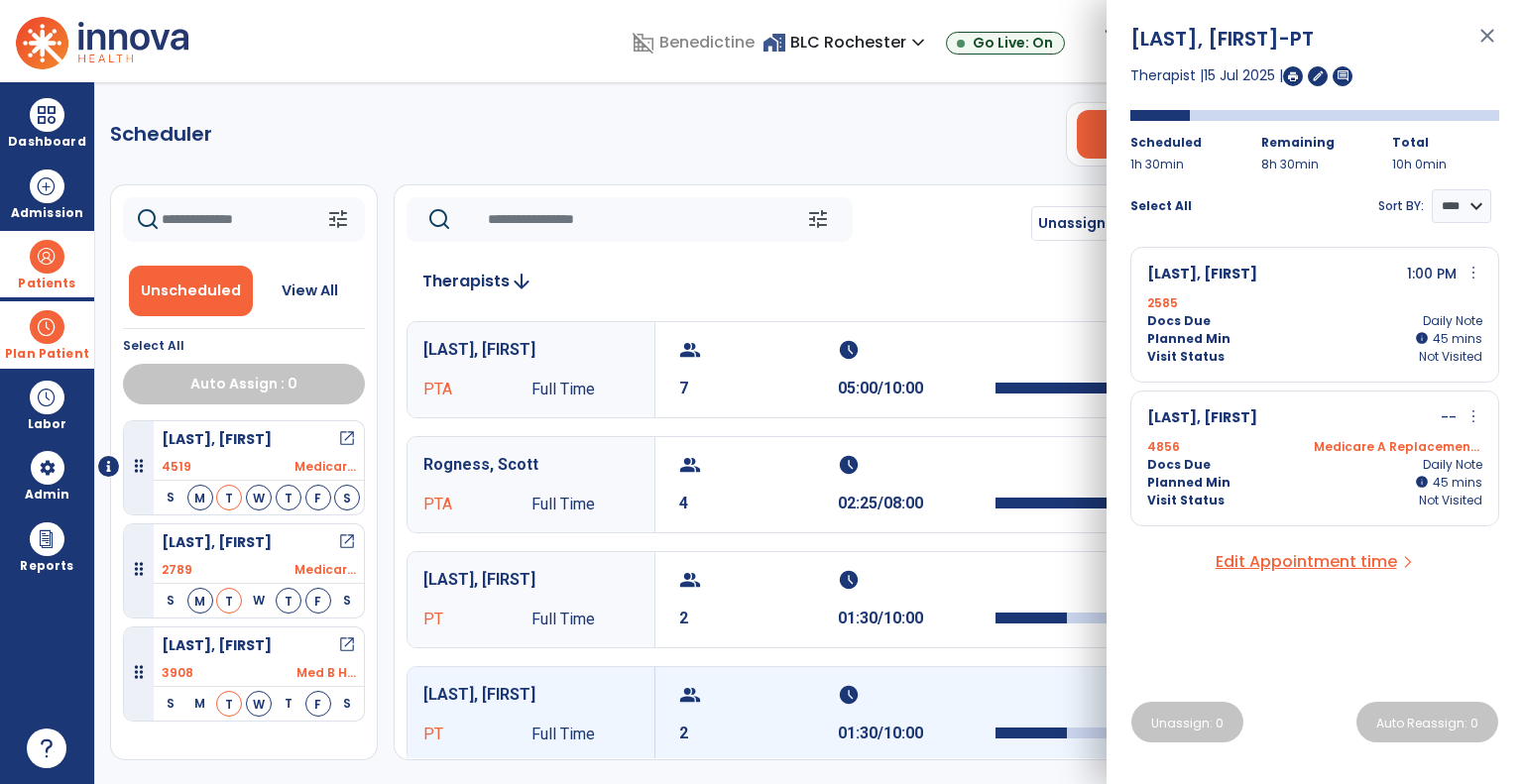 click on "close" at bounding box center (1487, 45) 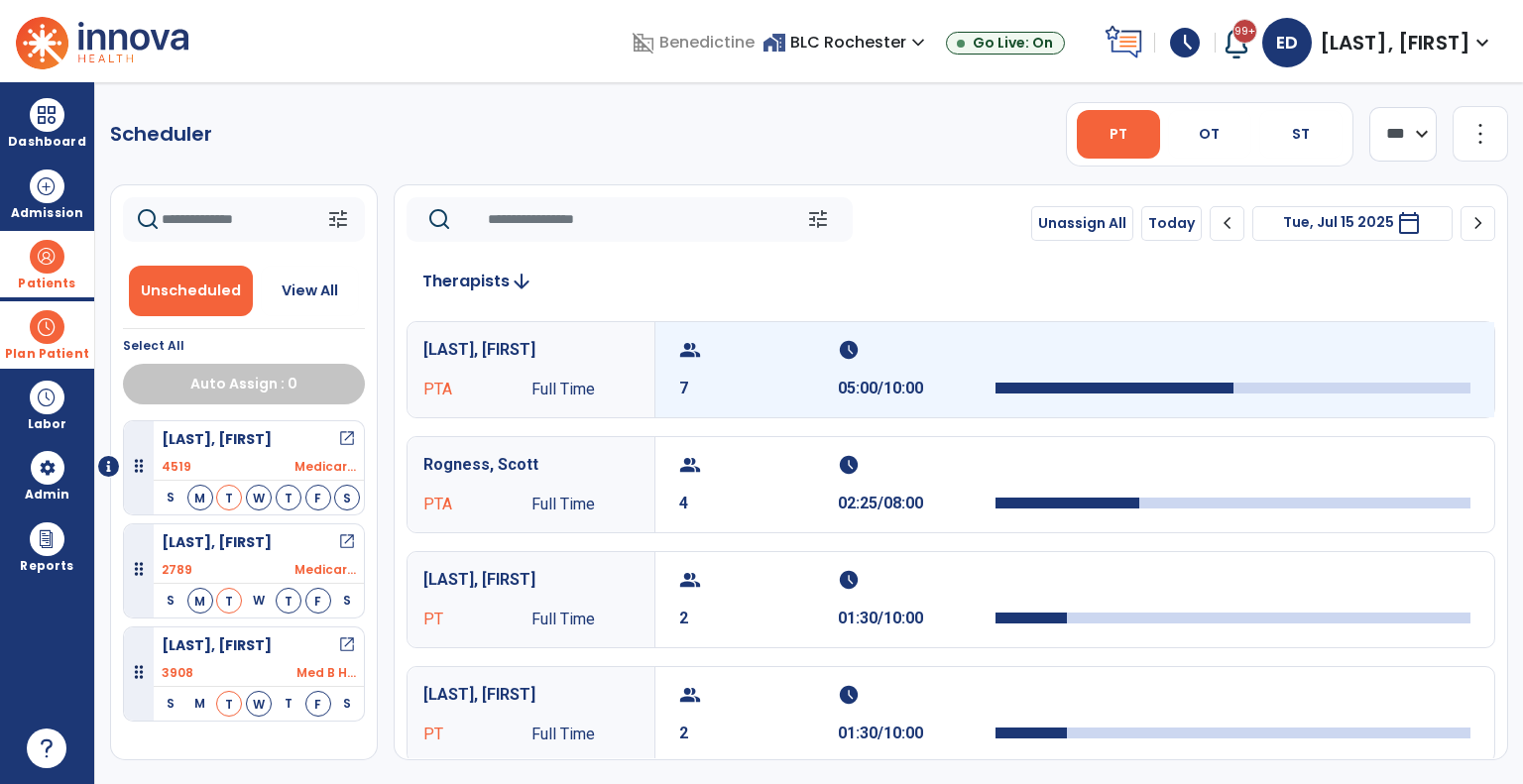 click on "group  7  schedule  05:00/10:00" at bounding box center [1075, 370] 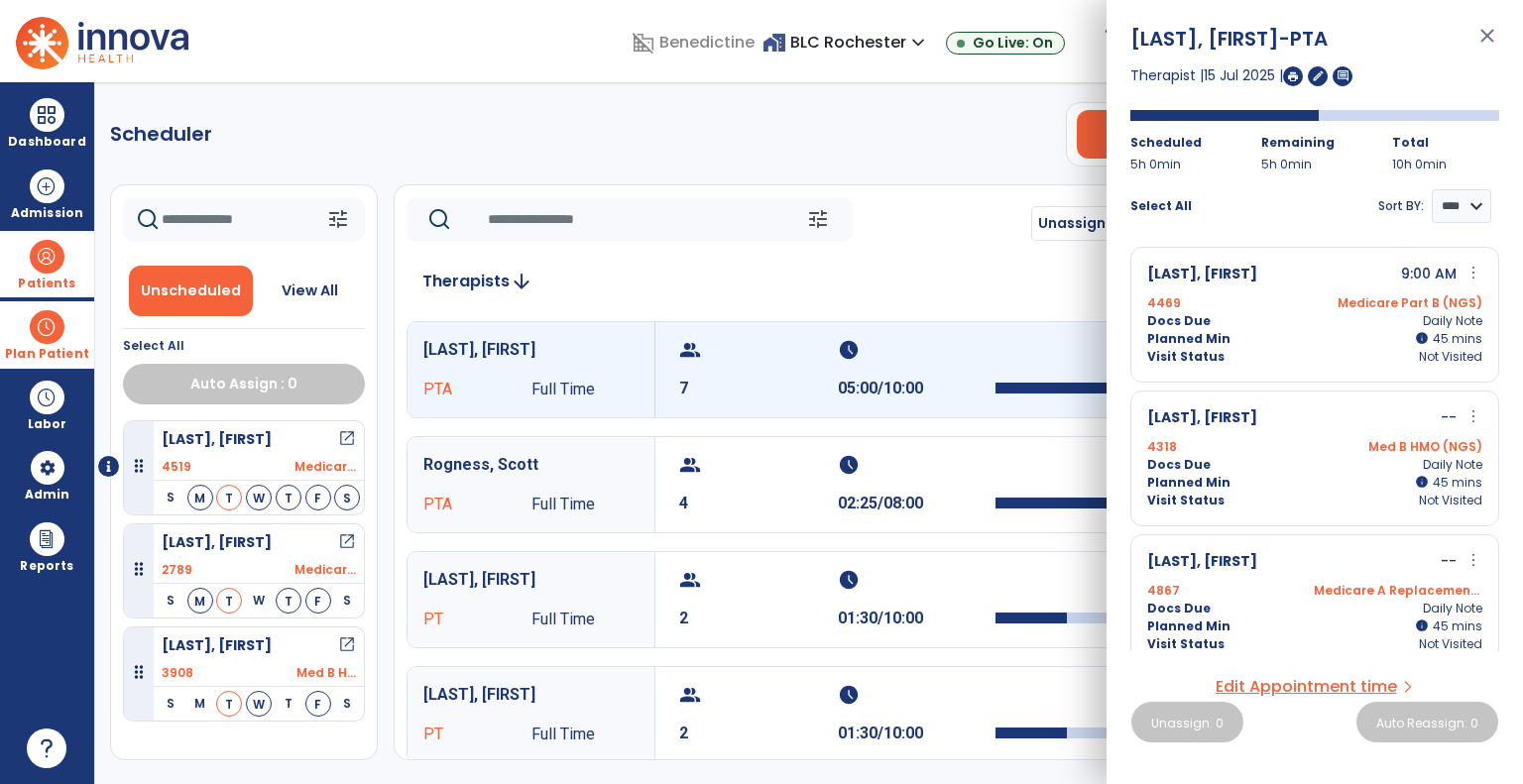 click on "more_vert" at bounding box center (1473, 416) 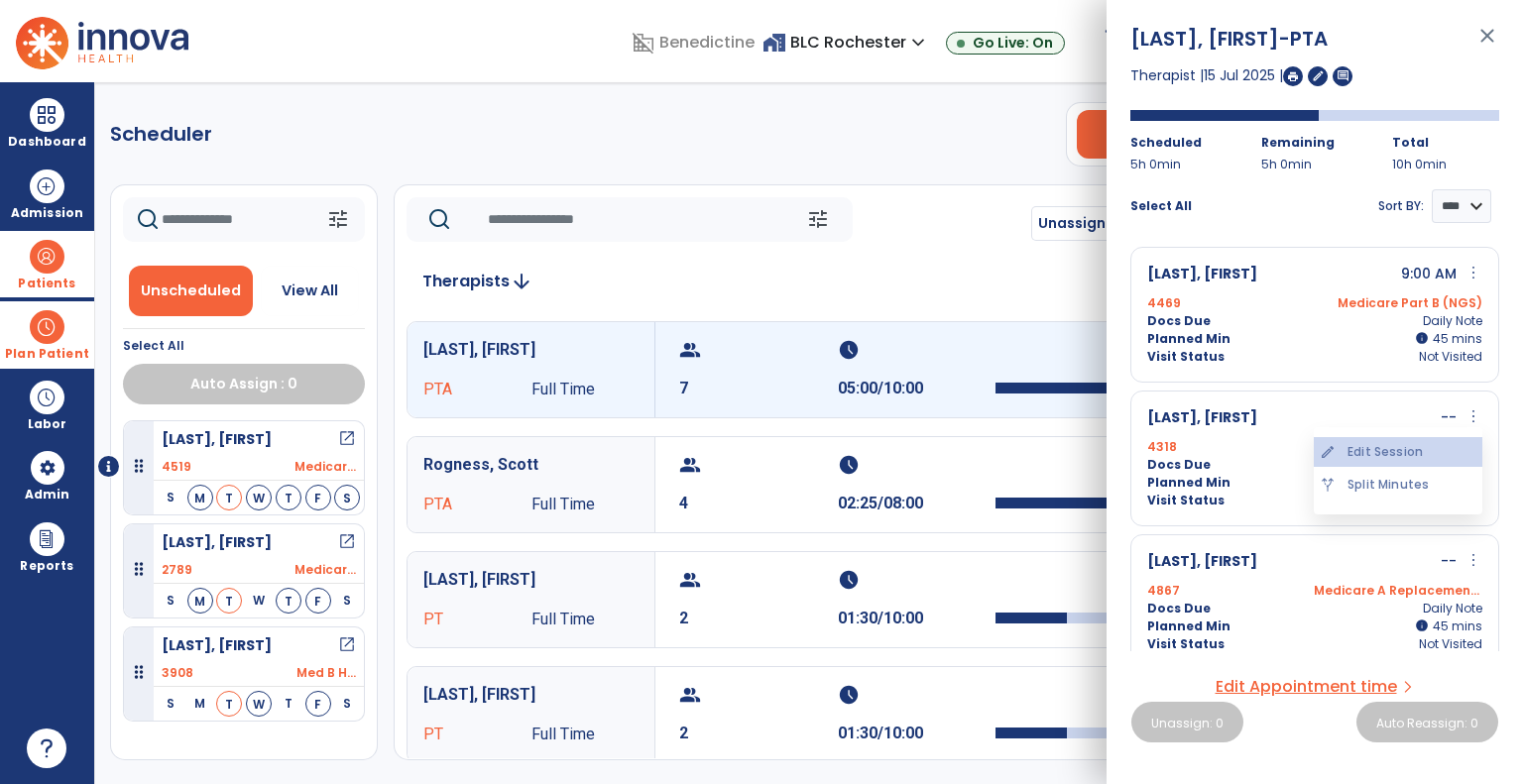 click on "edit   Edit Session" at bounding box center (1398, 452) 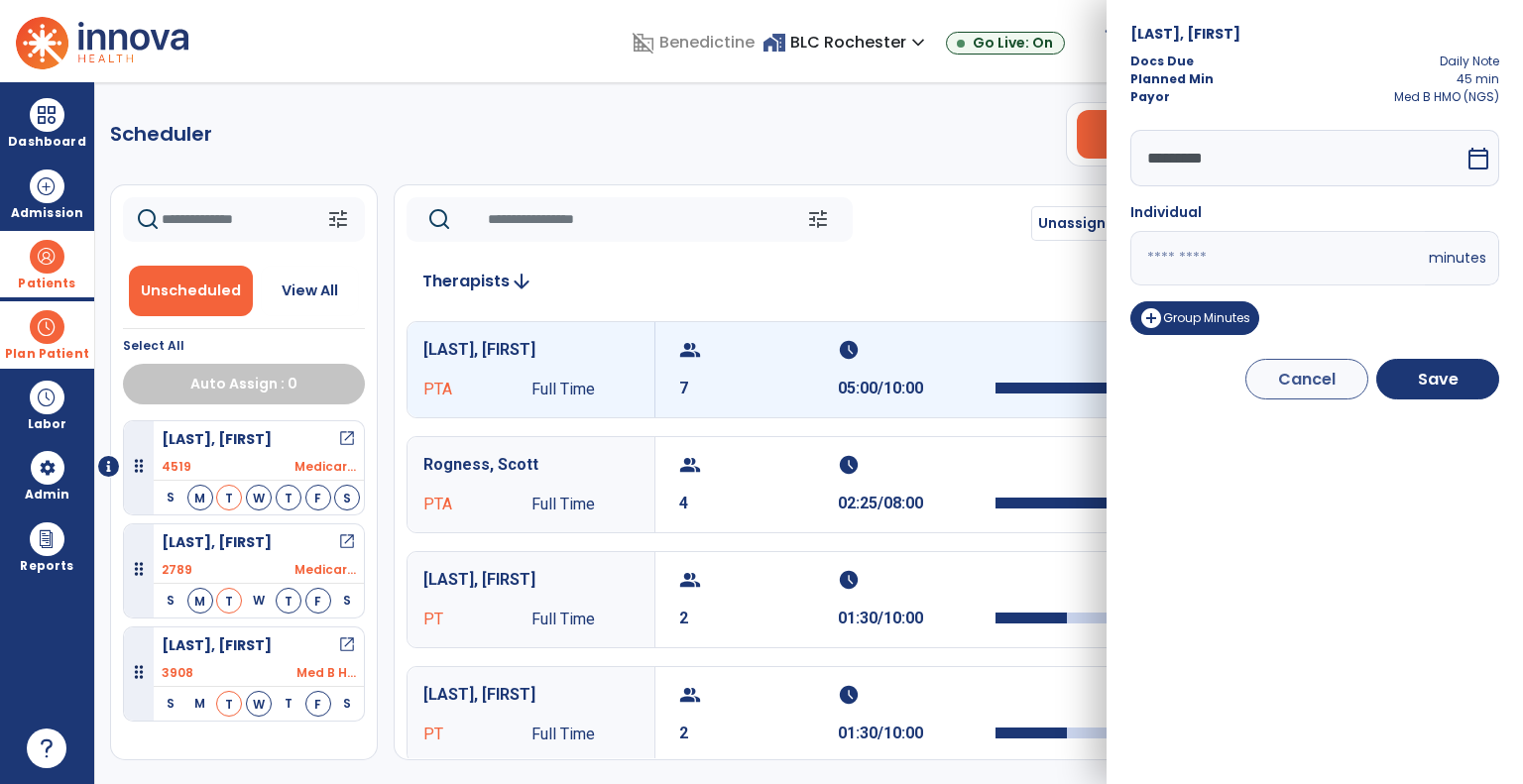 drag, startPoint x: 1224, startPoint y: 274, endPoint x: 1115, endPoint y: 259, distance: 110.02727 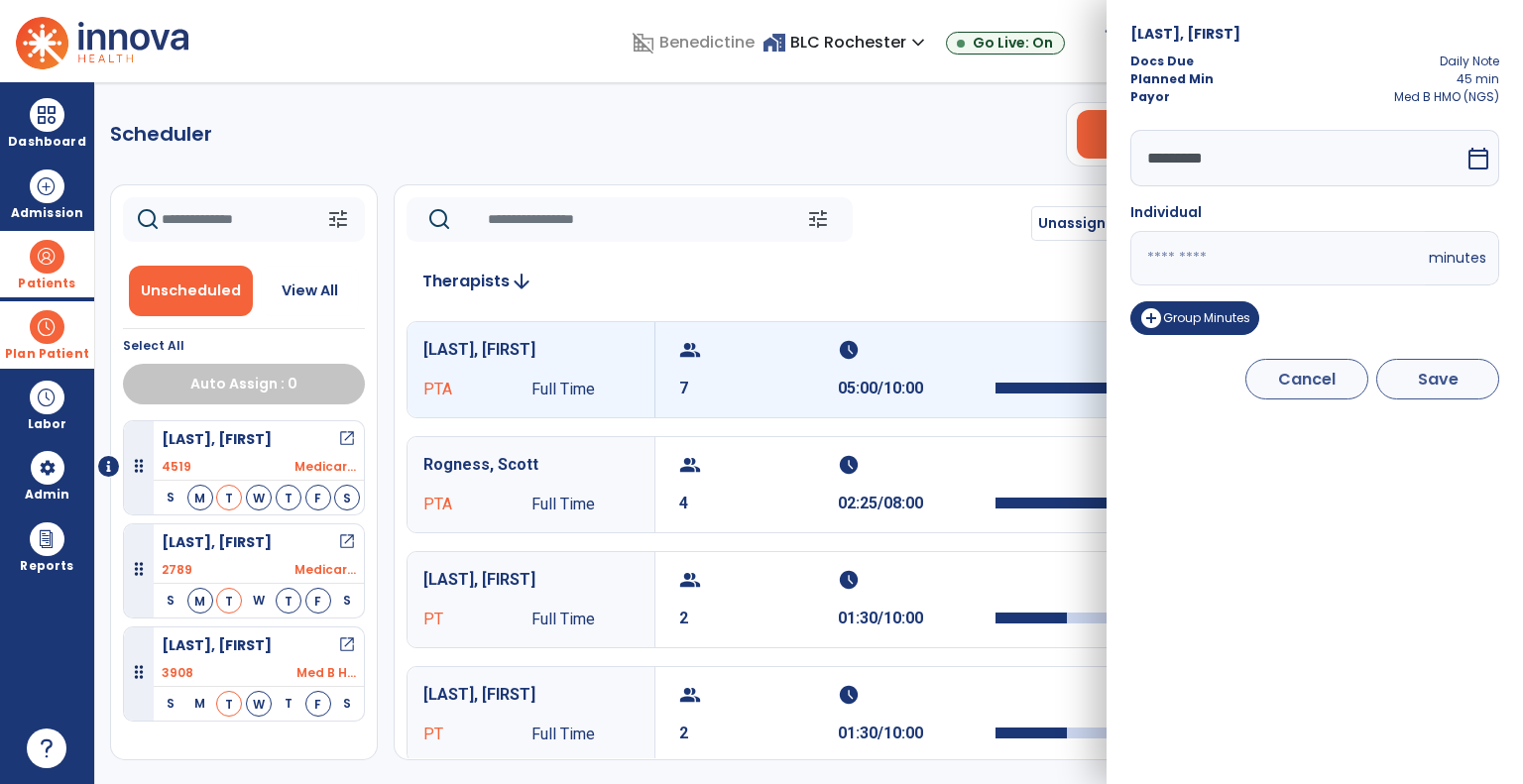 type on "**" 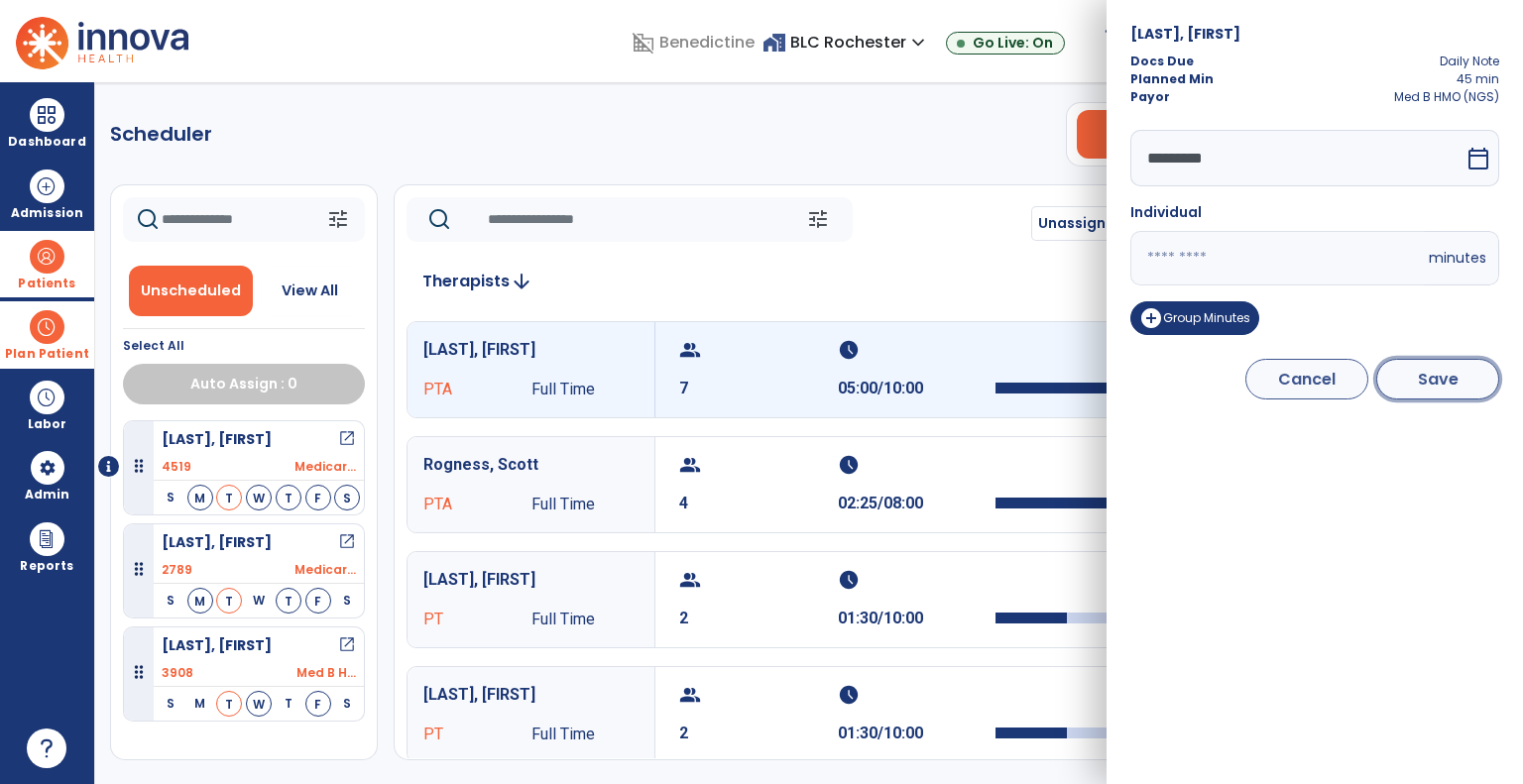 click on "Save" at bounding box center (1438, 379) 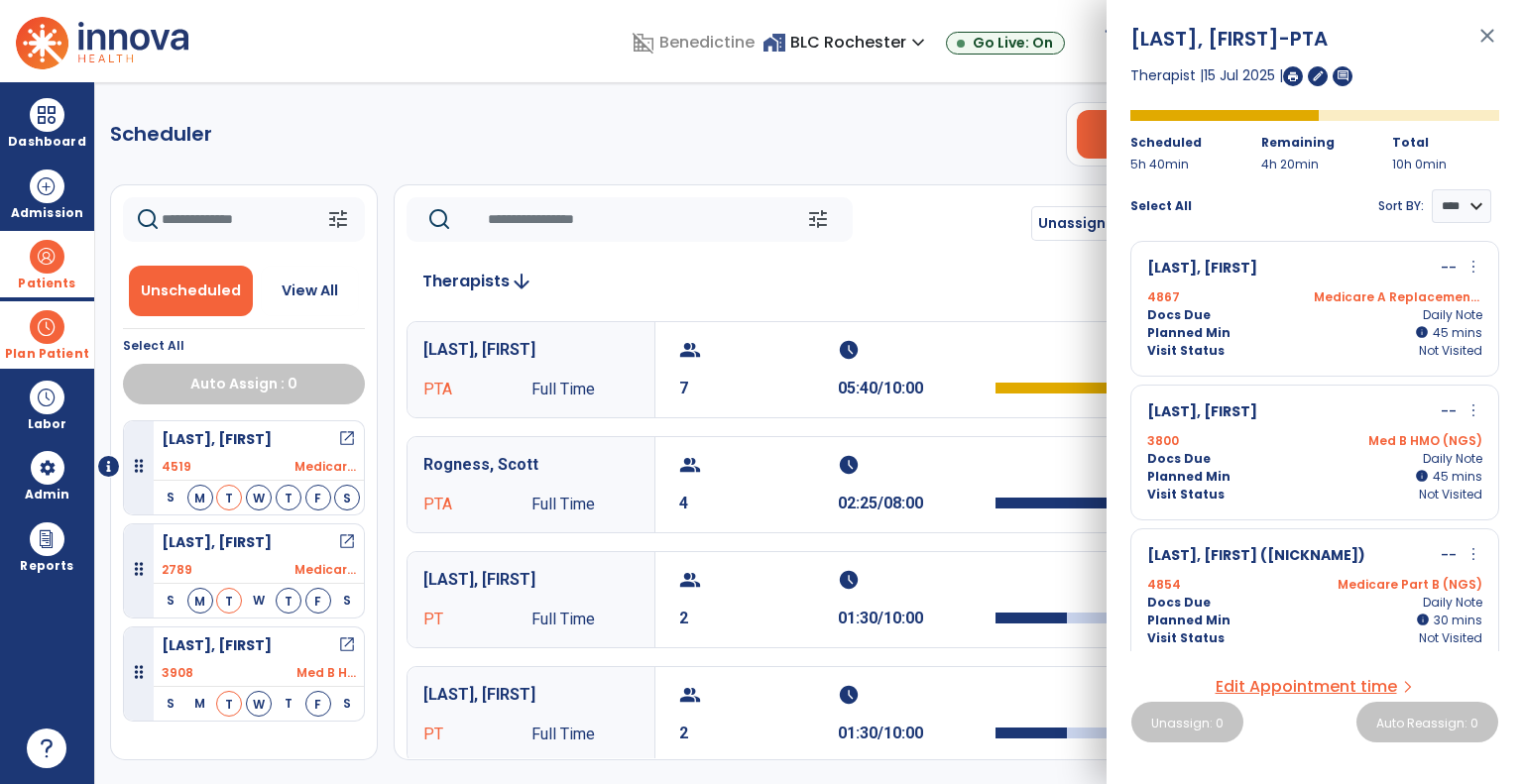 scroll, scrollTop: 589, scrollLeft: 0, axis: vertical 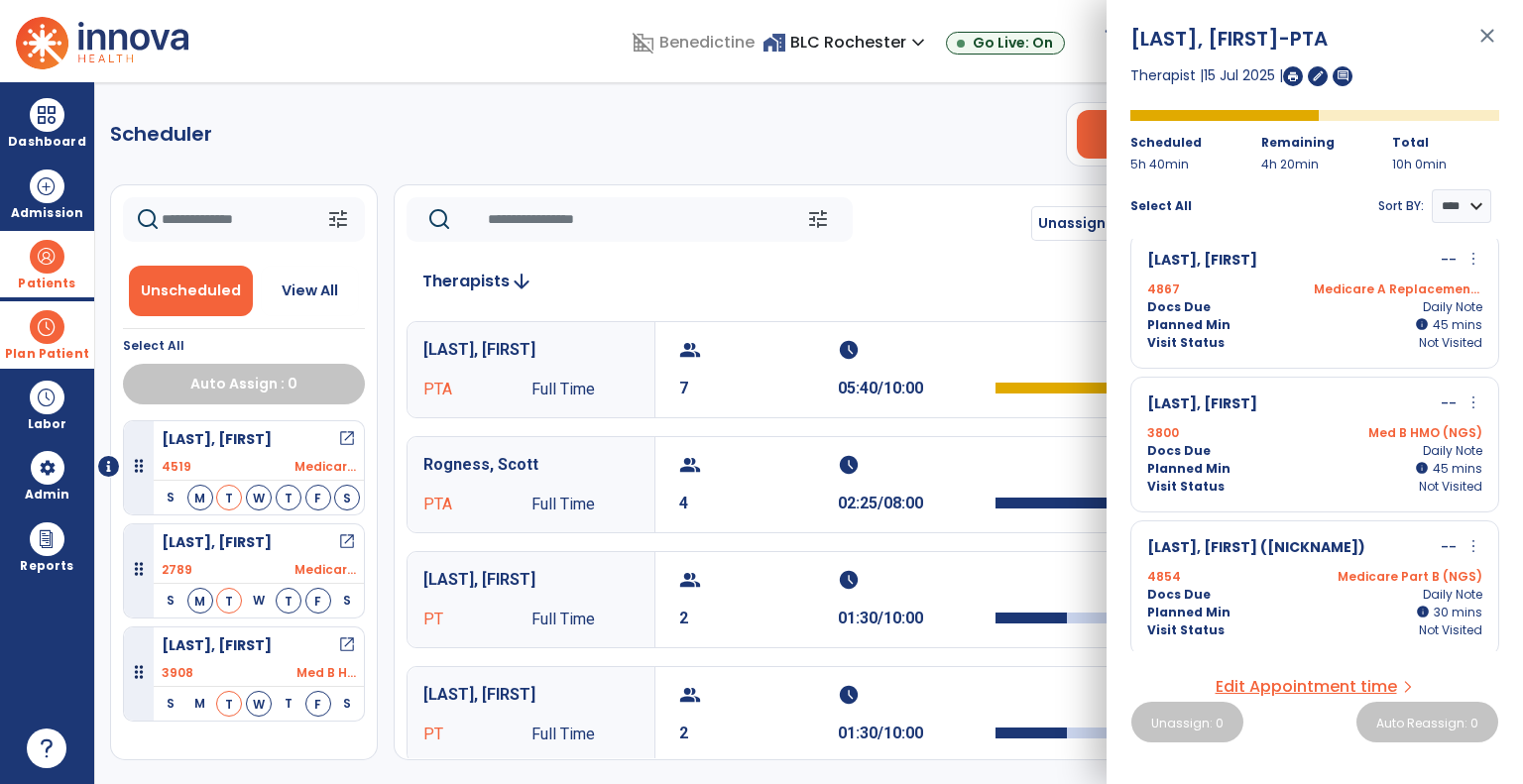 click on "close" at bounding box center (1487, 45) 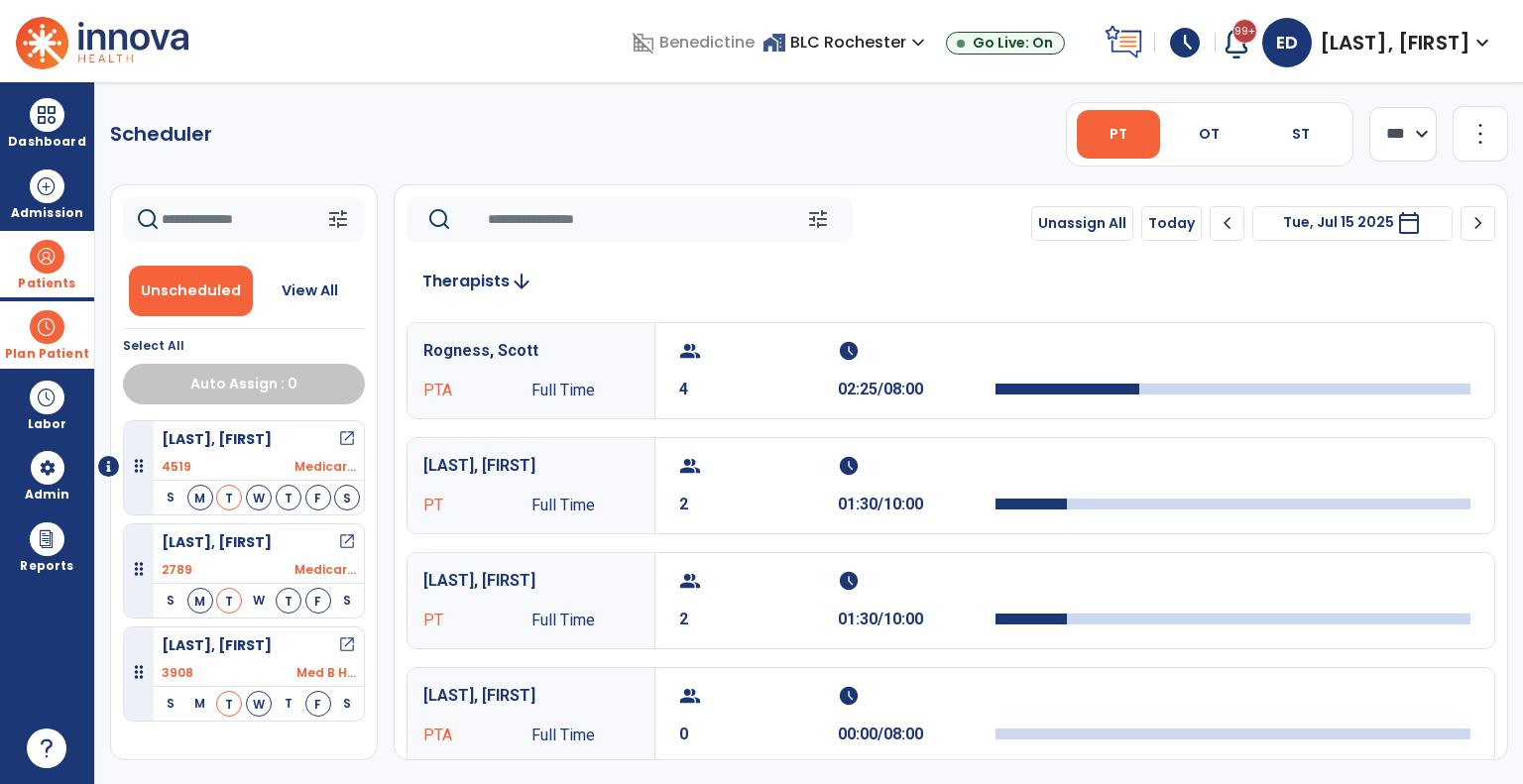 scroll, scrollTop: 123, scrollLeft: 0, axis: vertical 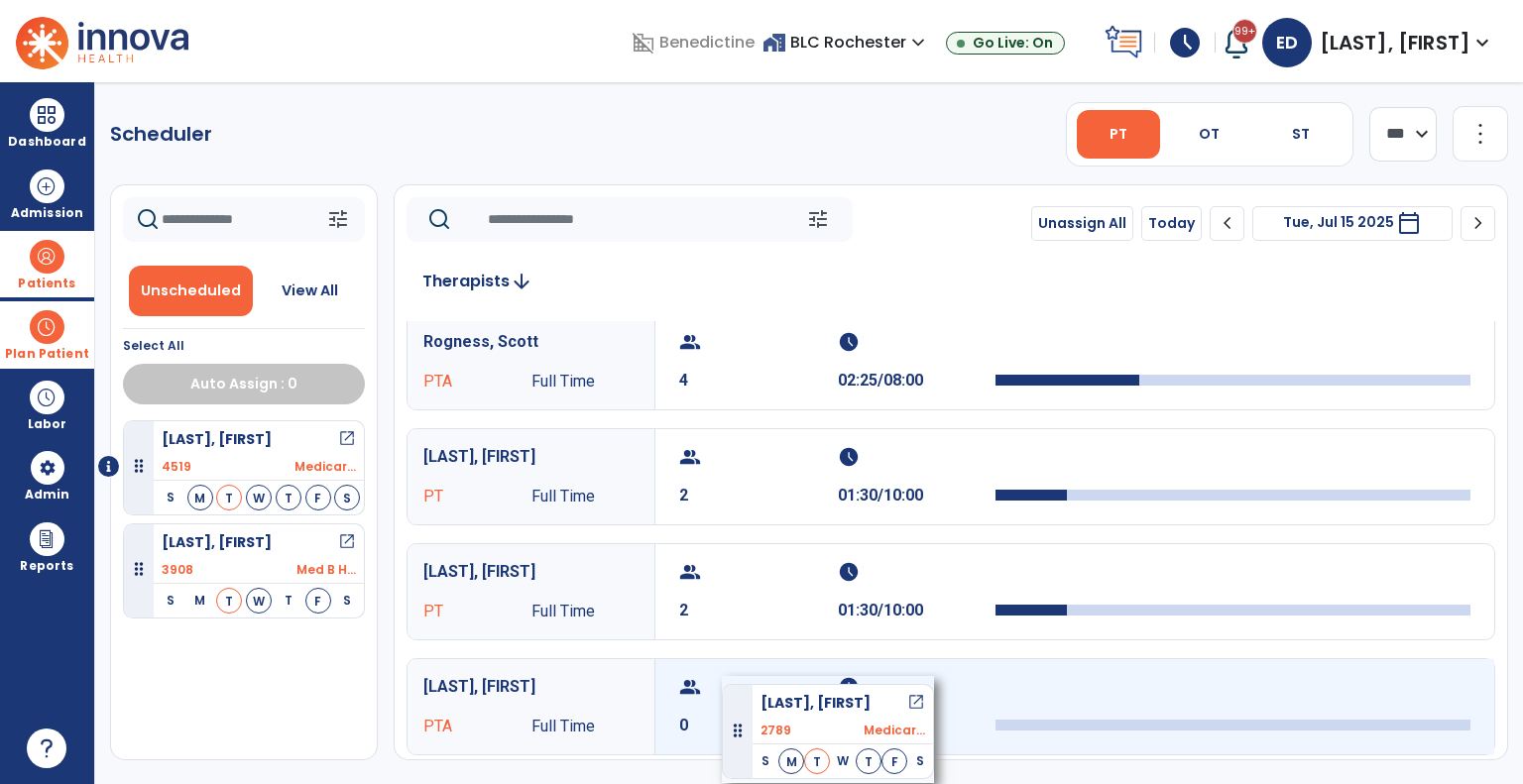 drag, startPoint x: 265, startPoint y: 556, endPoint x: 722, endPoint y: 676, distance: 472.49233 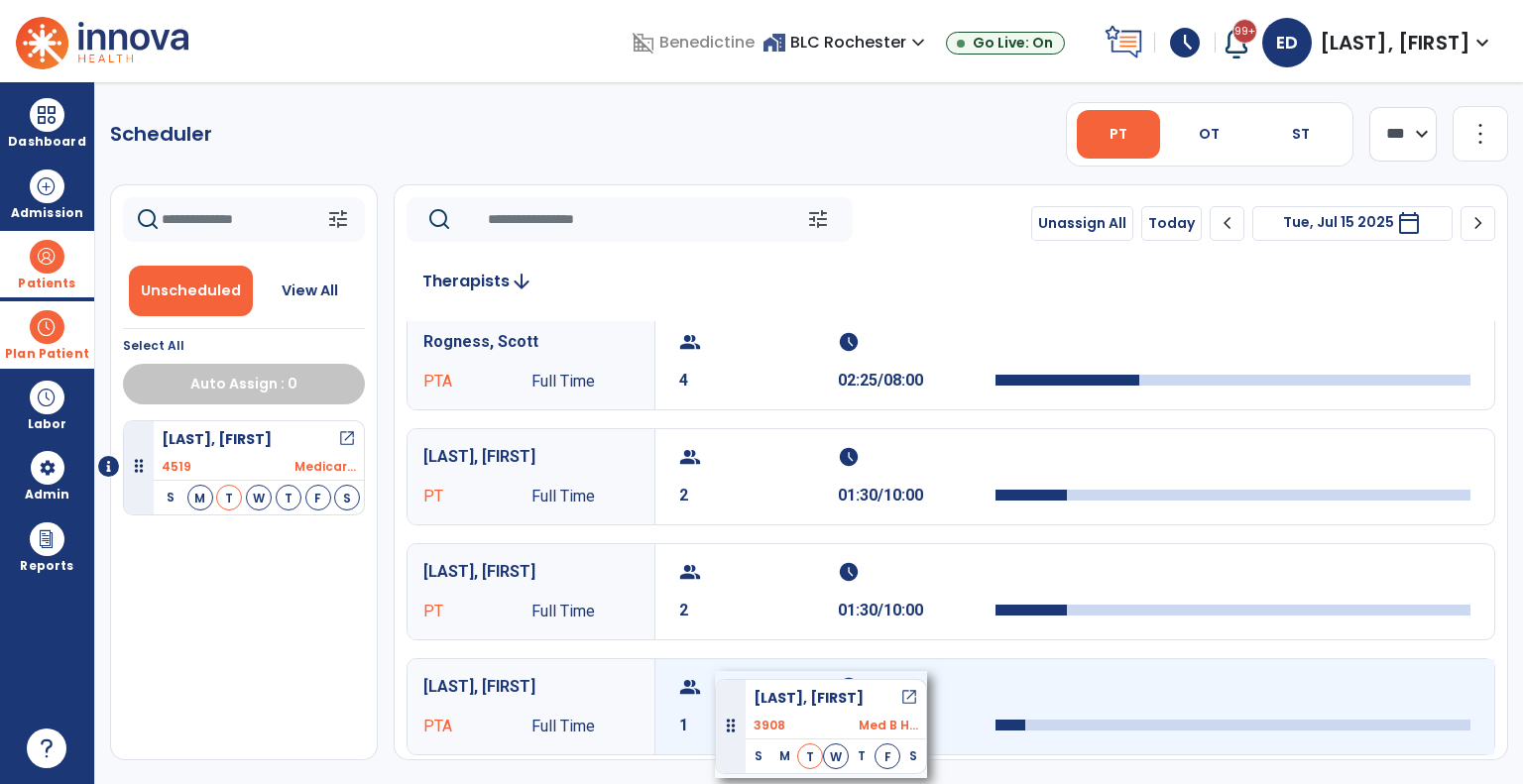 drag, startPoint x: 244, startPoint y: 558, endPoint x: 715, endPoint y: 671, distance: 484.3656 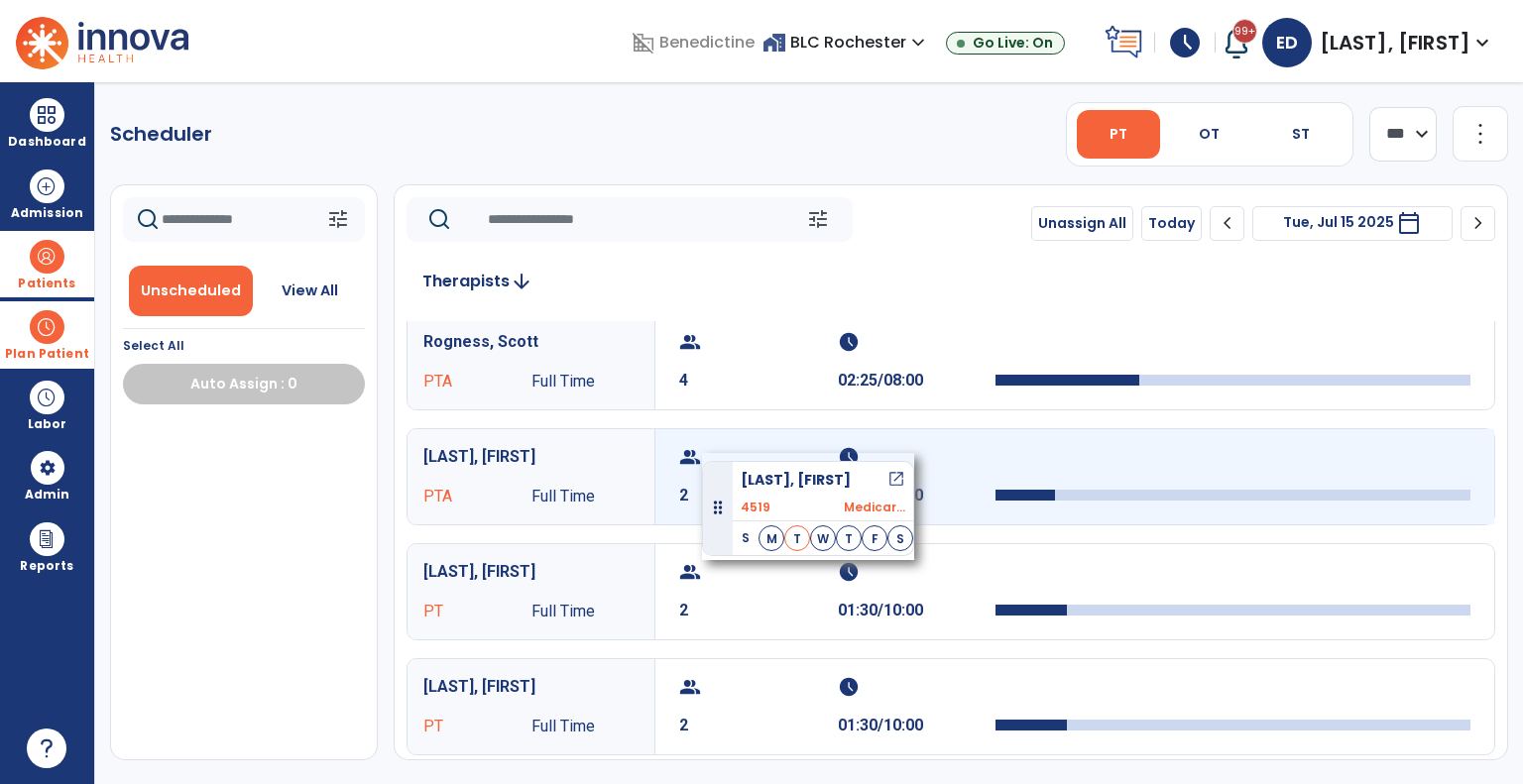 drag, startPoint x: 238, startPoint y: 430, endPoint x: 702, endPoint y: 453, distance: 464.56969 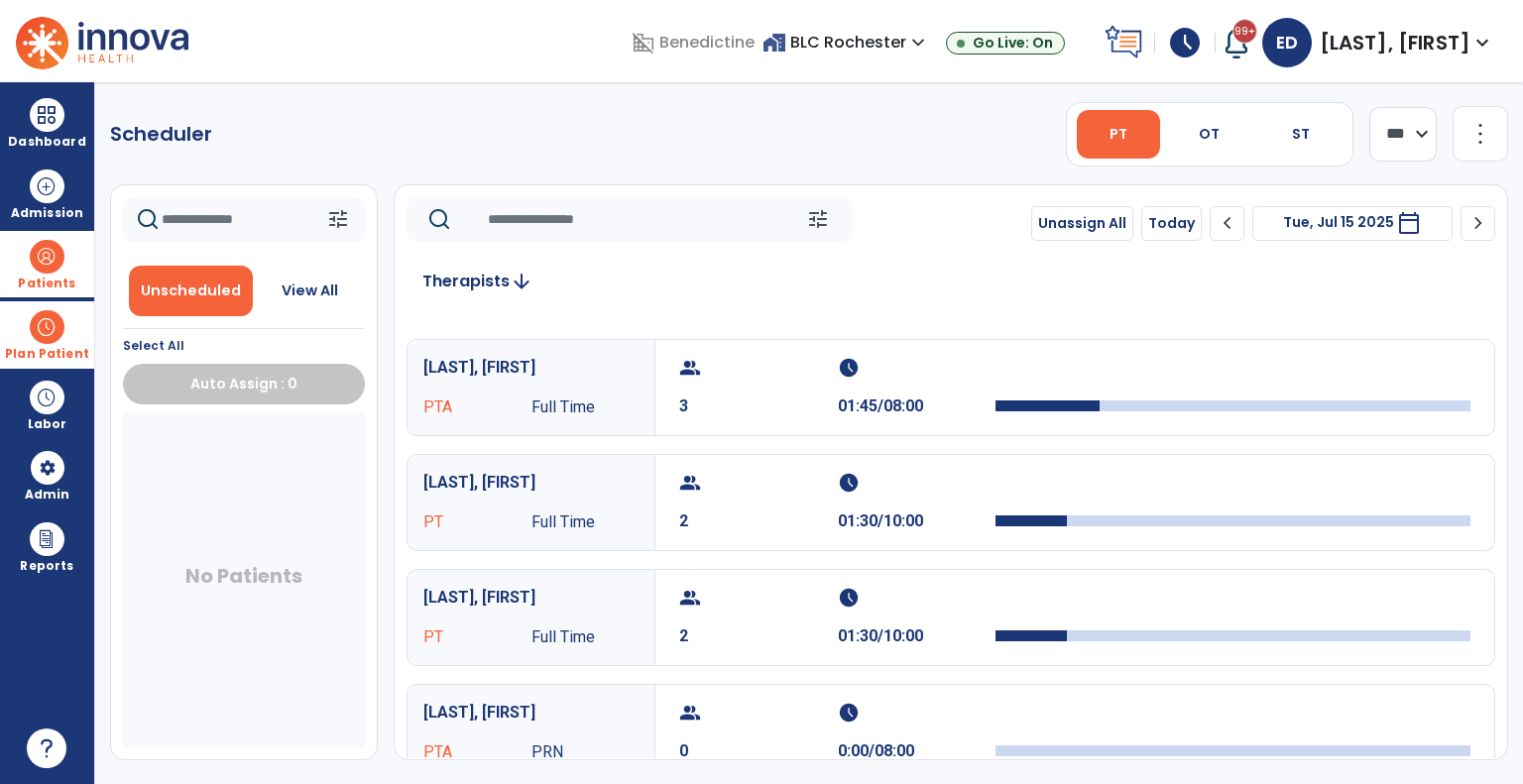 scroll, scrollTop: 218, scrollLeft: 0, axis: vertical 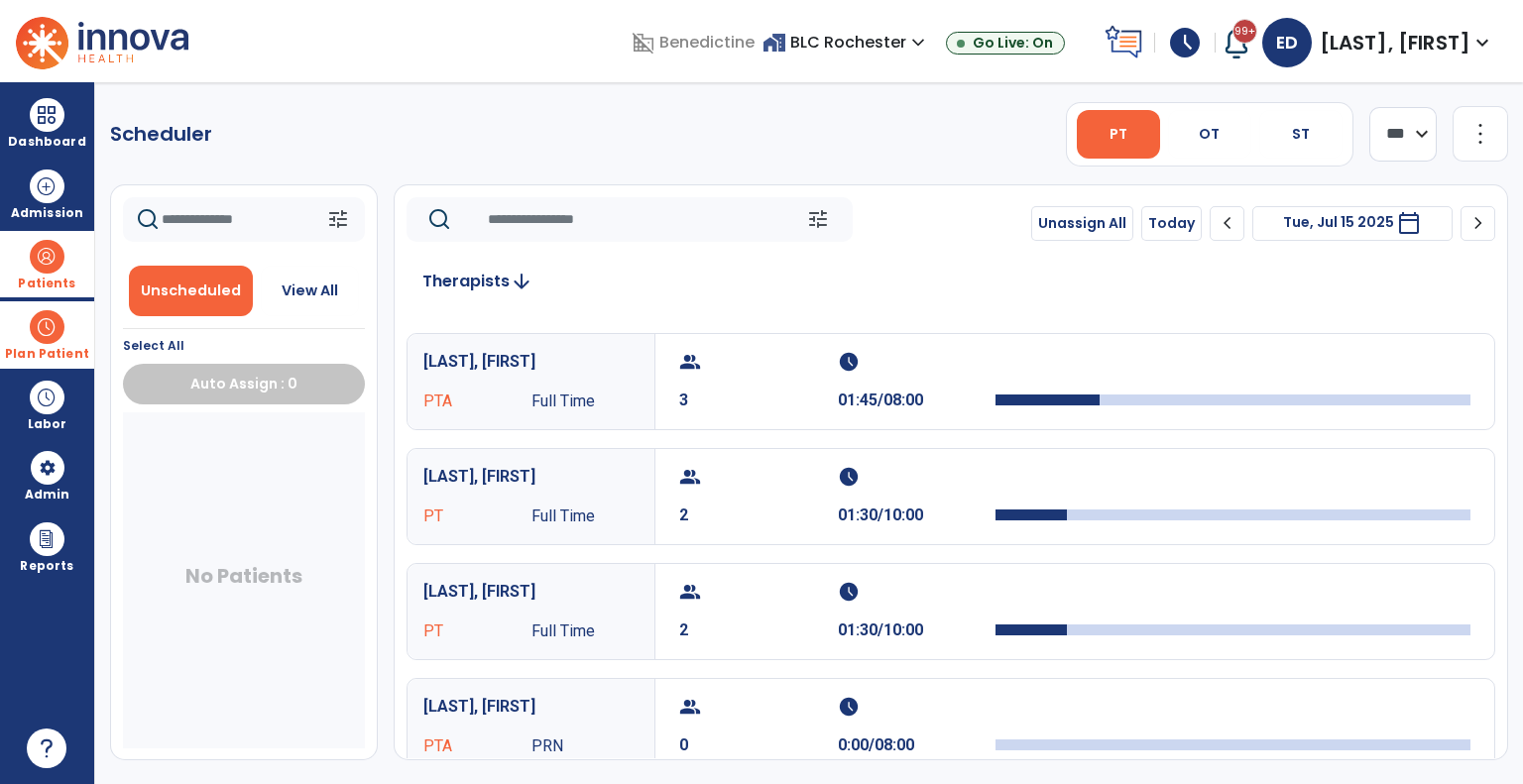 click on "chevron_right" 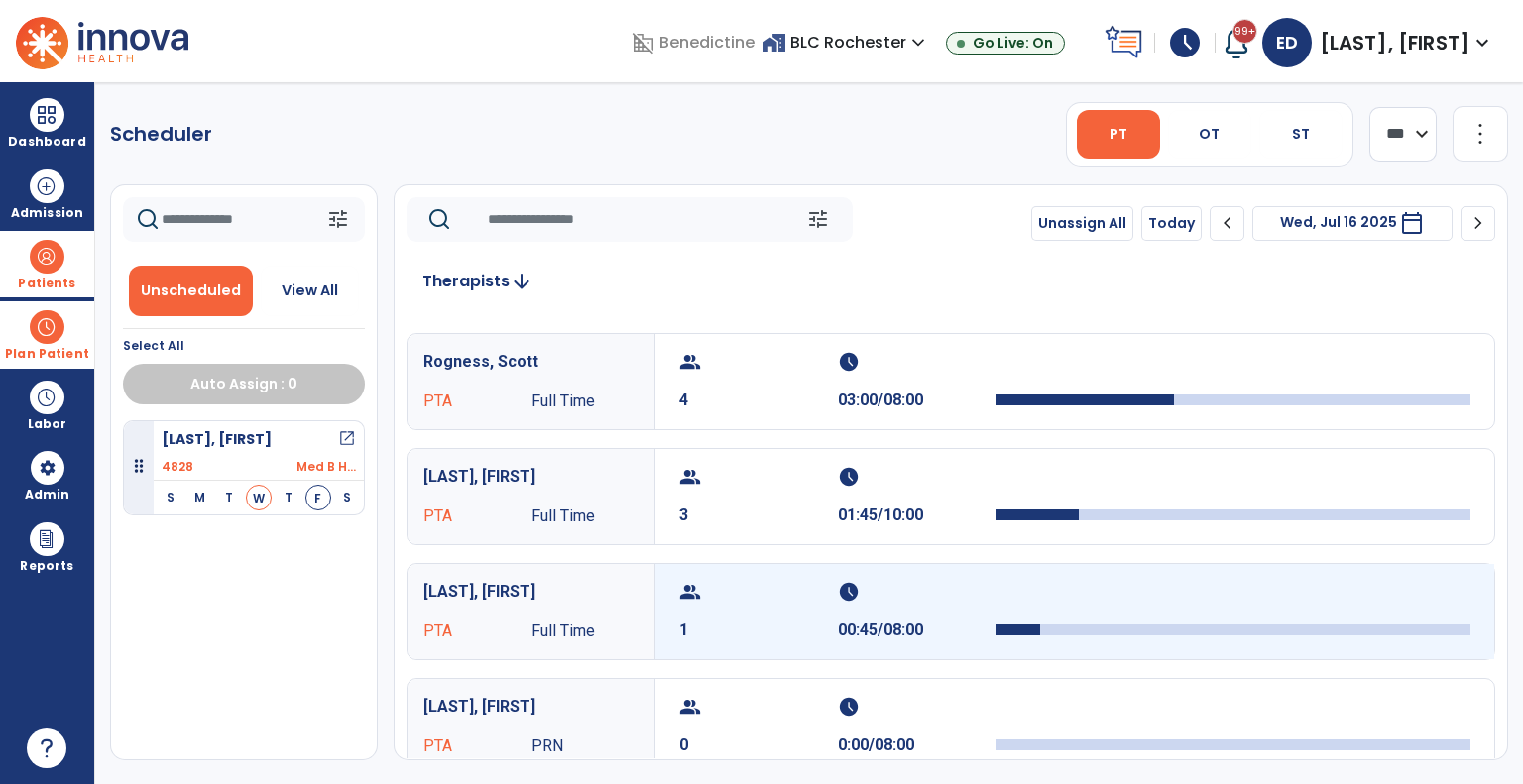 click on "schedule  00:45/08:00" at bounding box center [917, 612] 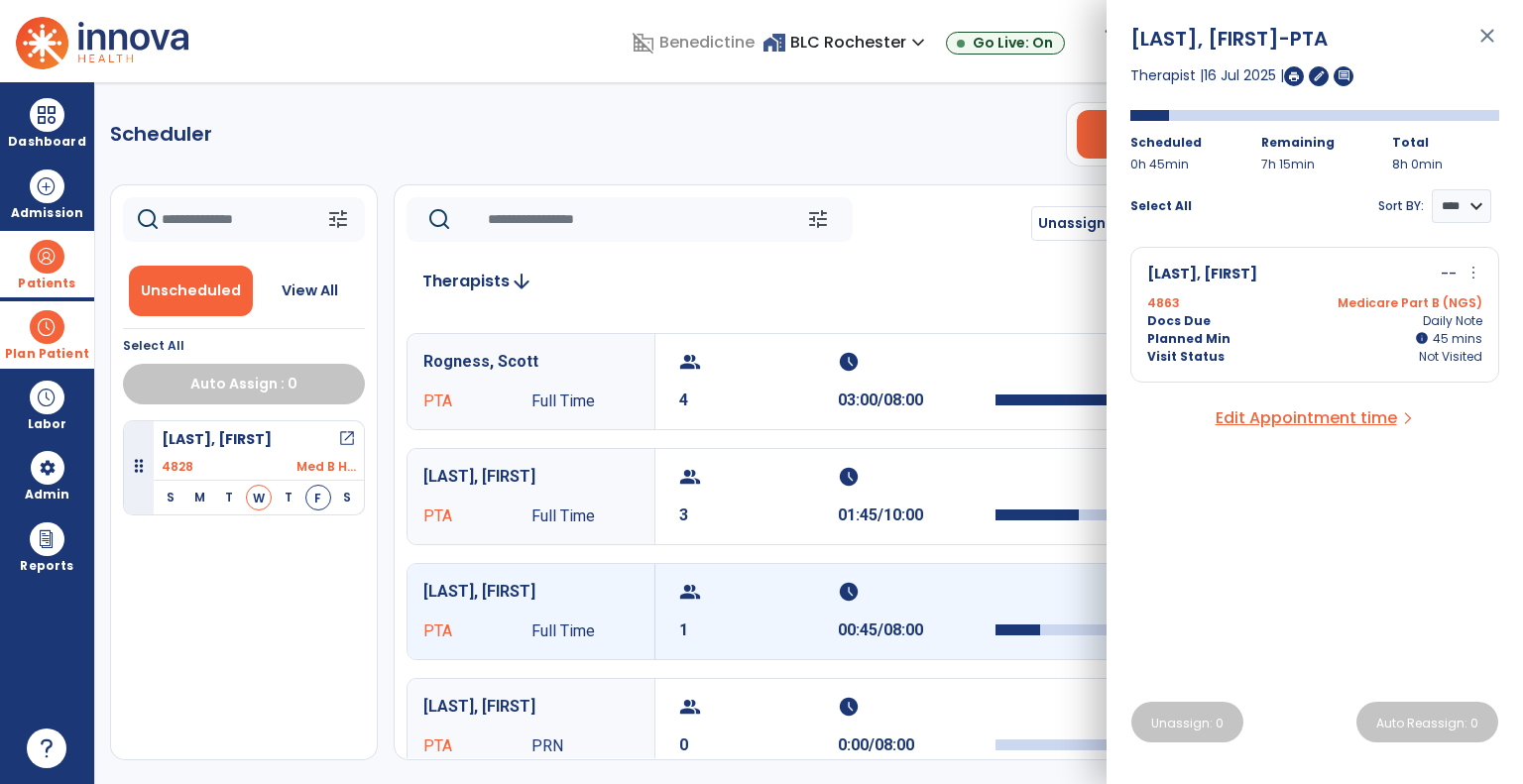 click on "Docs Due Daily Note" at bounding box center (1315, 321) 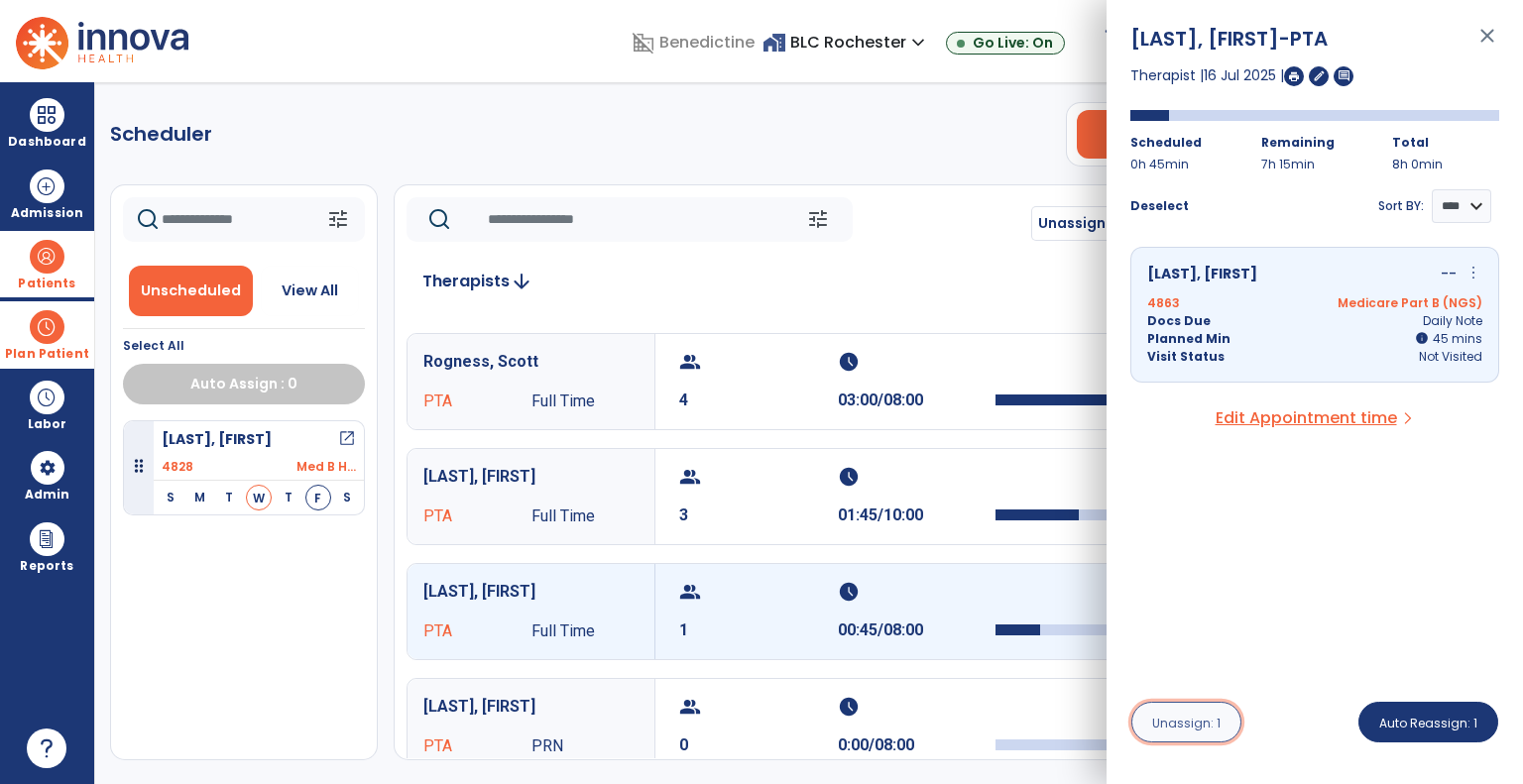 click on "Unassign: 1" at bounding box center (1186, 723) 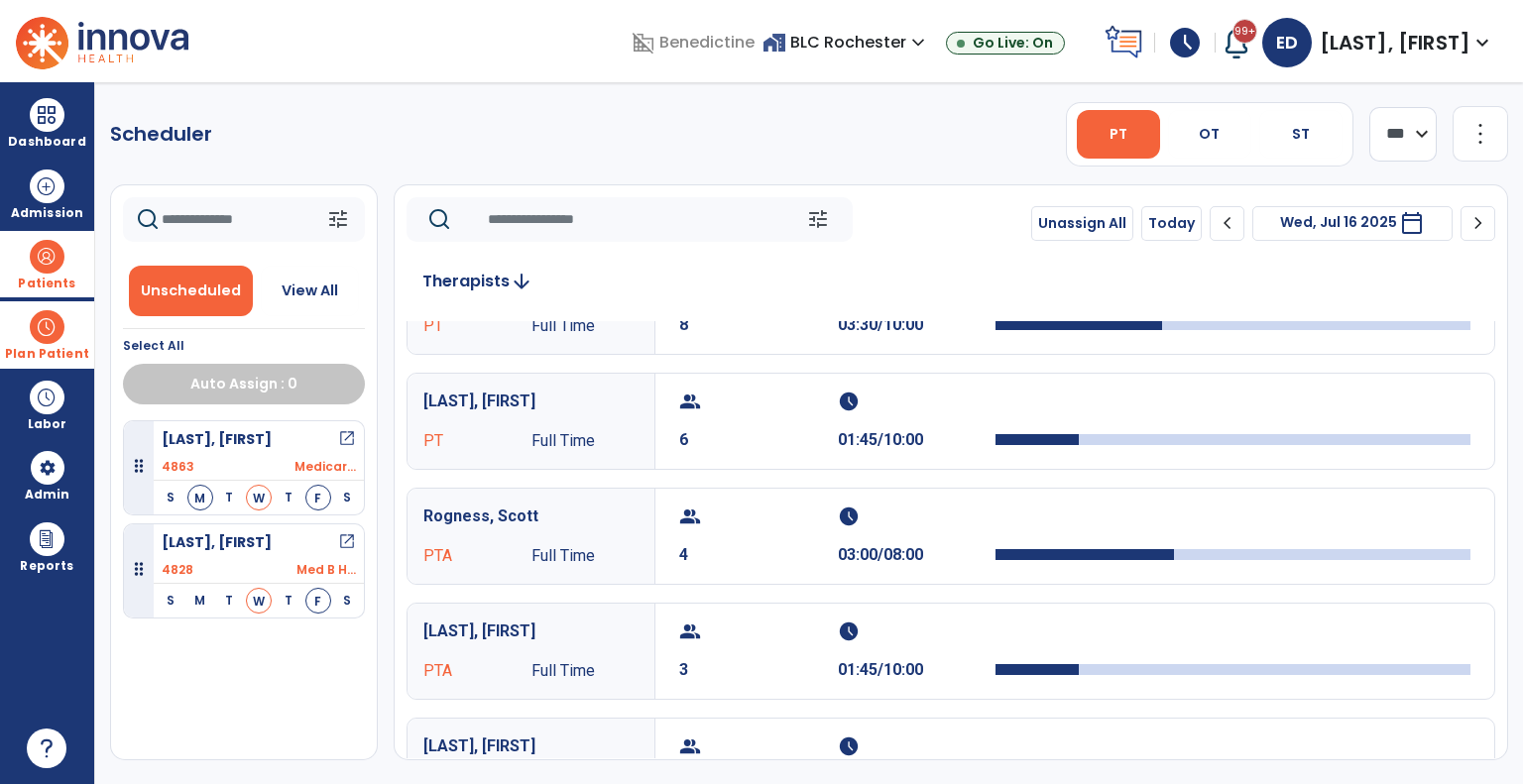 scroll, scrollTop: 69, scrollLeft: 0, axis: vertical 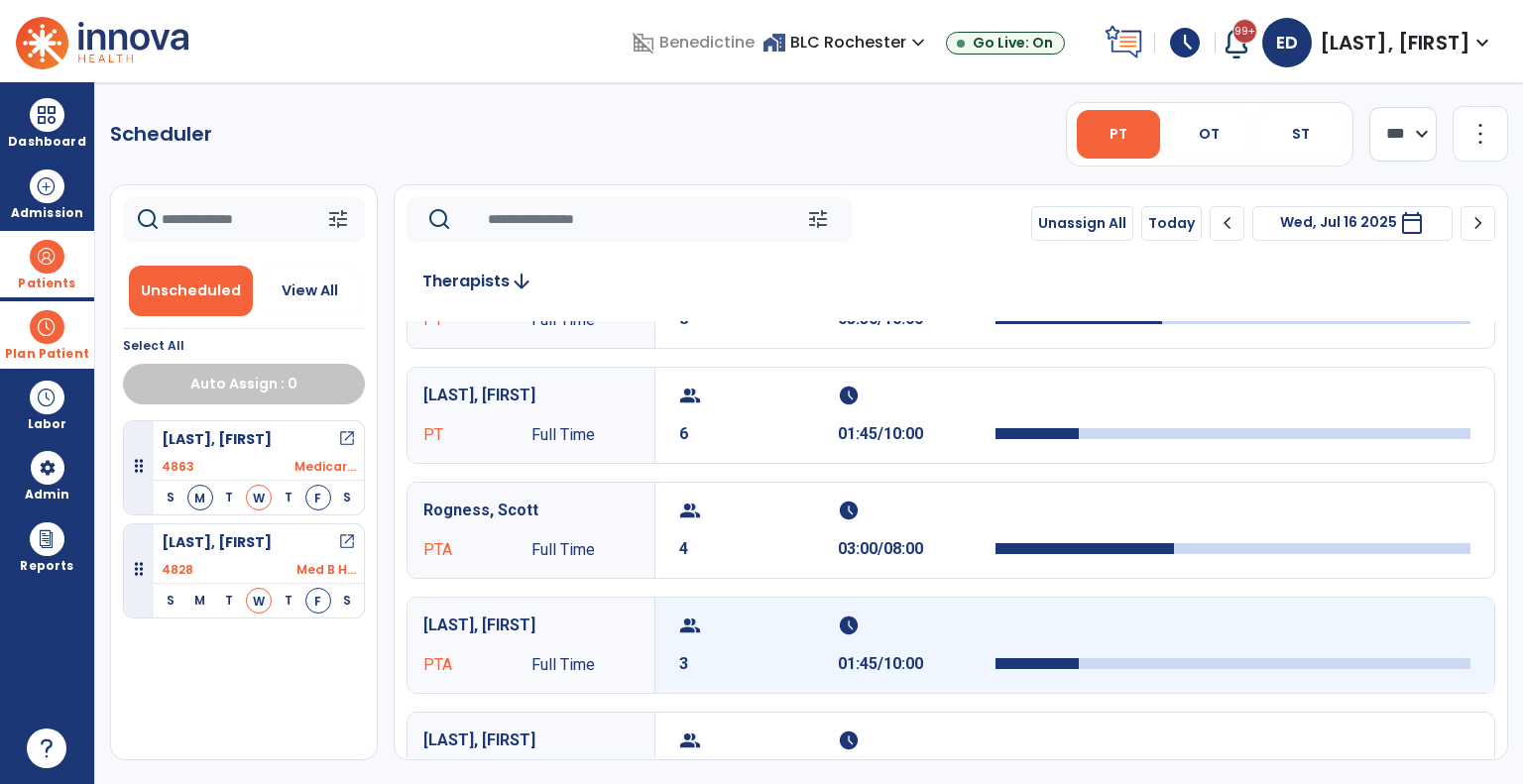 click on "3" at bounding box center [759, 664] 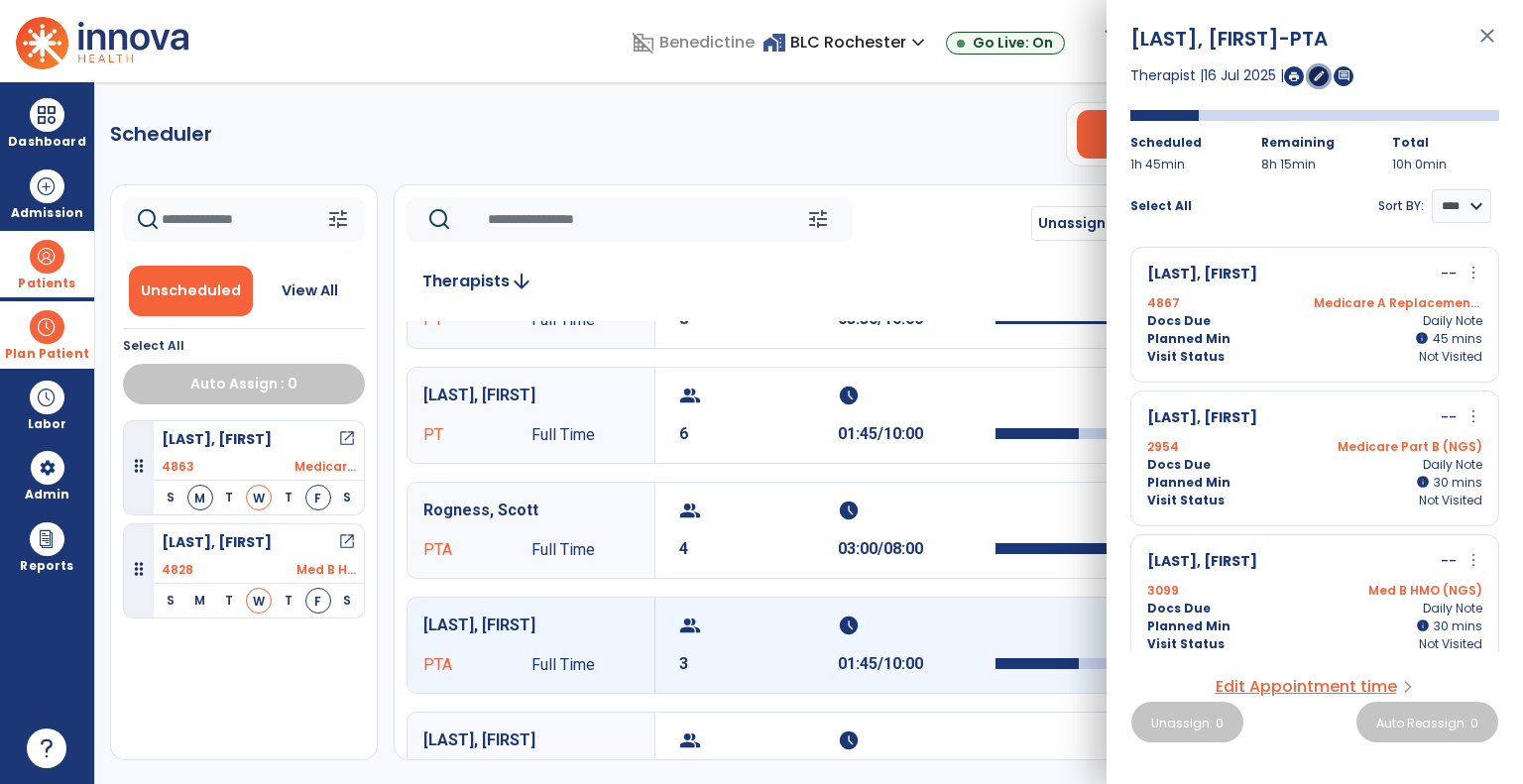 click on "edit" at bounding box center [1319, 75] 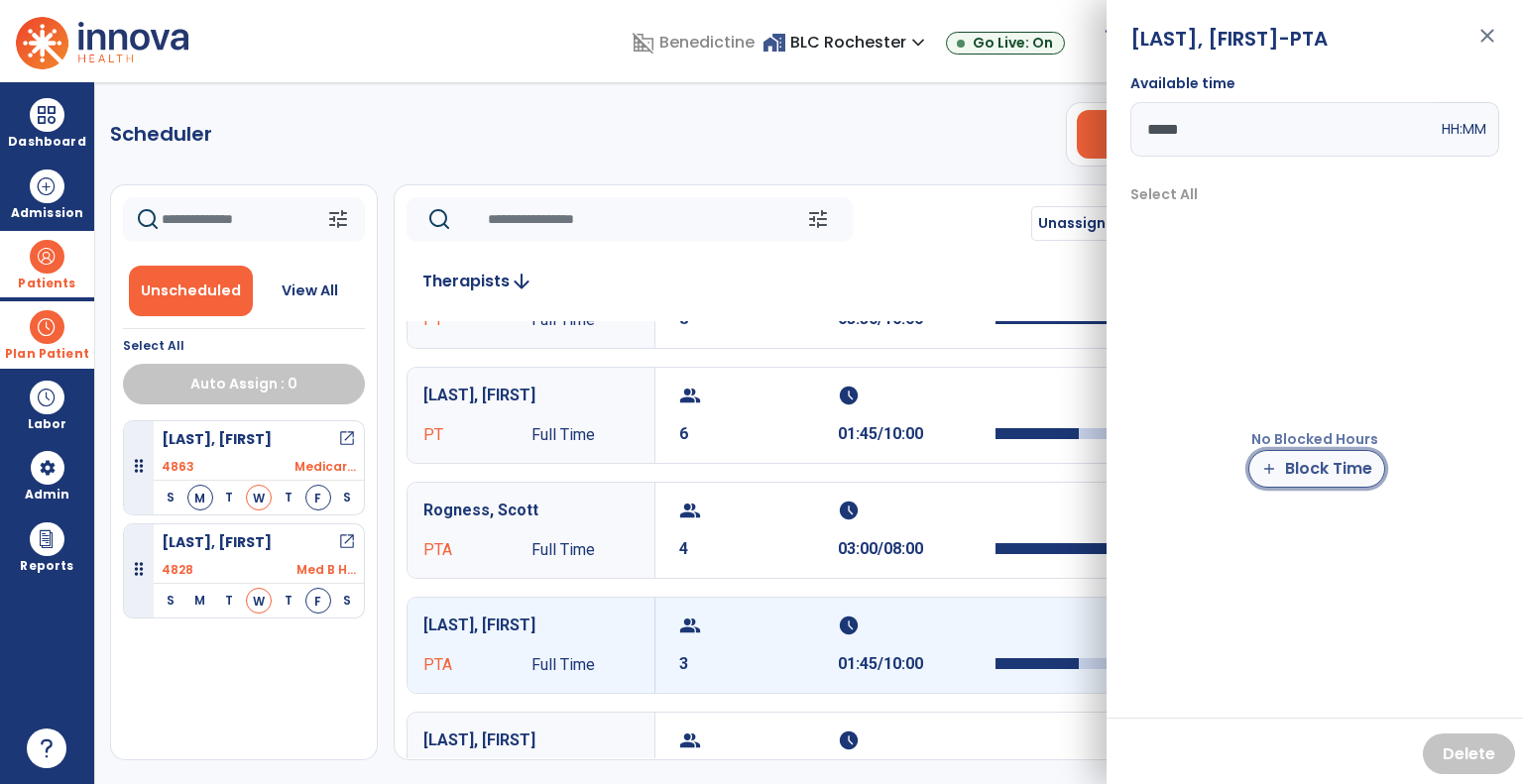 click on "add   Block Time" at bounding box center (1317, 469) 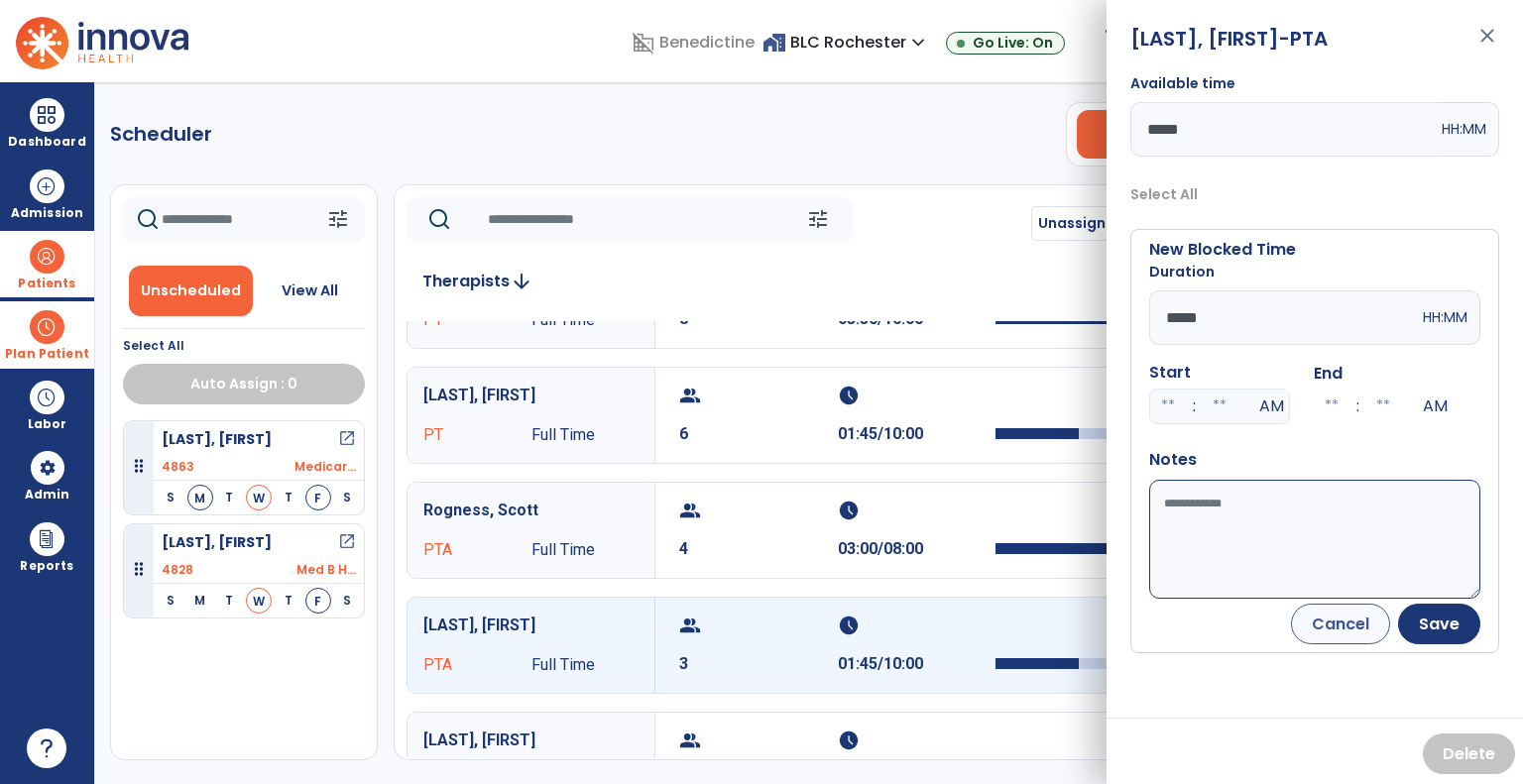 type on "*****" 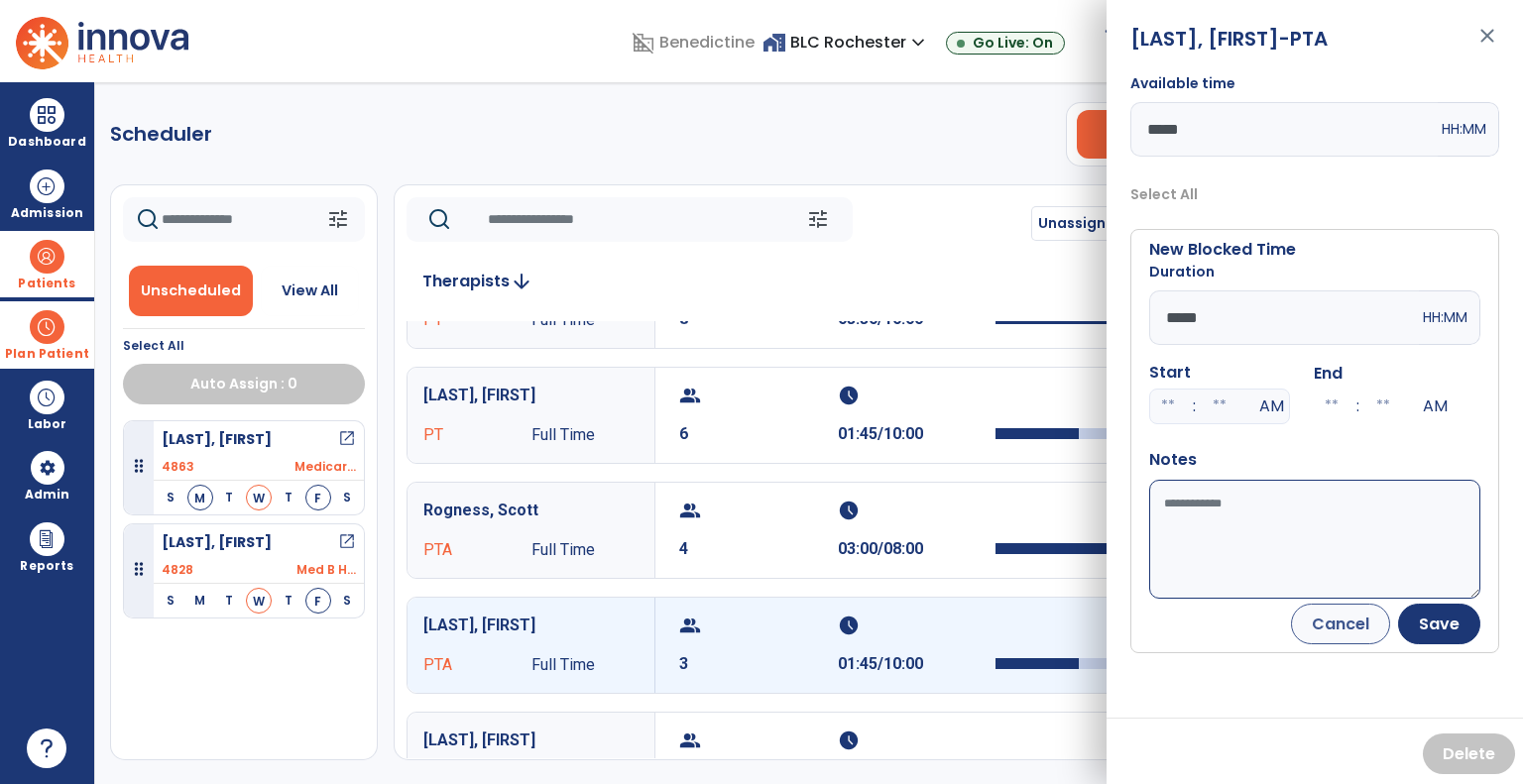 click on "Available time" at bounding box center [1315, 539] 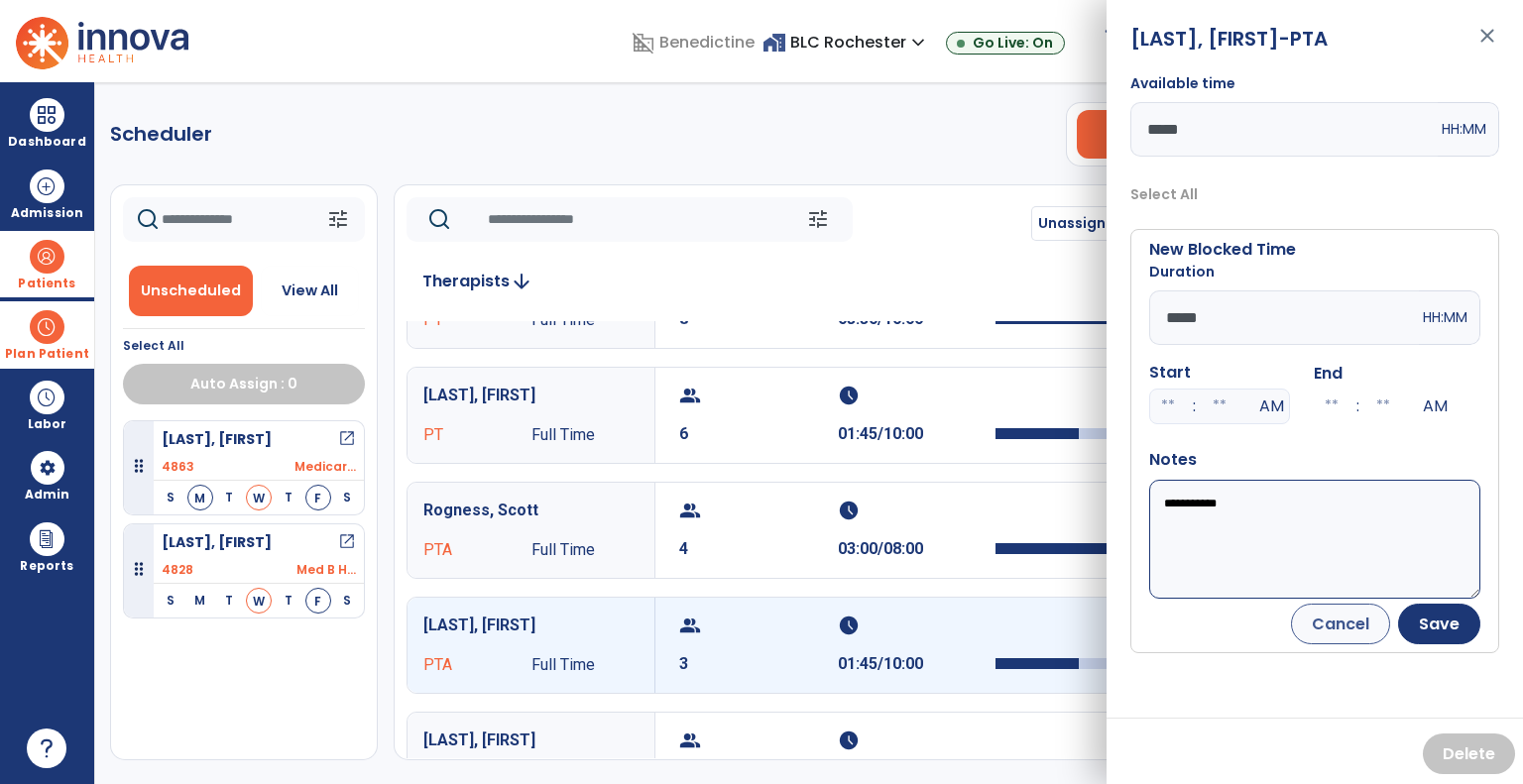 type on "**********" 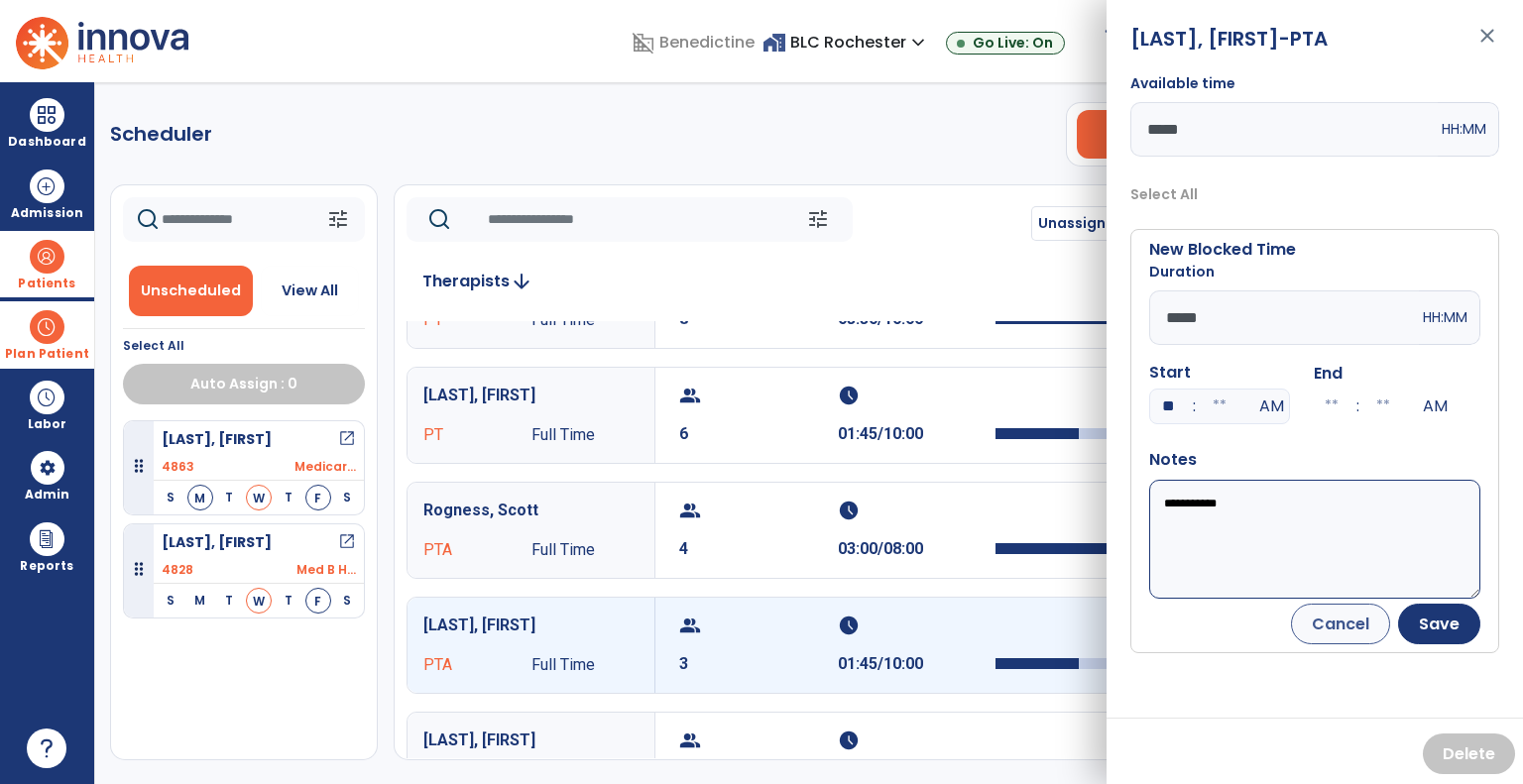 type on "**" 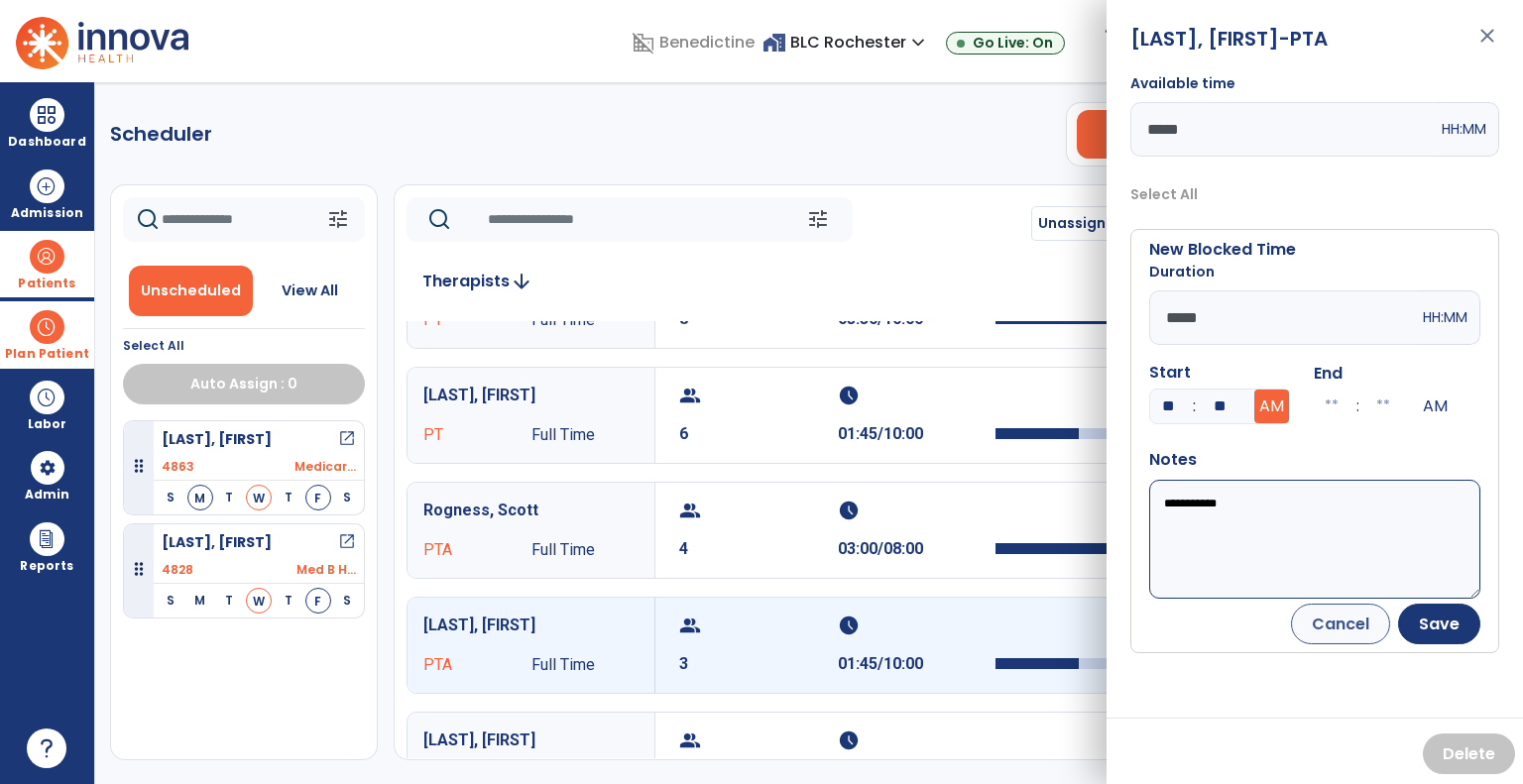 type on "**" 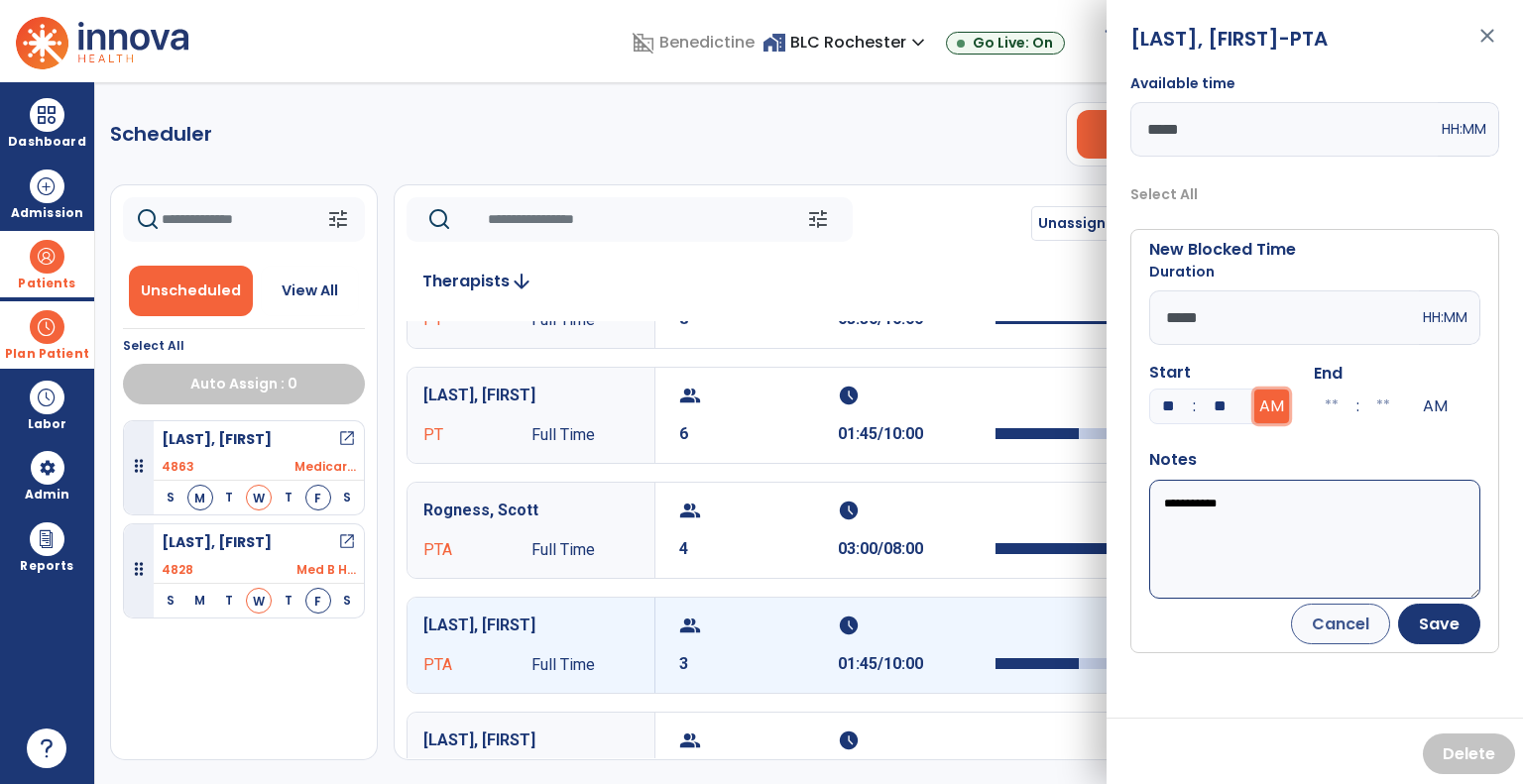 type on "**" 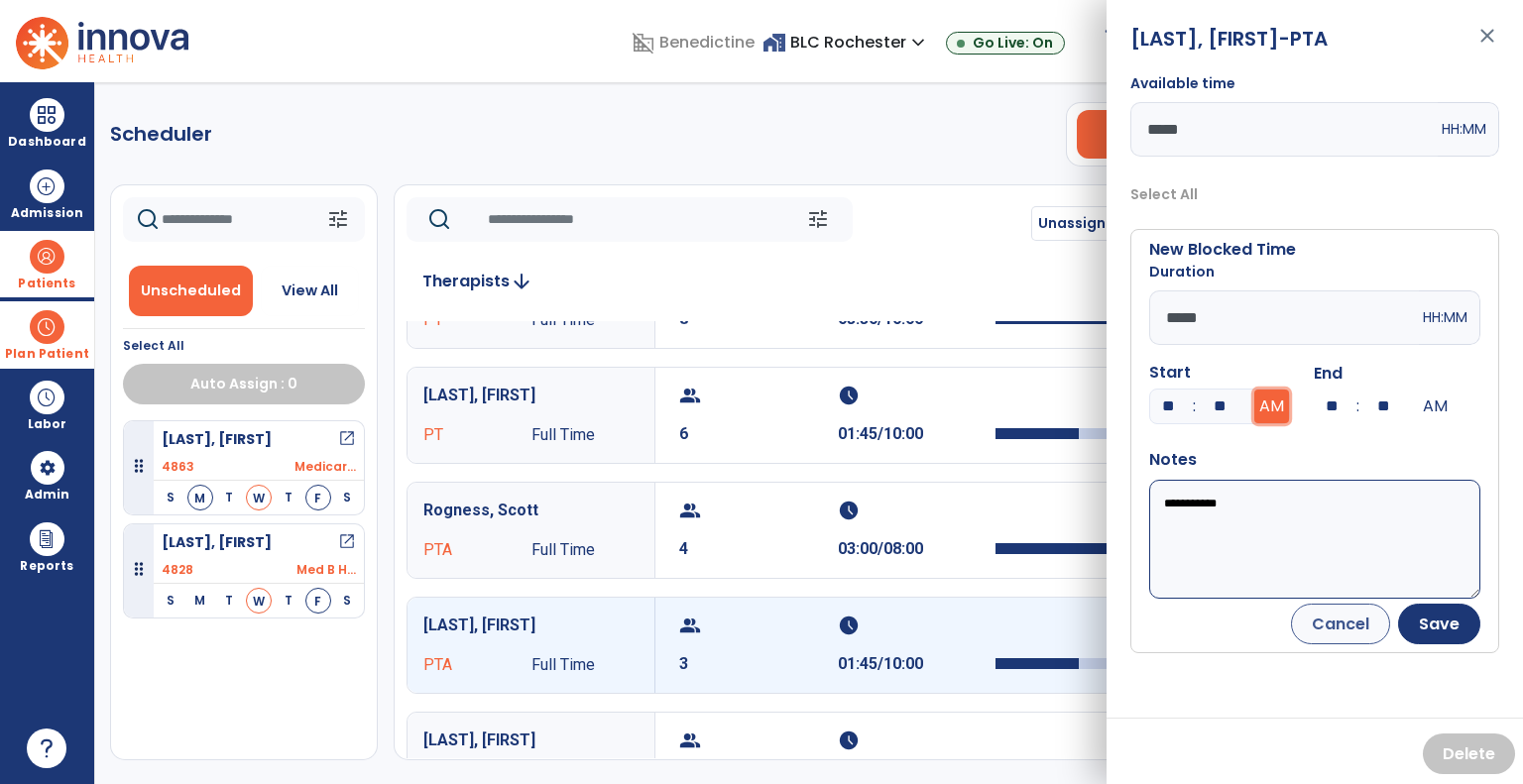 click on "AM" at bounding box center (1271, 406) 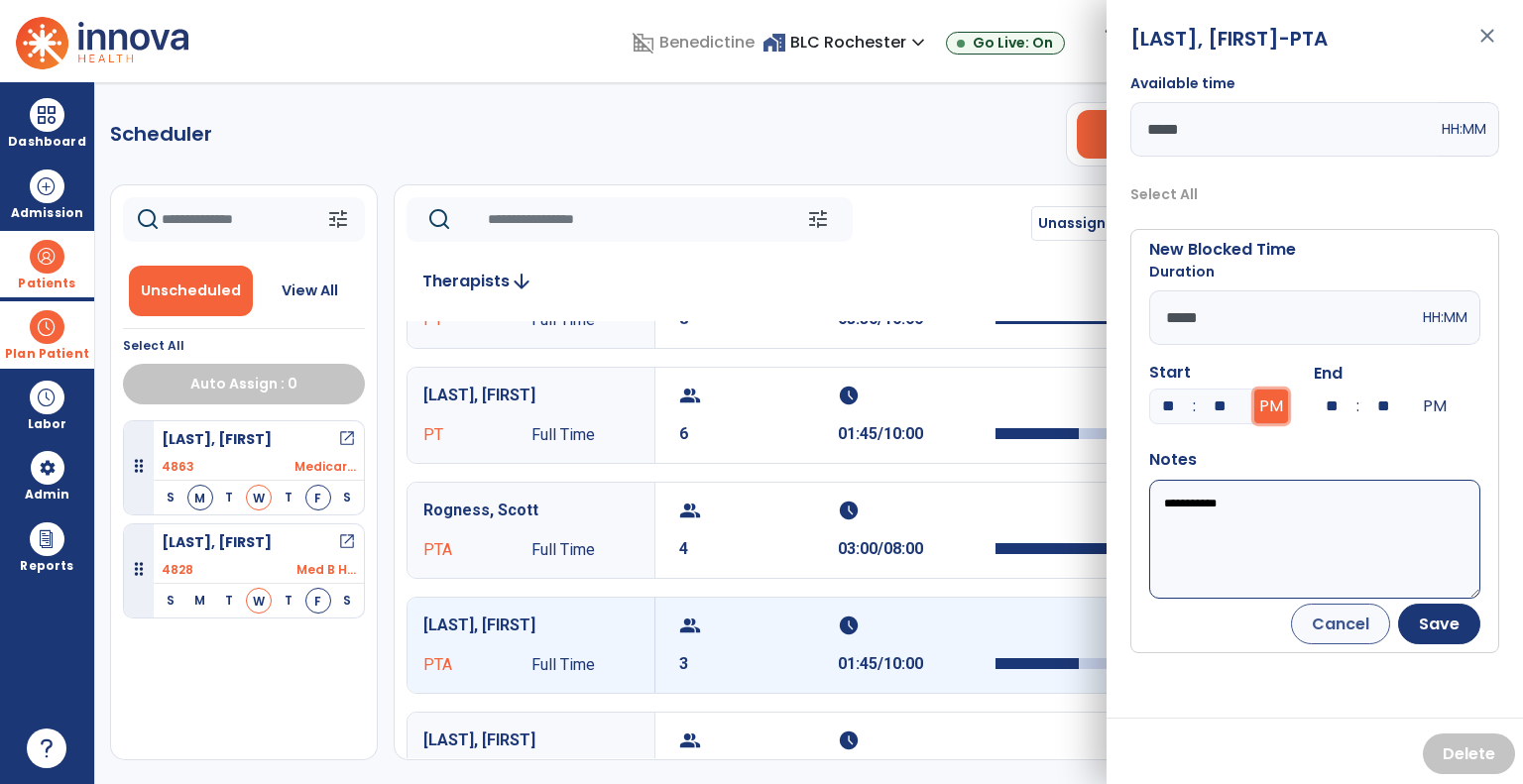 type 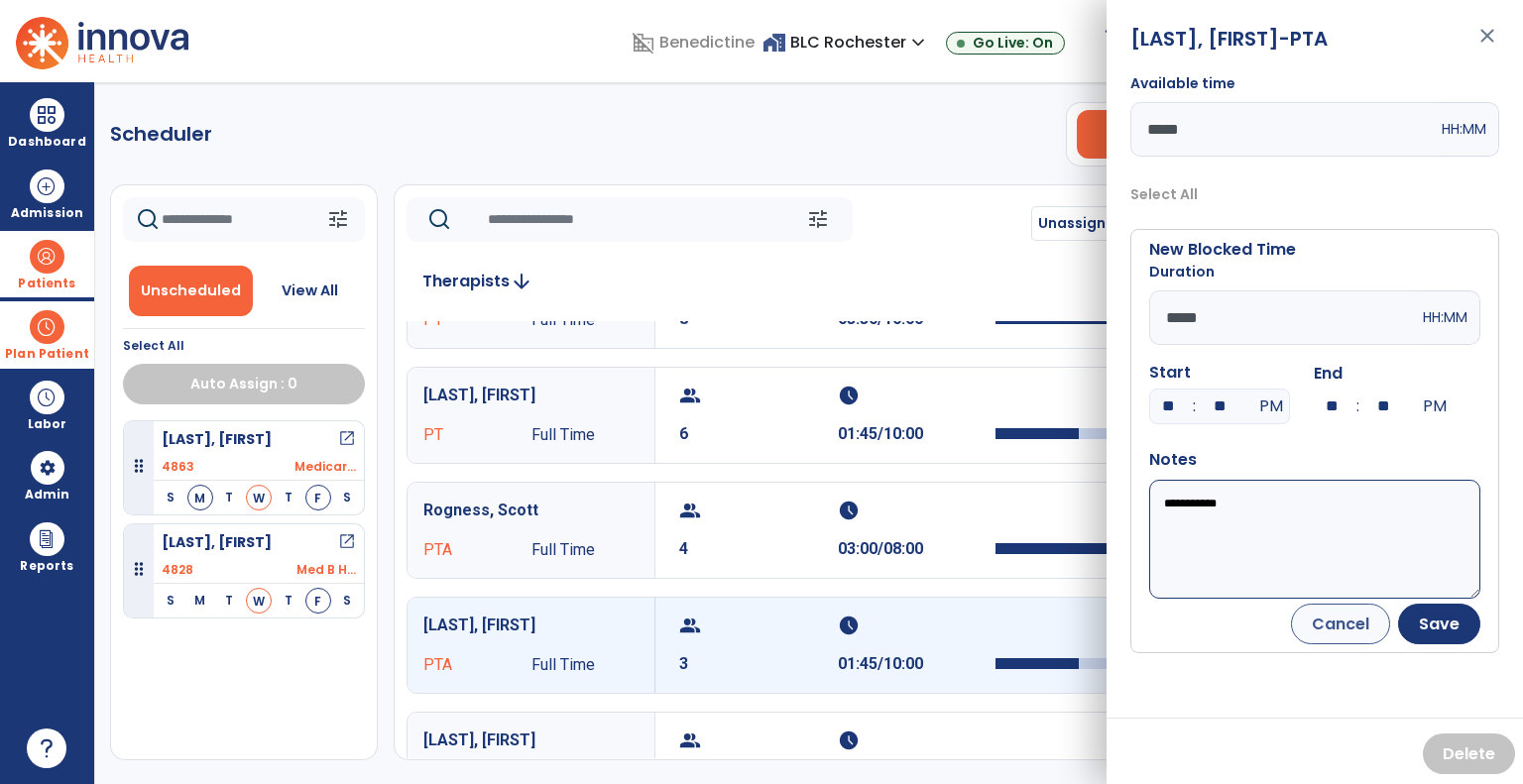 click on "**********" at bounding box center (1315, 539) 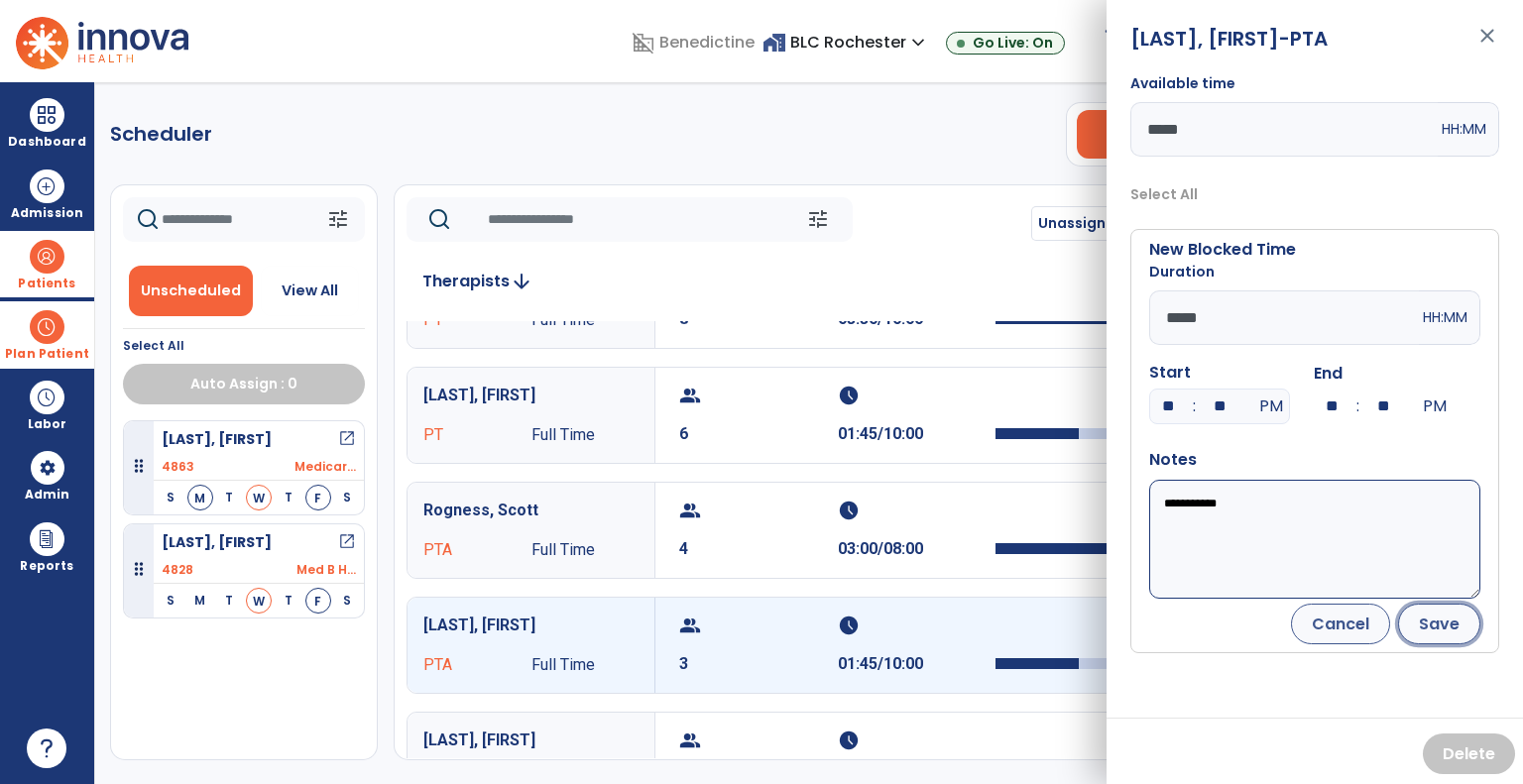 click on "Save" at bounding box center [1439, 623] 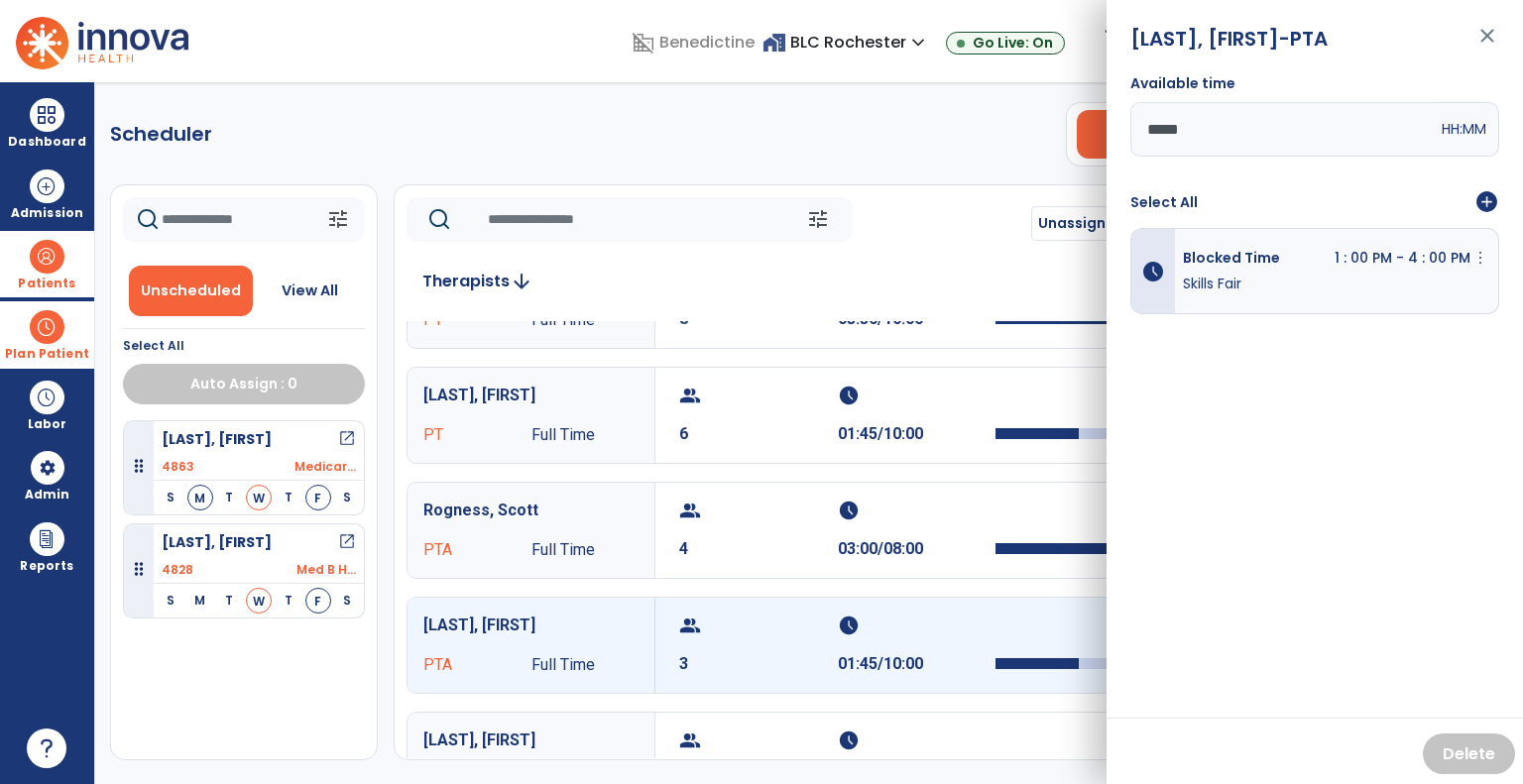 click on "close" at bounding box center [1487, 45] 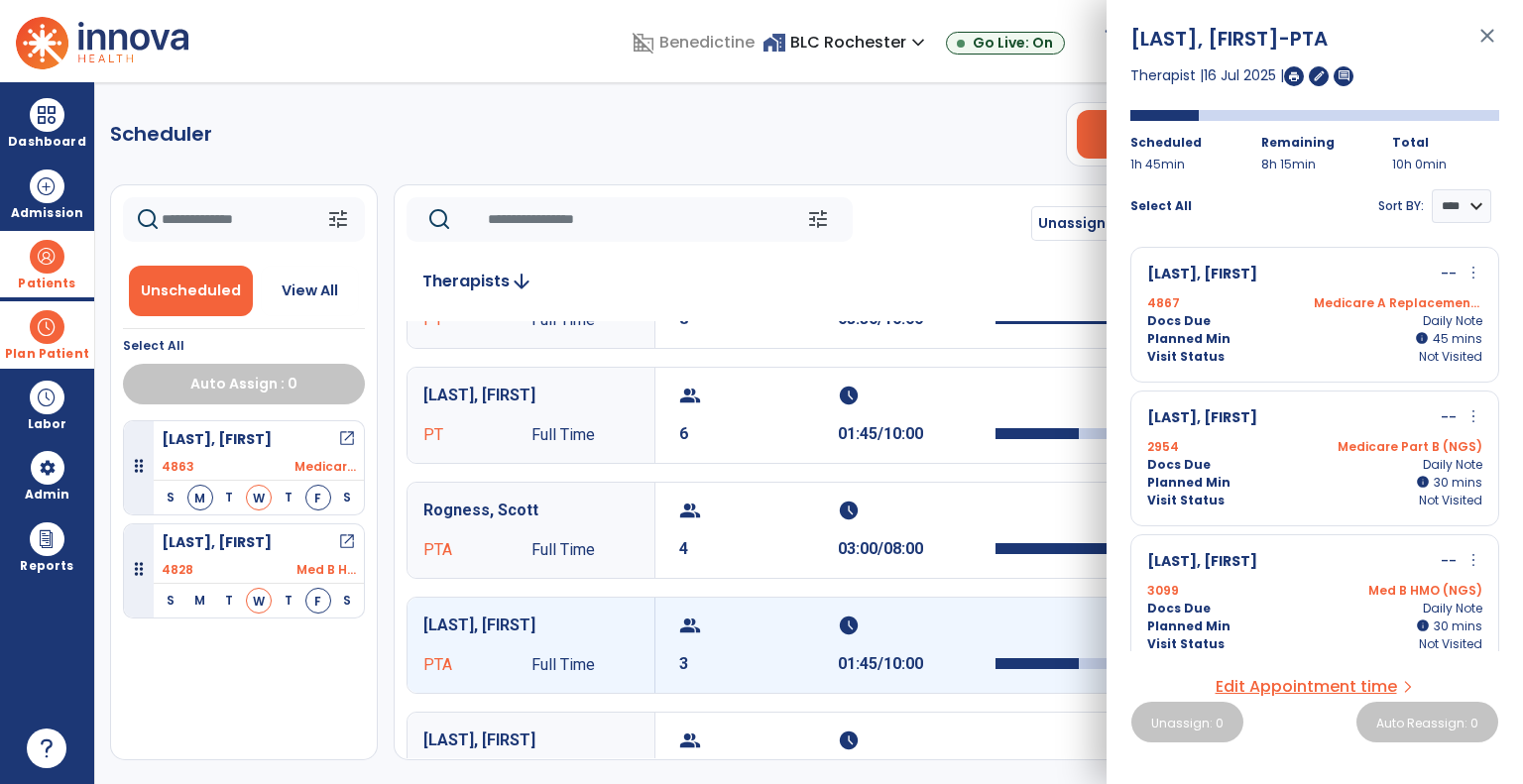 click on "close" at bounding box center [1487, 45] 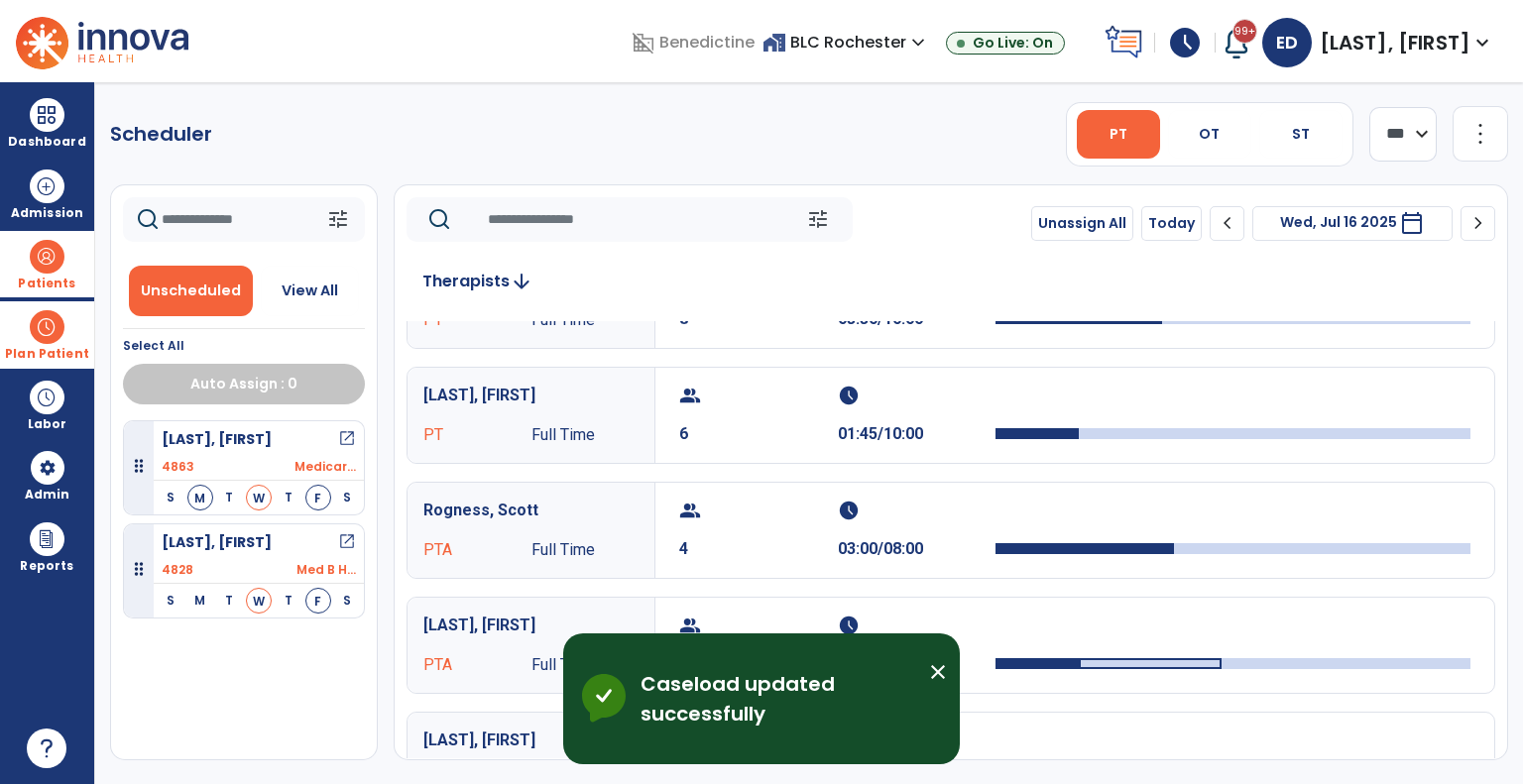 scroll, scrollTop: 0, scrollLeft: 0, axis: both 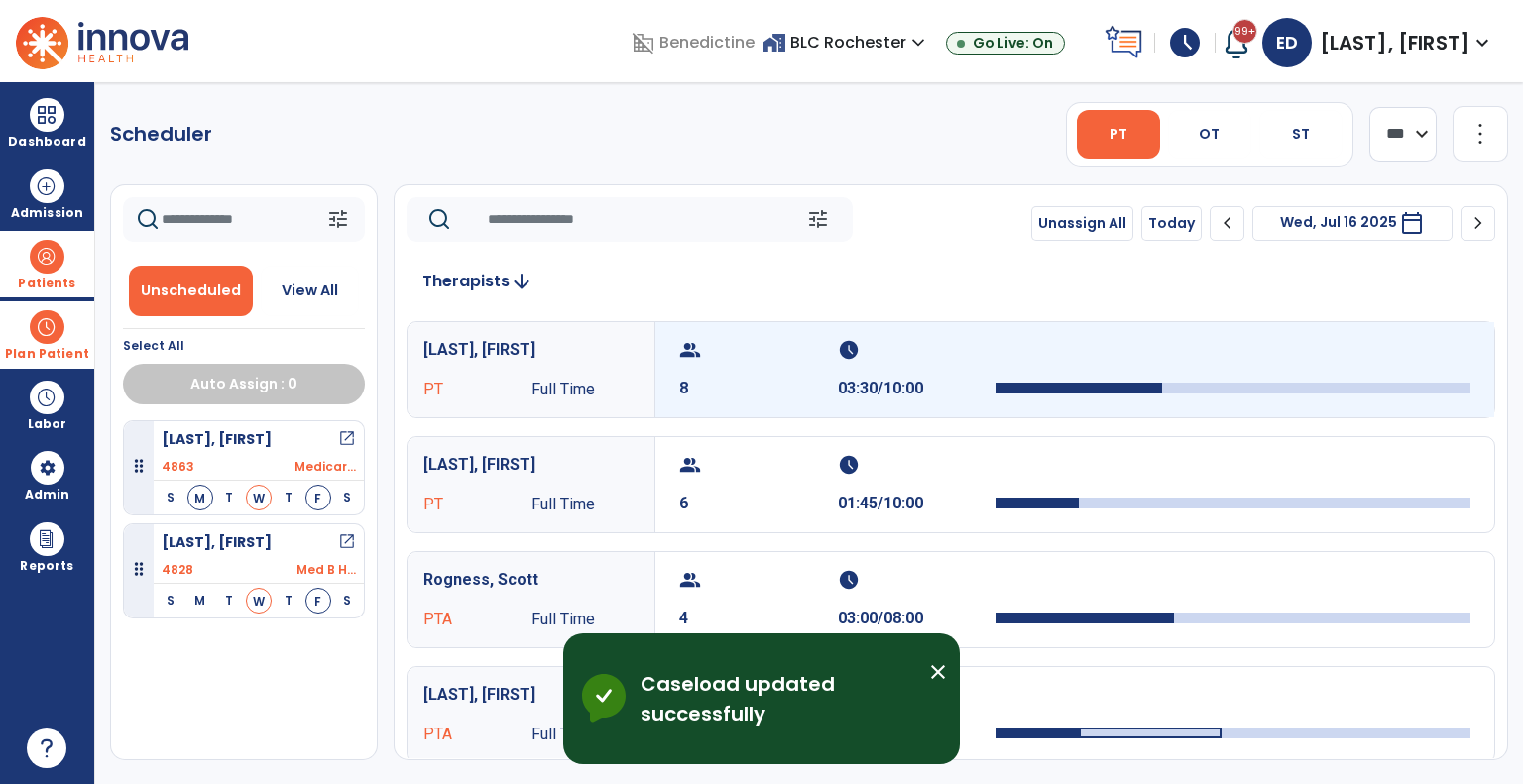 click on "03:30/10:00" at bounding box center [917, 389] 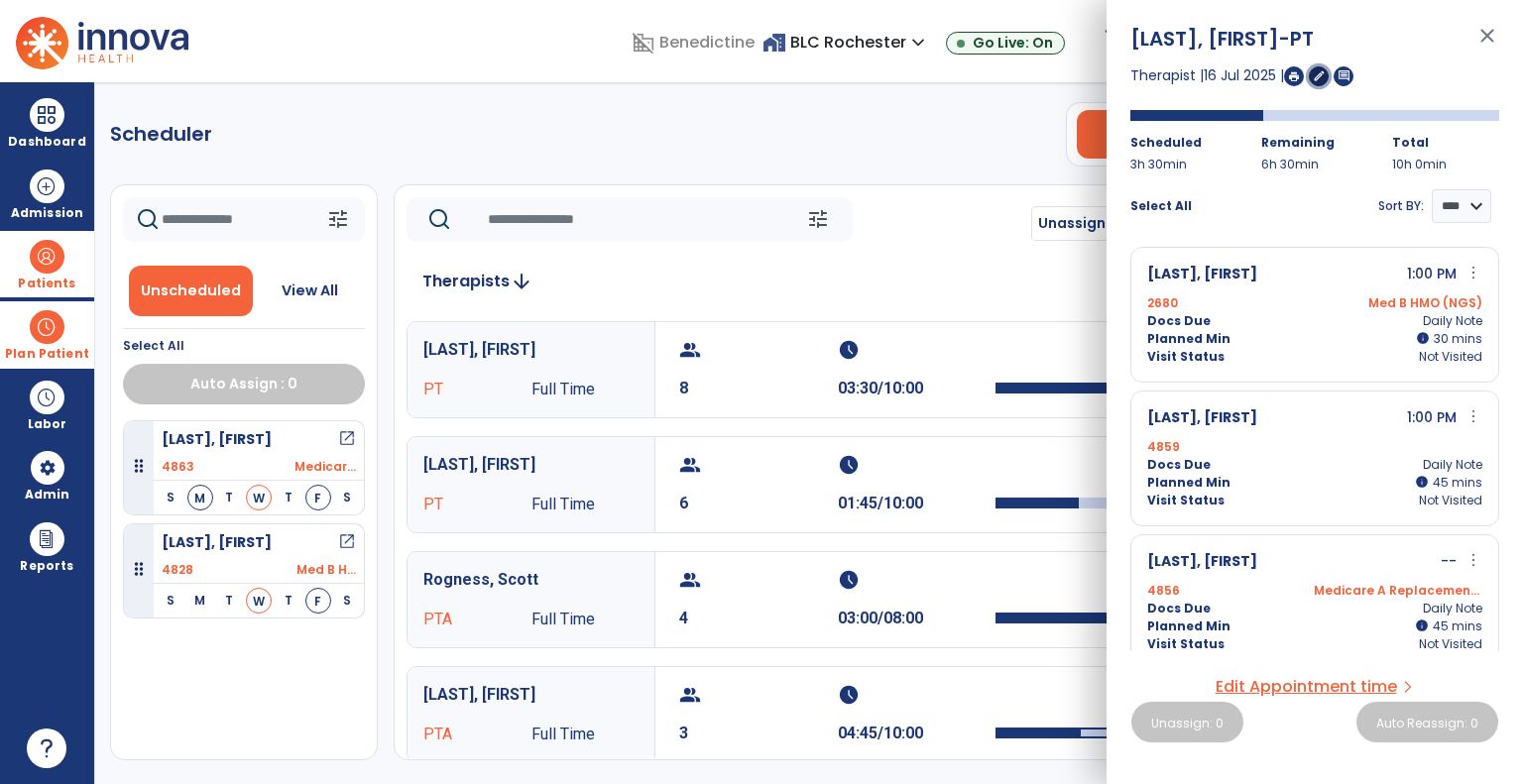 click on "edit" at bounding box center [1319, 75] 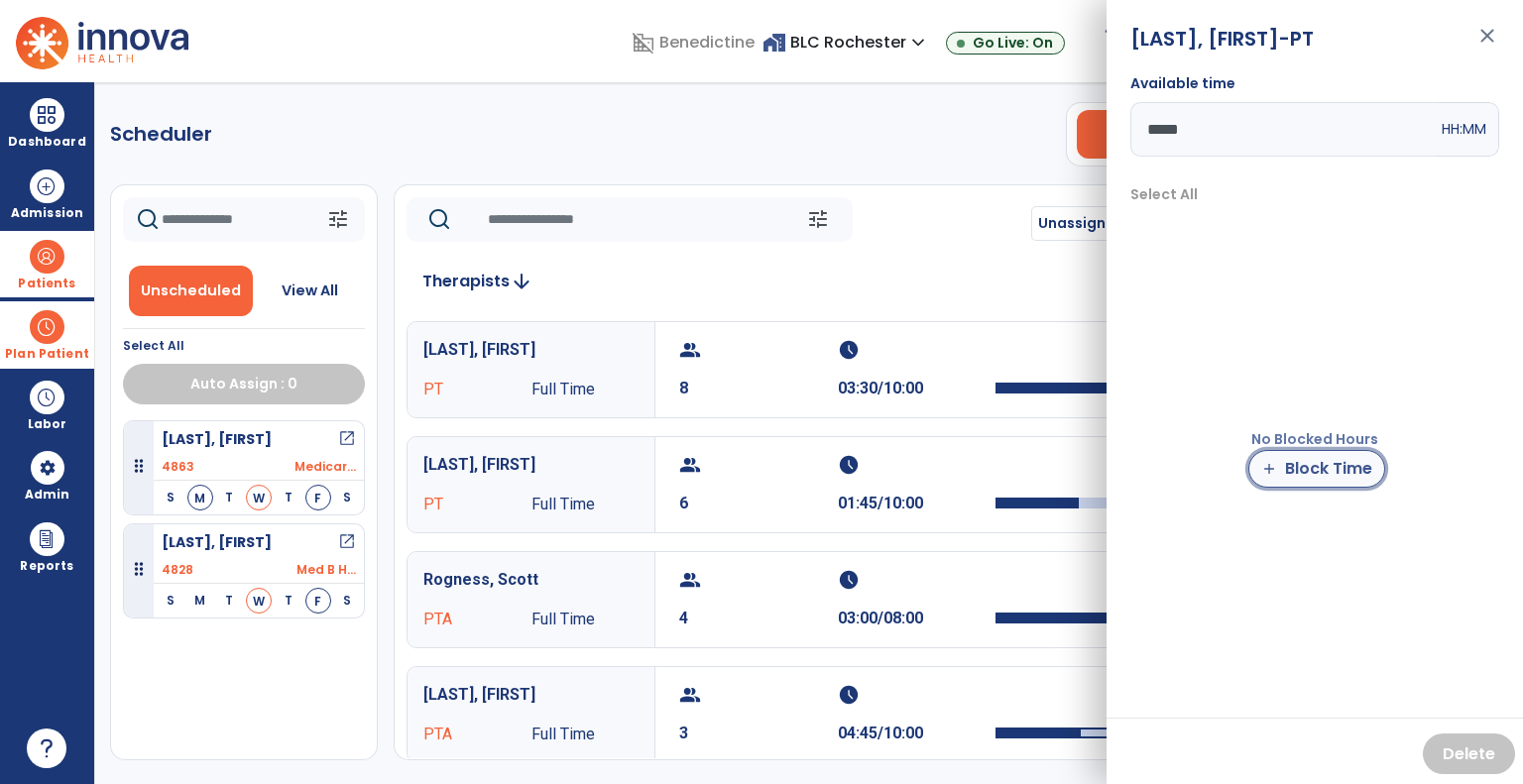 click on "add   Block Time" at bounding box center (1317, 469) 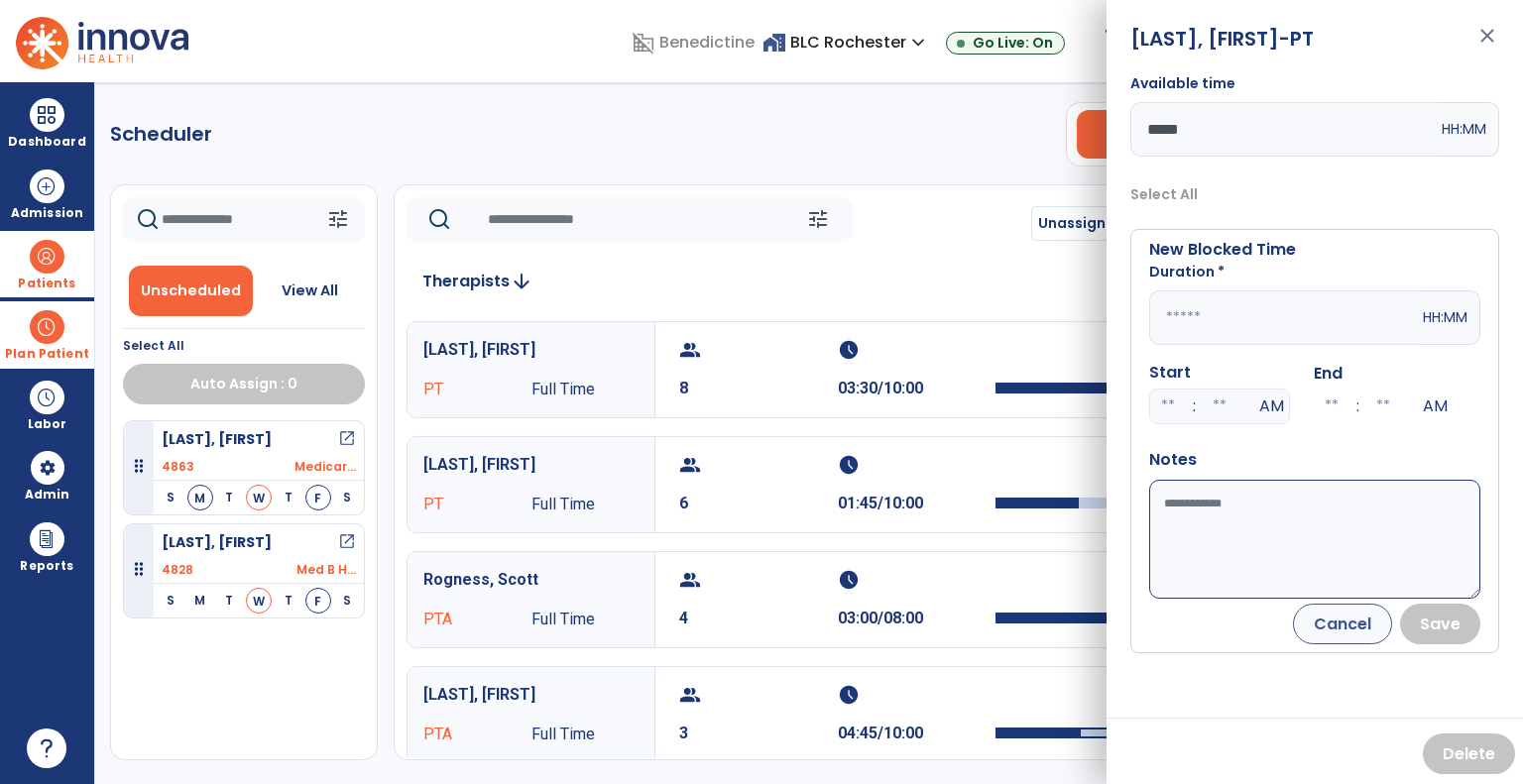 click at bounding box center [1284, 317] 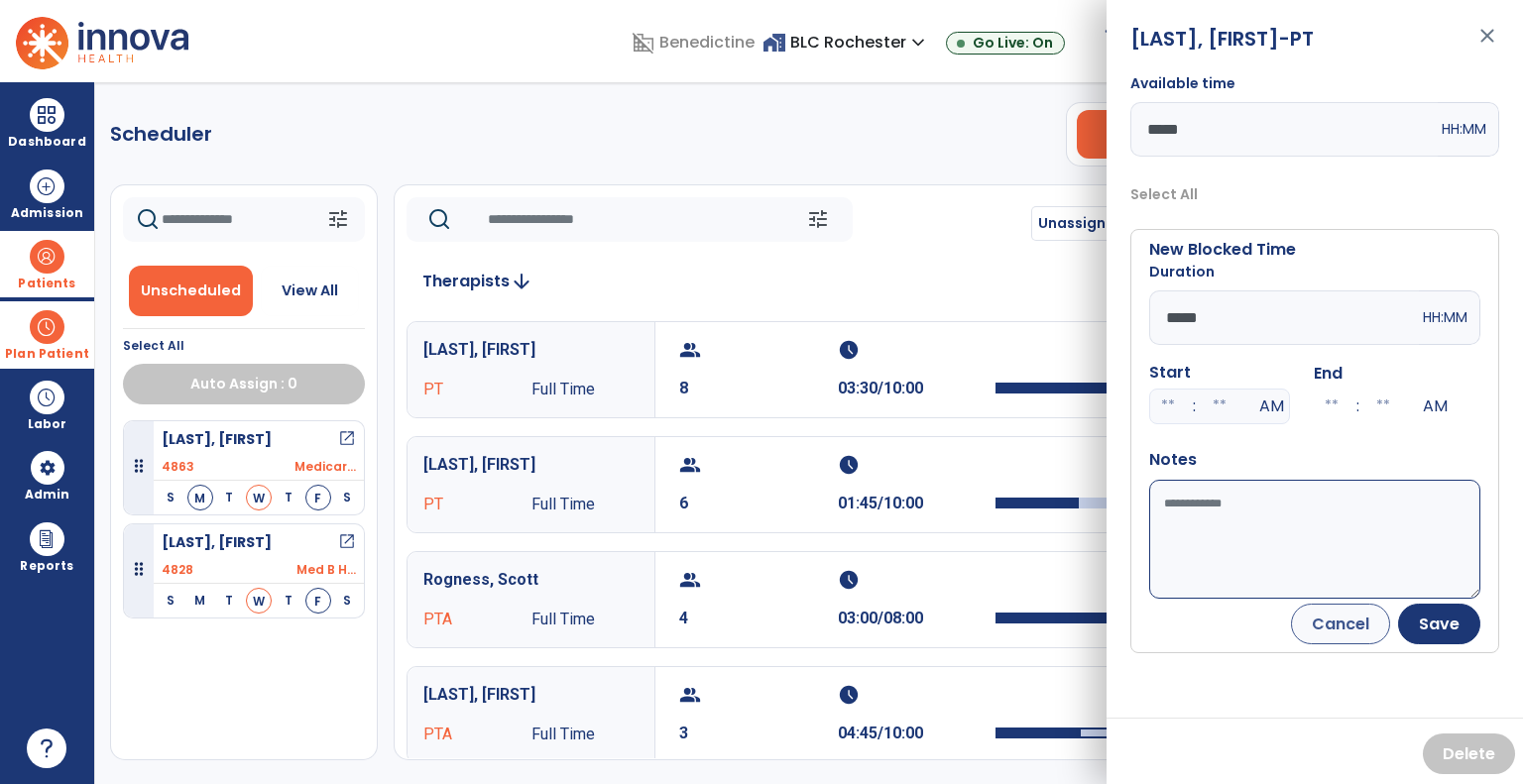 type on "*****" 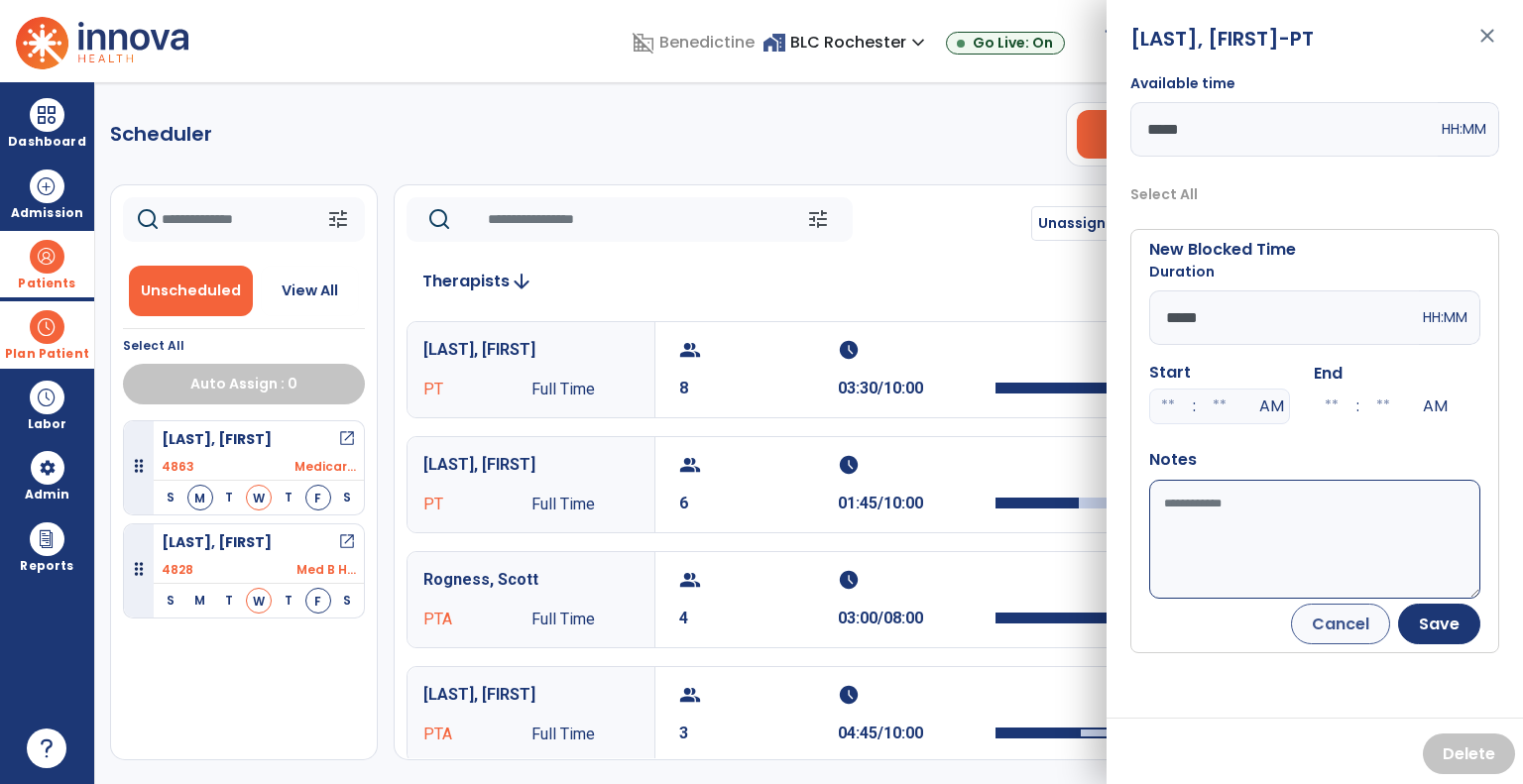 click at bounding box center [1168, 406] 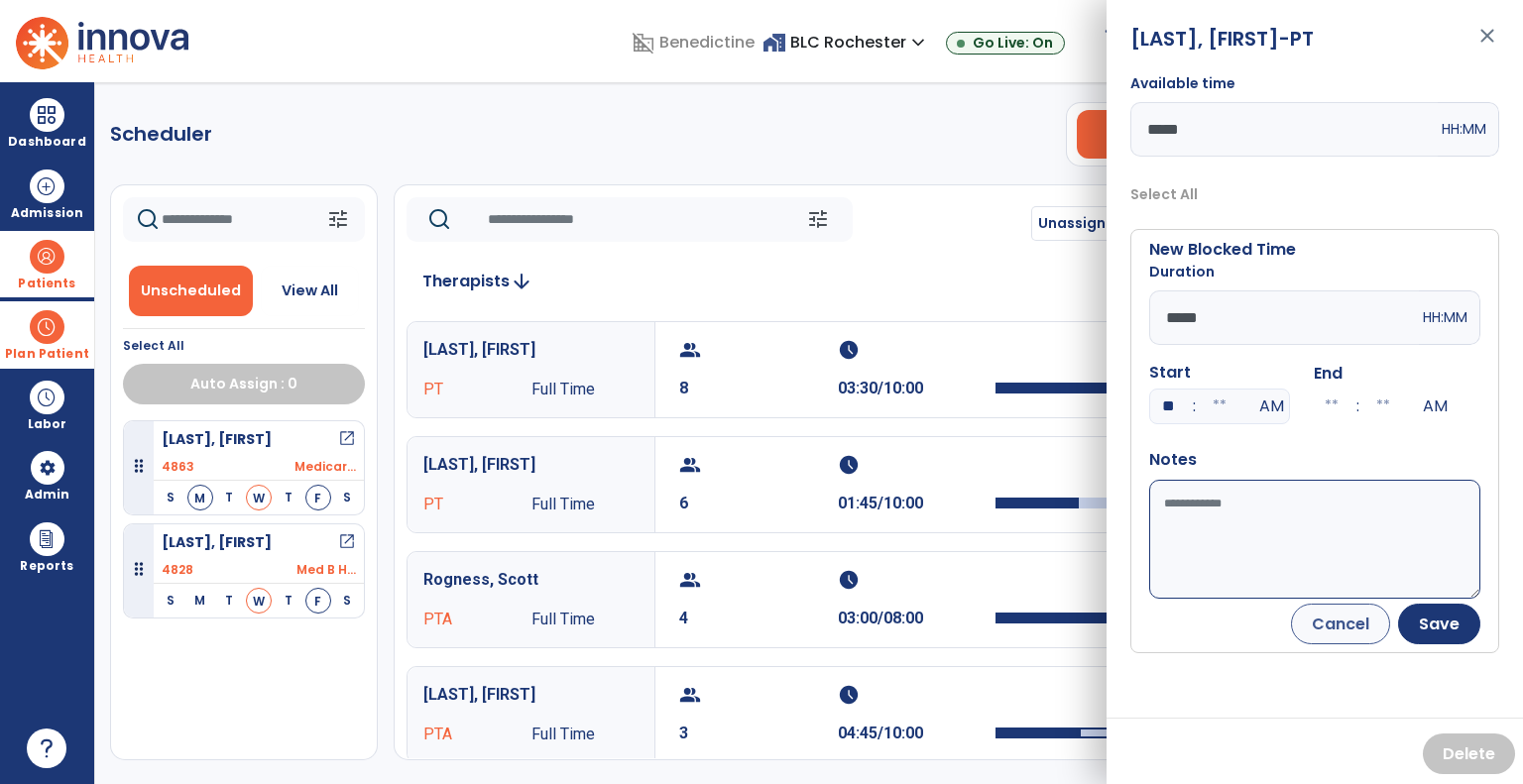 type on "**" 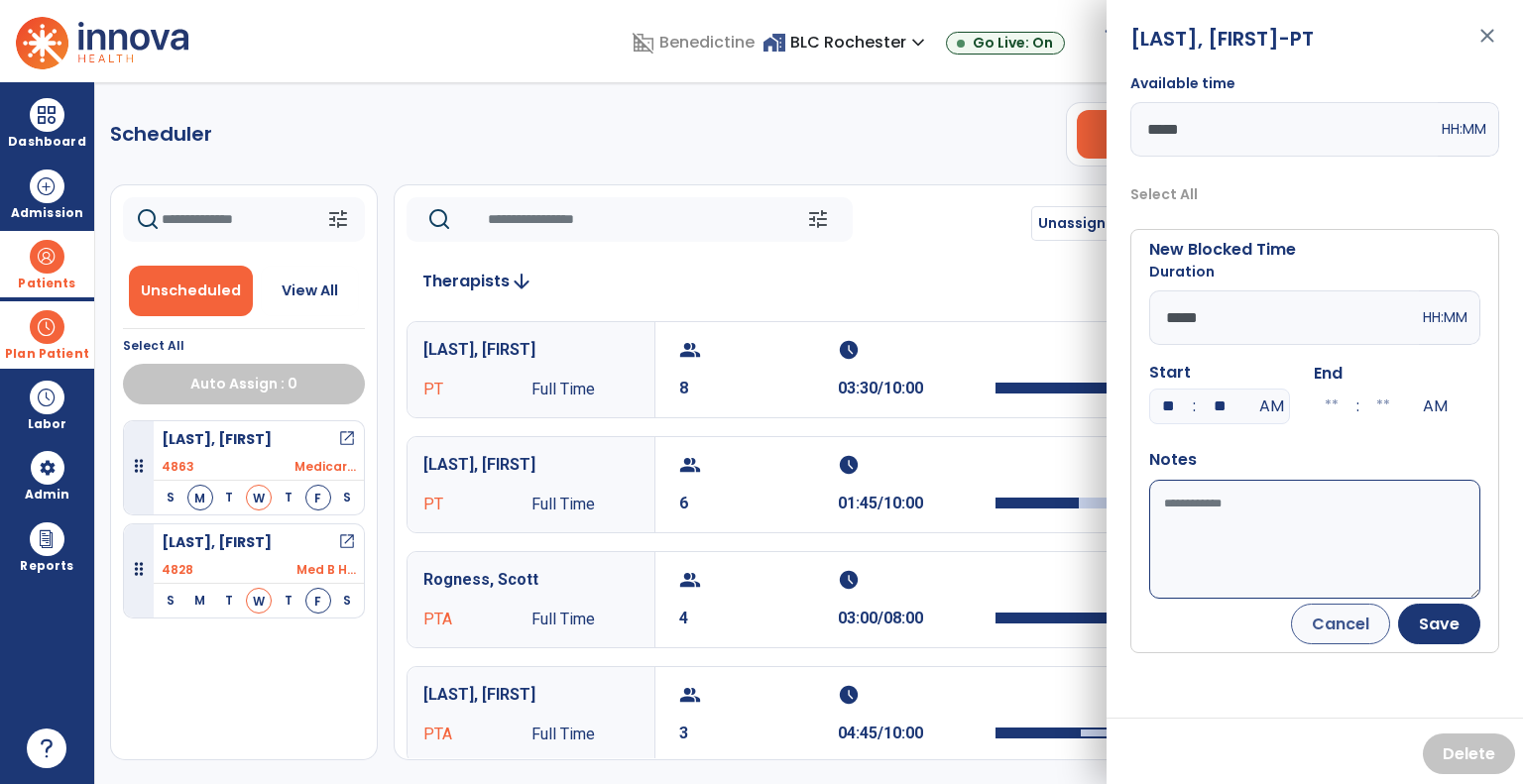 type on "**" 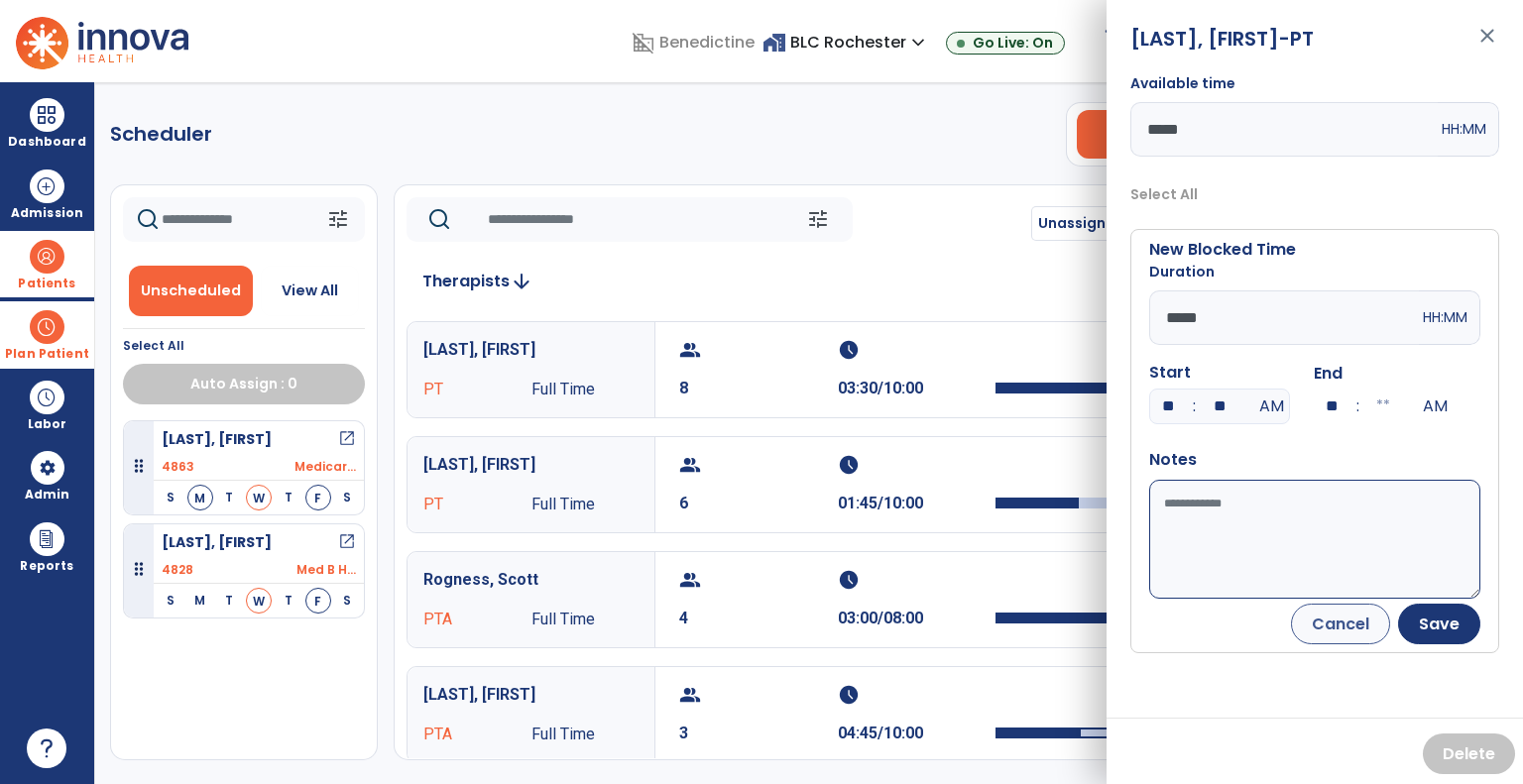 type on "**" 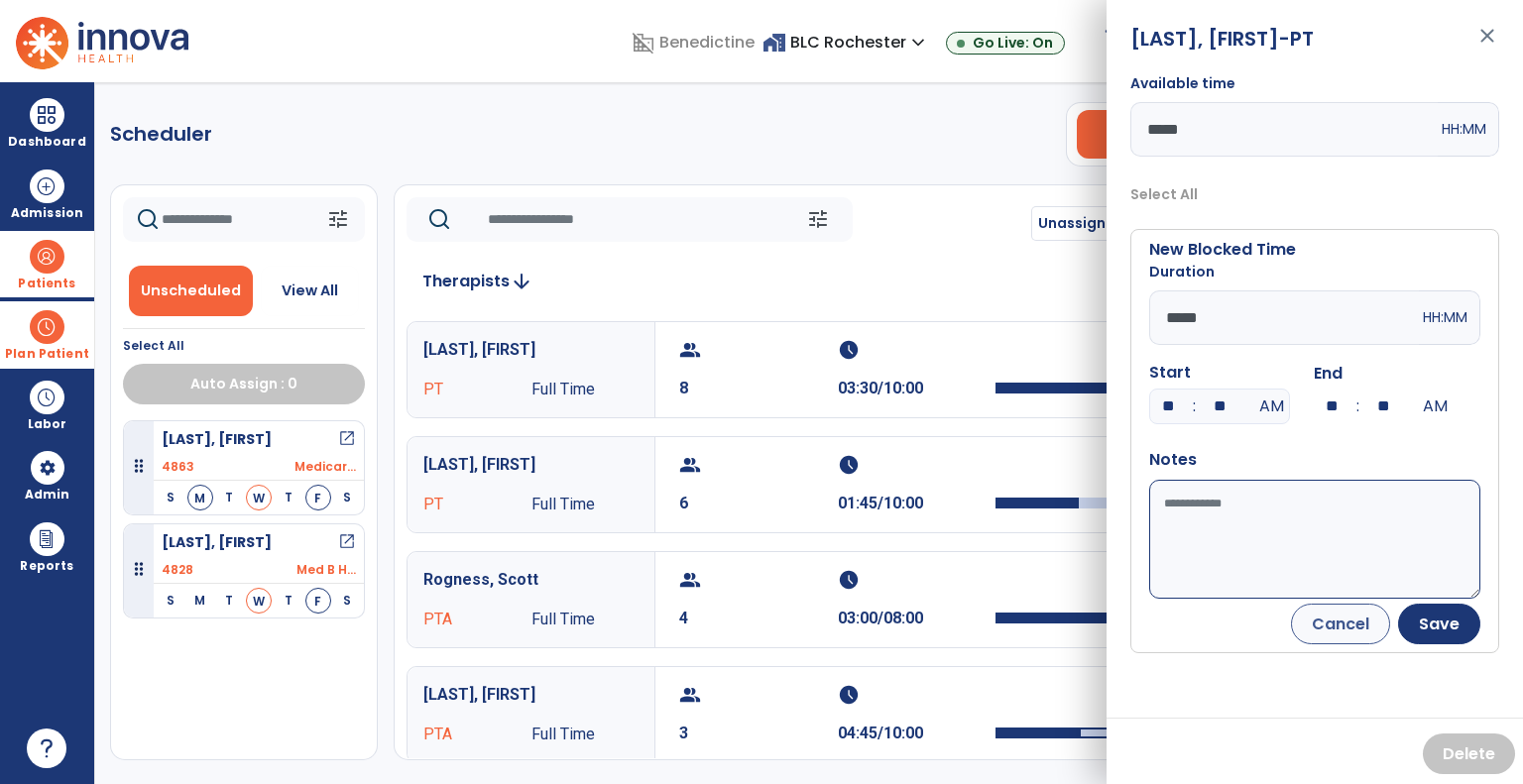 click on "Available time" at bounding box center (1315, 539) 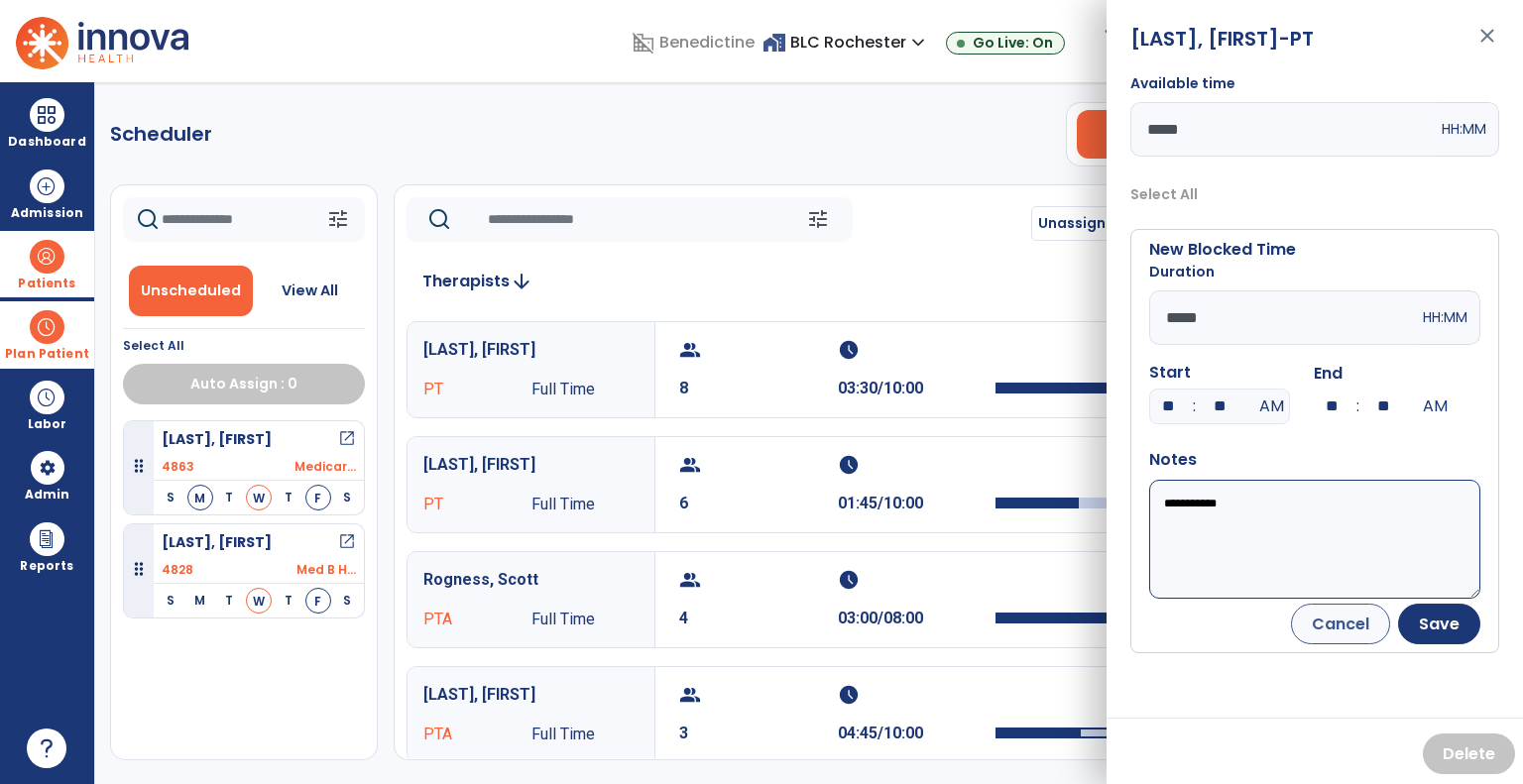 type on "**********" 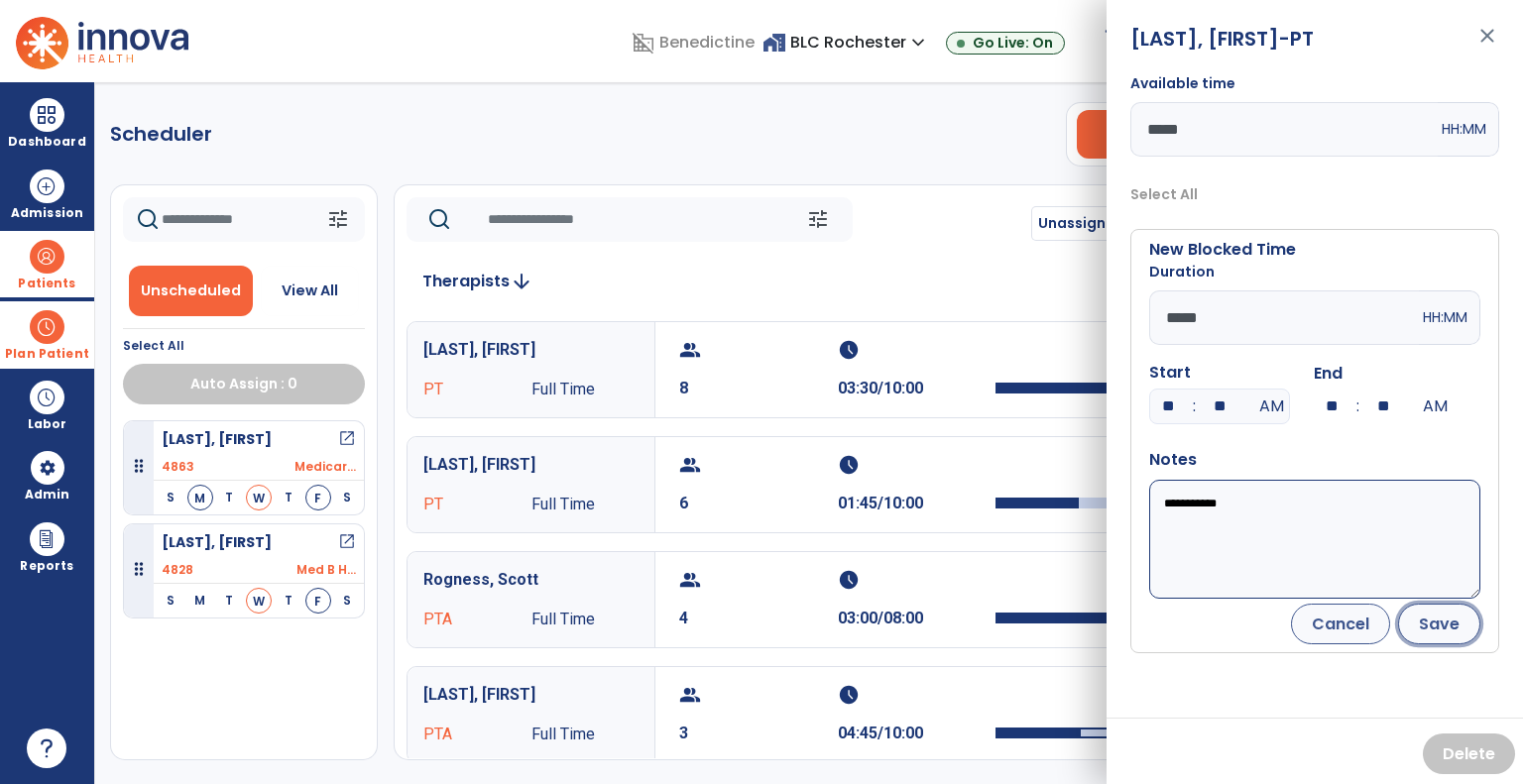 click on "Save" at bounding box center [1439, 623] 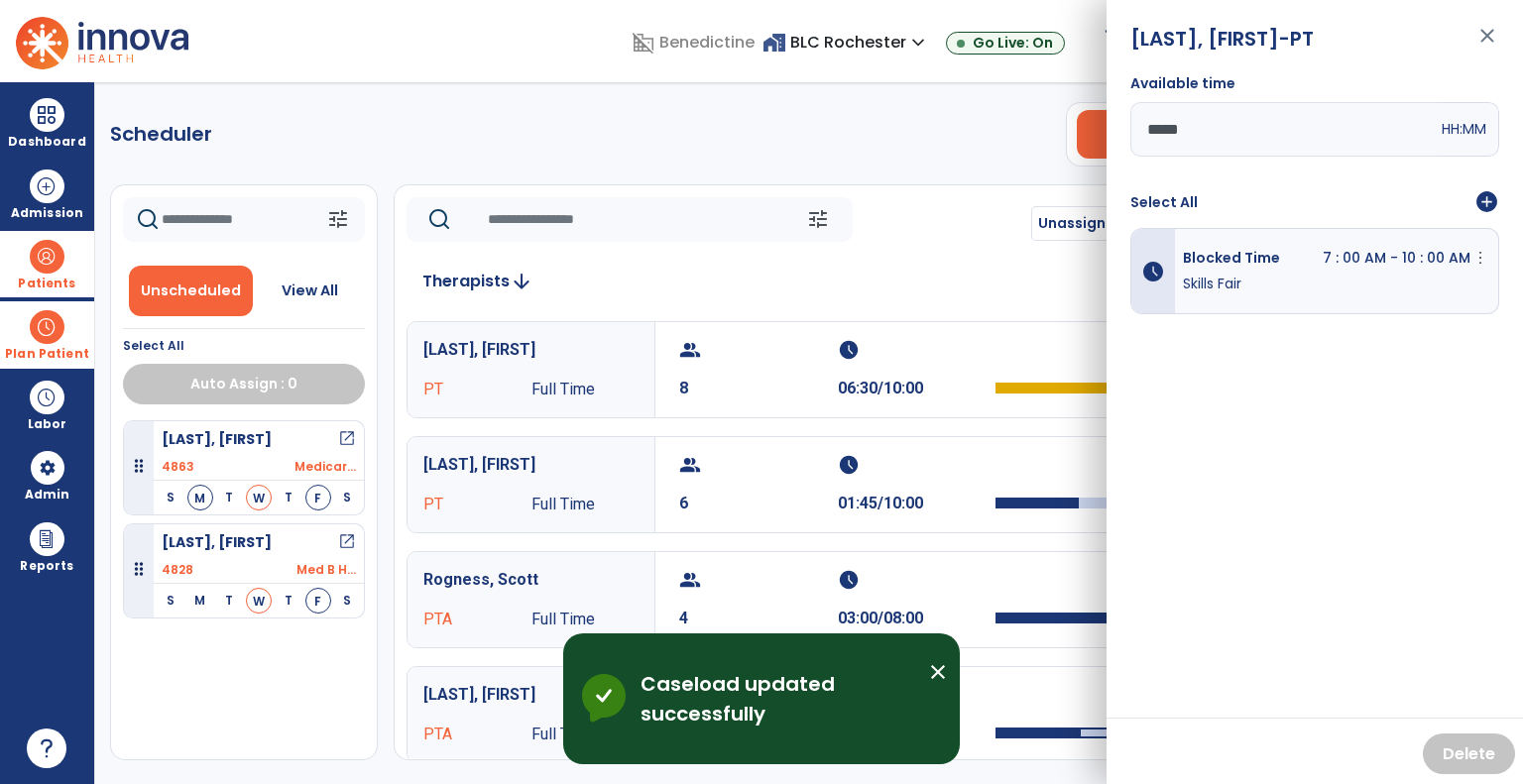 click on "close" at bounding box center (1487, 45) 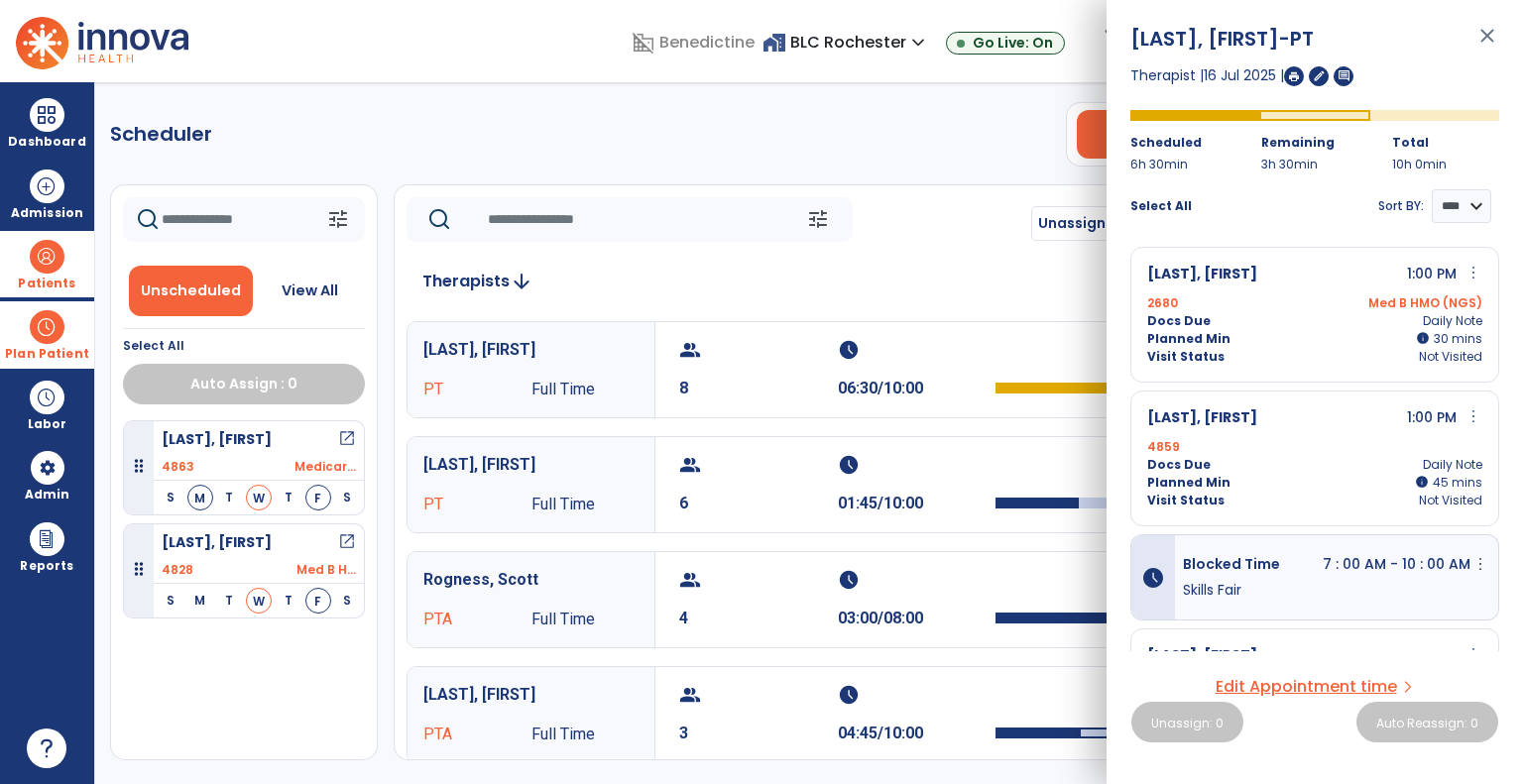 click on "close" at bounding box center [1487, 45] 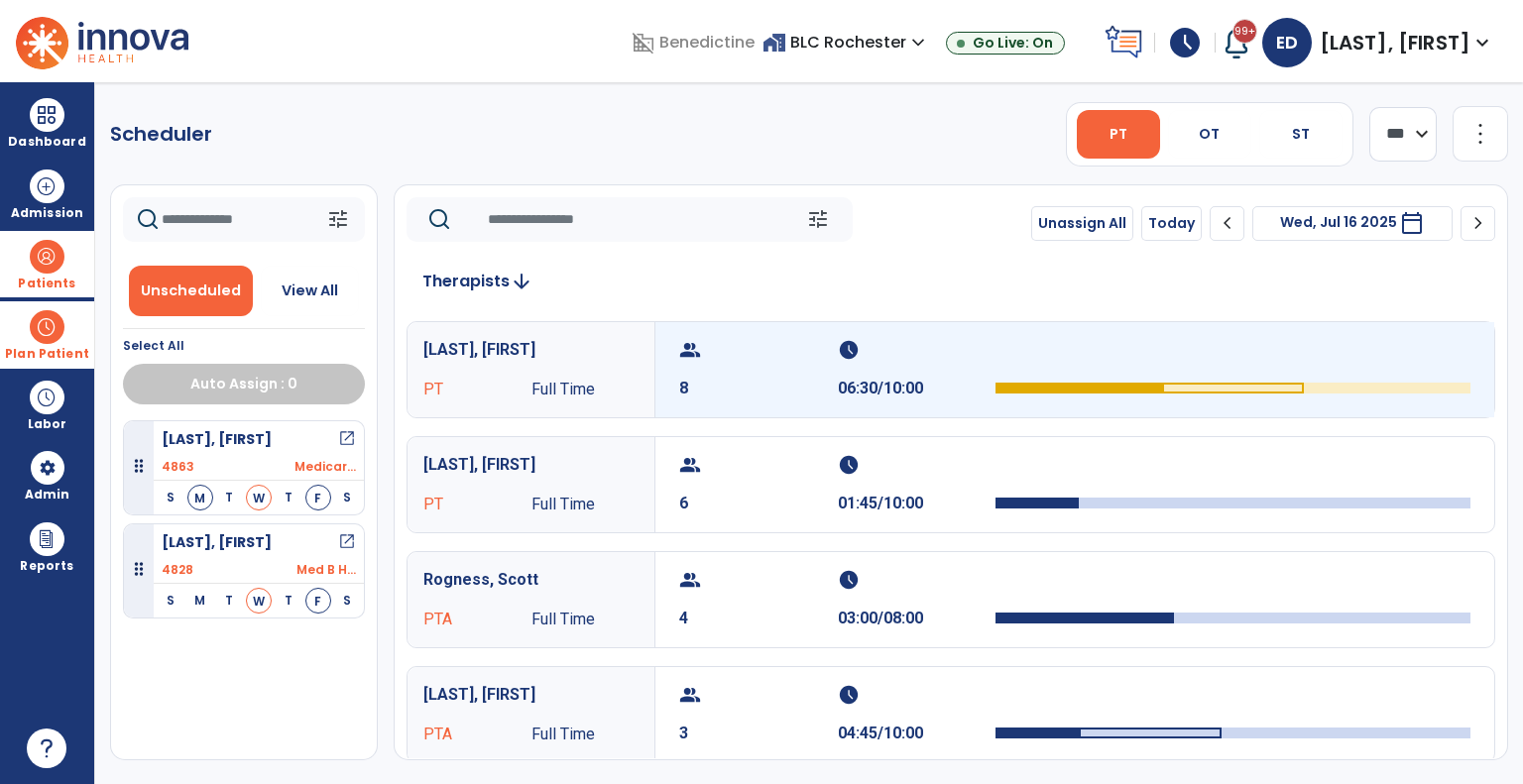 click on "06:30/10:00" at bounding box center [917, 389] 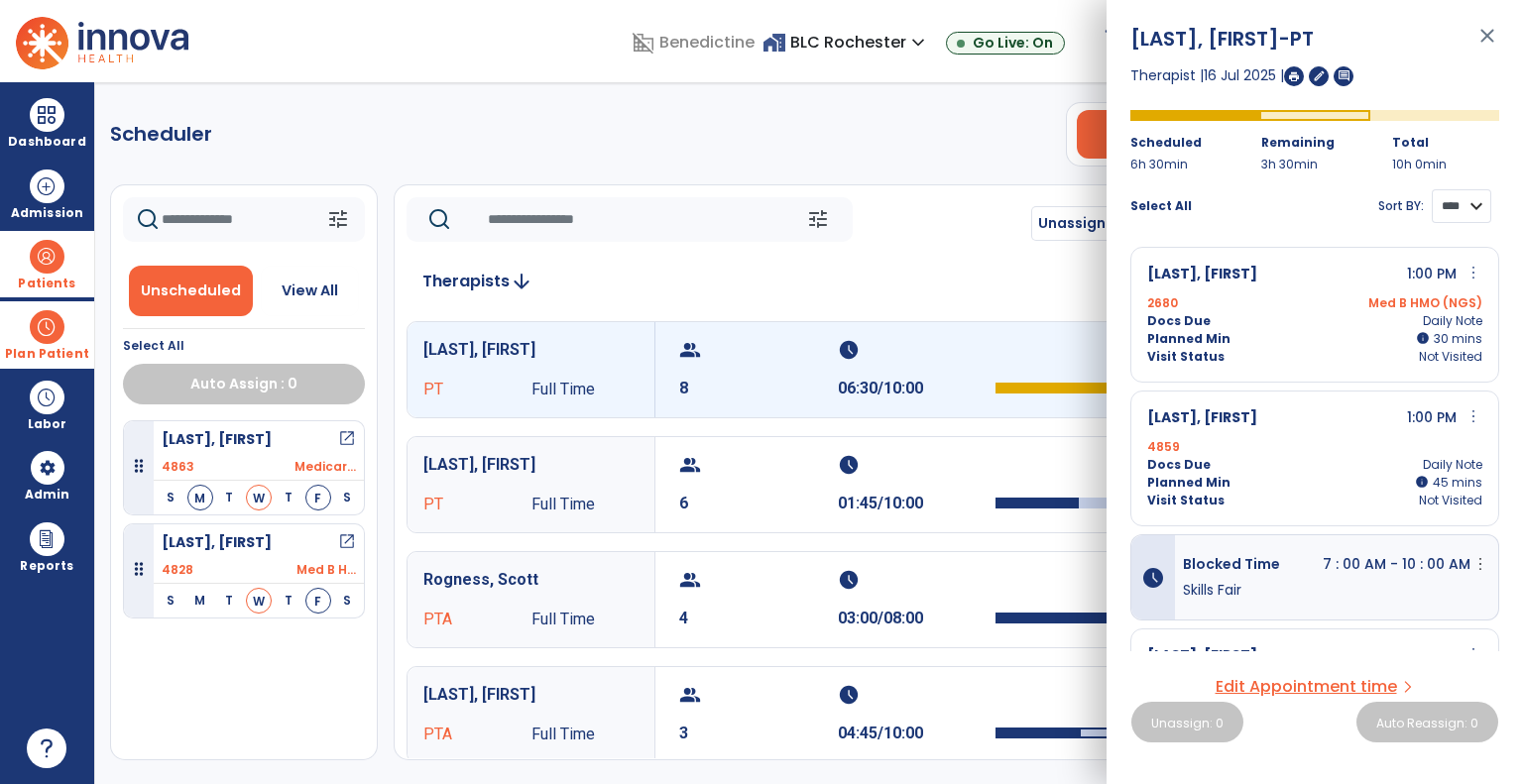 click on "**** ****" at bounding box center [1462, 206] 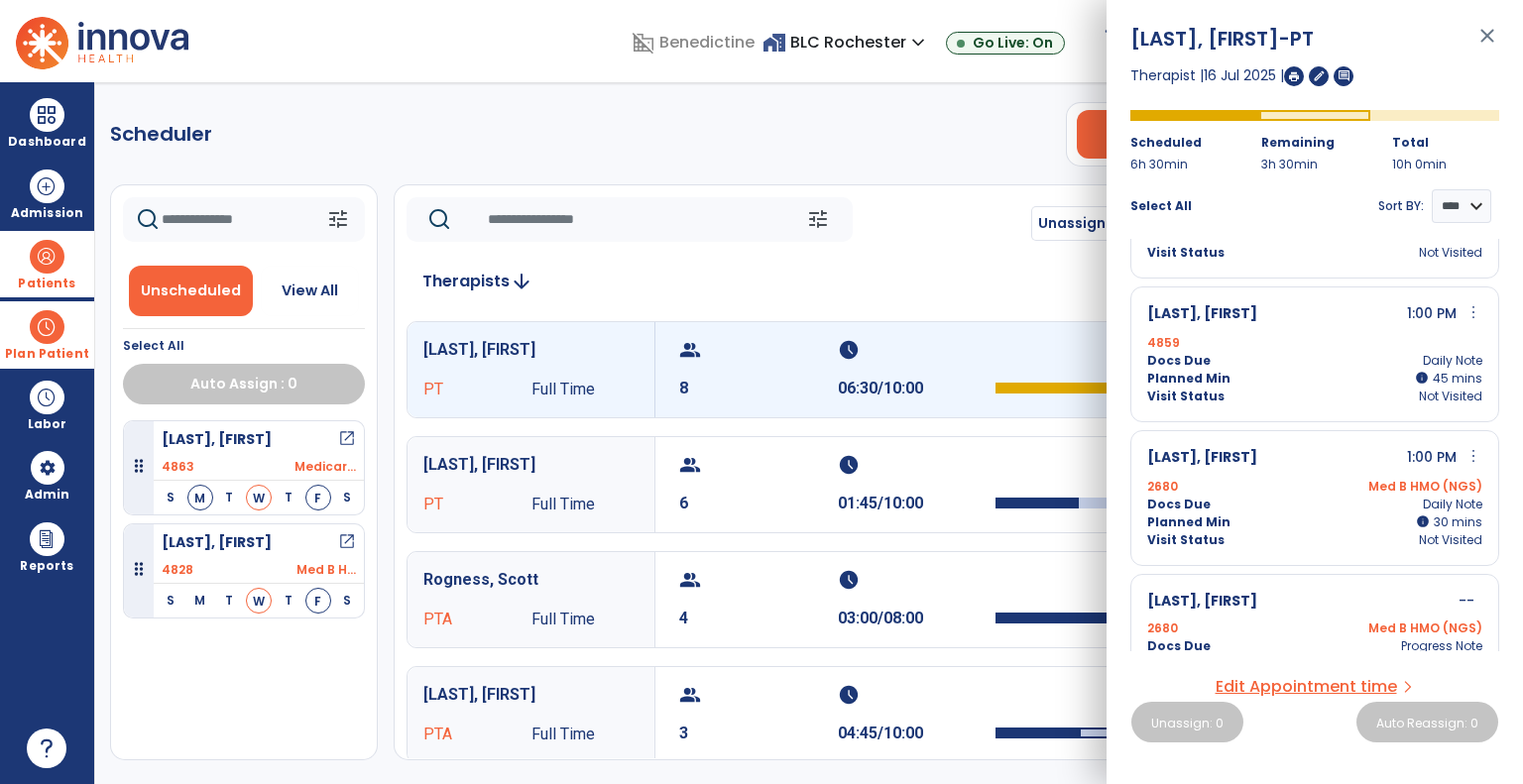 click on "Visit Status  Not Visited" at bounding box center [1315, 396] 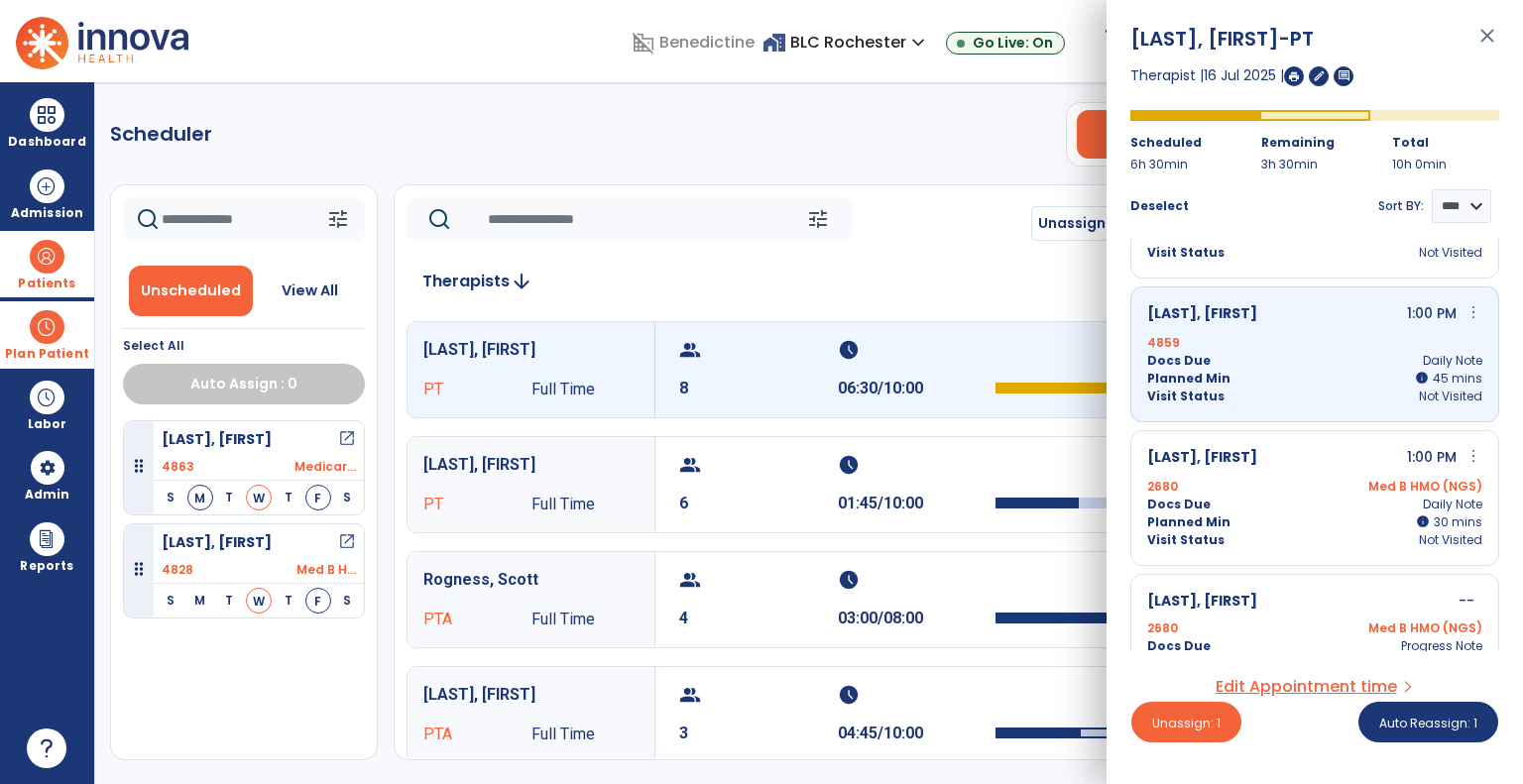 scroll, scrollTop: 821, scrollLeft: 0, axis: vertical 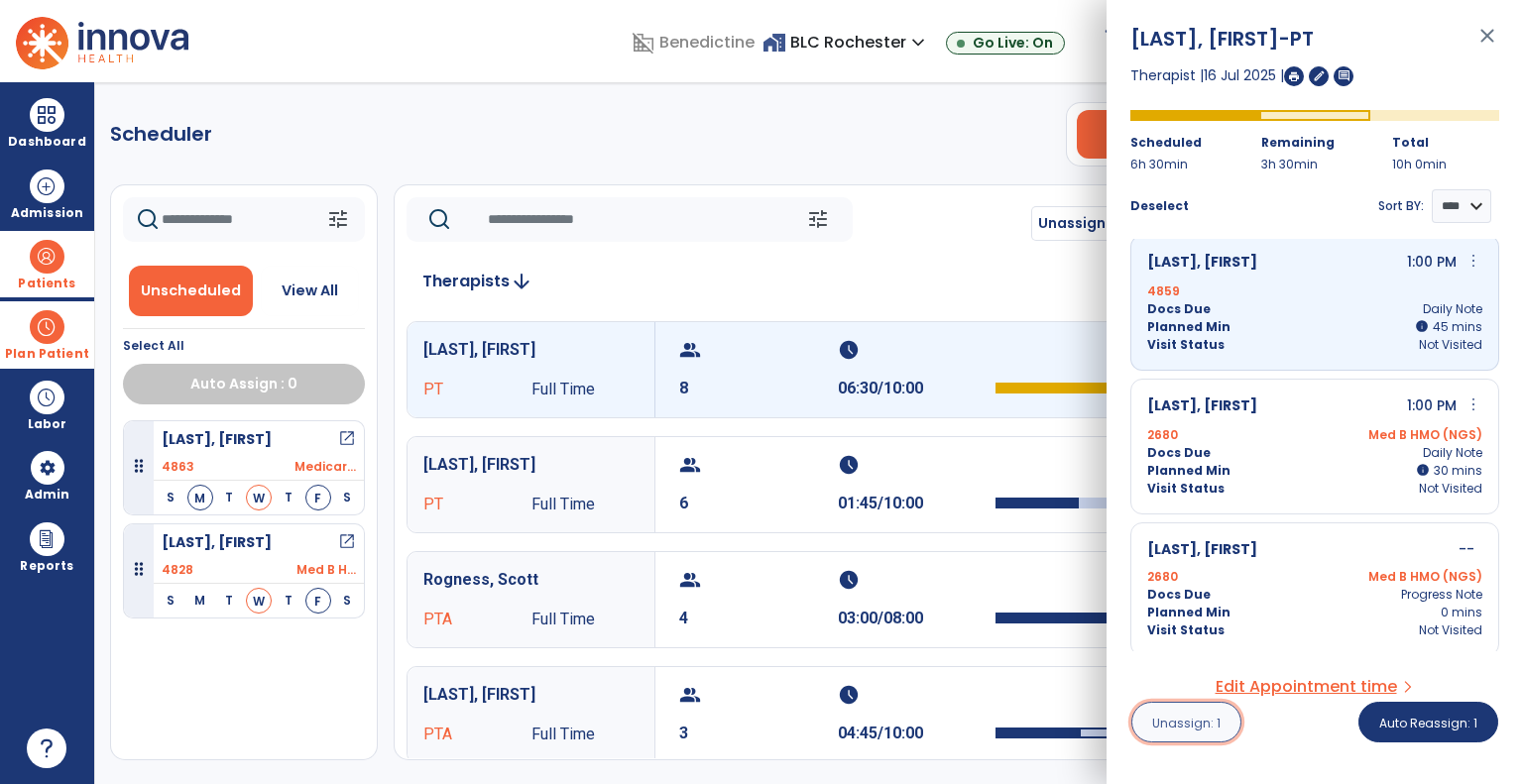 click on "Unassign: 1" at bounding box center (1186, 723) 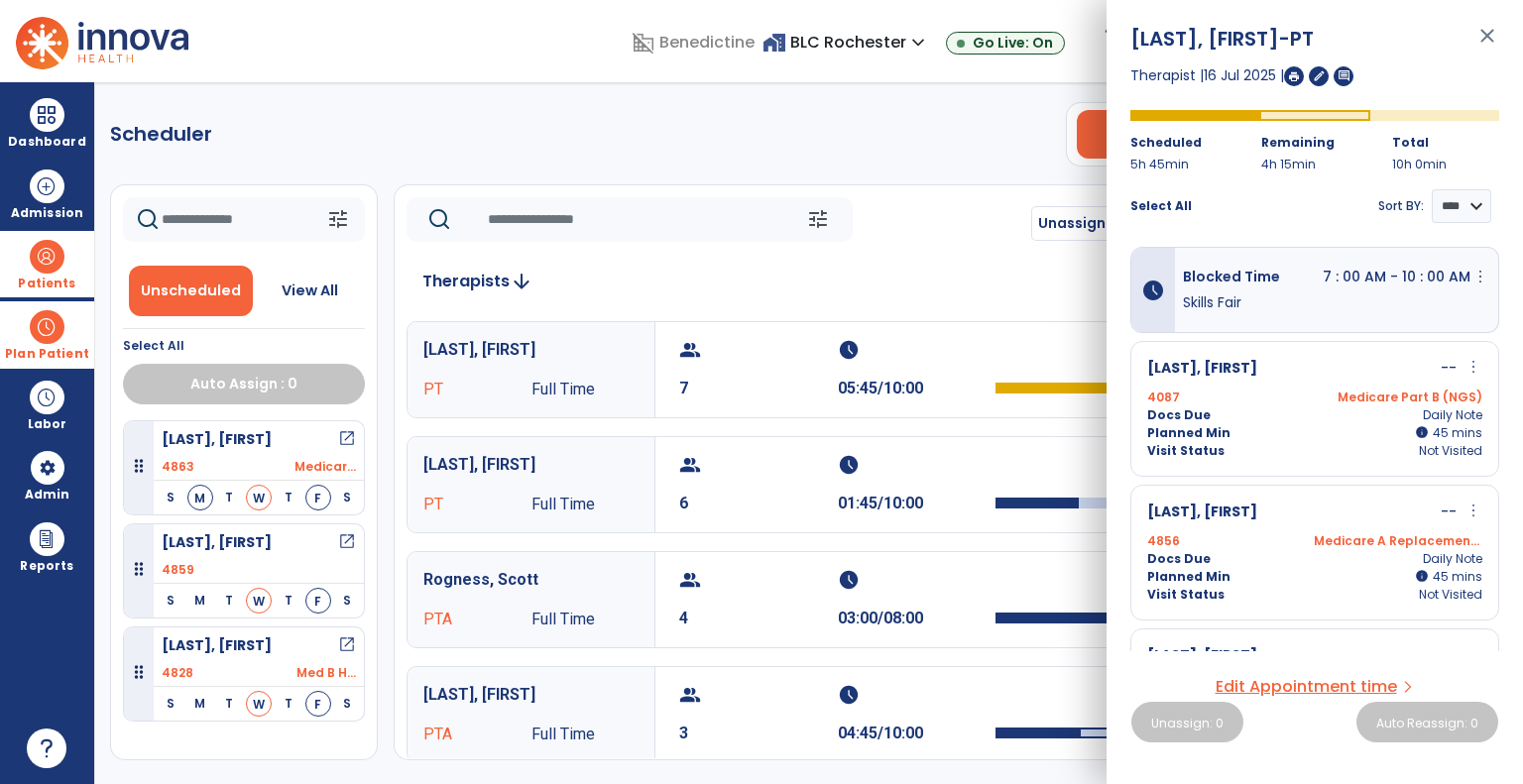 click on "close" at bounding box center [1487, 45] 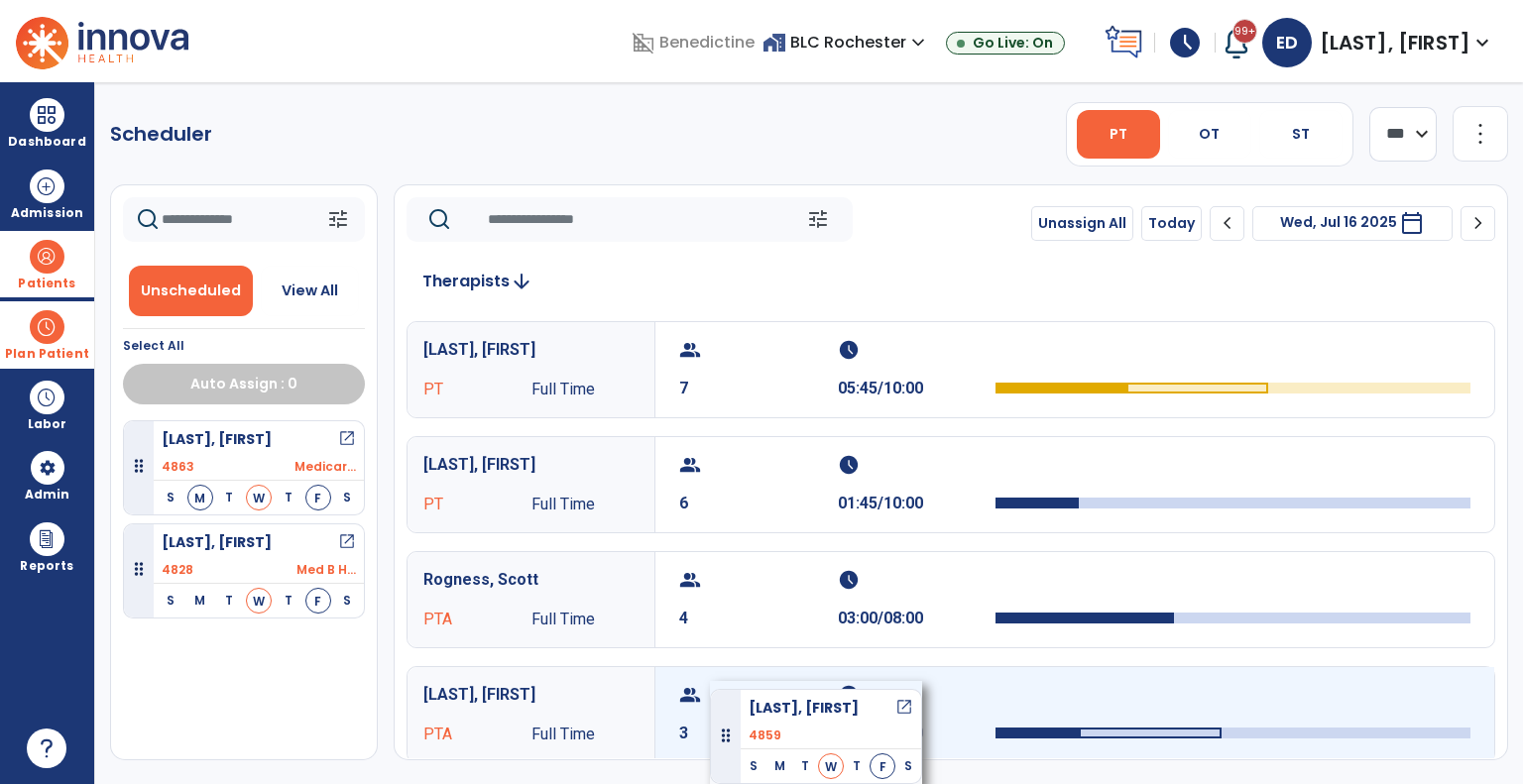 drag, startPoint x: 238, startPoint y: 562, endPoint x: 710, endPoint y: 681, distance: 486.76997 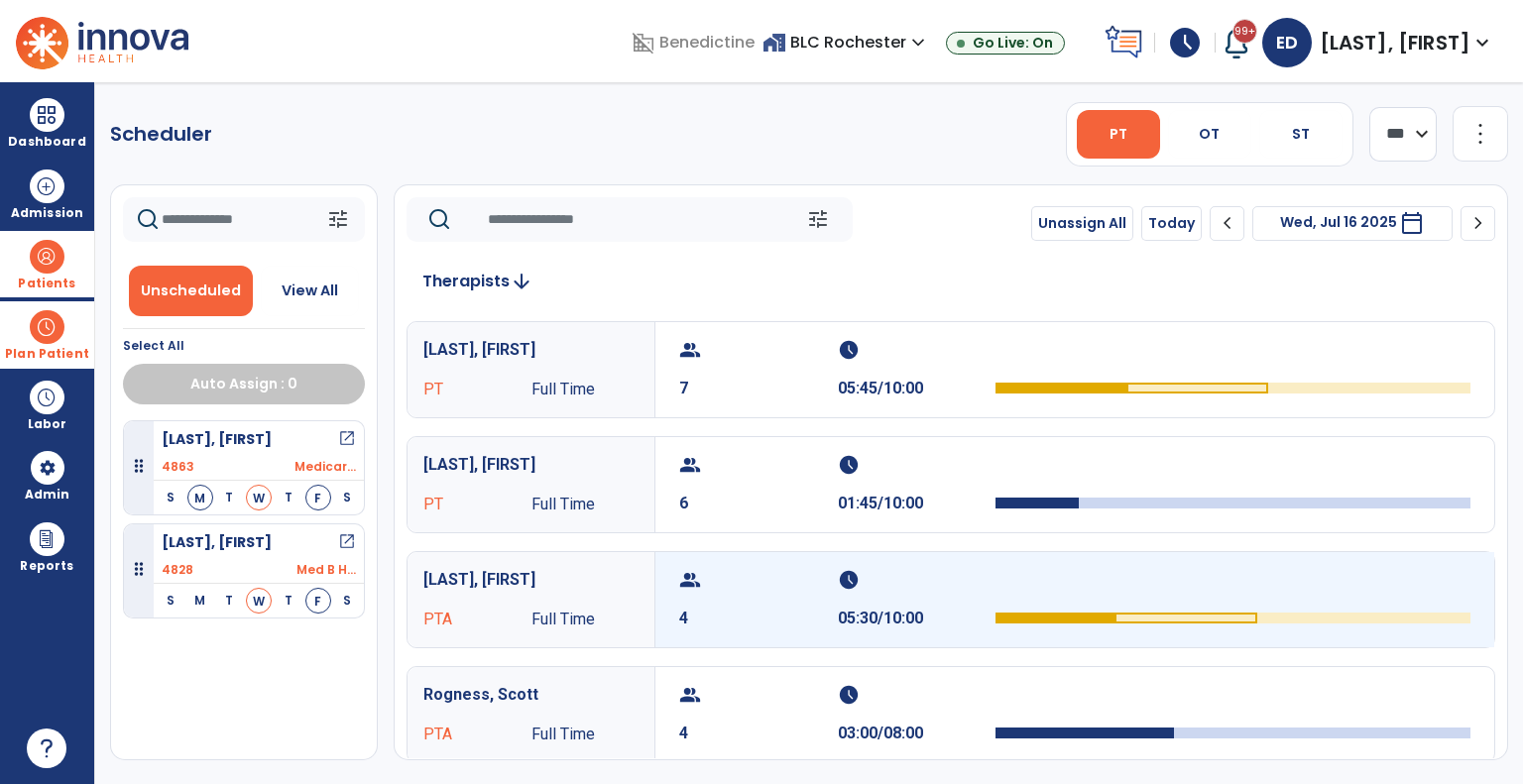 click on "group  4" at bounding box center [759, 600] 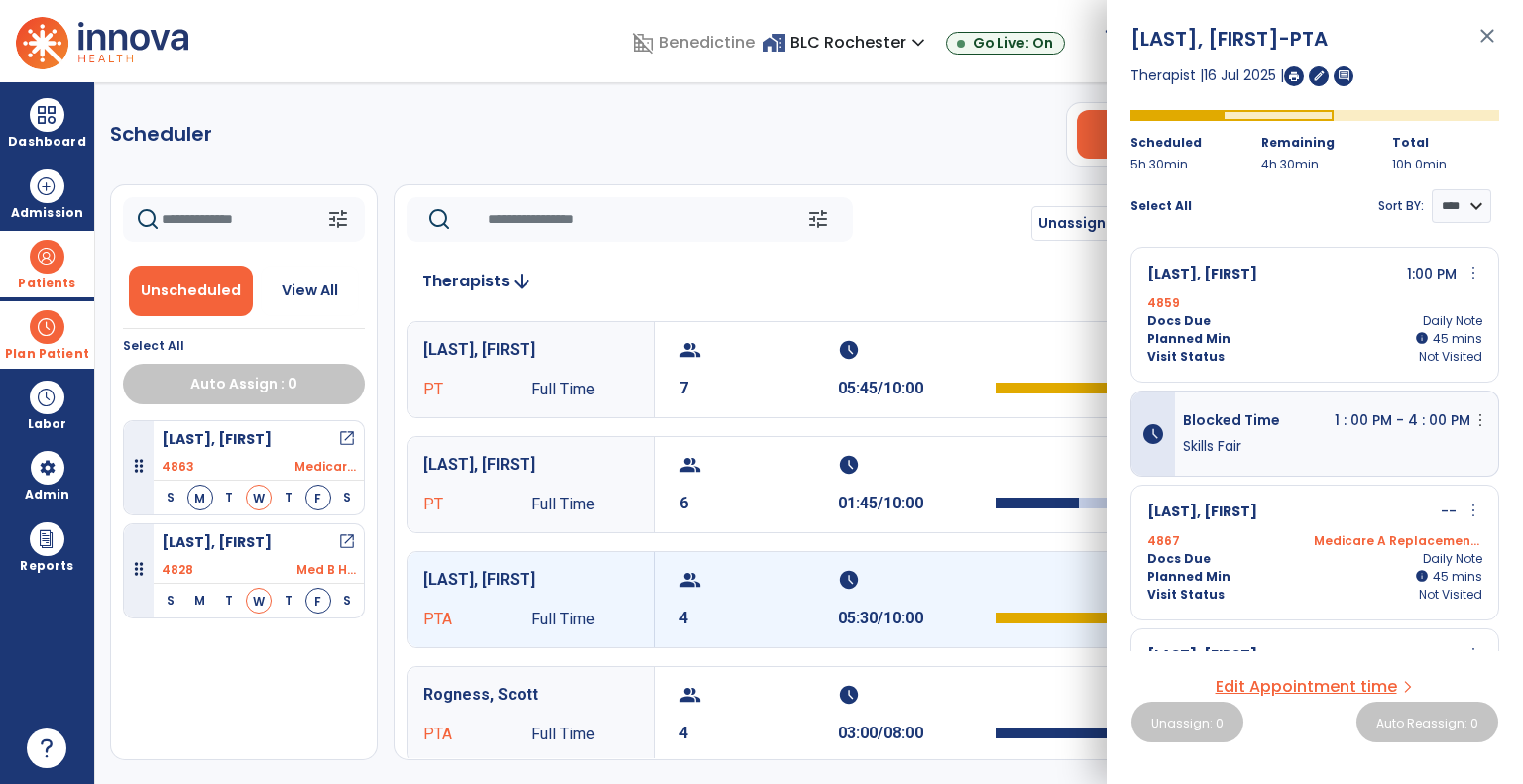 click on "Planned Min  info   45 I 45 mins" at bounding box center (1315, 339) 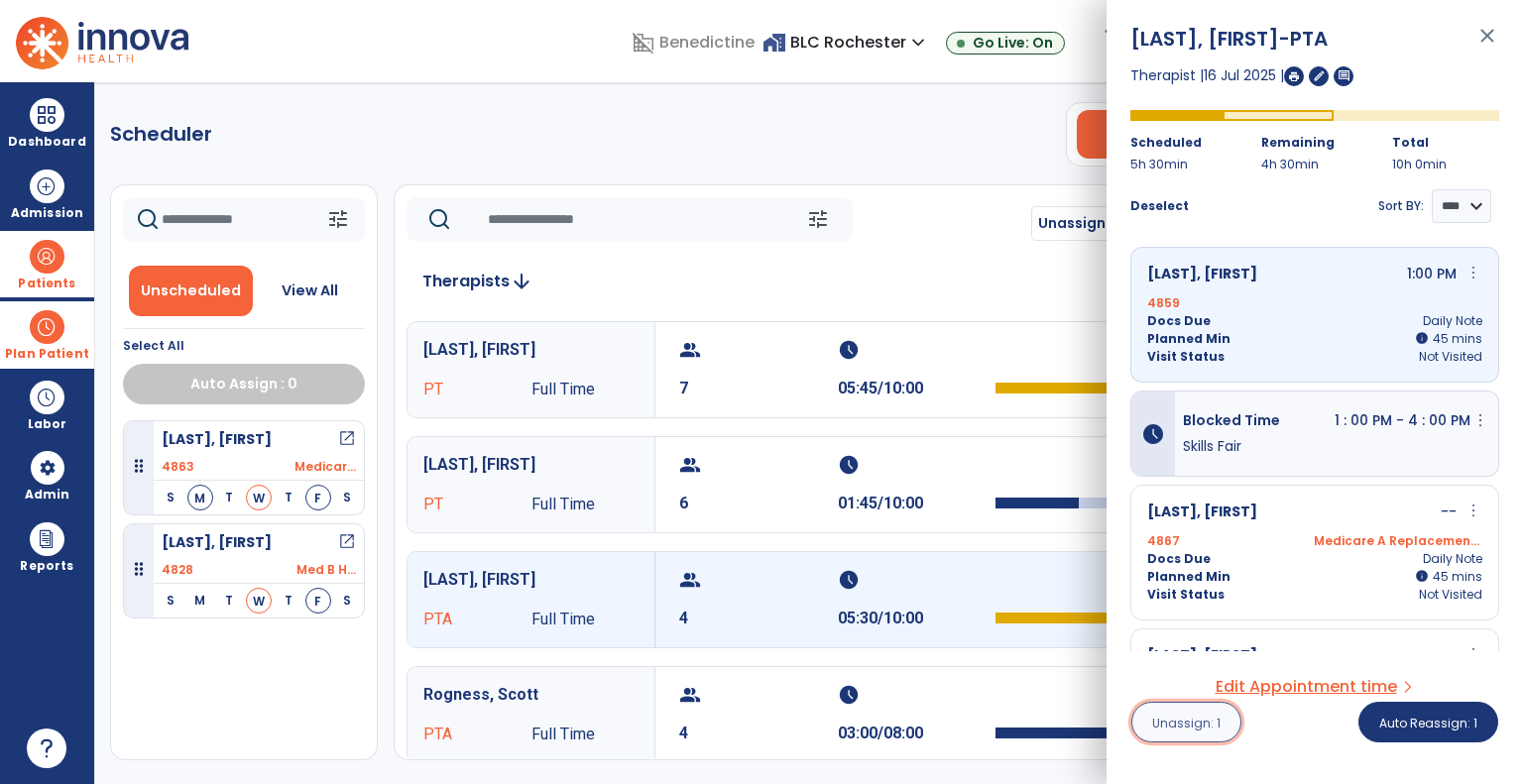 click on "Unassign: 1" at bounding box center (1186, 723) 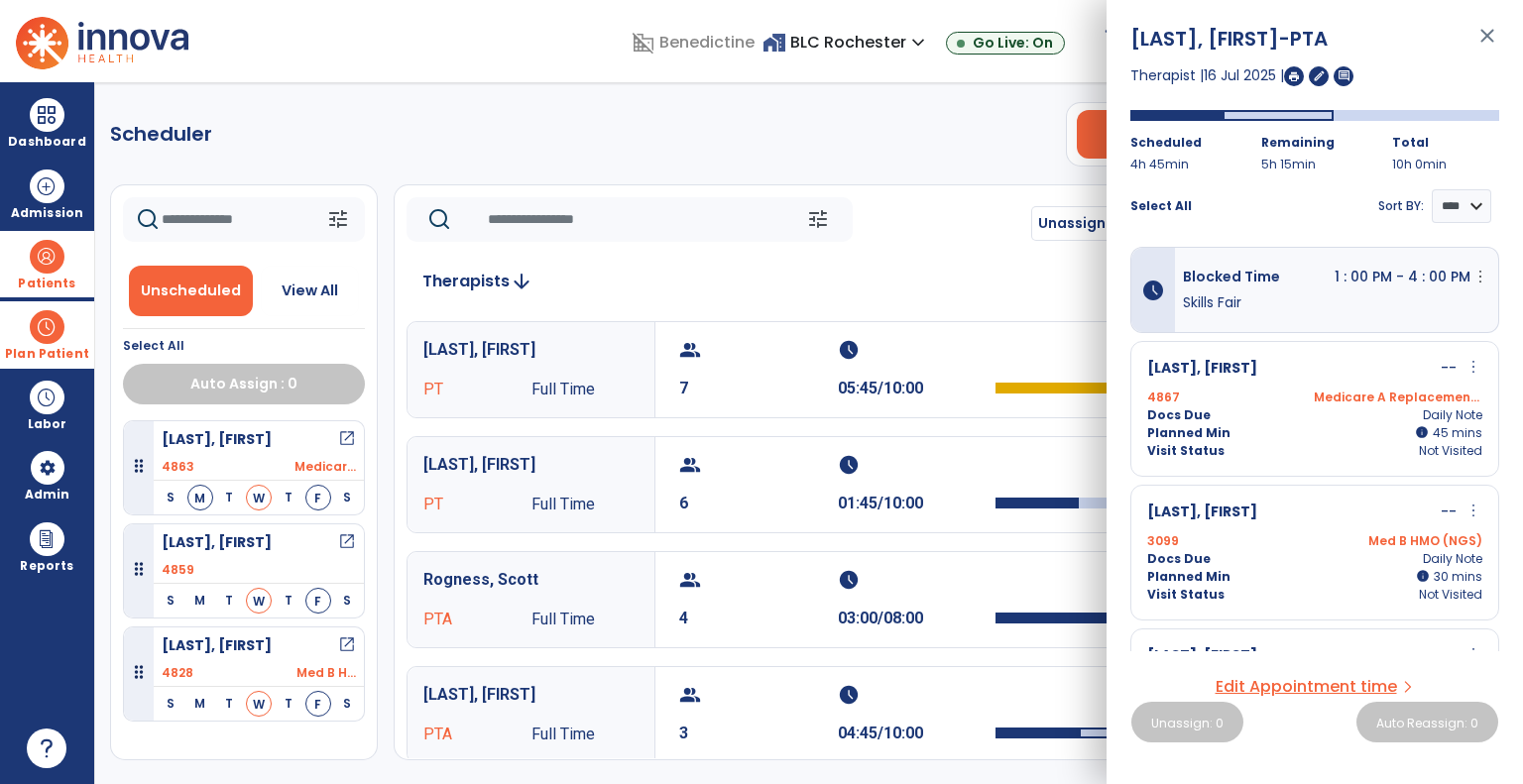 click on "close" at bounding box center (1487, 45) 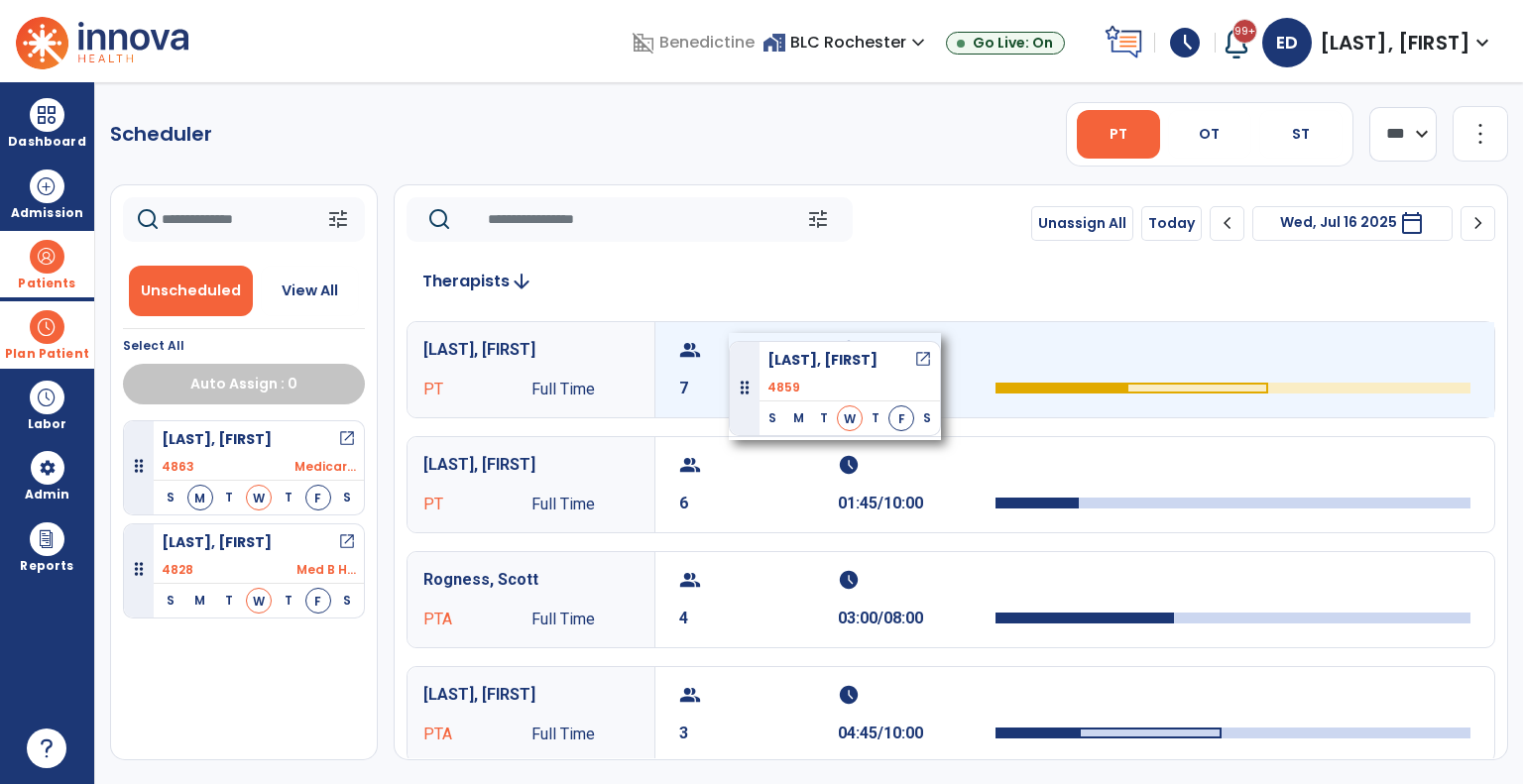 drag, startPoint x: 271, startPoint y: 566, endPoint x: 729, endPoint y: 331, distance: 514.77082 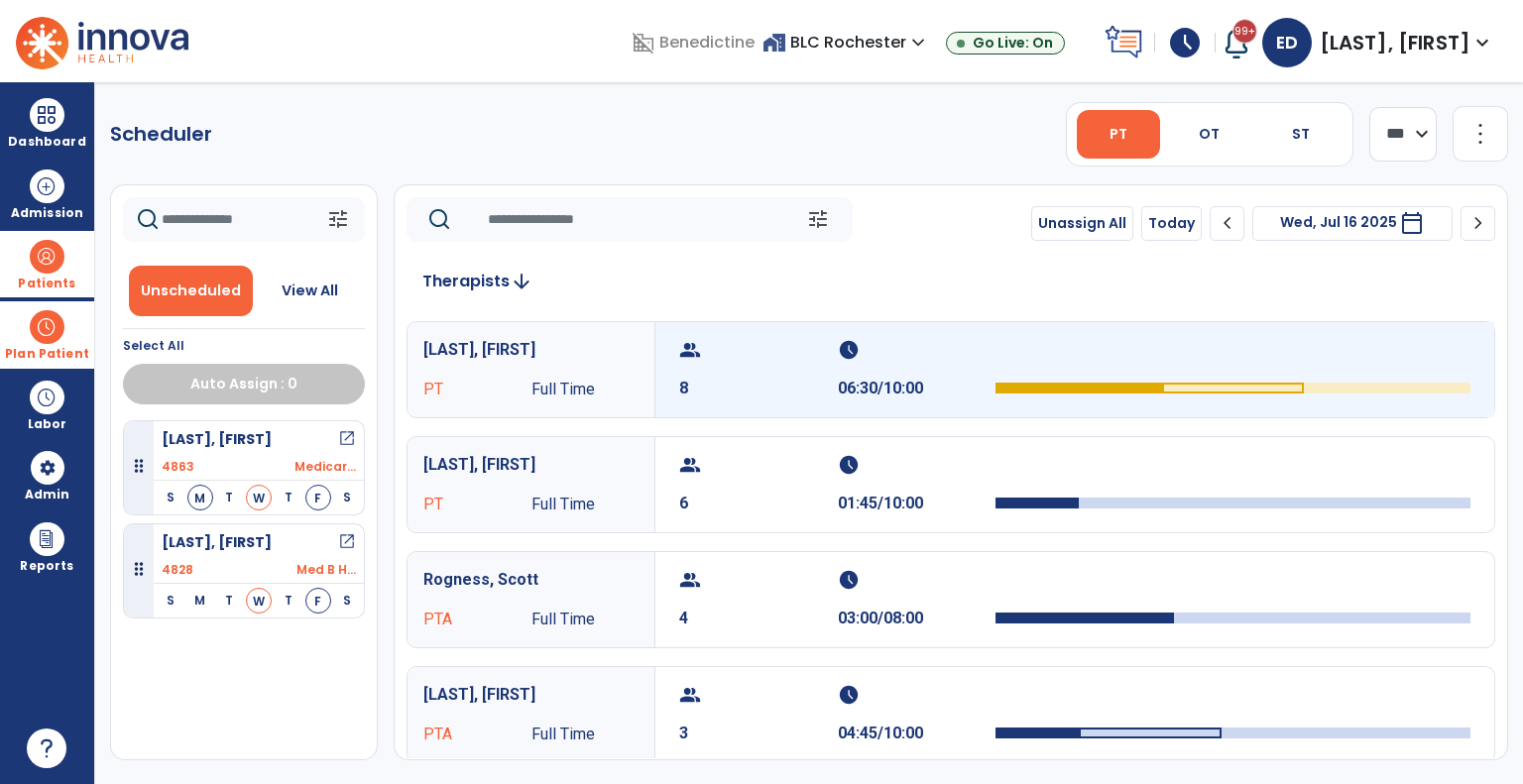 click on "group  8" at bounding box center [759, 370] 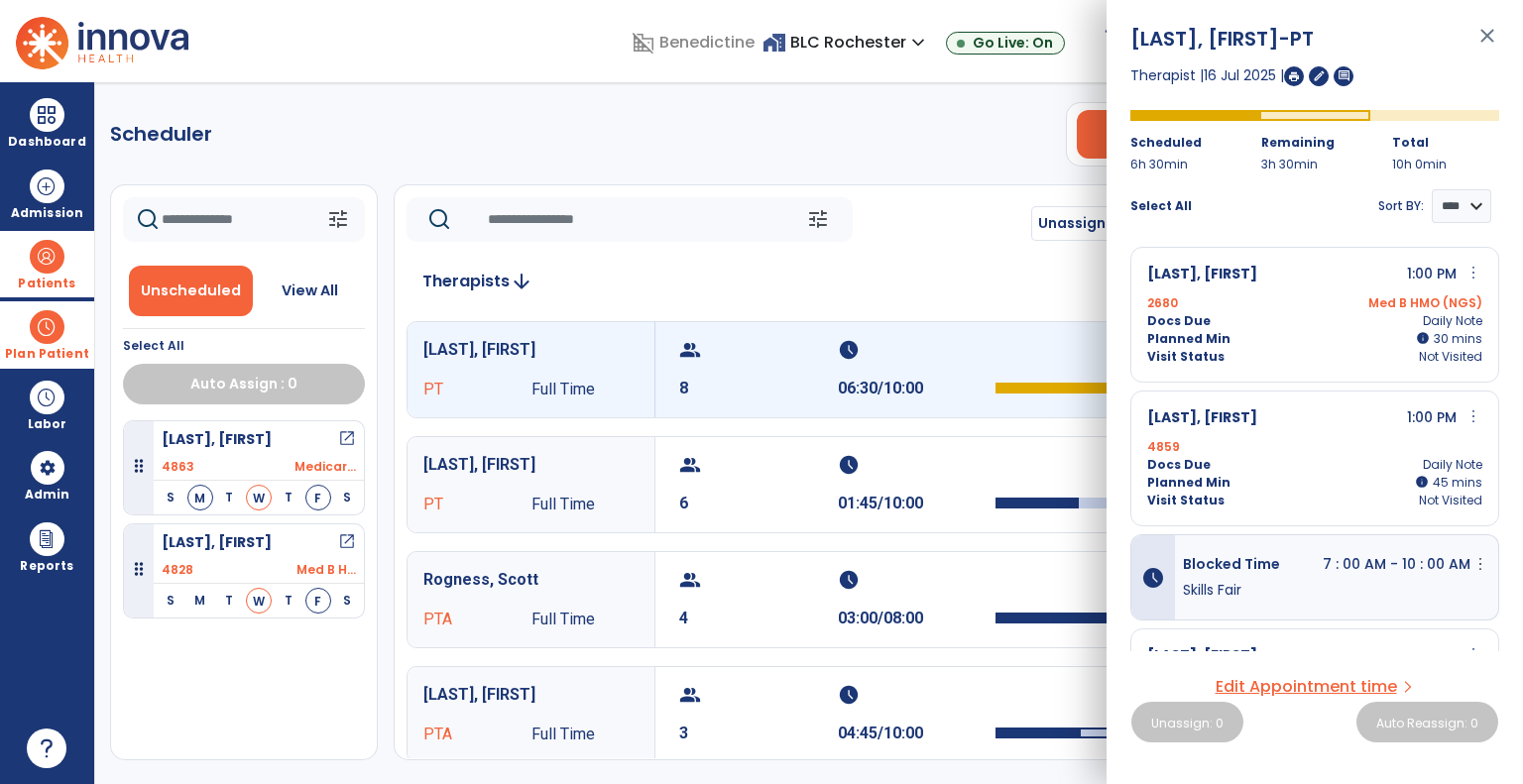 click on "close" at bounding box center (1487, 45) 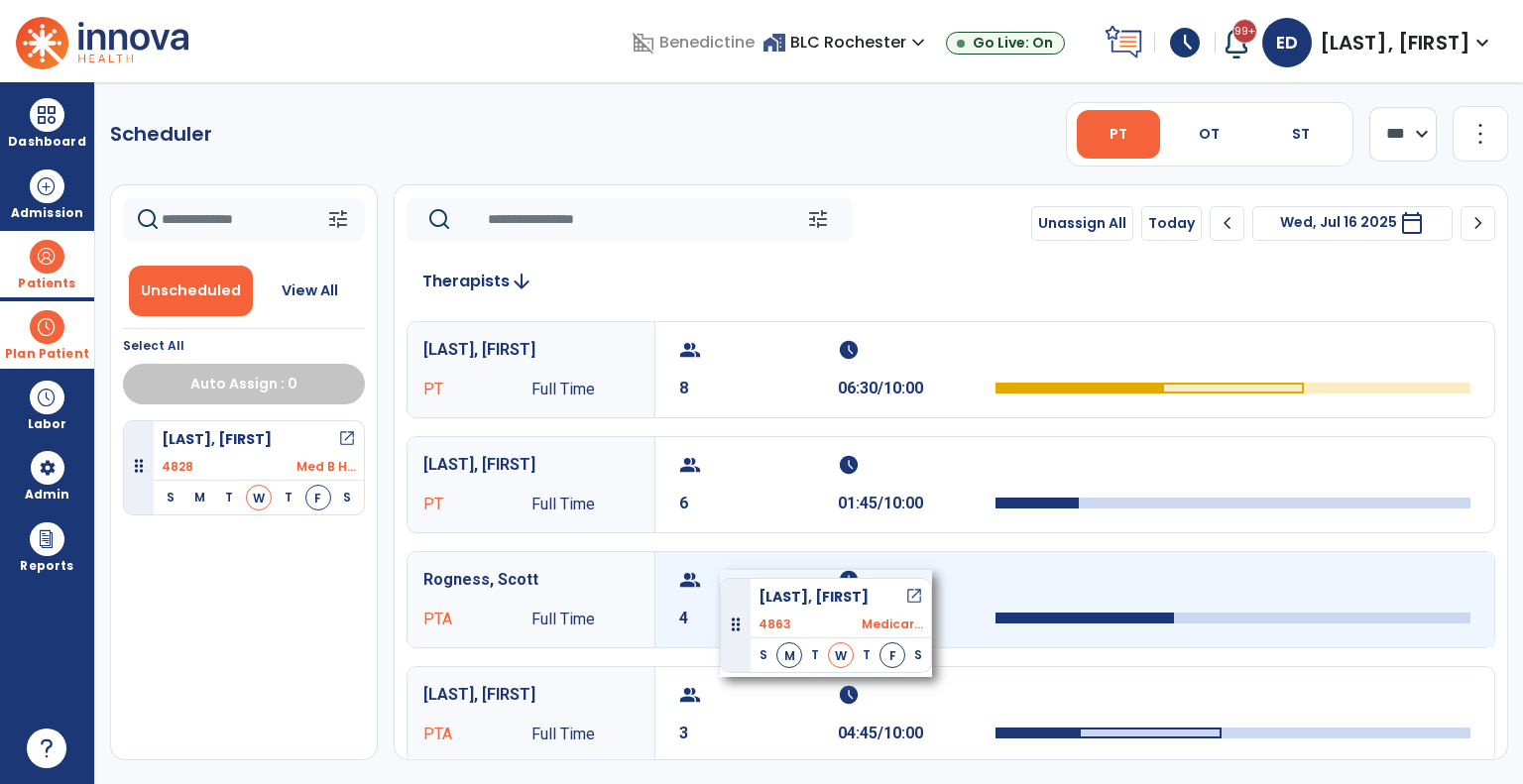 drag, startPoint x: 227, startPoint y: 452, endPoint x: 714, endPoint y: 562, distance: 499.2685 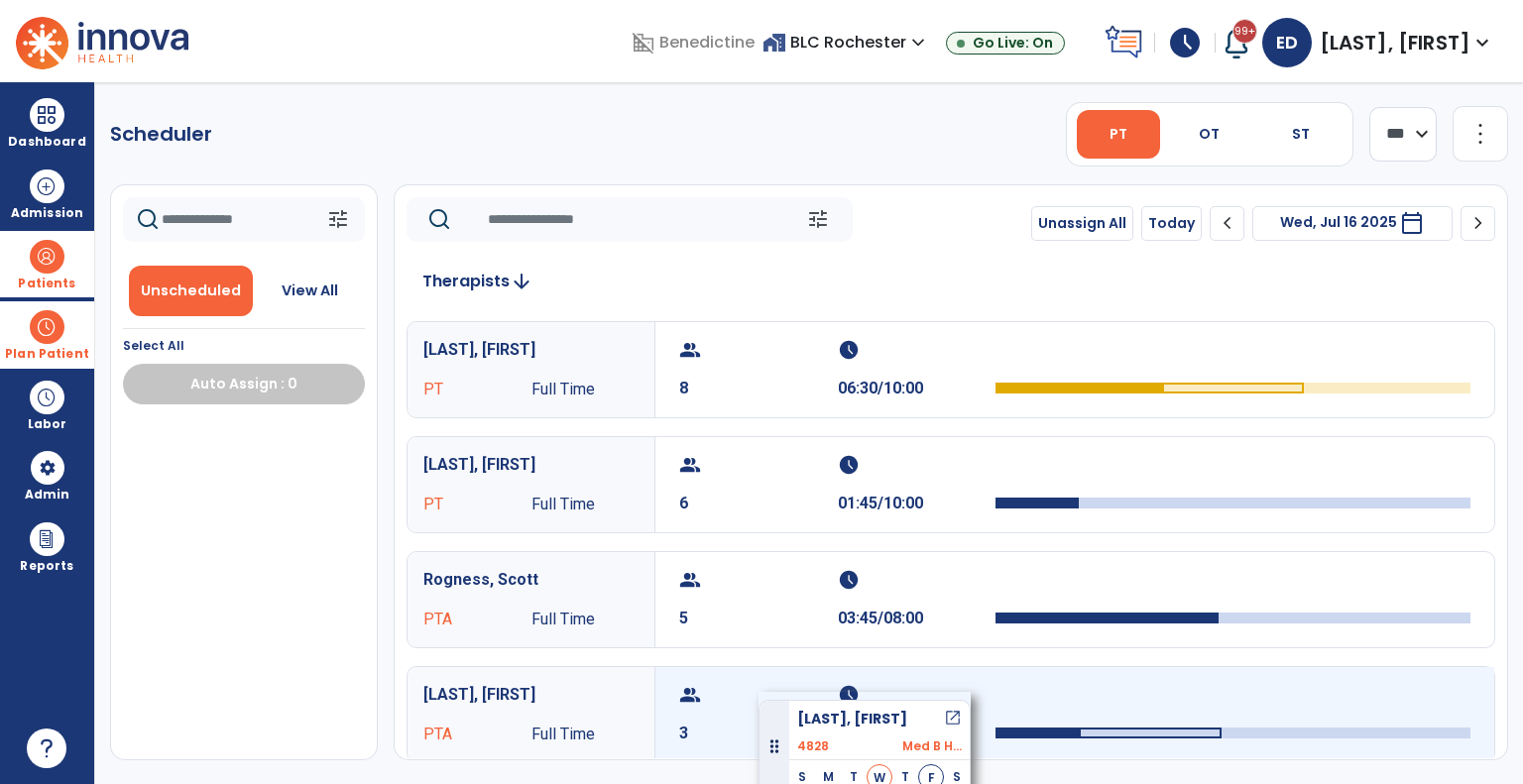 drag, startPoint x: 241, startPoint y: 453, endPoint x: 759, endPoint y: 691, distance: 570.05965 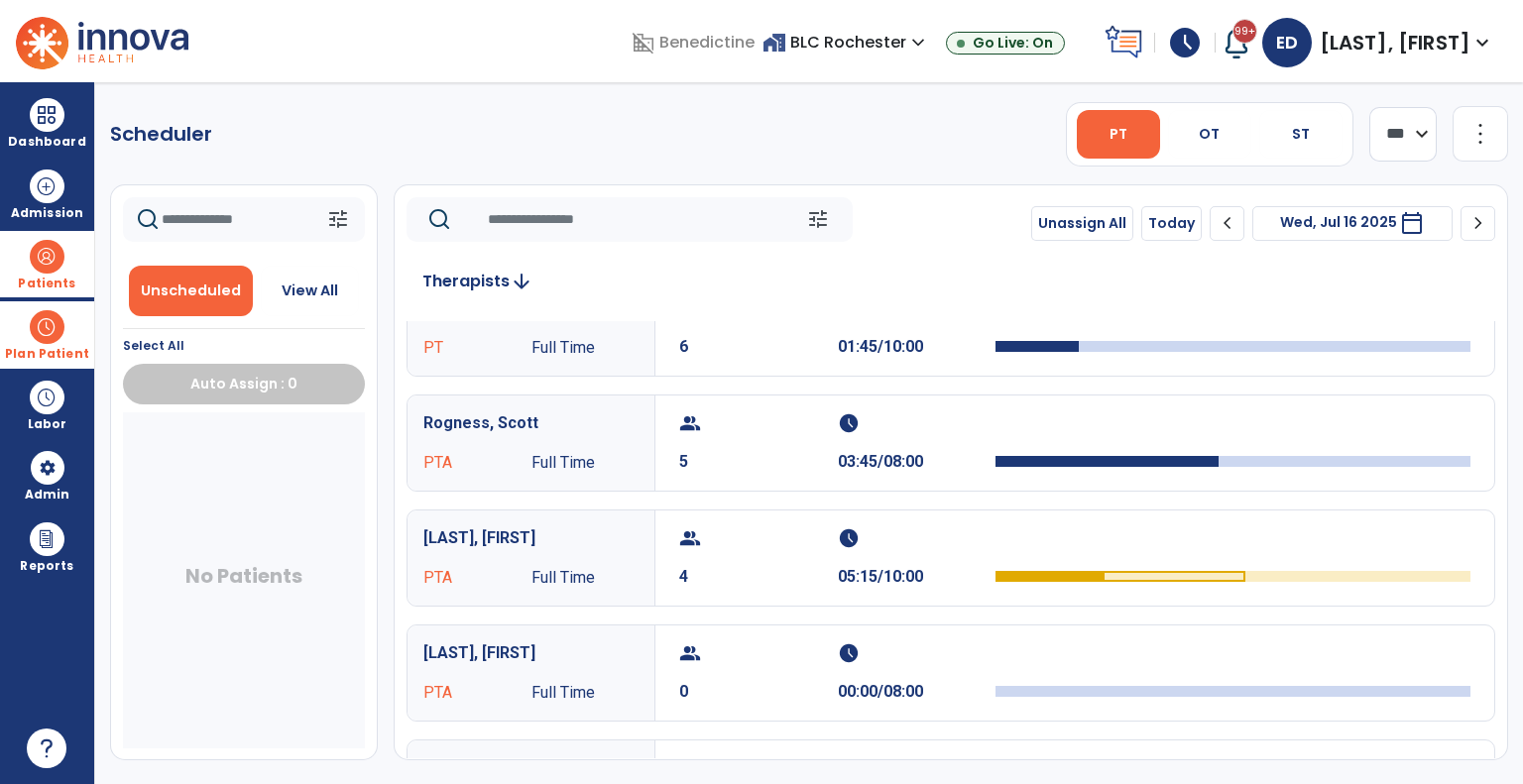 scroll, scrollTop: 0, scrollLeft: 0, axis: both 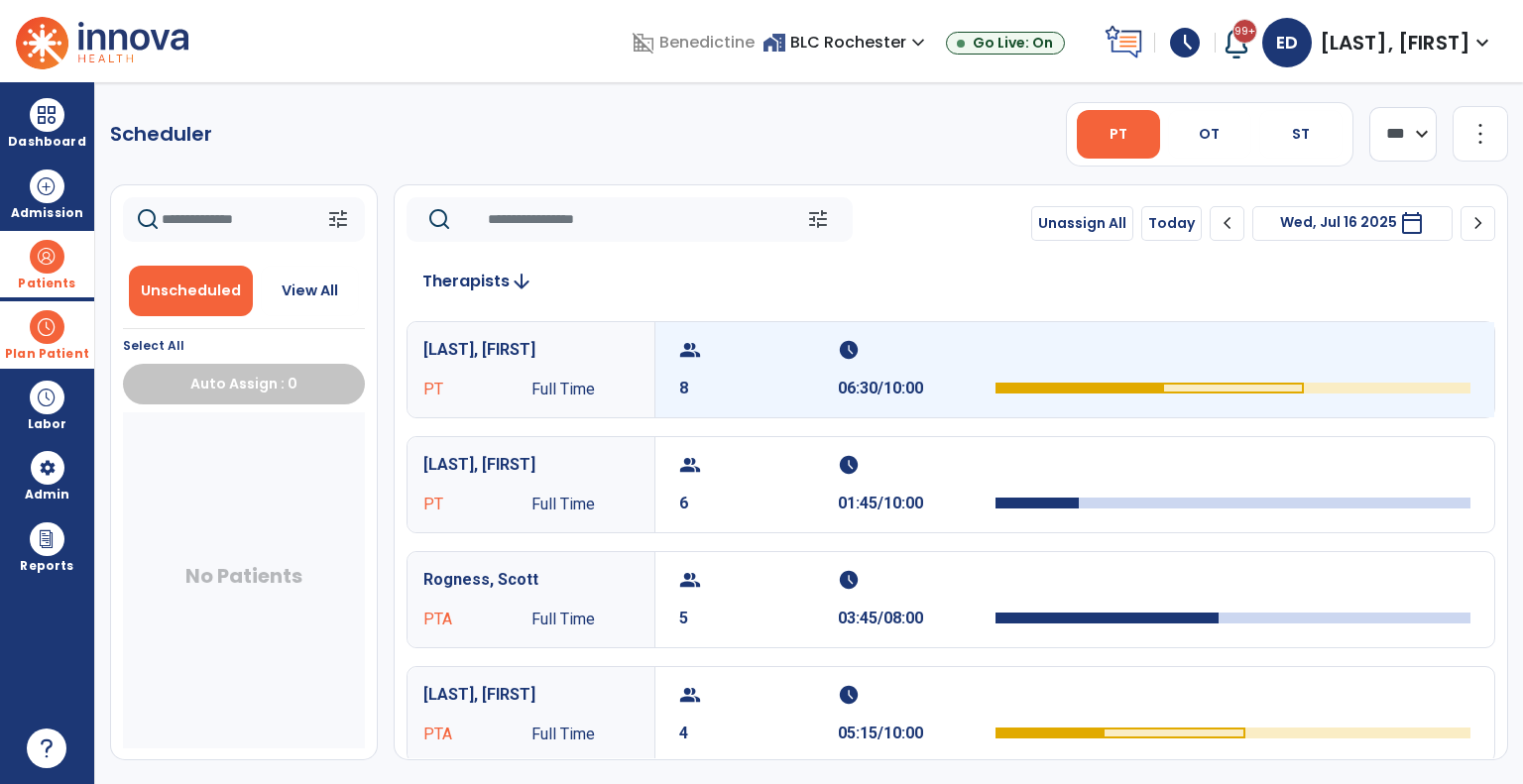 click on "06:30/10:00" at bounding box center (917, 389) 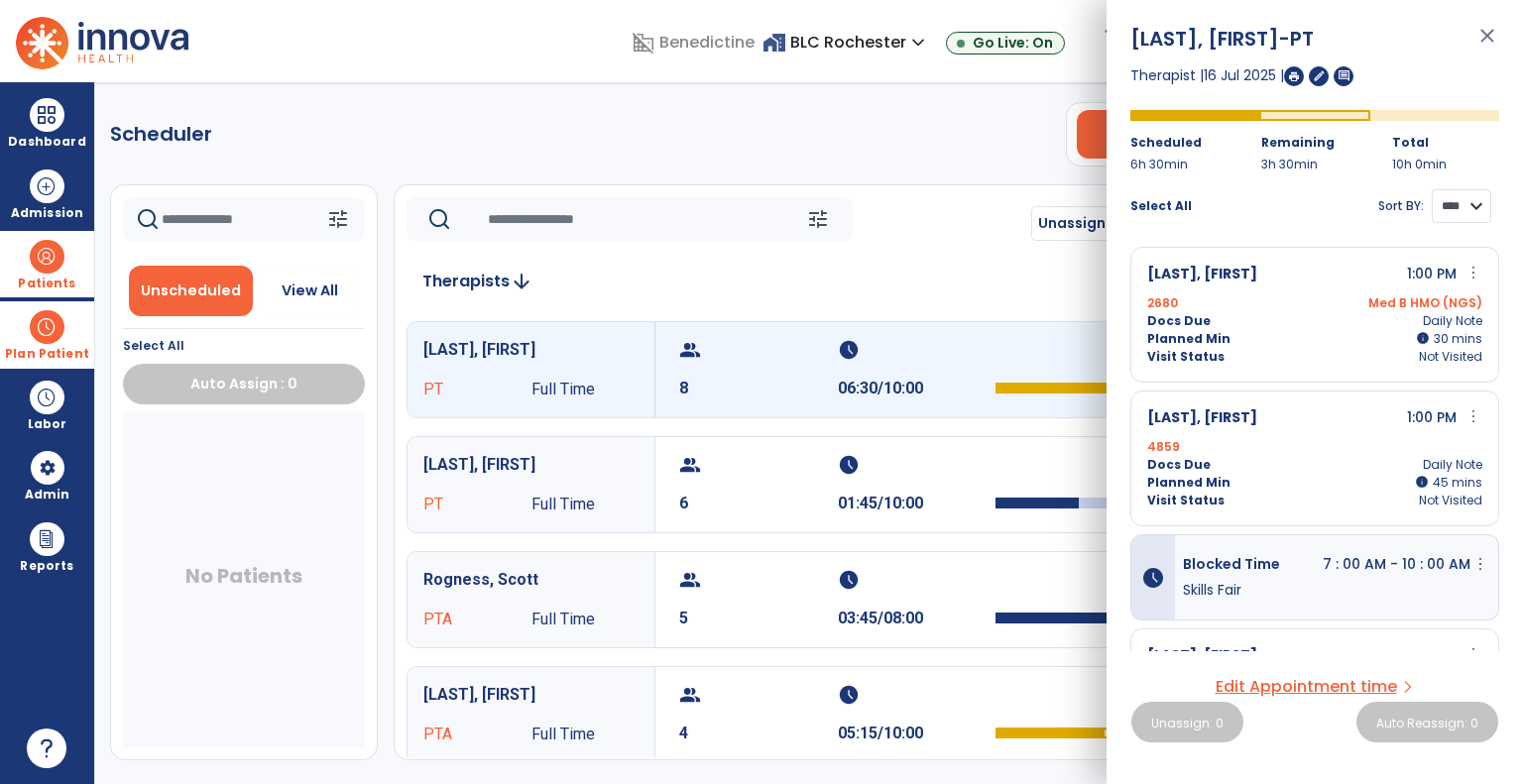 click on "**** ****" at bounding box center (1462, 206) 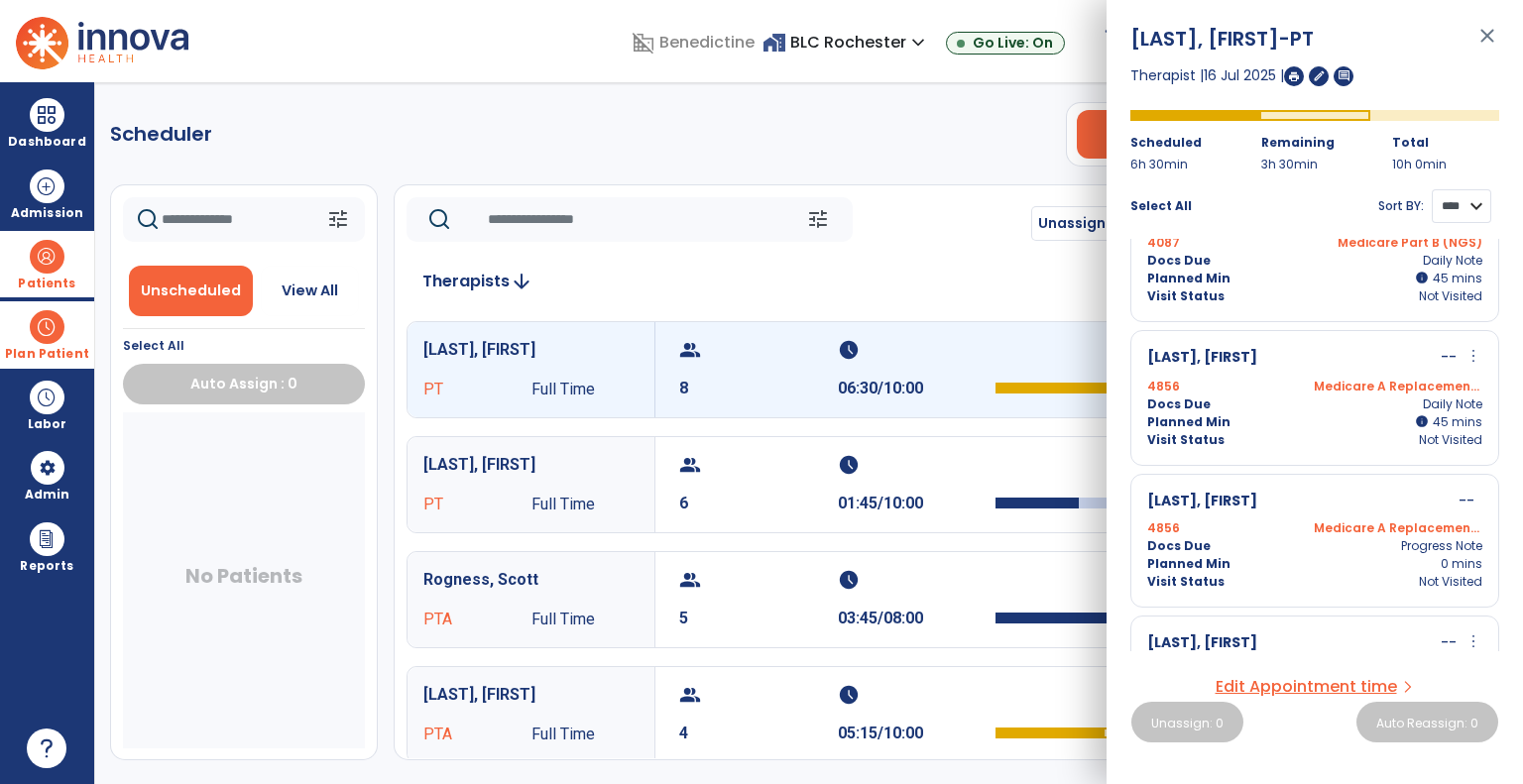 scroll, scrollTop: 155, scrollLeft: 0, axis: vertical 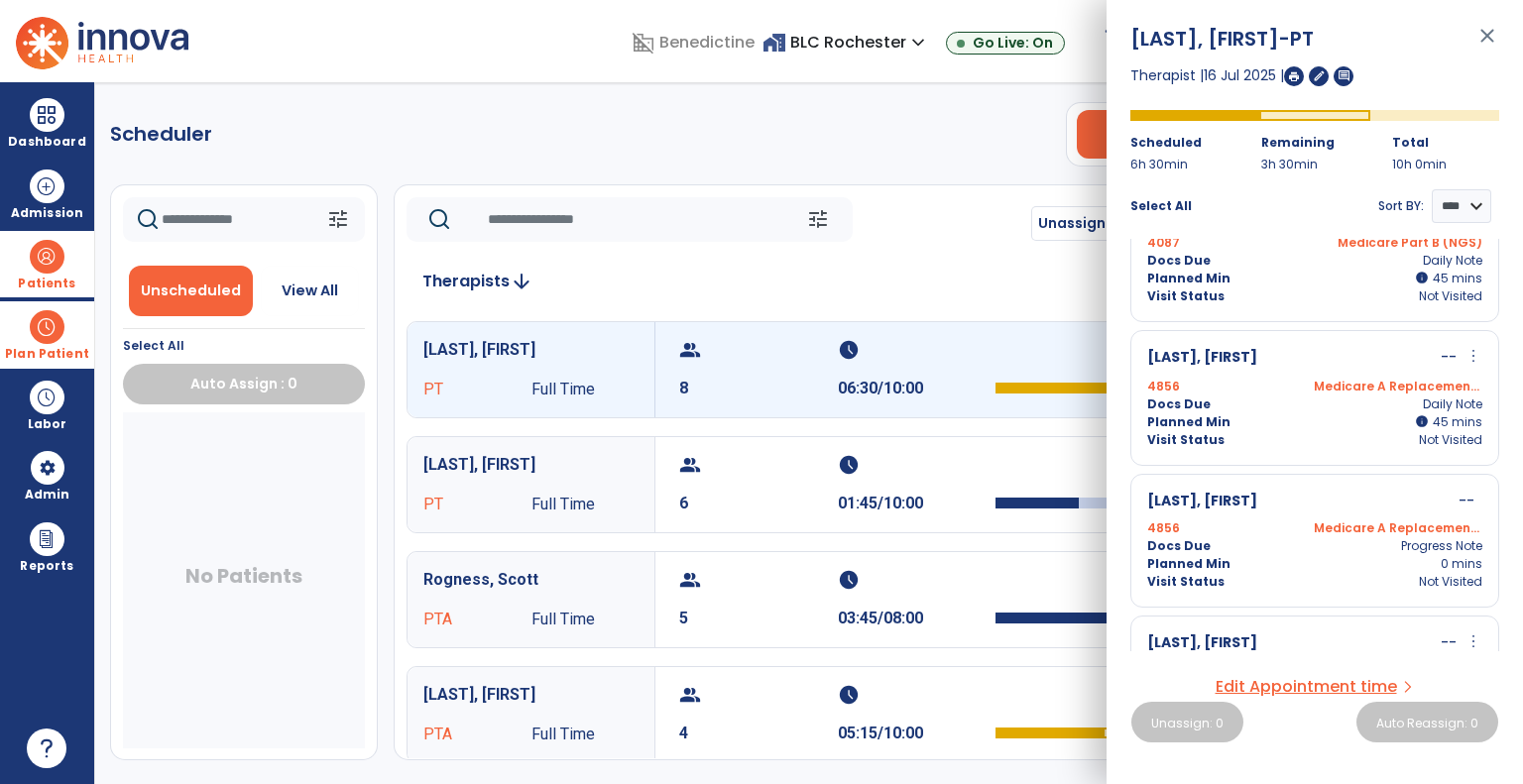 click on "Docs Due Daily Note" at bounding box center (1315, 404) 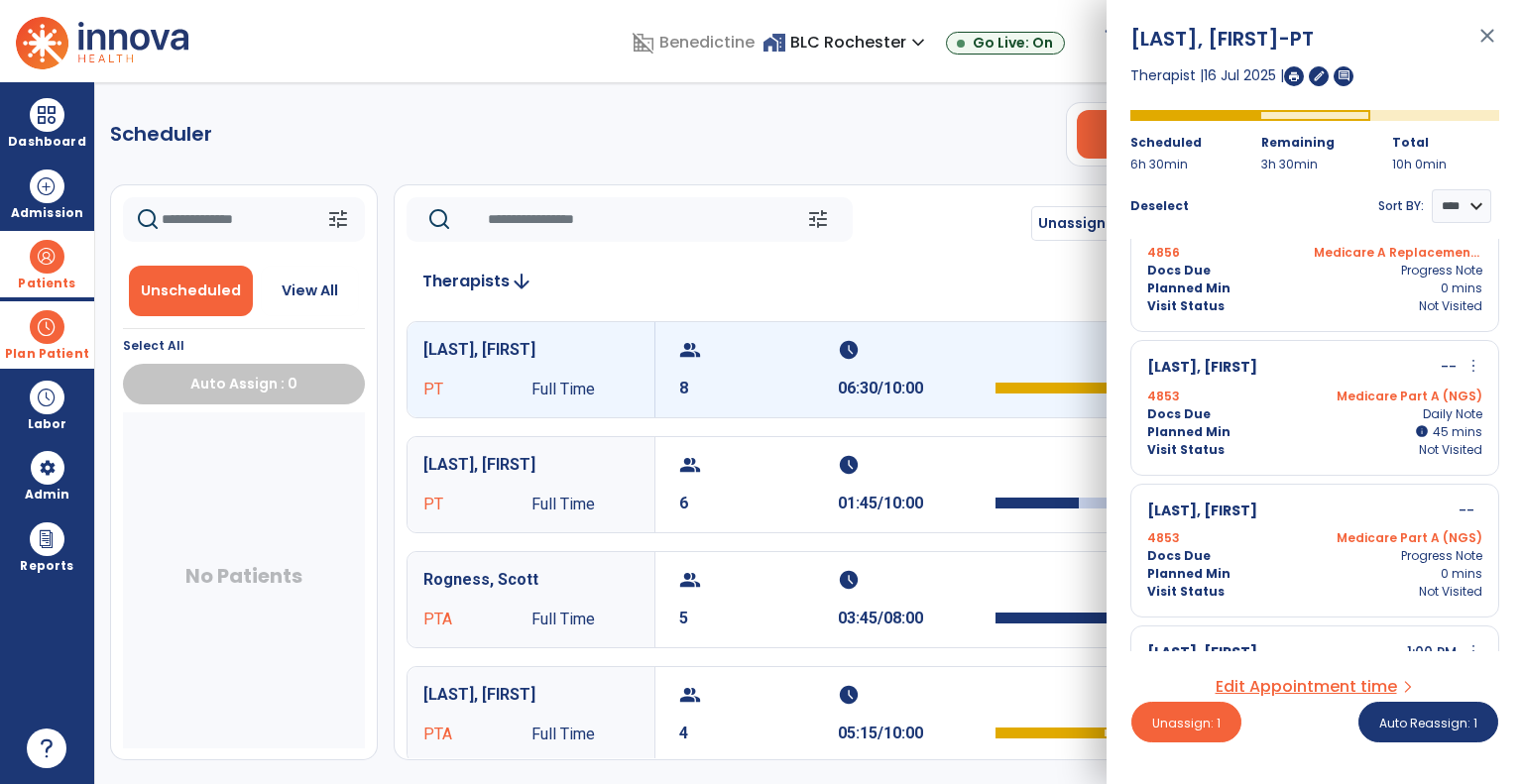 scroll, scrollTop: 434, scrollLeft: 0, axis: vertical 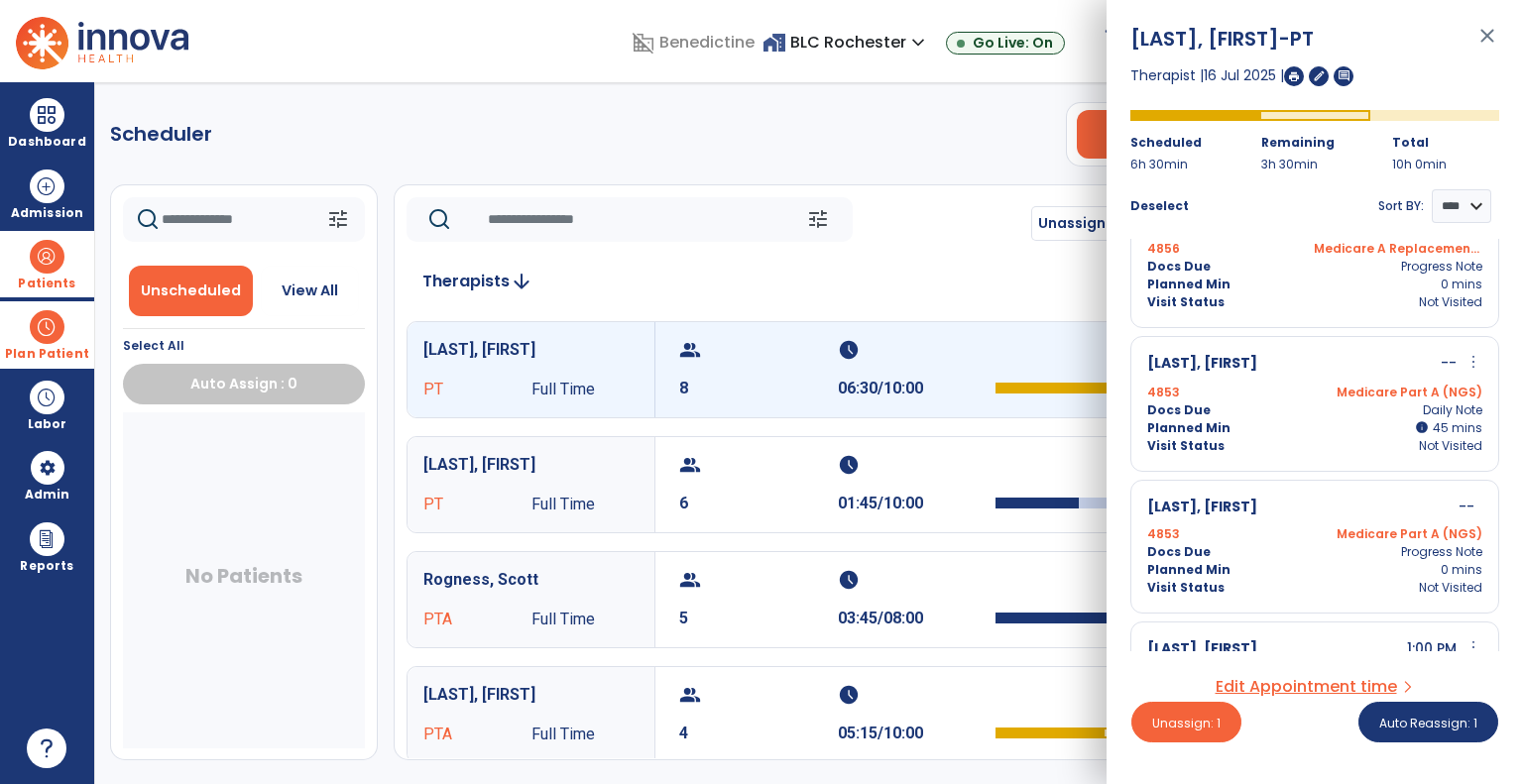 click on "Docs Due Daily Note" at bounding box center [1315, 410] 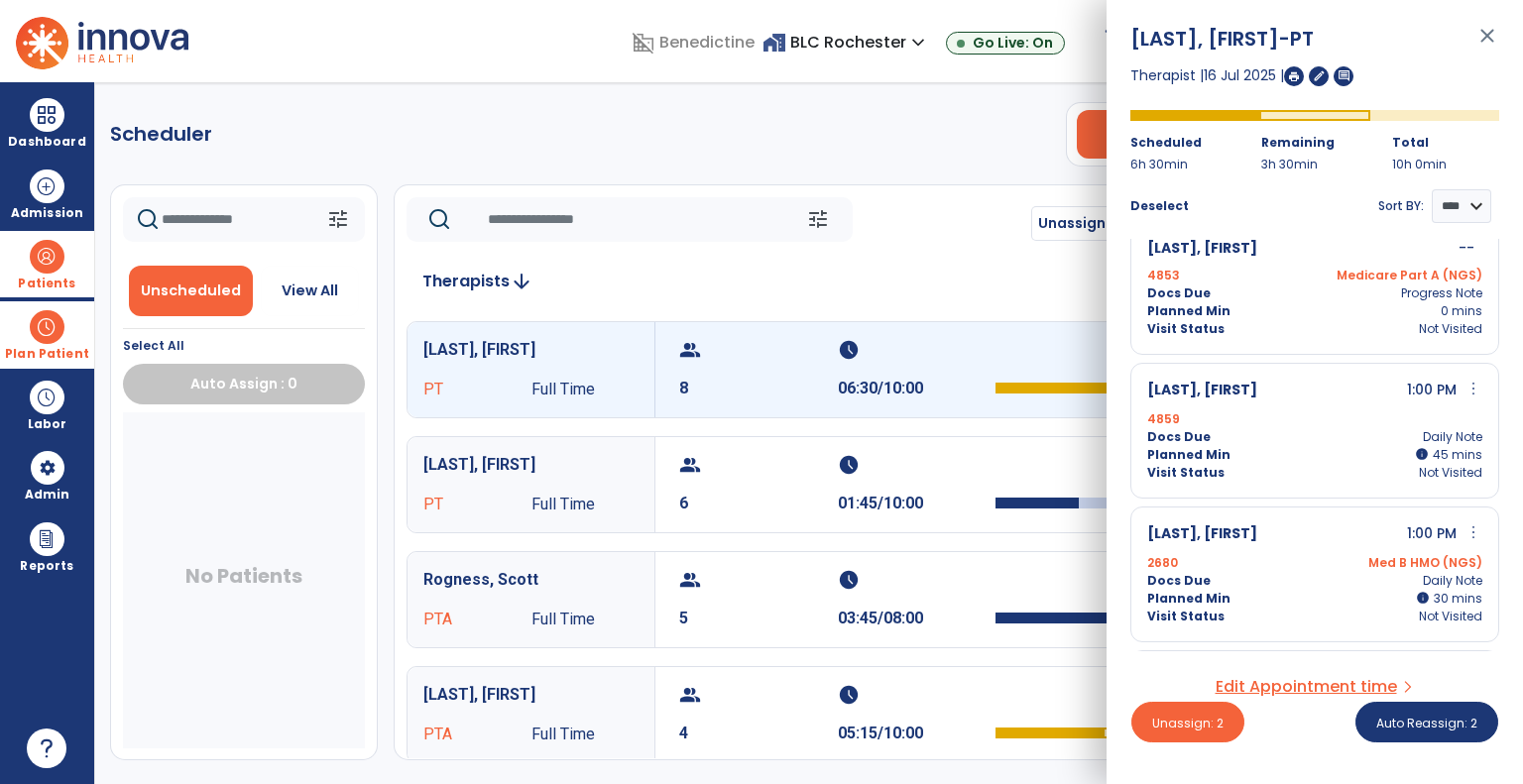 scroll, scrollTop: 821, scrollLeft: 0, axis: vertical 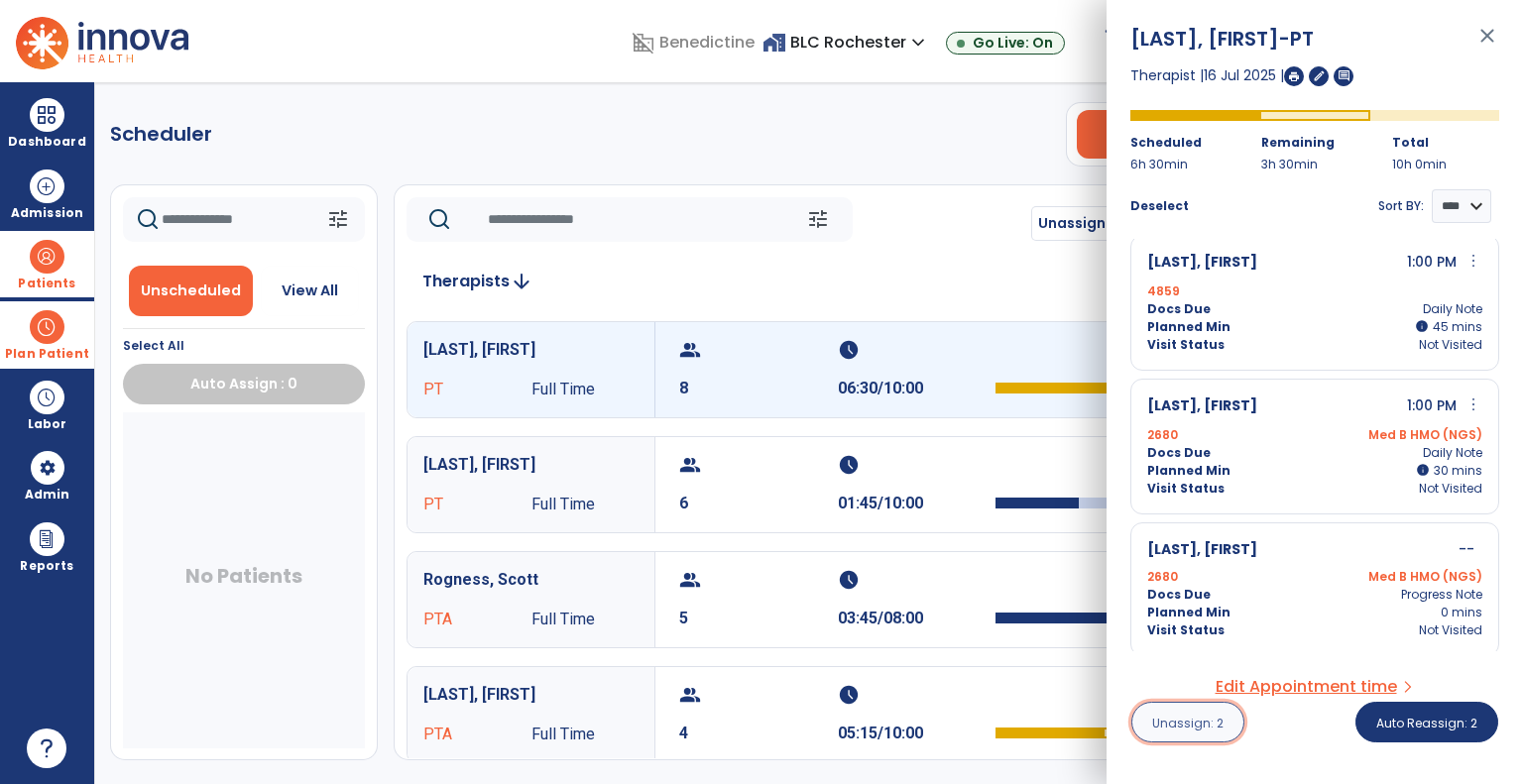 click on "Unassign: 2" at bounding box center [1188, 722] 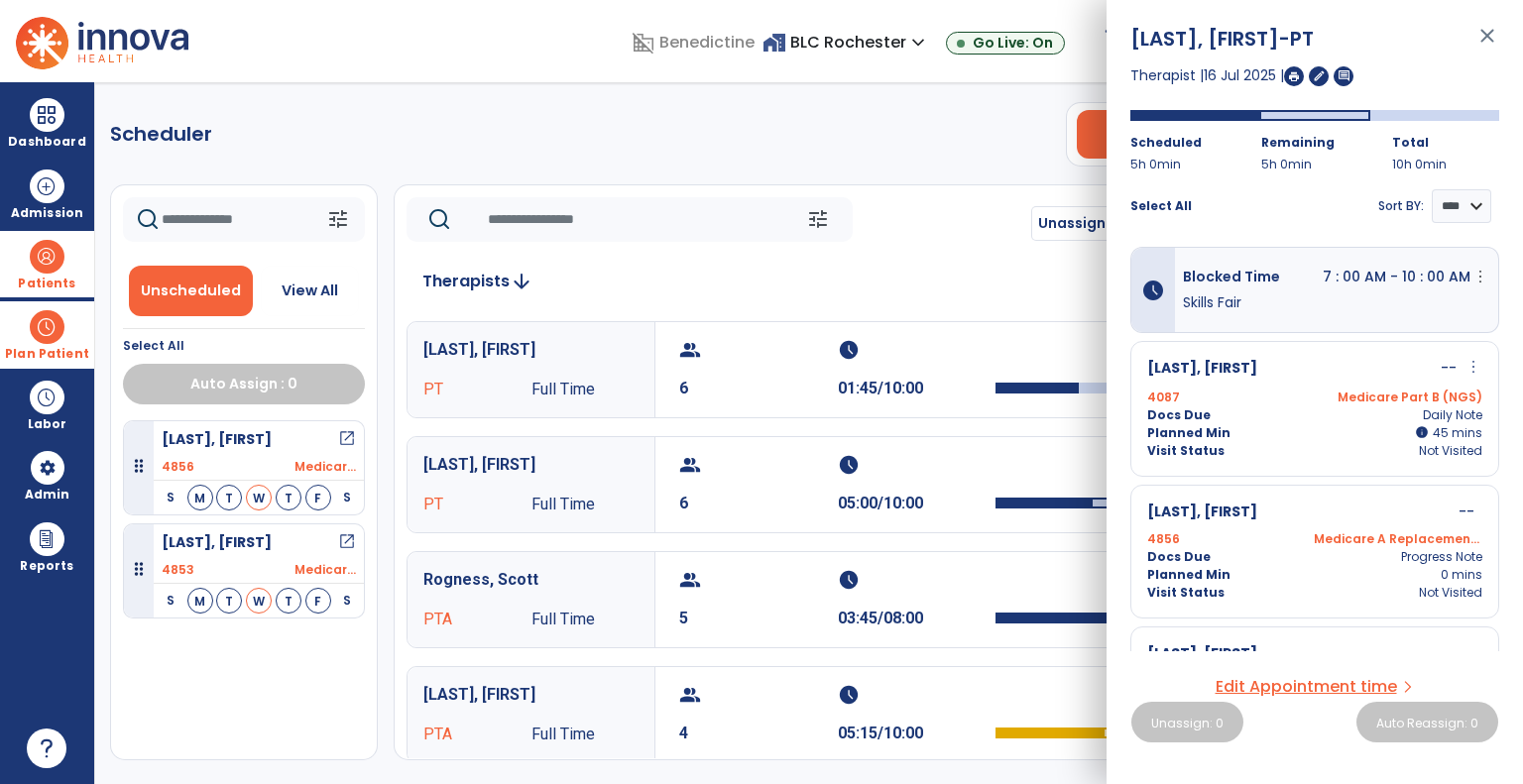 click on "close" at bounding box center (1487, 45) 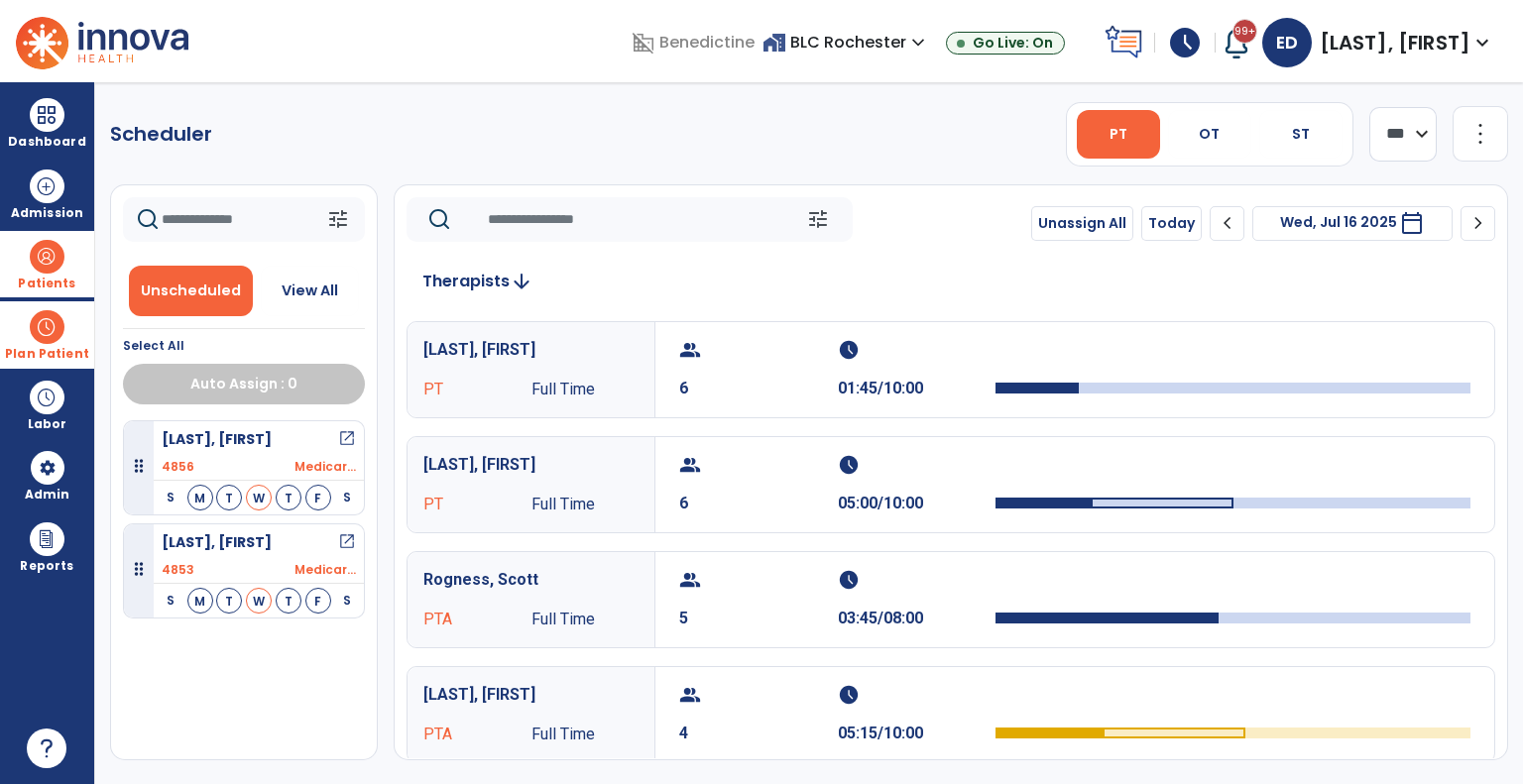 click on "chevron_left" 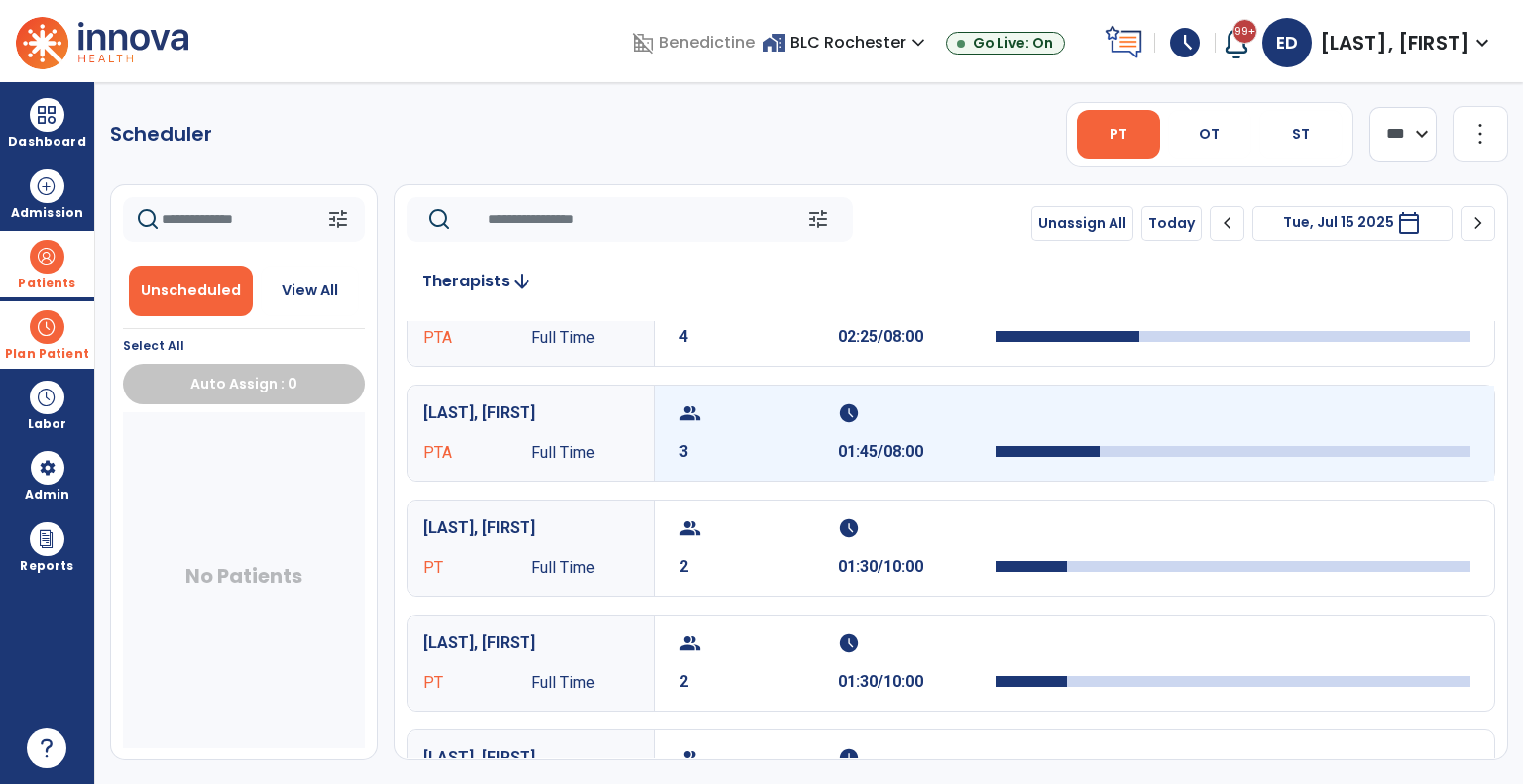 scroll, scrollTop: 170, scrollLeft: 0, axis: vertical 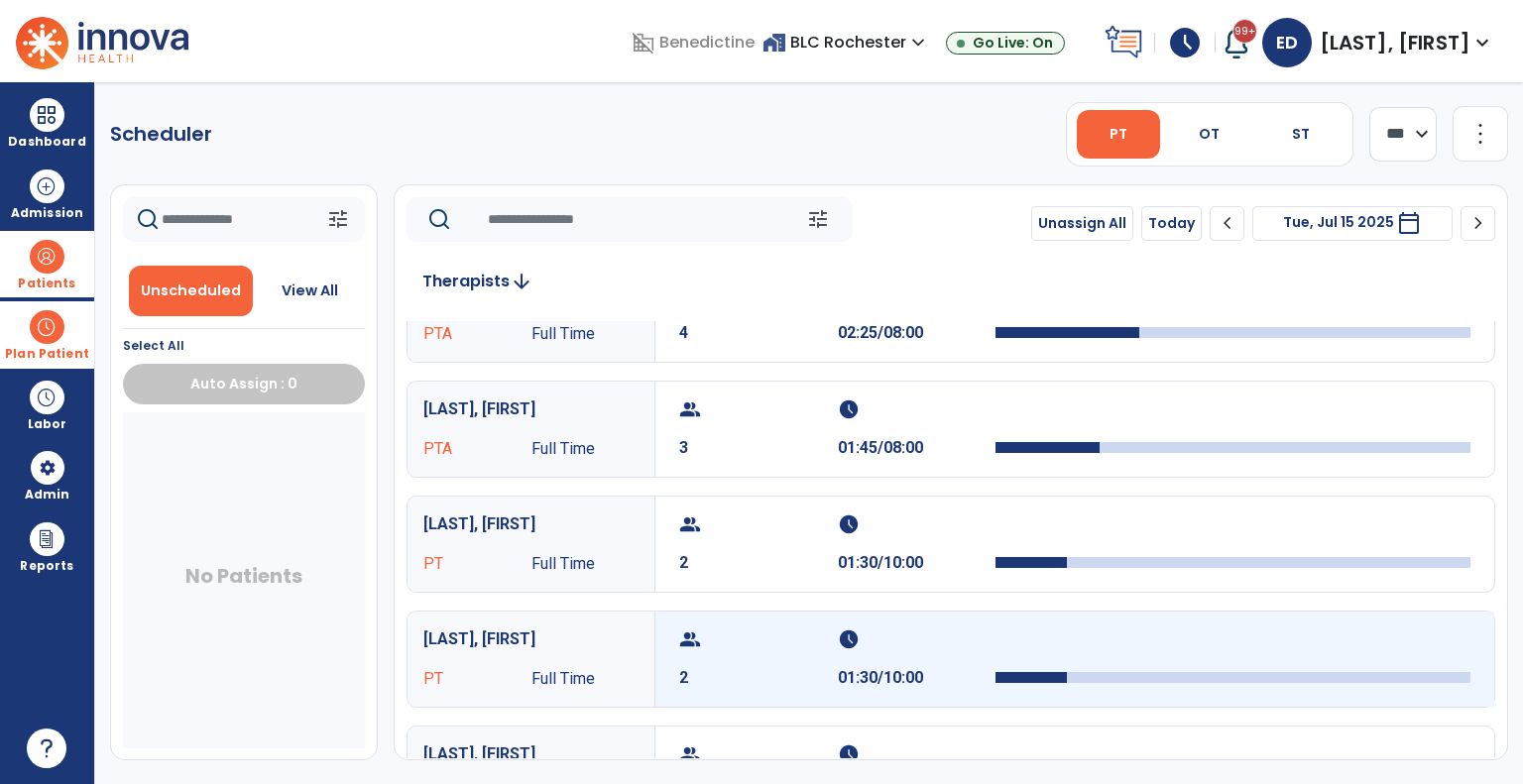click on "group" at bounding box center (756, 639) 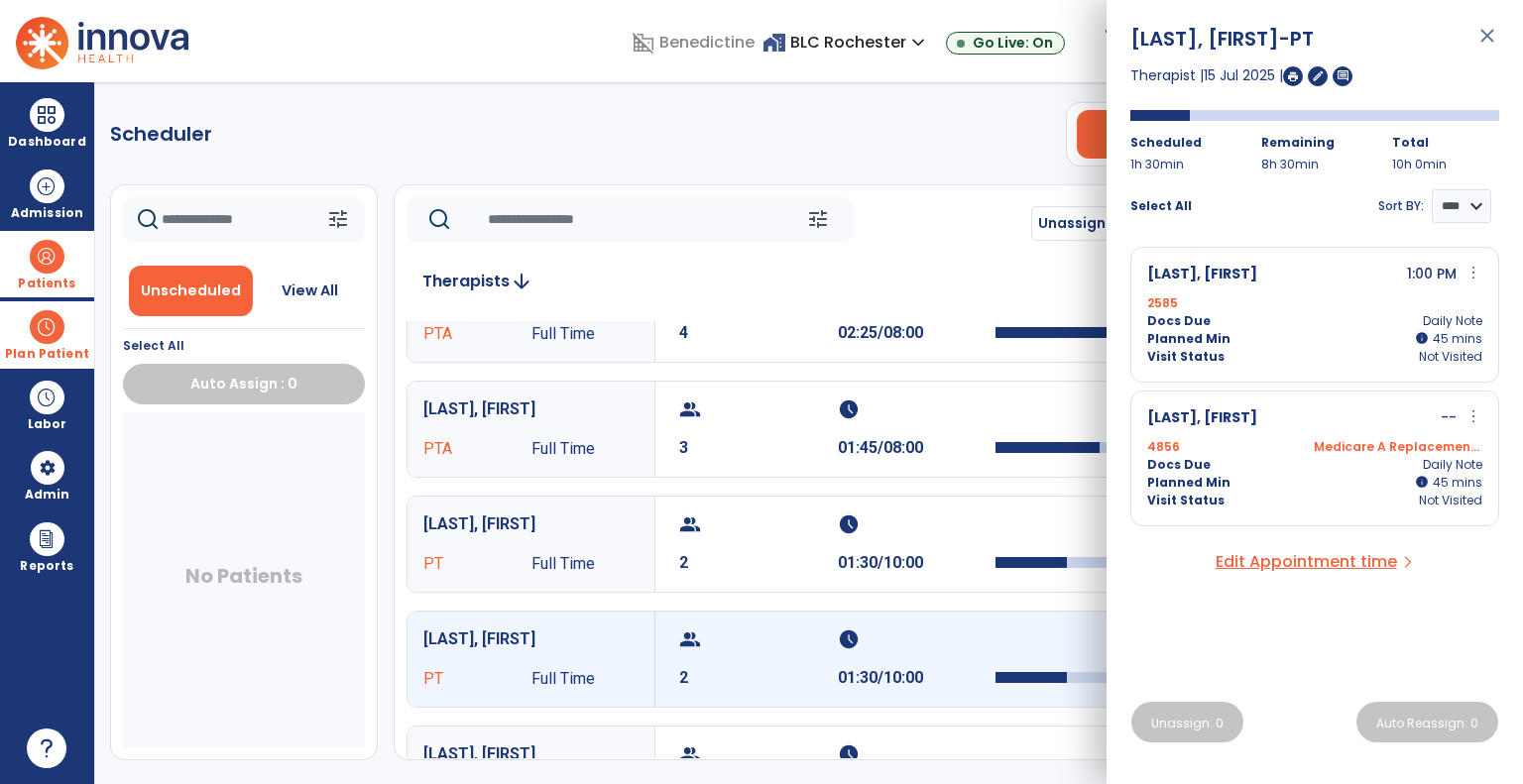 click on "close" at bounding box center [1487, 45] 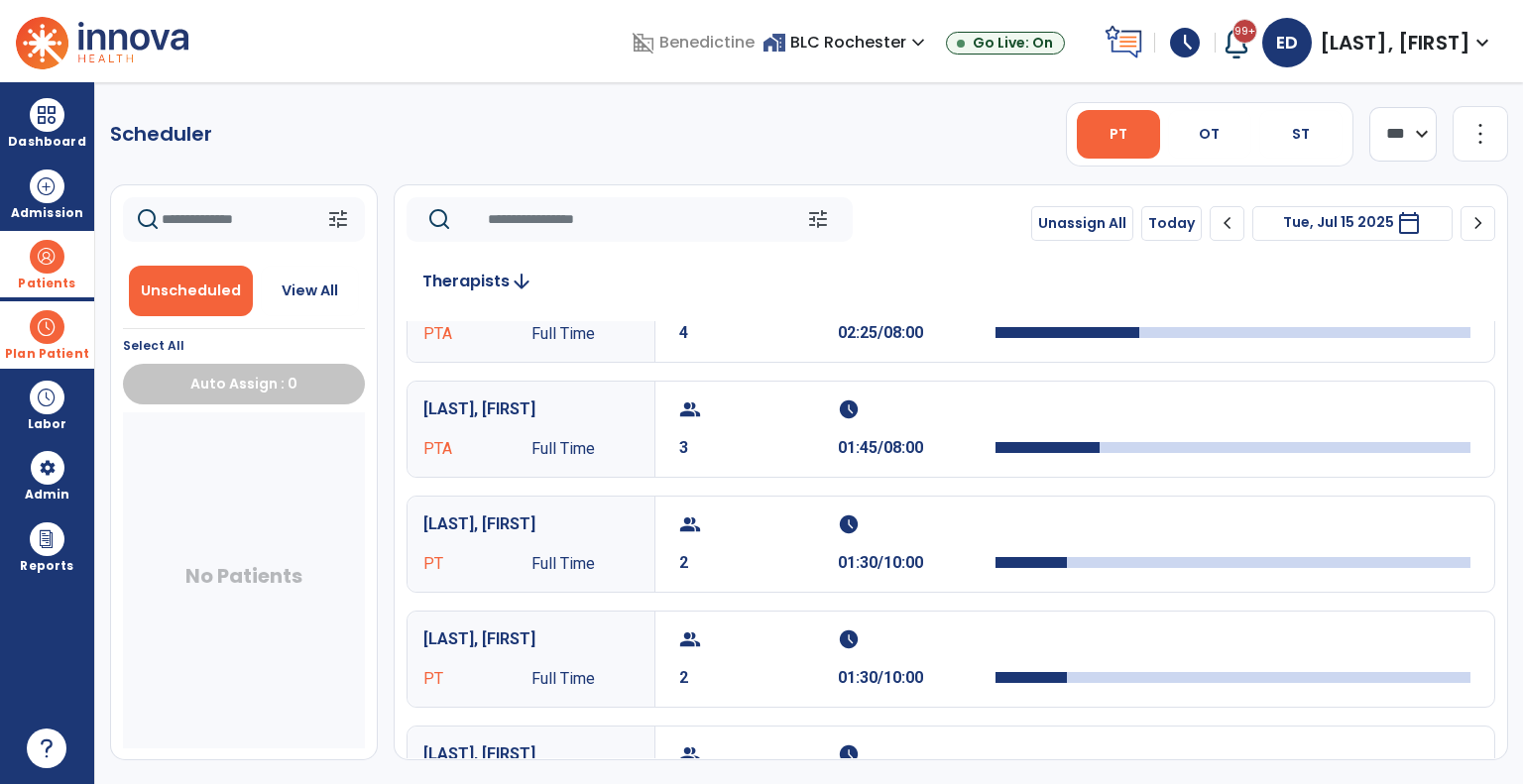 click on "Unscheduled   View All" at bounding box center [244, 290] 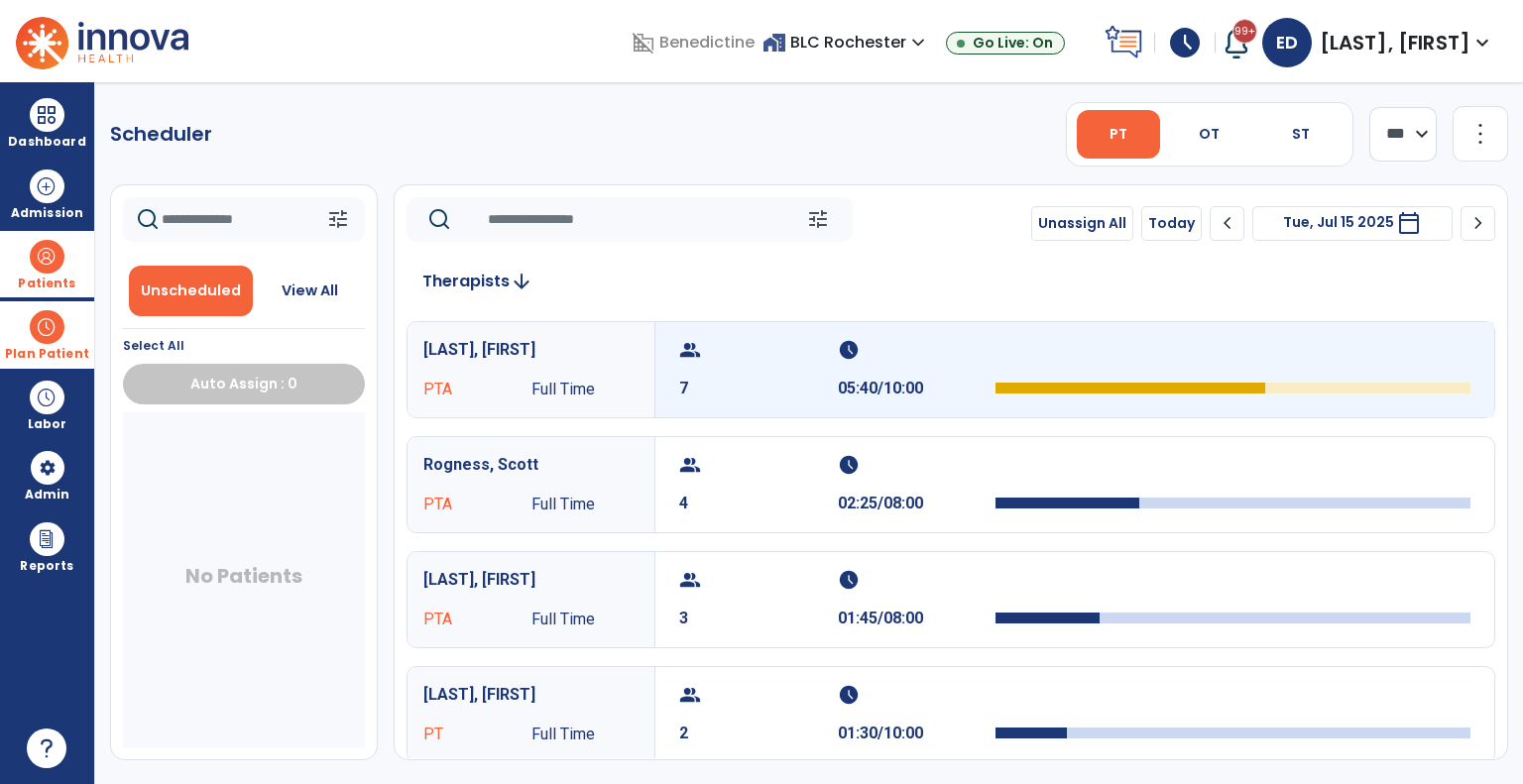 click on "7" at bounding box center [759, 389] 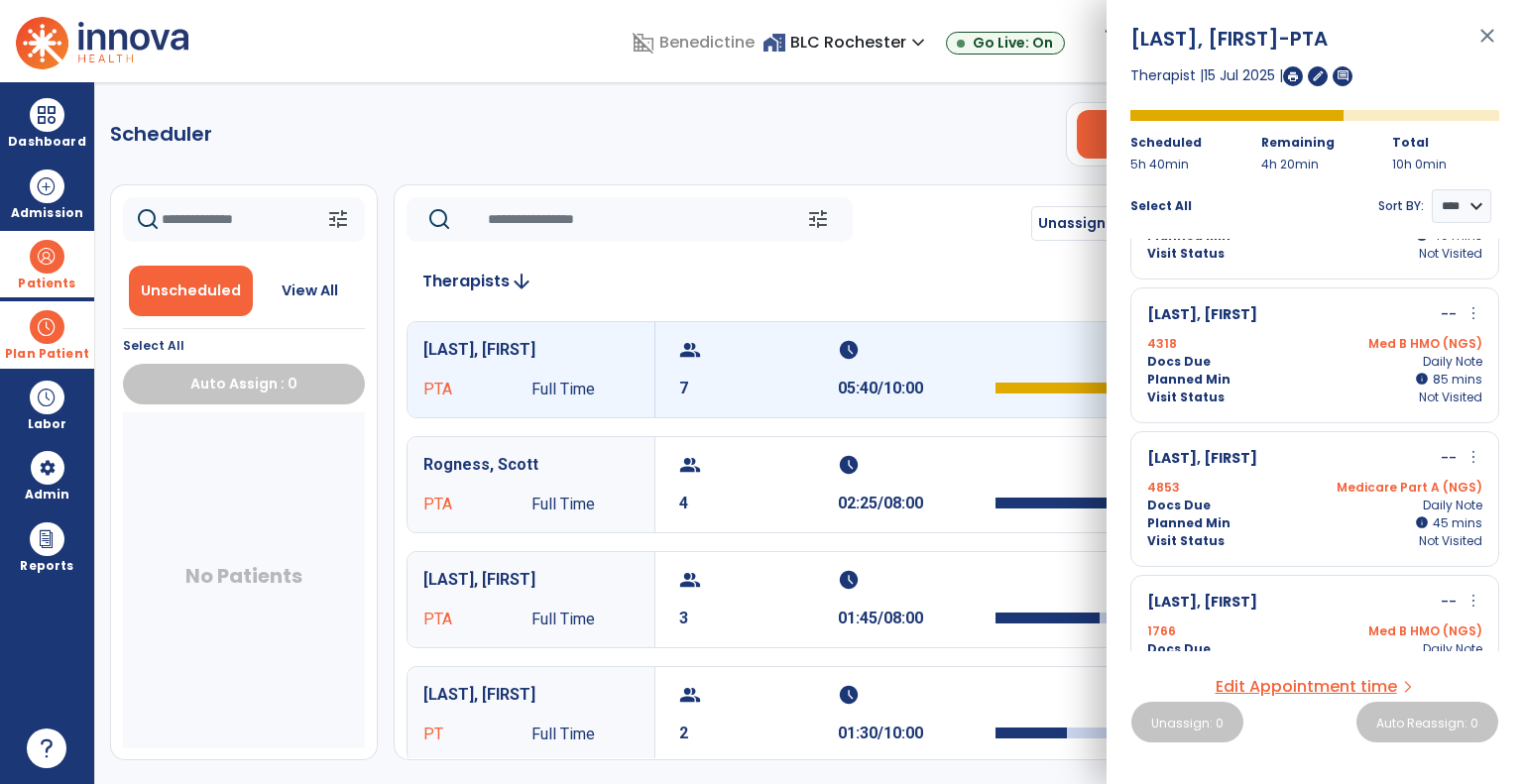 scroll, scrollTop: 113, scrollLeft: 0, axis: vertical 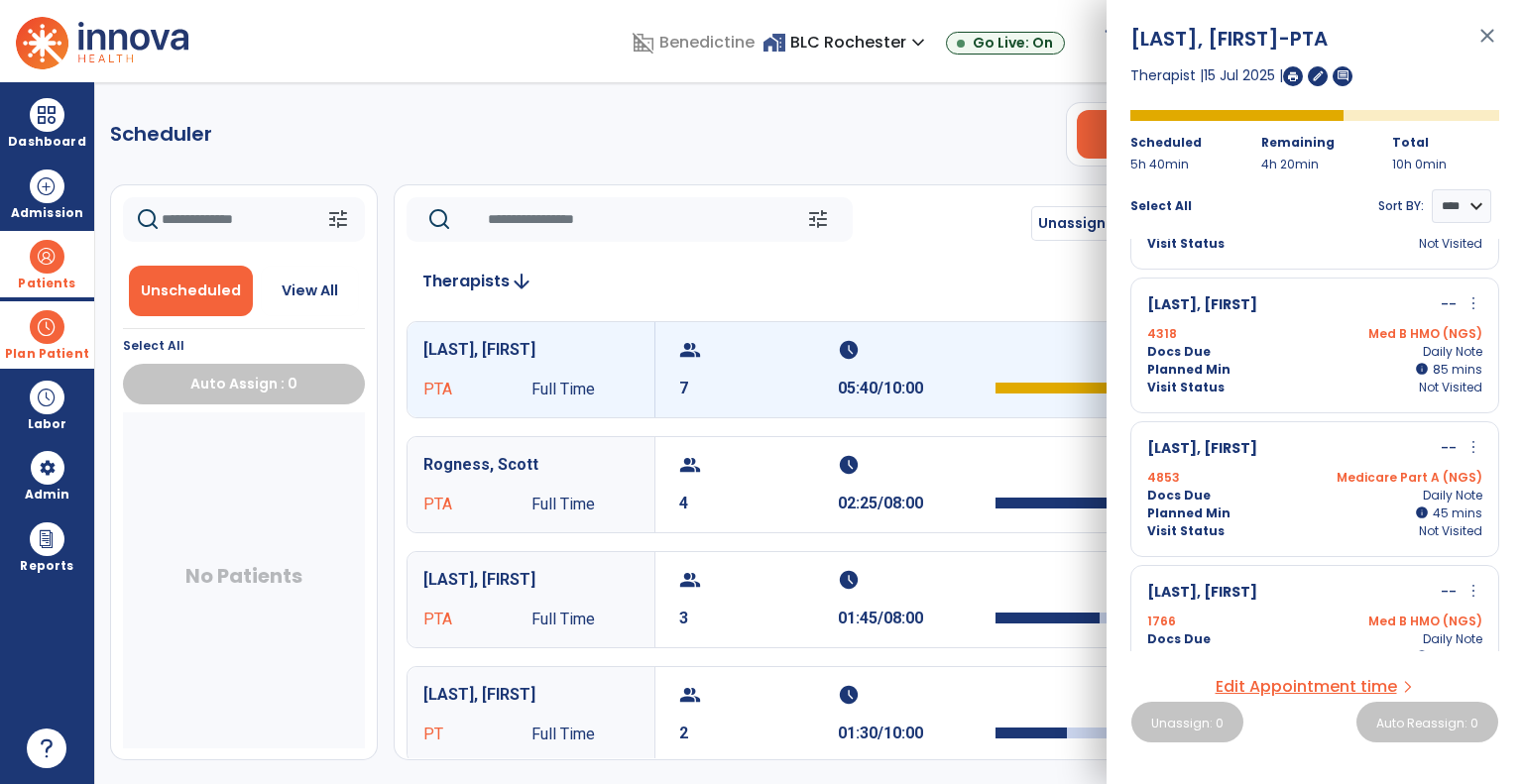 click on "Docs Due Daily Note" at bounding box center (1315, 496) 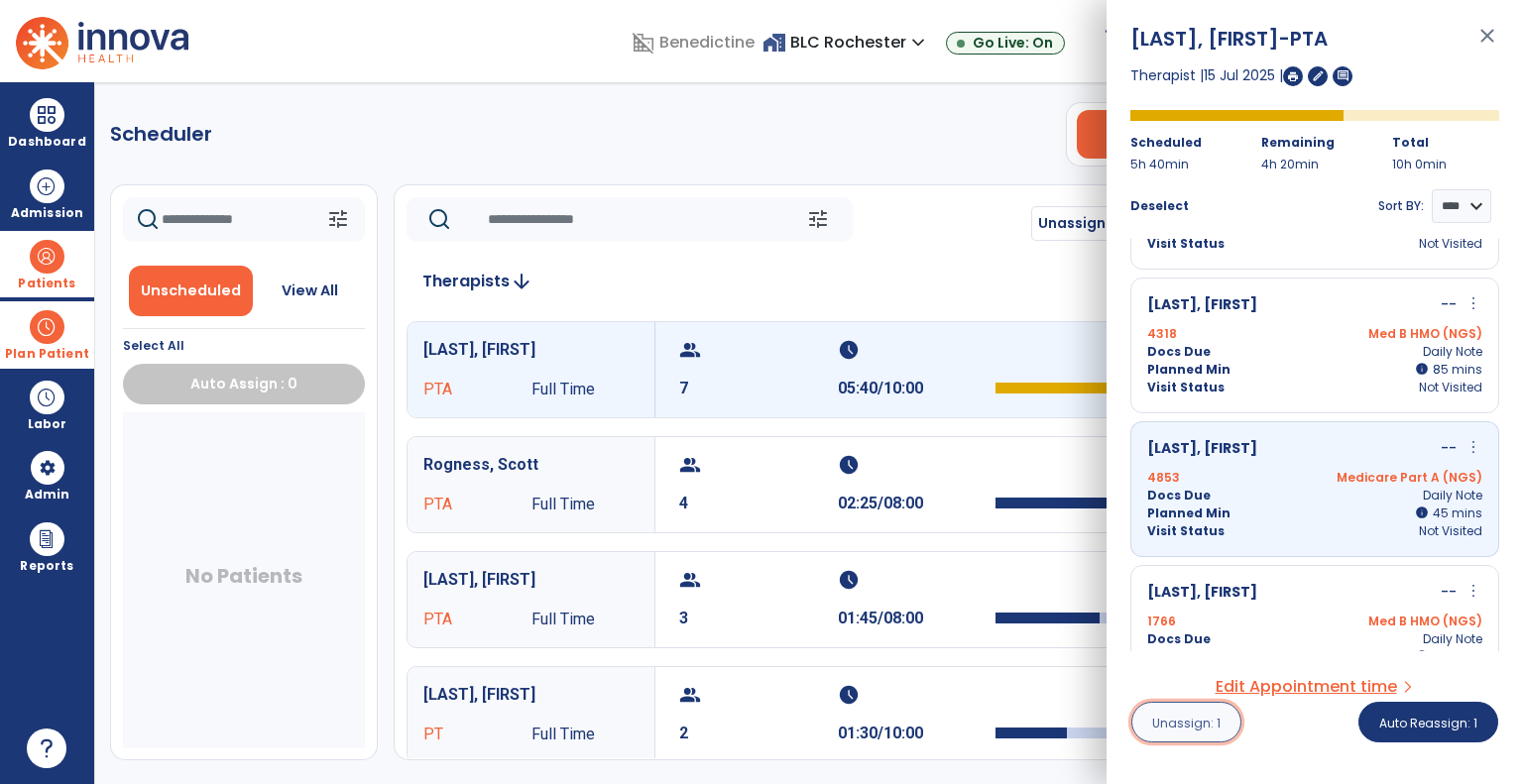 click on "Unassign: 1" at bounding box center [1186, 723] 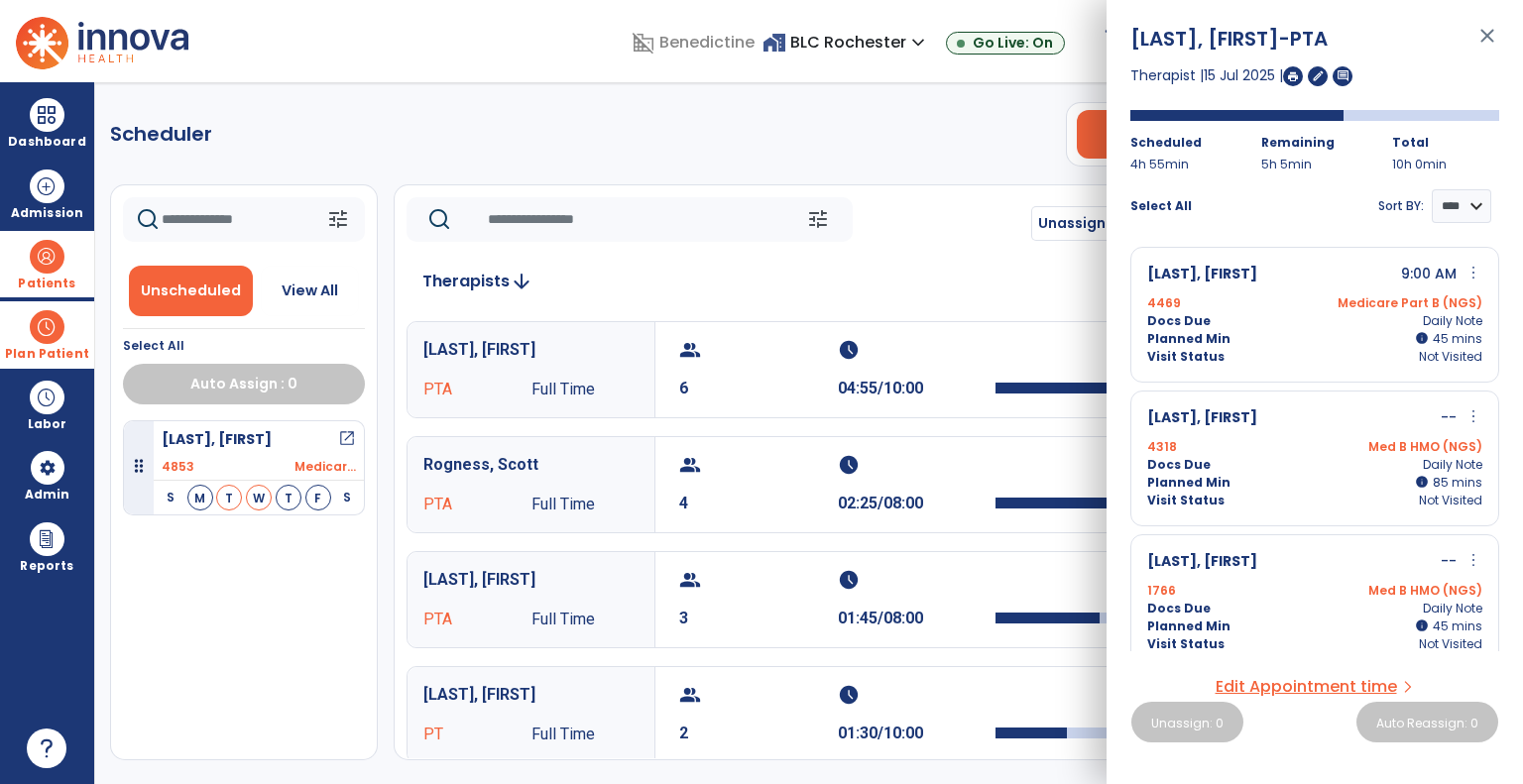 click on "close" at bounding box center [1487, 45] 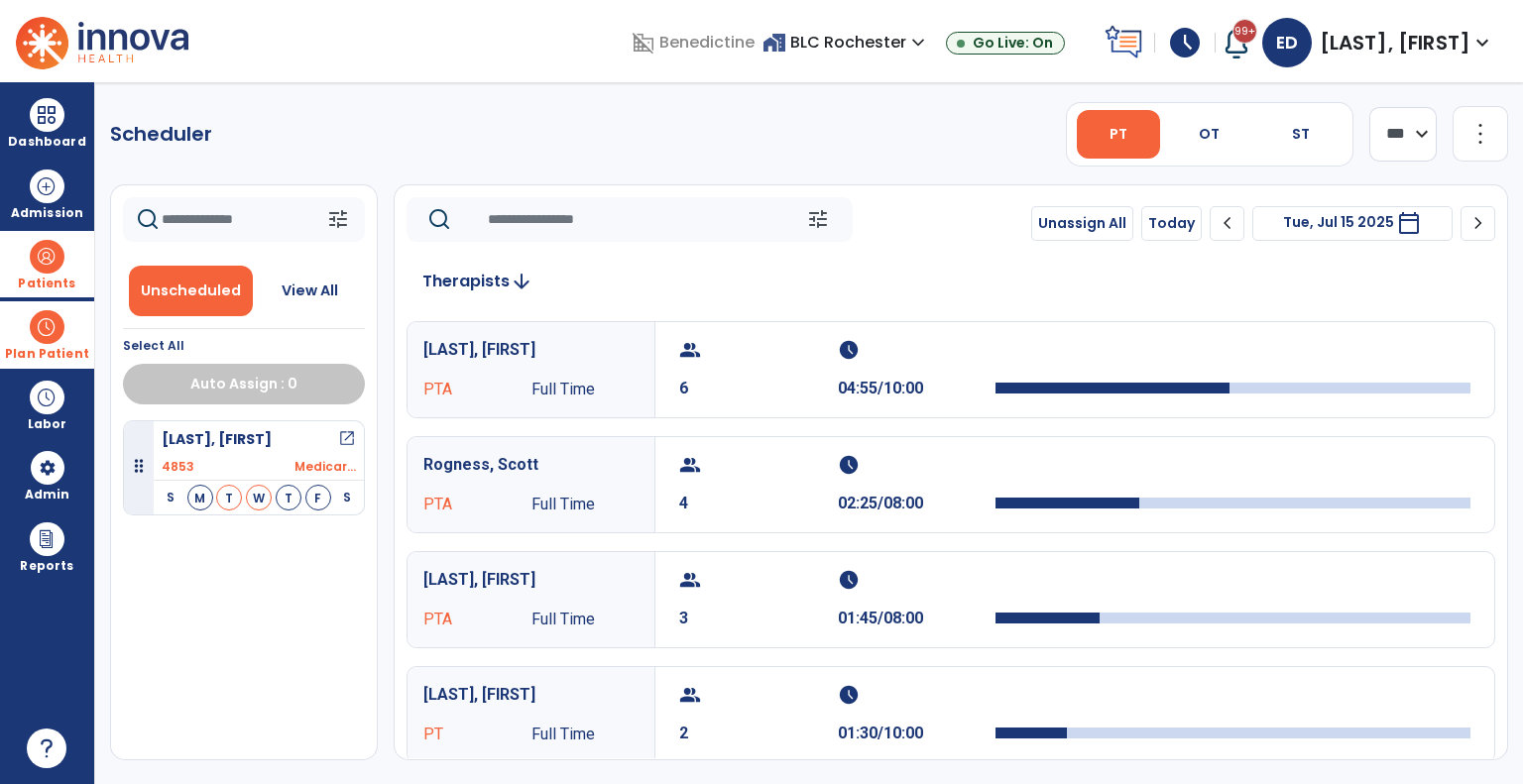scroll, scrollTop: 264, scrollLeft: 0, axis: vertical 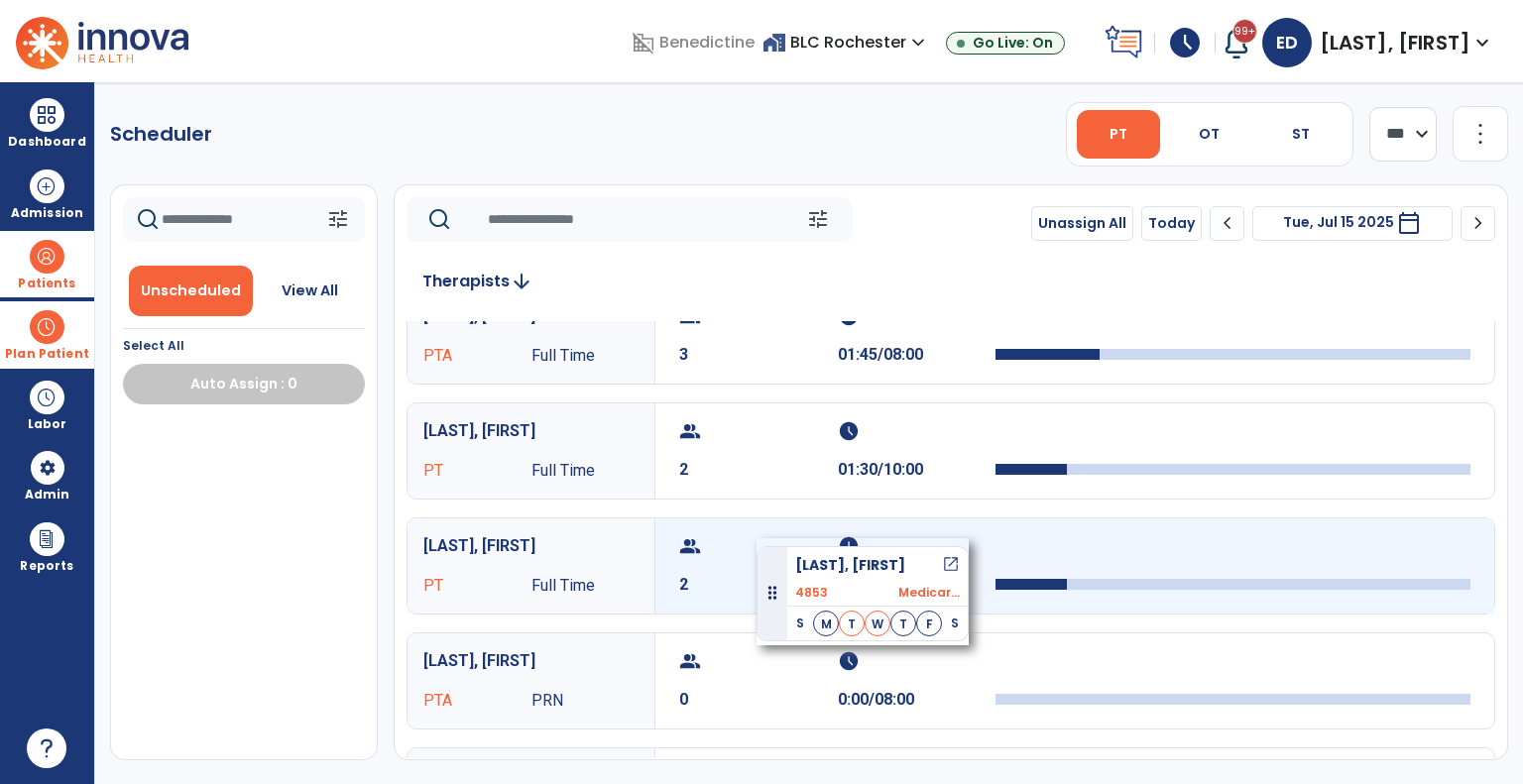 drag, startPoint x: 207, startPoint y: 442, endPoint x: 758, endPoint y: 536, distance: 558.96064 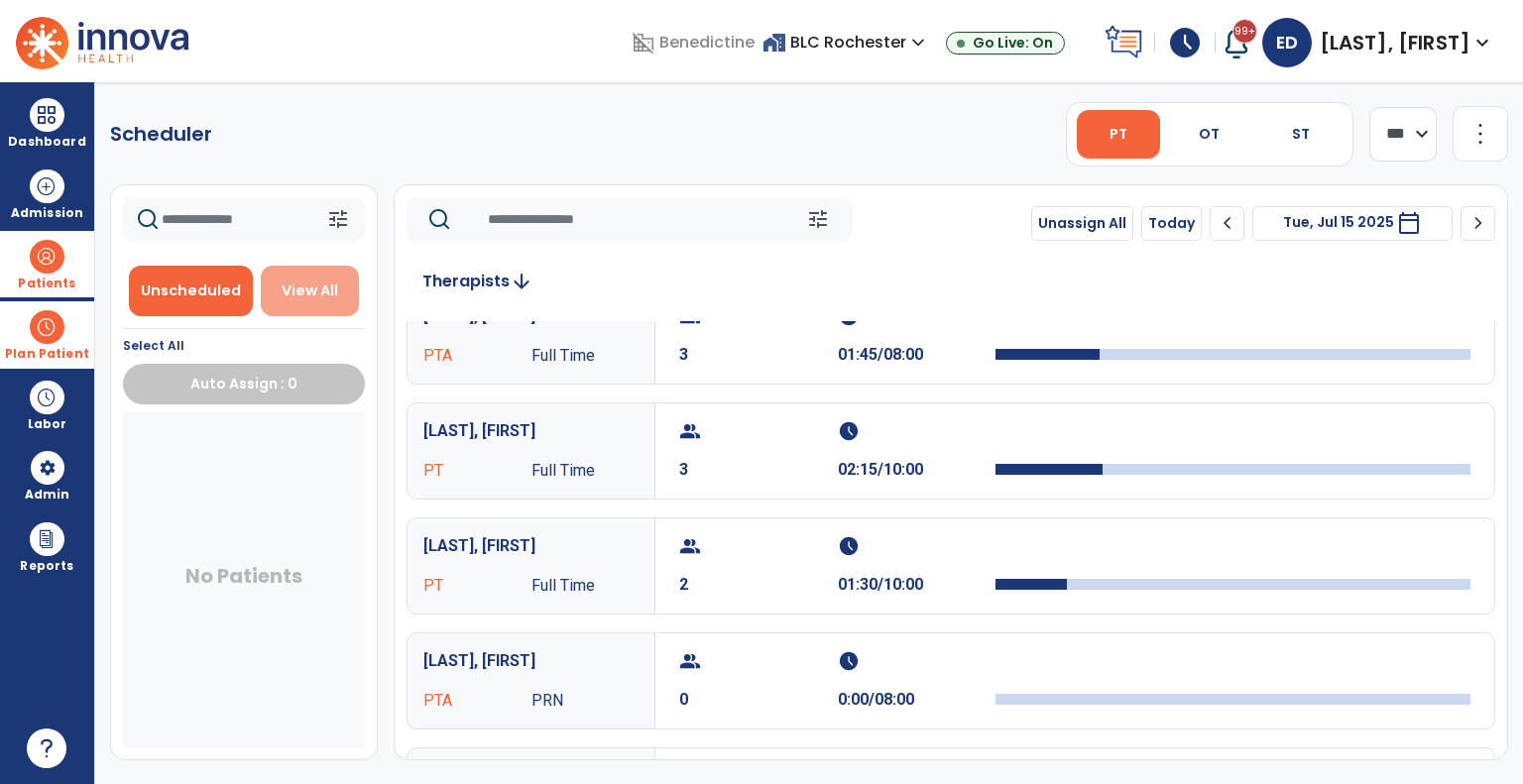 click on "View All" at bounding box center (309, 290) 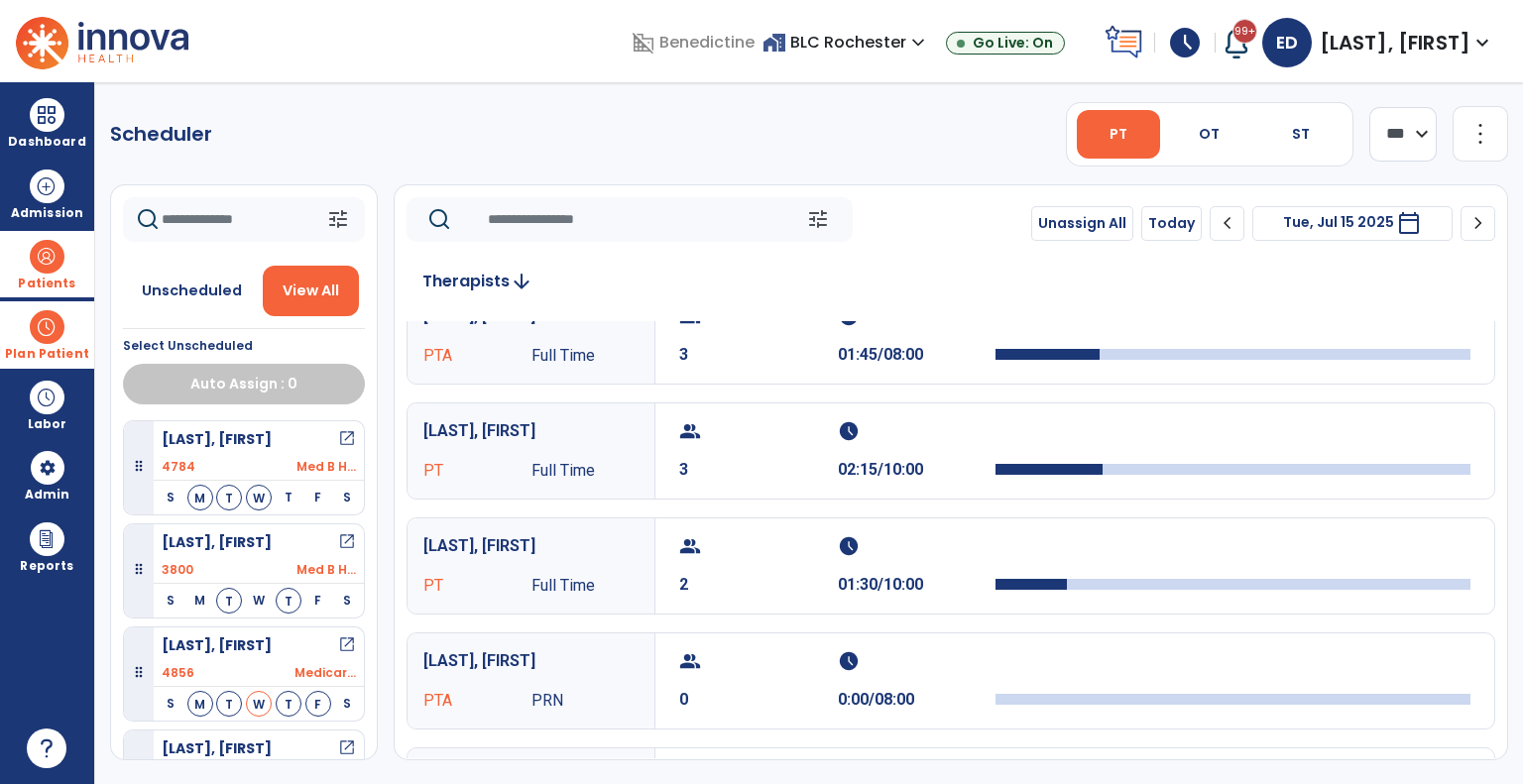 click 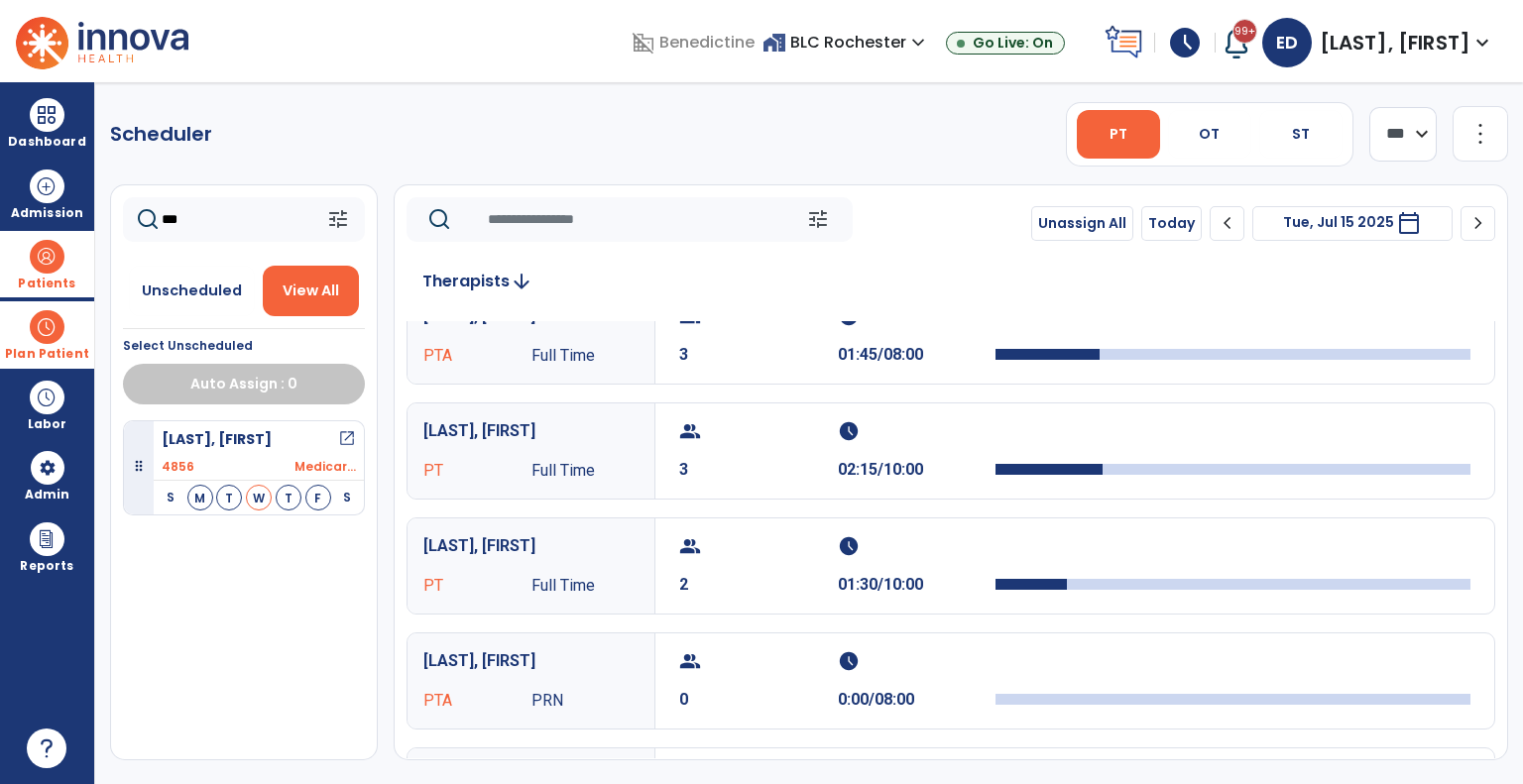 type on "***" 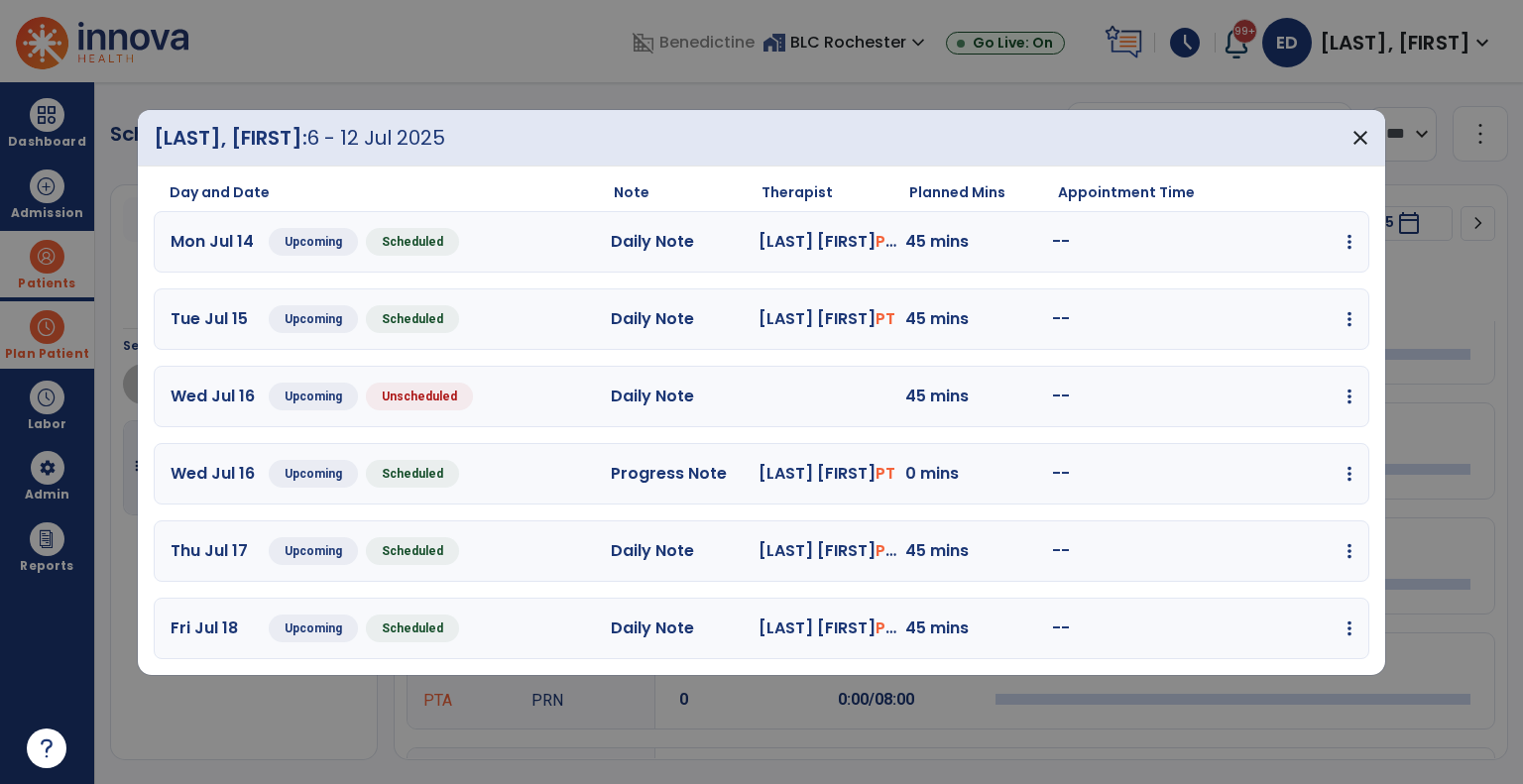 click on "Tue Jul 15 Upcoming Scheduled Daily Note  Kirkeide Courtney  PT  45 mins   --   edit   Edit Session   alt_route   Split Minutes  add_comment  Add Note" at bounding box center (762, 319) 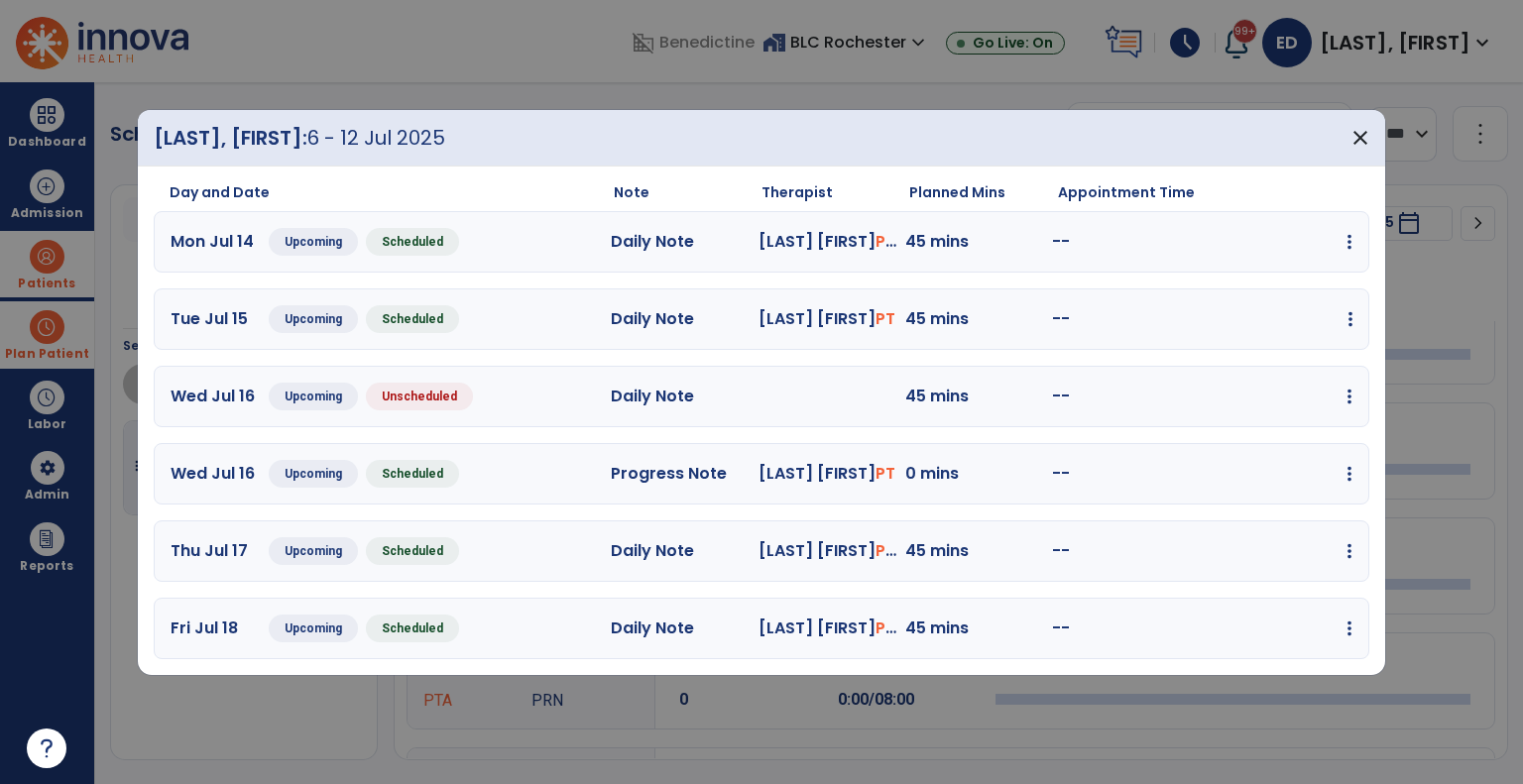 click at bounding box center [1349, 242] 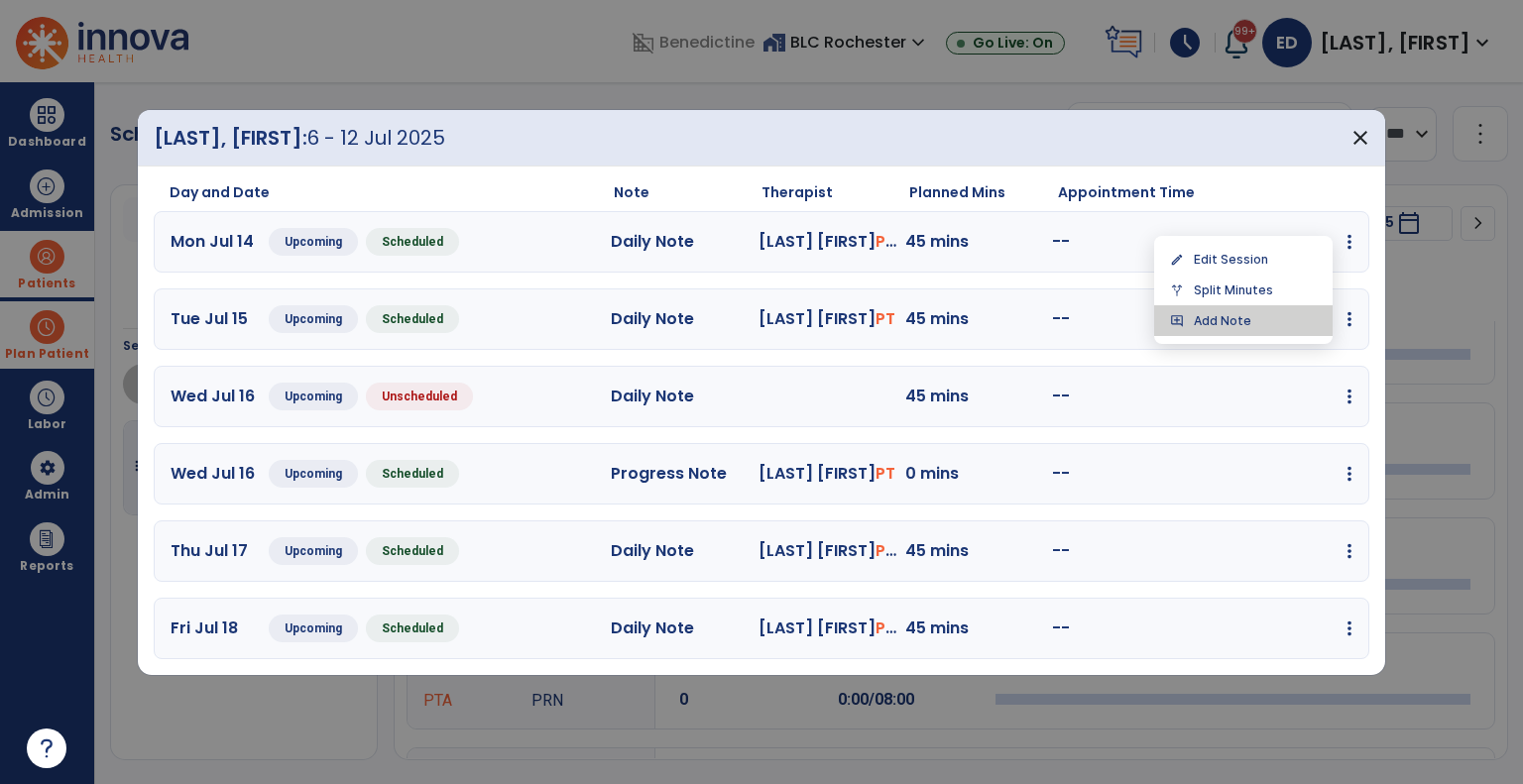 click on "add_comment  Add Note" at bounding box center [1243, 320] 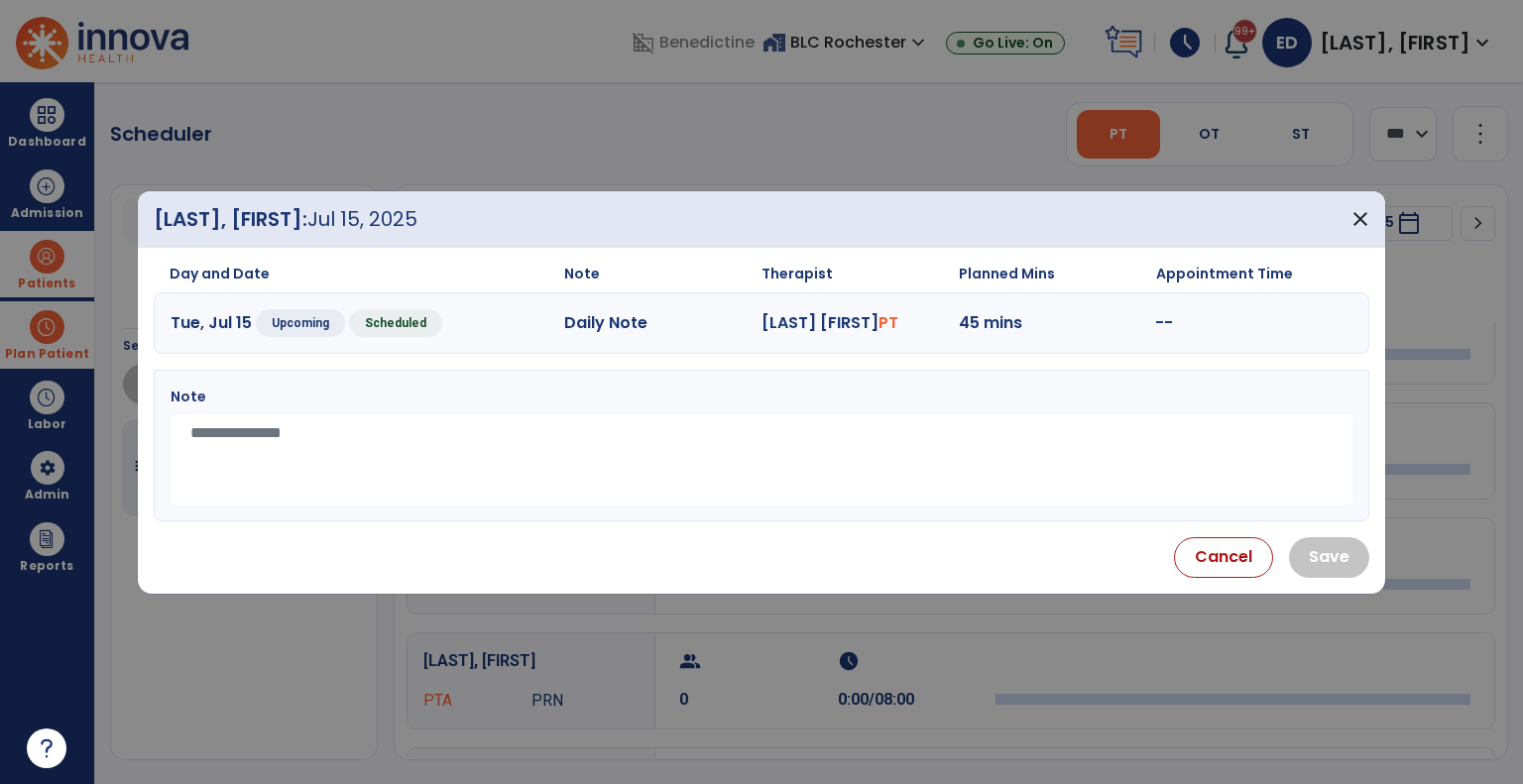 click at bounding box center (762, 460) 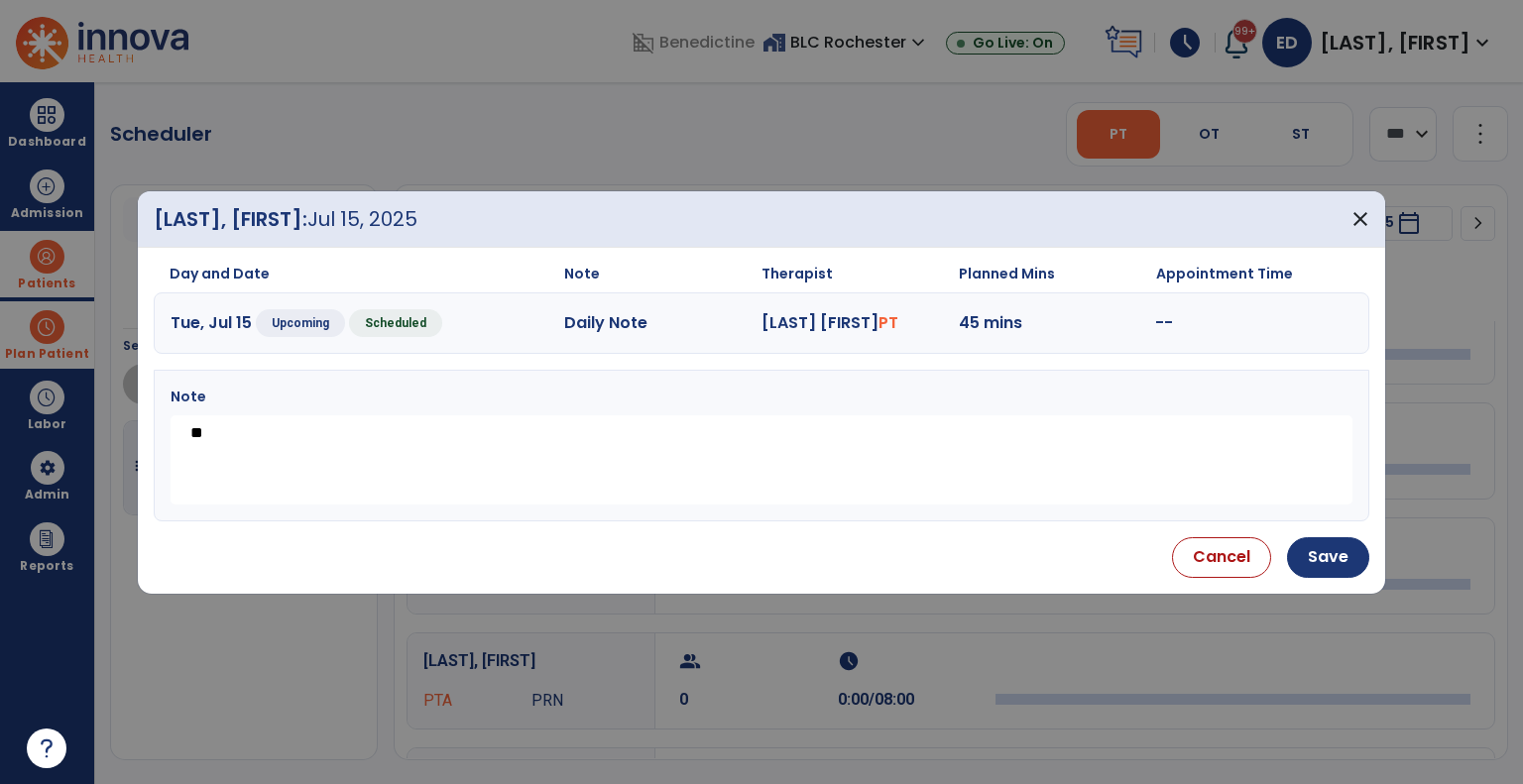 type on "*" 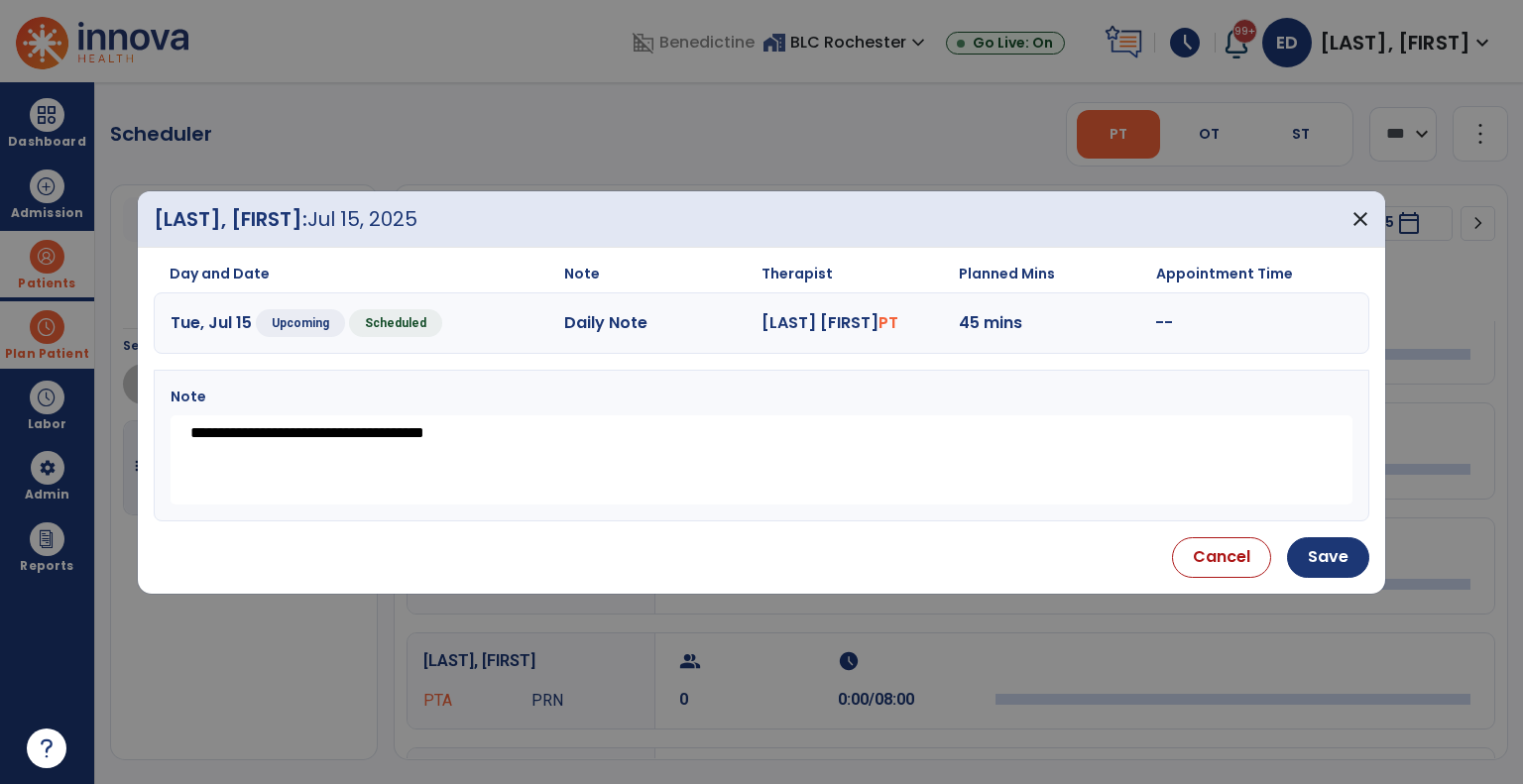 drag, startPoint x: 572, startPoint y: 466, endPoint x: 147, endPoint y: 416, distance: 427.93107 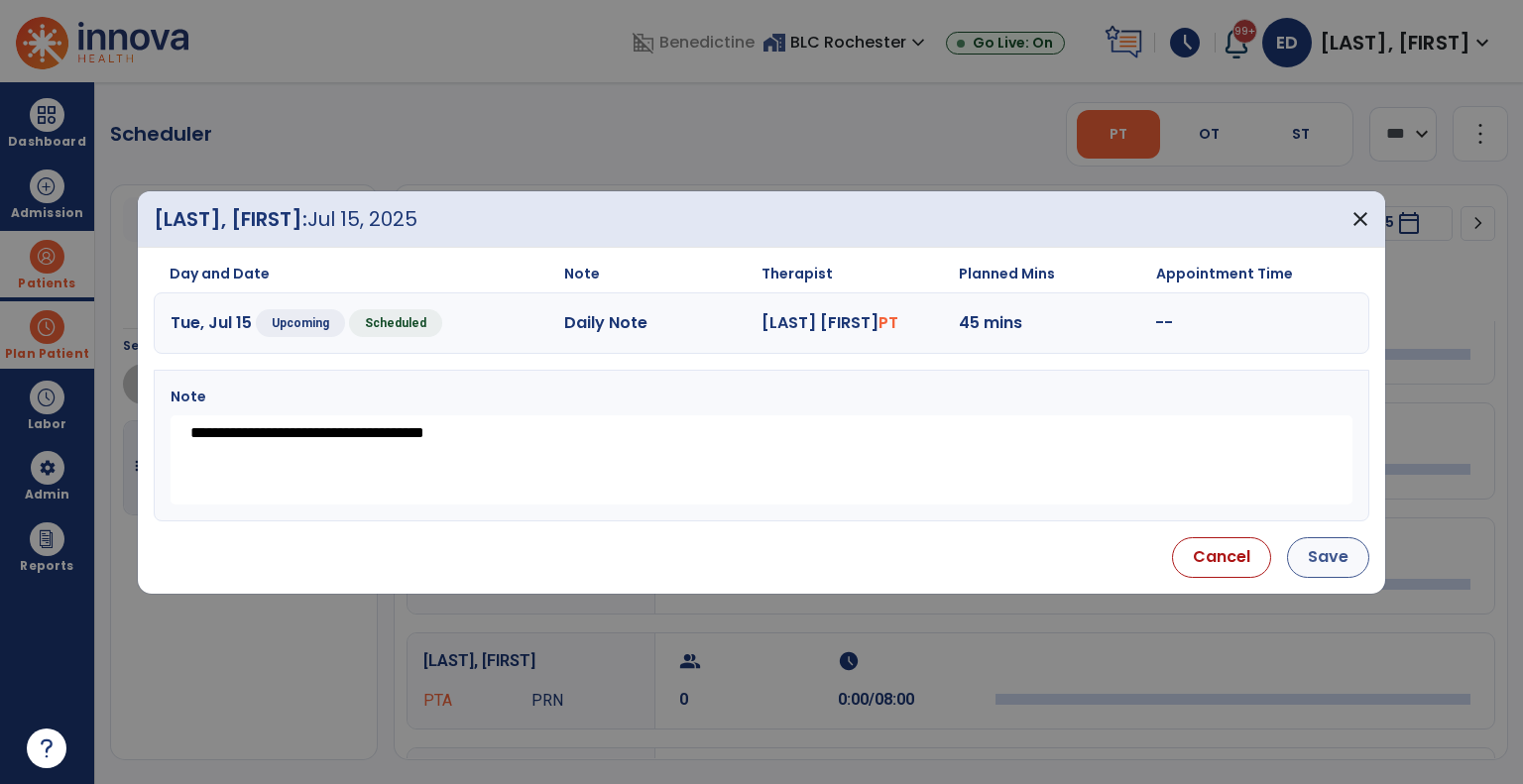type on "**********" 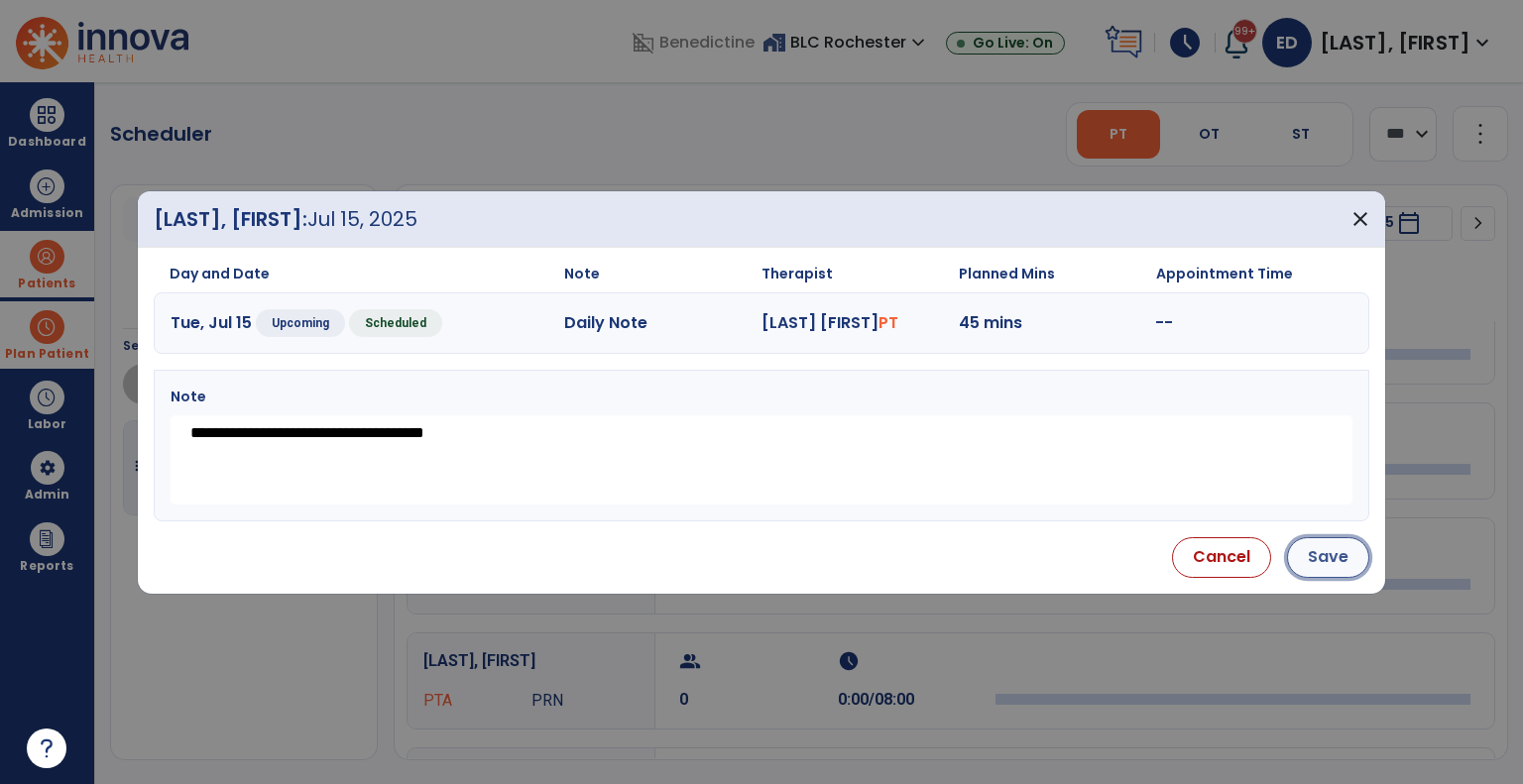 click on "Save" at bounding box center [1328, 557] 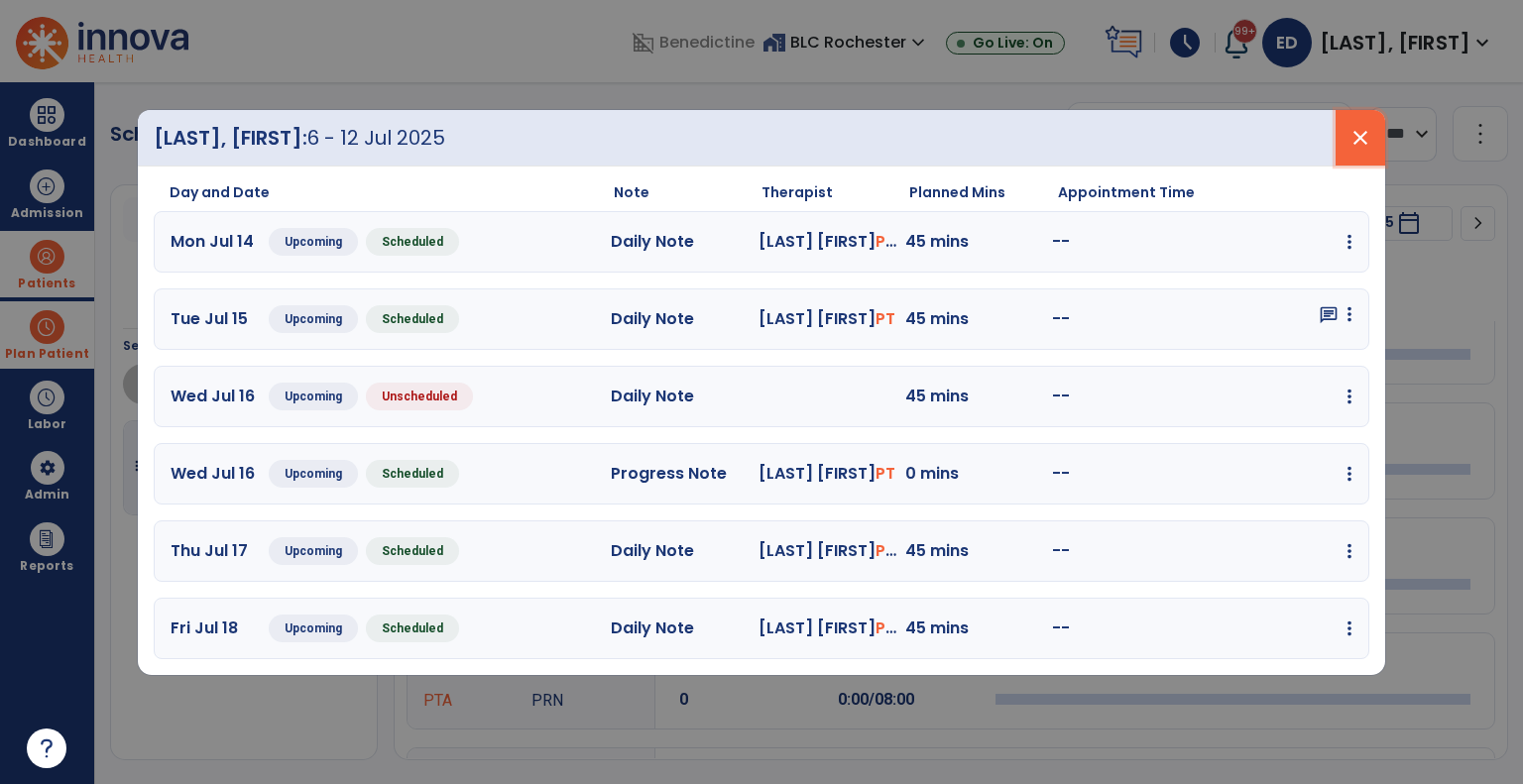 click on "close" at bounding box center [1360, 138] 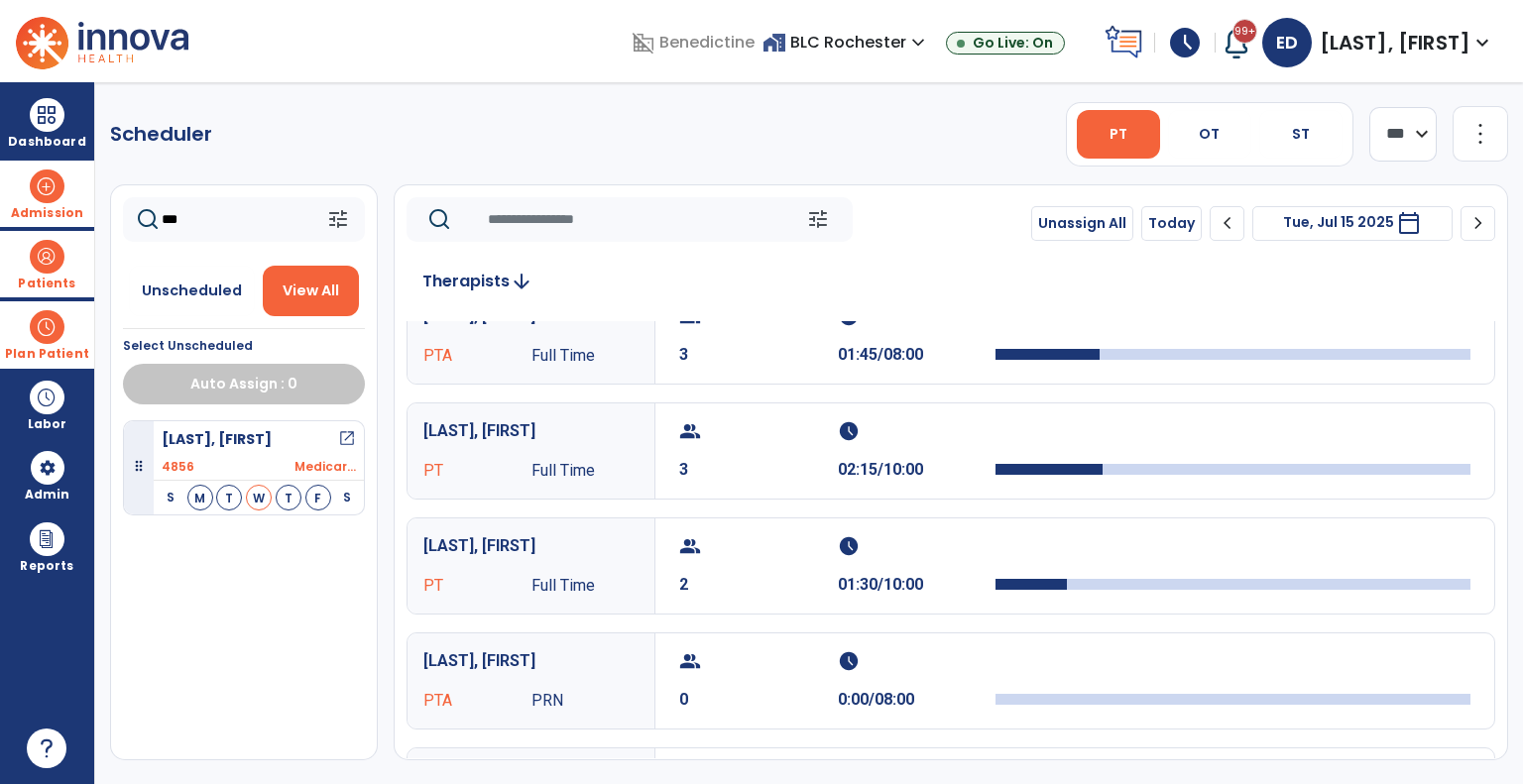 drag, startPoint x: 213, startPoint y: 222, endPoint x: 37, endPoint y: 193, distance: 178.3732 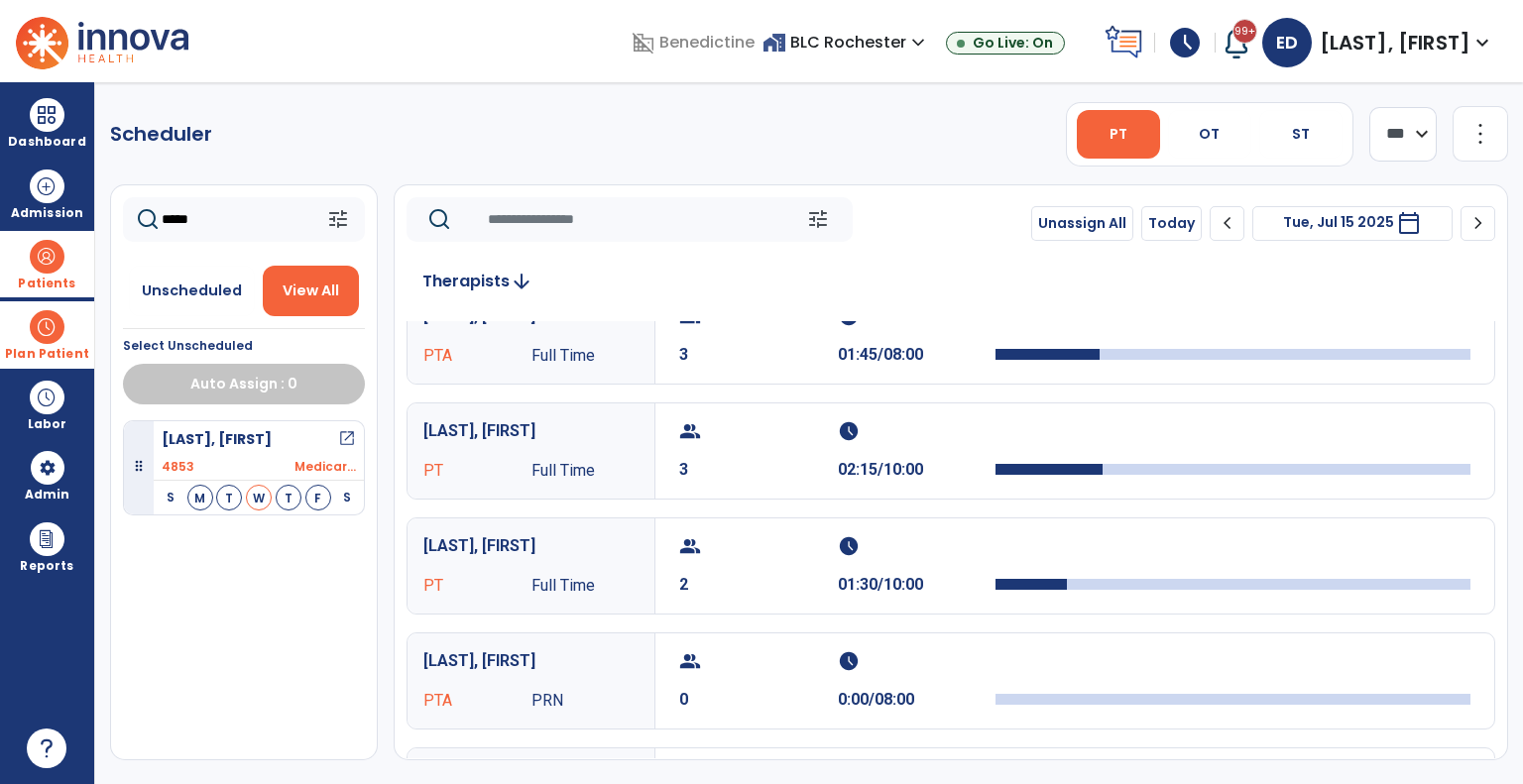 type on "*****" 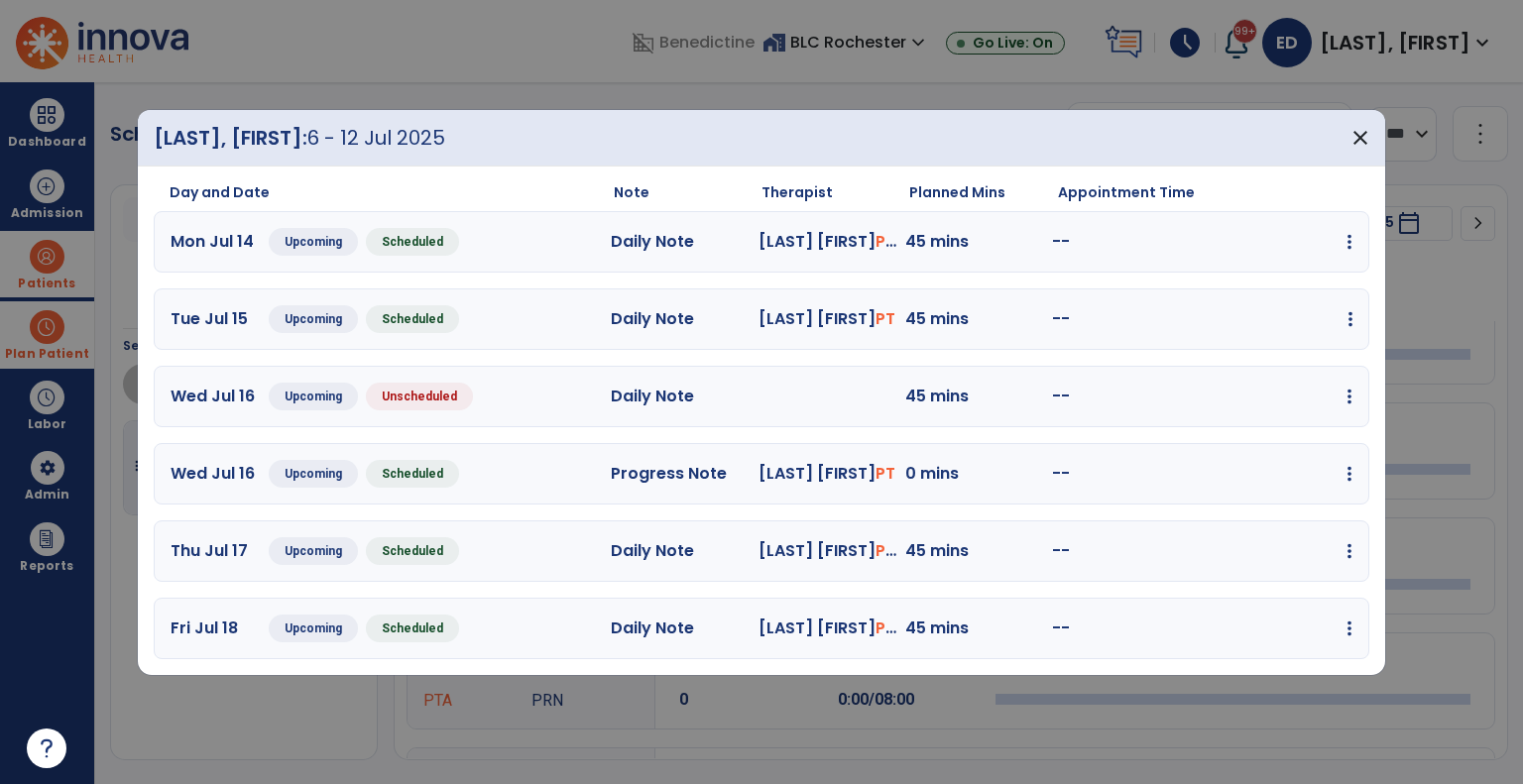 click at bounding box center [1349, 242] 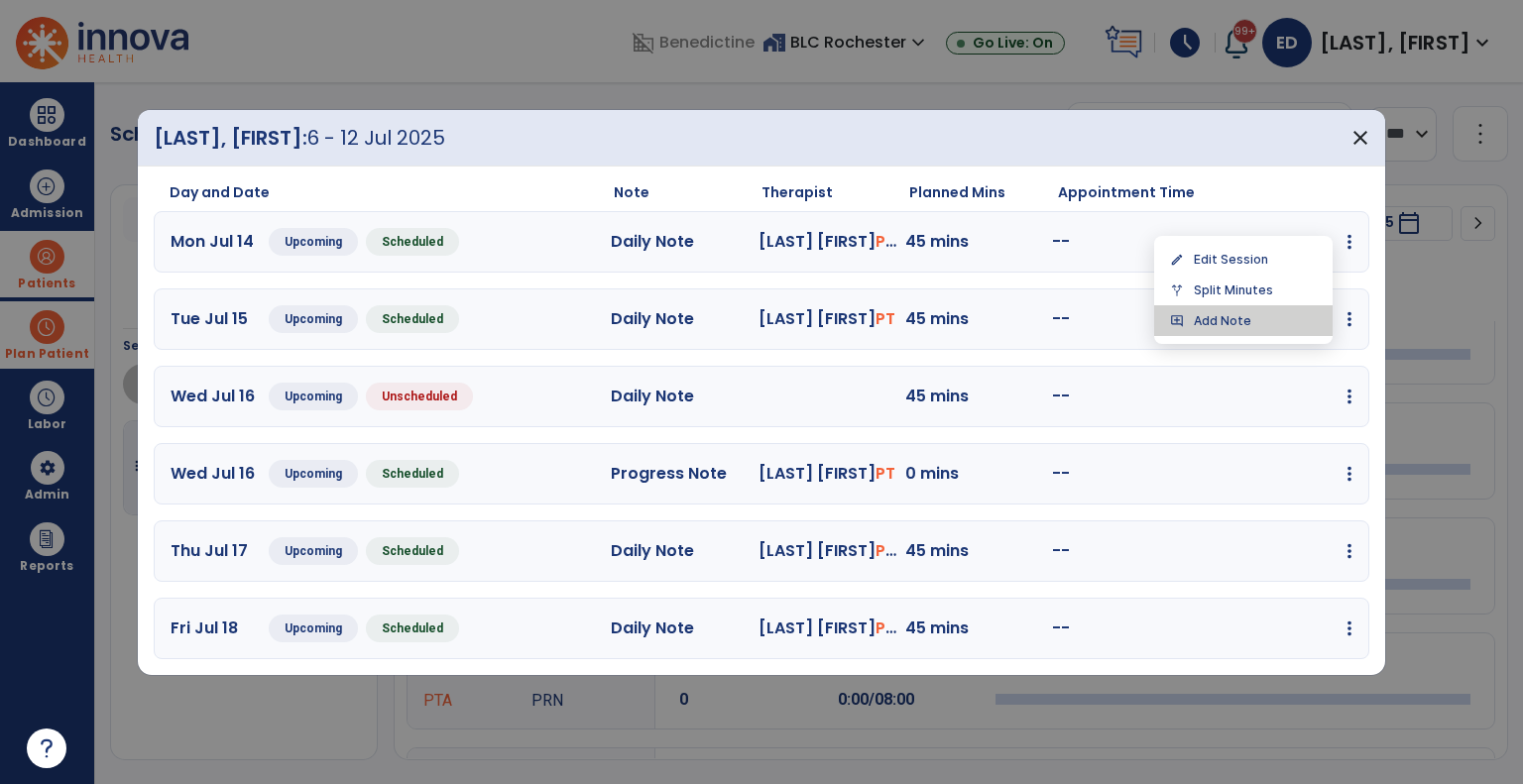 click on "add_comment  Add Note" at bounding box center (1243, 320) 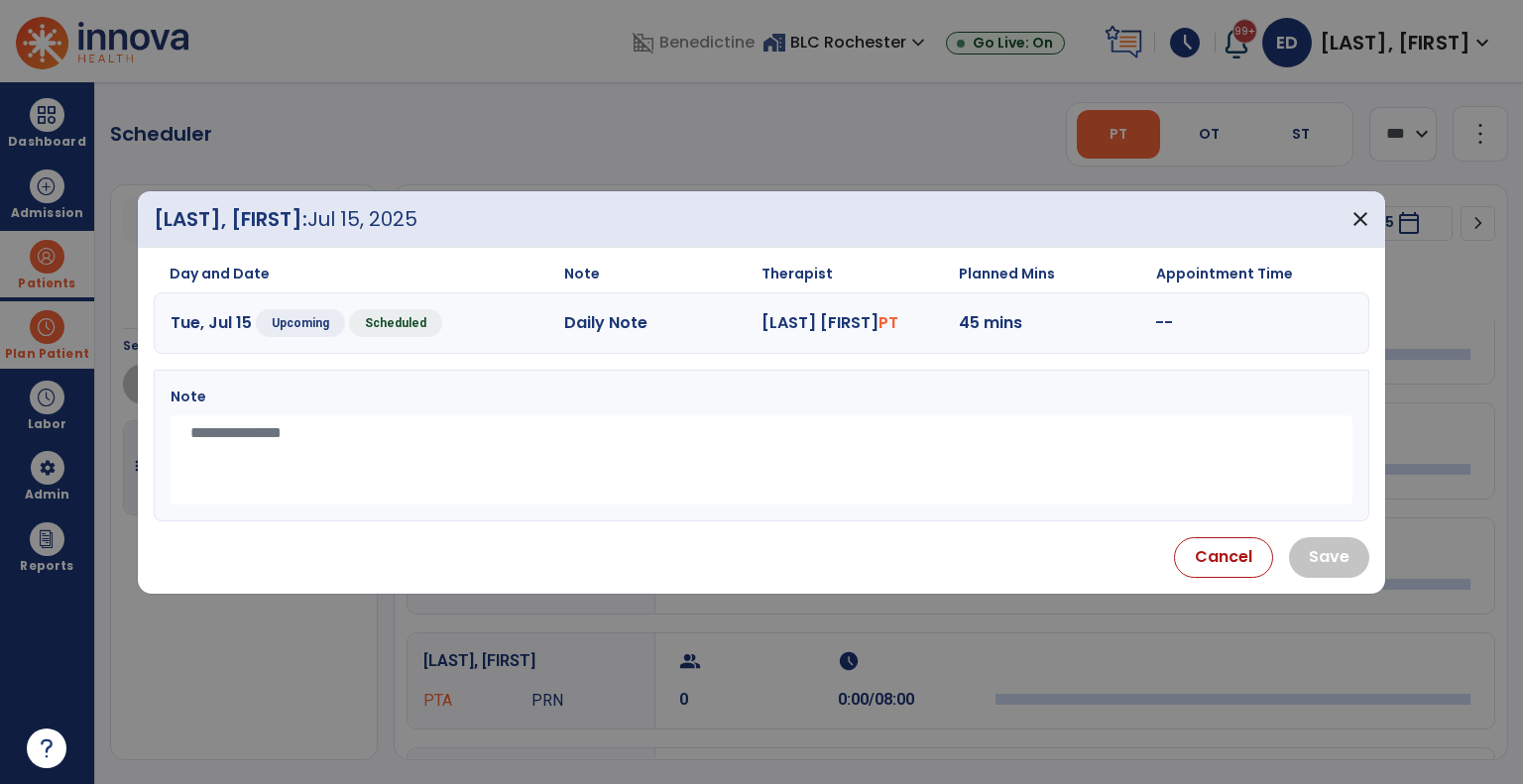click on "--" at bounding box center (1253, 323) 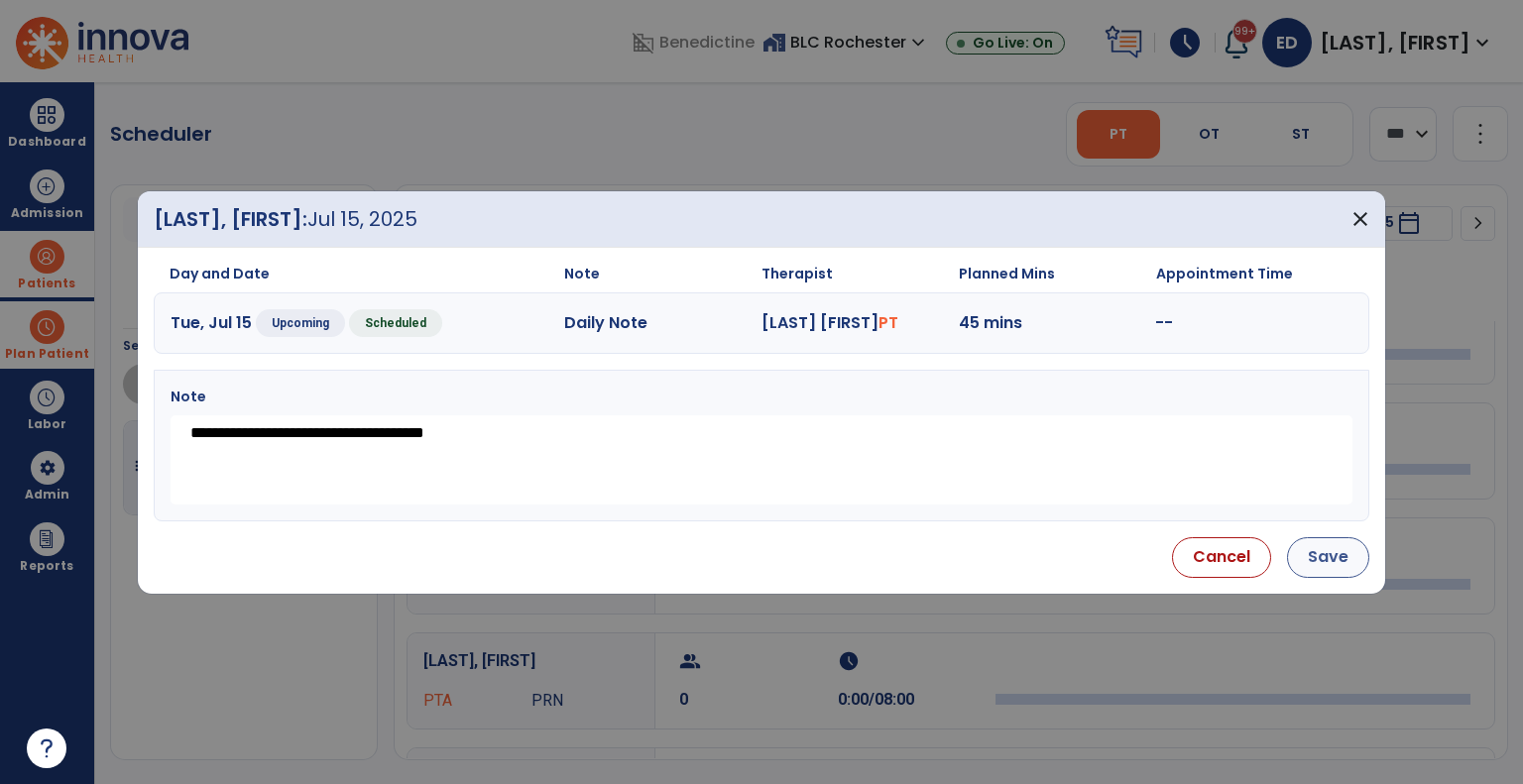 type on "**********" 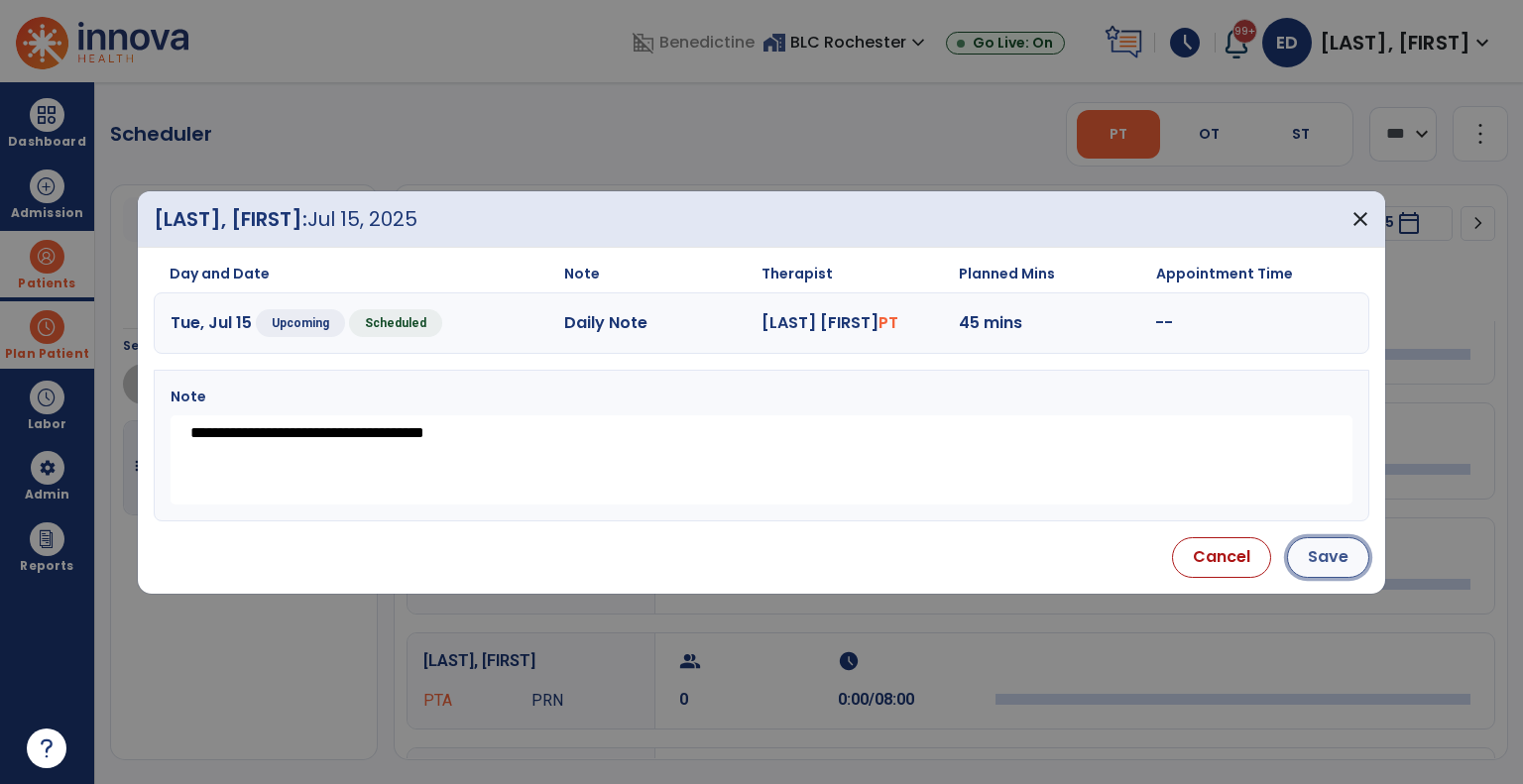 click on "Save" at bounding box center [1328, 557] 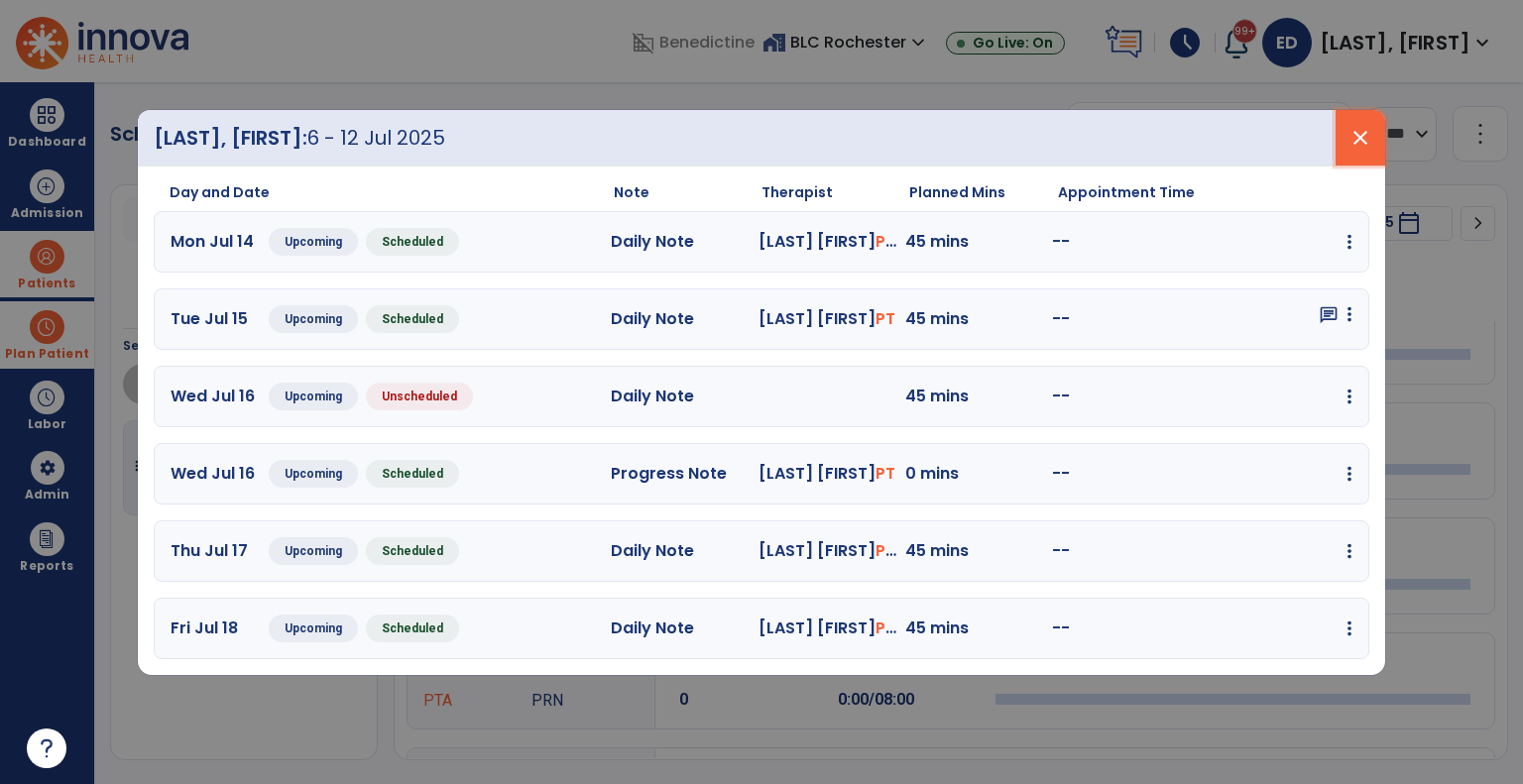click on "close" at bounding box center (1360, 138) 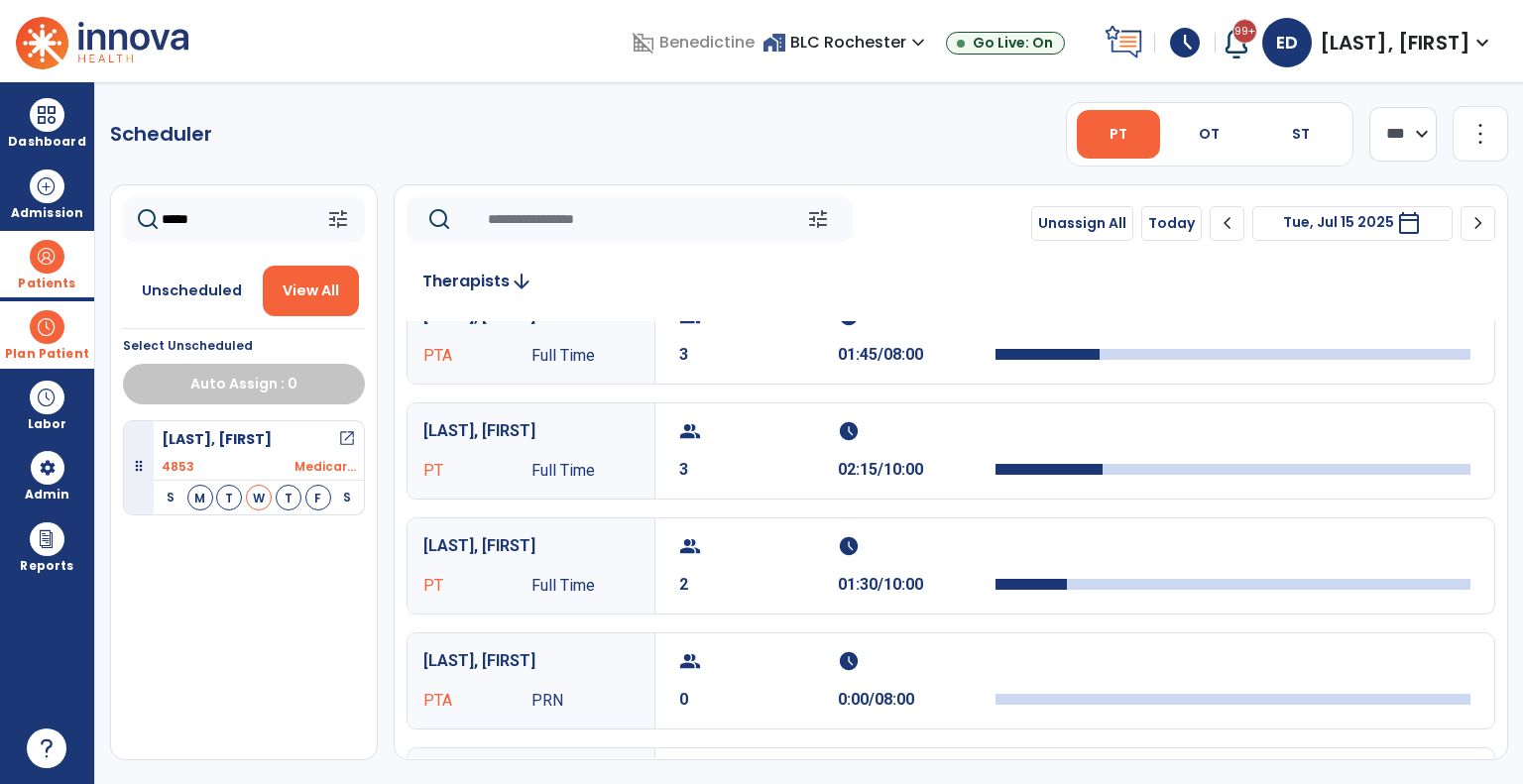 drag, startPoint x: 210, startPoint y: 225, endPoint x: 0, endPoint y: 229, distance: 210.03809 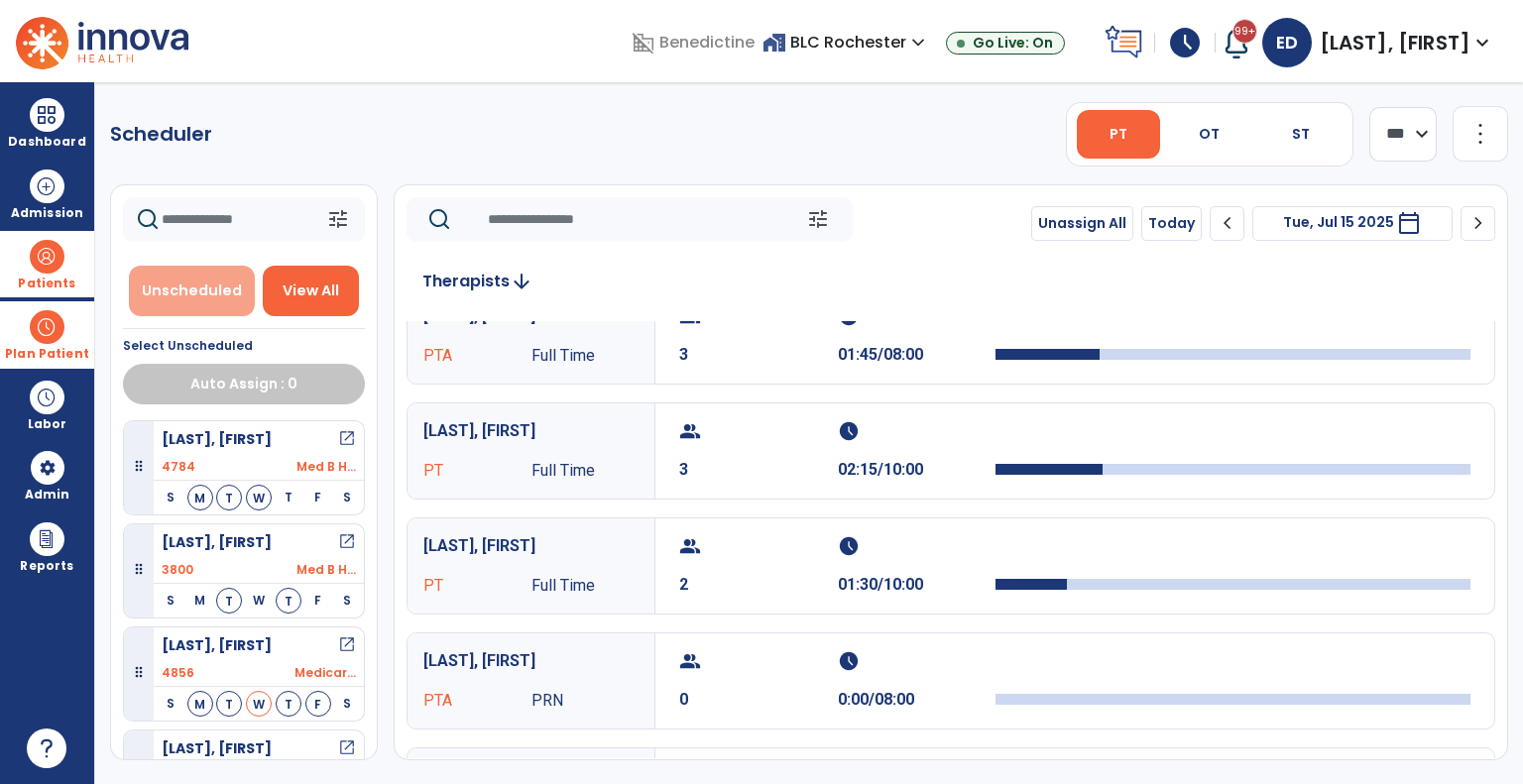 type 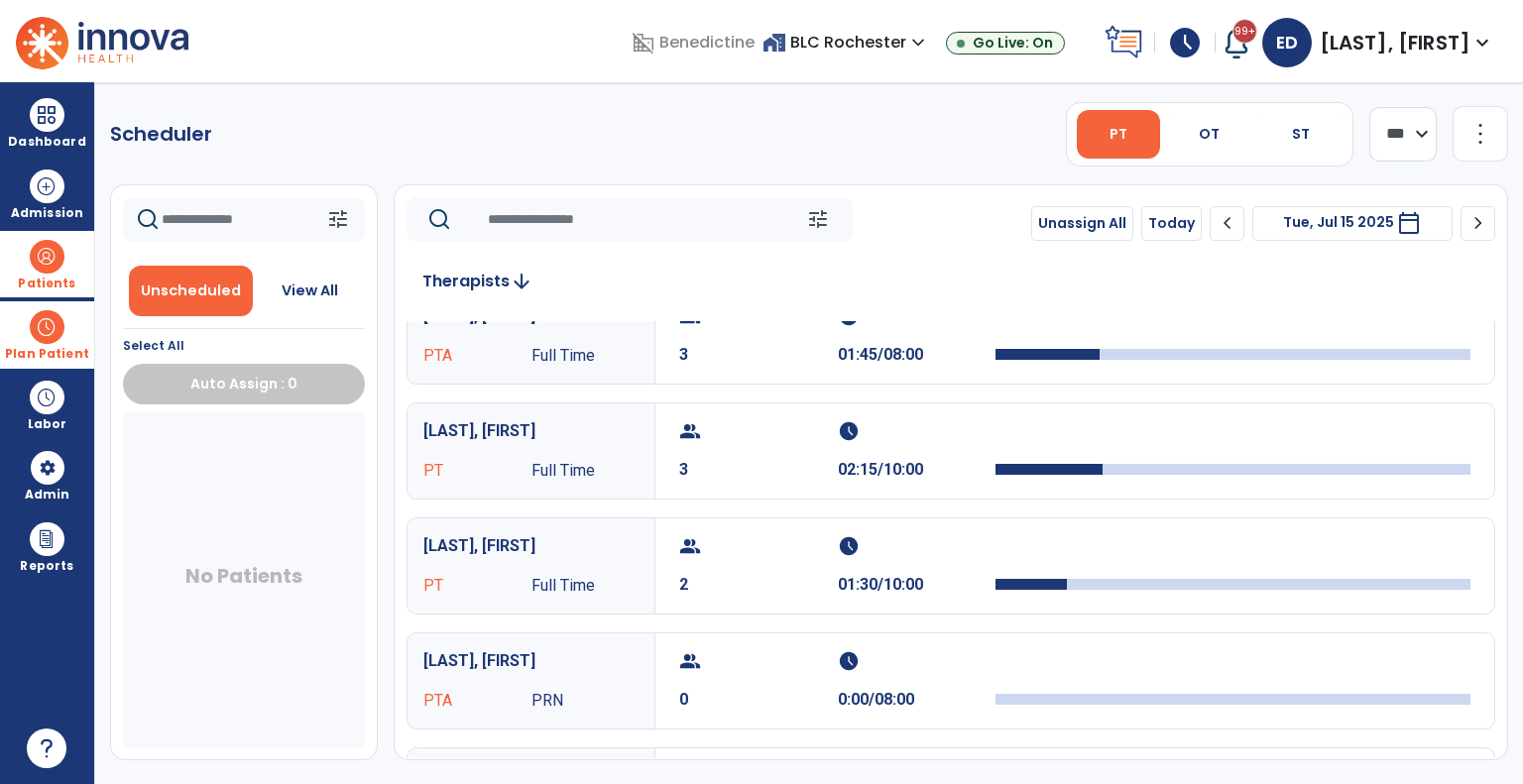 click on "chevron_right" 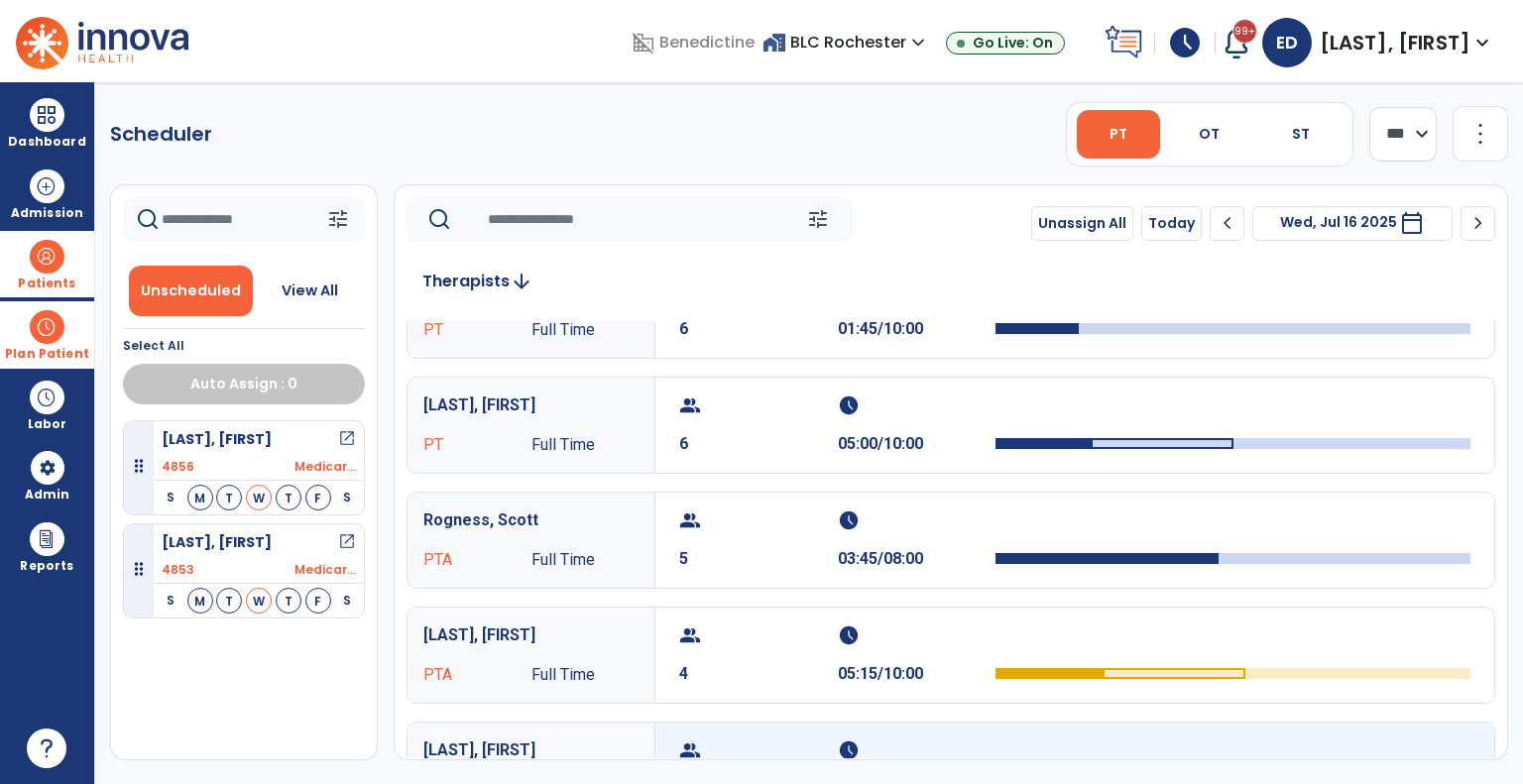 scroll, scrollTop: 0, scrollLeft: 0, axis: both 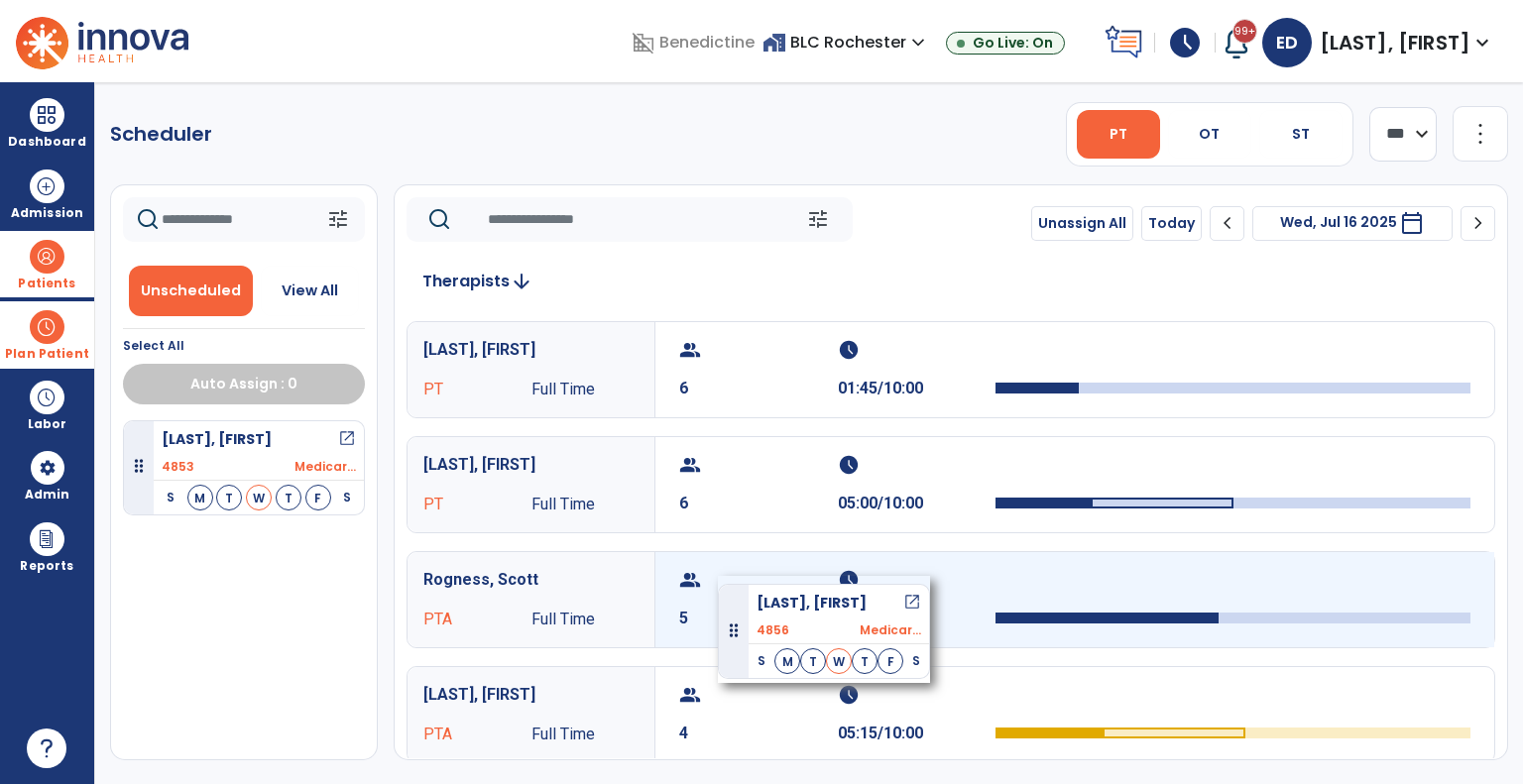 drag, startPoint x: 257, startPoint y: 462, endPoint x: 718, endPoint y: 576, distance: 474.8863 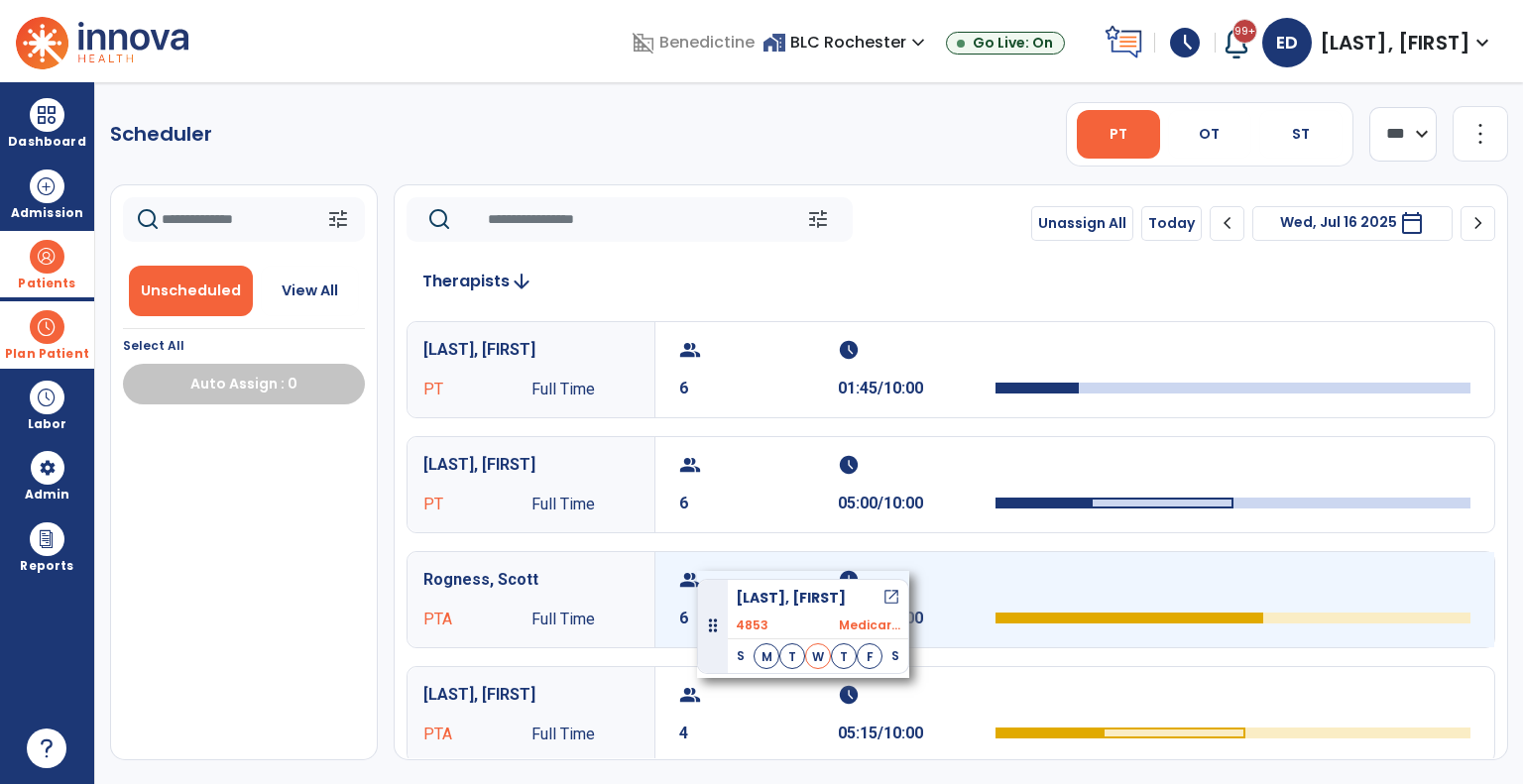 drag, startPoint x: 249, startPoint y: 447, endPoint x: 697, endPoint y: 571, distance: 464.84406 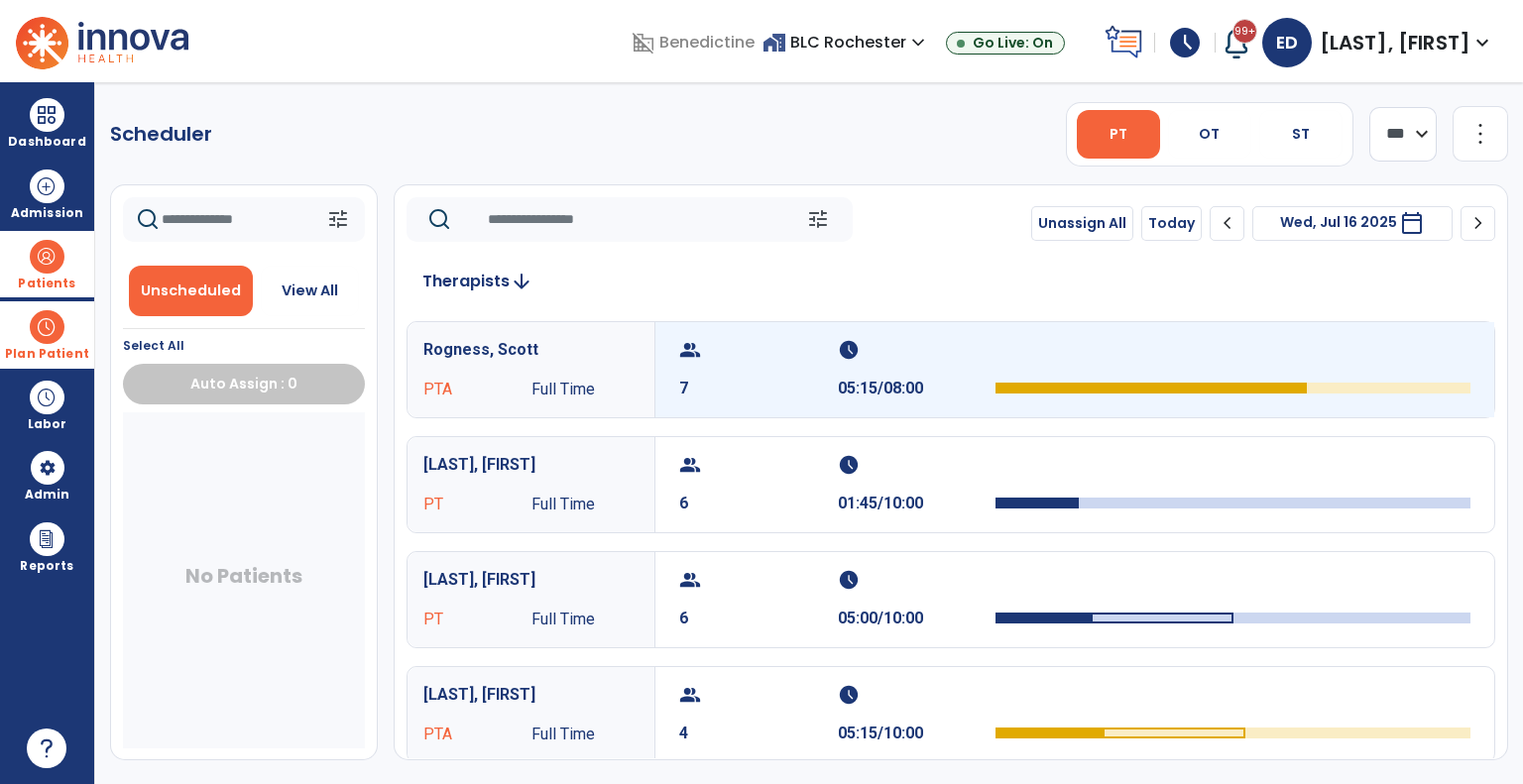 click on "7" at bounding box center (759, 389) 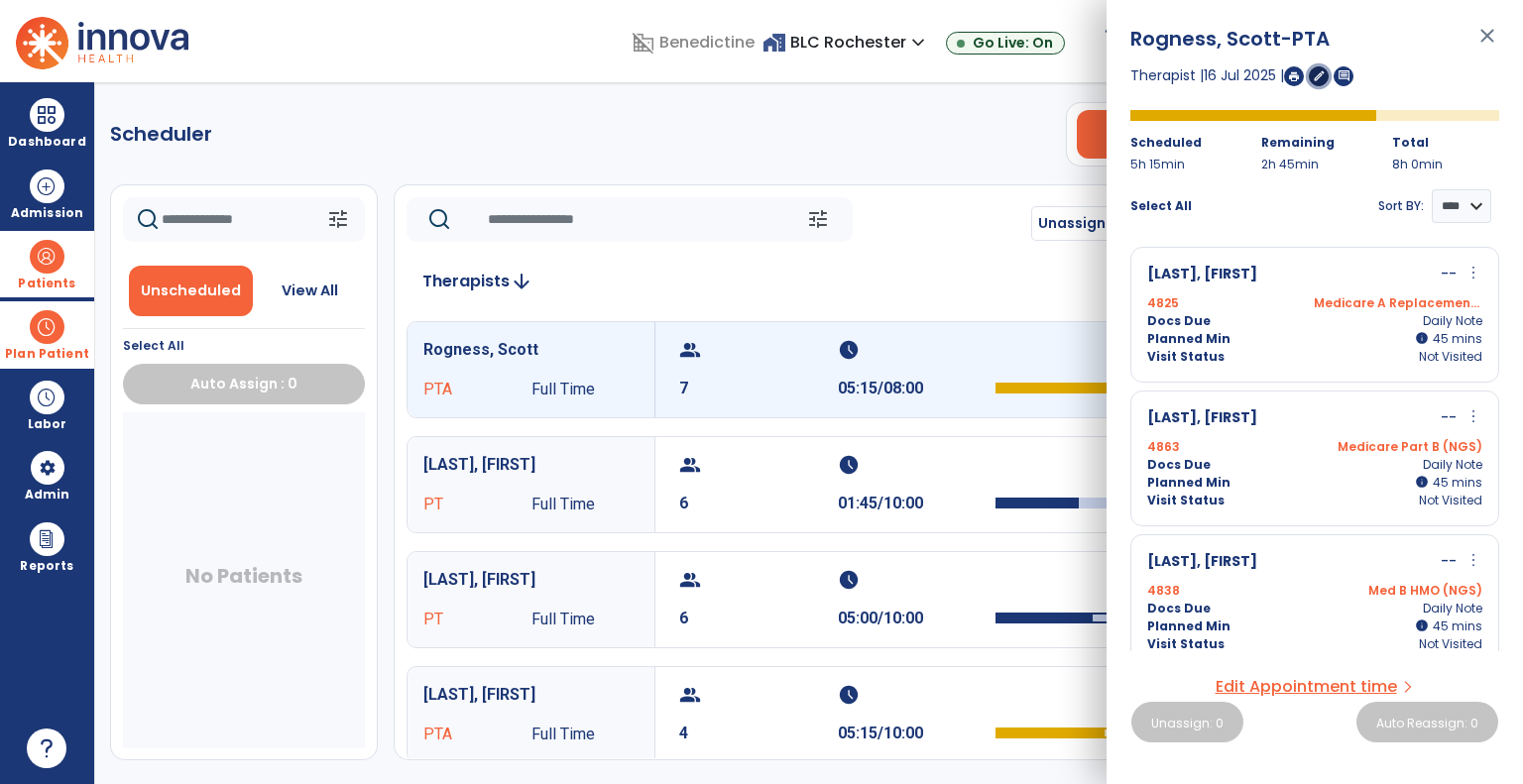 click on "edit" at bounding box center (1319, 75) 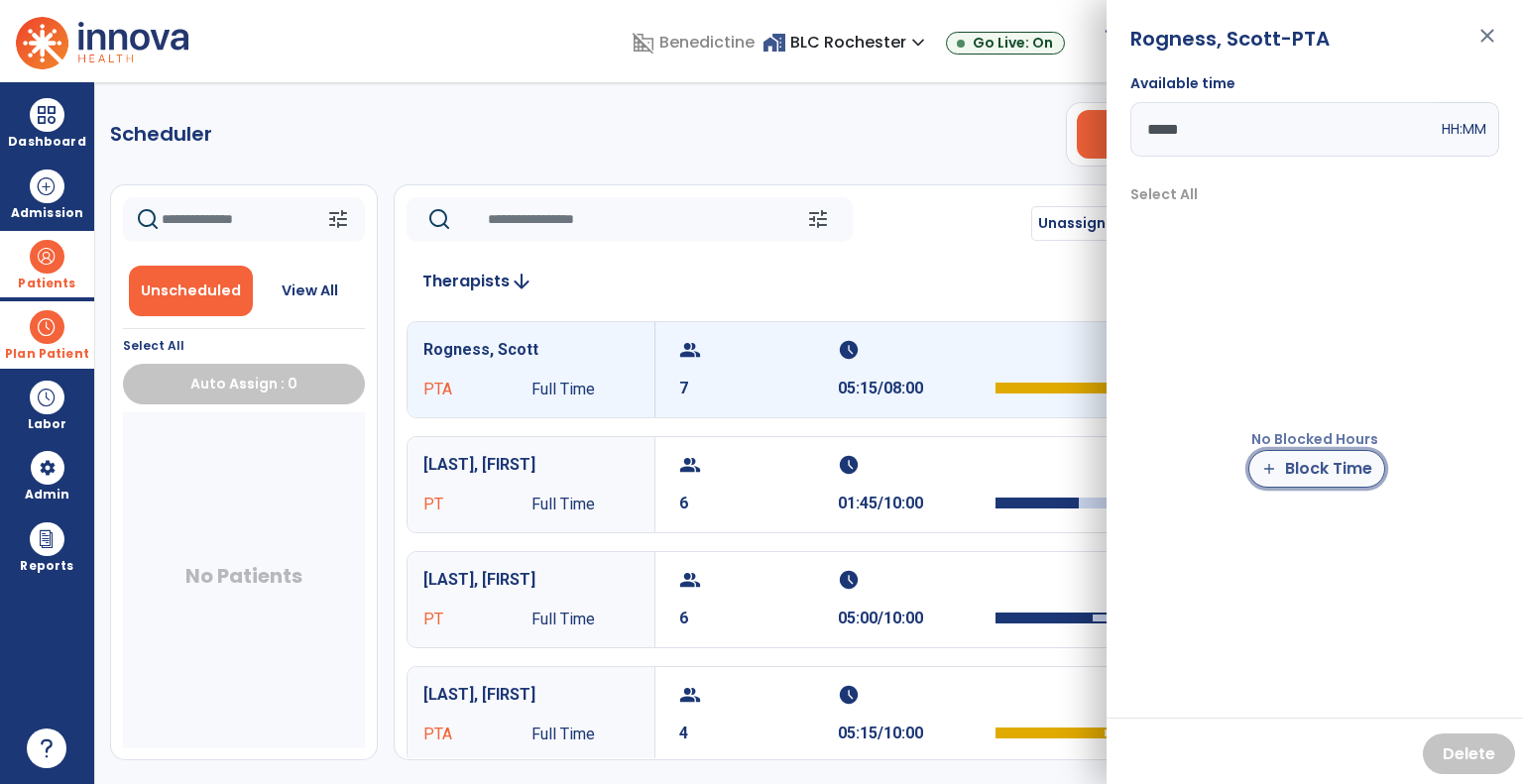 click on "add" at bounding box center (1269, 469) 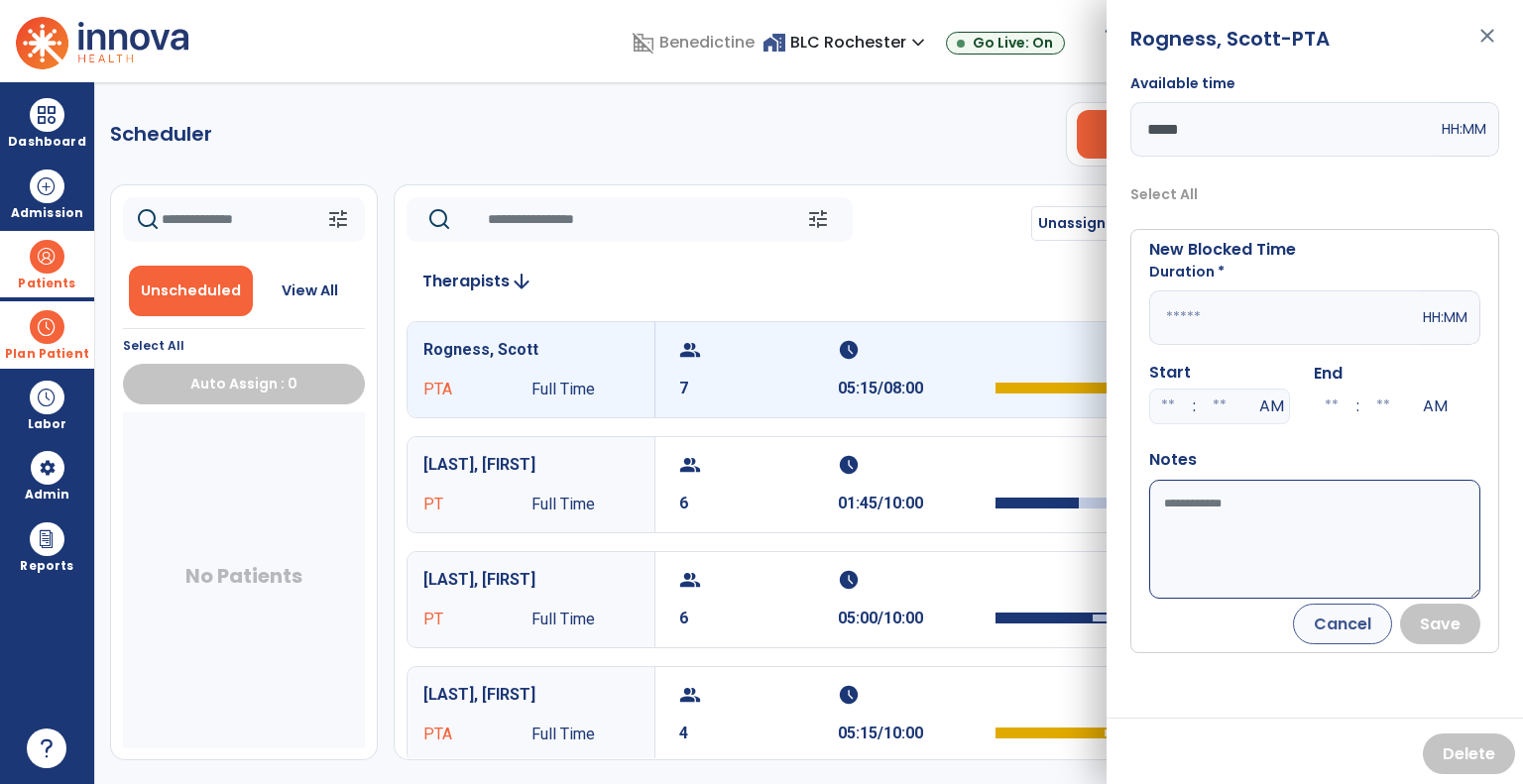 click at bounding box center (1284, 317) 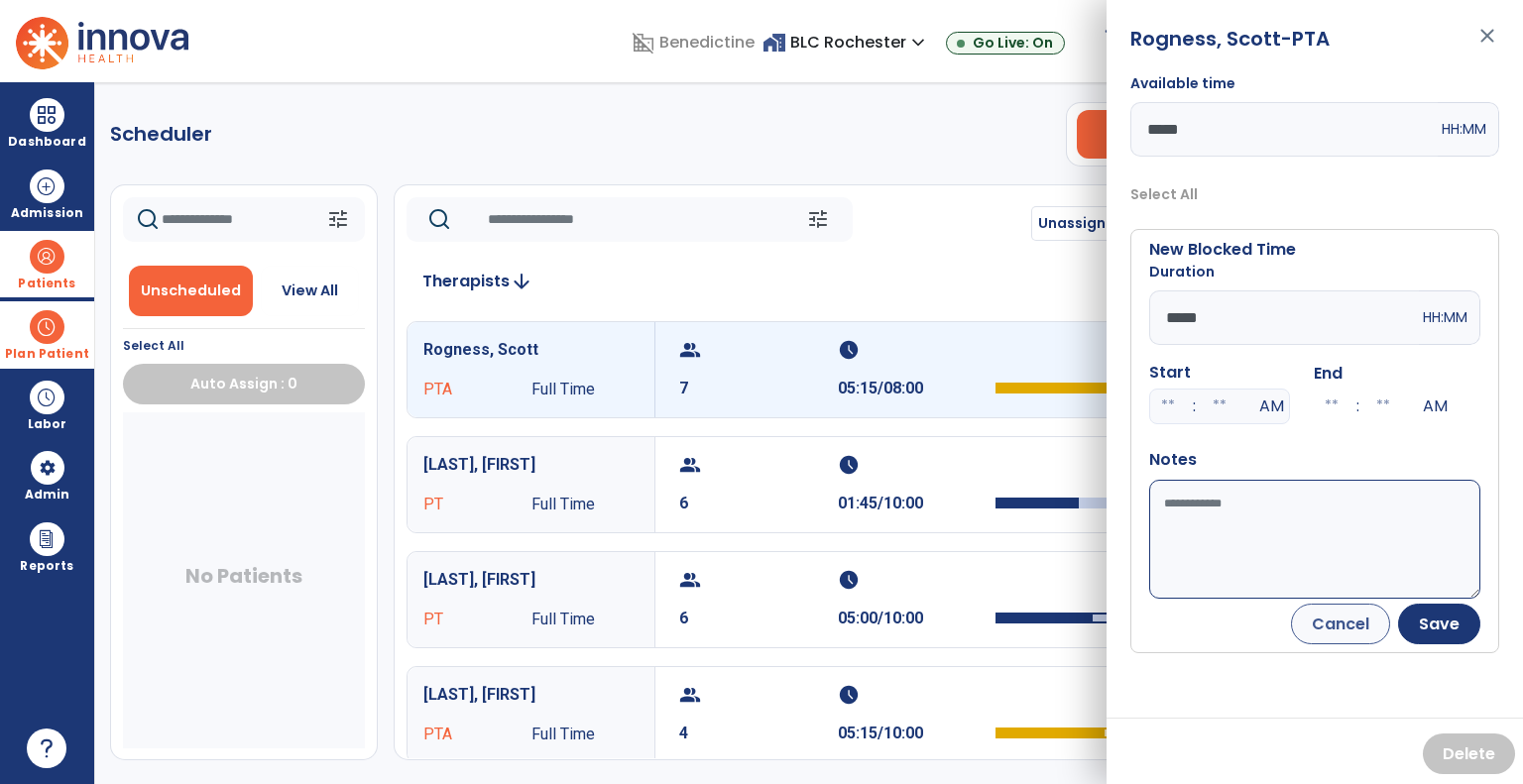type on "*****" 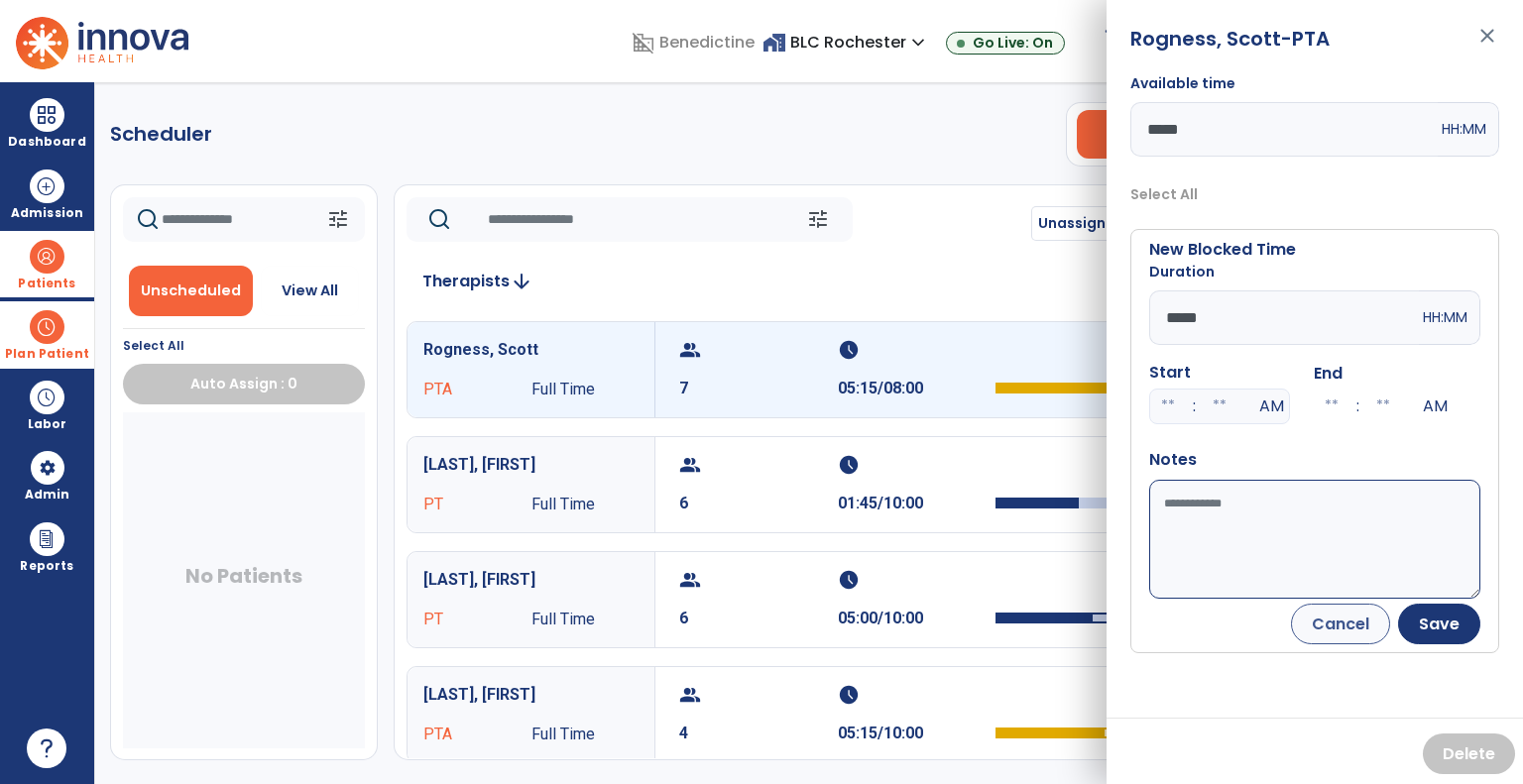click at bounding box center [1168, 406] 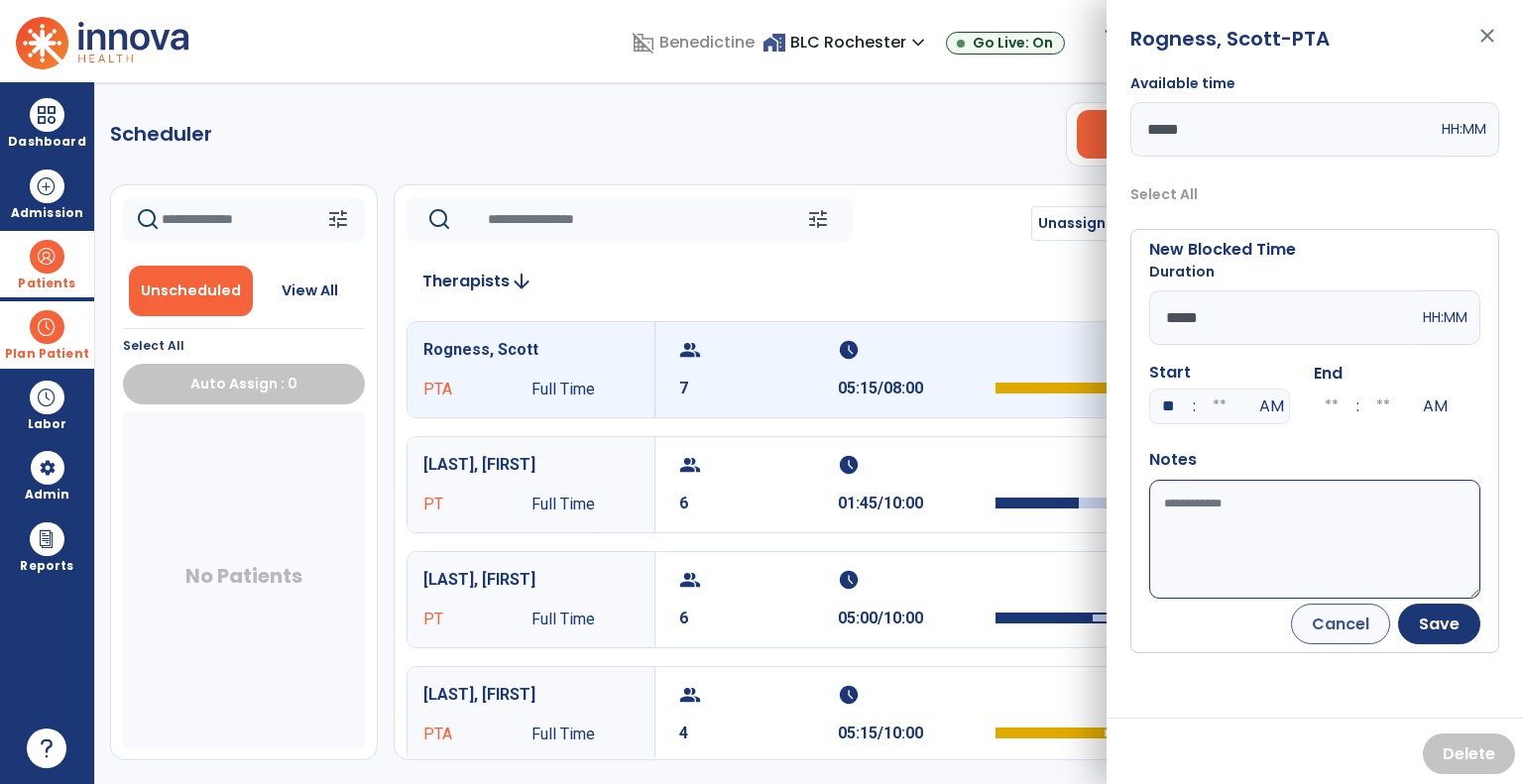 type on "**" 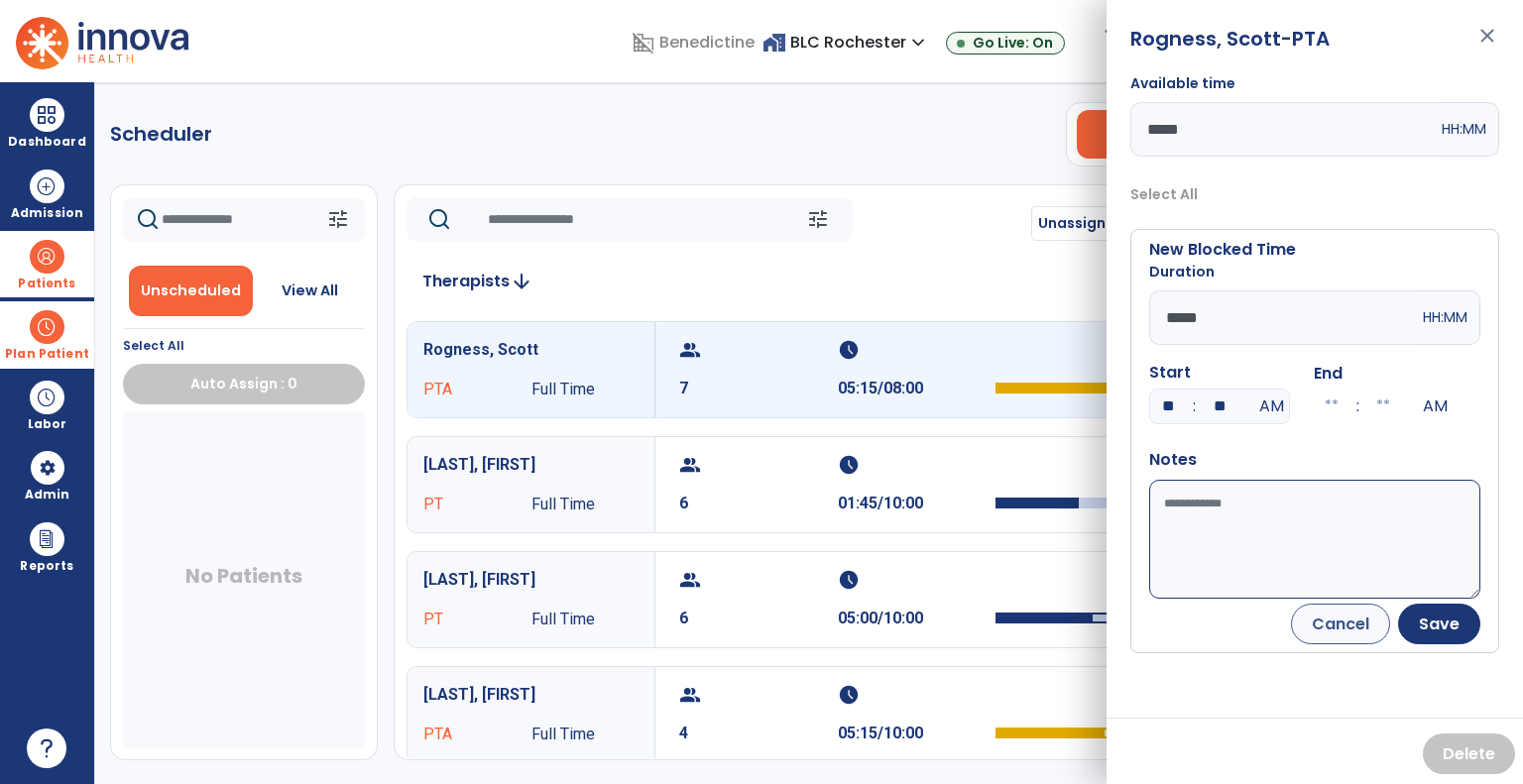 type on "**" 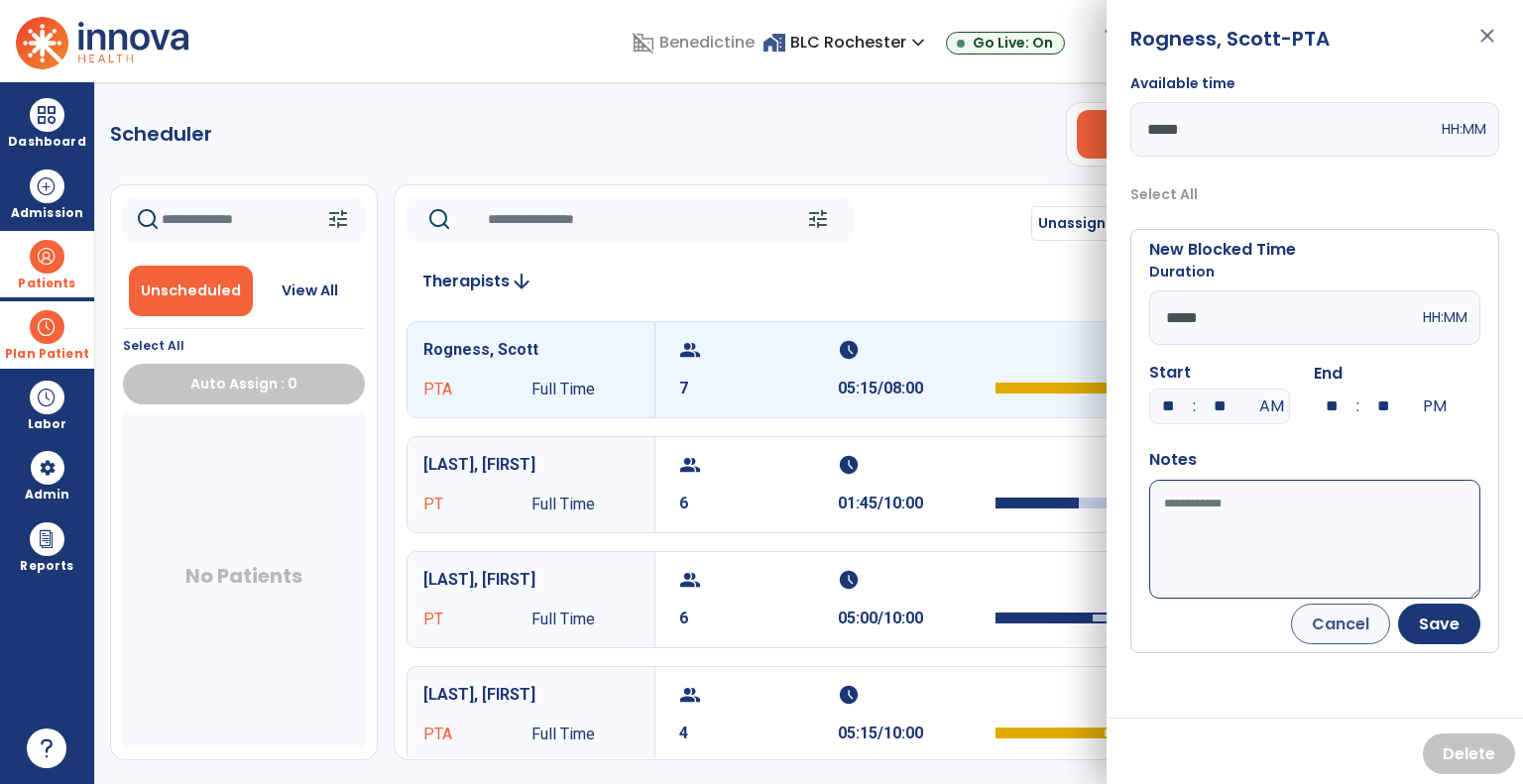 click on "Available time" at bounding box center [1315, 539] 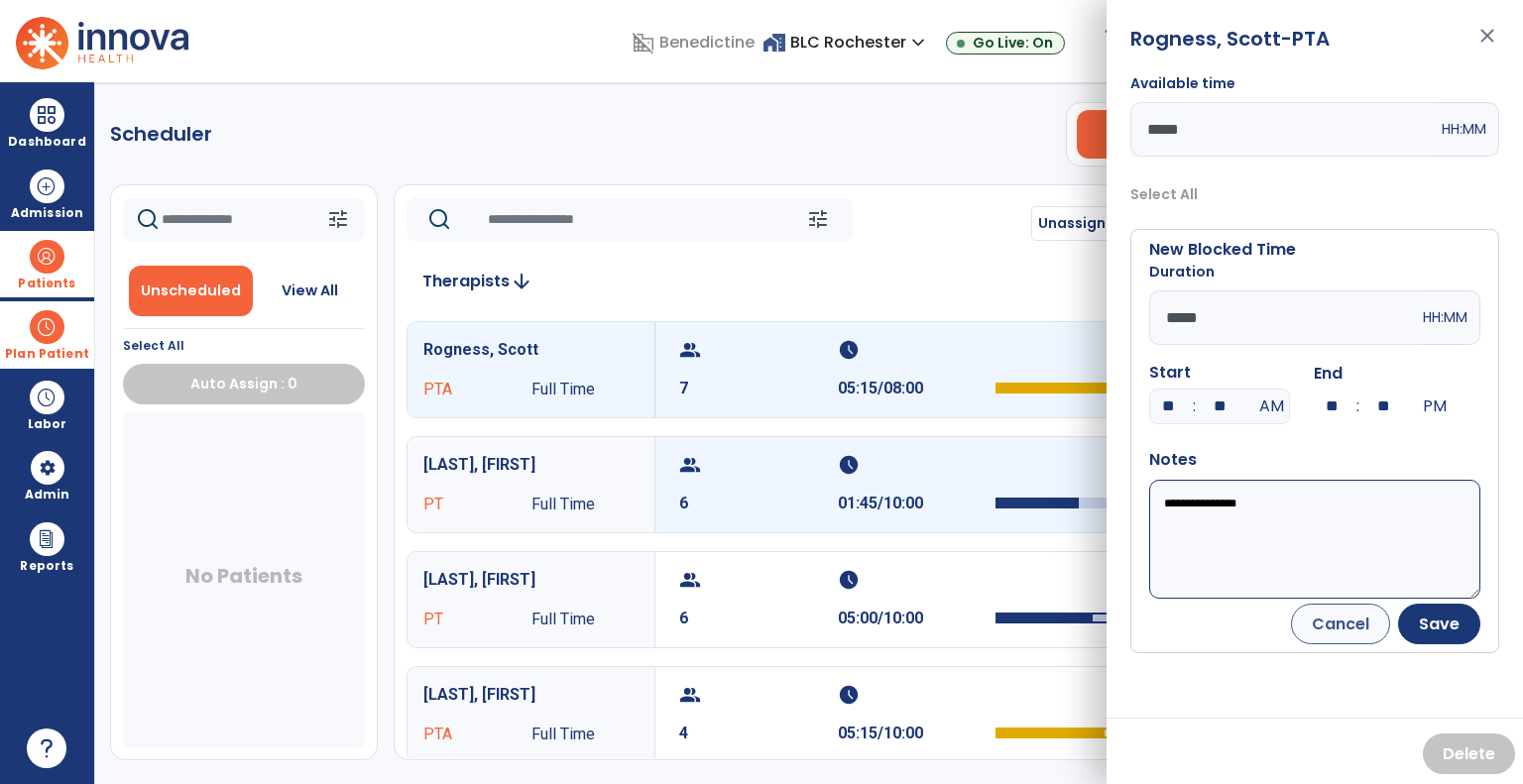 drag, startPoint x: 1292, startPoint y: 495, endPoint x: 1015, endPoint y: 448, distance: 280.9591 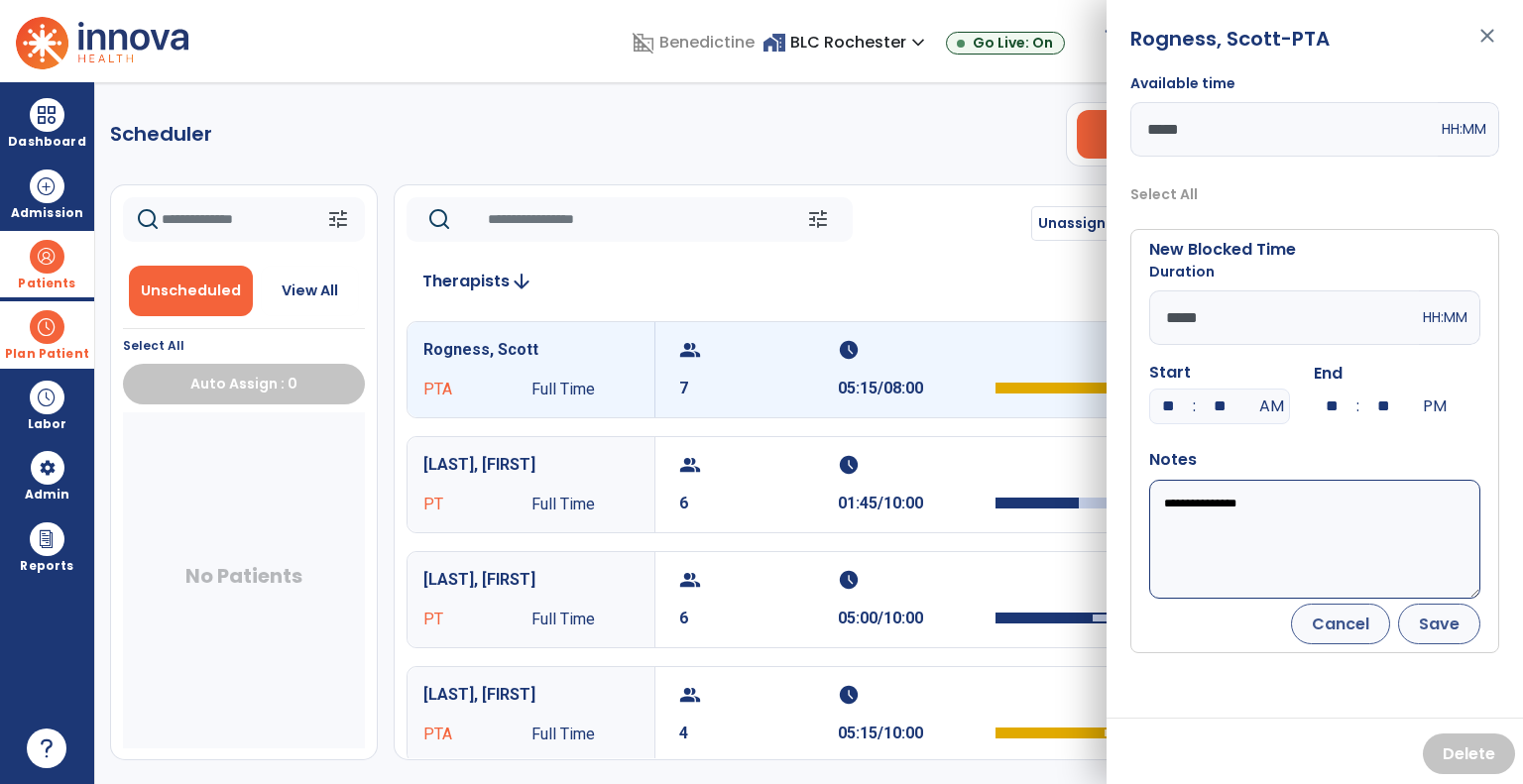 type on "**********" 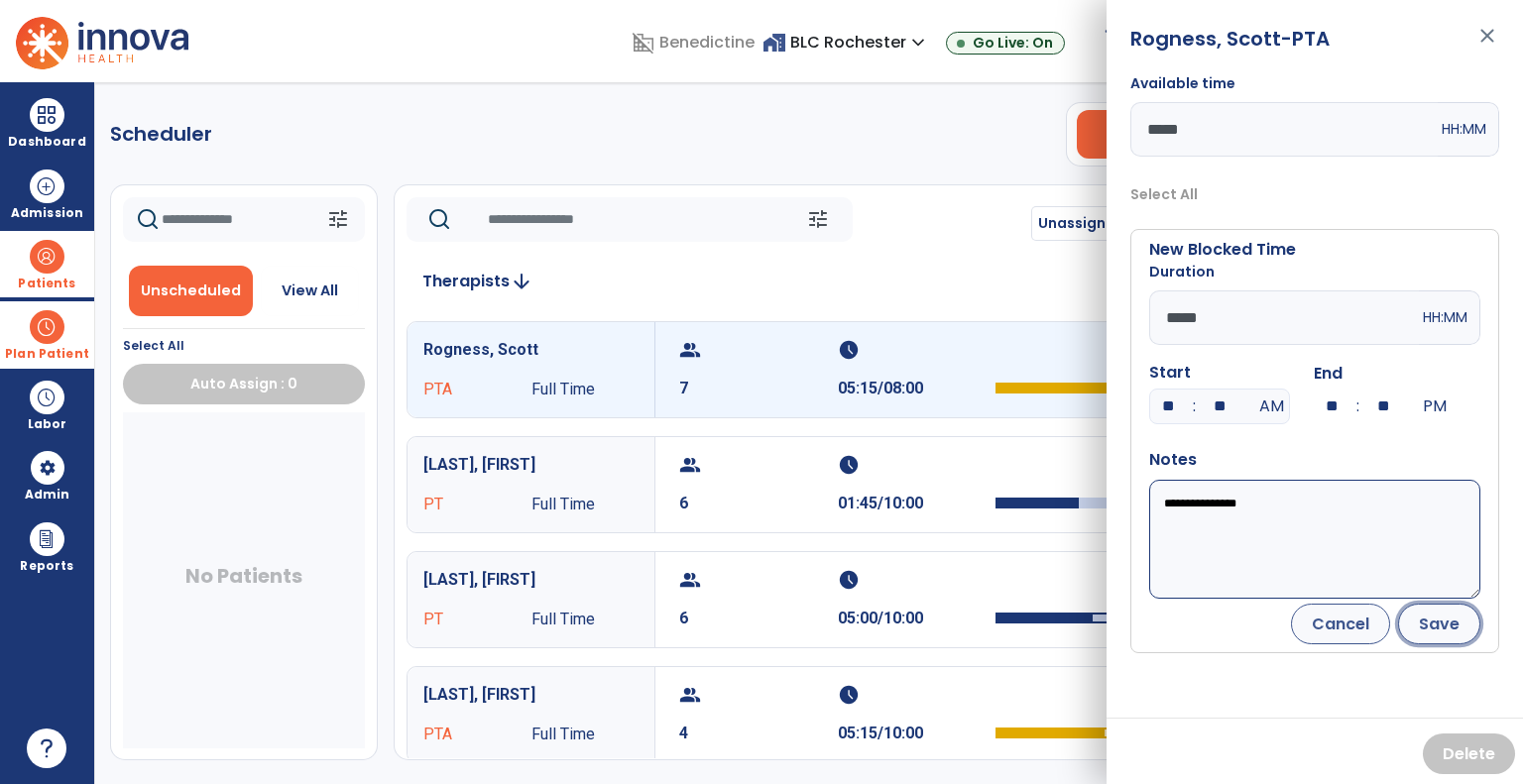 click on "Save" at bounding box center [1439, 623] 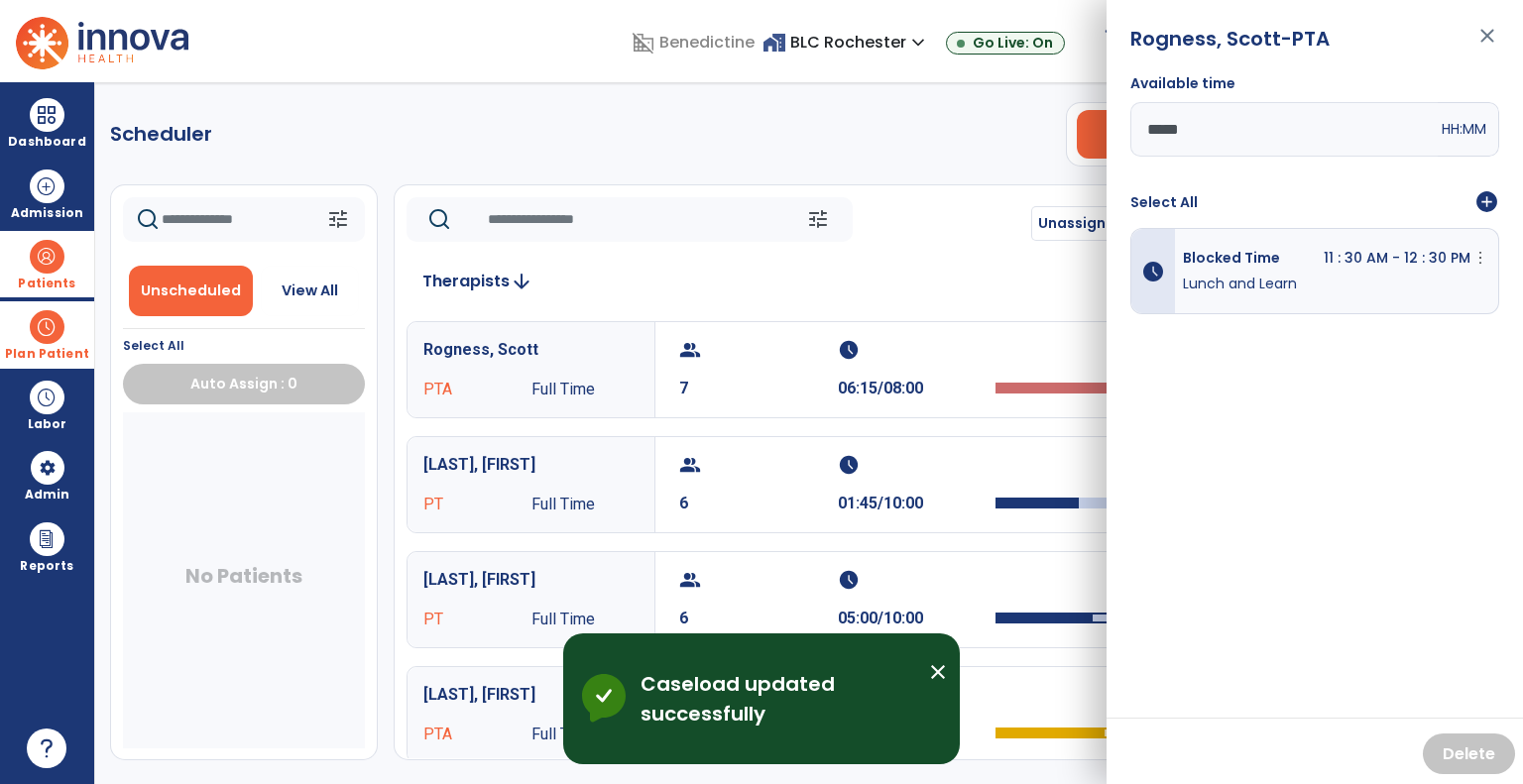 click on "close" at bounding box center (1487, 45) 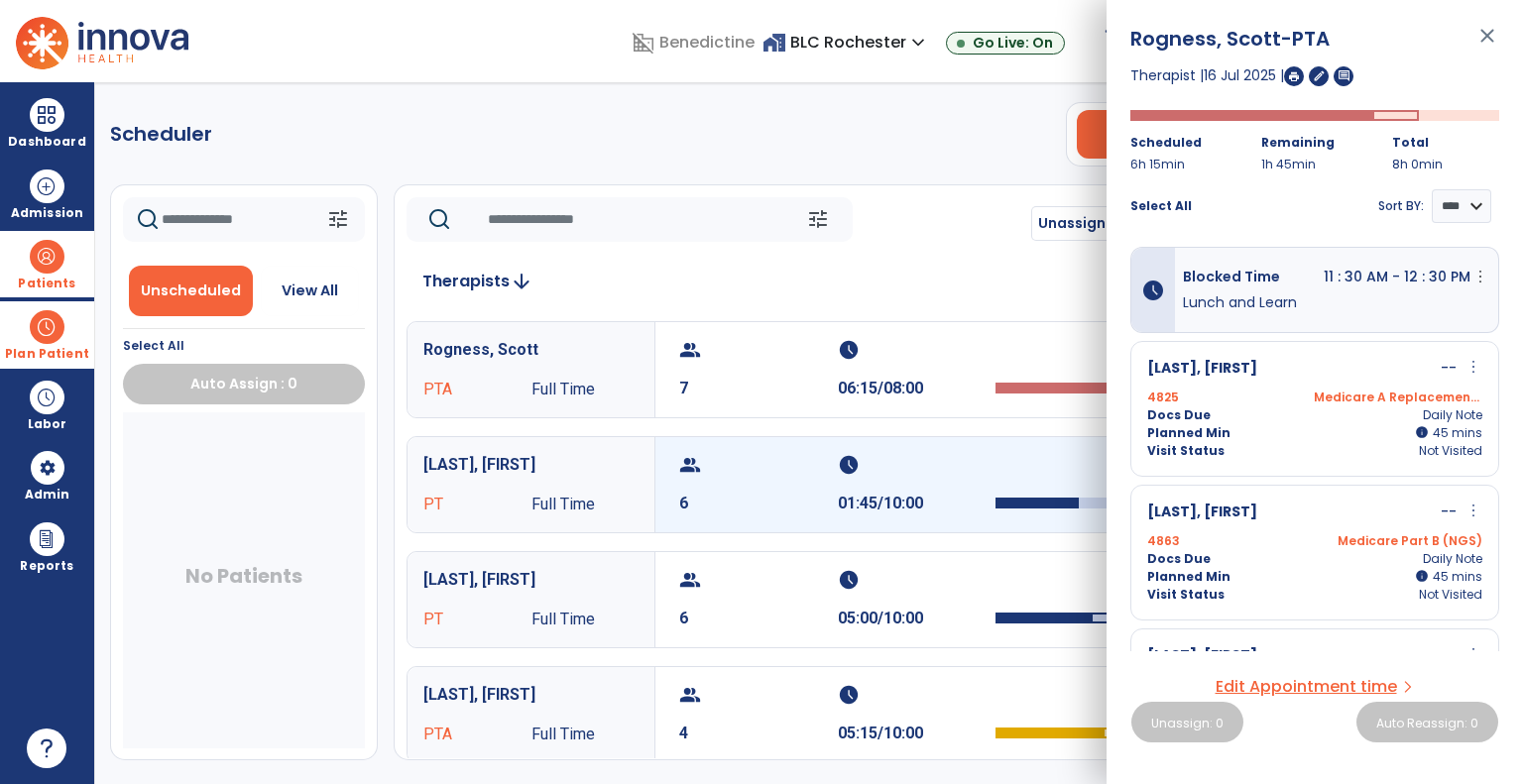 click on "schedule" at bounding box center [914, 465] 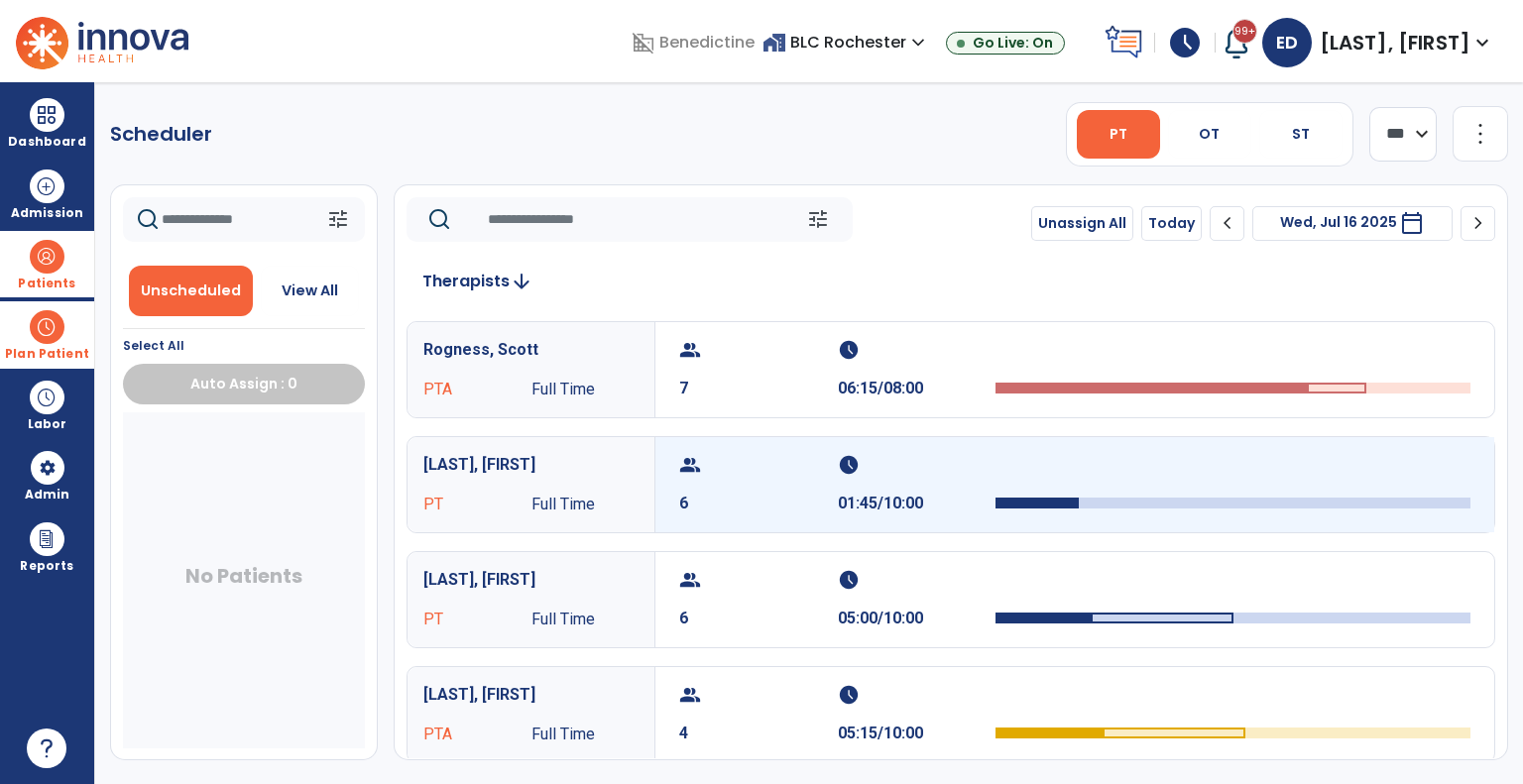 click on "domain_disabled   Benedictine    home_work   BLC Rochester   expand_more   BLC Owatonna   BLC Red Wing   BLC Rochester   BLC St. Peter  Show All Go Live: On schedule My Time:   Friday, Jul 11    **** arrow_right  Start   Open your timecard  arrow_right 99+ Notifications Mark as read Census Alert - A21 Today at 4:17 AM | BLC Rochester Census Alert - A22 Yesterday at 8:02 PM | BLC Owatonna Census Alert - A01 Yesterday at 2:47 PM | BLC Red Wing Census Alert - A01 Yesterday at 2:12 PM | BLC St. Peter Planner Update Required due to Evaluation for Patient: Dincau, Lorna, in PT Discipline Yesterday at 2:05 PM | BLC Owatonna See all Notifications  ED   Duckett, Elizabeth   expand_more   home   Home   person   Profile   manage_accounts   Admin   help   Help   logout   Log out  Dashboard  dashboard  Therapist Dashboard  view_quilt  Operations Dashboard Admission Patients  format_list_bulleted  Patient List  space_dashboard  Patient Board  insert_chart  PDPM Board Plan Patient  event_note  Planner Scheduler 7" at bounding box center (762, 392) 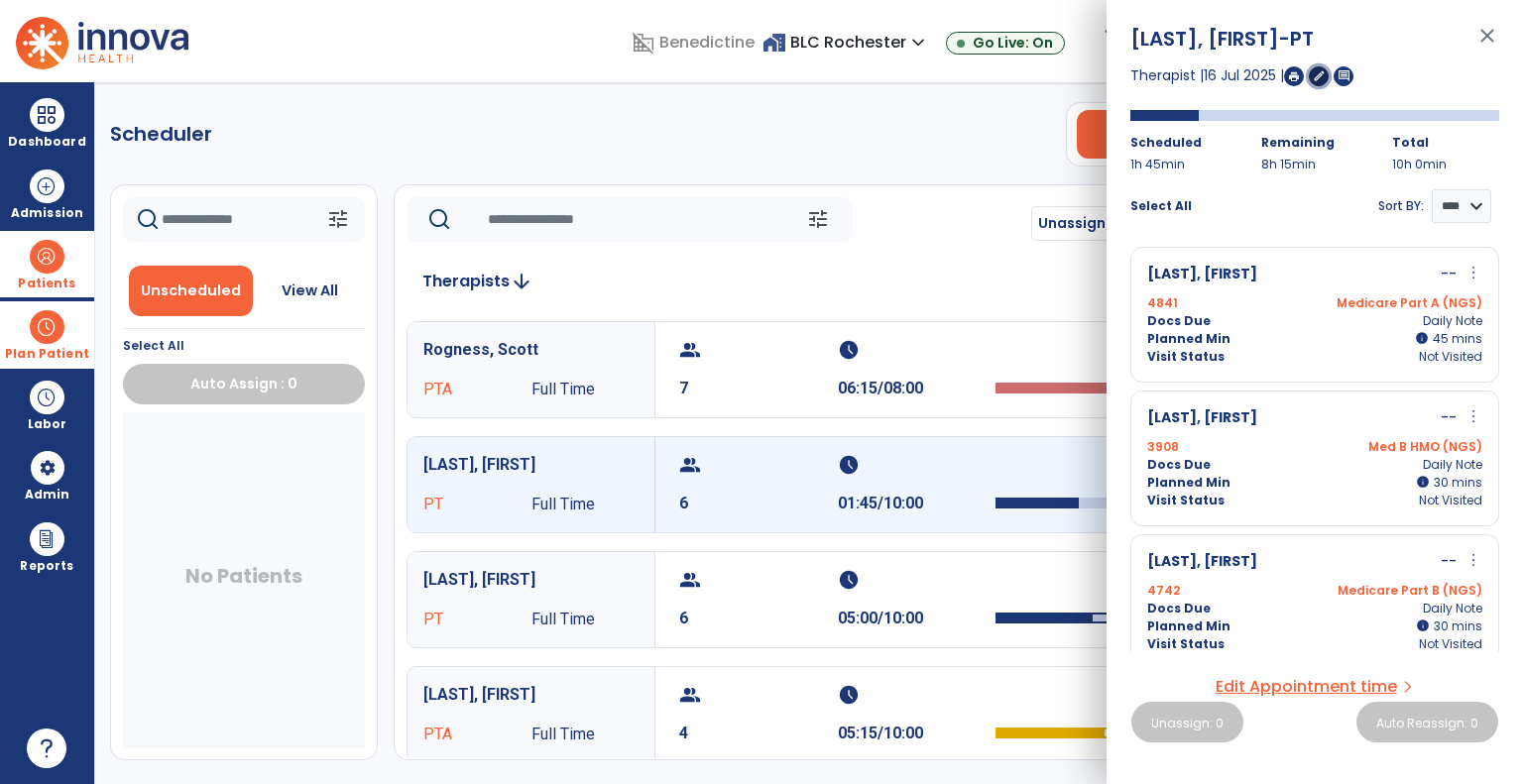 click on "edit" at bounding box center [1319, 75] 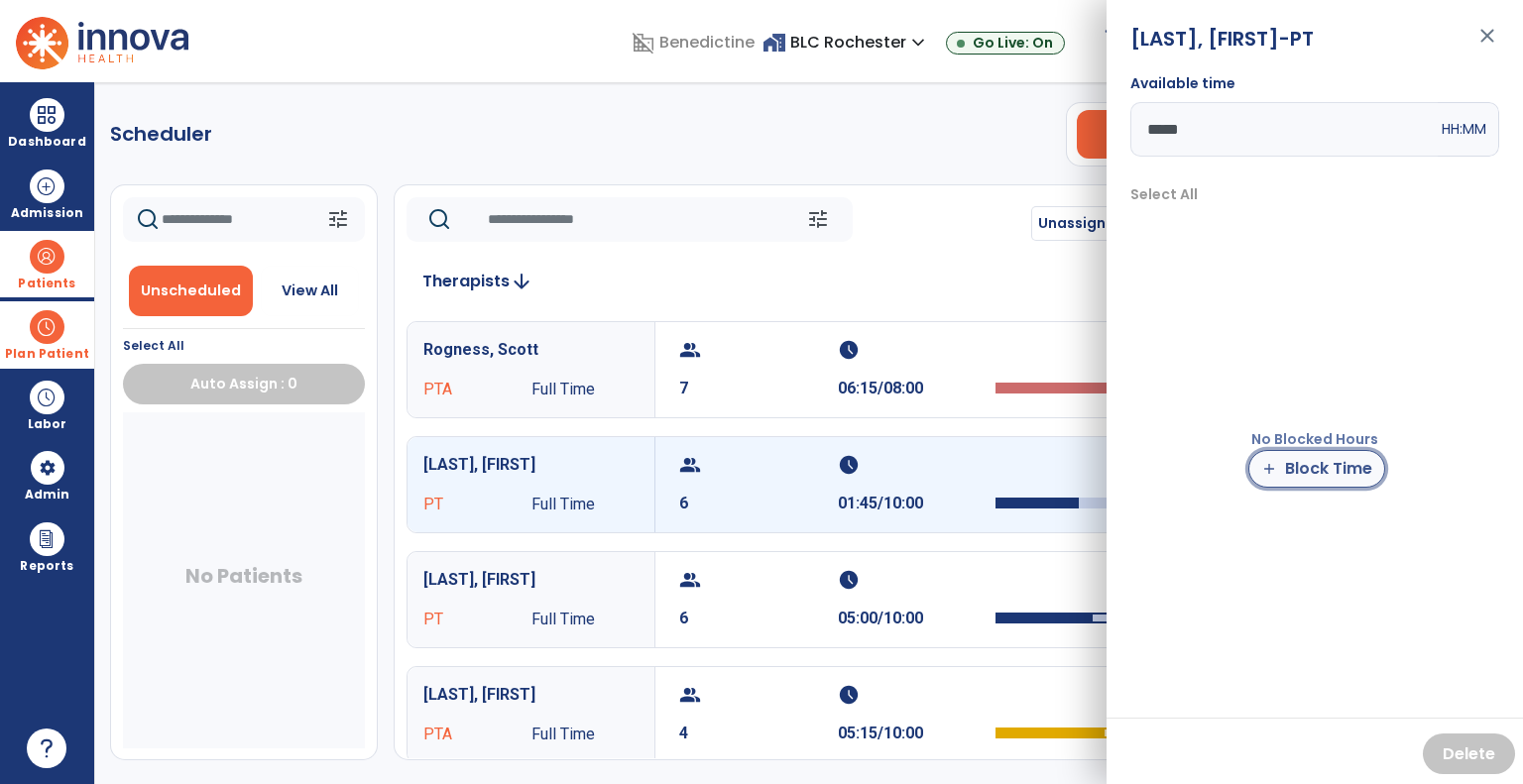 click on "add   Block Time" at bounding box center (1317, 469) 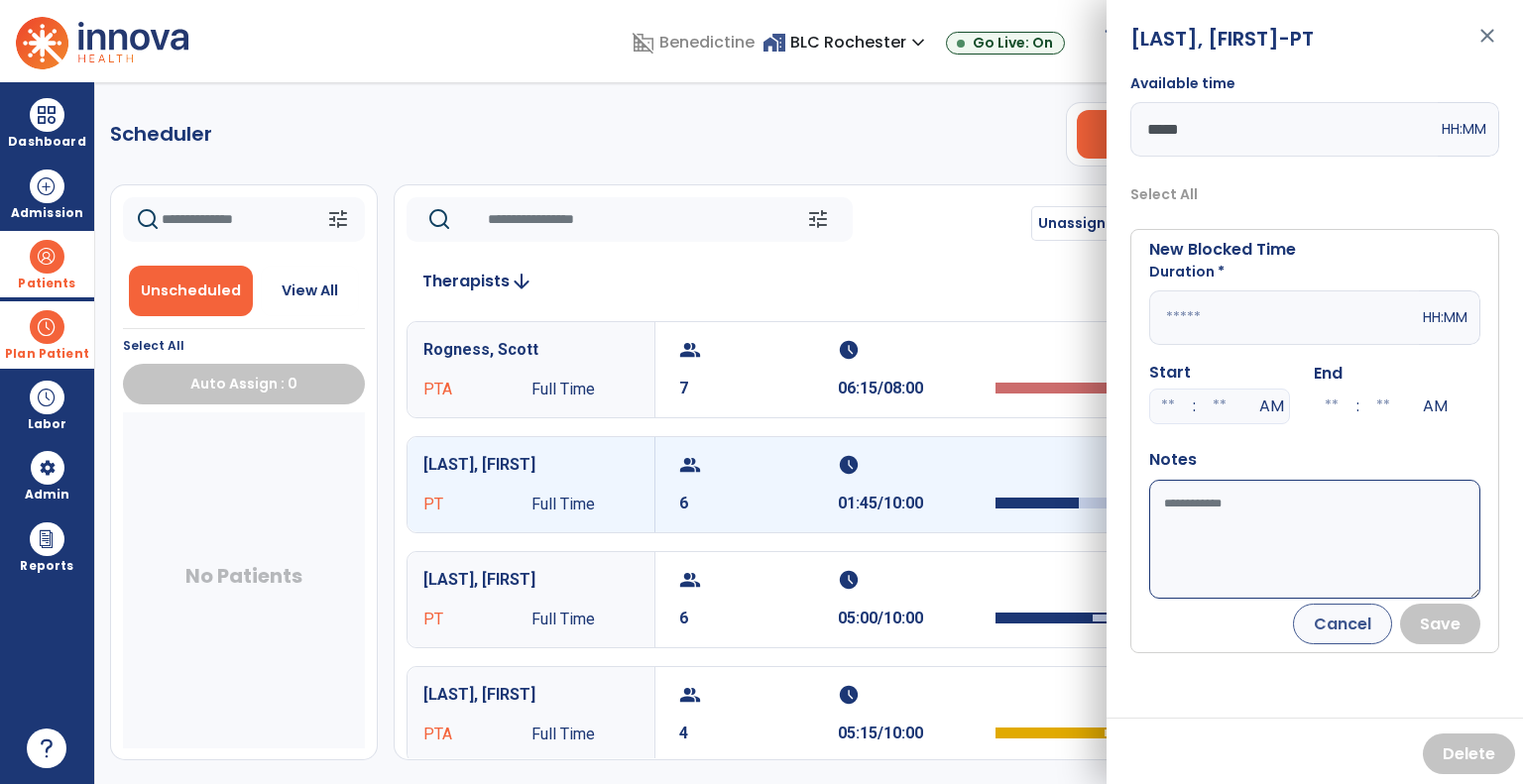 click at bounding box center (1284, 317) 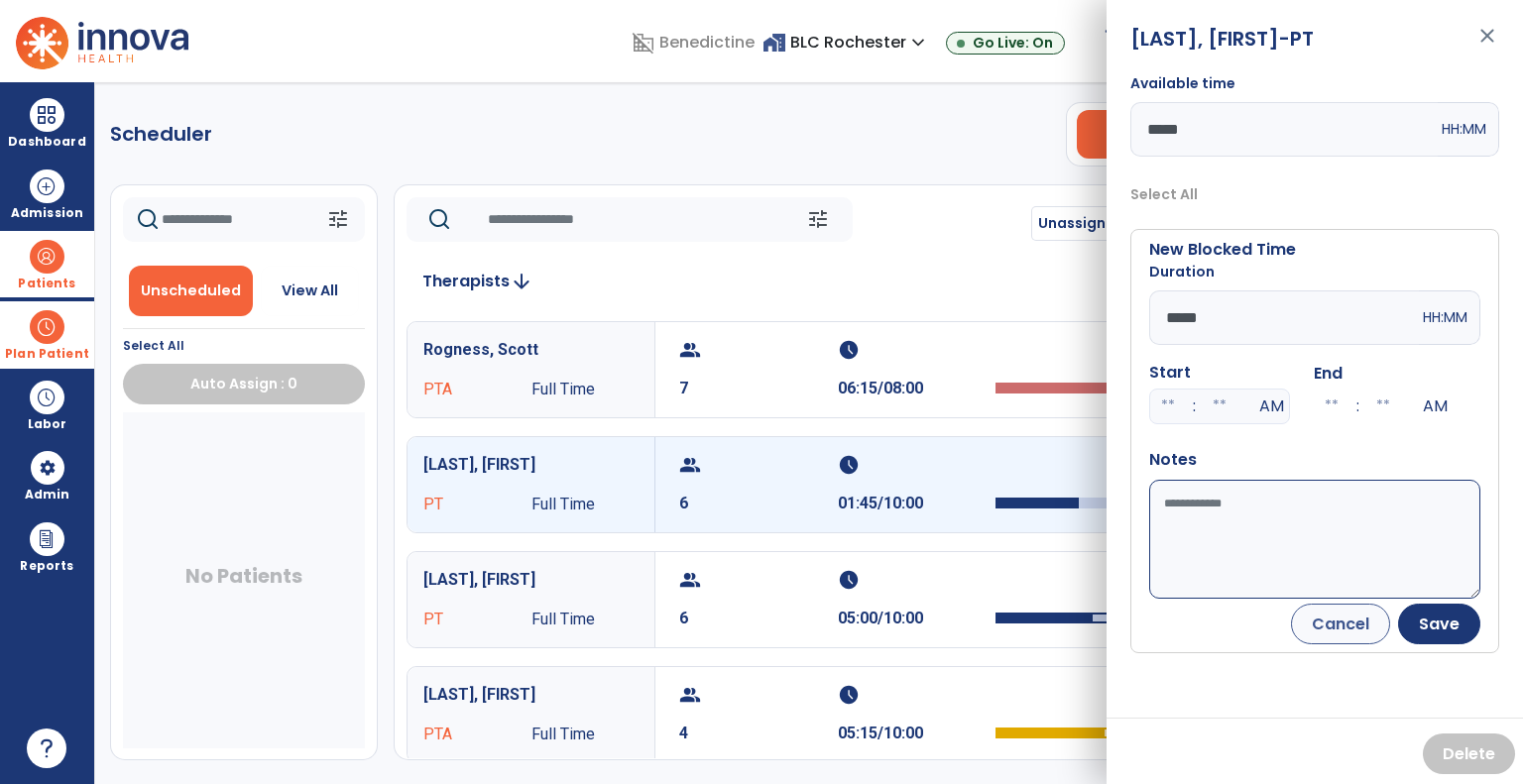 type on "*****" 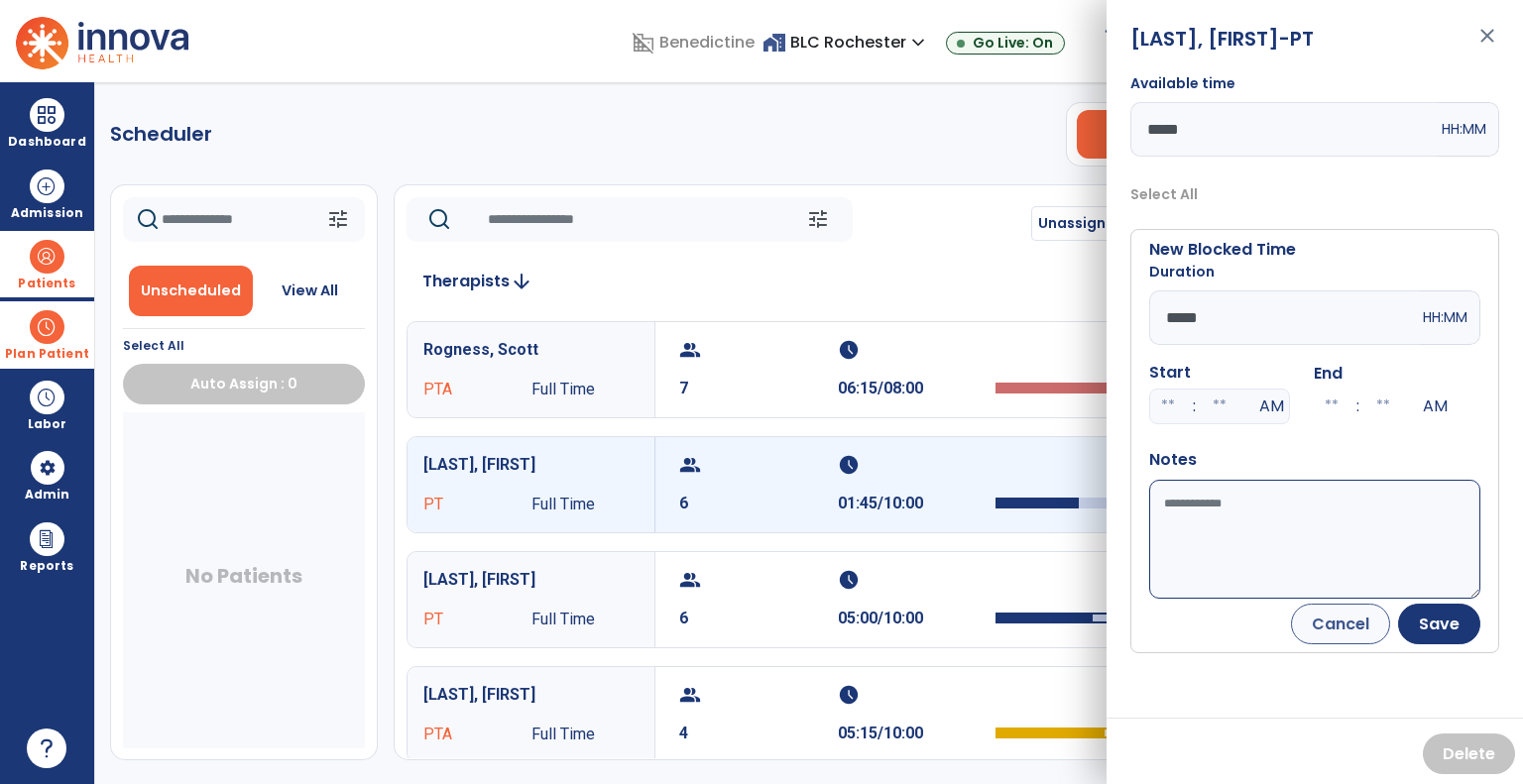 click on "Available time" at bounding box center (1315, 539) 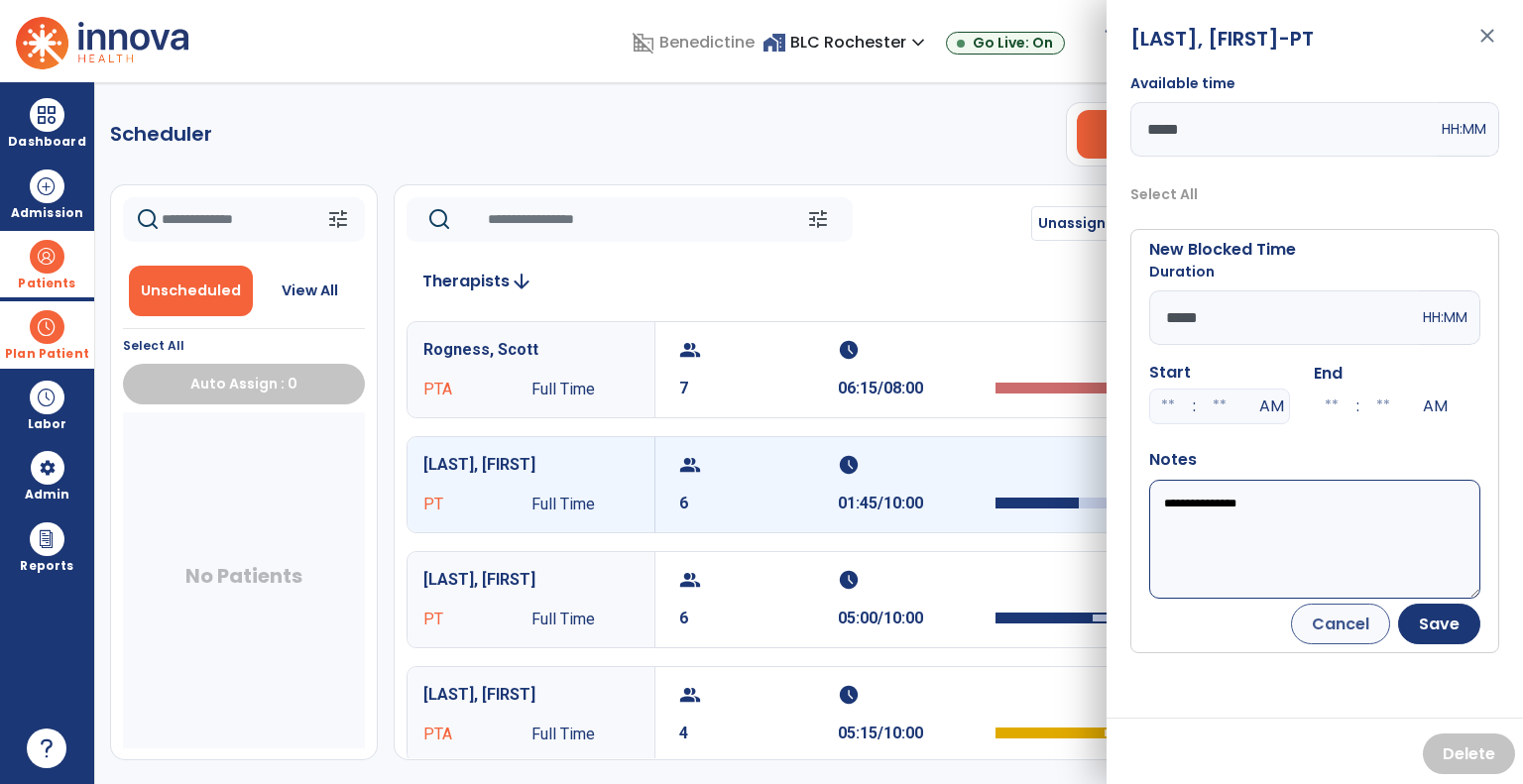 type on "**********" 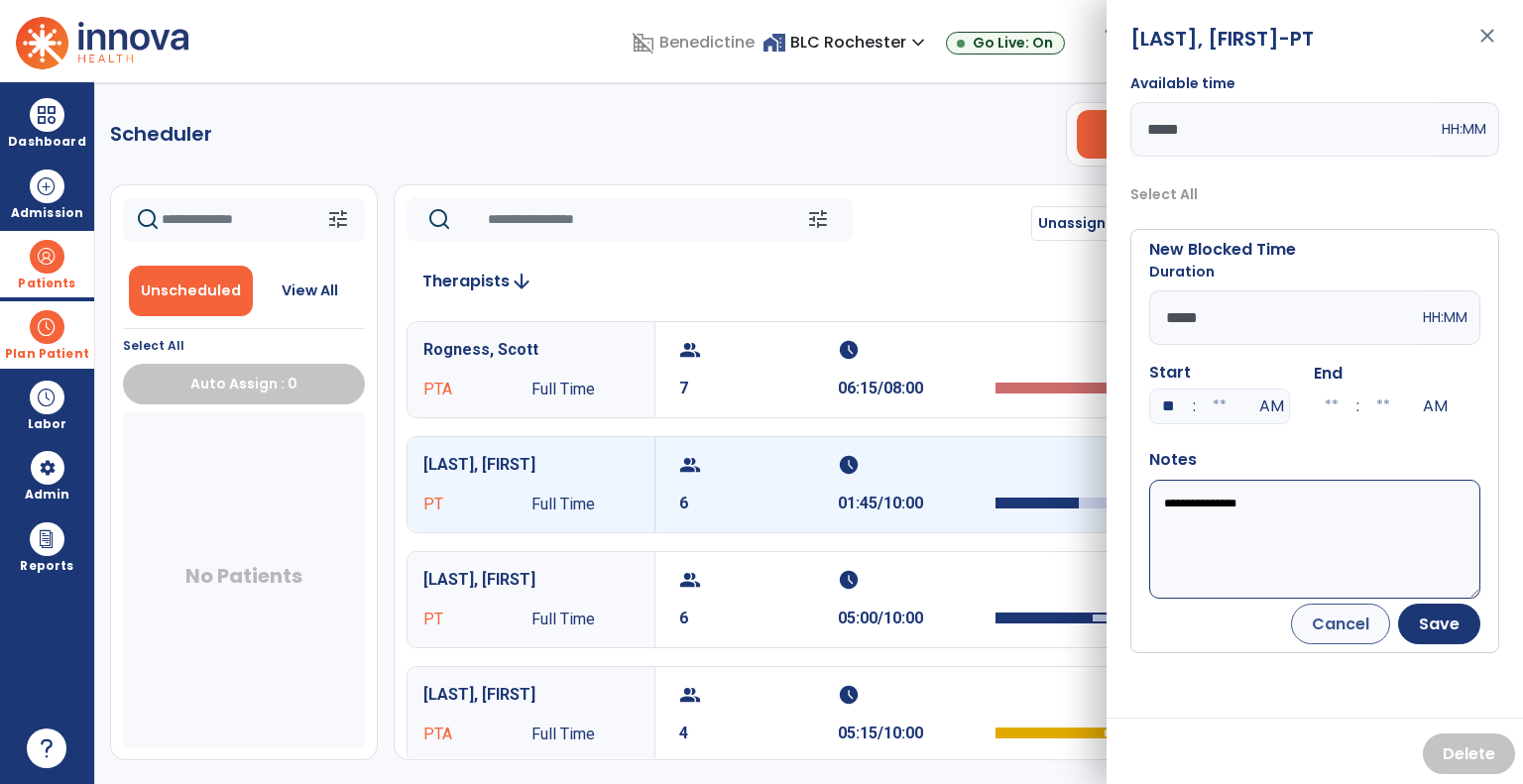 type on "**" 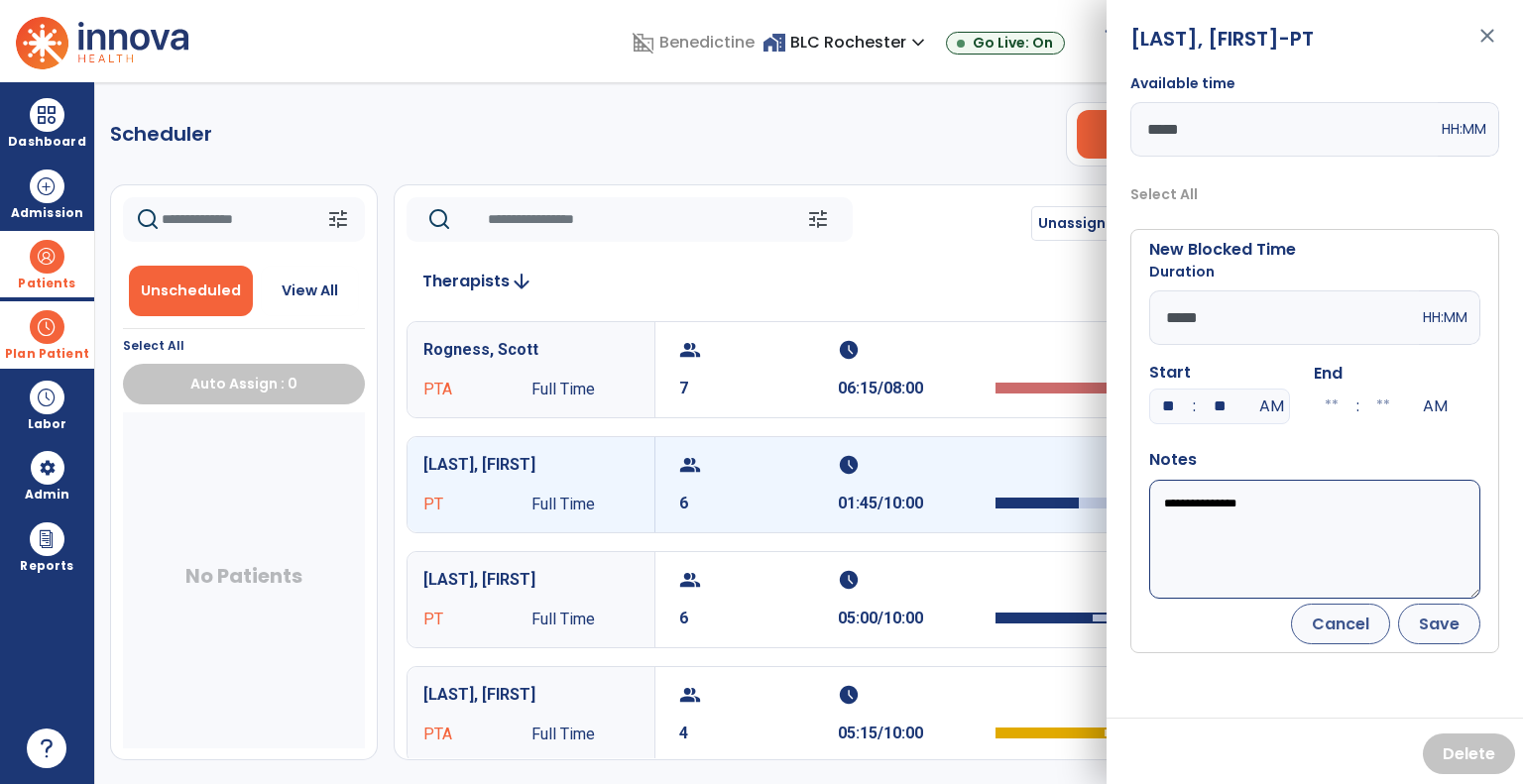 type on "**" 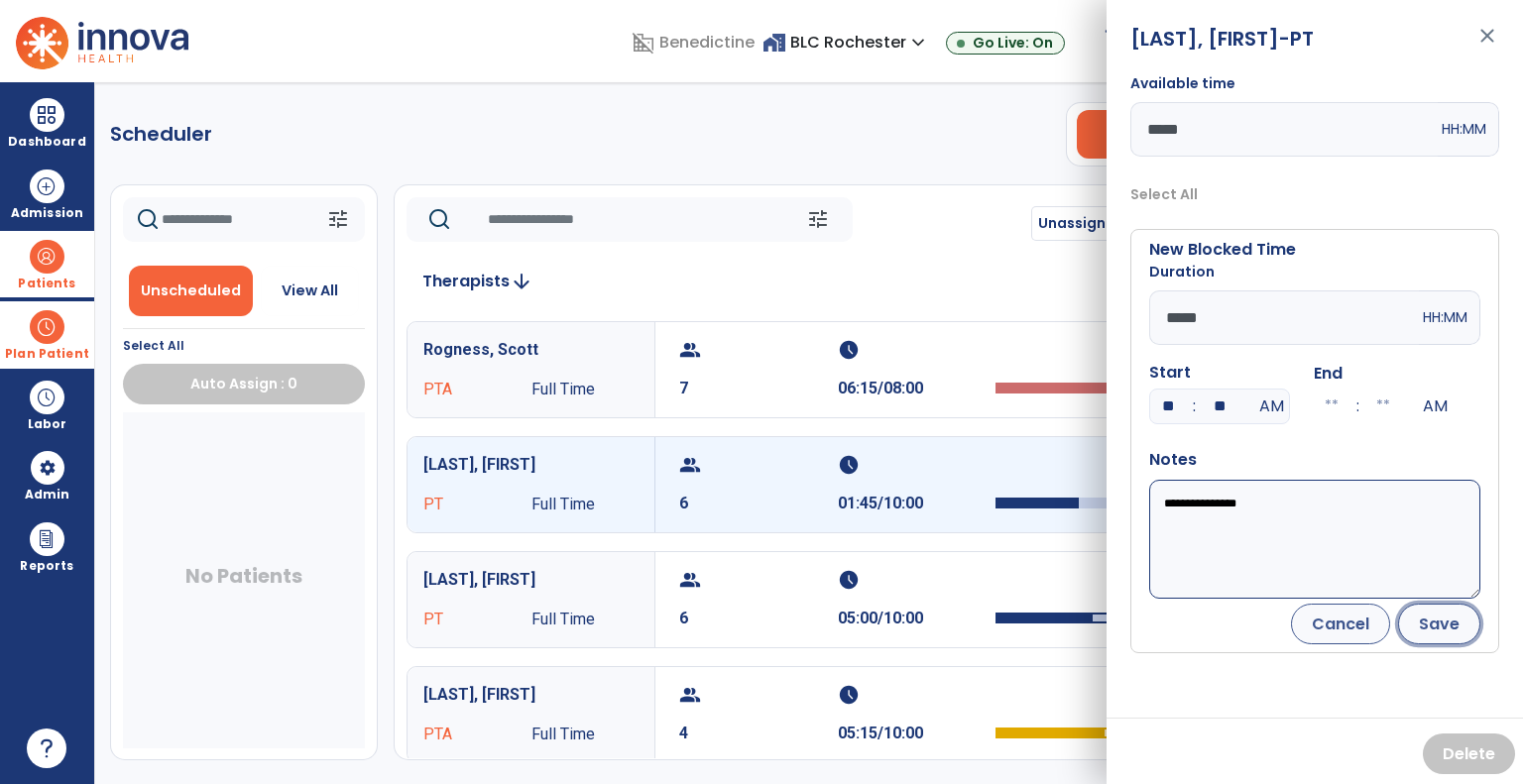 type on "**" 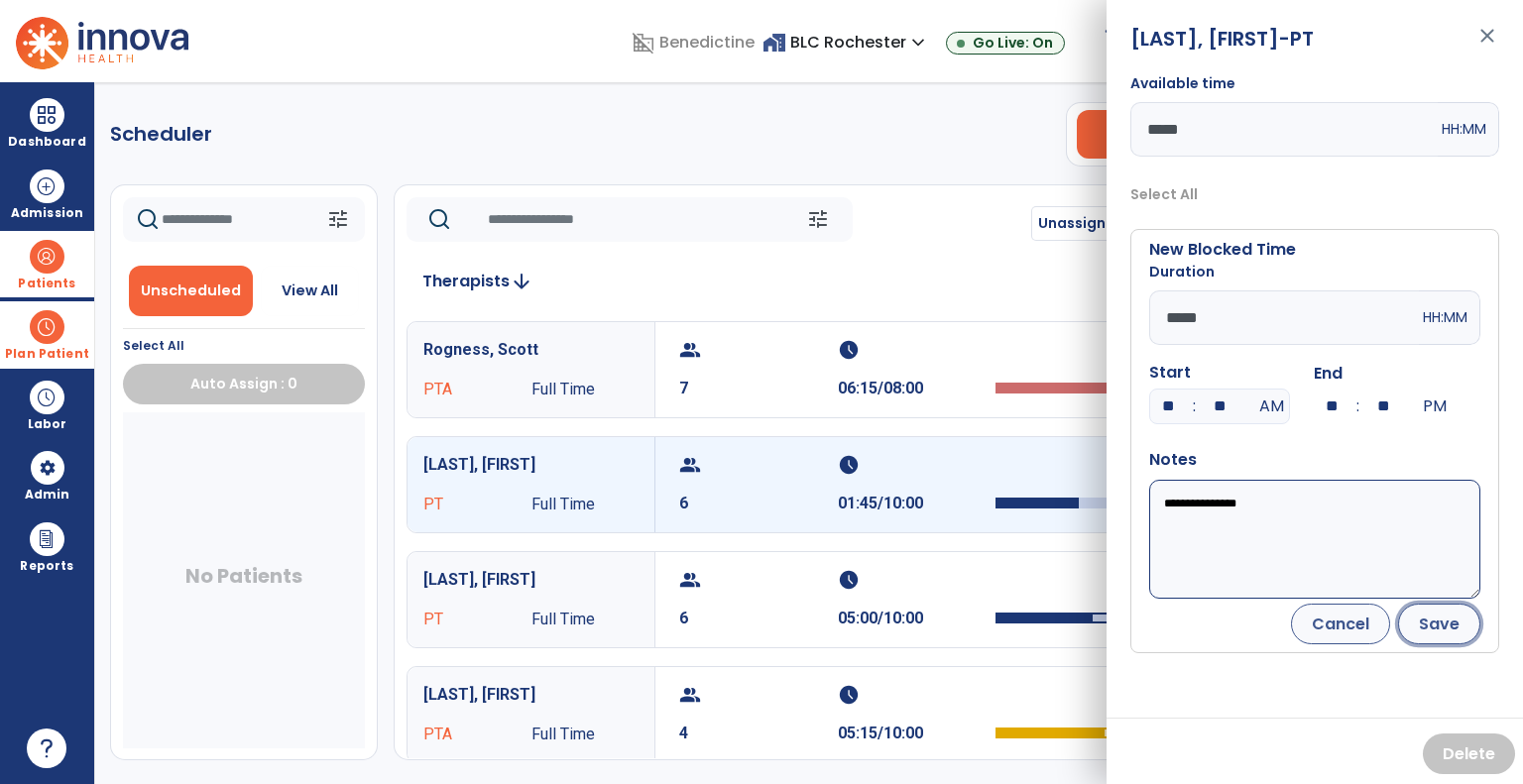 click on "Save" at bounding box center [1439, 623] 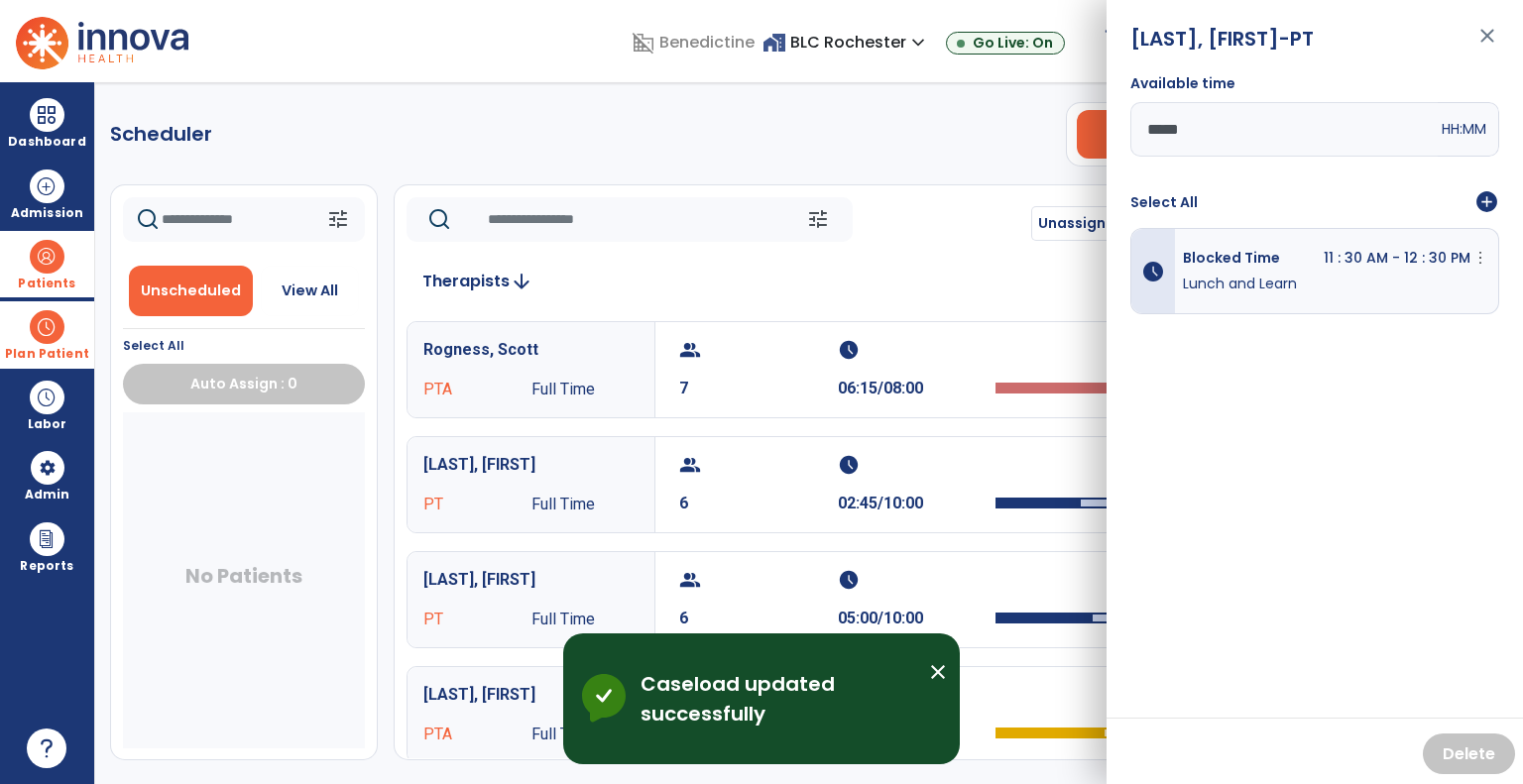 click on "close" at bounding box center [1487, 45] 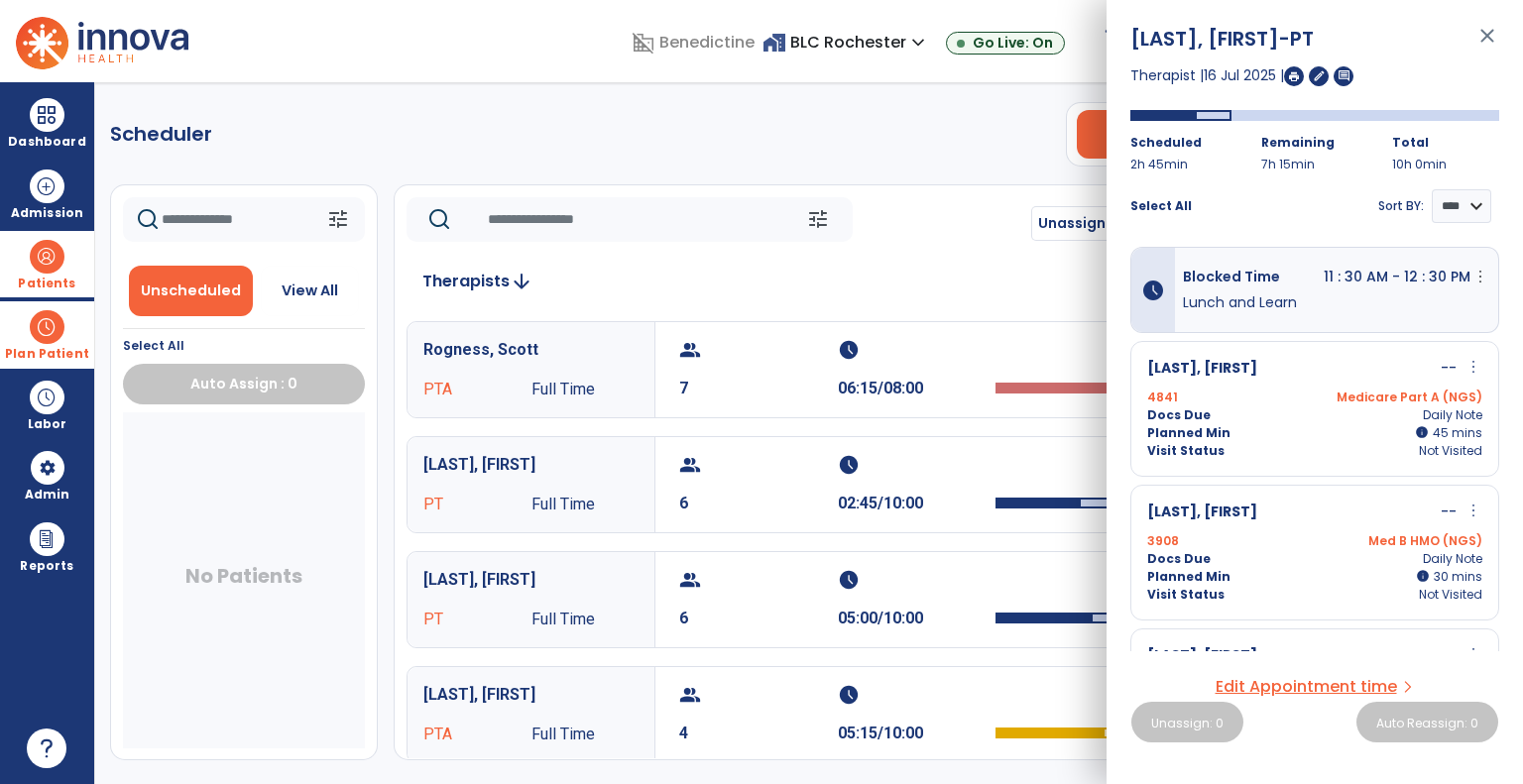 click on "close" at bounding box center (1487, 45) 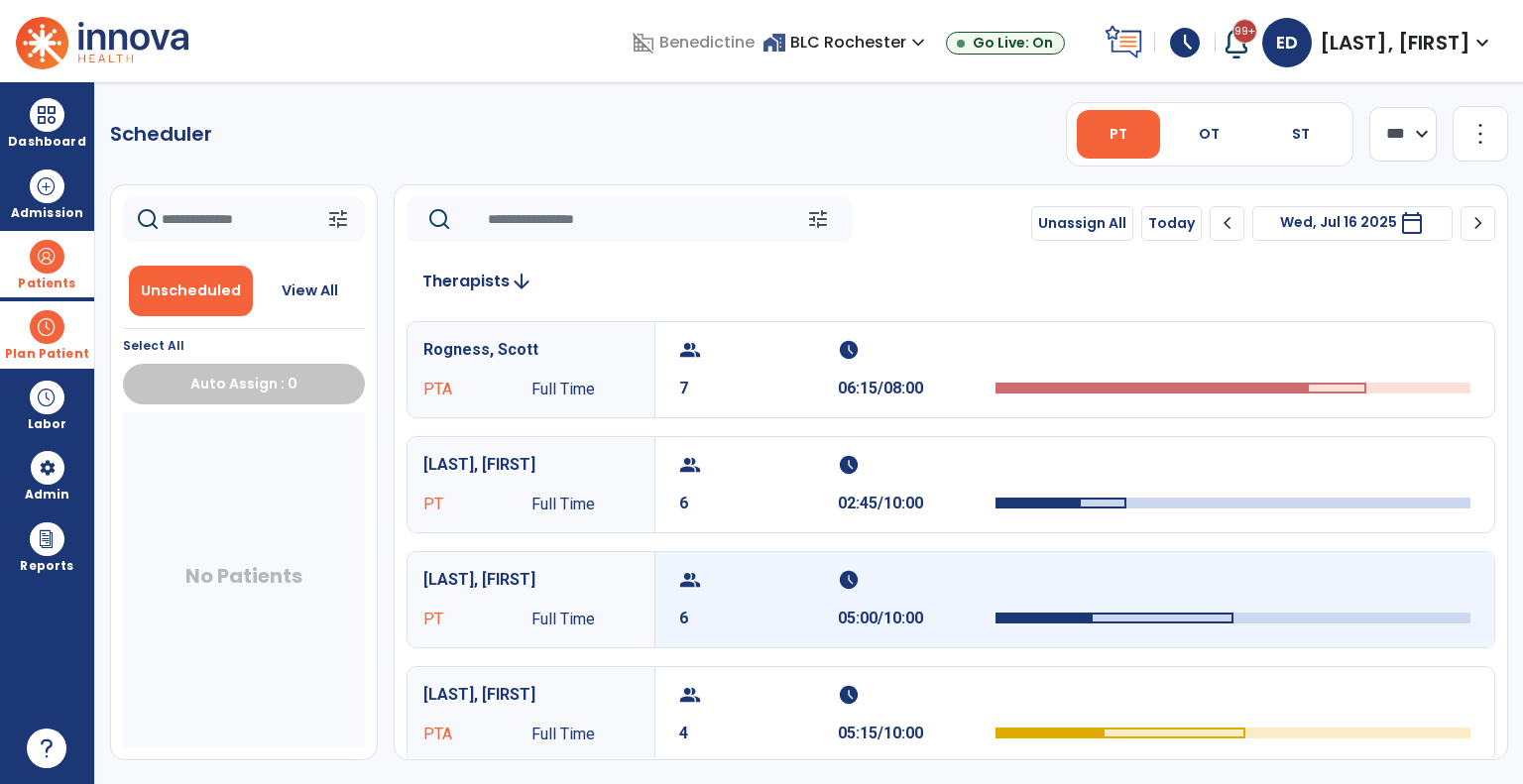 click on "schedule  05:00/10:00" at bounding box center [917, 600] 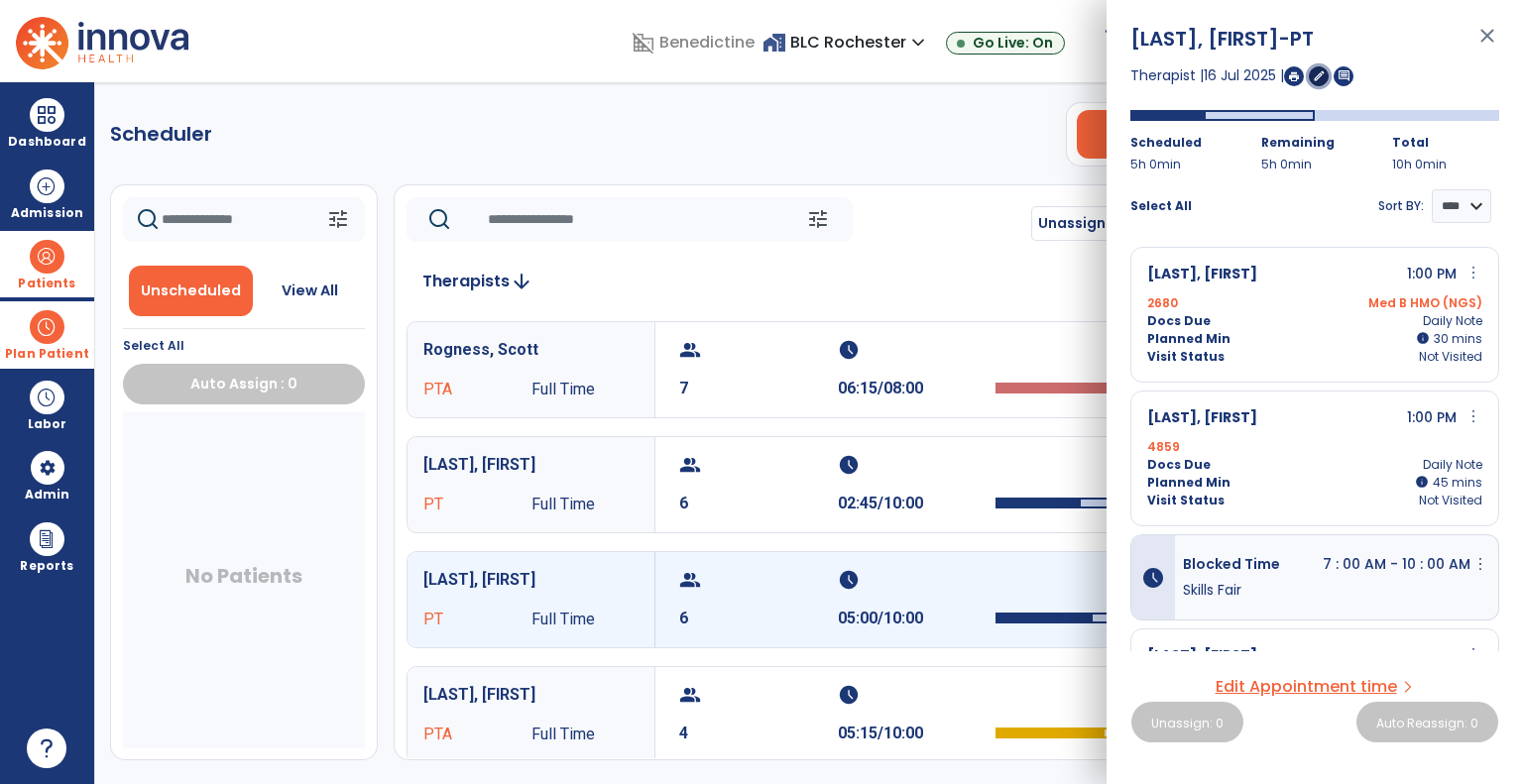 click on "edit" at bounding box center (1319, 75) 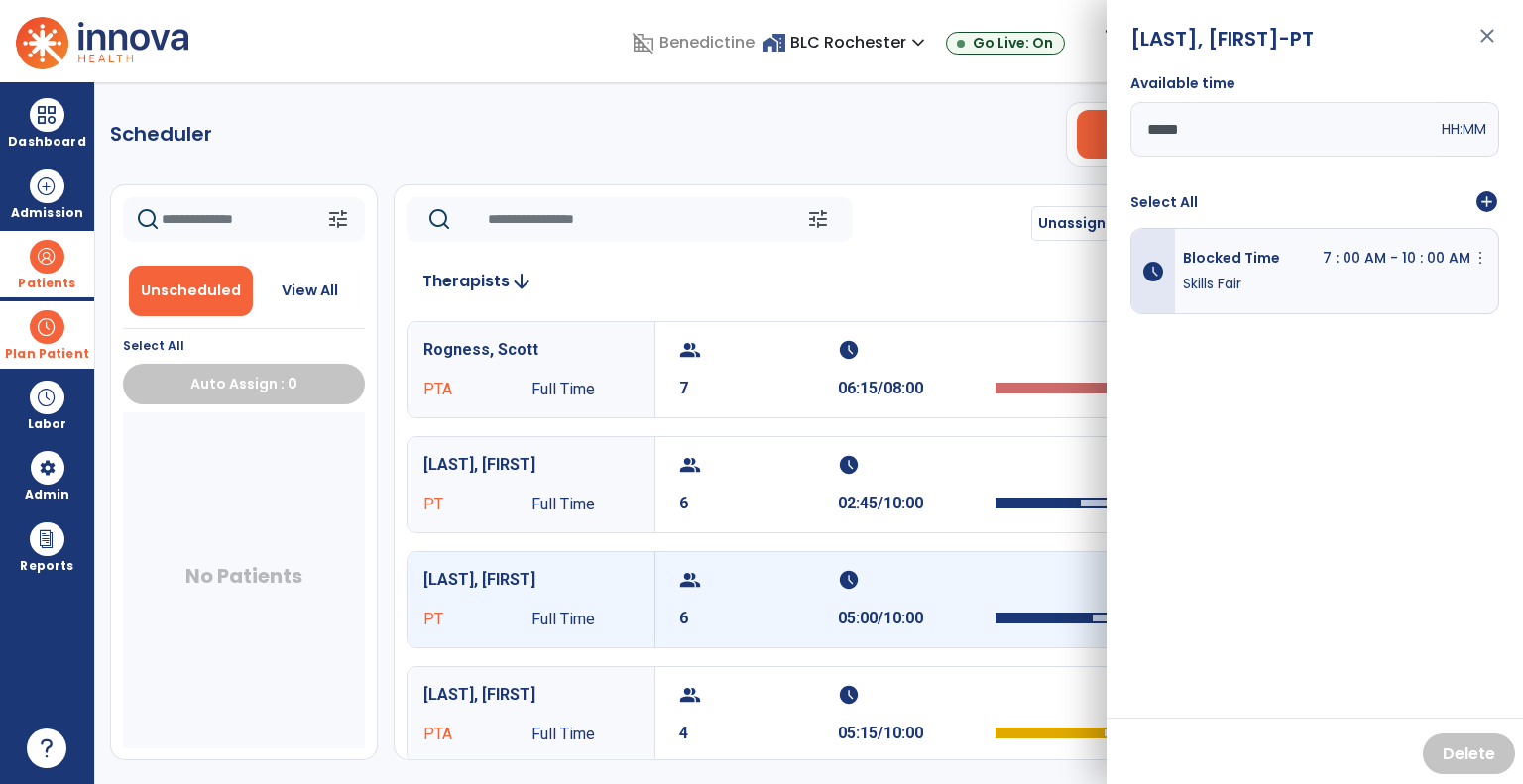 click on "add_circle" at bounding box center [1486, 202] 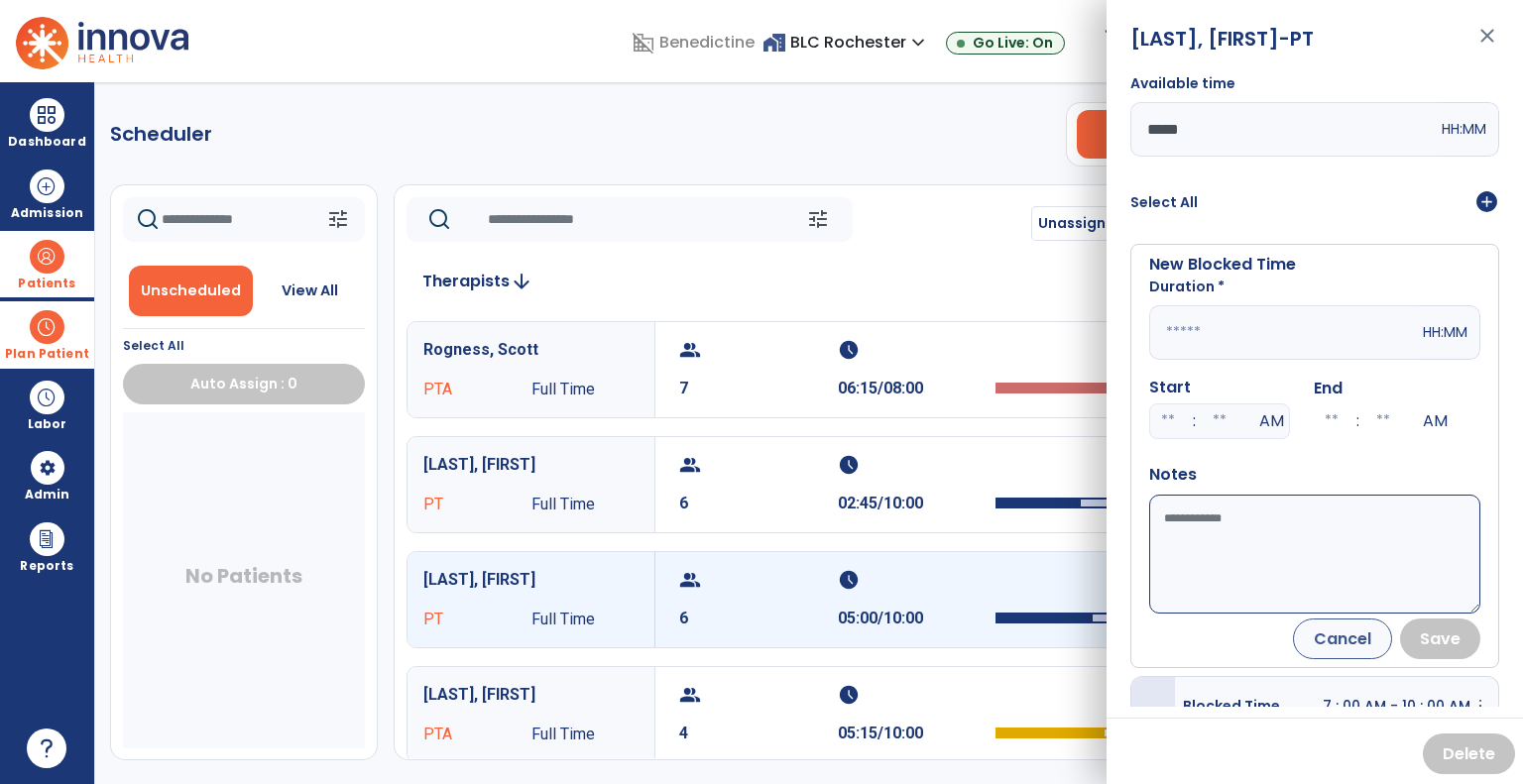 click at bounding box center (1284, 332) 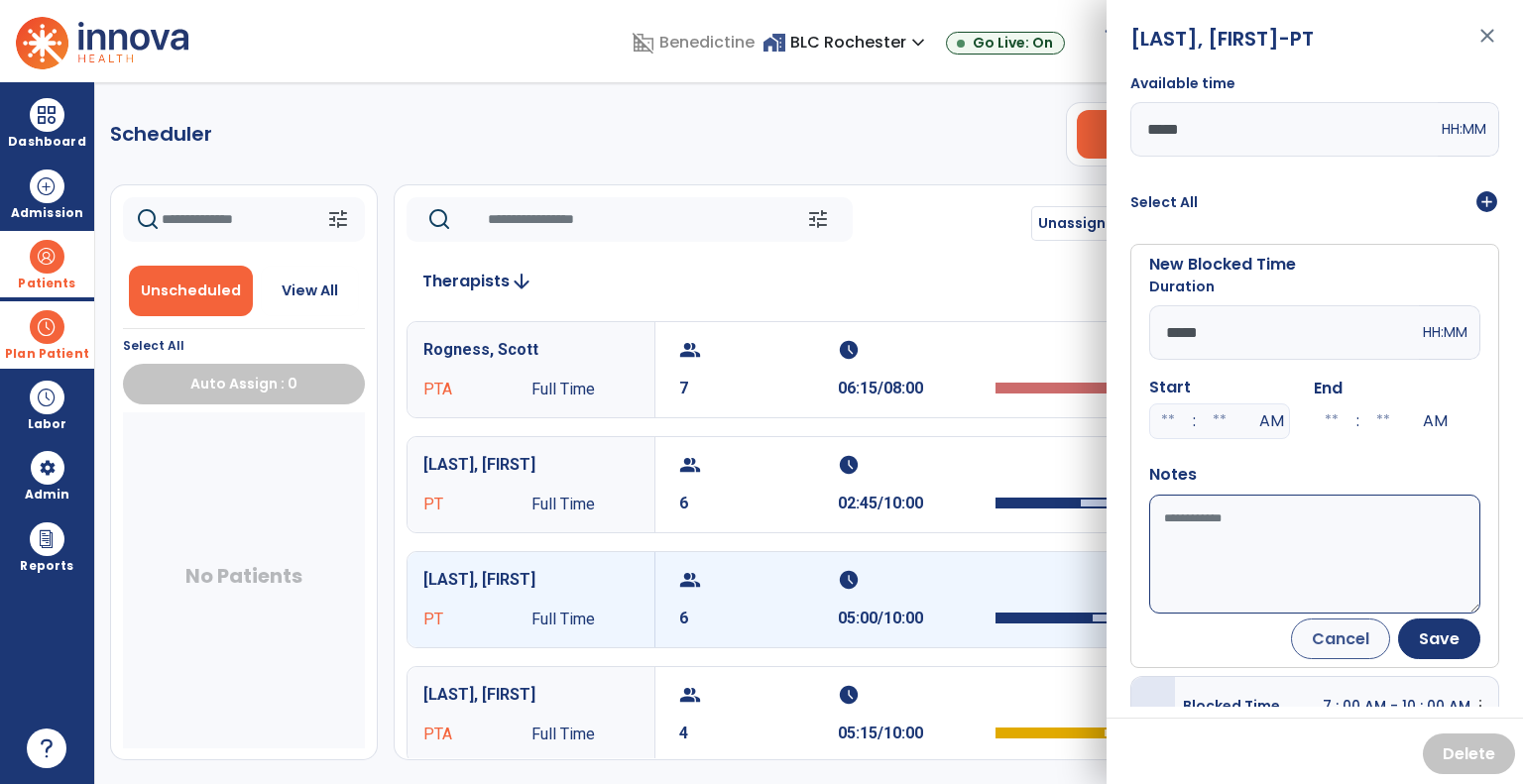 type on "*****" 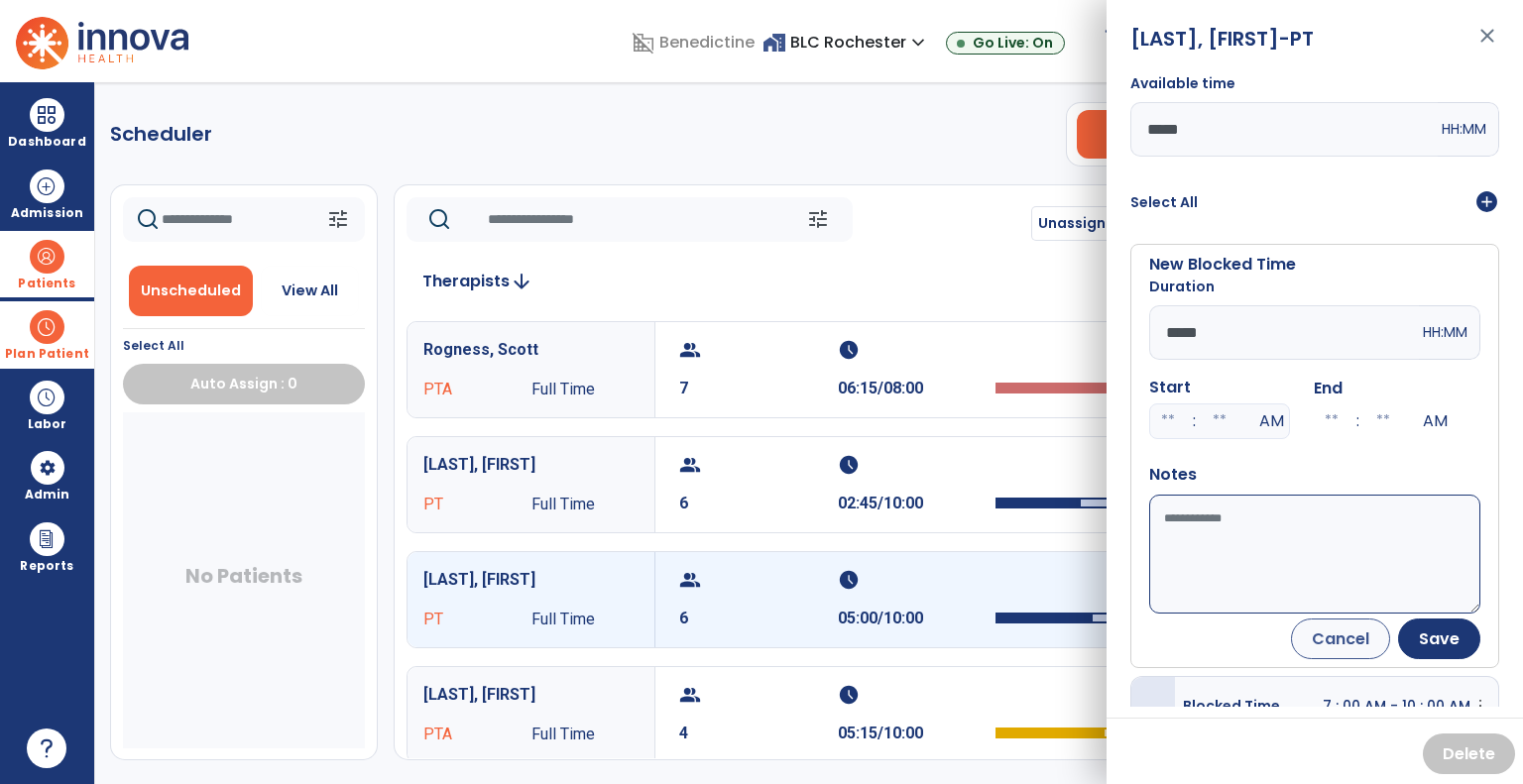click at bounding box center (1168, 421) 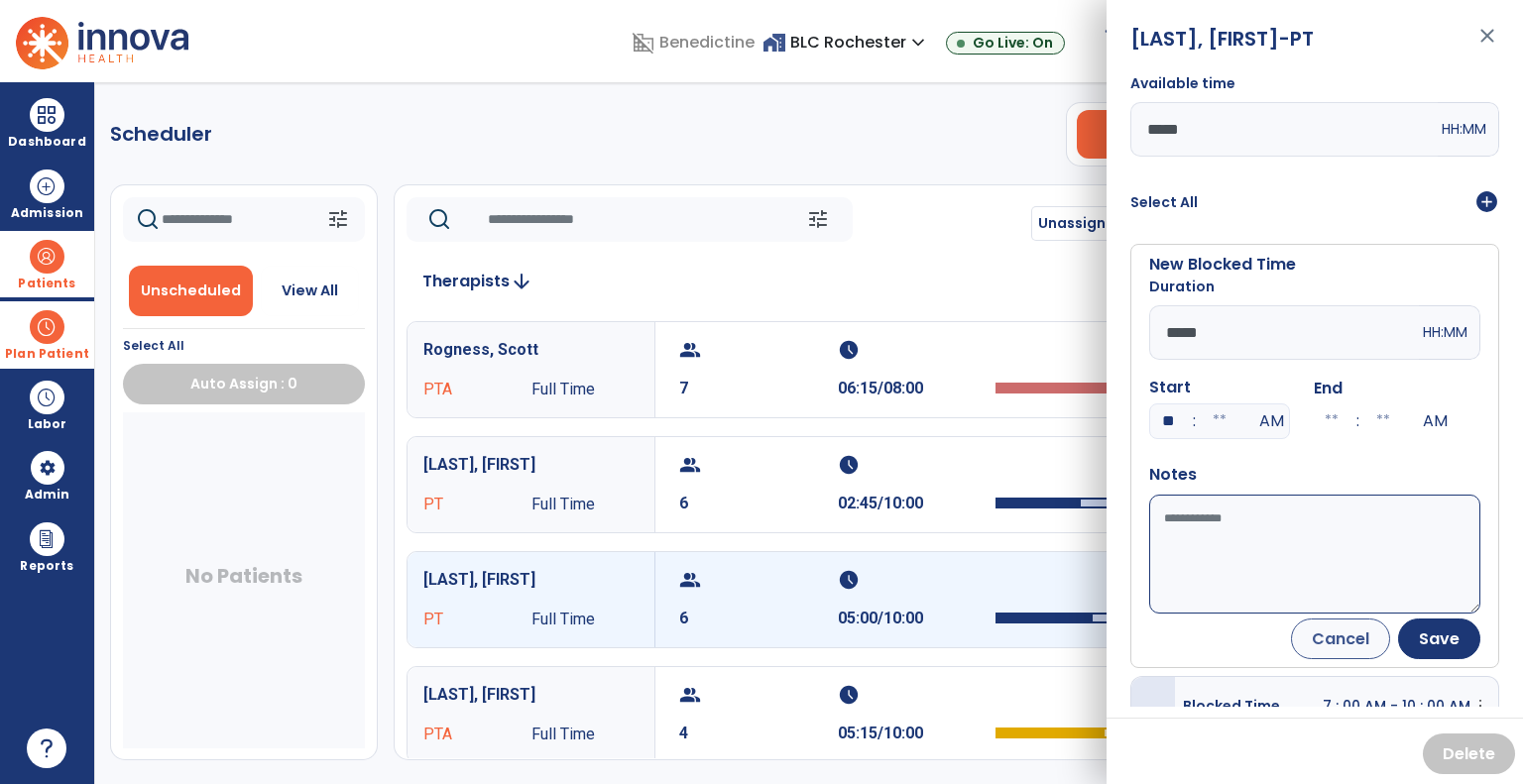 type on "**" 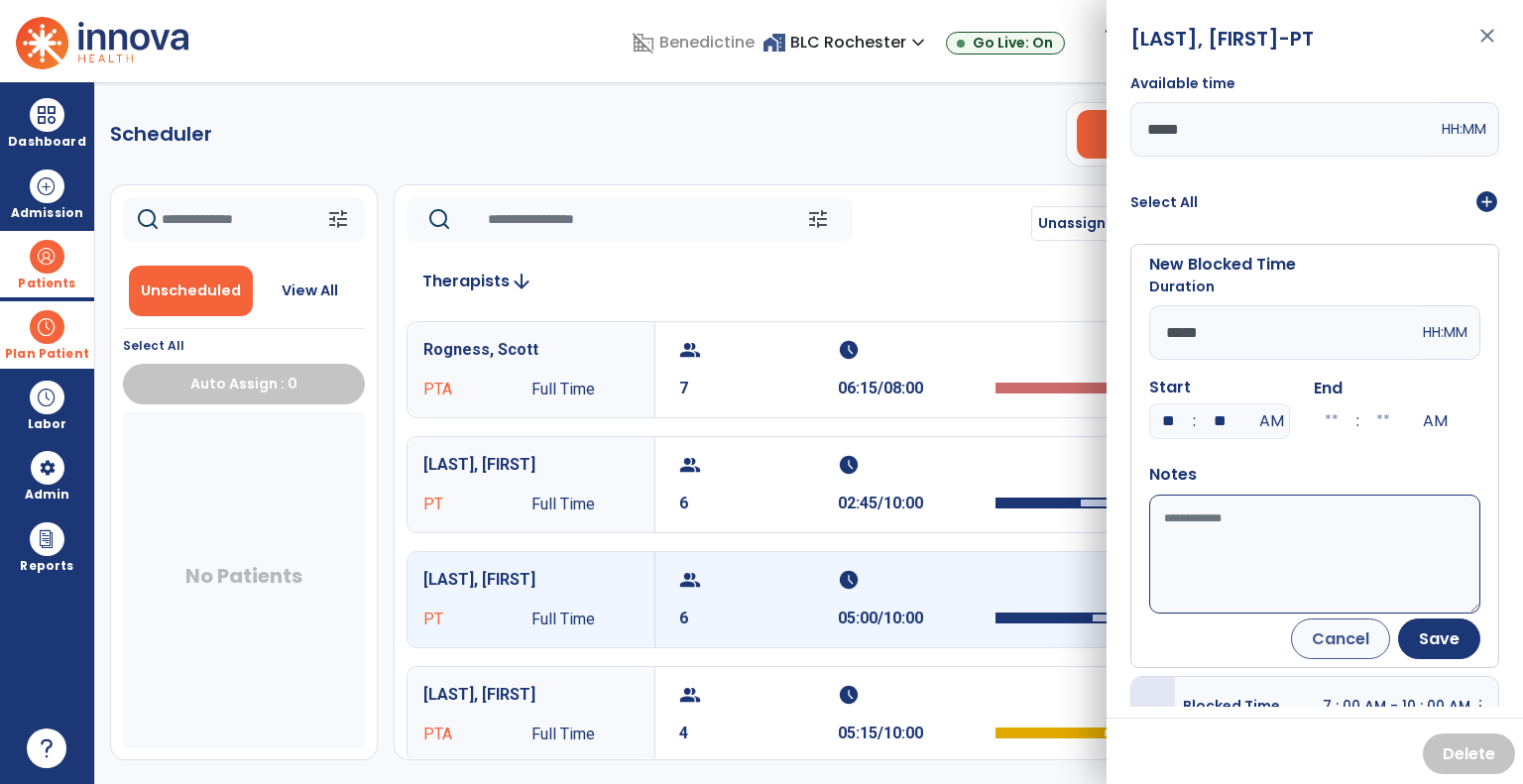 type on "**" 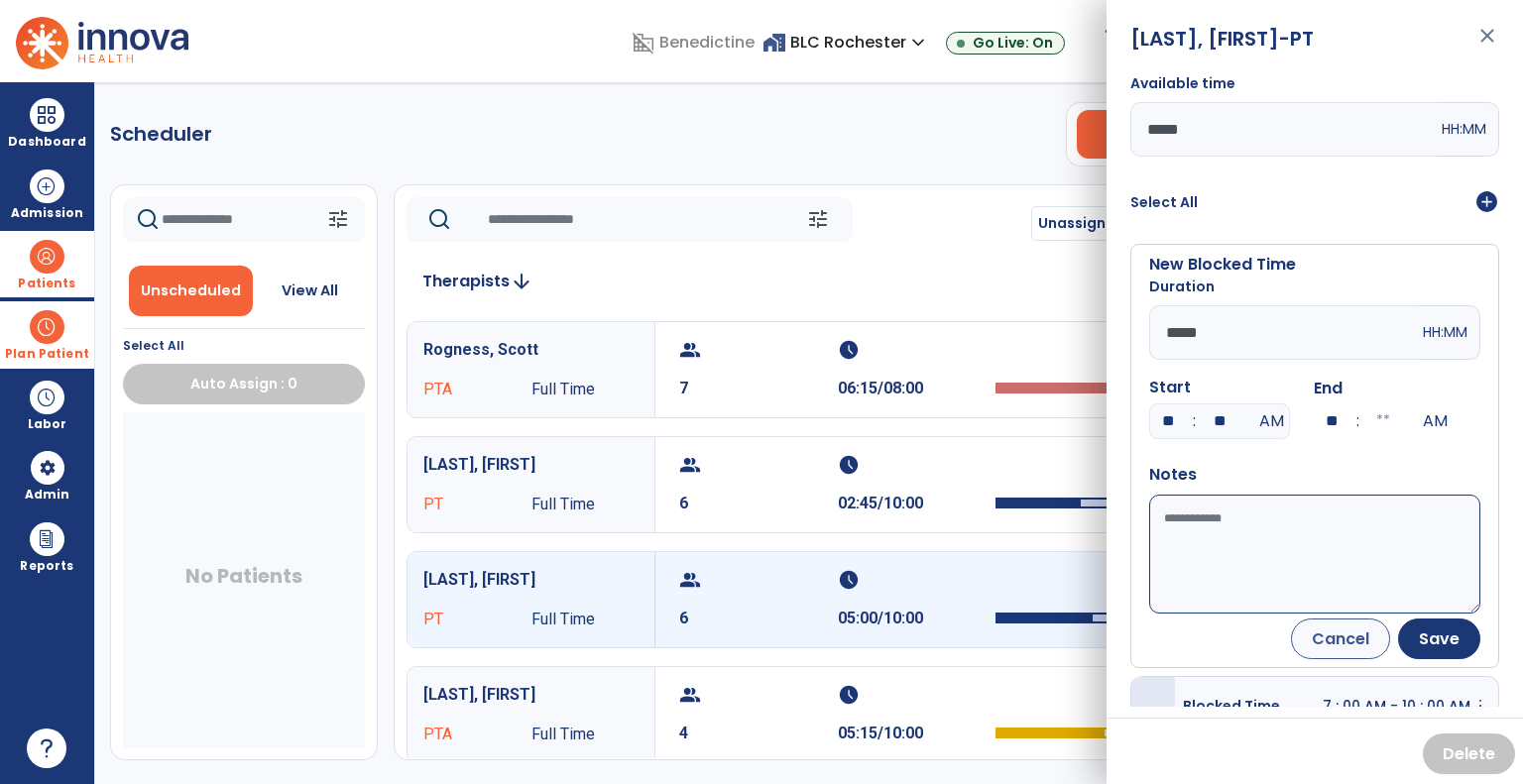type on "**" 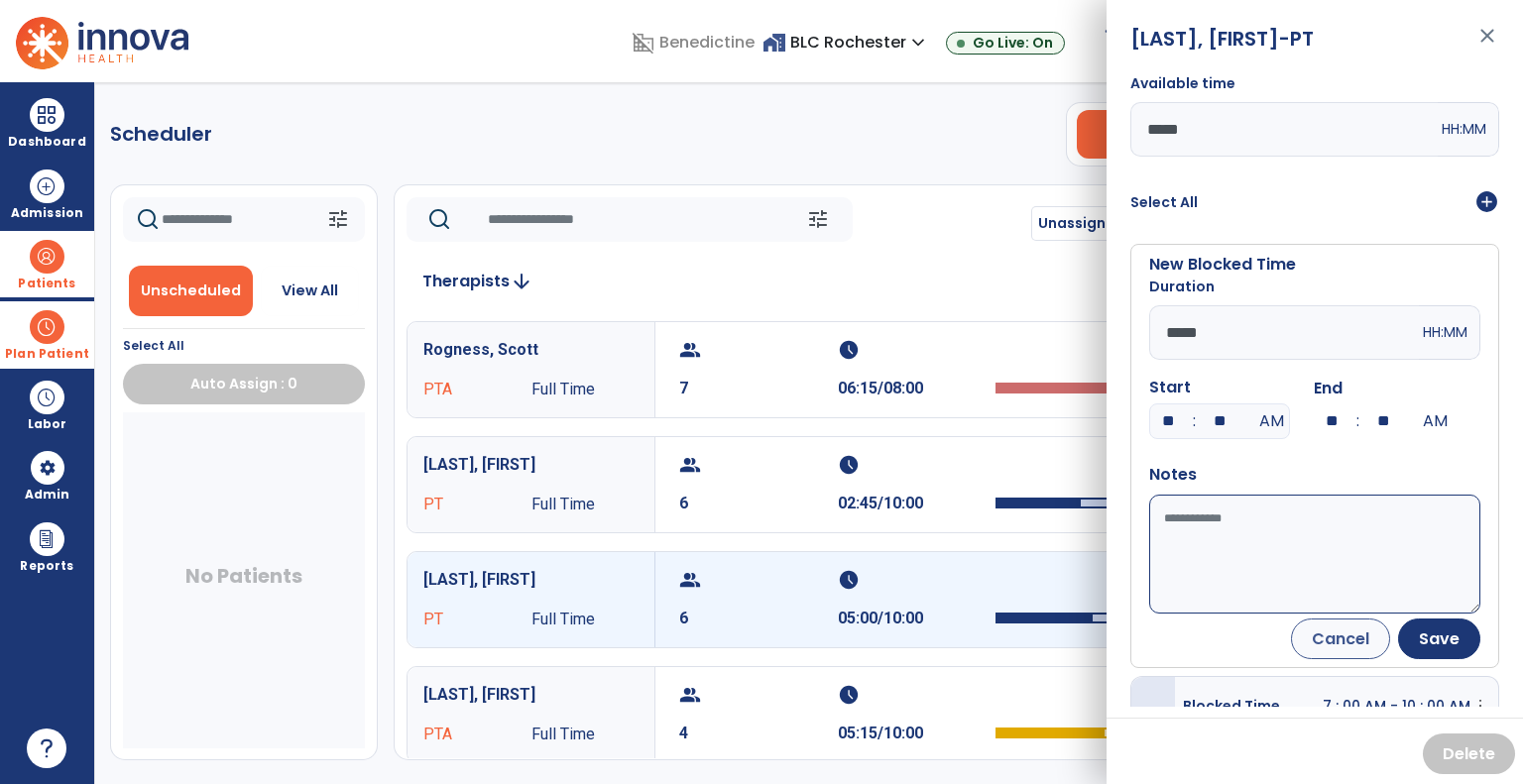click on "Available time" at bounding box center (1315, 554) 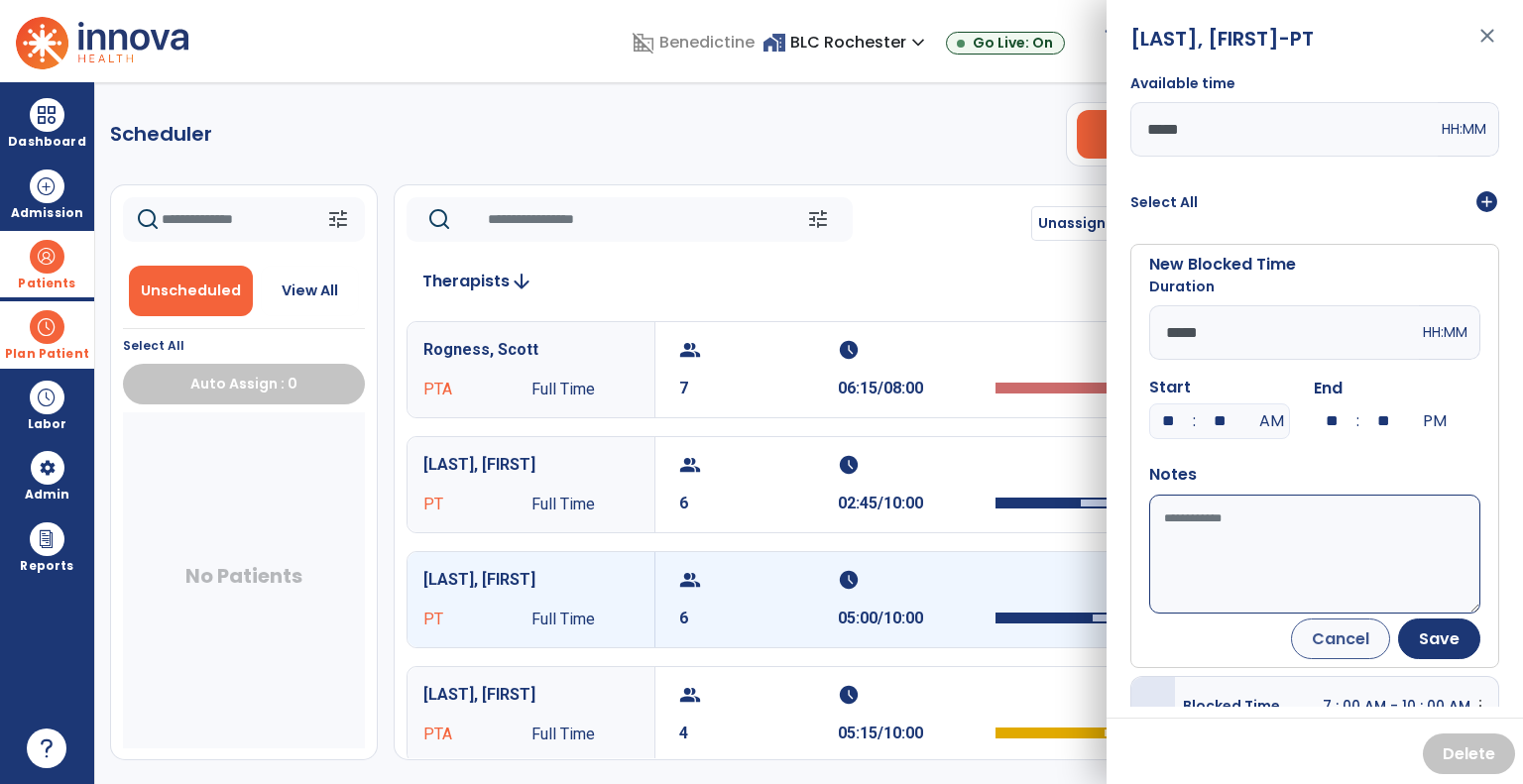 paste on "**********" 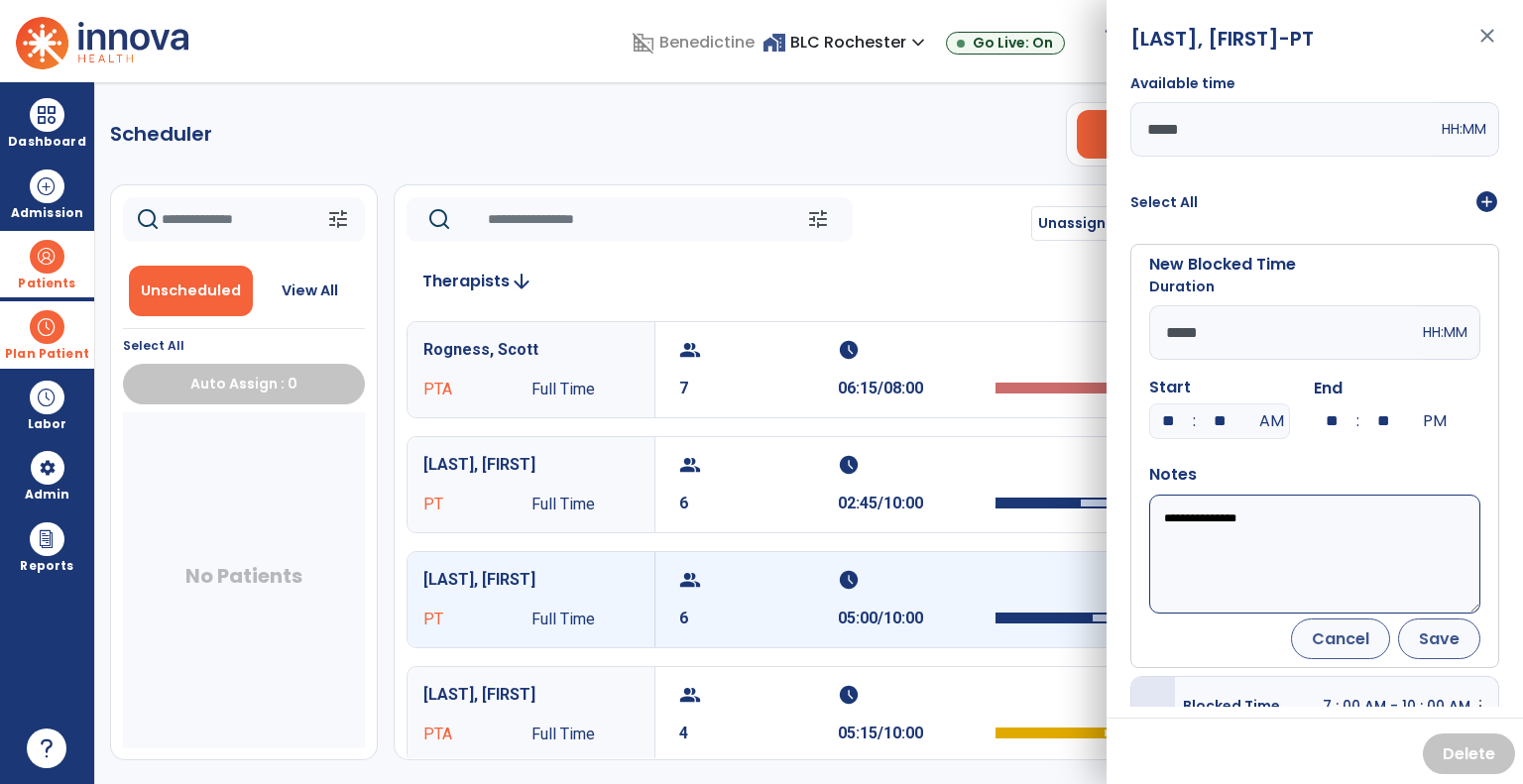 type on "**********" 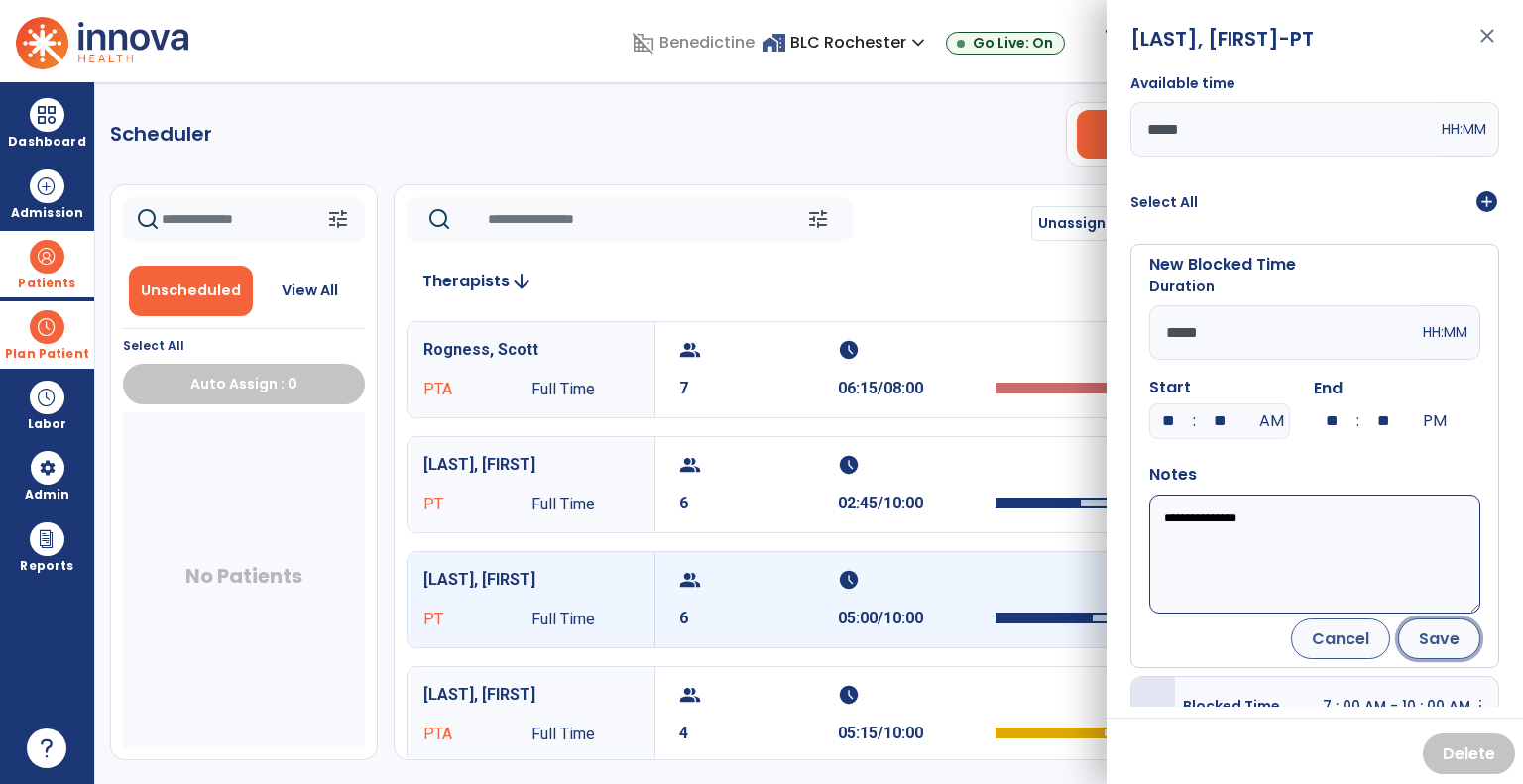 click on "Save" at bounding box center (1439, 638) 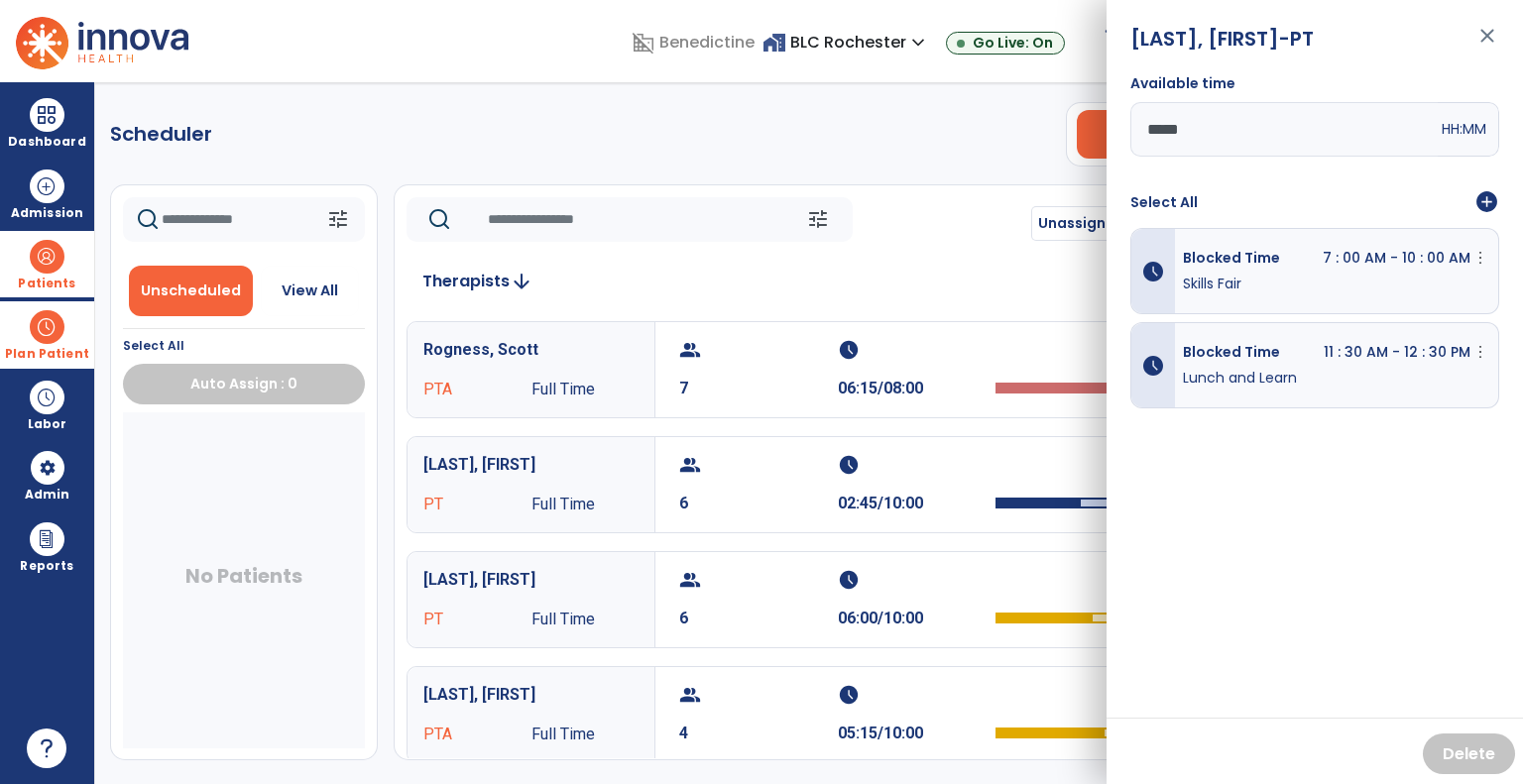 click on "close" at bounding box center [1487, 45] 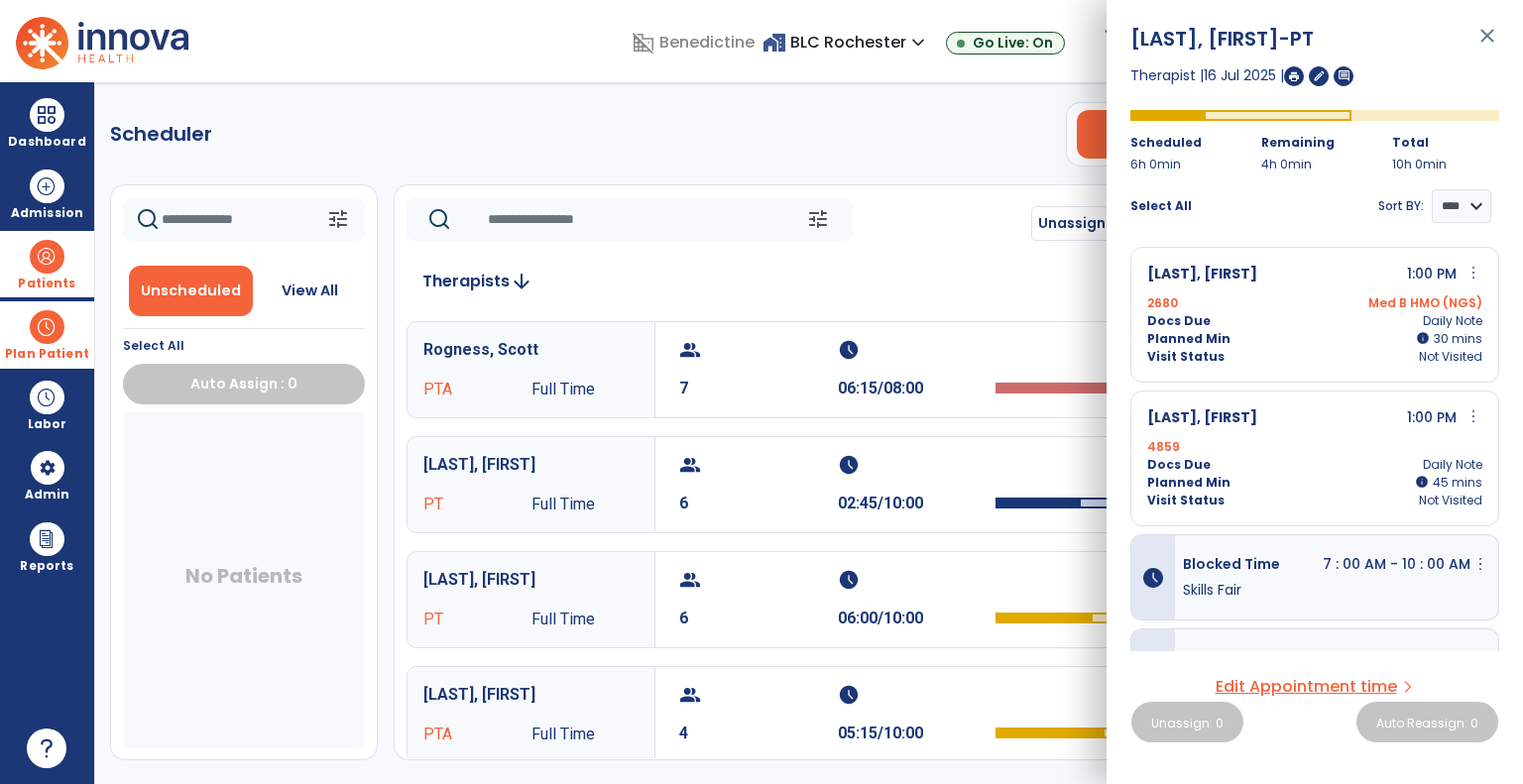 click on "close" at bounding box center (1487, 45) 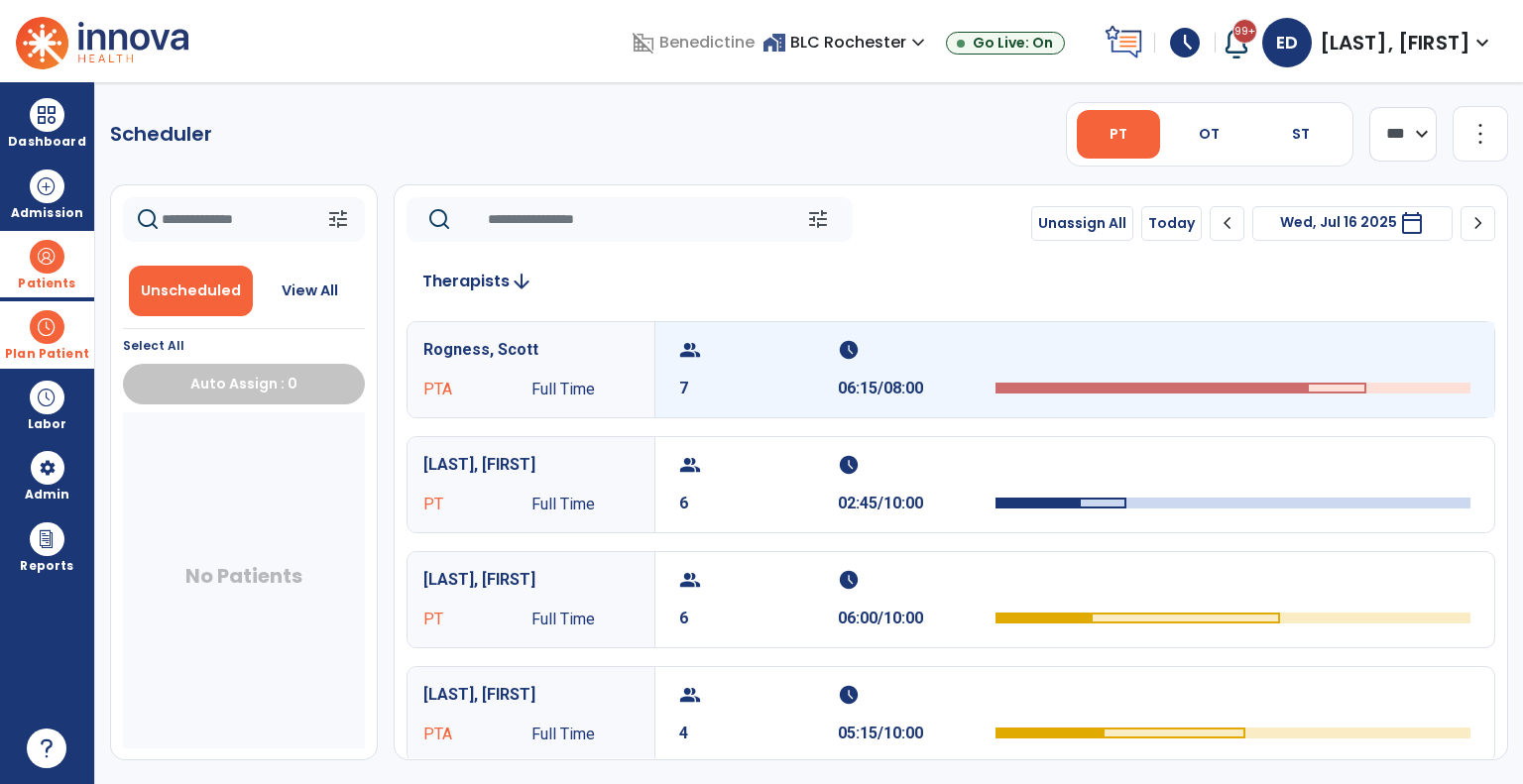 click at bounding box center [1151, 388] 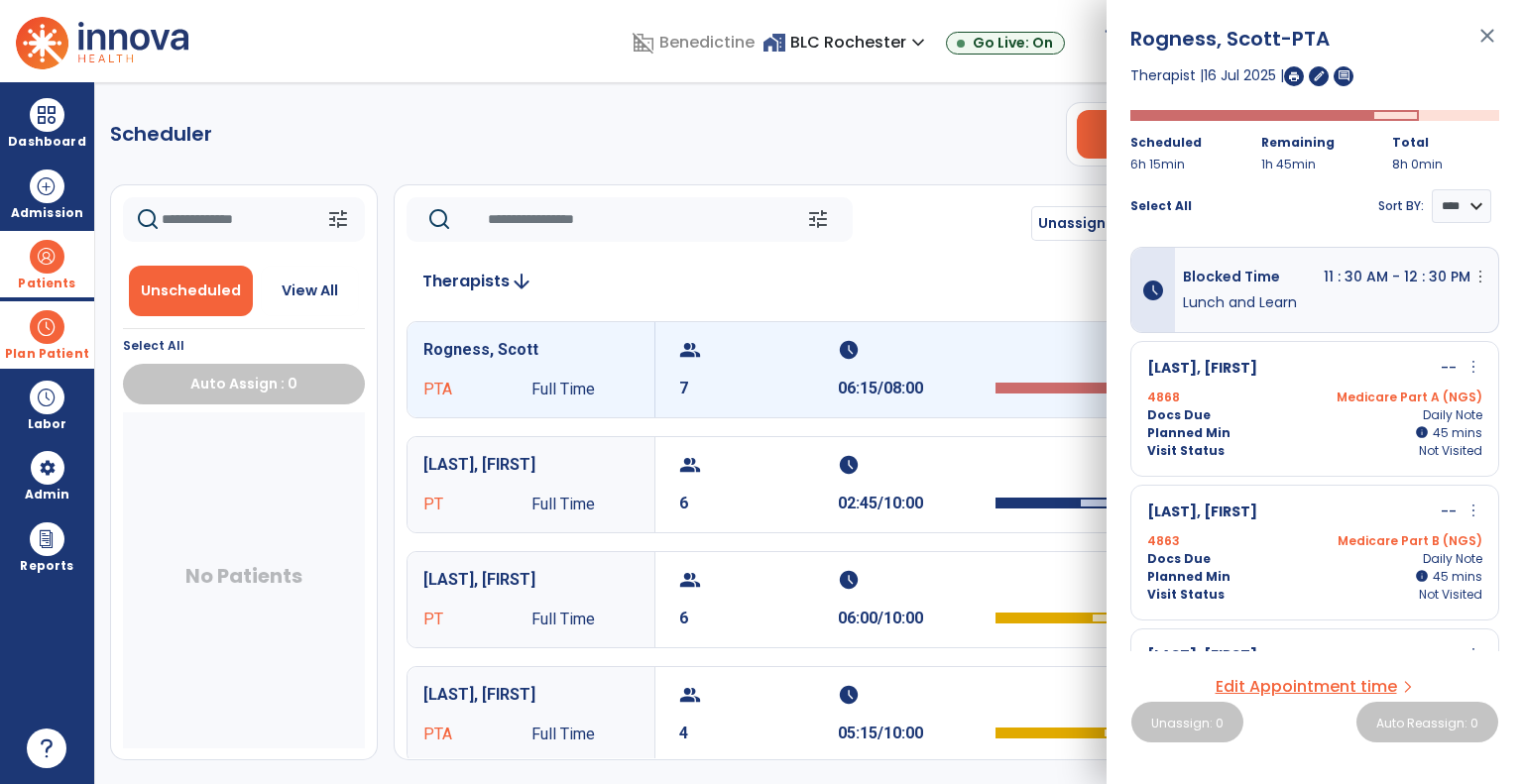 click on "close" at bounding box center [1487, 45] 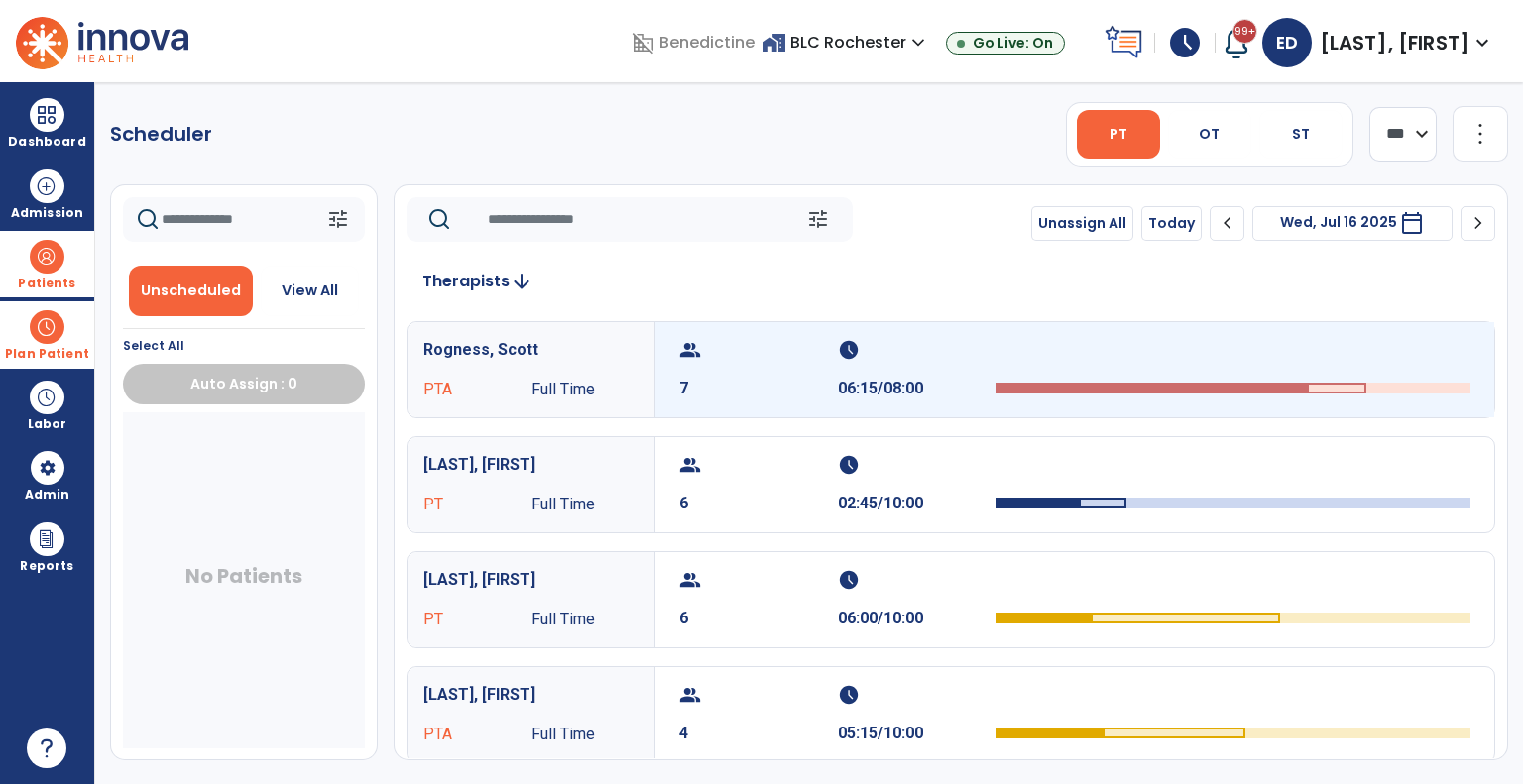 click on "06:15/08:00" at bounding box center (917, 389) 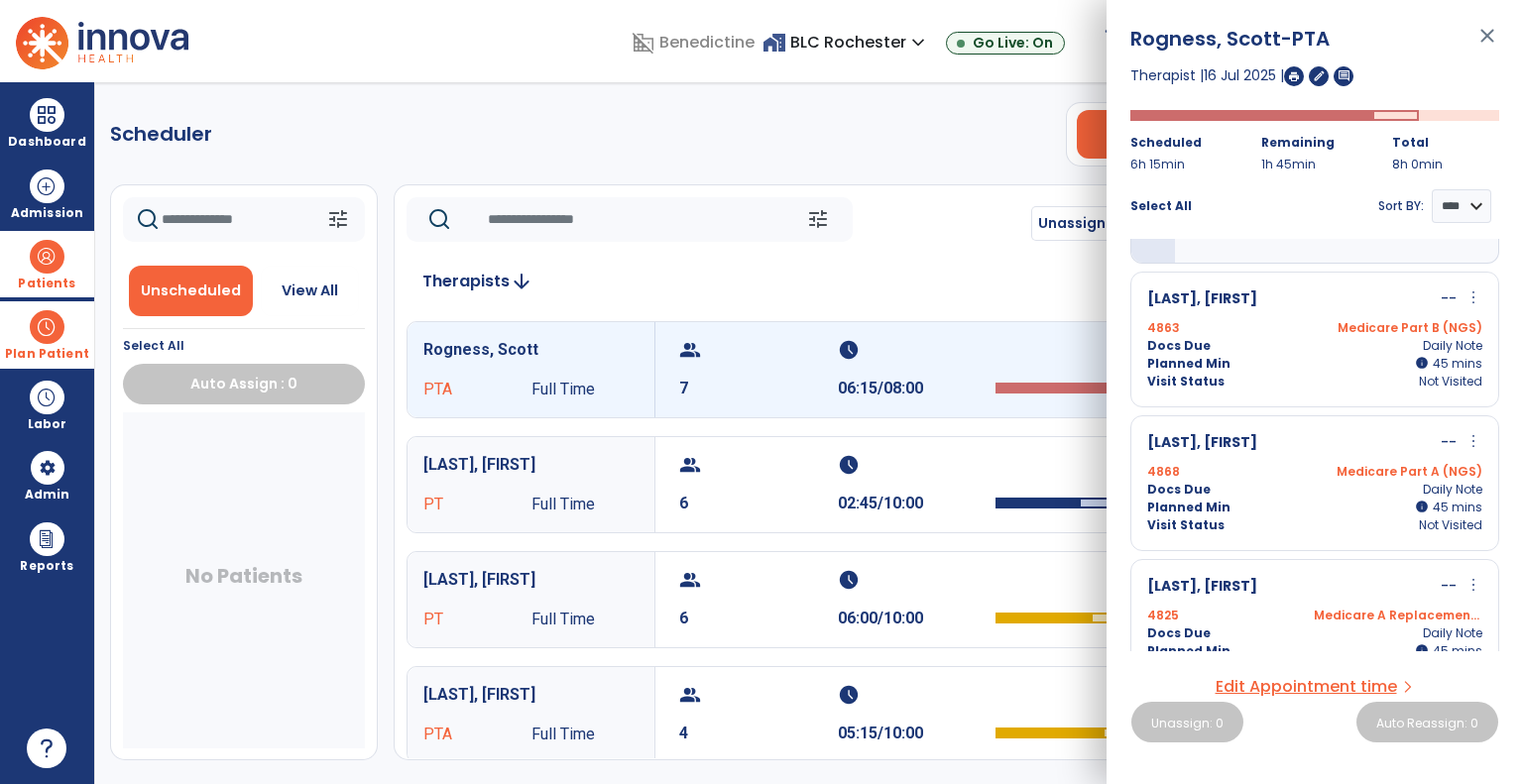 scroll, scrollTop: 0, scrollLeft: 0, axis: both 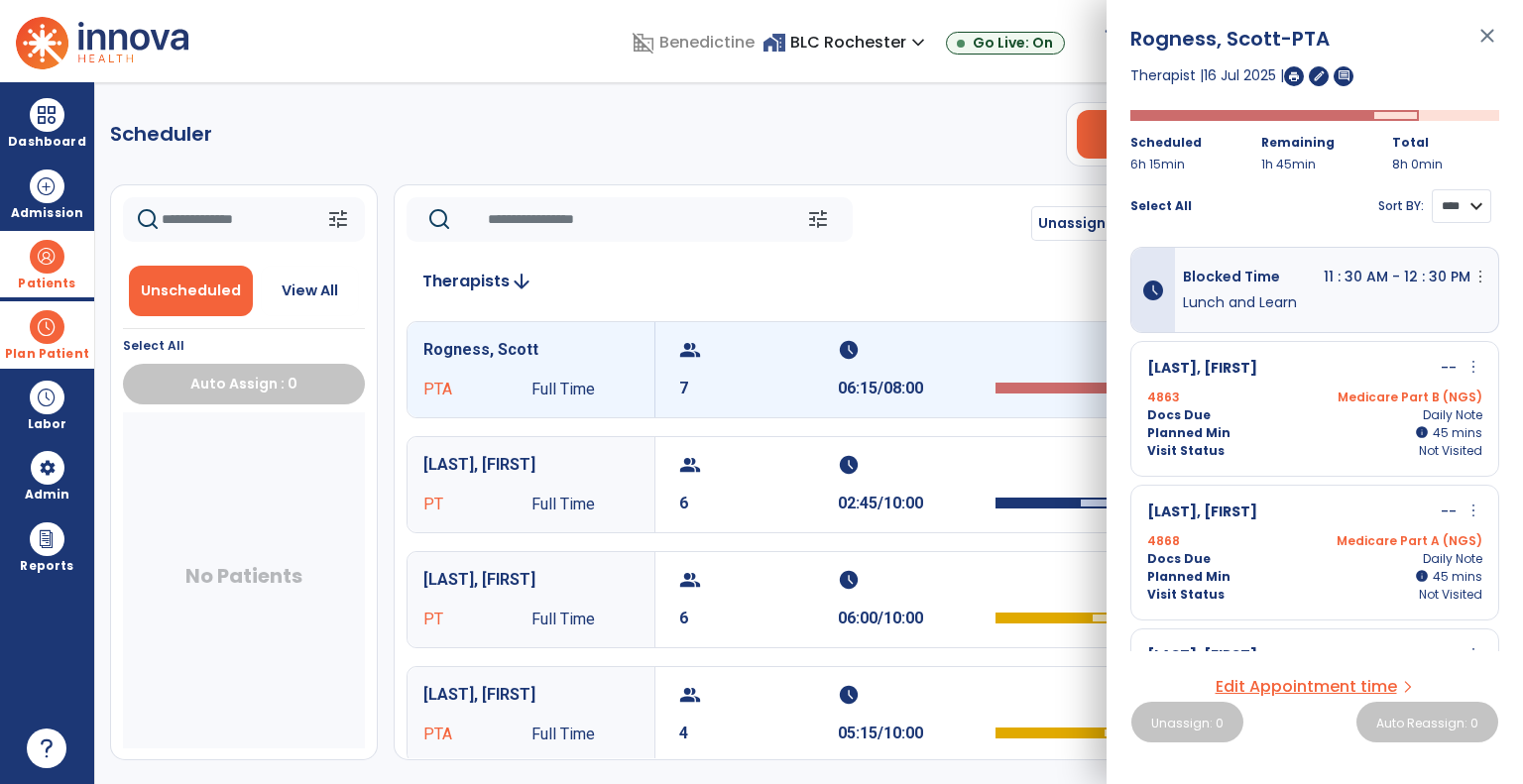click on "**** ****" at bounding box center (1462, 206) 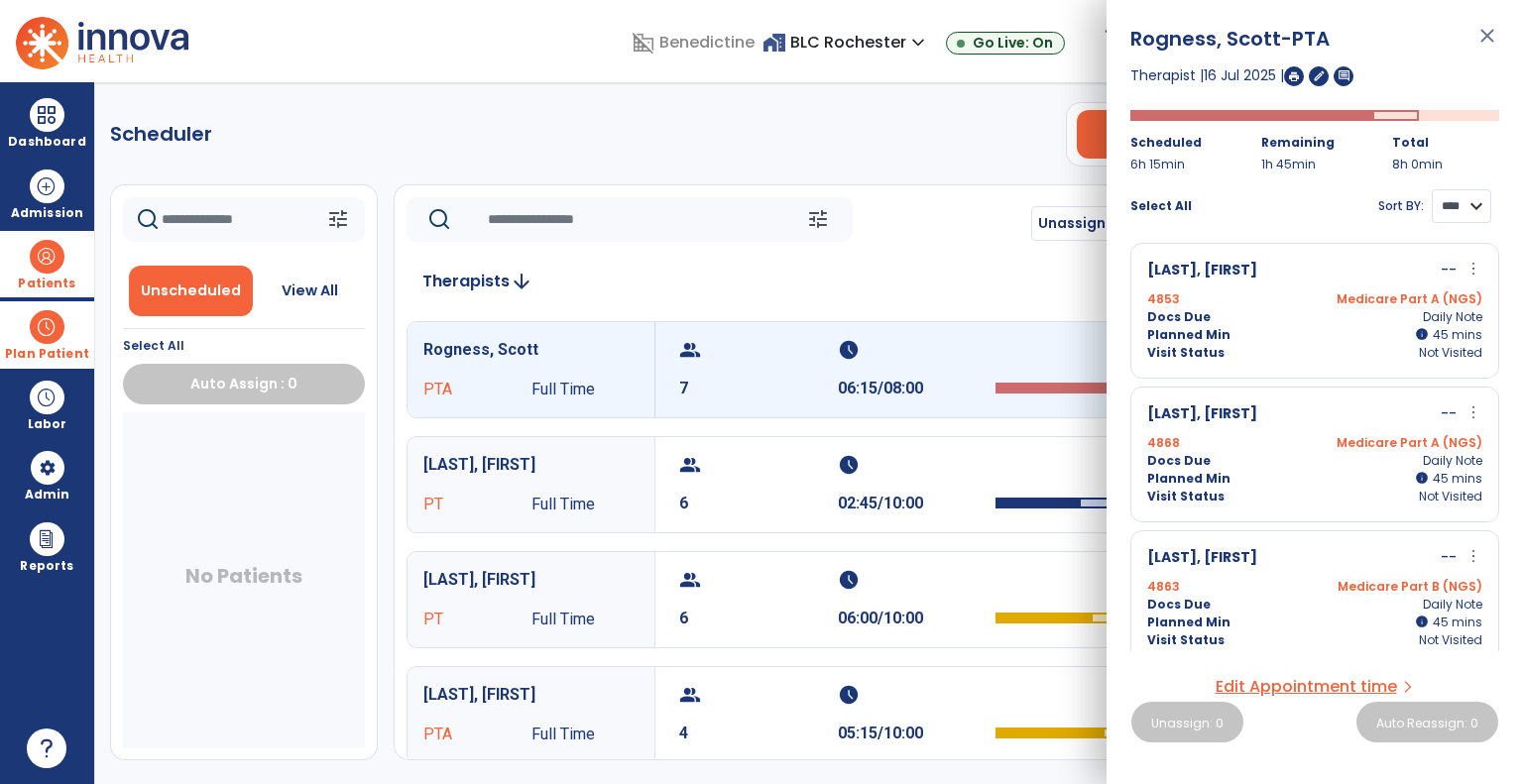 scroll, scrollTop: 682, scrollLeft: 0, axis: vertical 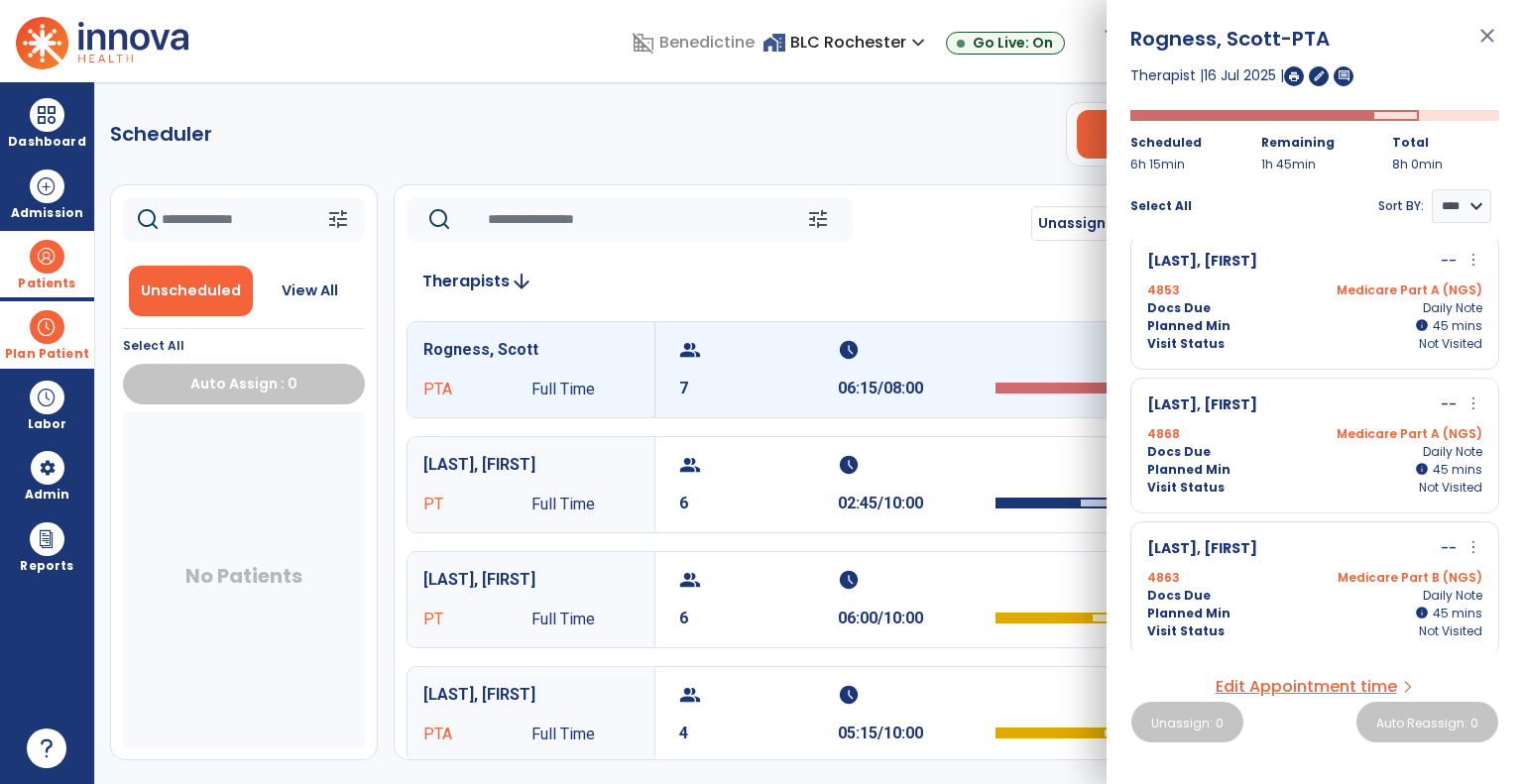 click on "close" at bounding box center [1487, 45] 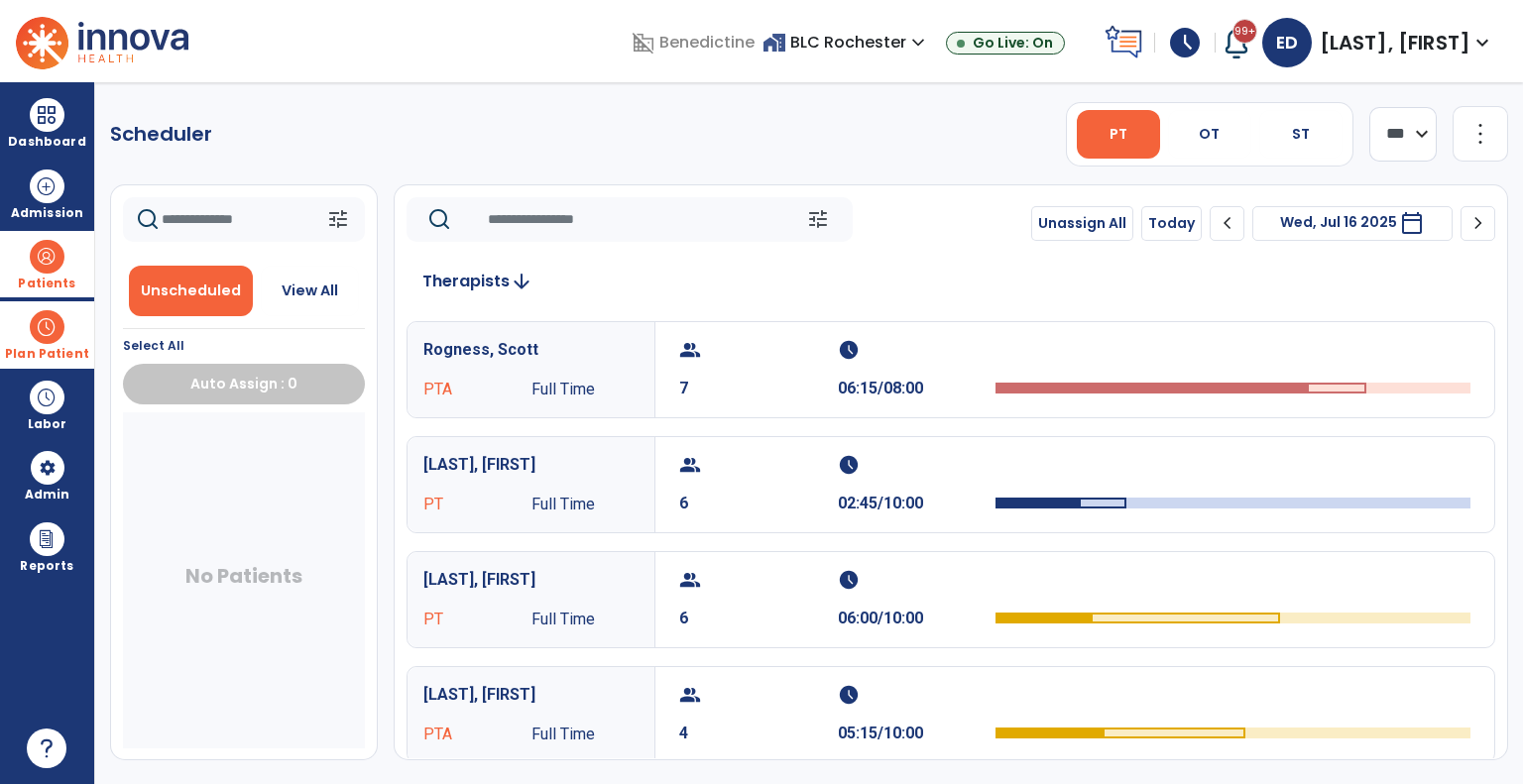 click at bounding box center [47, 327] 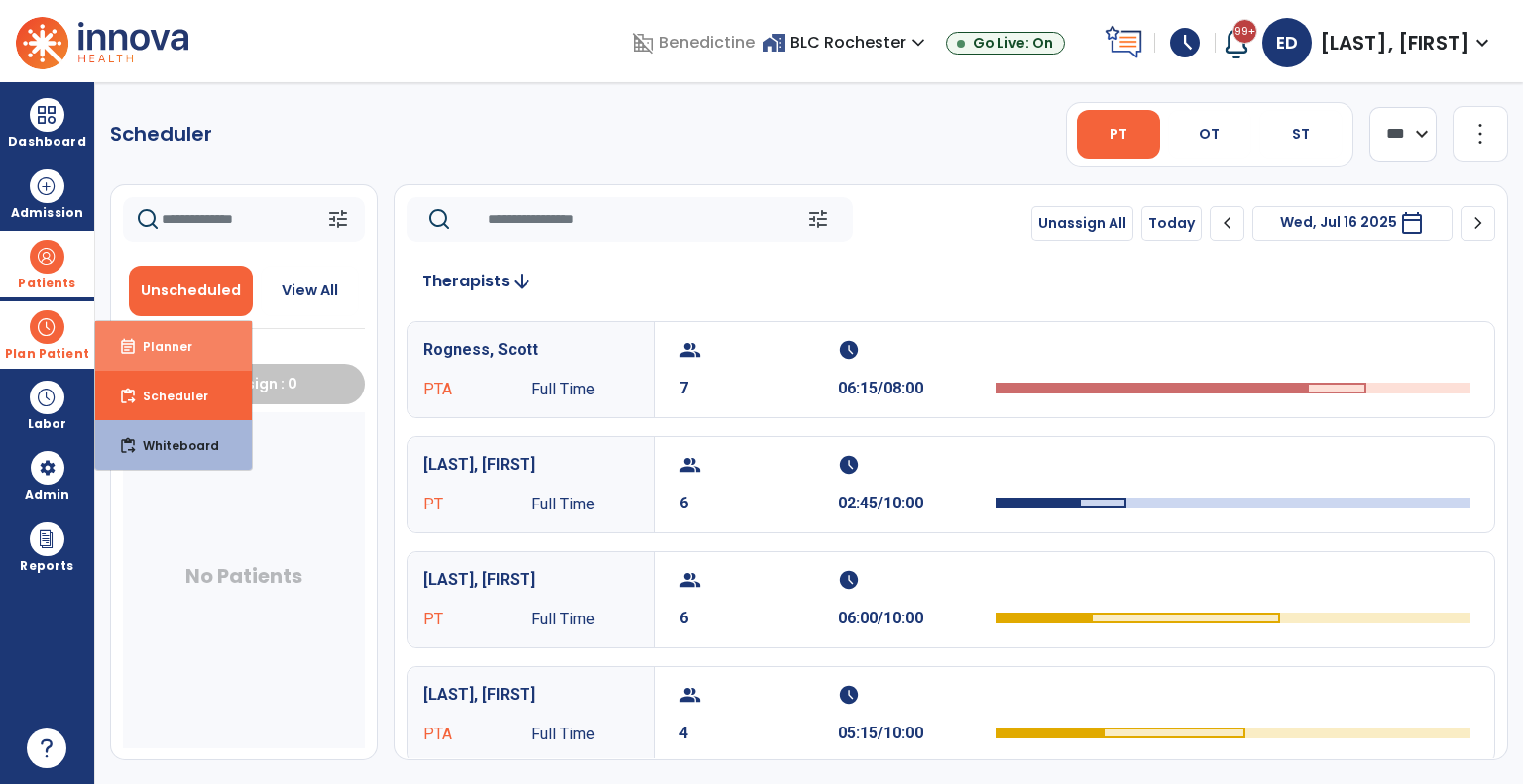click on "event_note" at bounding box center [128, 347] 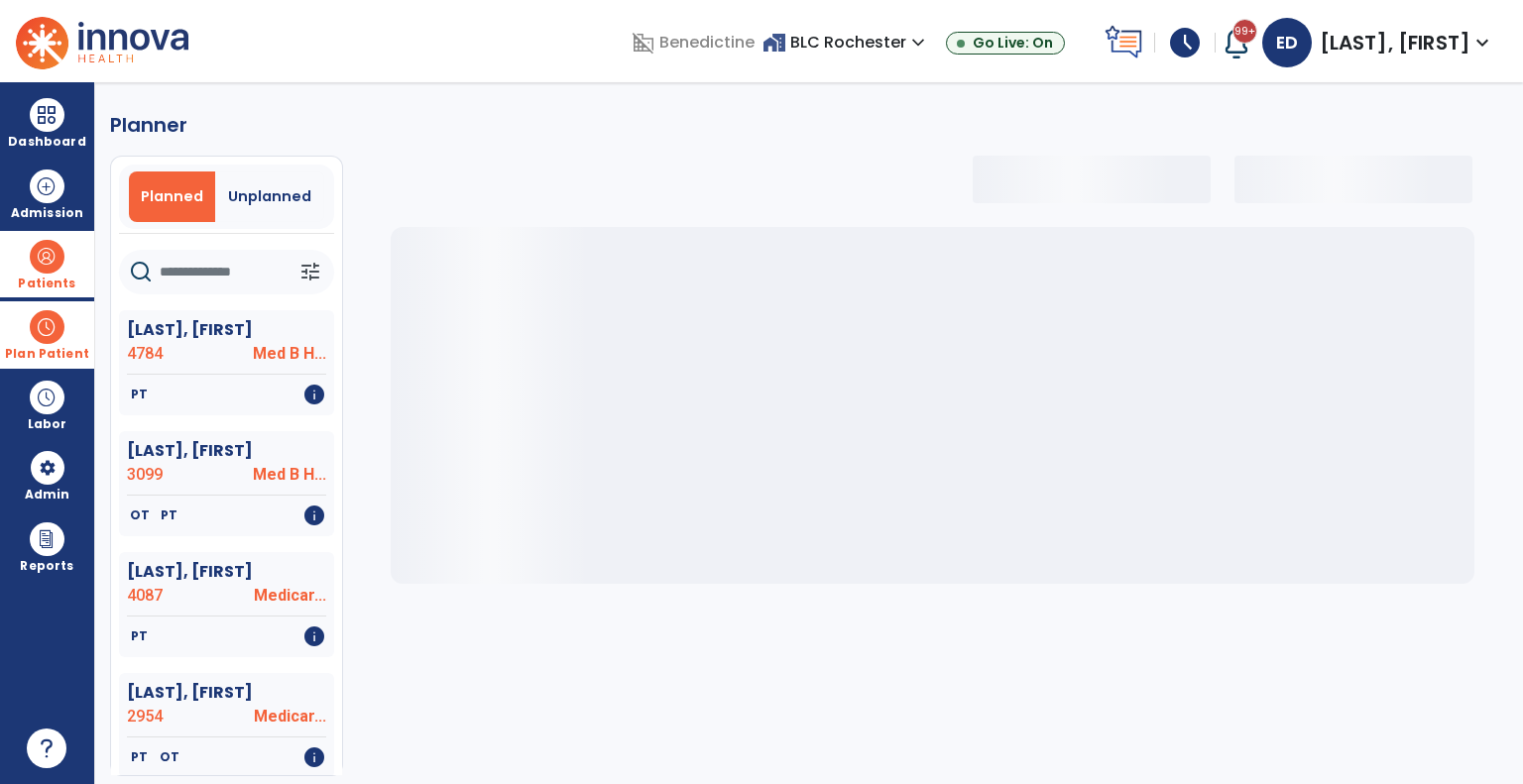 click 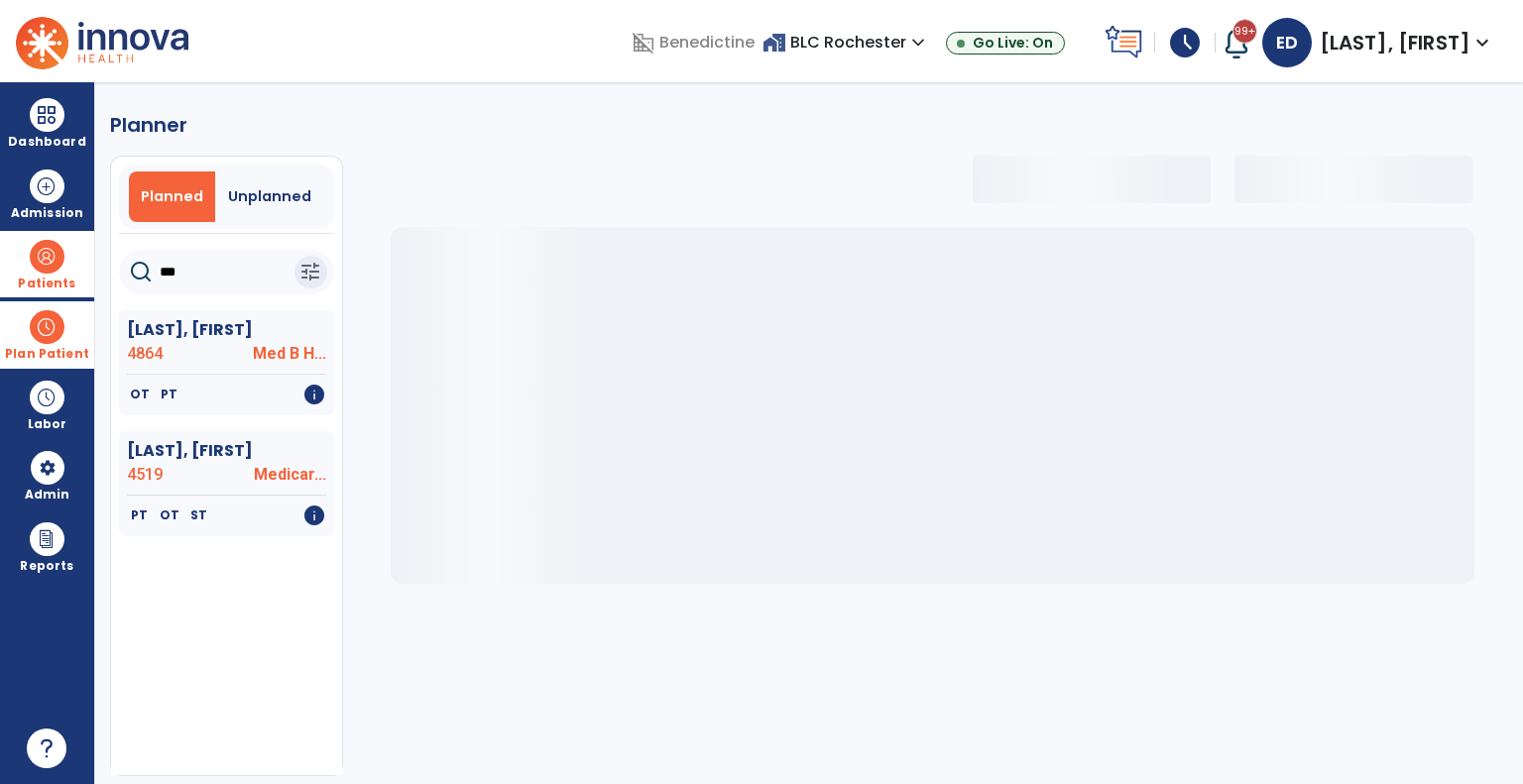 type on "****" 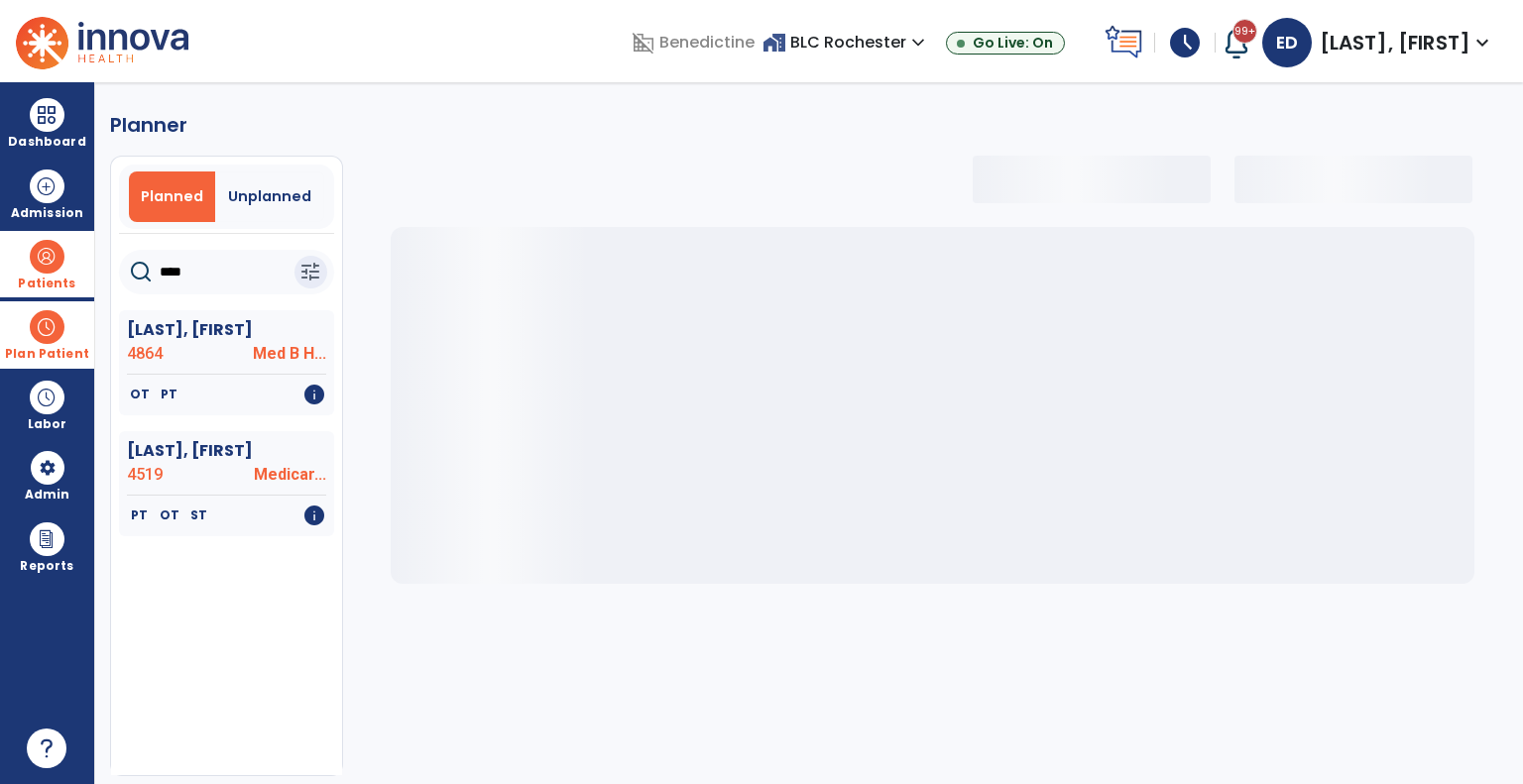 select on "***" 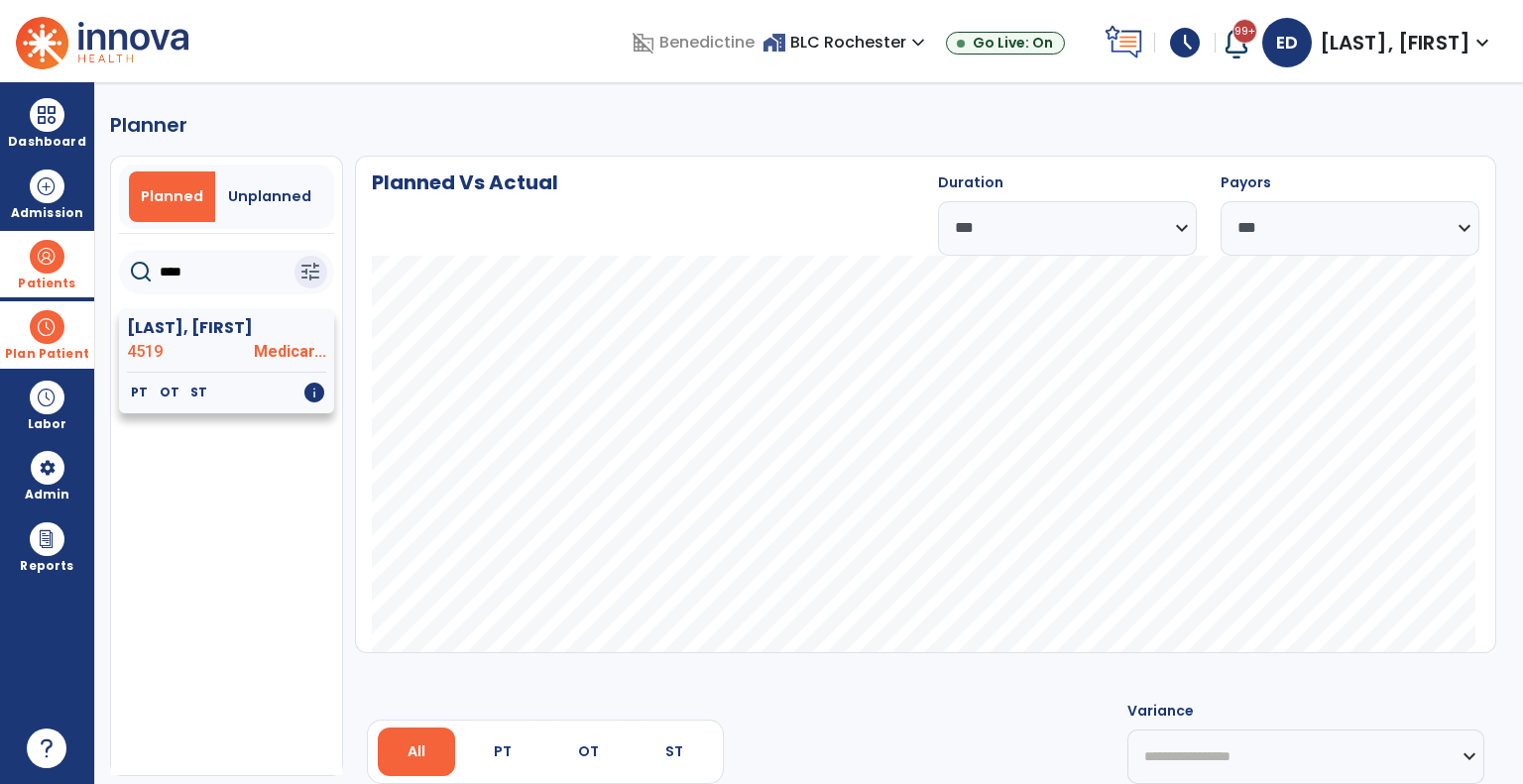 type on "****" 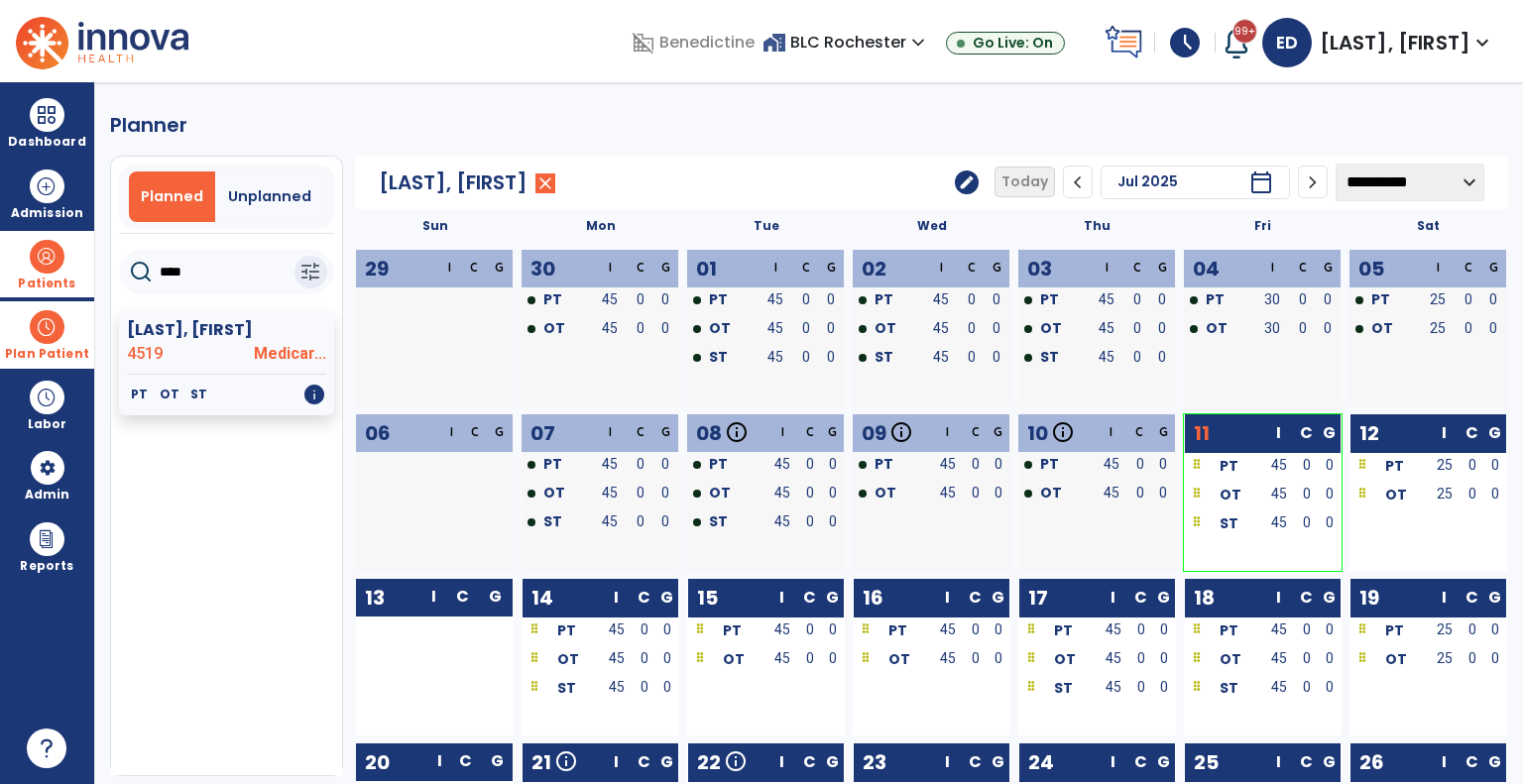 click on "edit" 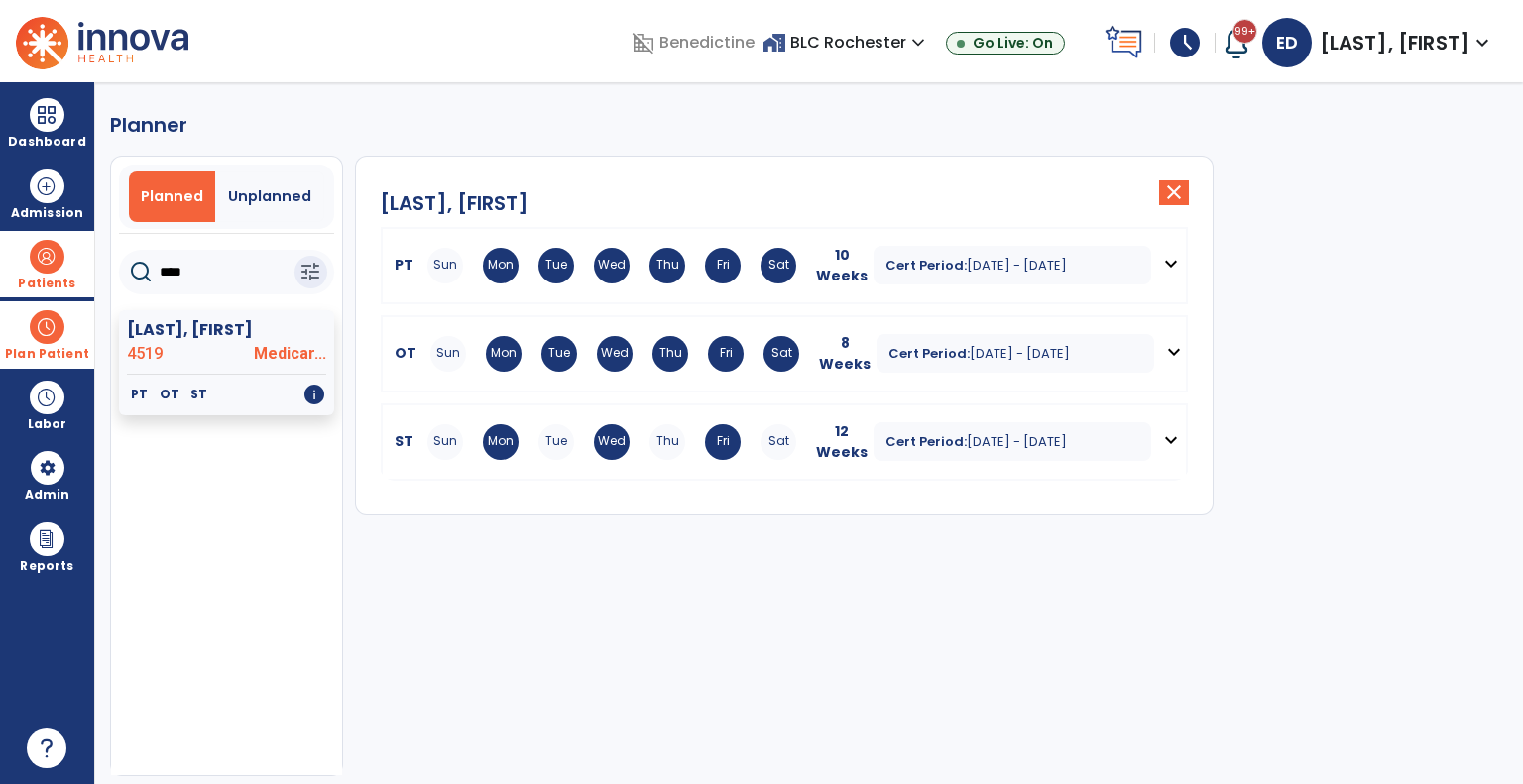 click on "Cert Period:  Jun 17, 2025 - Aug 25, 2025" at bounding box center (1012, 265) 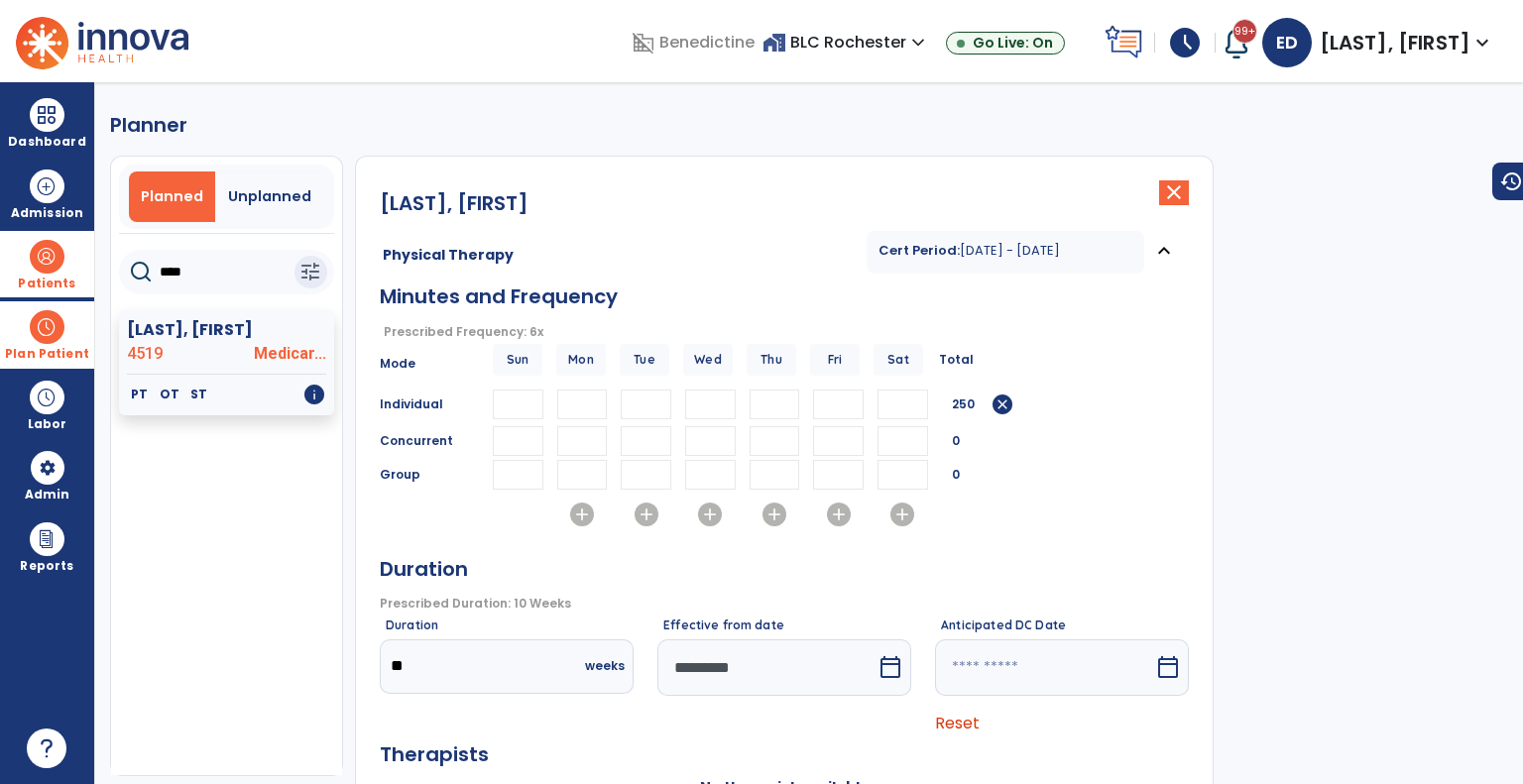 click at bounding box center [766, 667] 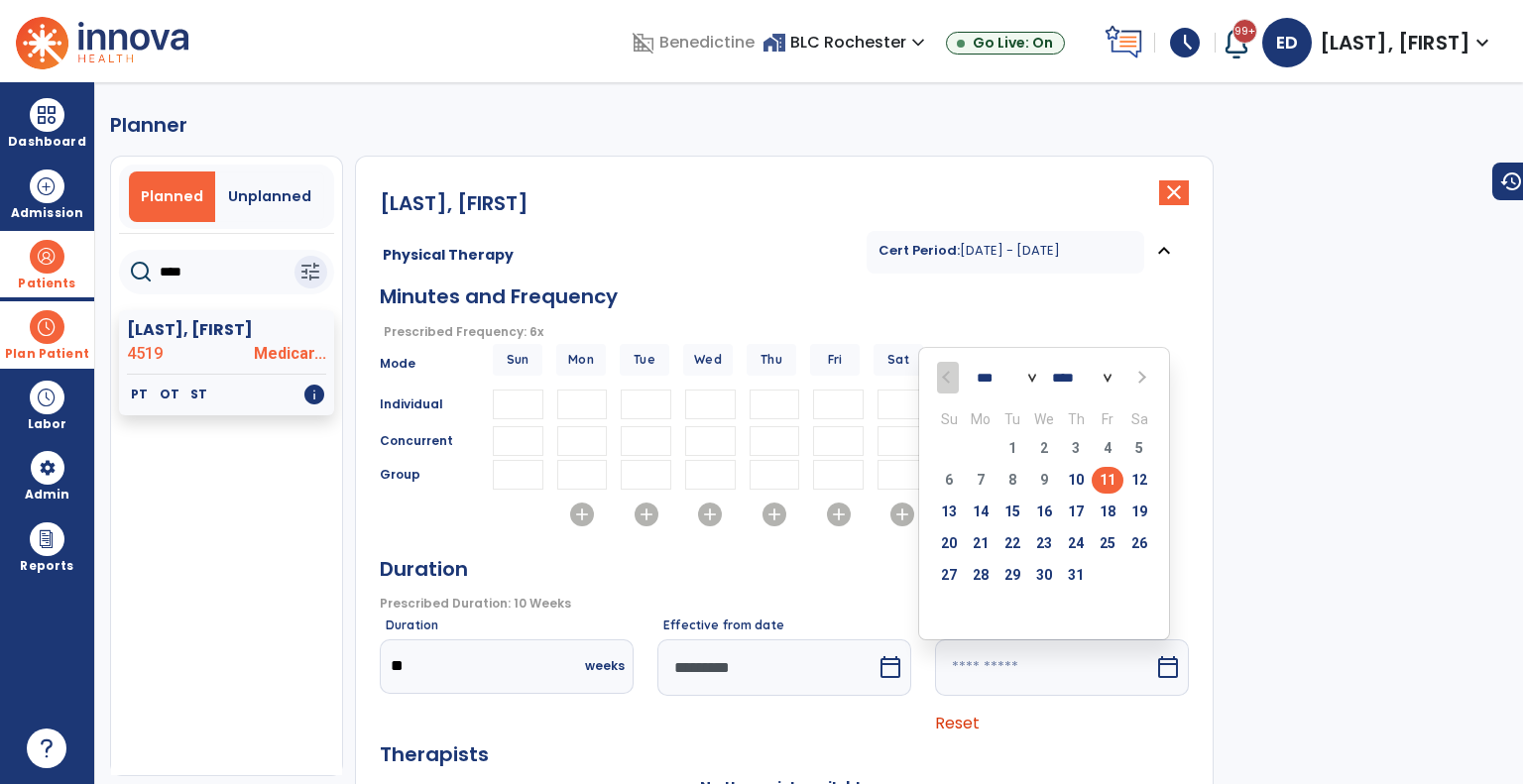 click on "11" at bounding box center (1108, 480) 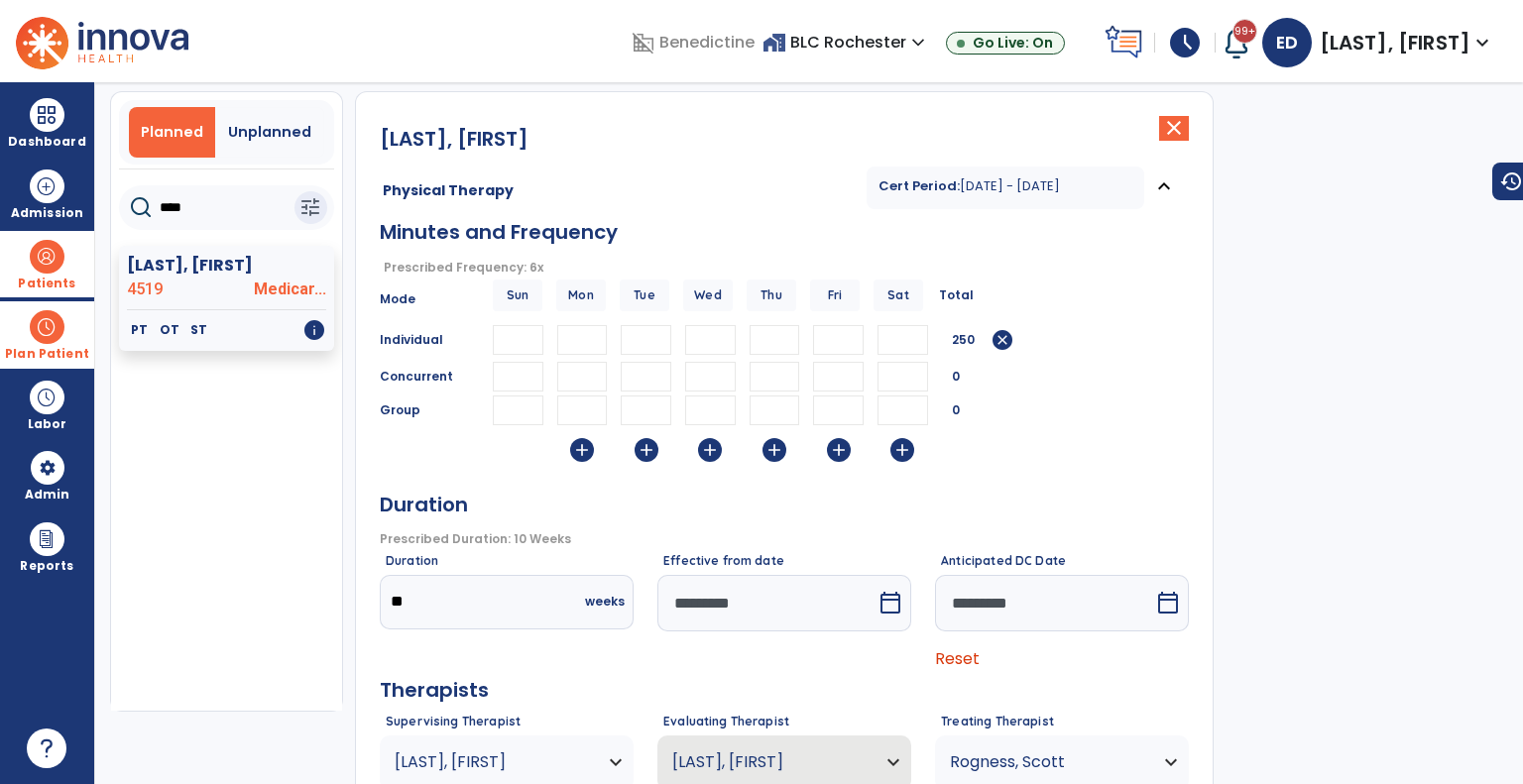 scroll, scrollTop: 99, scrollLeft: 0, axis: vertical 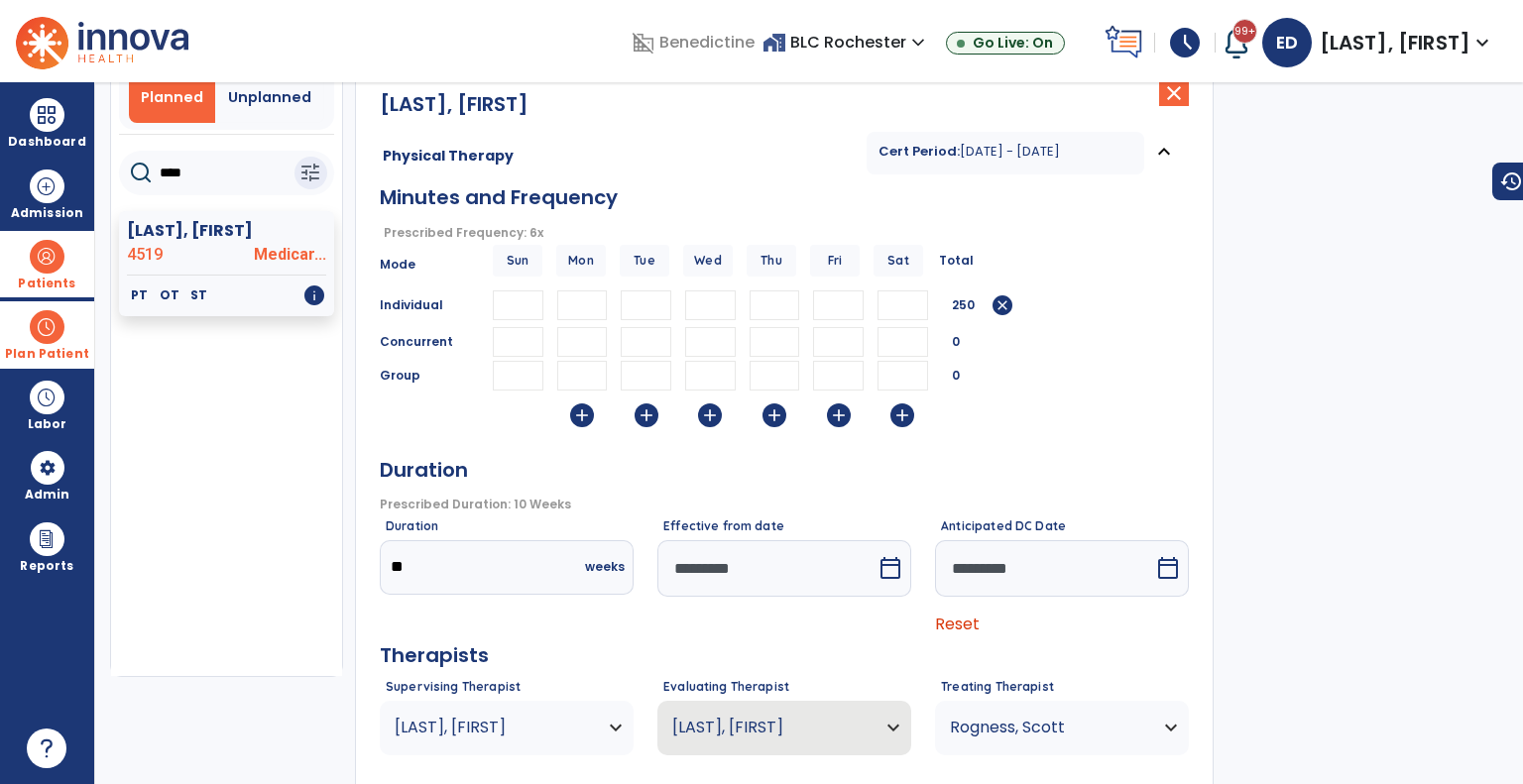 click on "*********" at bounding box center (1044, 568) 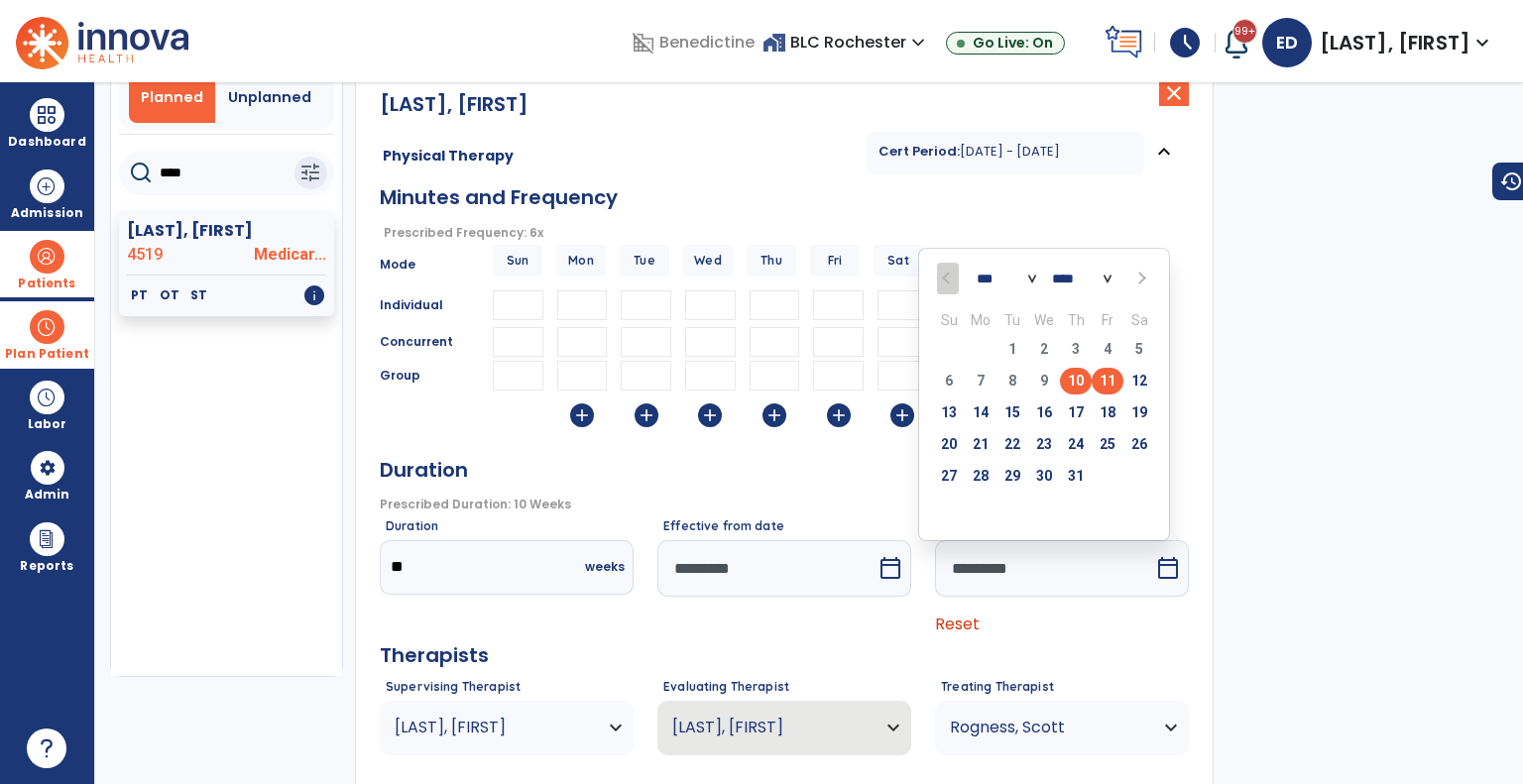 click on "10" at bounding box center [1076, 381] 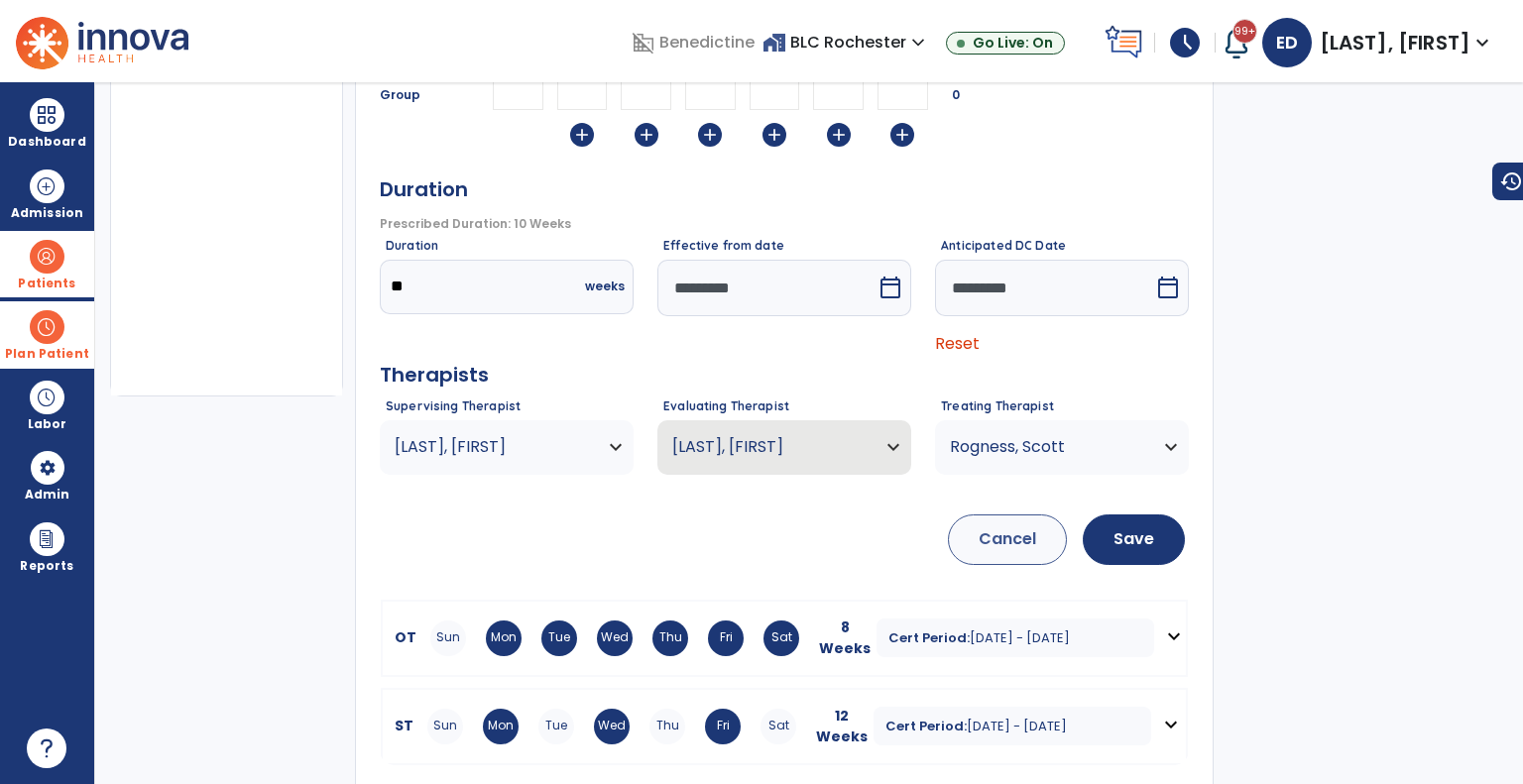 scroll, scrollTop: 391, scrollLeft: 0, axis: vertical 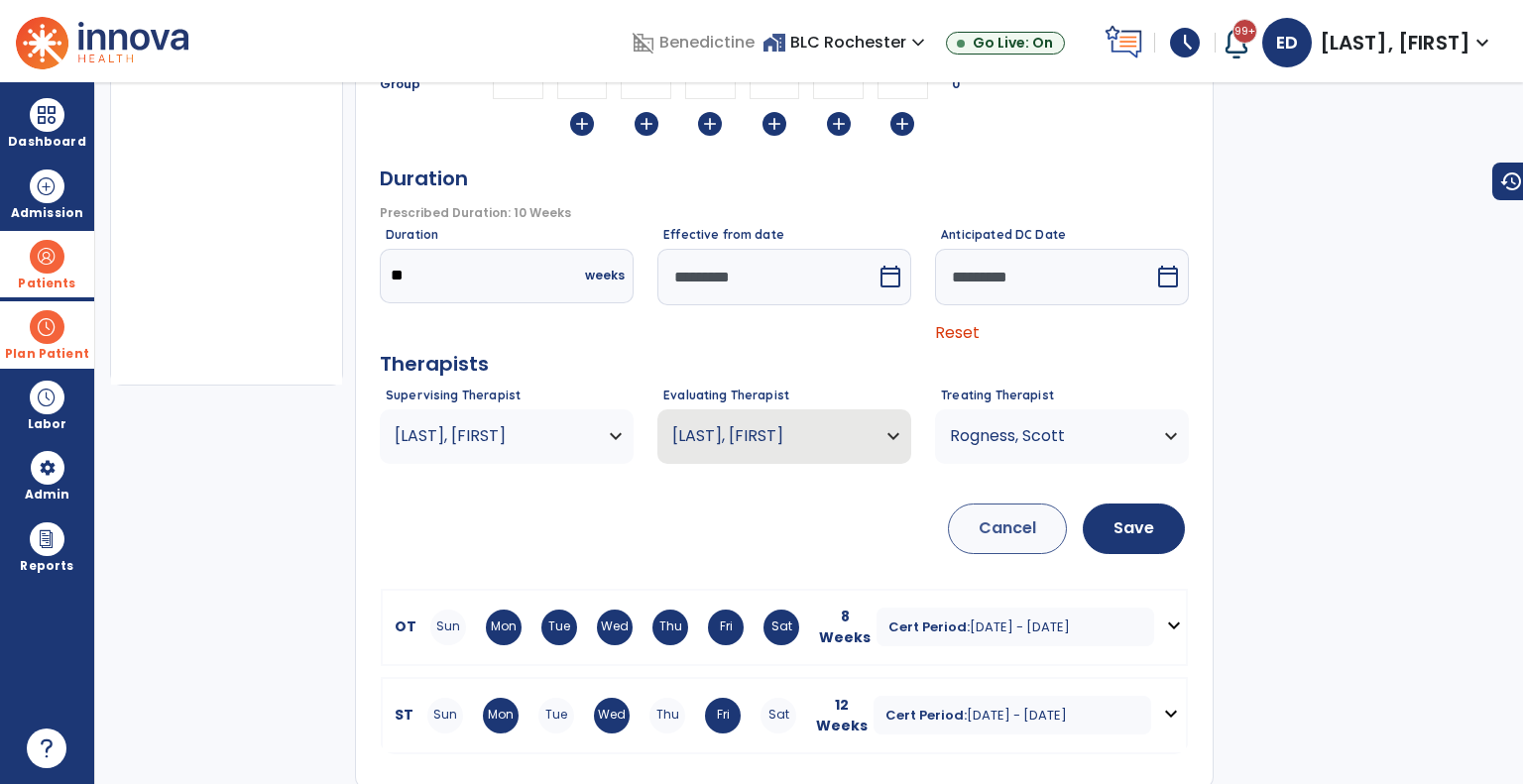 click on "calendar_today" at bounding box center [890, 277] 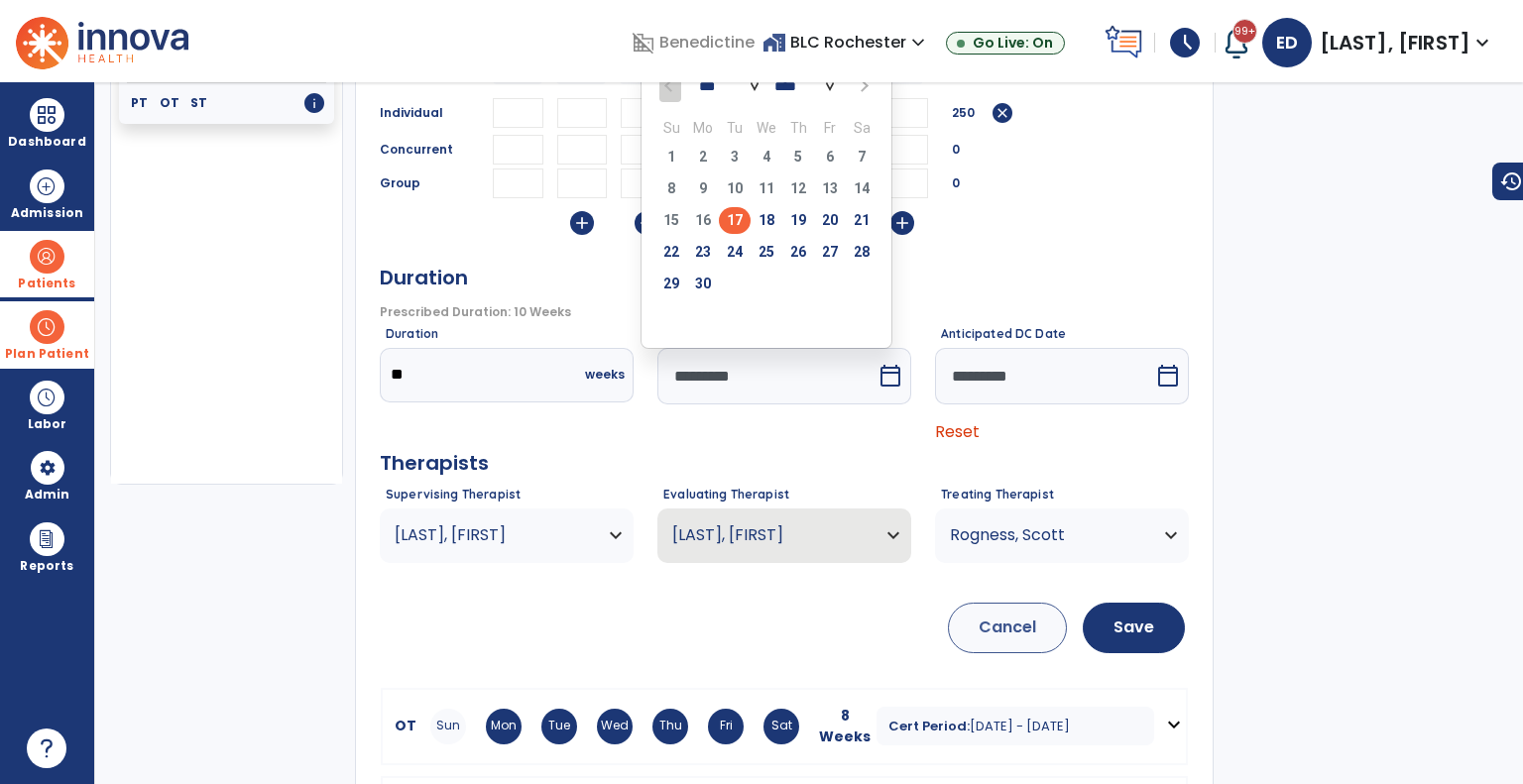 scroll, scrollTop: 192, scrollLeft: 0, axis: vertical 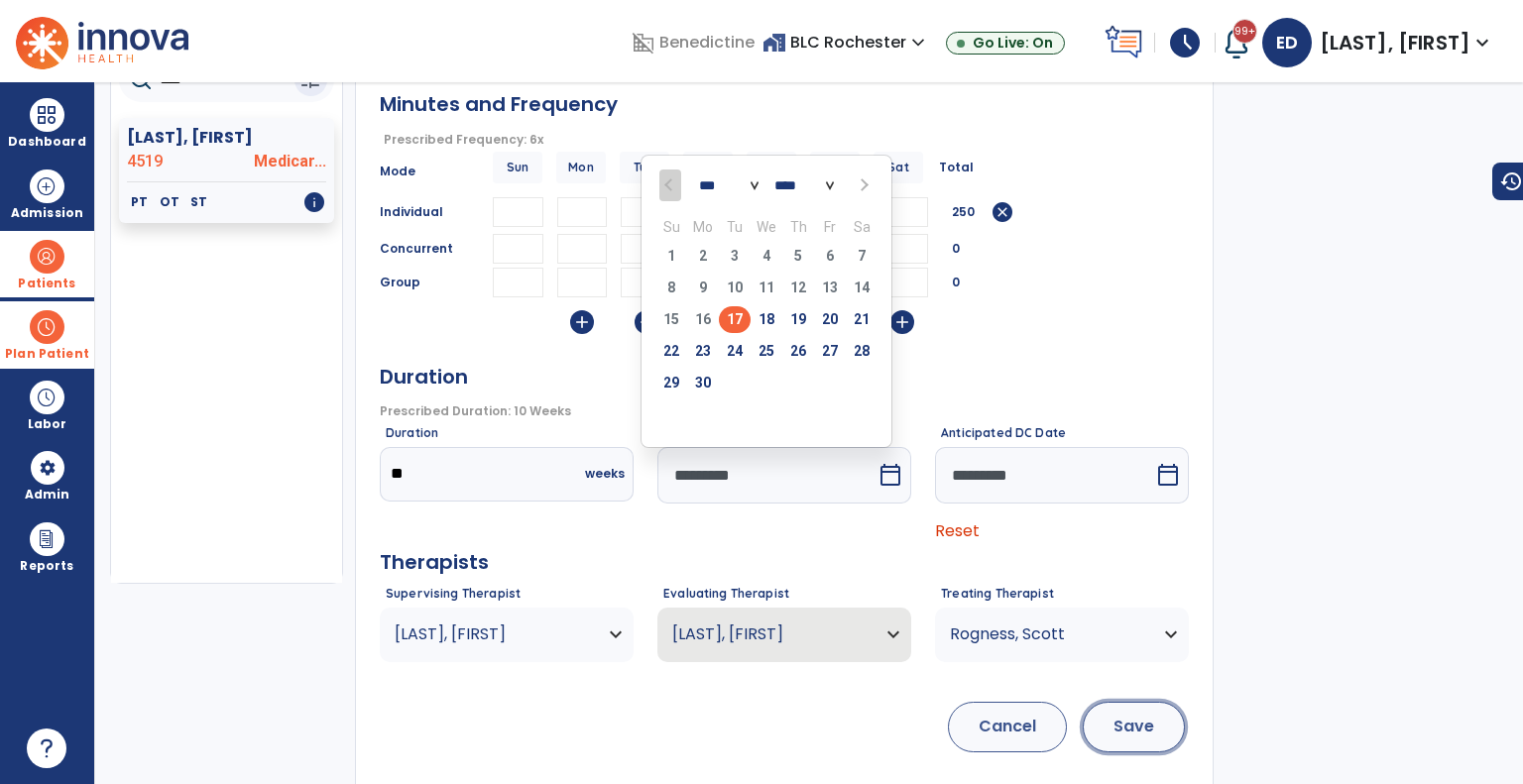 click on "Save" at bounding box center (1133, 727) 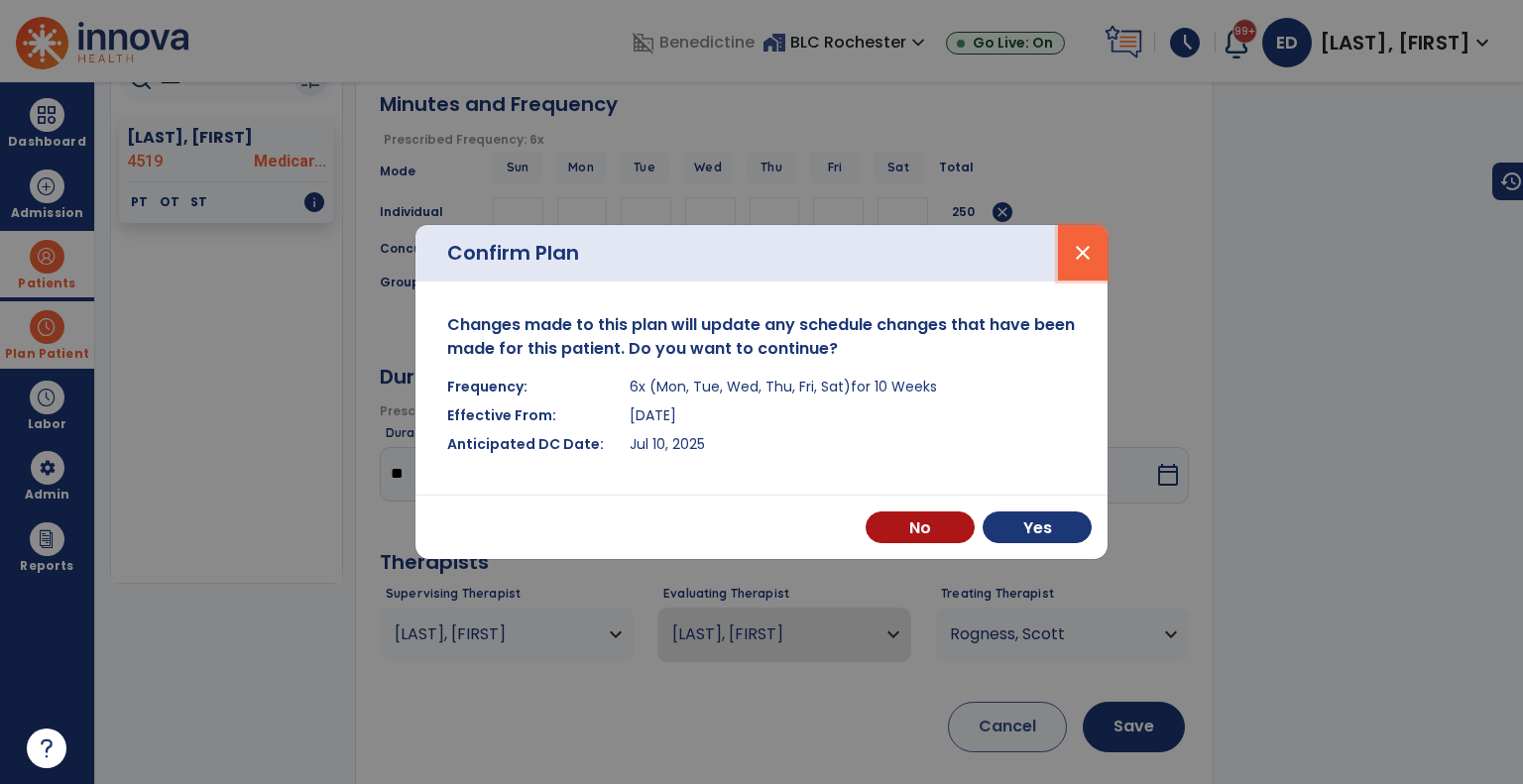 click on "close" at bounding box center (1083, 253) 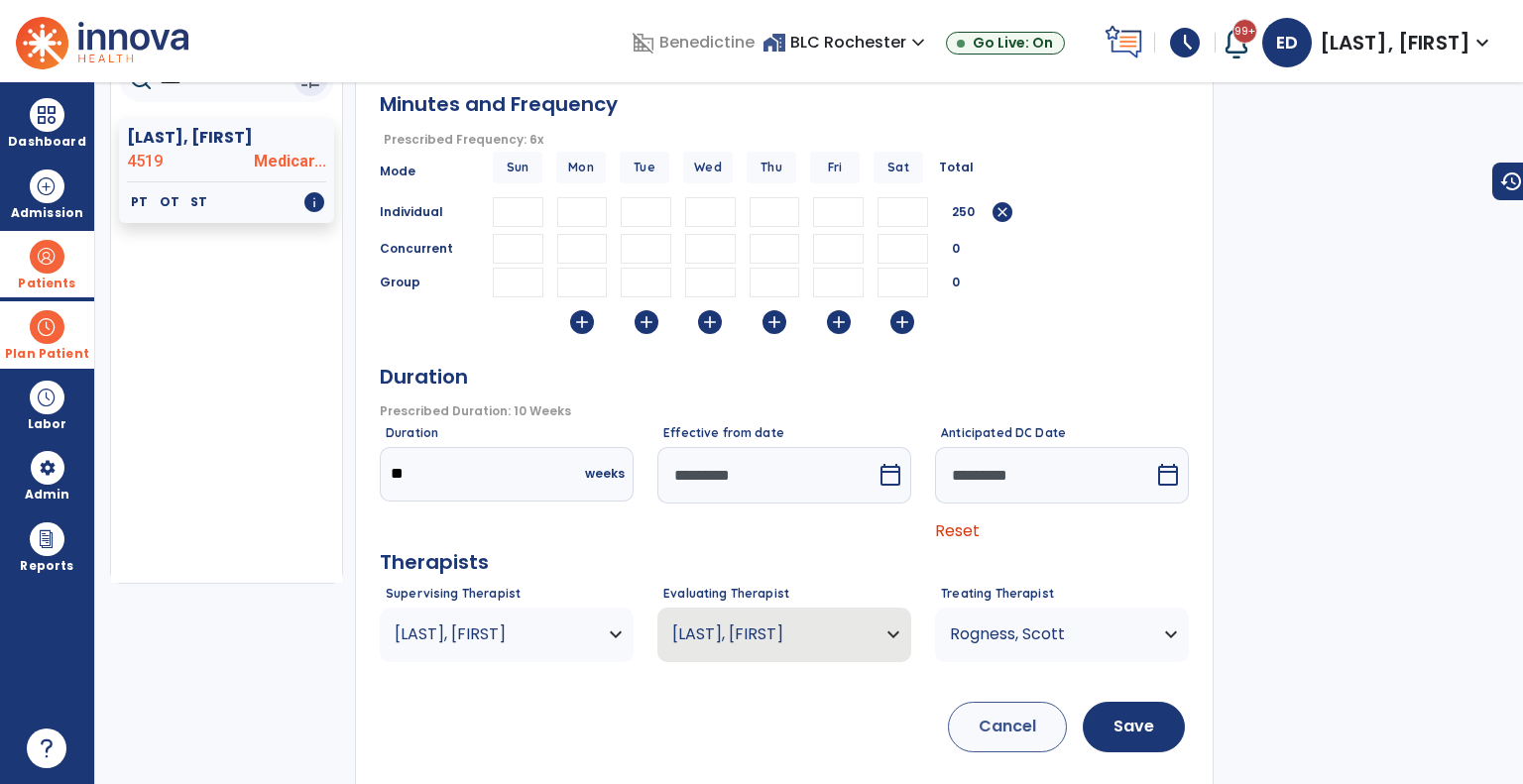 click on "calendar_today" at bounding box center [892, 475] 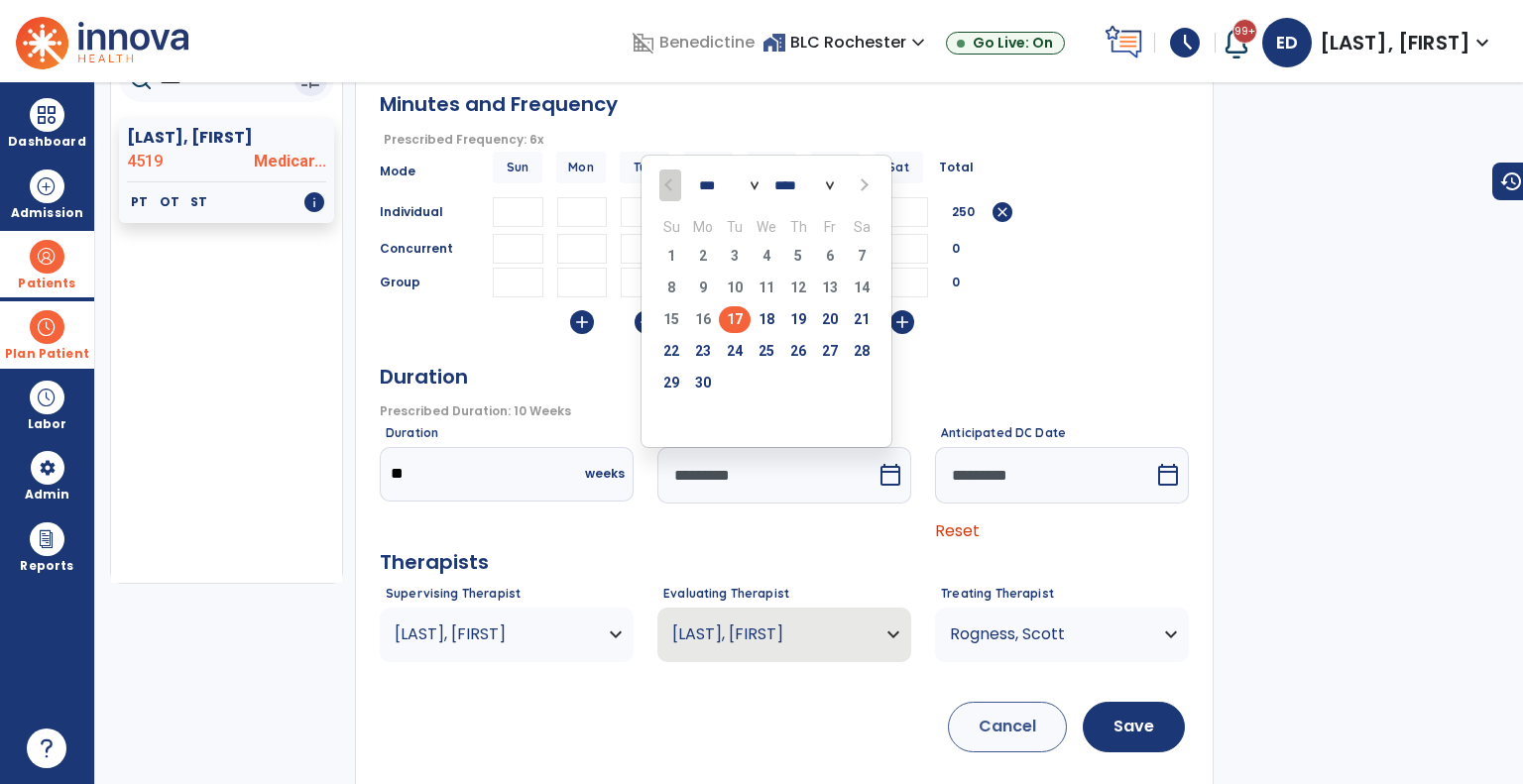 click at bounding box center [863, 185] 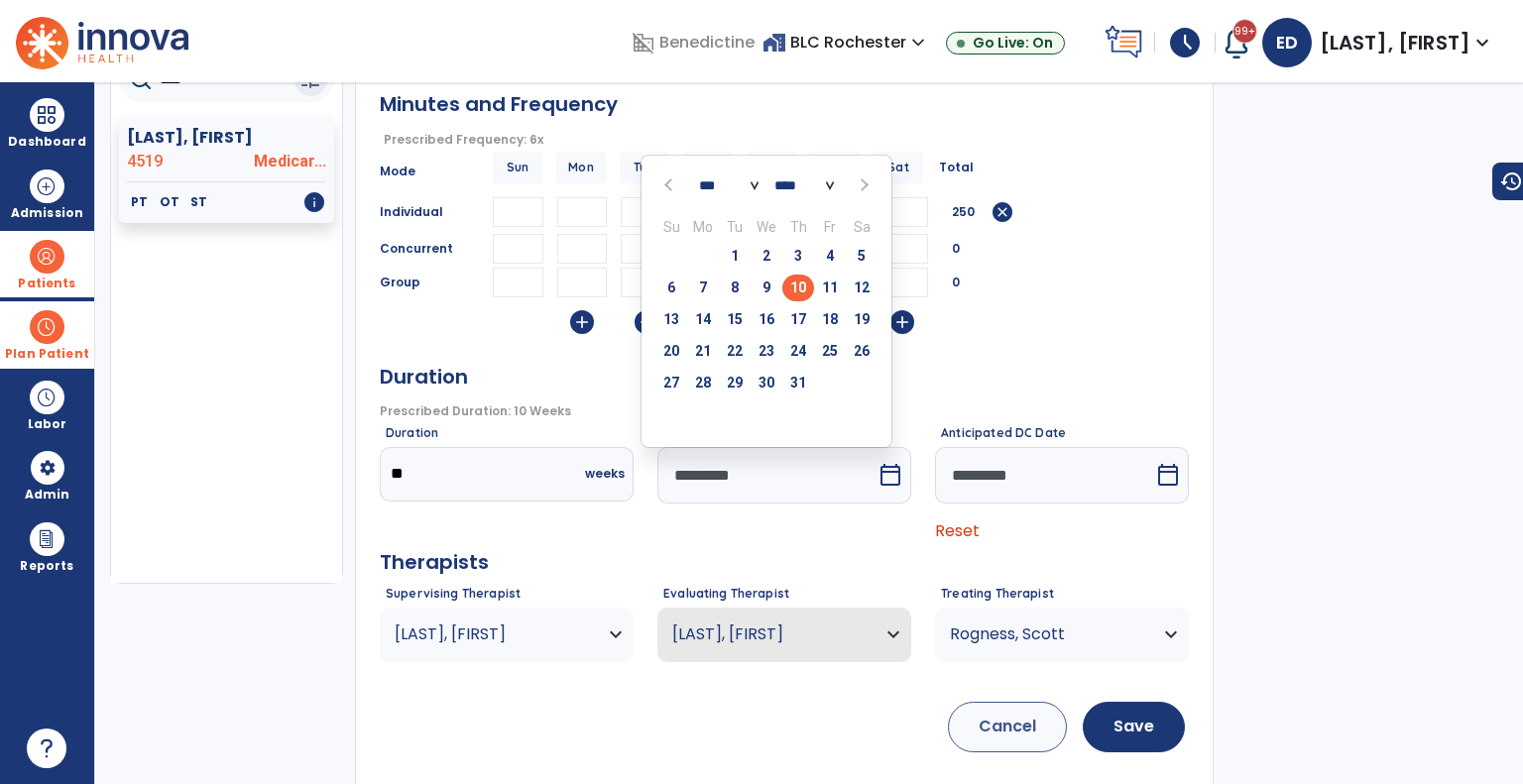 click on "10" at bounding box center (798, 287) 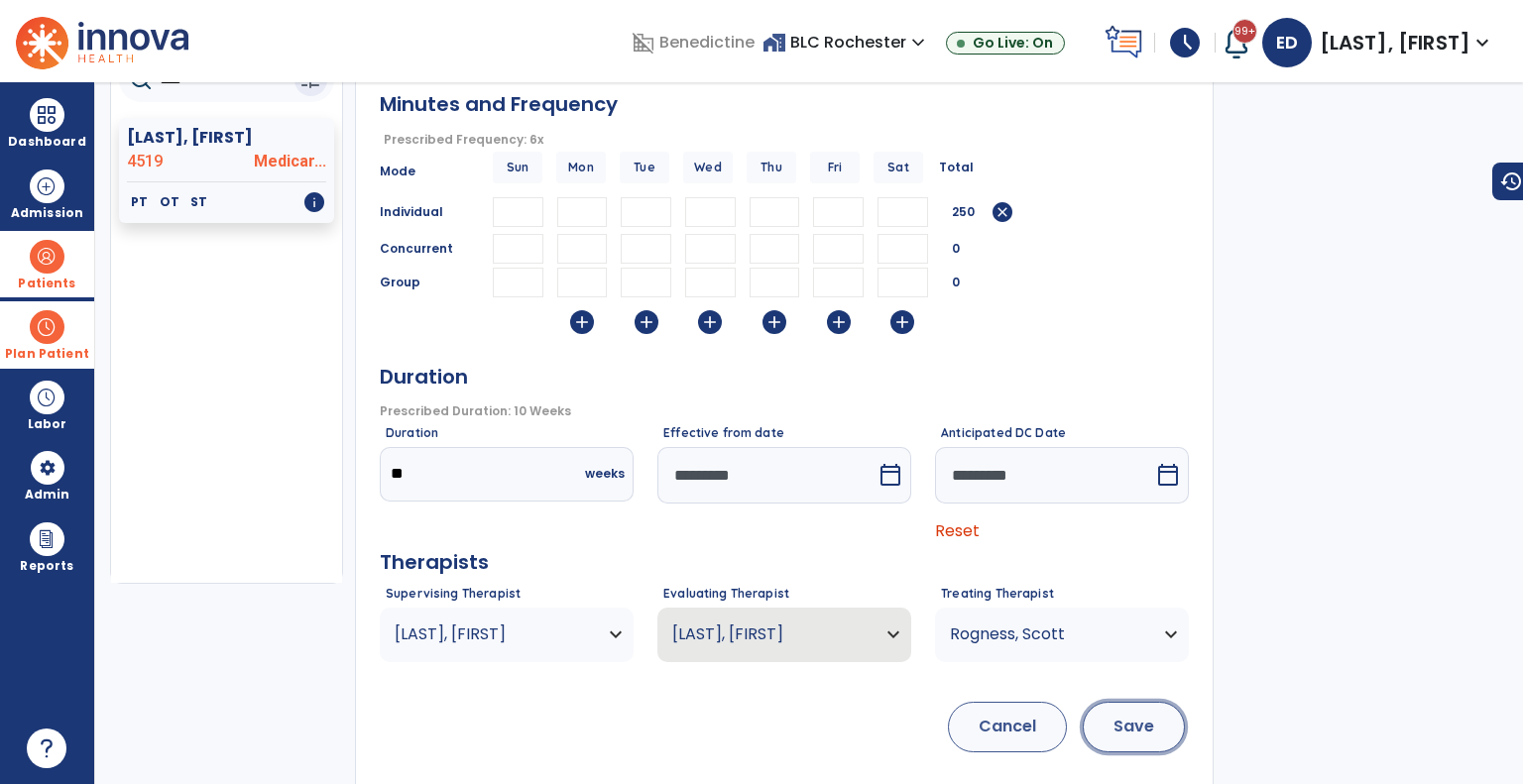 click on "Save" at bounding box center (1133, 727) 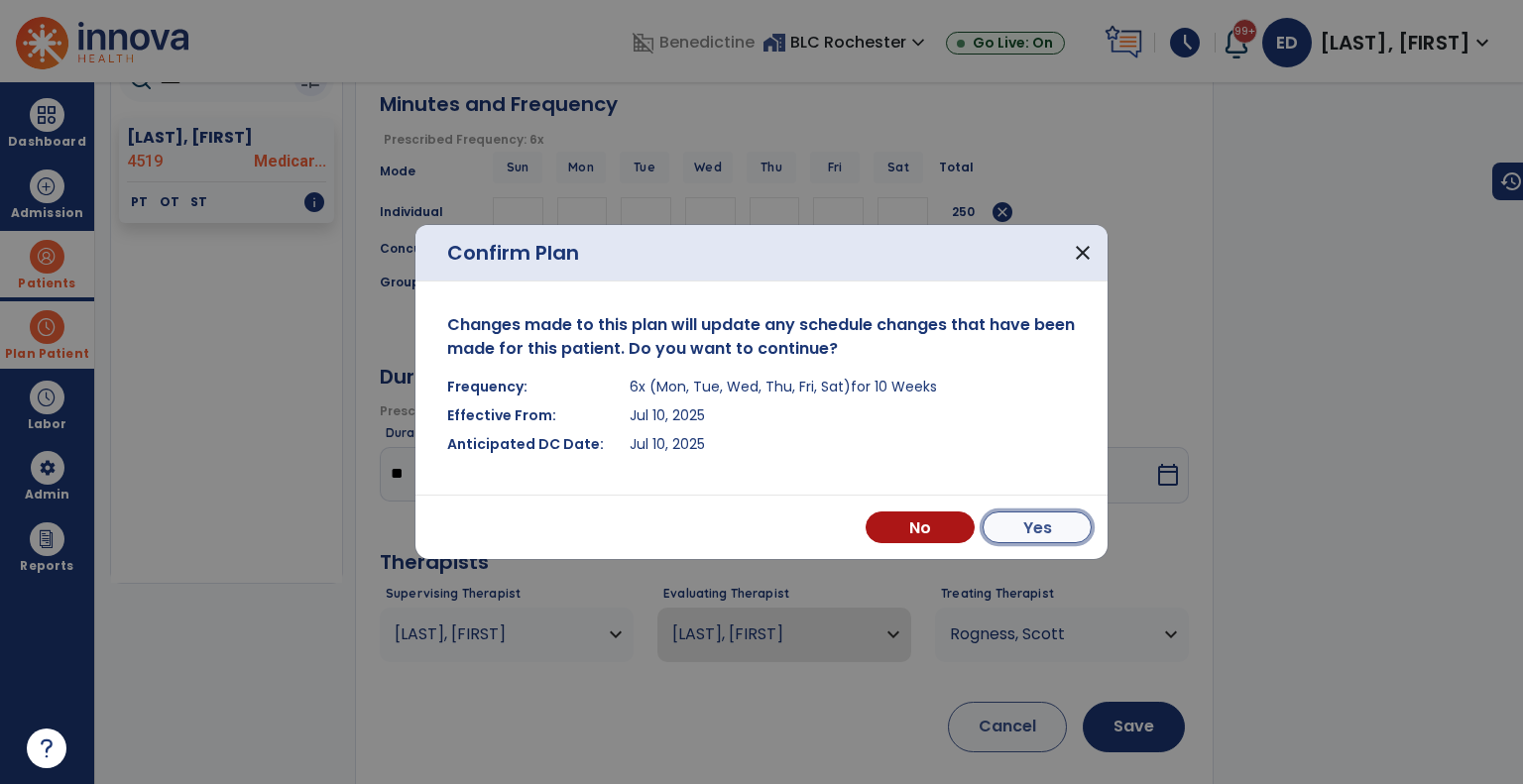 click on "Yes" at bounding box center [1037, 527] 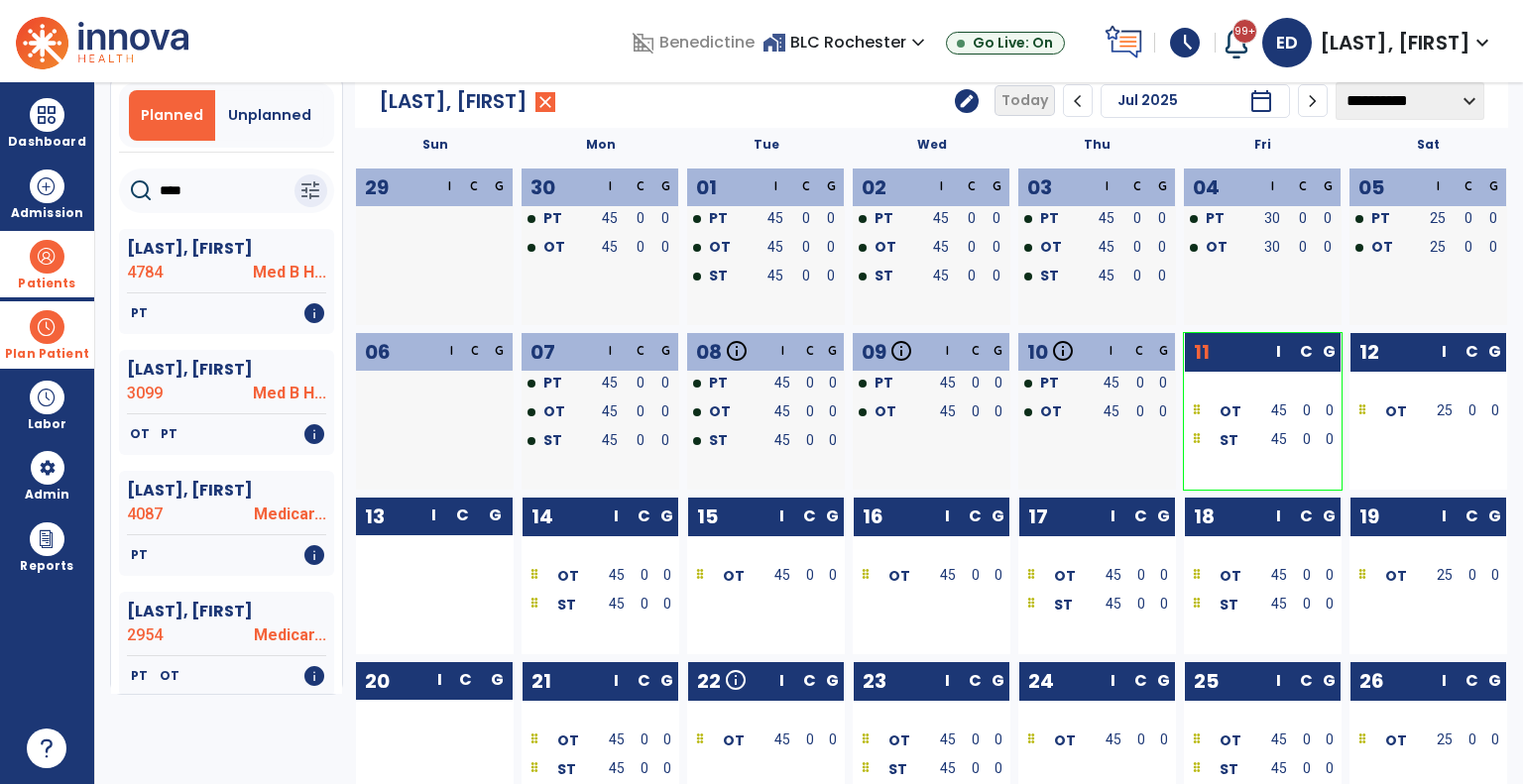 scroll, scrollTop: 0, scrollLeft: 0, axis: both 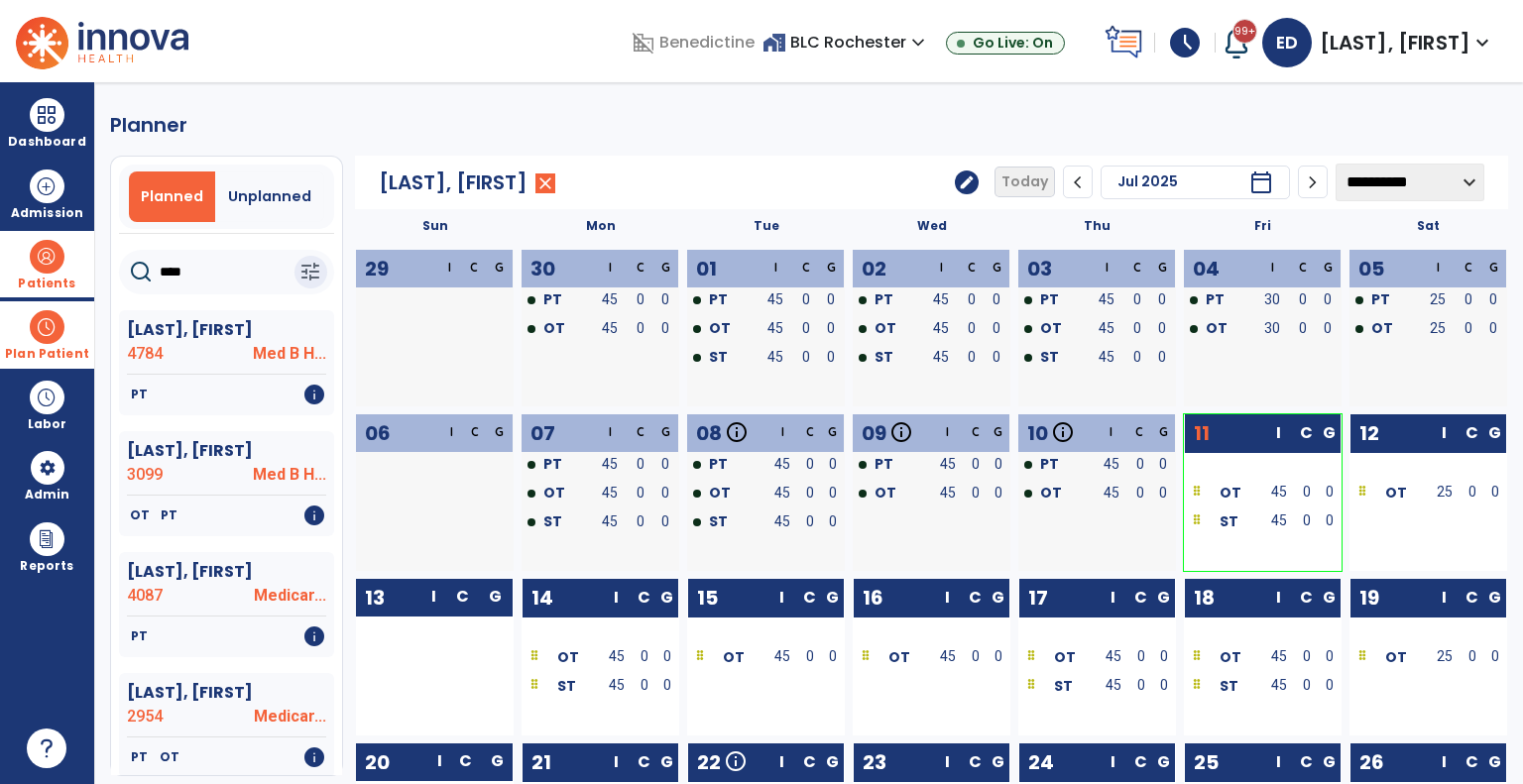 click on "edit" 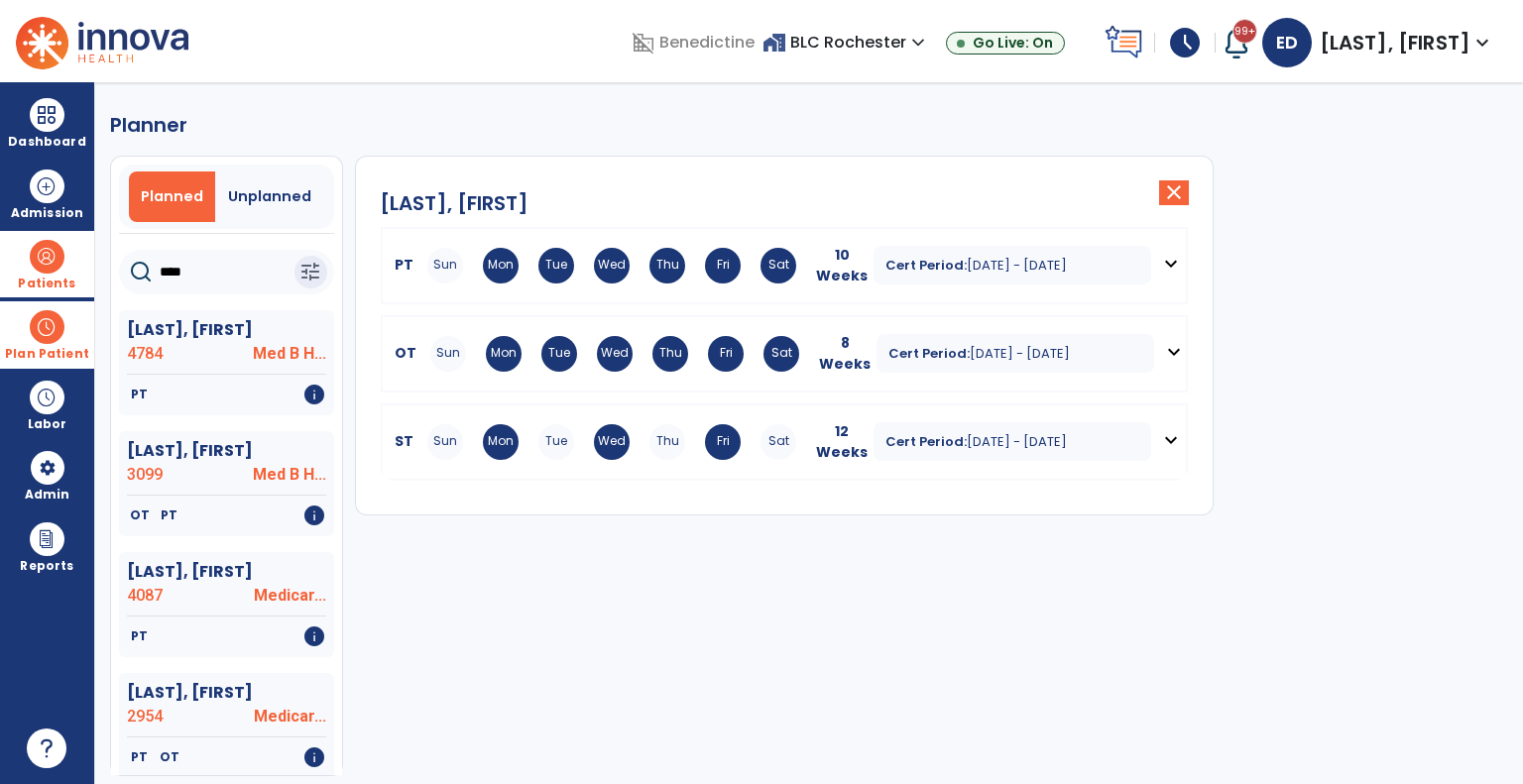 click on "expand_more" at bounding box center [1174, 353] 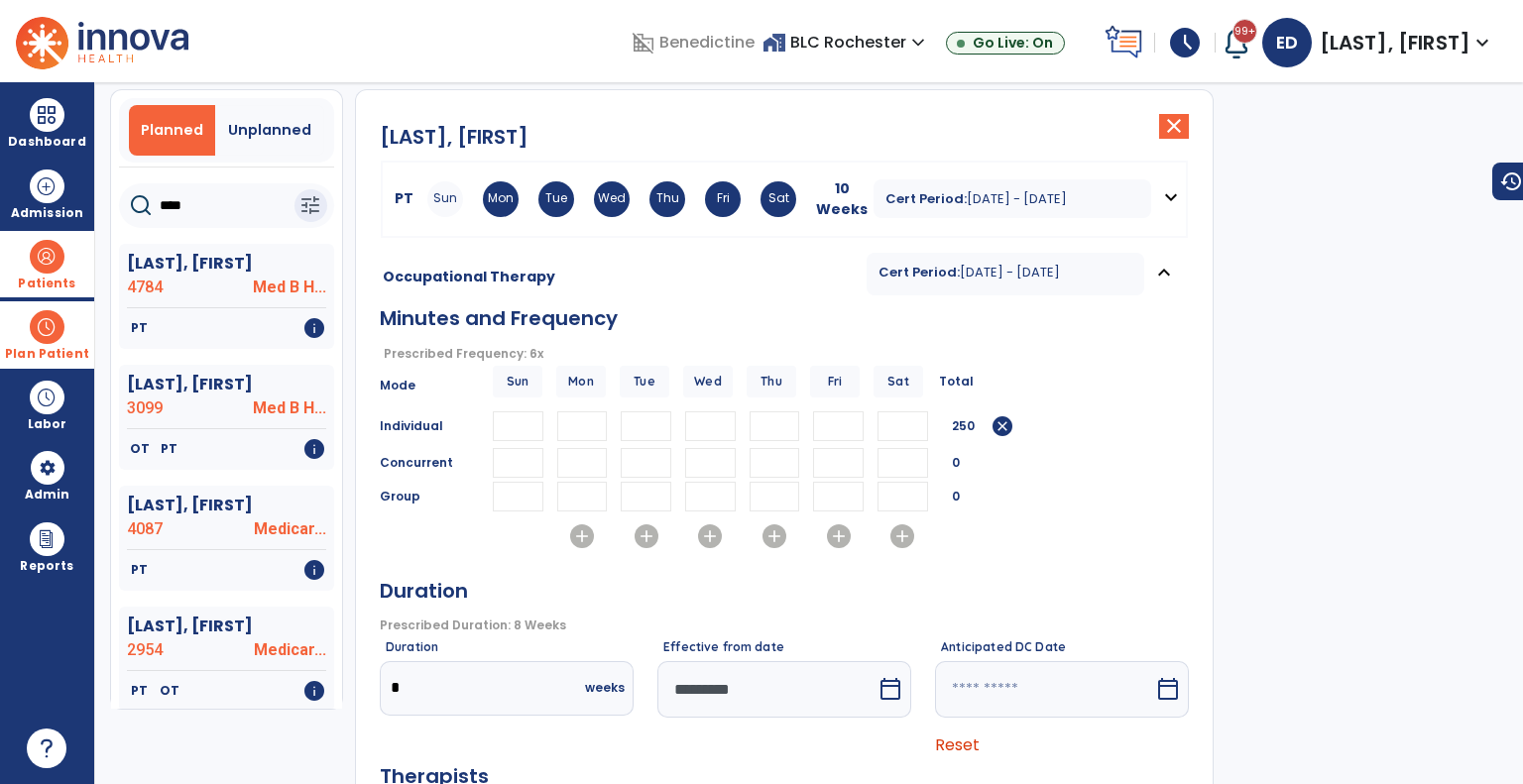 scroll, scrollTop: 99, scrollLeft: 0, axis: vertical 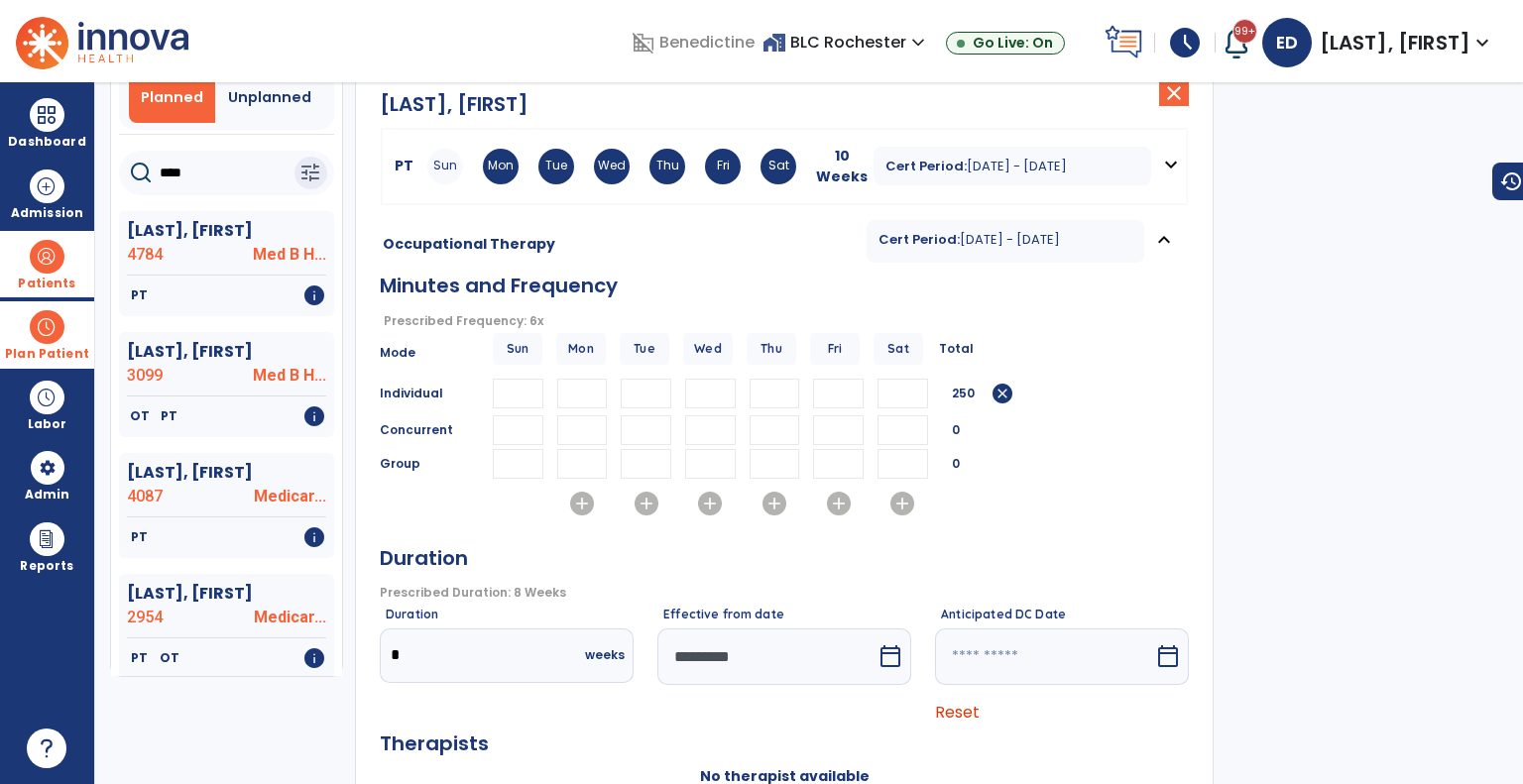 click on "calendar_today" at bounding box center (892, 656) 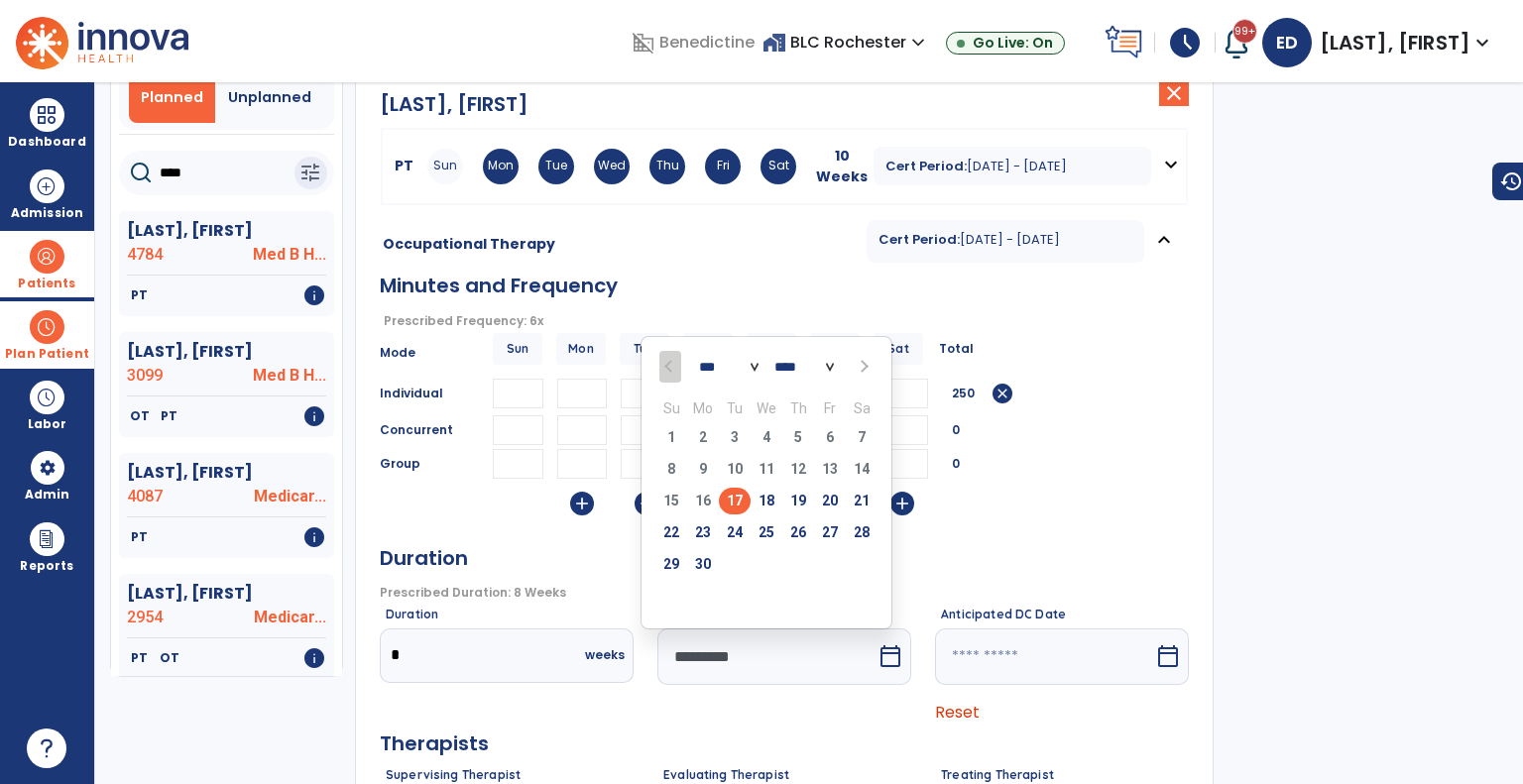 click at bounding box center [863, 367] 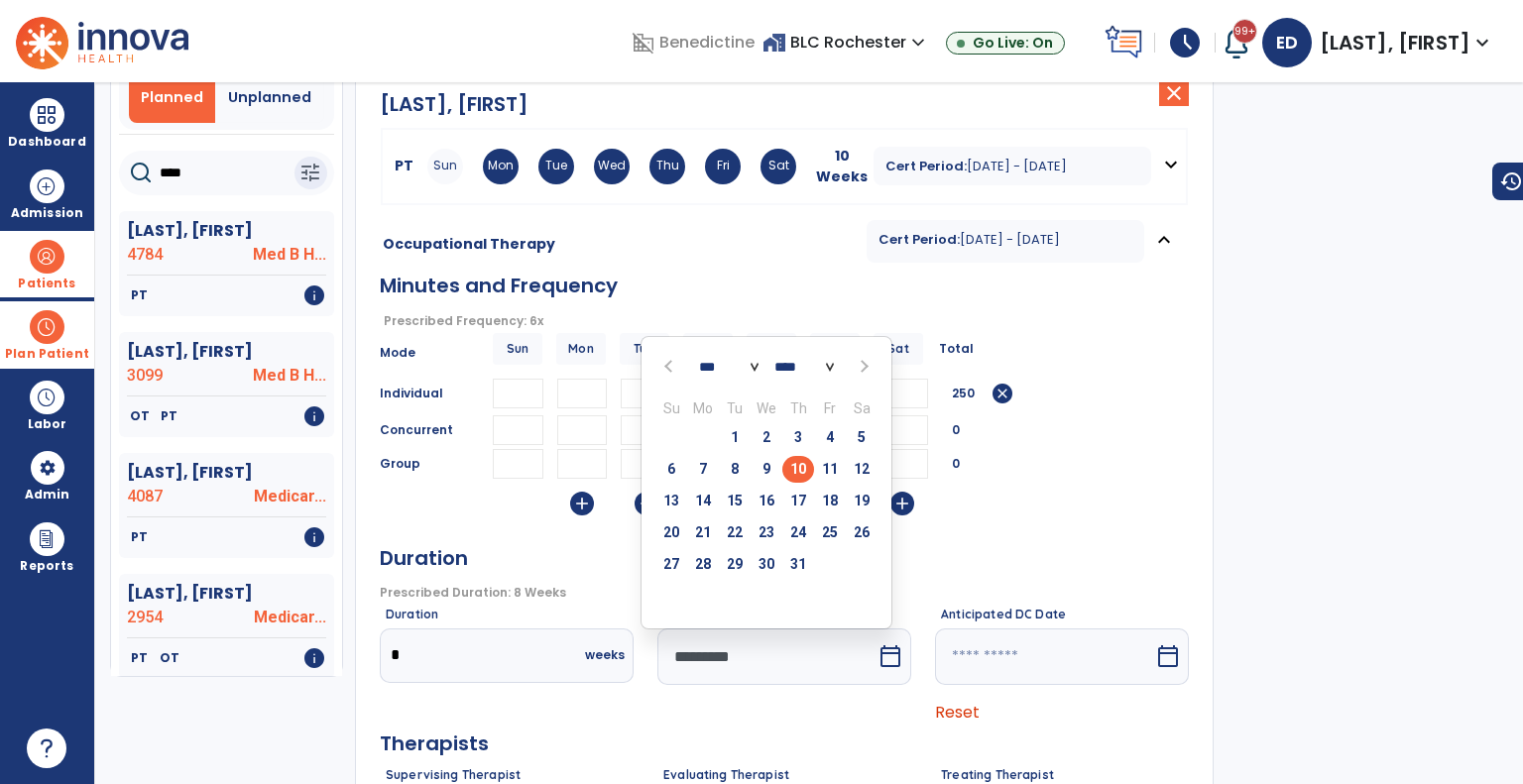 click on "10" at bounding box center [798, 469] 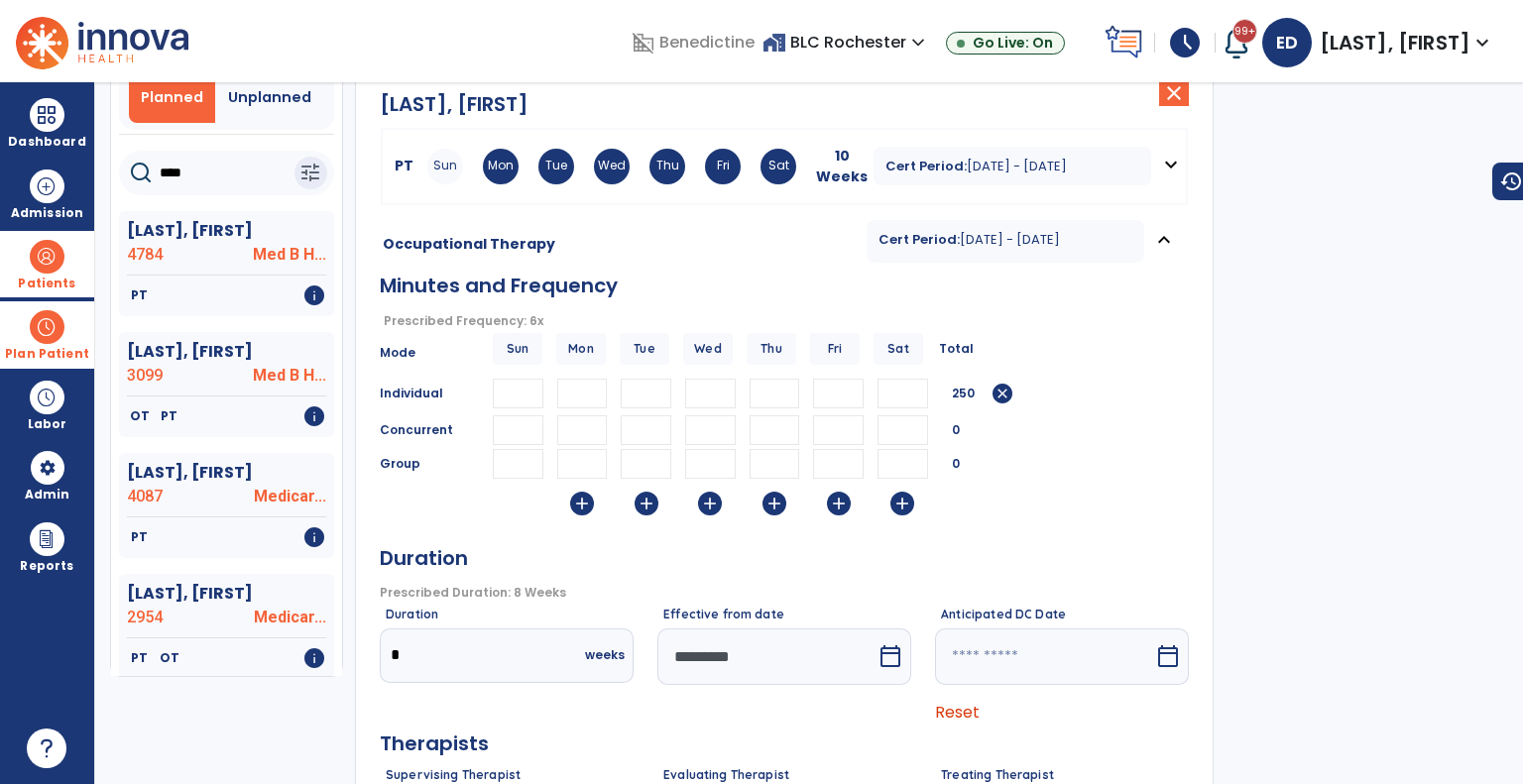 click at bounding box center [1044, 656] 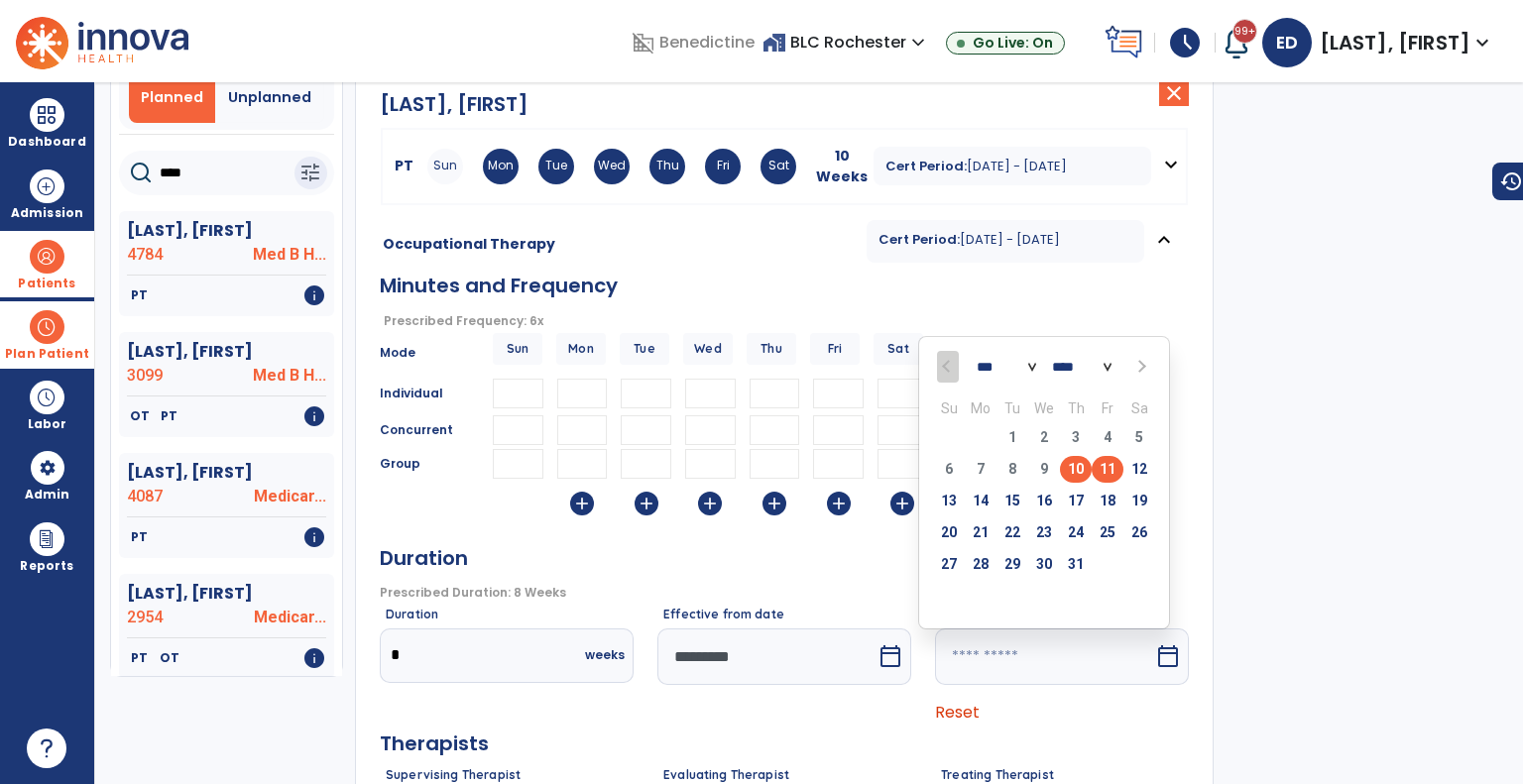 click on "10" at bounding box center [1076, 469] 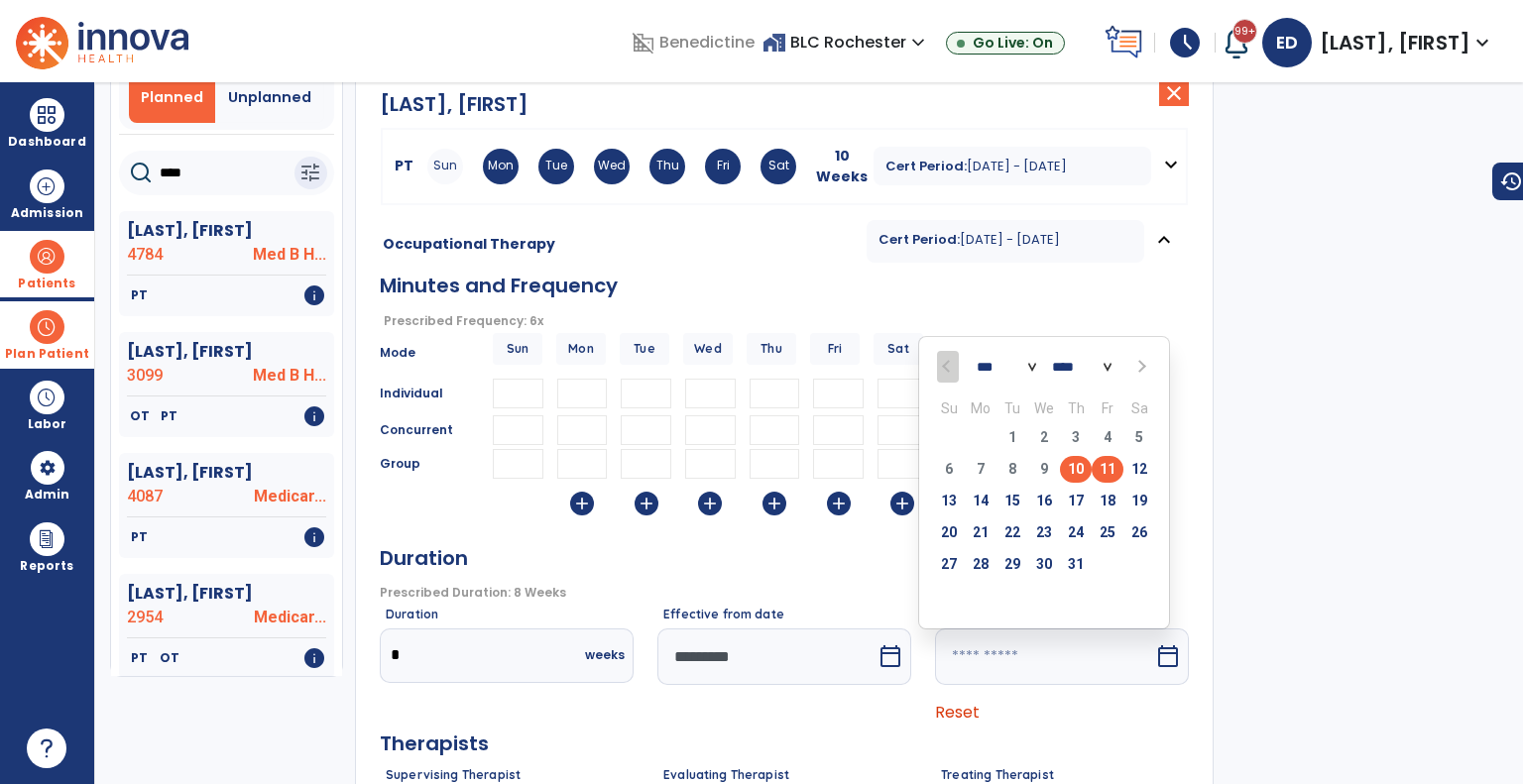 type on "*********" 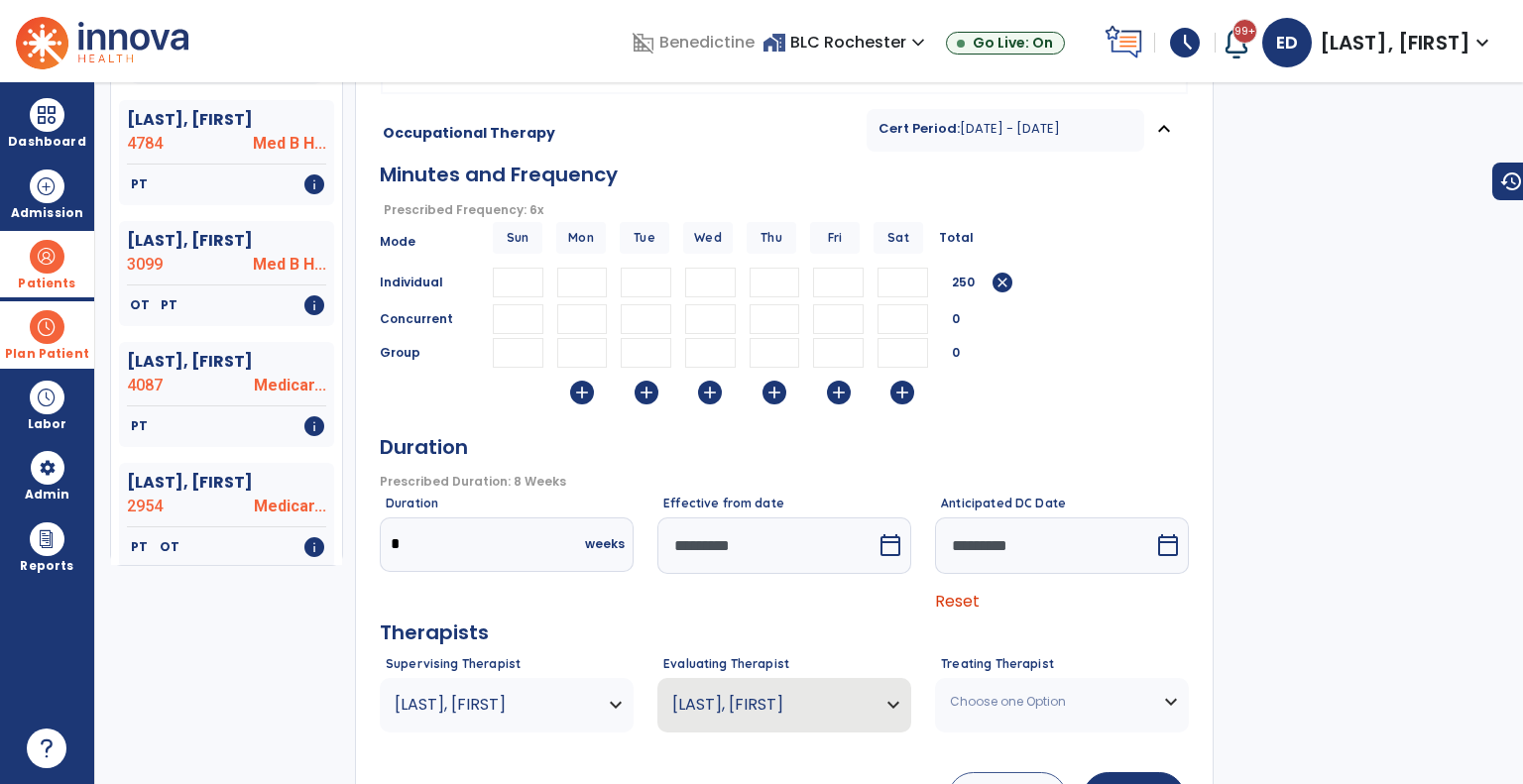 scroll, scrollTop: 391, scrollLeft: 0, axis: vertical 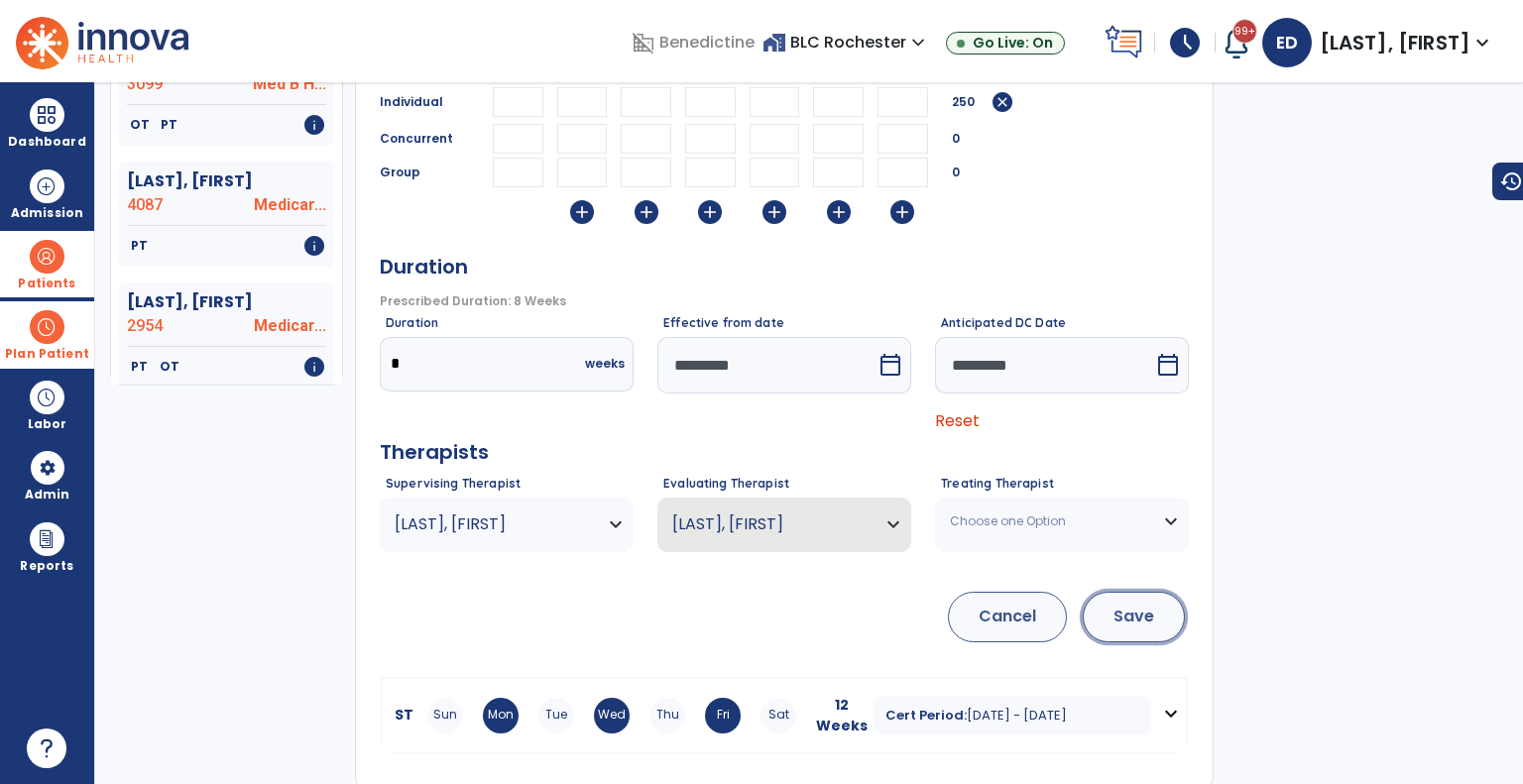click on "Save" at bounding box center [1133, 616] 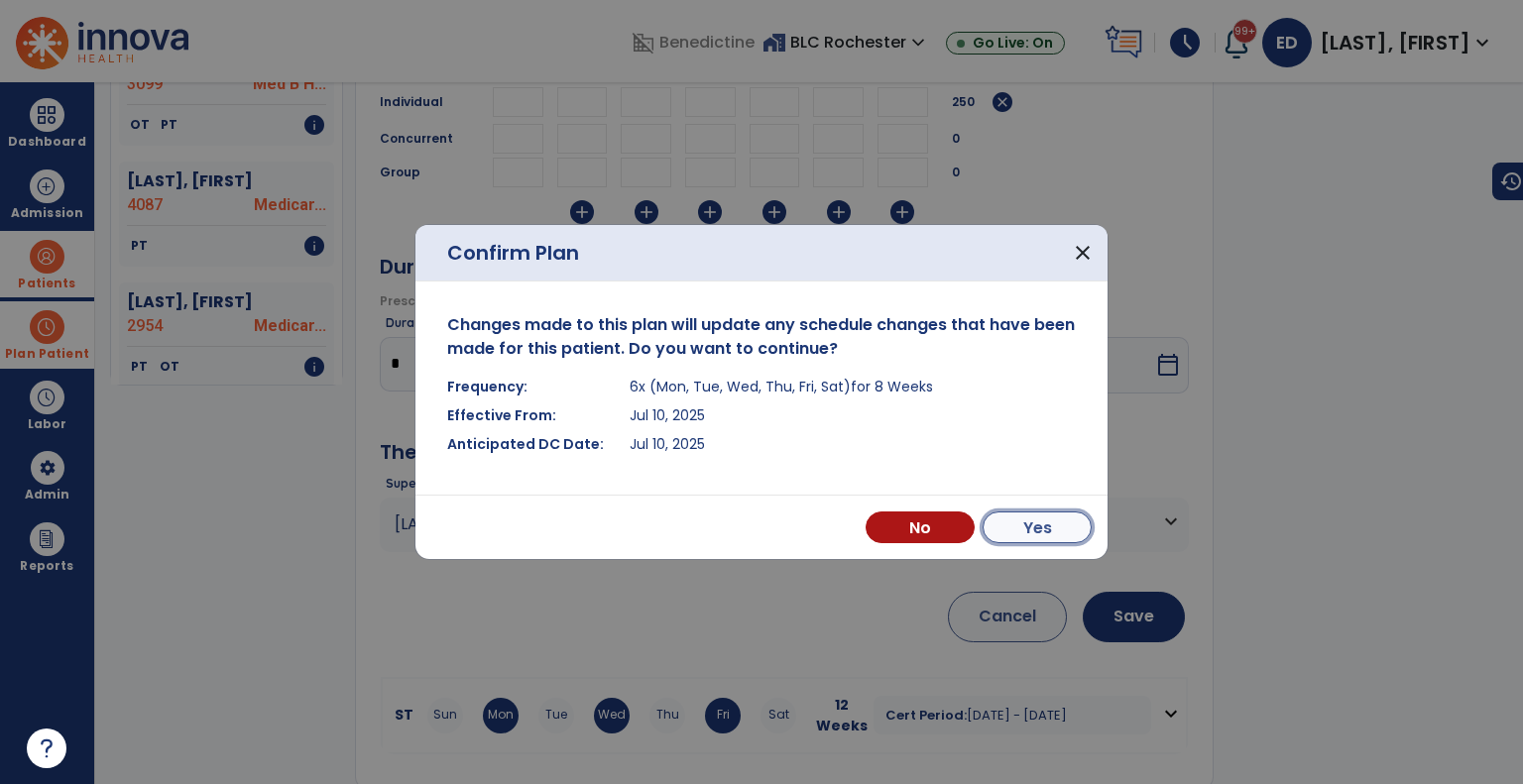 click on "Yes" at bounding box center [1037, 527] 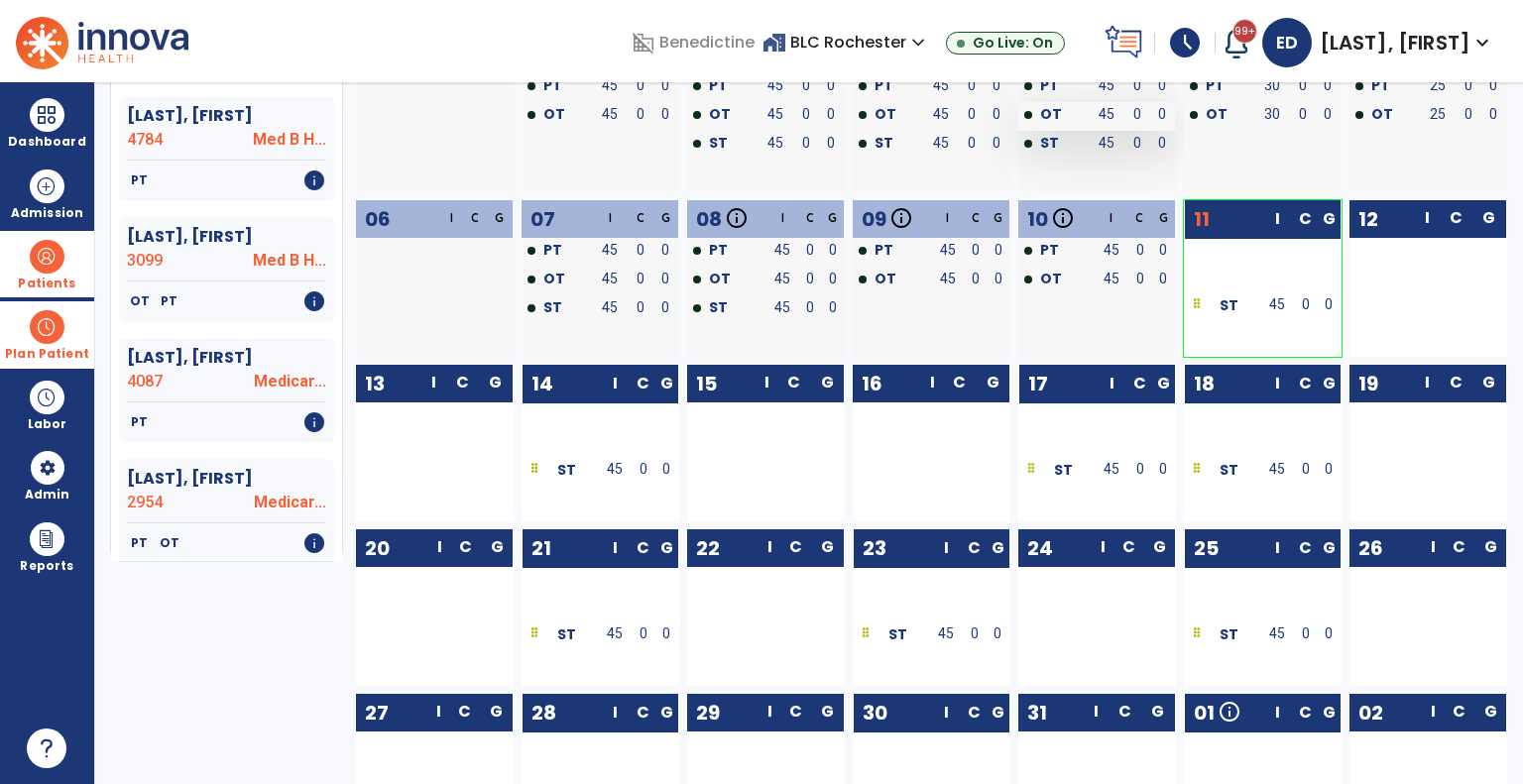 scroll, scrollTop: 82, scrollLeft: 0, axis: vertical 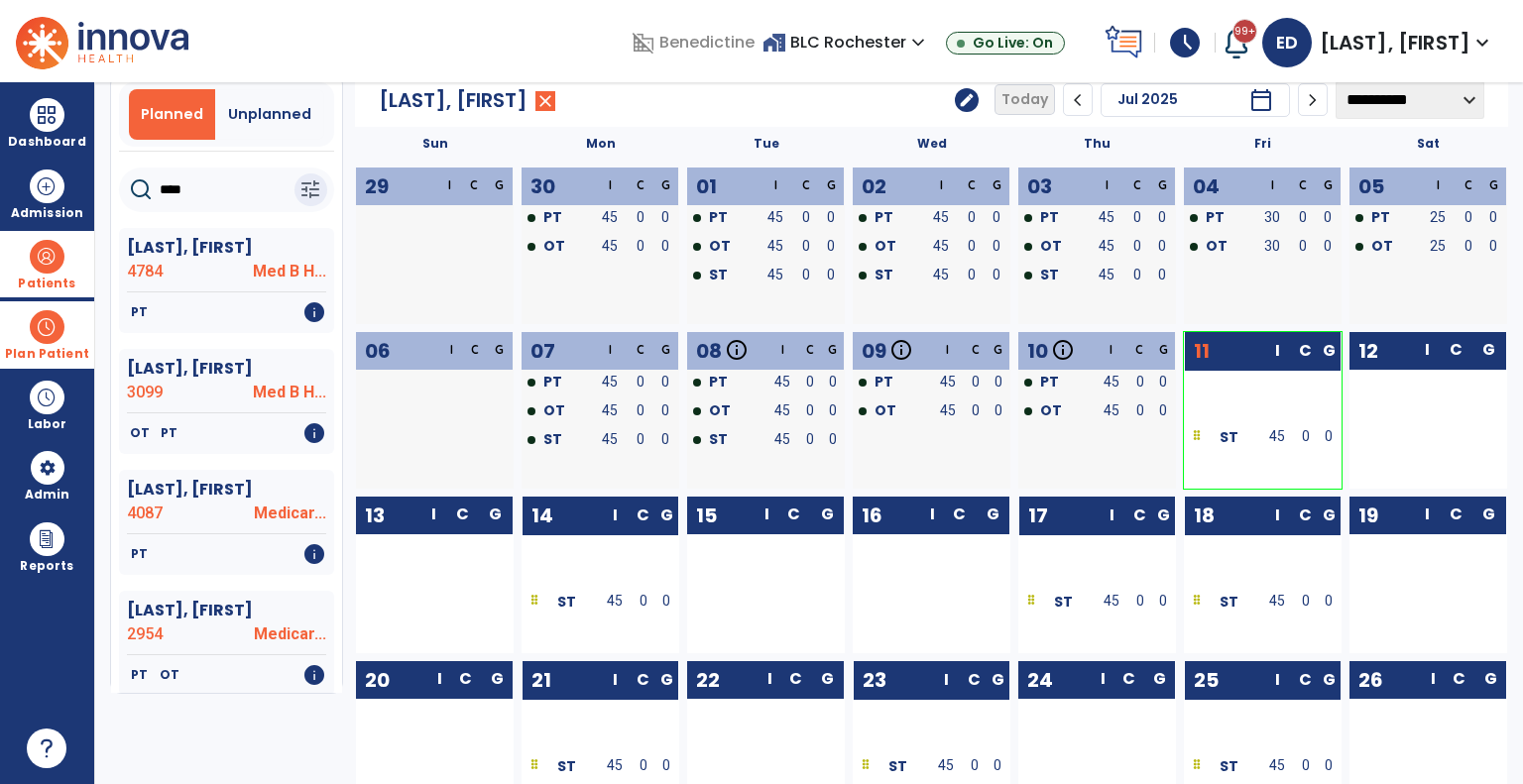 click on "edit" 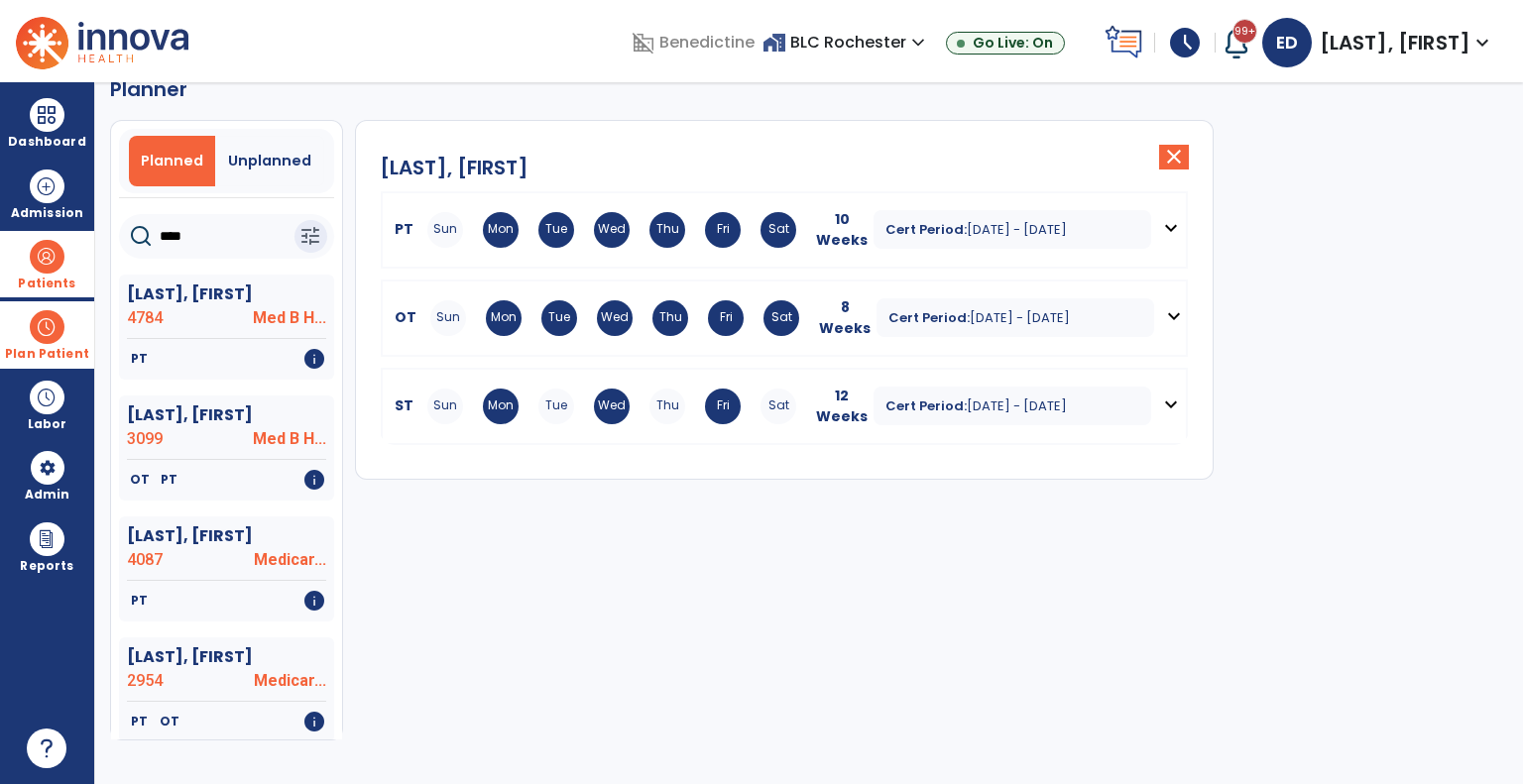 click on "Jun 18, 2025 - Sep 9, 2025" at bounding box center (1016, 405) 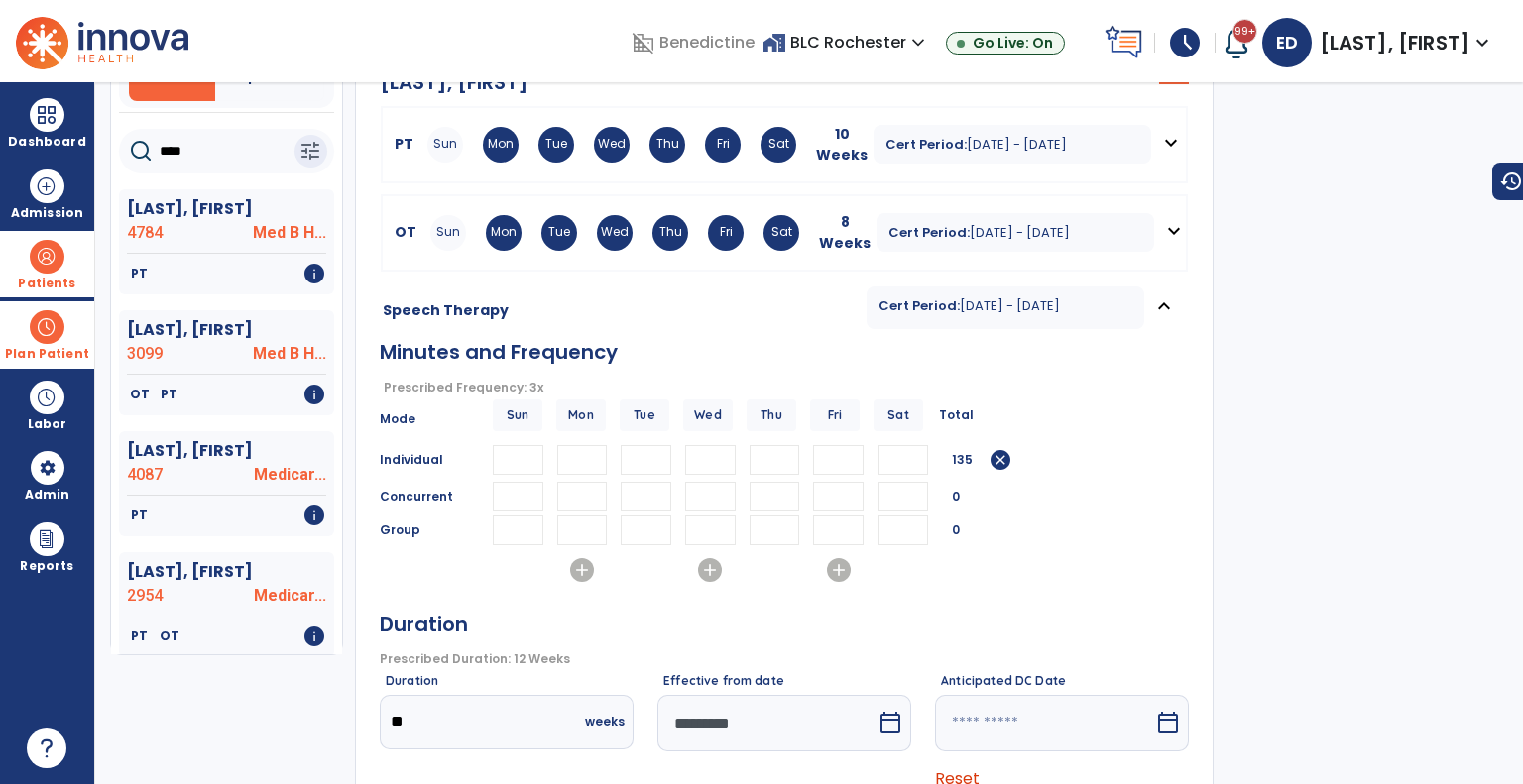 scroll, scrollTop: 234, scrollLeft: 0, axis: vertical 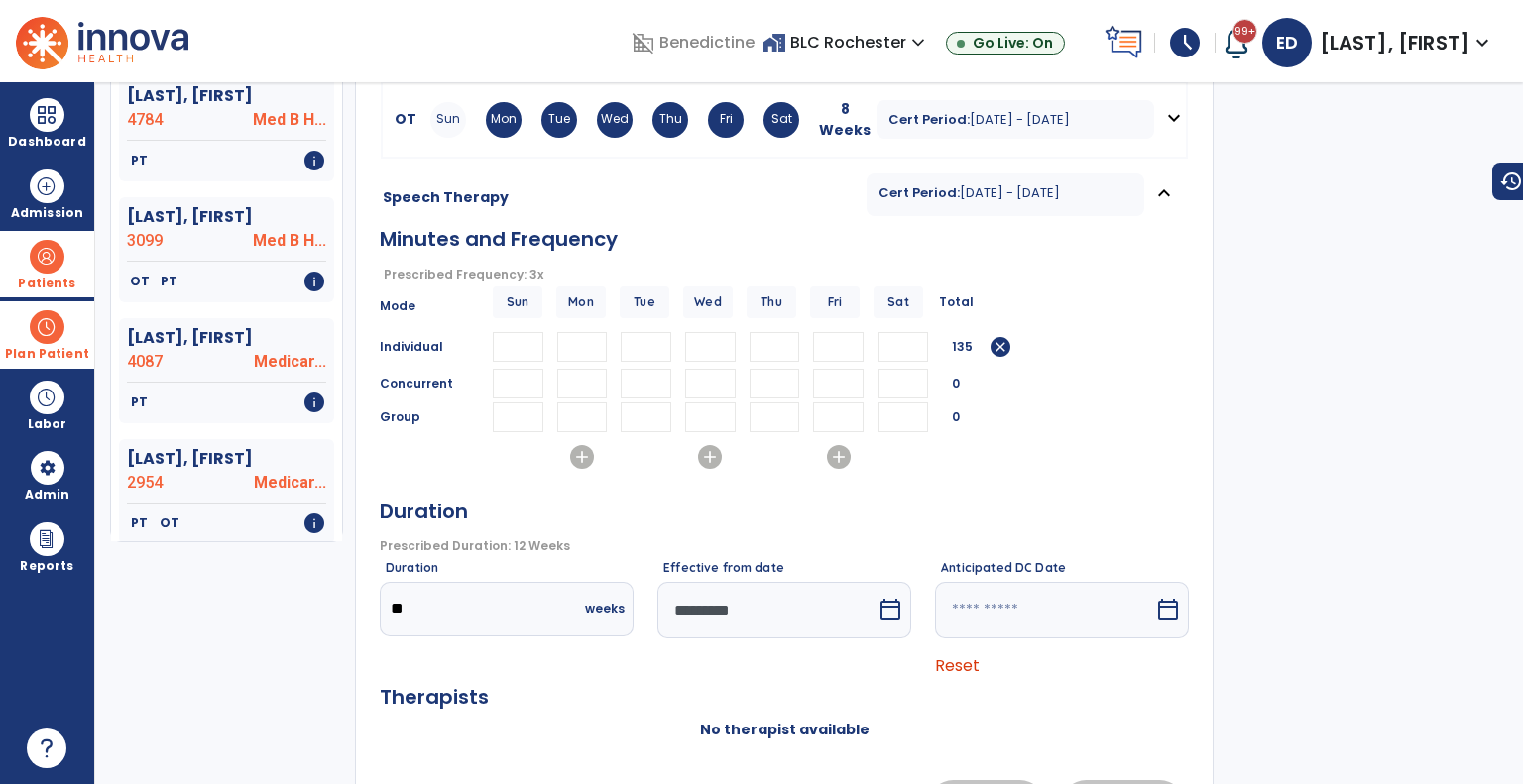 click on "*********" at bounding box center [766, 610] 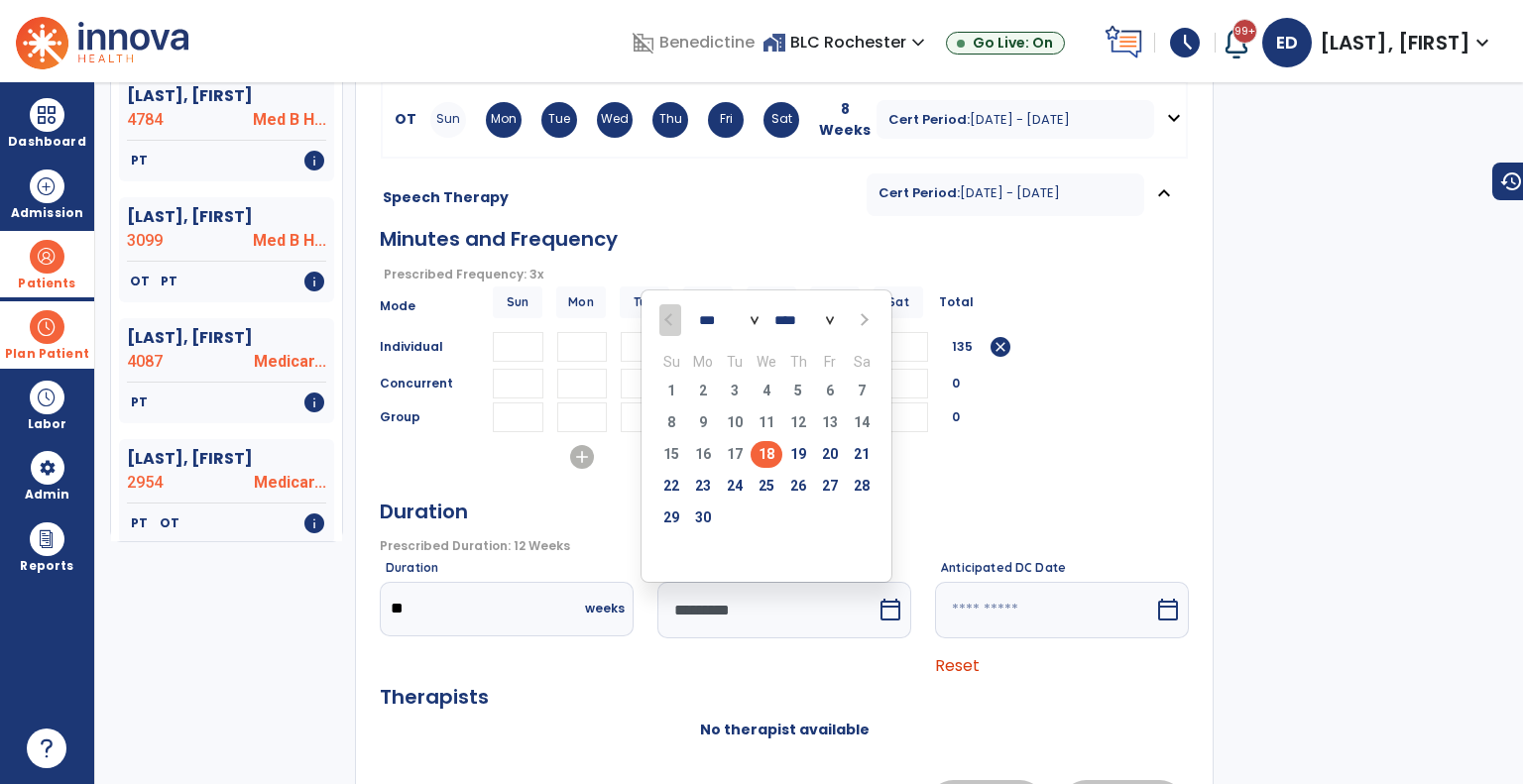 click at bounding box center (863, 320) 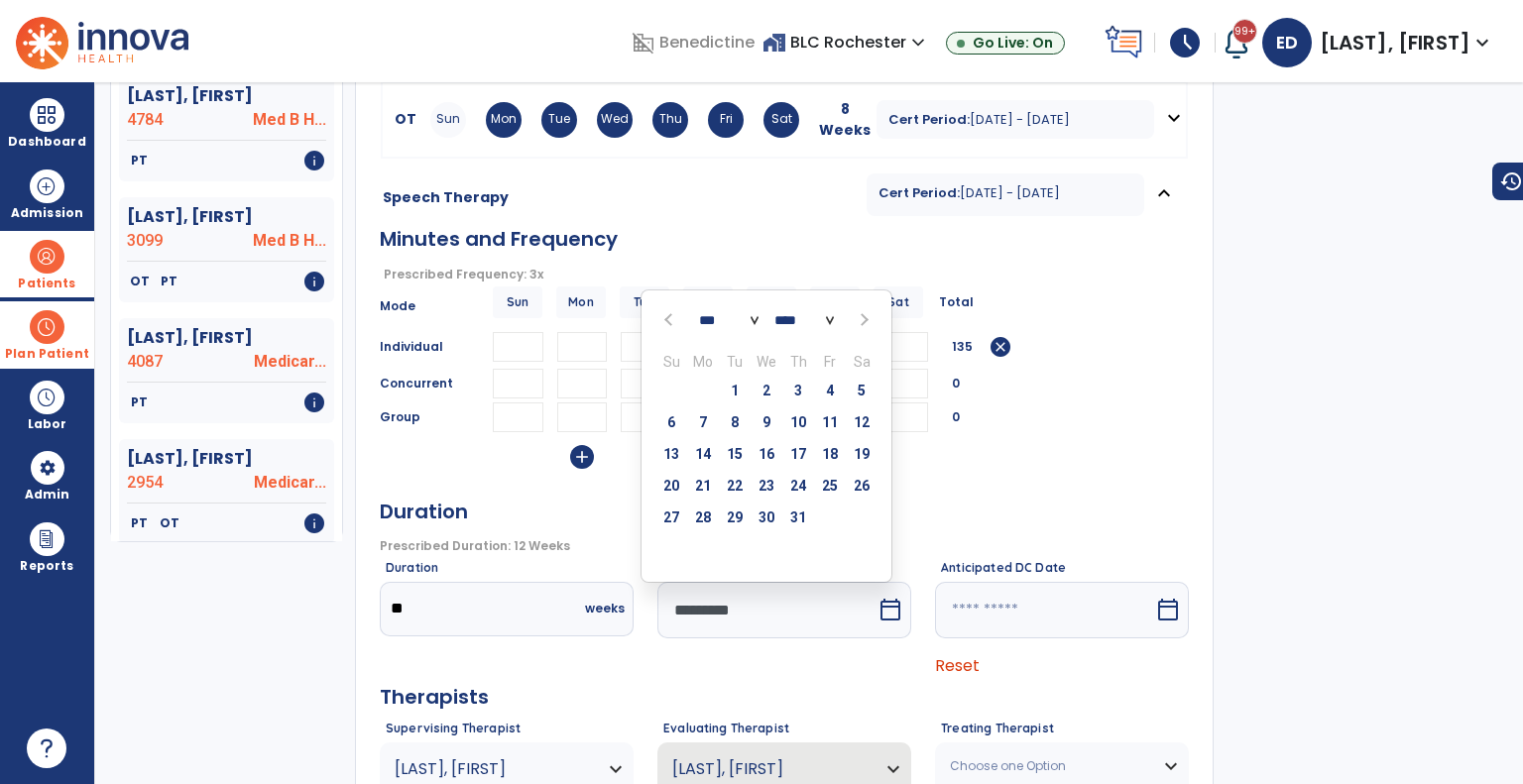select on "*" 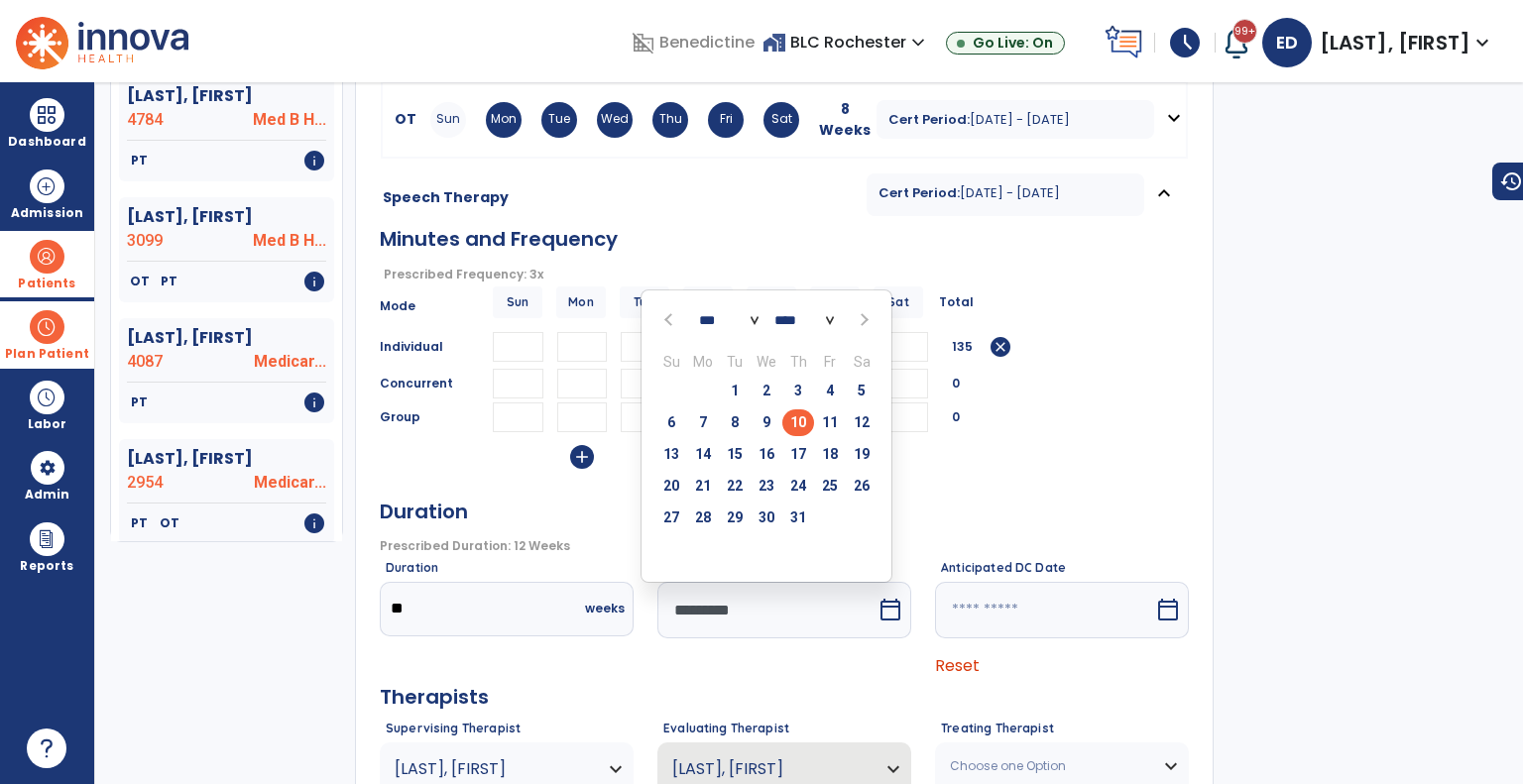 click on "10" at bounding box center [798, 422] 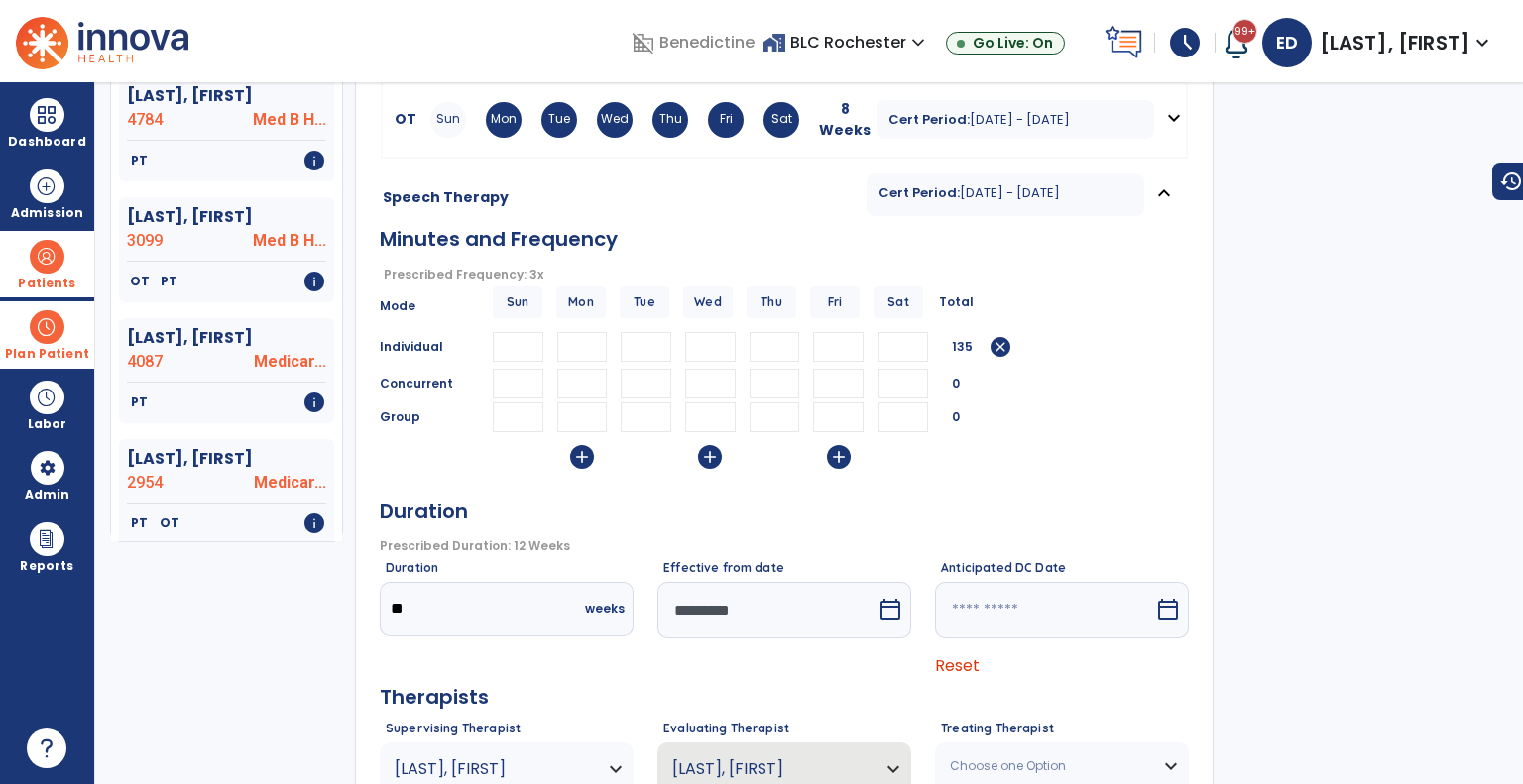 click at bounding box center [1044, 610] 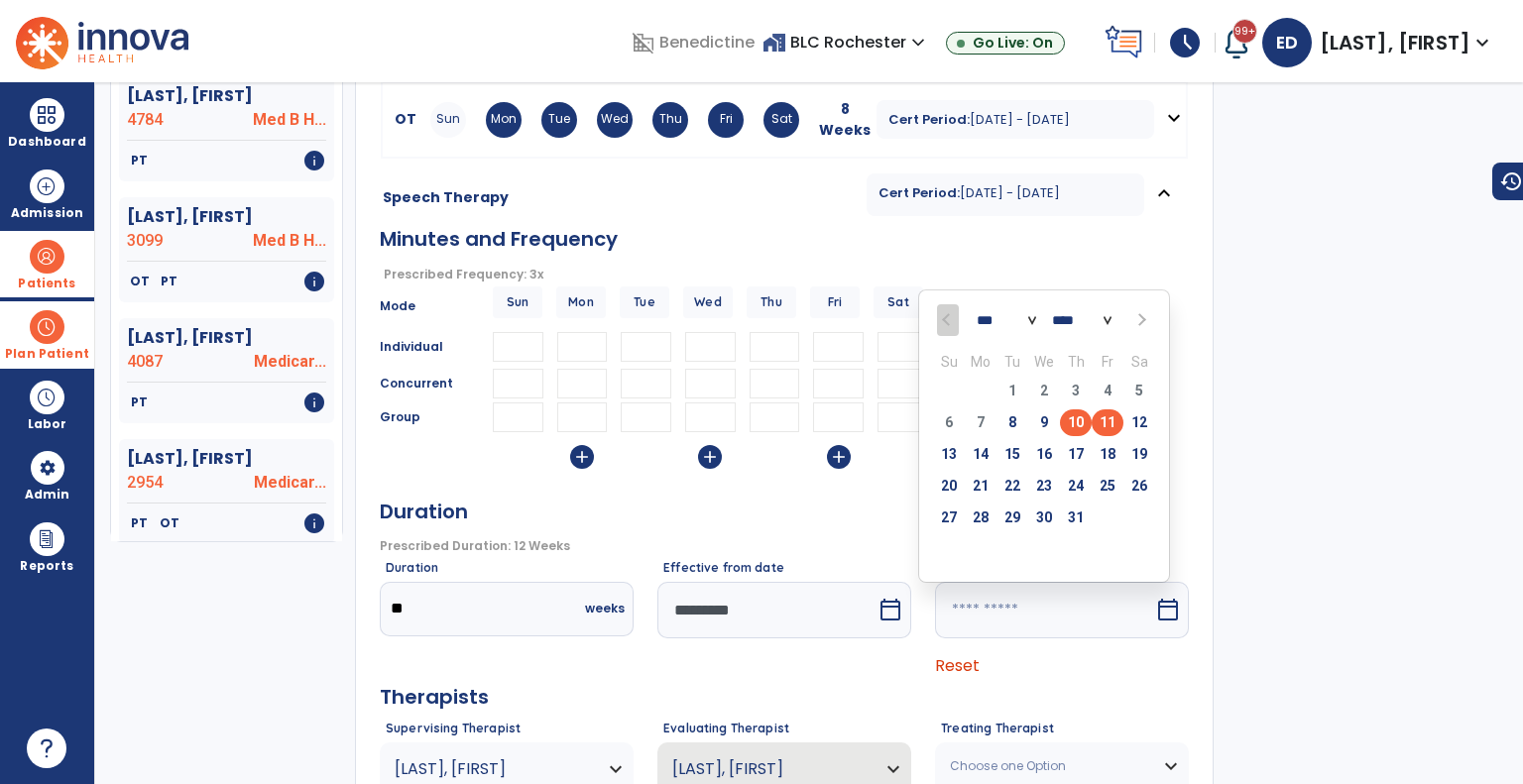 click on "10" at bounding box center [1076, 422] 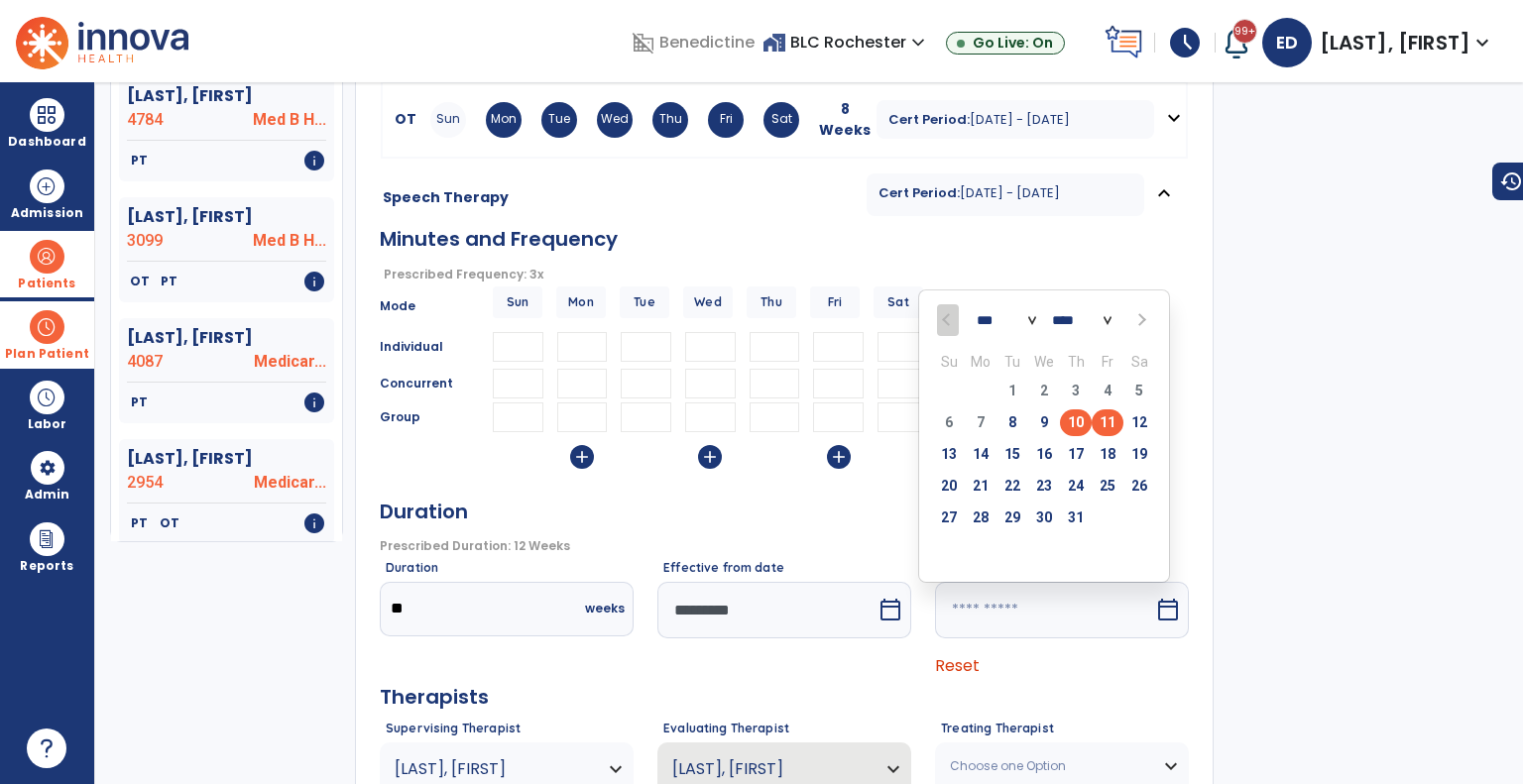 type on "*********" 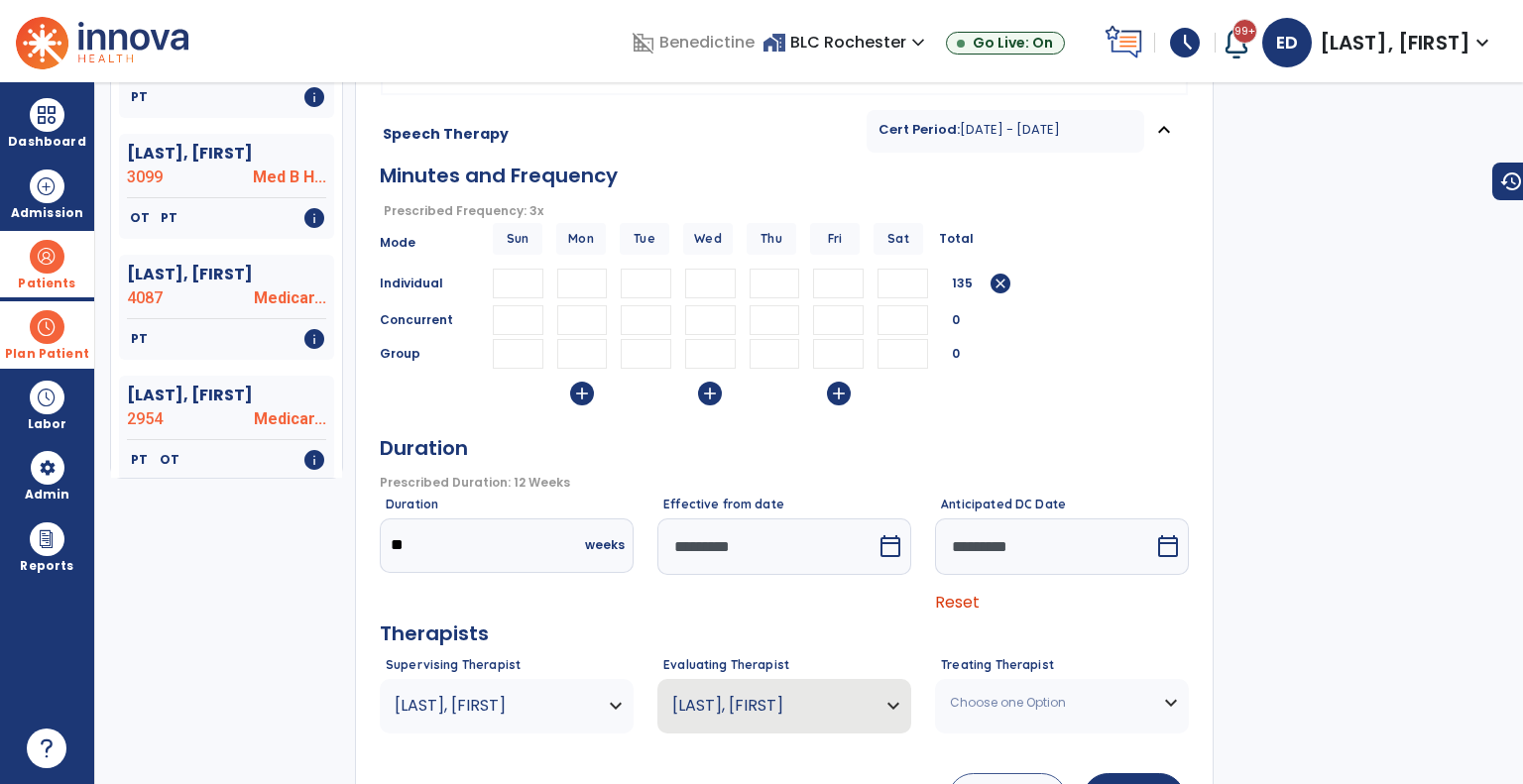 scroll, scrollTop: 391, scrollLeft: 0, axis: vertical 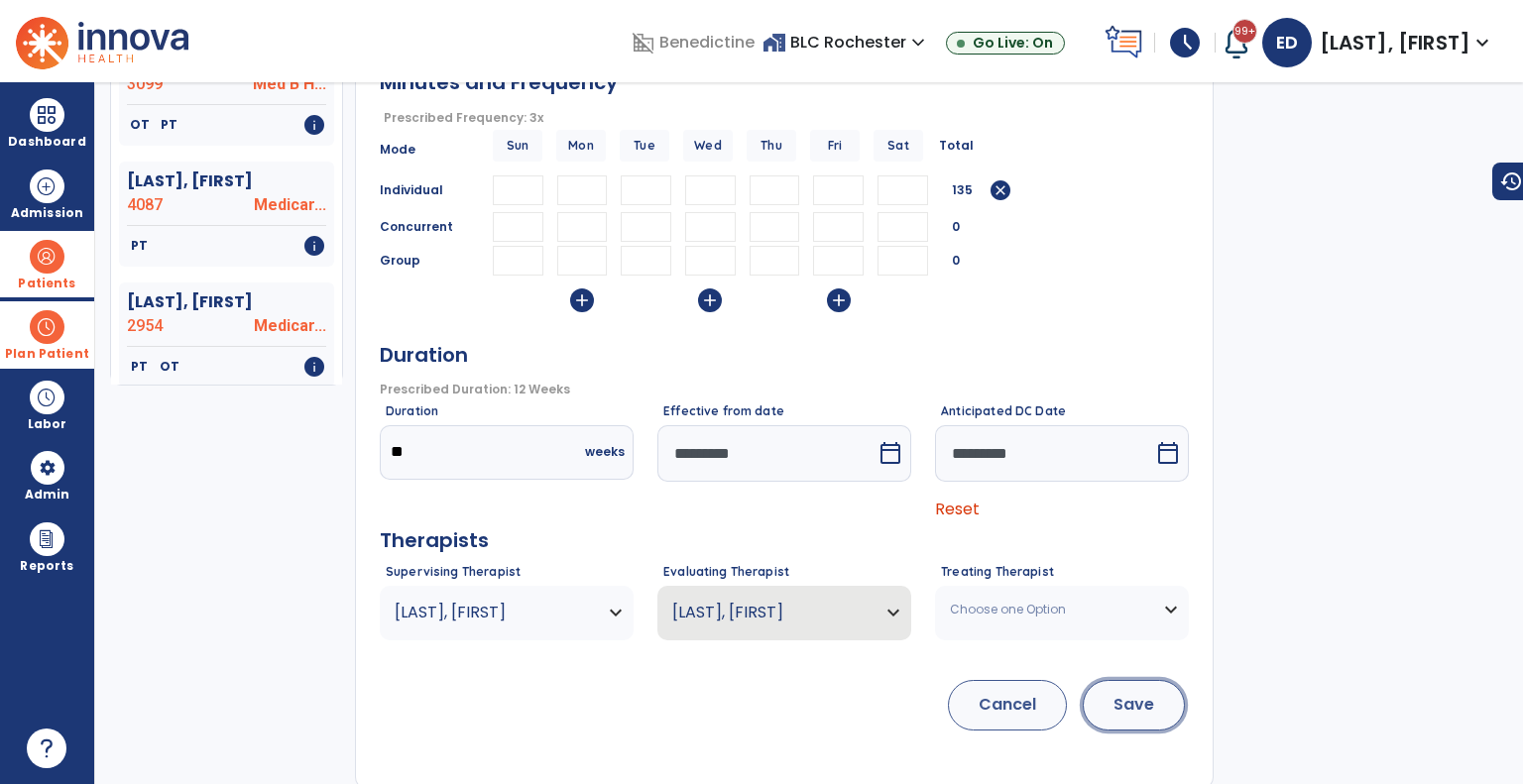 click on "Save" at bounding box center [1133, 705] 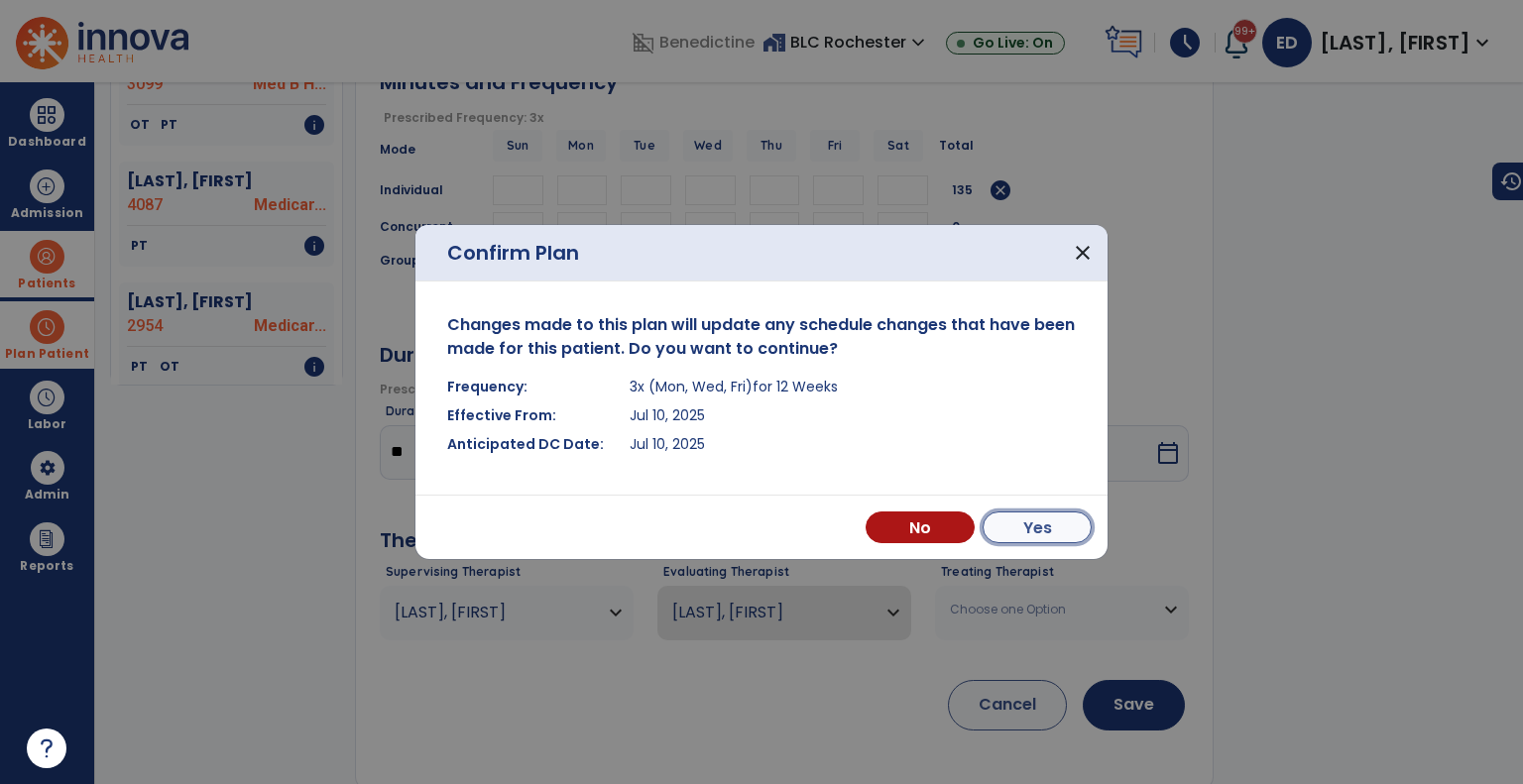 click on "Yes" at bounding box center (1037, 527) 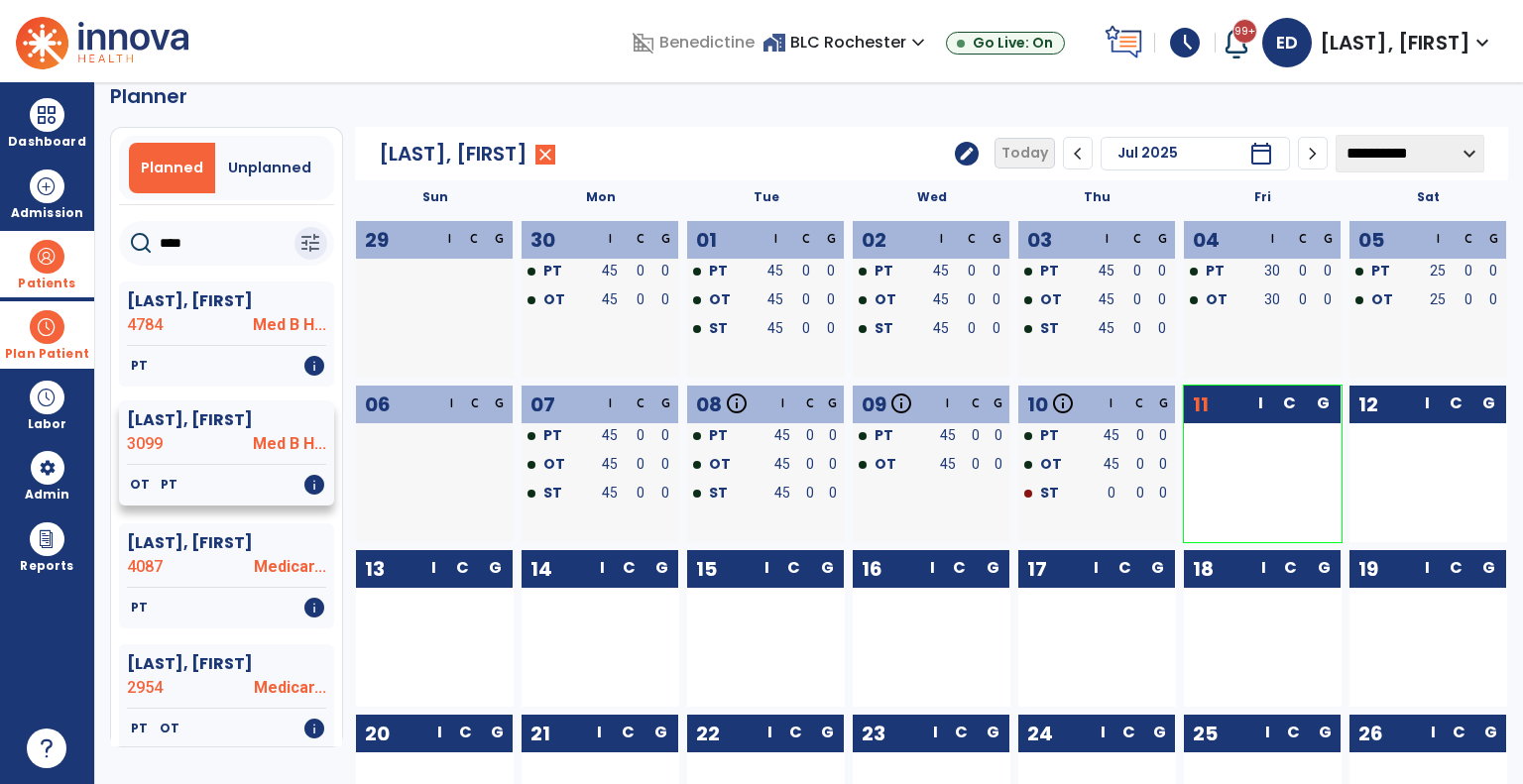 scroll, scrollTop: 0, scrollLeft: 0, axis: both 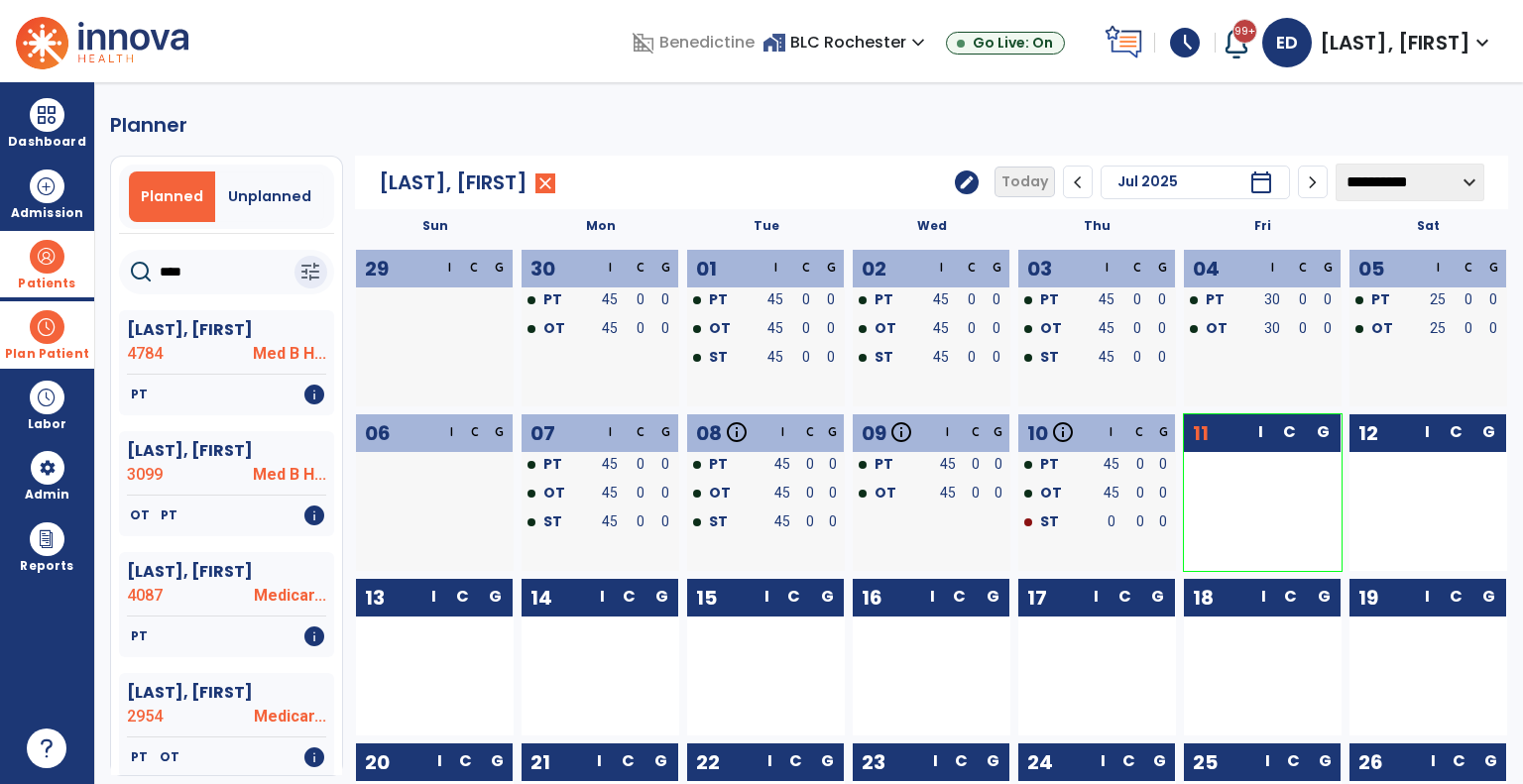 drag, startPoint x: 246, startPoint y: 271, endPoint x: 88, endPoint y: 275, distance: 158.05062 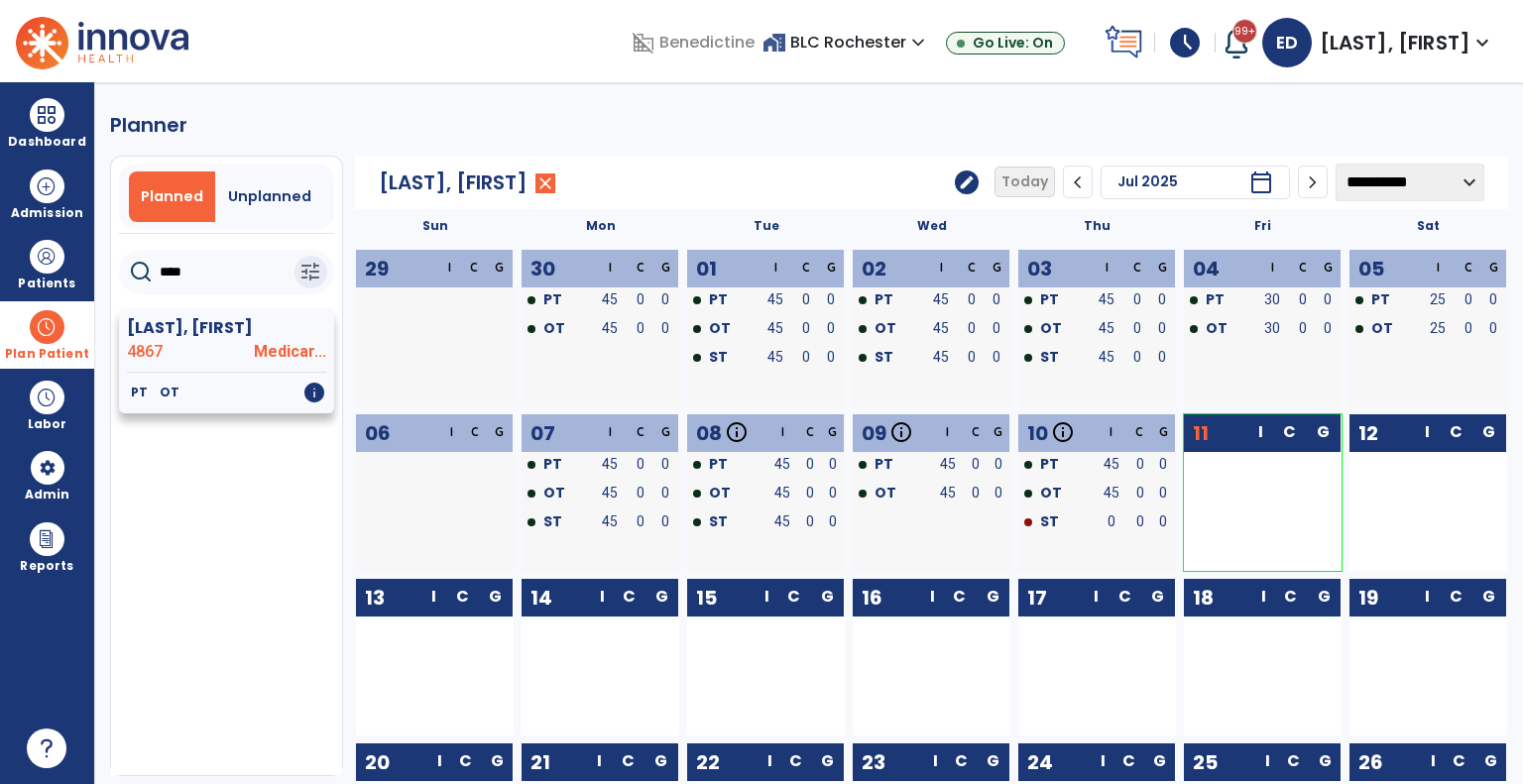 click on "[LAST], [FIRST]" 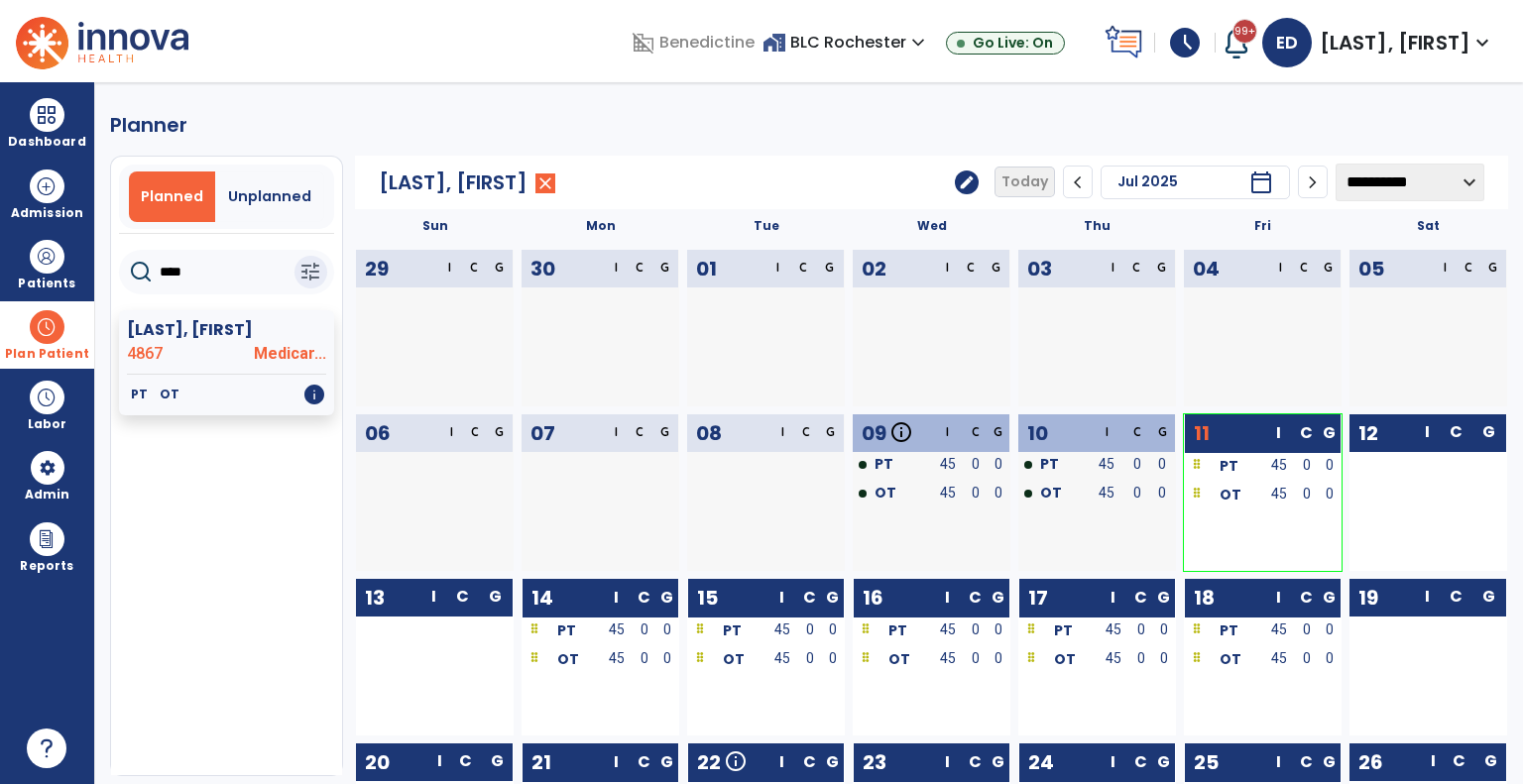 click on "edit" 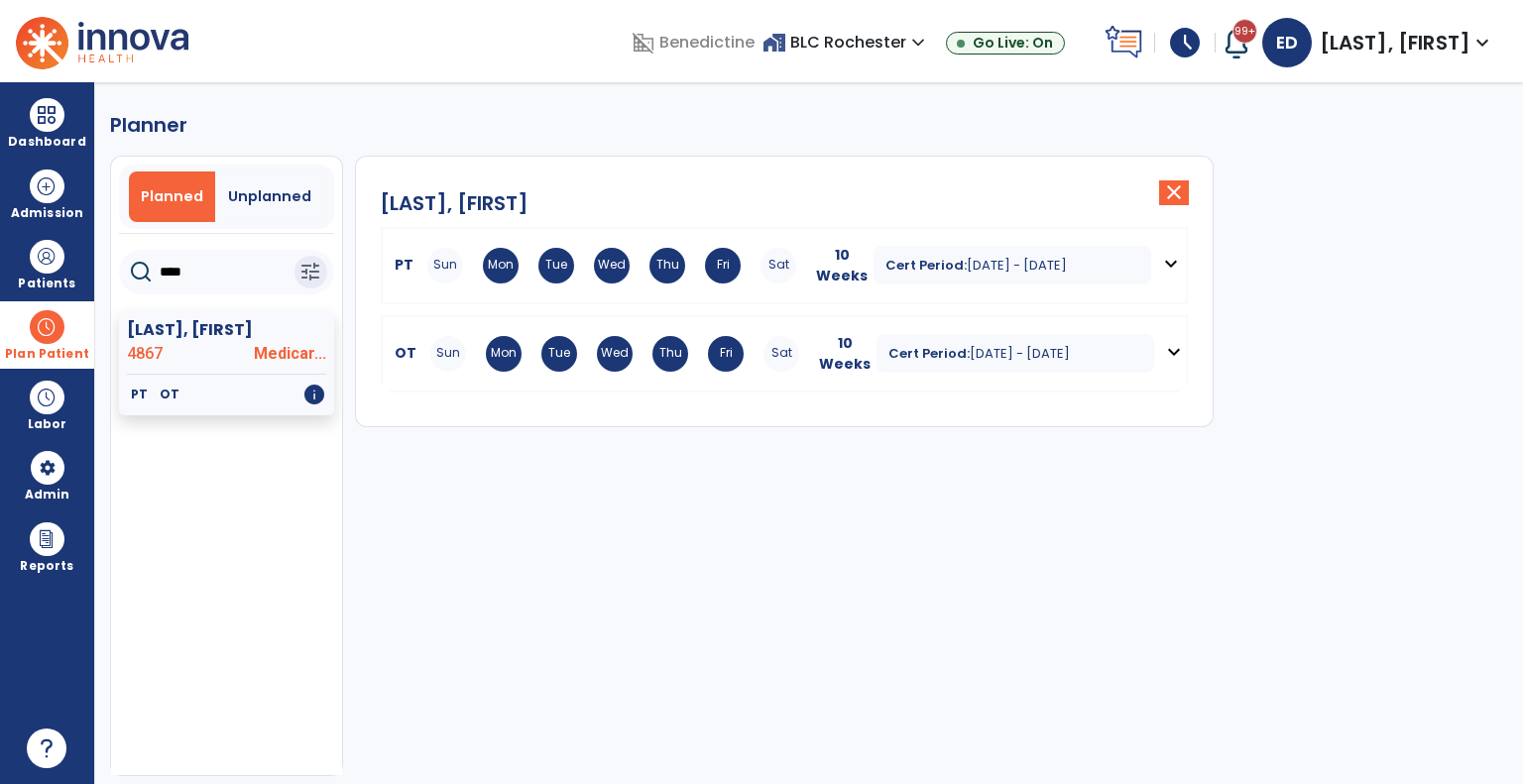 click on "Jul 9, 2025 - Sep 16, 2025" at bounding box center [1016, 265] 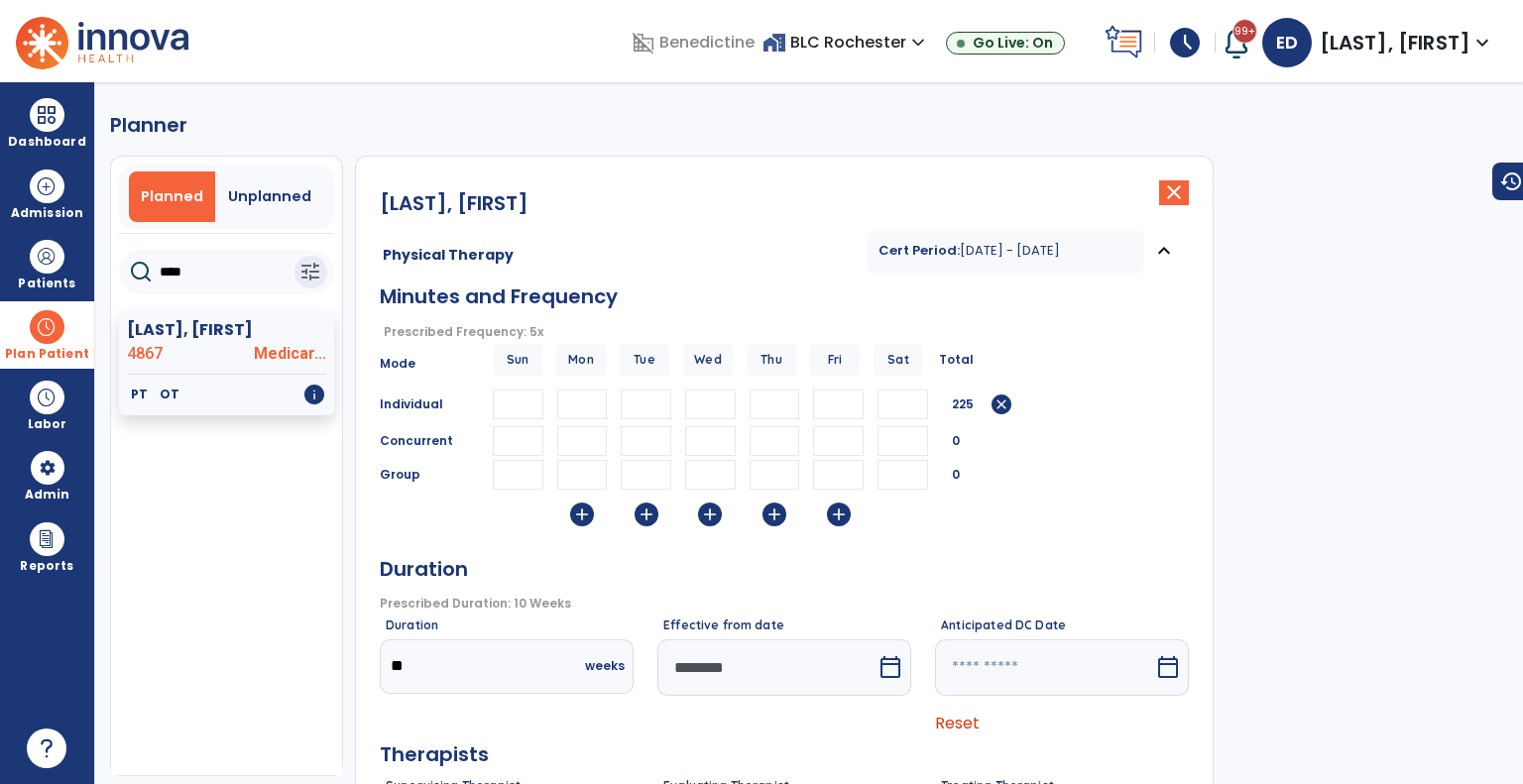 drag, startPoint x: 181, startPoint y: 273, endPoint x: 147, endPoint y: 275, distance: 34.058773 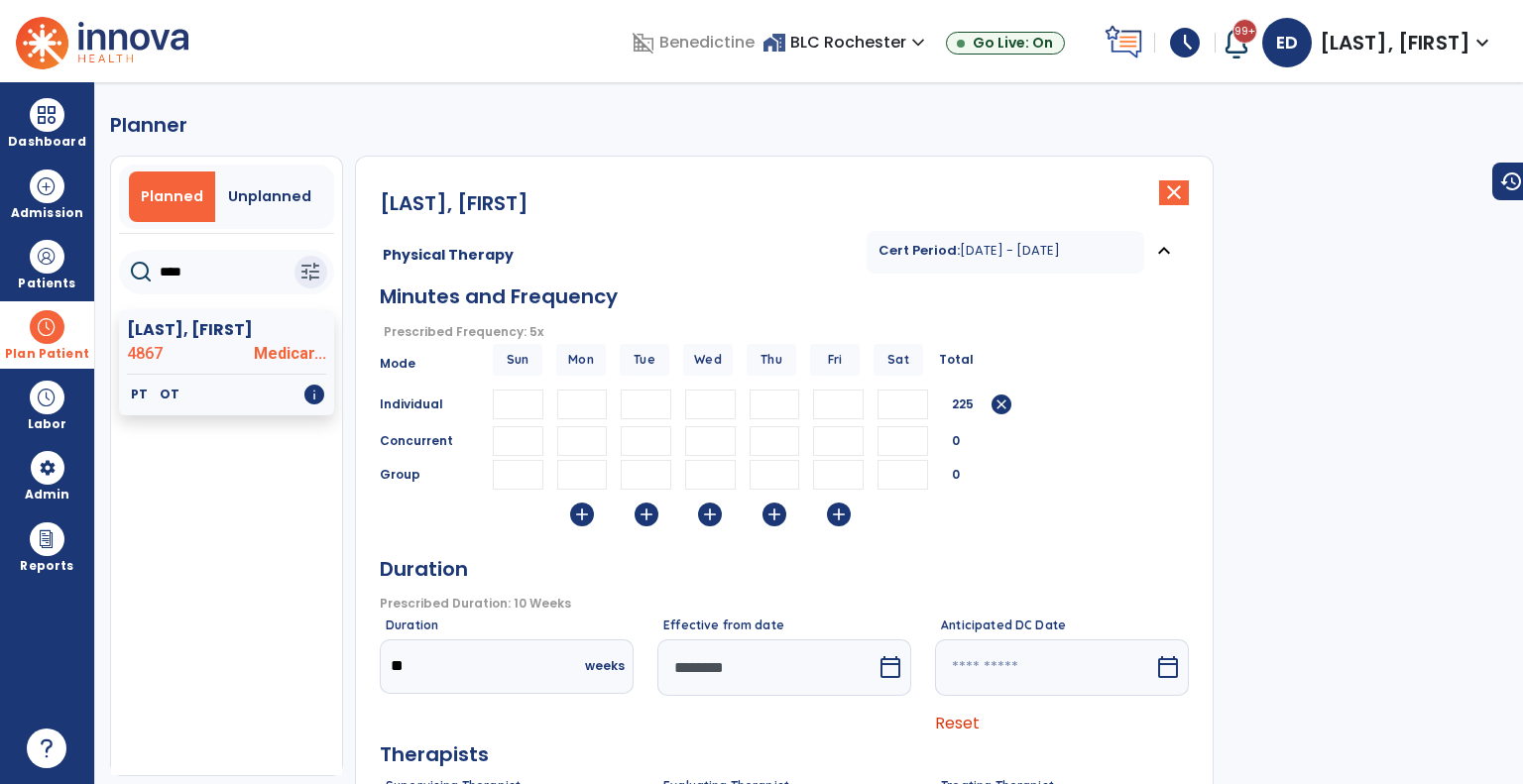 click on "****" 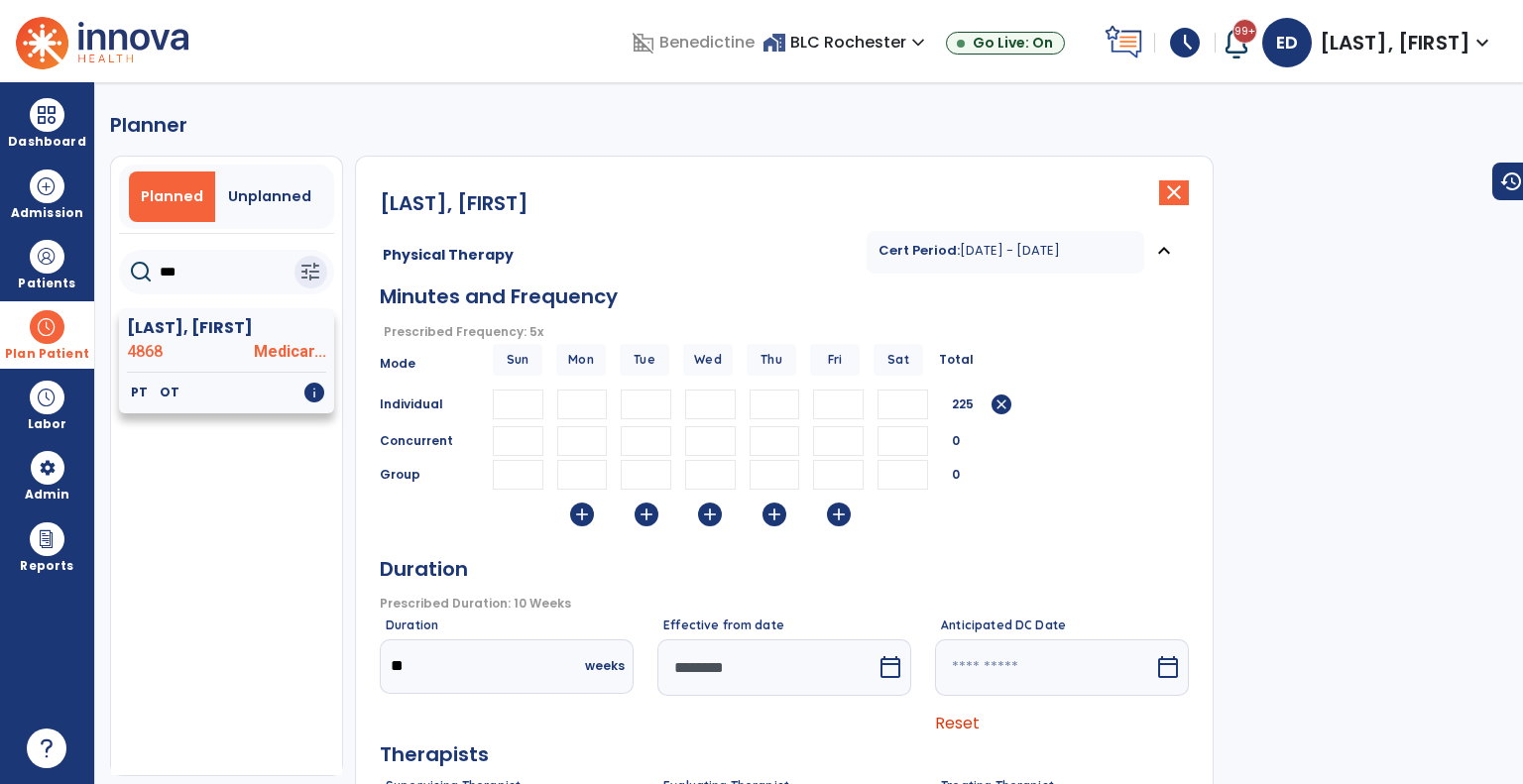 type on "***" 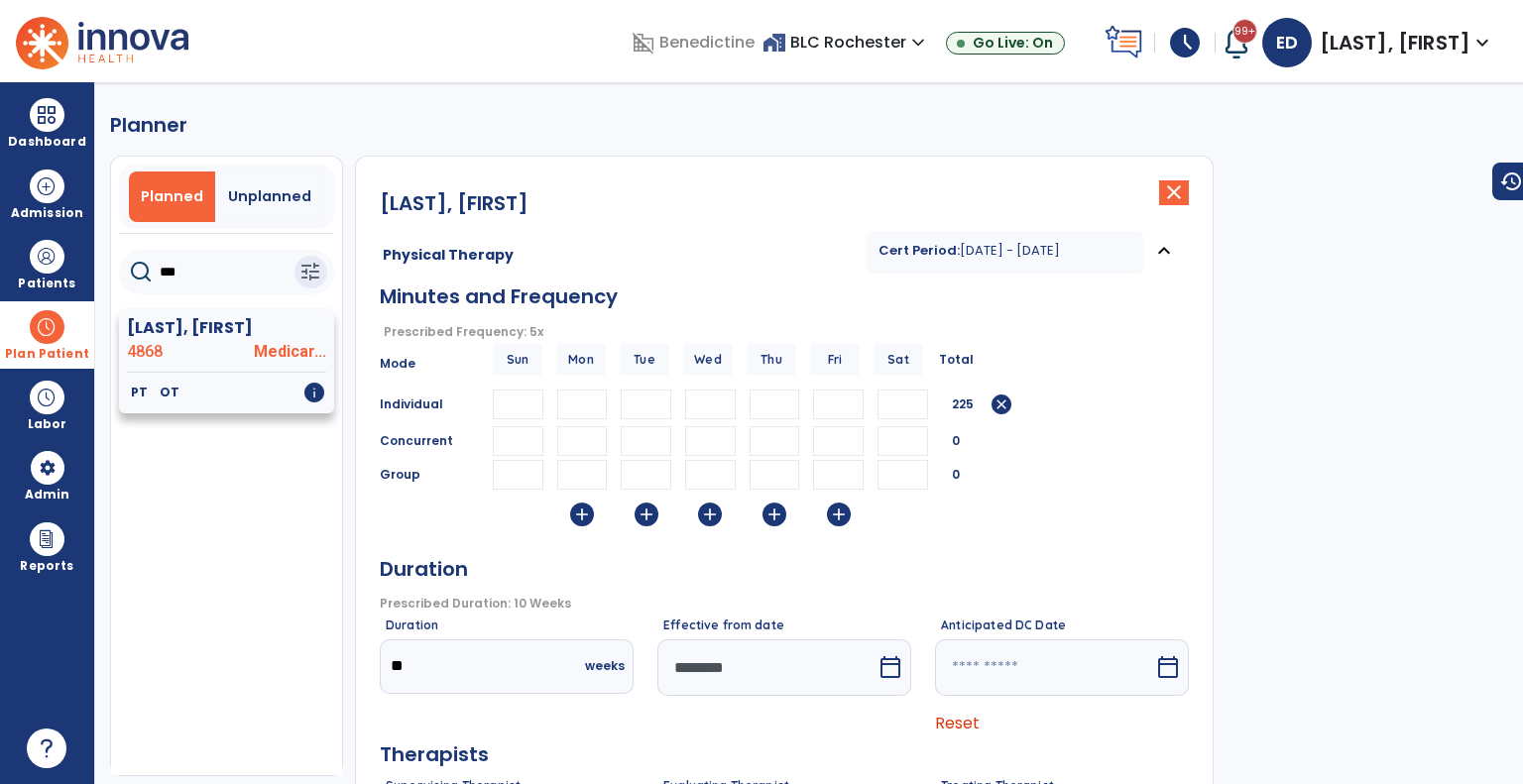 click on "4868" 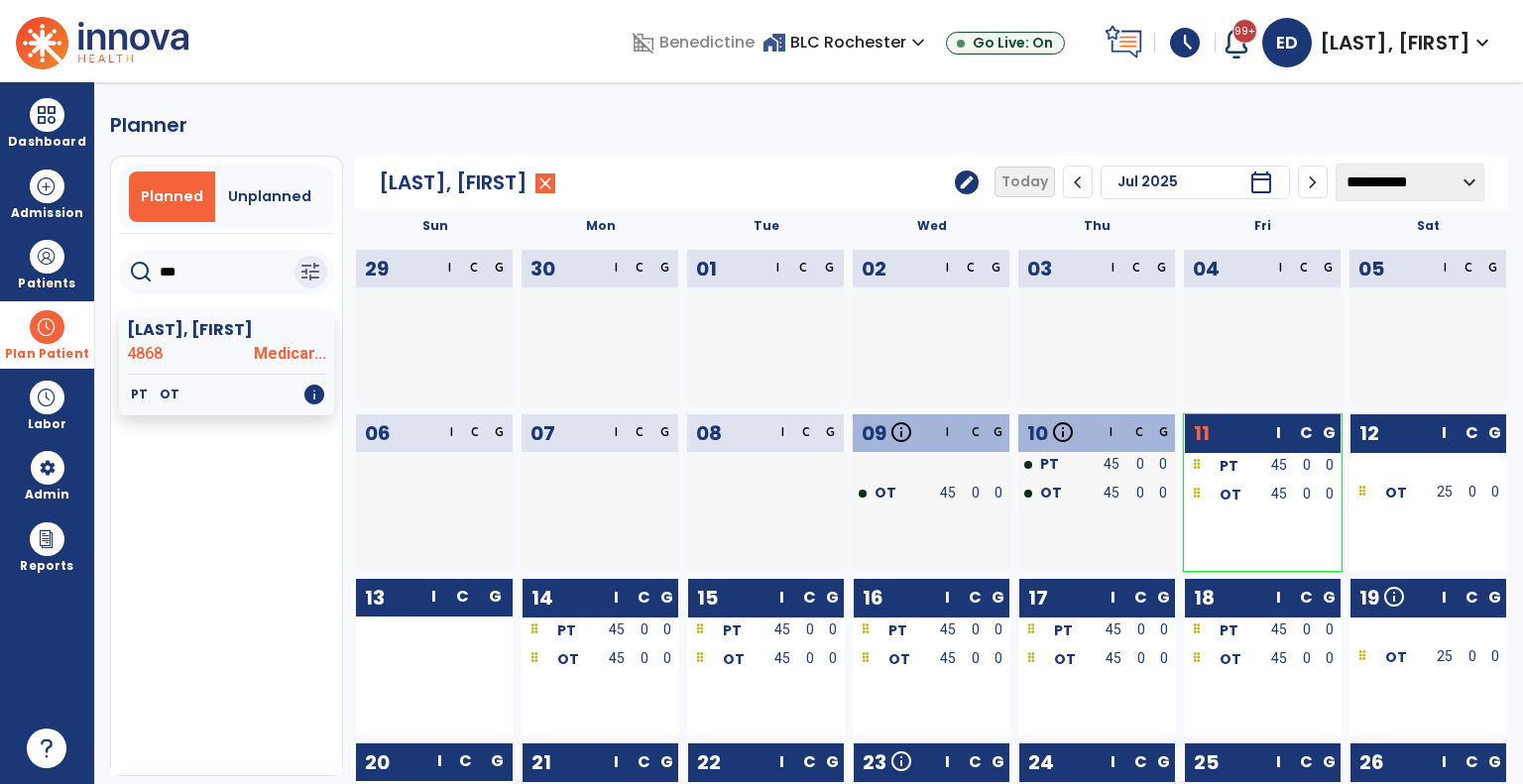 click on "edit" 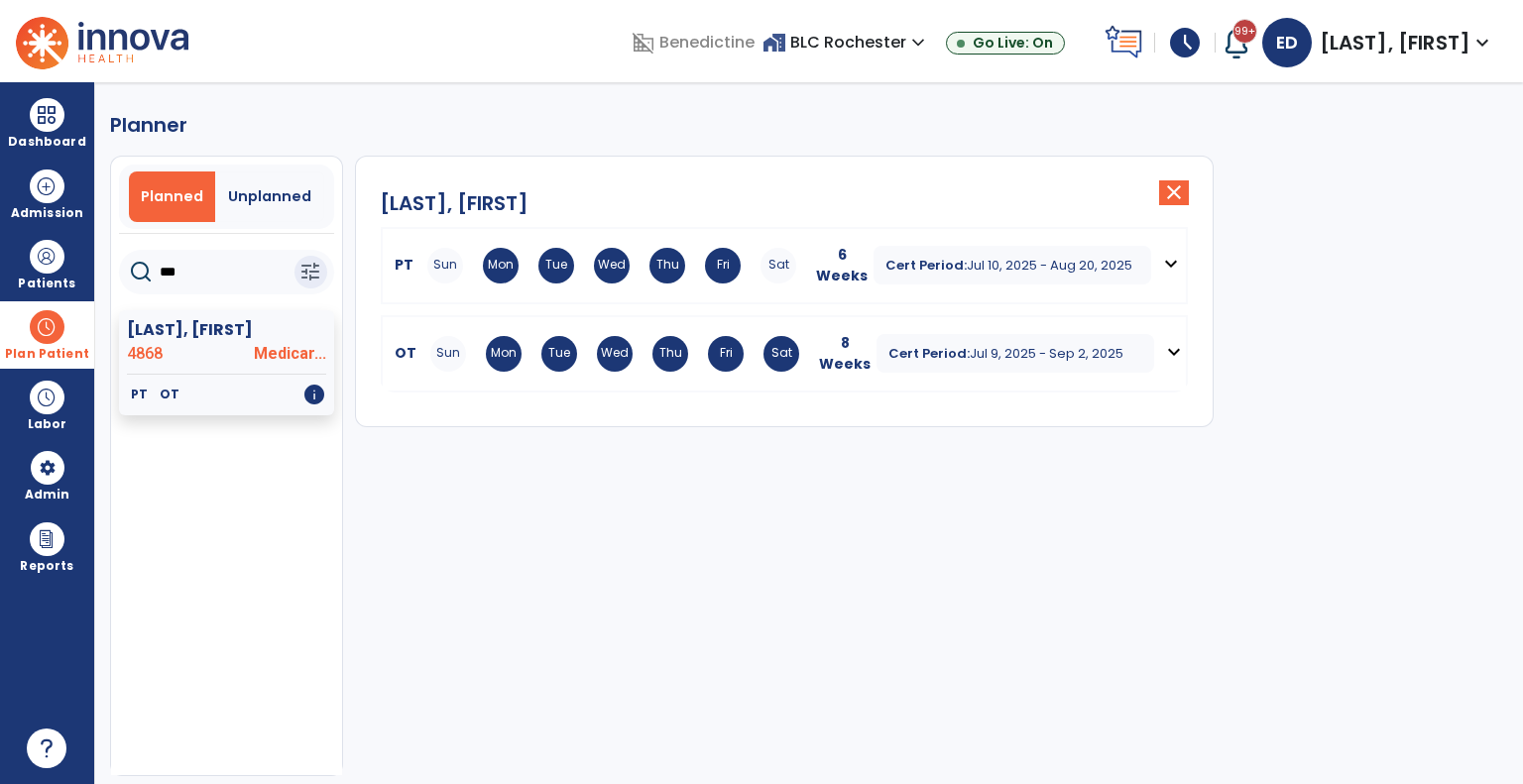 click on "Jul 10, 2025 - Aug 20, 2025" at bounding box center (1049, 265) 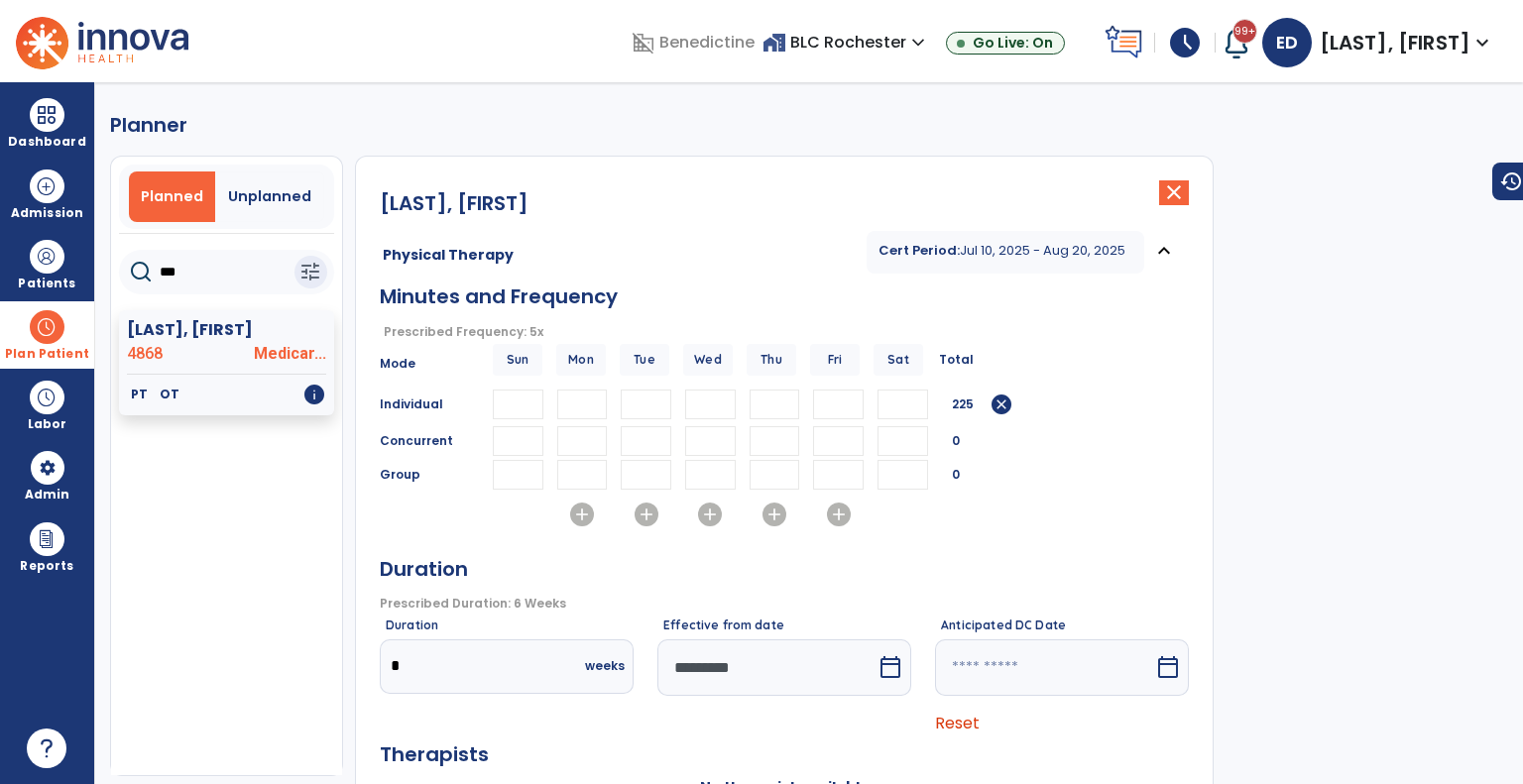 drag, startPoint x: 186, startPoint y: 265, endPoint x: 155, endPoint y: 265, distance: 31 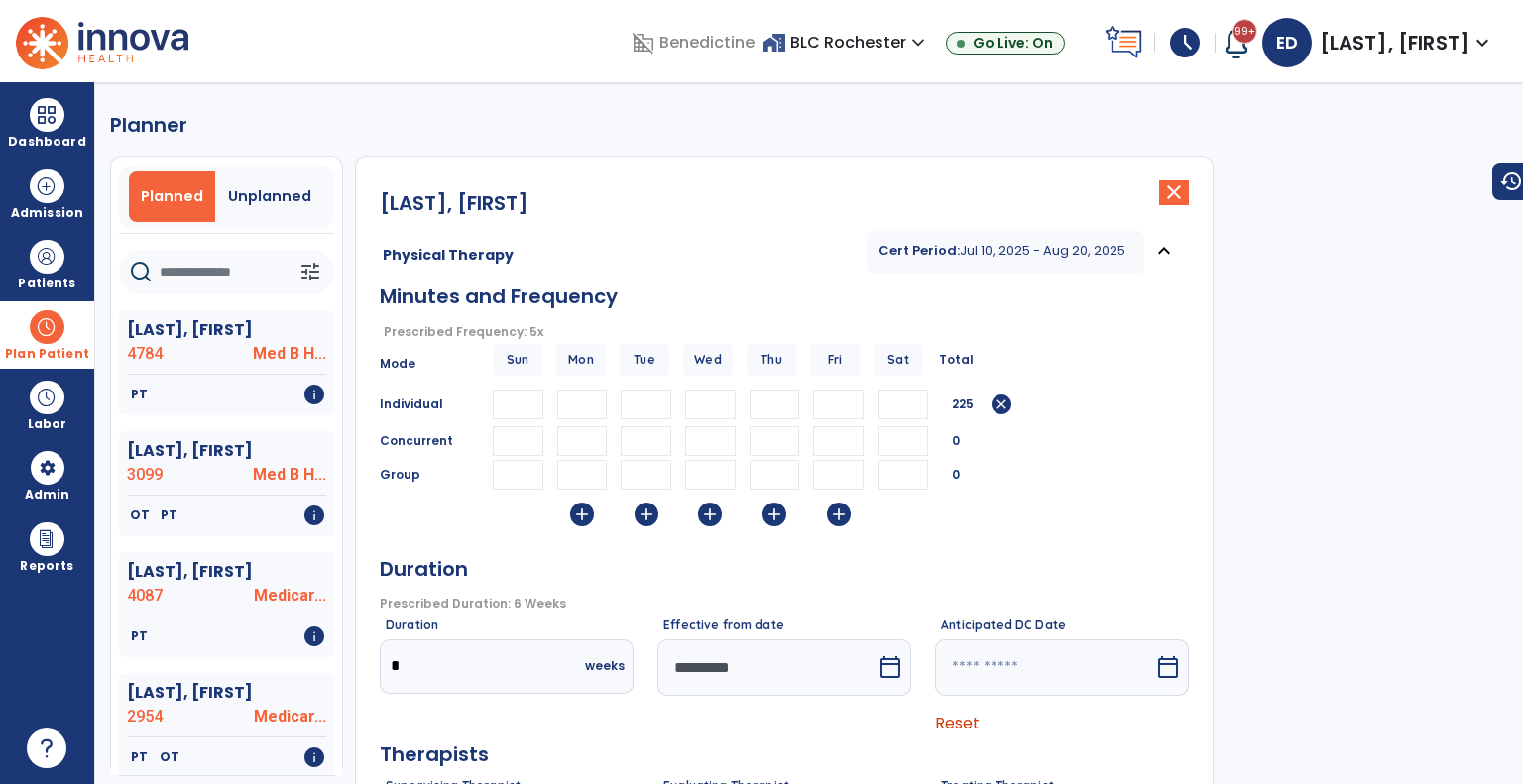 type 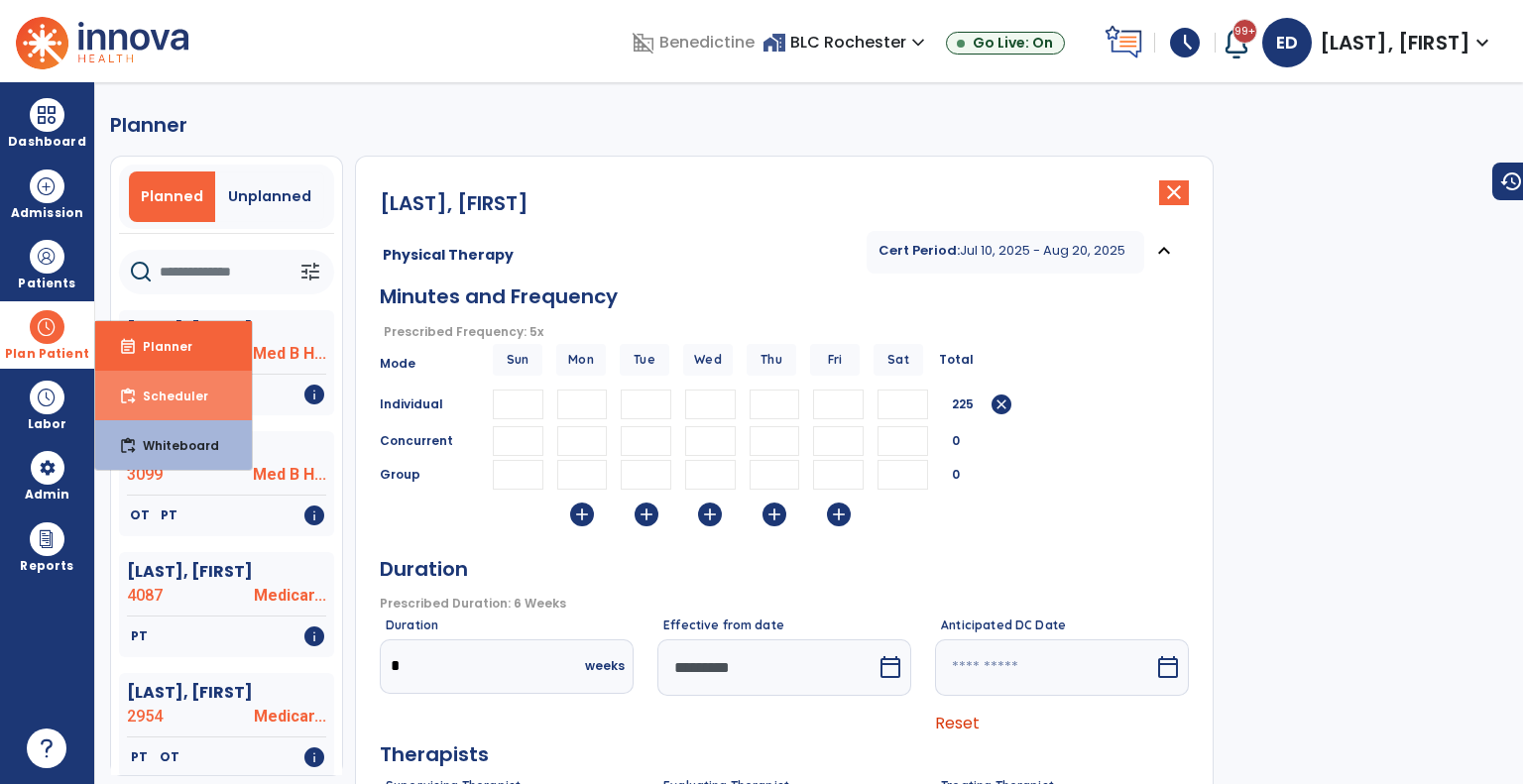 click on "content_paste_go  Scheduler" at bounding box center [174, 395] 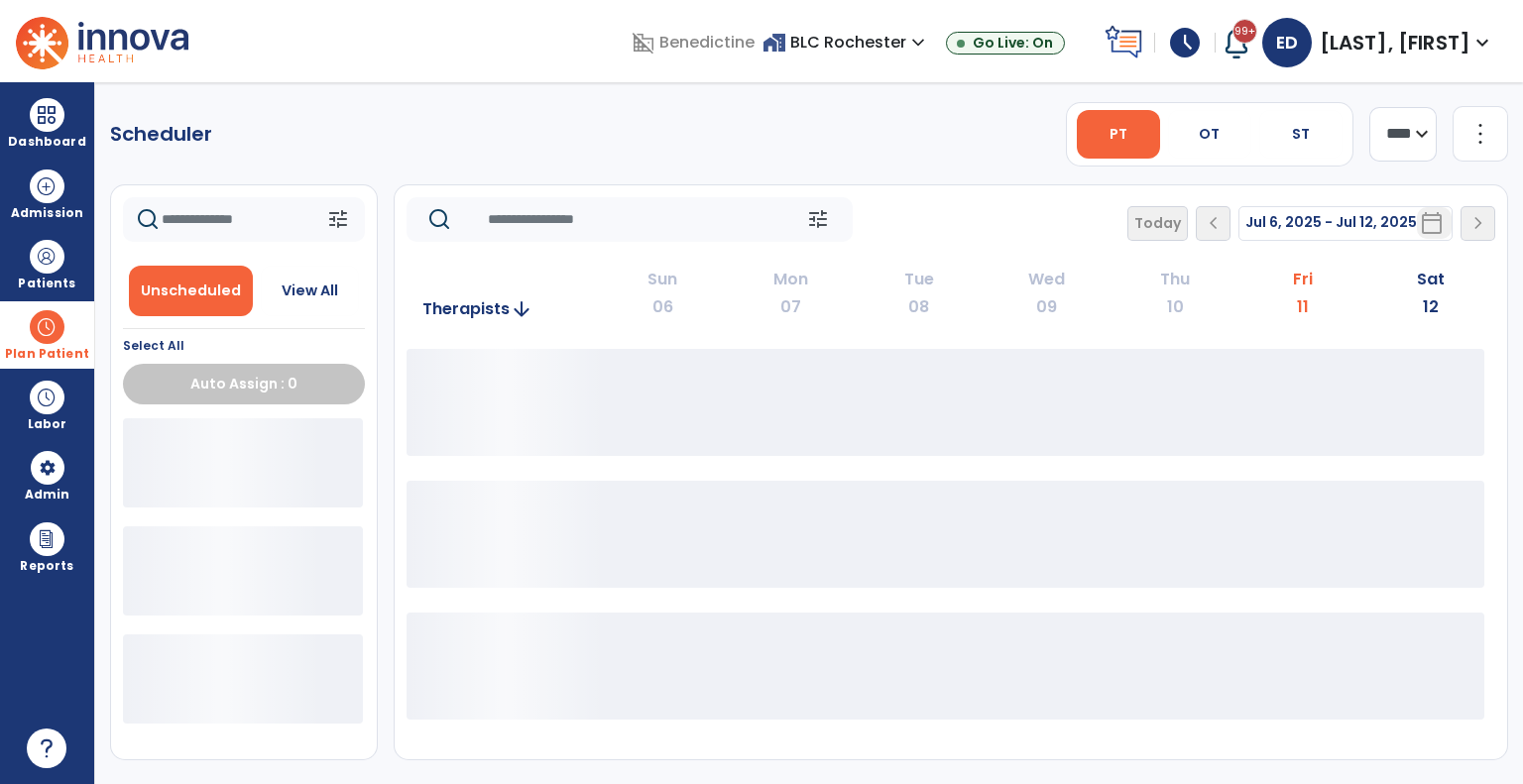 click on "**** ***" 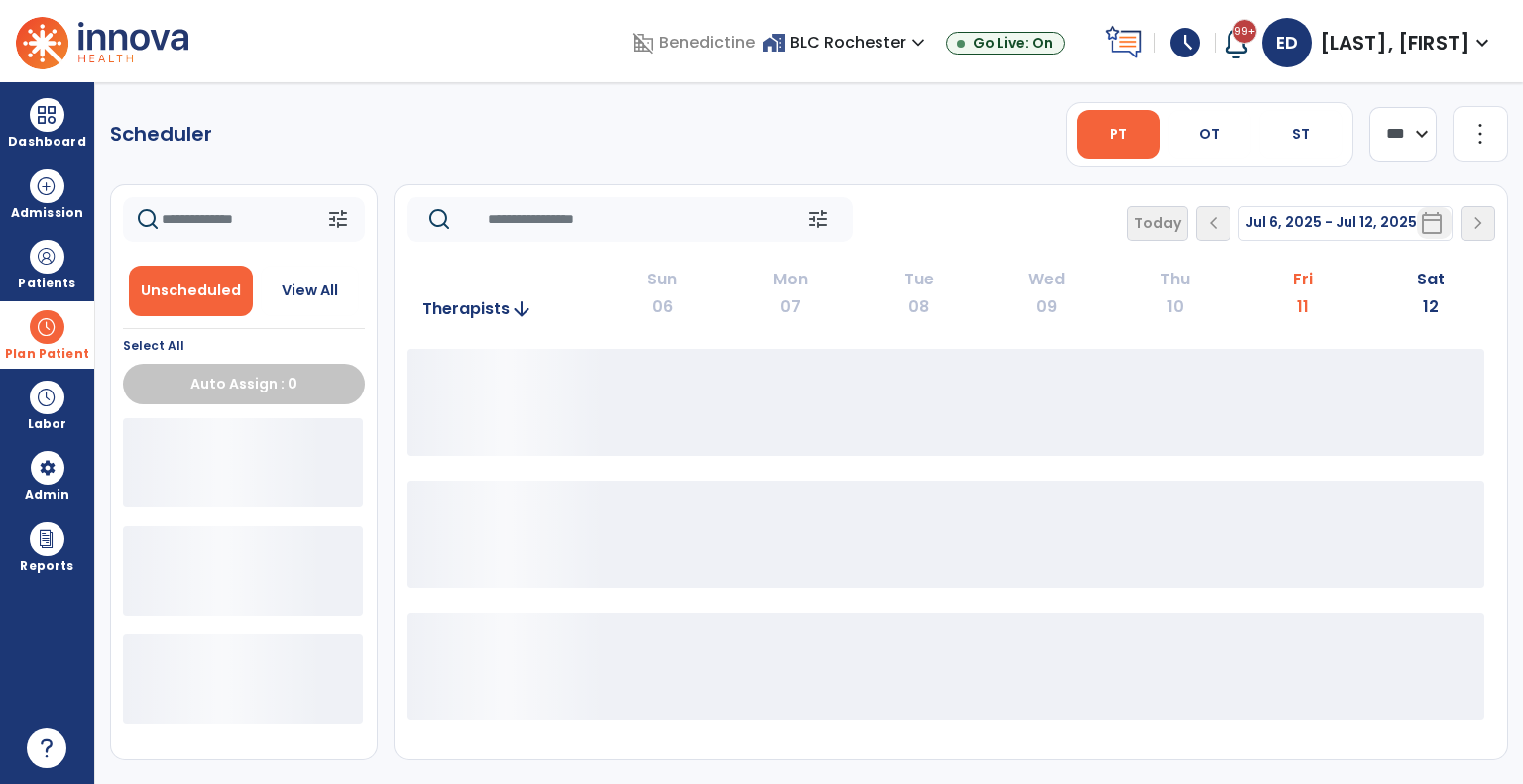click on "**** ***" 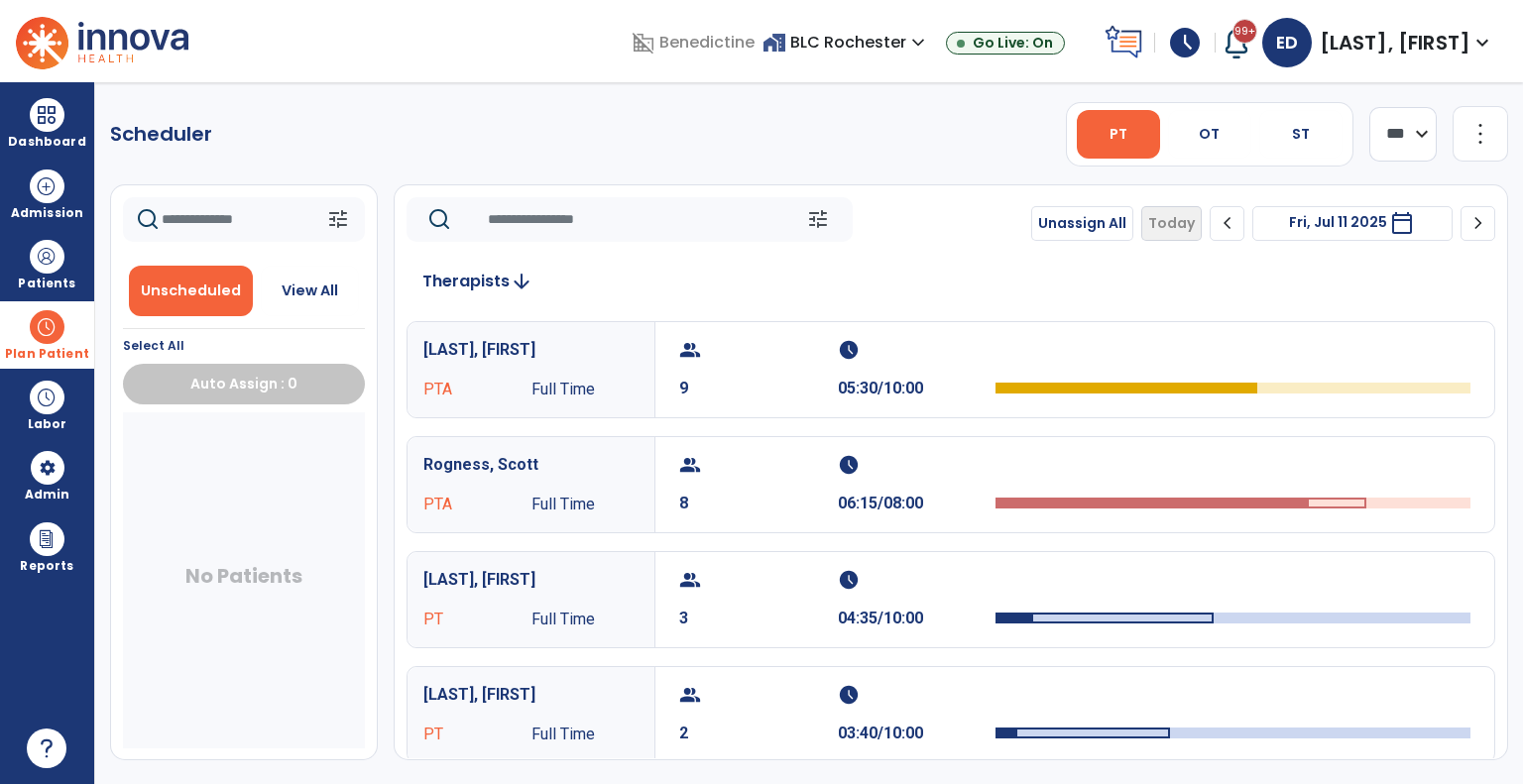 click on "calendar_today" at bounding box center (1402, 223) 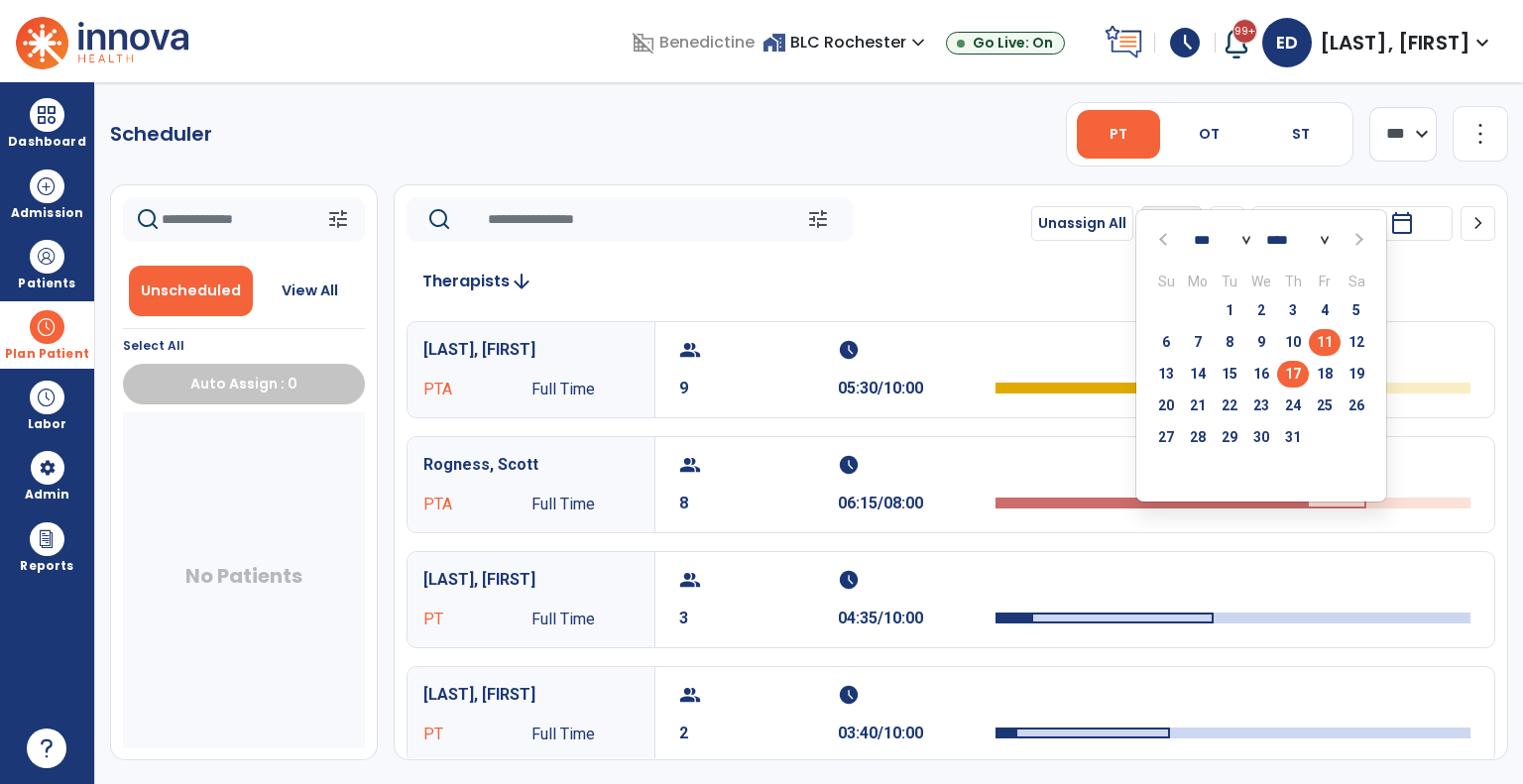 click on "17" at bounding box center (1293, 374) 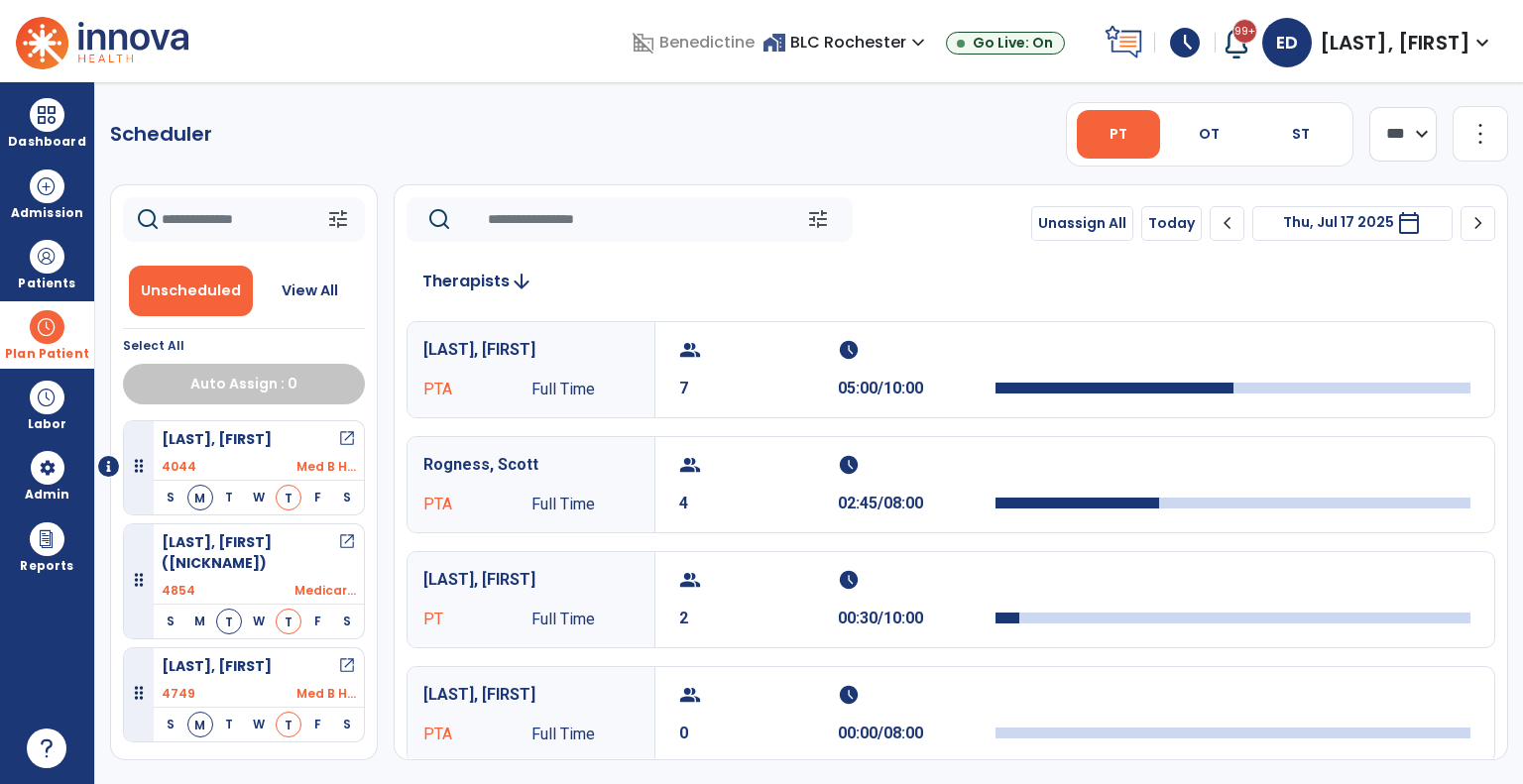 click on "chevron_left" 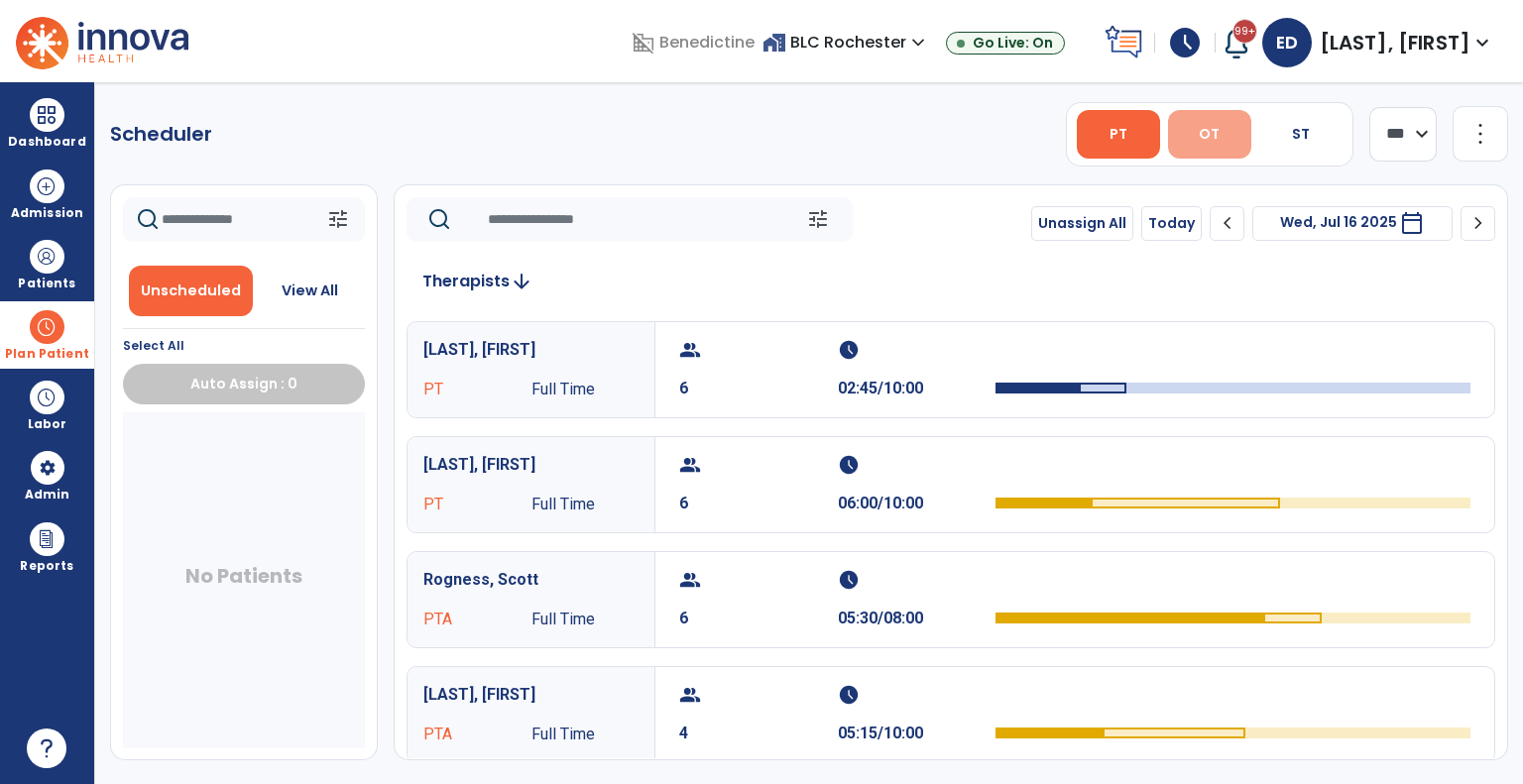 click on "OT" at bounding box center (1210, 134) 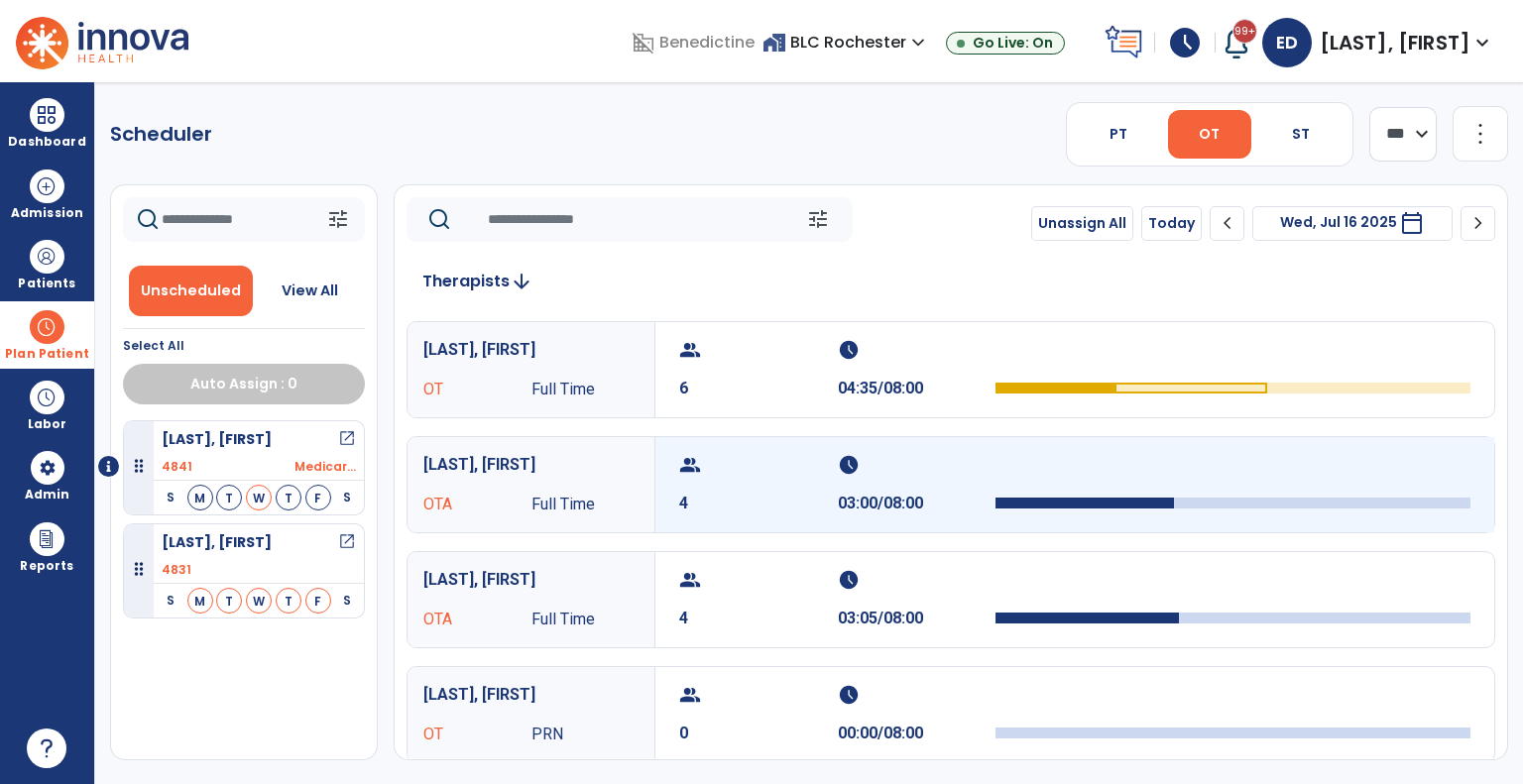click on "group" at bounding box center [756, 465] 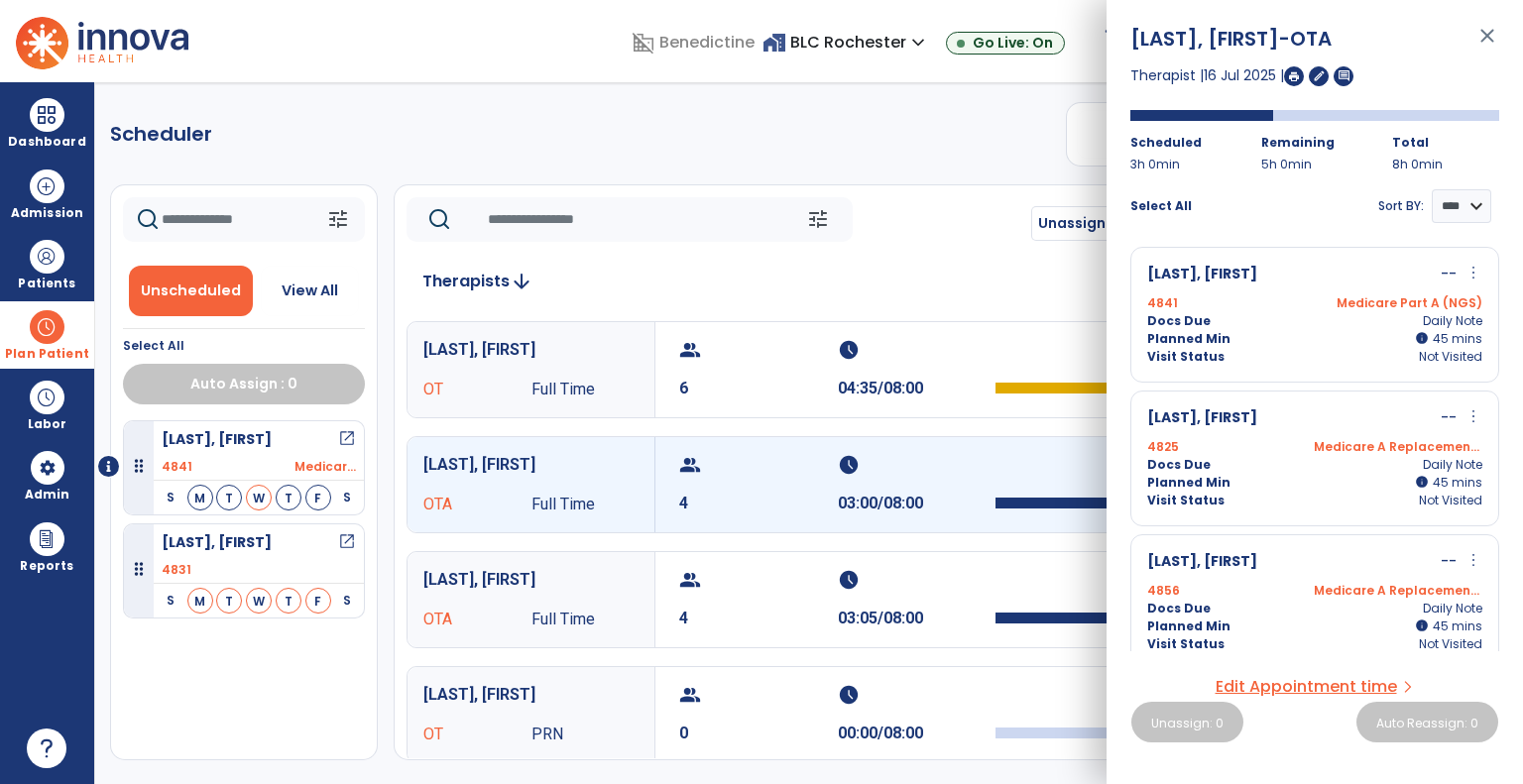 scroll, scrollTop: 160, scrollLeft: 0, axis: vertical 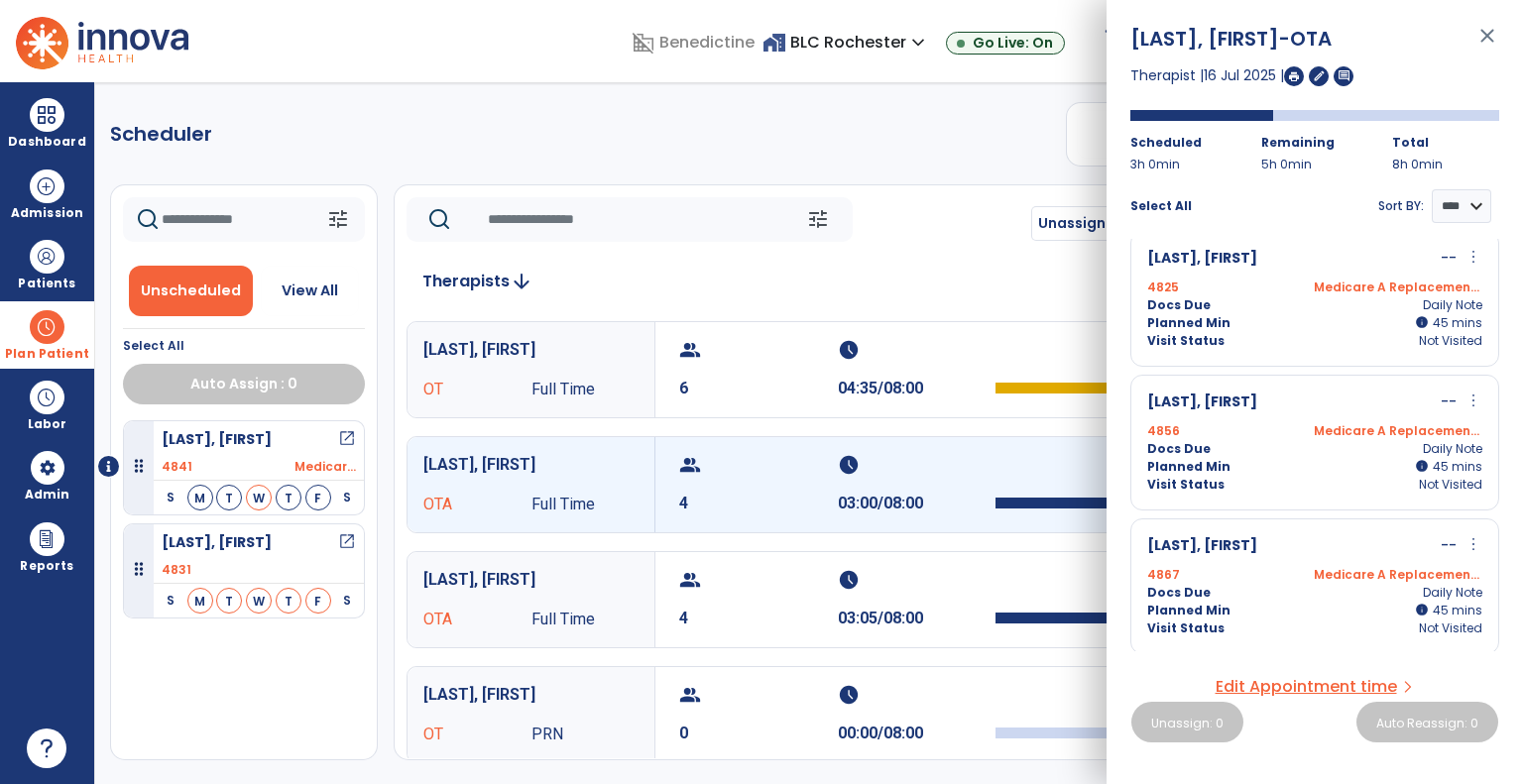 click on "close" at bounding box center (1487, 45) 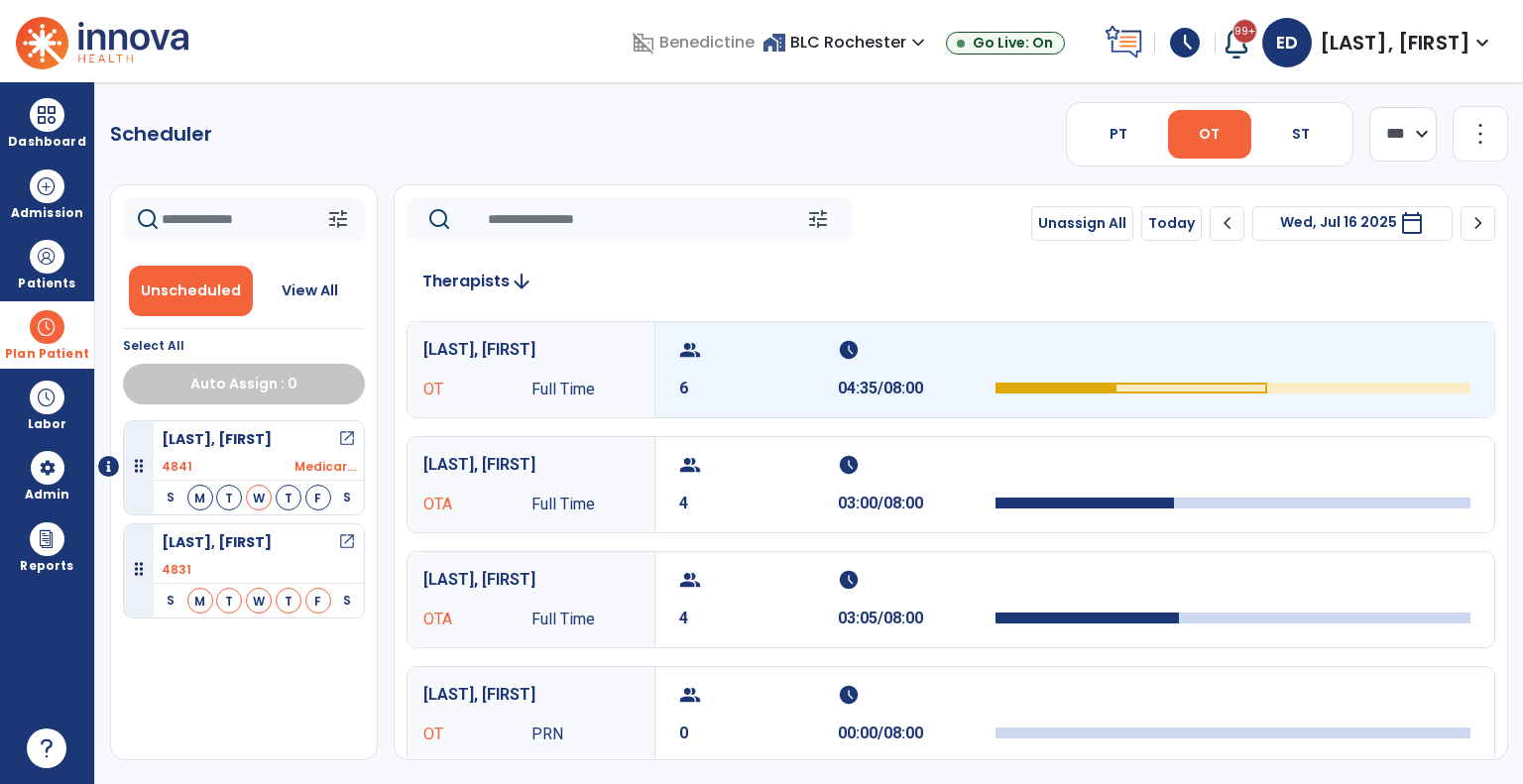 click on "group" at bounding box center [756, 350] 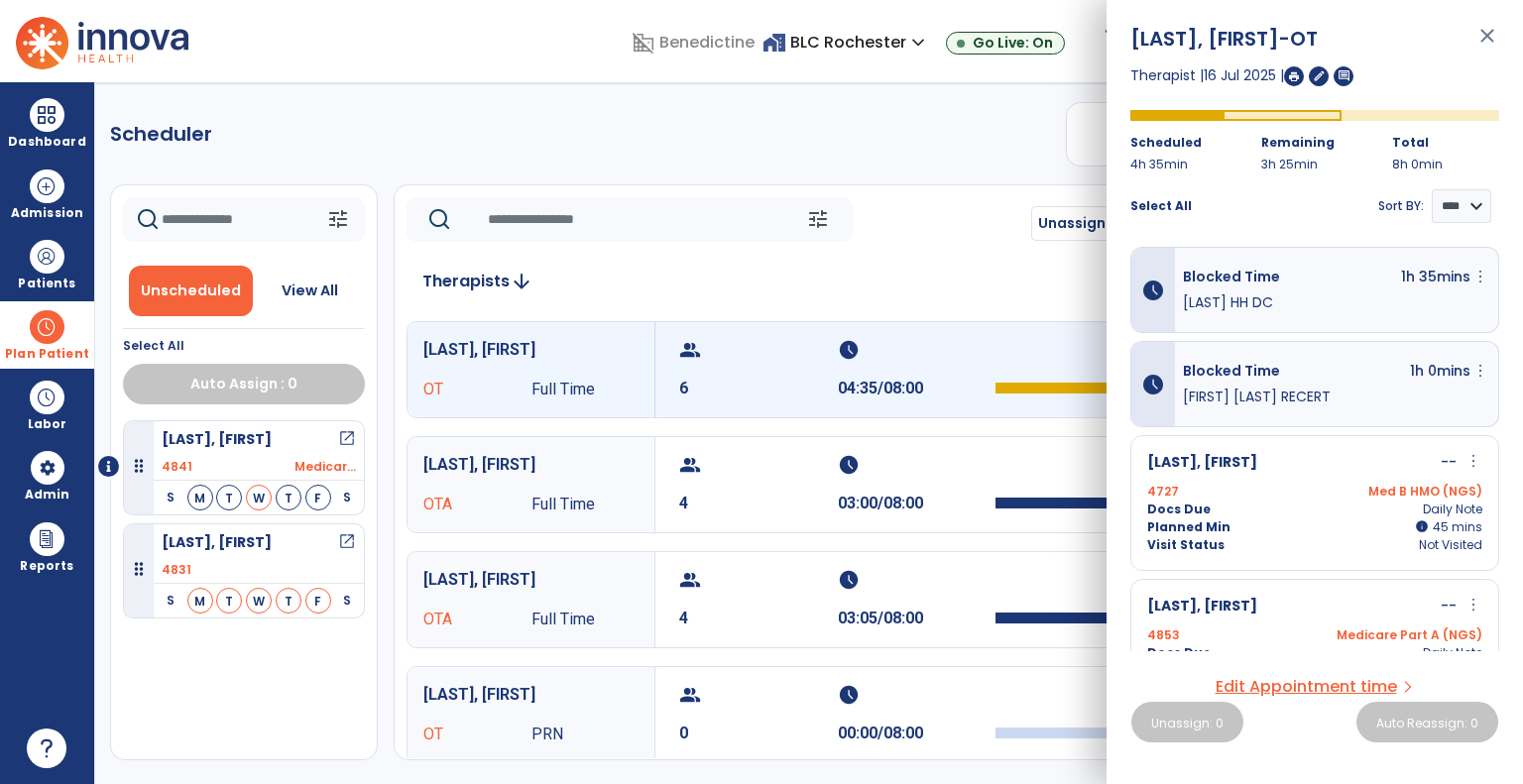 click on "close" at bounding box center [1487, 45] 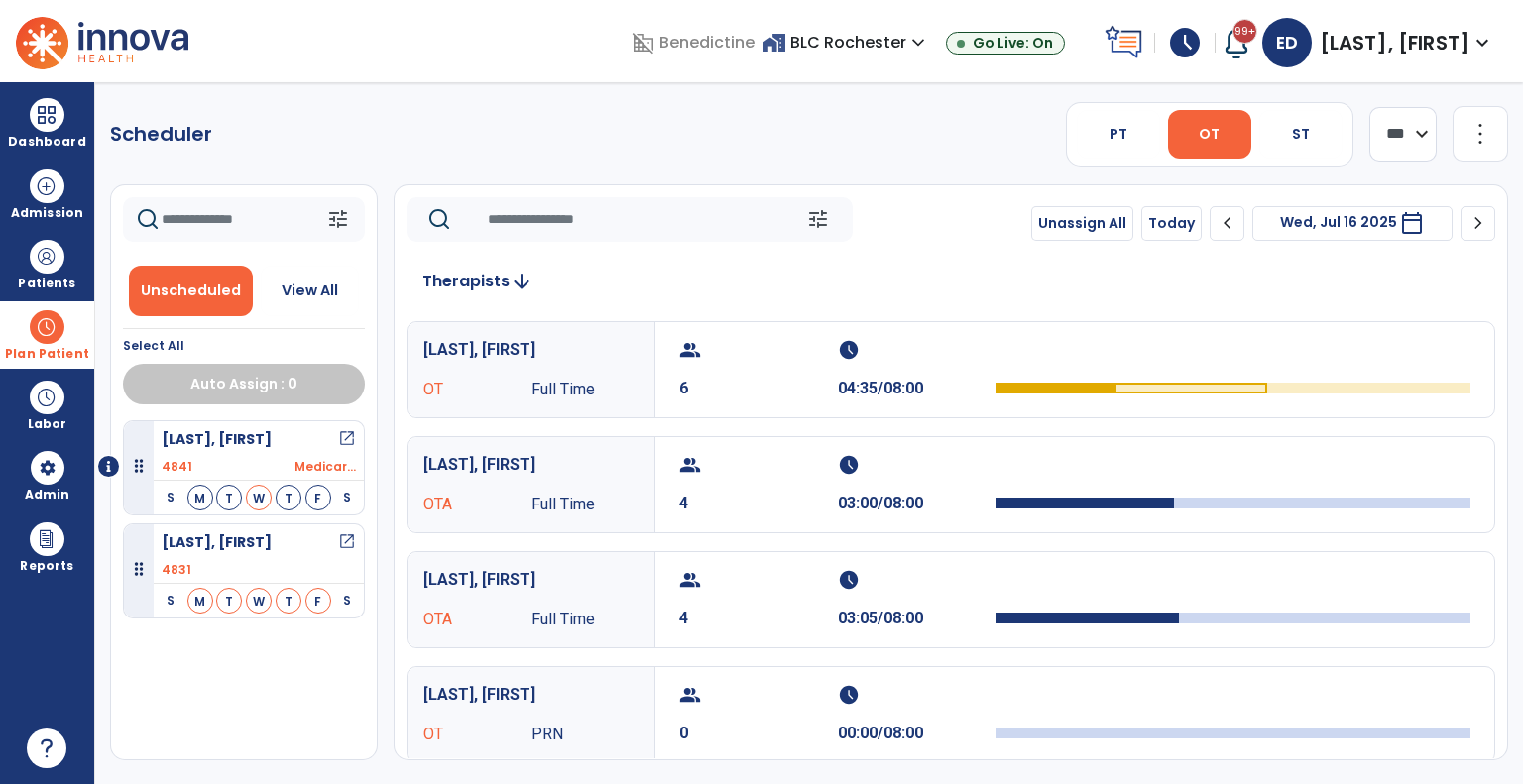 click on "calendar_today" at bounding box center (1412, 223) 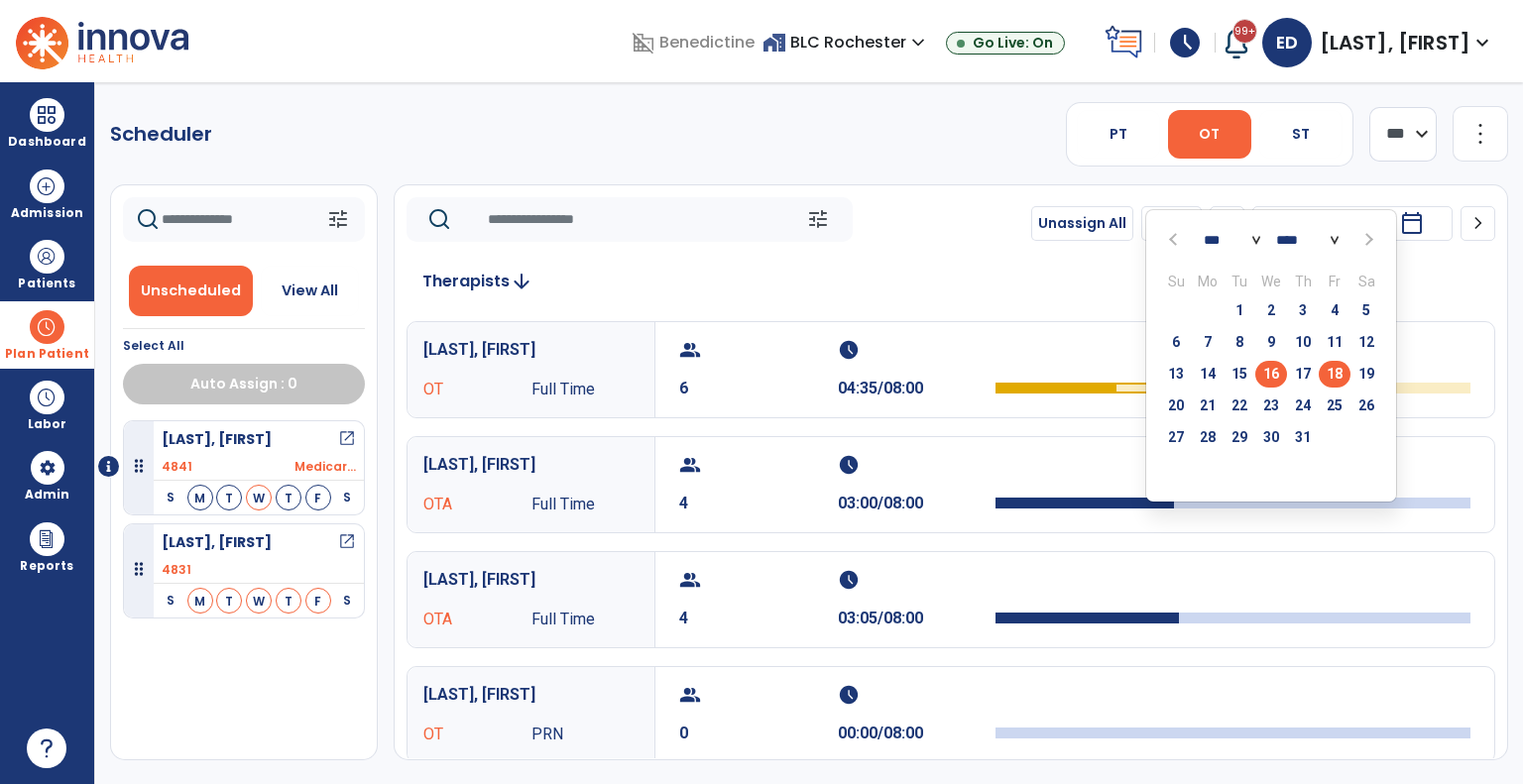 click on "18" at bounding box center [1335, 374] 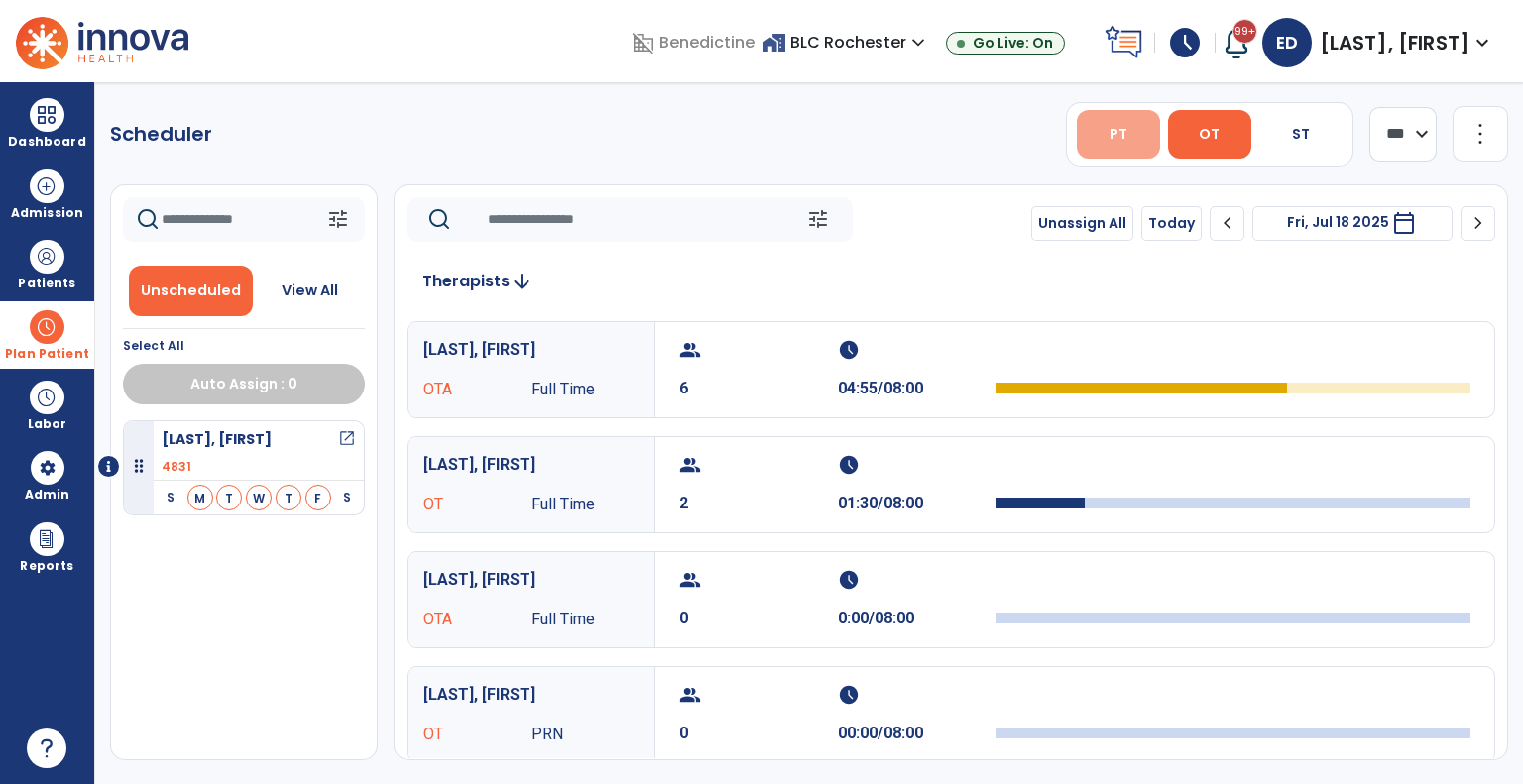 click on "PT" at bounding box center [1118, 134] 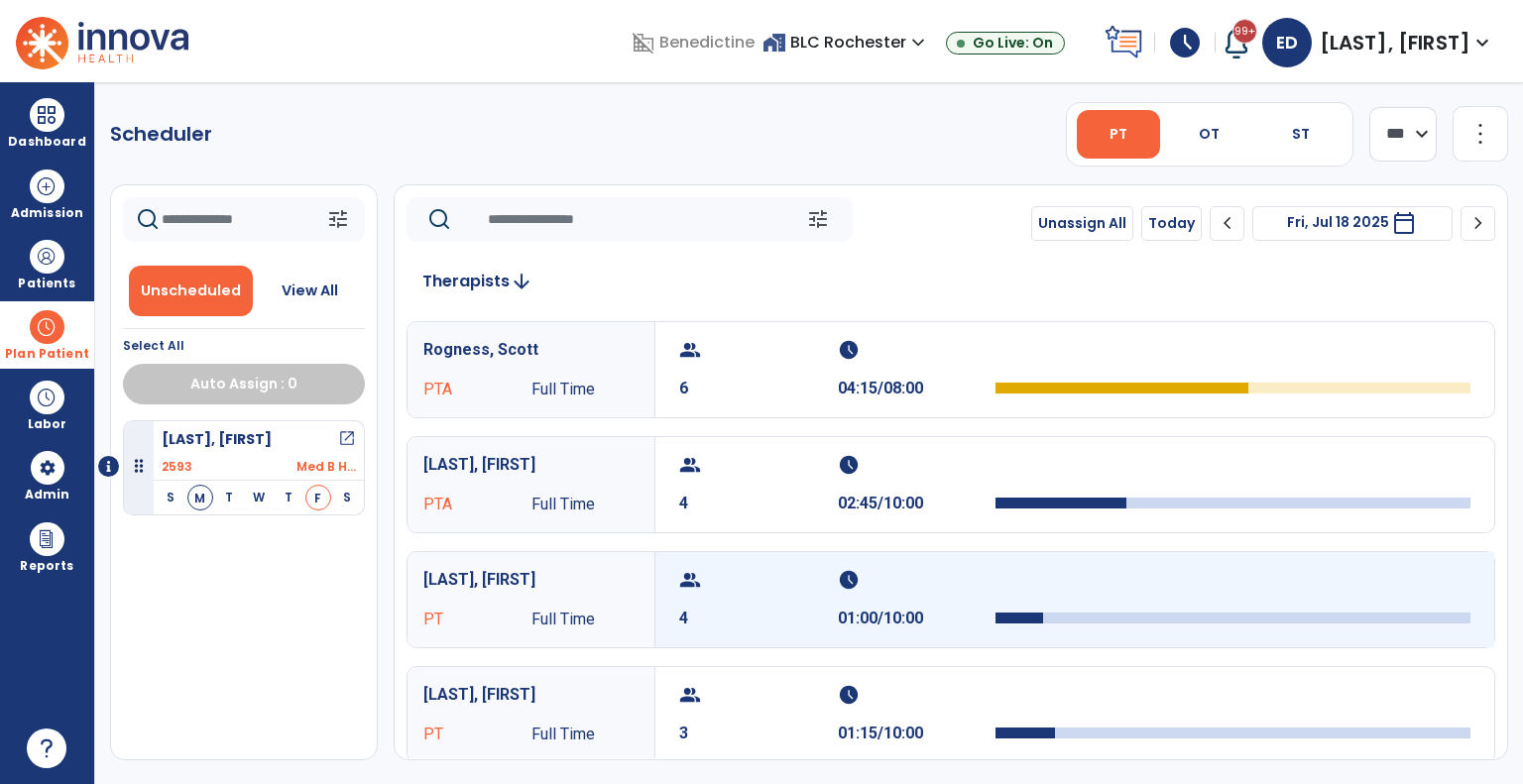click on "schedule" at bounding box center [914, 580] 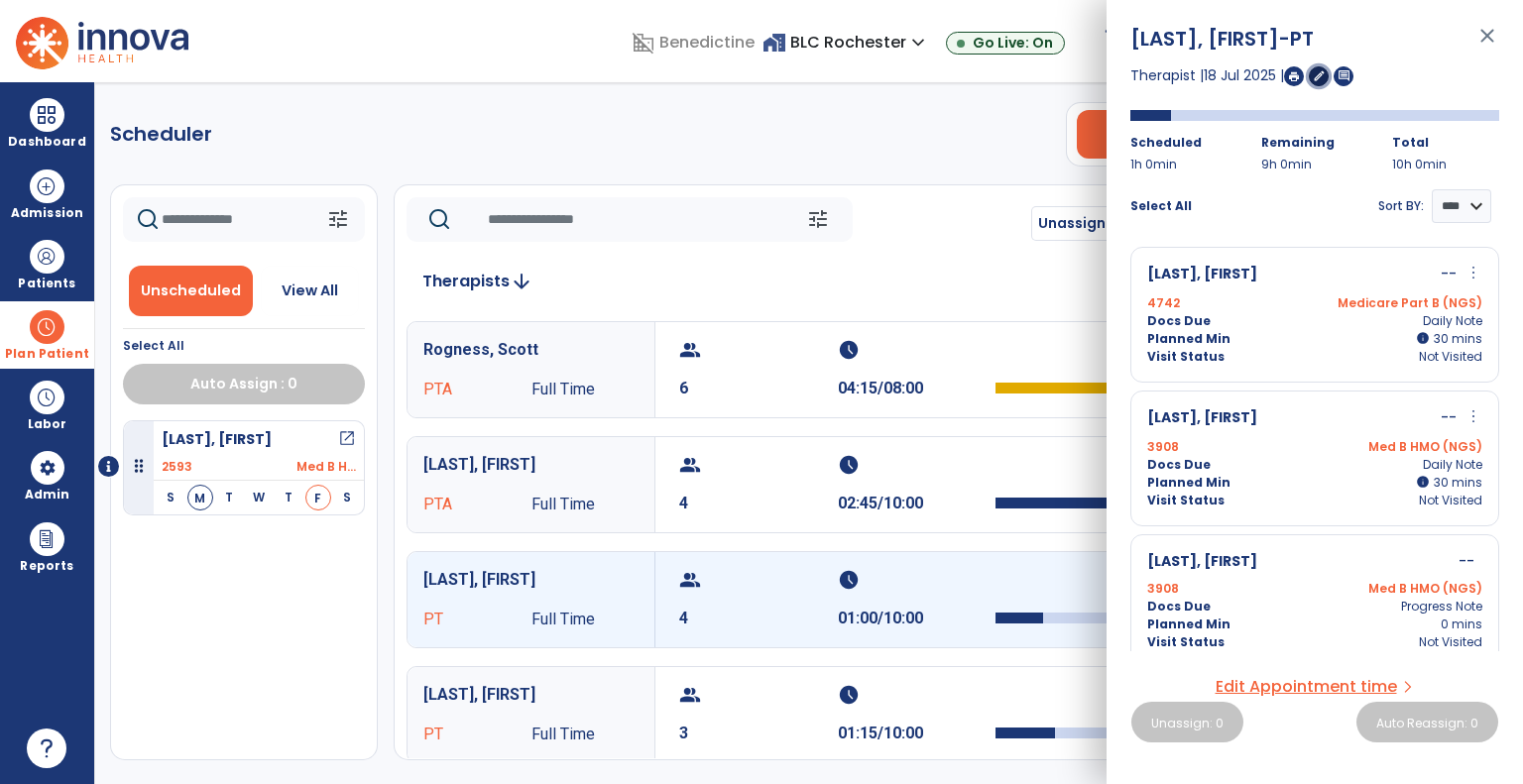 click on "edit" at bounding box center (1319, 75) 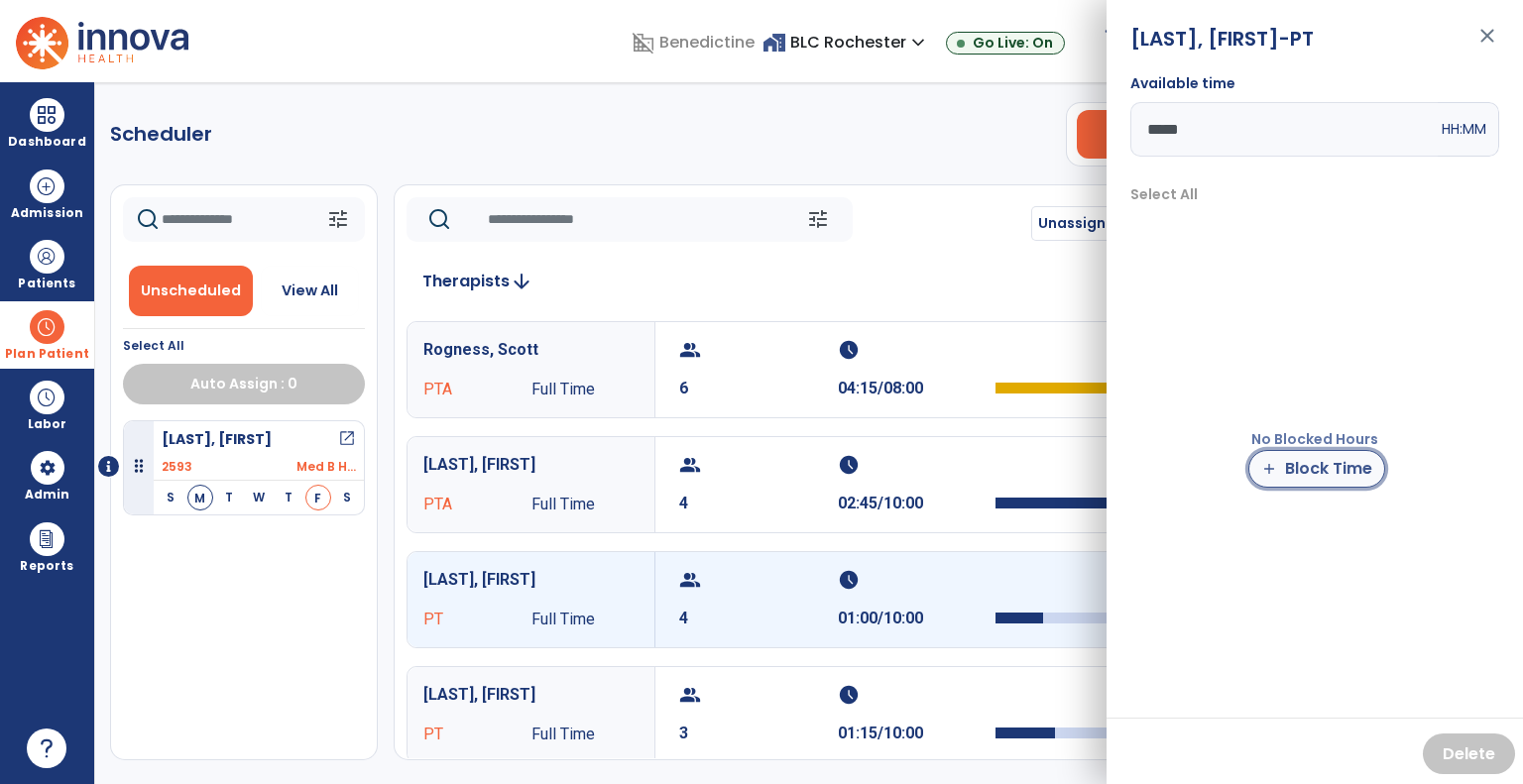 click on "add   Block Time" at bounding box center [1317, 469] 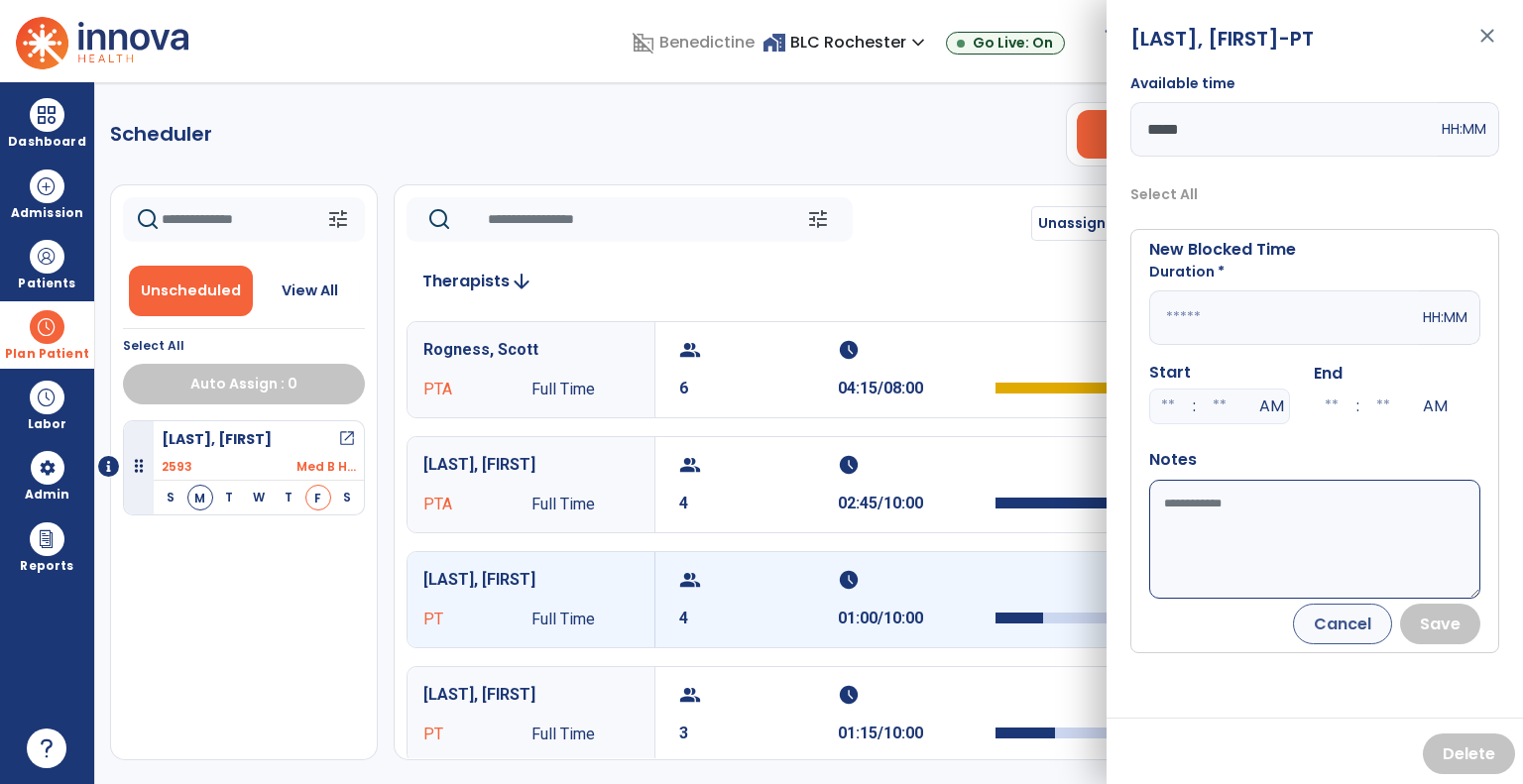 click on "Duration *" at bounding box center [1315, 276] 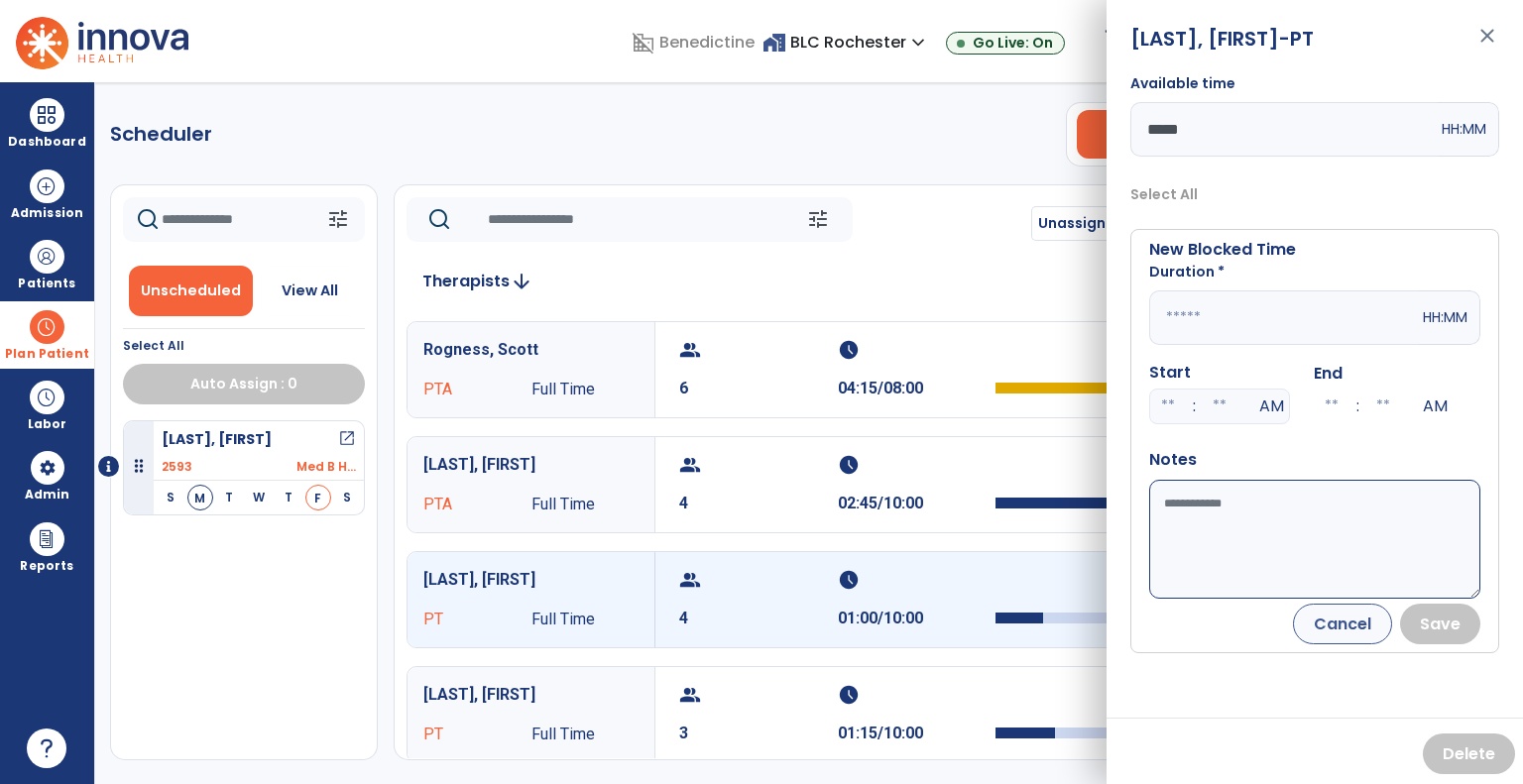 click at bounding box center (1284, 317) 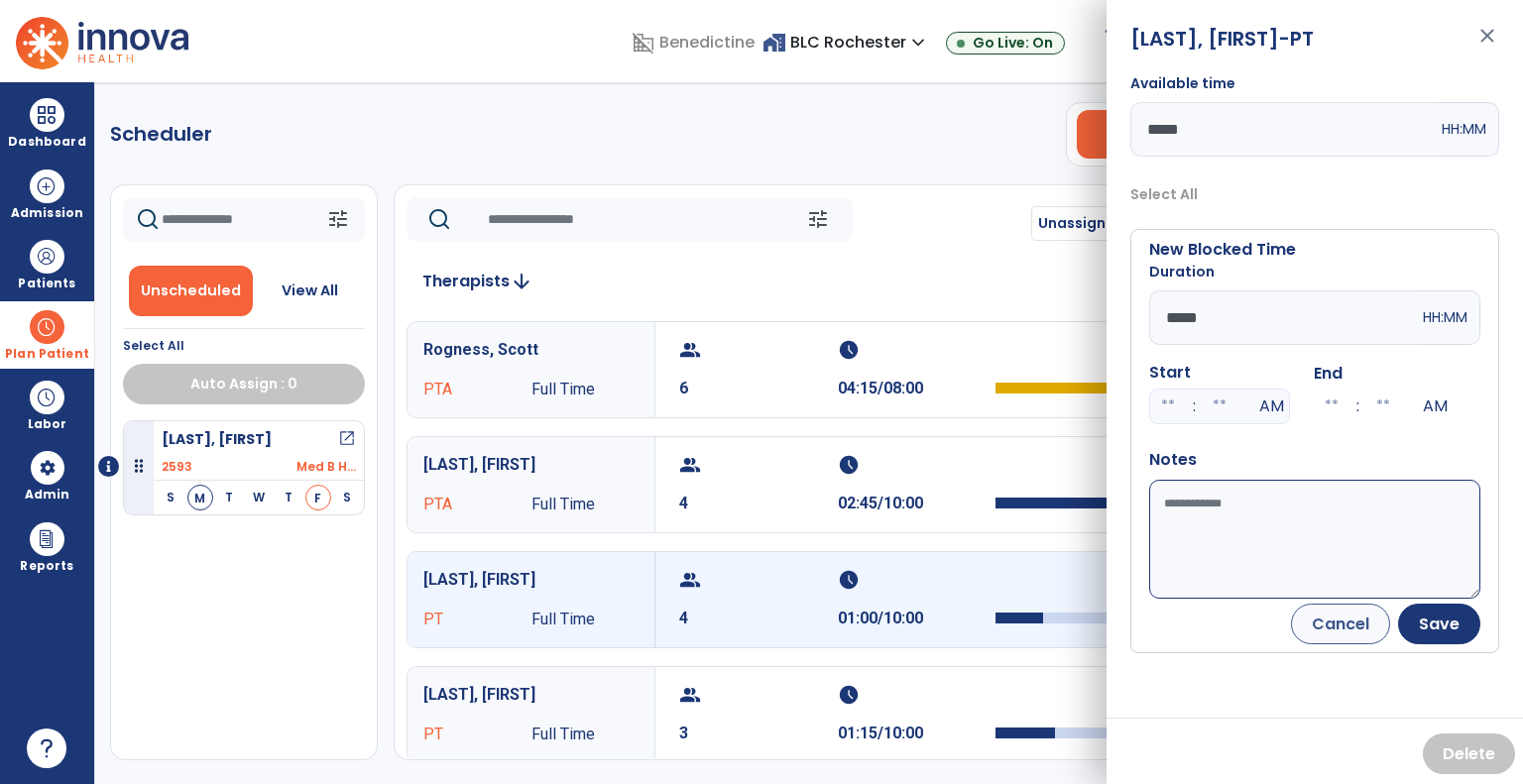 type on "*****" 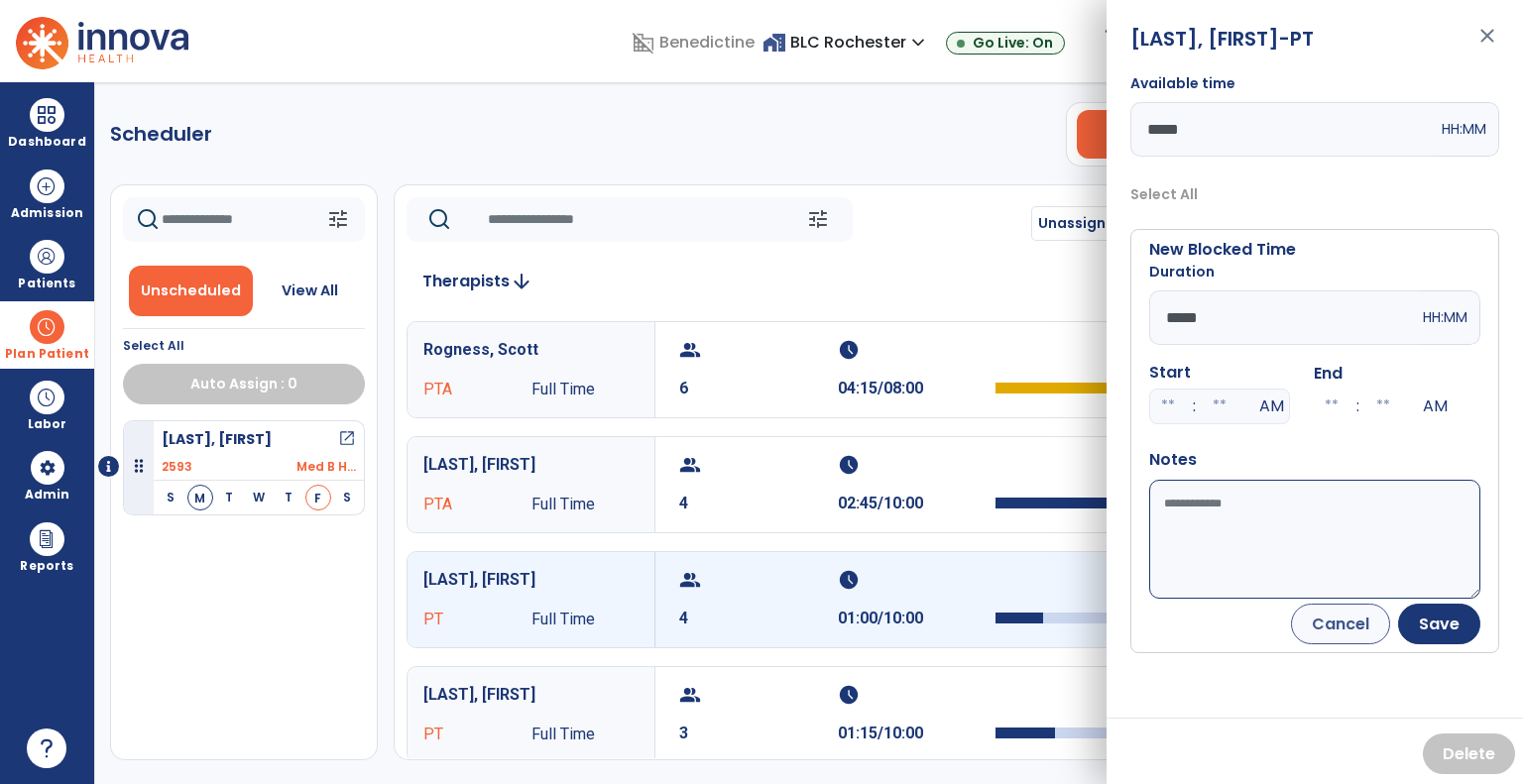 click on "Available time" at bounding box center (1315, 539) 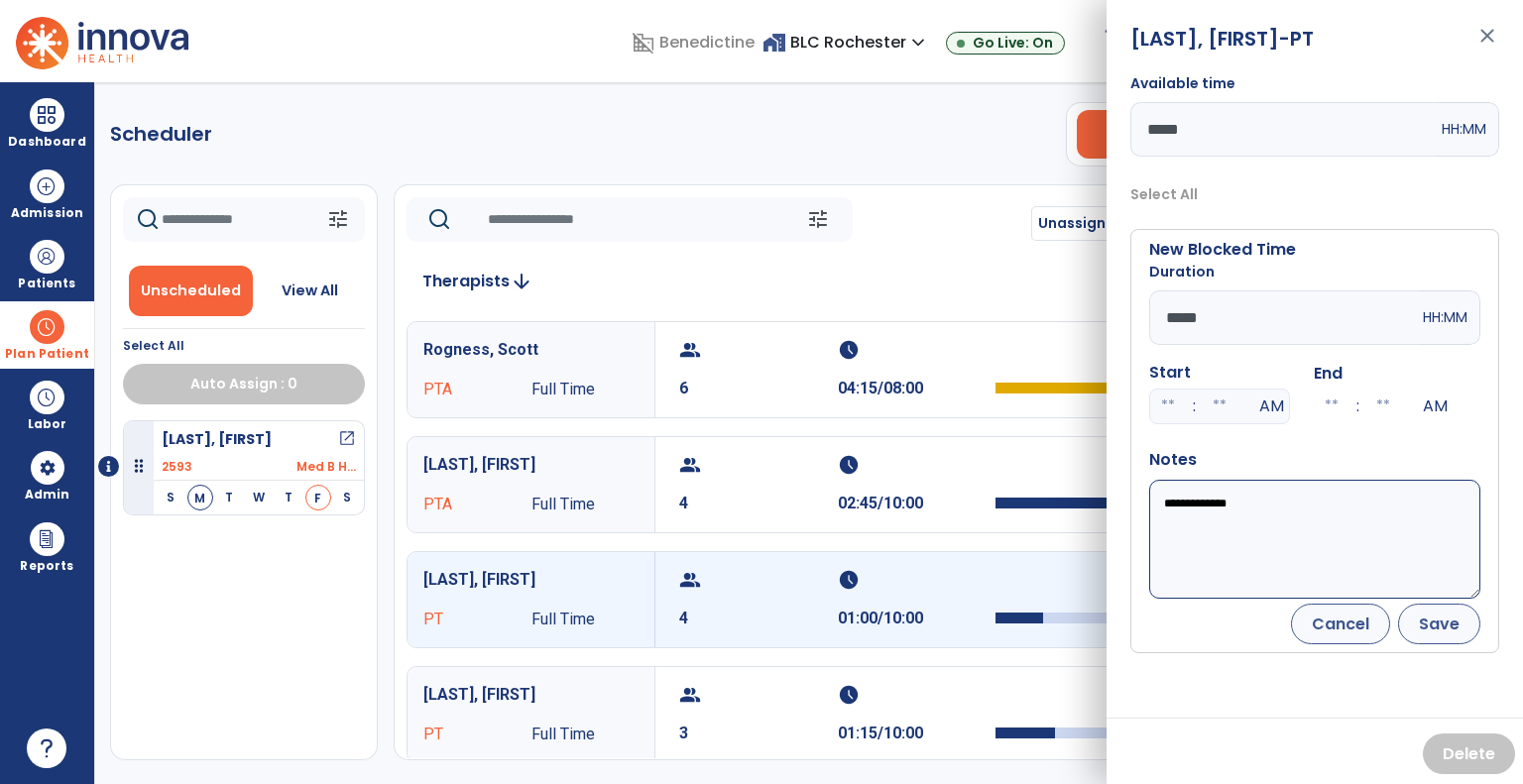 type on "**********" 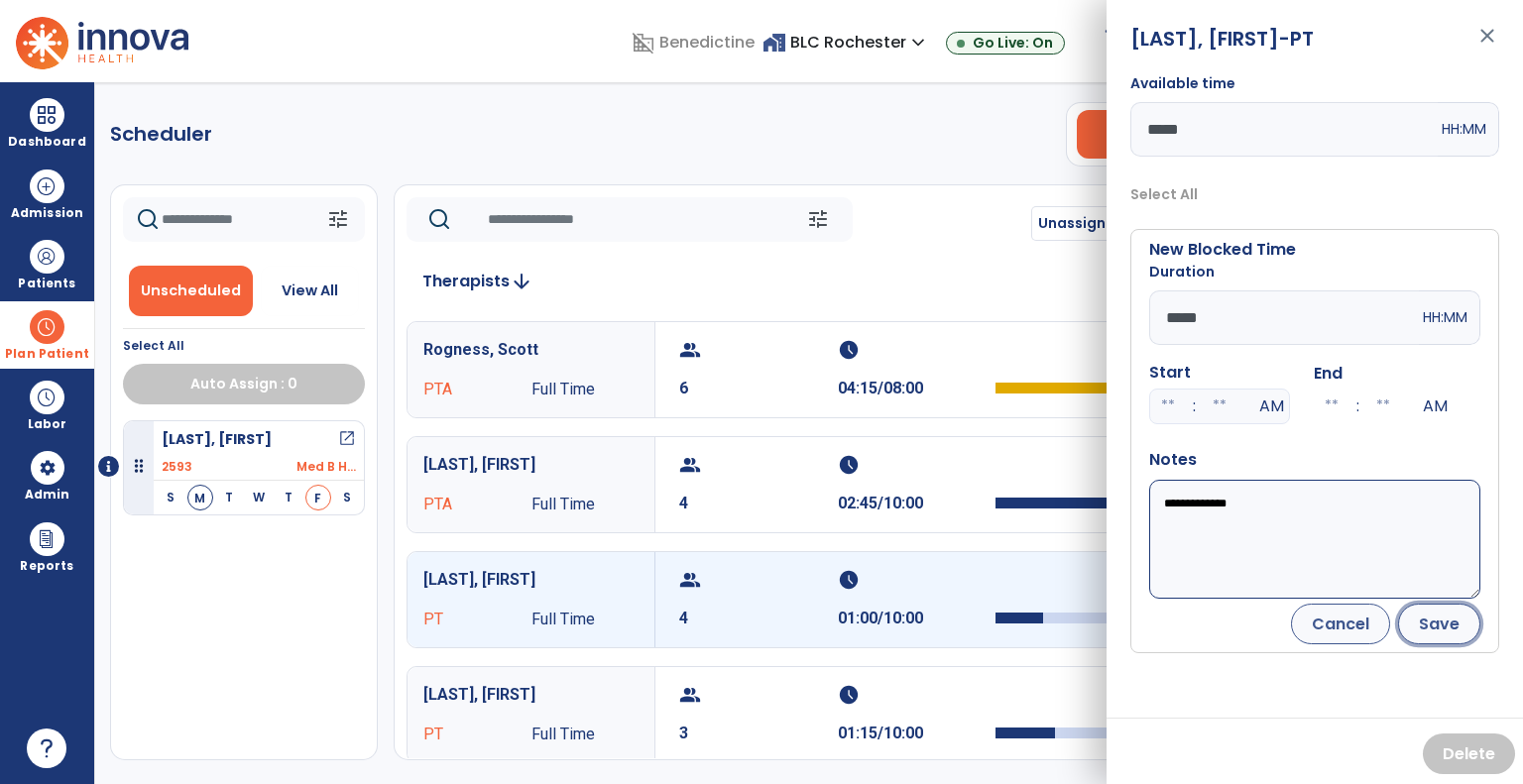 click on "Save" at bounding box center [1439, 623] 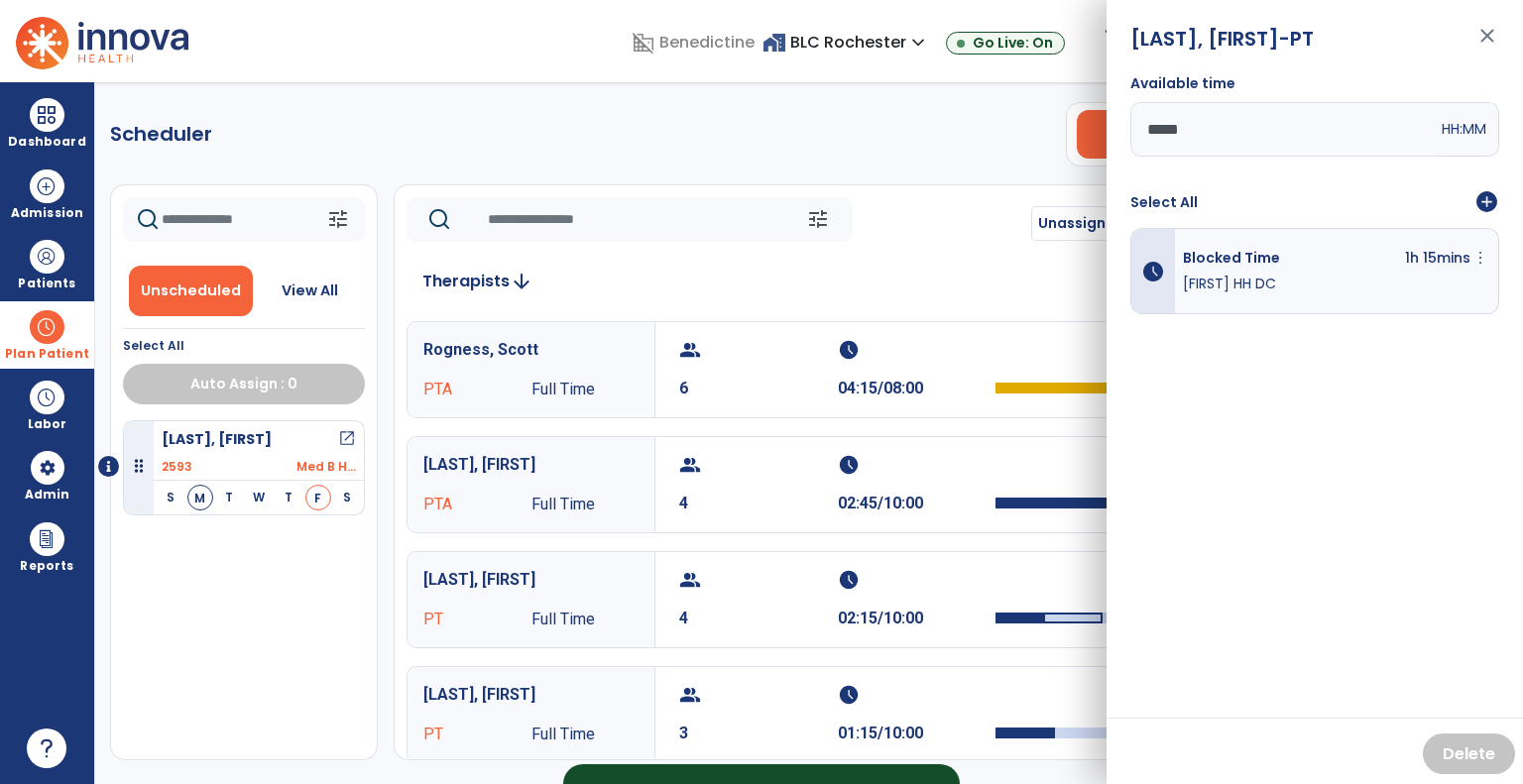 click on "close" at bounding box center [1487, 45] 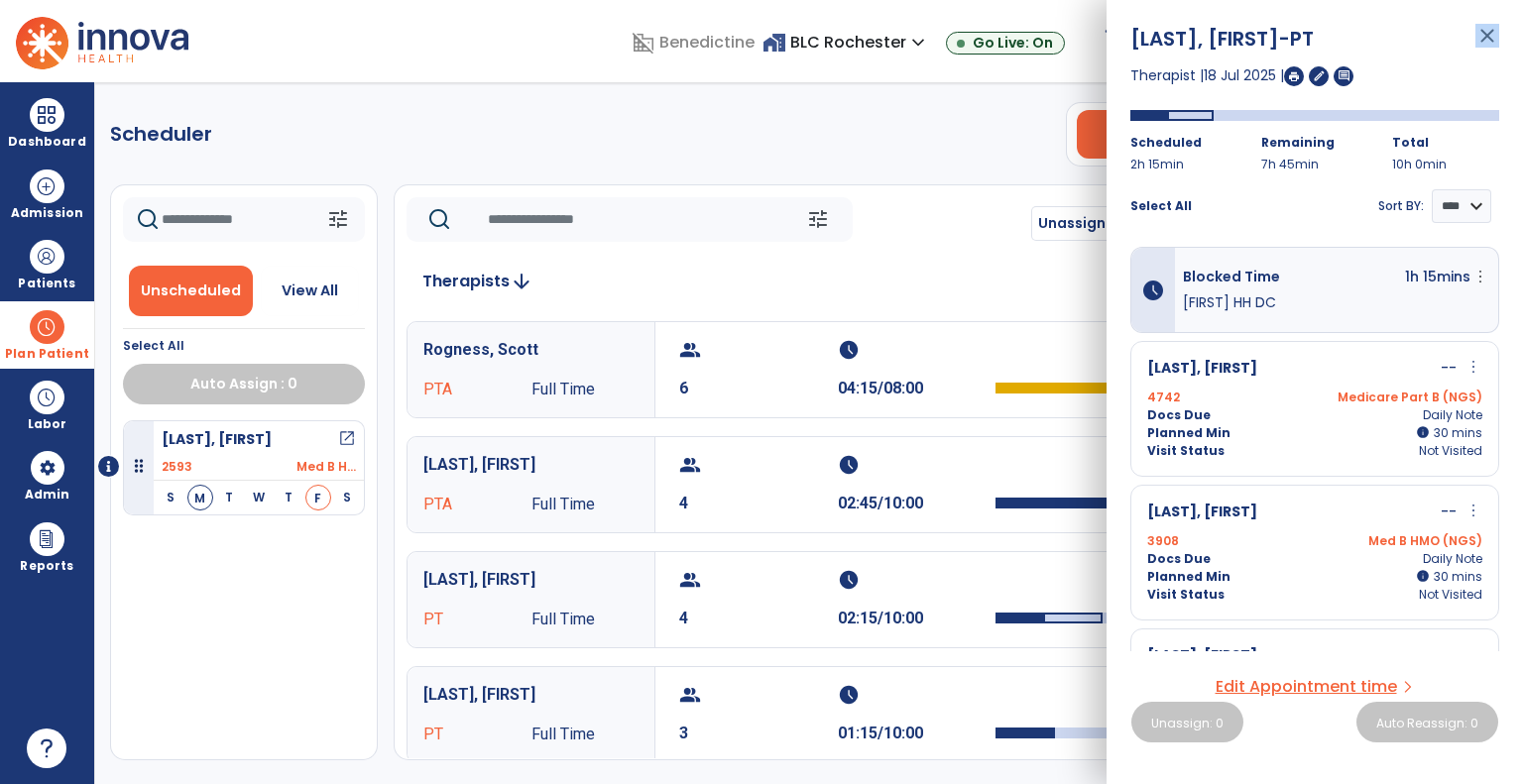 click on "close" at bounding box center [1487, 45] 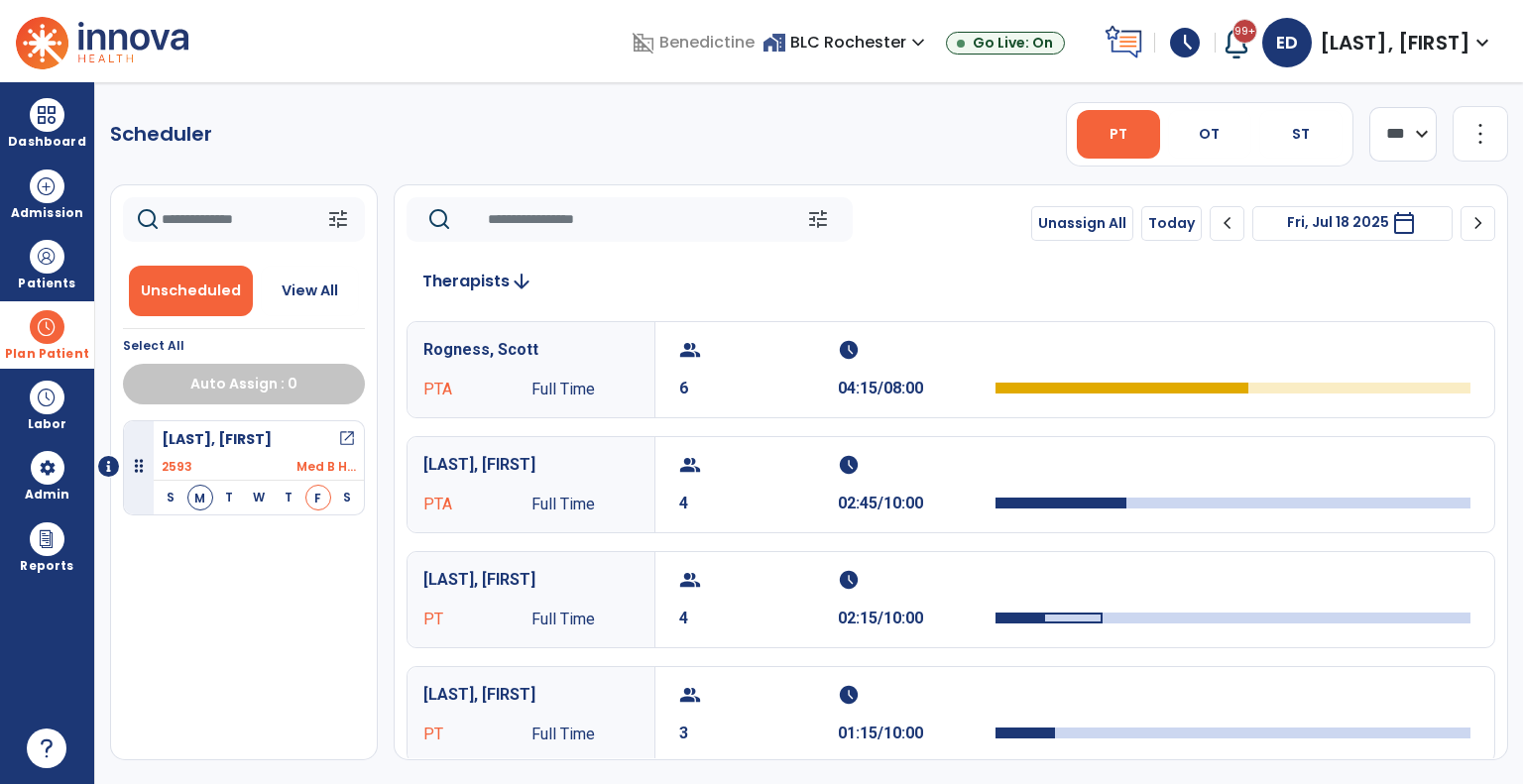 click on "chevron_left" 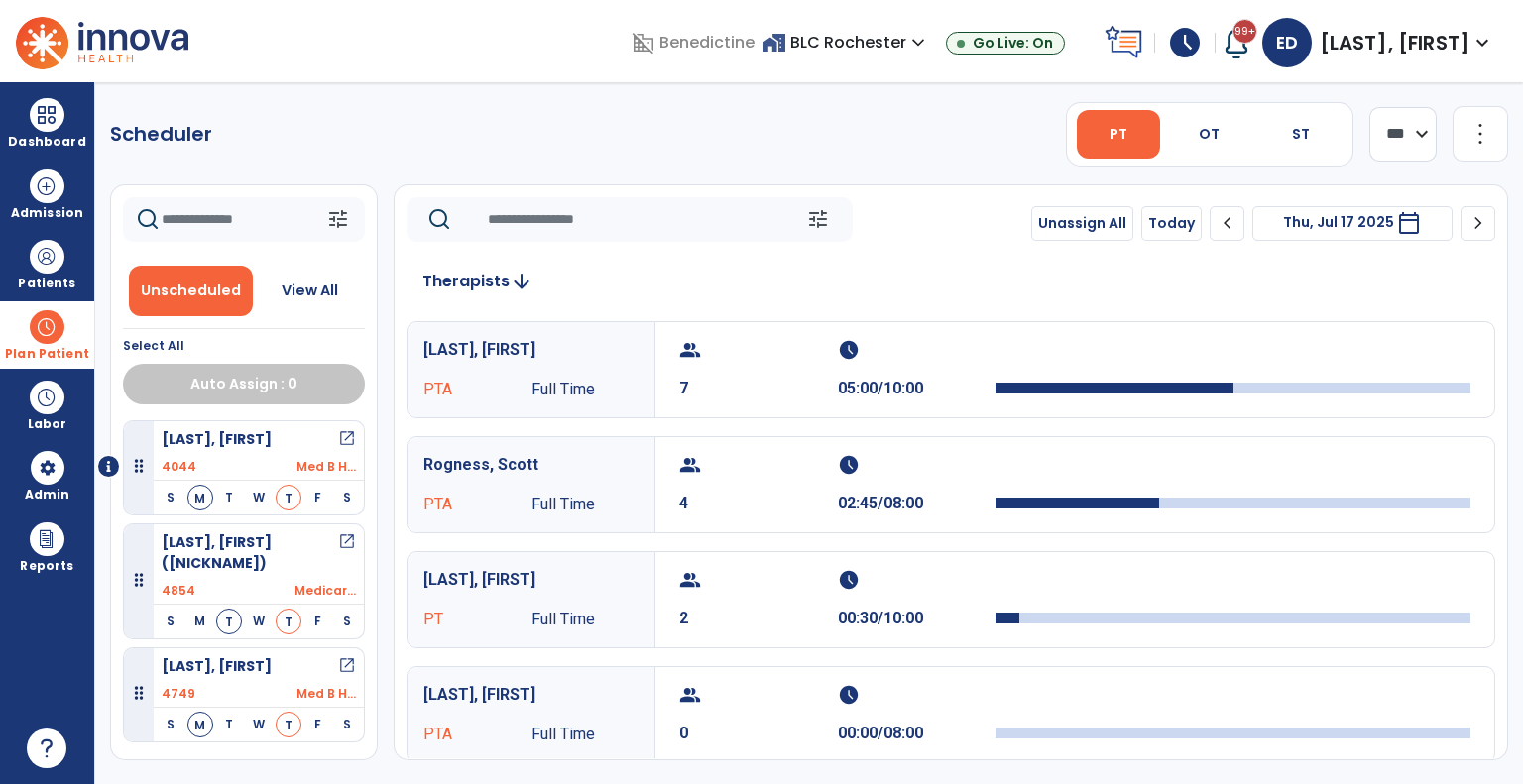 click on "chevron_left" 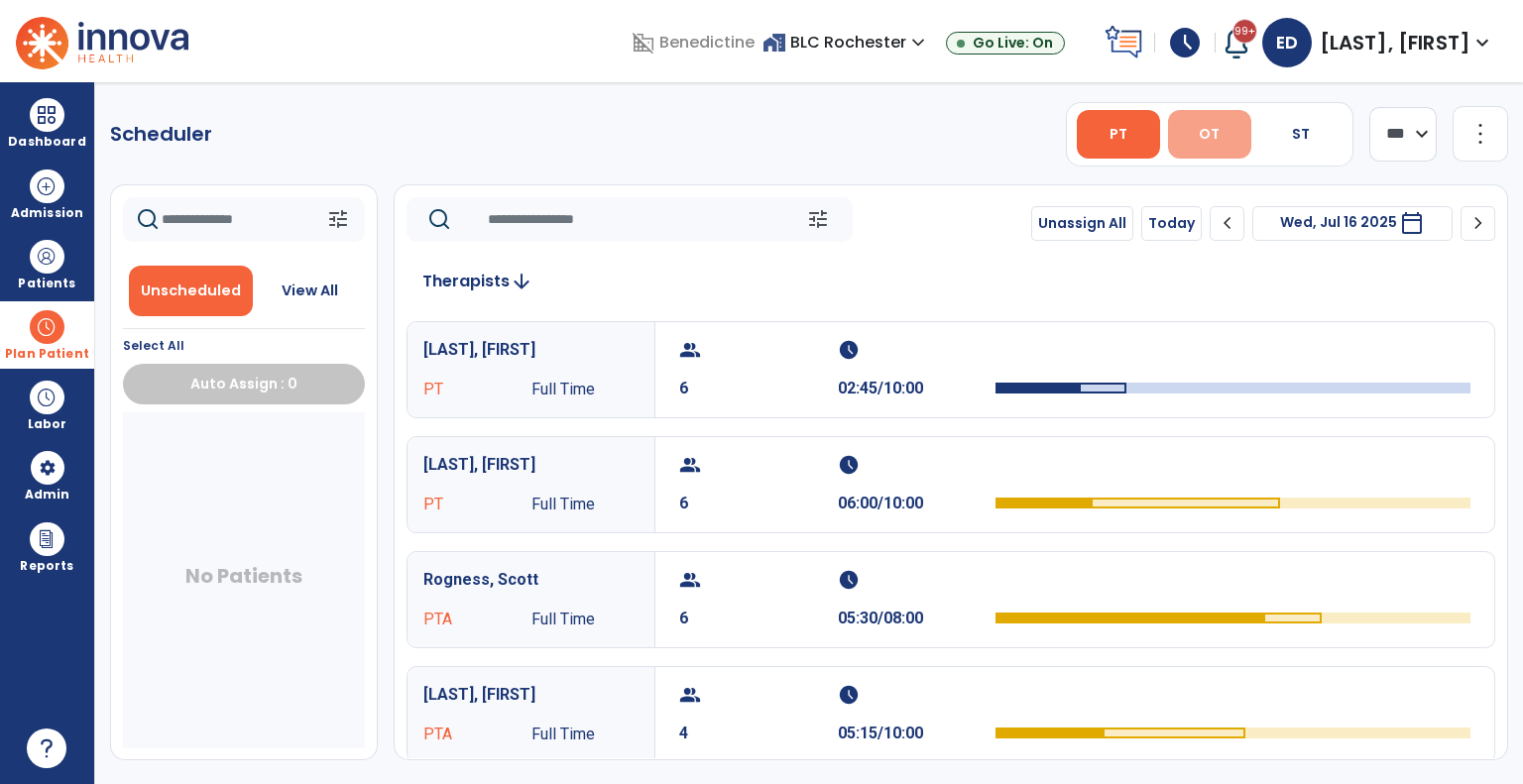 click on "OT" at bounding box center (1210, 134) 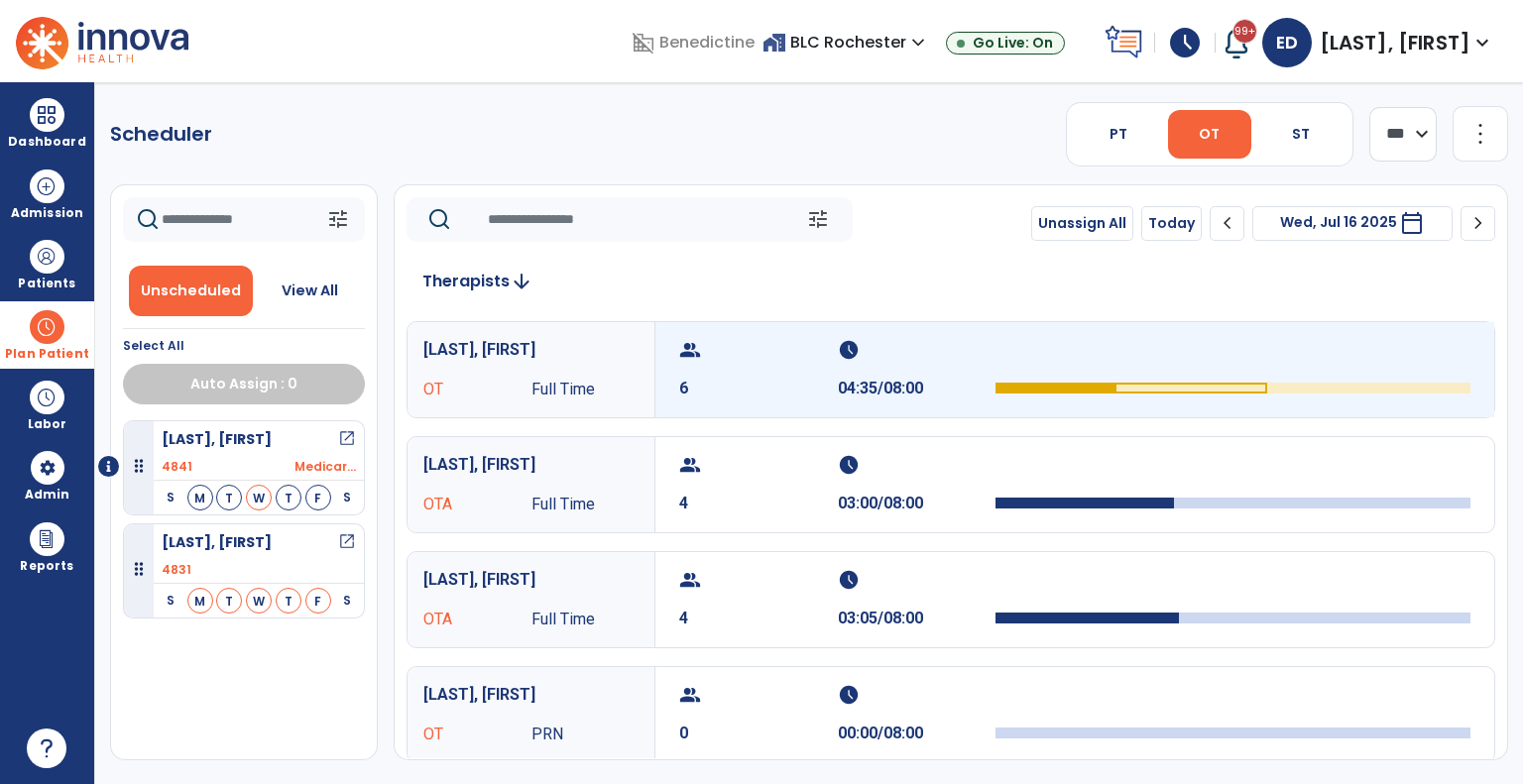 click on "schedule" at bounding box center (914, 350) 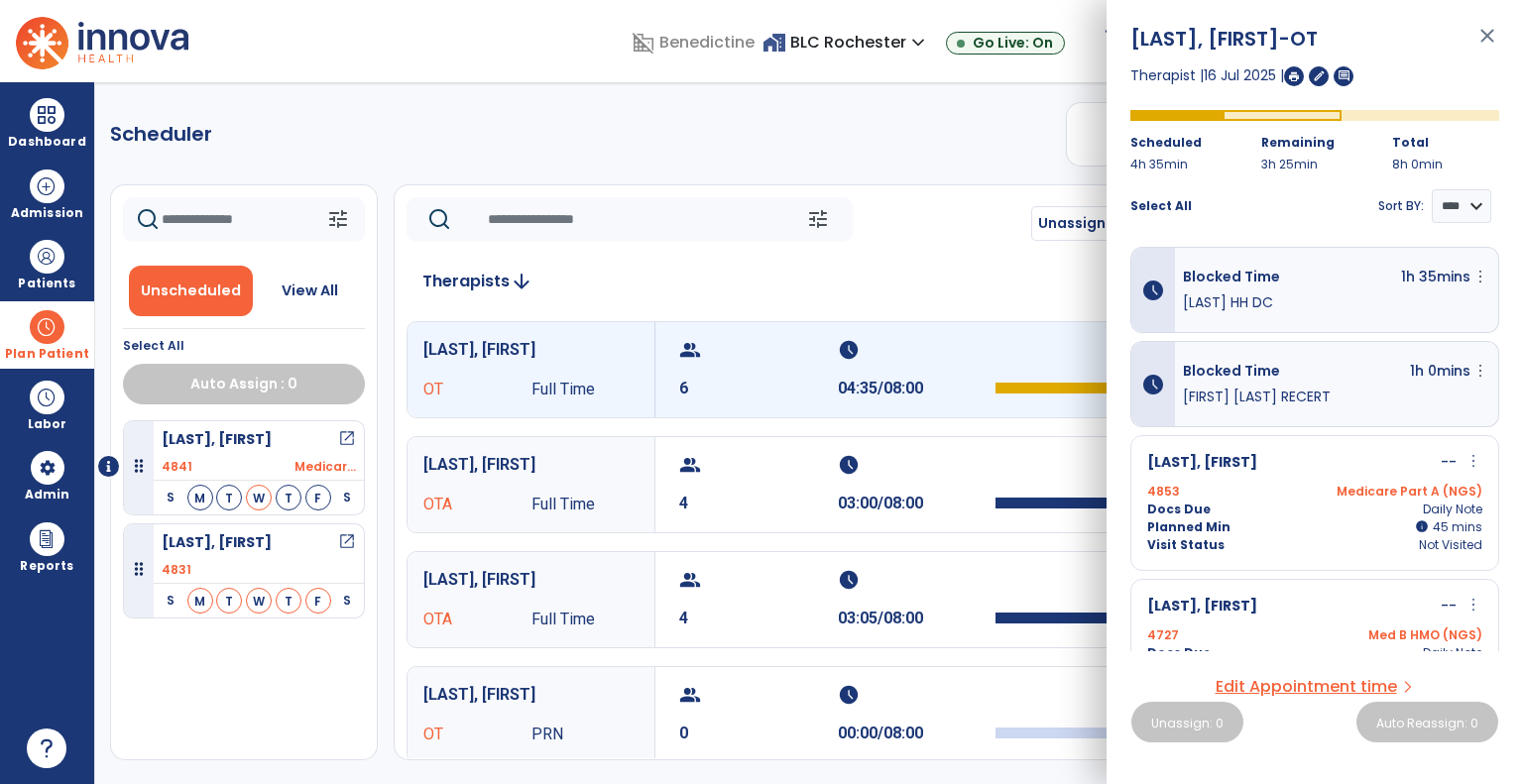 click on "close" at bounding box center (1487, 45) 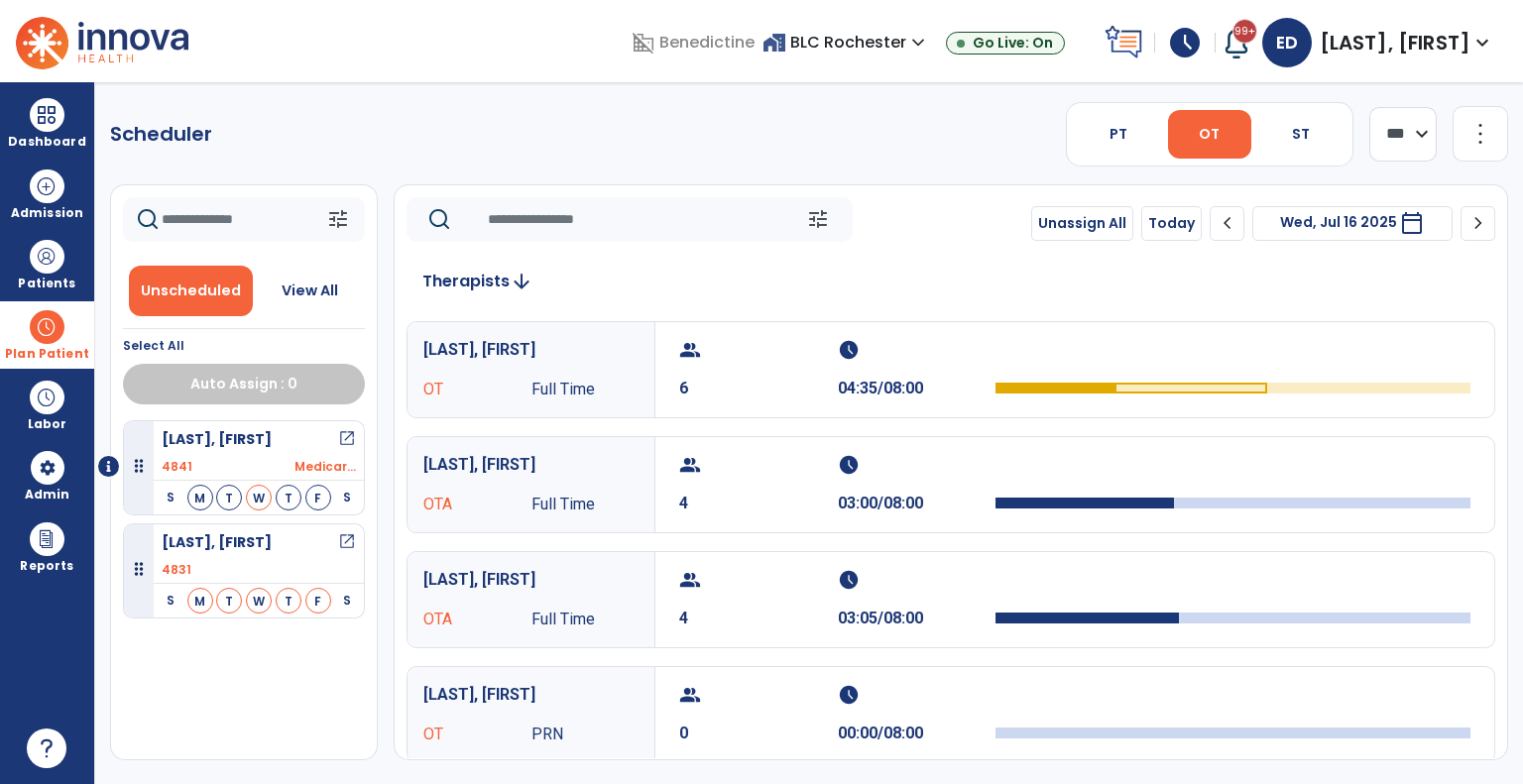 click on "calendar_today" at bounding box center (1414, 223) 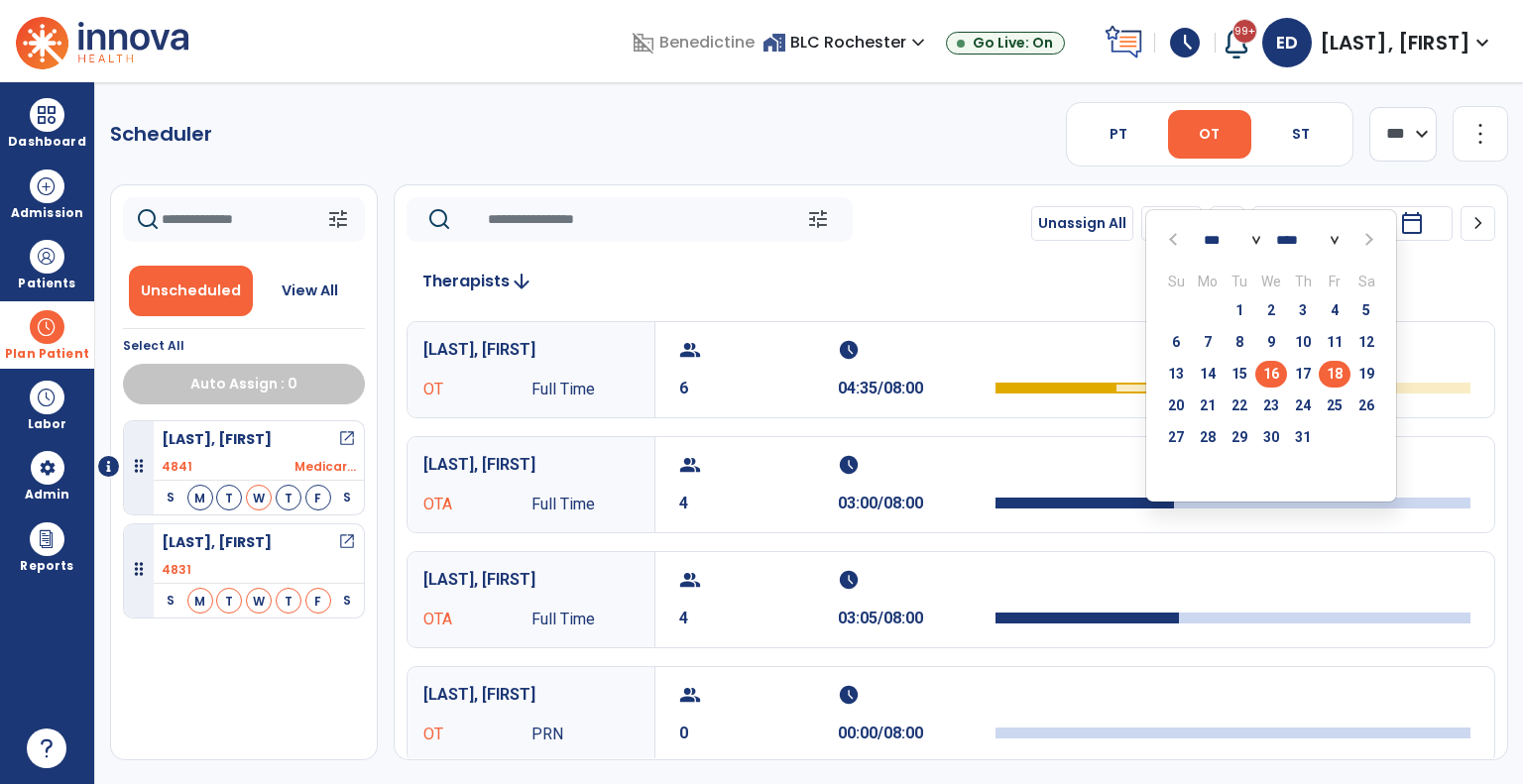 click on "18" at bounding box center [1335, 374] 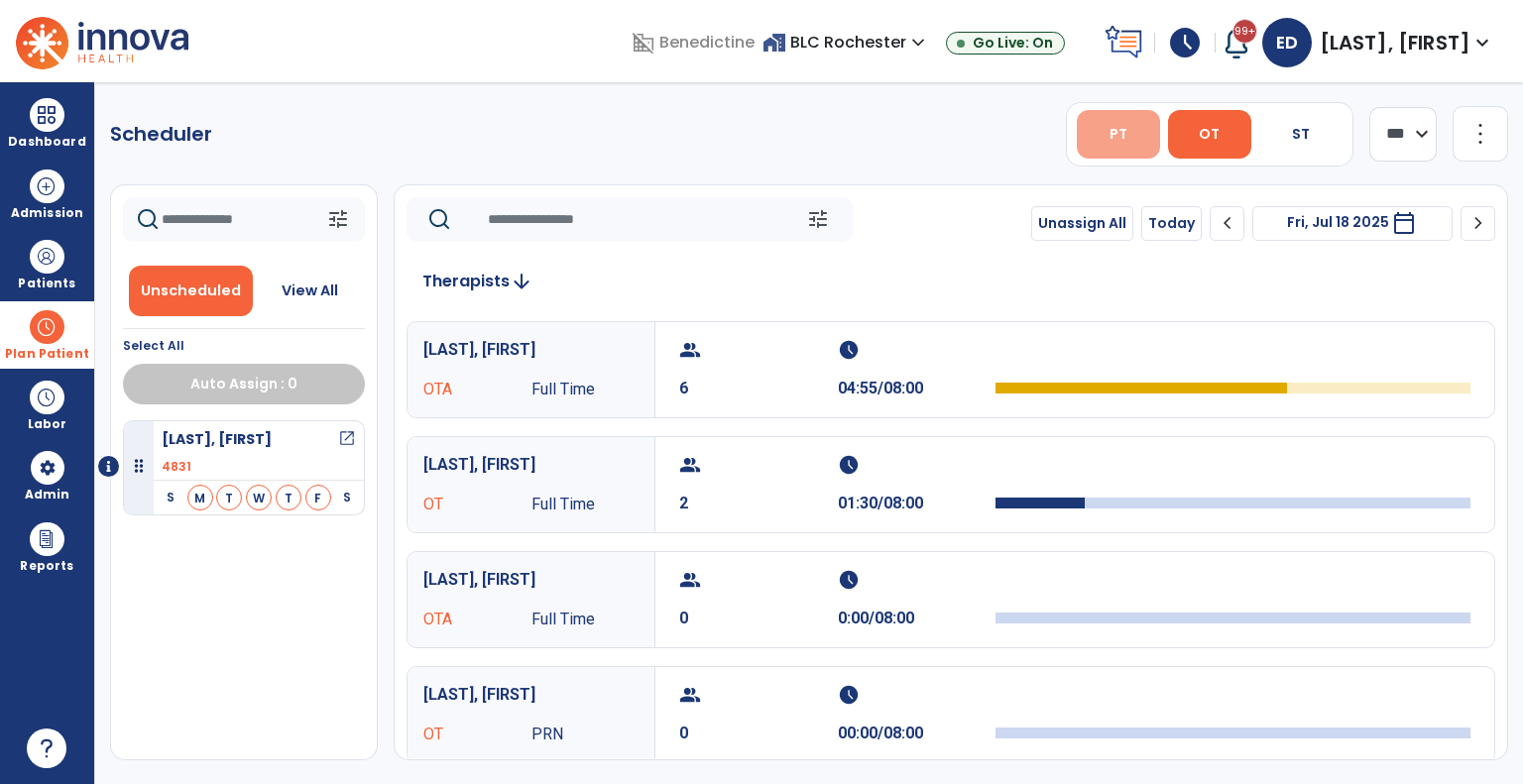 click on "PT" at bounding box center (1118, 134) 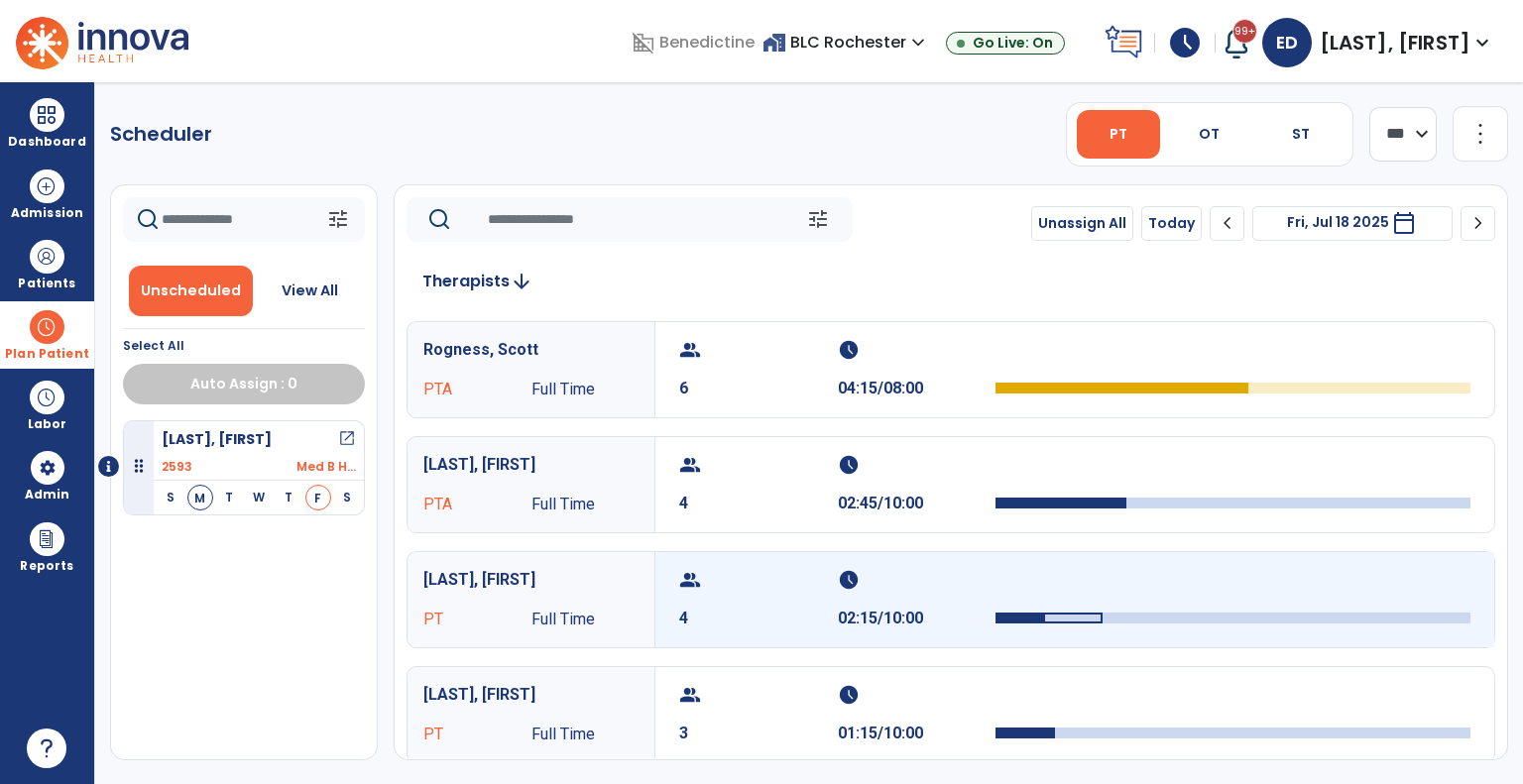 click on "schedule" at bounding box center (914, 580) 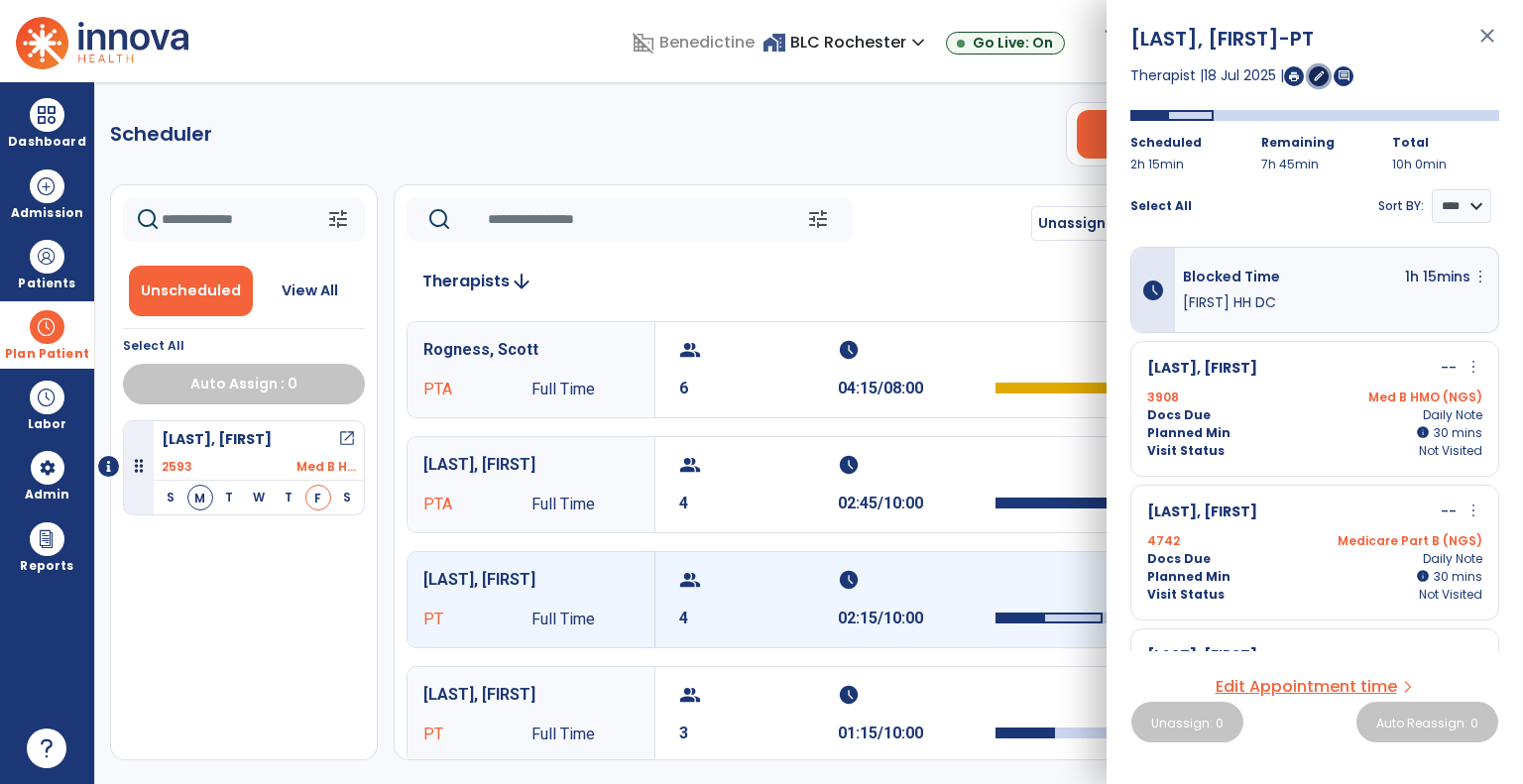 click on "edit" at bounding box center [1319, 75] 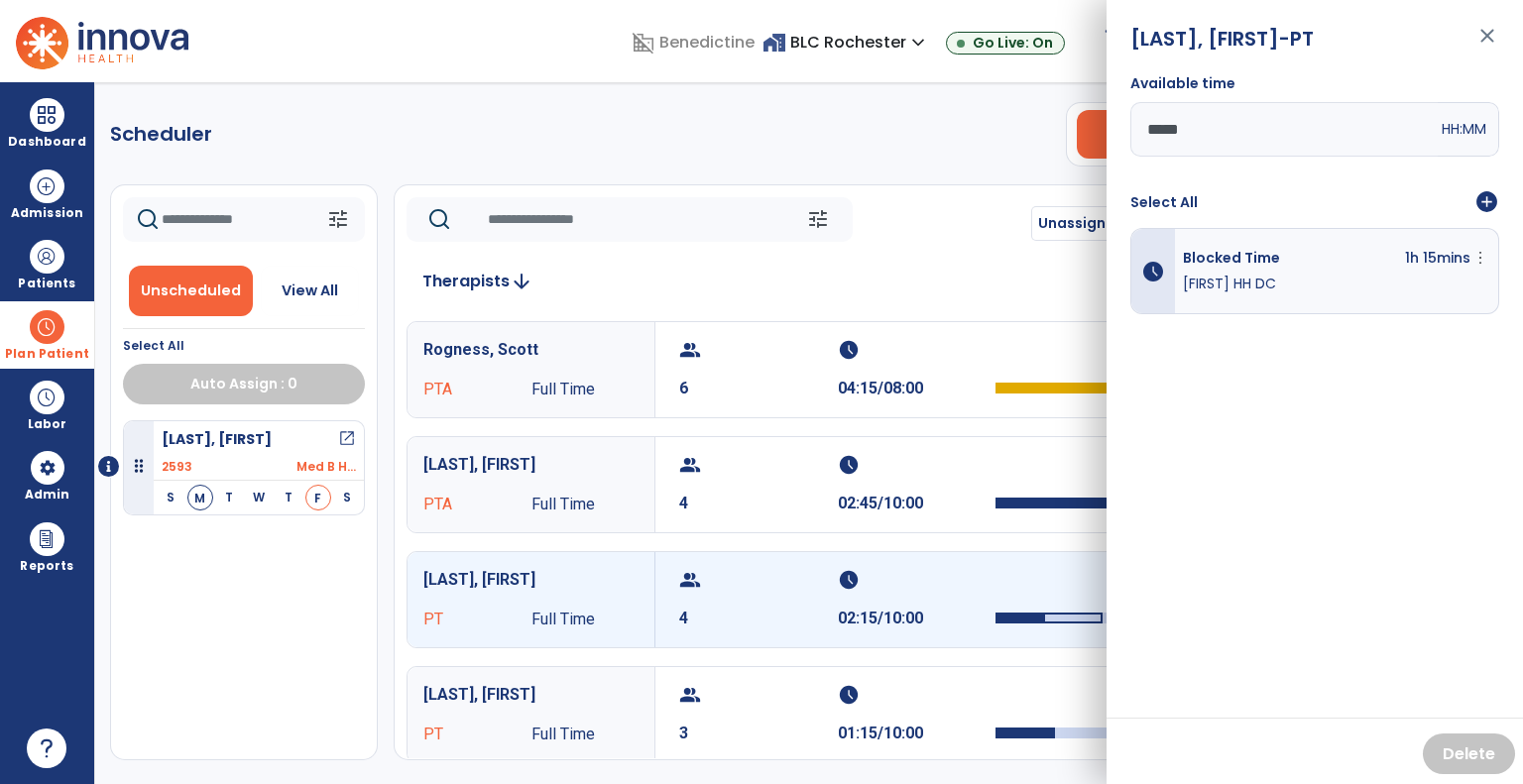 click on "add_circle" at bounding box center [1486, 202] 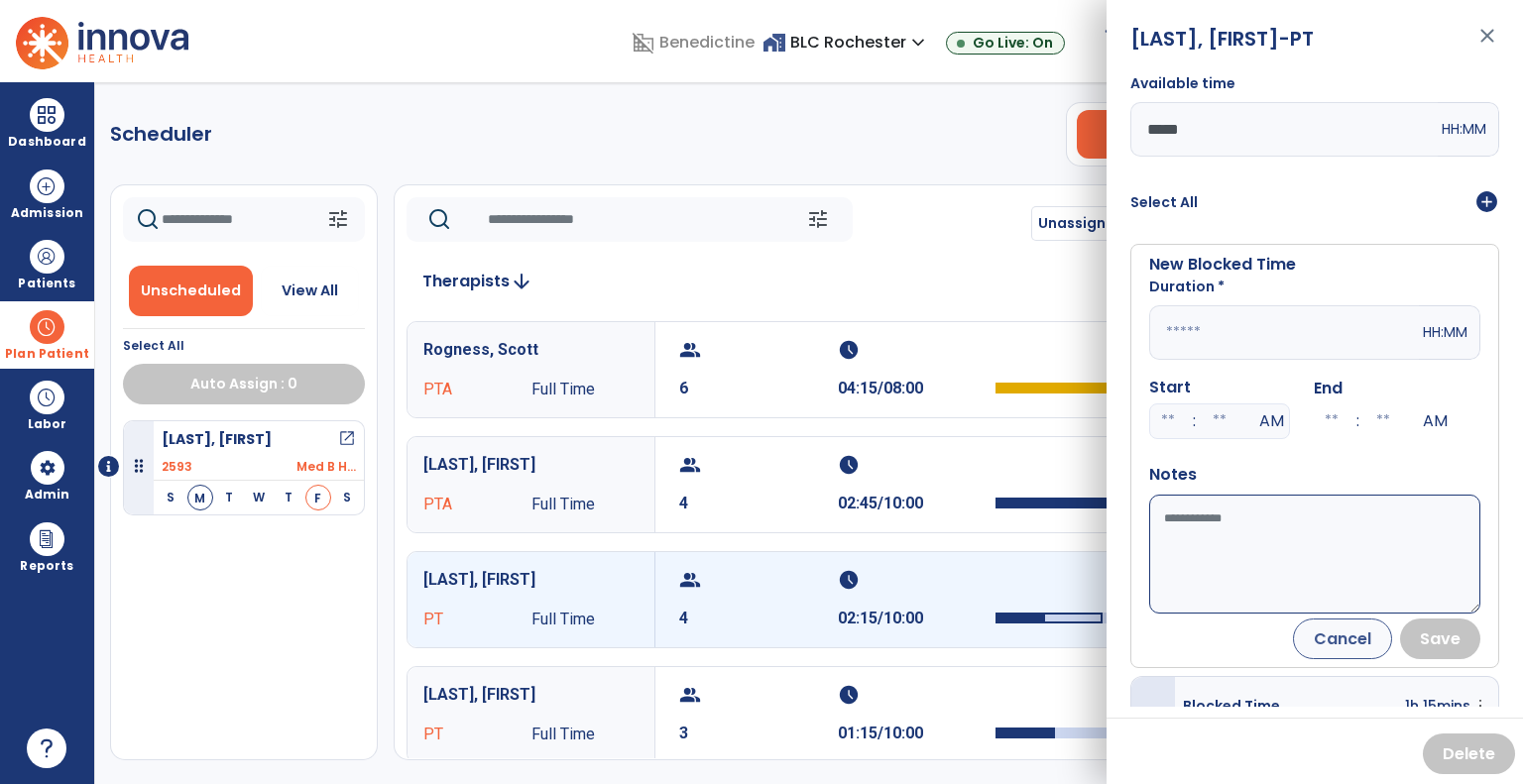 click at bounding box center [1284, 332] 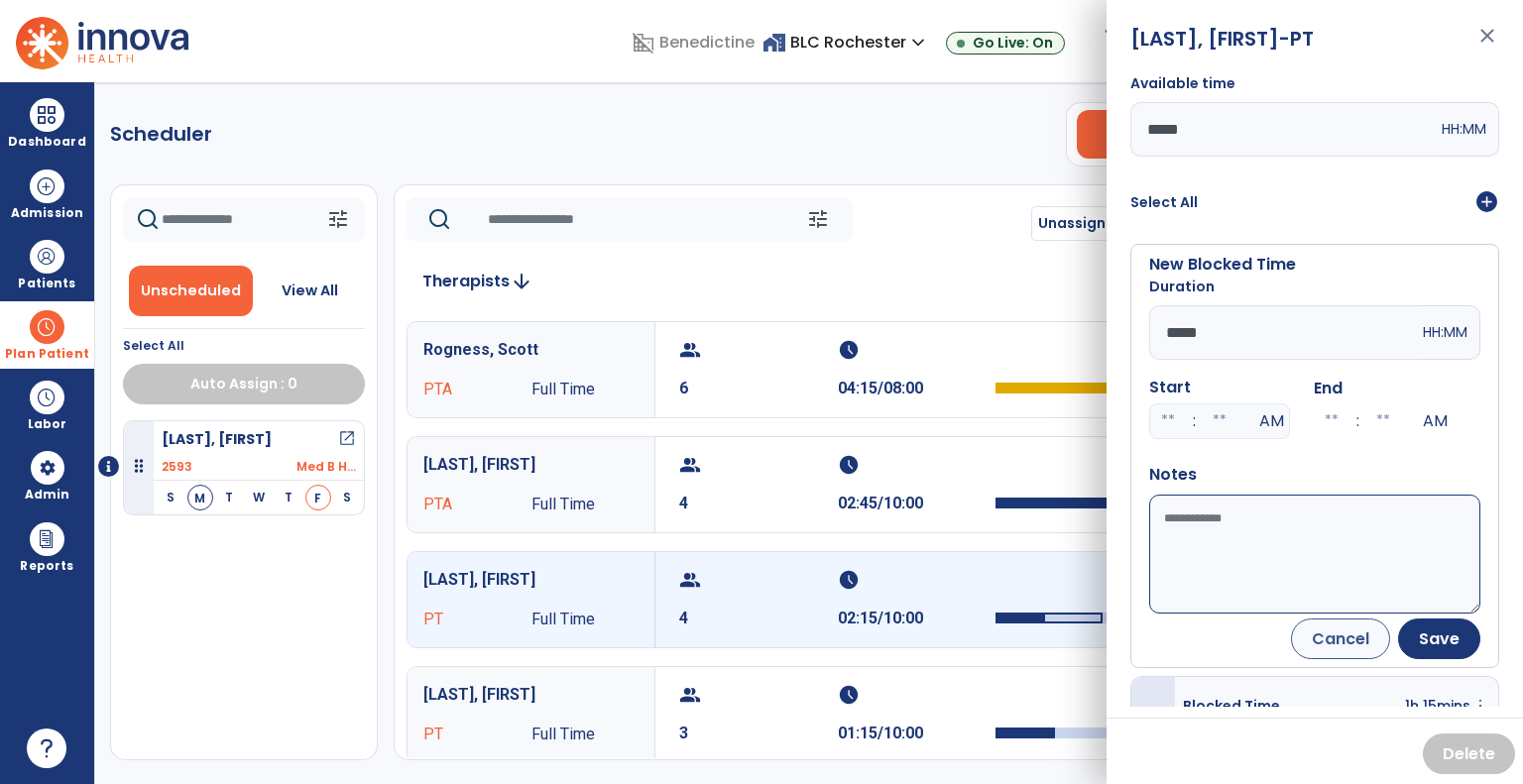 type on "*****" 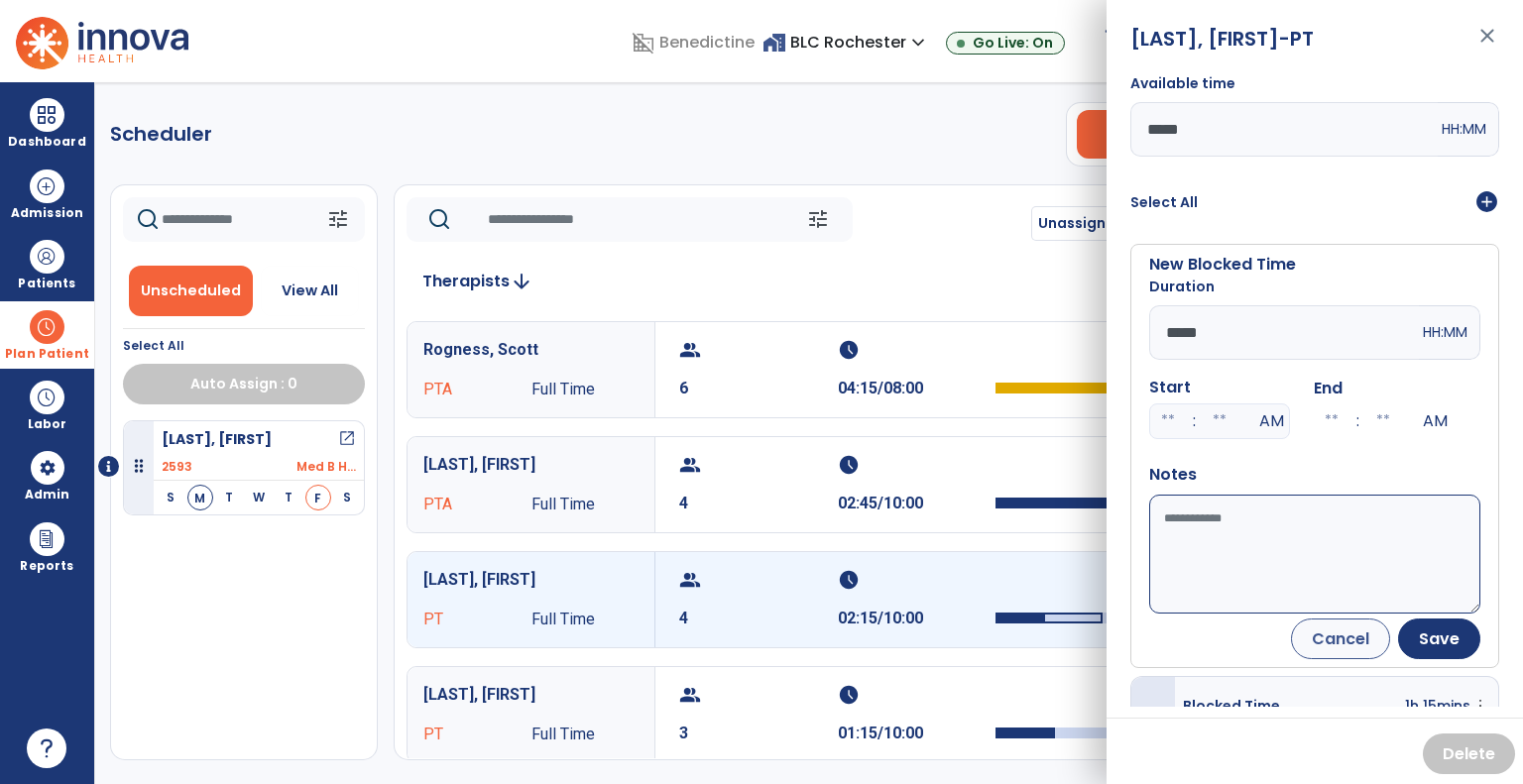 click on "Available time" at bounding box center (1315, 554) 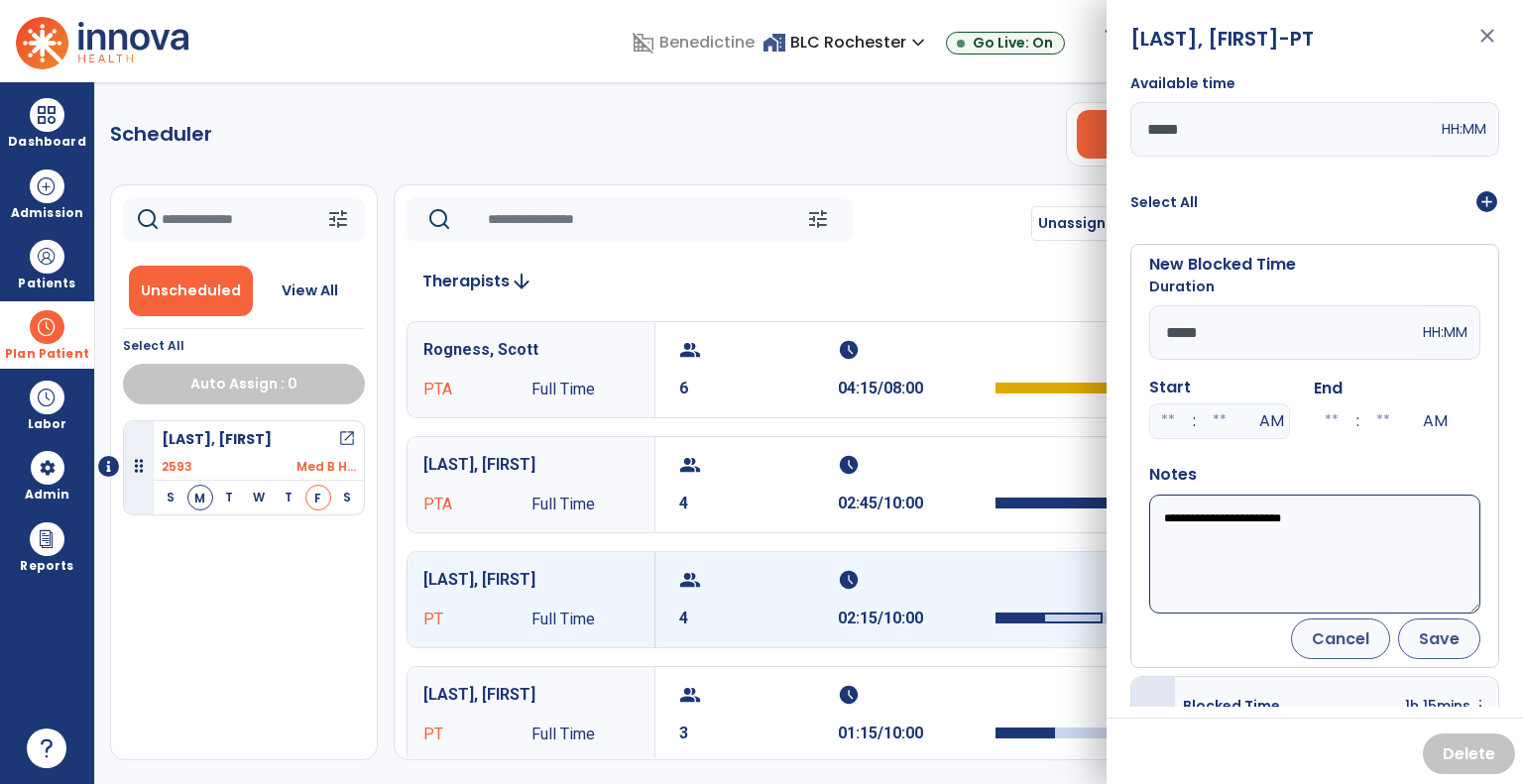 type on "**********" 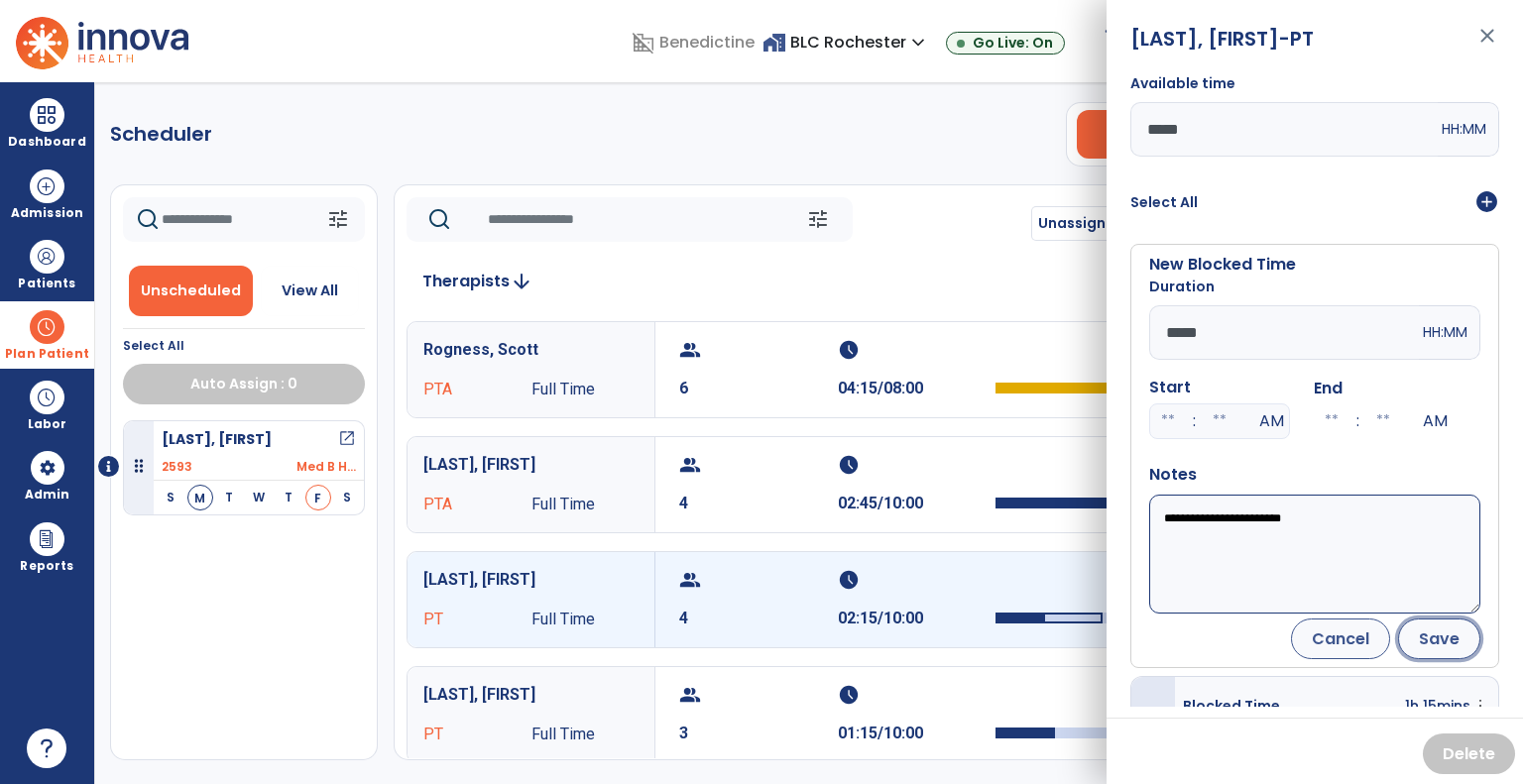 click on "Save" at bounding box center [1439, 638] 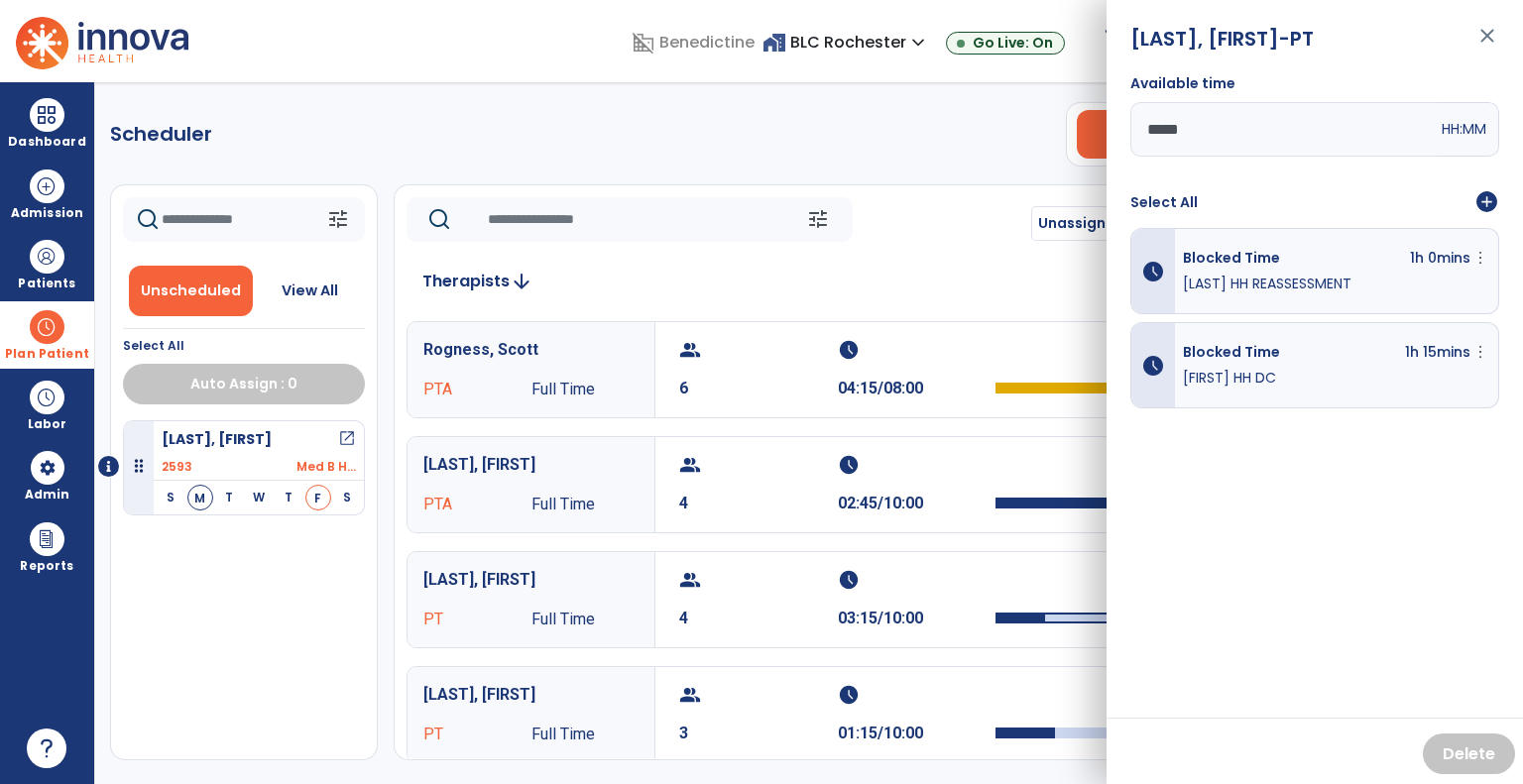 click on "close" at bounding box center (1487, 45) 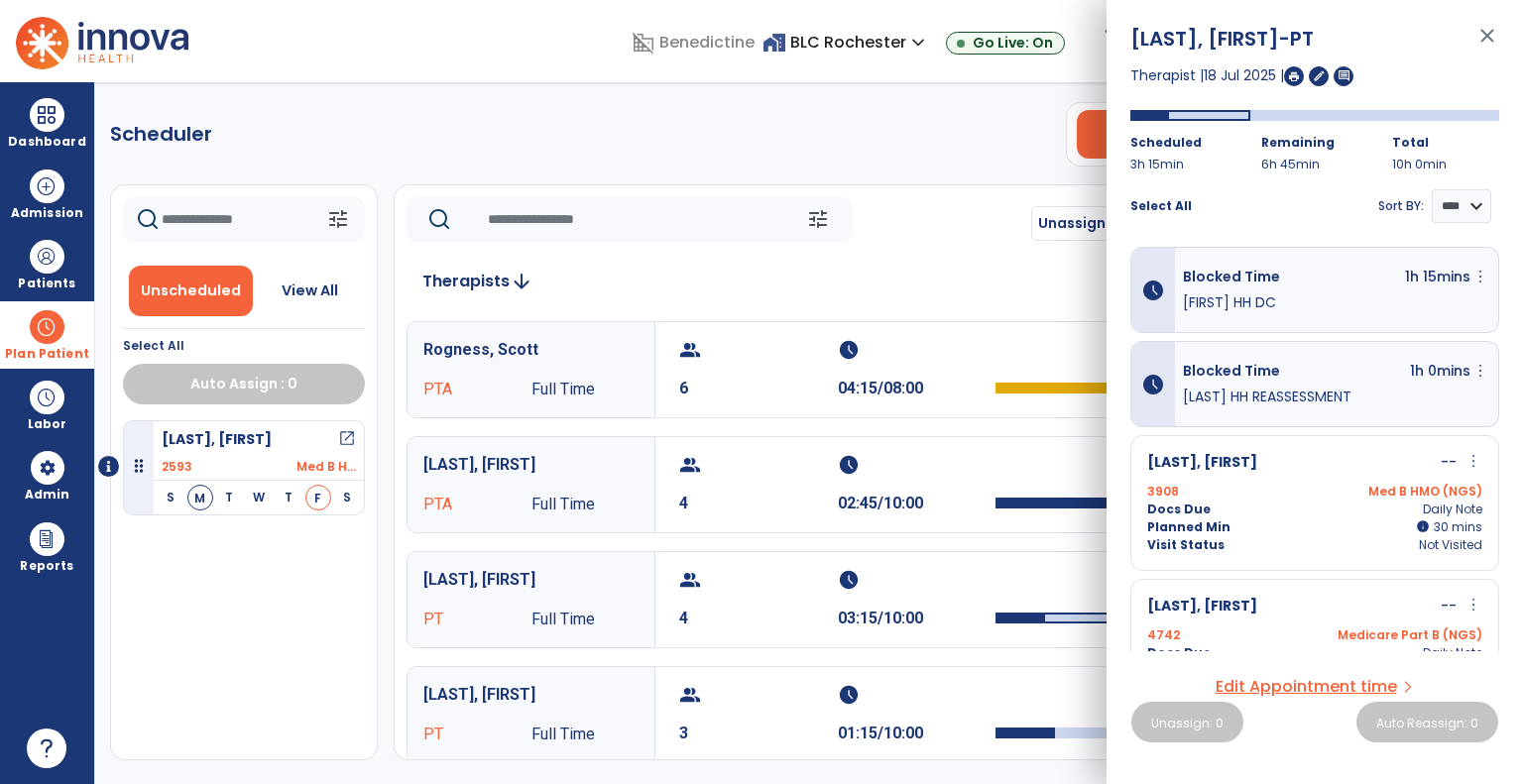 click on "close" at bounding box center [1487, 45] 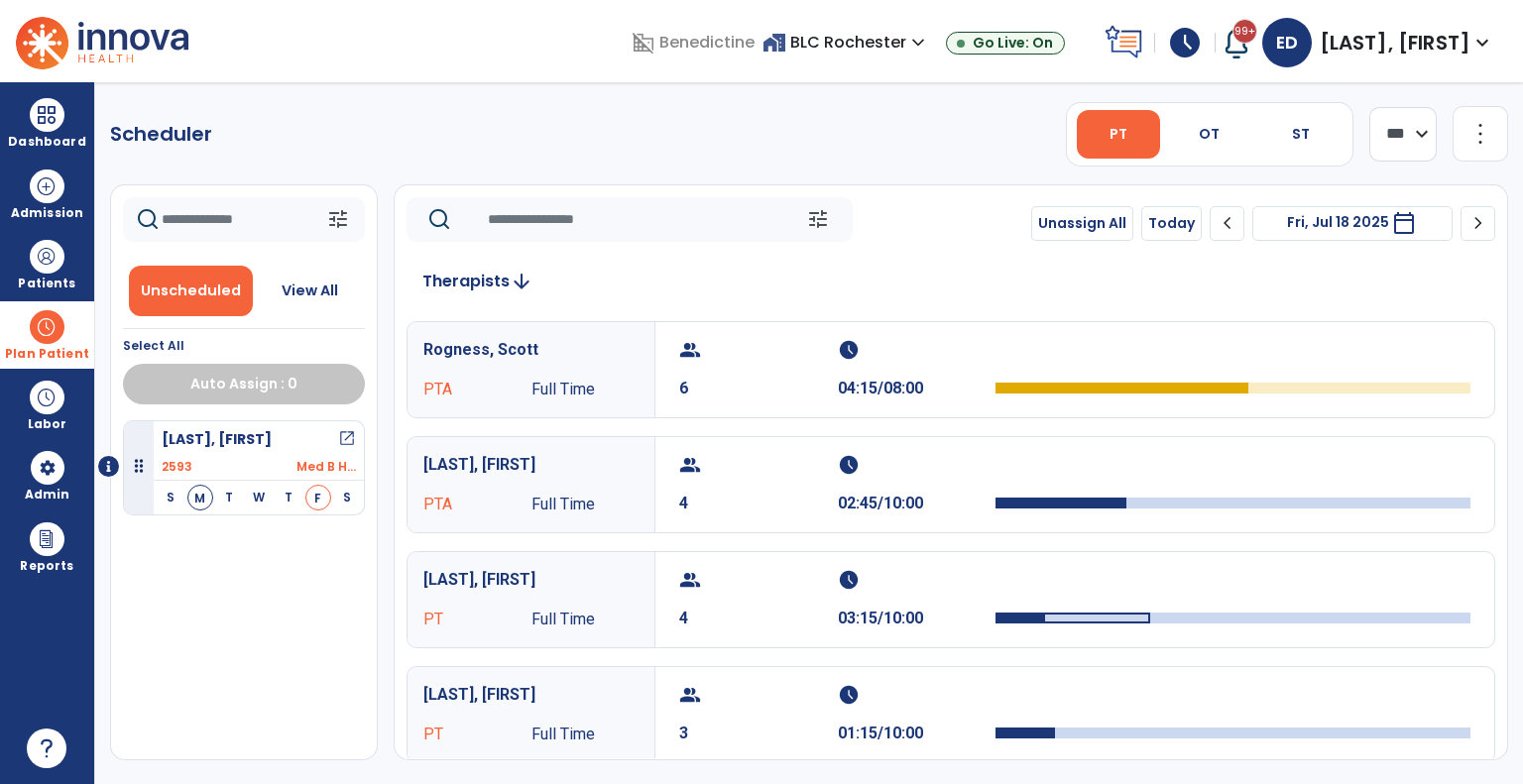 click on "chevron_left" 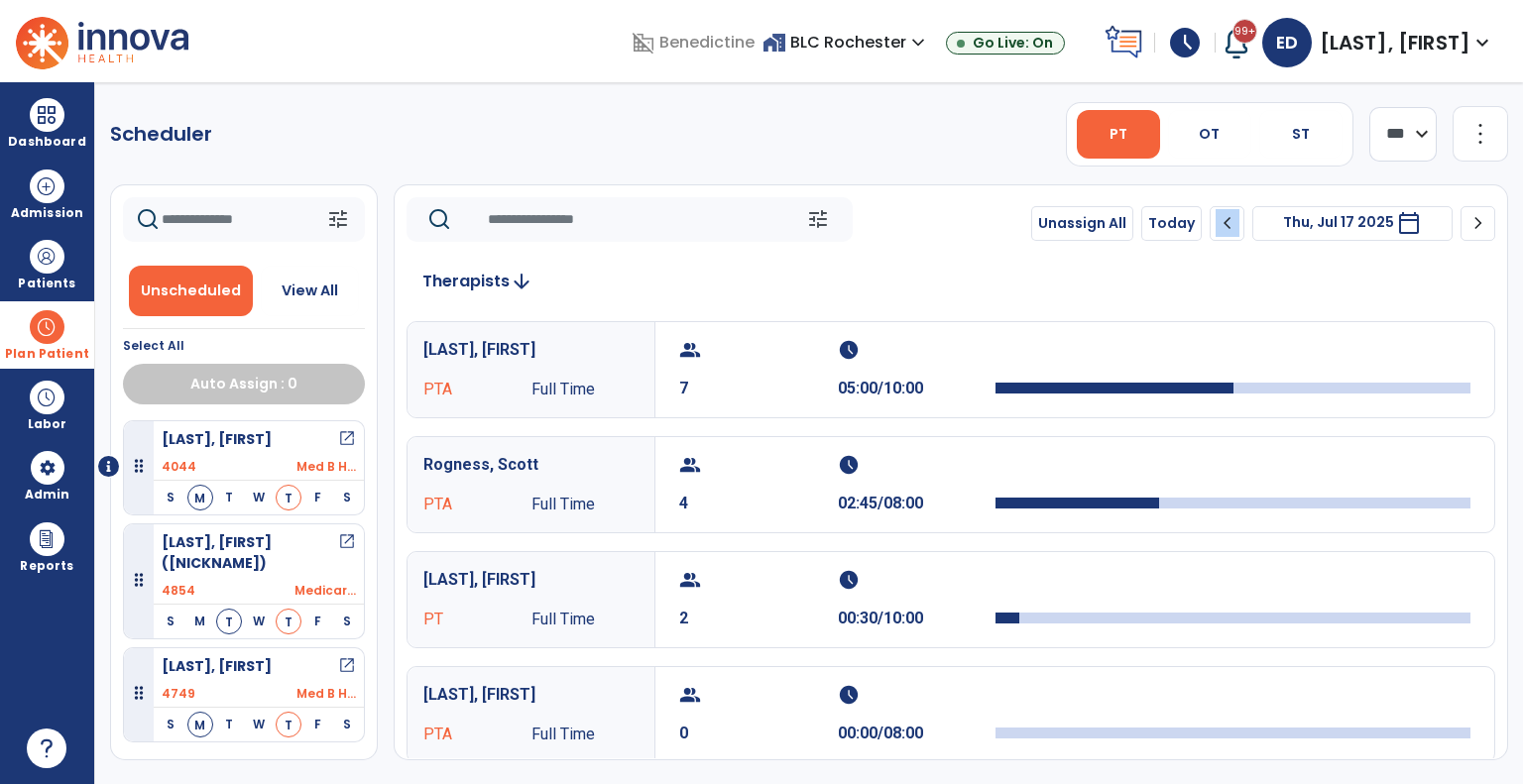 click on "chevron_left" 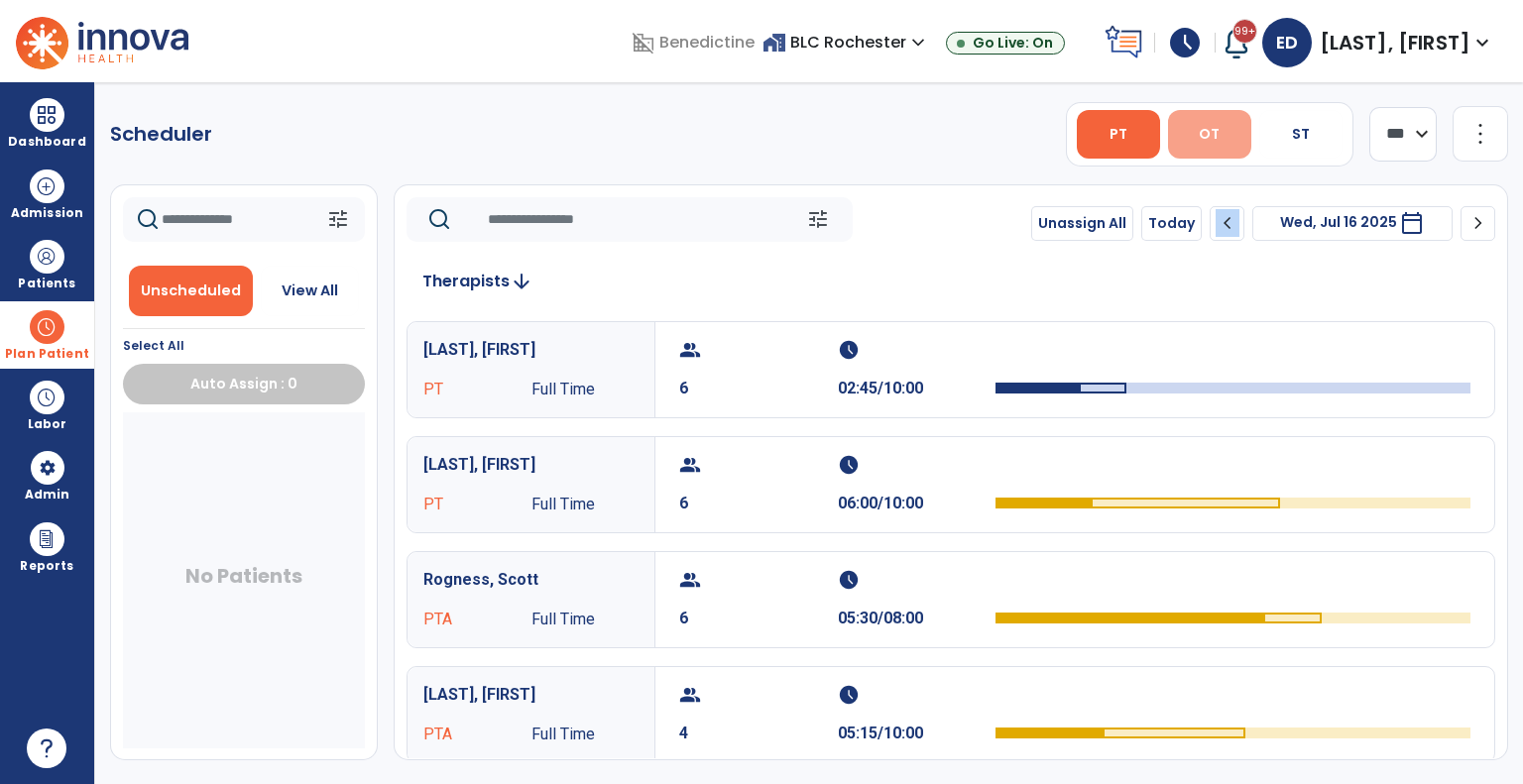click on "OT" at bounding box center [1209, 134] 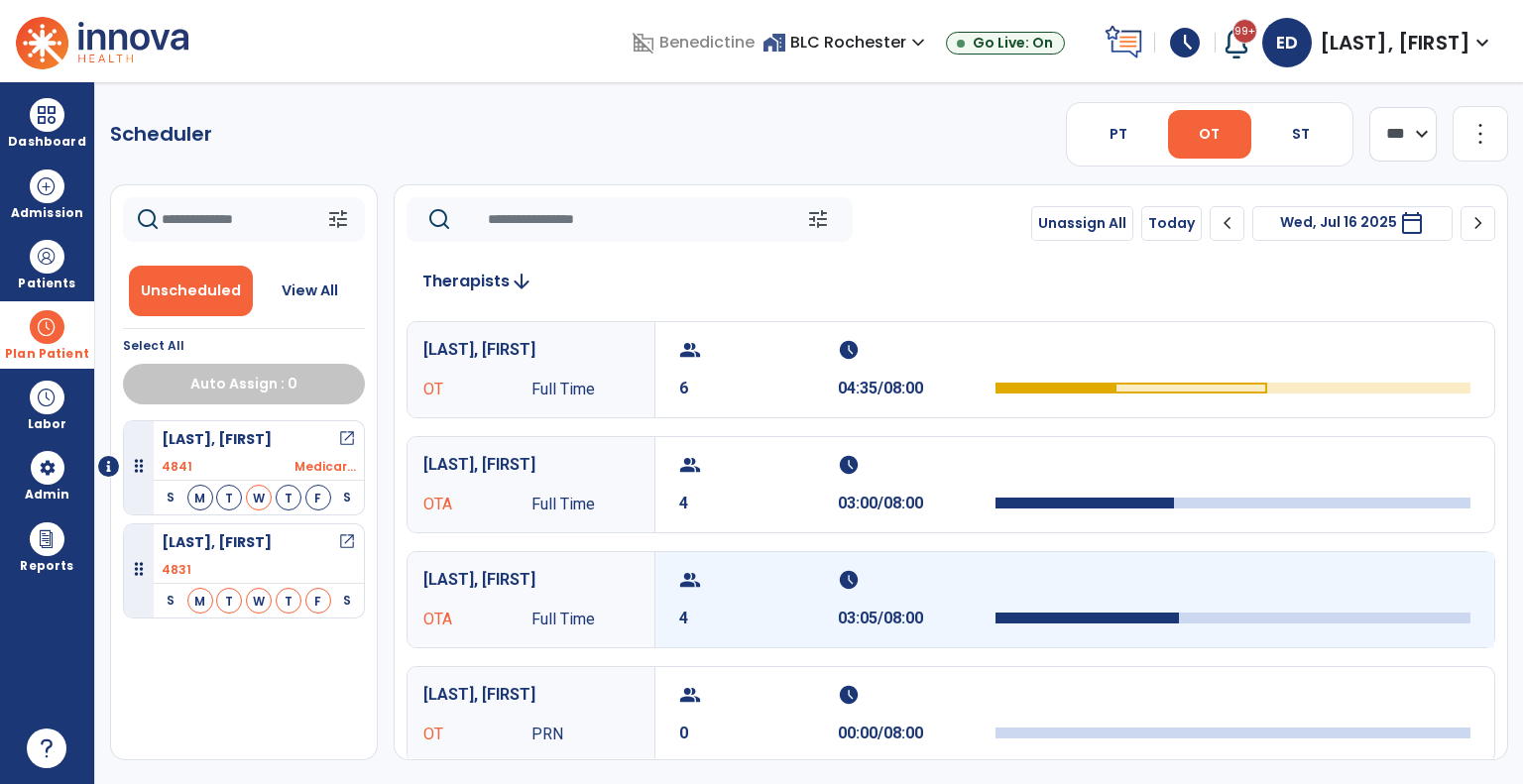 click on "schedule" at bounding box center [914, 580] 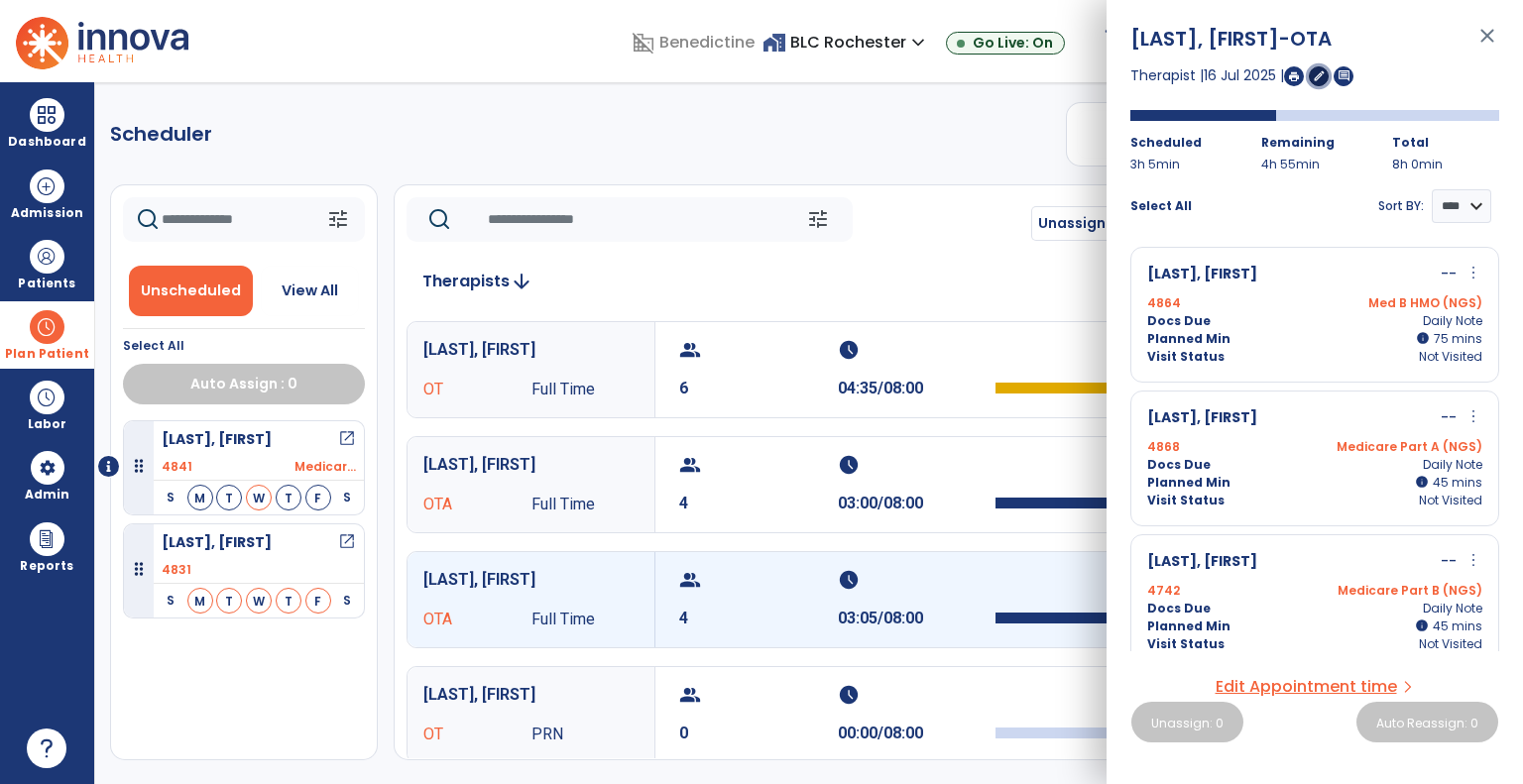 click on "edit" at bounding box center [1319, 76] 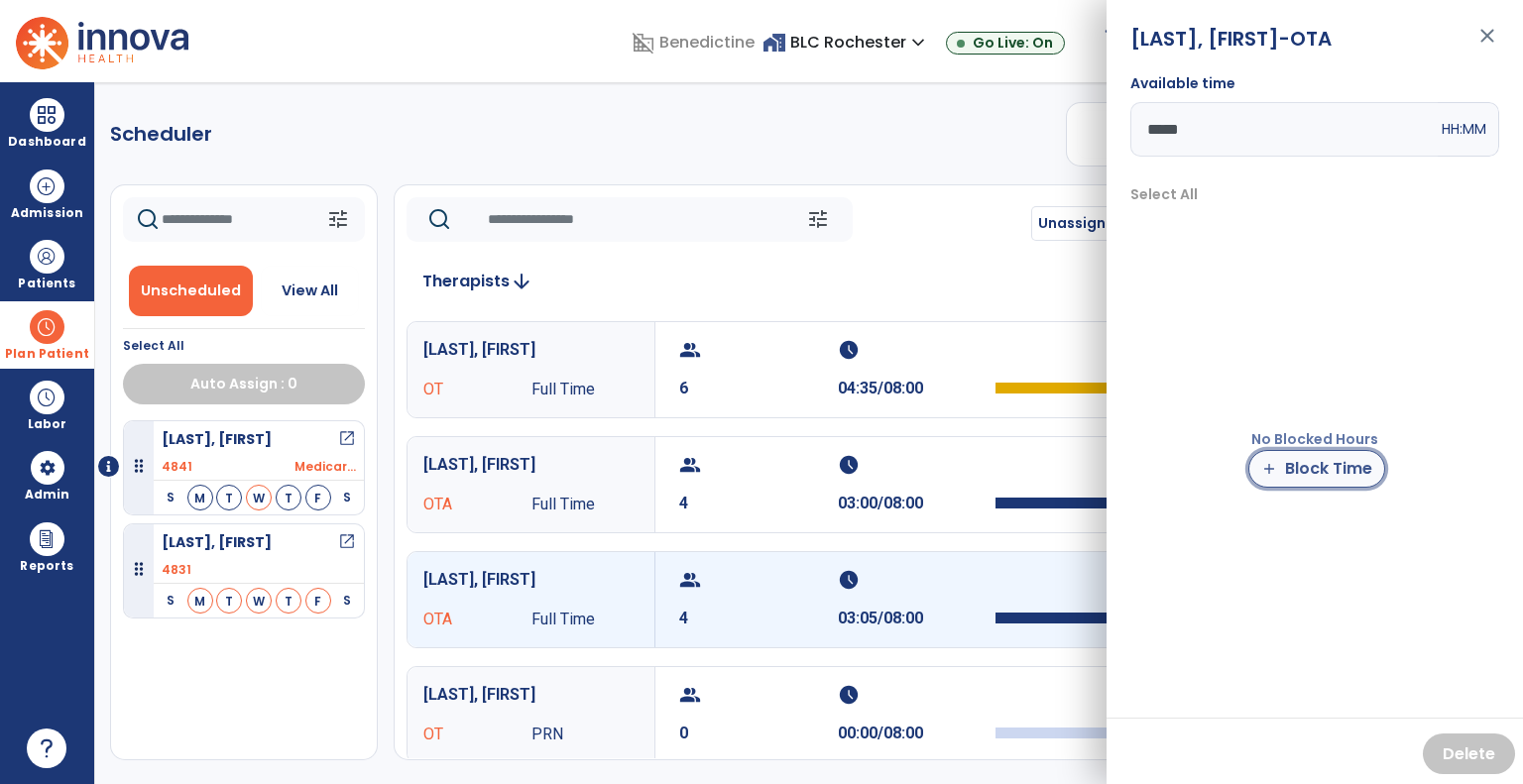 click on "add   Block Time" at bounding box center [1317, 469] 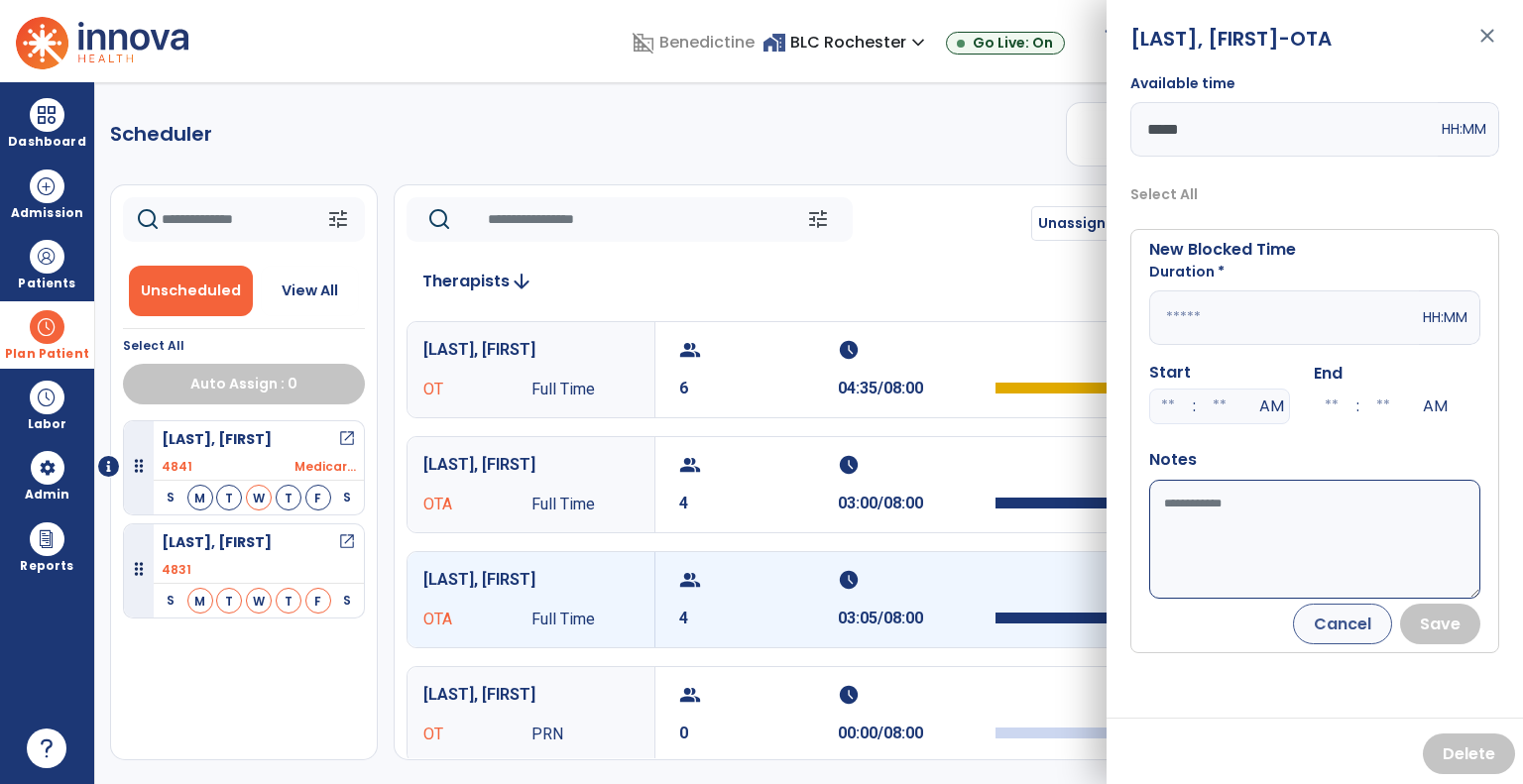 click at bounding box center [1284, 317] 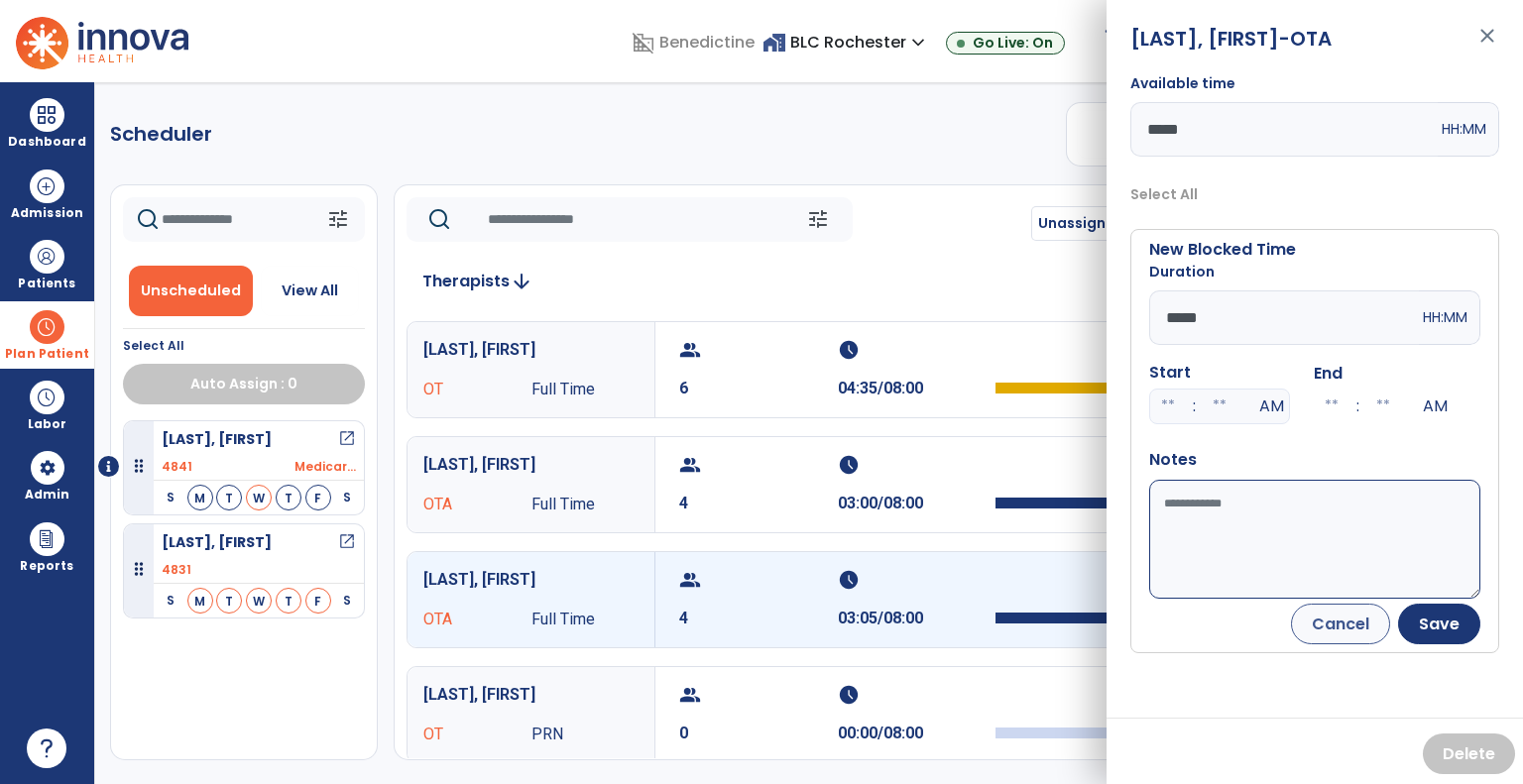 type on "*****" 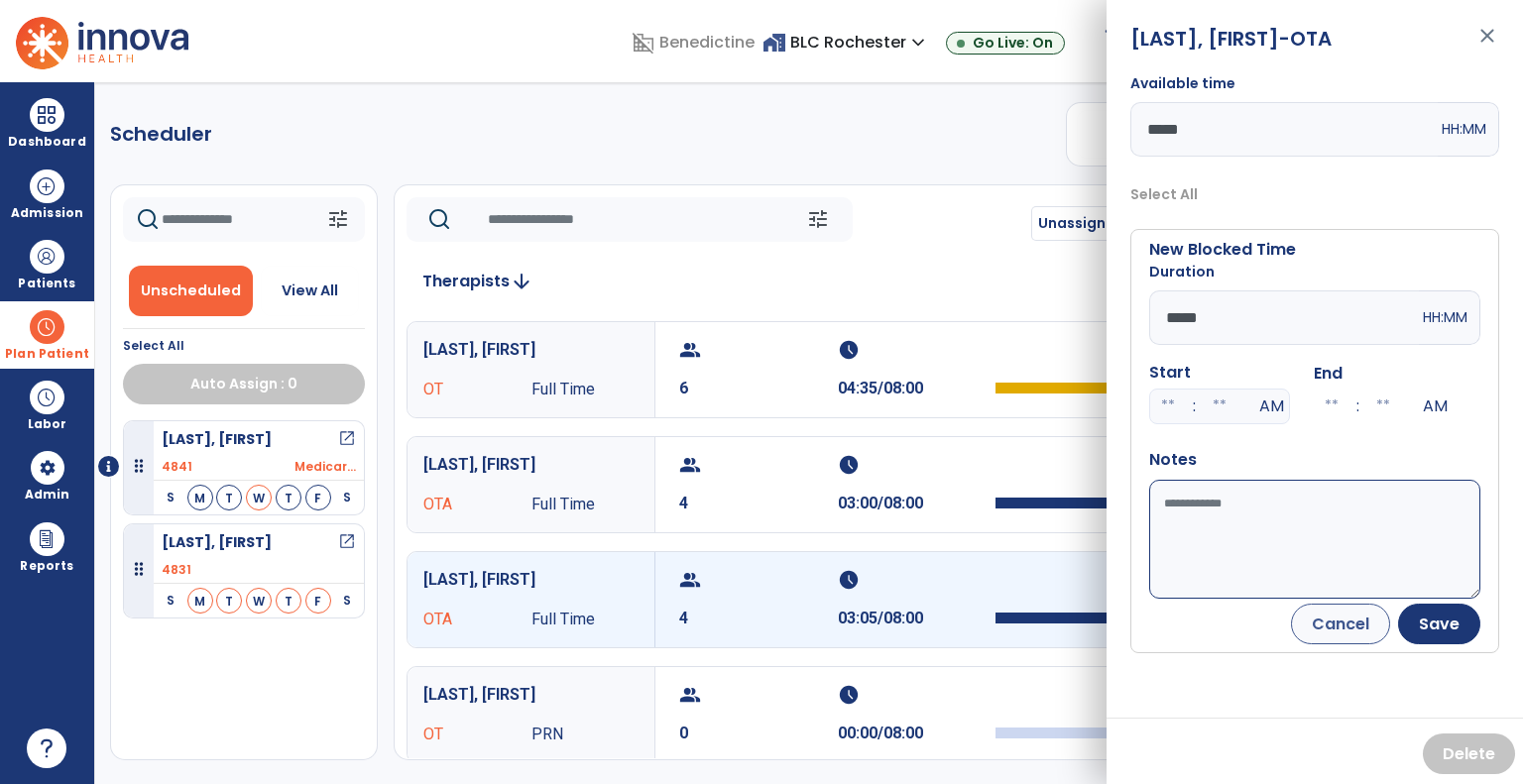 click on "Notes" at bounding box center (1315, 525) 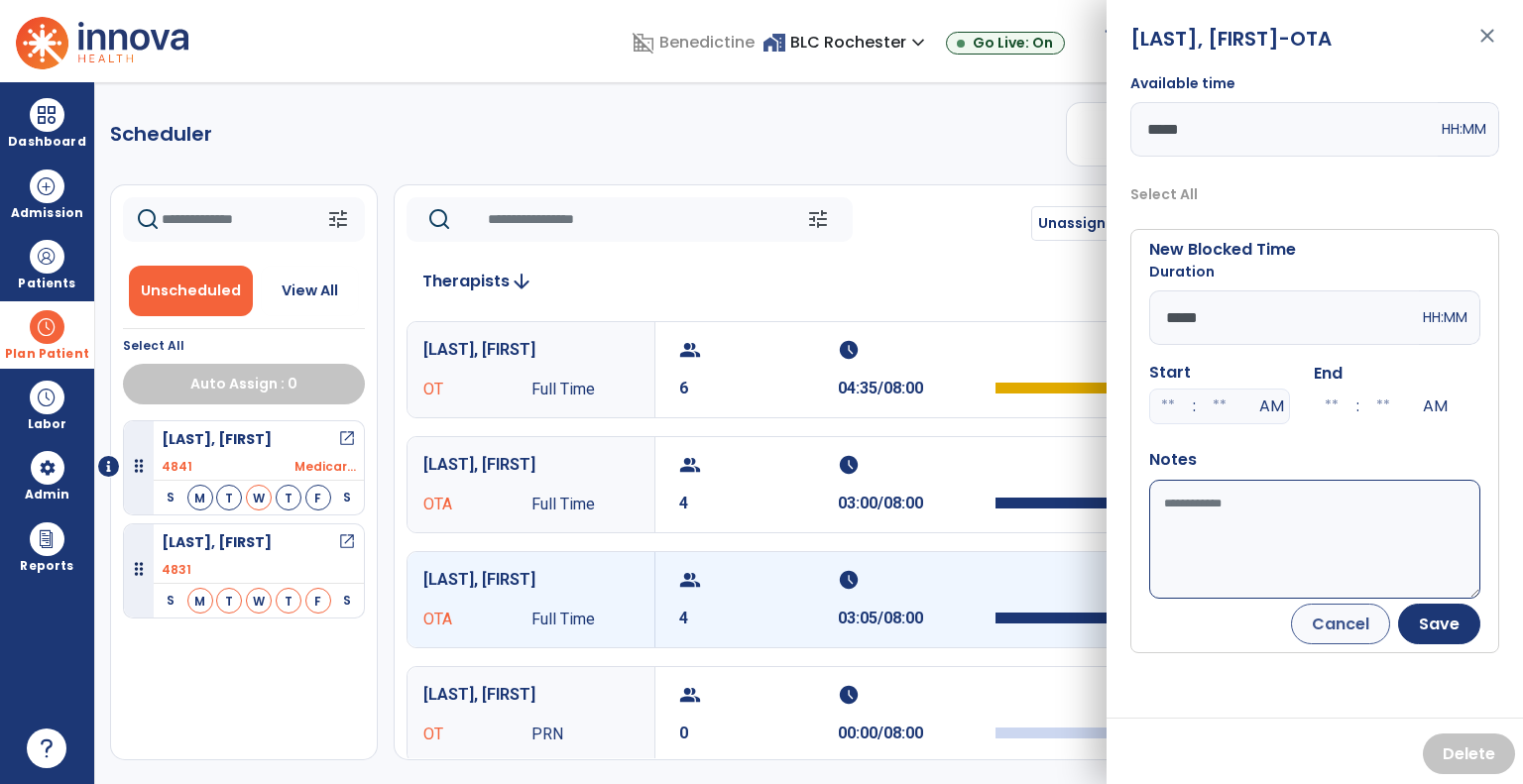 click on "Available time" at bounding box center (1315, 539) 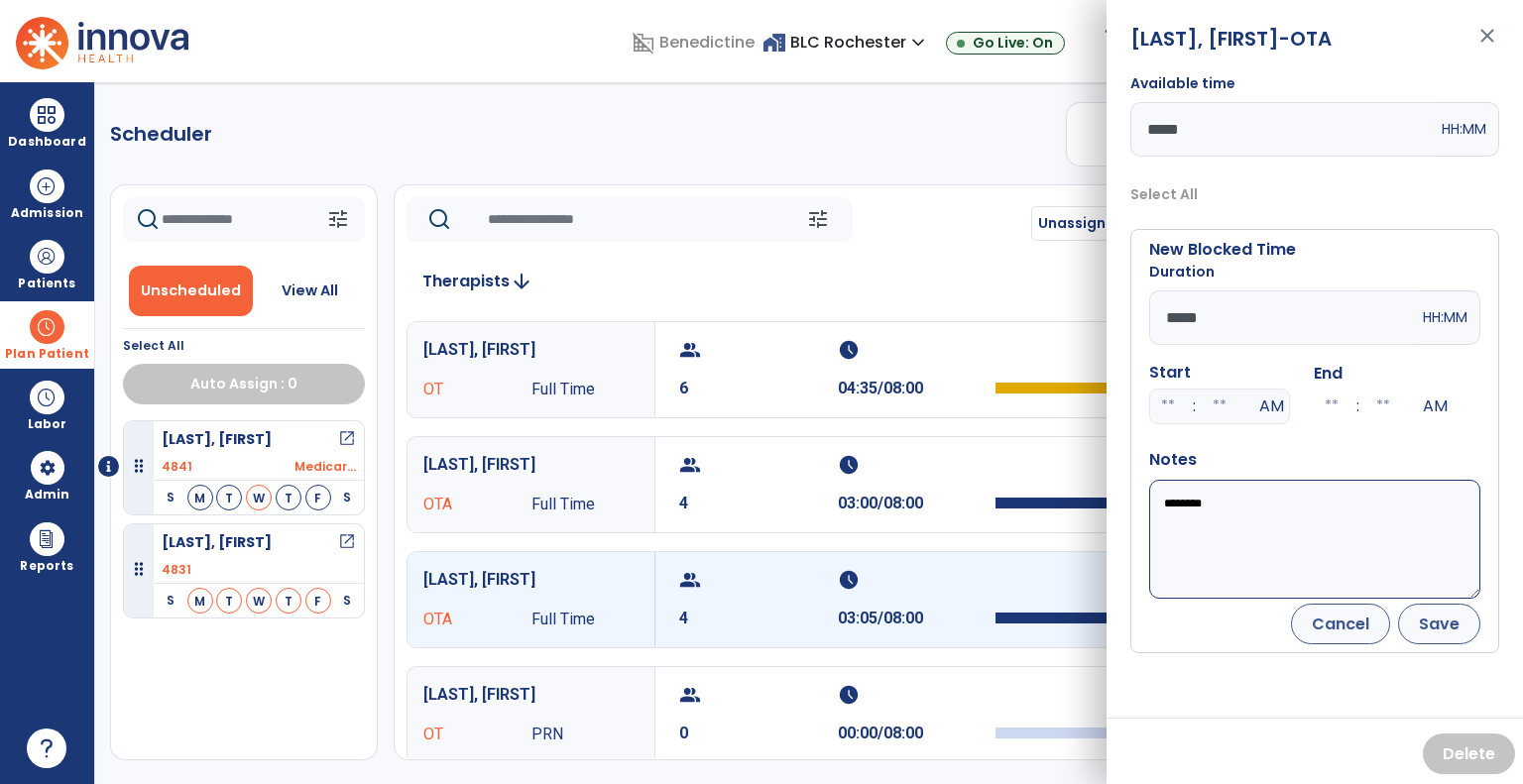 type on "********" 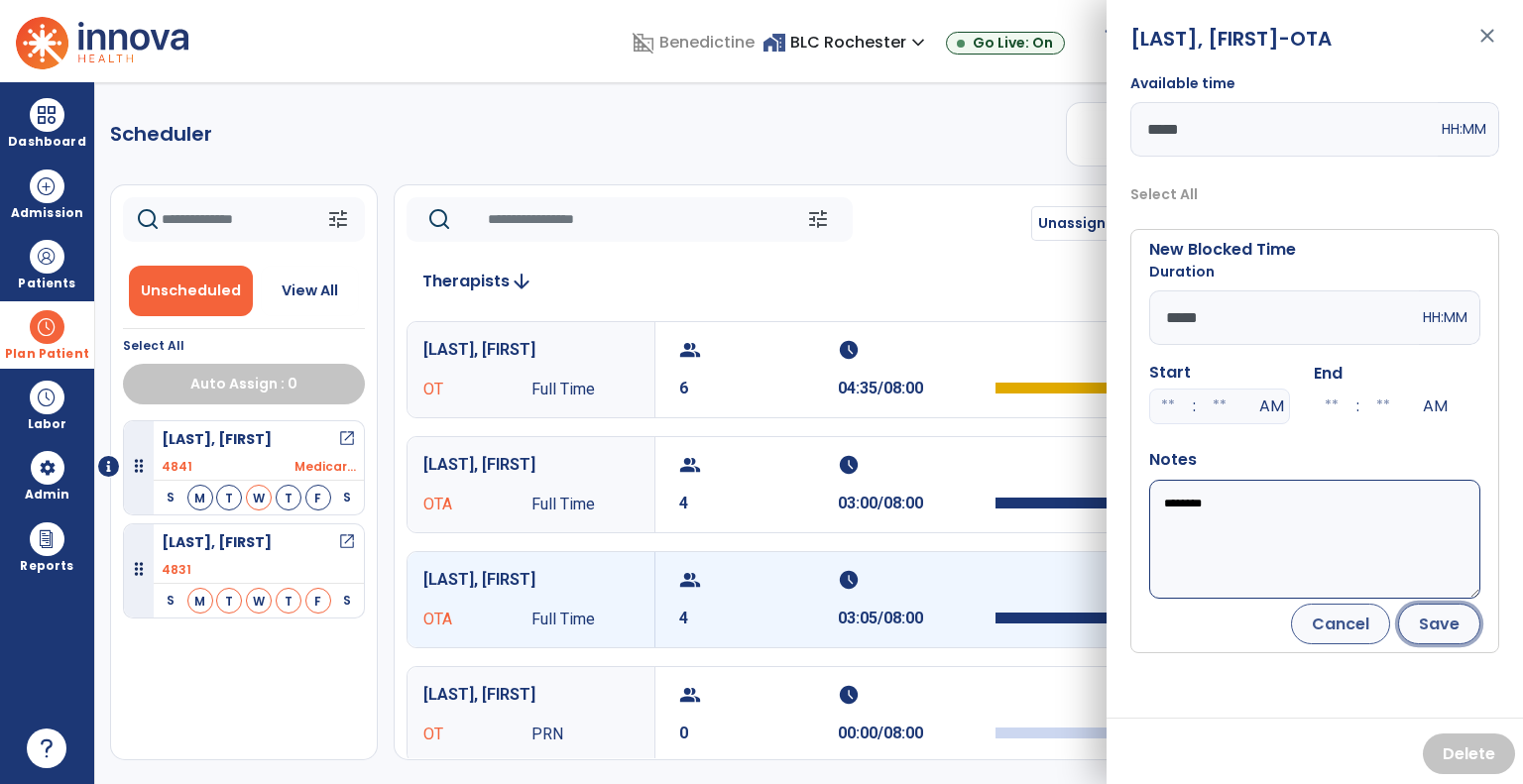 click on "Save" at bounding box center (1439, 623) 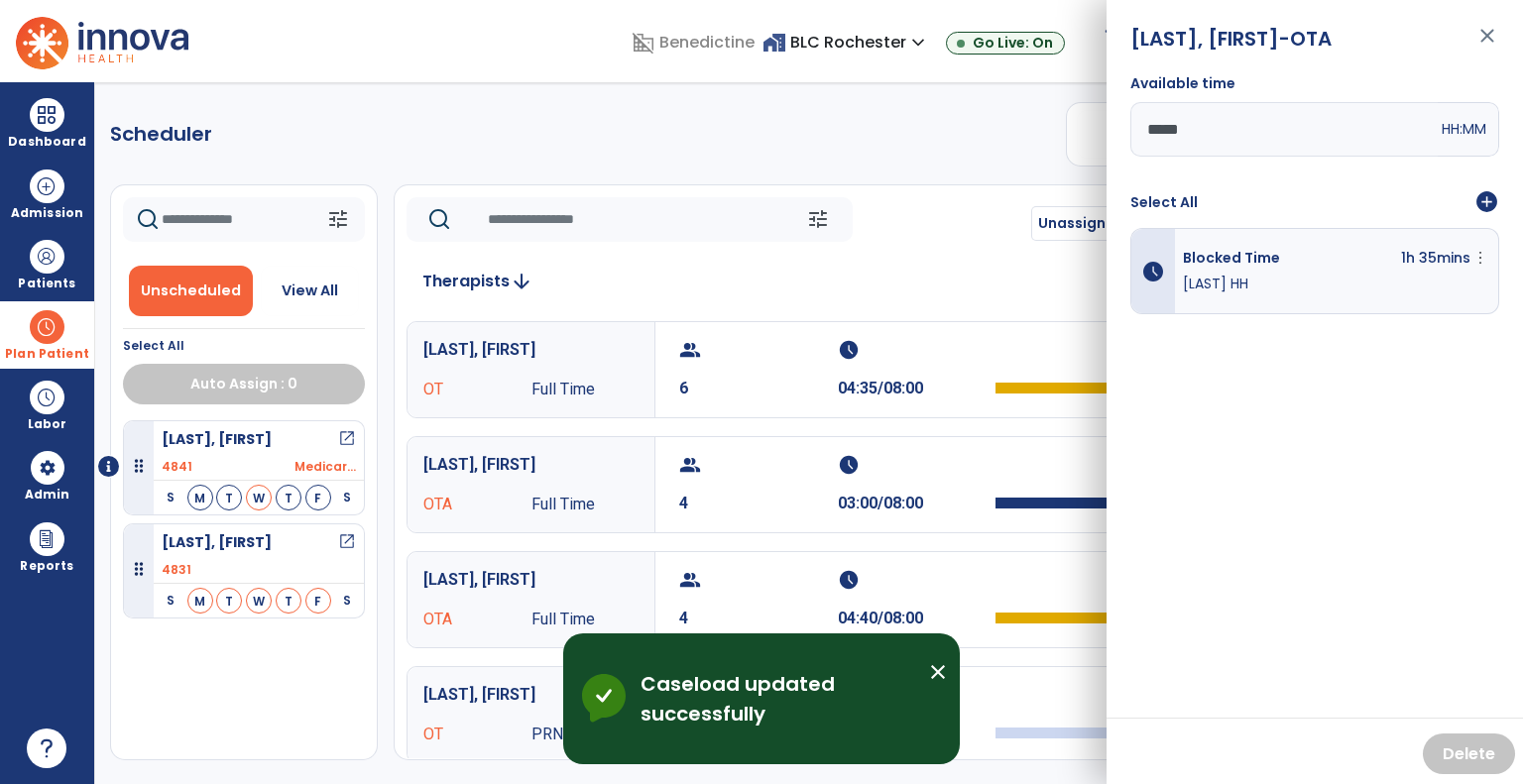 click on "close" at bounding box center [1487, 45] 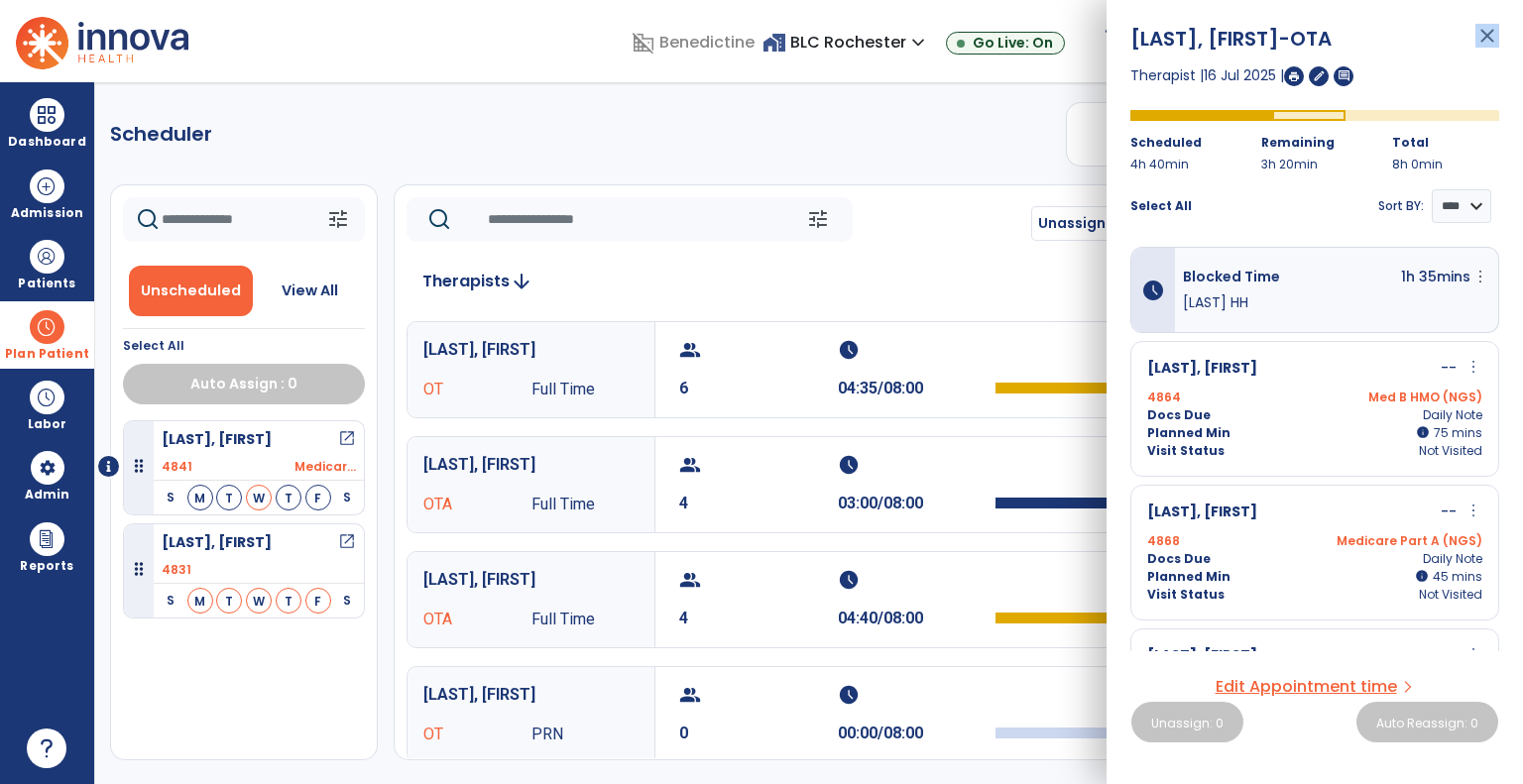 click on "close" at bounding box center [1487, 45] 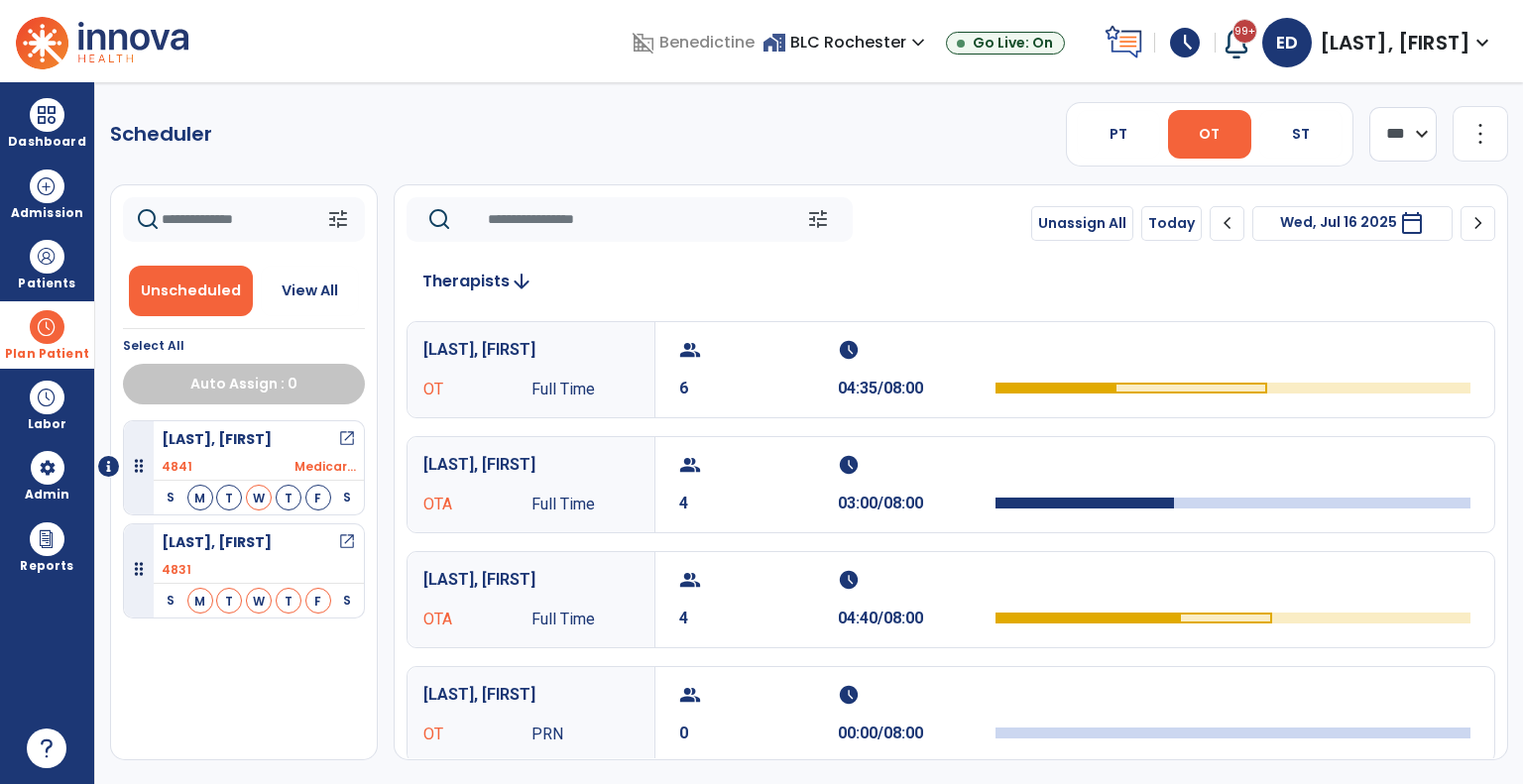 click on "chevron_left" 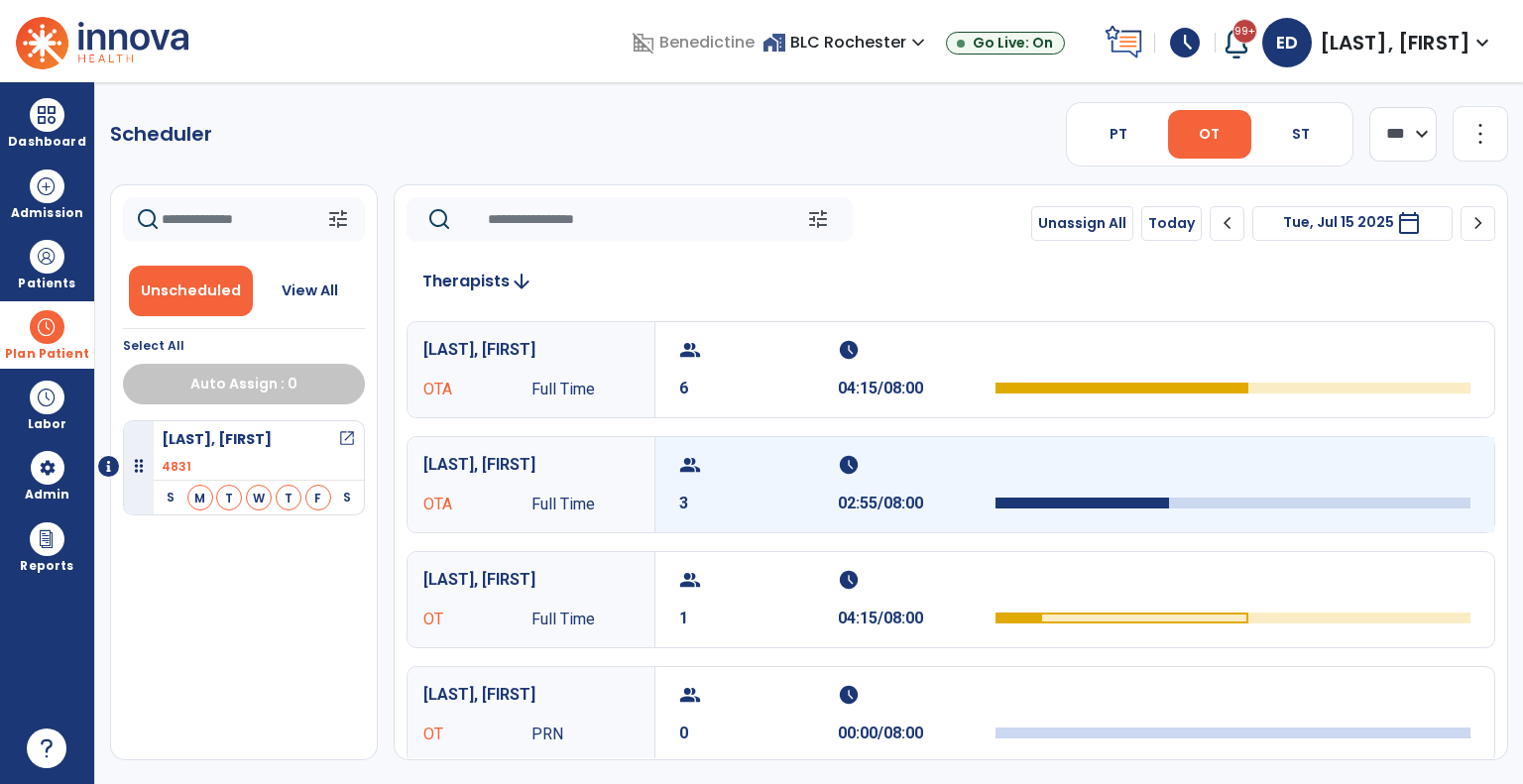 click on "group  3" at bounding box center (759, 485) 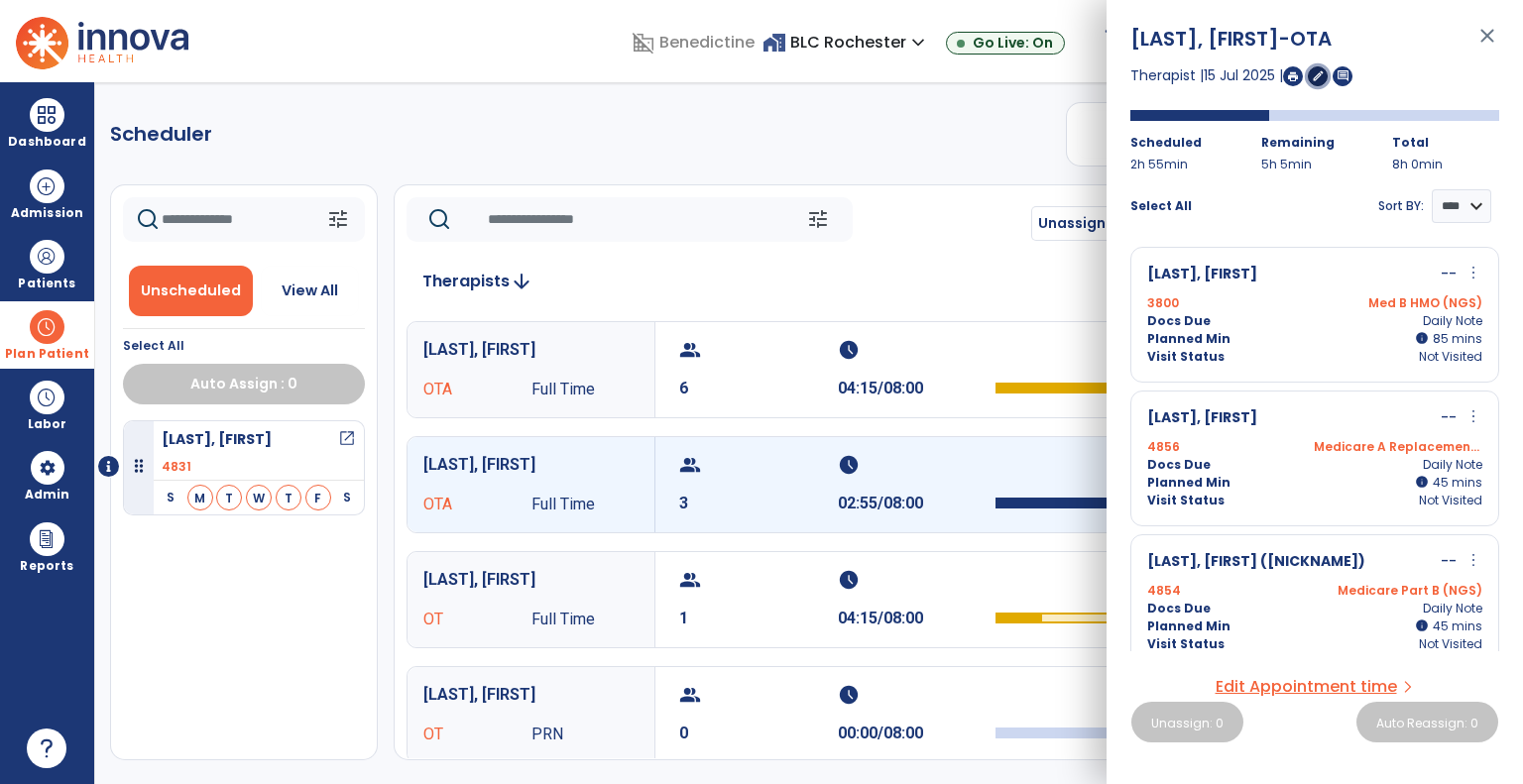 click on "edit" at bounding box center [1318, 75] 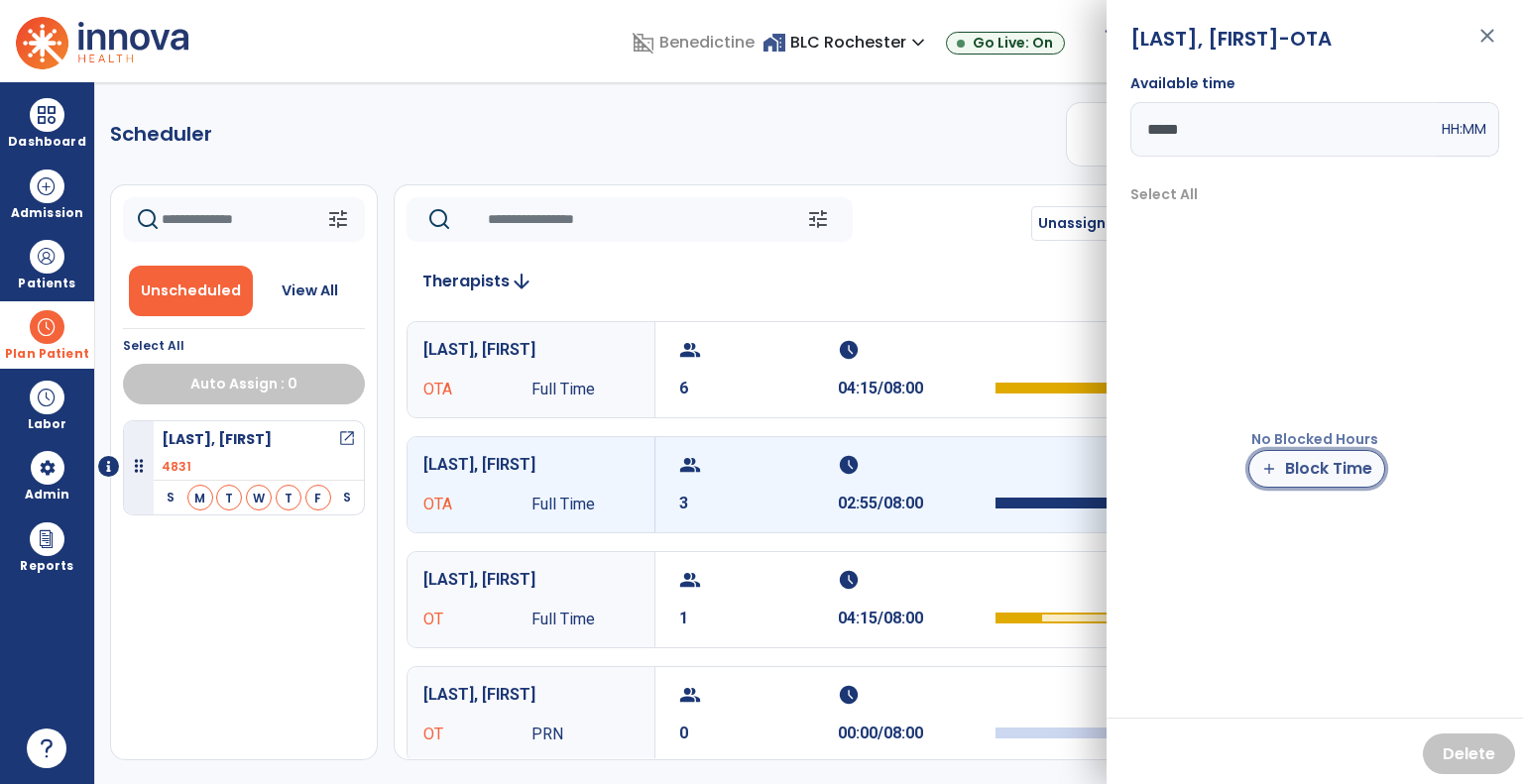click on "add   Block Time" at bounding box center [1317, 469] 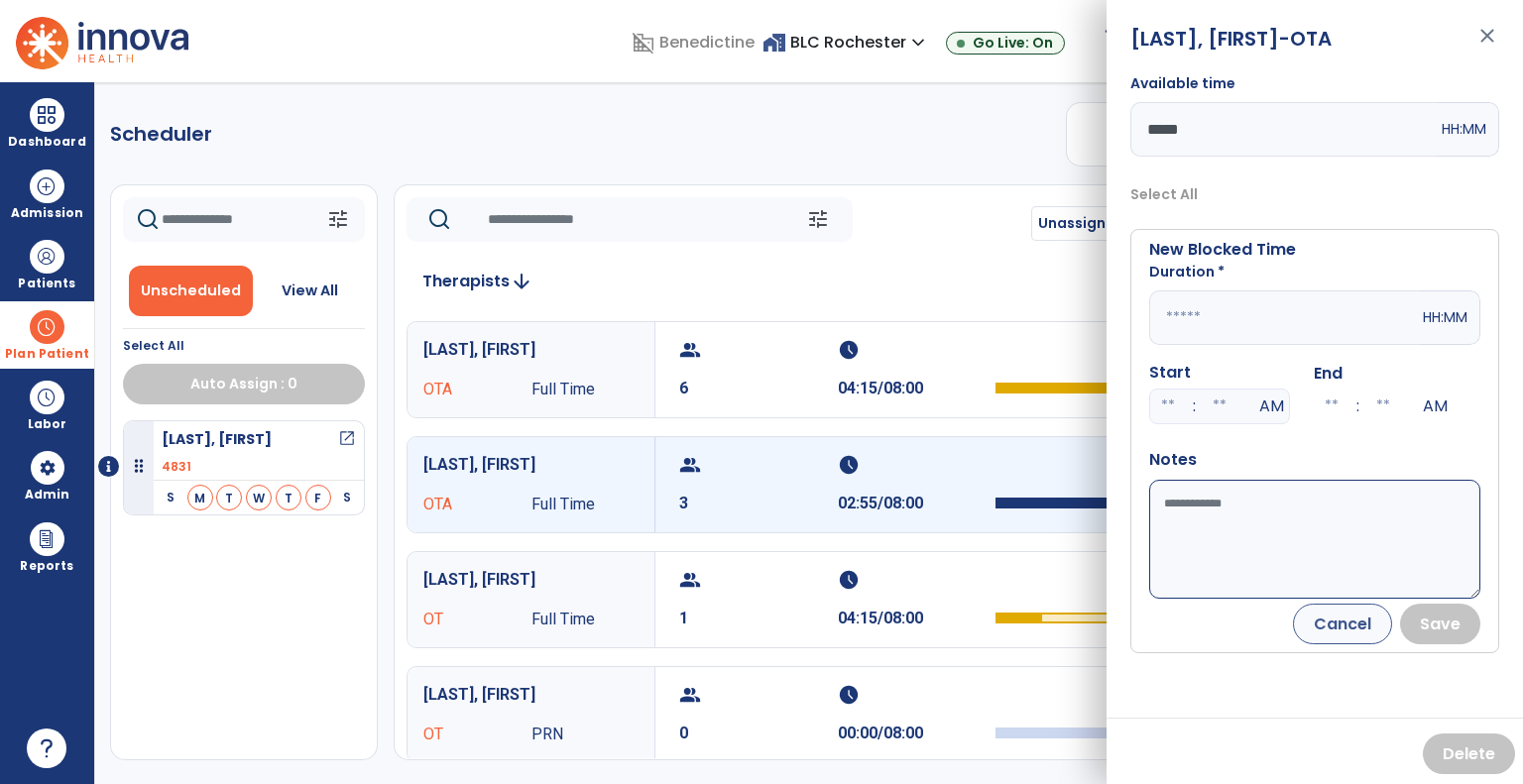 click at bounding box center [1284, 317] 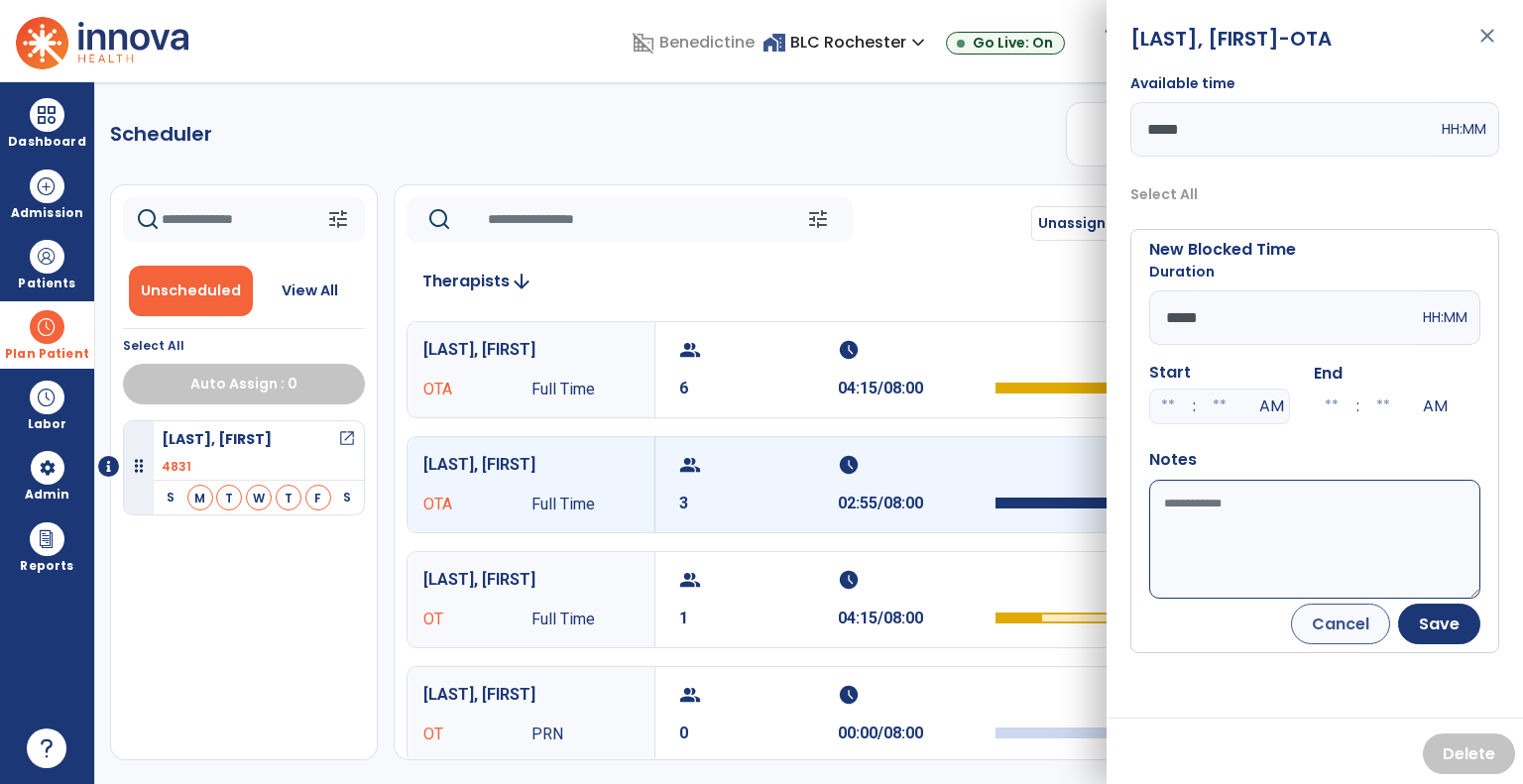 click on "New Blocked Time Duration  ***** HH:MM Start : AM End : AM Notes  Cancel   Save" at bounding box center (1315, 441) 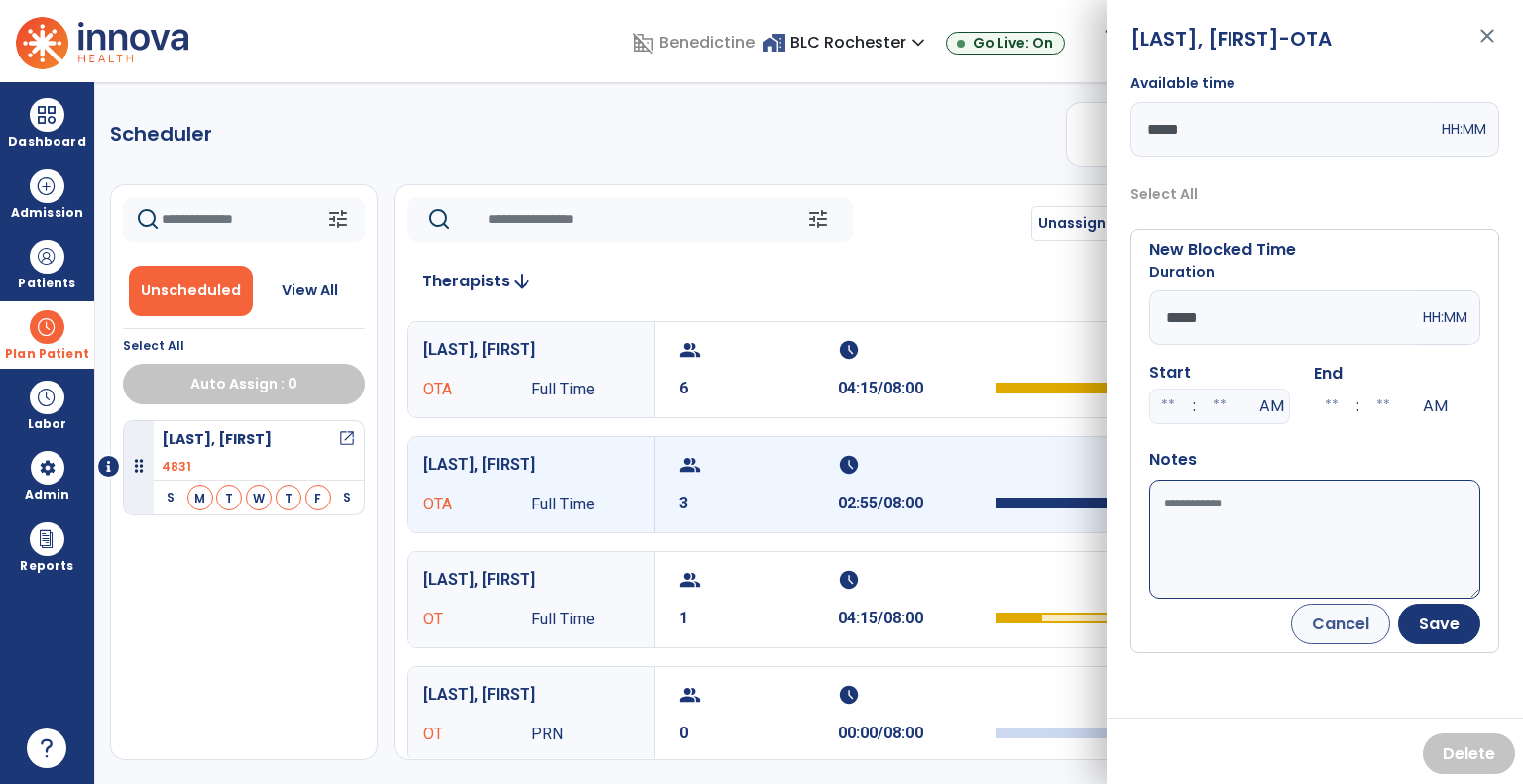 click on "Available time" at bounding box center (1315, 539) 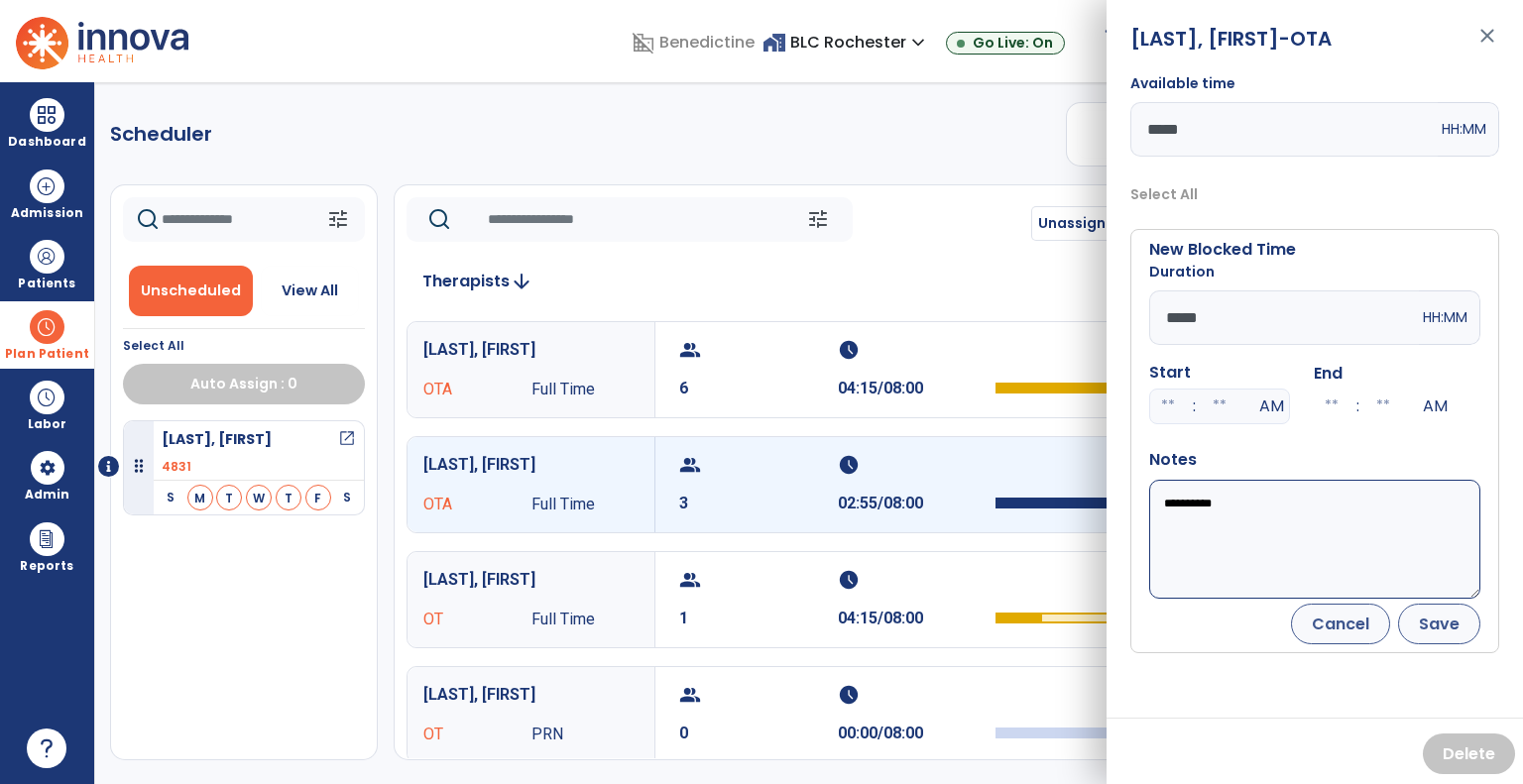 type on "**********" 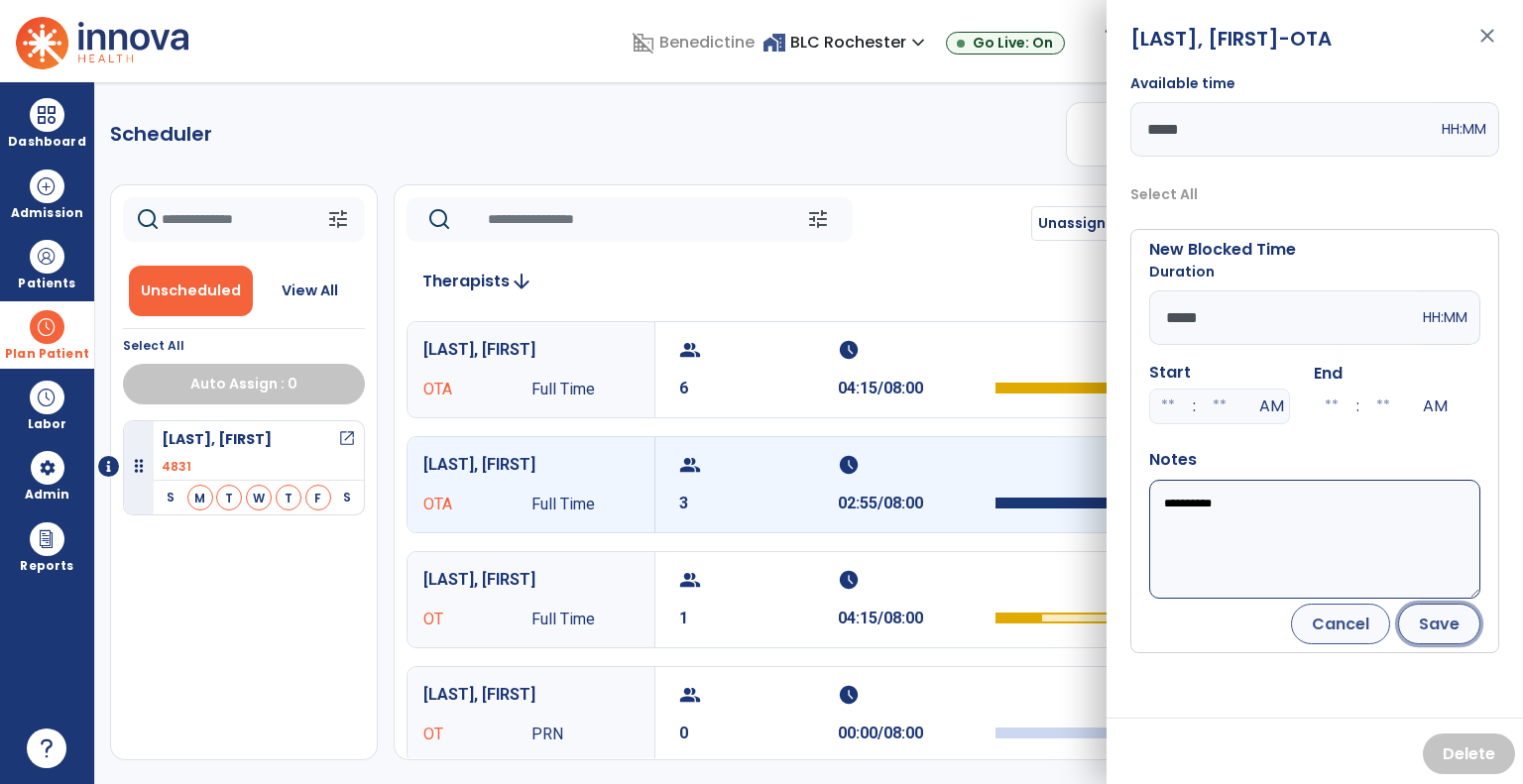 click on "Save" at bounding box center (1439, 623) 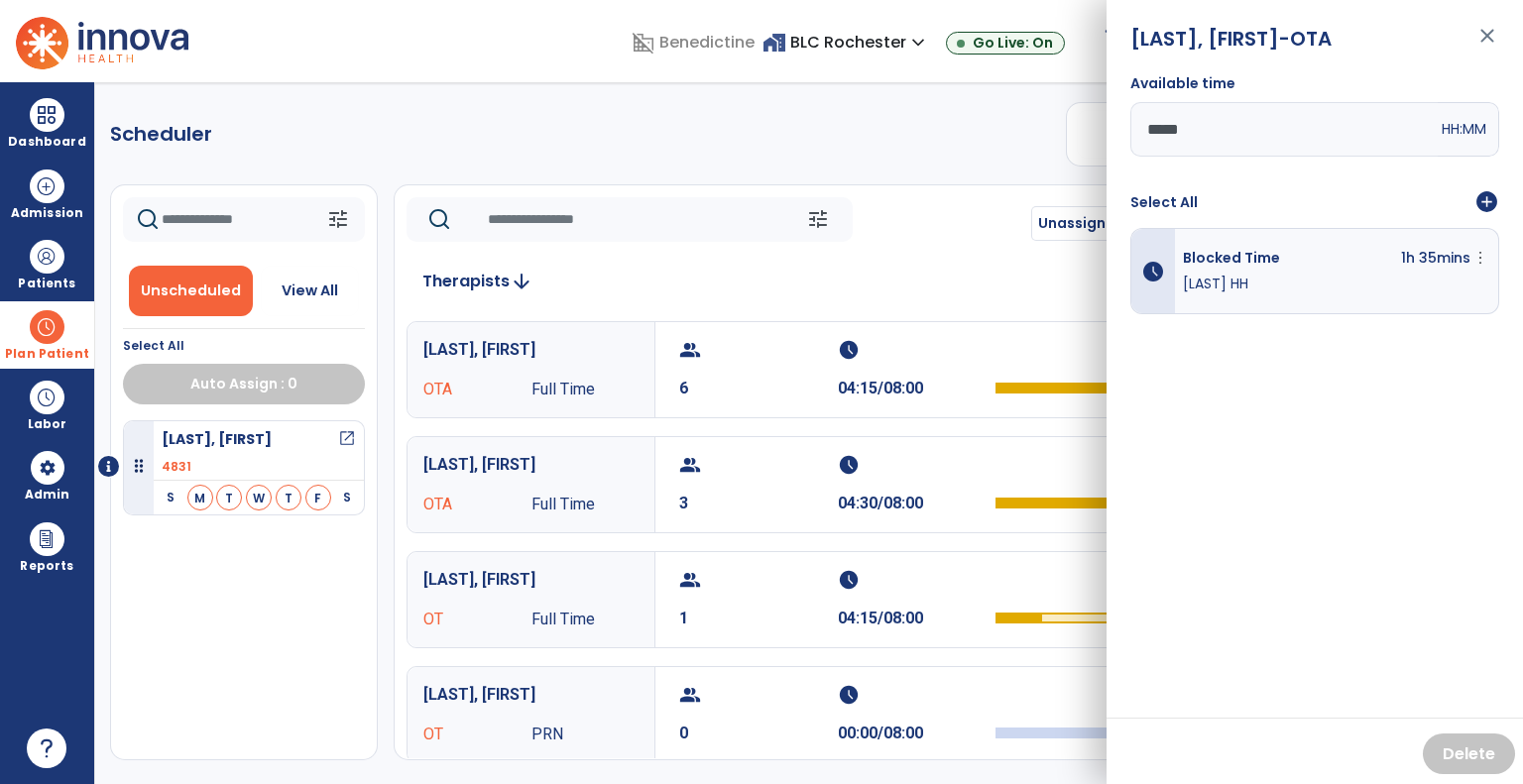 click on "close" at bounding box center [1487, 45] 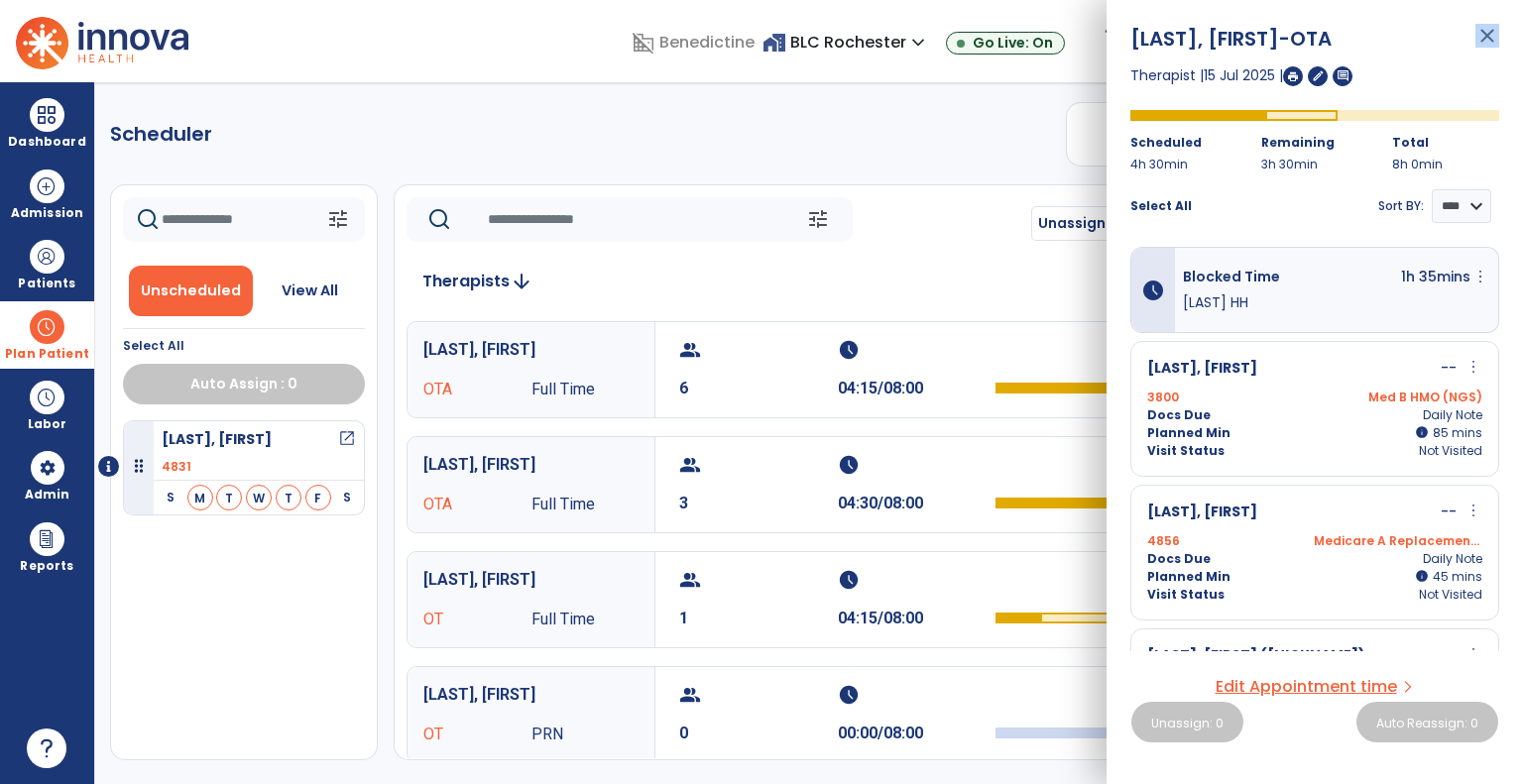click on "close" at bounding box center (1487, 45) 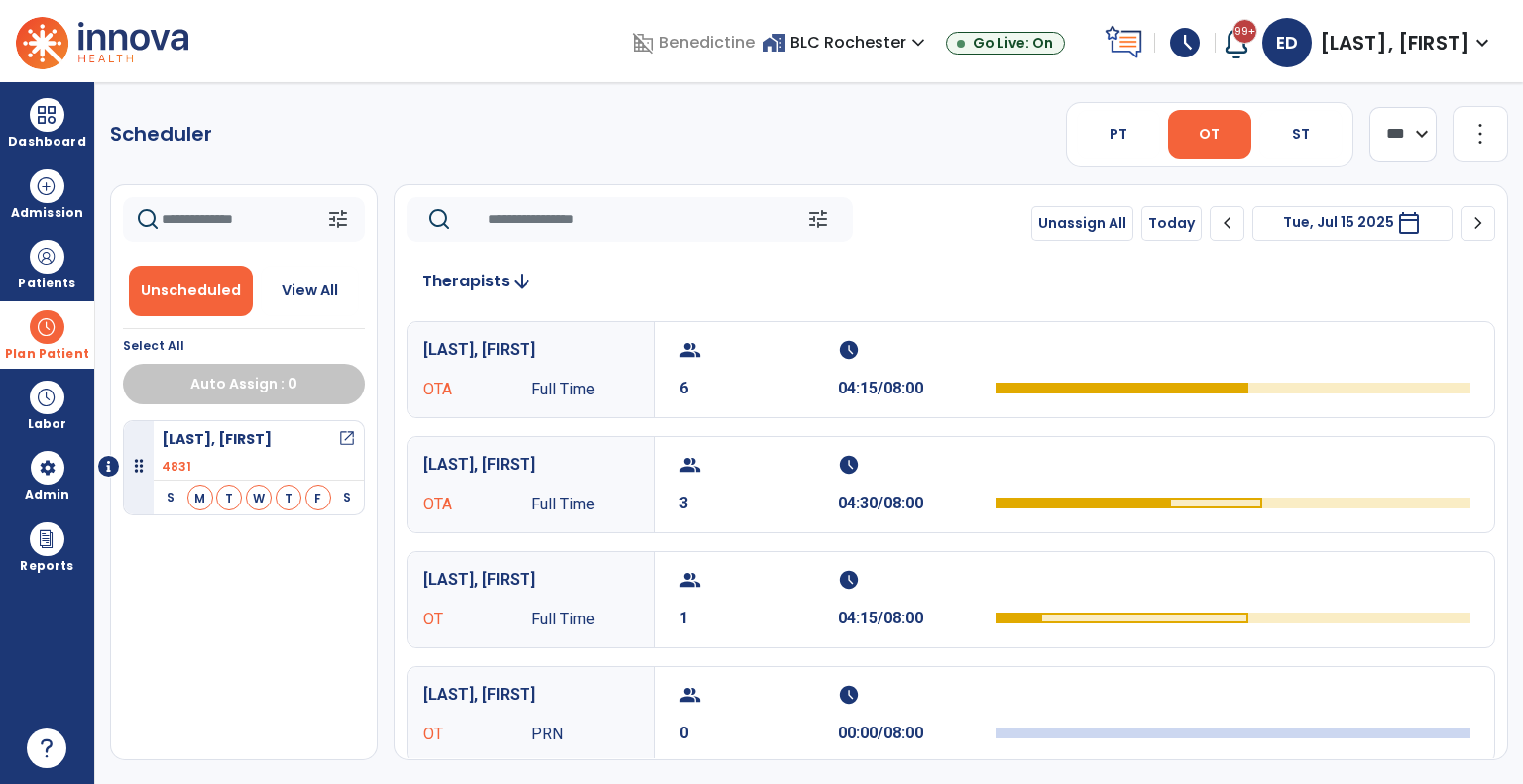 click on "chevron_right" 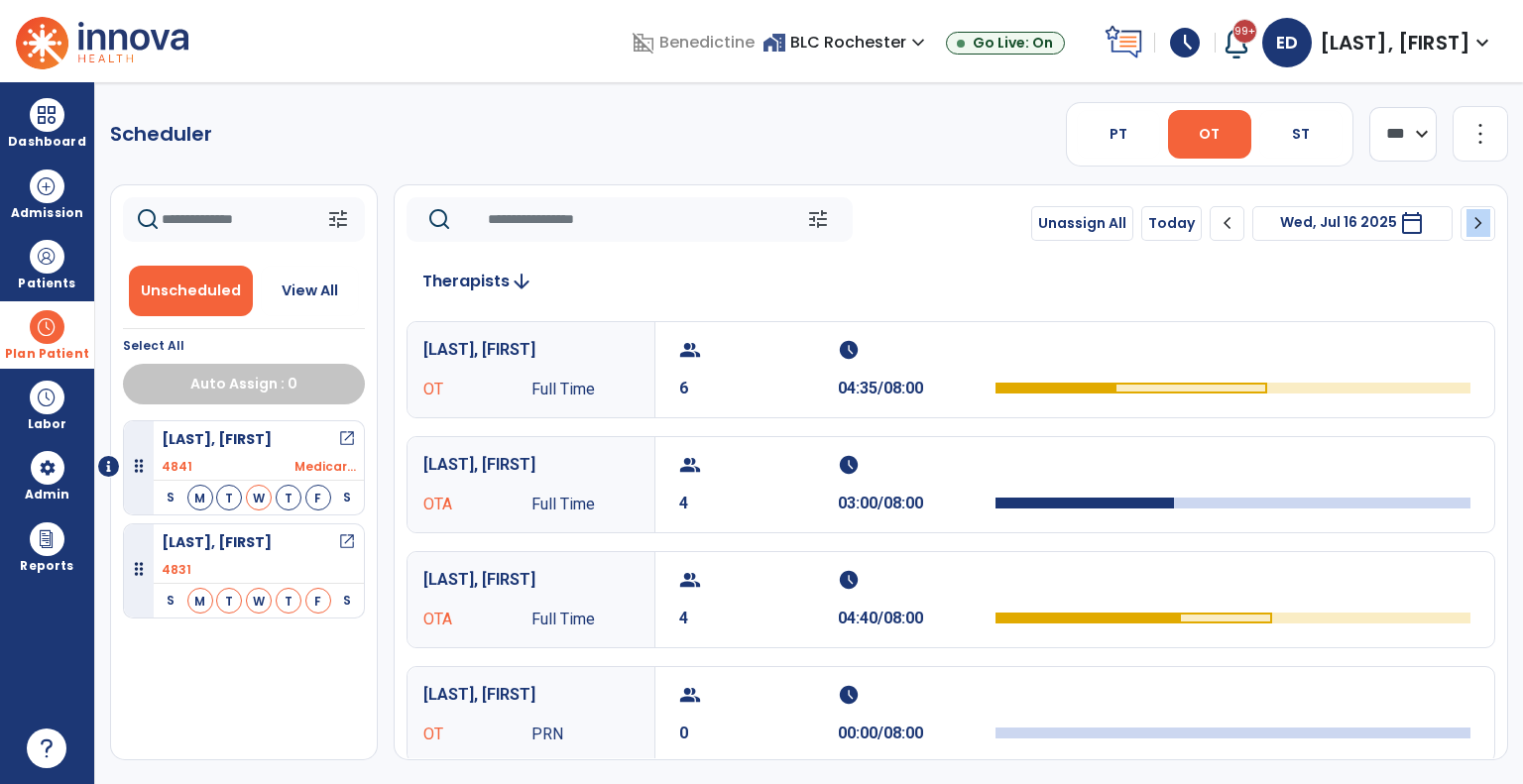 click on "chevron_right" 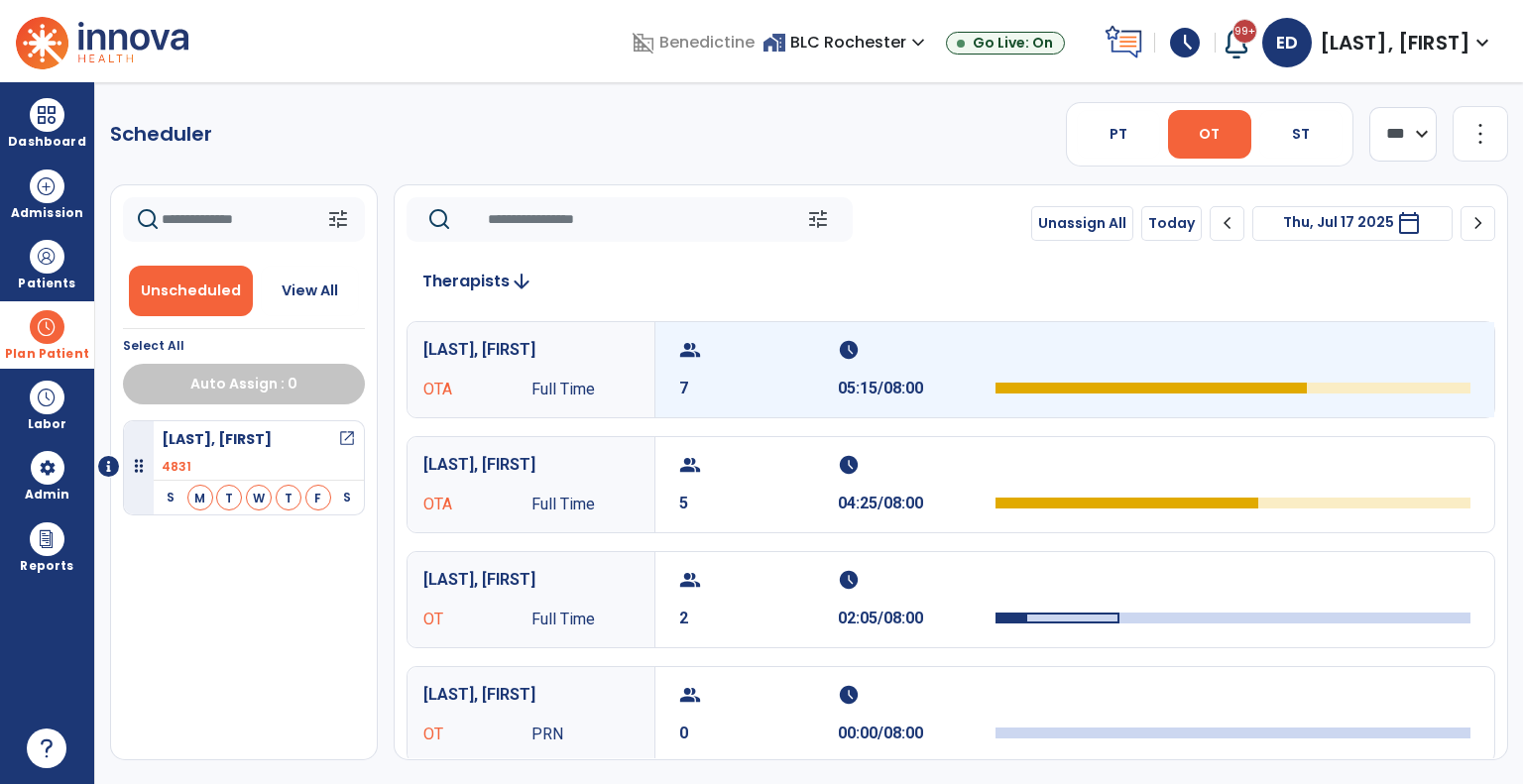 click on "7" at bounding box center (759, 389) 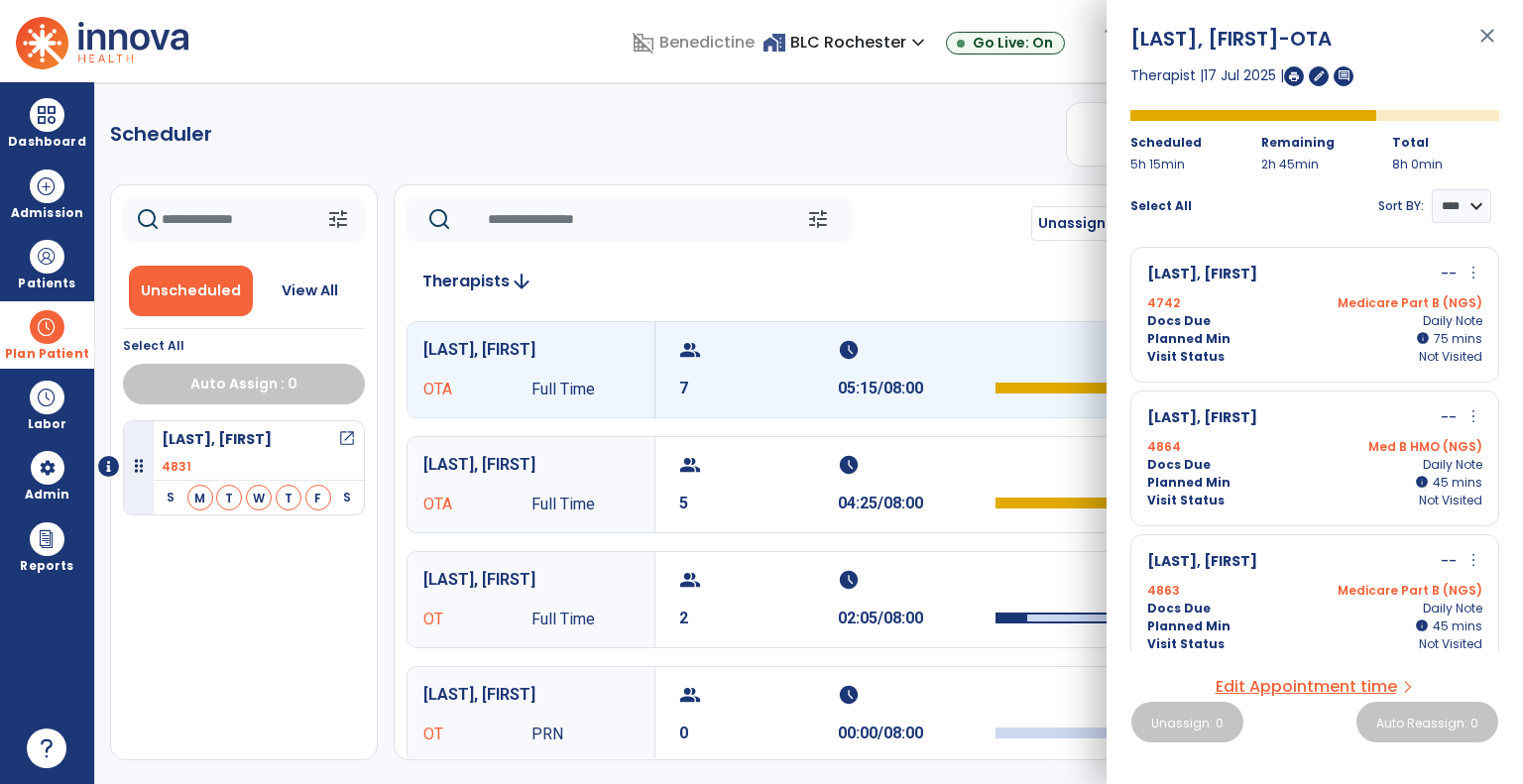 click on "close" at bounding box center (1487, 45) 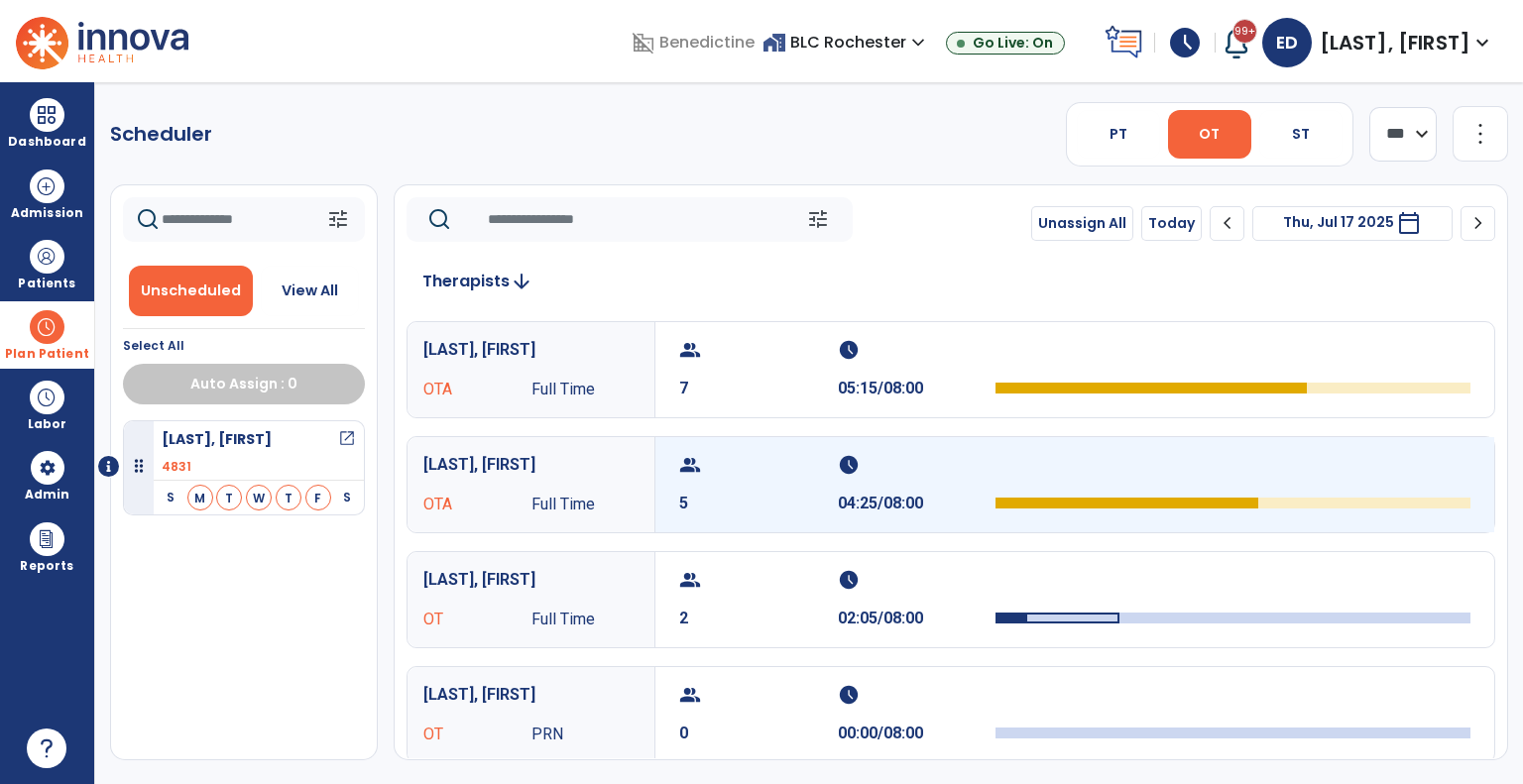 click on "group  5  schedule  04:25/08:00" at bounding box center [1075, 485] 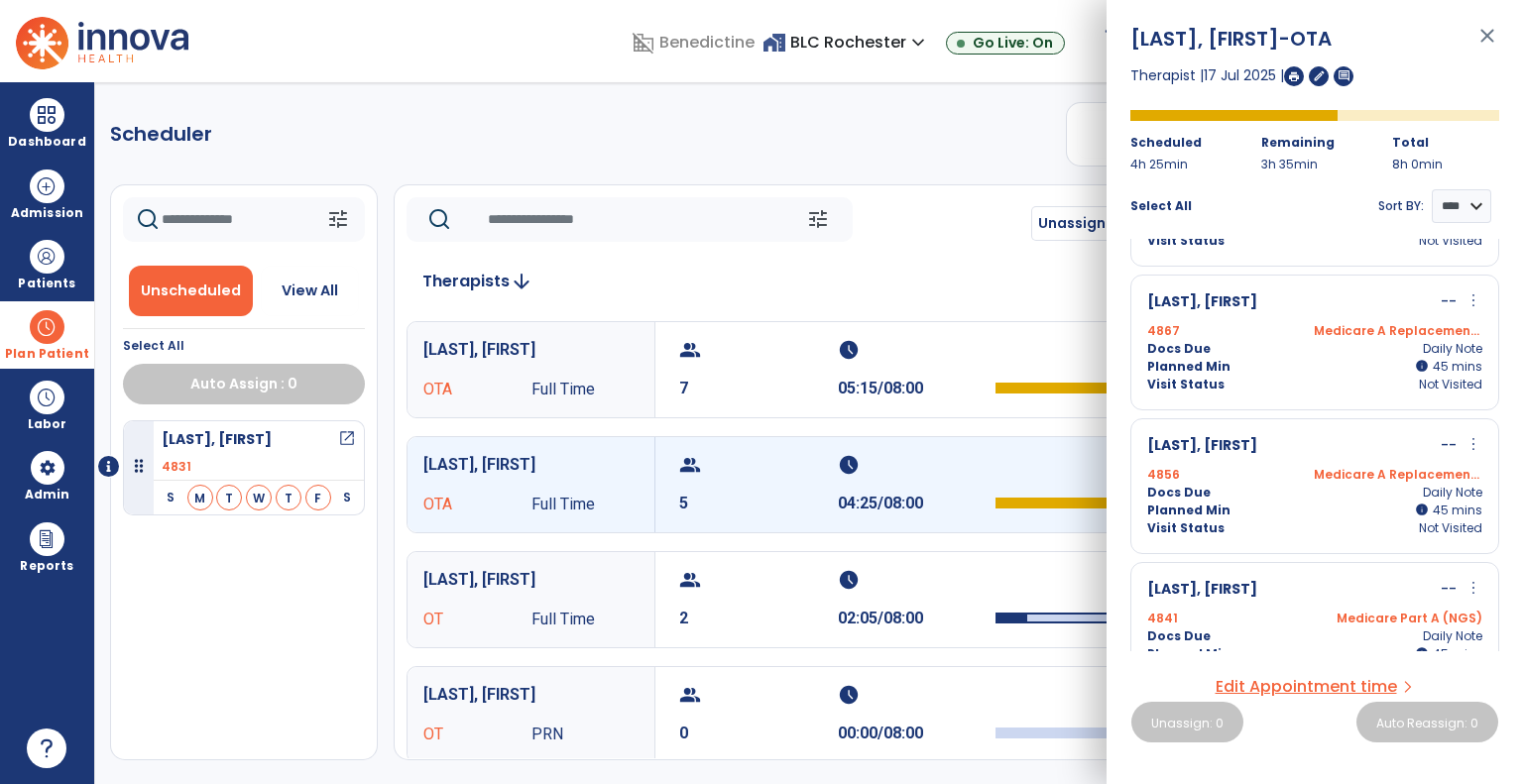 scroll, scrollTop: 302, scrollLeft: 0, axis: vertical 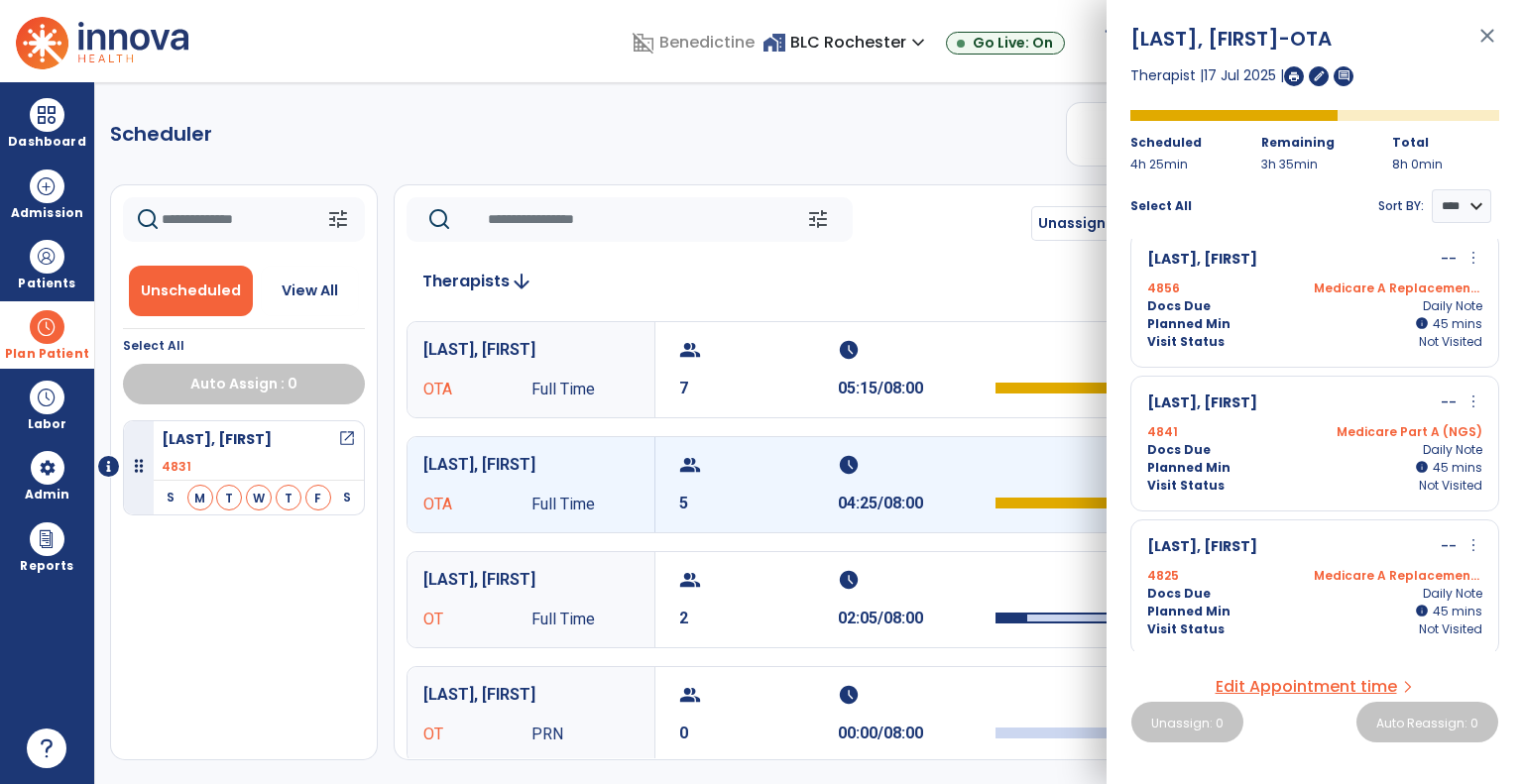 click on "close" at bounding box center (1487, 45) 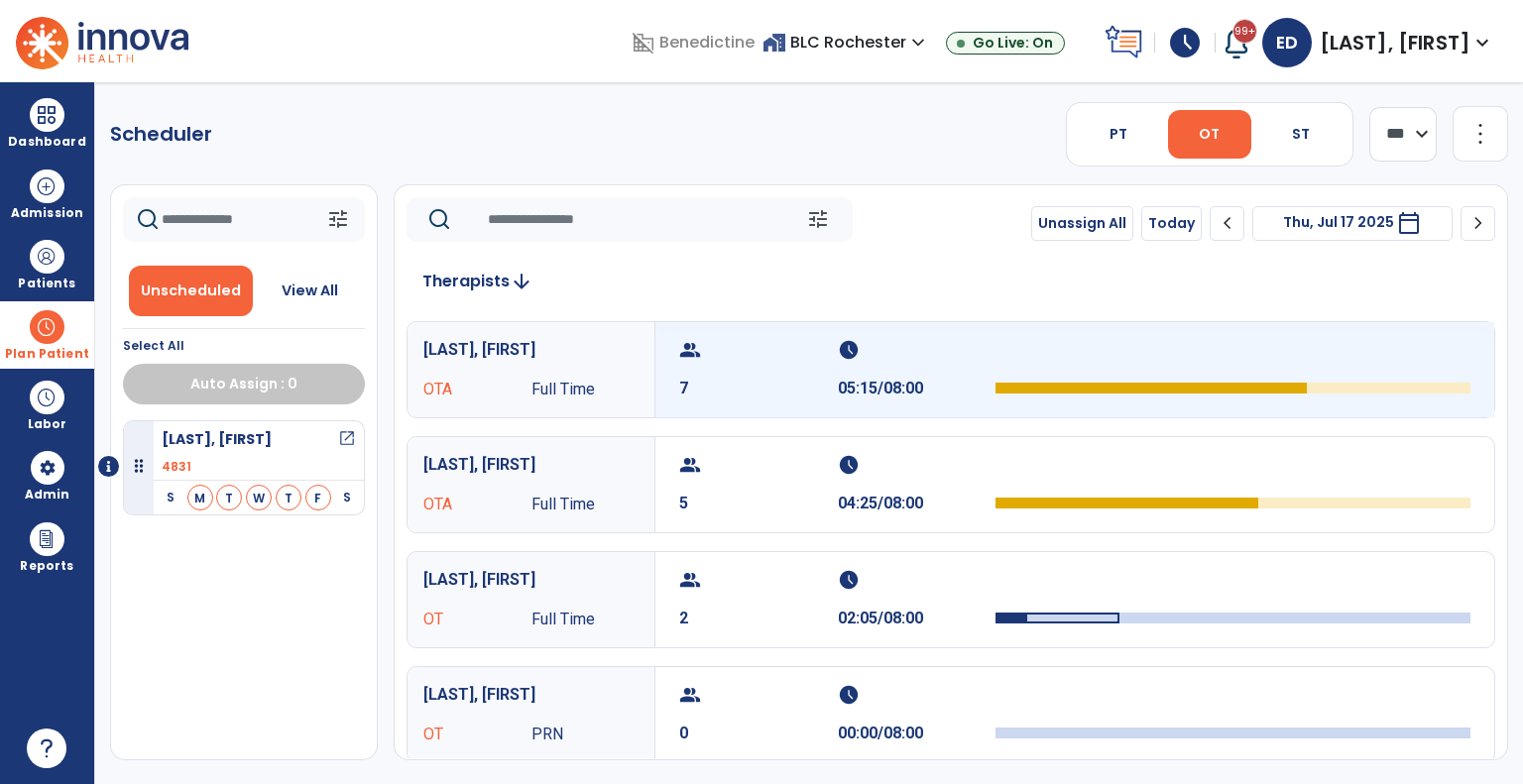 click on "group  7  schedule  05:15/08:00" at bounding box center [1075, 370] 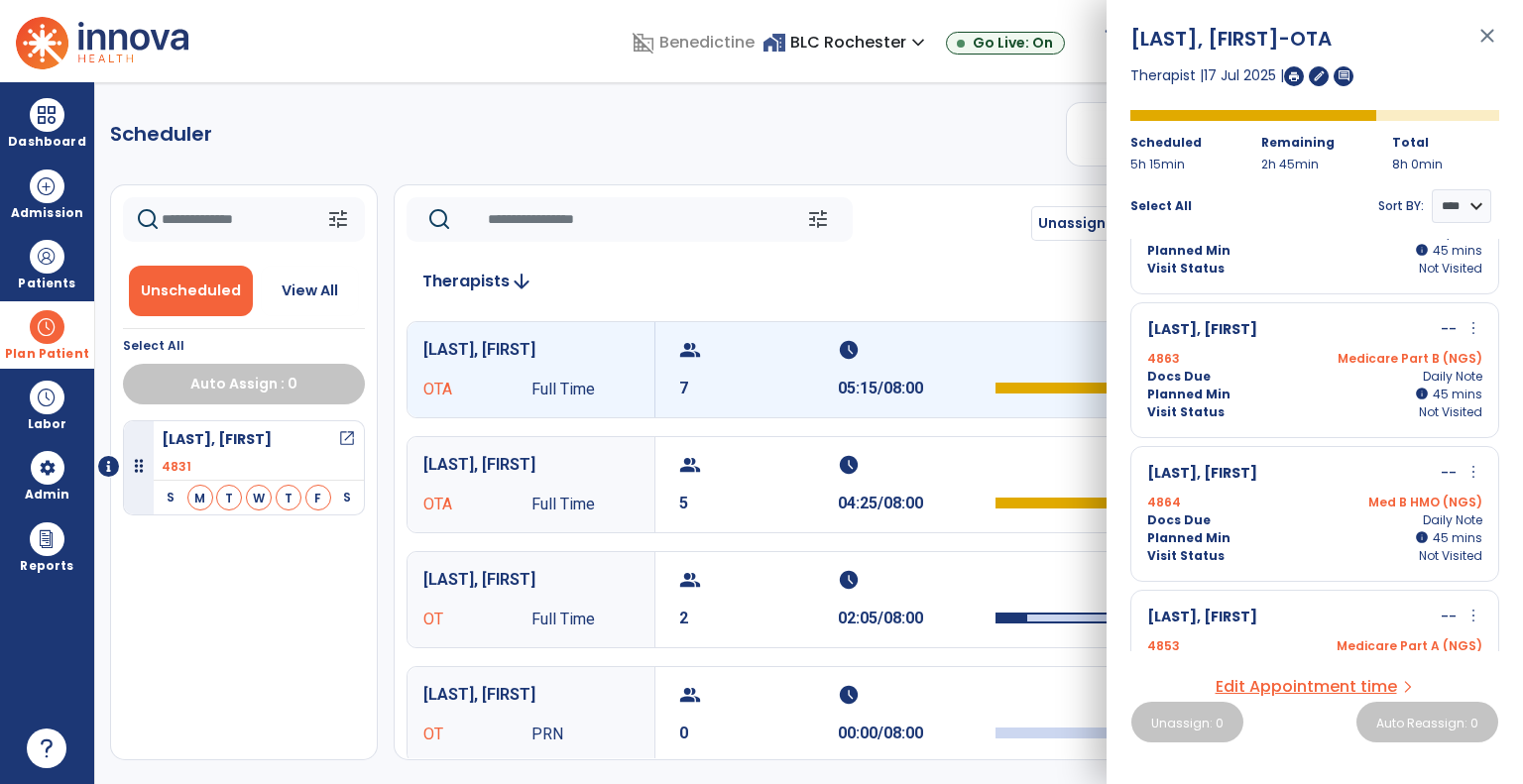scroll, scrollTop: 589, scrollLeft: 0, axis: vertical 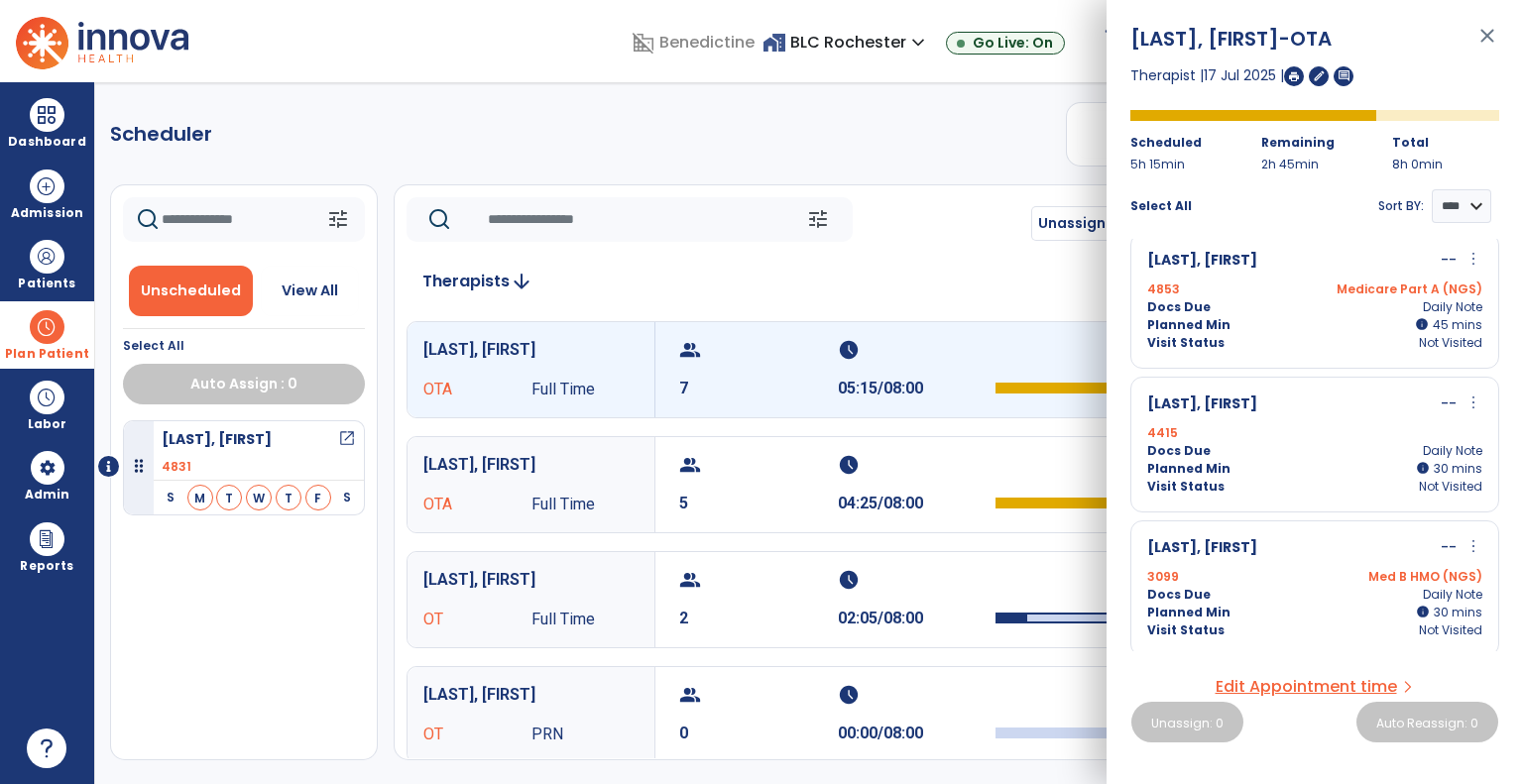click on "close" at bounding box center (1487, 45) 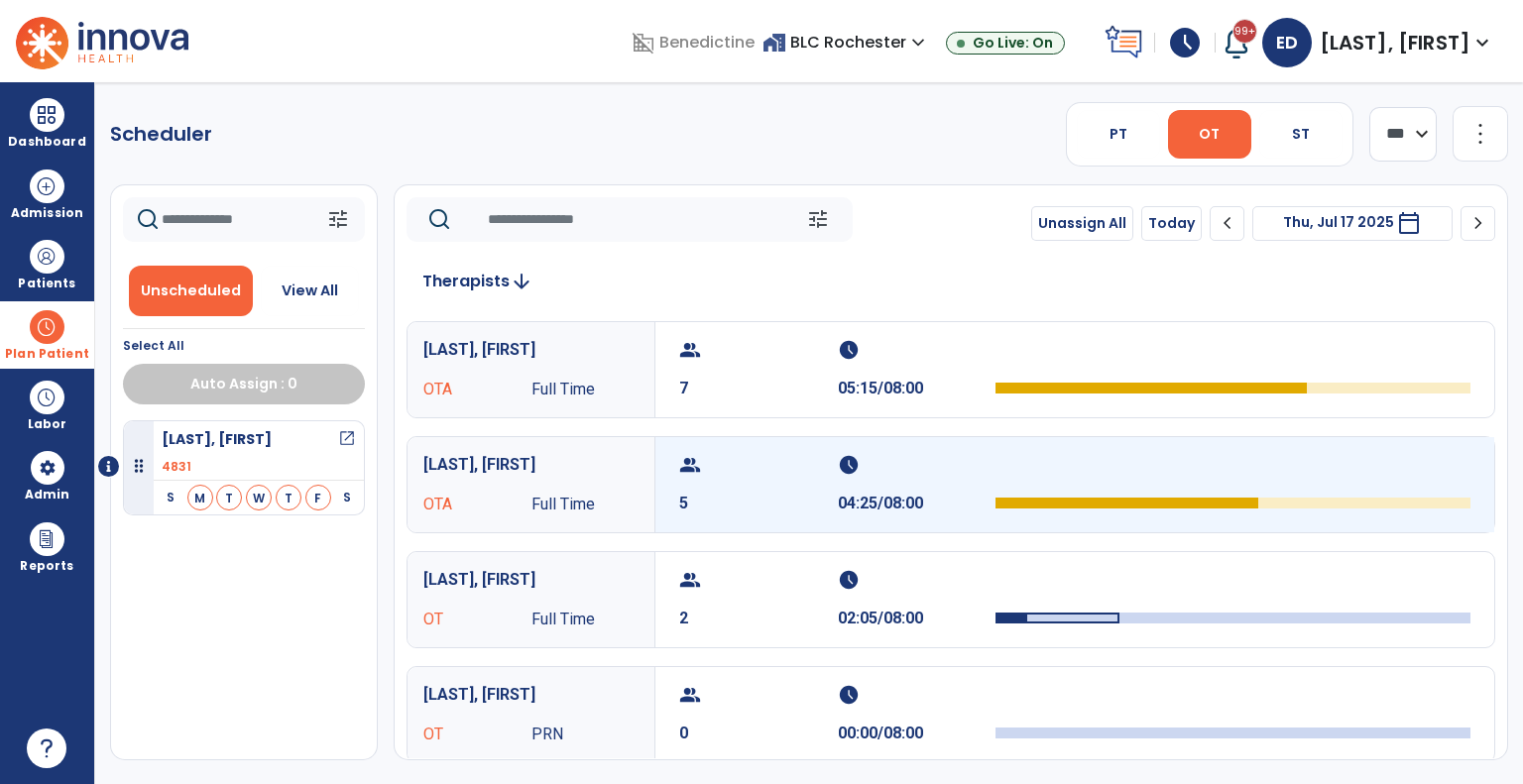click on "04:25/08:00" at bounding box center [917, 504] 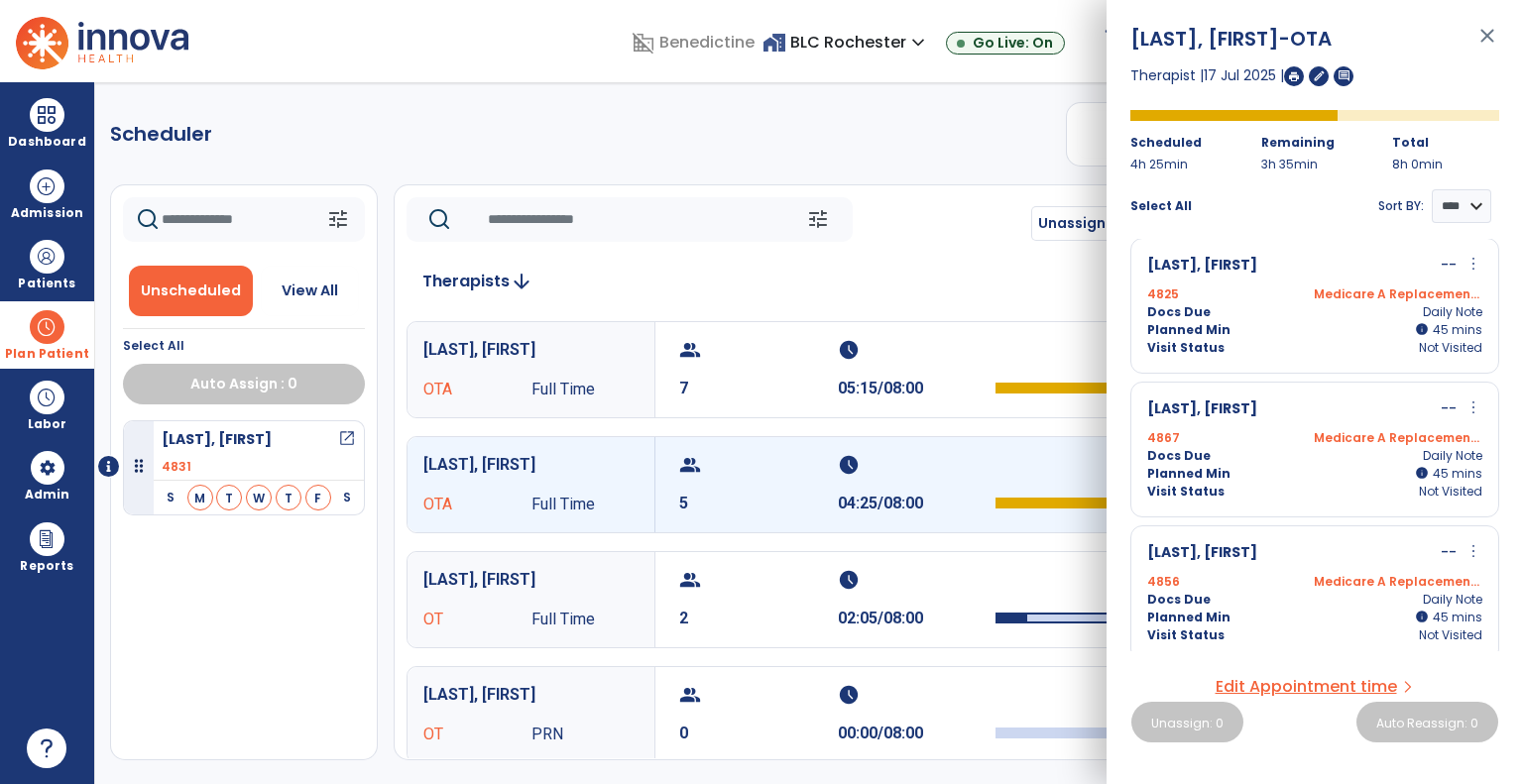 scroll, scrollTop: 302, scrollLeft: 0, axis: vertical 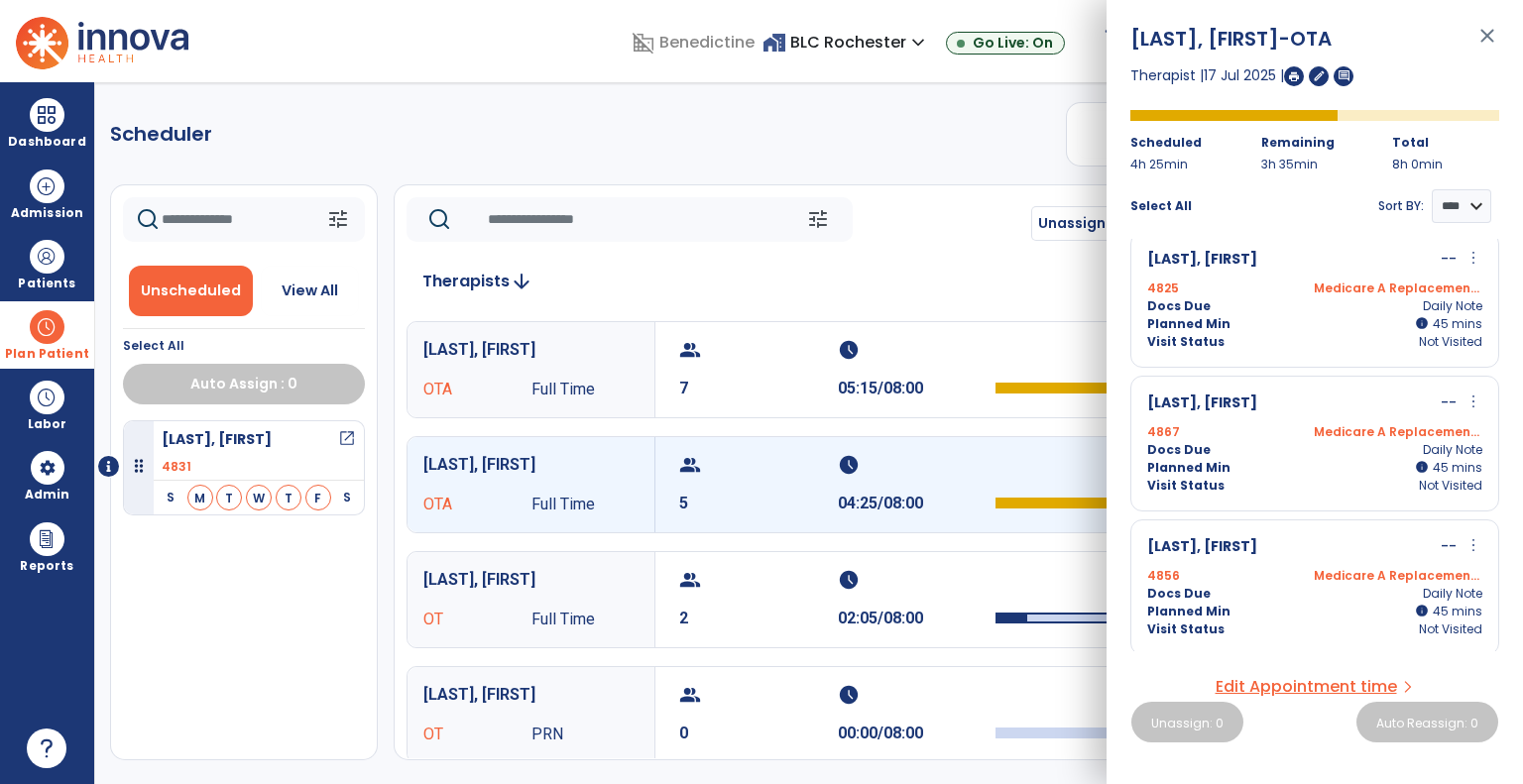 click on "close" at bounding box center [1487, 45] 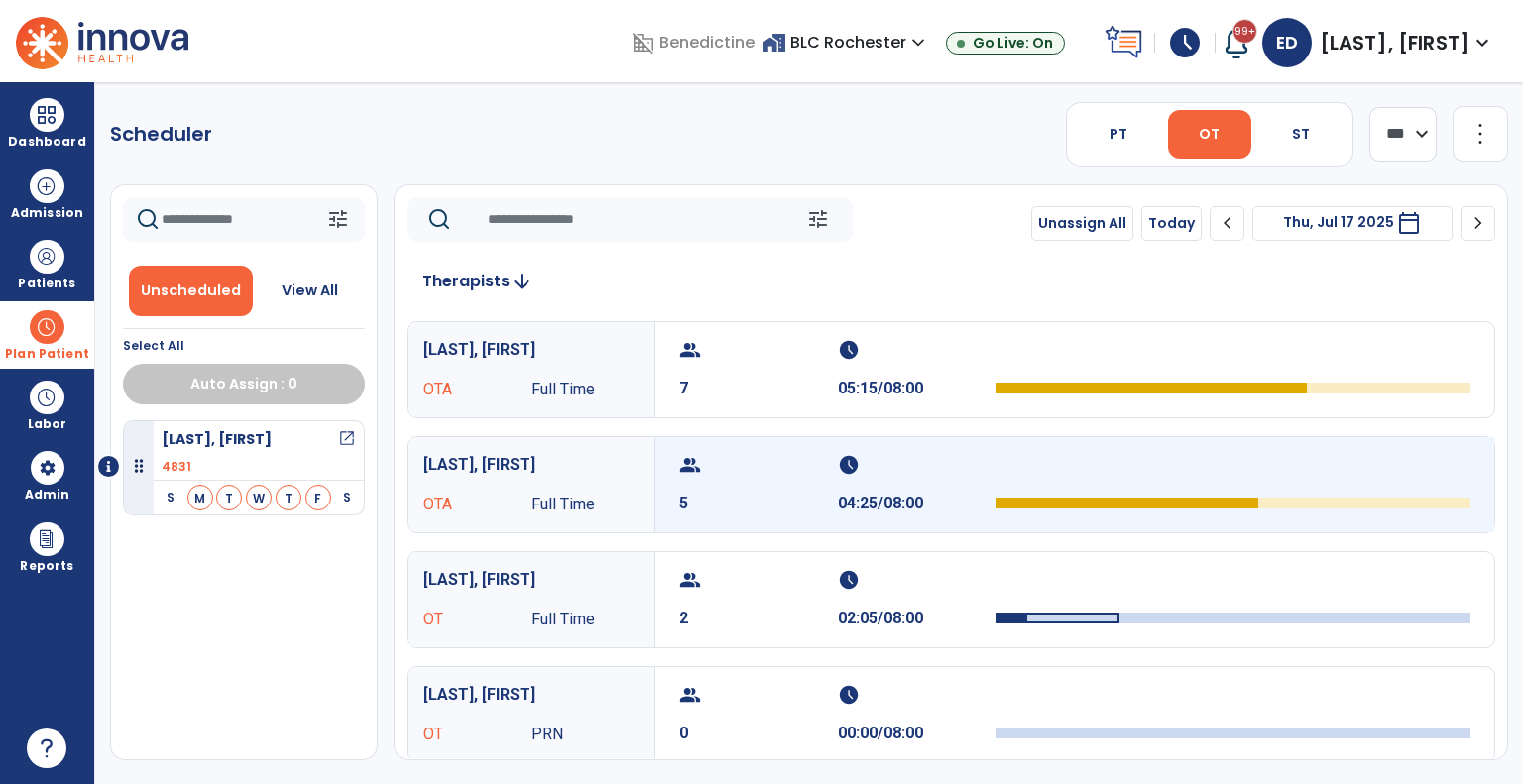 click on "schedule" at bounding box center [914, 465] 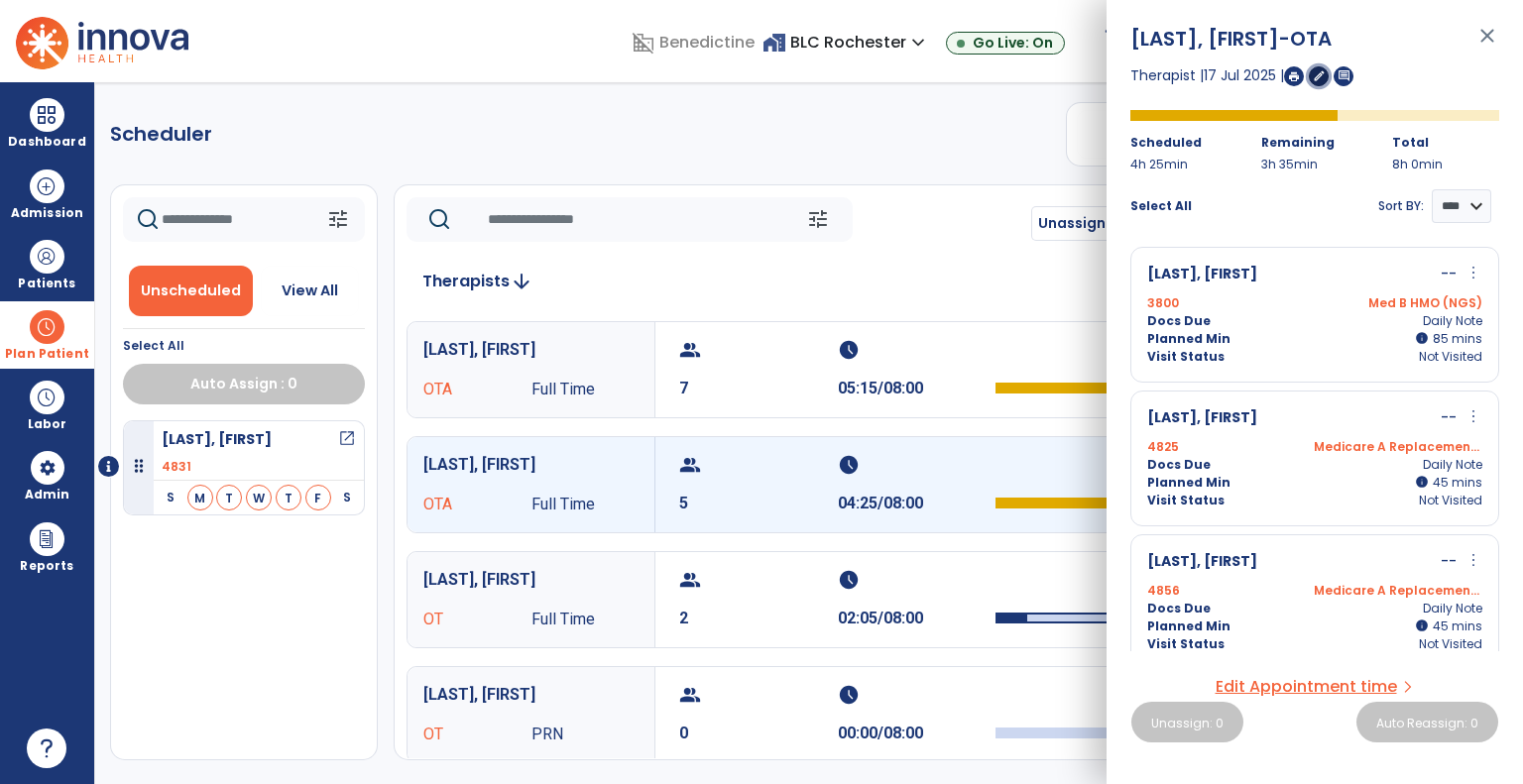 click on "edit" at bounding box center [1319, 75] 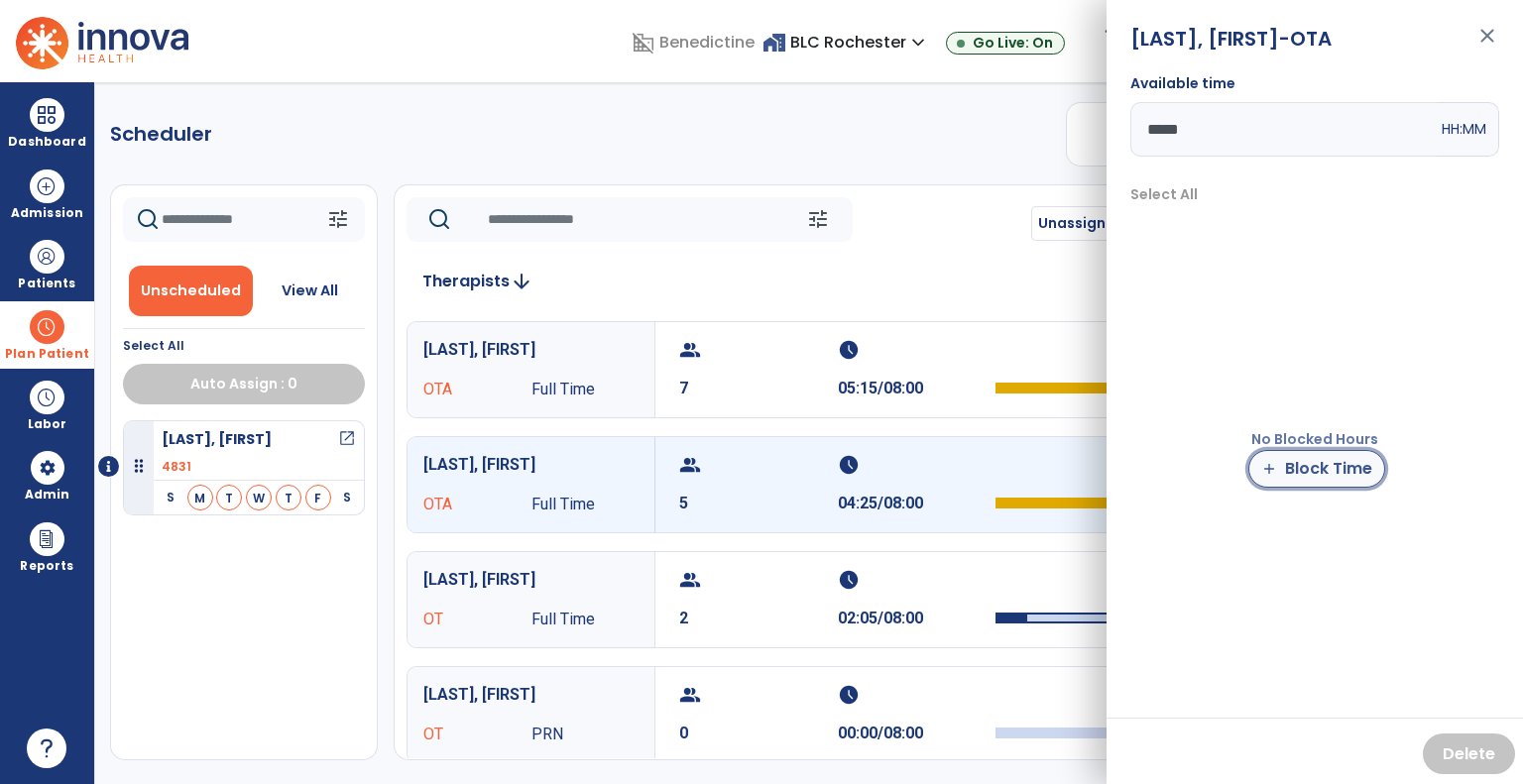click on "add   Block Time" at bounding box center [1317, 469] 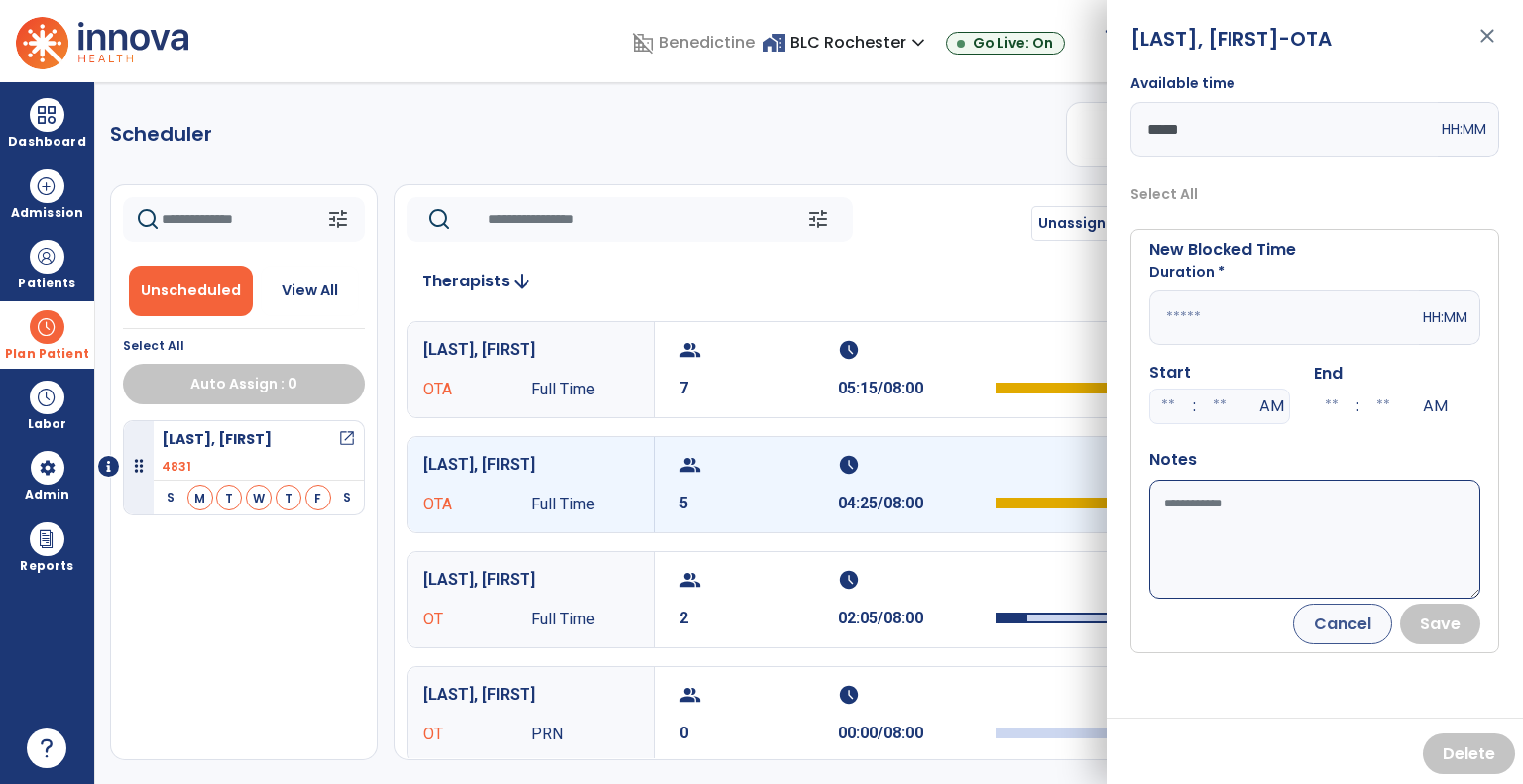 click at bounding box center [1284, 317] 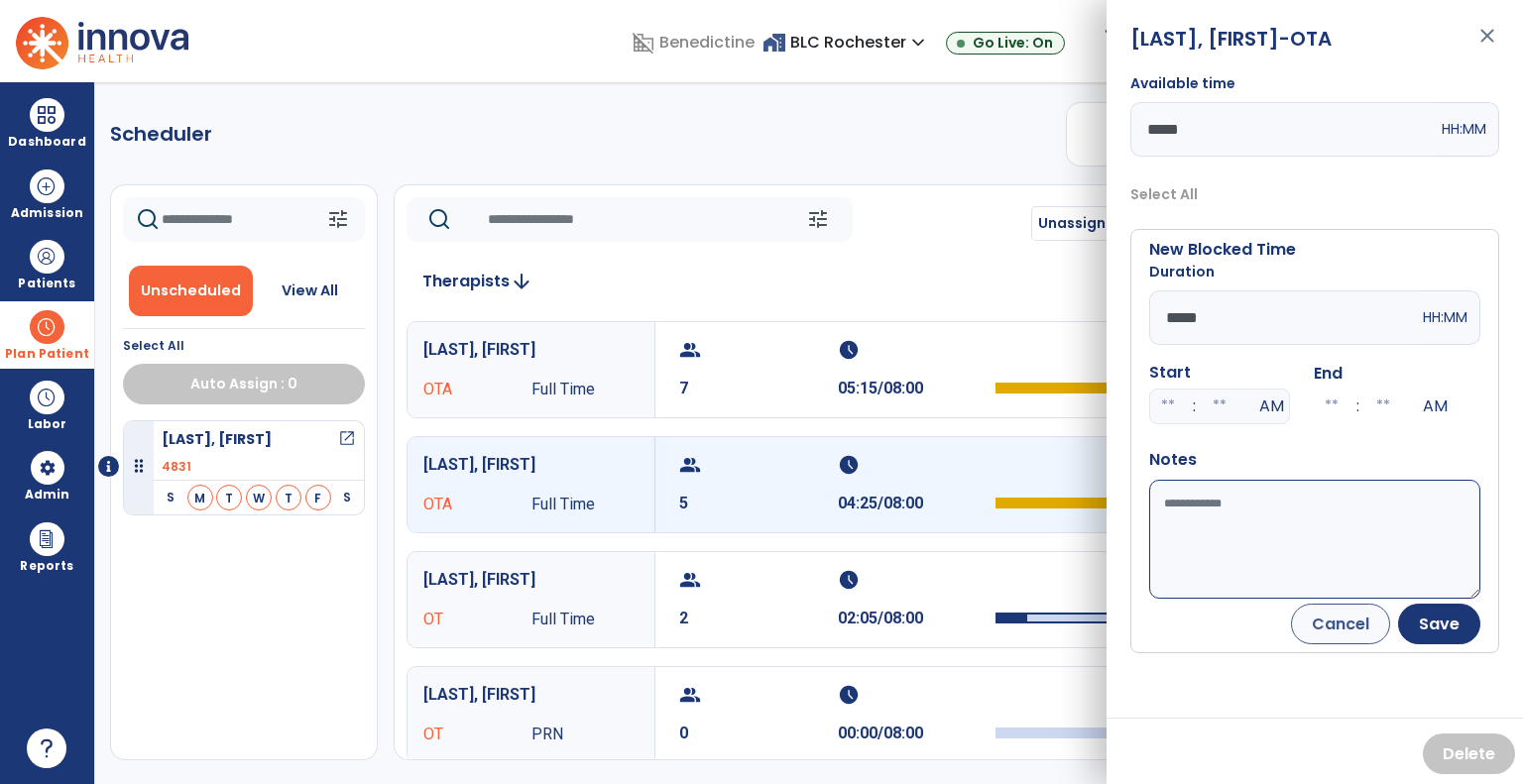 type on "*****" 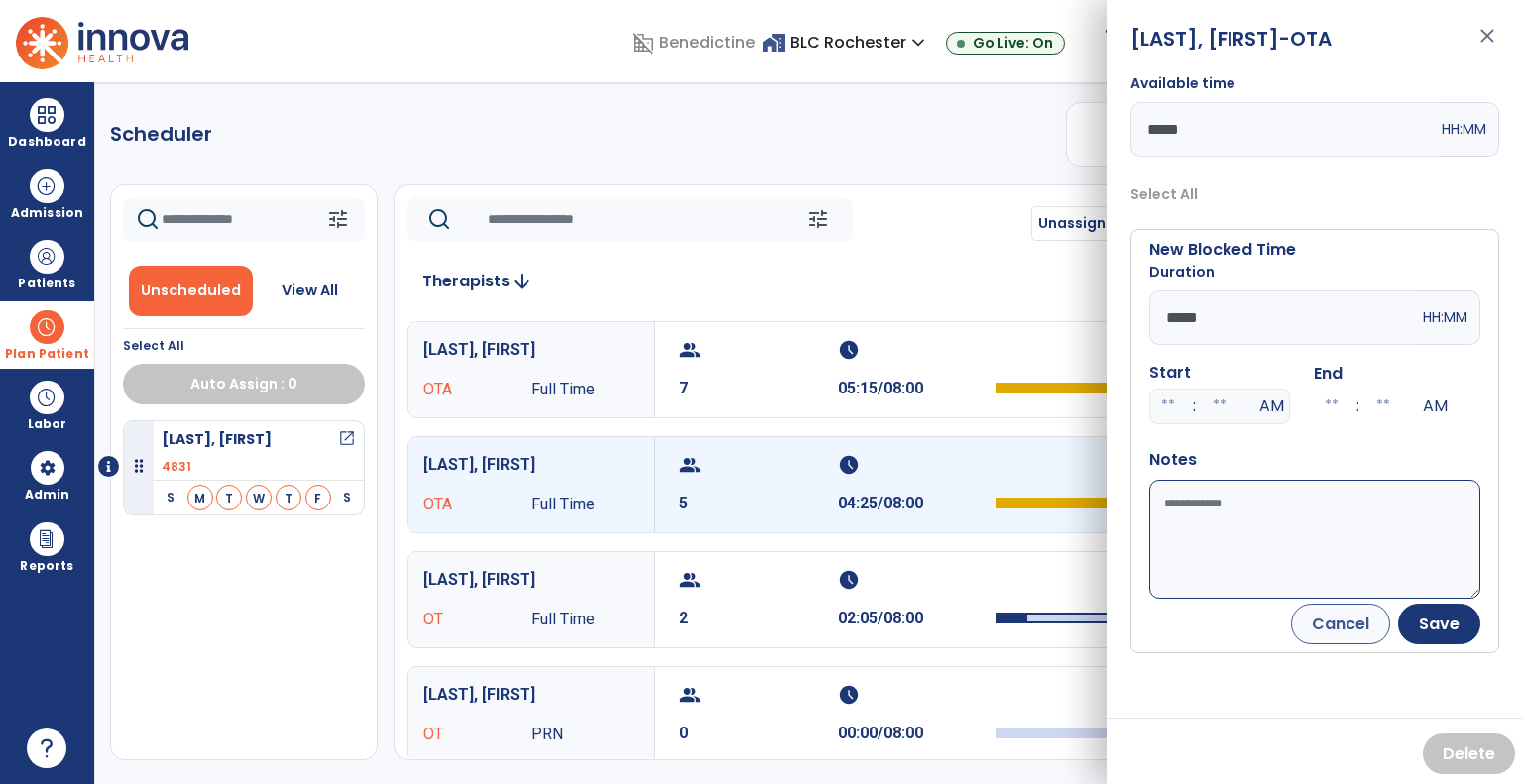 click on "Available time" at bounding box center (1315, 539) 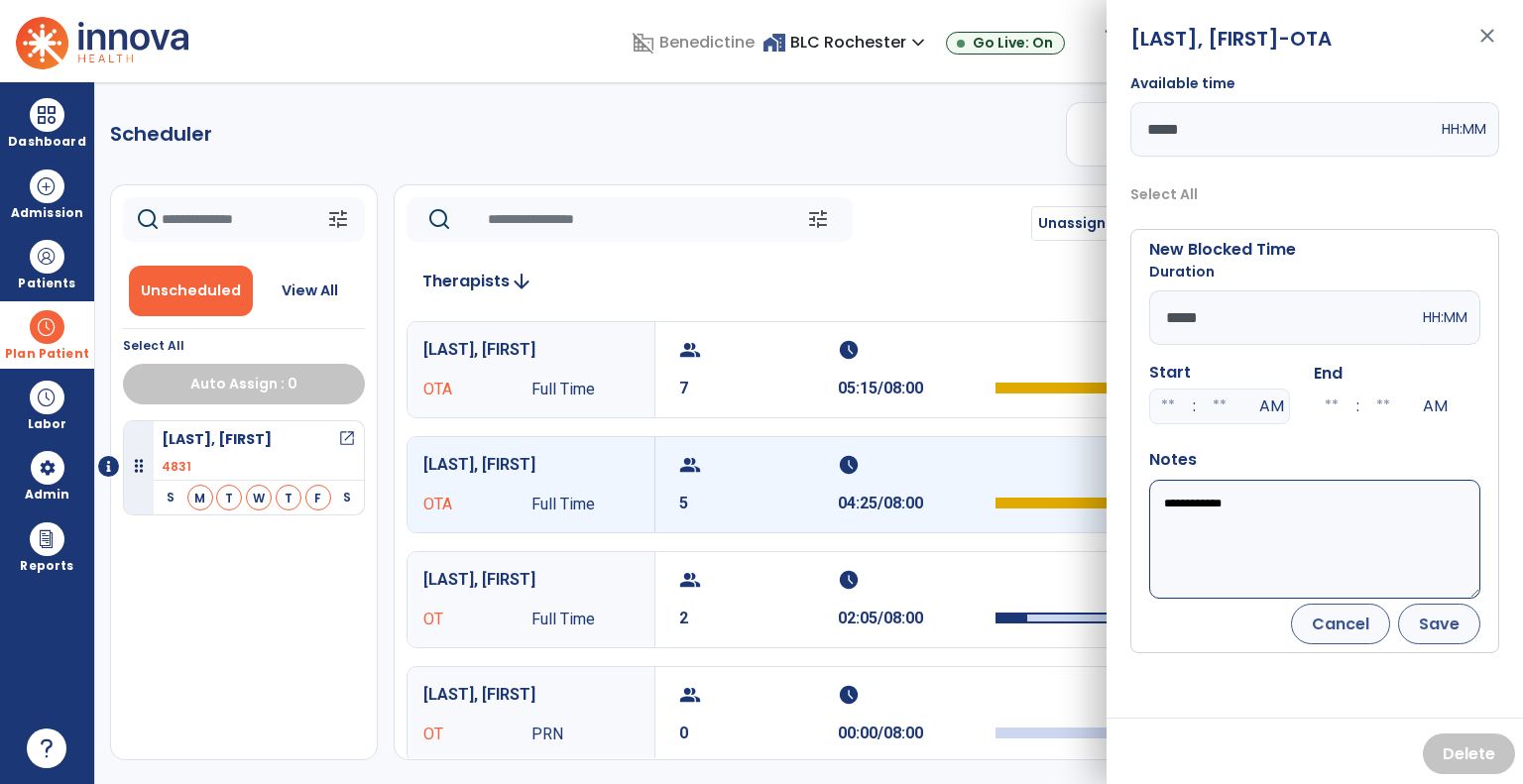 type on "**********" 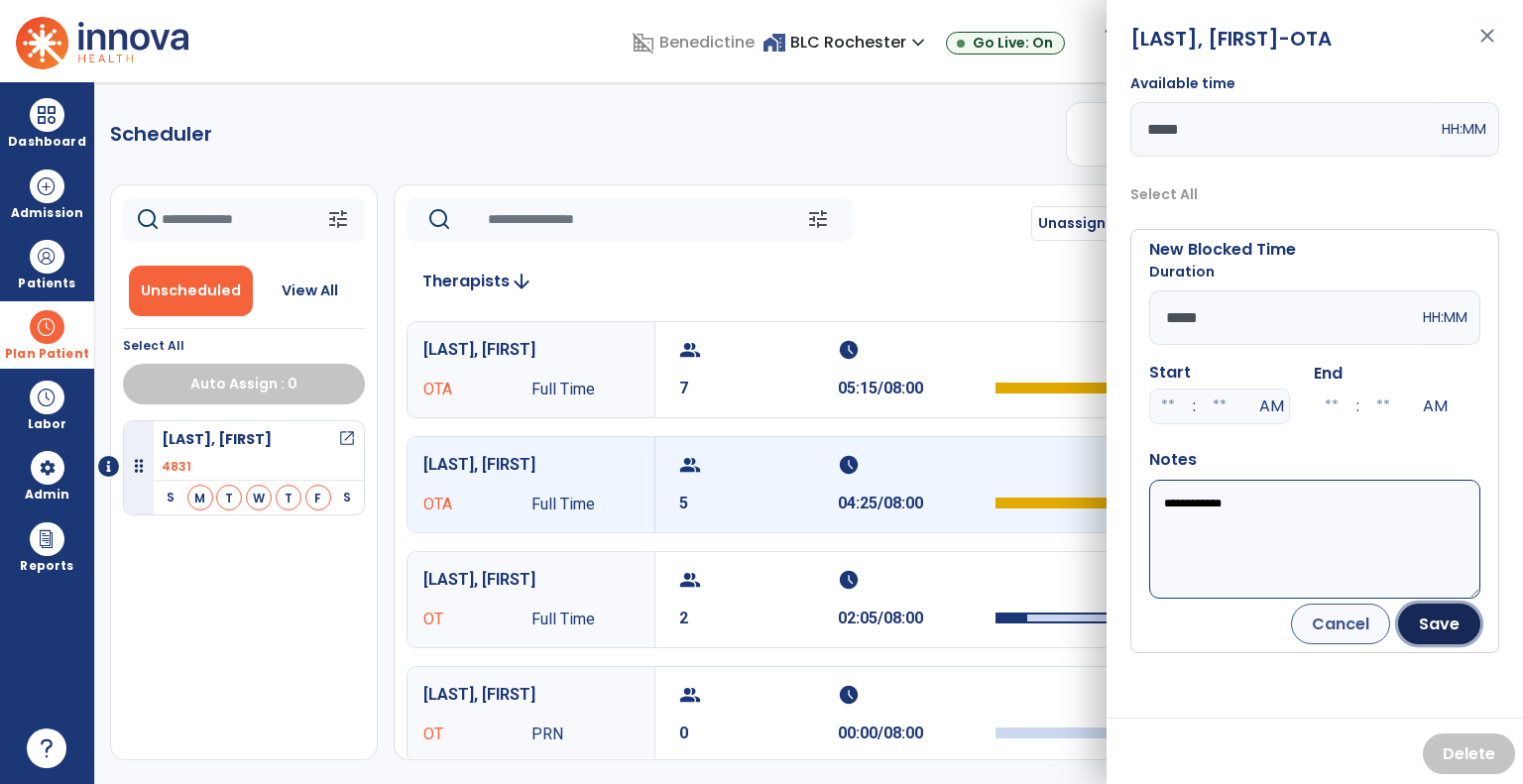 drag, startPoint x: 1425, startPoint y: 613, endPoint x: 1424, endPoint y: 602, distance: 11.045361 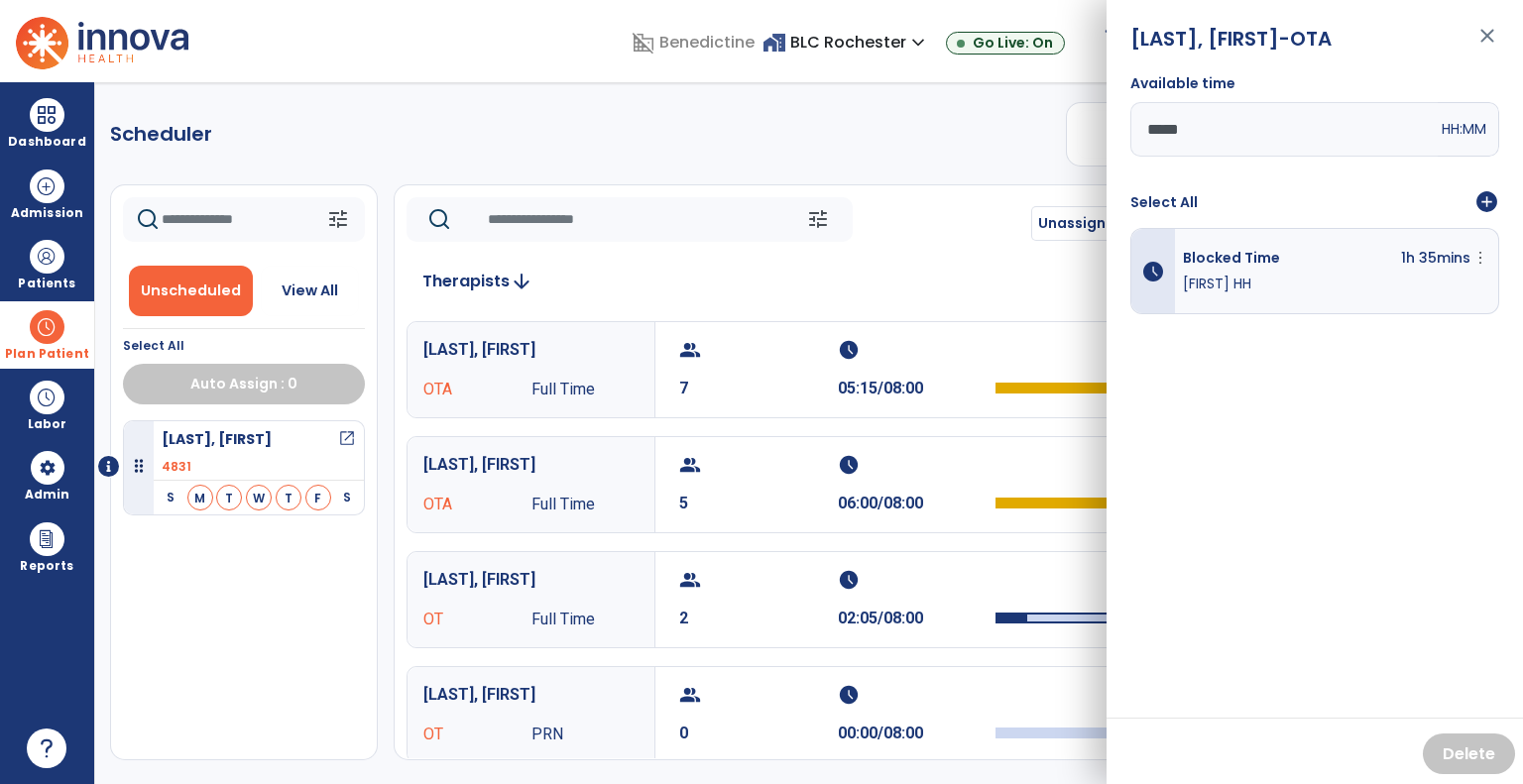 click on "close" at bounding box center (1487, 45) 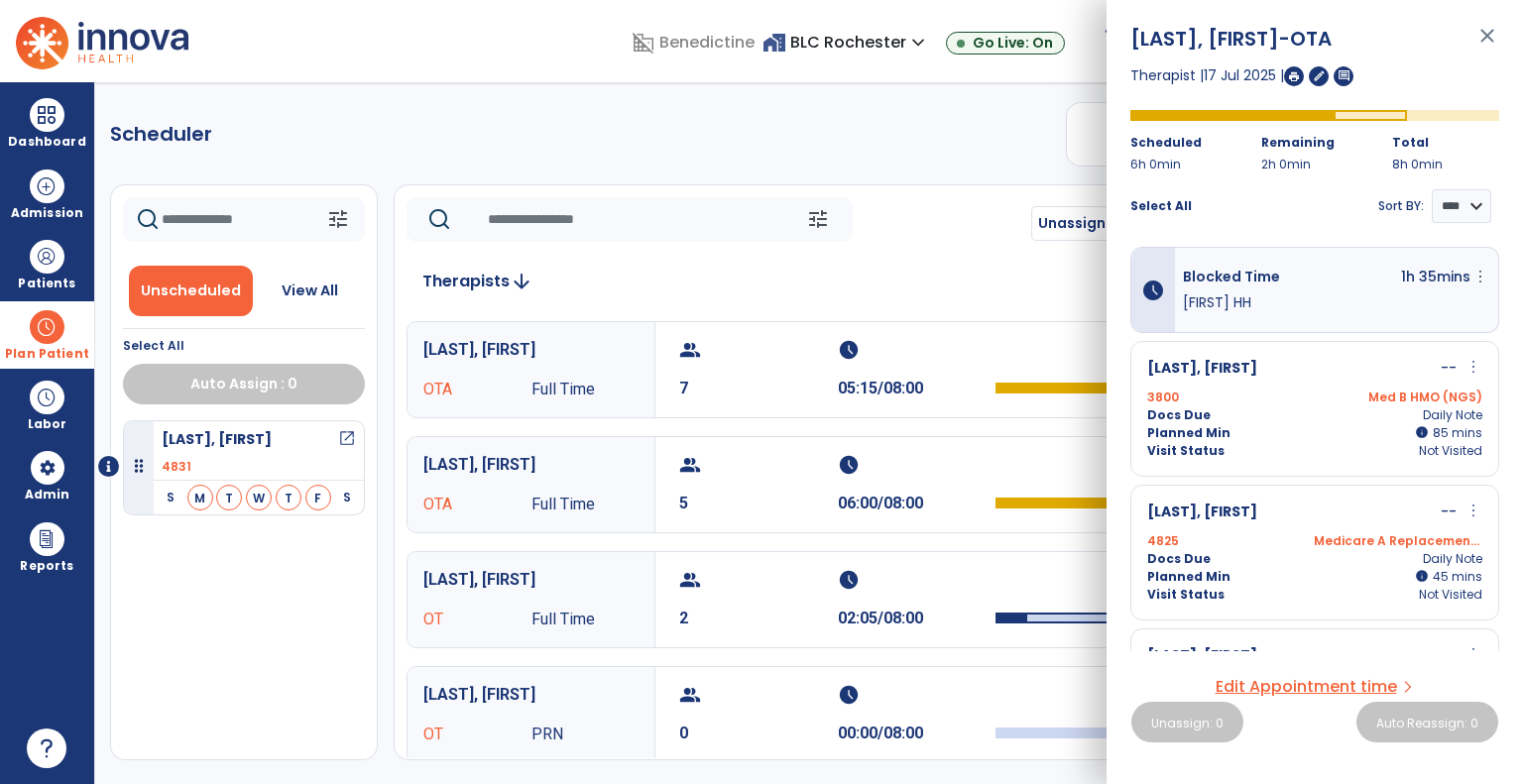 click on "close" at bounding box center (1487, 45) 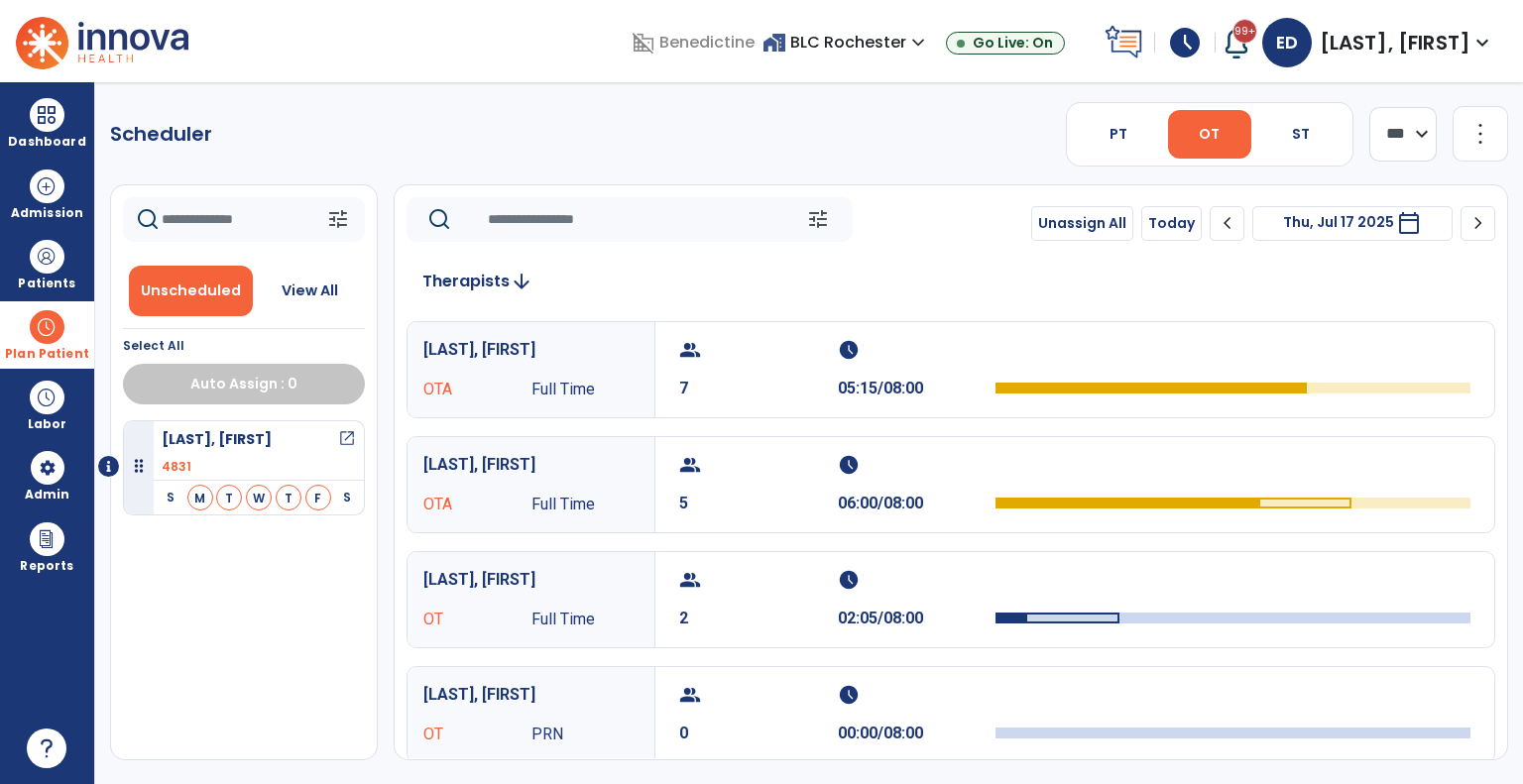 click on "chevron_left" 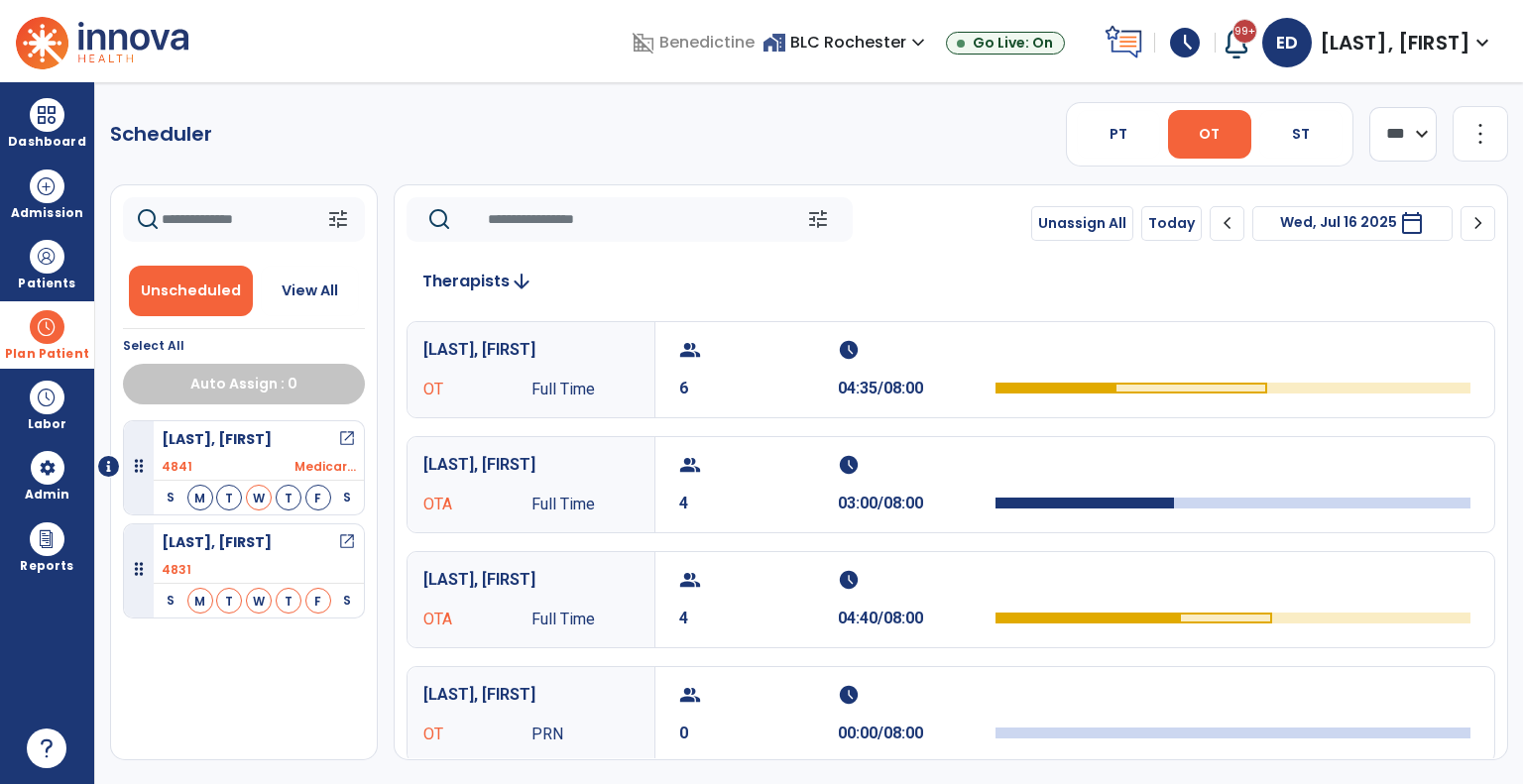 click on "chevron_left" 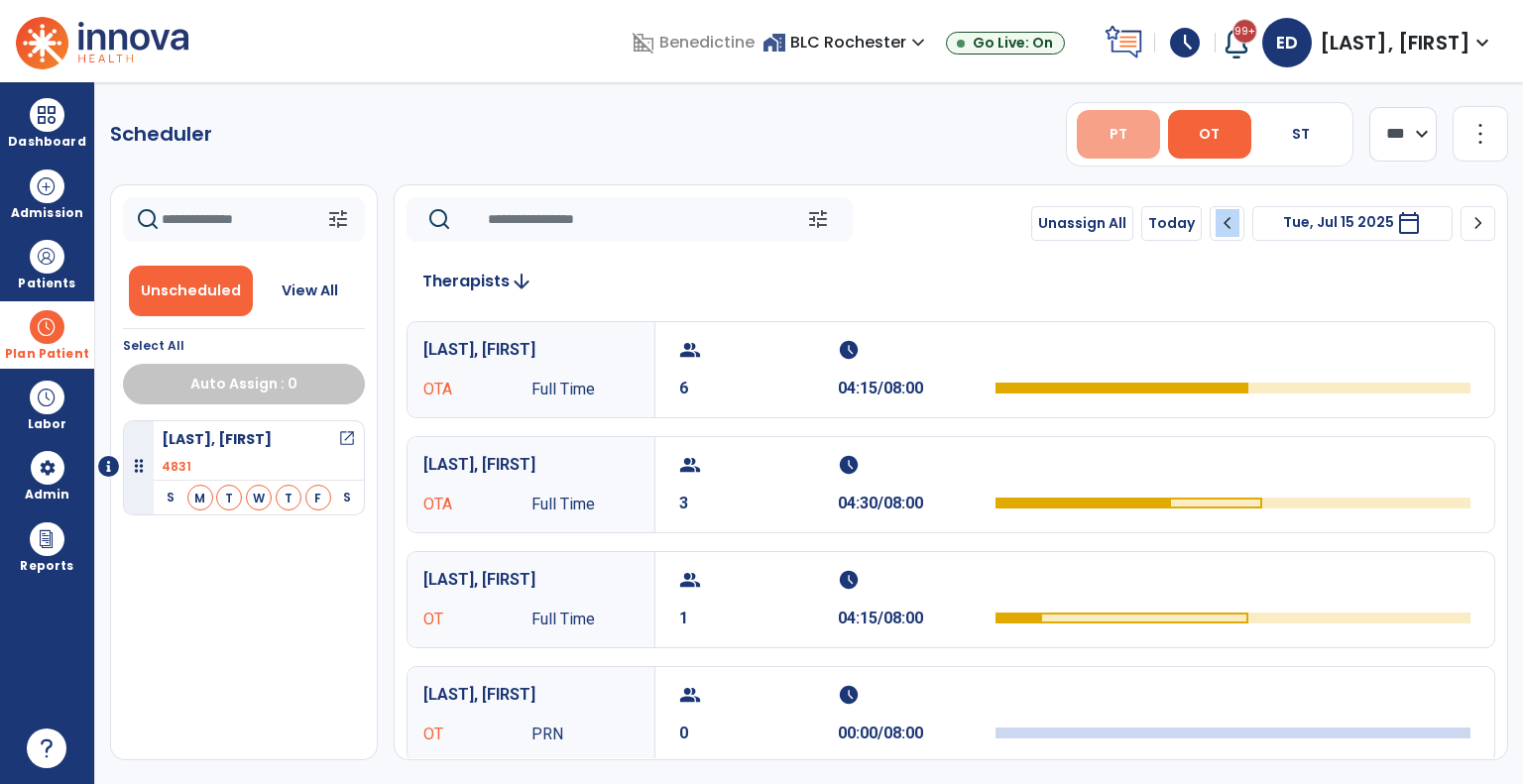 click on "PT" at bounding box center [1118, 134] 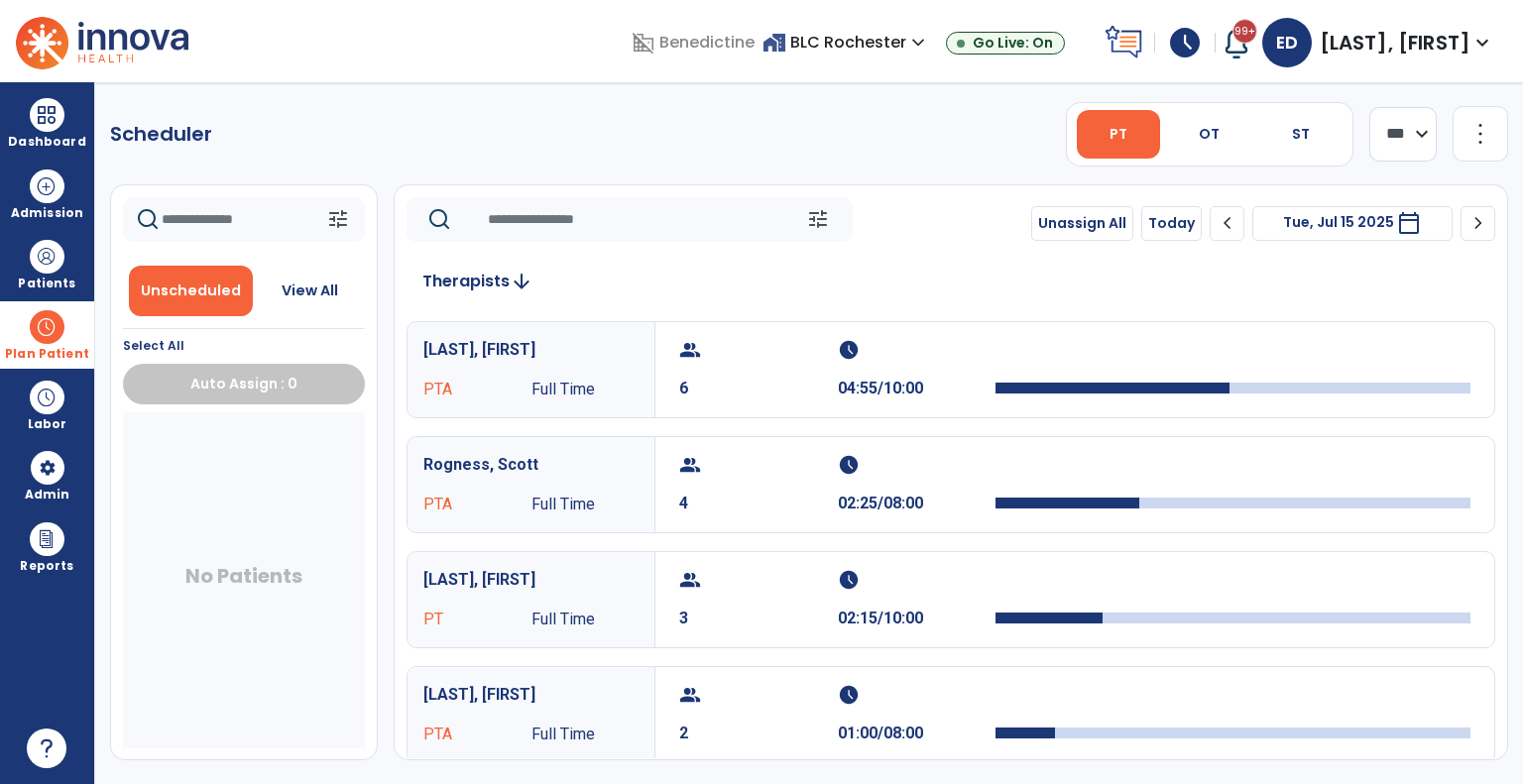 click on "calendar_today" at bounding box center [1409, 223] 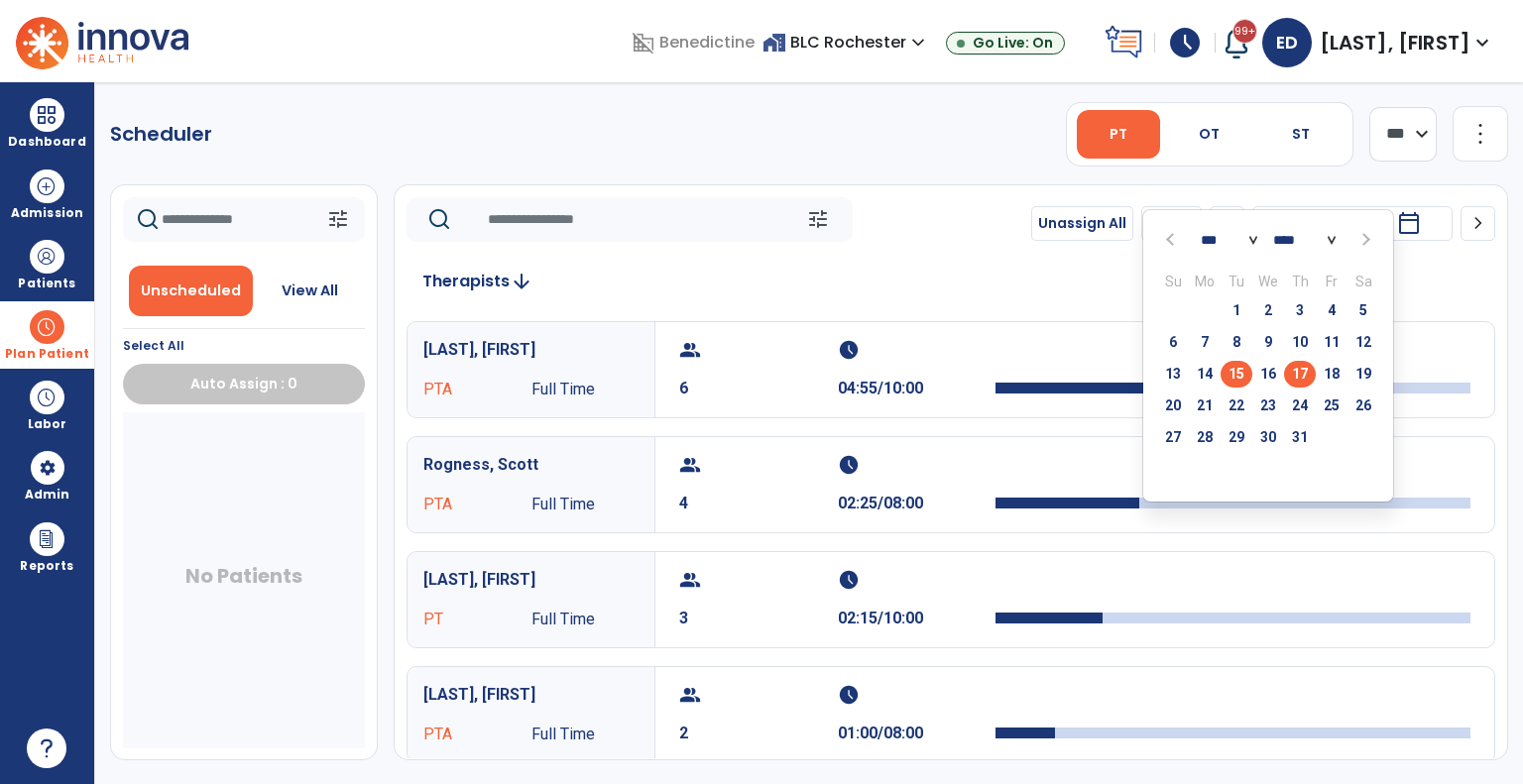 click on "17" at bounding box center (1300, 374) 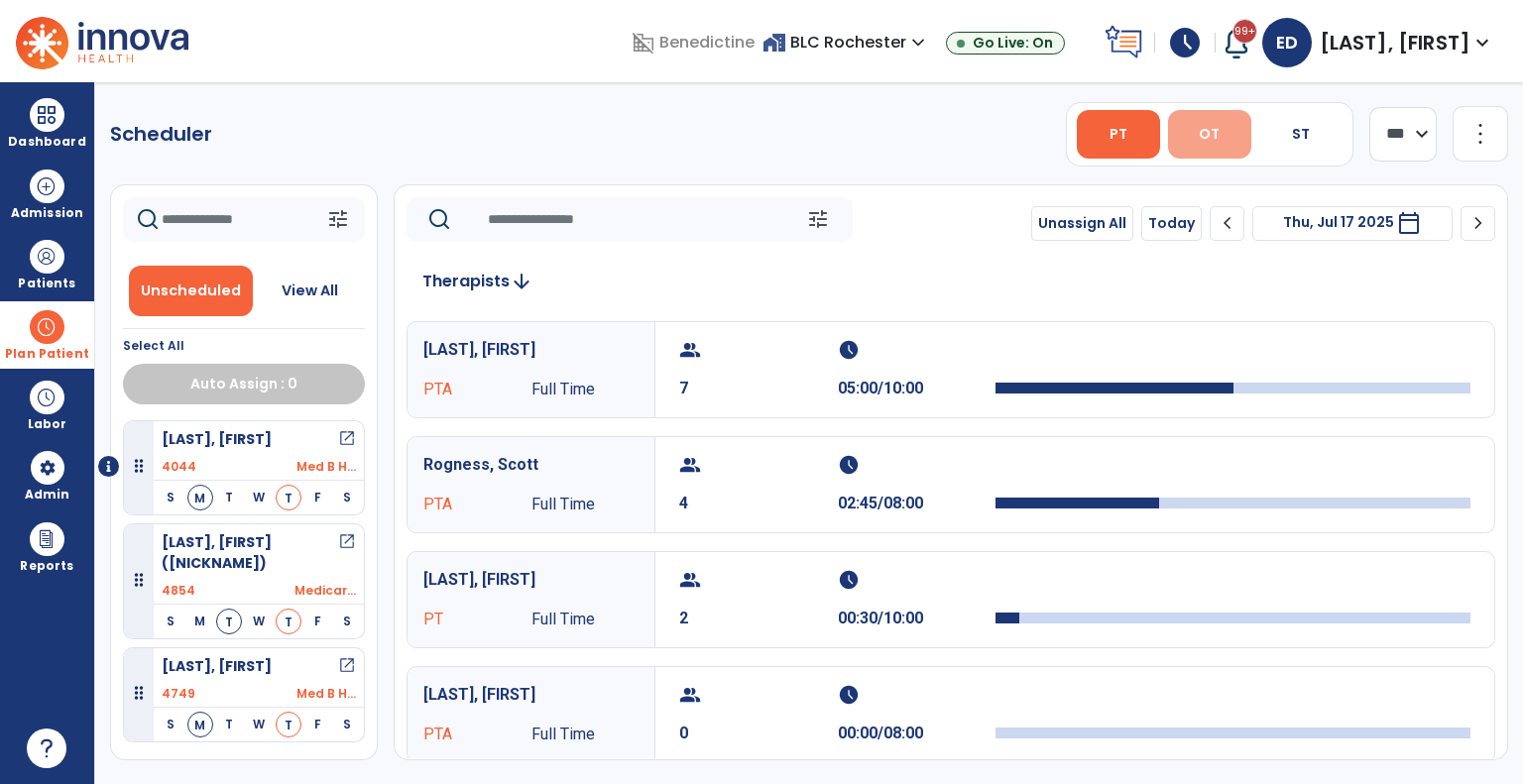 click on "OT" at bounding box center (1210, 134) 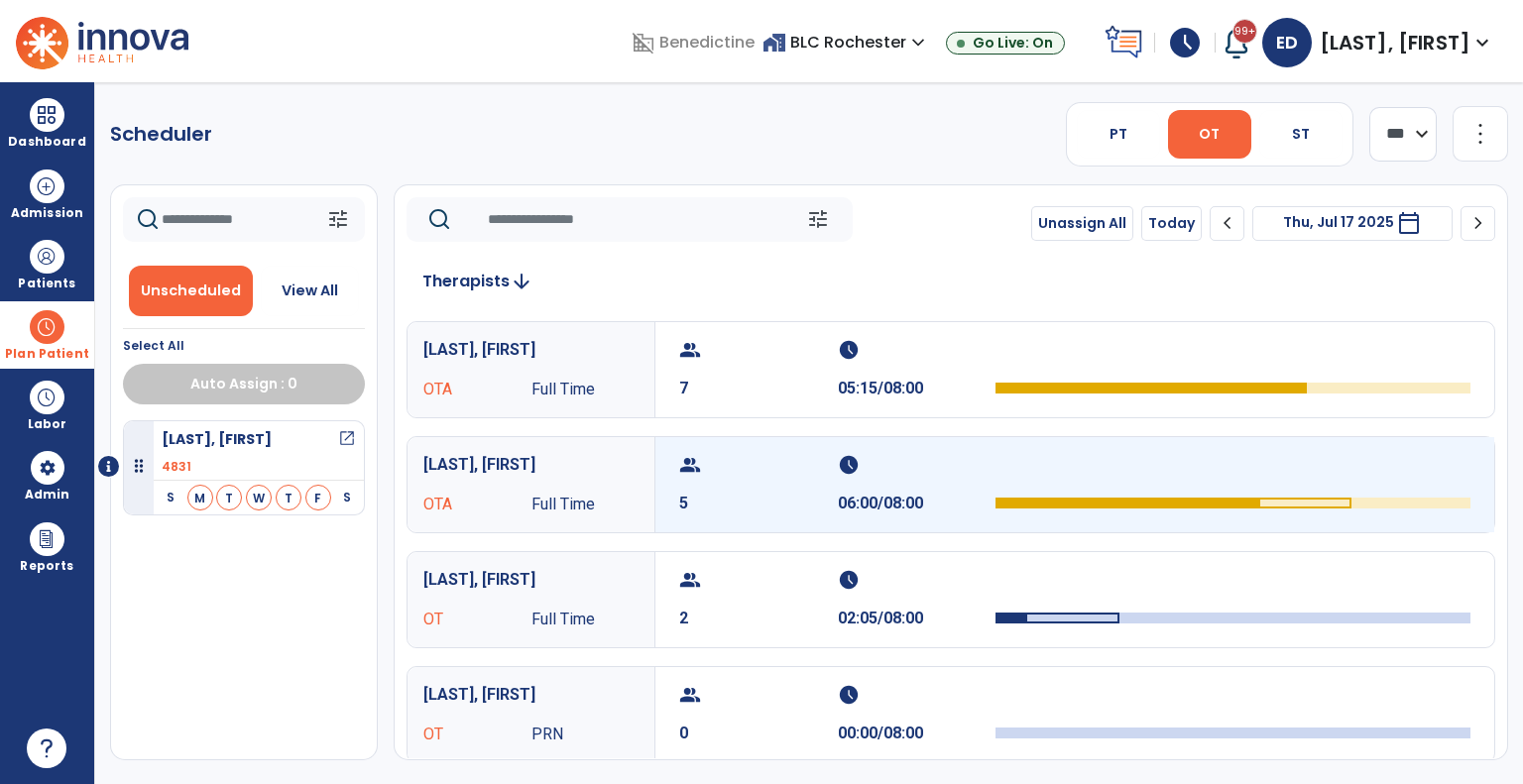 click on "schedule  06:00/08:00" at bounding box center (917, 485) 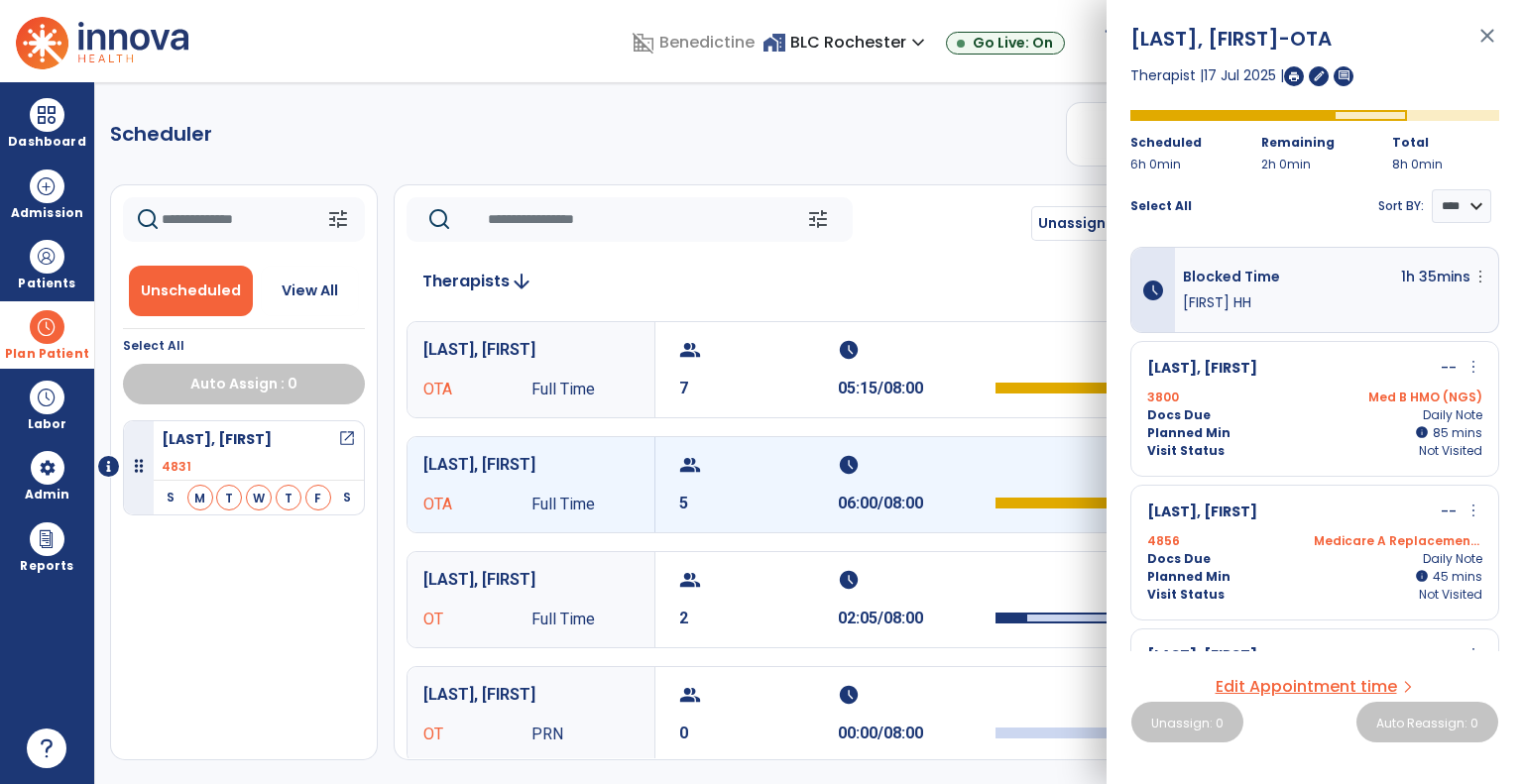 click on "close" at bounding box center (1487, 45) 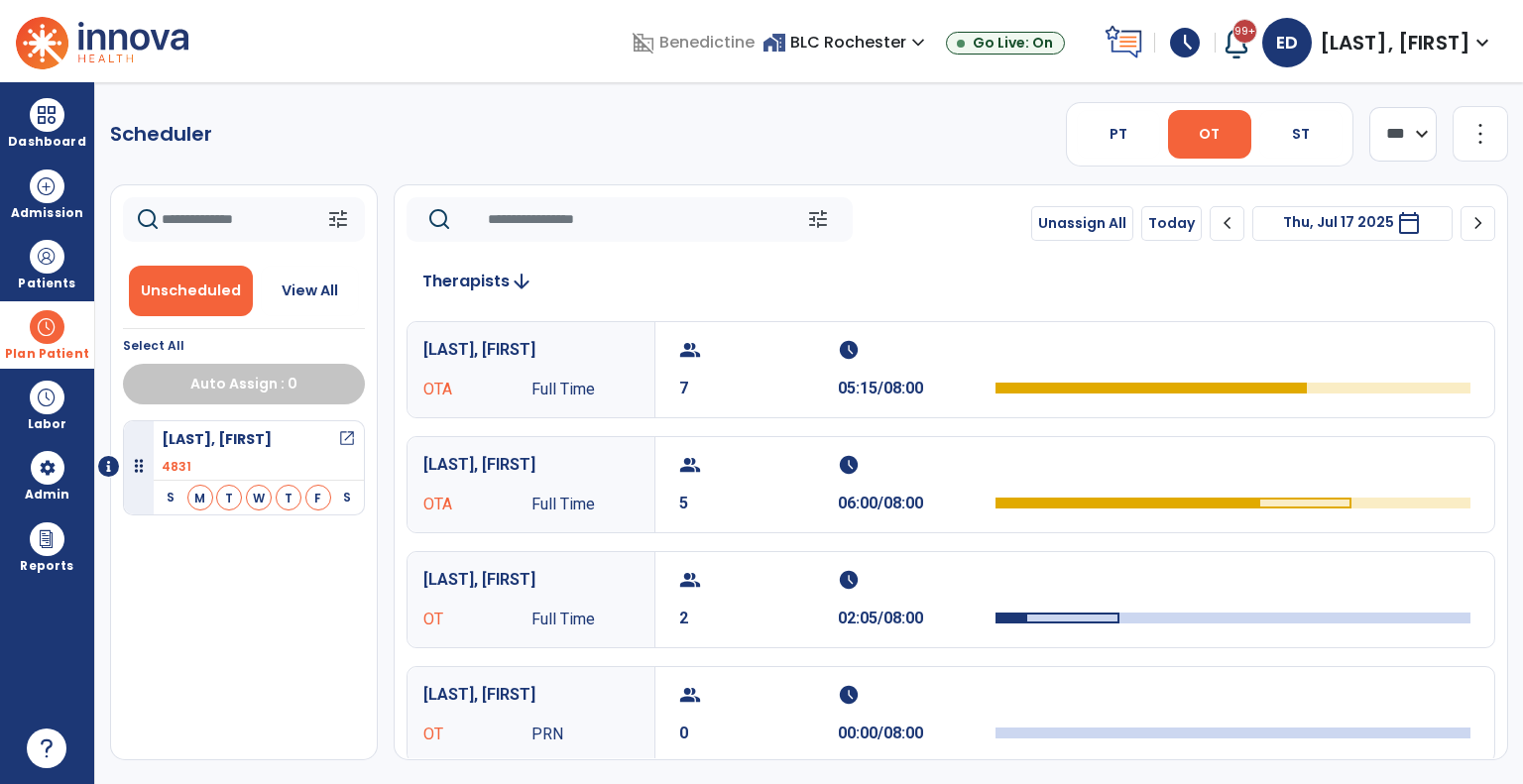 click on "calendar_today" at bounding box center (1409, 223) 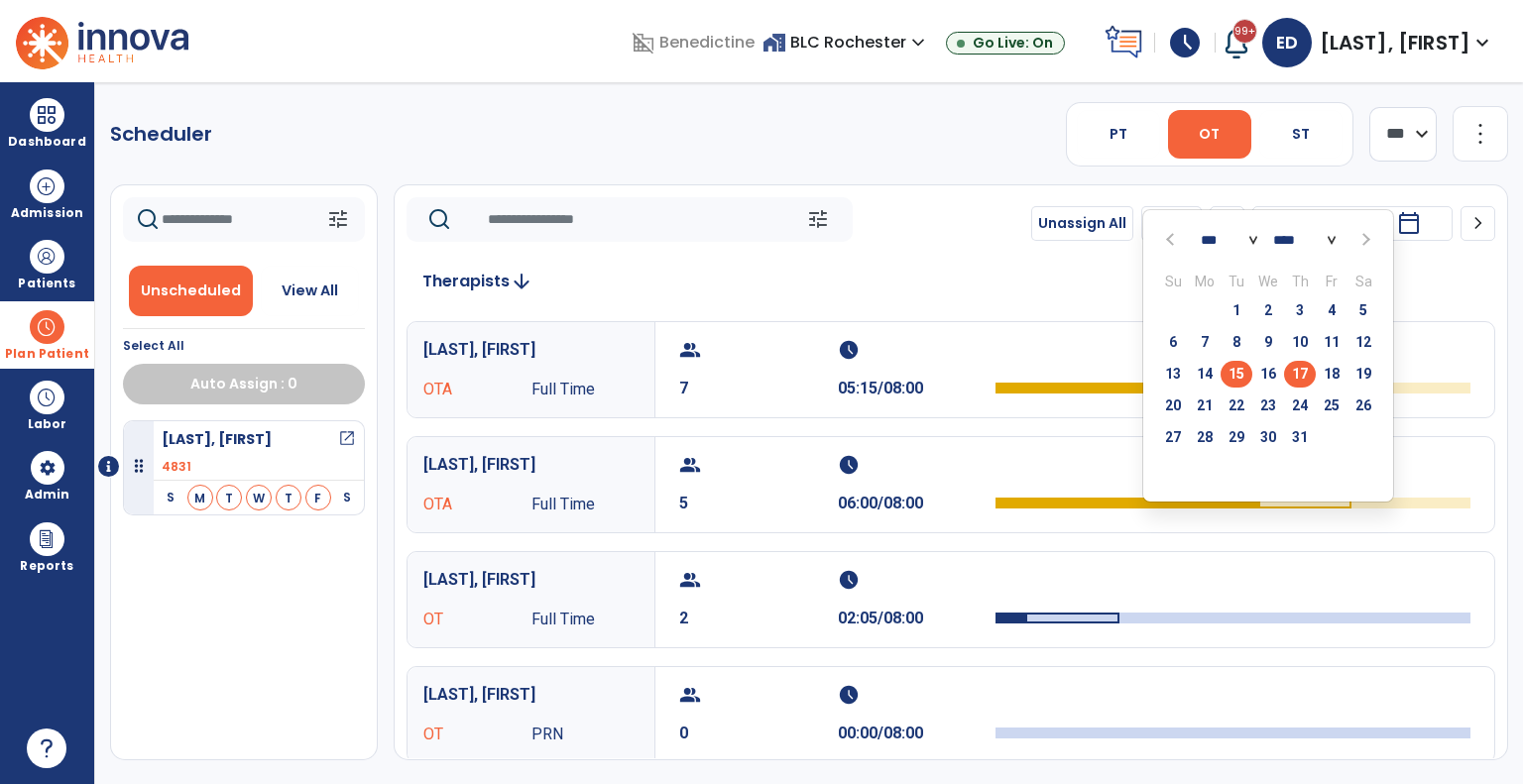 click on "15" at bounding box center (1236, 374) 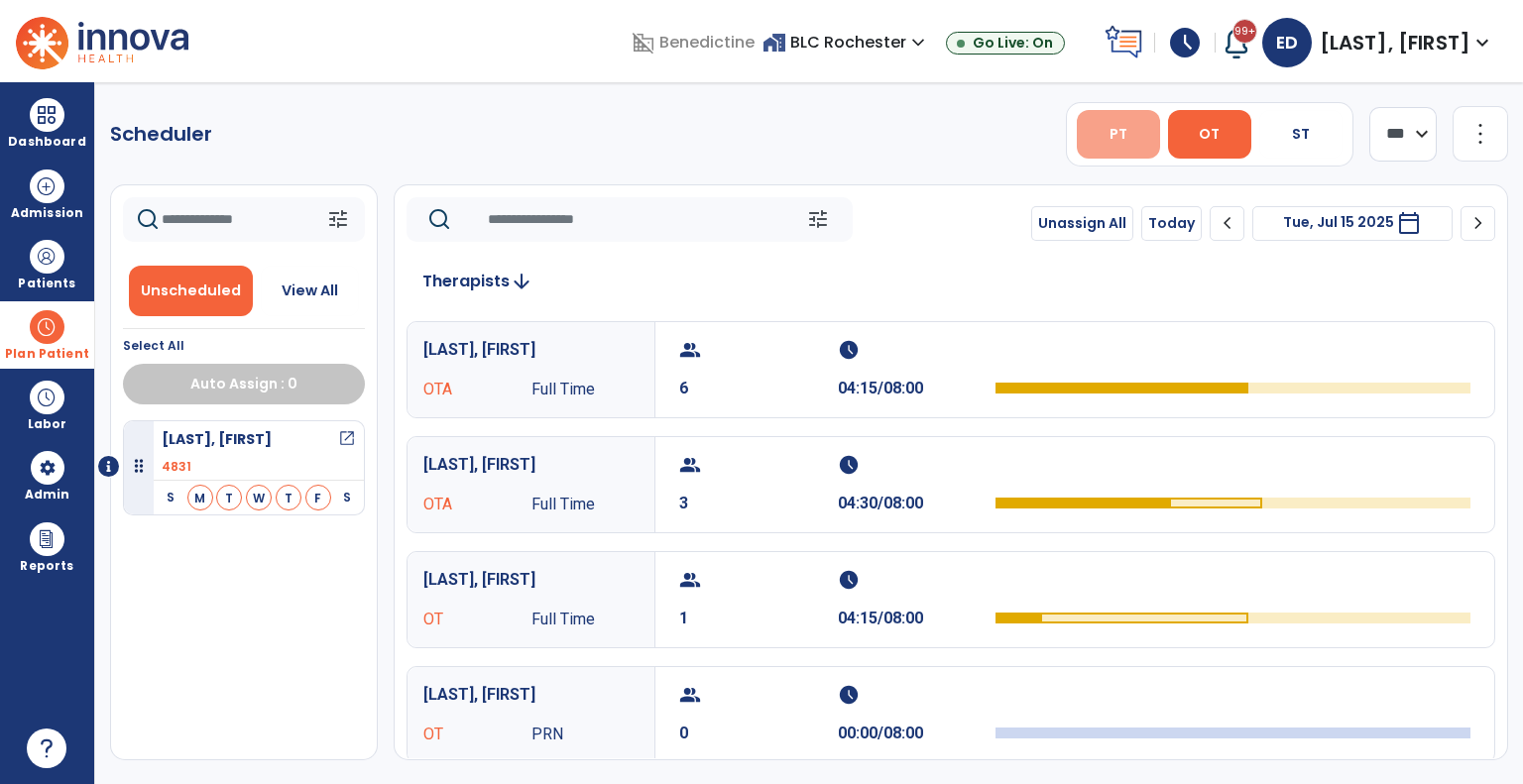 click on "PT" at bounding box center (1118, 134) 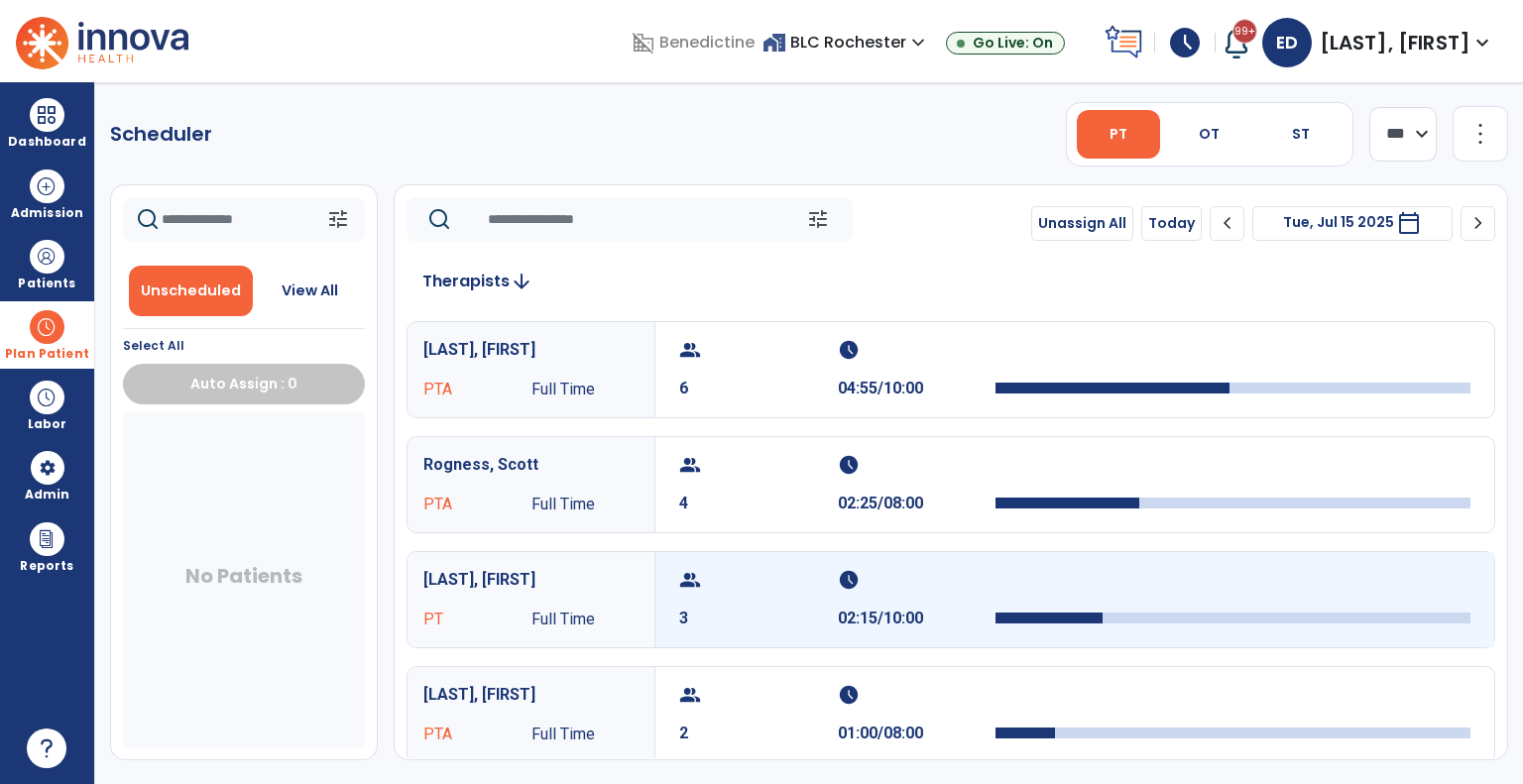 click on "02:15/10:00" at bounding box center (917, 618) 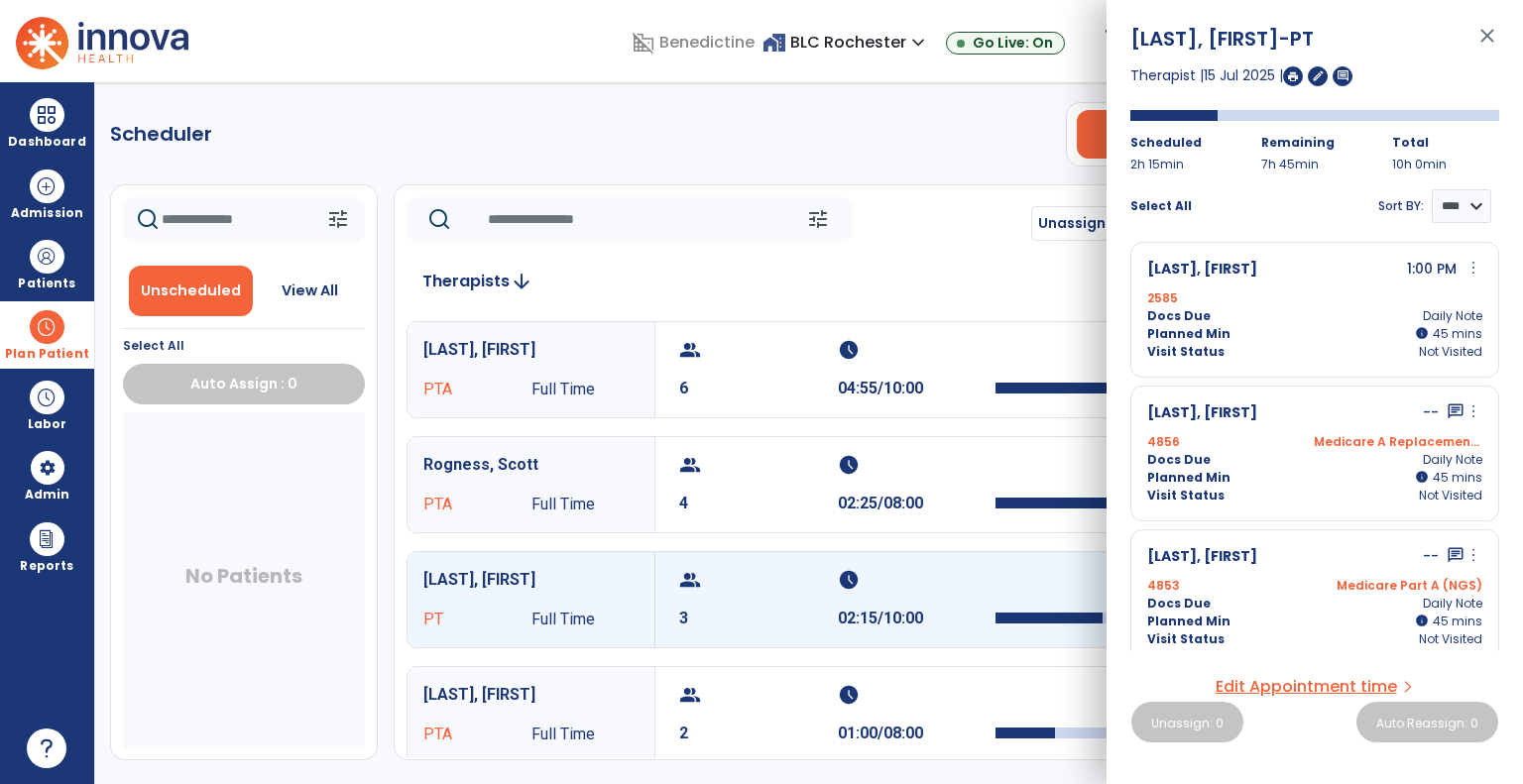 scroll, scrollTop: 0, scrollLeft: 0, axis: both 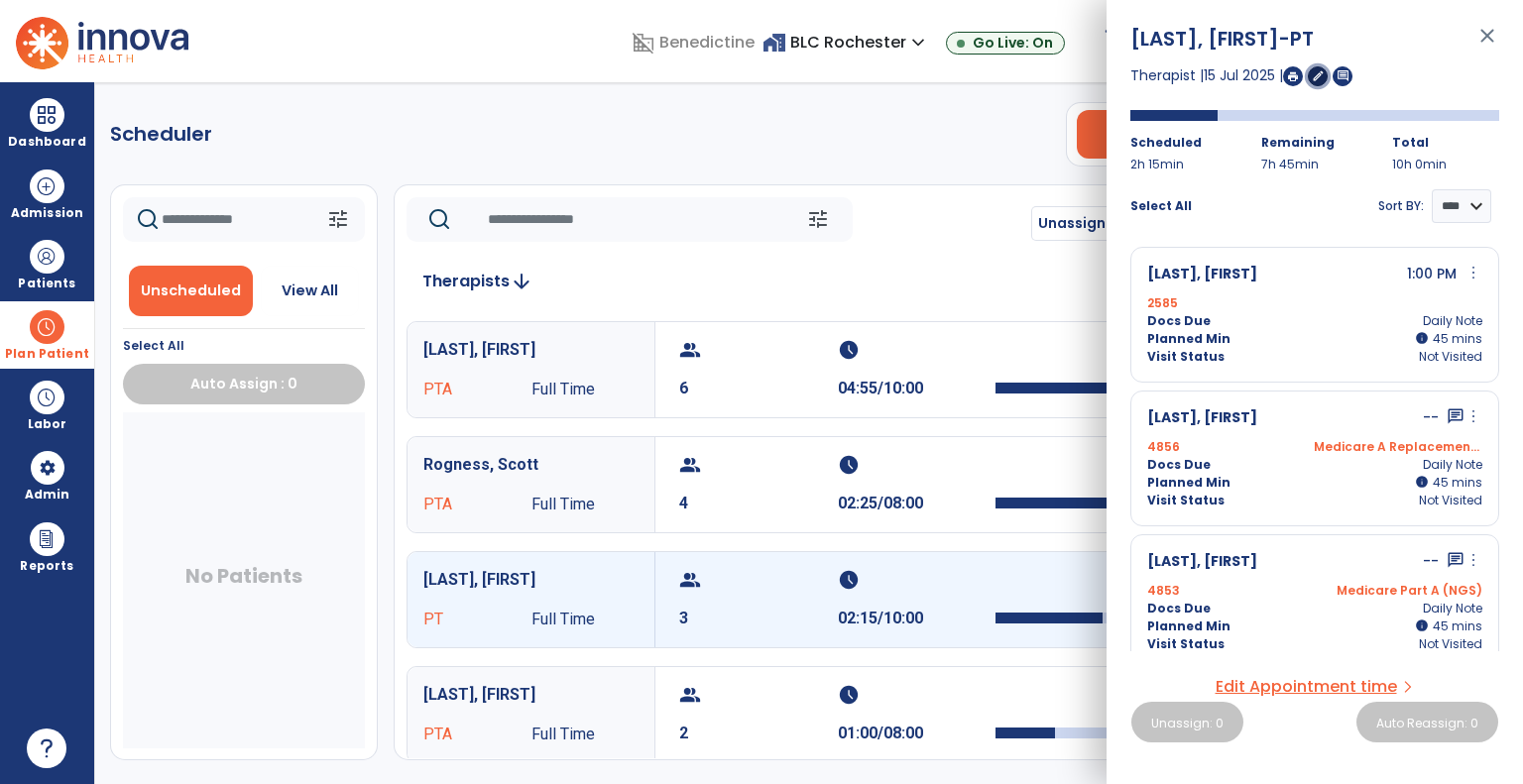 click on "edit" at bounding box center (1318, 76) 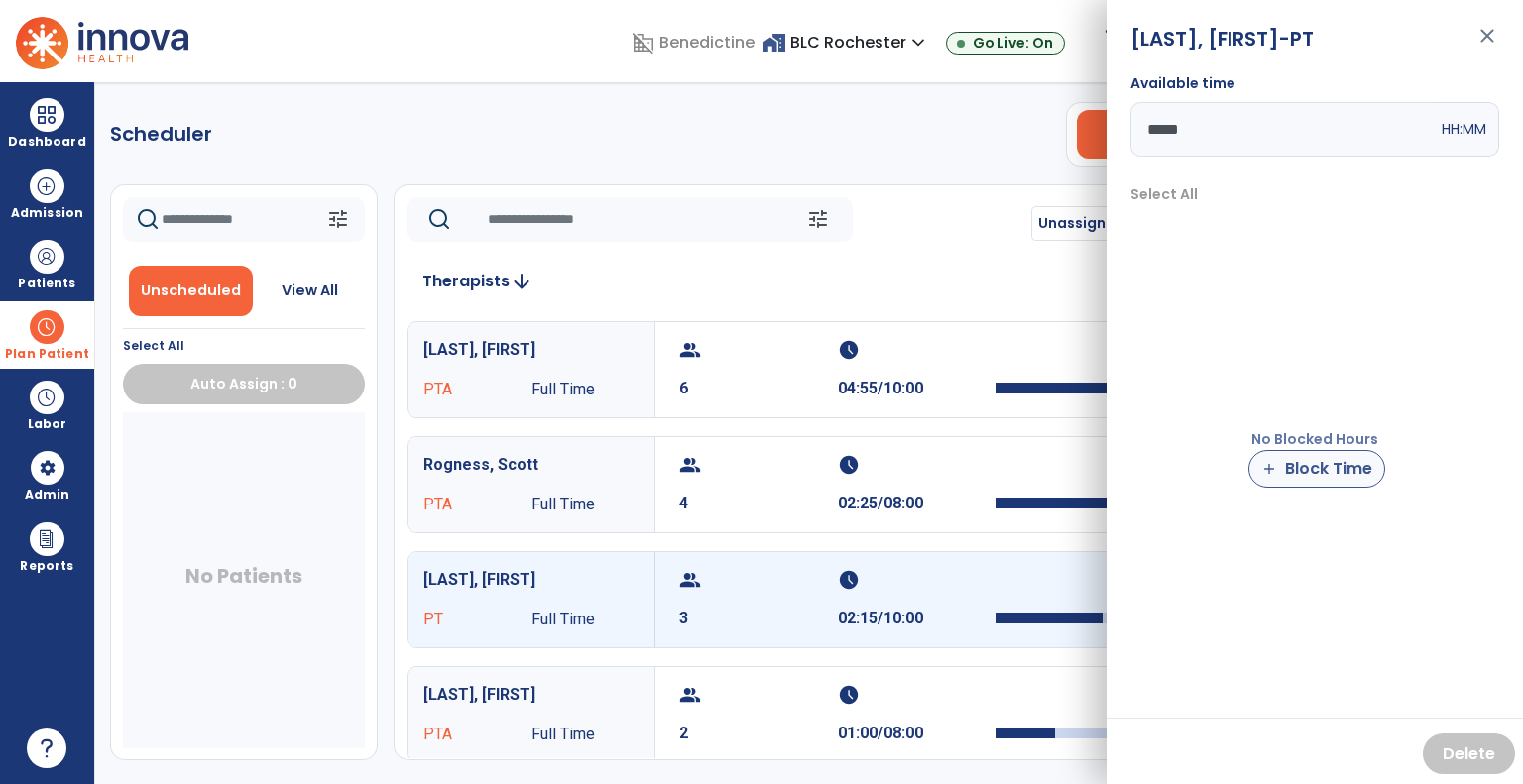 drag, startPoint x: 1333, startPoint y: 442, endPoint x: 1312, endPoint y: 474, distance: 38.27532 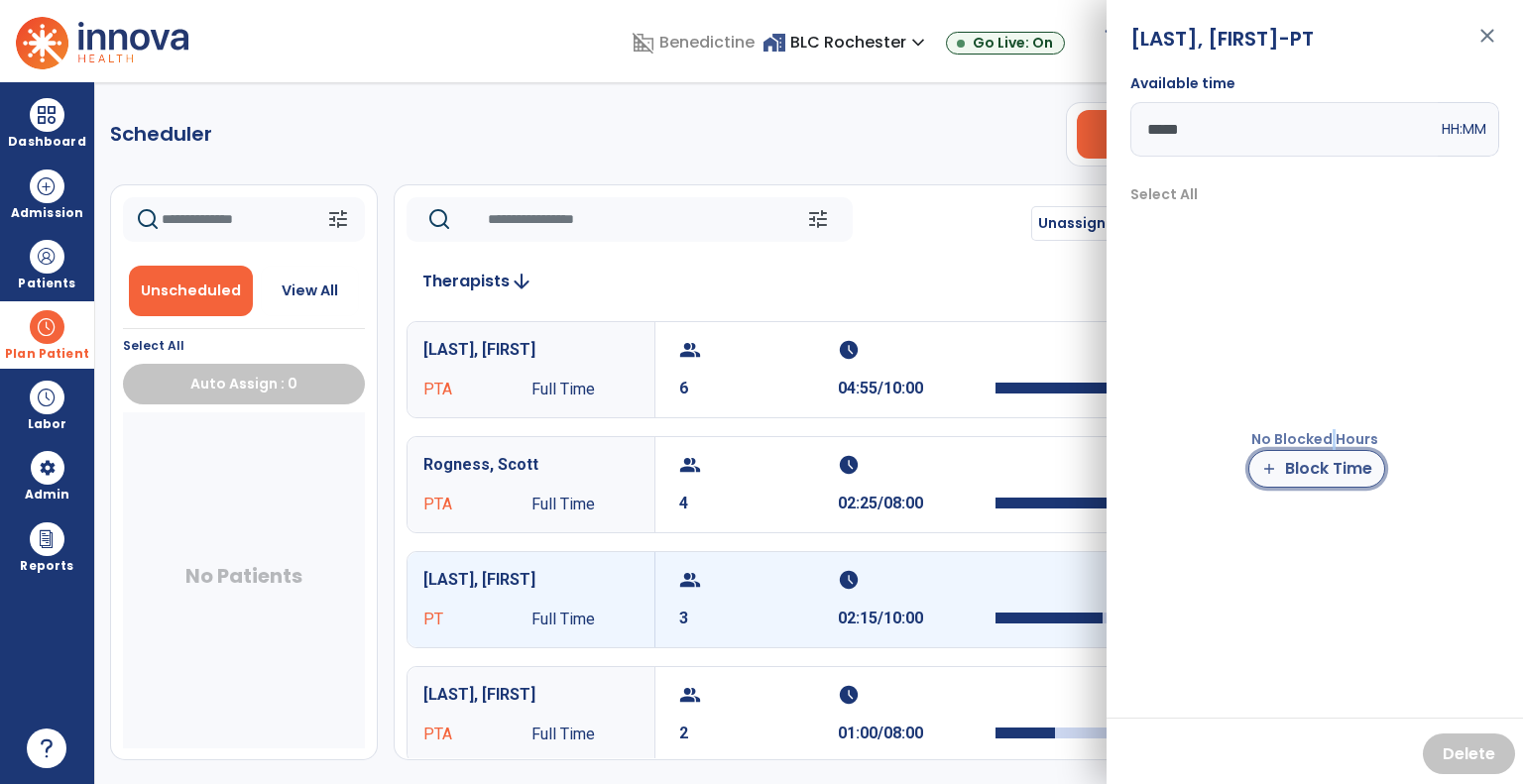 click on "add   Block Time" at bounding box center (1317, 469) 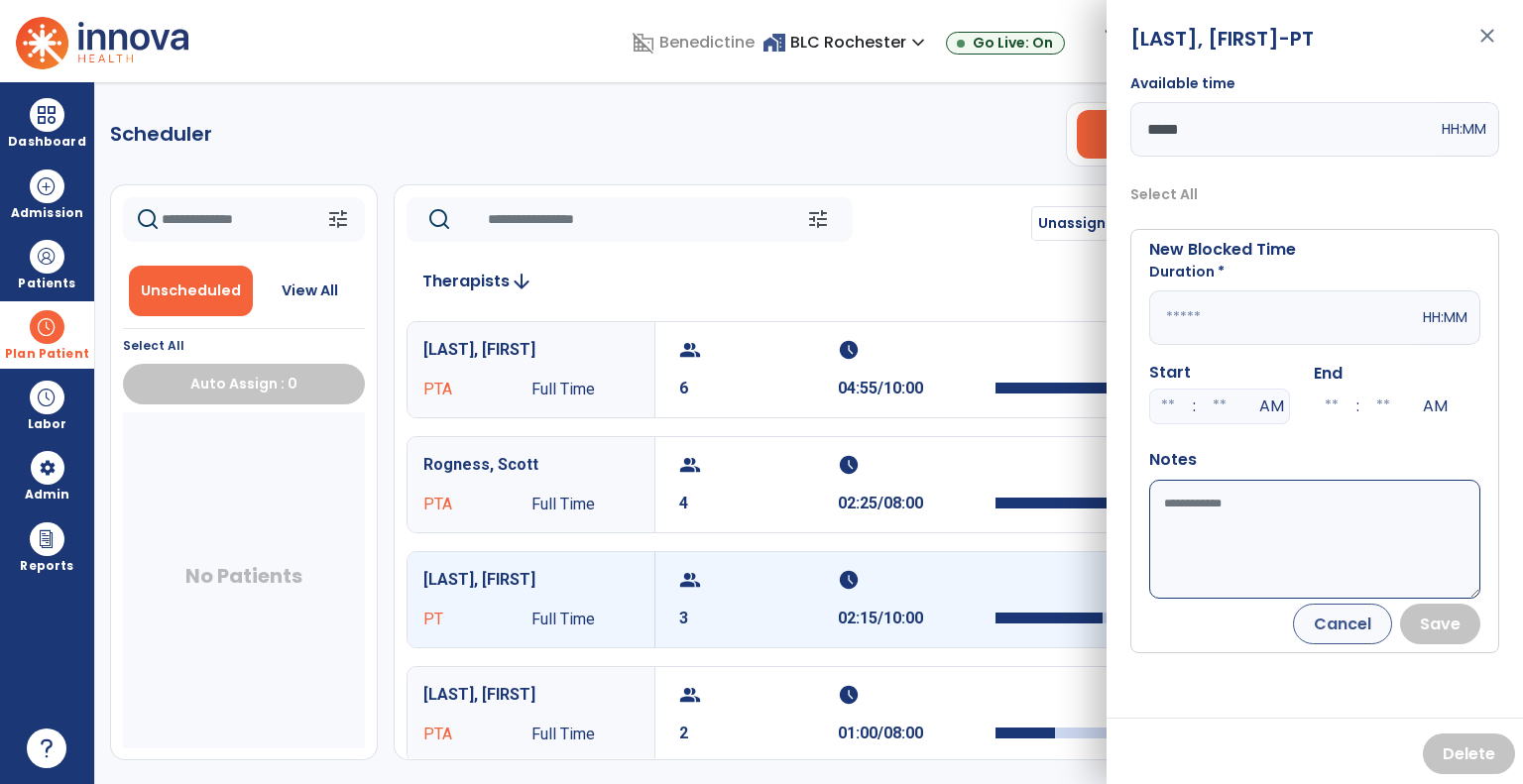 click at bounding box center [1284, 317] 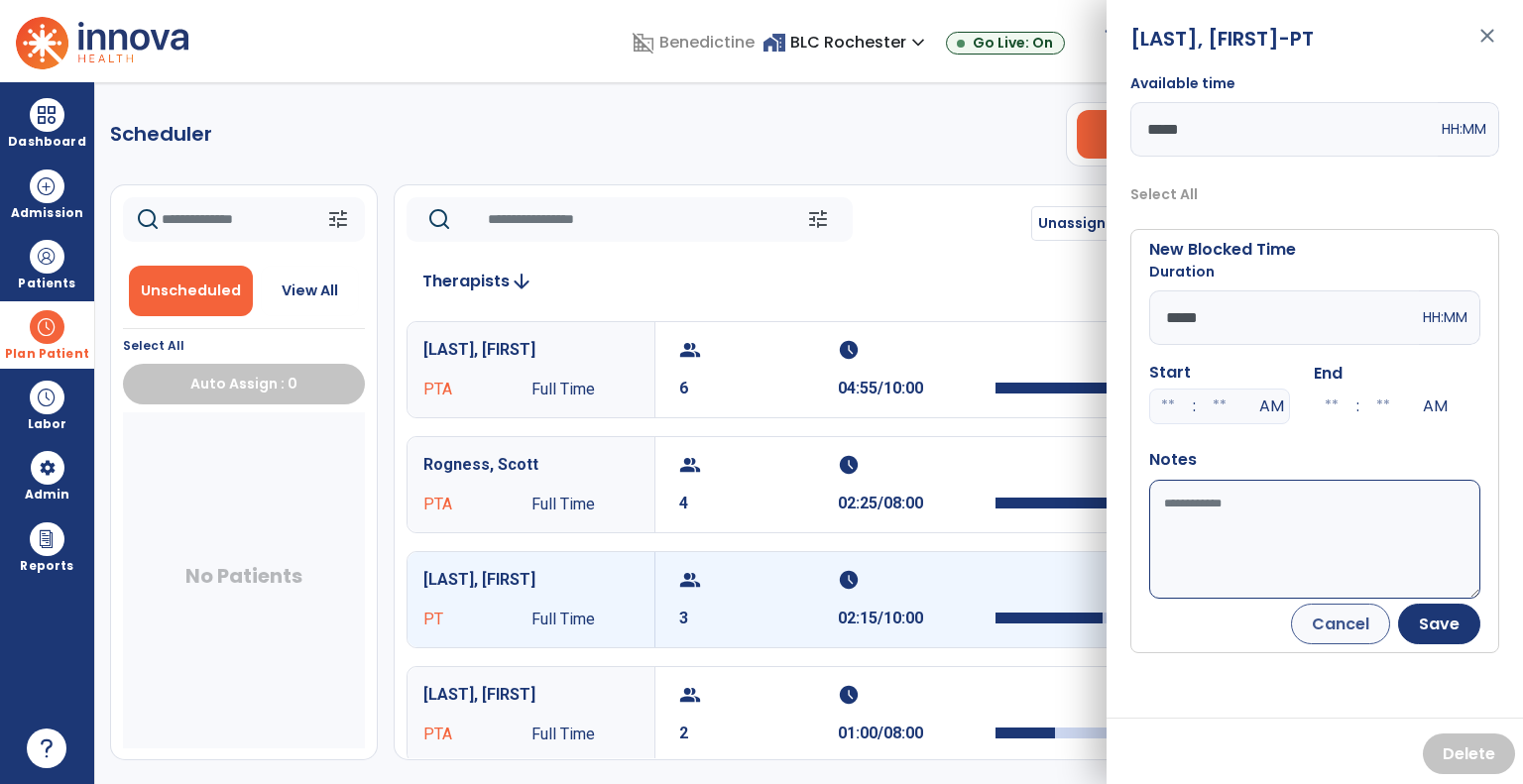 type on "*****" 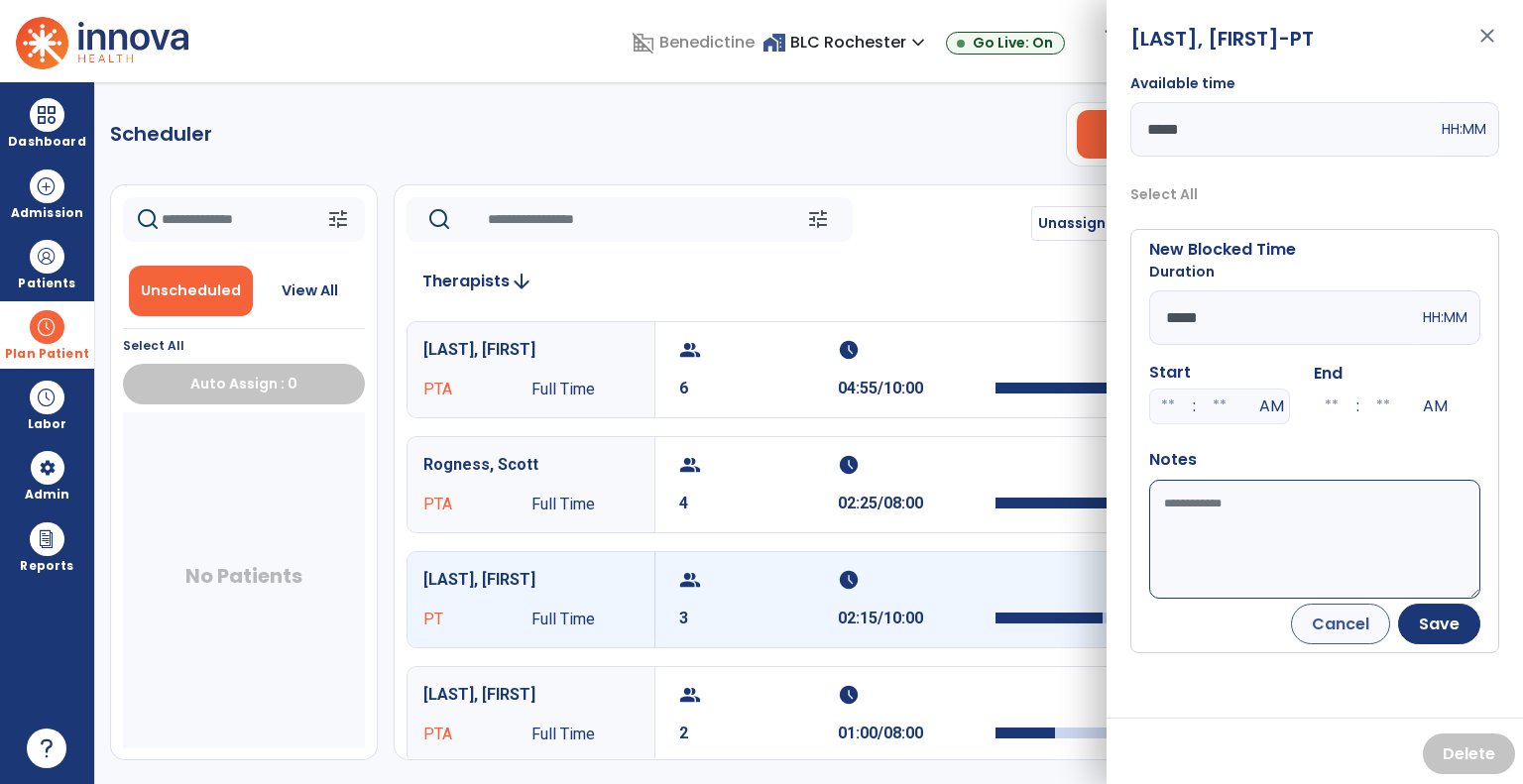 click on "Available time" at bounding box center [1315, 539] 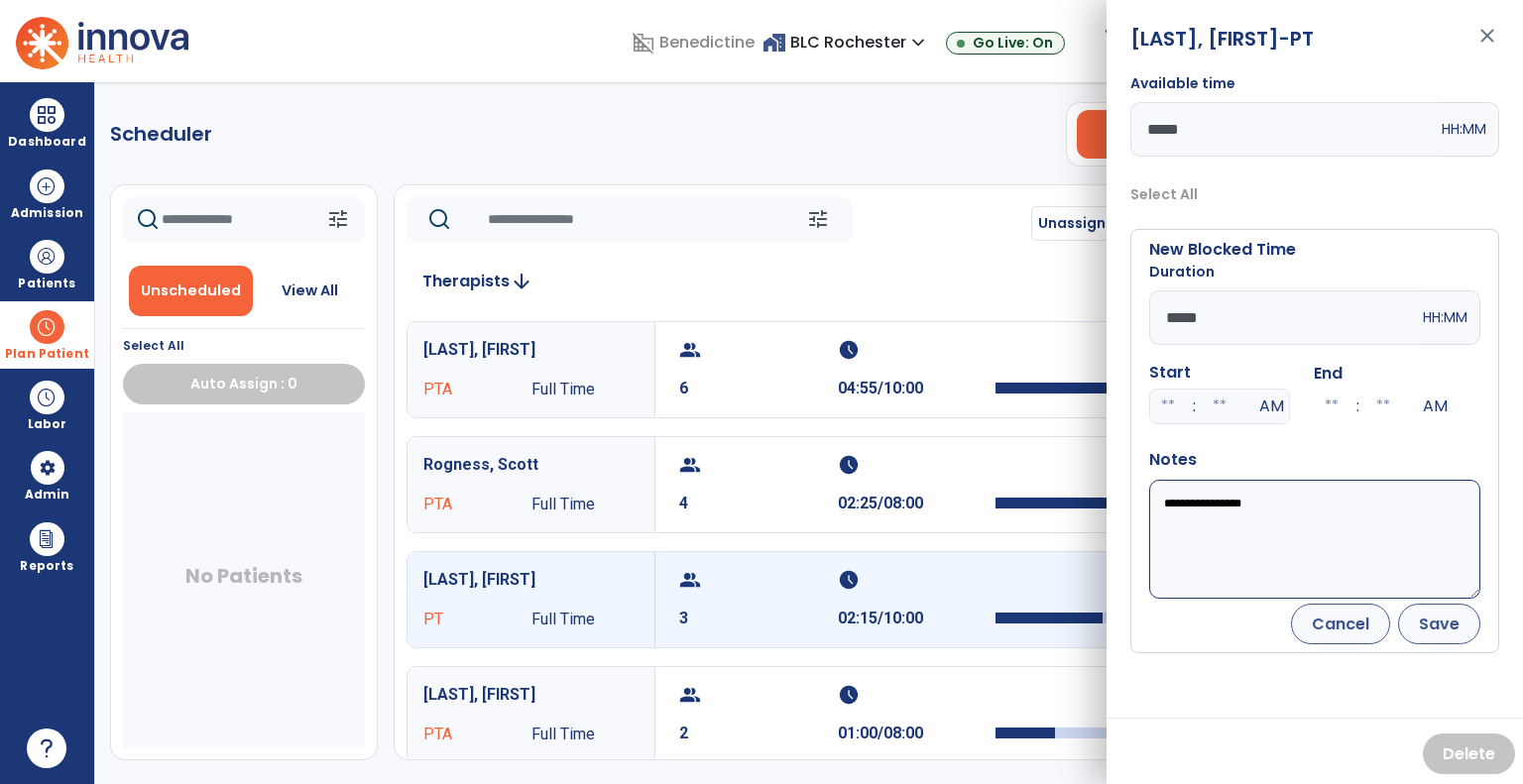 type on "**********" 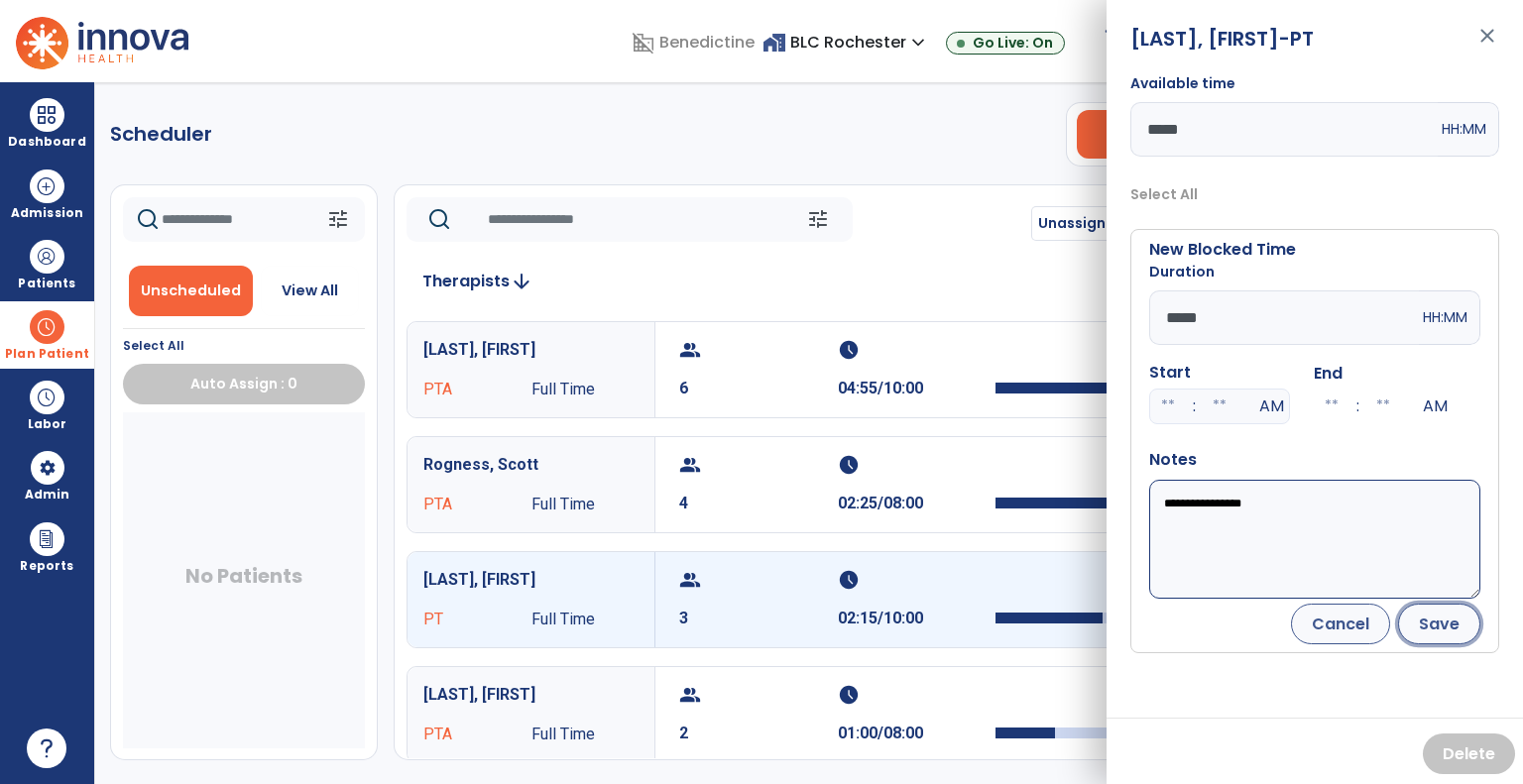 click on "Save" at bounding box center [1439, 623] 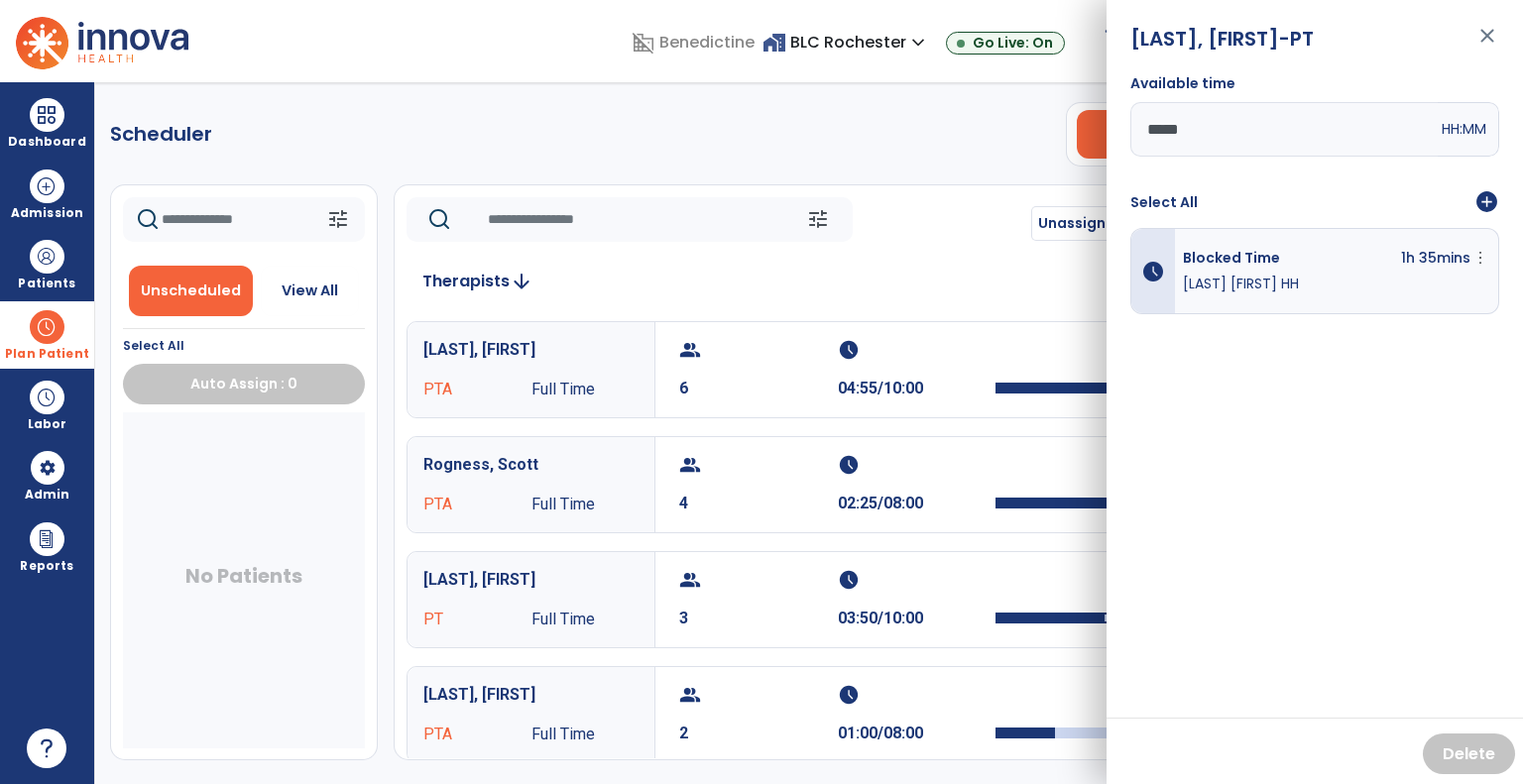 click on "close" at bounding box center [1487, 45] 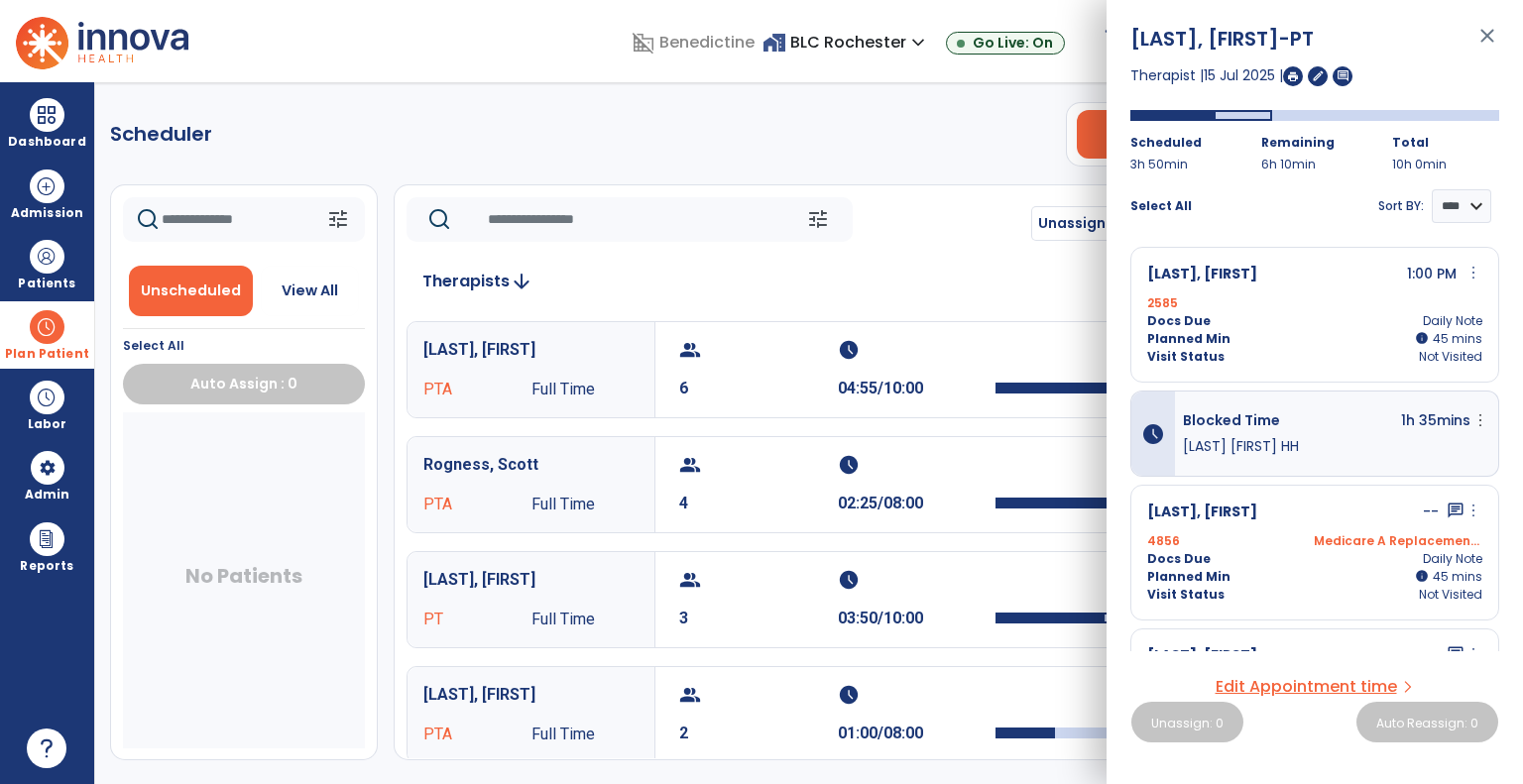 click on "close" at bounding box center [1487, 45] 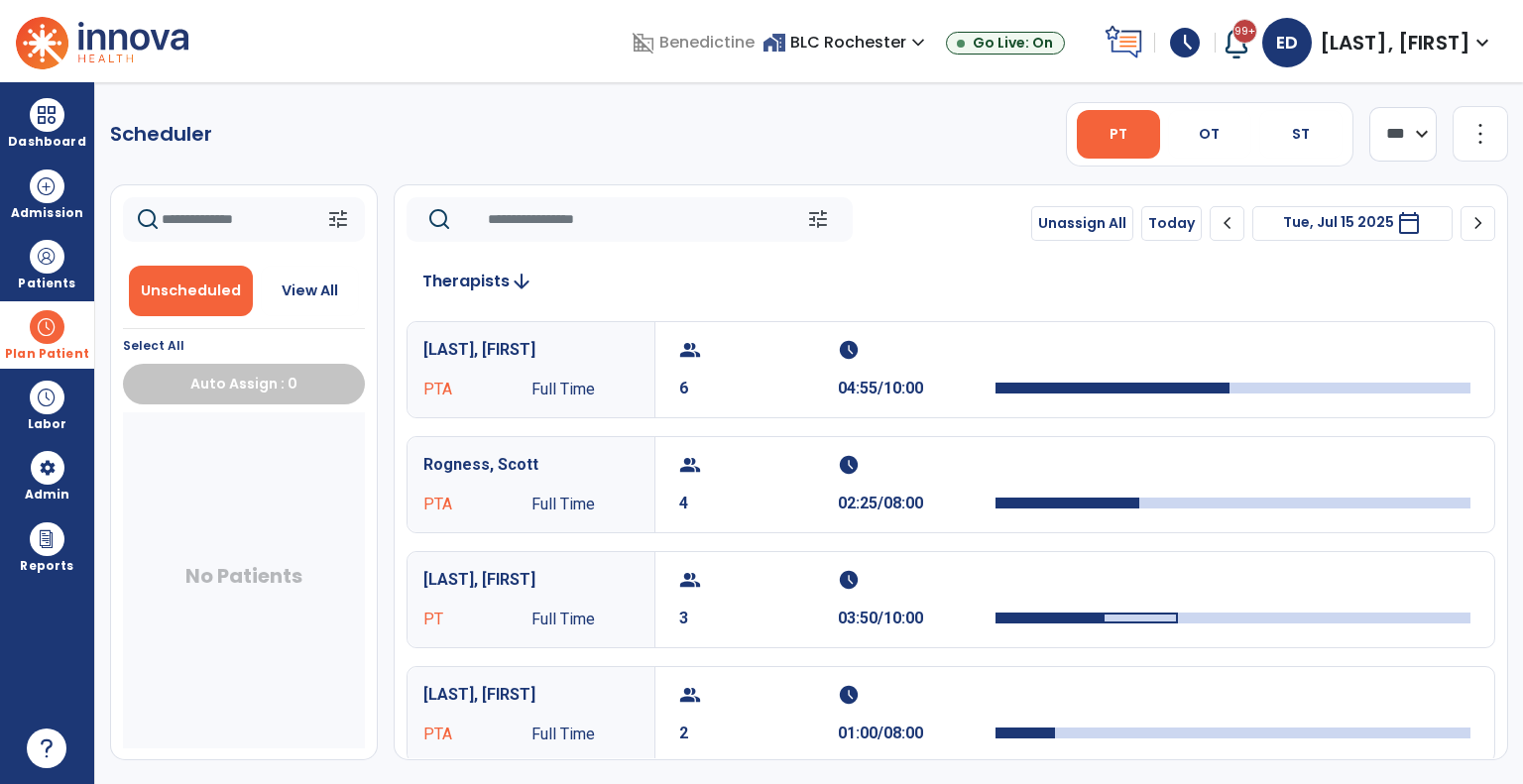 click on "chevron_right" 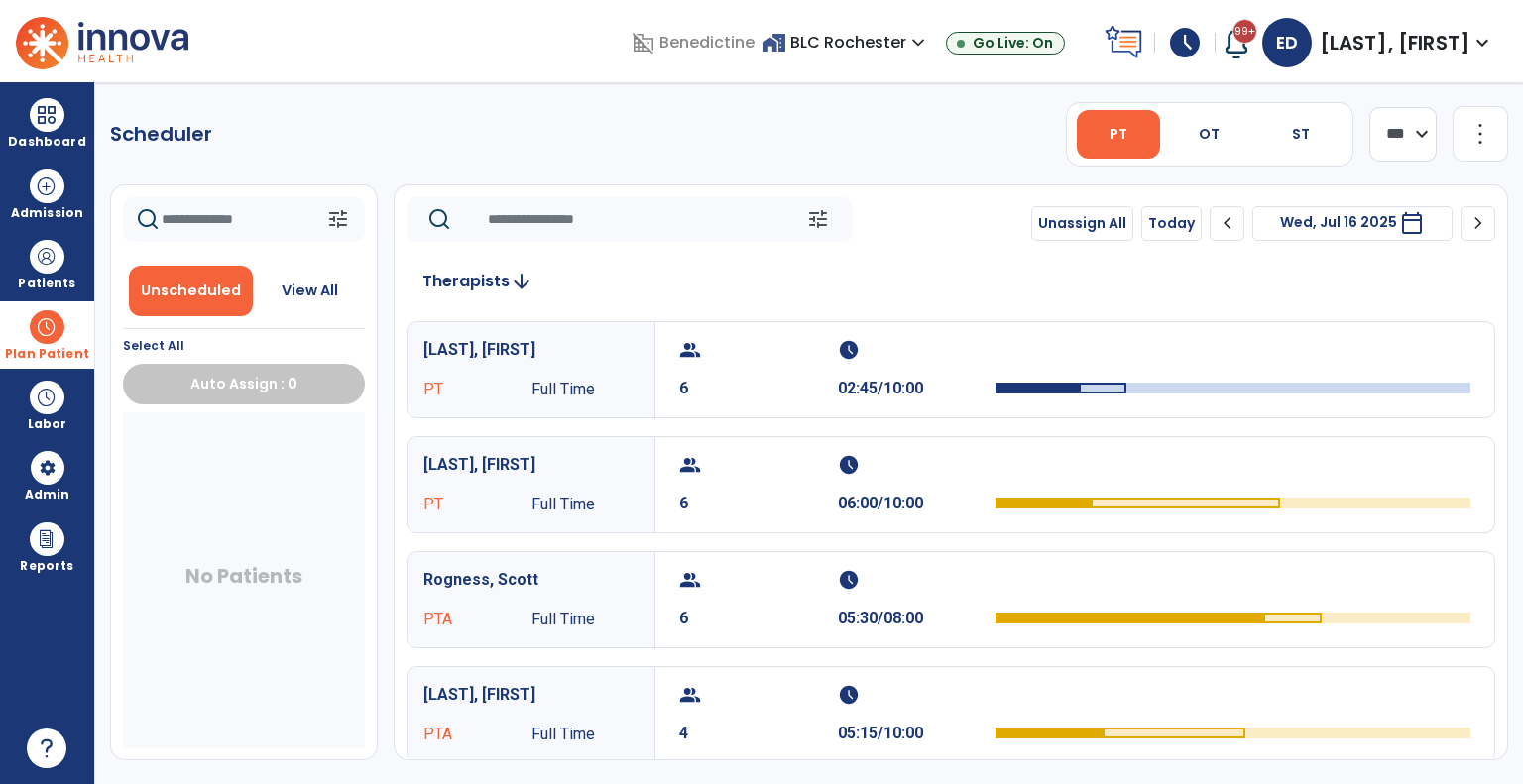 click on "chevron_right" 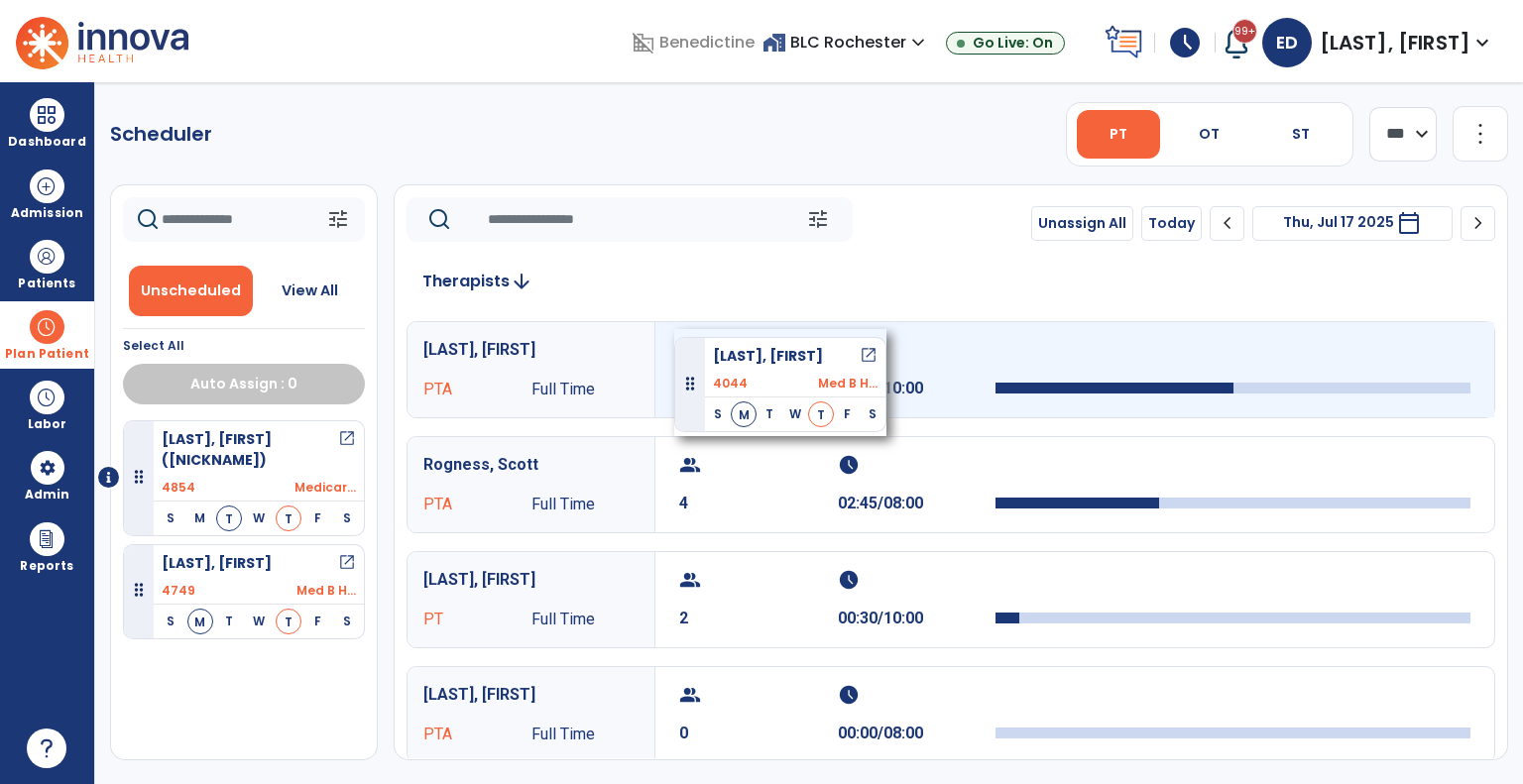 drag, startPoint x: 248, startPoint y: 461, endPoint x: 674, endPoint y: 329, distance: 445.98206 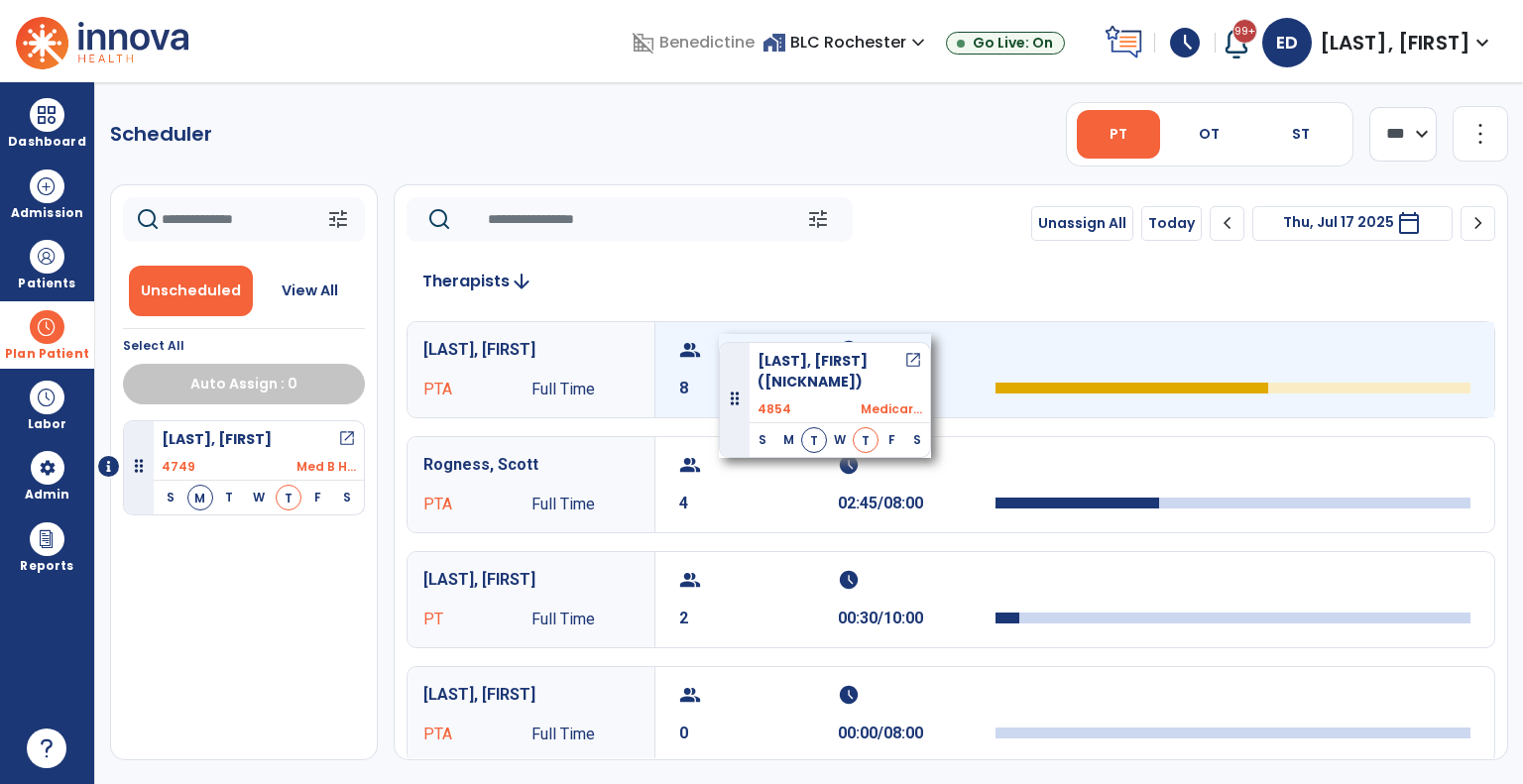 drag, startPoint x: 226, startPoint y: 455, endPoint x: 719, endPoint y: 334, distance: 507.63176 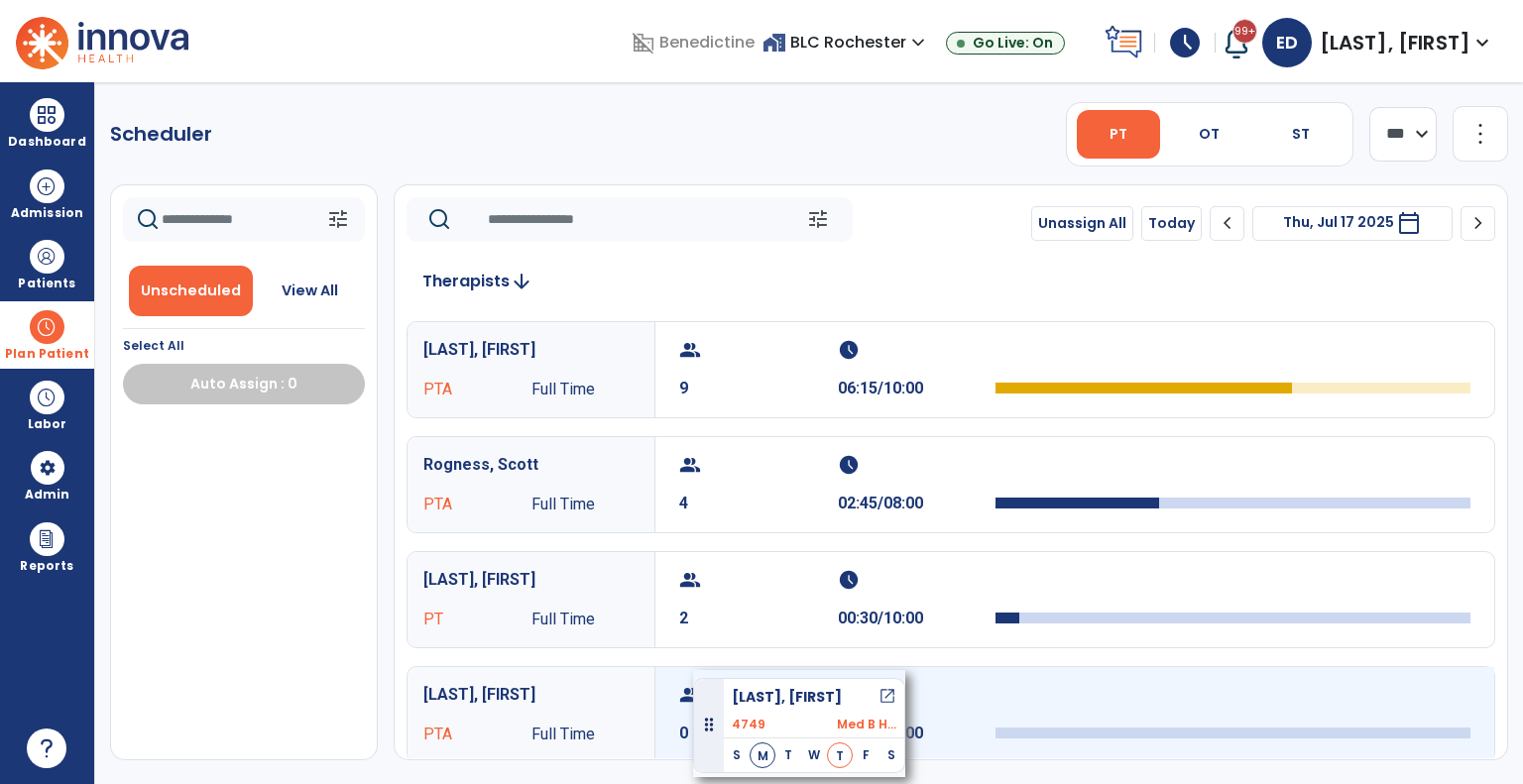 drag, startPoint x: 214, startPoint y: 451, endPoint x: 695, endPoint y: 671, distance: 528.92438 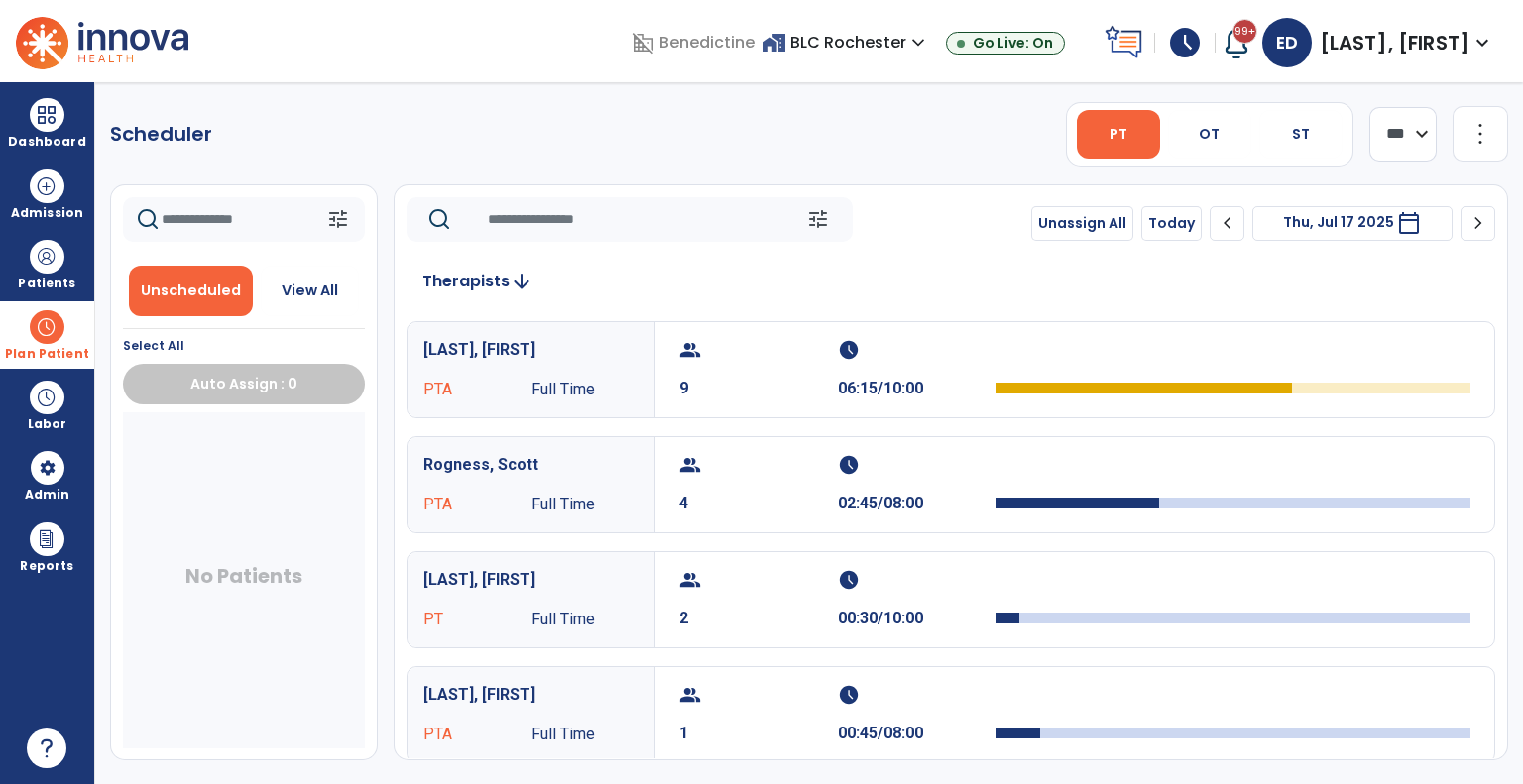 scroll, scrollTop: 0, scrollLeft: 0, axis: both 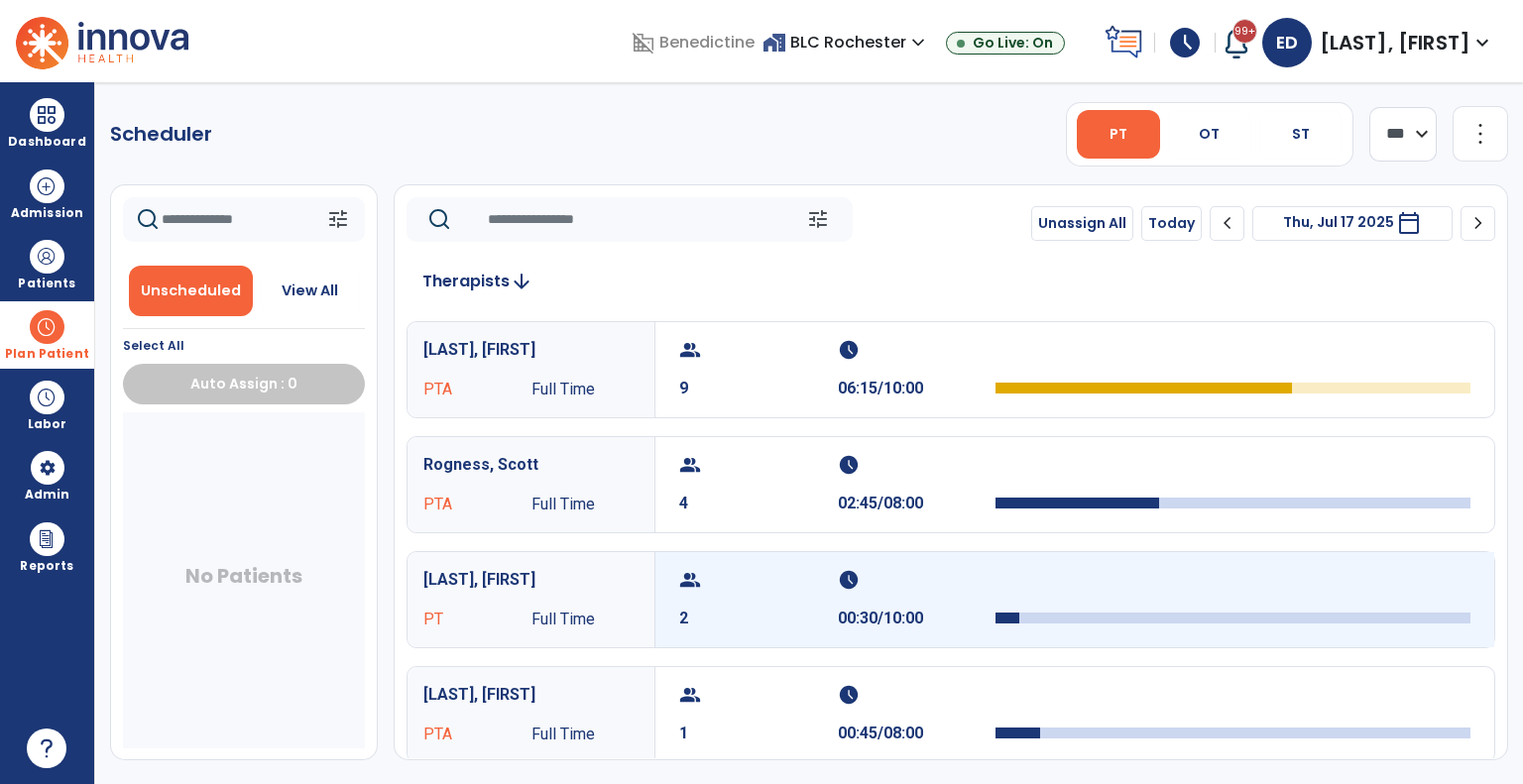 click on "2" at bounding box center [759, 618] 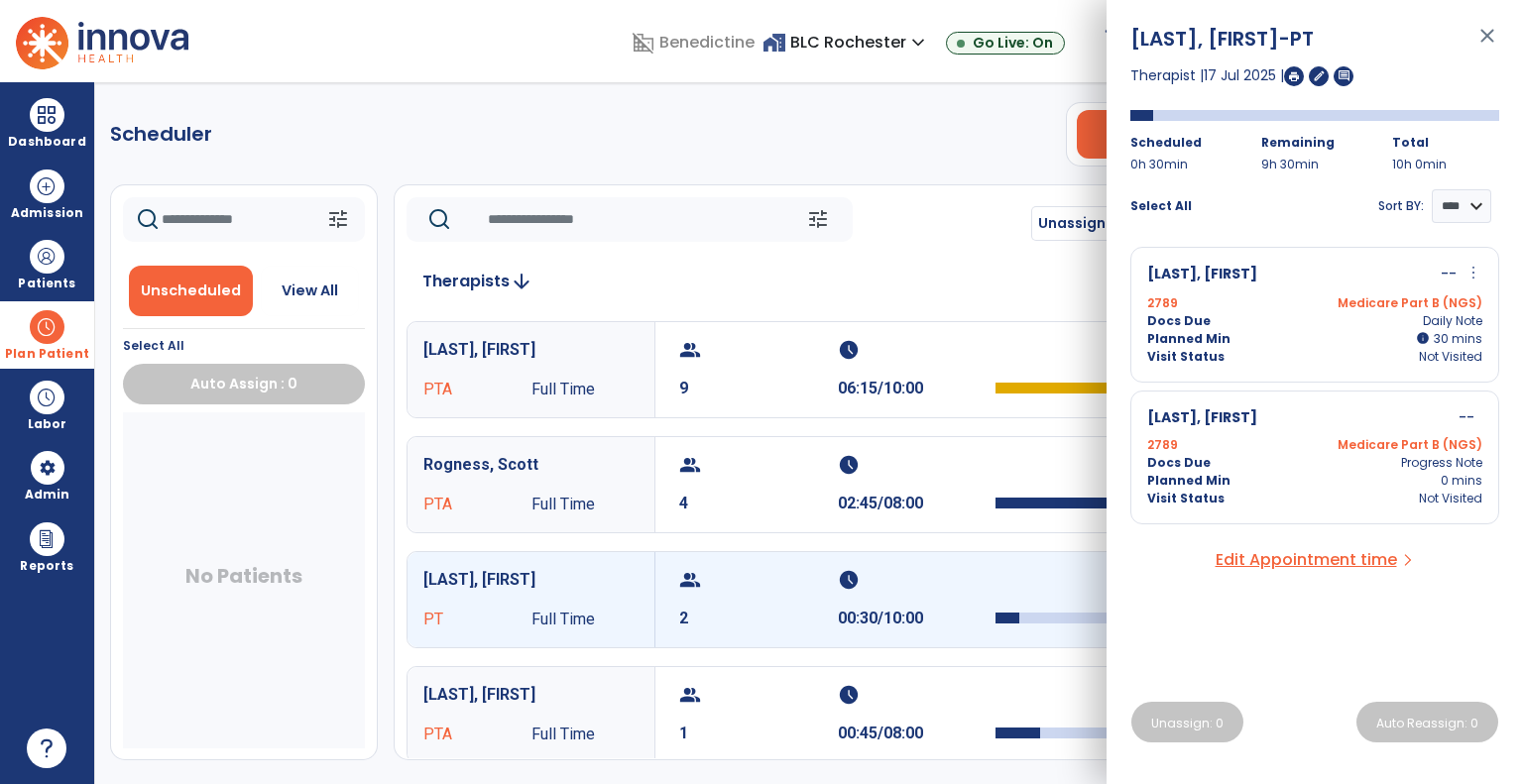 click on "Docs Due Daily Note" at bounding box center [1315, 321] 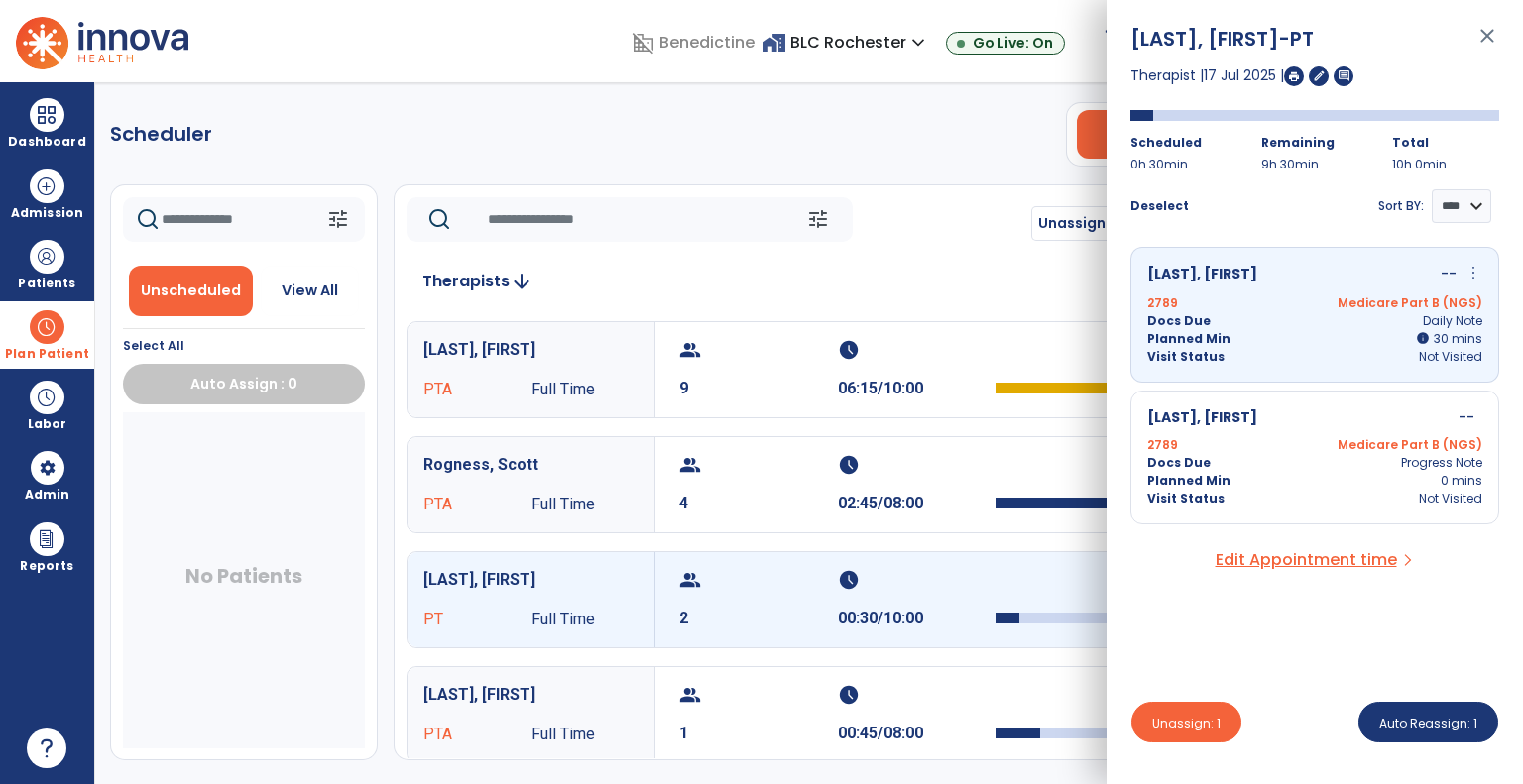 click on "Docs Due Progress Note" at bounding box center (1315, 463) 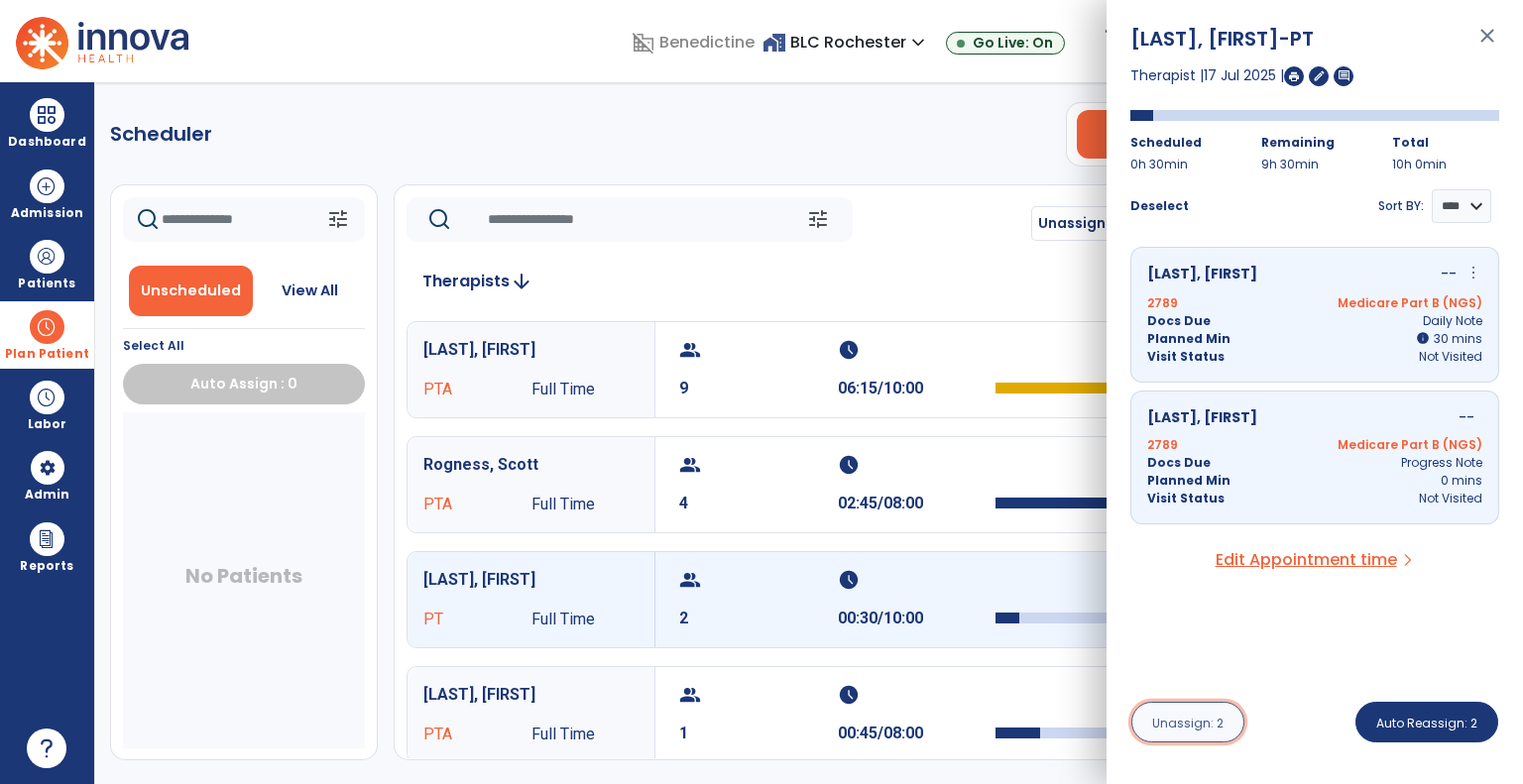 click on "Unassign: 2" at bounding box center (1188, 723) 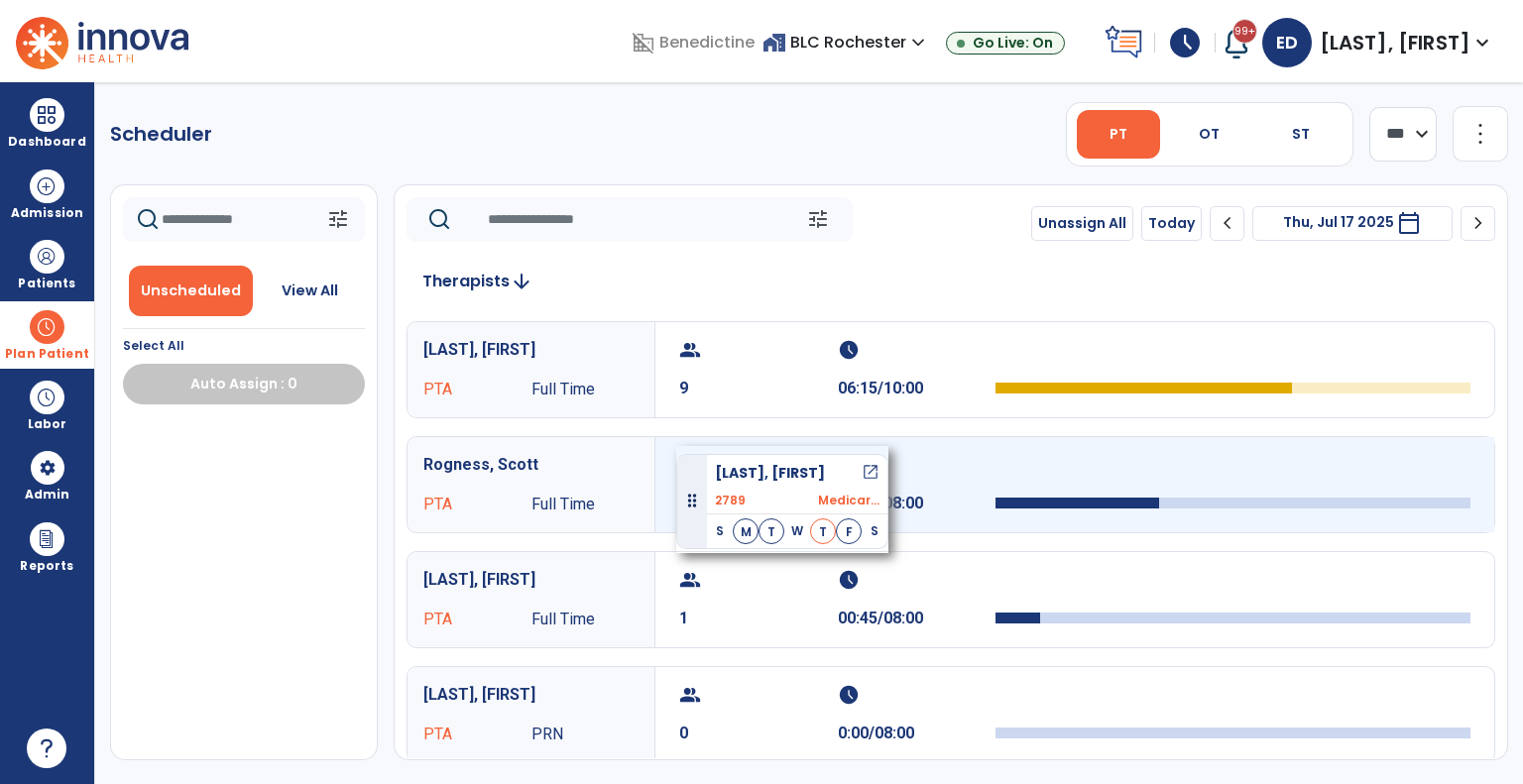 drag, startPoint x: 231, startPoint y: 458, endPoint x: 676, endPoint y: 446, distance: 445.16177 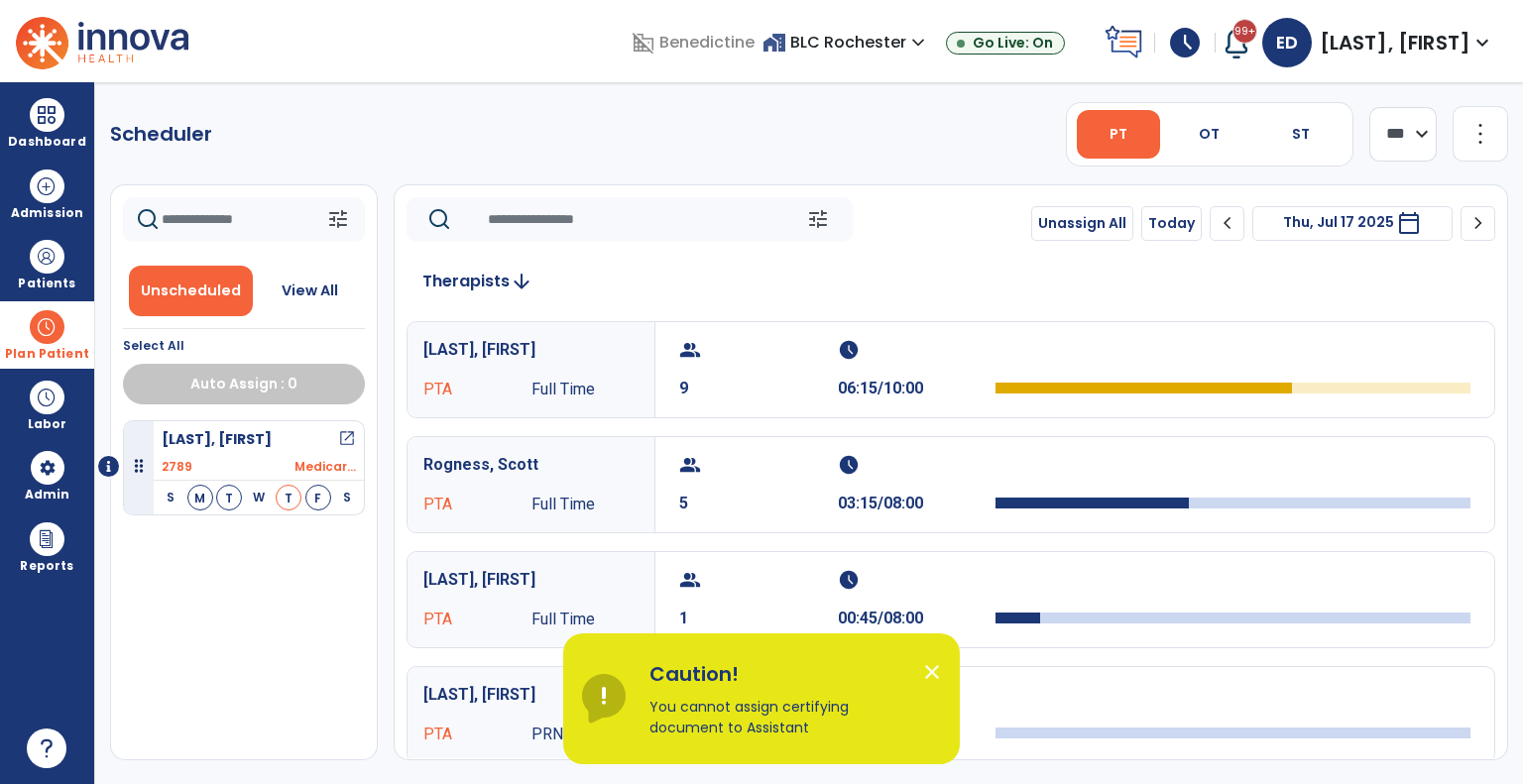 click on "chevron_left" 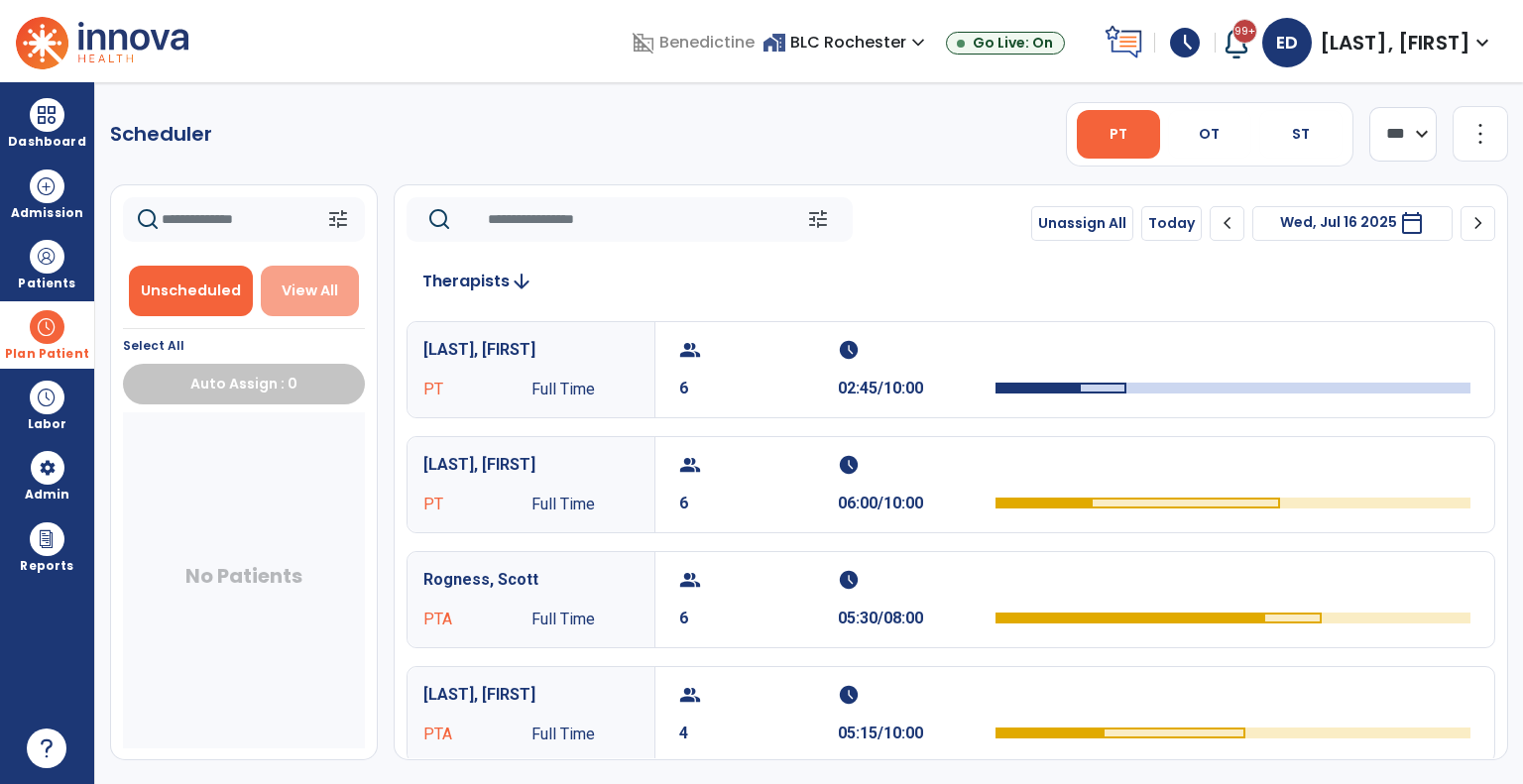 click on "View All" at bounding box center [310, 290] 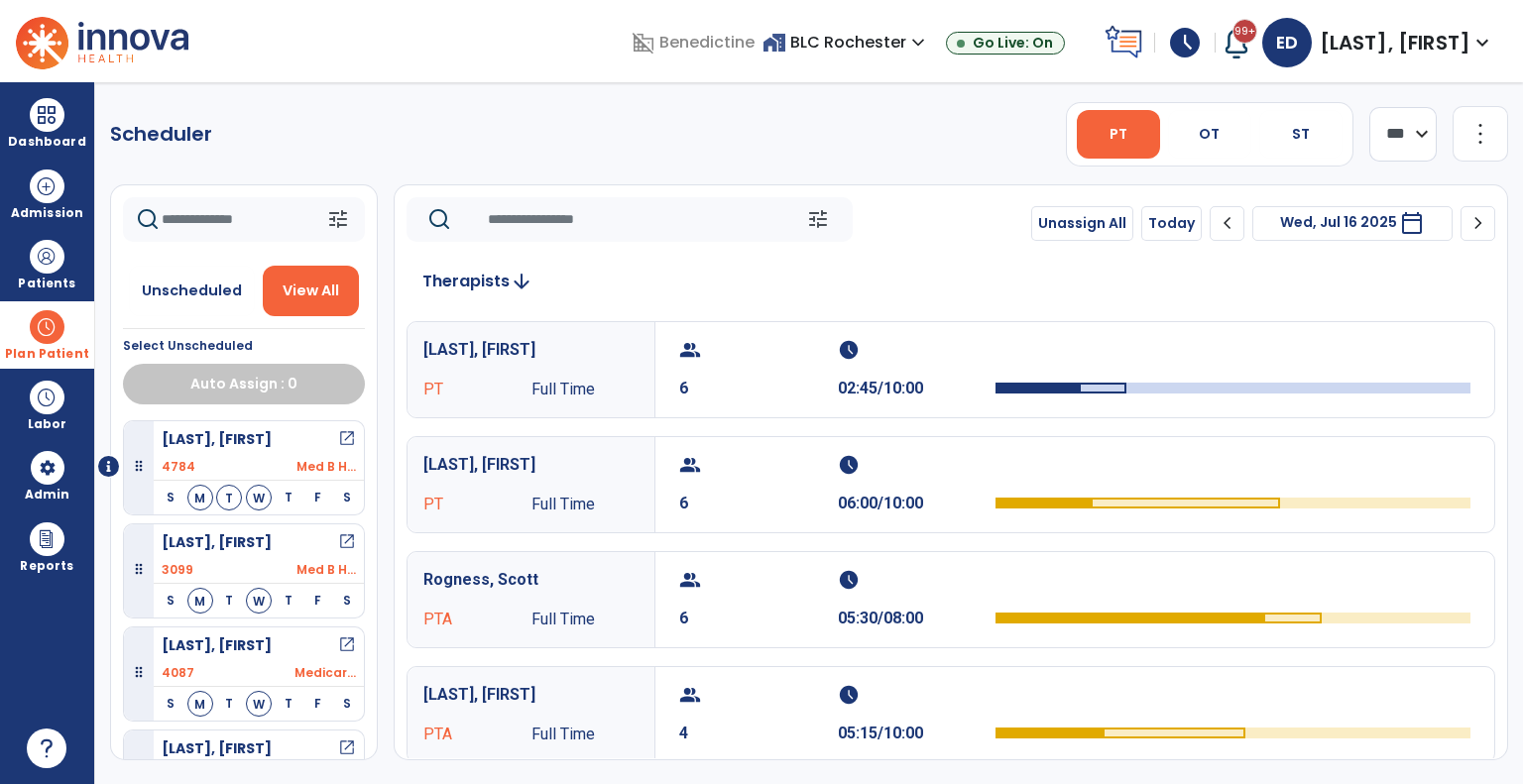 click 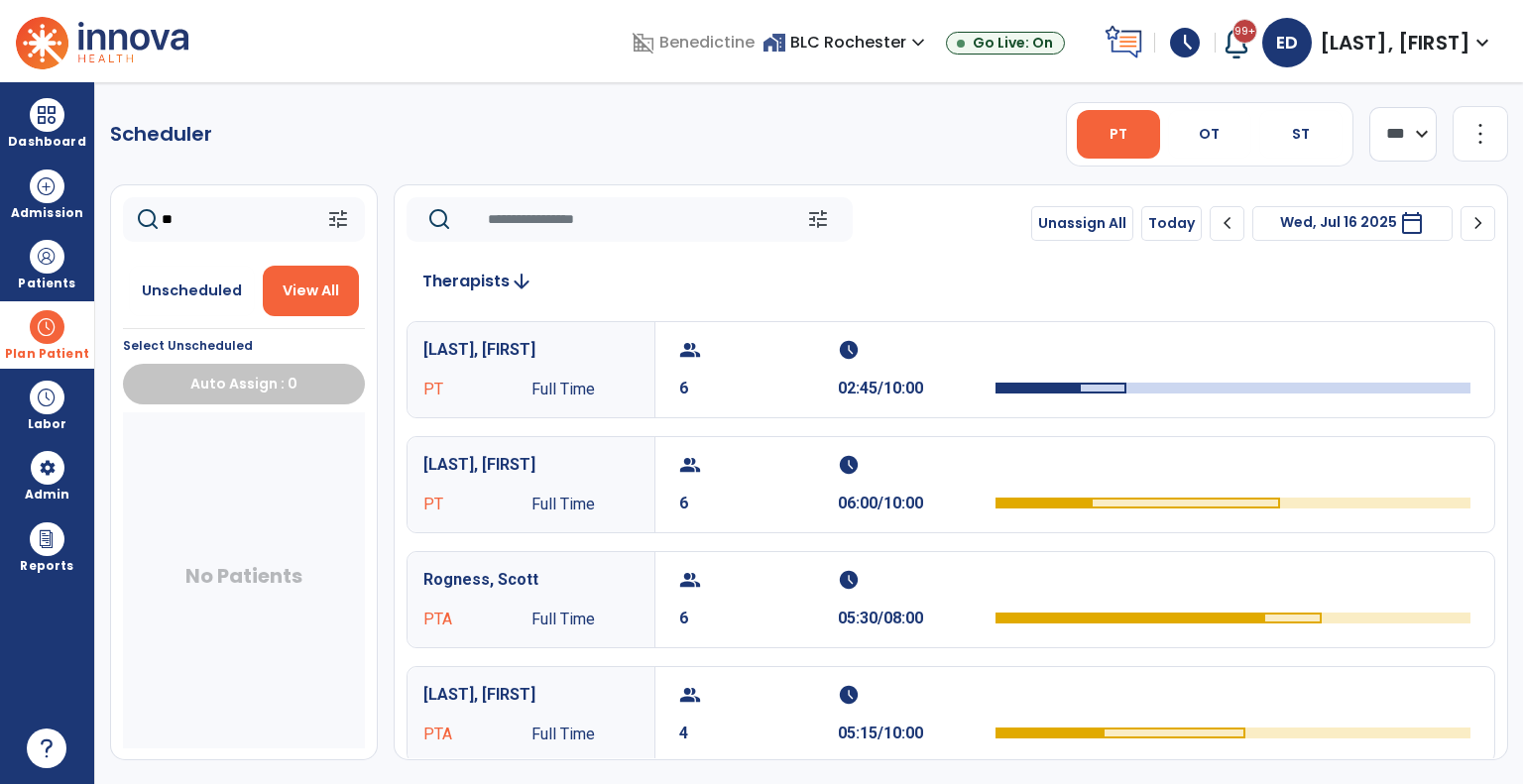 type on "*" 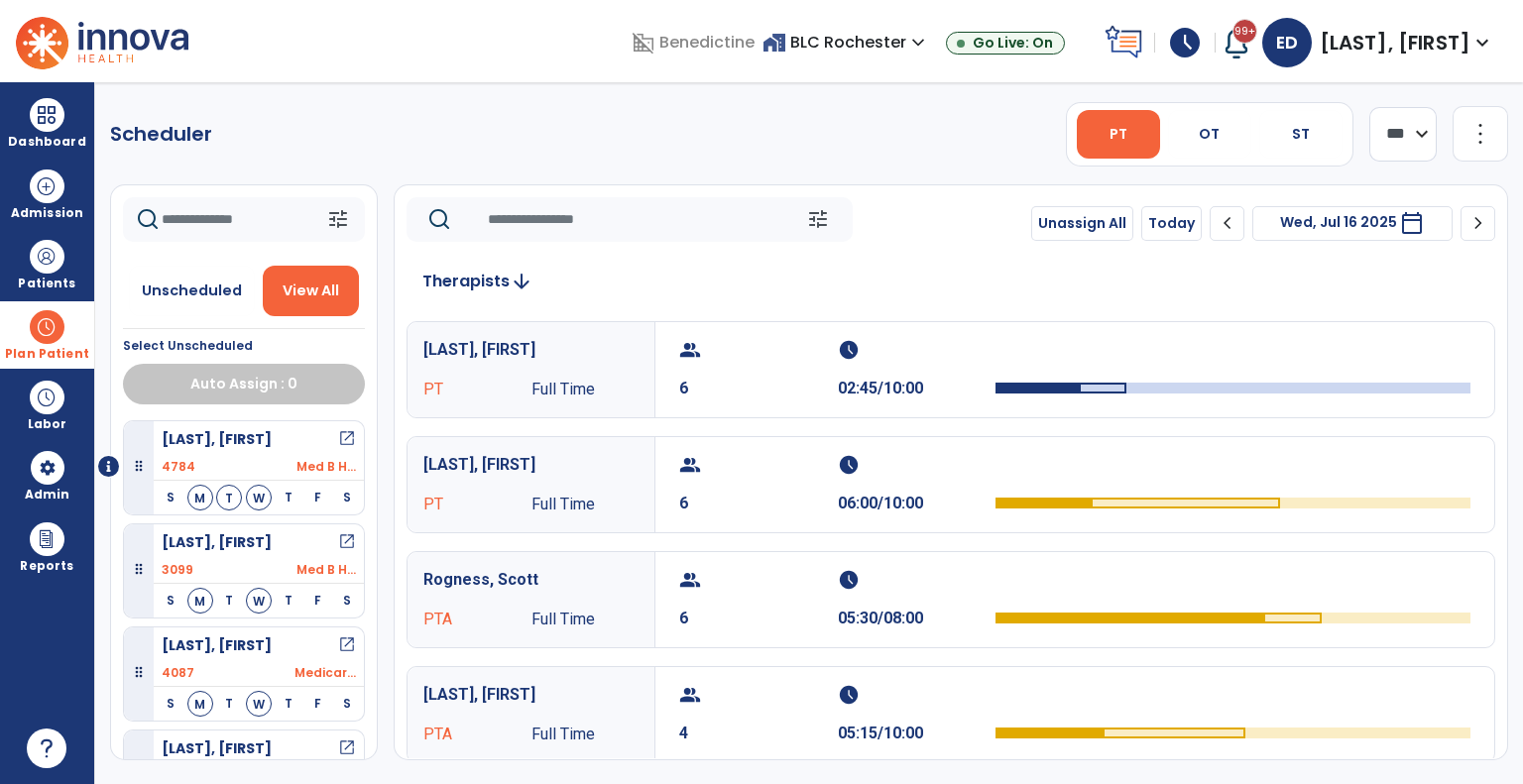 click on "chevron_left" 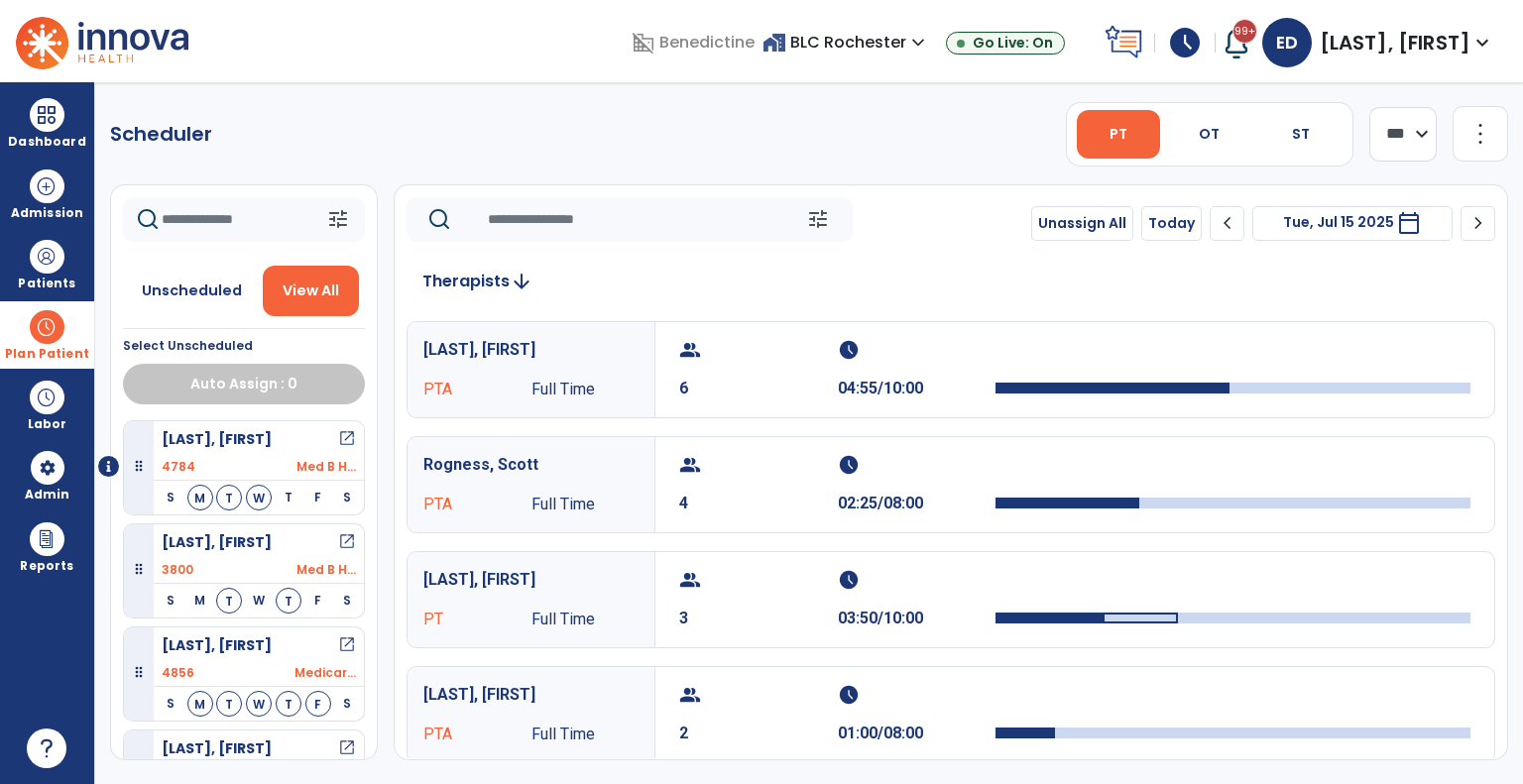 click 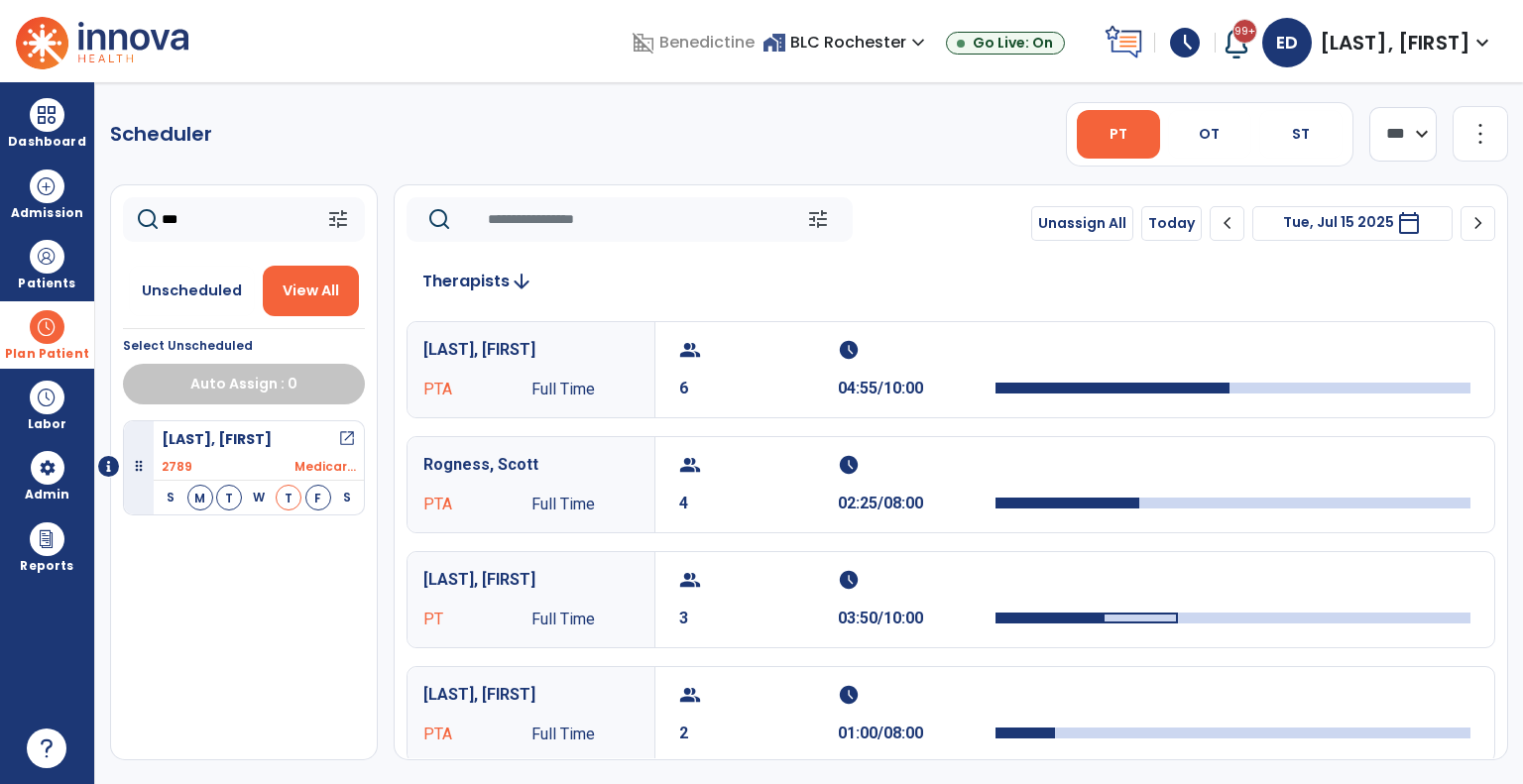 type on "***" 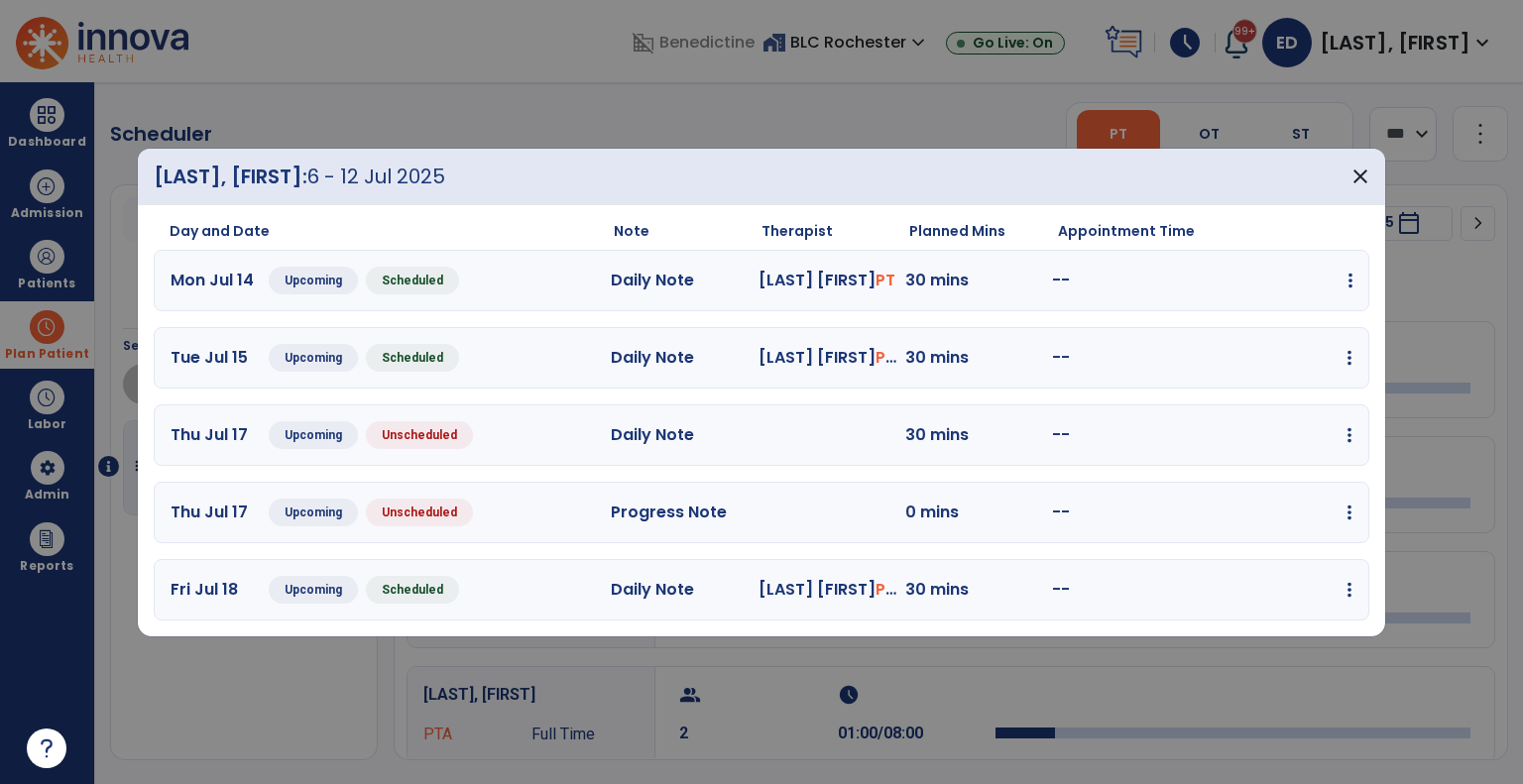 click at bounding box center [1350, 280] 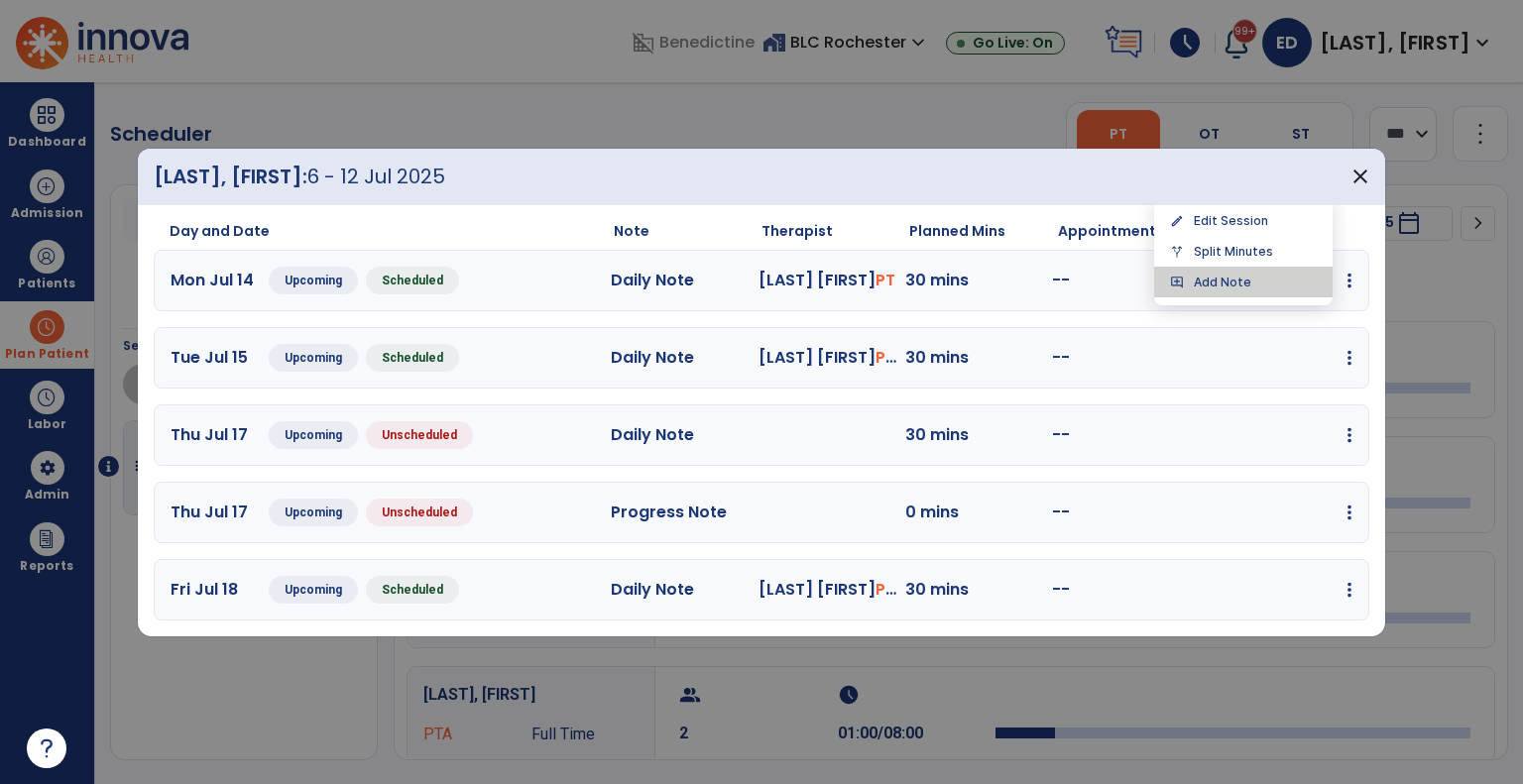 click on "add_comment  Add Note" at bounding box center [1243, 281] 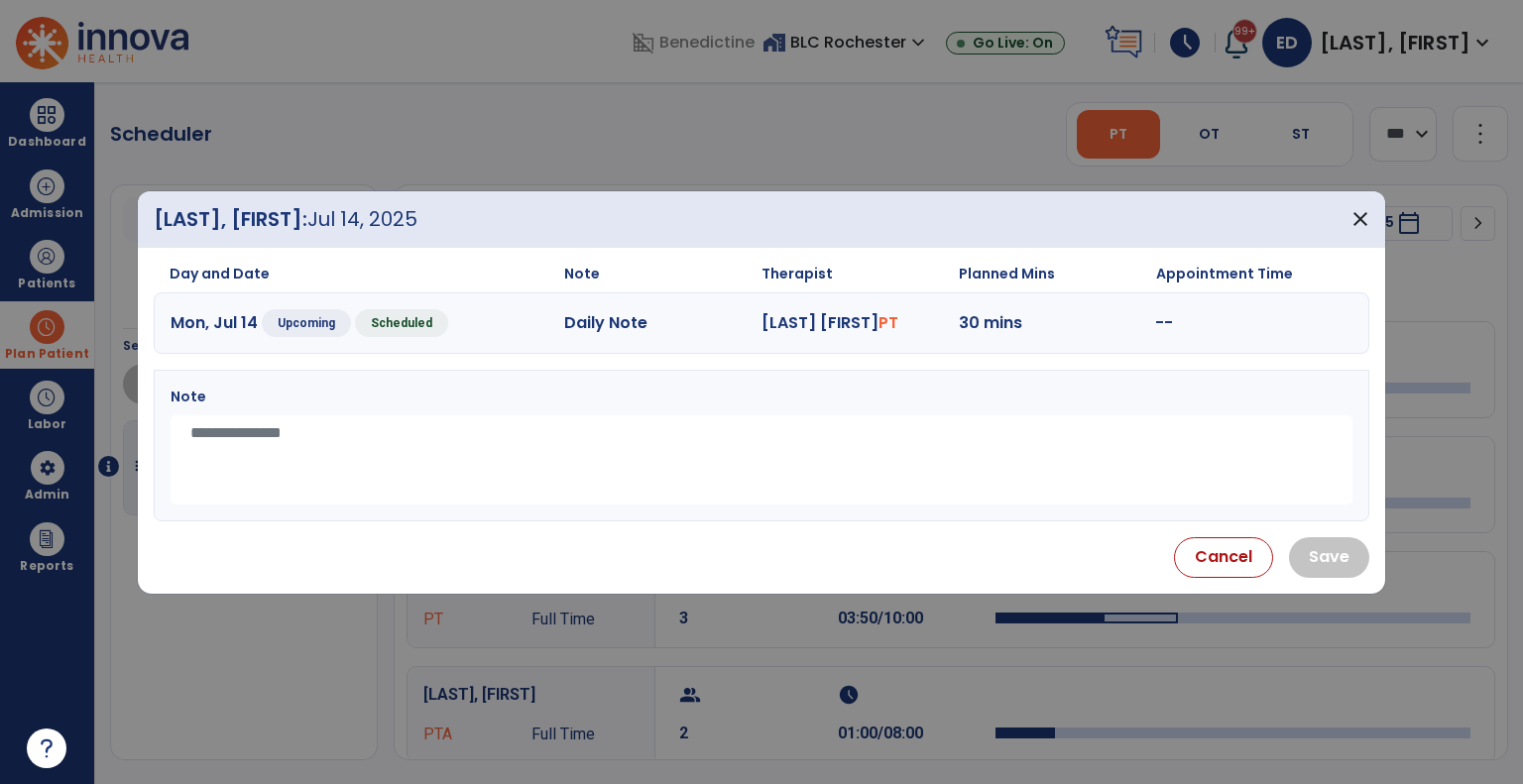 click at bounding box center (762, 460) 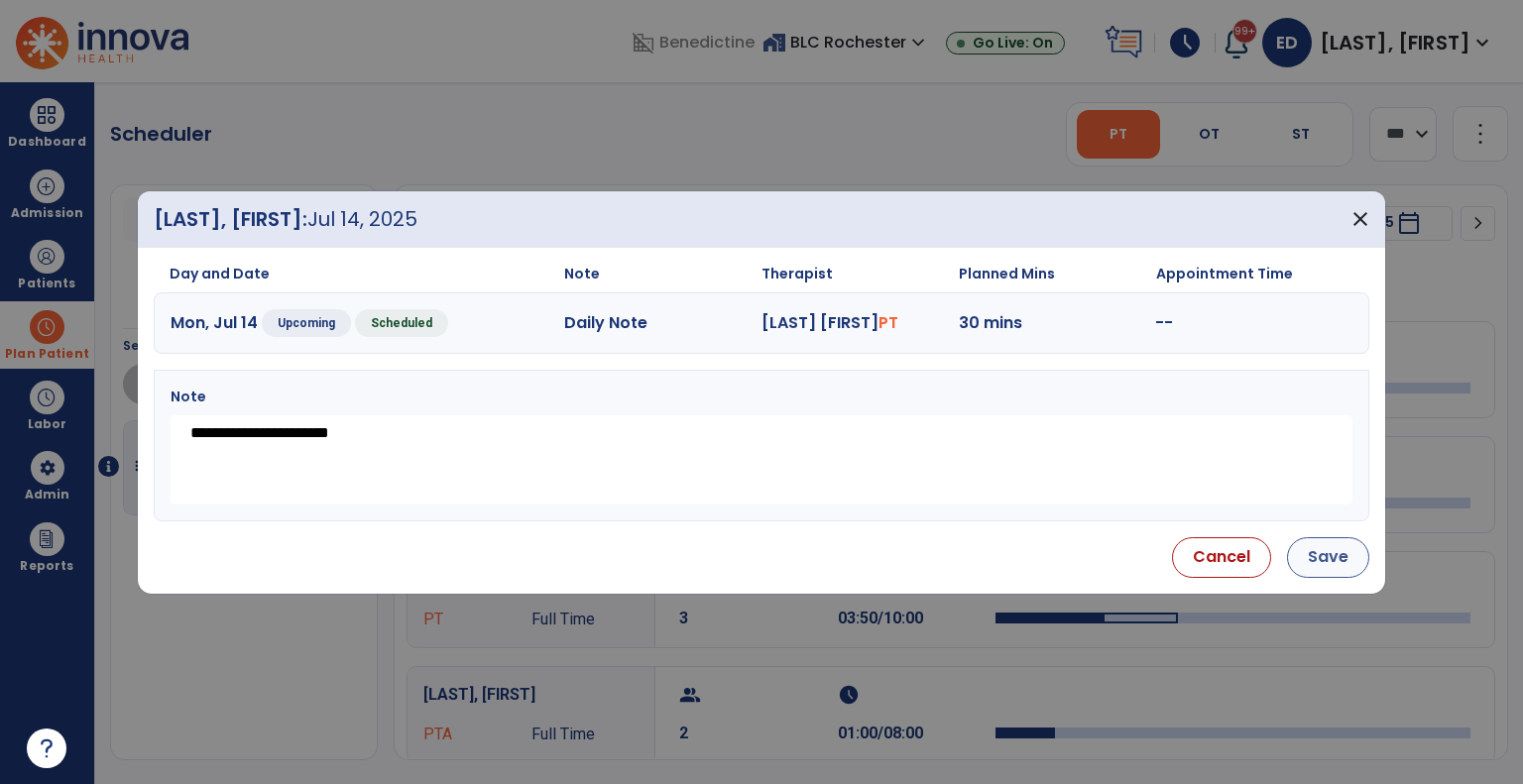 type on "**********" 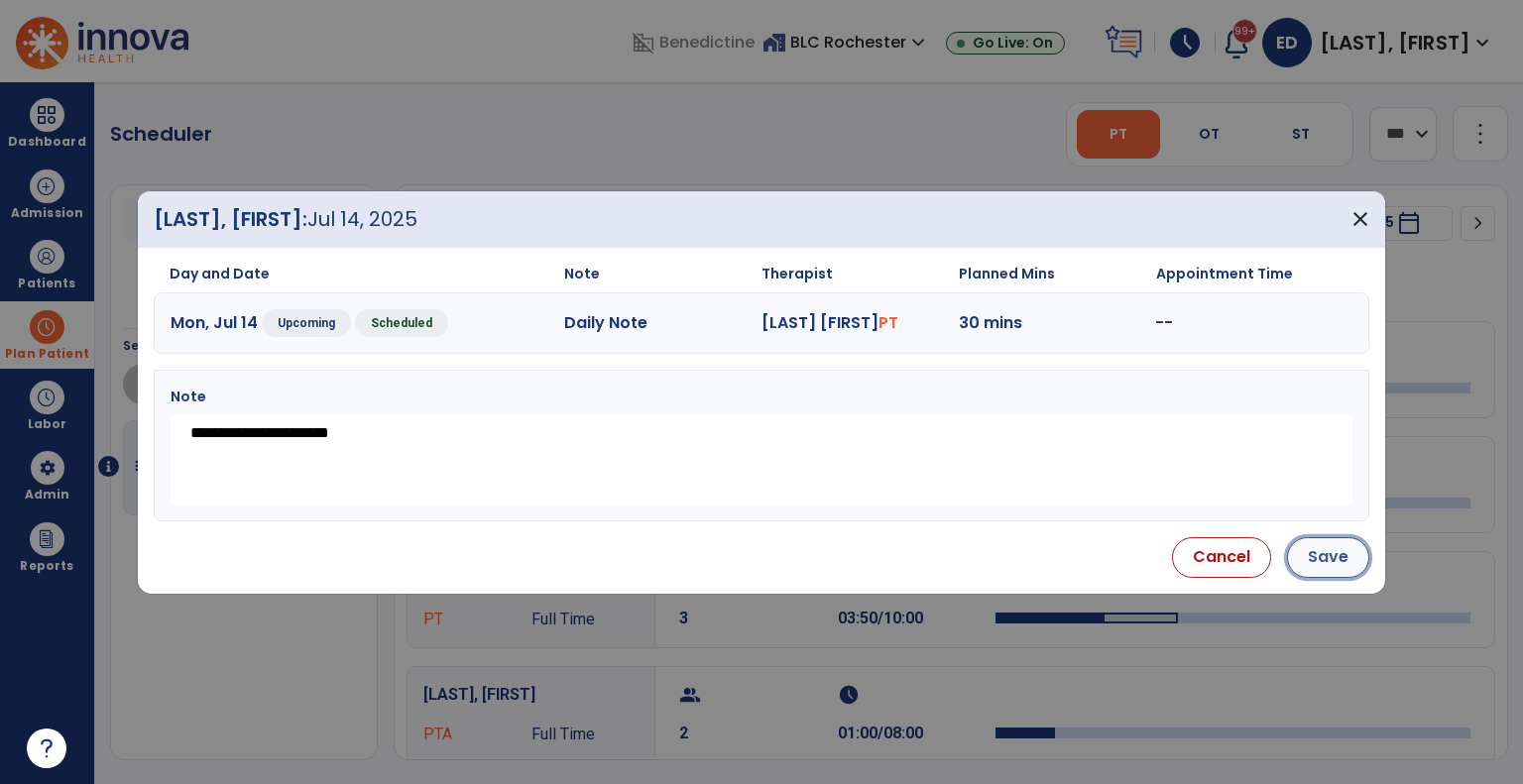 click on "Save" at bounding box center [1328, 557] 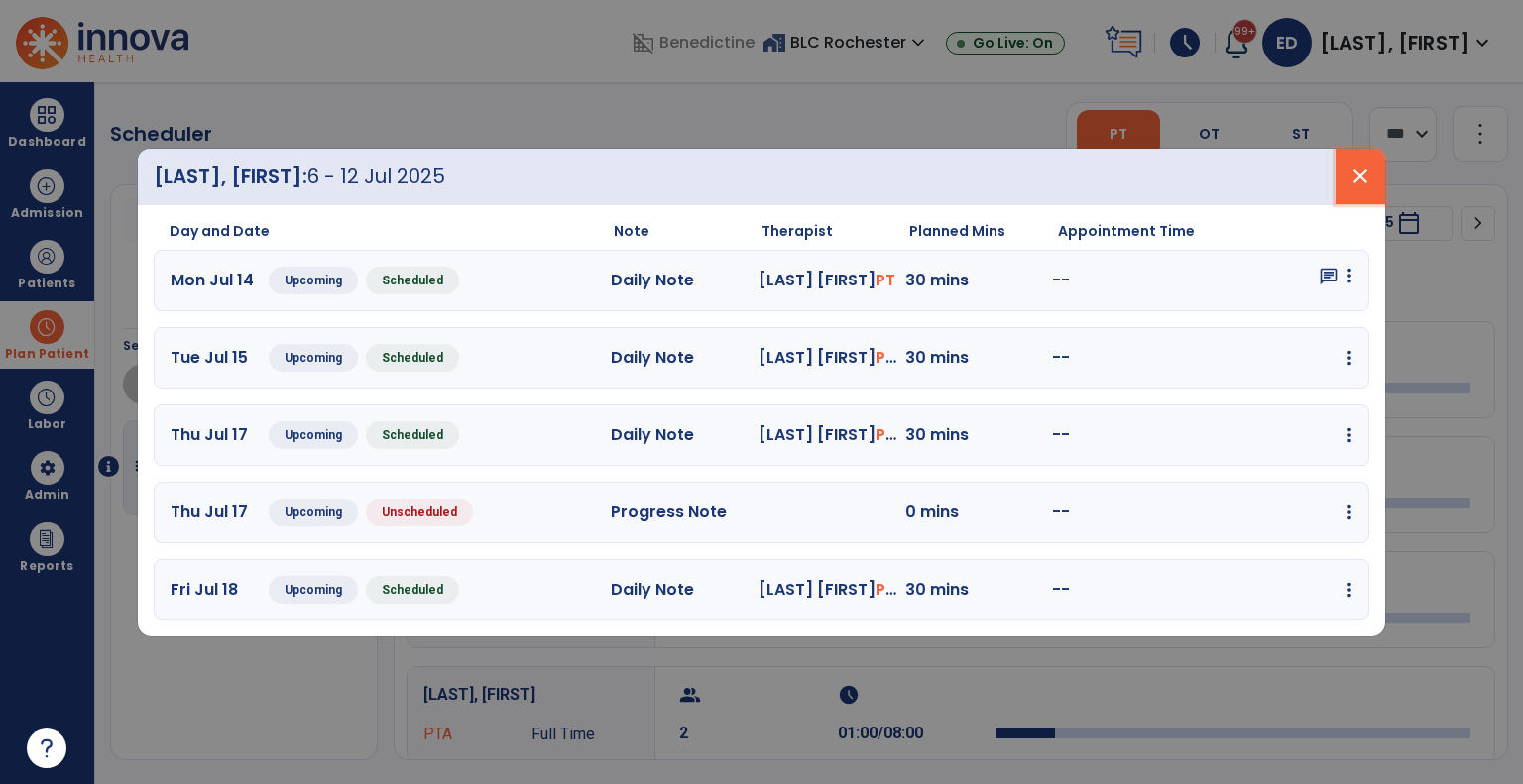 click on "close" at bounding box center [1360, 176] 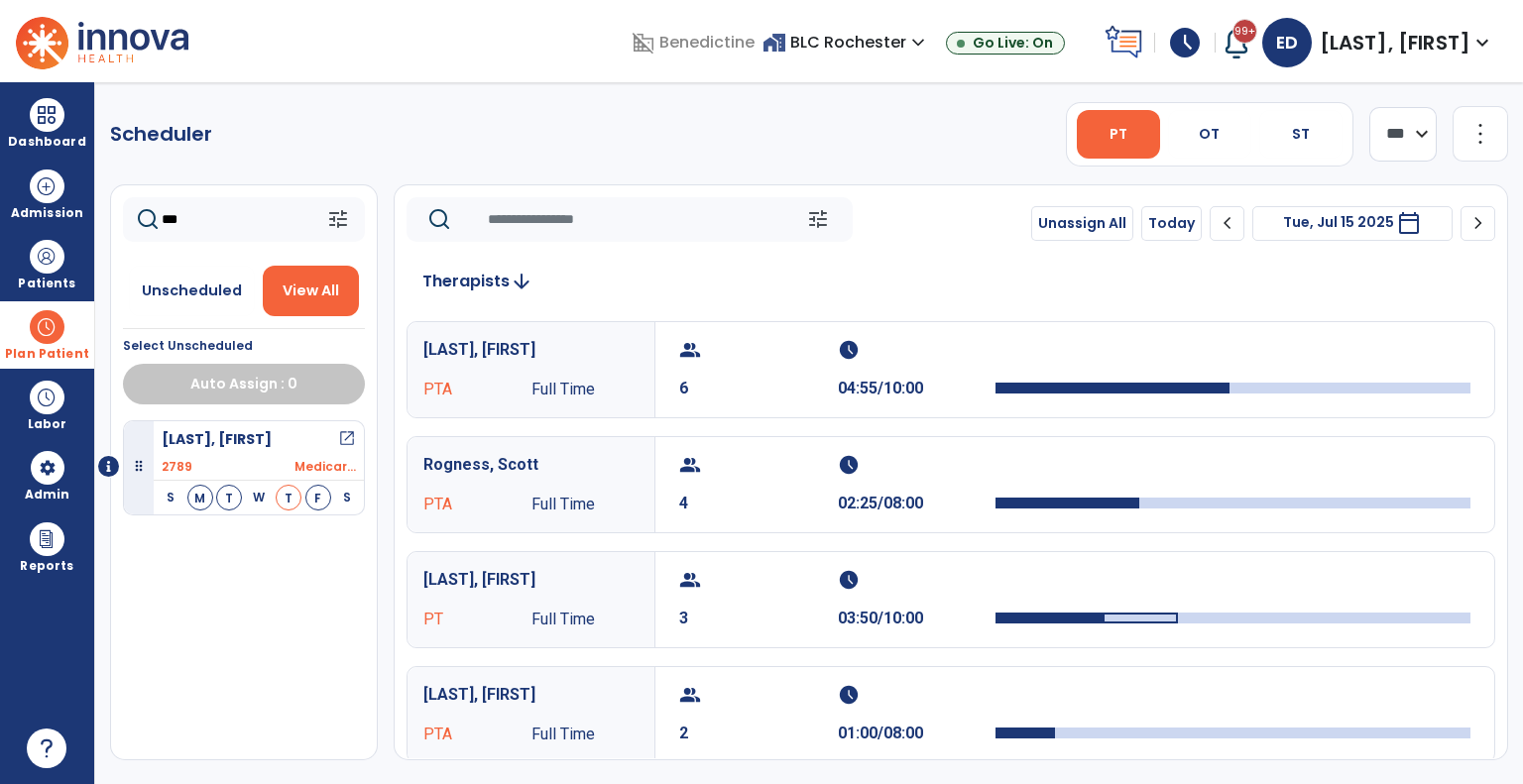 click on "chevron_right" 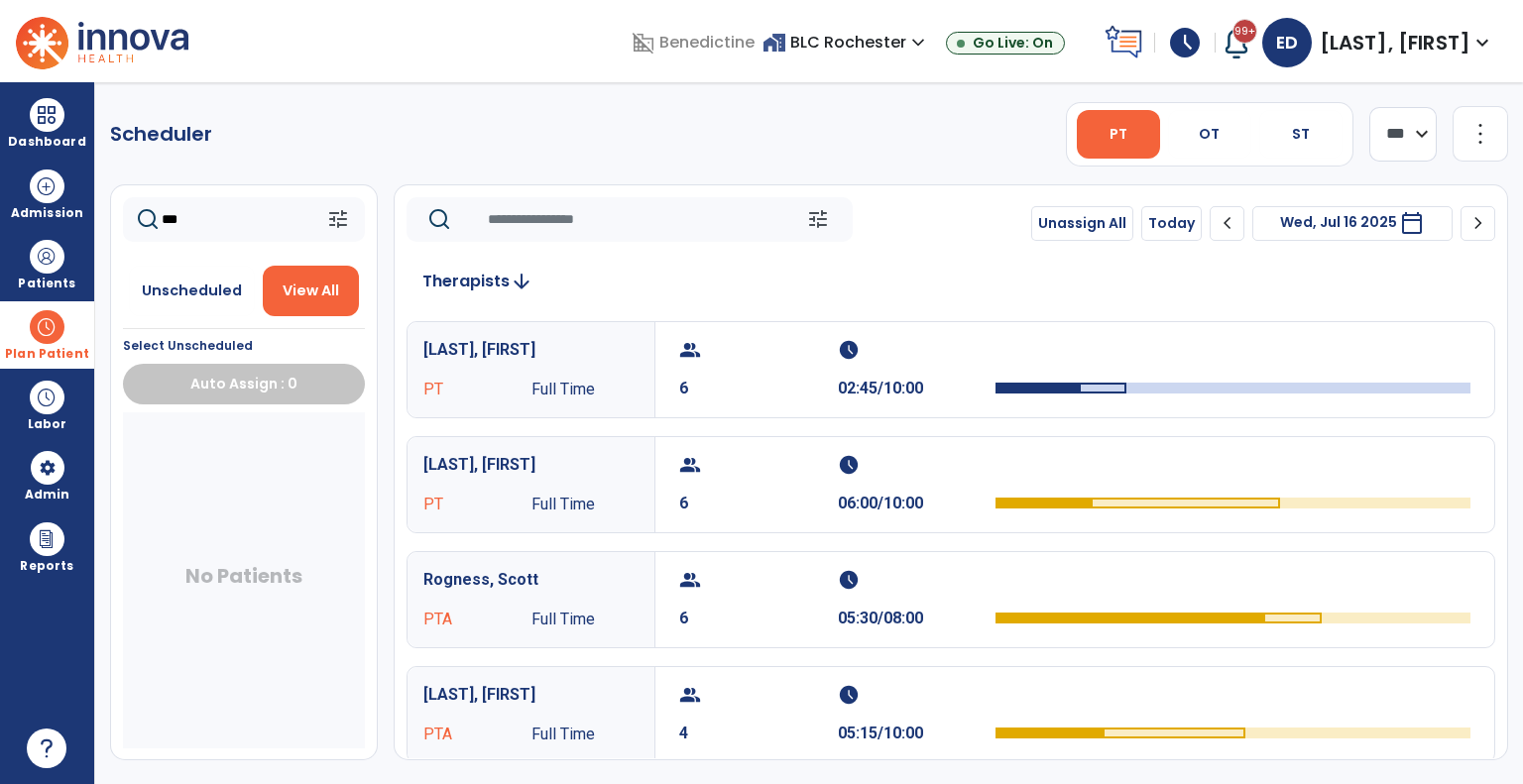 click on "chevron_right" 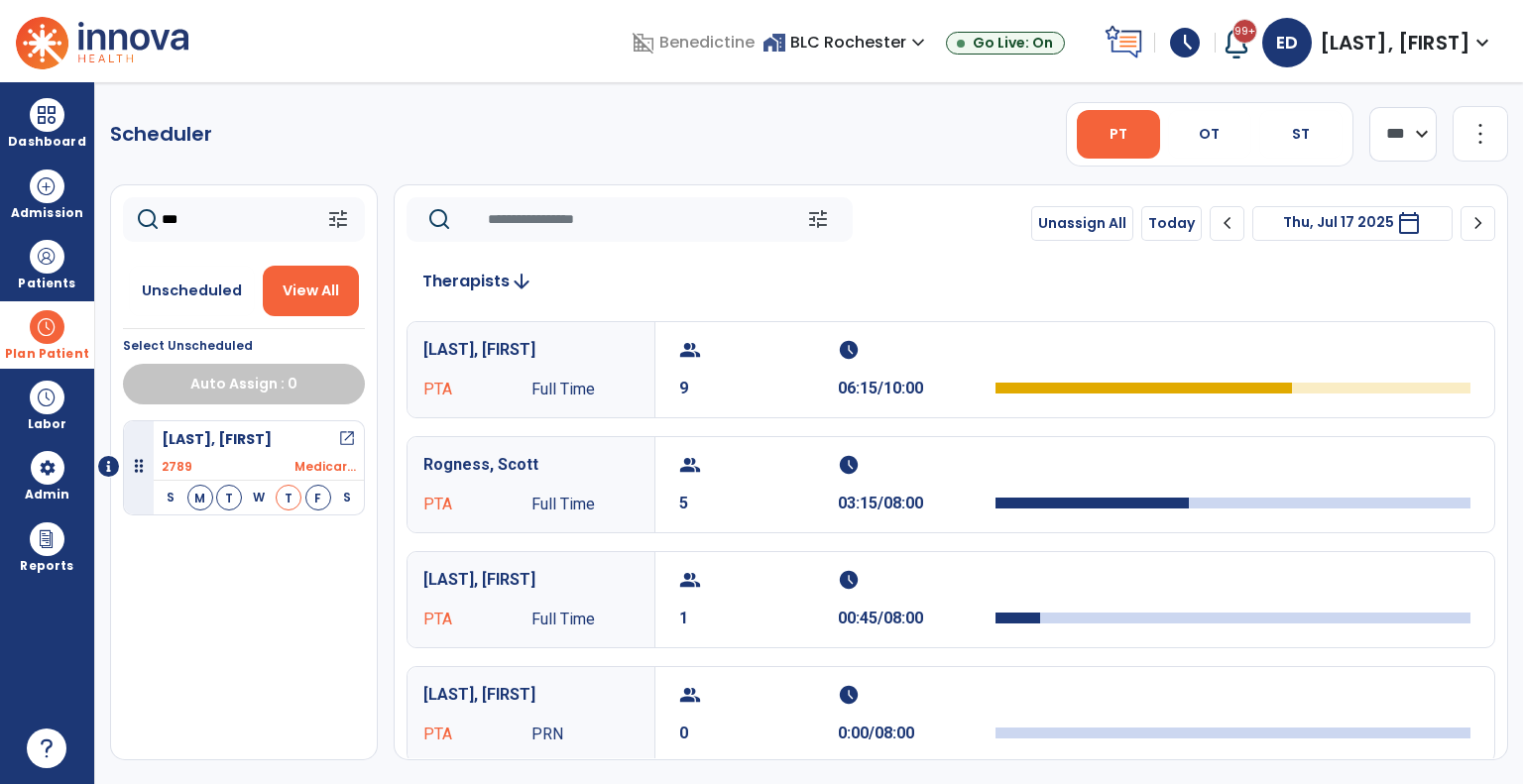drag, startPoint x: 182, startPoint y: 208, endPoint x: 114, endPoint y: 208, distance: 68 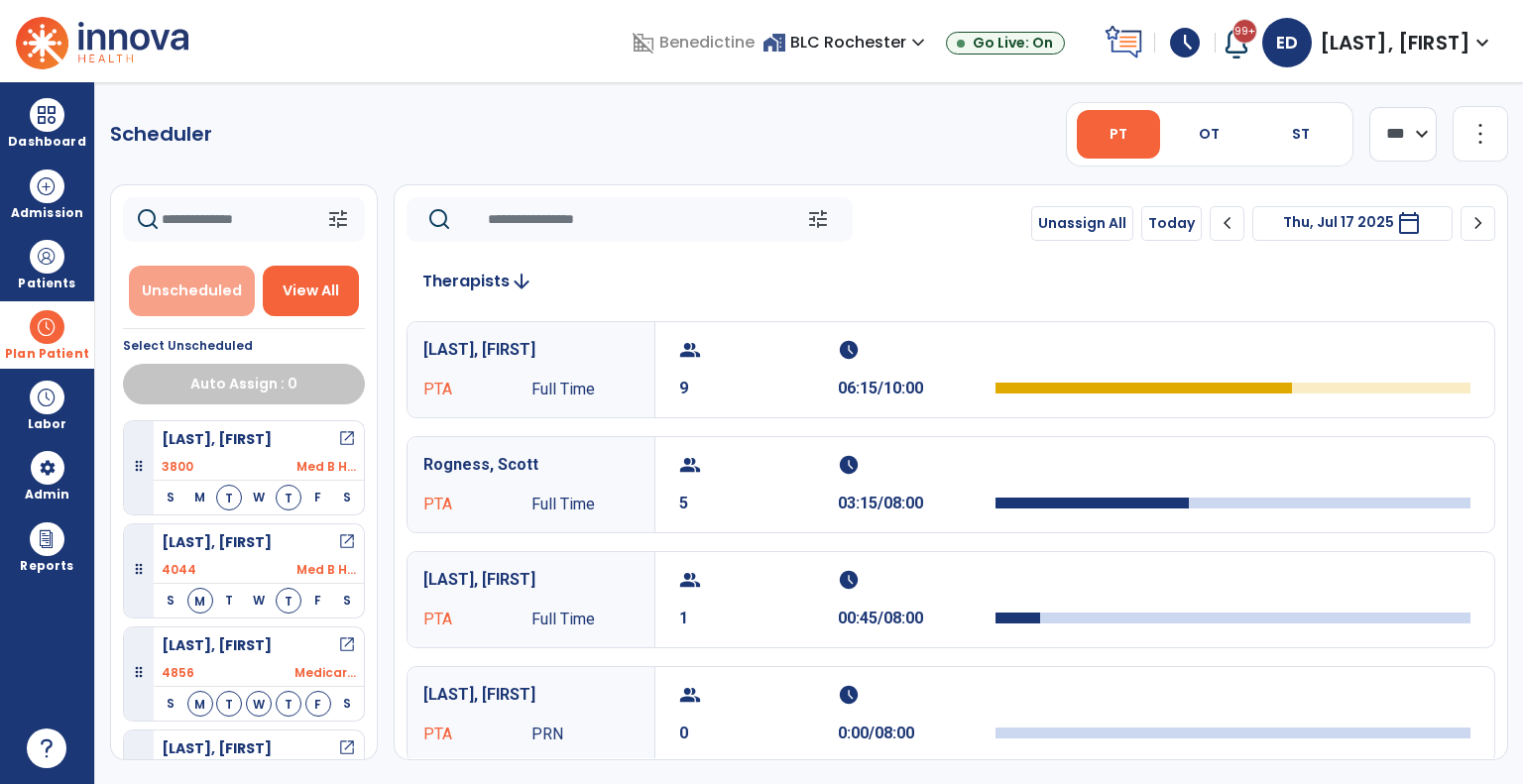 type 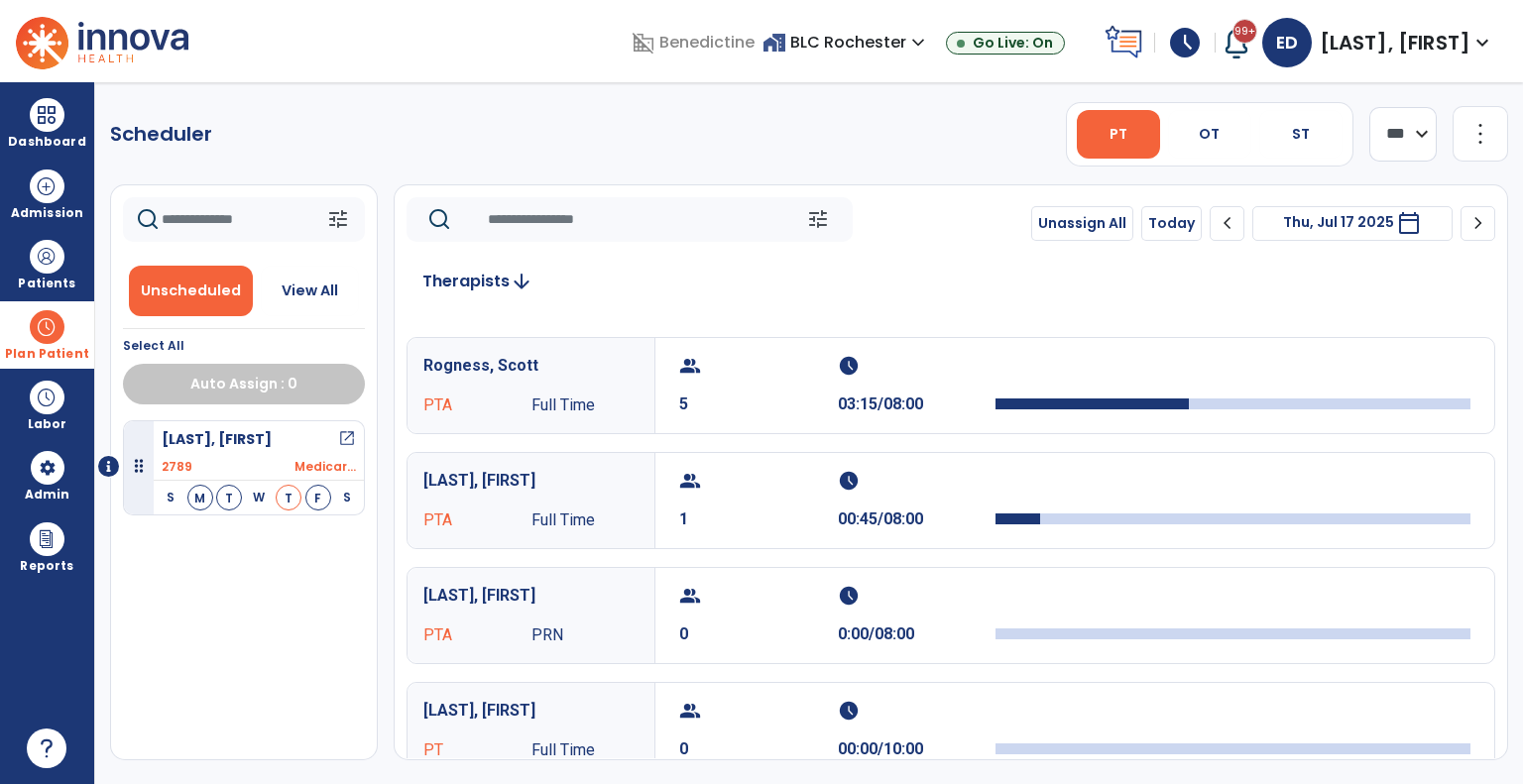 scroll, scrollTop: 0, scrollLeft: 0, axis: both 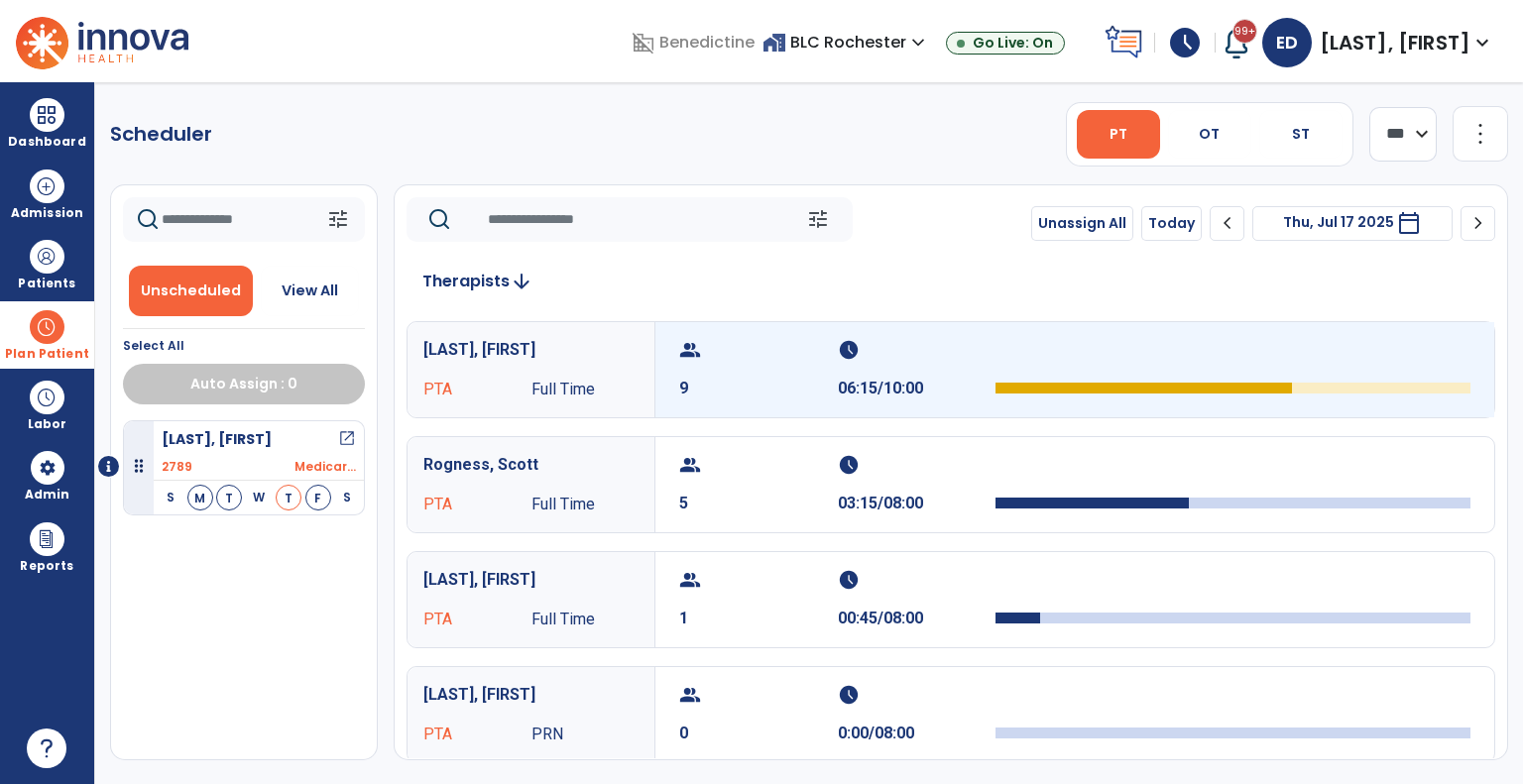 click on "9" at bounding box center [759, 389] 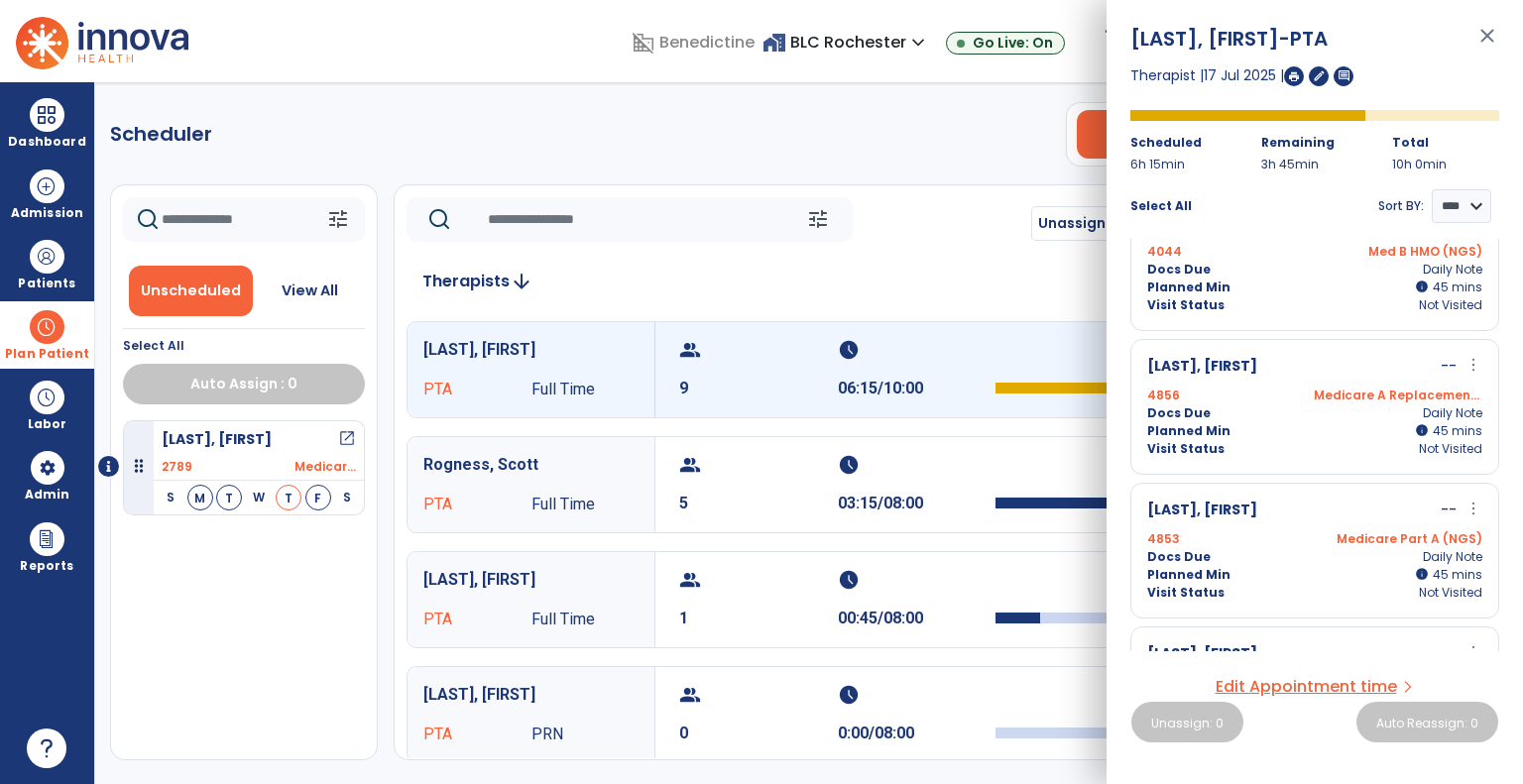 scroll, scrollTop: 99, scrollLeft: 0, axis: vertical 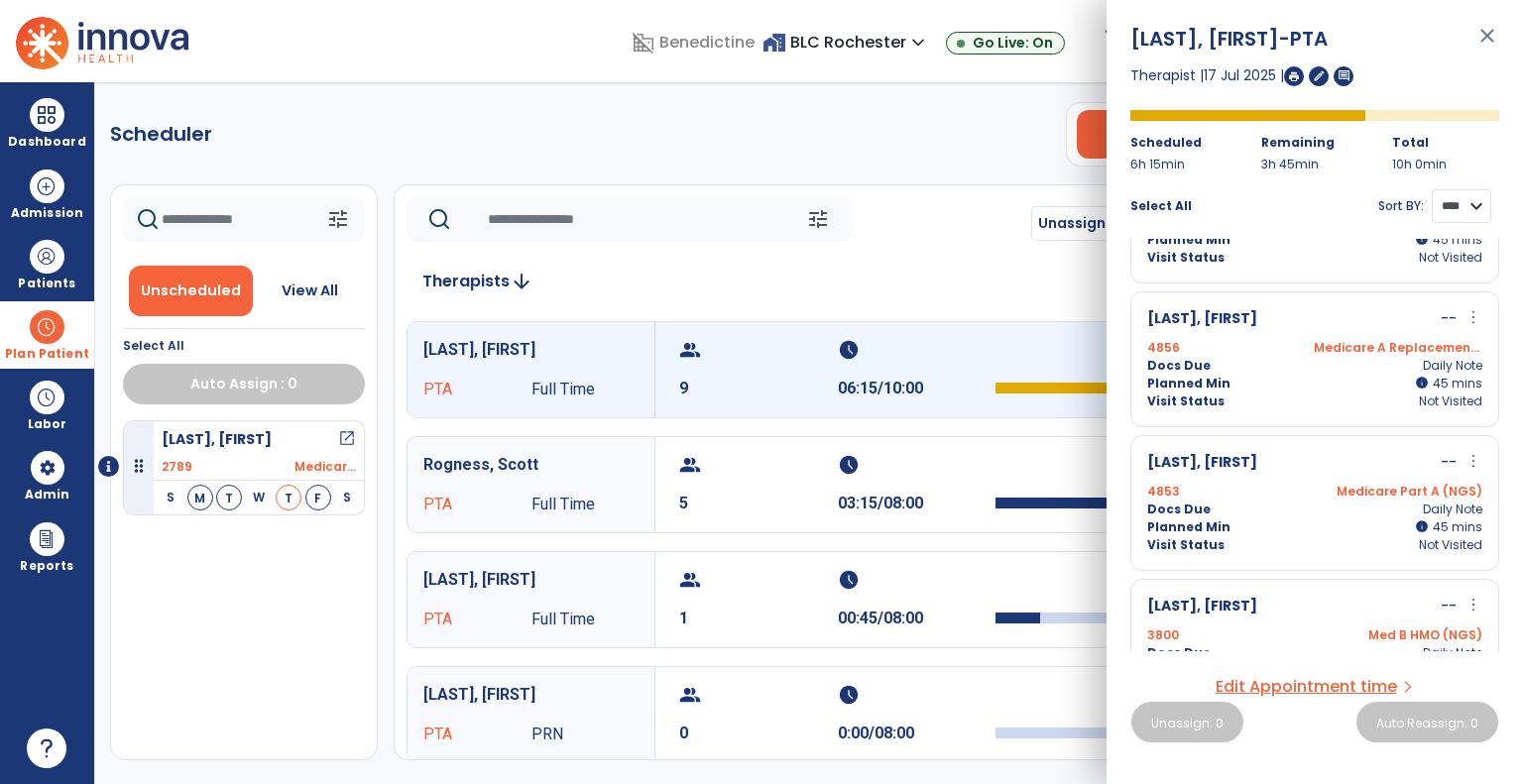 drag, startPoint x: 1457, startPoint y: 192, endPoint x: 1458, endPoint y: 211, distance: 19.026298 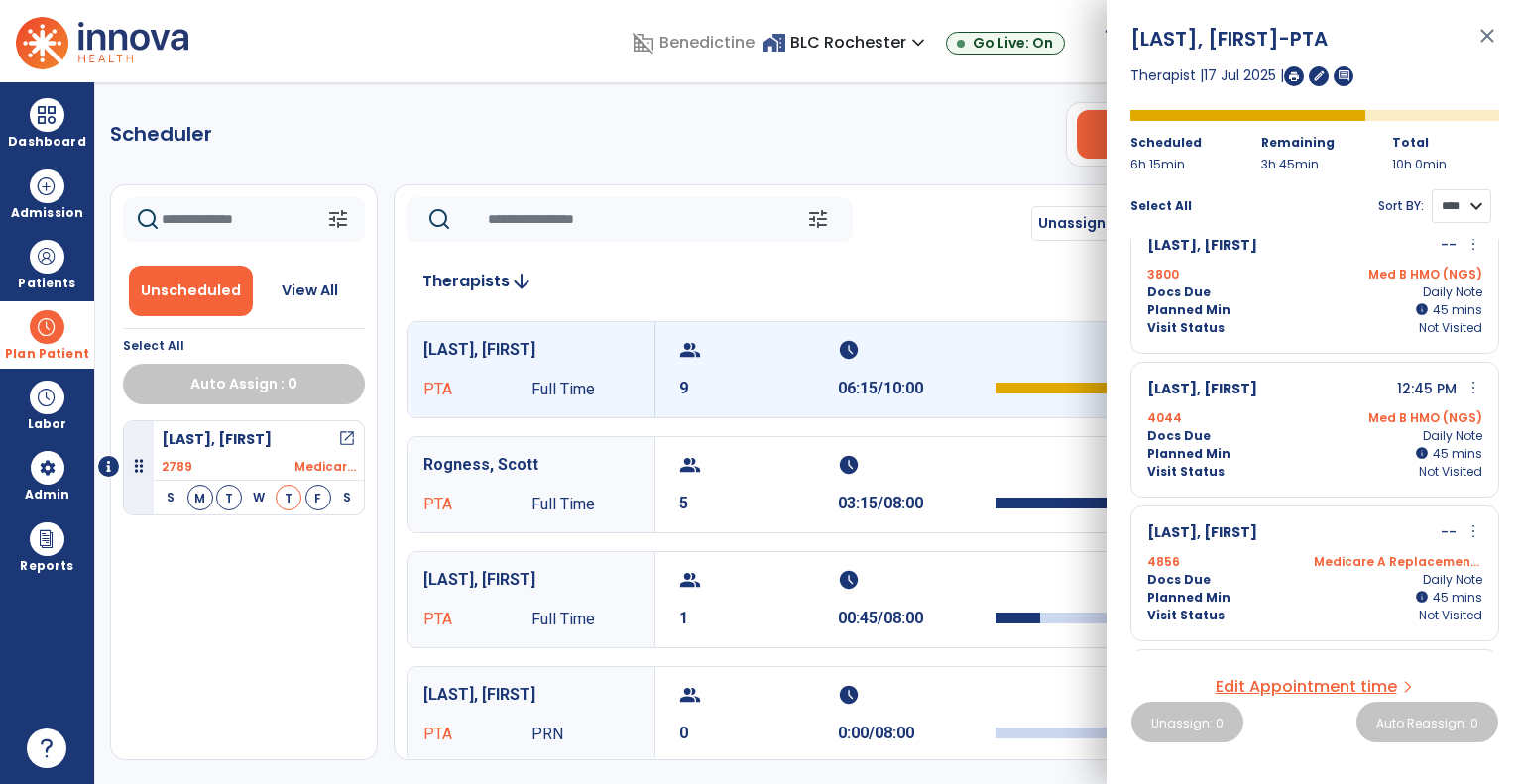 scroll, scrollTop: 0, scrollLeft: 0, axis: both 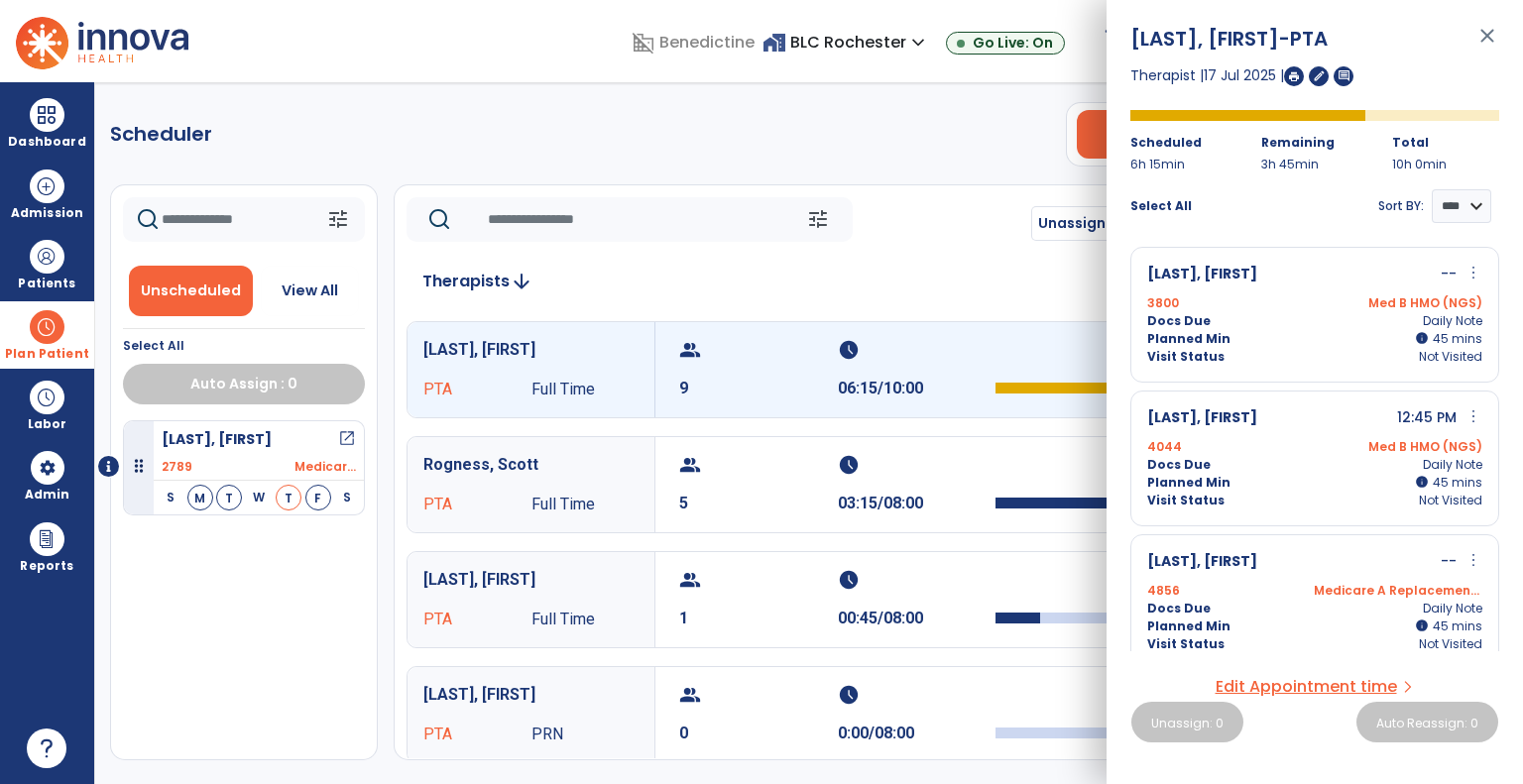 click on "more_vert" at bounding box center (1473, 273) 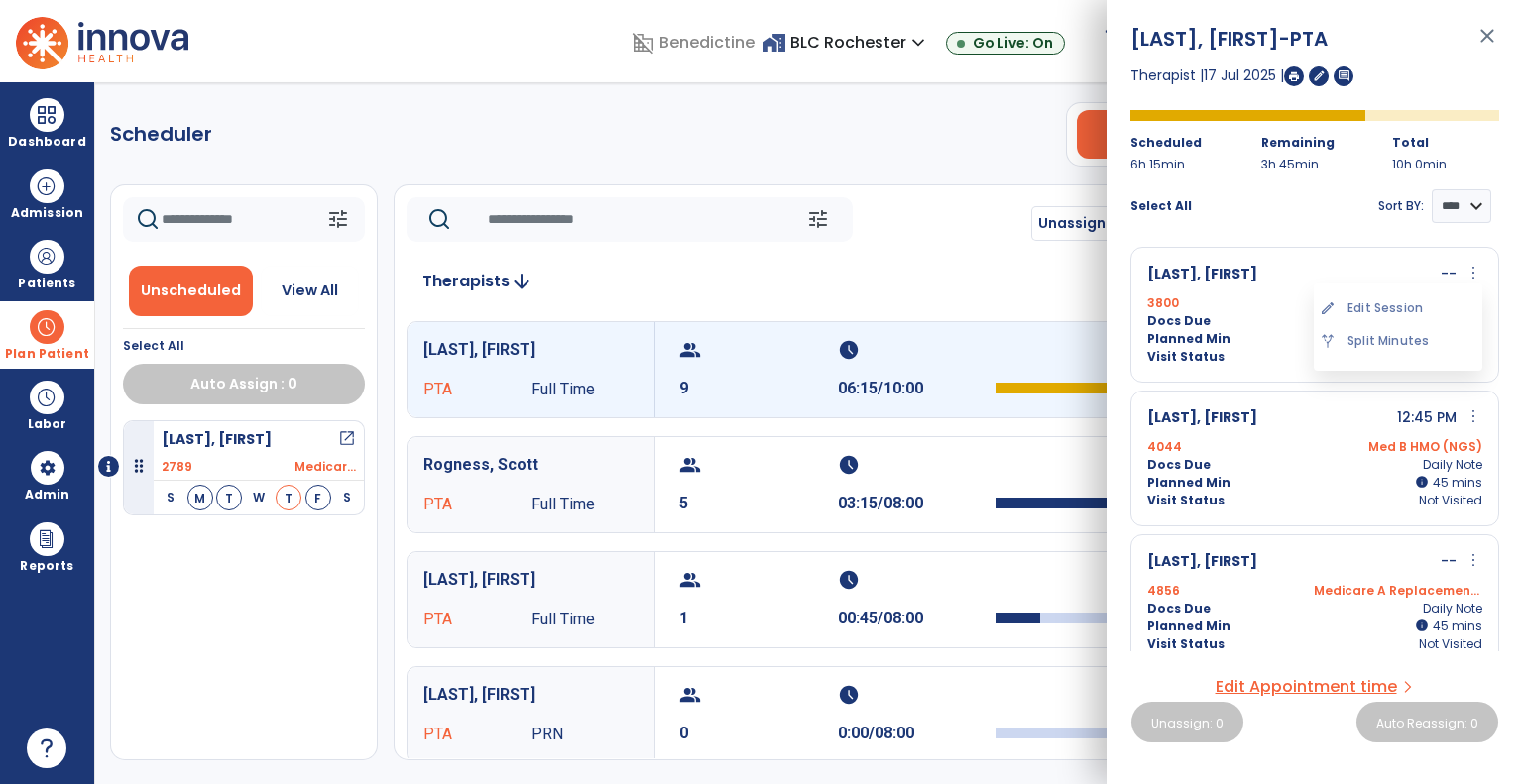 drag, startPoint x: 1409, startPoint y: 311, endPoint x: 1394, endPoint y: 311, distance: 15 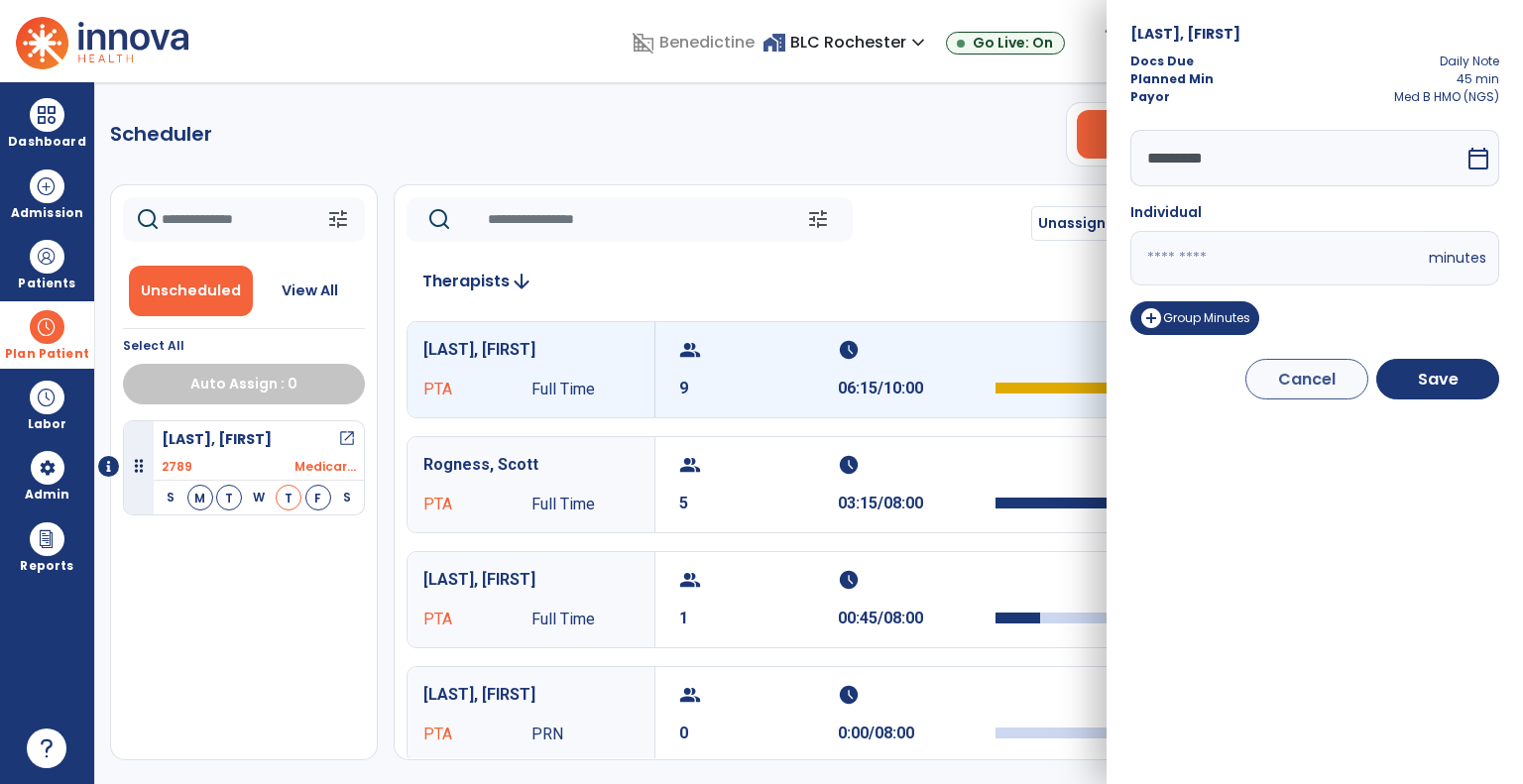 drag, startPoint x: 1213, startPoint y: 275, endPoint x: 1047, endPoint y: 273, distance: 166.01205 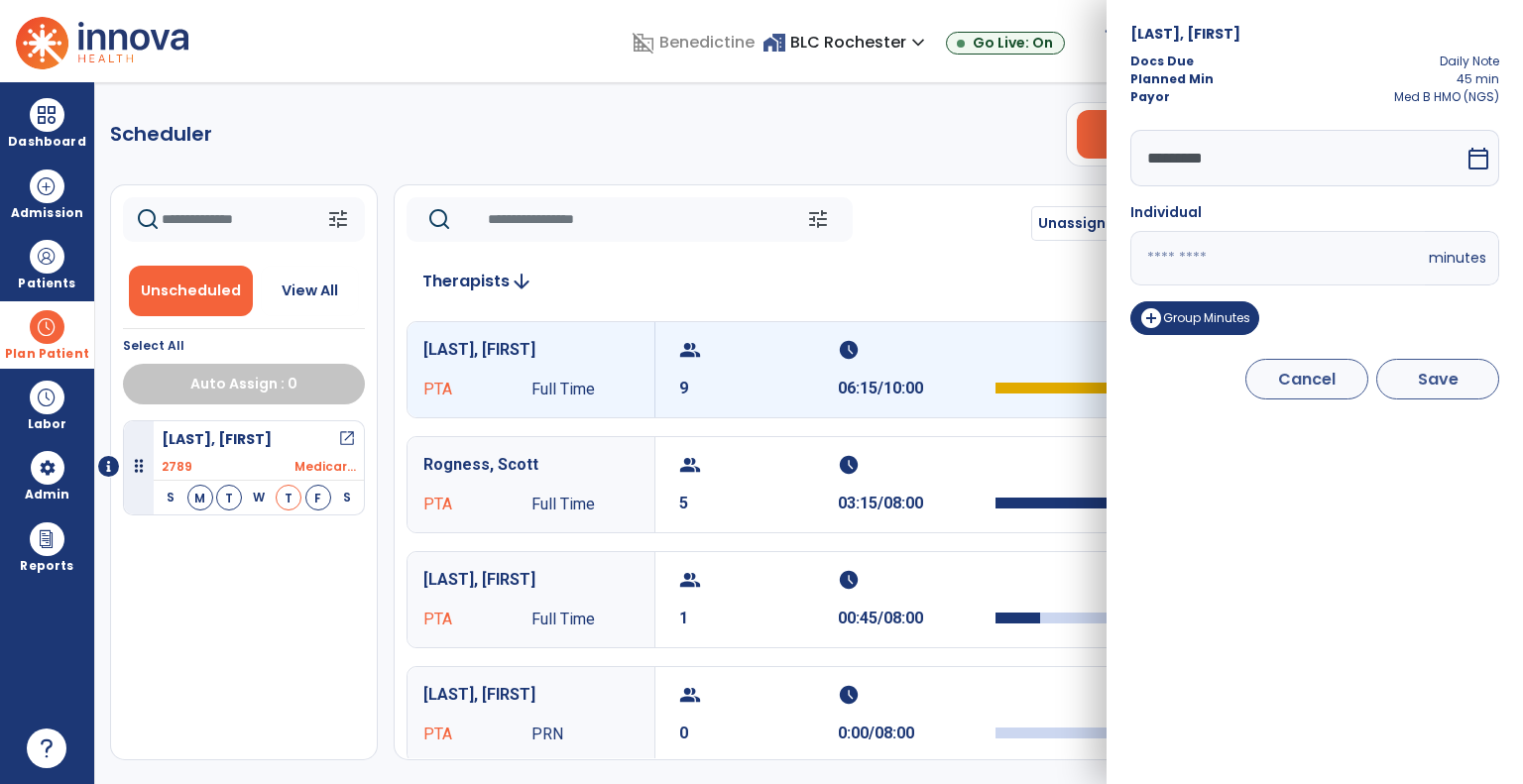 type on "**" 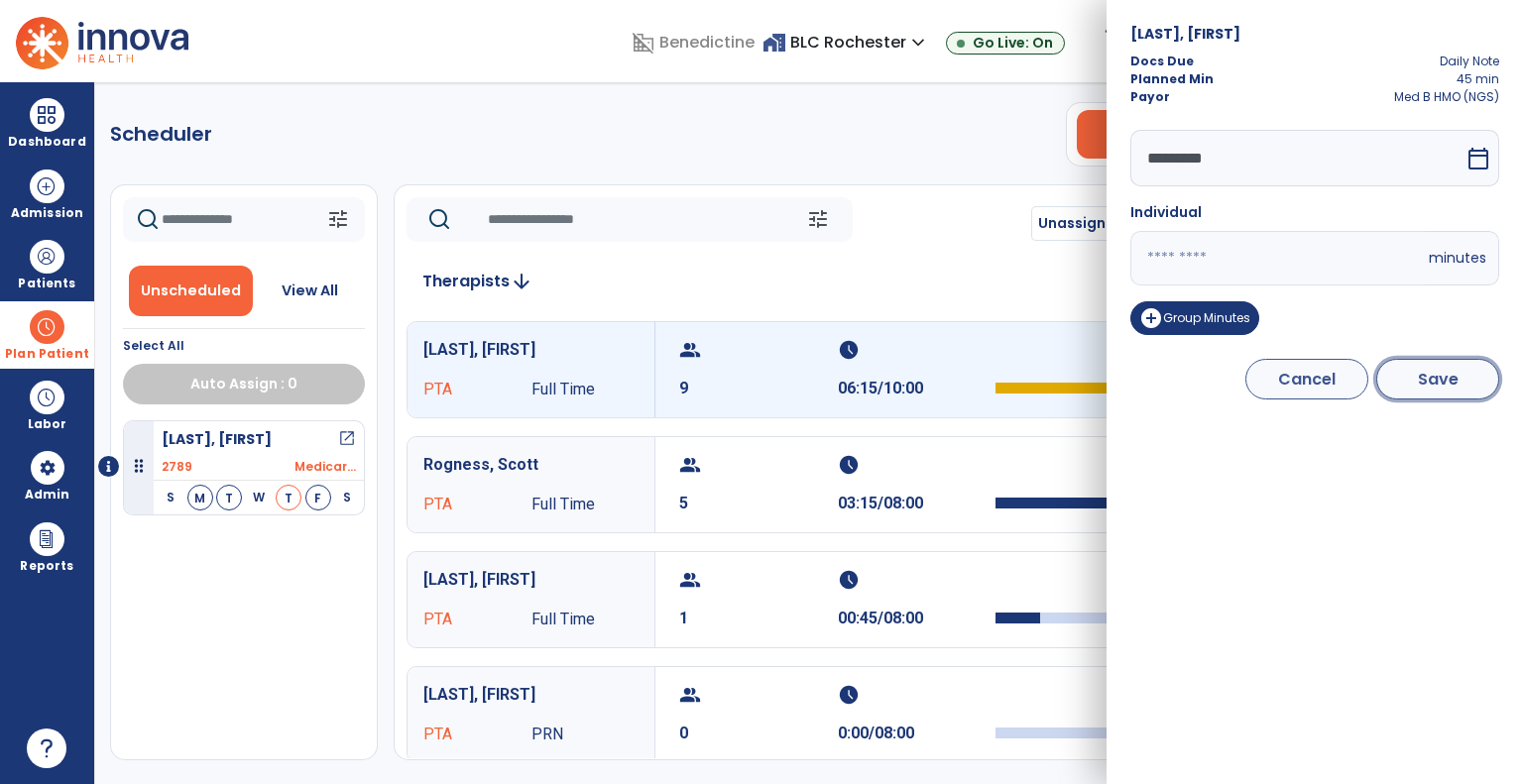 click on "Save" at bounding box center (1438, 379) 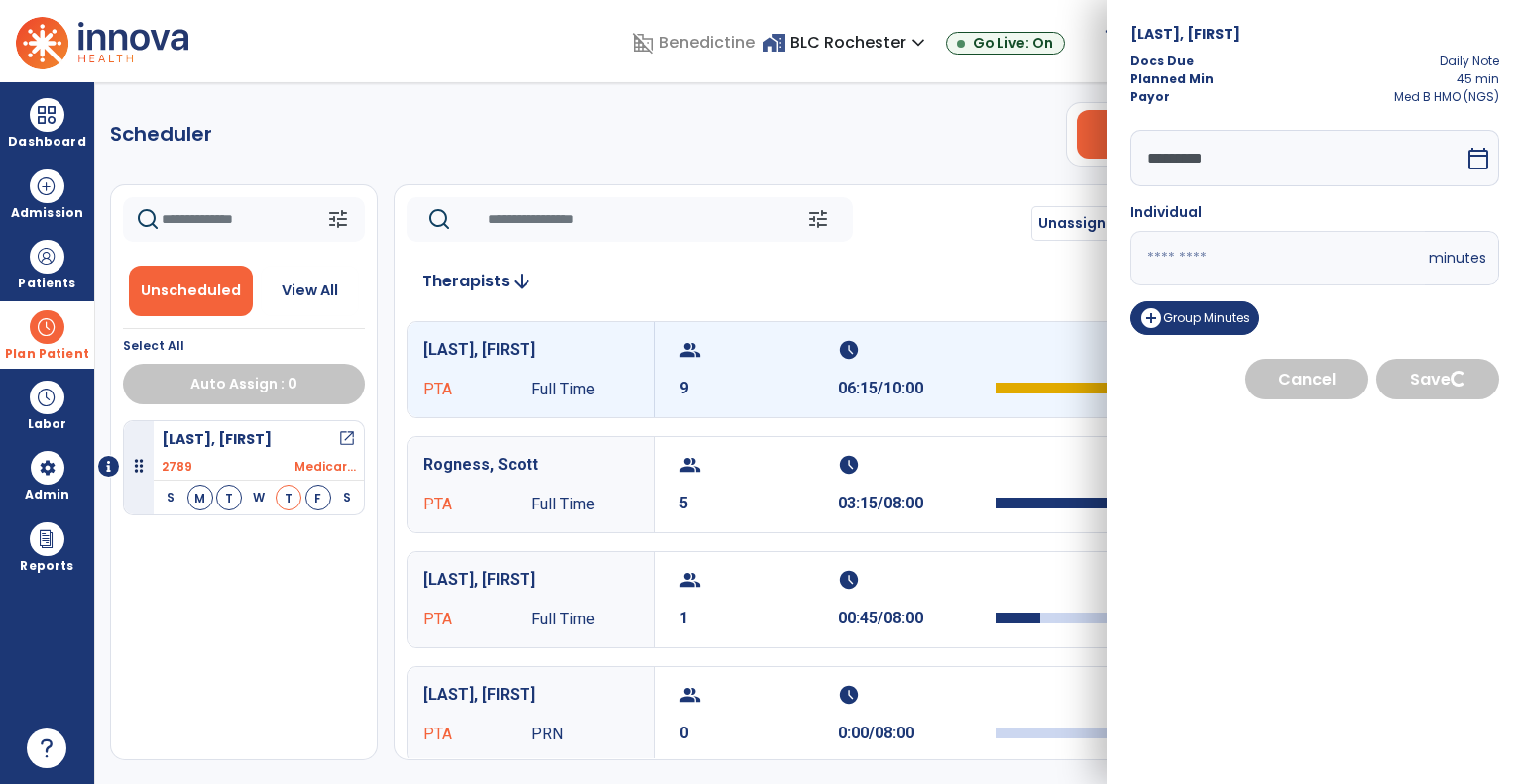select on "****" 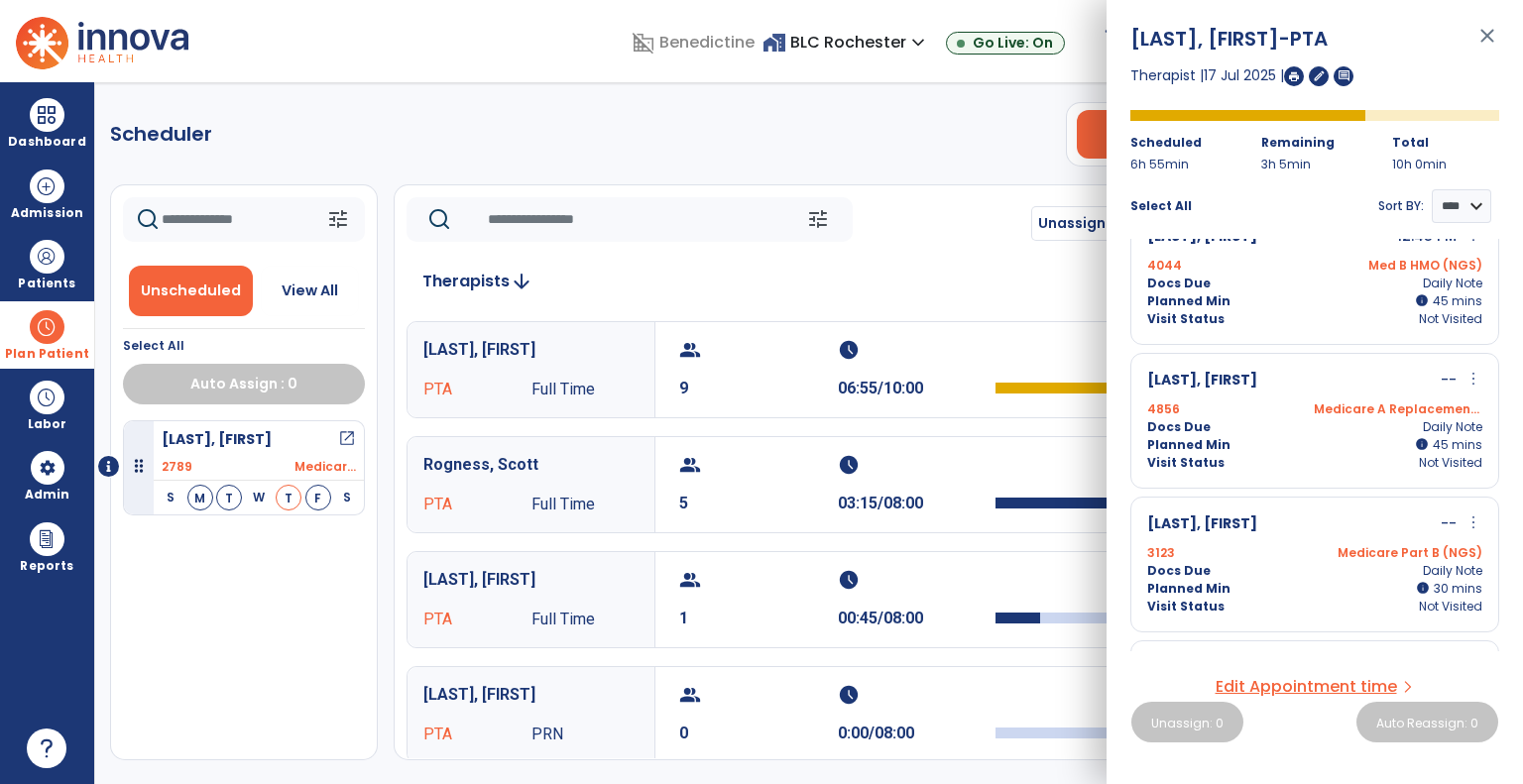 scroll, scrollTop: 0, scrollLeft: 0, axis: both 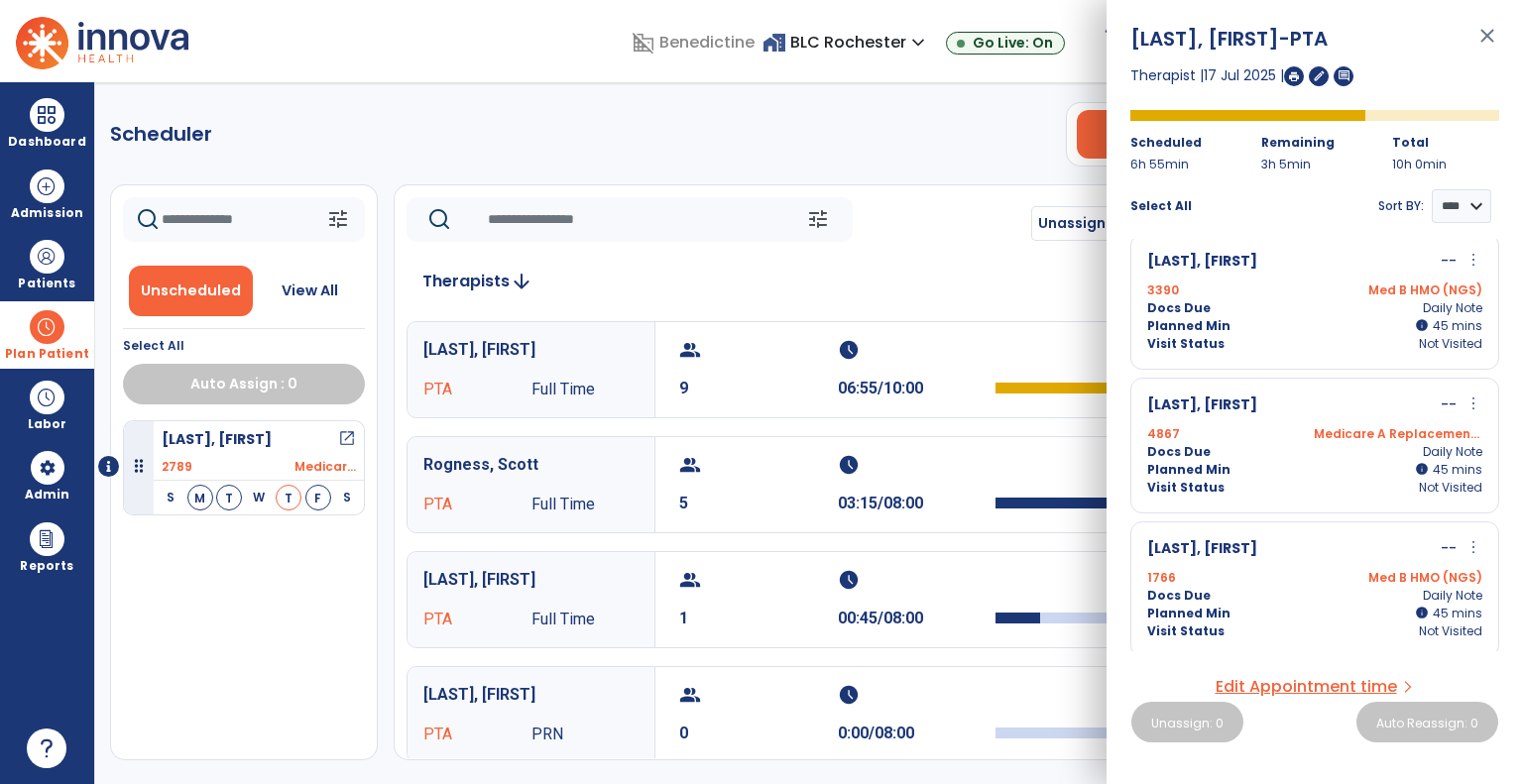 click on "Planned Min  info   45 I 45 mins" at bounding box center [1315, 470] 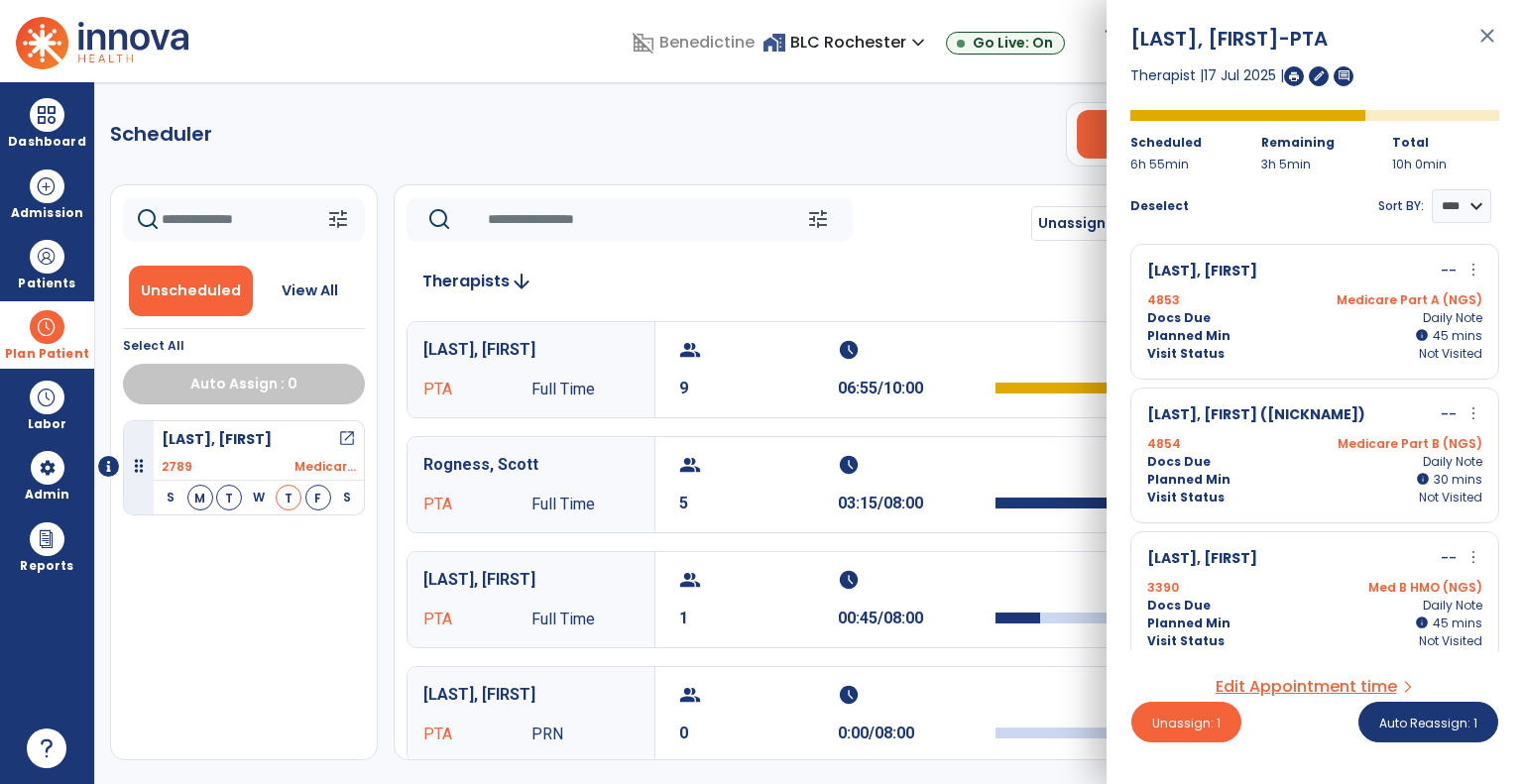 scroll, scrollTop: 479, scrollLeft: 0, axis: vertical 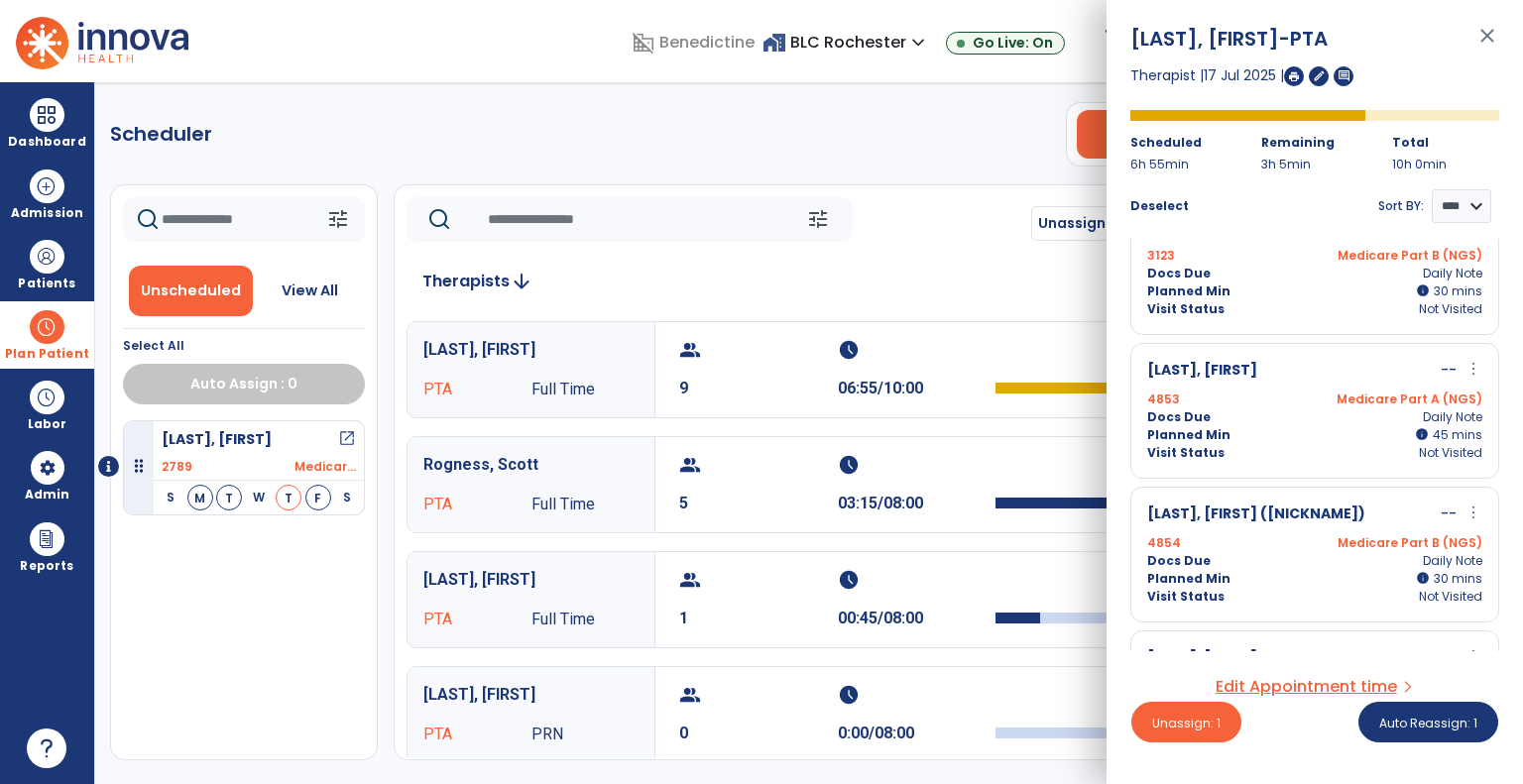 click on "Visit Status  Not Visited" at bounding box center [1315, 453] 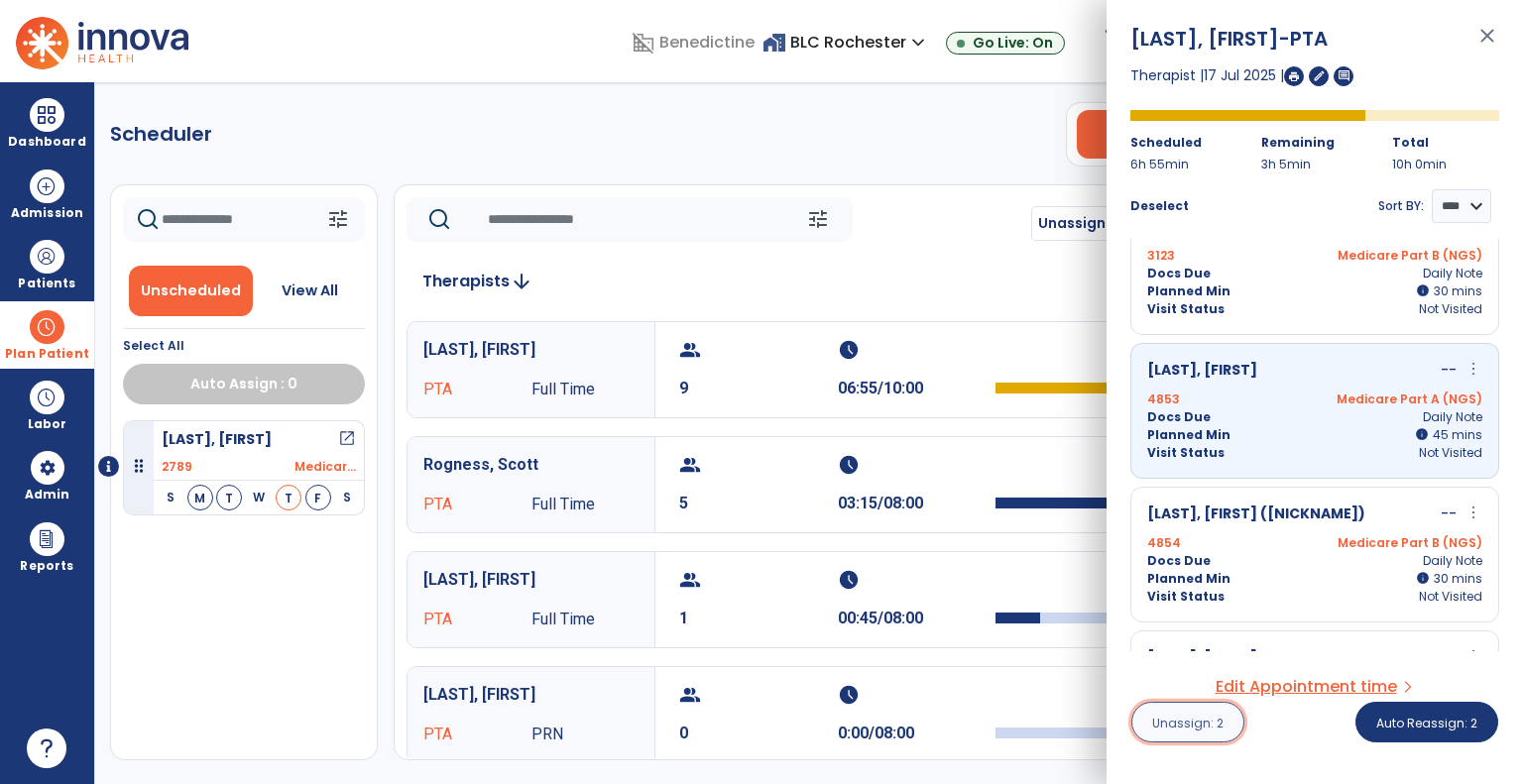 click on "Unassign: 2" at bounding box center (1188, 723) 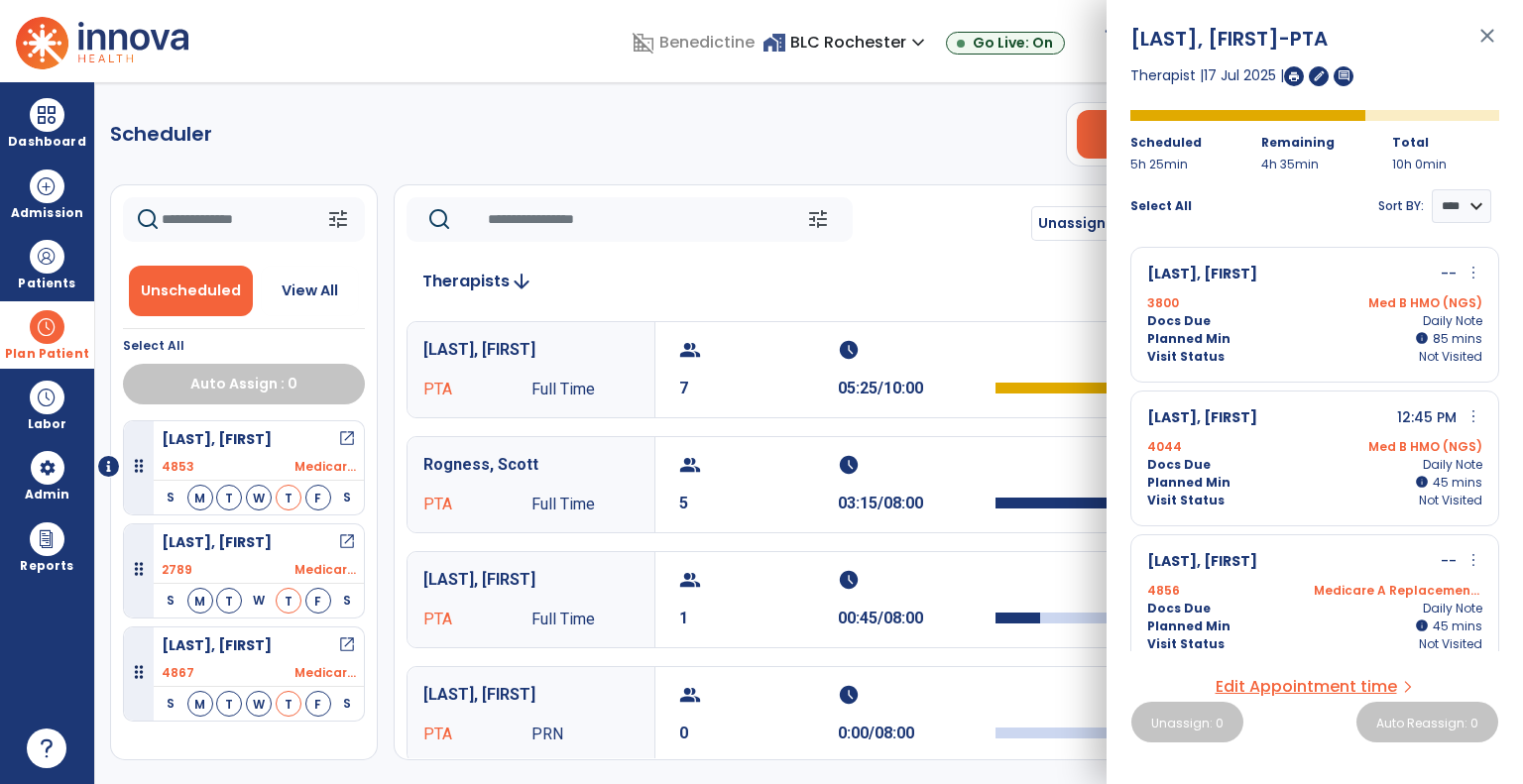 click on "close" at bounding box center [1487, 45] 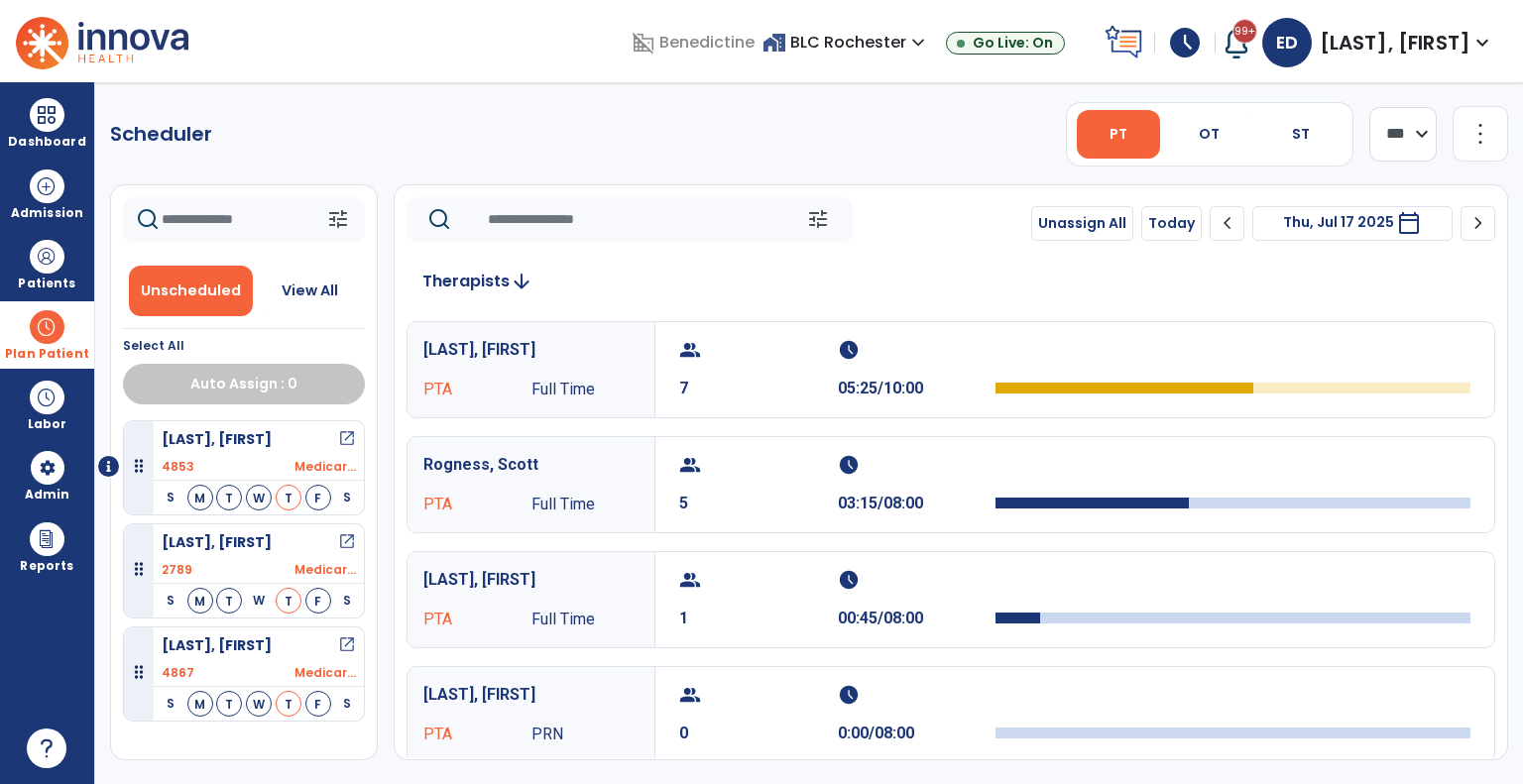 click 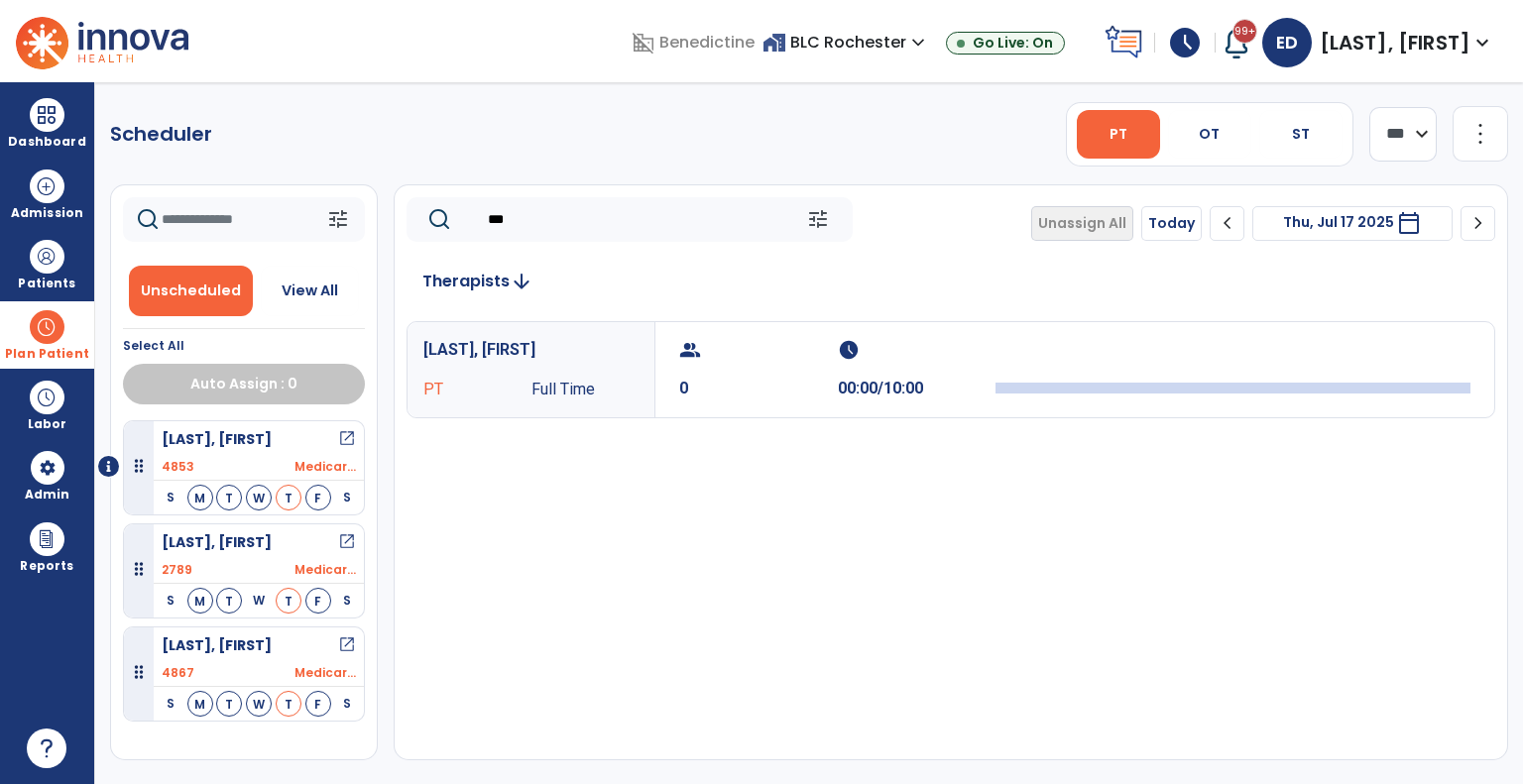 type on "***" 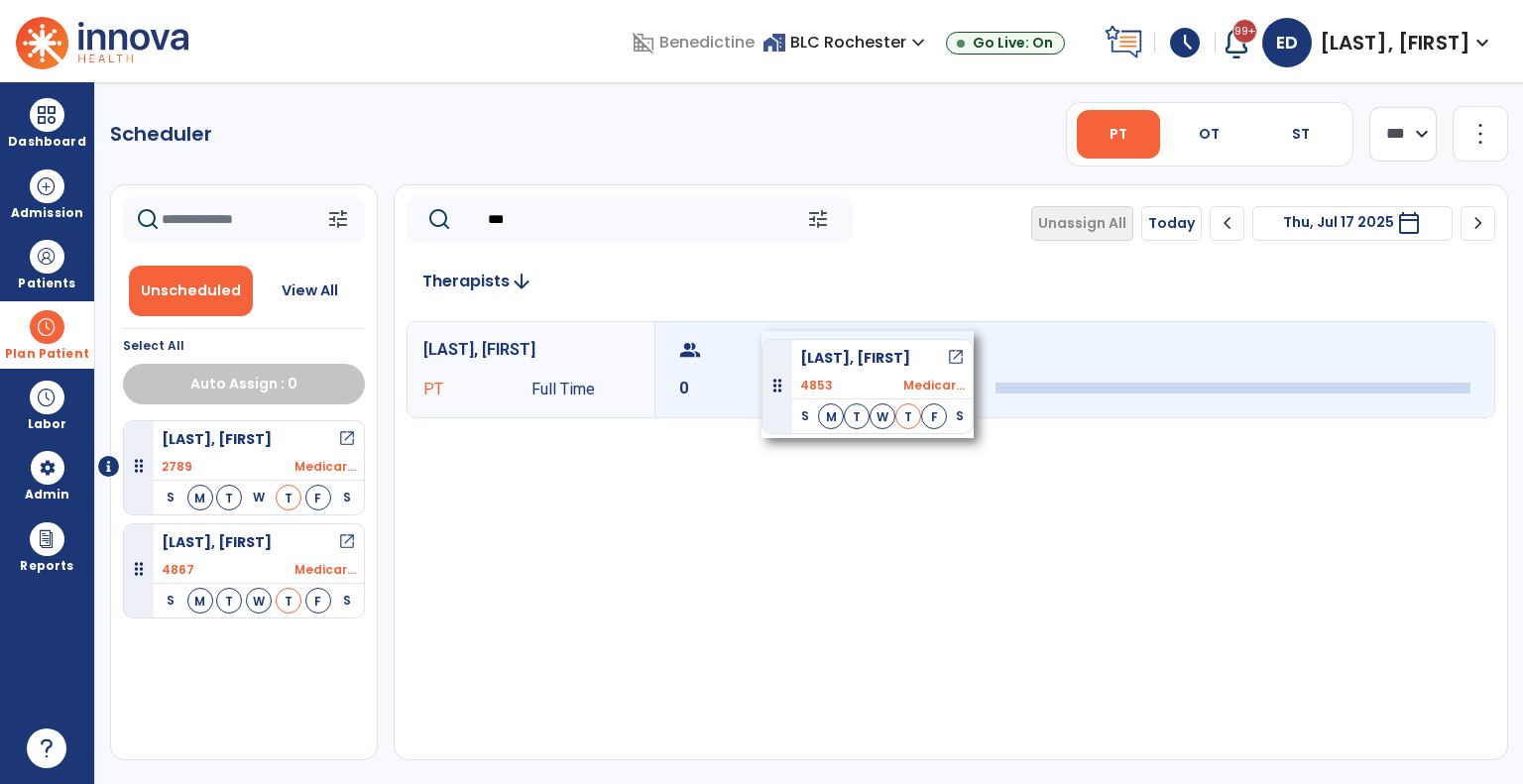 drag, startPoint x: 199, startPoint y: 461, endPoint x: 762, endPoint y: 331, distance: 577.814 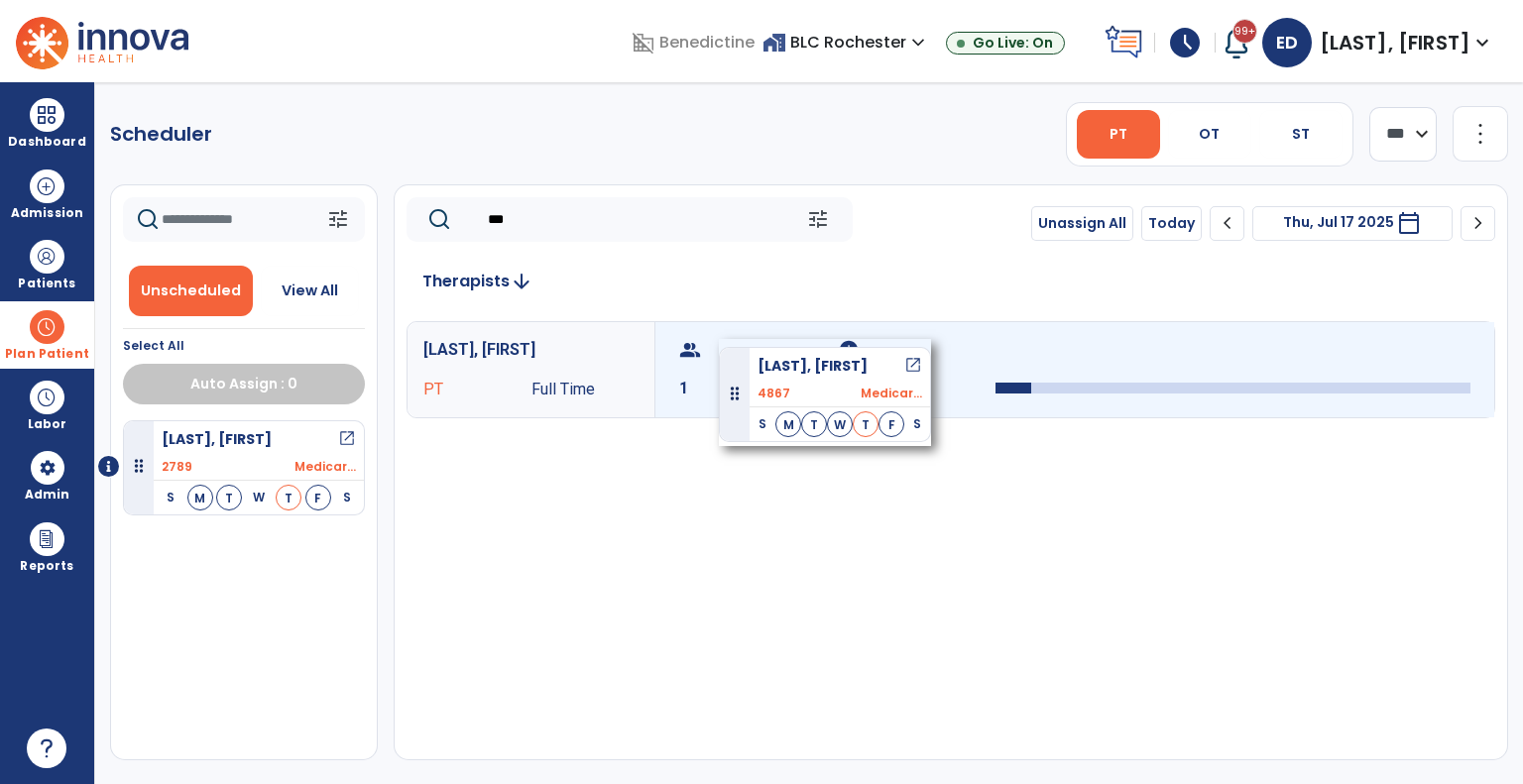 drag, startPoint x: 227, startPoint y: 570, endPoint x: 719, endPoint y: 339, distance: 543.5301 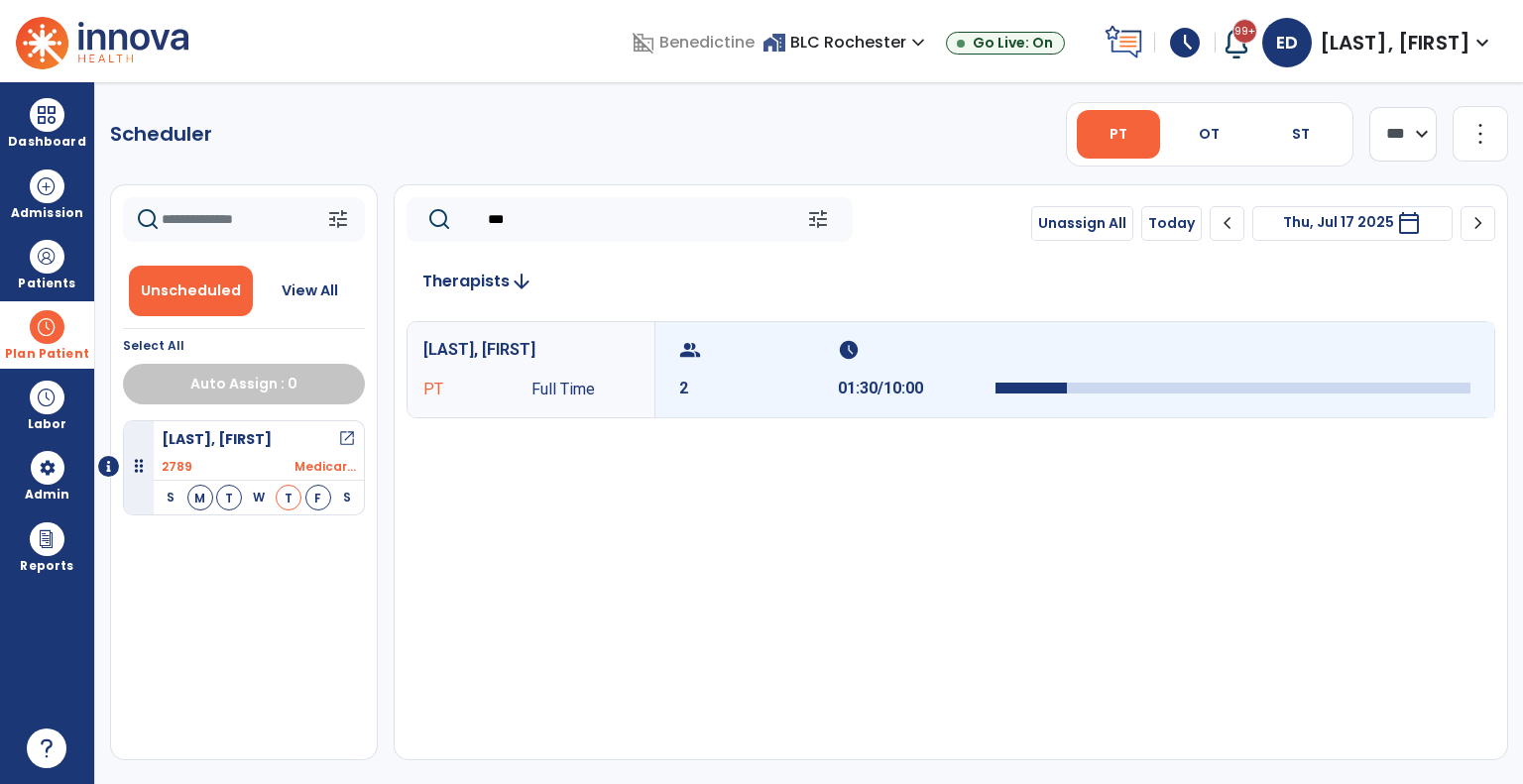 click on "schedule  01:30/10:00" at bounding box center (917, 370) 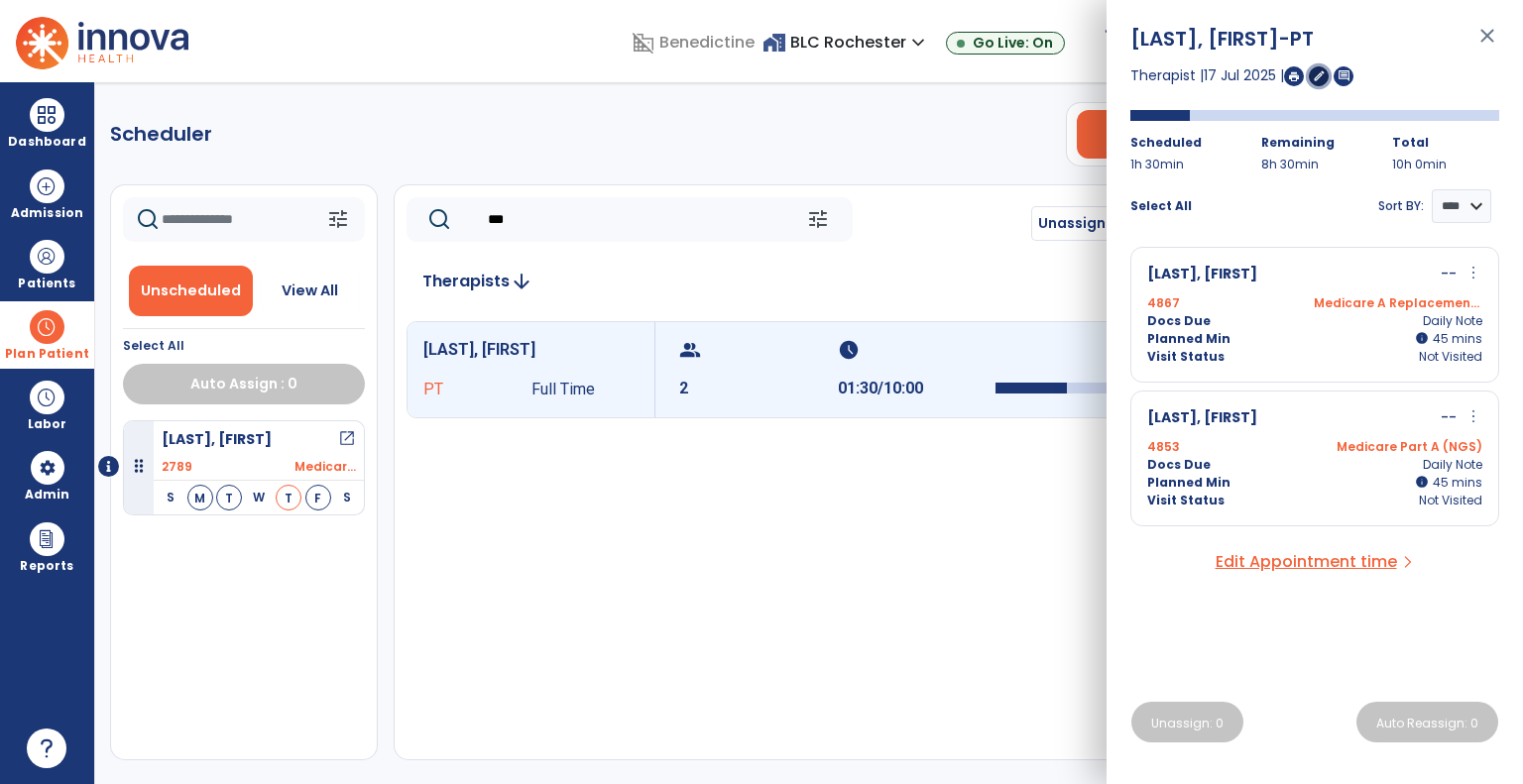 click on "edit" at bounding box center [1319, 75] 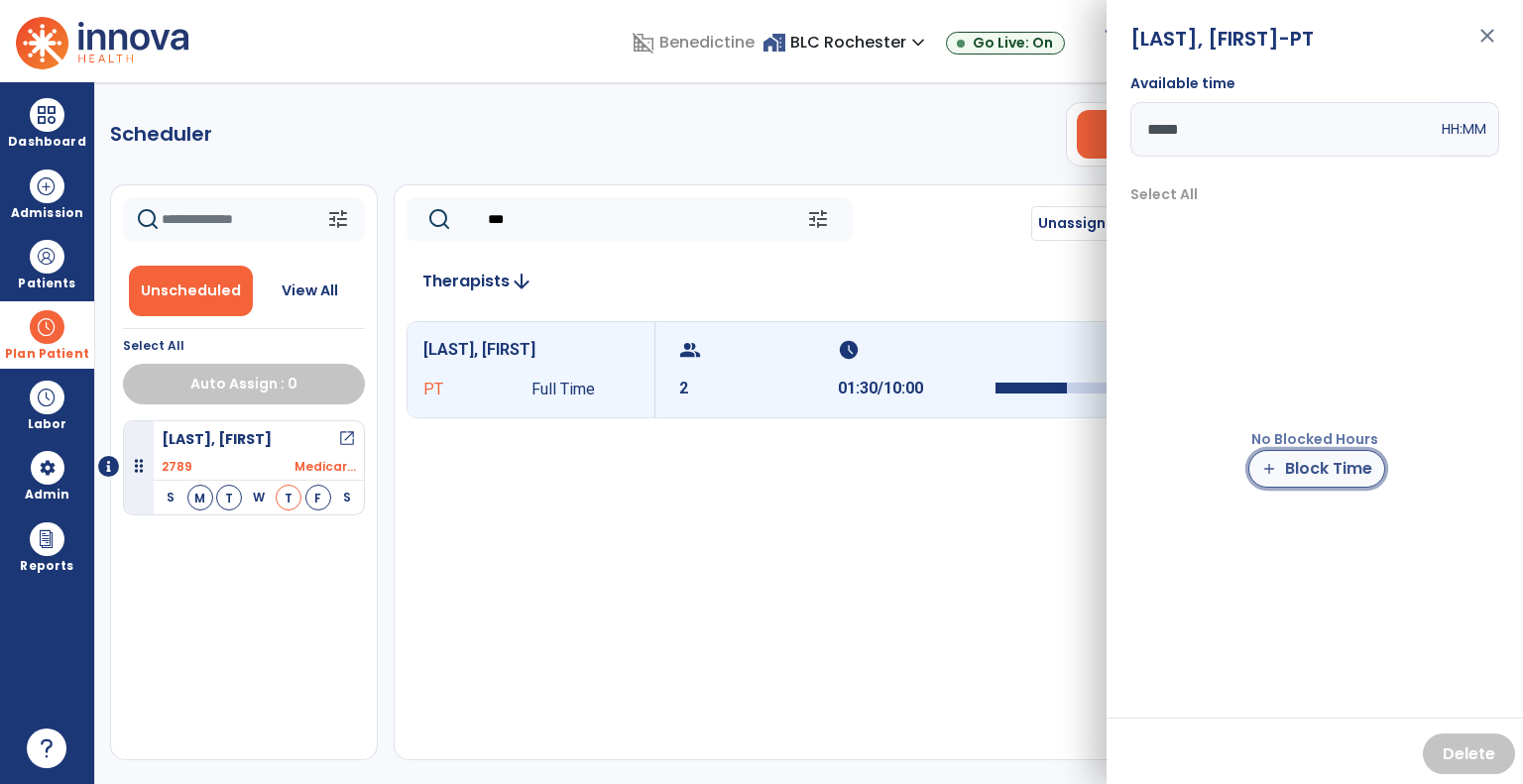 click on "add   Block Time" at bounding box center (1317, 469) 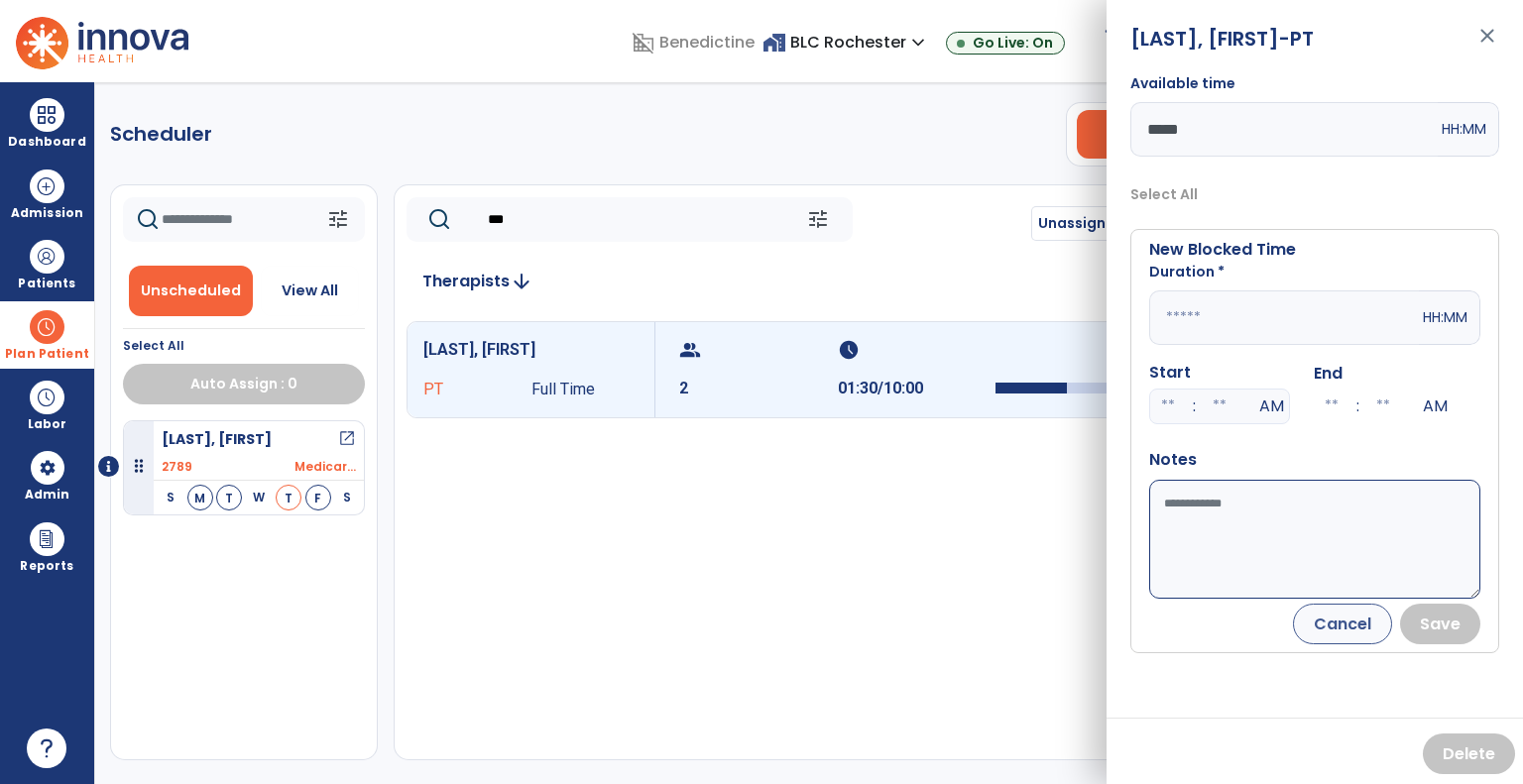 click at bounding box center (1284, 317) 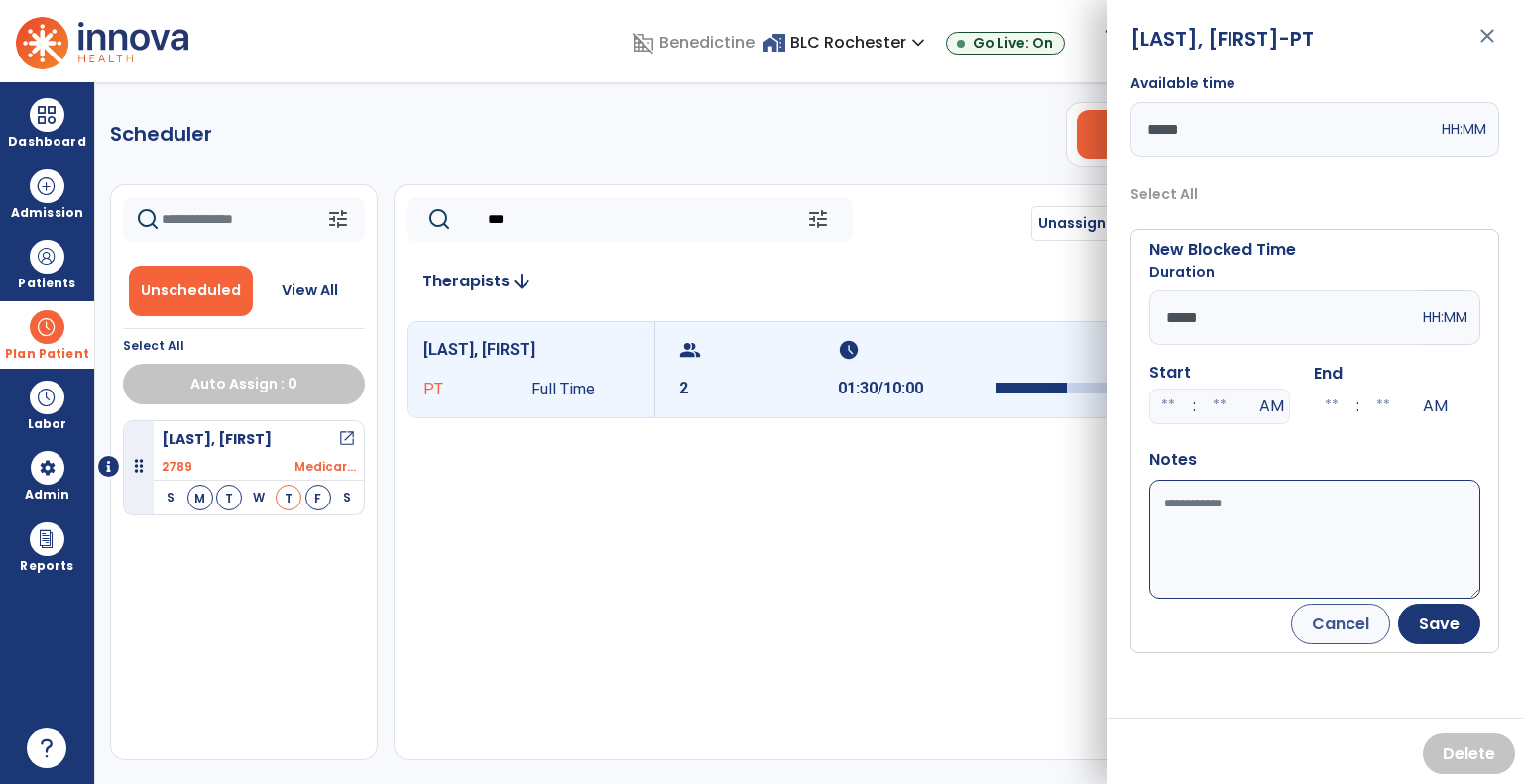 type on "*****" 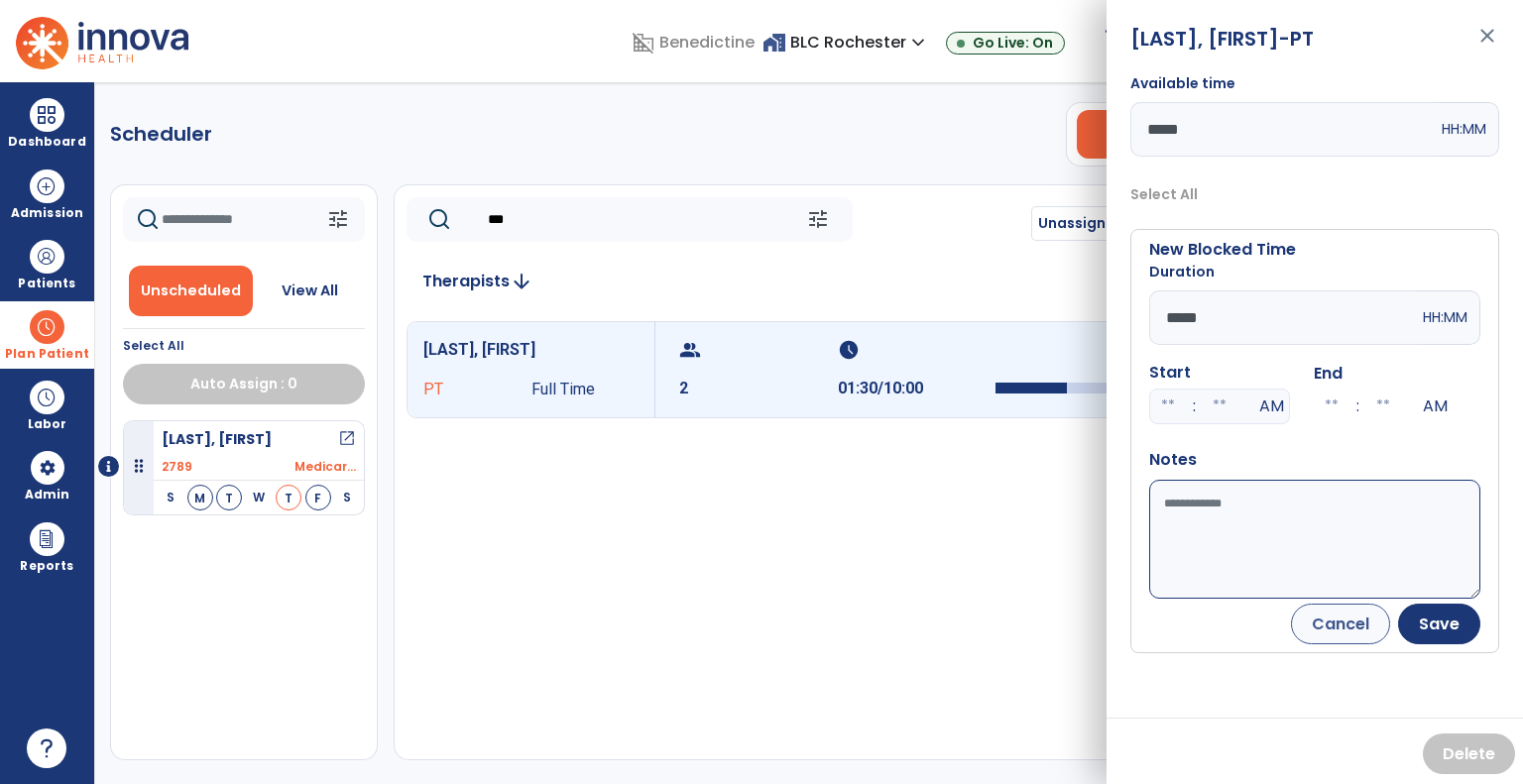 click on "Available time" at bounding box center [1315, 539] 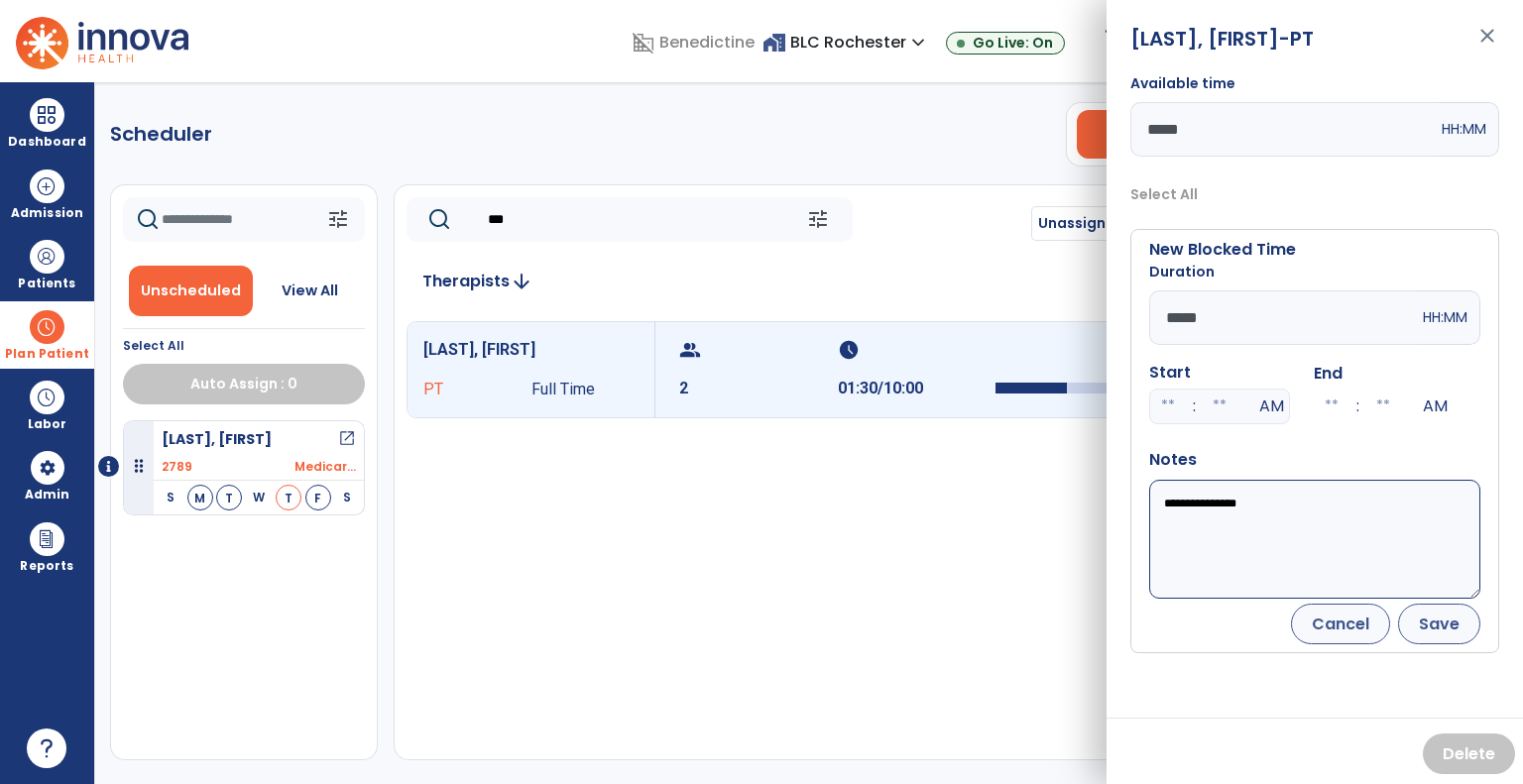 type on "**********" 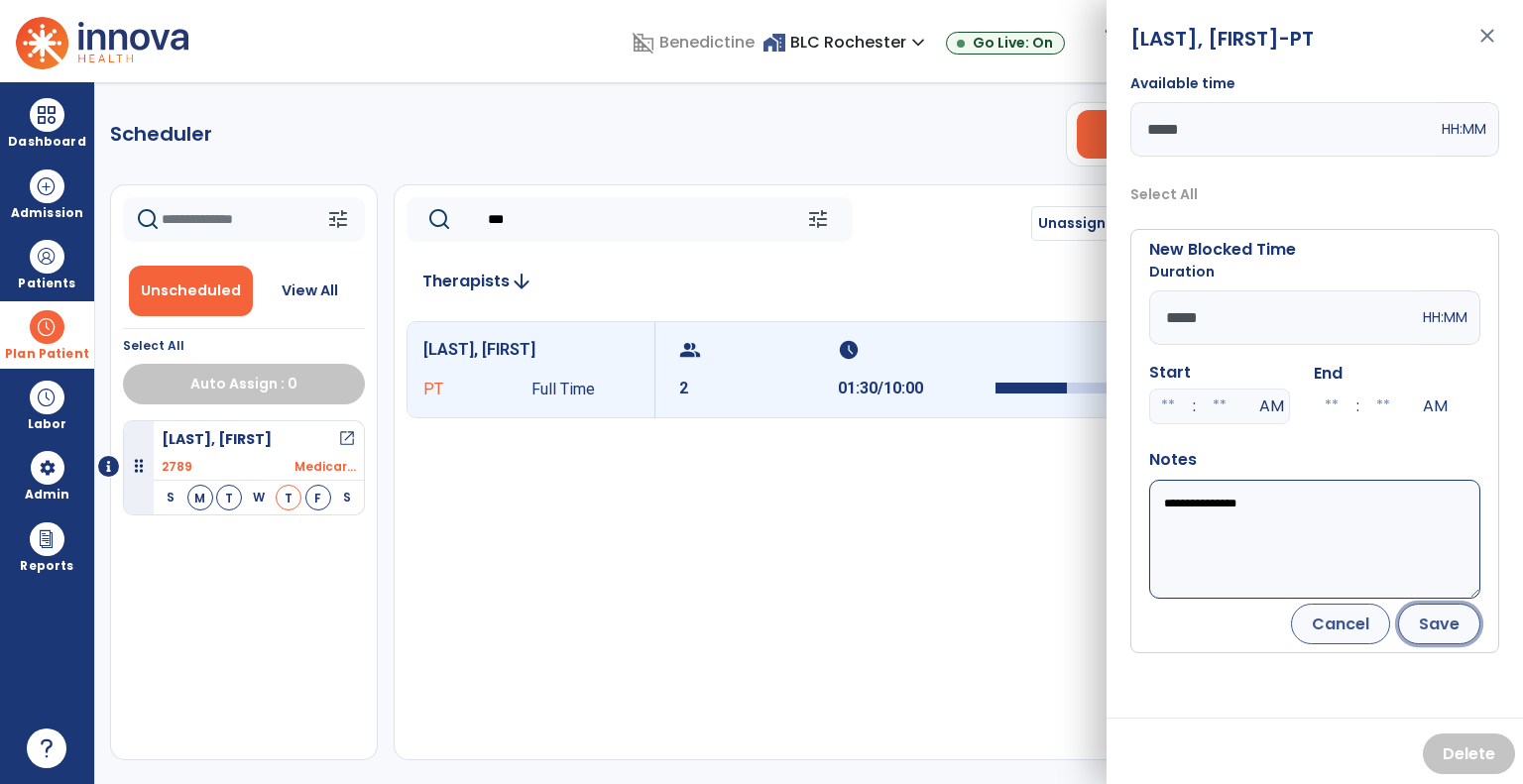 click on "Save" at bounding box center (1439, 623) 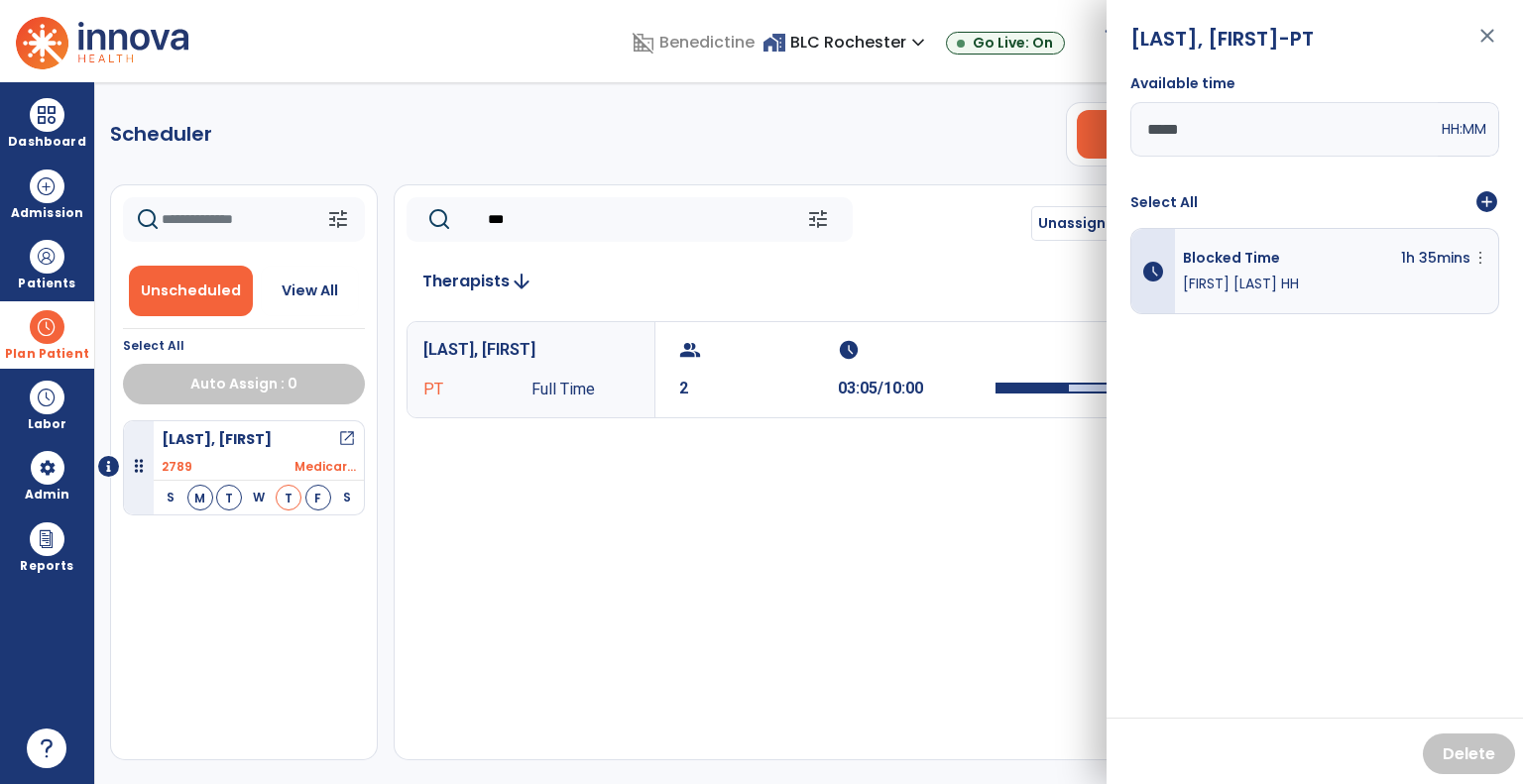click on "close" at bounding box center (1487, 45) 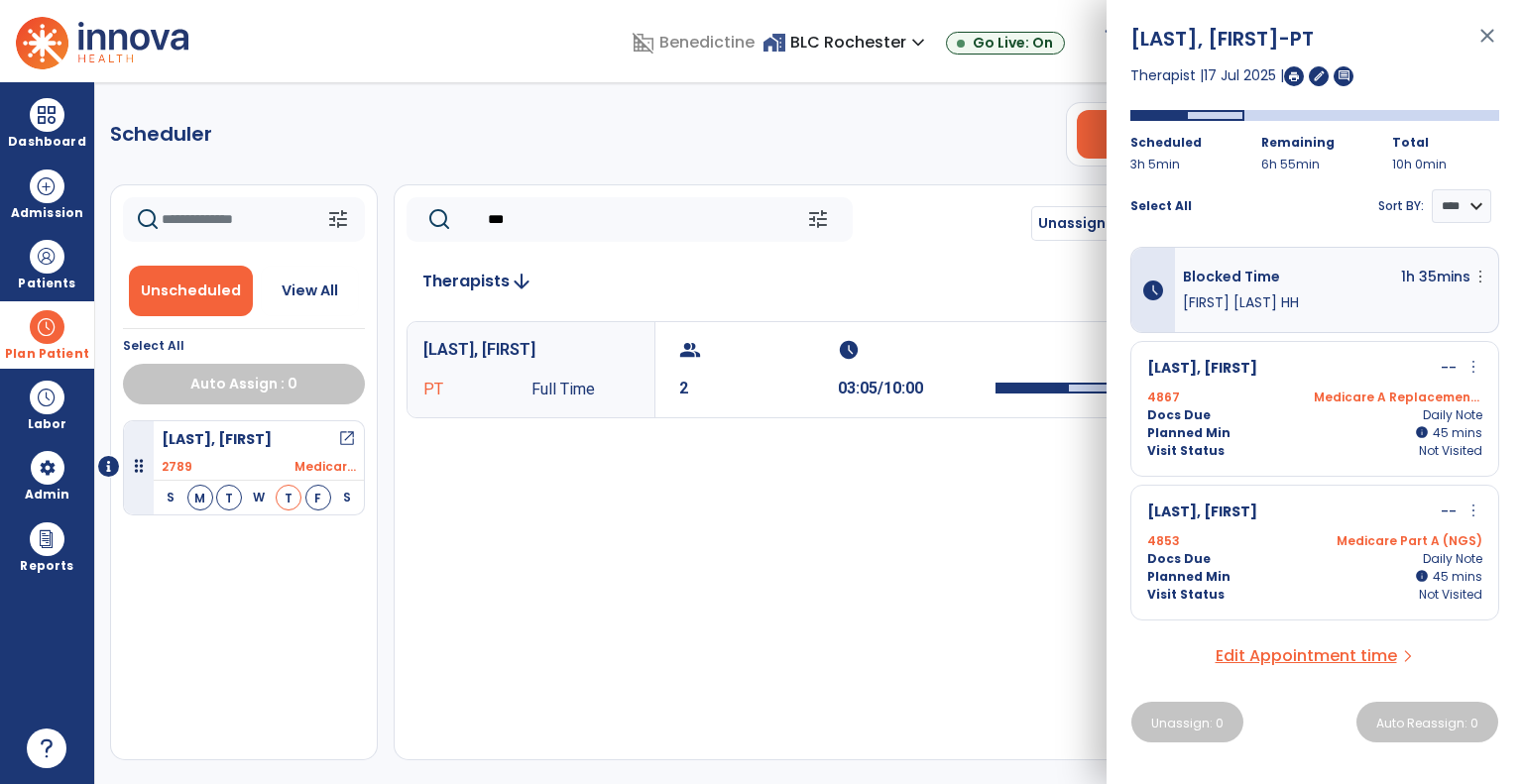 click on "close" at bounding box center [1487, 45] 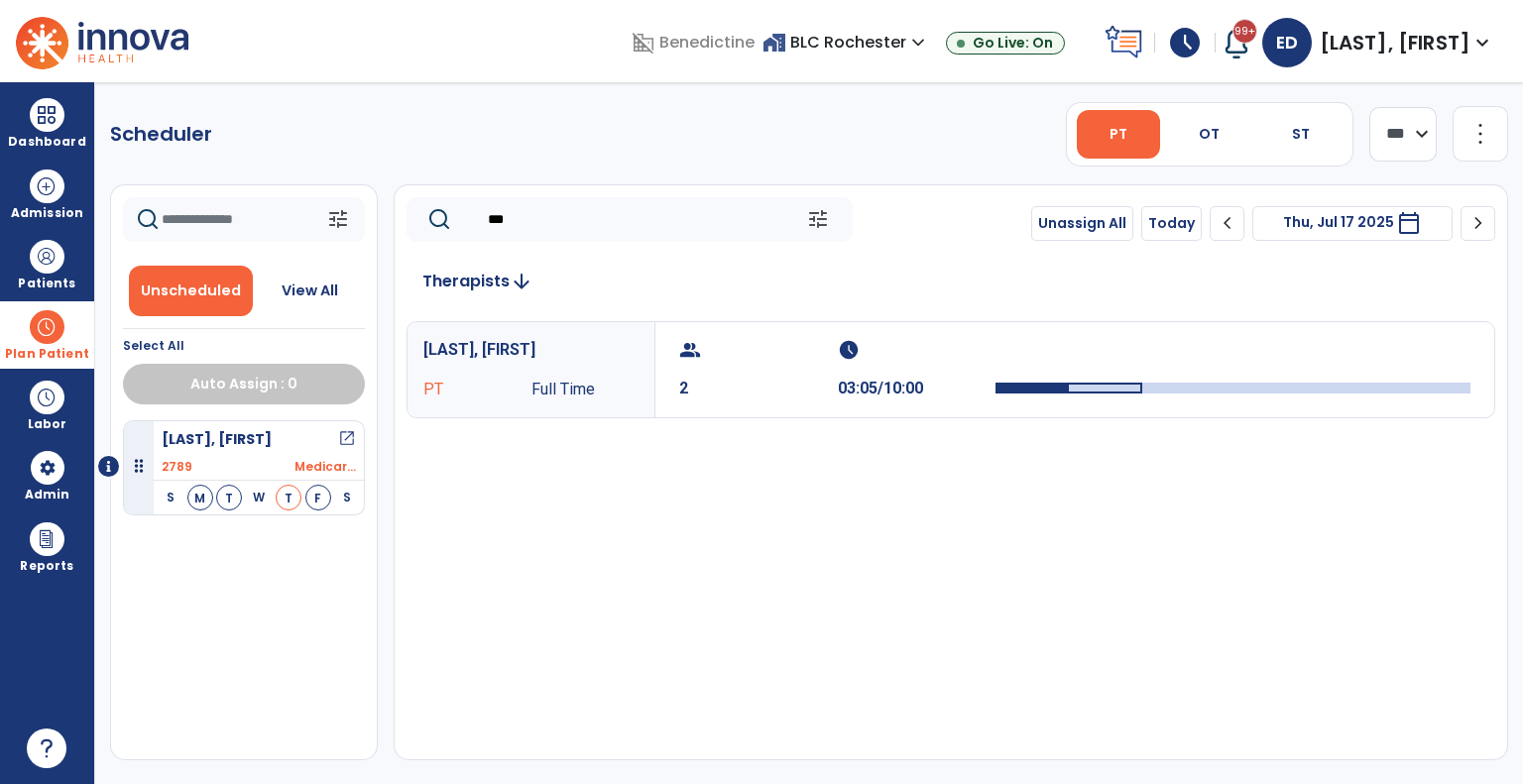 click on "chevron_left" 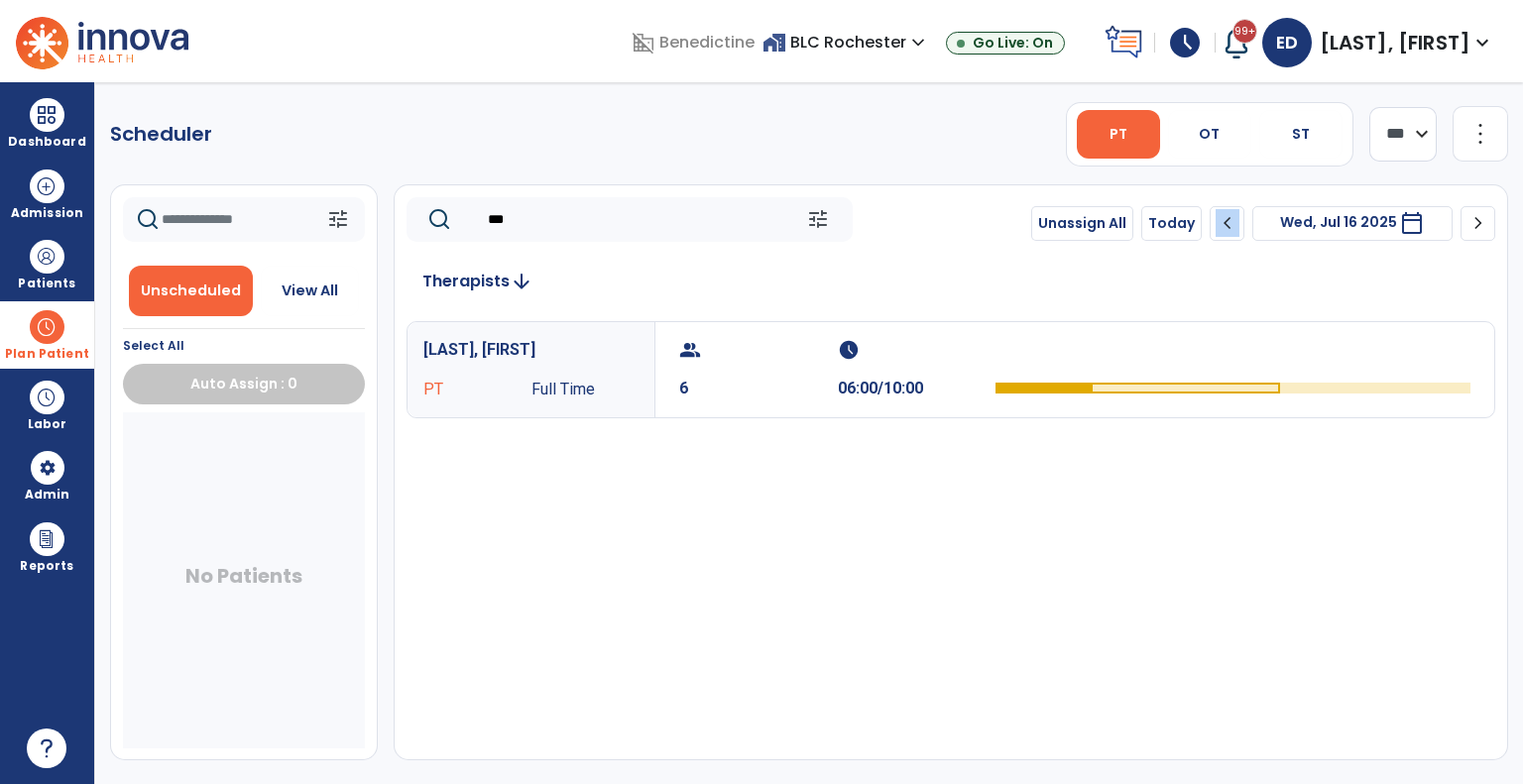 click on "chevron_left" 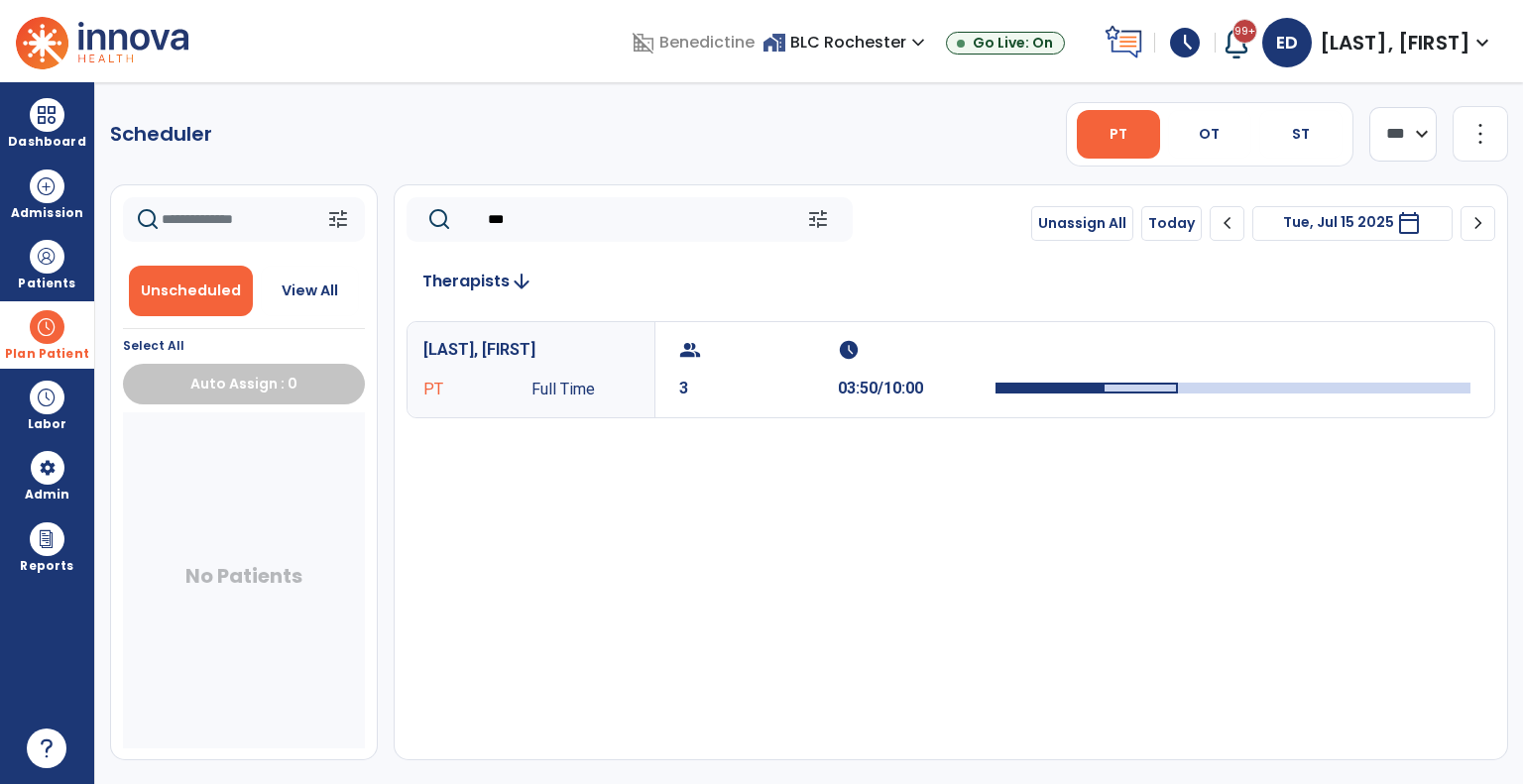 drag, startPoint x: 520, startPoint y: 220, endPoint x: 455, endPoint y: 217, distance: 65.06919 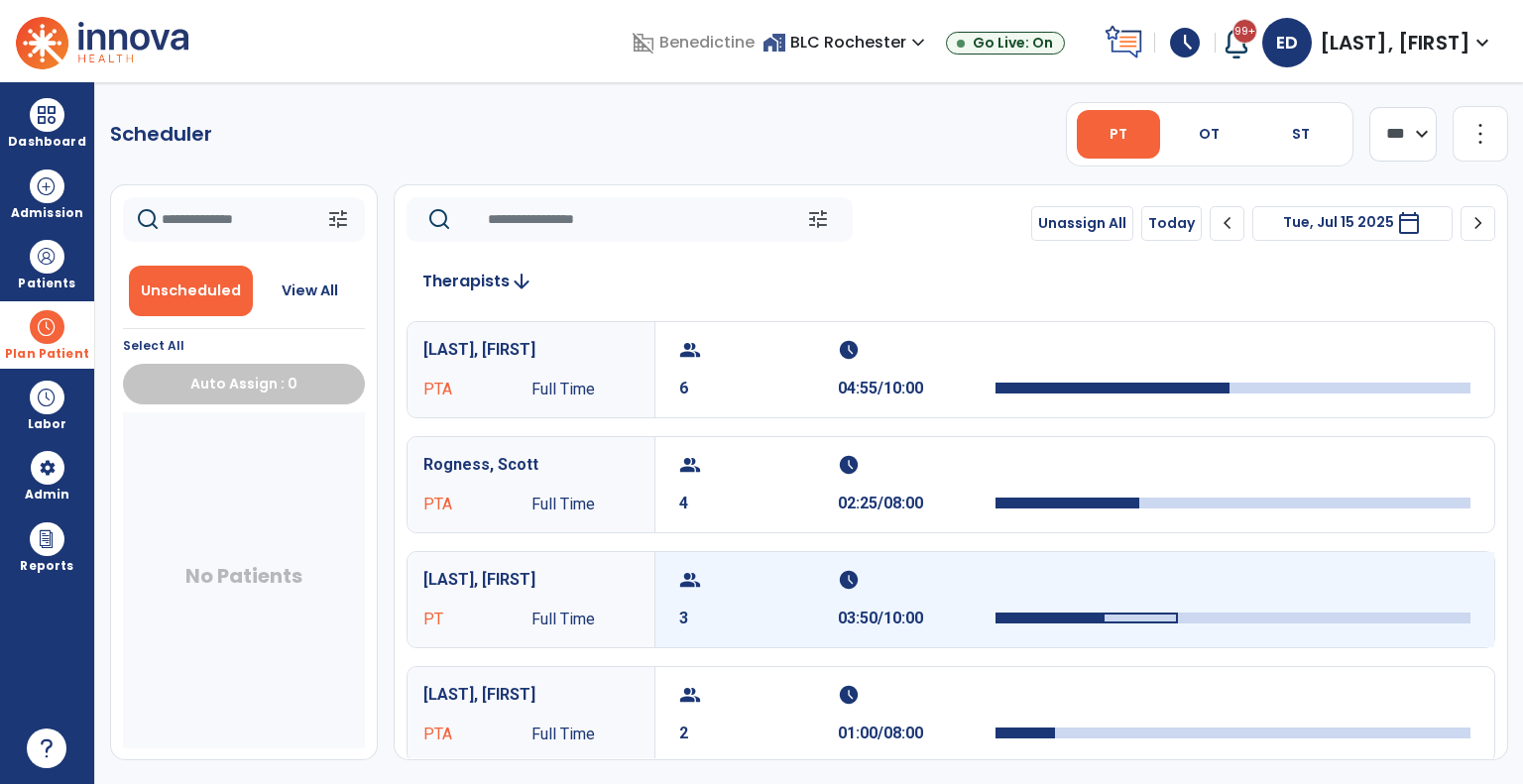 type 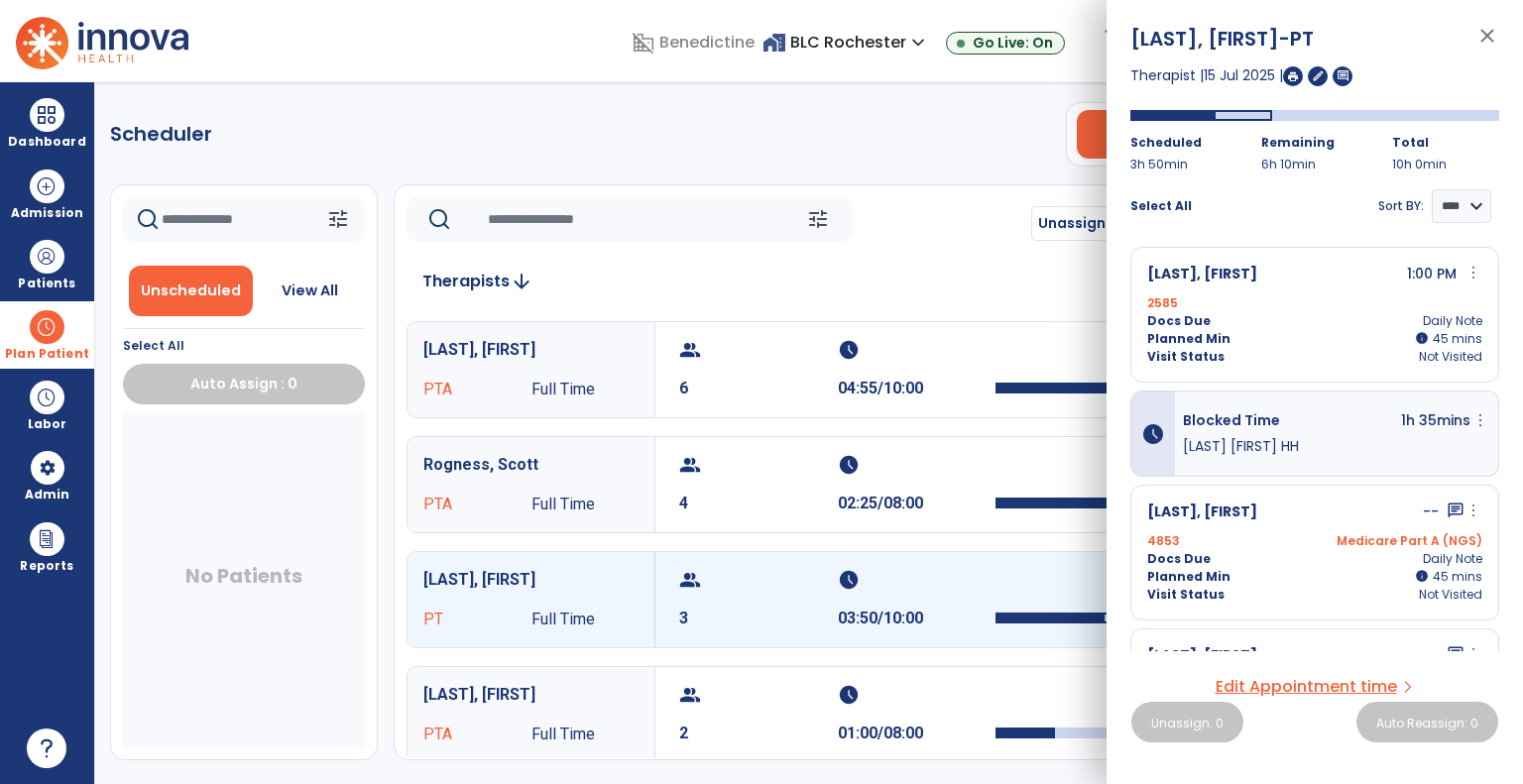 click on "close" at bounding box center (1487, 45) 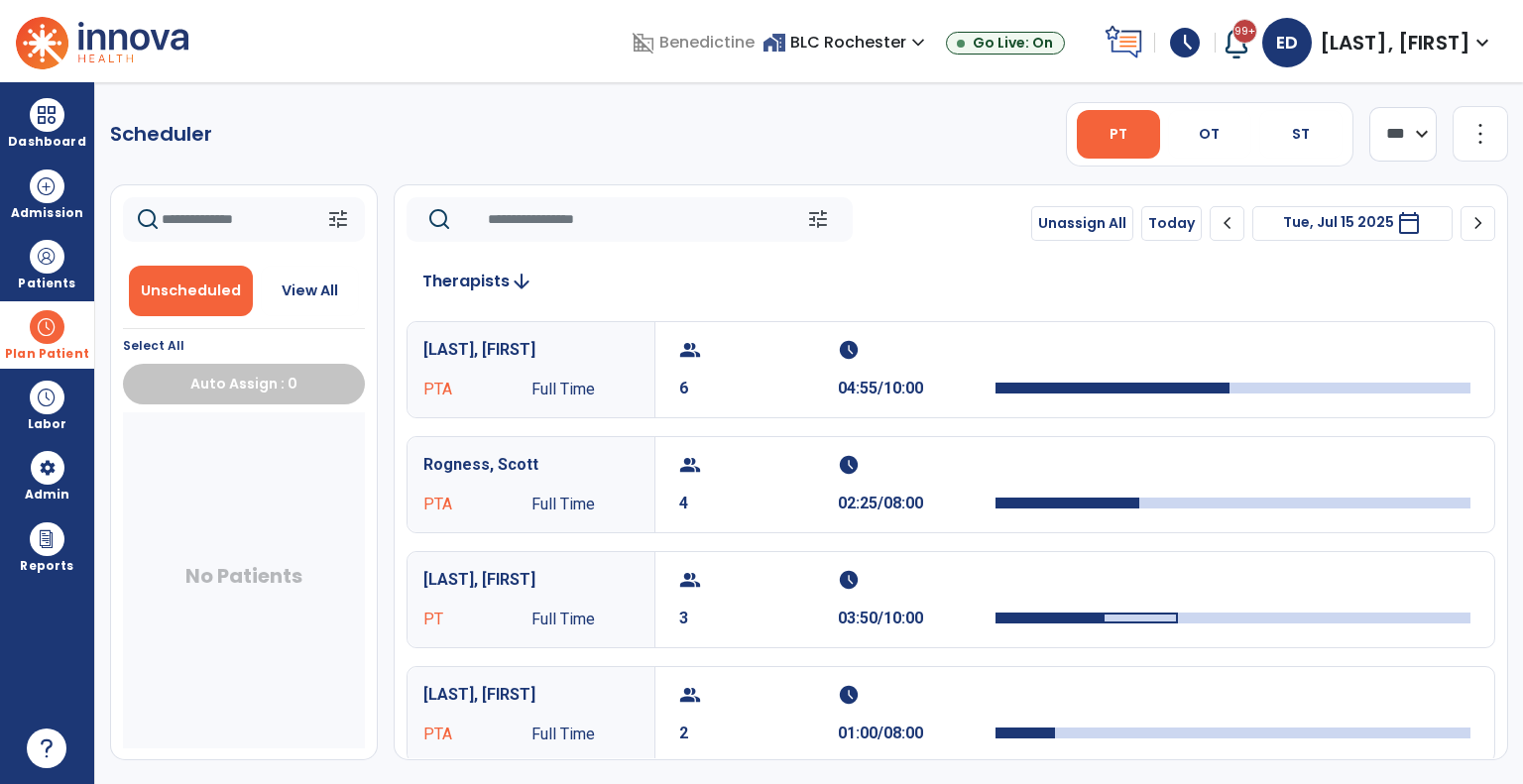 drag, startPoint x: 295, startPoint y: 288, endPoint x: 258, endPoint y: 228, distance: 70.491134 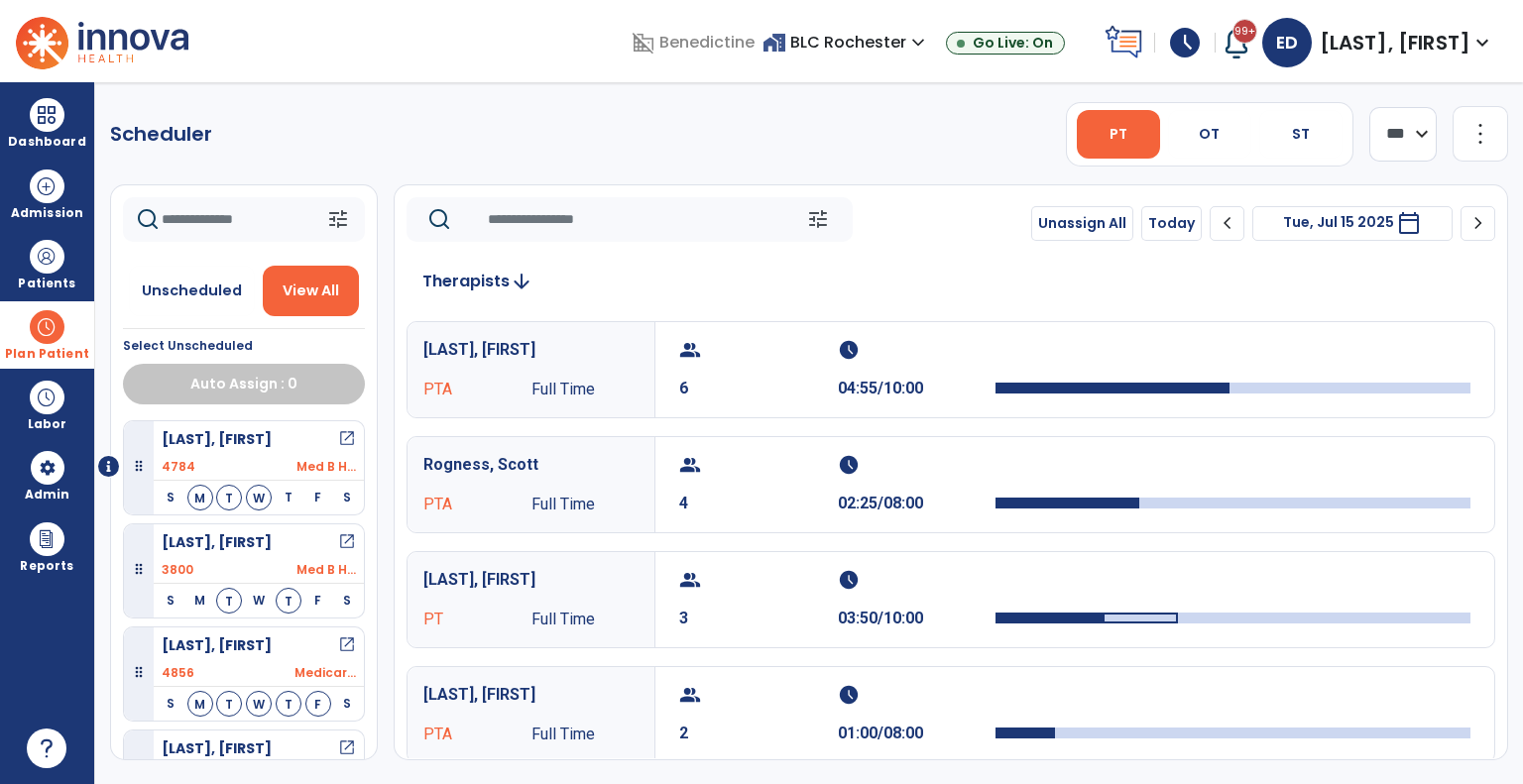 click 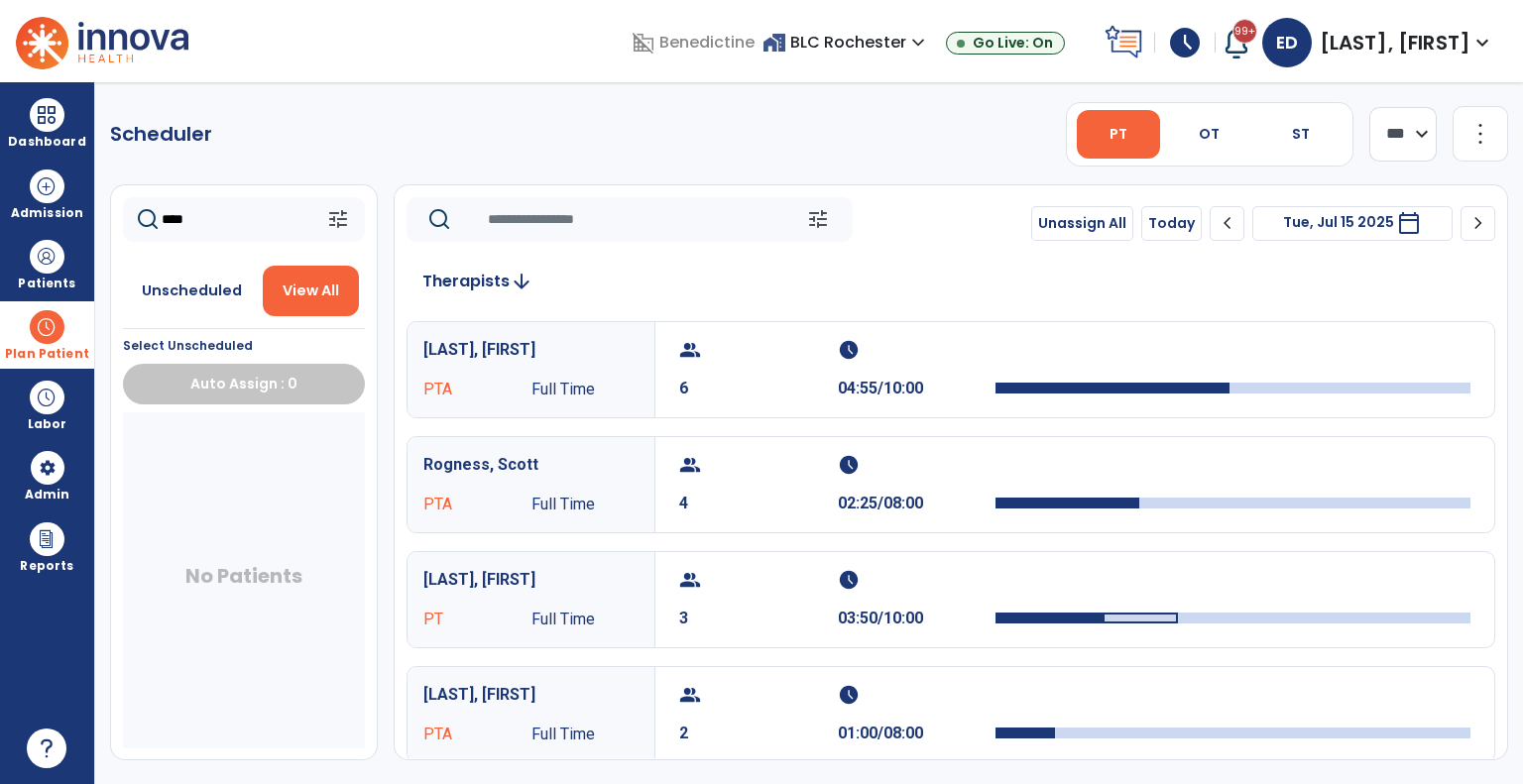 type on "****" 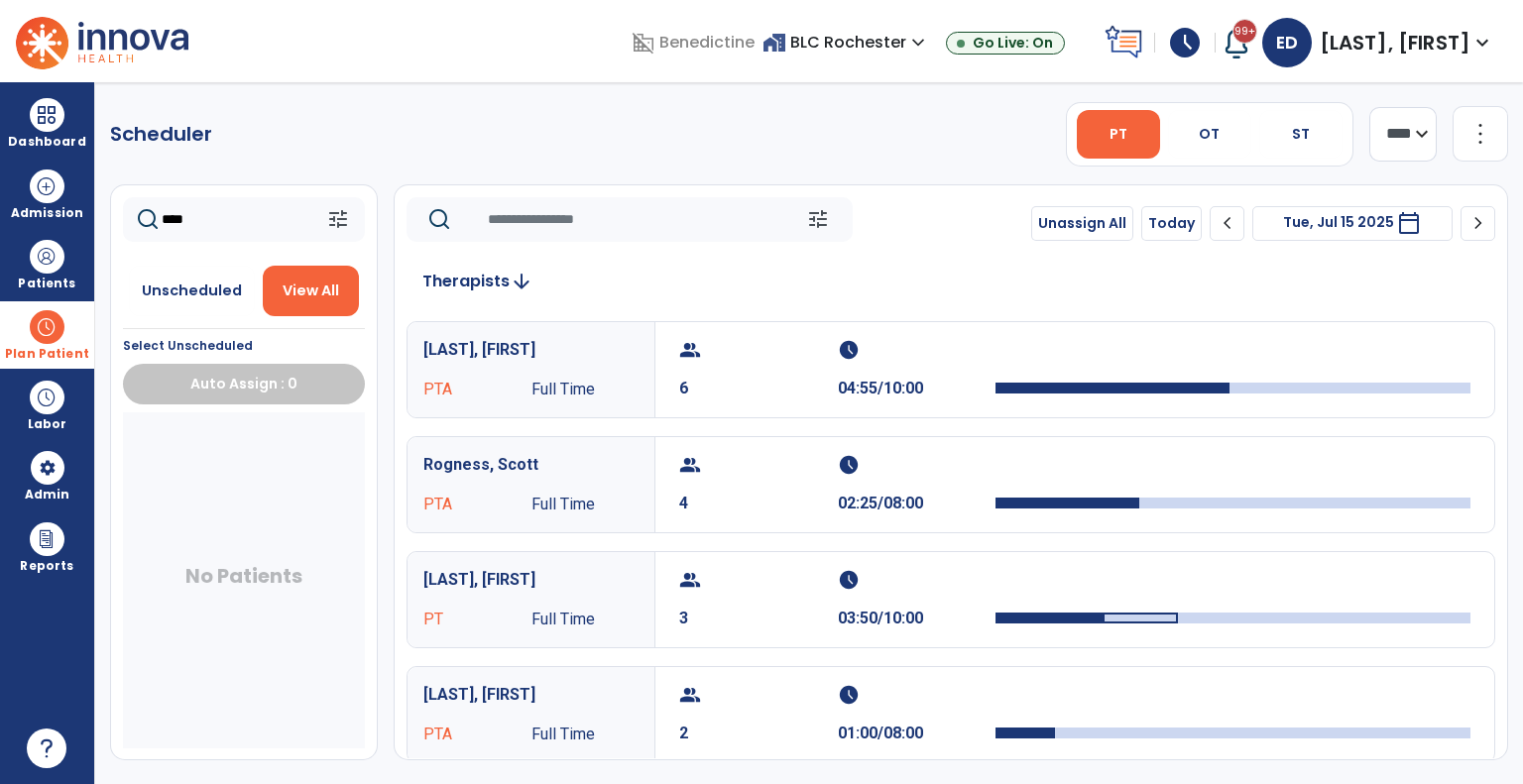 click on "**** ***" 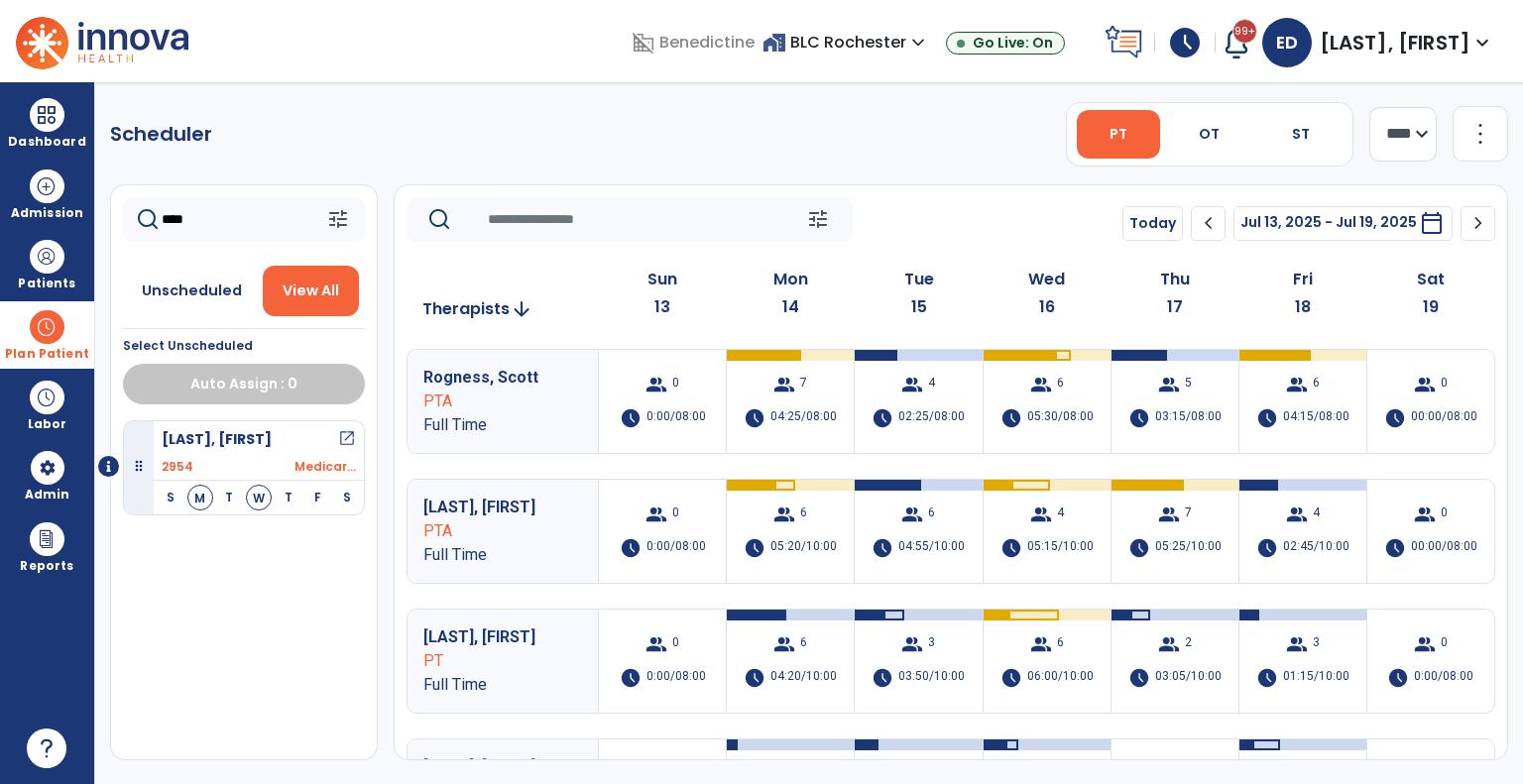 click on "open_in_new" at bounding box center (347, 439) 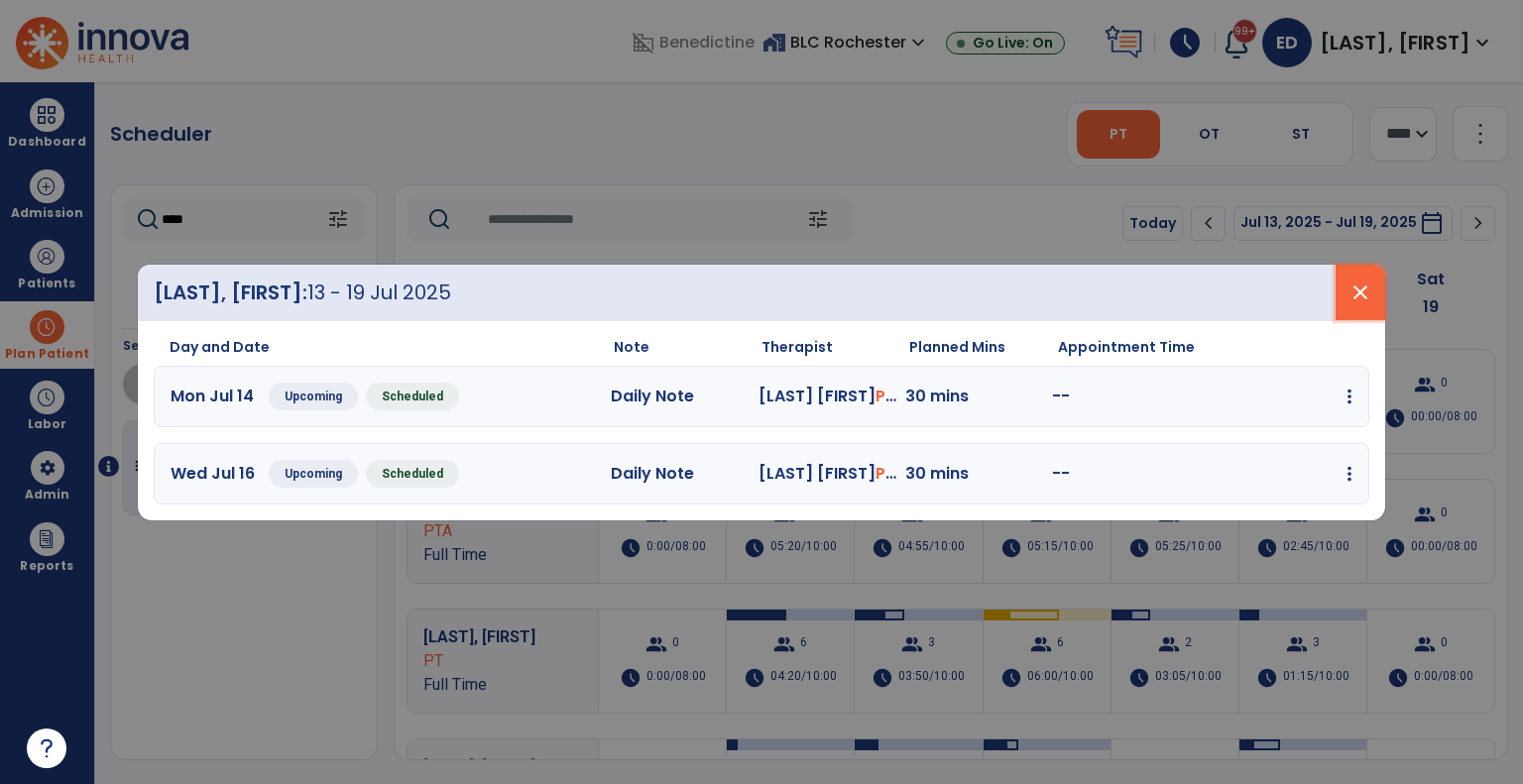 click on "close" at bounding box center [1360, 292] 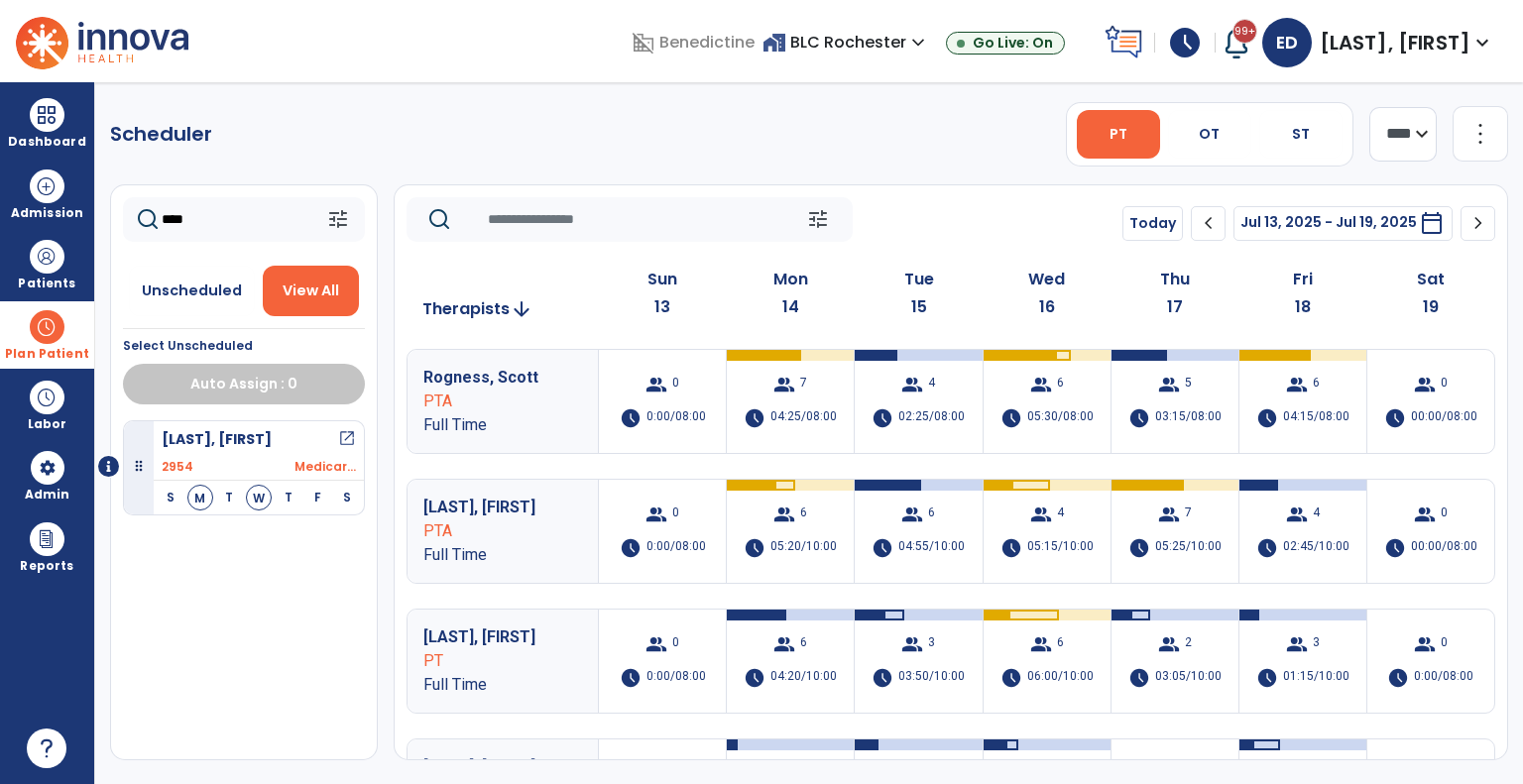 click on "**** ***" 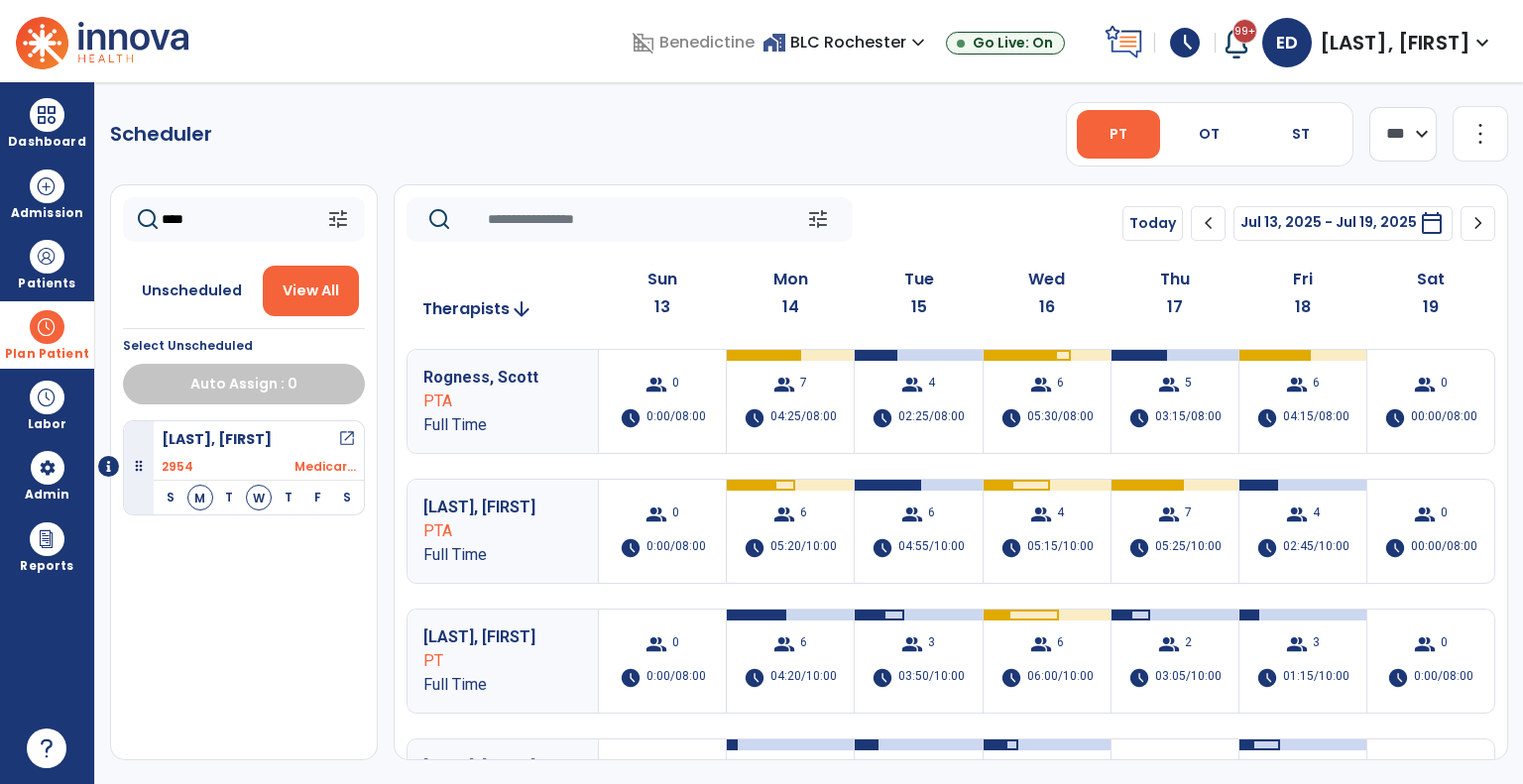 click on "**** ***" 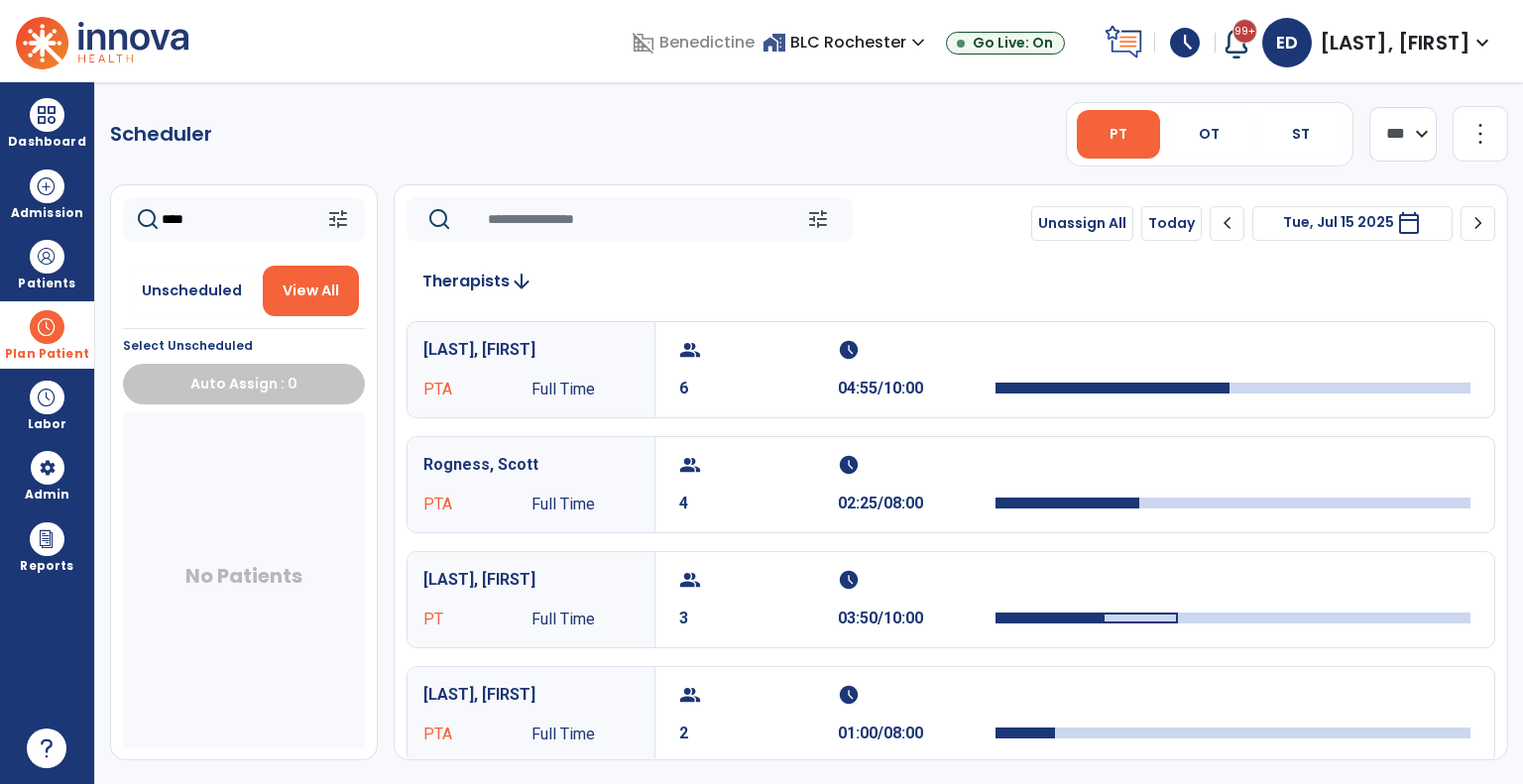click on "chevron_left" 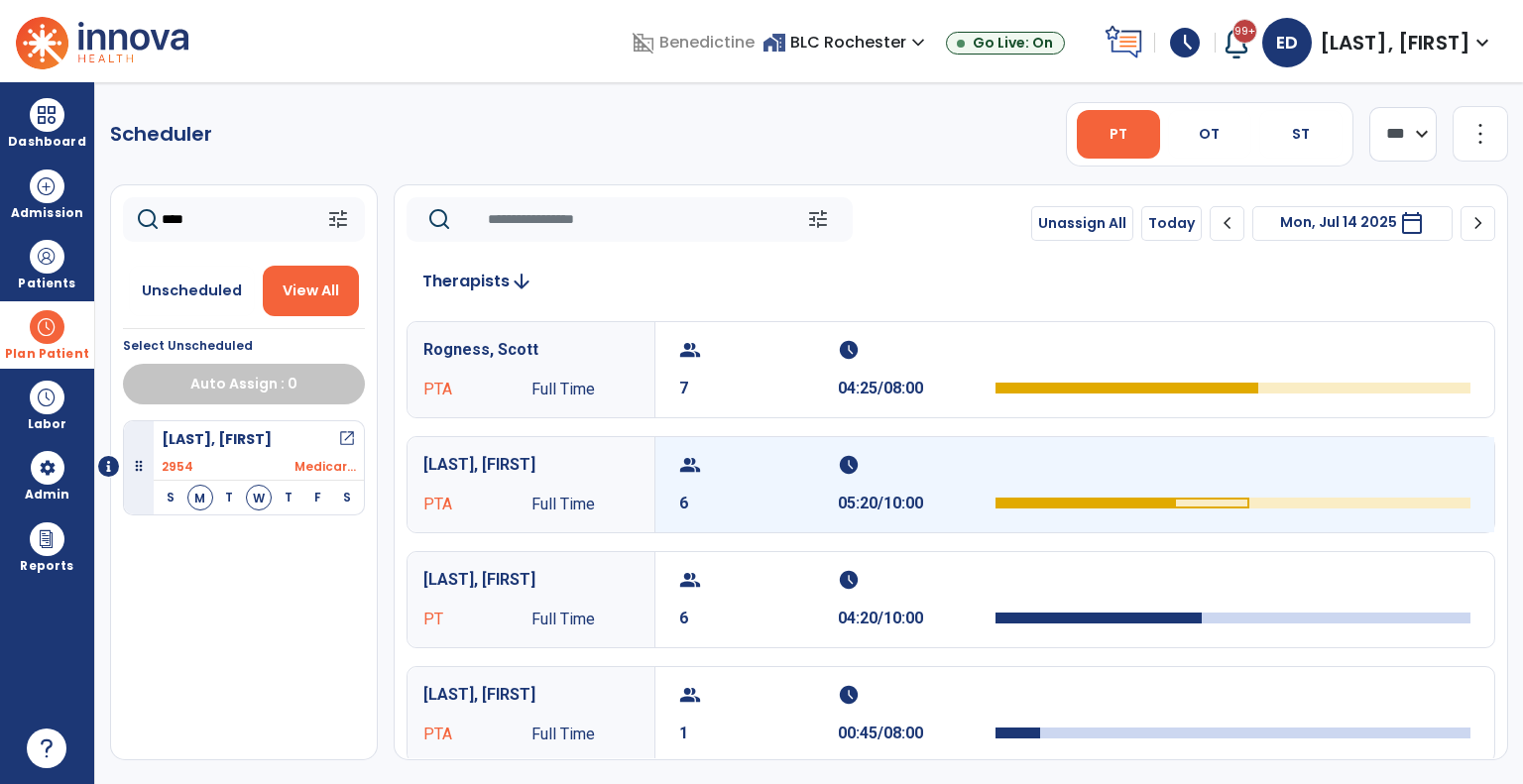 click on "6" at bounding box center [759, 504] 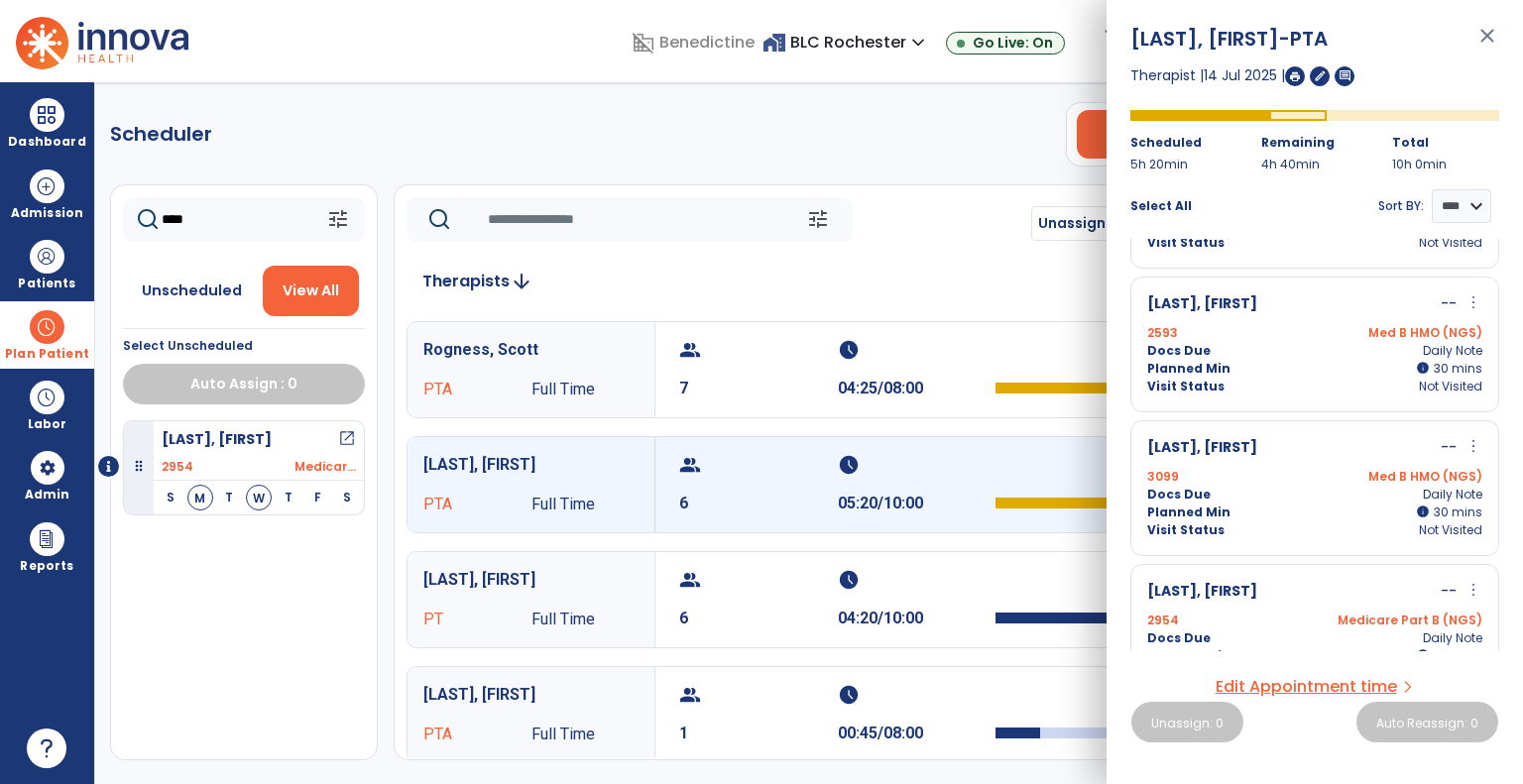 scroll, scrollTop: 539, scrollLeft: 0, axis: vertical 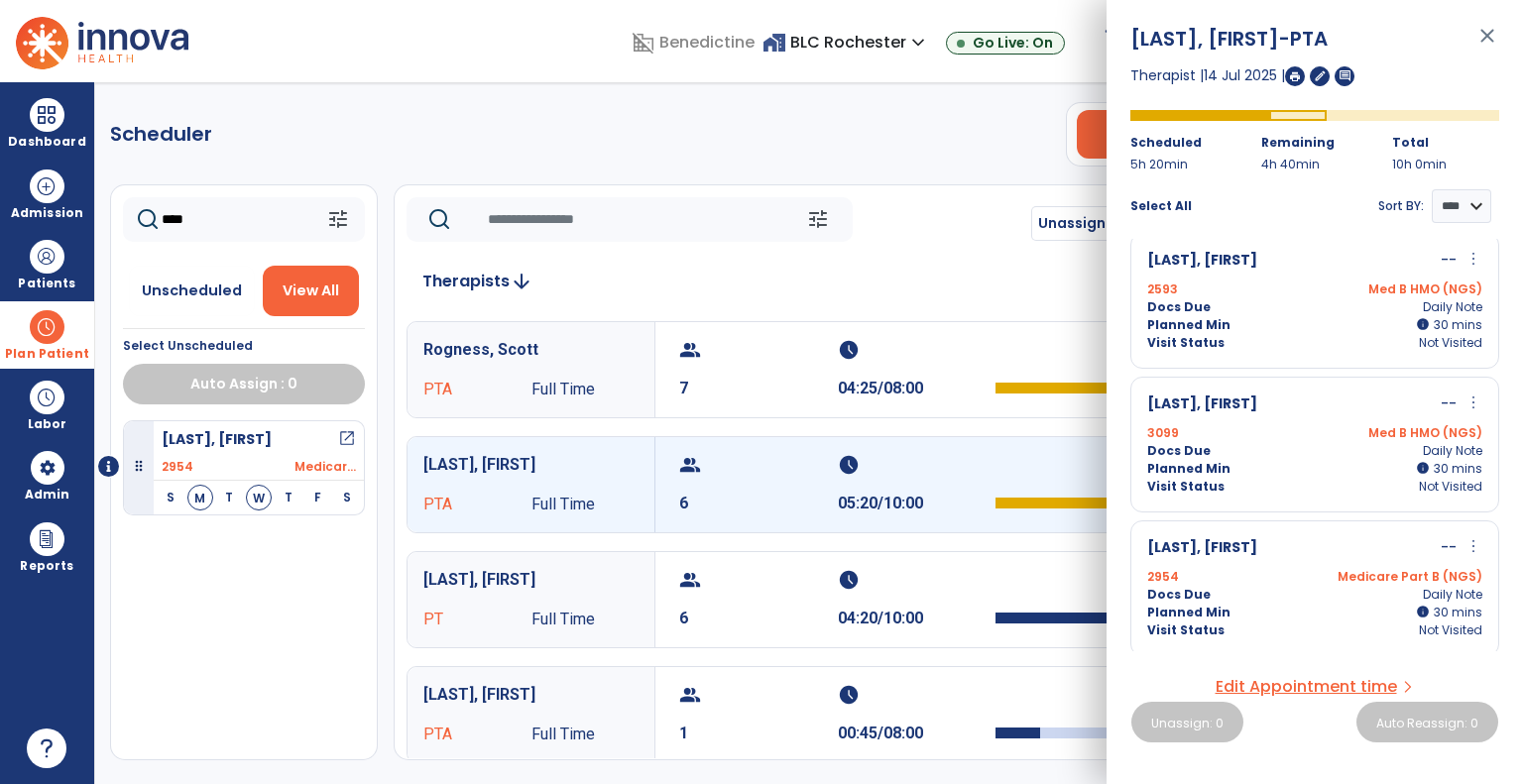 click on "Docs Due Daily Note" at bounding box center (1315, 595) 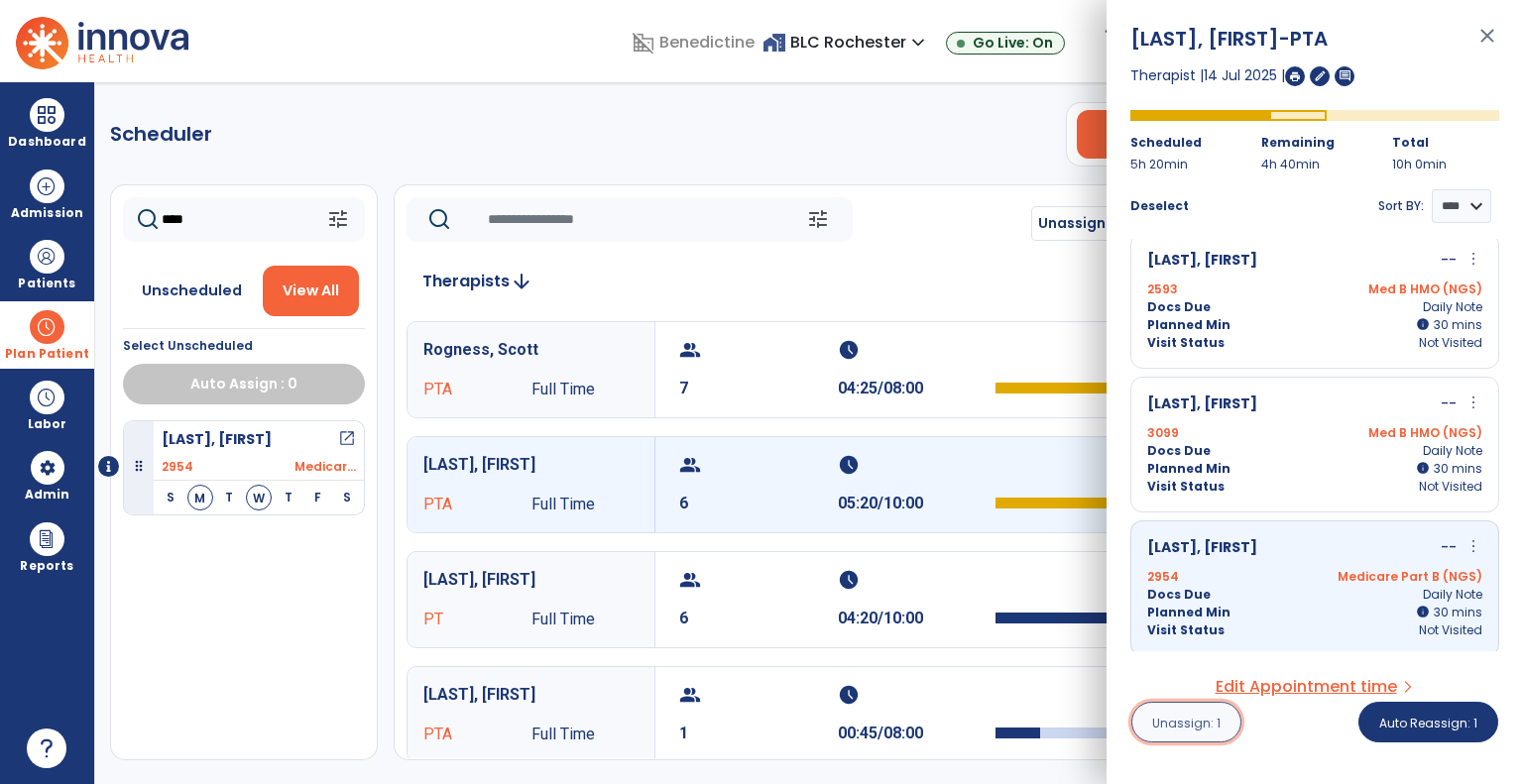 click on "Unassign: 1" at bounding box center [1186, 722] 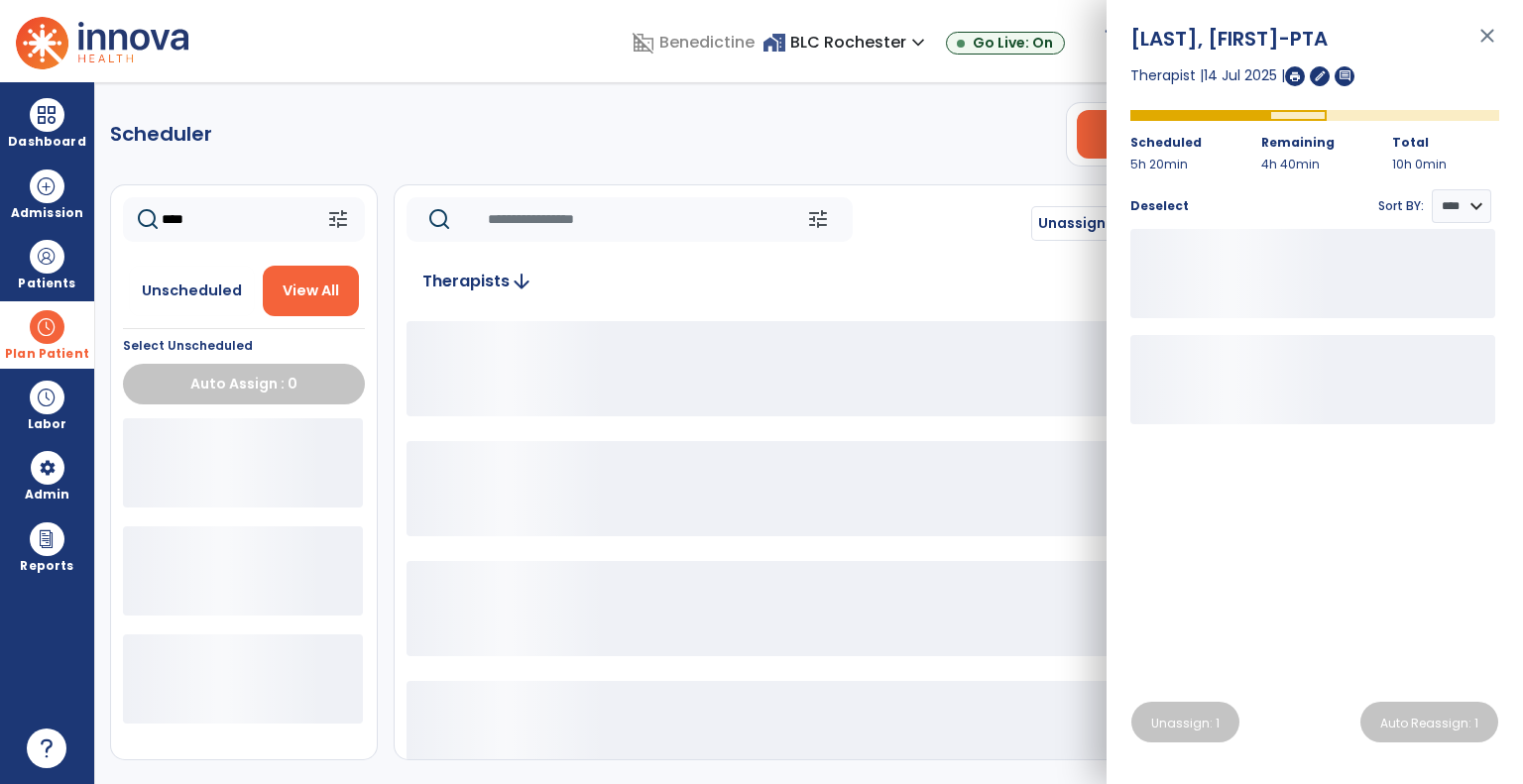 drag, startPoint x: 222, startPoint y: 221, endPoint x: 158, endPoint y: 214, distance: 64.38167 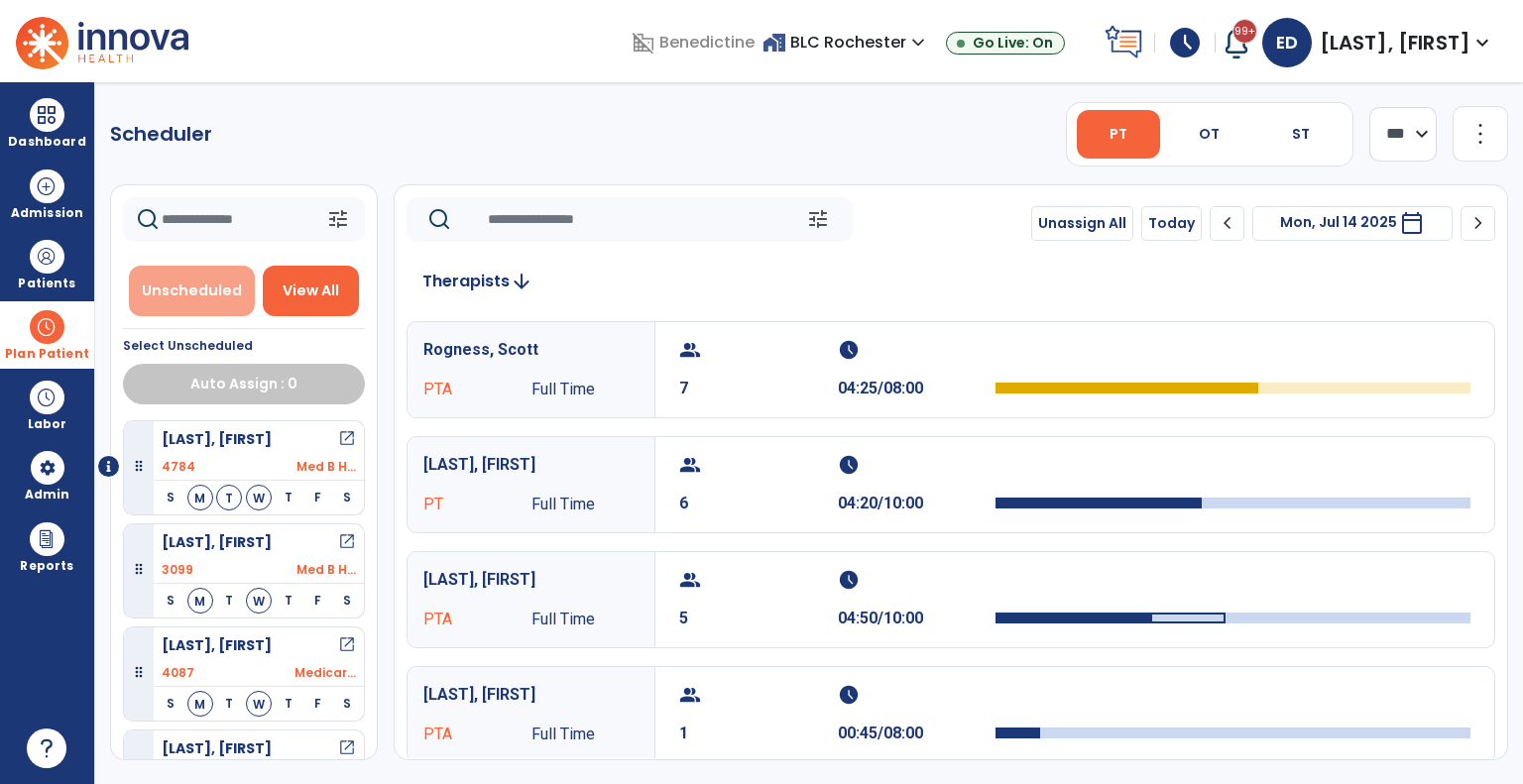 click on "Unscheduled" at bounding box center (191, 290) 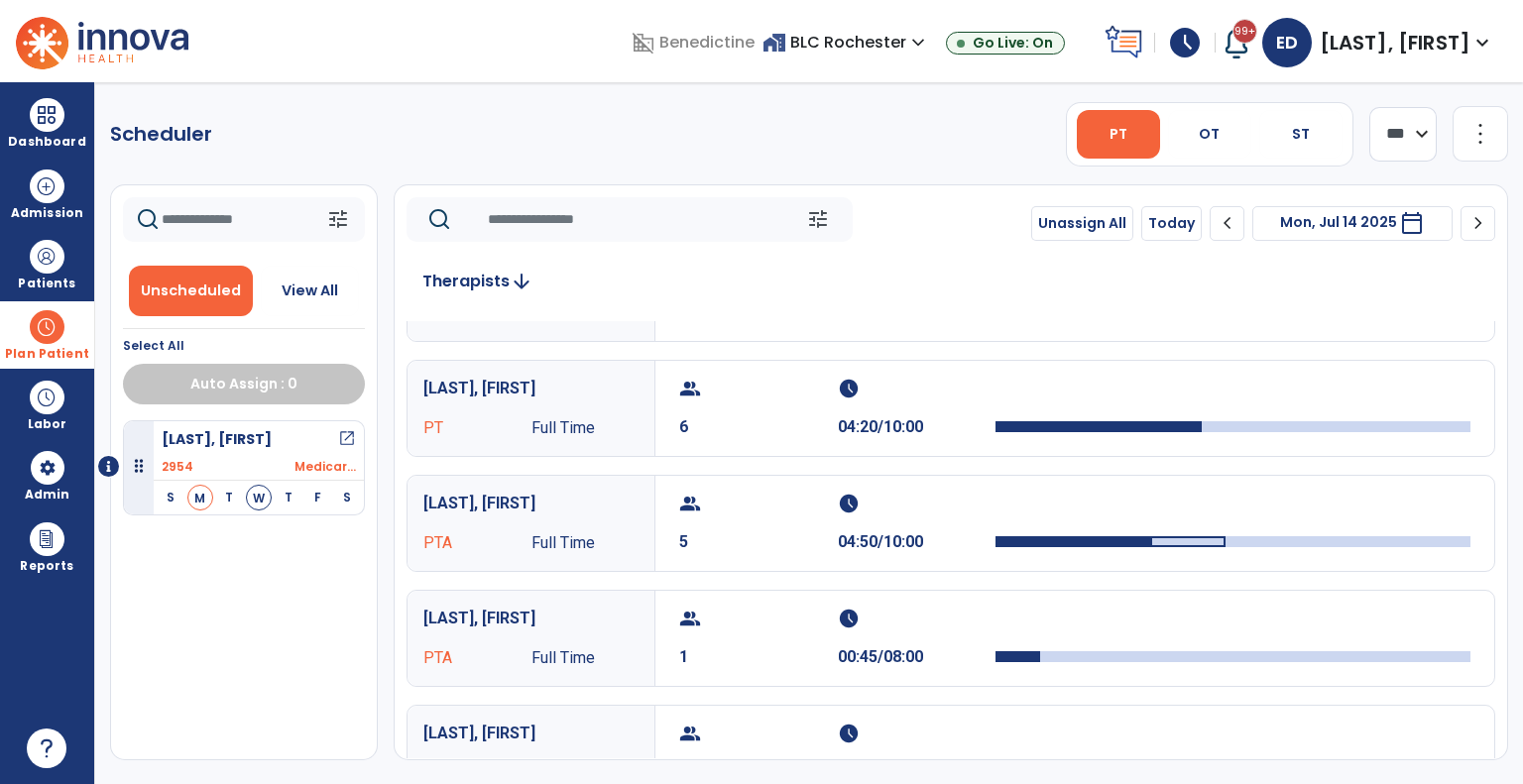 scroll, scrollTop: 0, scrollLeft: 0, axis: both 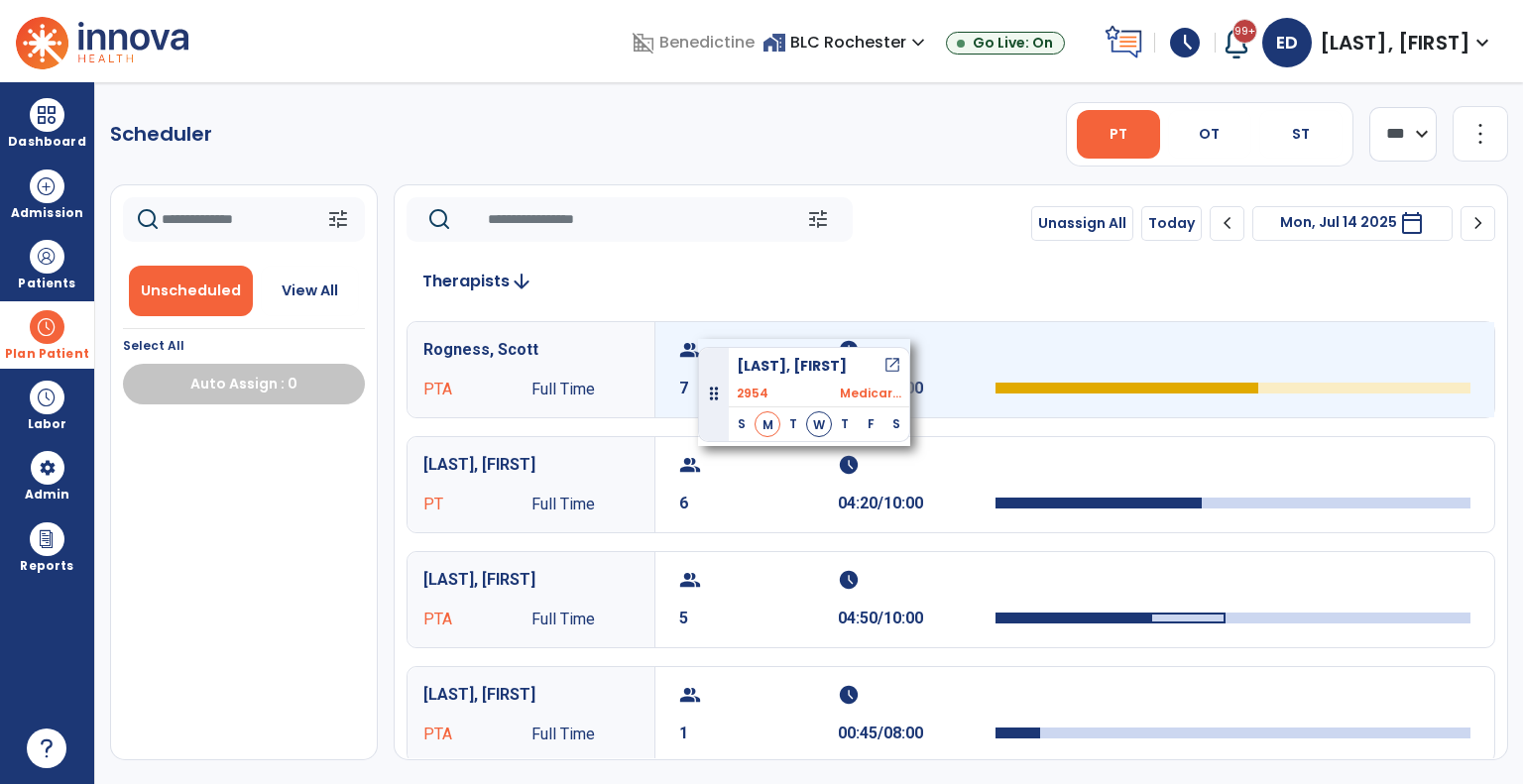 drag, startPoint x: 267, startPoint y: 451, endPoint x: 698, endPoint y: 338, distance: 445.56705 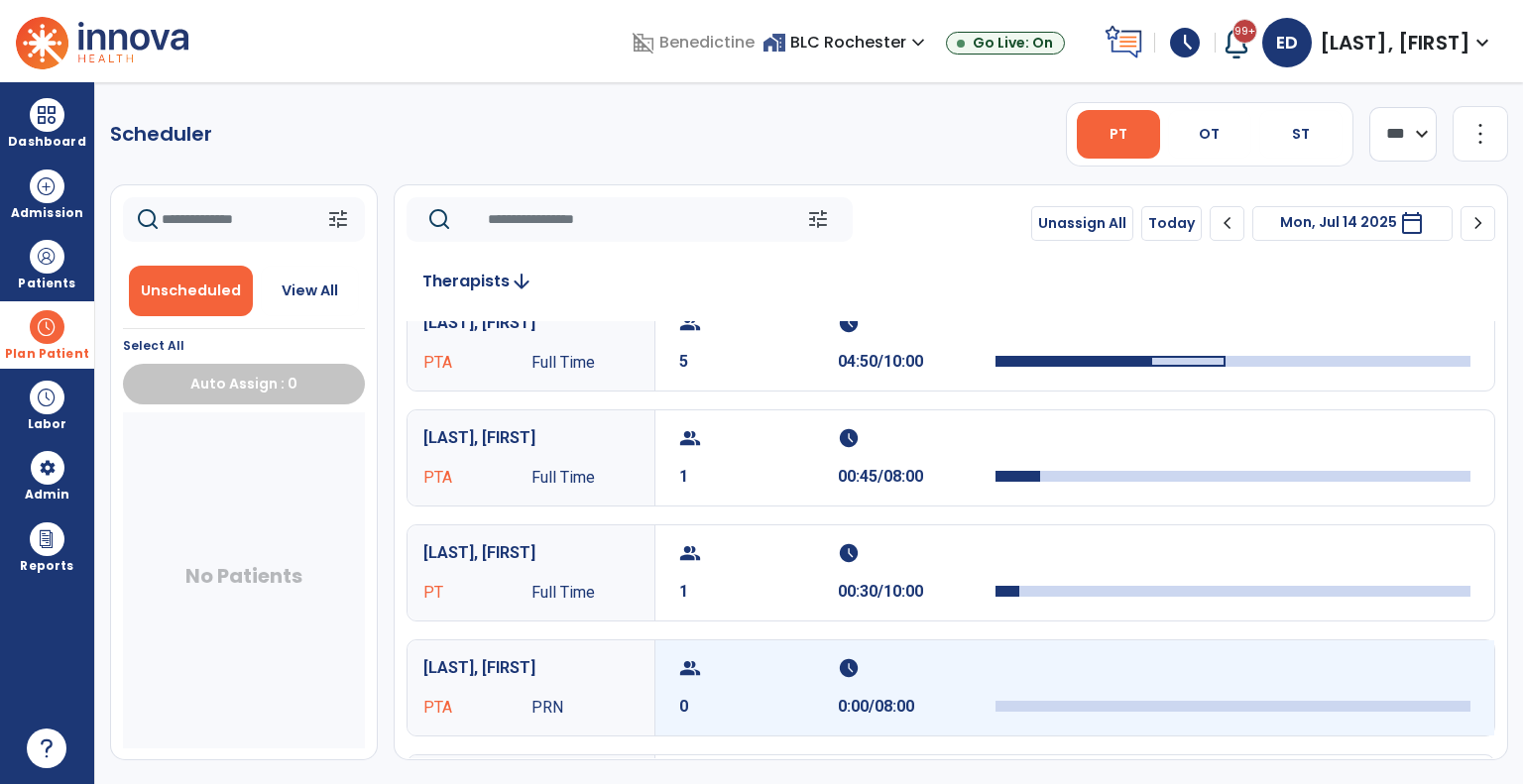 scroll, scrollTop: 297, scrollLeft: 0, axis: vertical 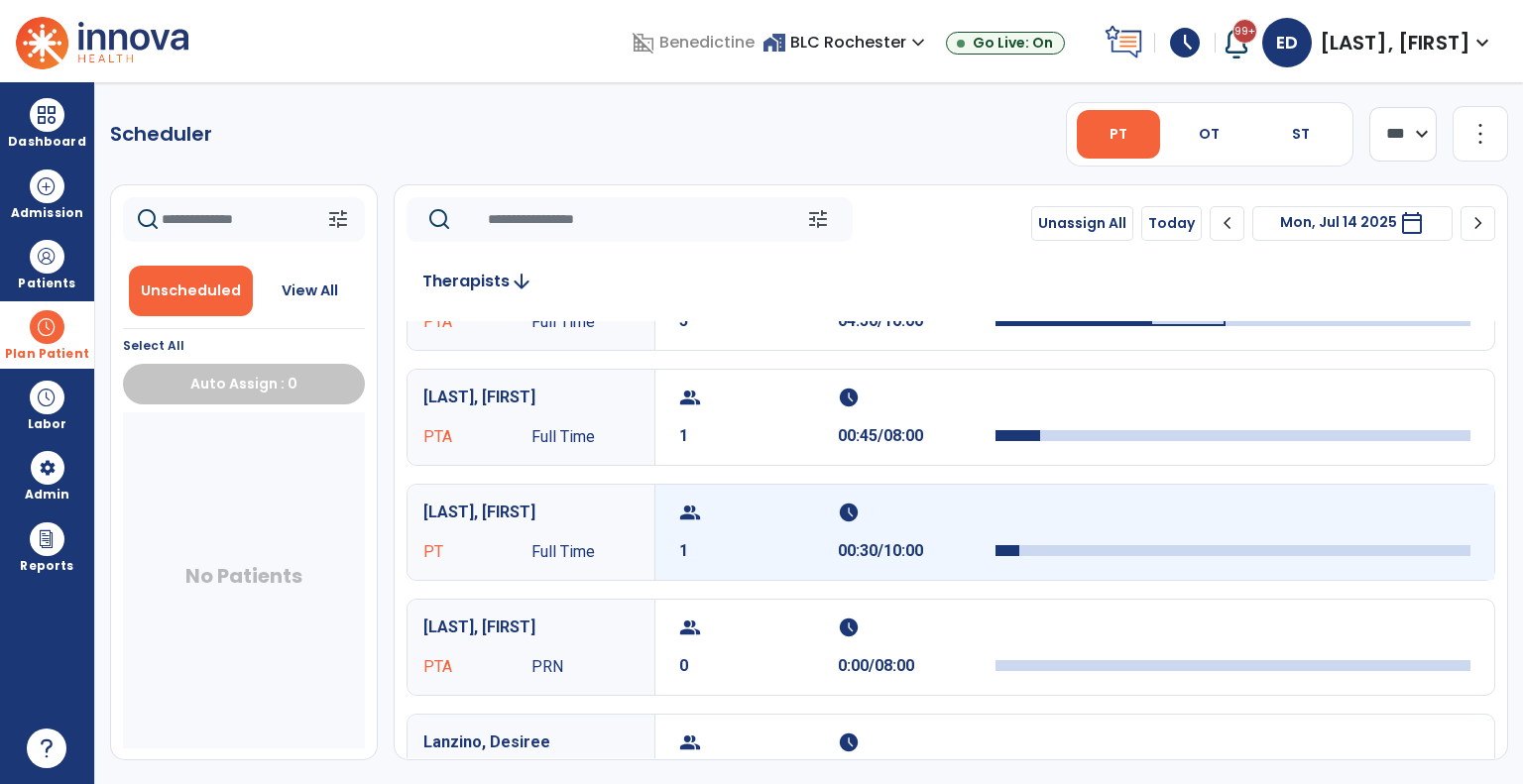click on "1" at bounding box center (759, 551) 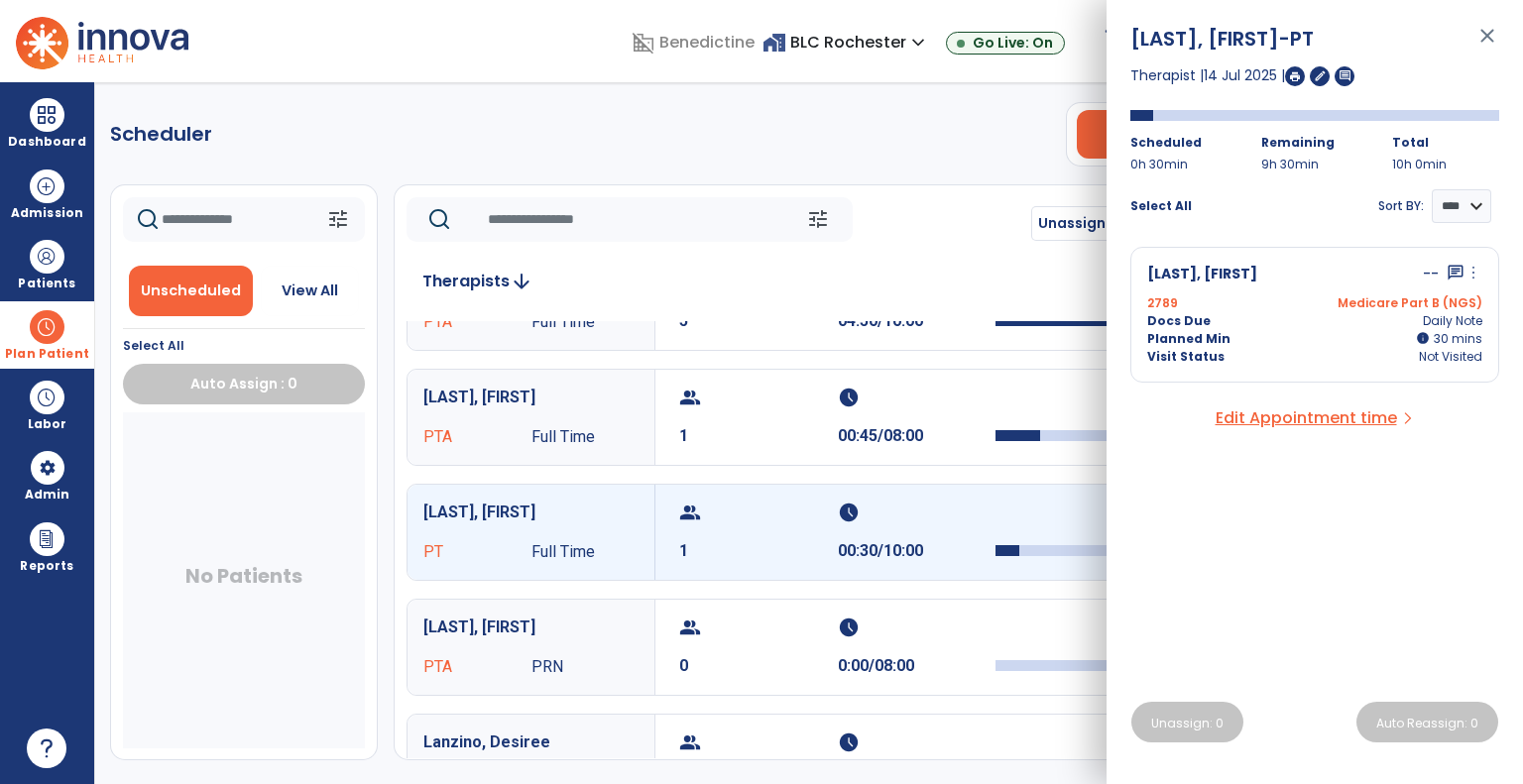 click on "close" at bounding box center [1487, 45] 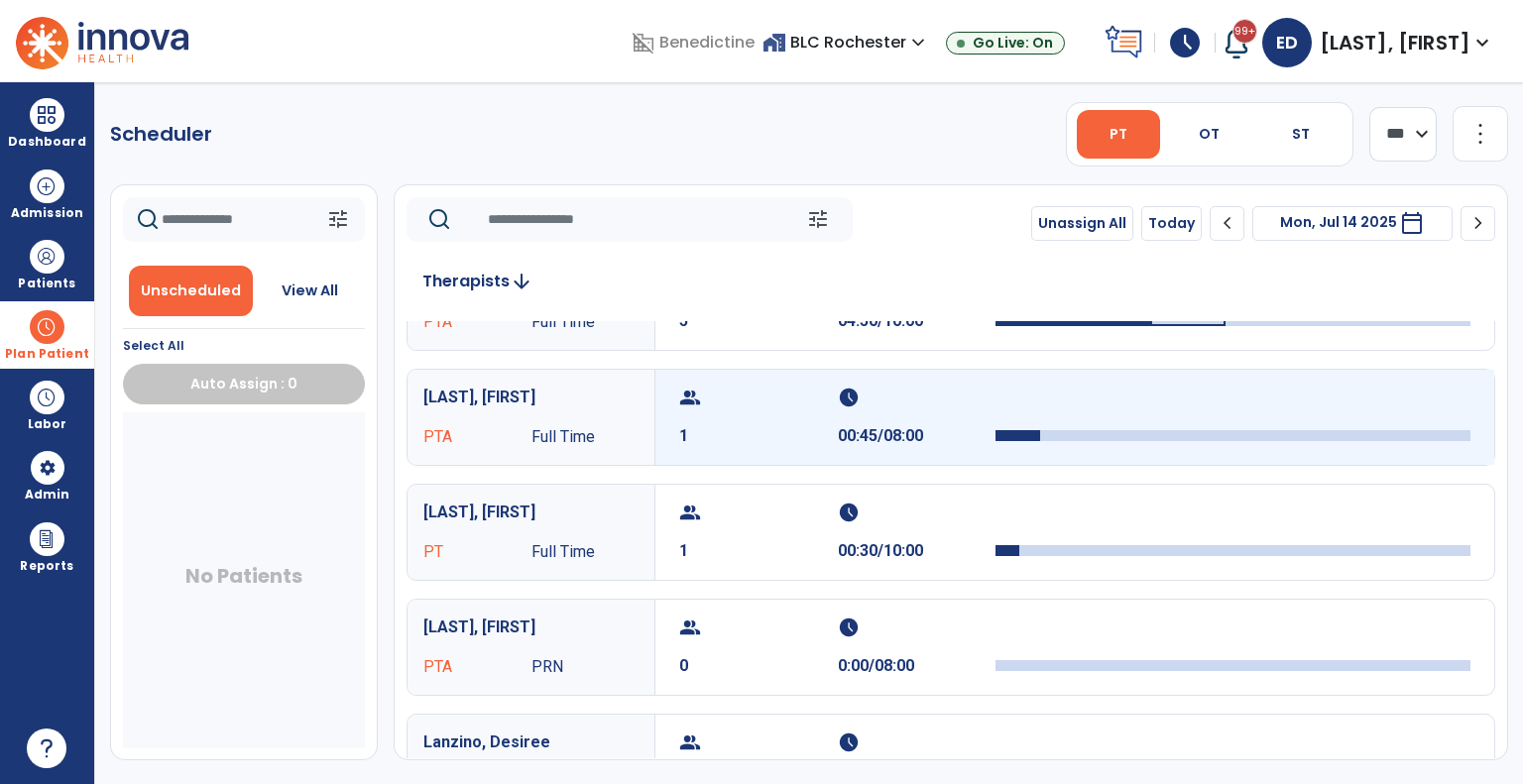 click on "00:45/08:00" at bounding box center (917, 436) 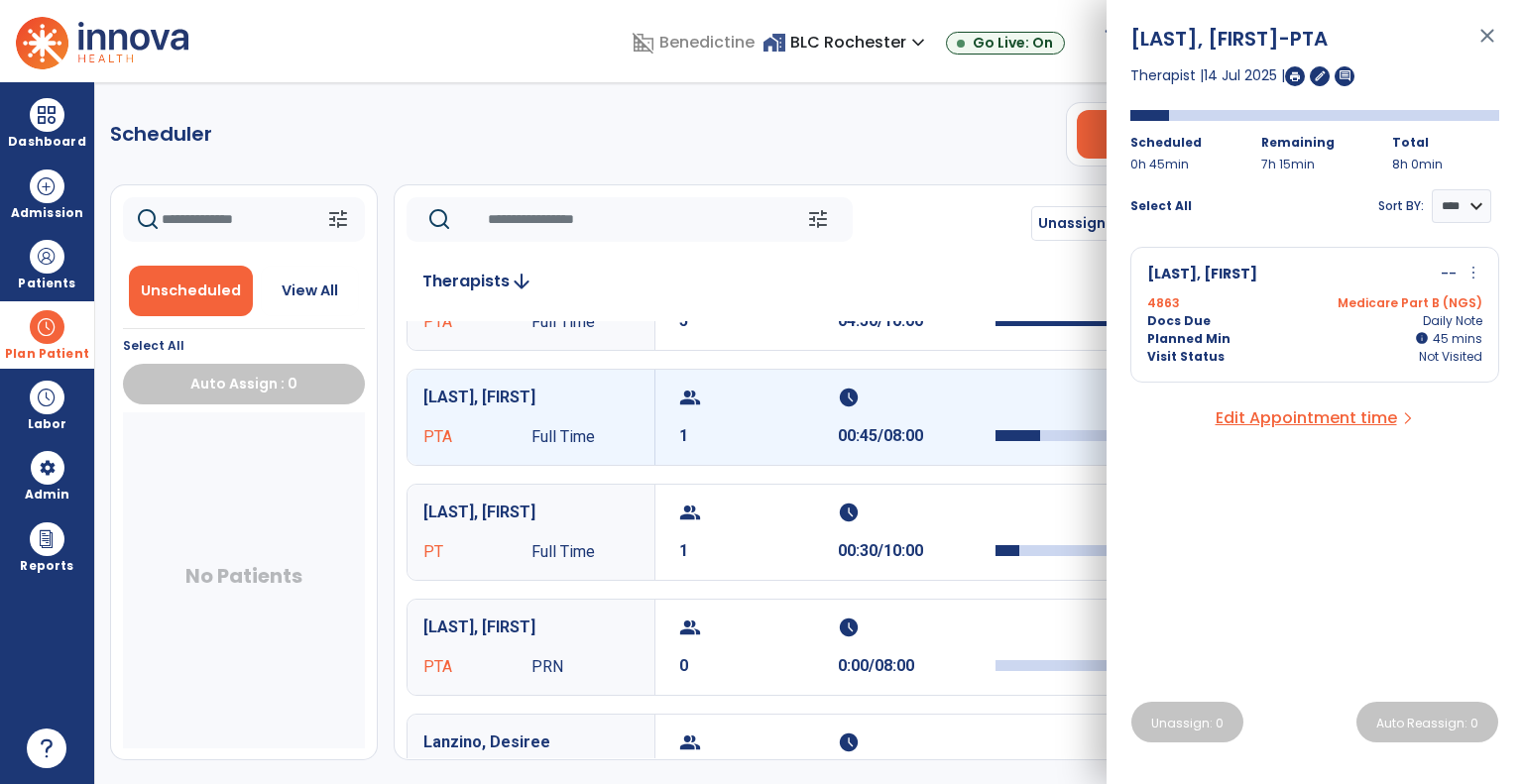 click on "4863 Medicare Part B (NGS)" at bounding box center (1315, 303) 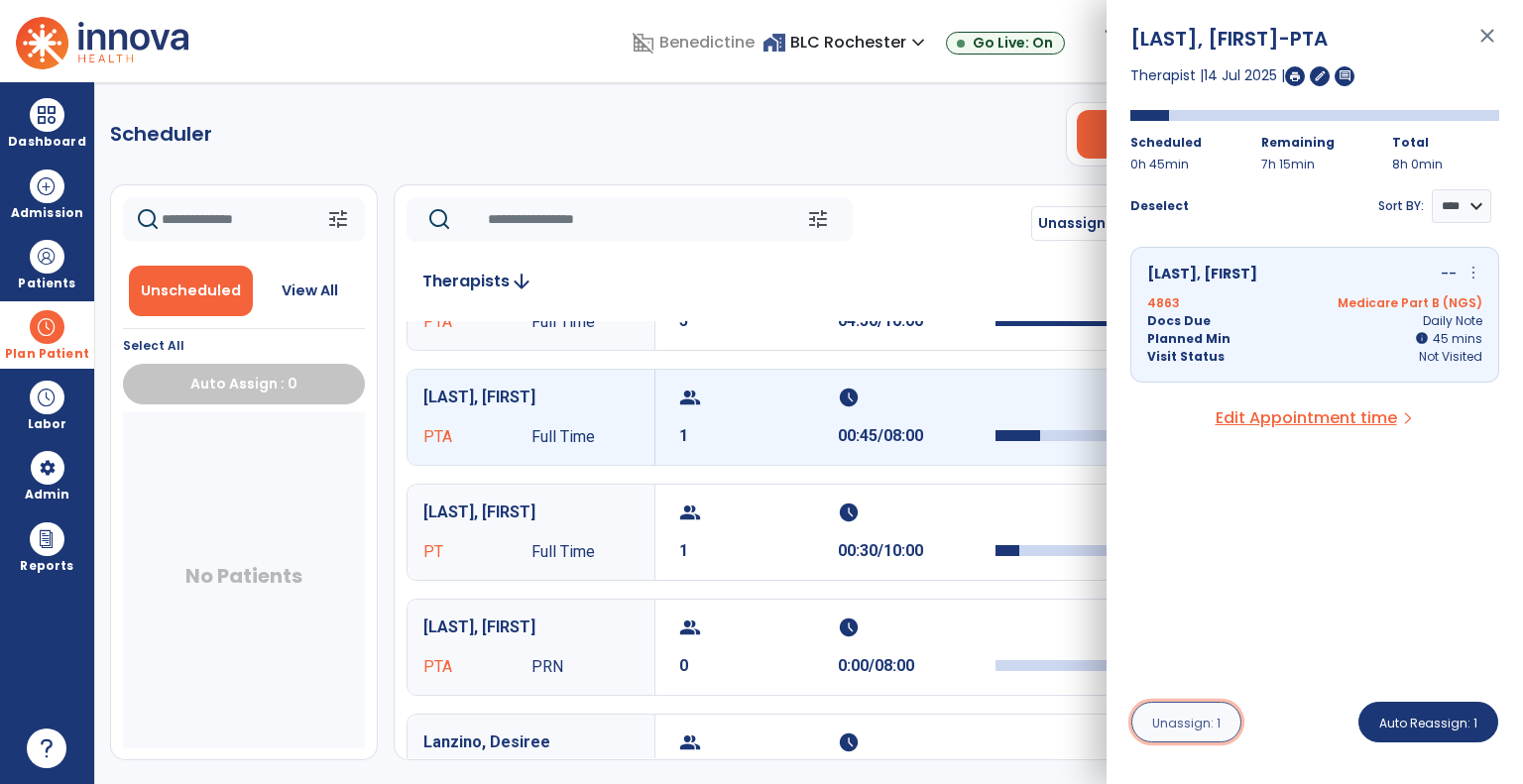 click on "Unassign: 1" at bounding box center [1186, 722] 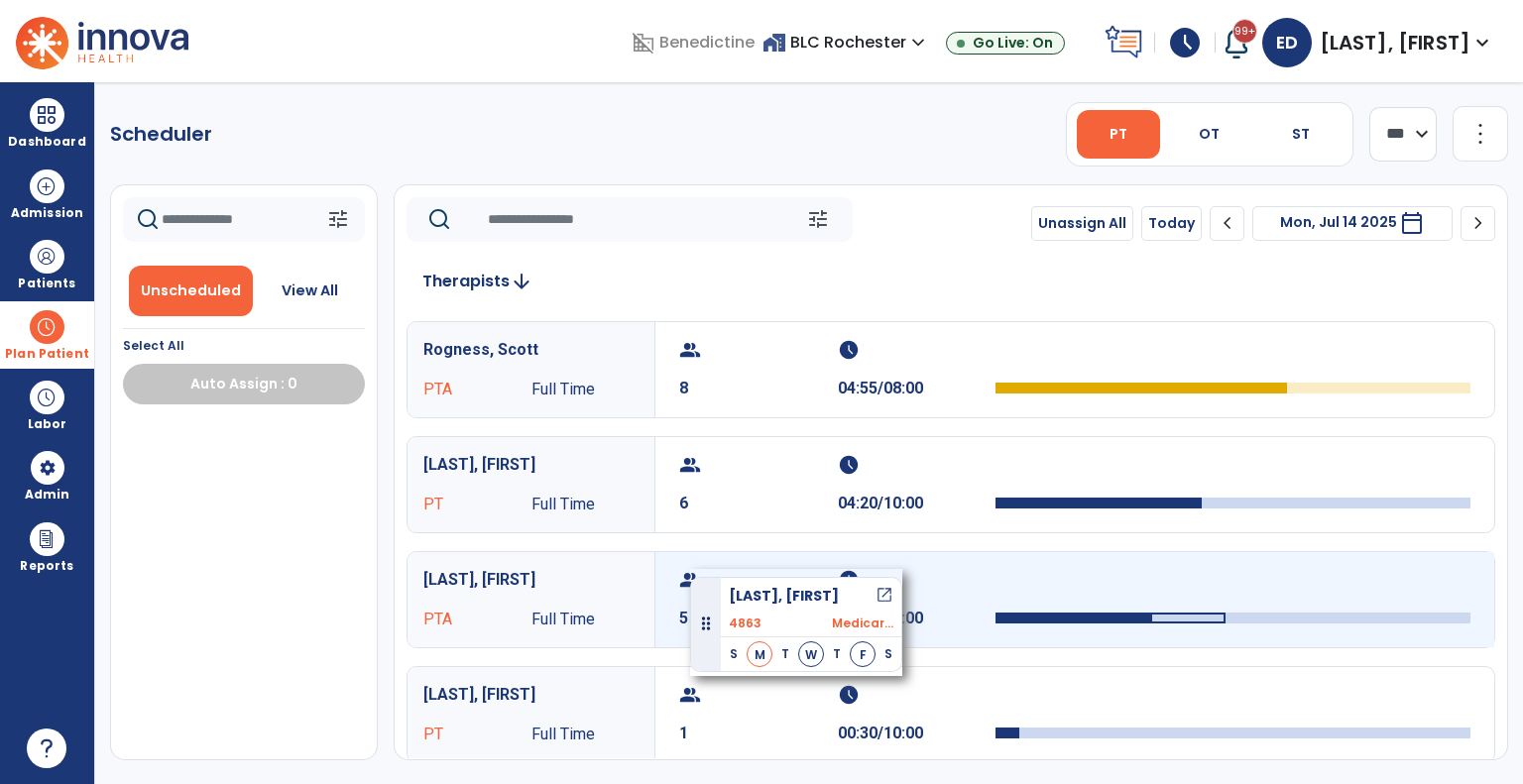 drag, startPoint x: 198, startPoint y: 463, endPoint x: 690, endPoint y: 569, distance: 503.2892 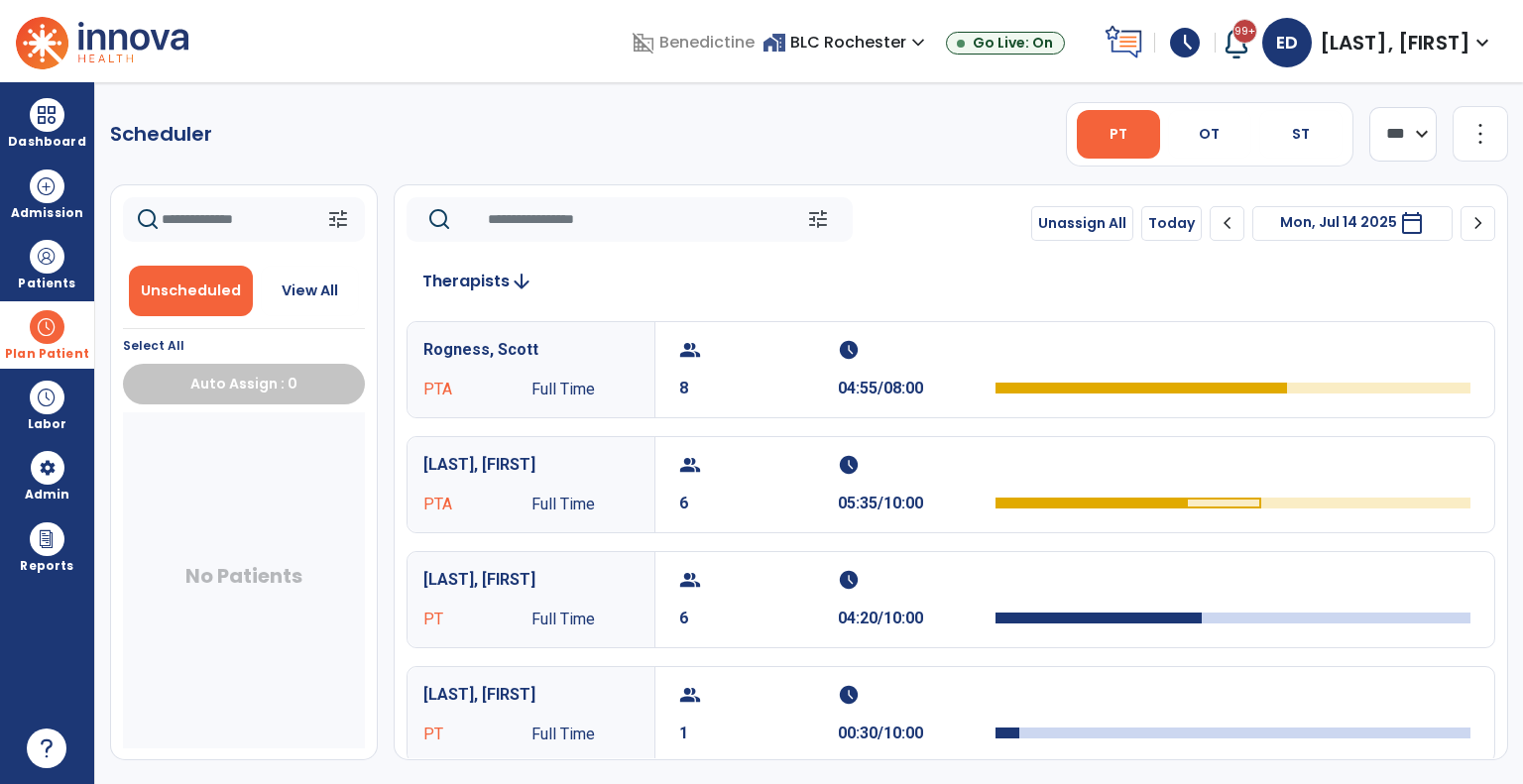 click on "chevron_right" 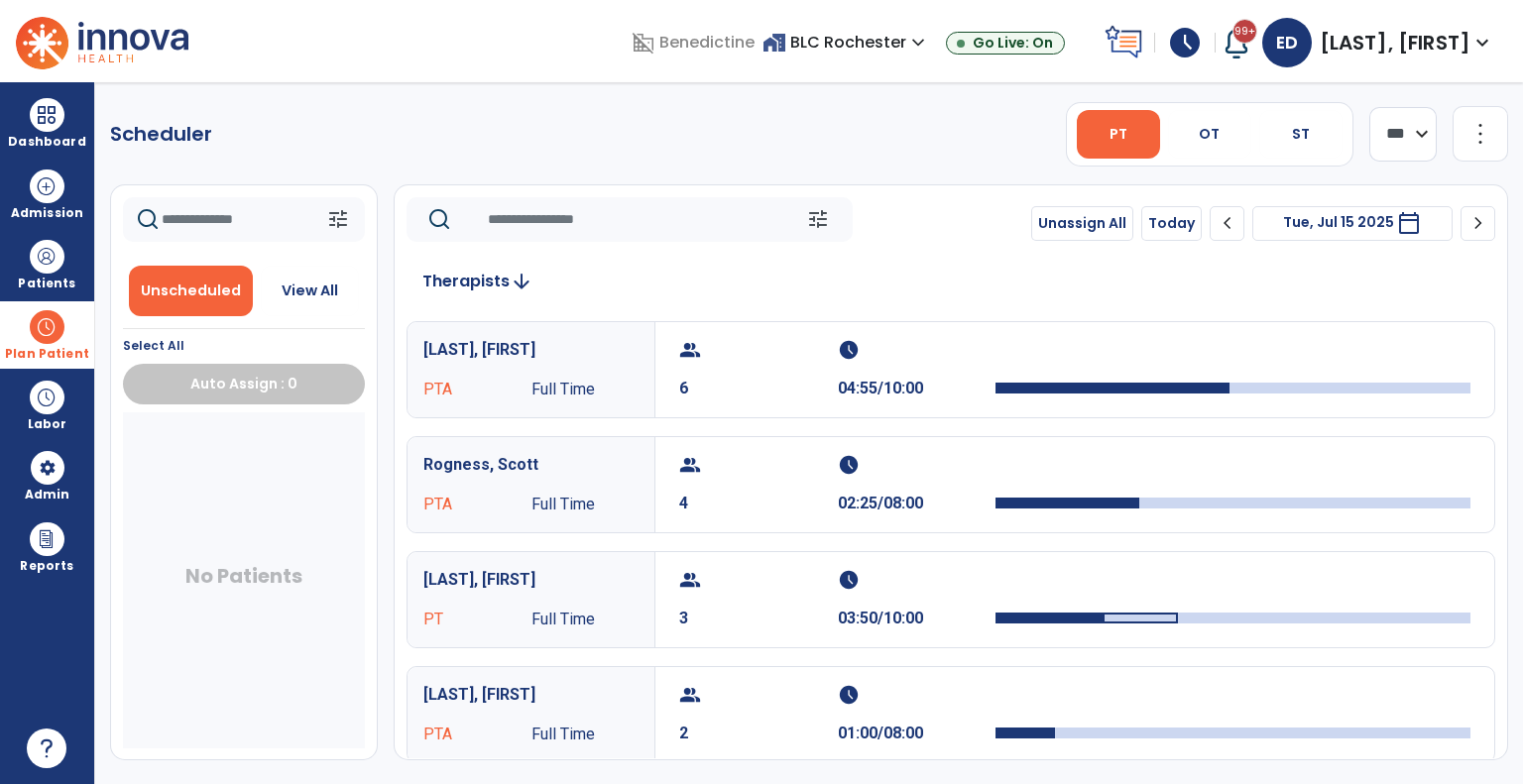 click on "chevron_right" 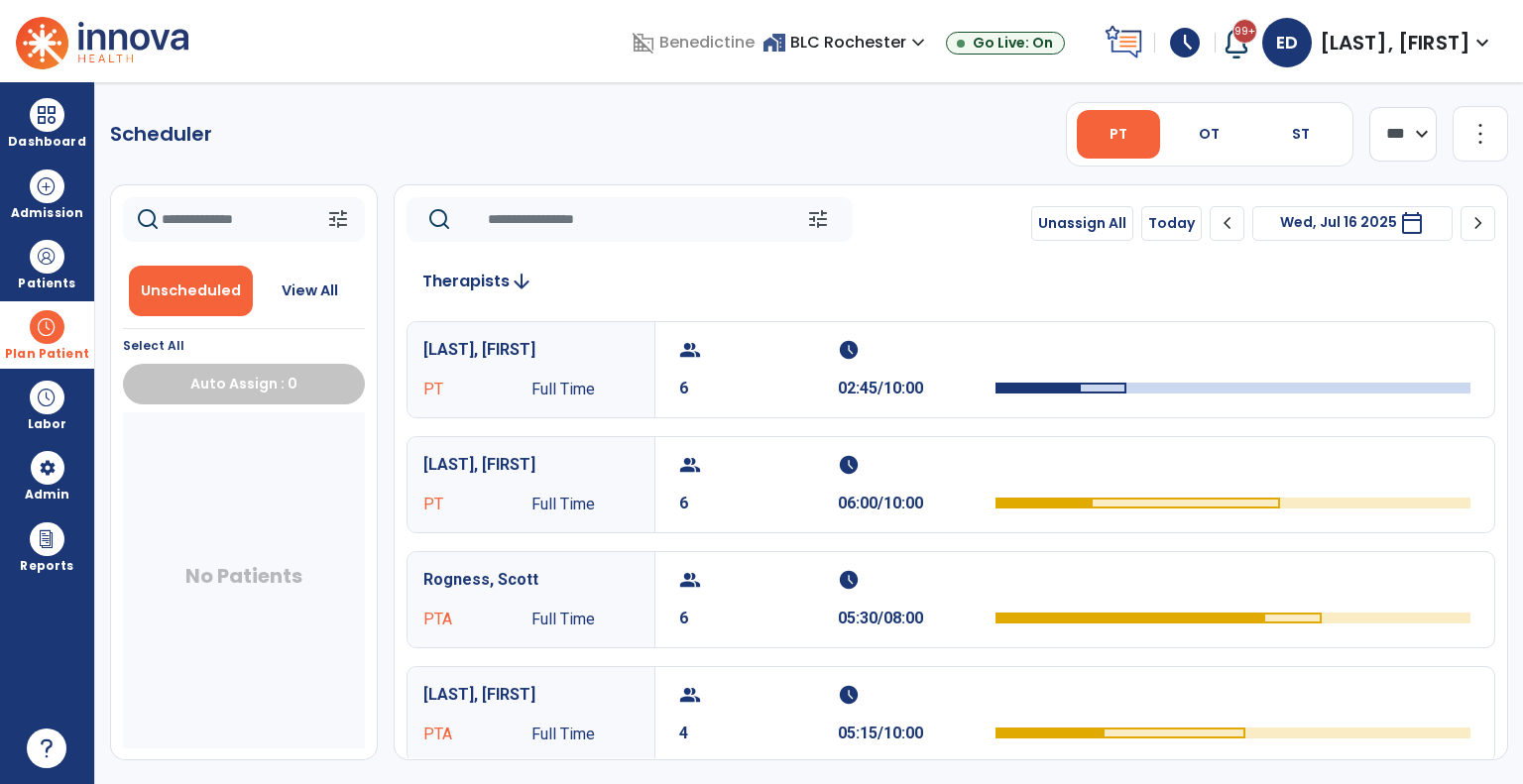click 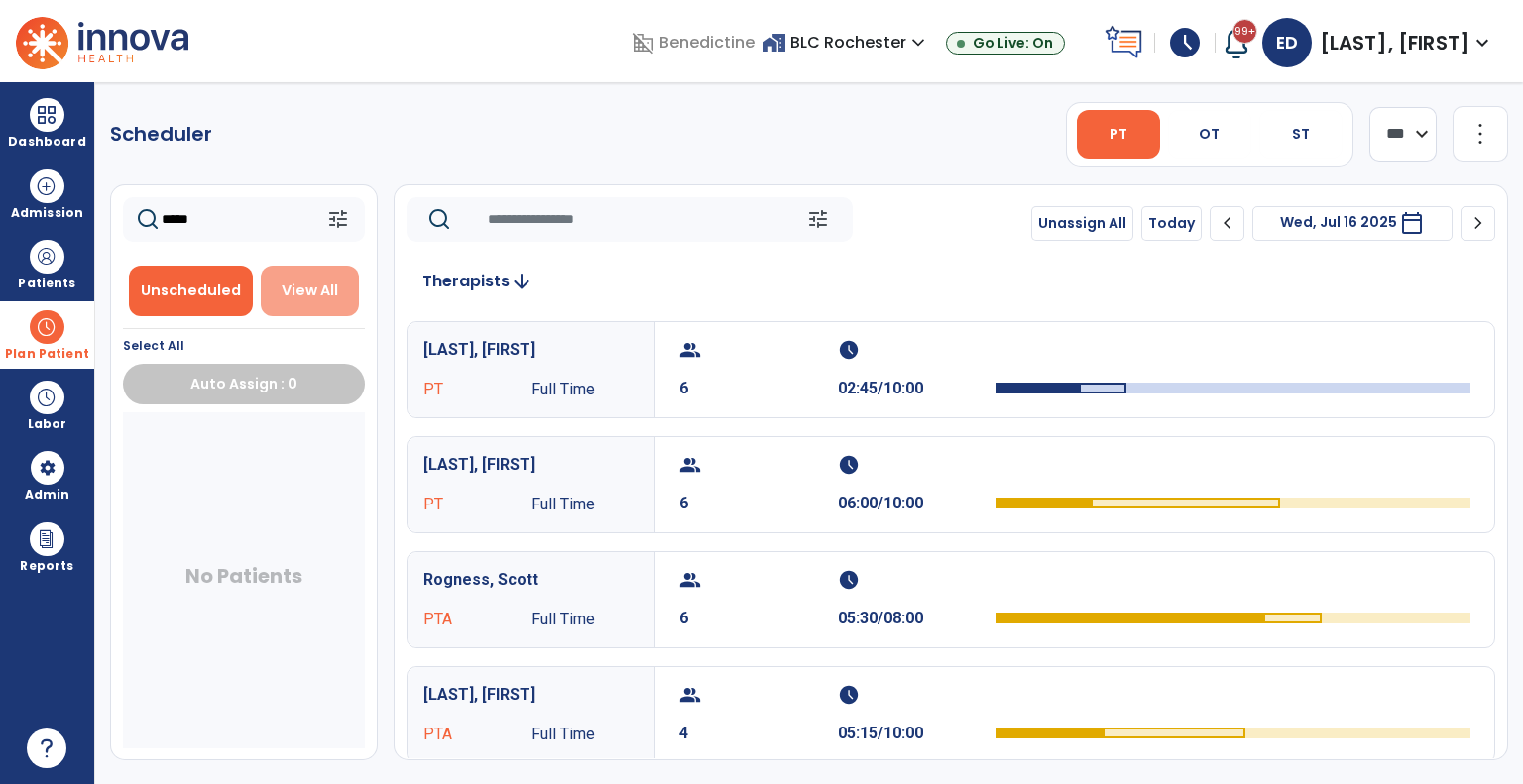 type on "*****" 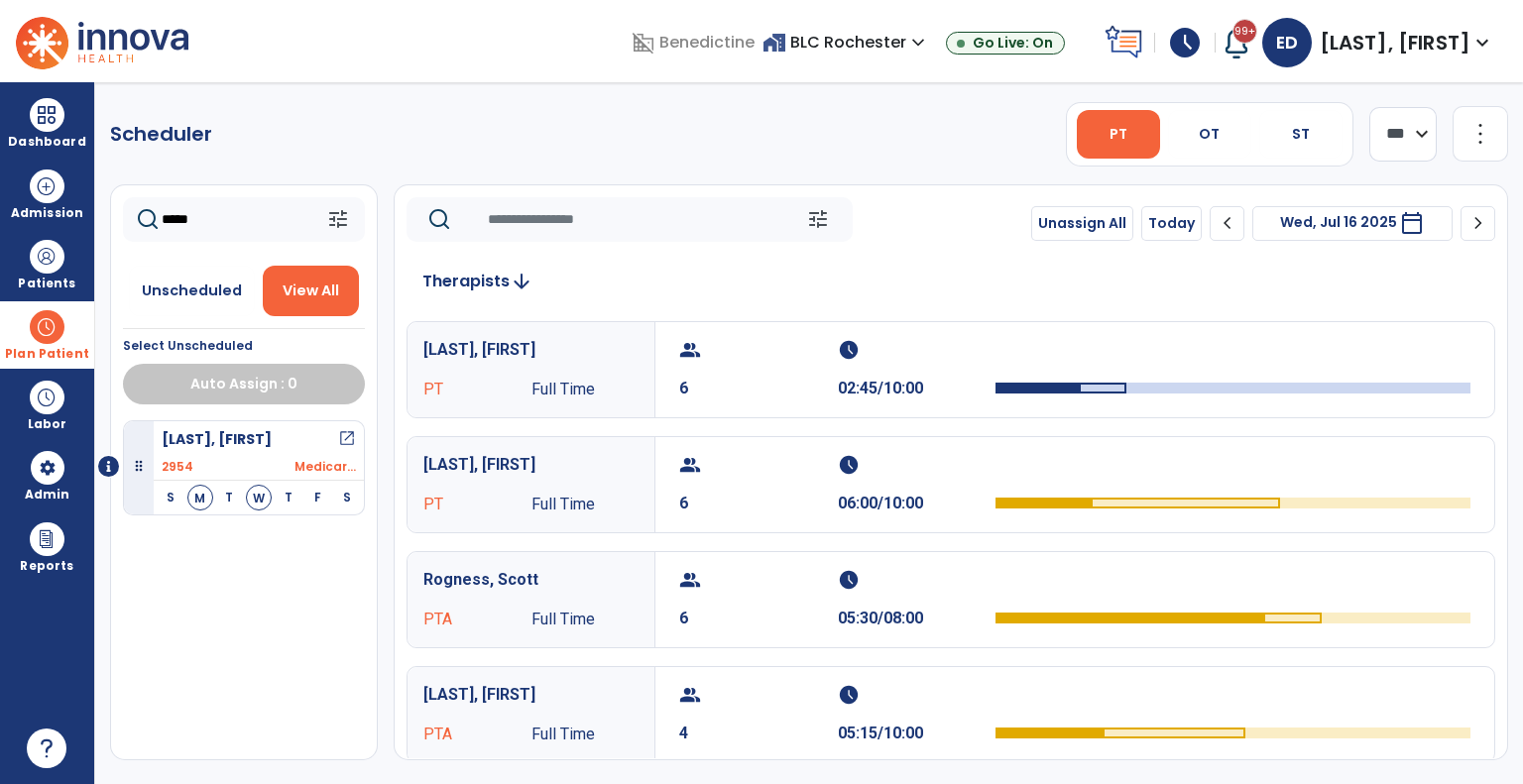 click on "open_in_new" at bounding box center [347, 439] 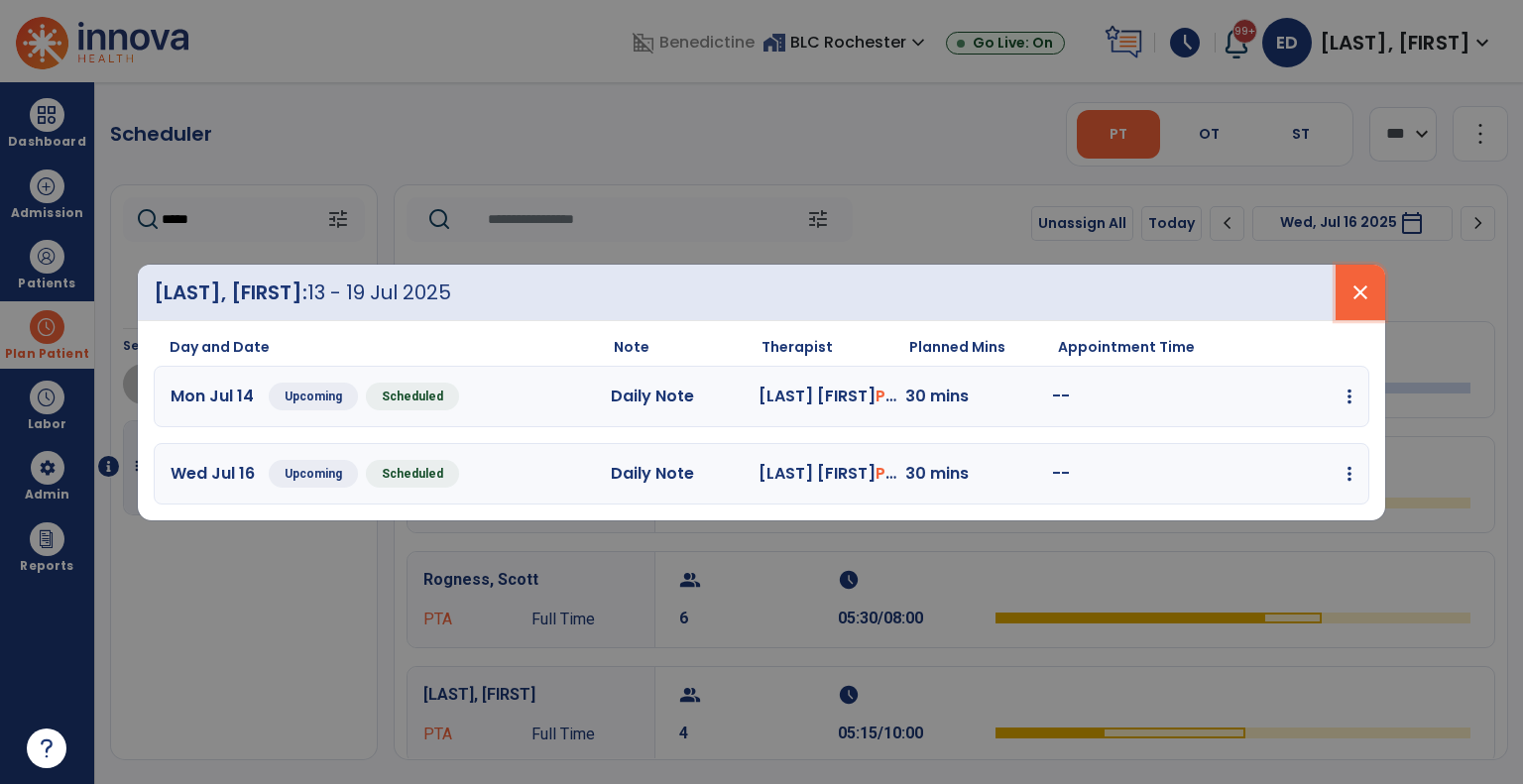 click on "close" at bounding box center [1360, 292] 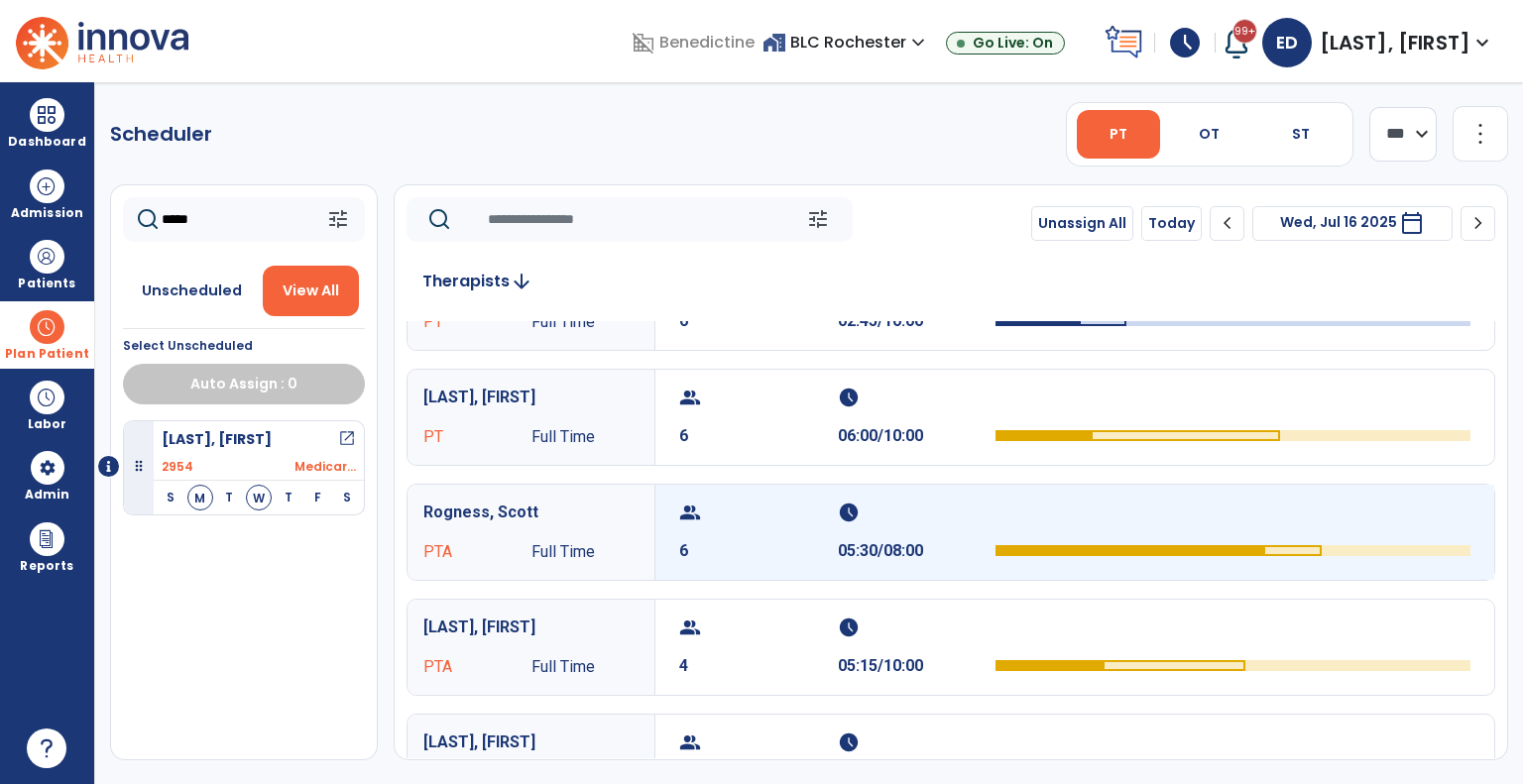 scroll, scrollTop: 99, scrollLeft: 0, axis: vertical 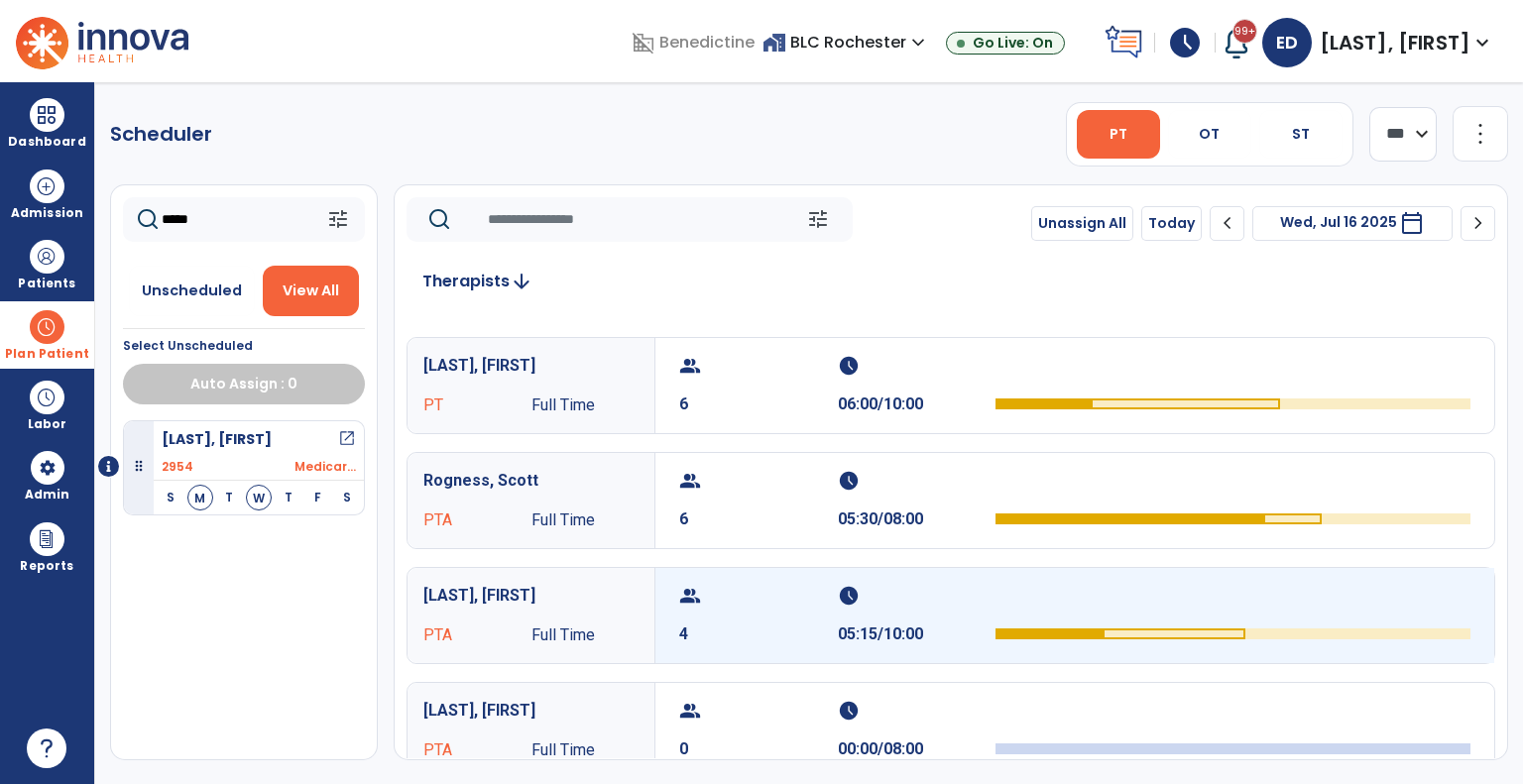 click on "schedule" at bounding box center [914, 596] 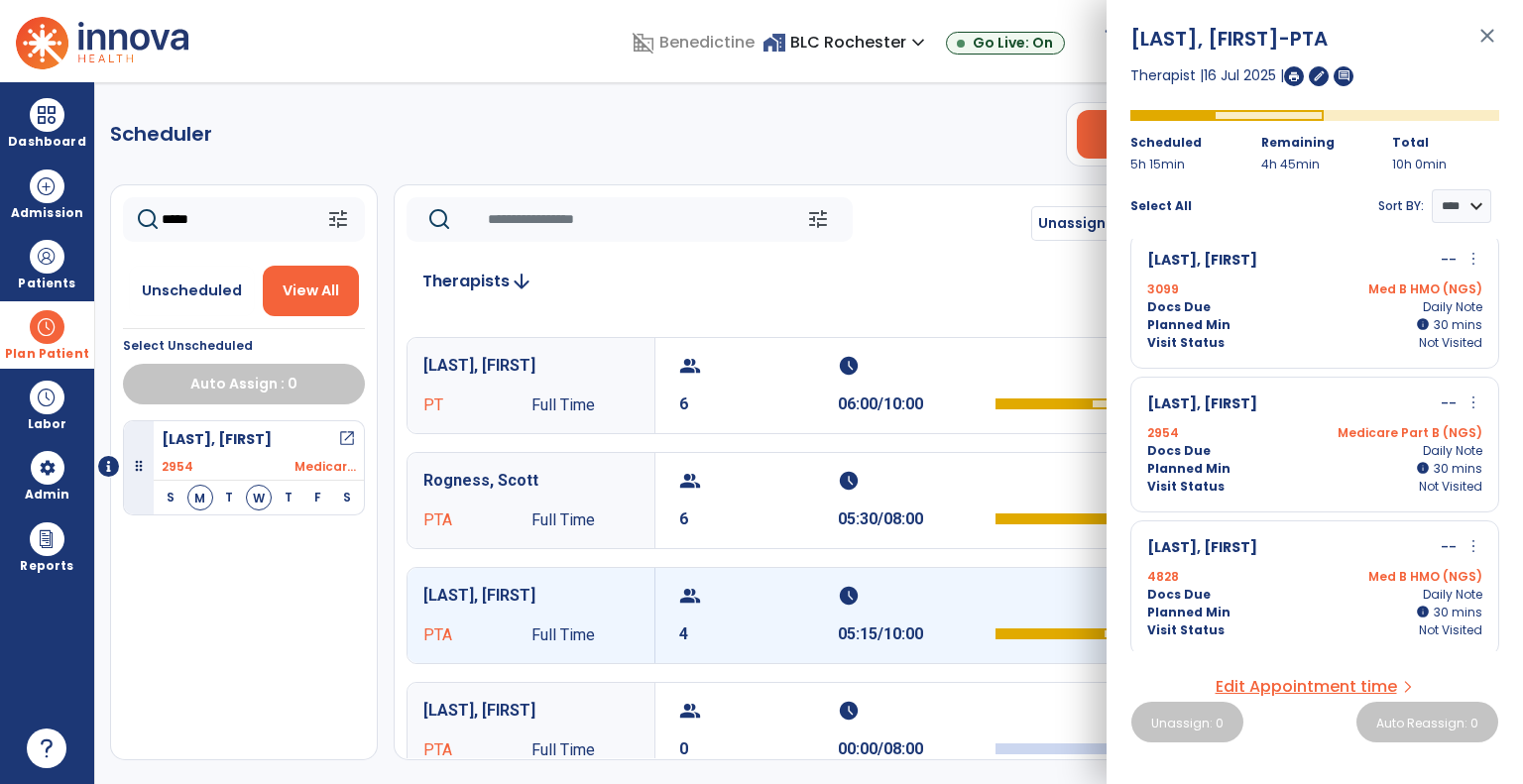 scroll, scrollTop: 254, scrollLeft: 0, axis: vertical 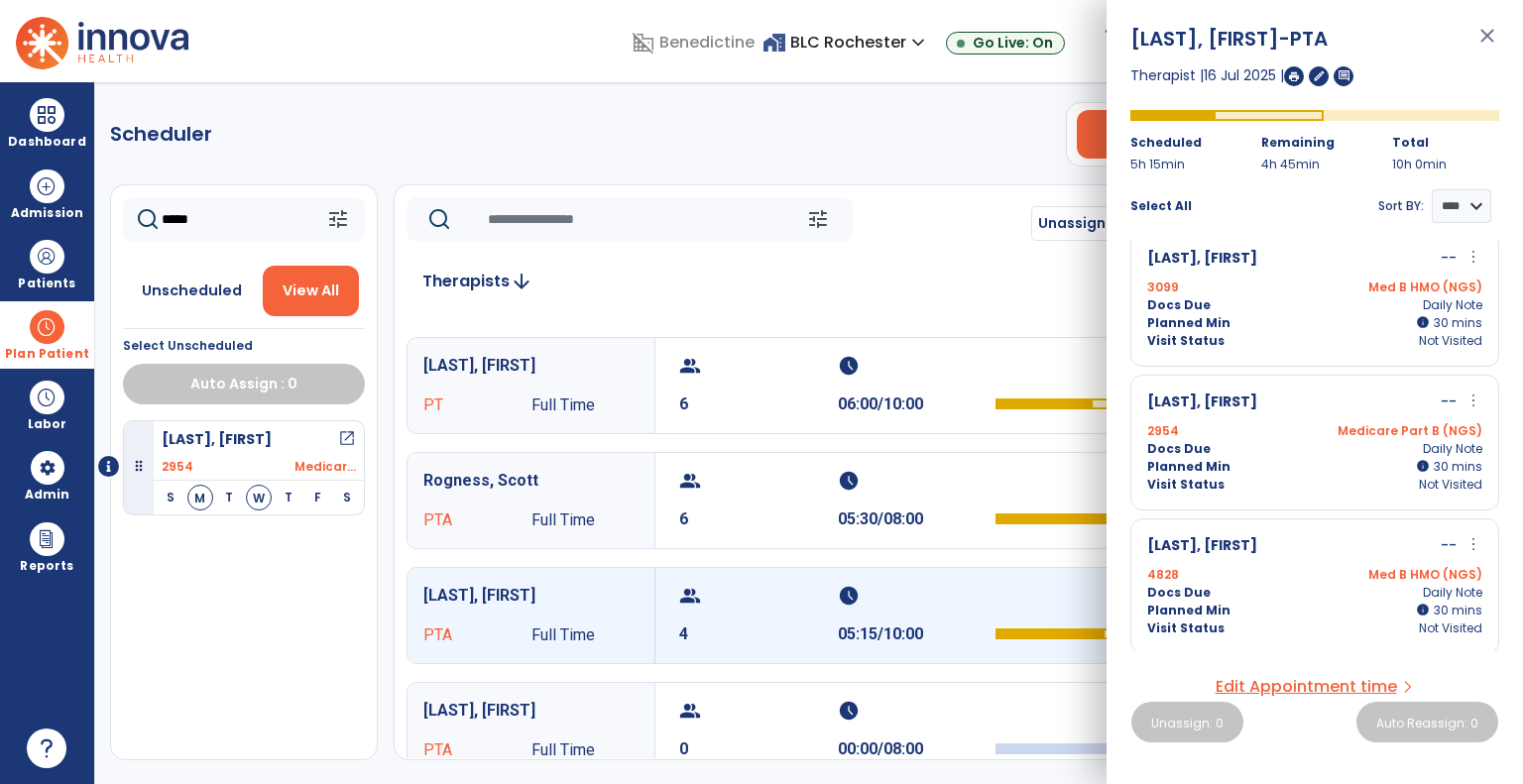 click on "2954 Medicare Part B (NGS)" at bounding box center (1315, 431) 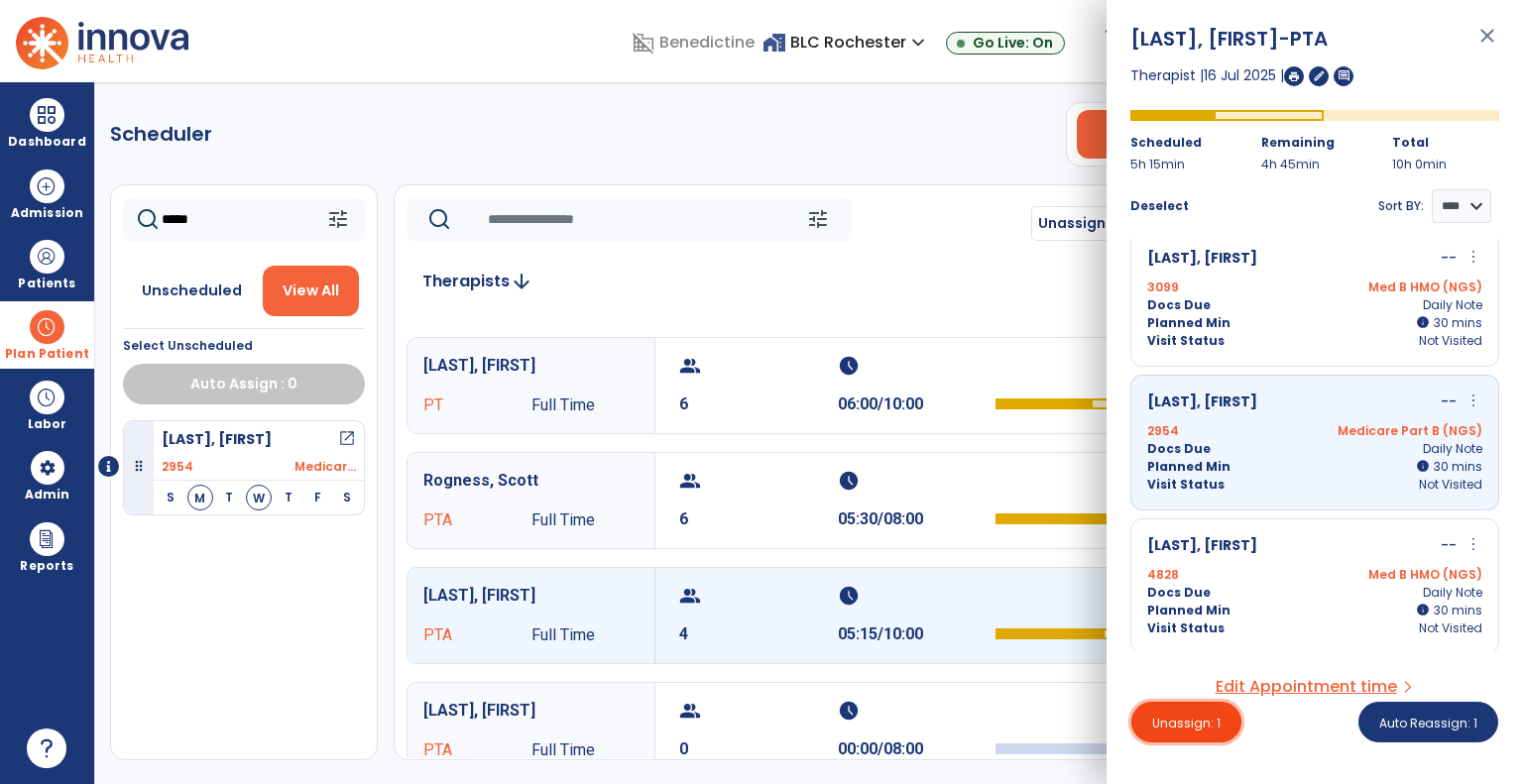 drag, startPoint x: 1214, startPoint y: 730, endPoint x: 1251, endPoint y: 688, distance: 55.973208 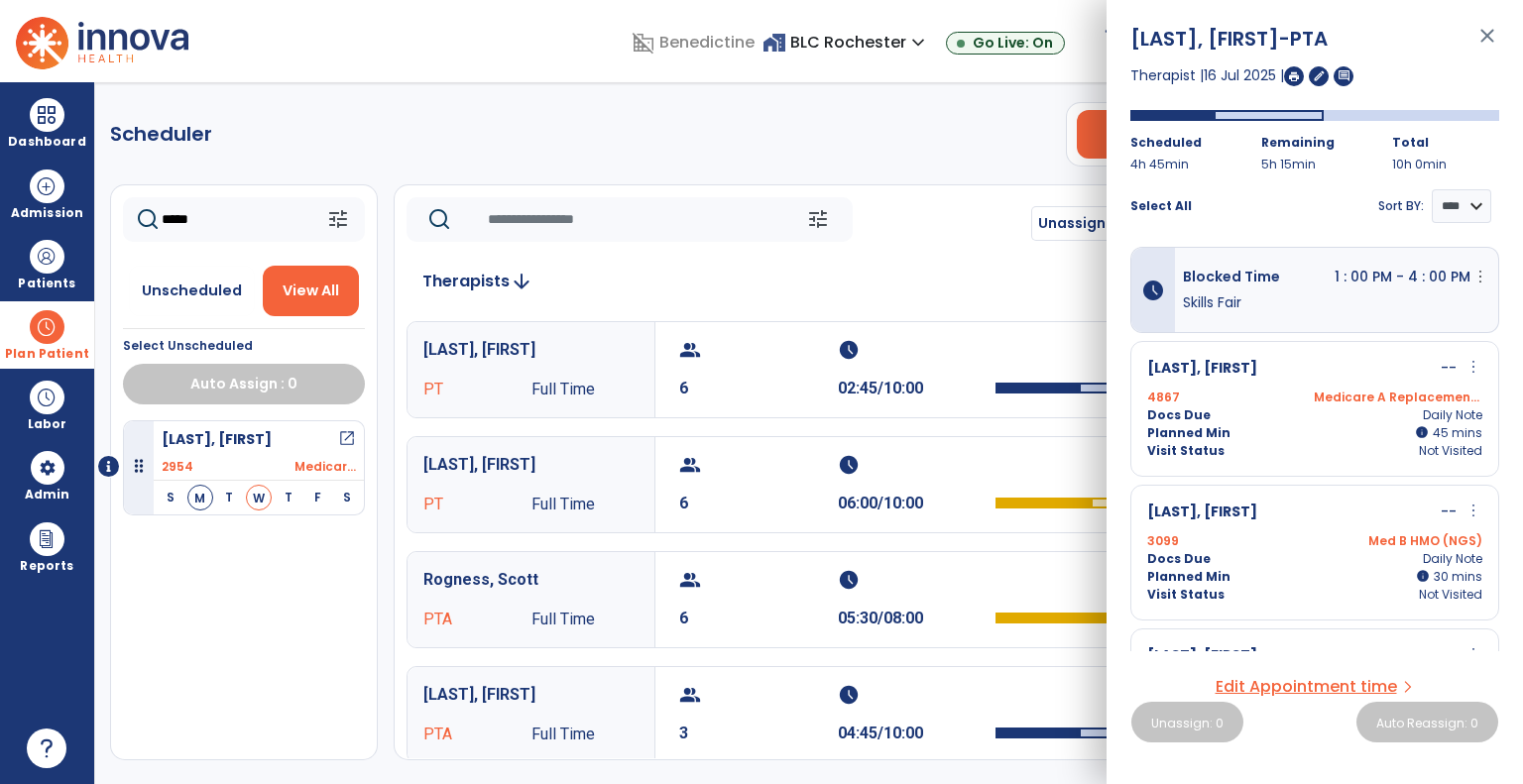 click on "close" at bounding box center (1487, 45) 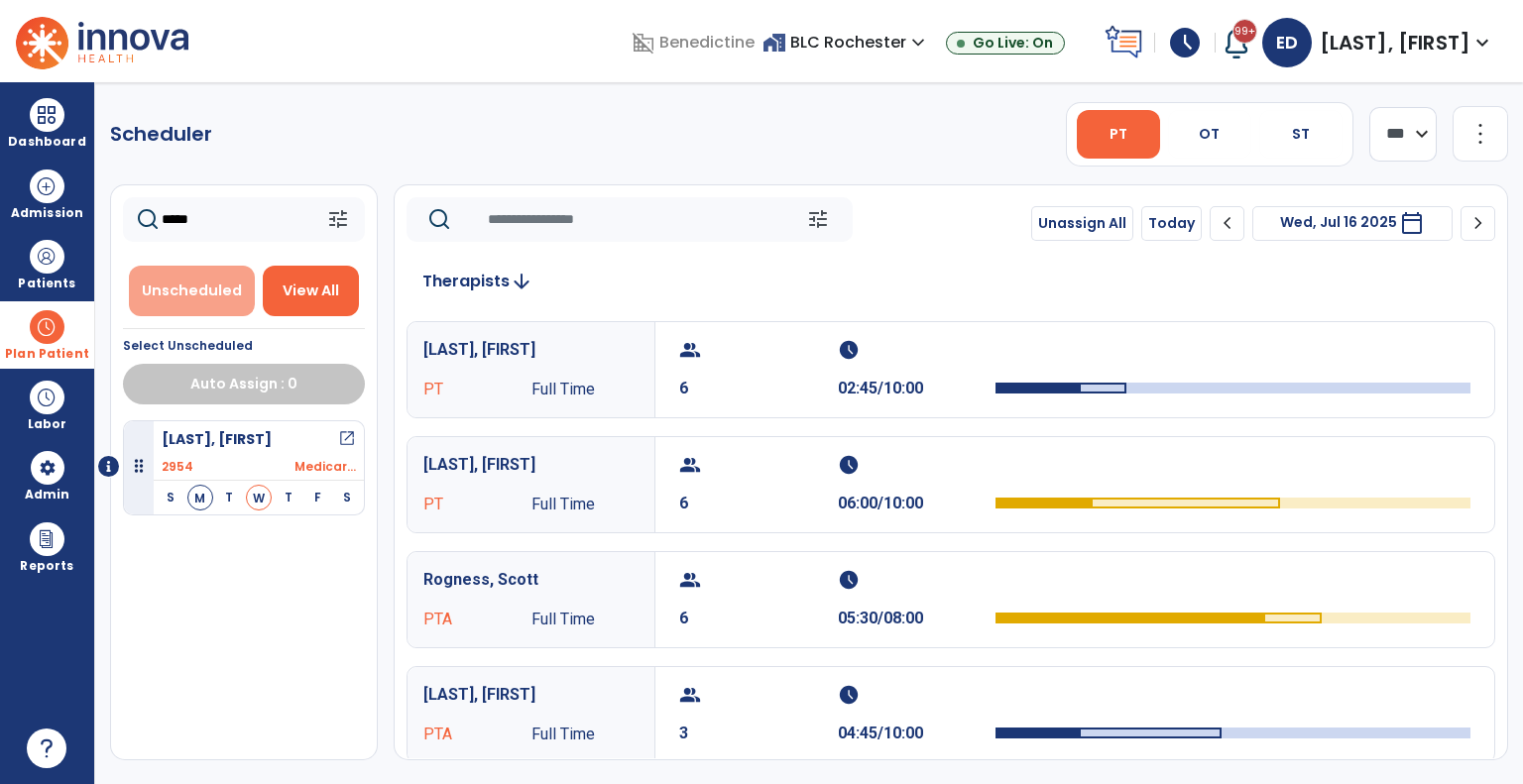 click on "Unscheduled" at bounding box center (191, 290) 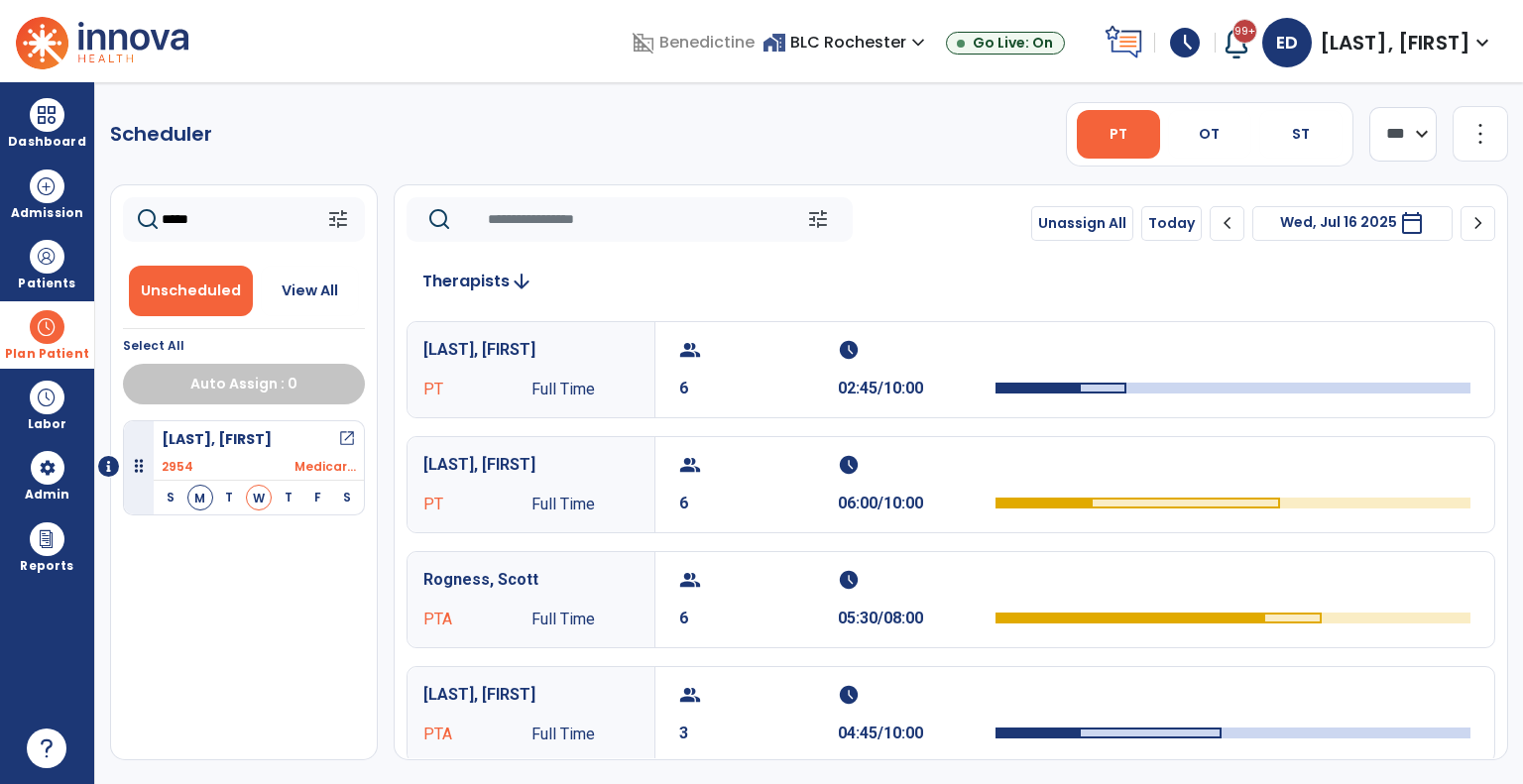 drag, startPoint x: 222, startPoint y: 220, endPoint x: 119, endPoint y: 218, distance: 103.019416 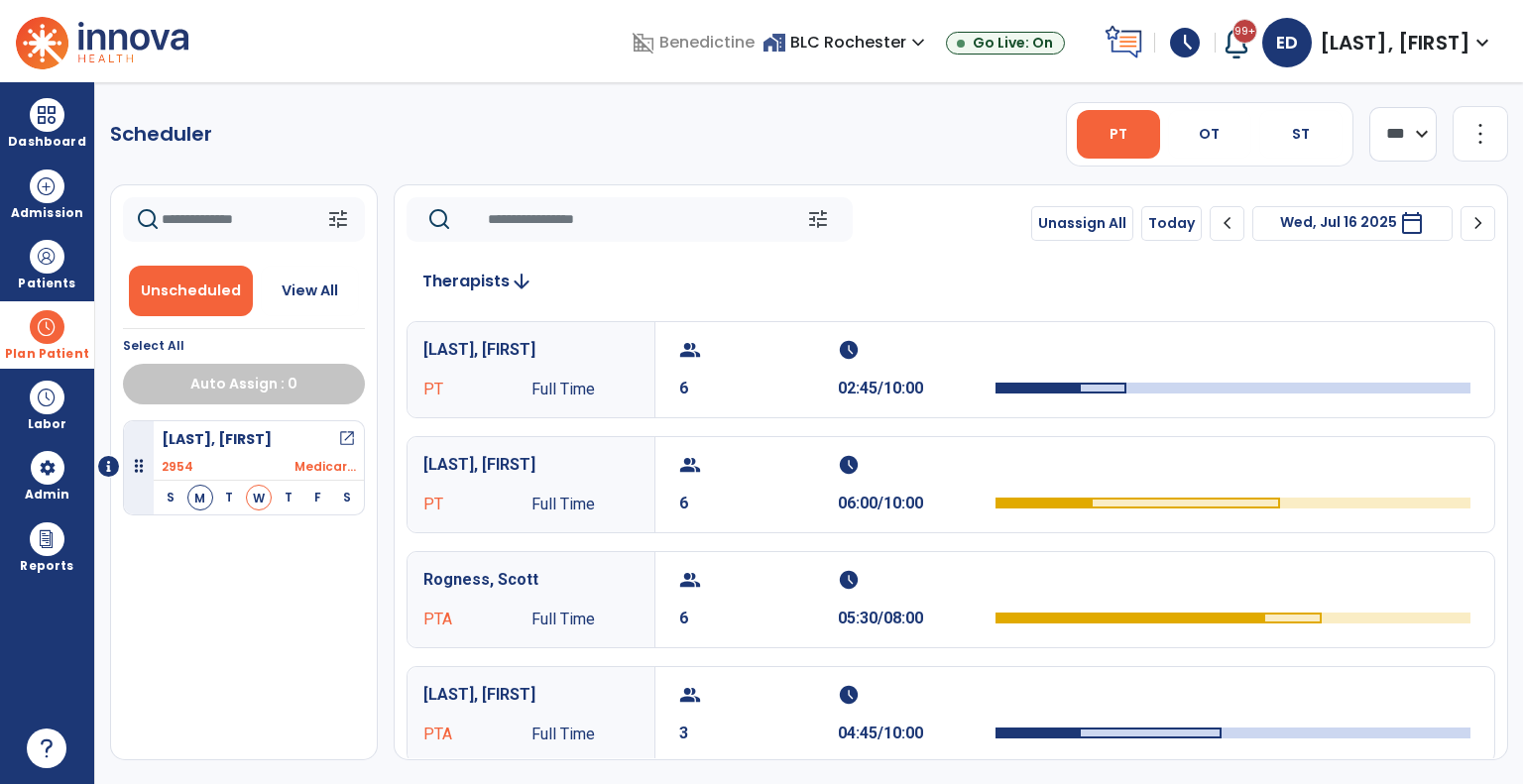 type 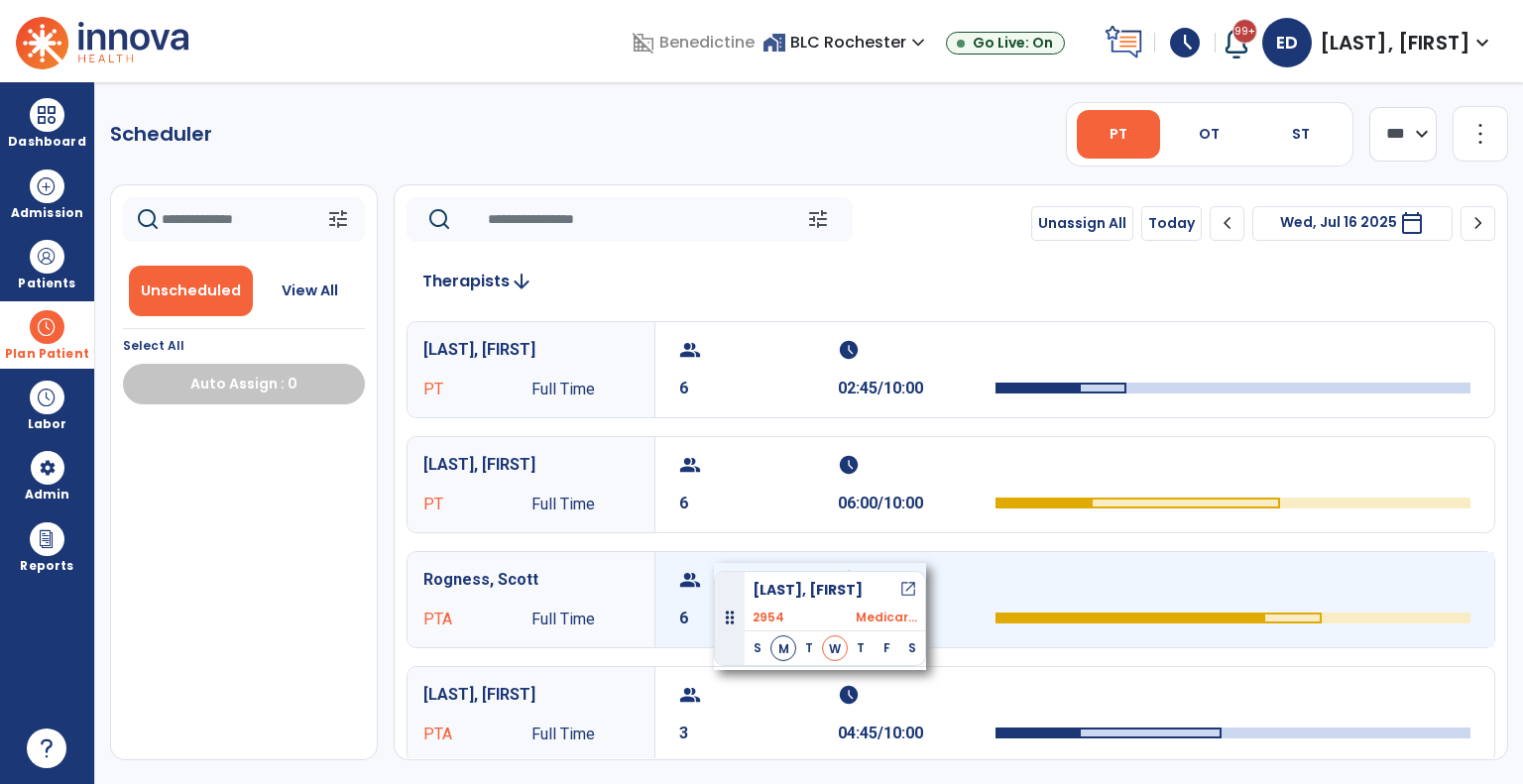 drag, startPoint x: 246, startPoint y: 449, endPoint x: 714, endPoint y: 563, distance: 481.6845 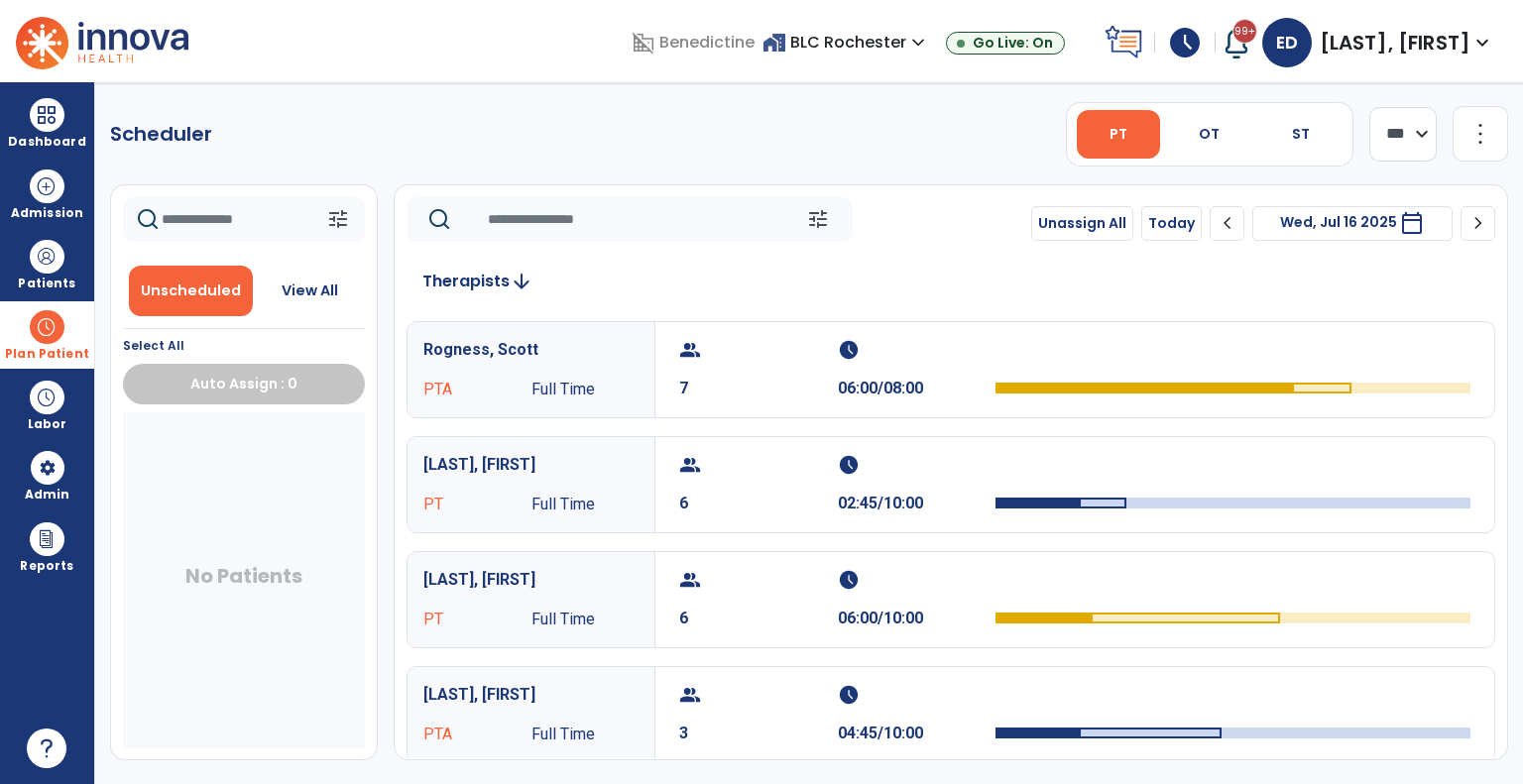 click on "chevron_left" 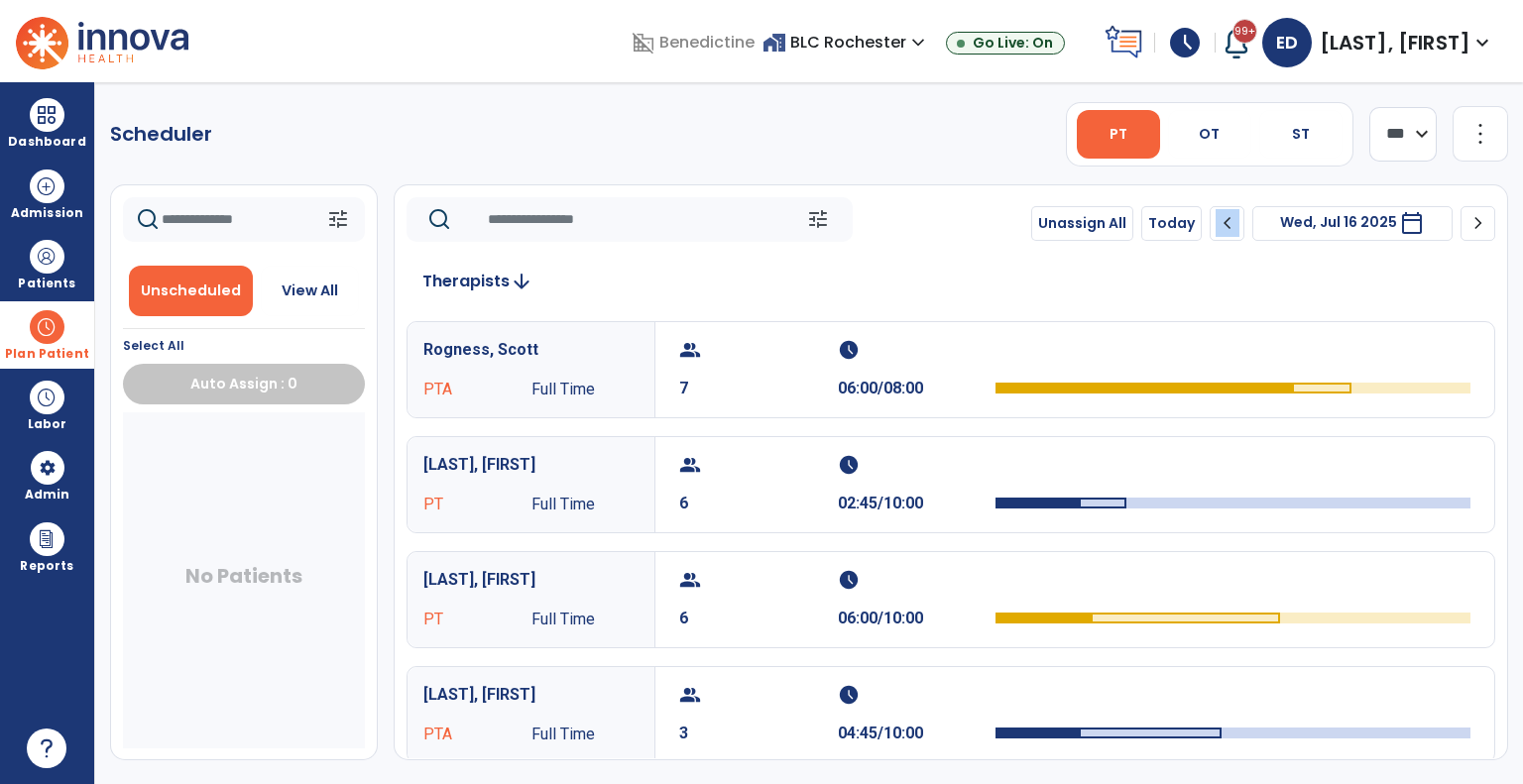 click on "chevron_left" 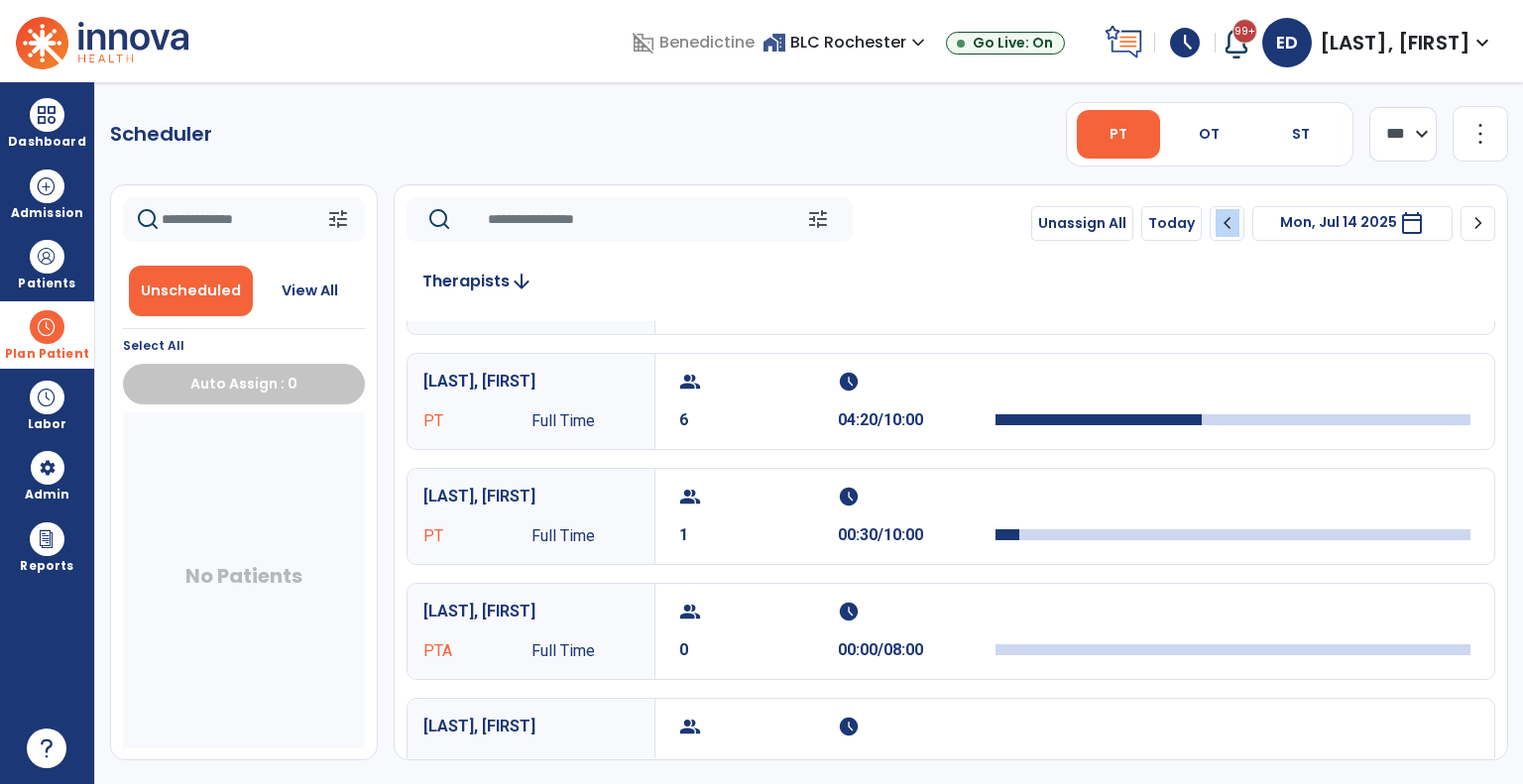 scroll, scrollTop: 0, scrollLeft: 0, axis: both 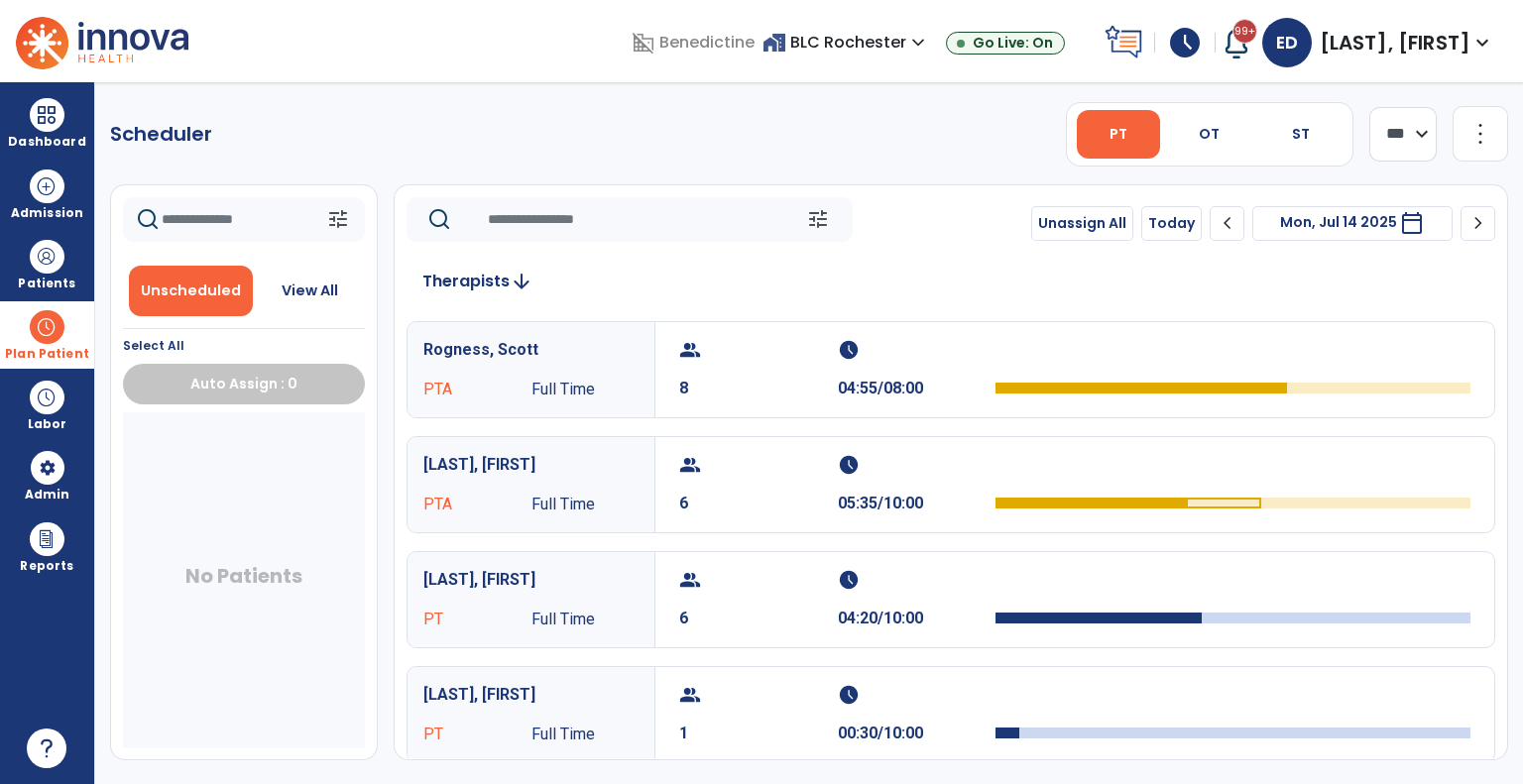 click on "Mon, Jul 14 2025  *********  calendar_today" at bounding box center (1352, 223) 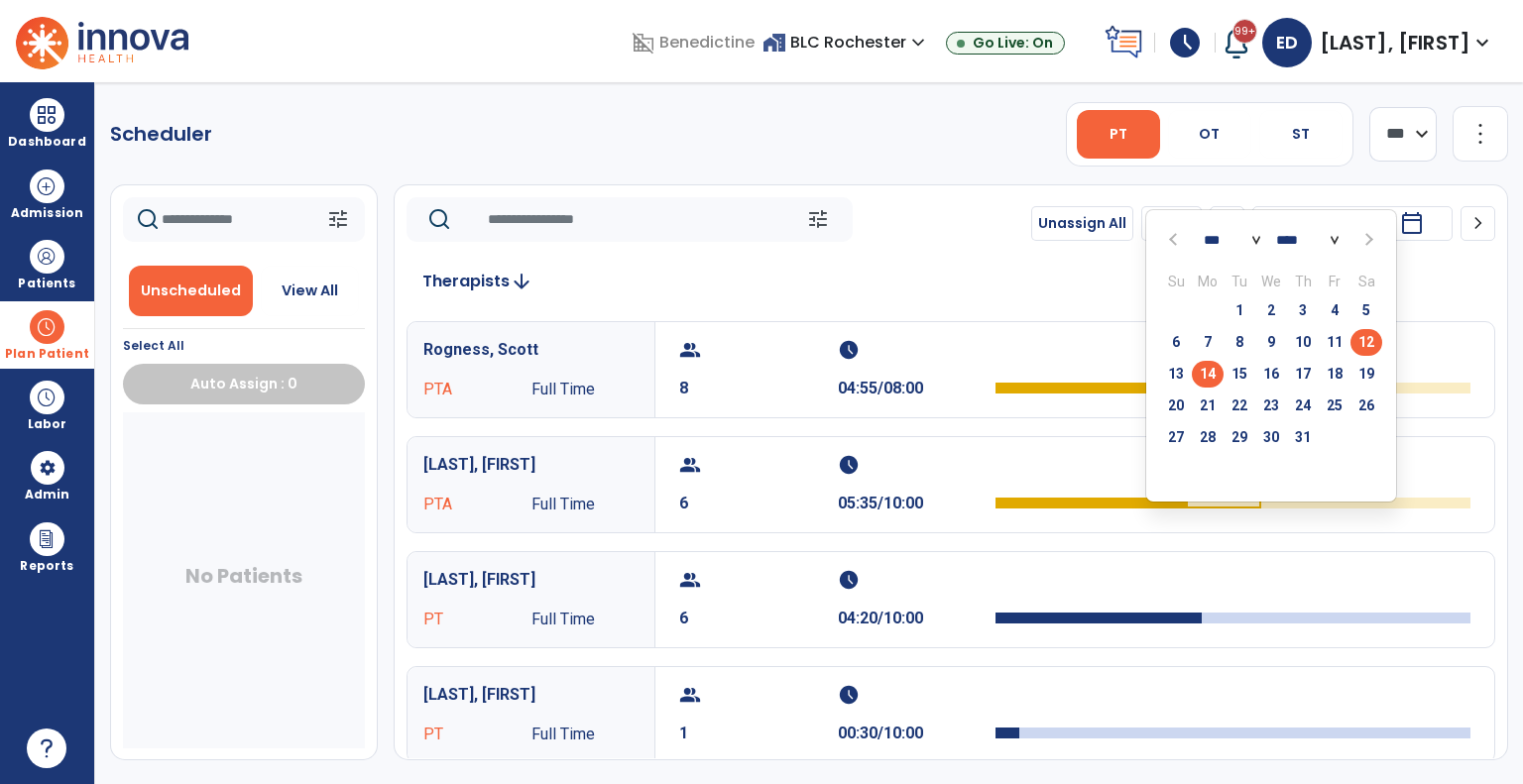 click on "12" at bounding box center [1366, 342] 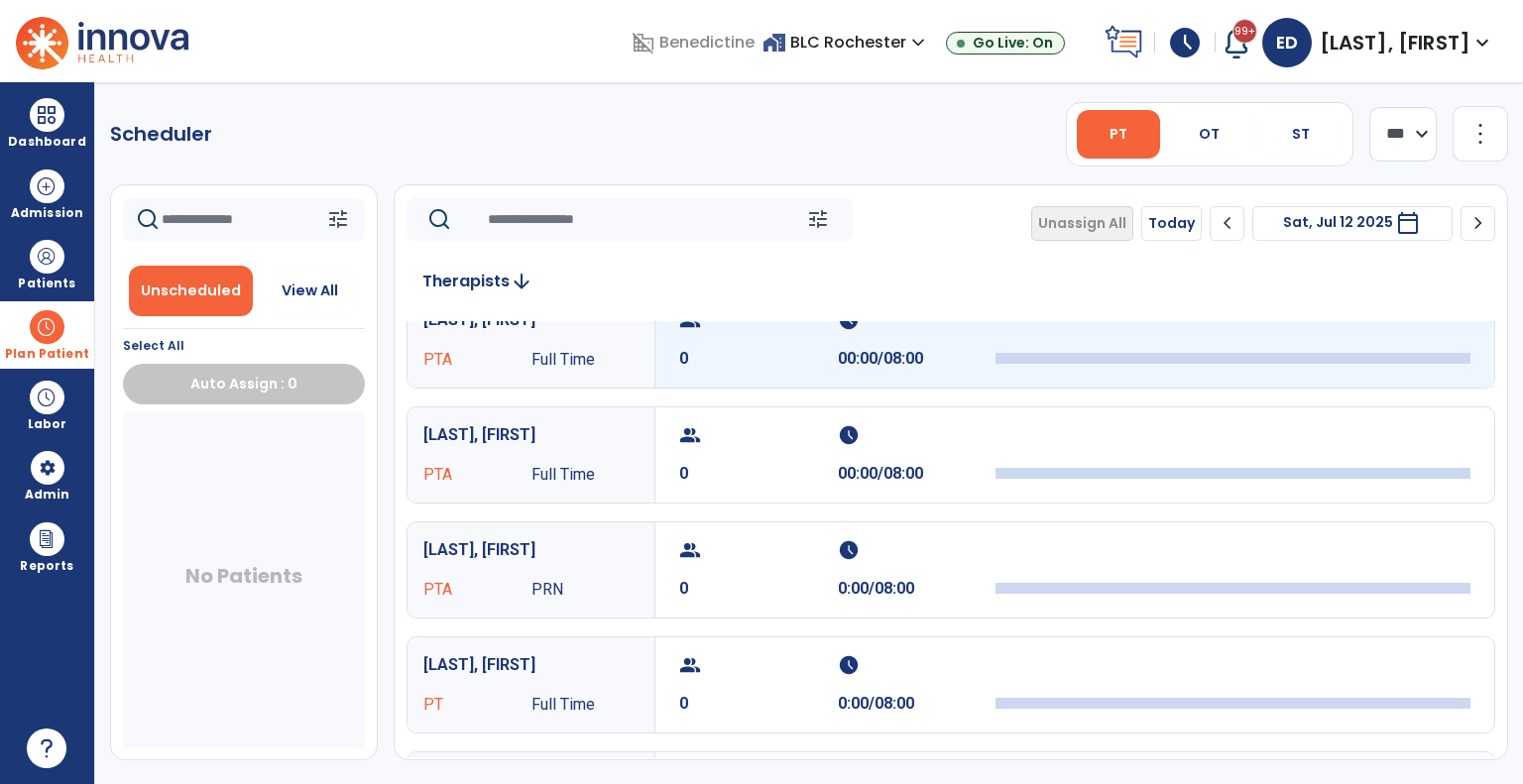 scroll, scrollTop: 0, scrollLeft: 0, axis: both 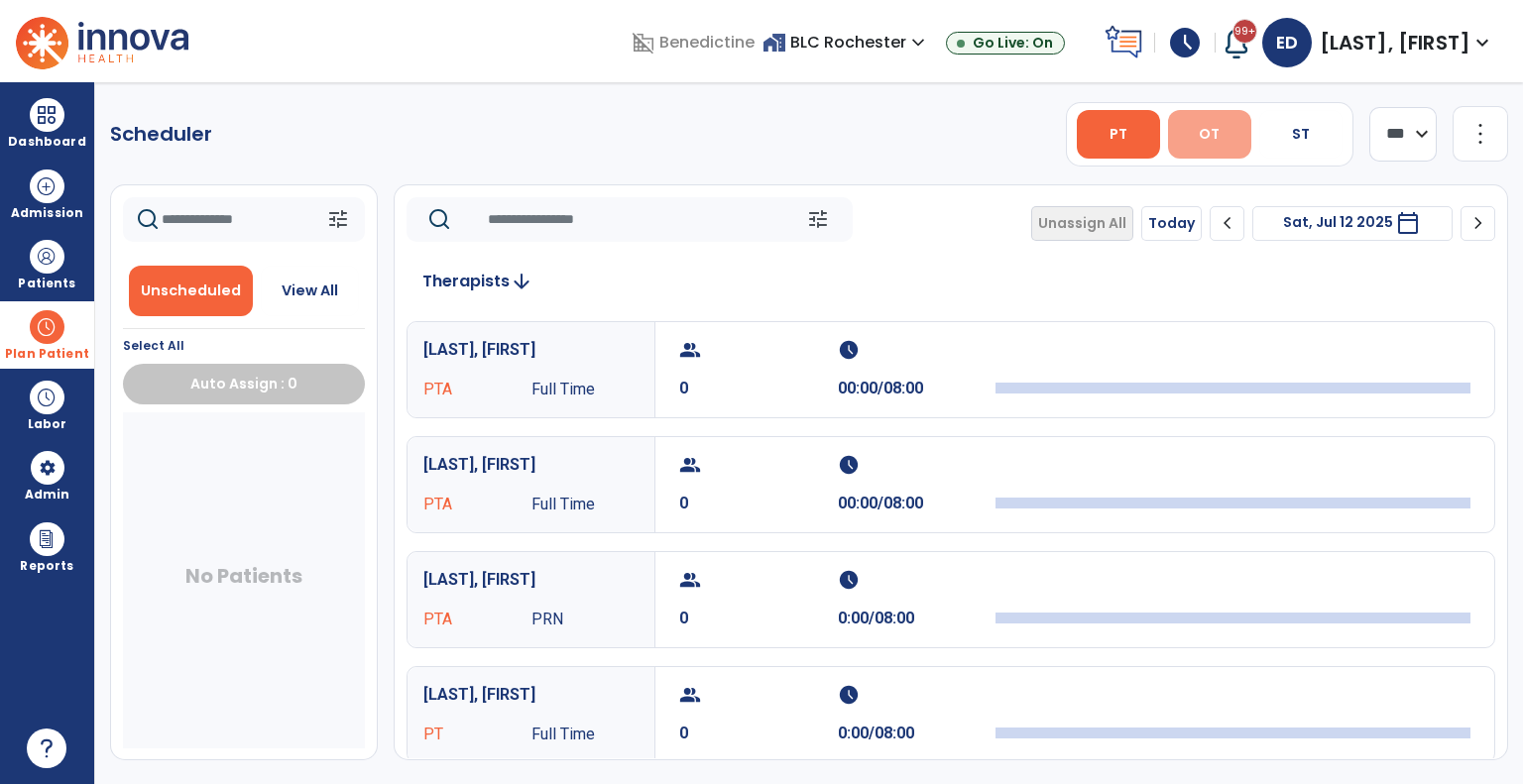 click on "OT" at bounding box center (1209, 134) 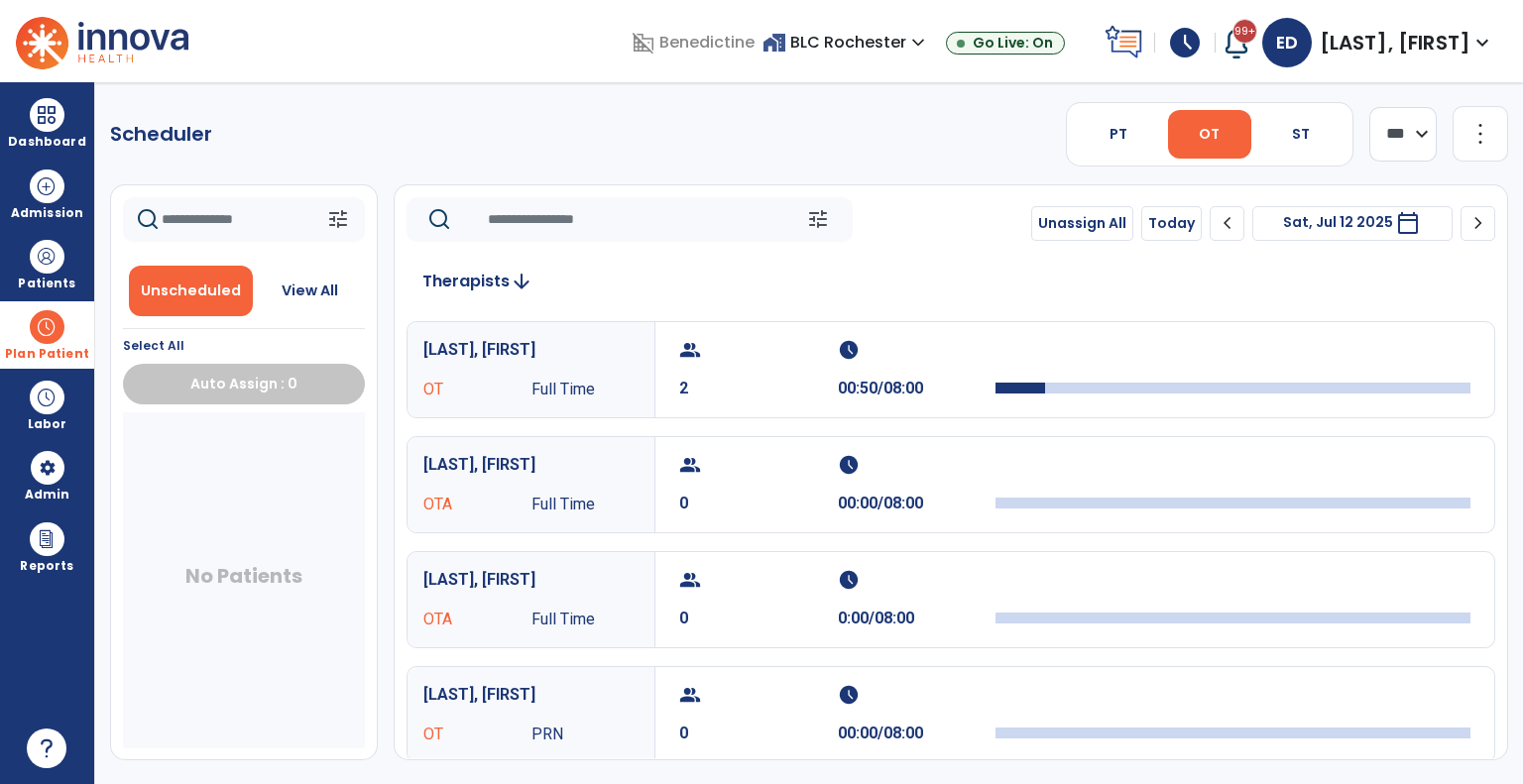click on "more_vert" 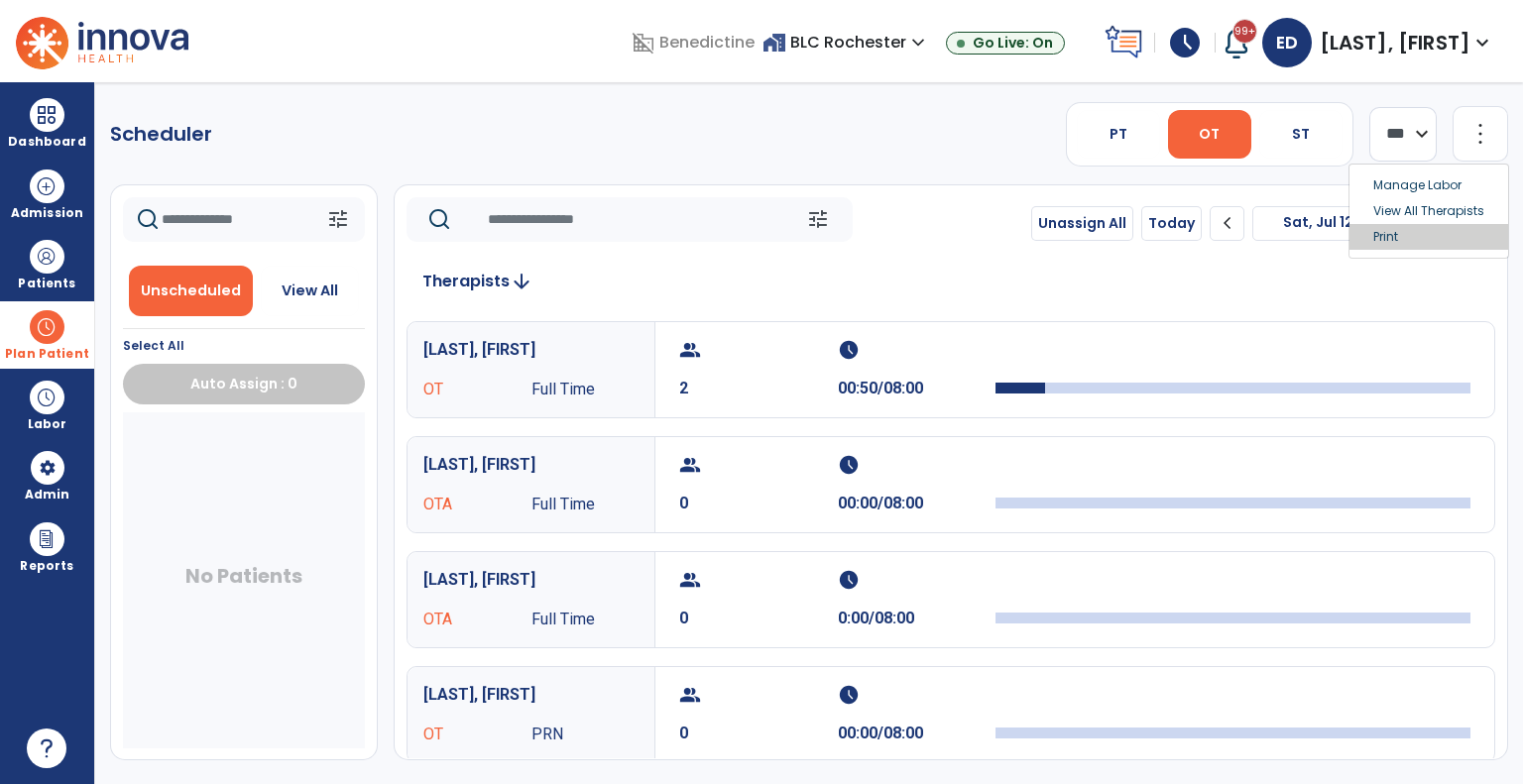 click on "Print" at bounding box center (1429, 237) 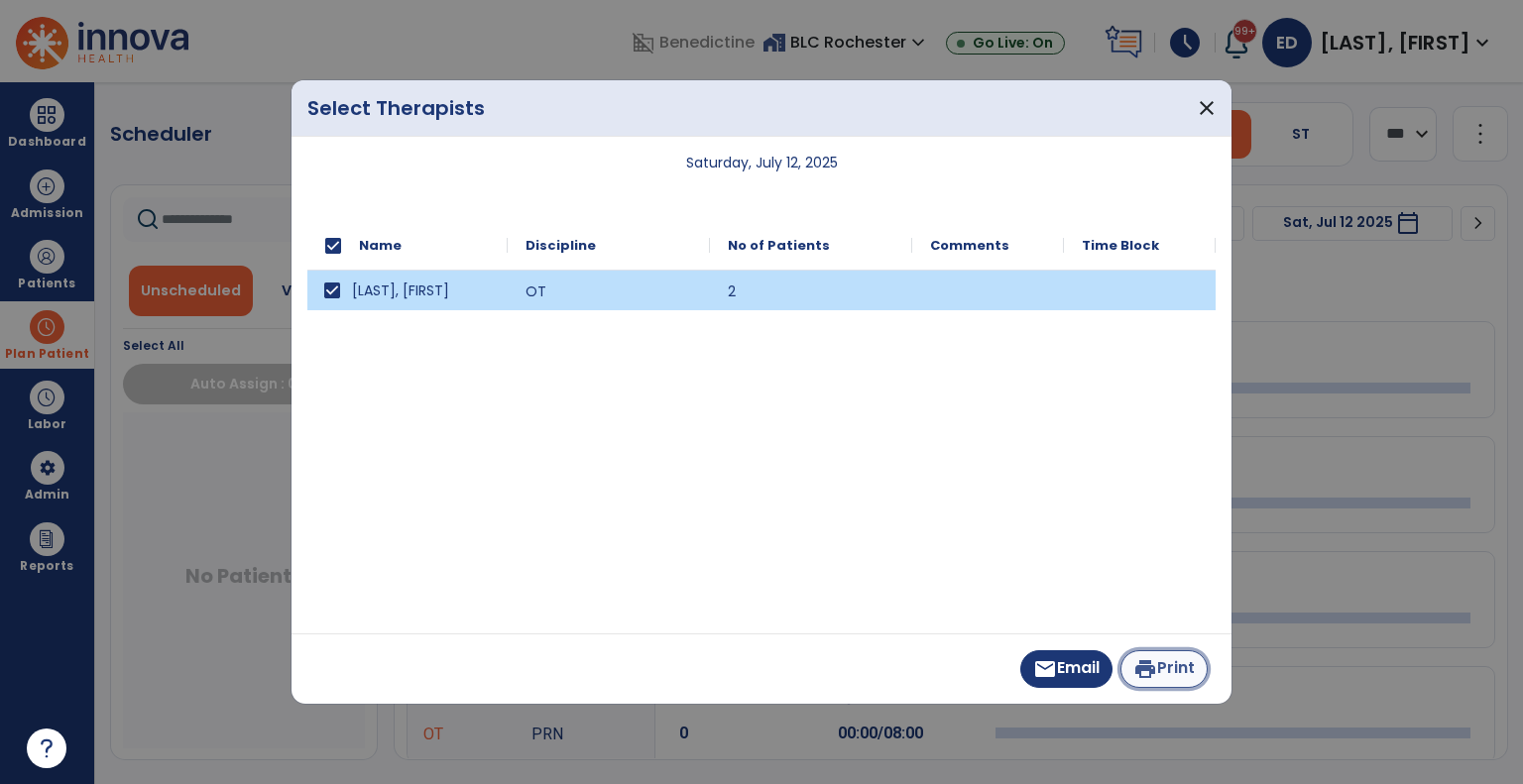 click on "print  Print" at bounding box center [1164, 669] 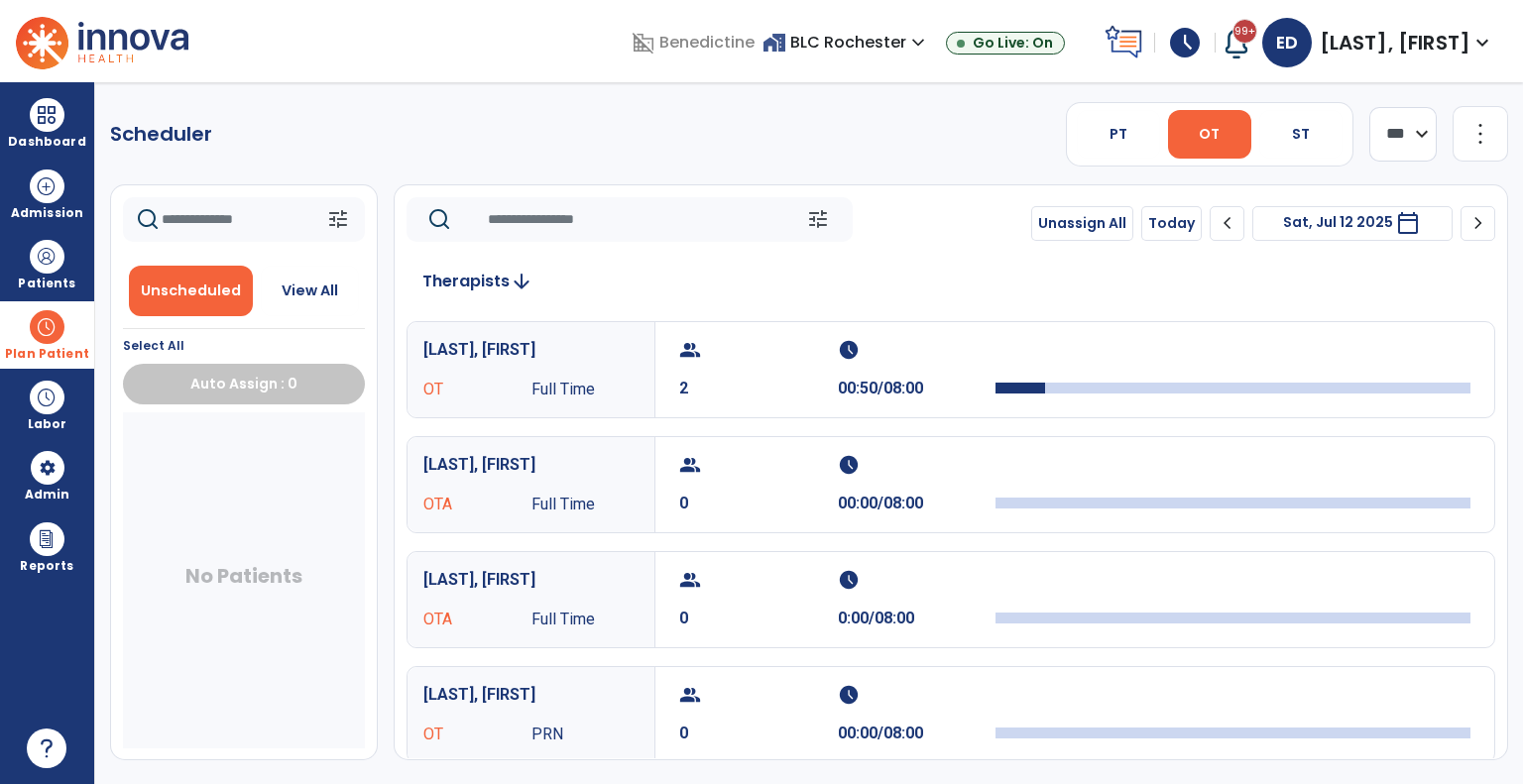 click on "PT   OT   ST" 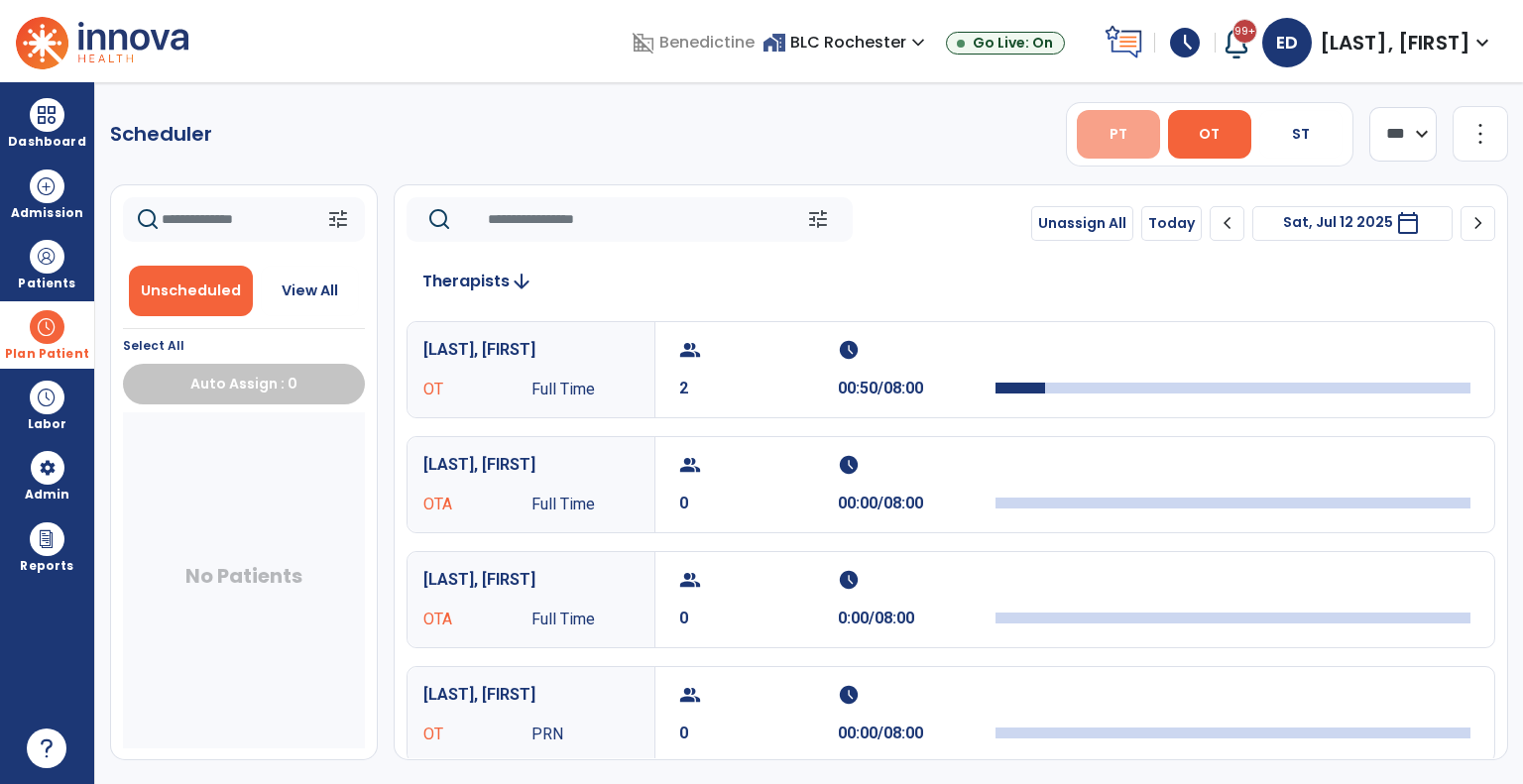 click on "PT" at bounding box center (1118, 134) 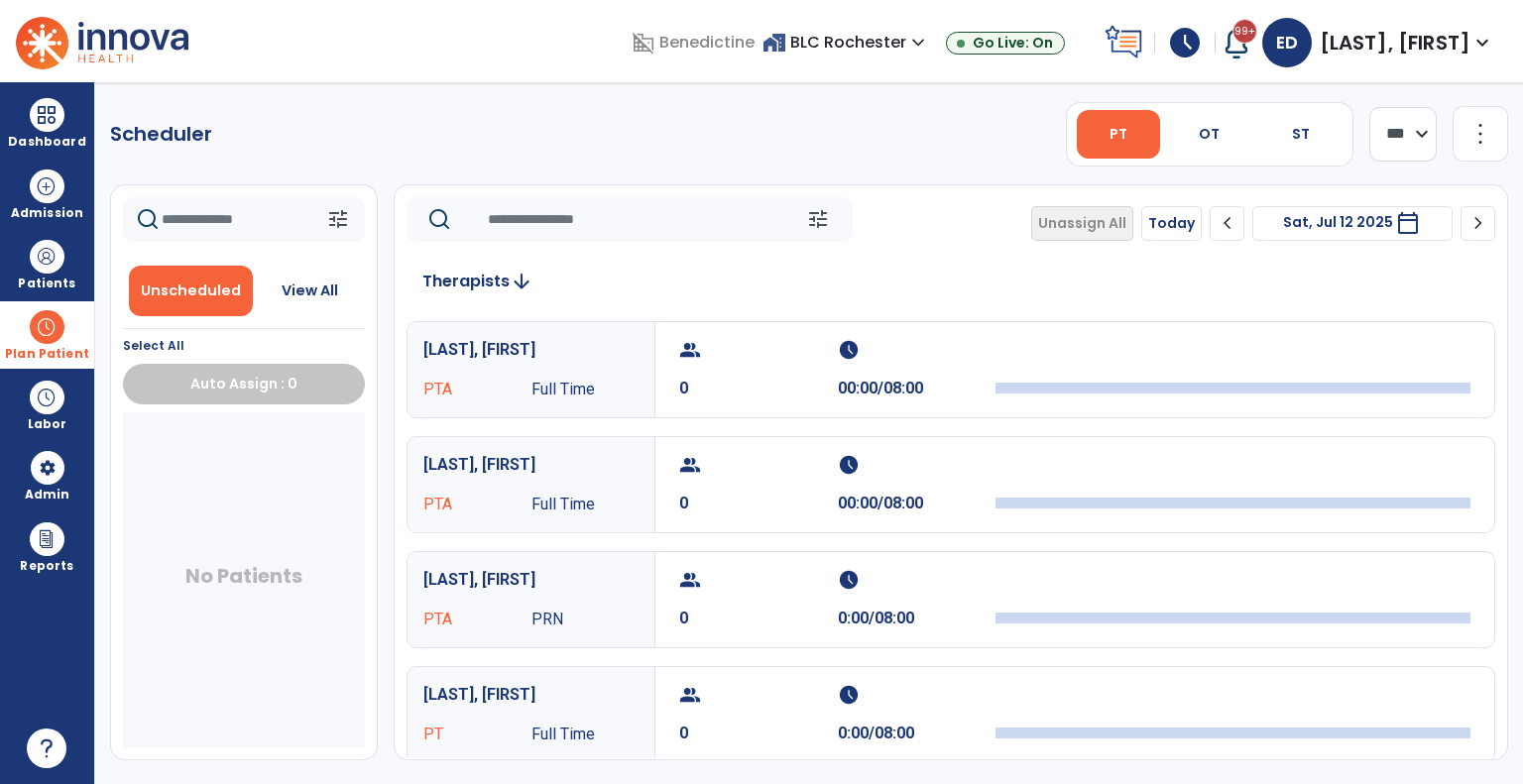 click on "chevron_left" 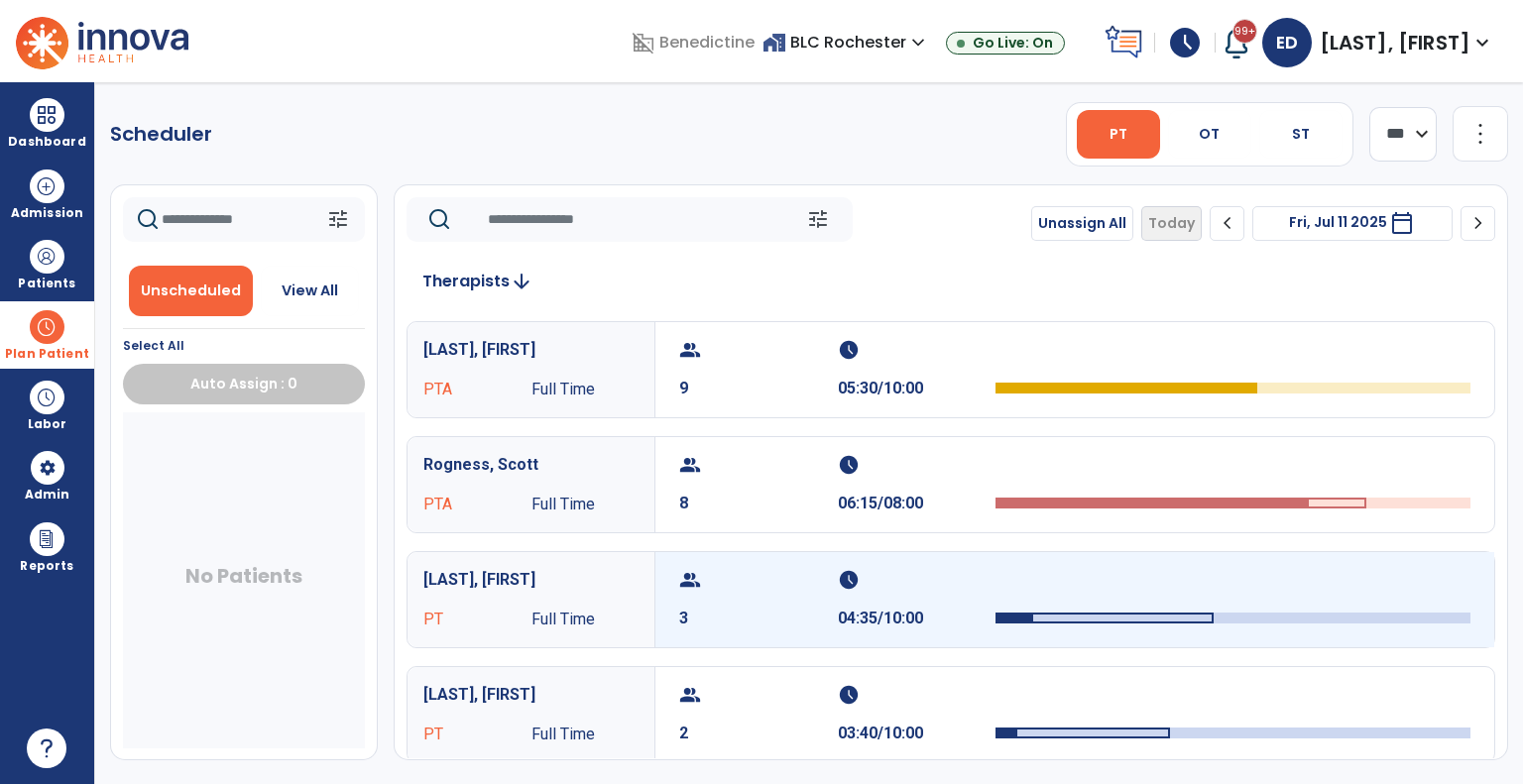 click on "group" at bounding box center (756, 580) 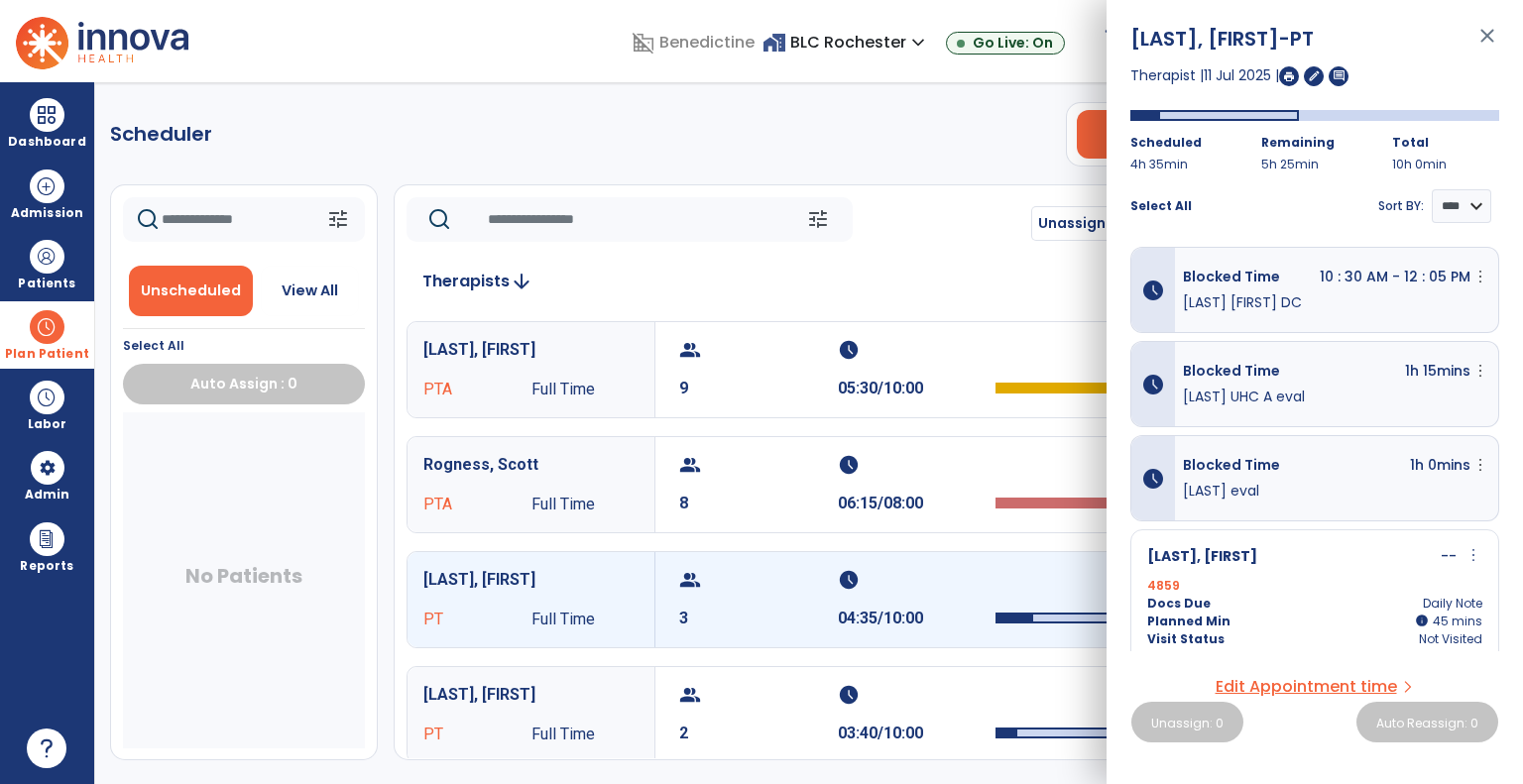 click on "close" at bounding box center (1487, 45) 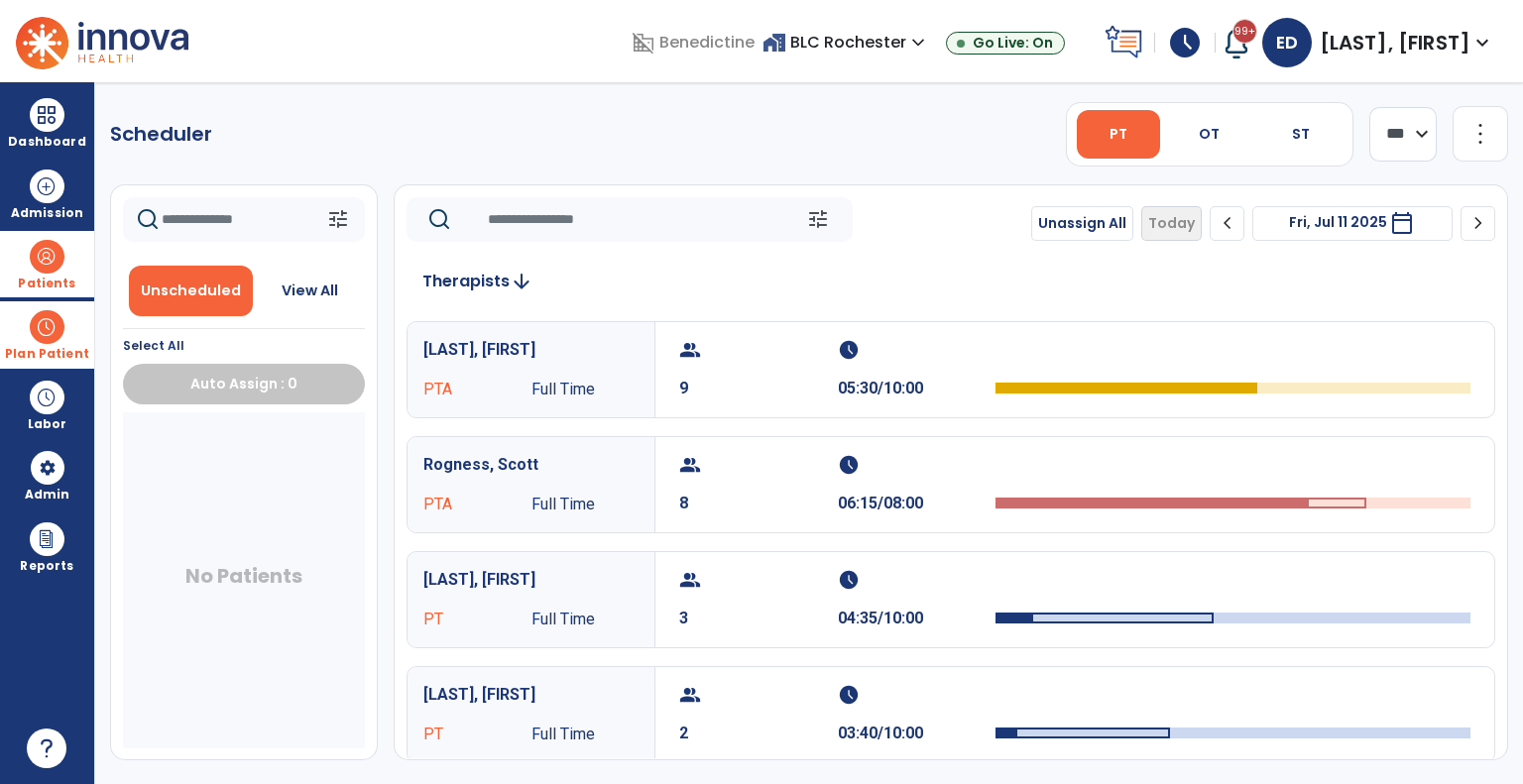 click at bounding box center [47, 257] 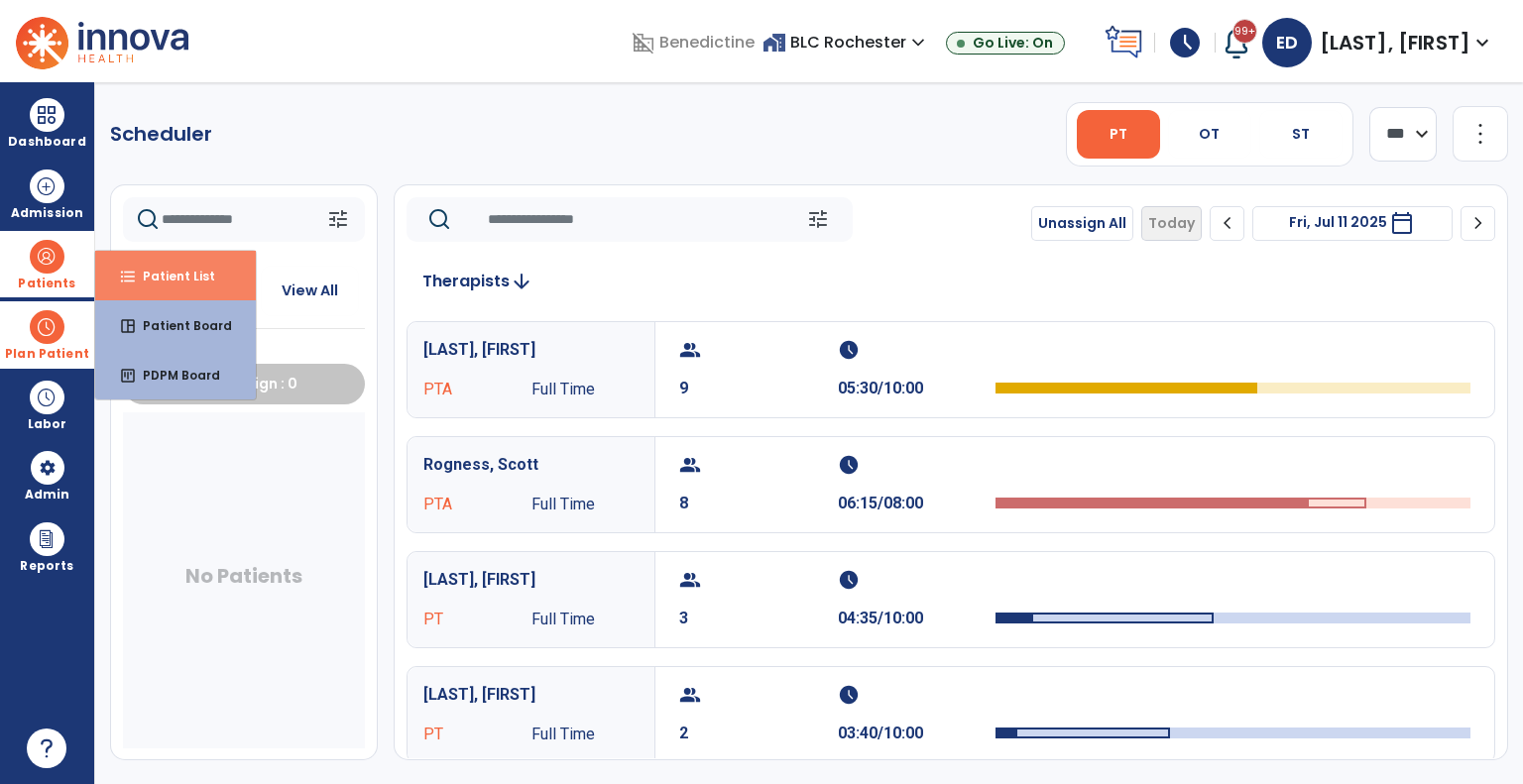 click on "format_list_bulleted  Patient List" at bounding box center (176, 276) 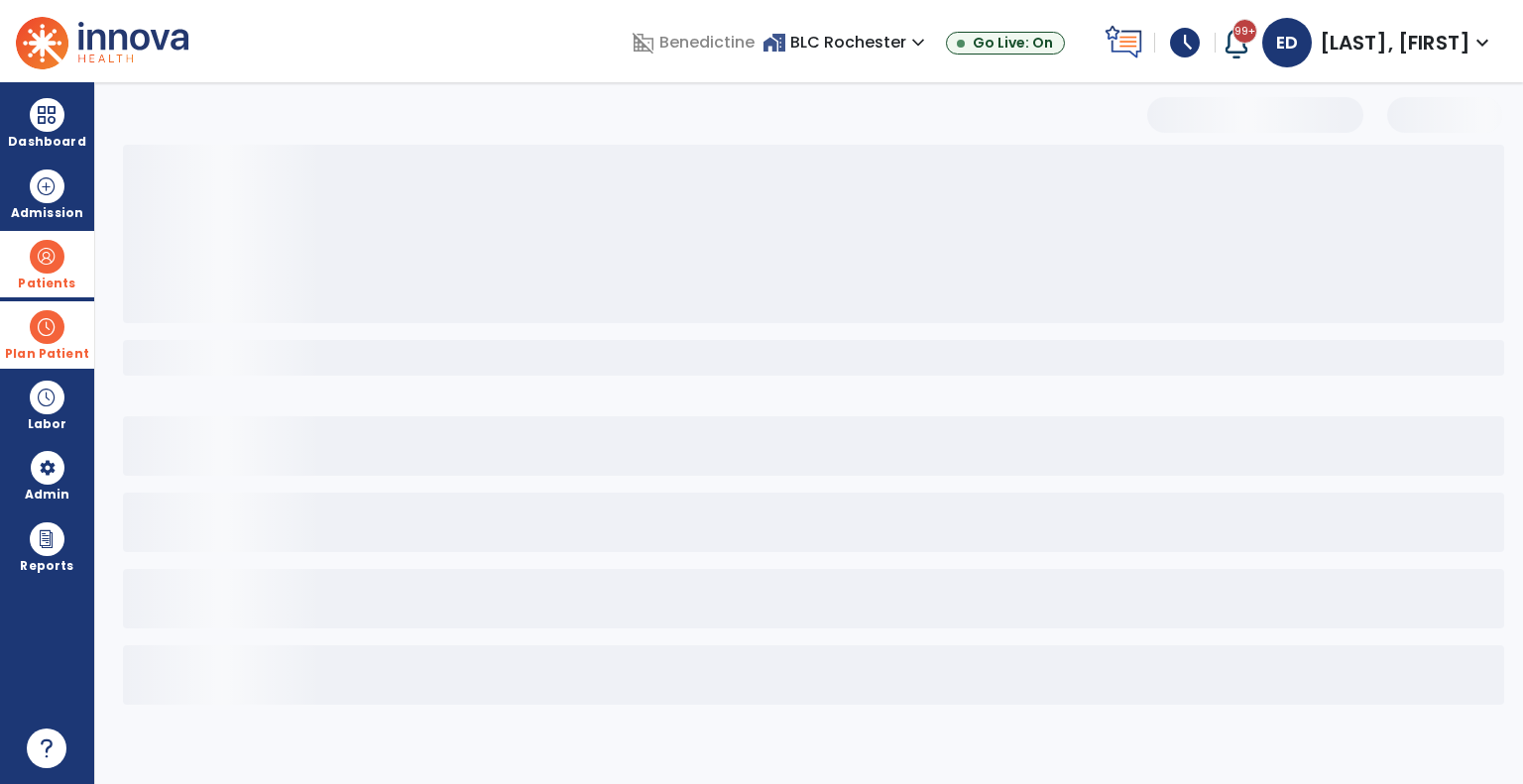 select on "***" 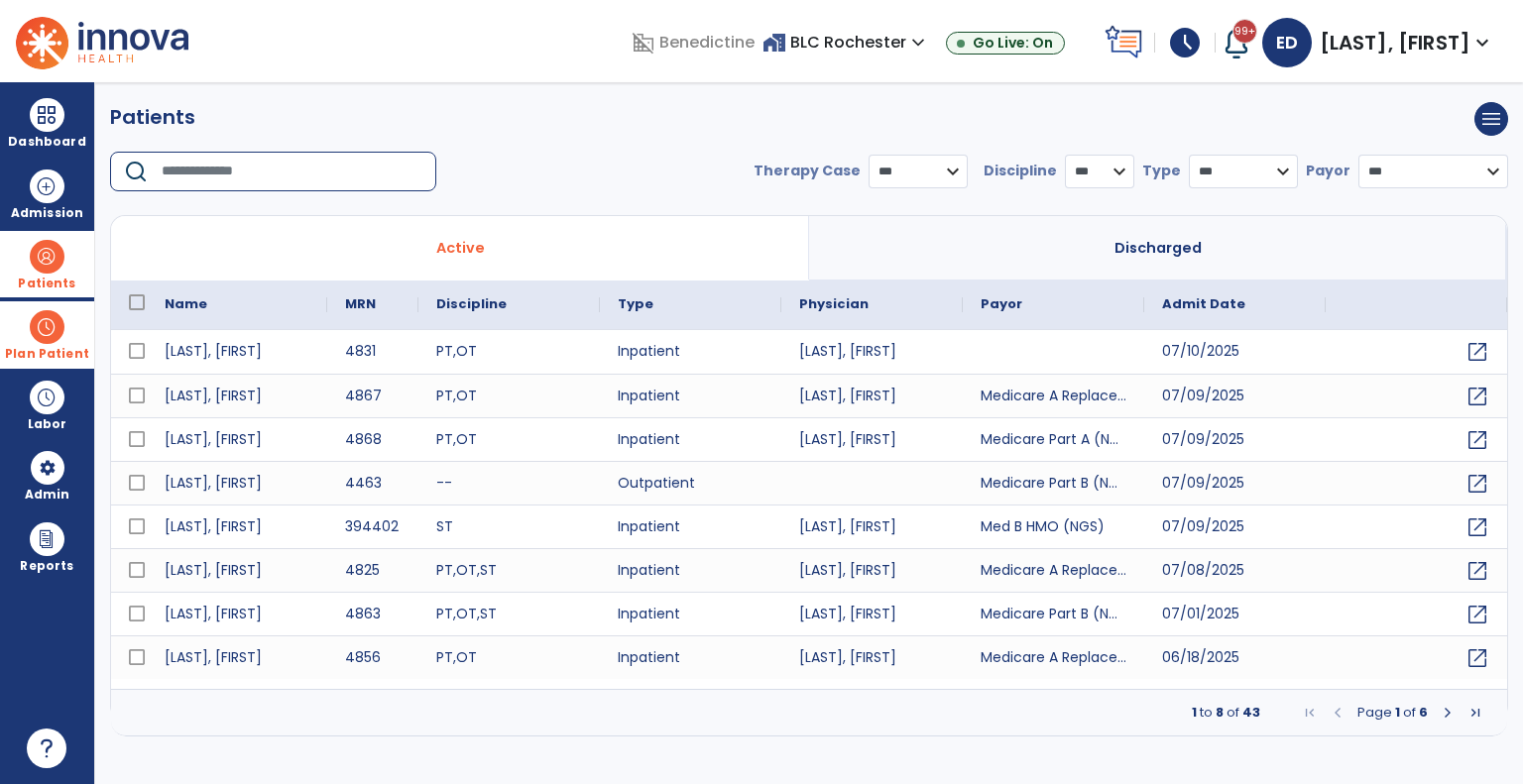 click at bounding box center [292, 171] 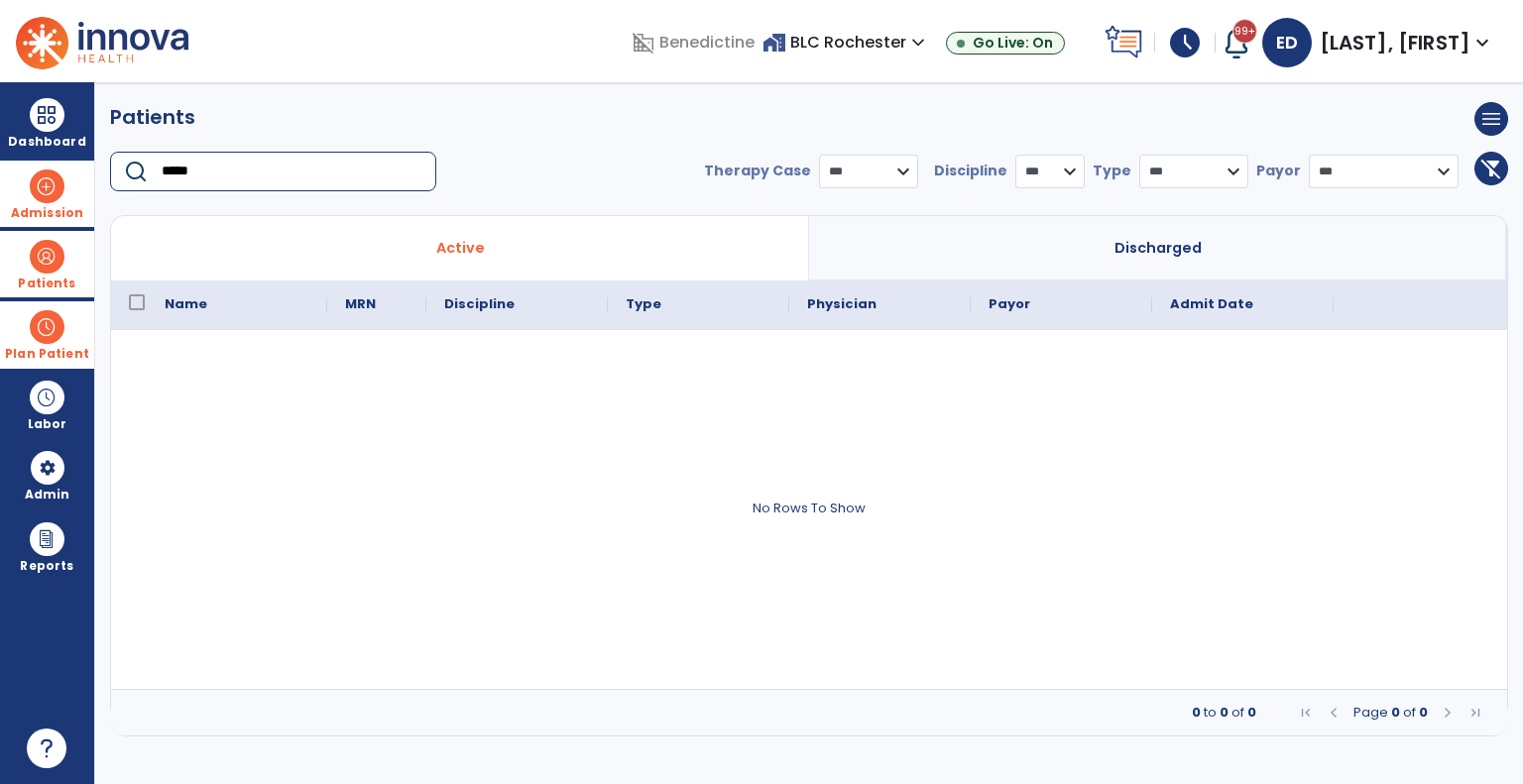 drag, startPoint x: 258, startPoint y: 165, endPoint x: 93, endPoint y: 165, distance: 165 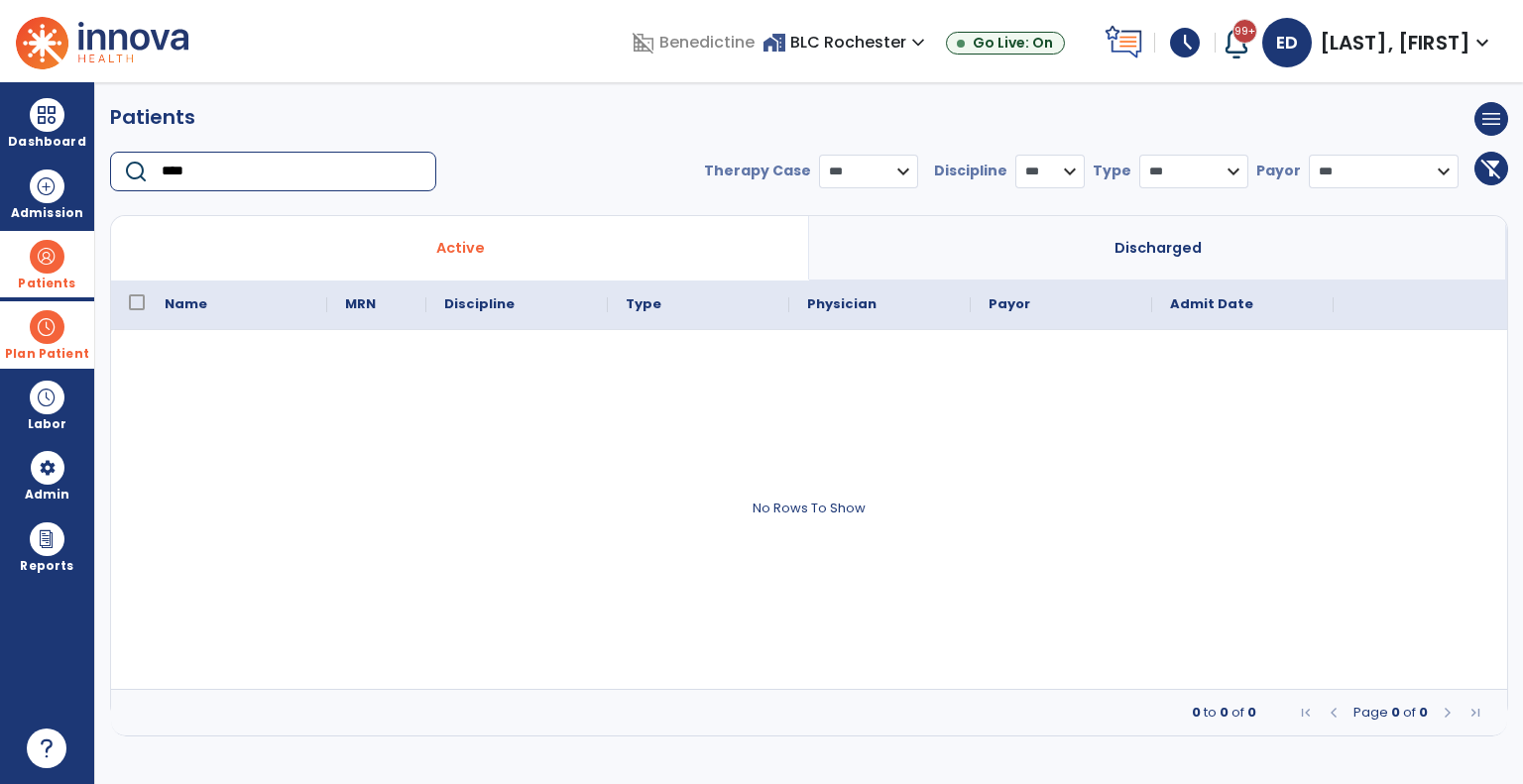 type on "****" 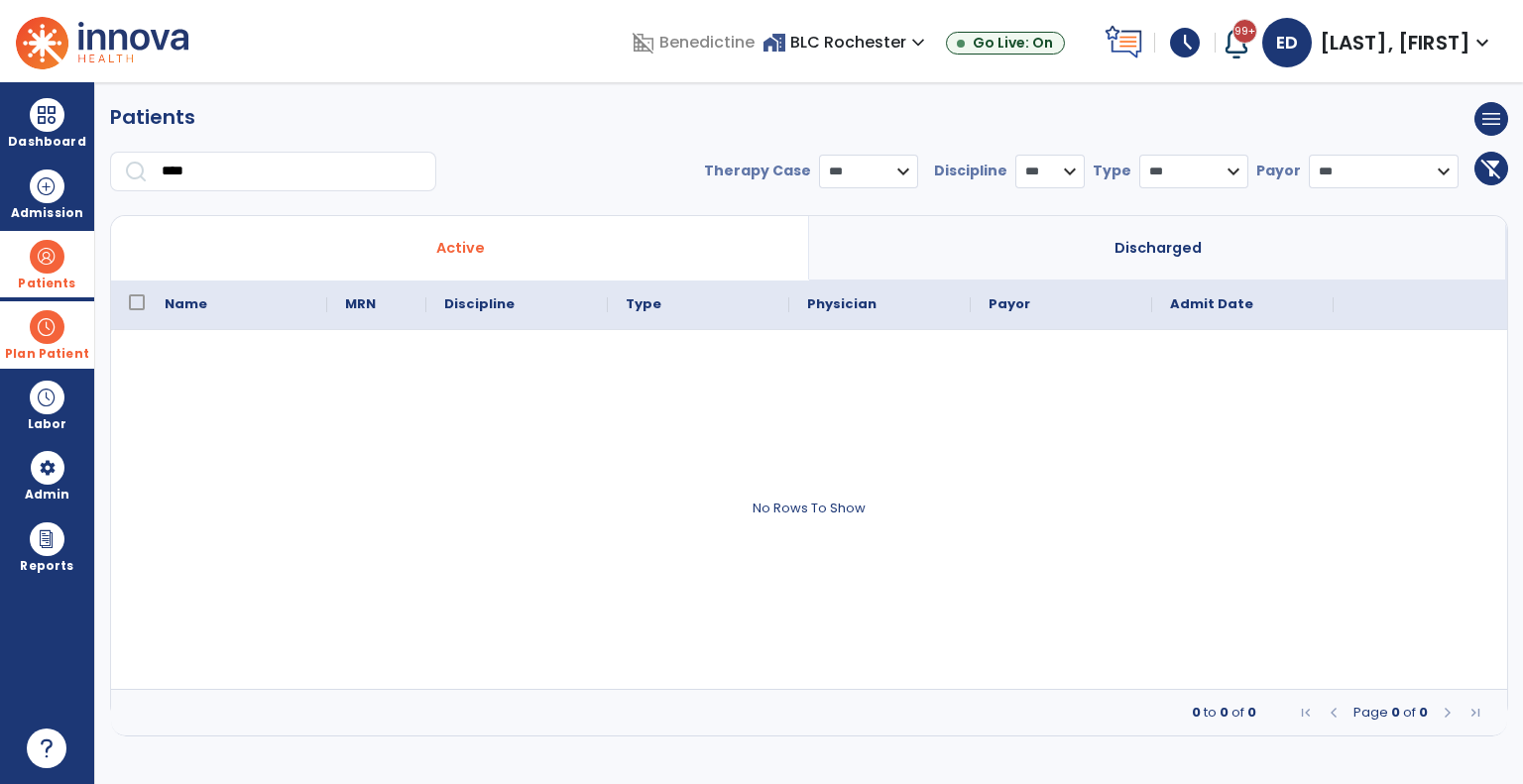 click at bounding box center [47, 327] 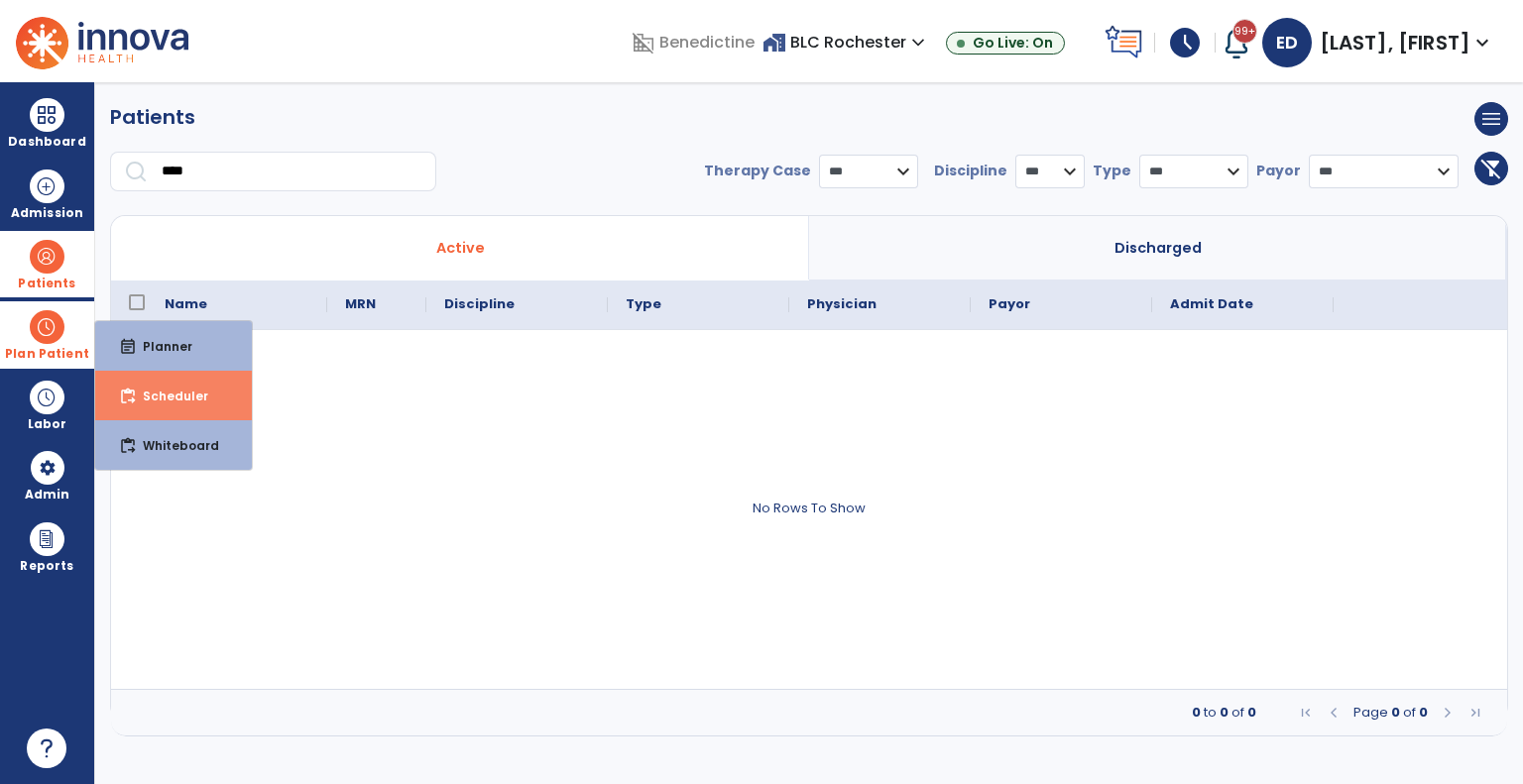 click on "Scheduler" at bounding box center (168, 395) 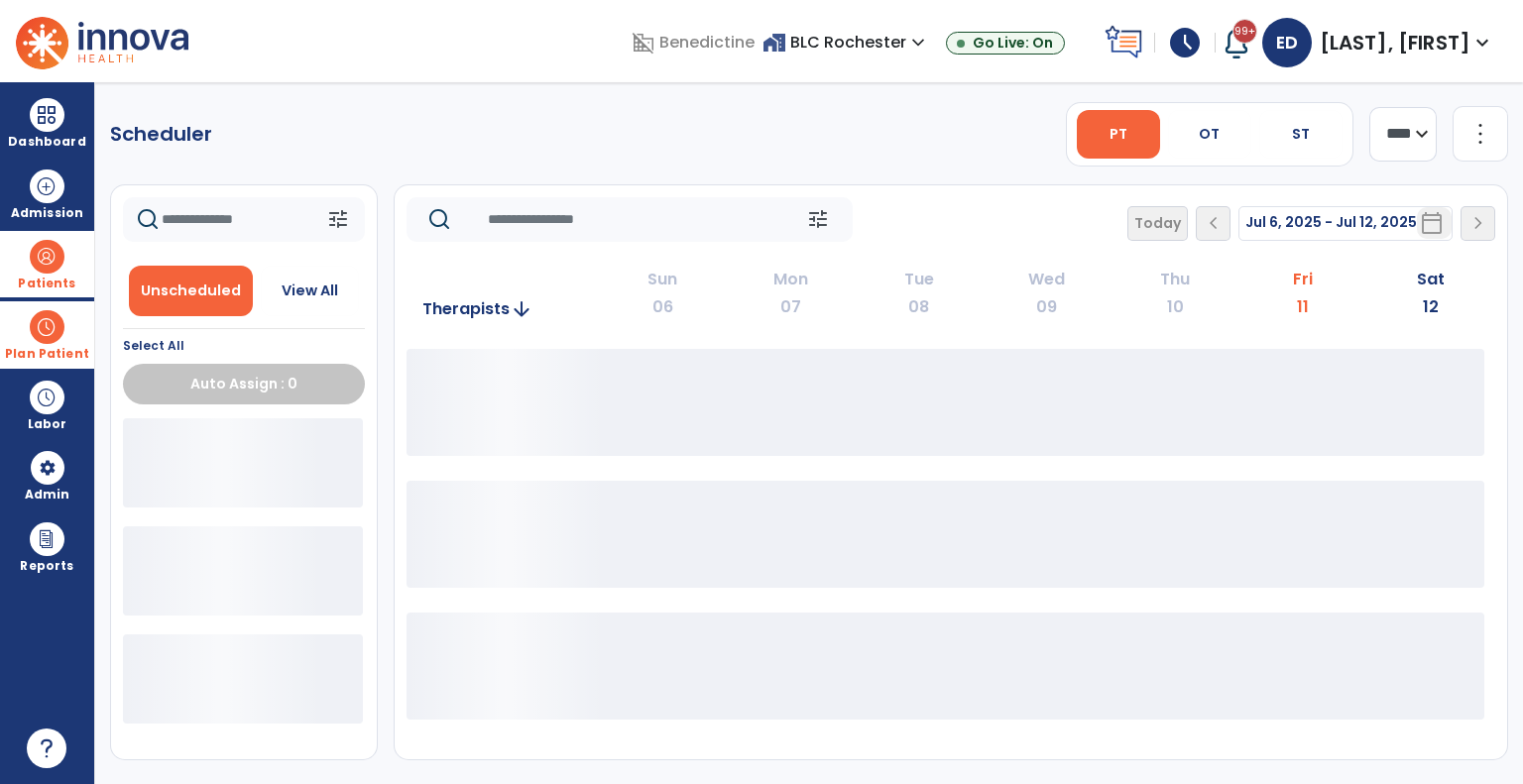 click on "**** ***" 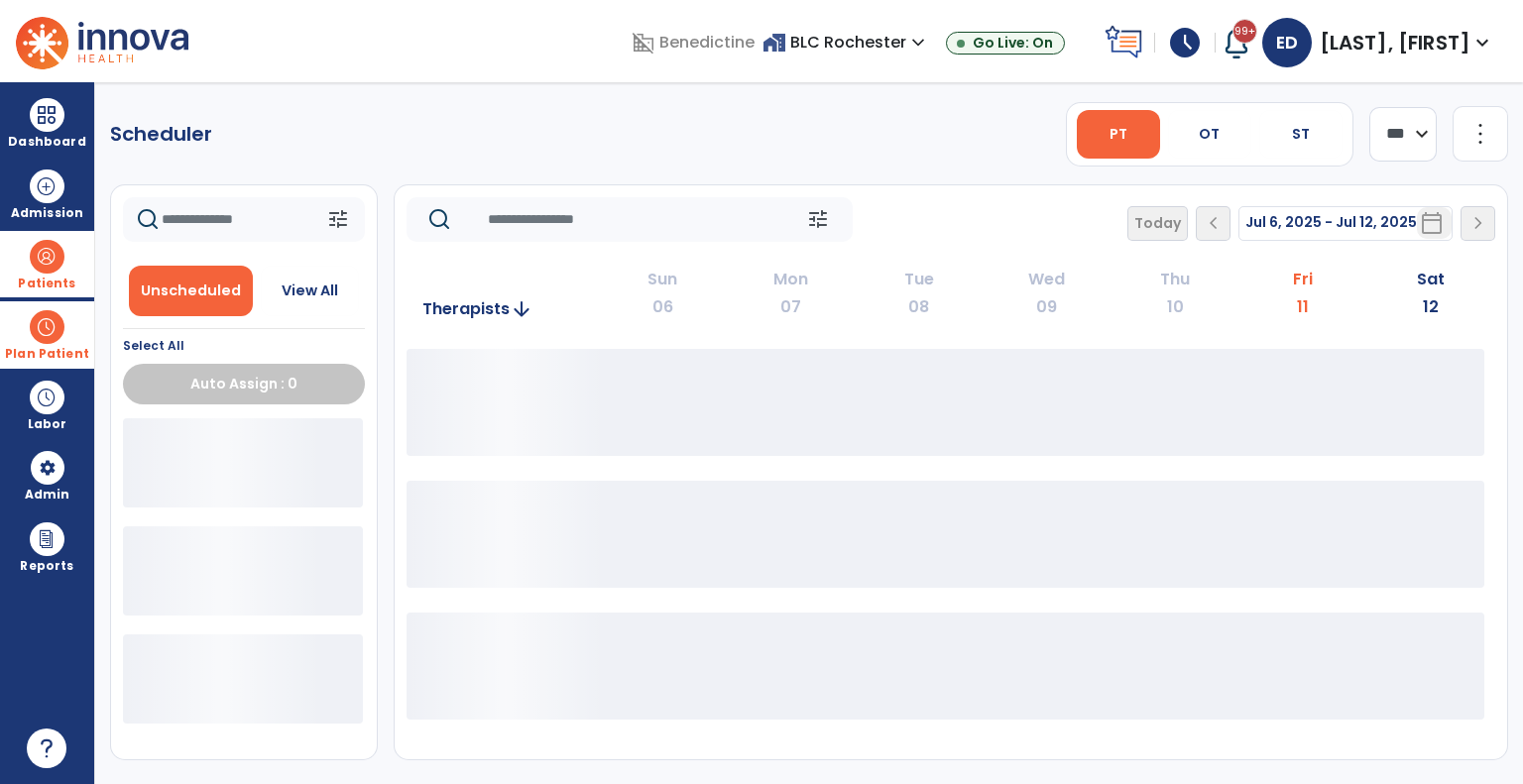 click on "**** ***" 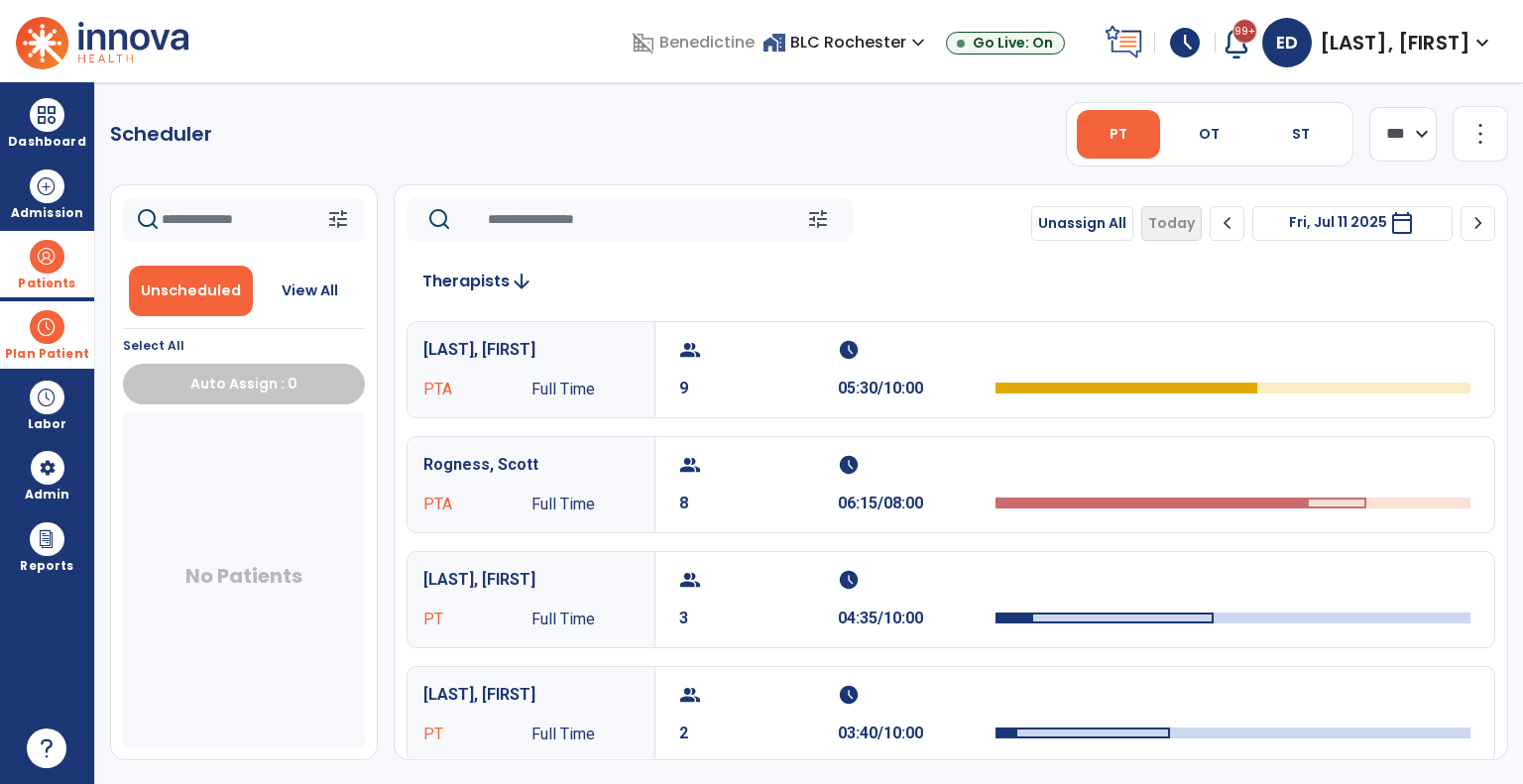 click on "calendar_today" at bounding box center (1402, 223) 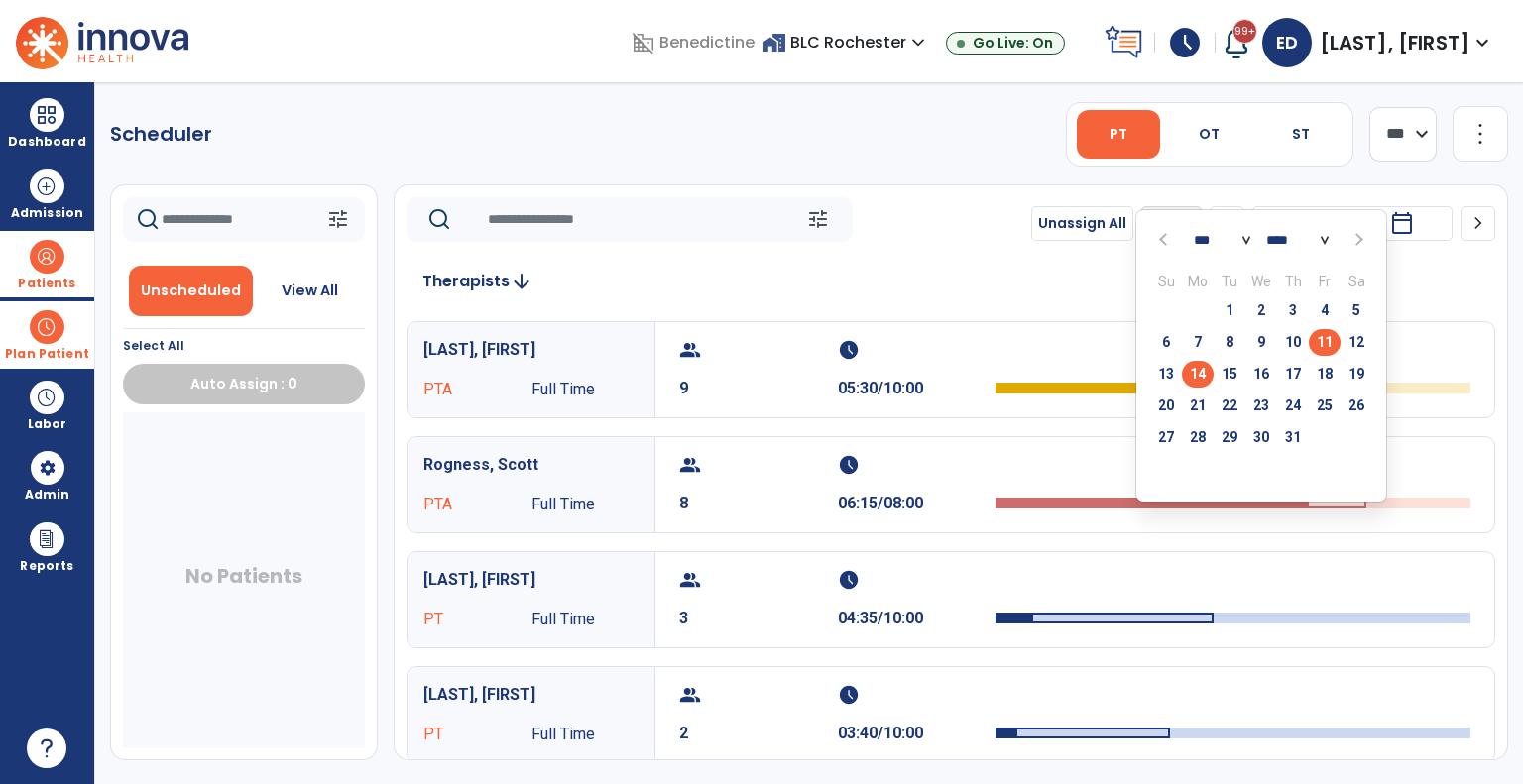 click on "14" at bounding box center [1198, 374] 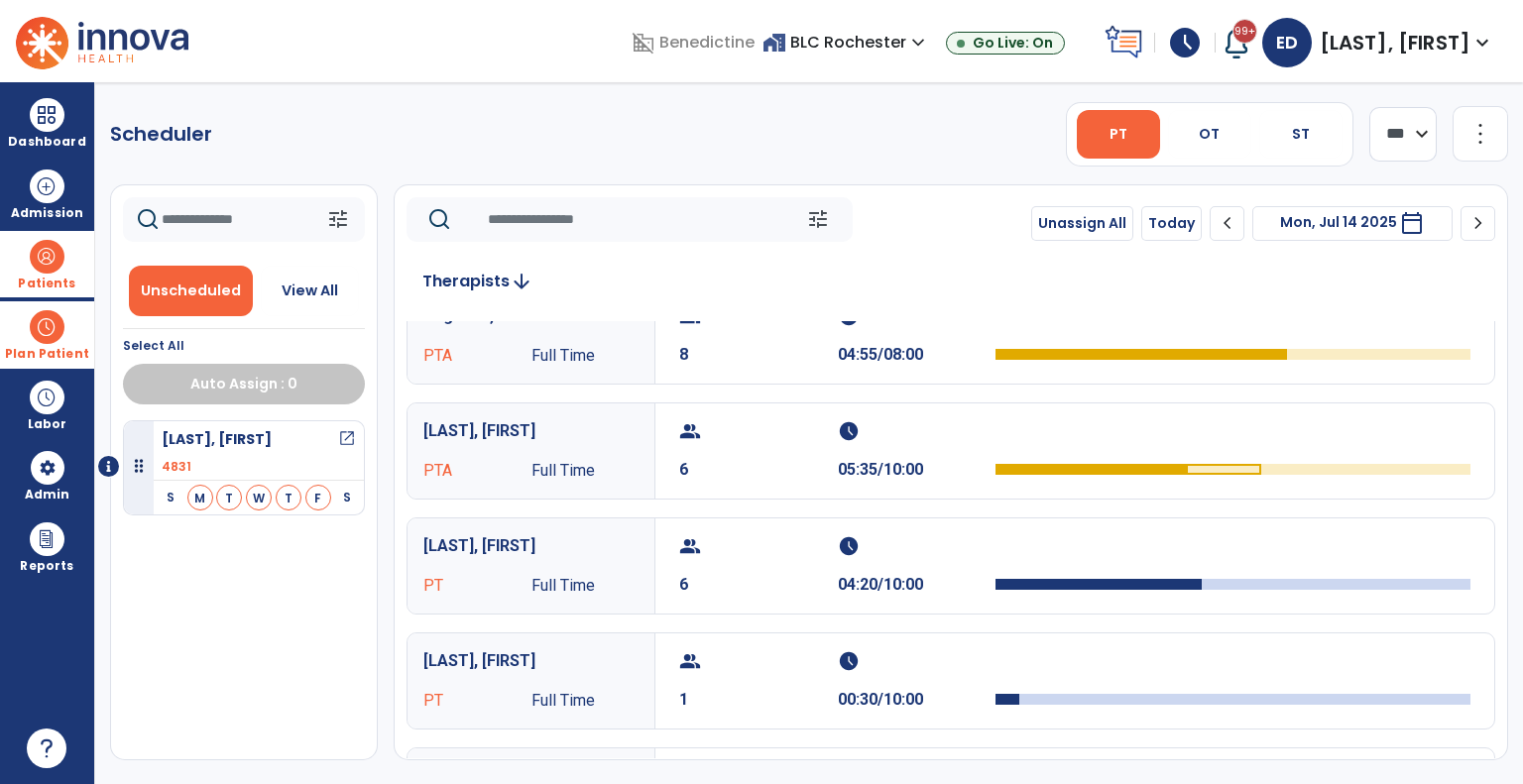scroll, scrollTop: 0, scrollLeft: 0, axis: both 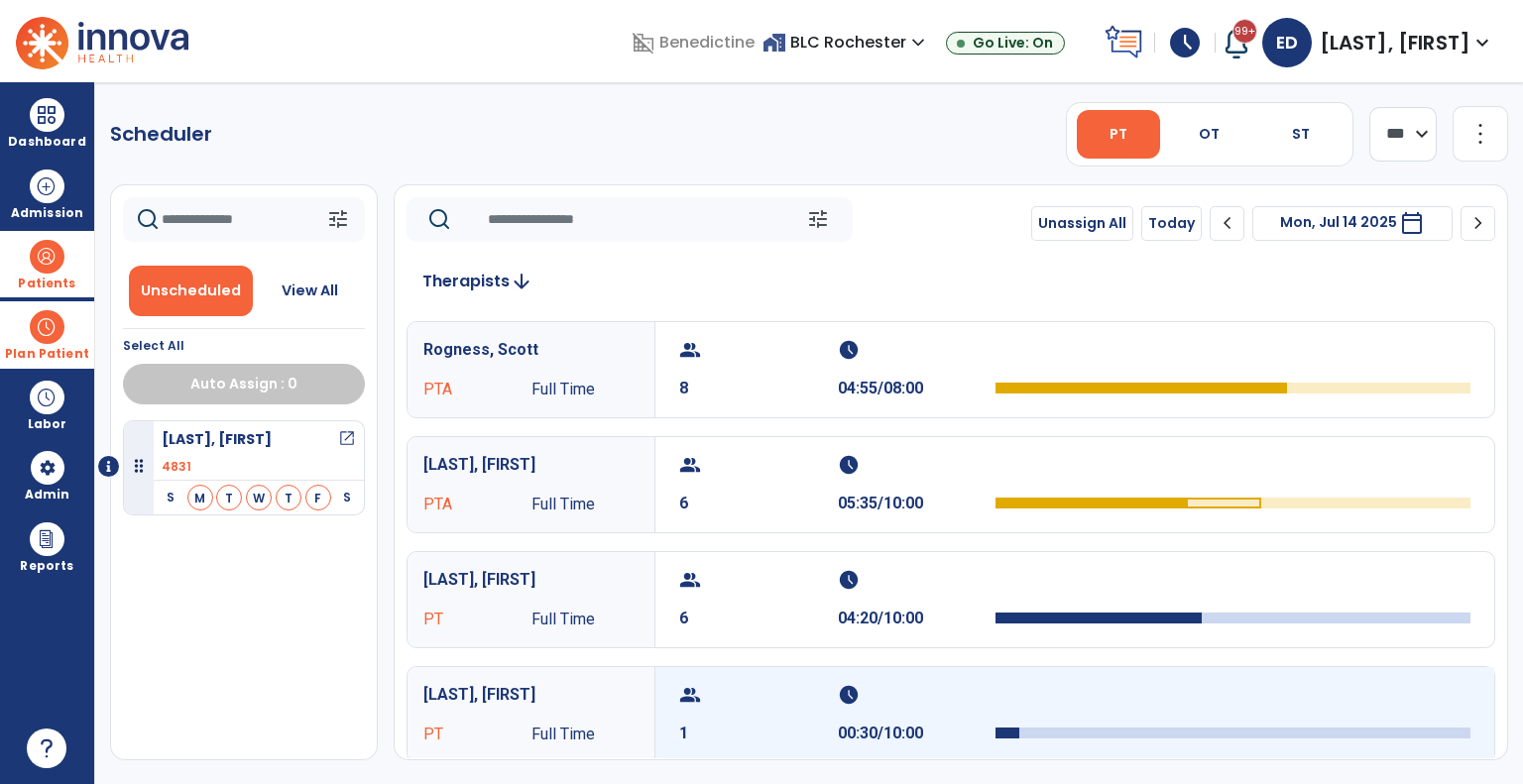 click on "schedule  00:30/10:00" at bounding box center [917, 715] 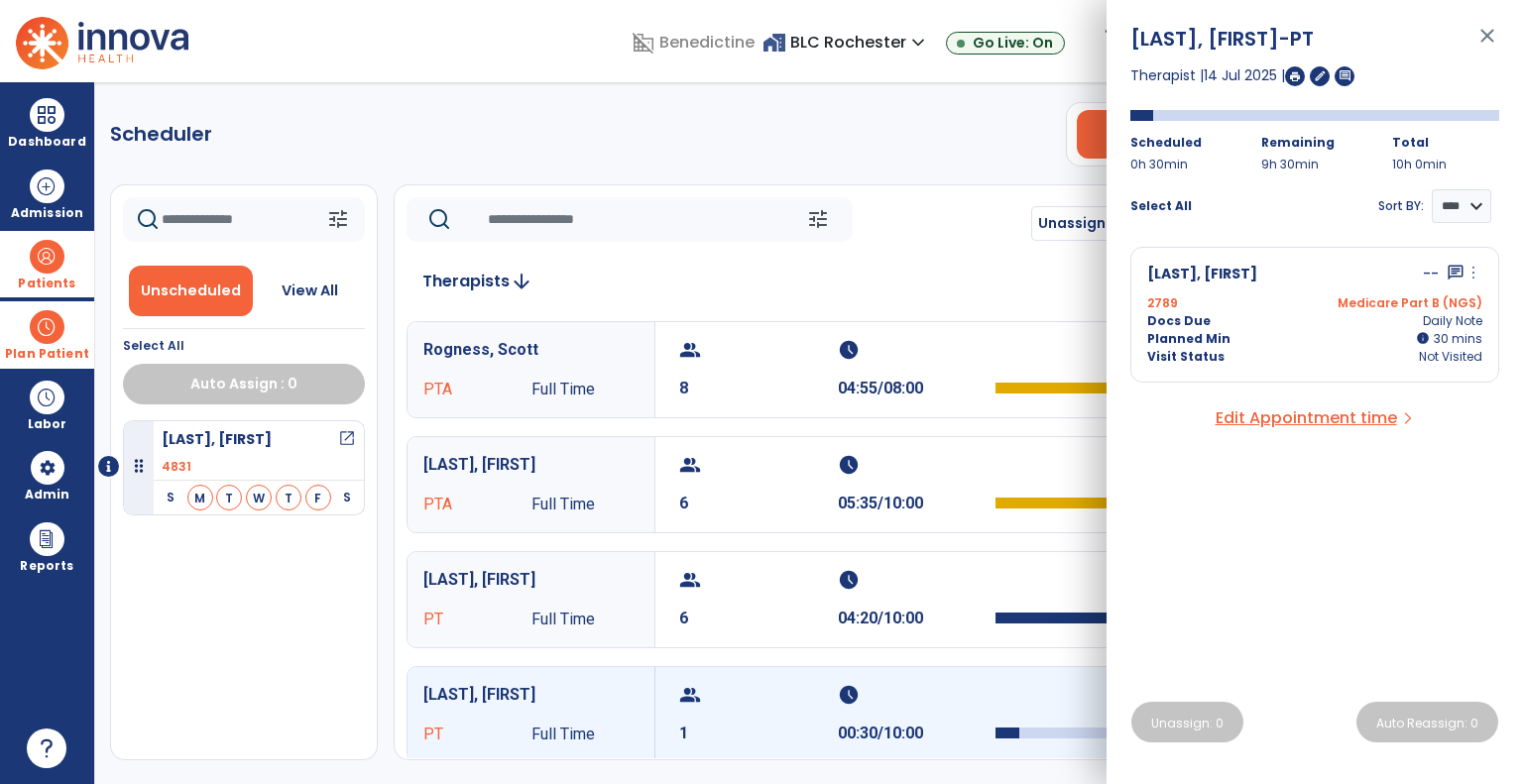 click on "close" at bounding box center (1487, 45) 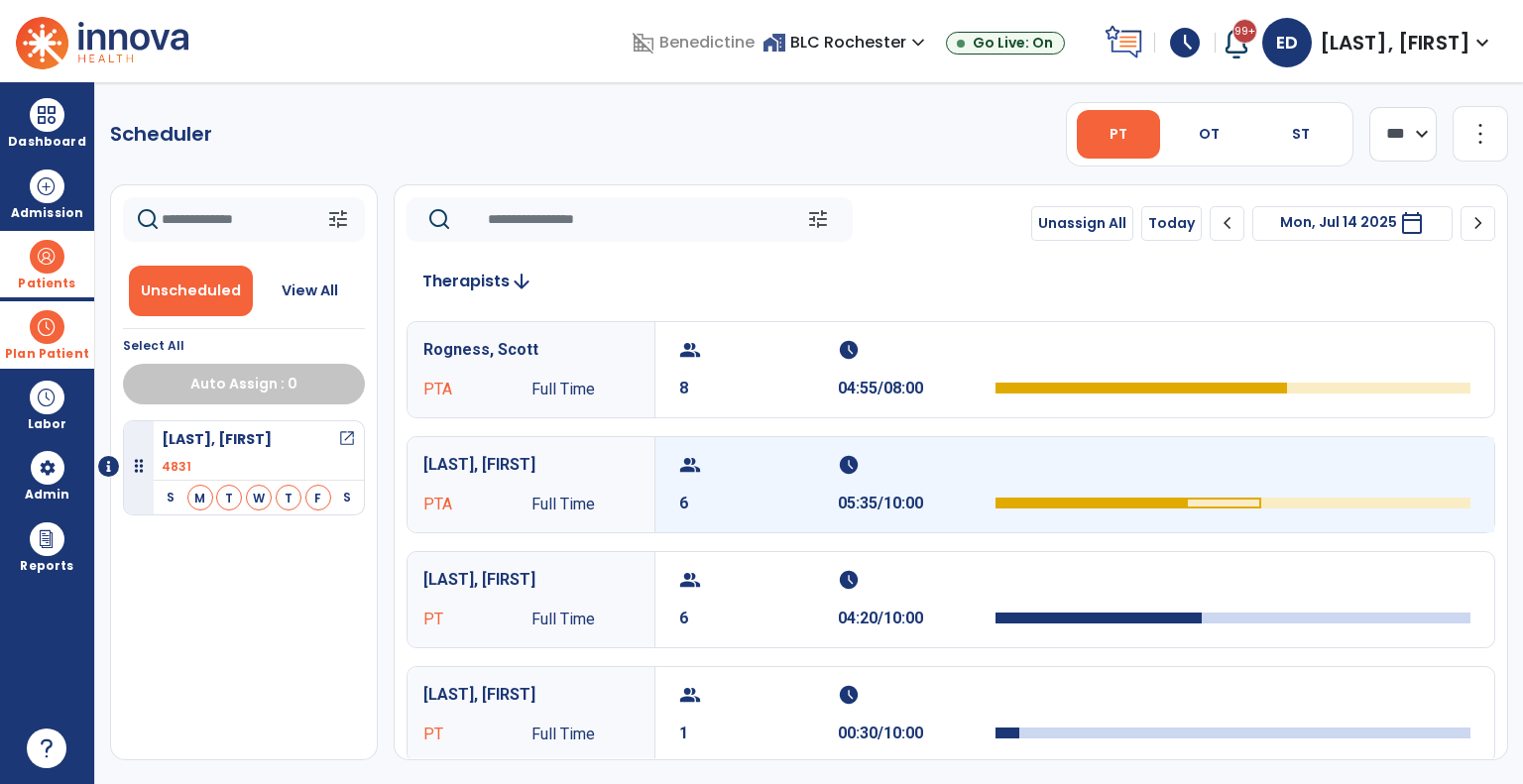click on "group  6" at bounding box center (759, 485) 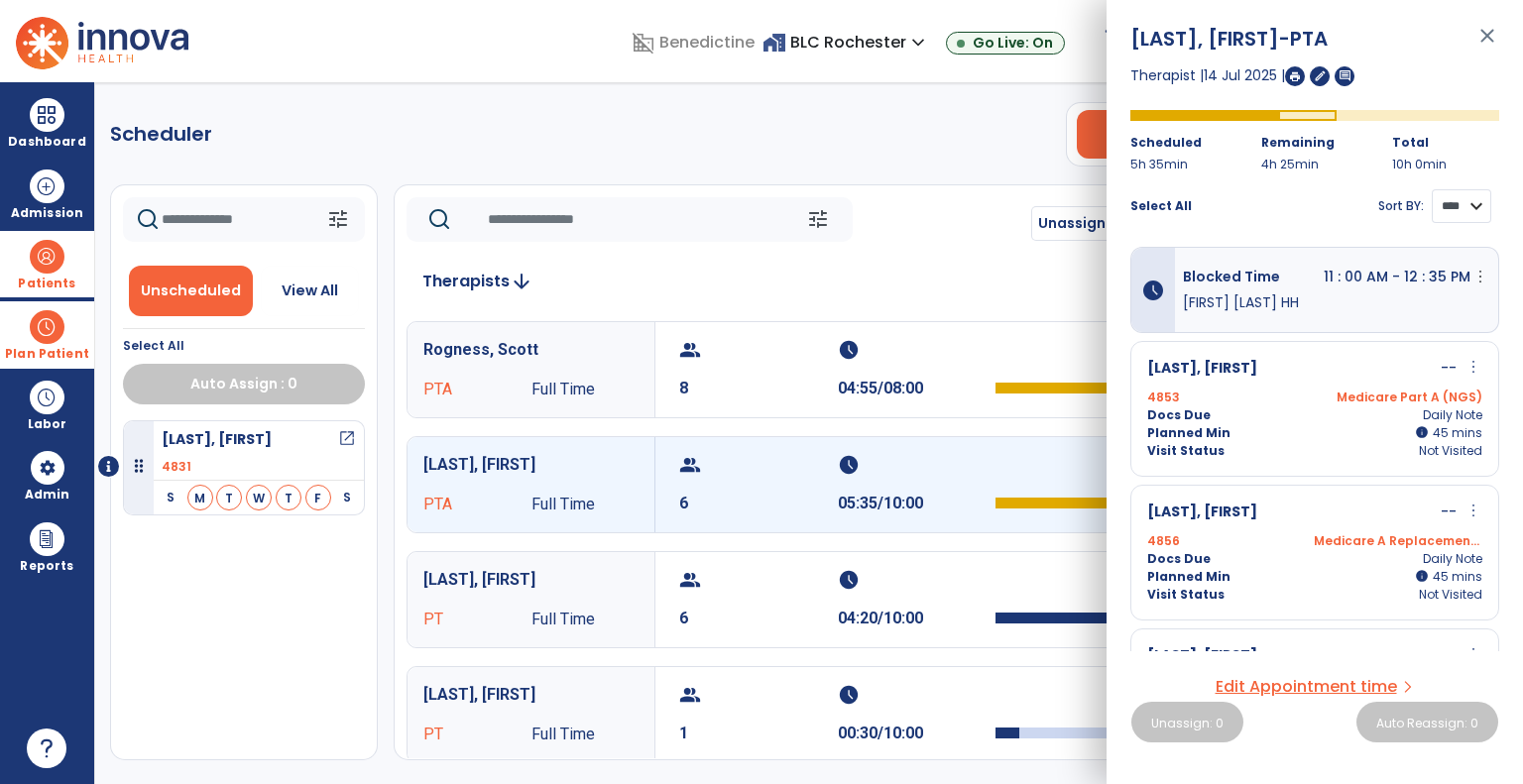 click on "**** ****" at bounding box center [1462, 206] 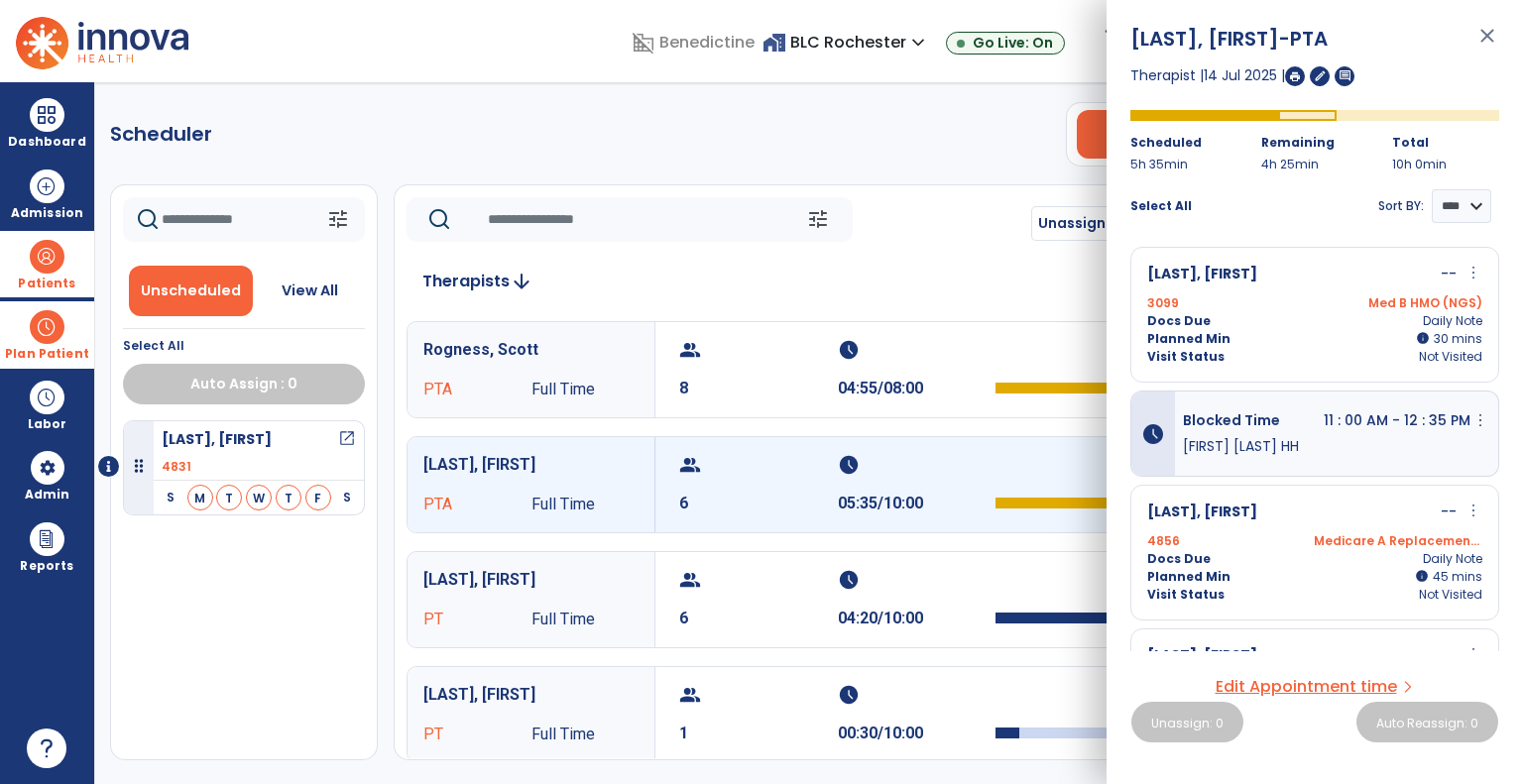 click on "Visit Status  Not Visited" at bounding box center [1315, 357] 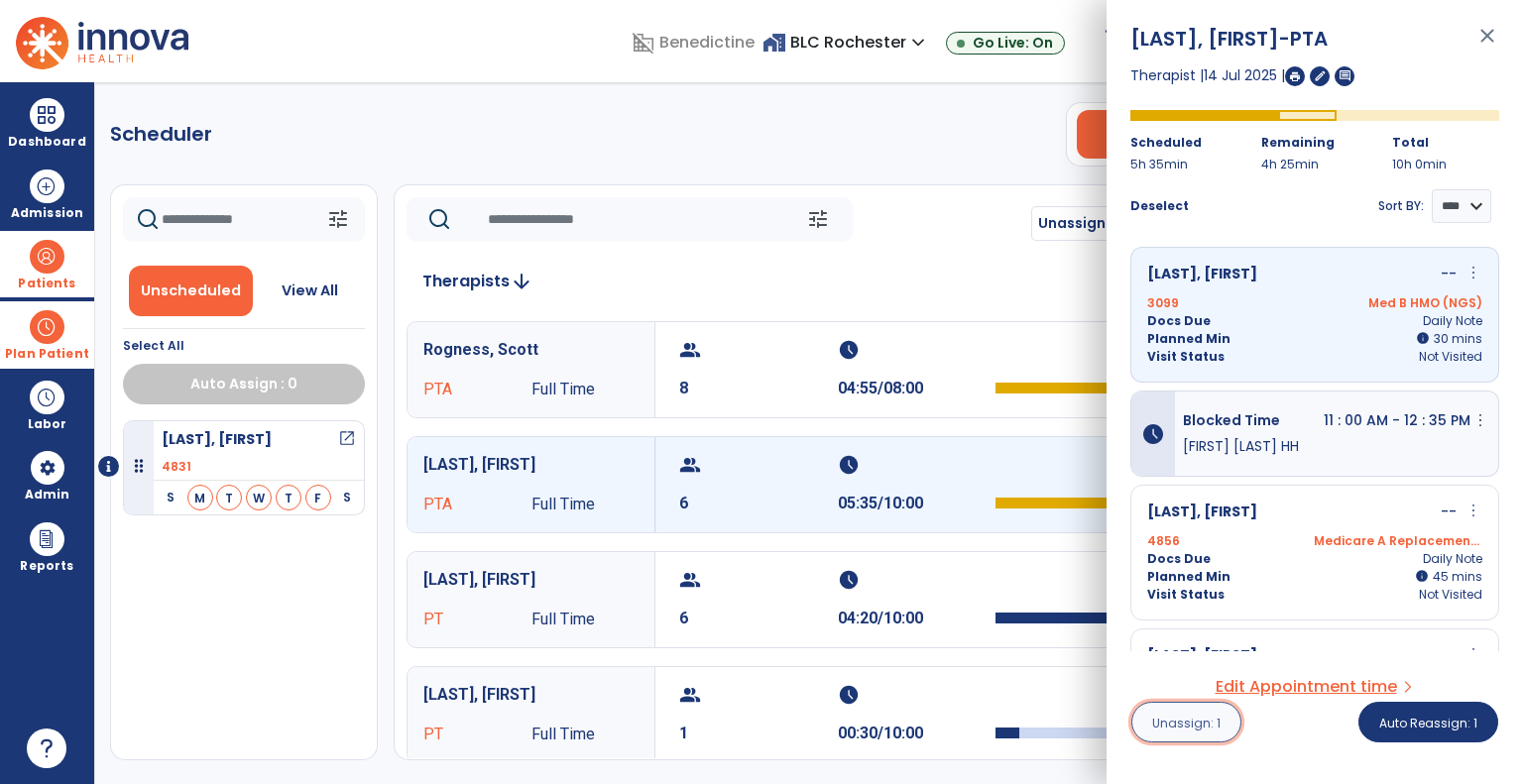click on "Unassign: 1" at bounding box center [1186, 723] 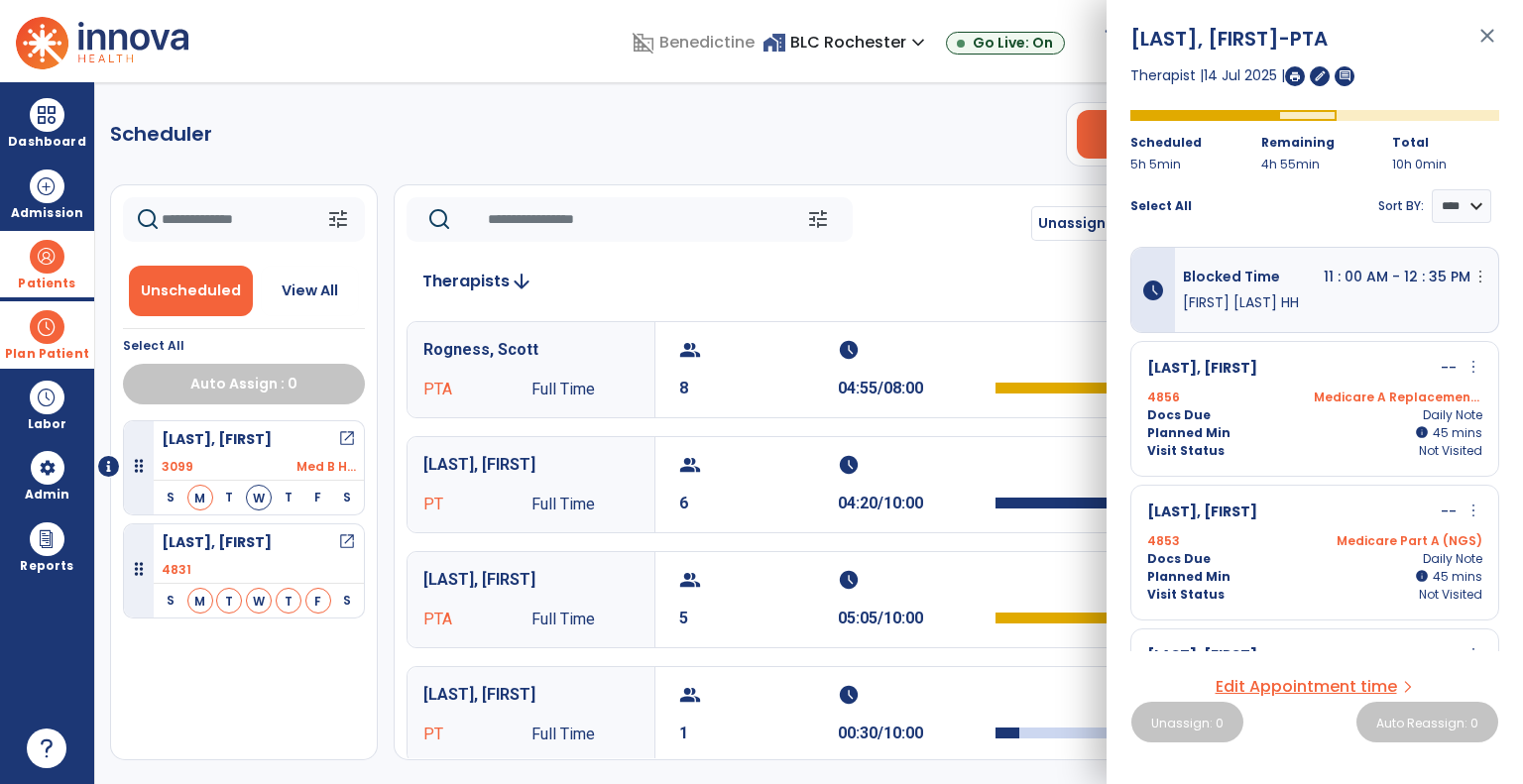 click on "close" at bounding box center [1487, 45] 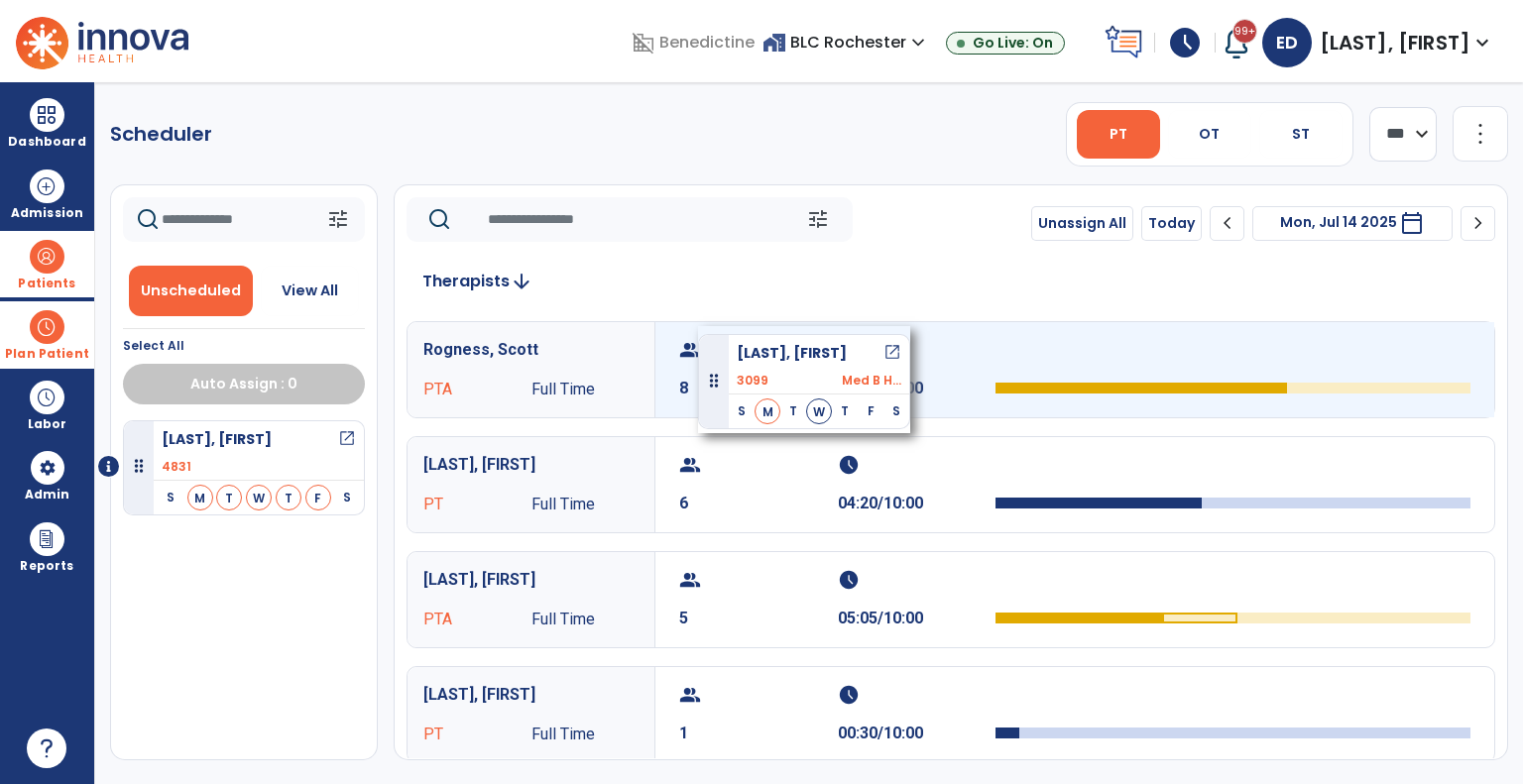 drag, startPoint x: 227, startPoint y: 467, endPoint x: 698, endPoint y: 326, distance: 491.65232 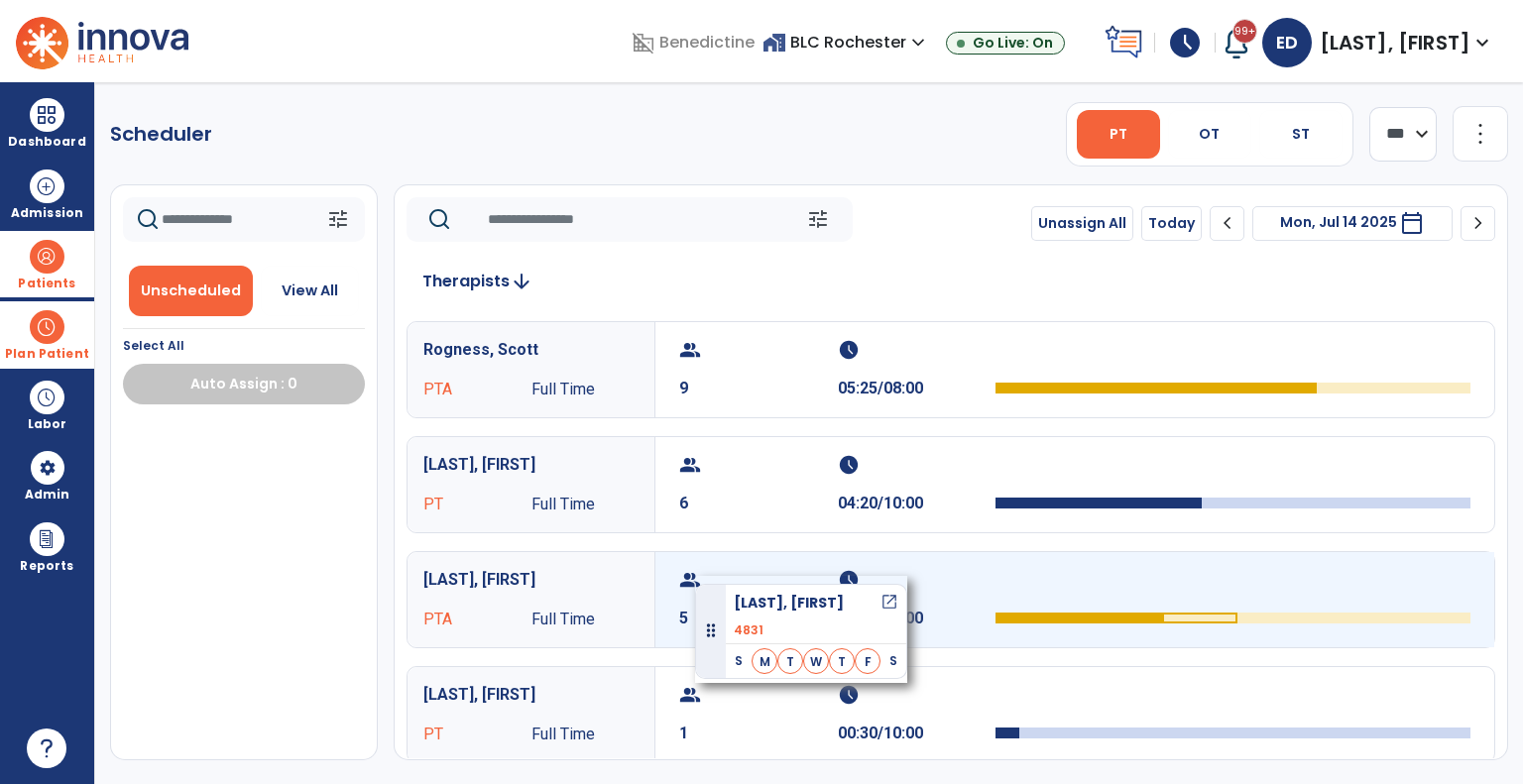 drag, startPoint x: 222, startPoint y: 449, endPoint x: 695, endPoint y: 576, distance: 489.753 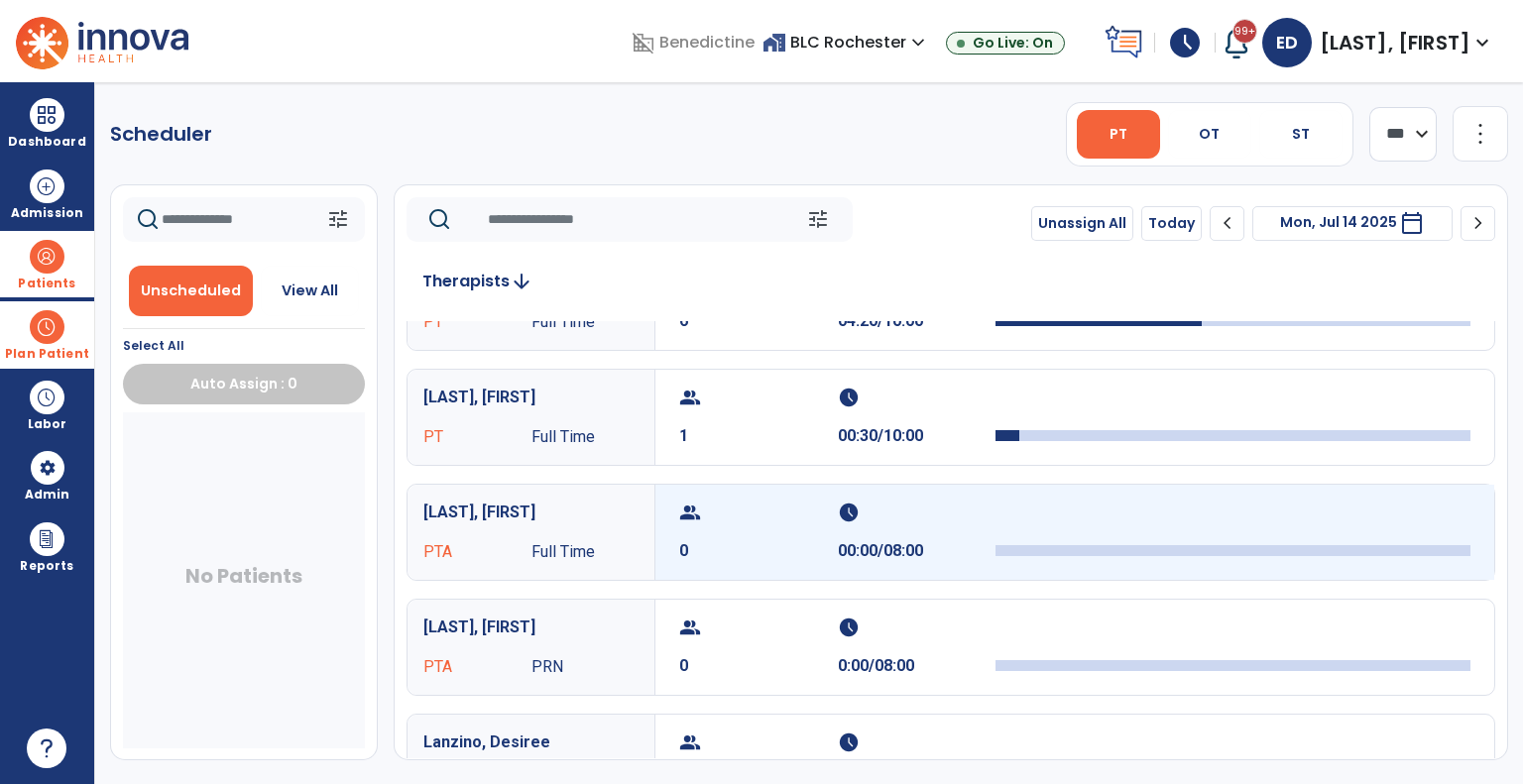scroll, scrollTop: 274, scrollLeft: 0, axis: vertical 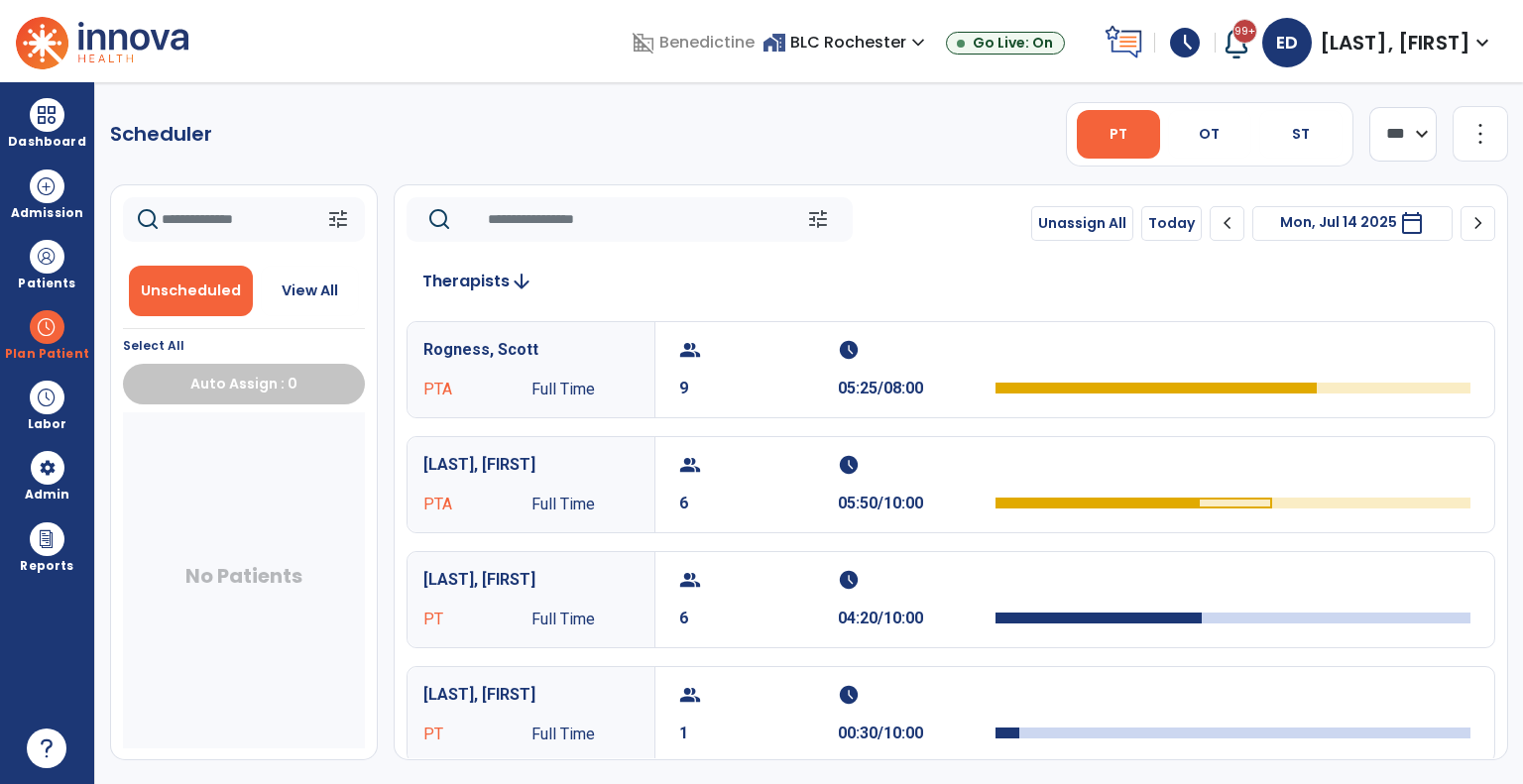 select on "*******" 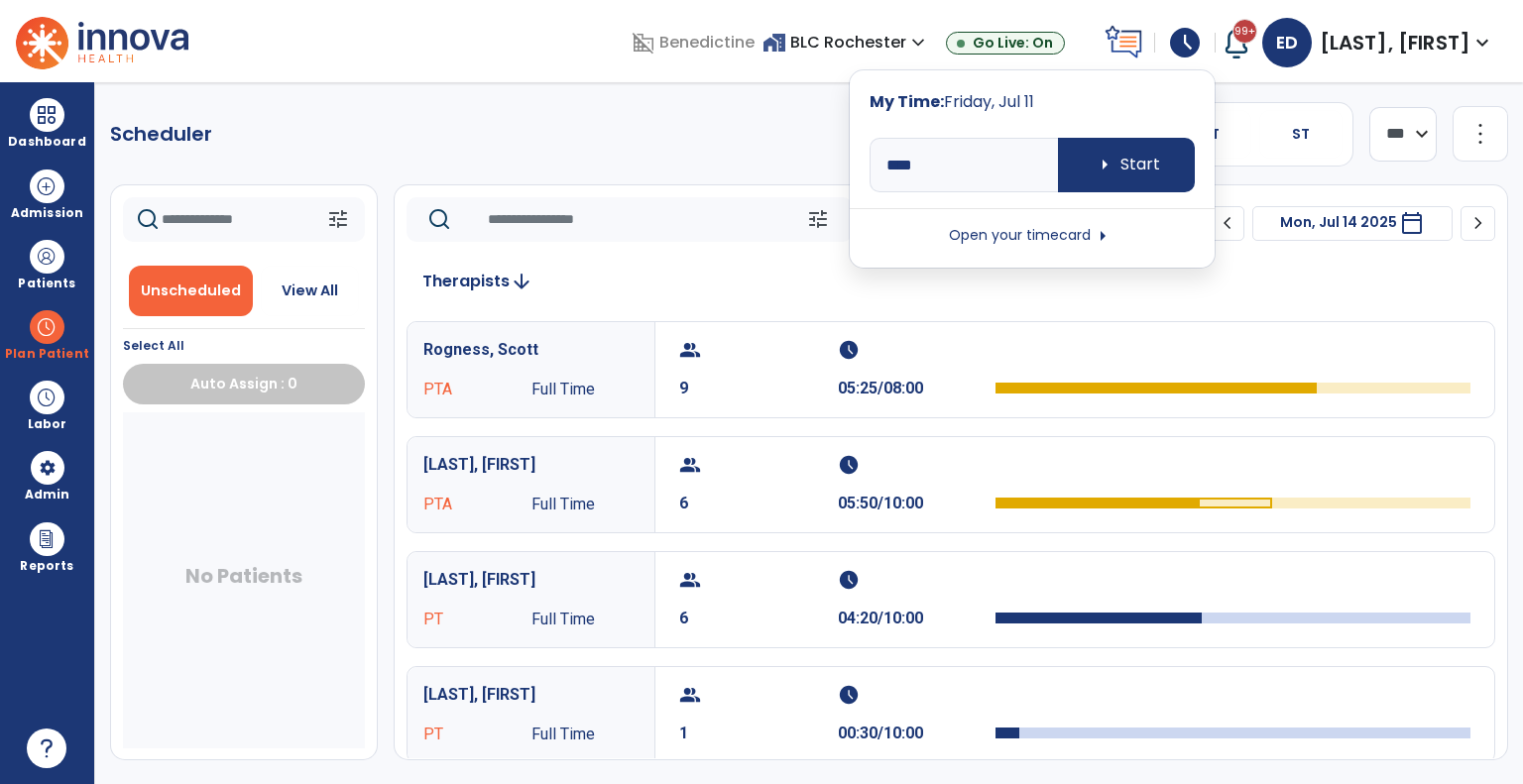 click on "Open your timecard  arrow_right" at bounding box center (1032, 236) 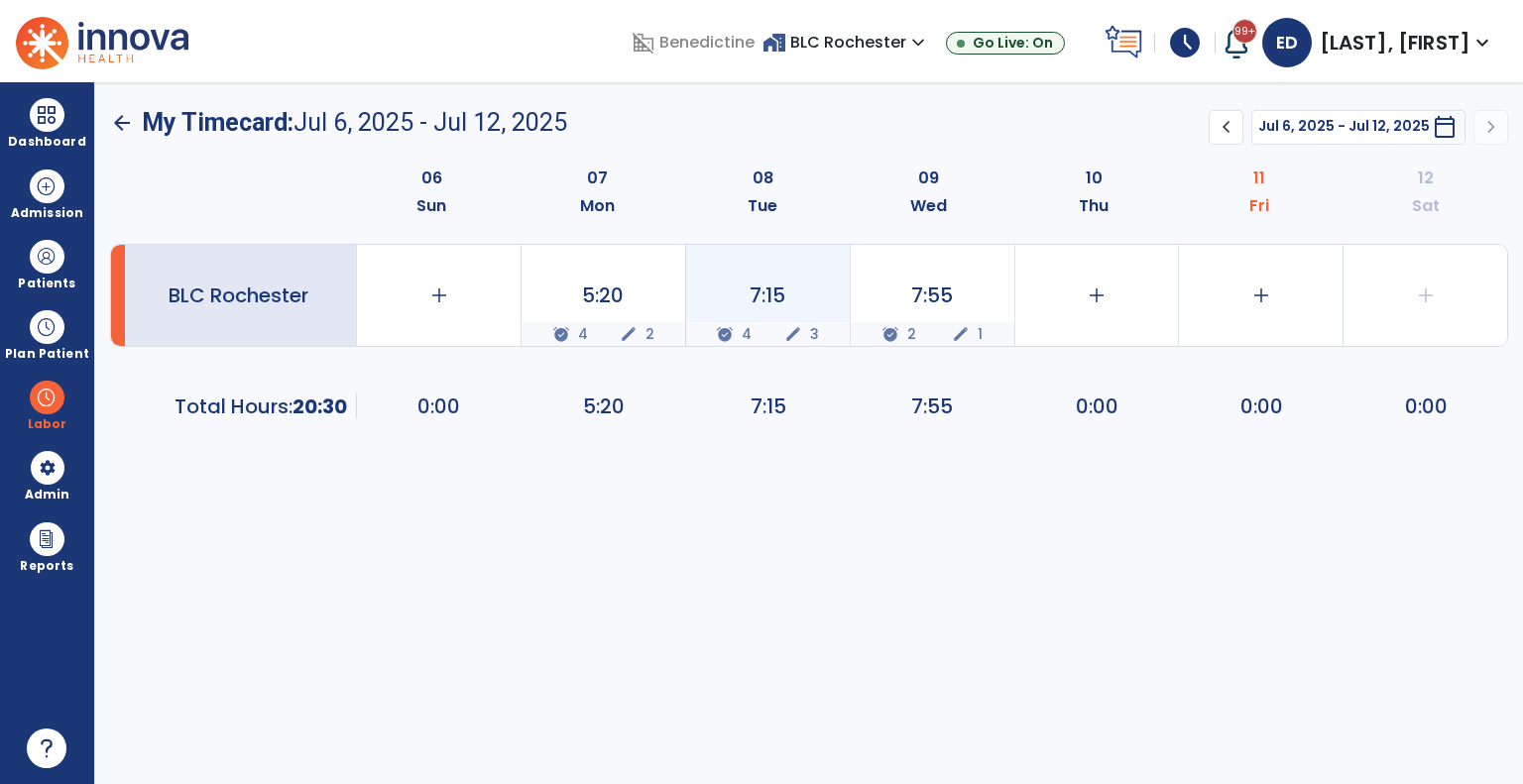 click on "[TIME] alarm_on 4 edit 3" 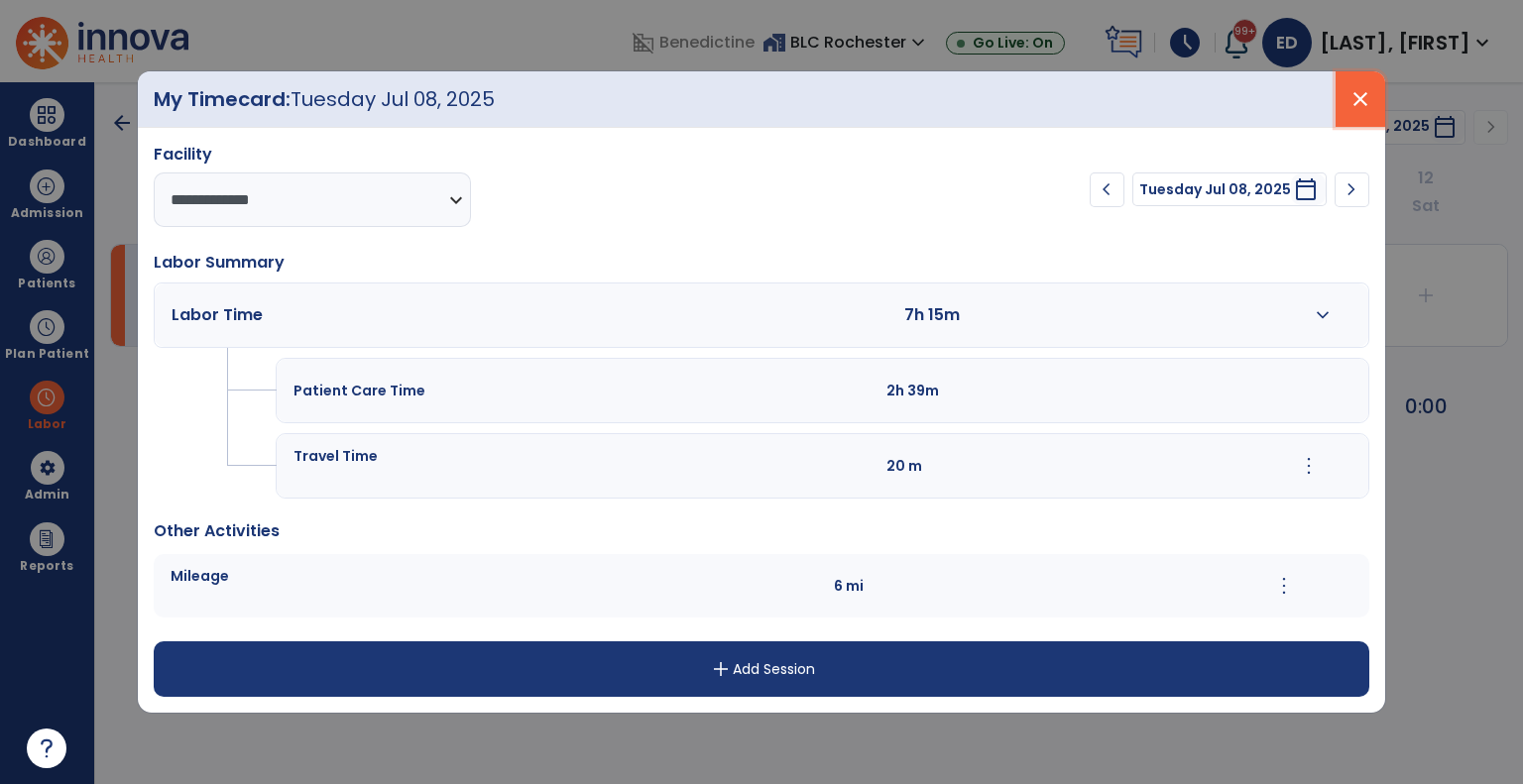 click on "close" at bounding box center (1360, 99) 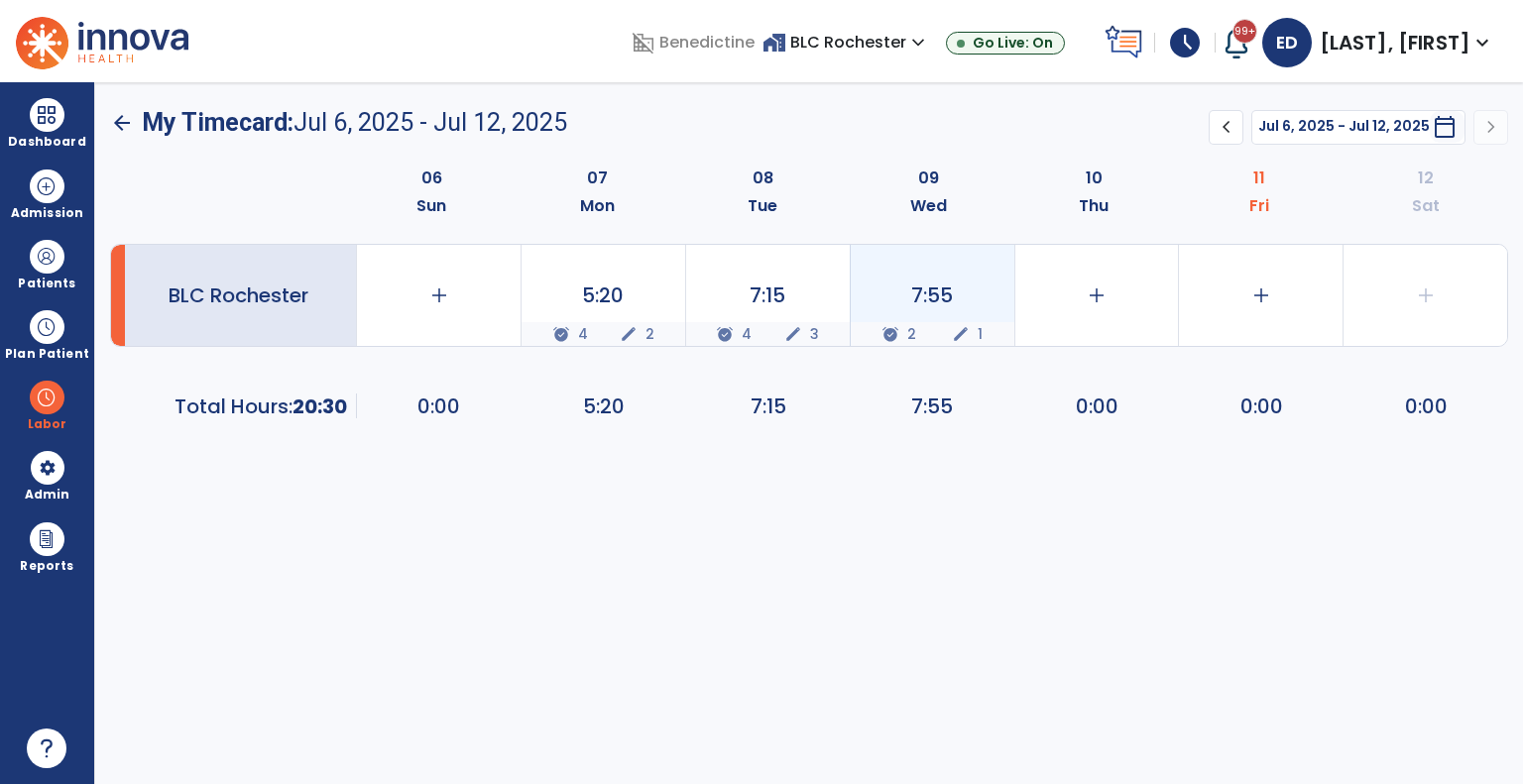click on "7:55  alarm_on 2 edit 1" 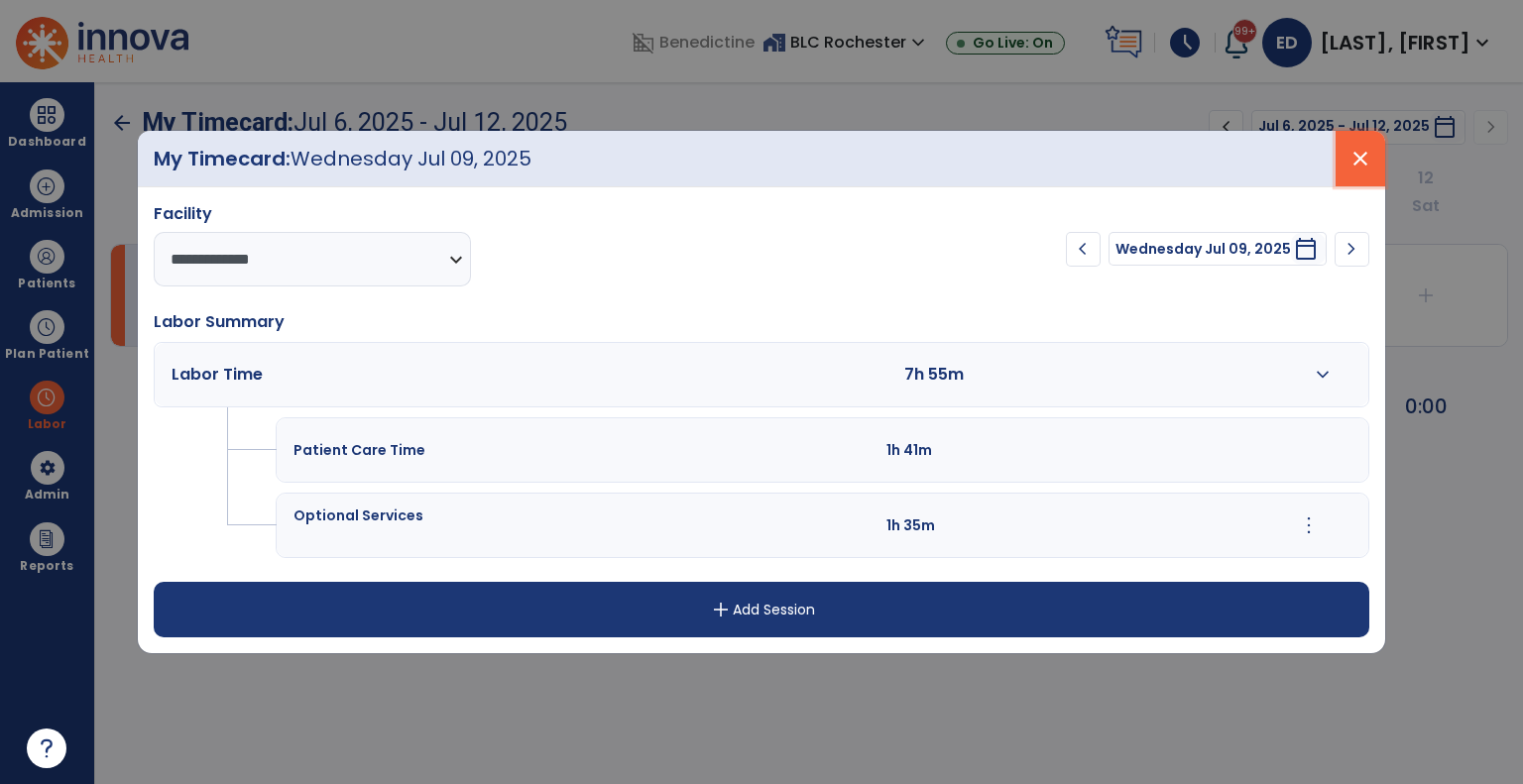 click on "close" at bounding box center [1360, 159] 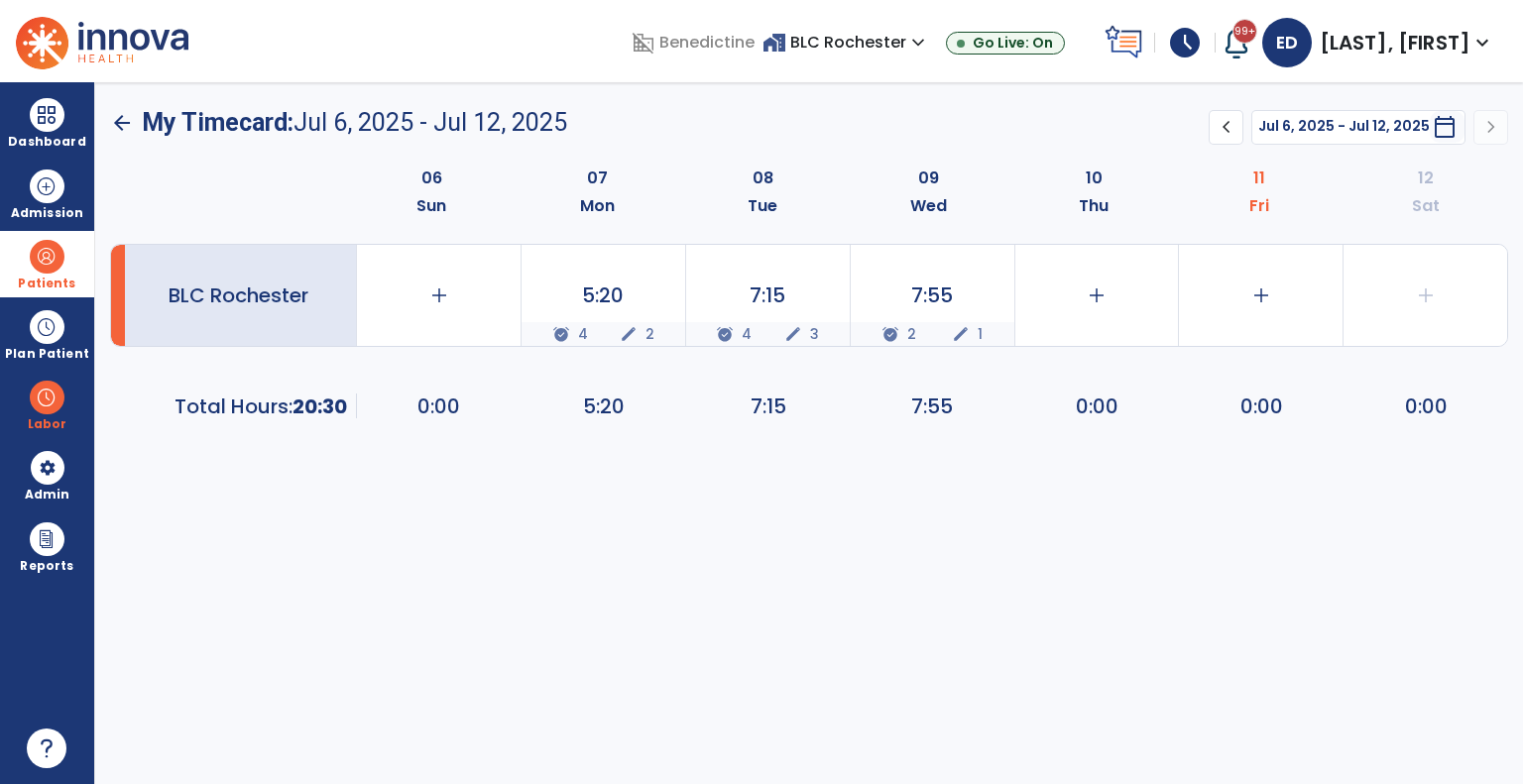 click on "Patients" at bounding box center (47, 264) 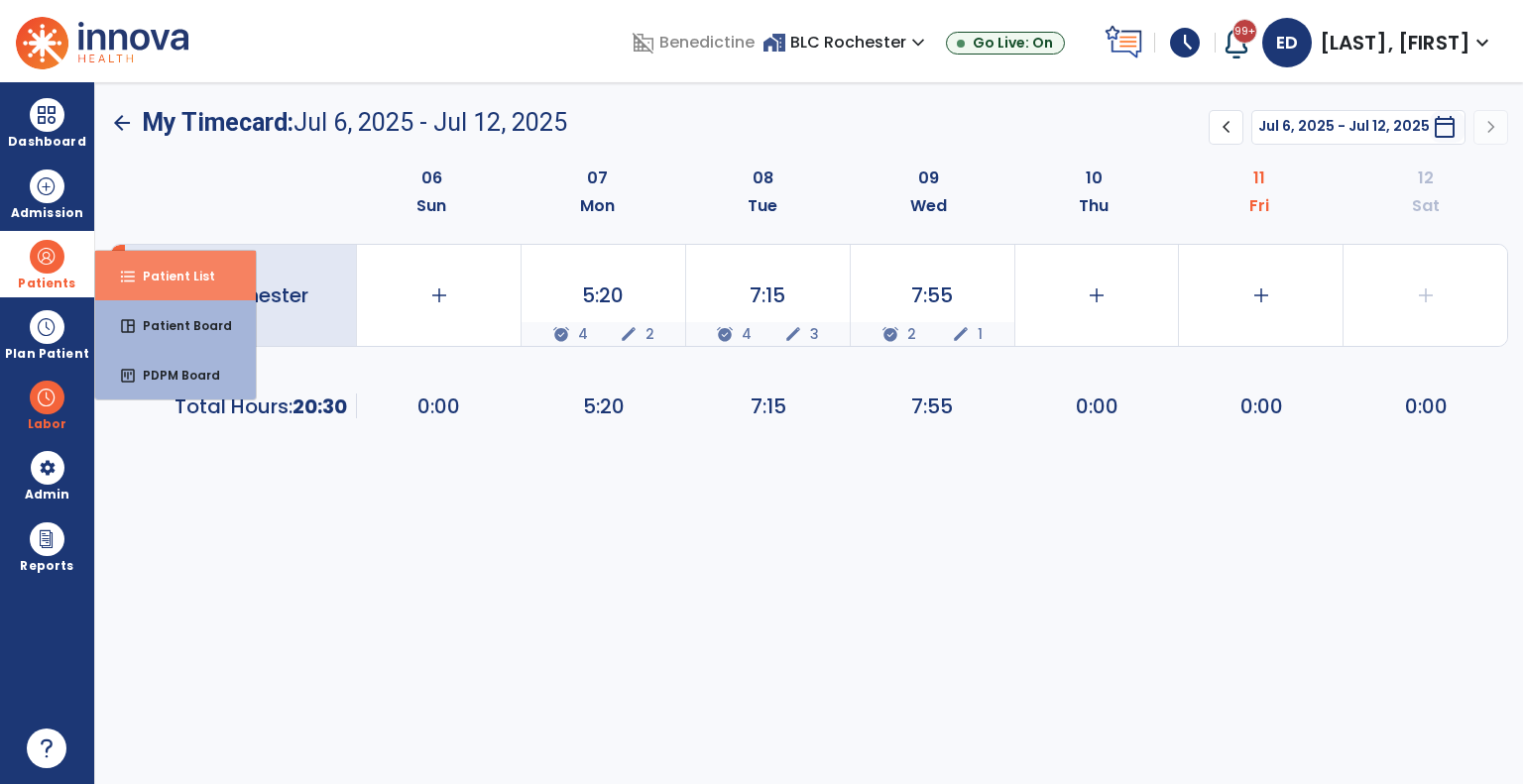 click on "format_list_bulleted  Patient List" at bounding box center (176, 276) 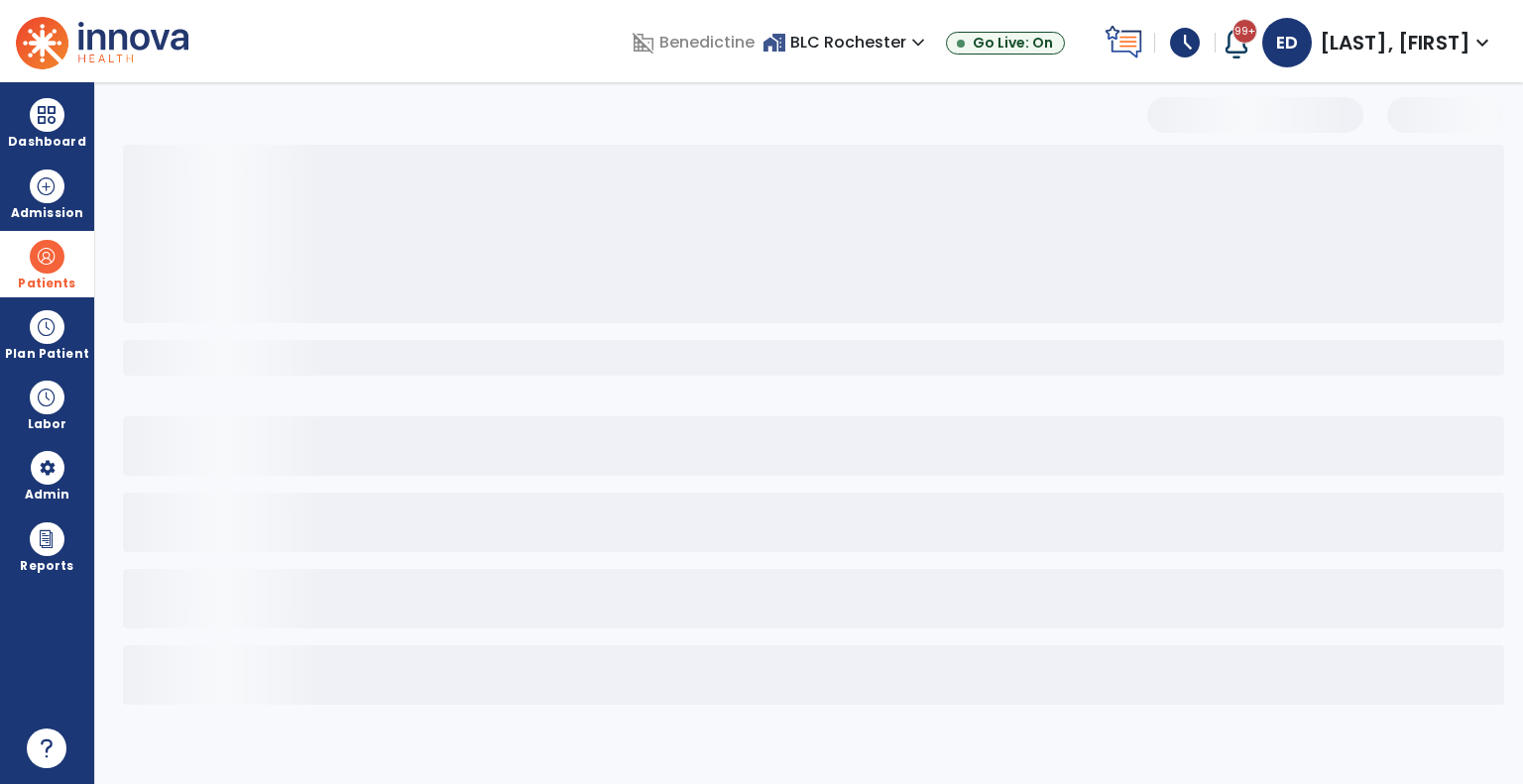 select on "***" 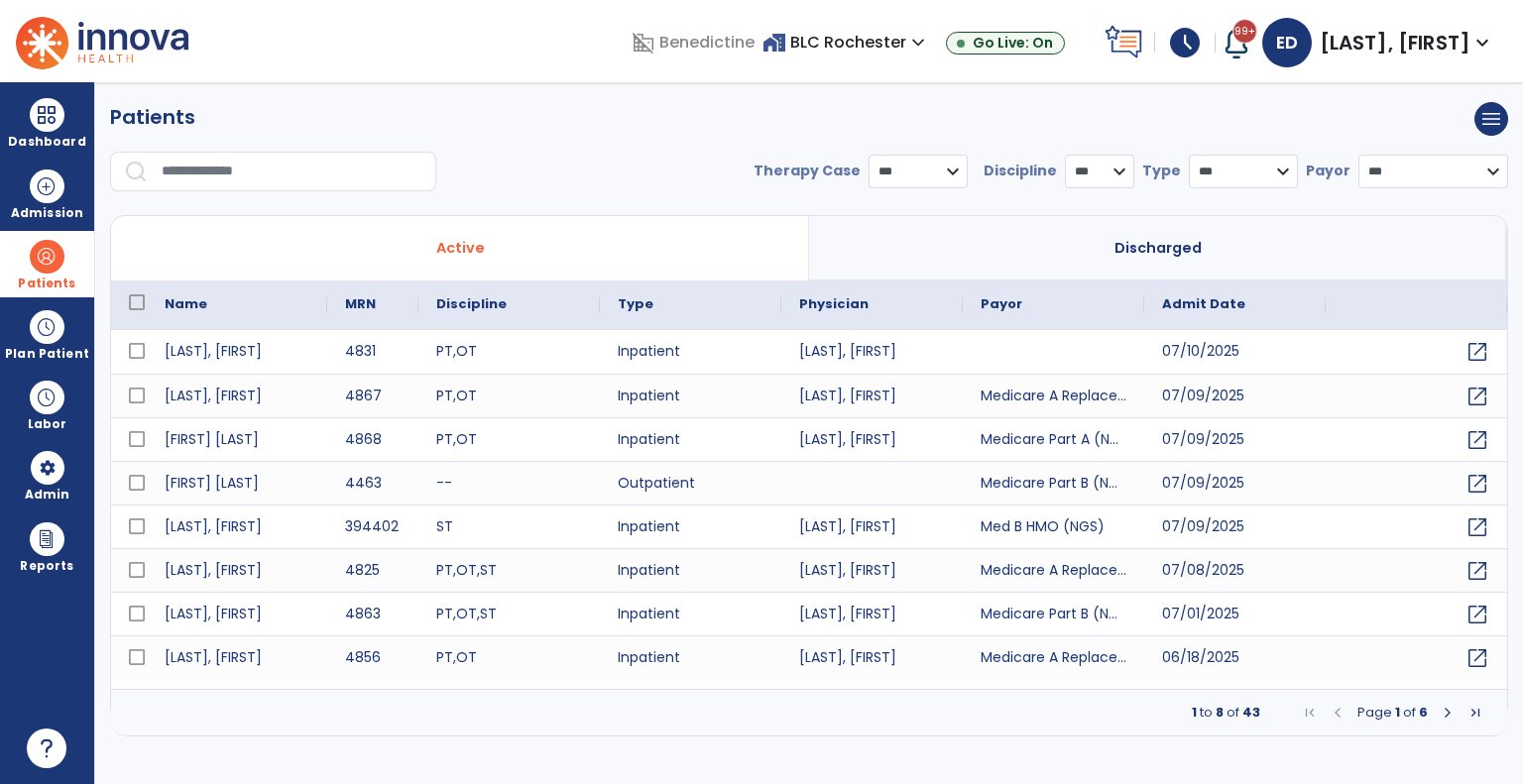 click at bounding box center (292, 171) 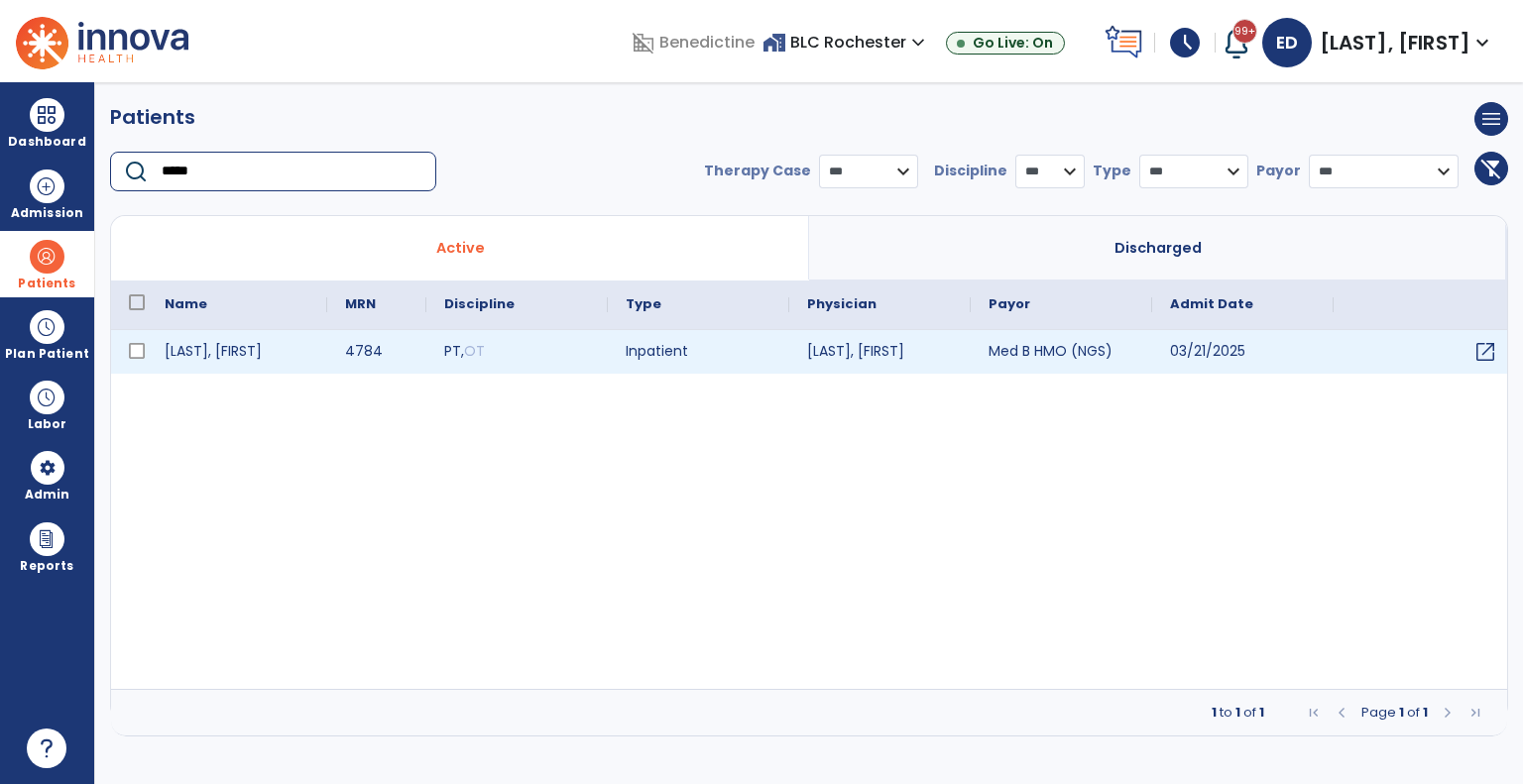 type on "*****" 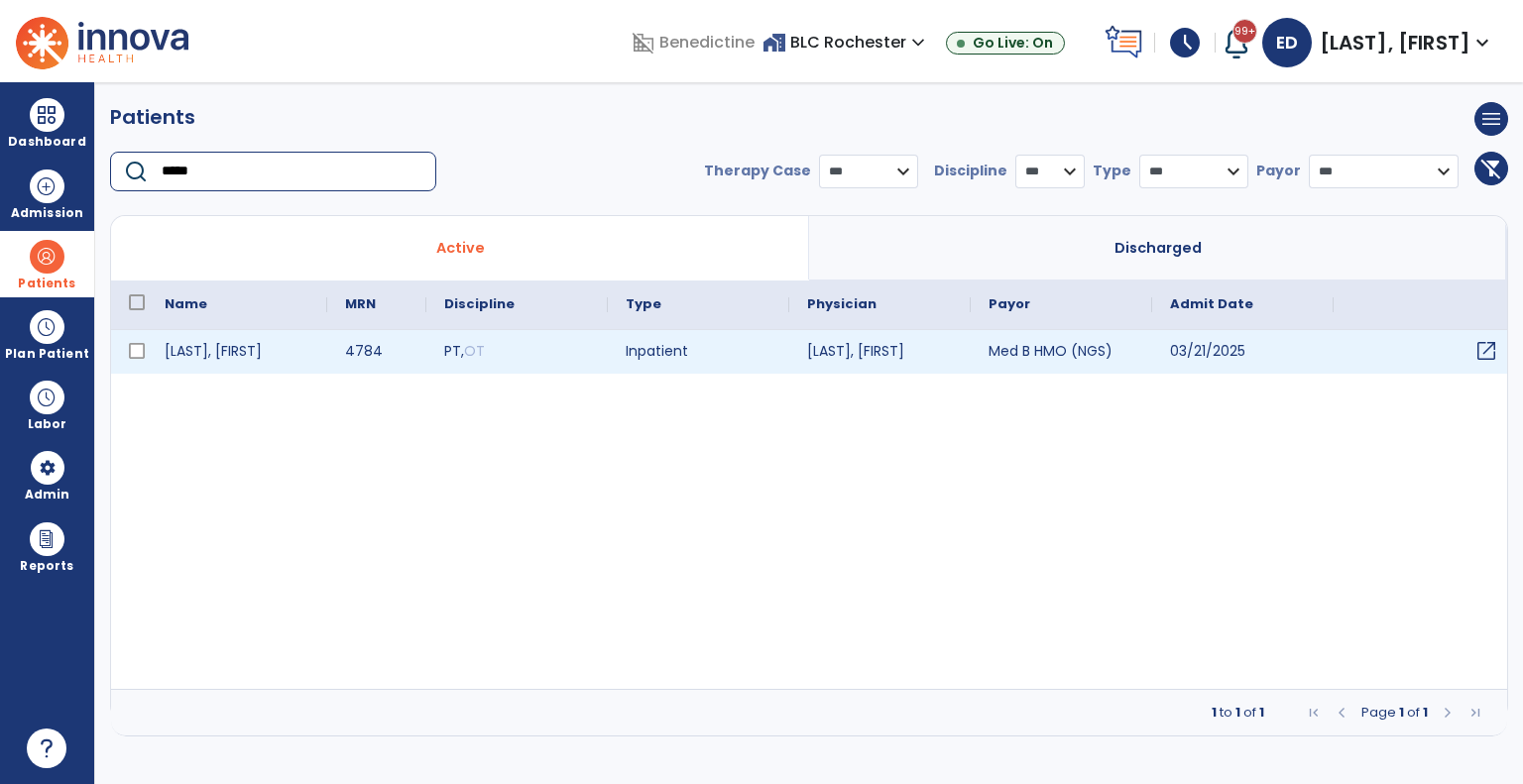 click on "open_in_new" at bounding box center [1486, 351] 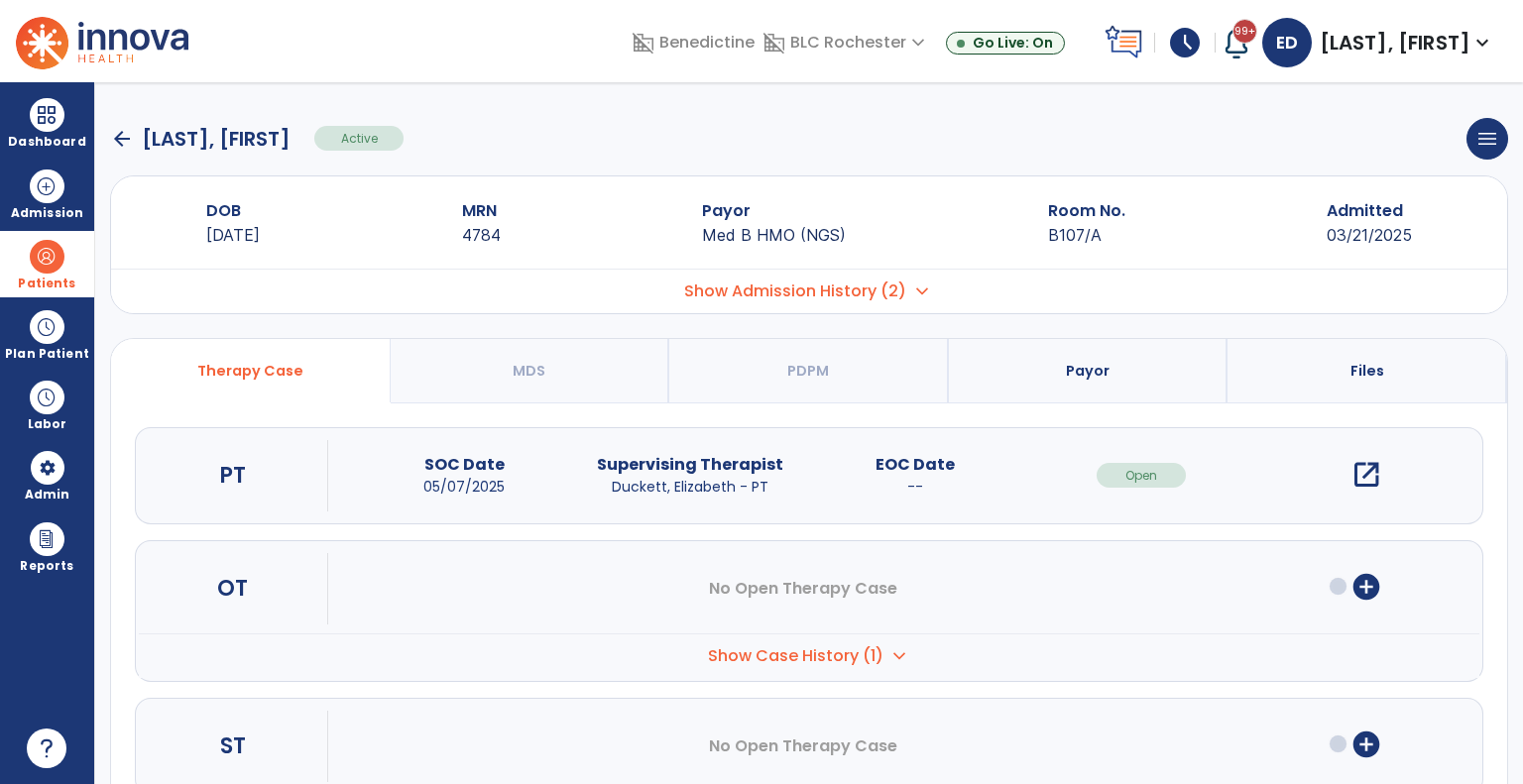 click on "open_in_new" at bounding box center (1366, 475) 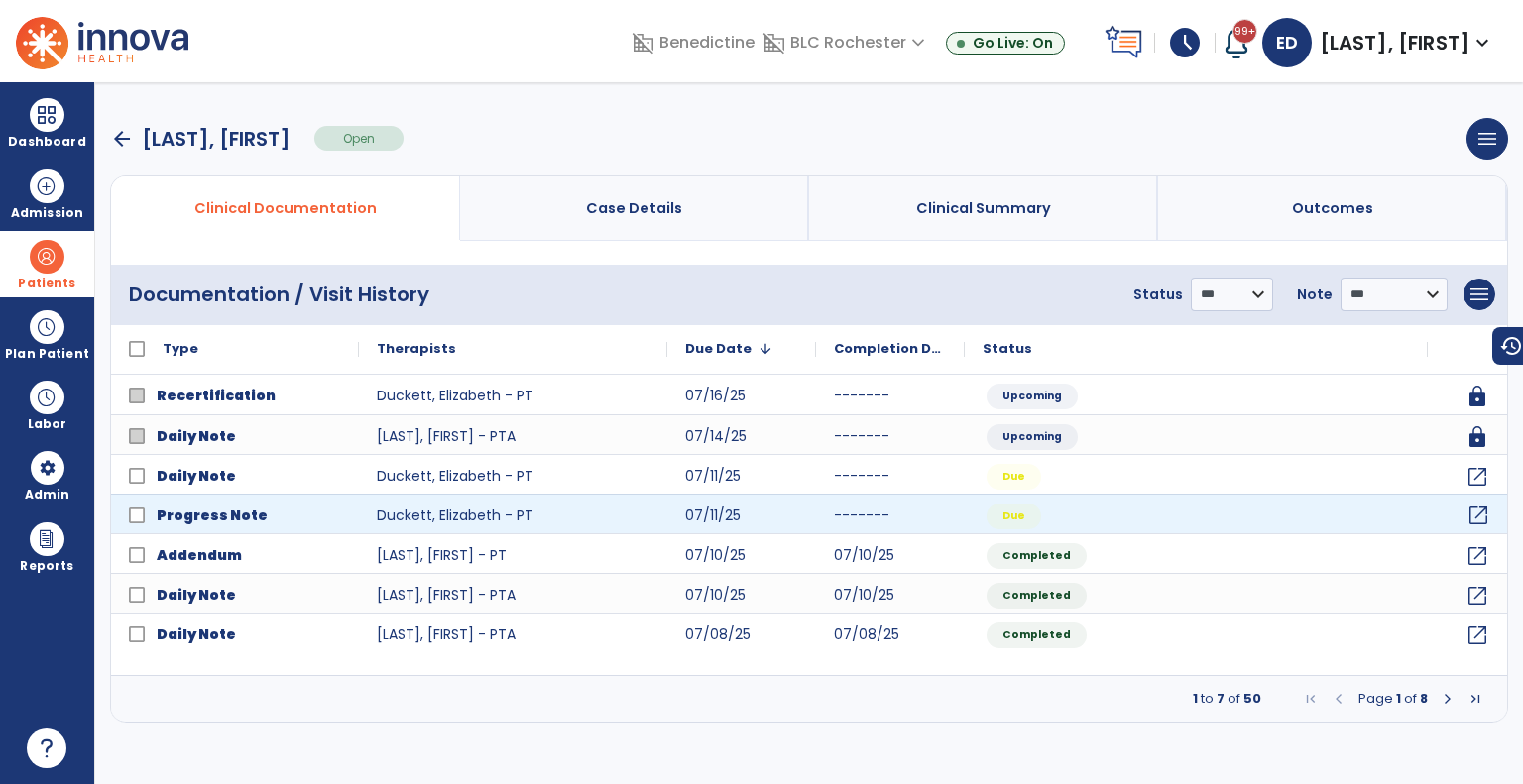 click on "open_in_new" 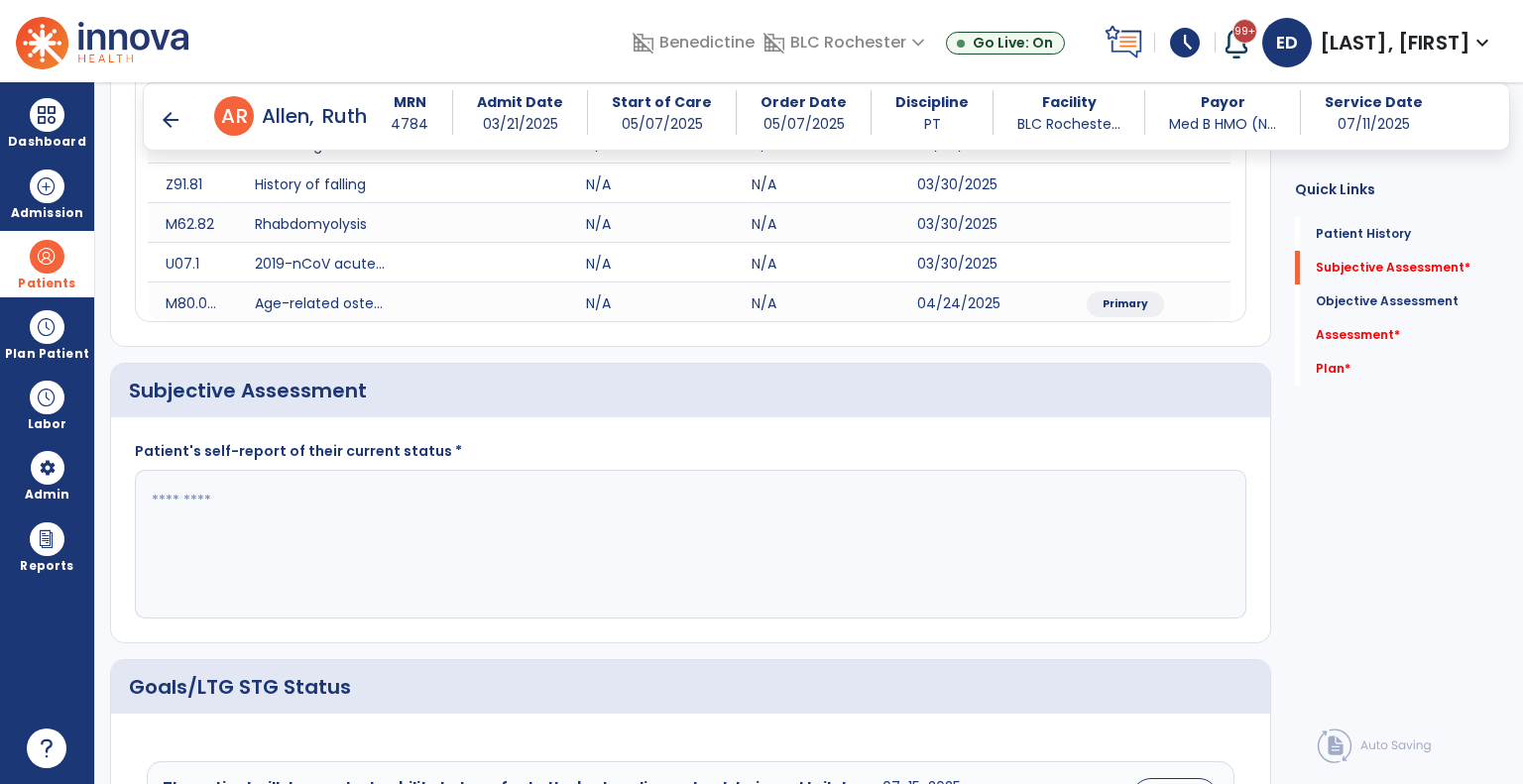 scroll, scrollTop: 443, scrollLeft: 0, axis: vertical 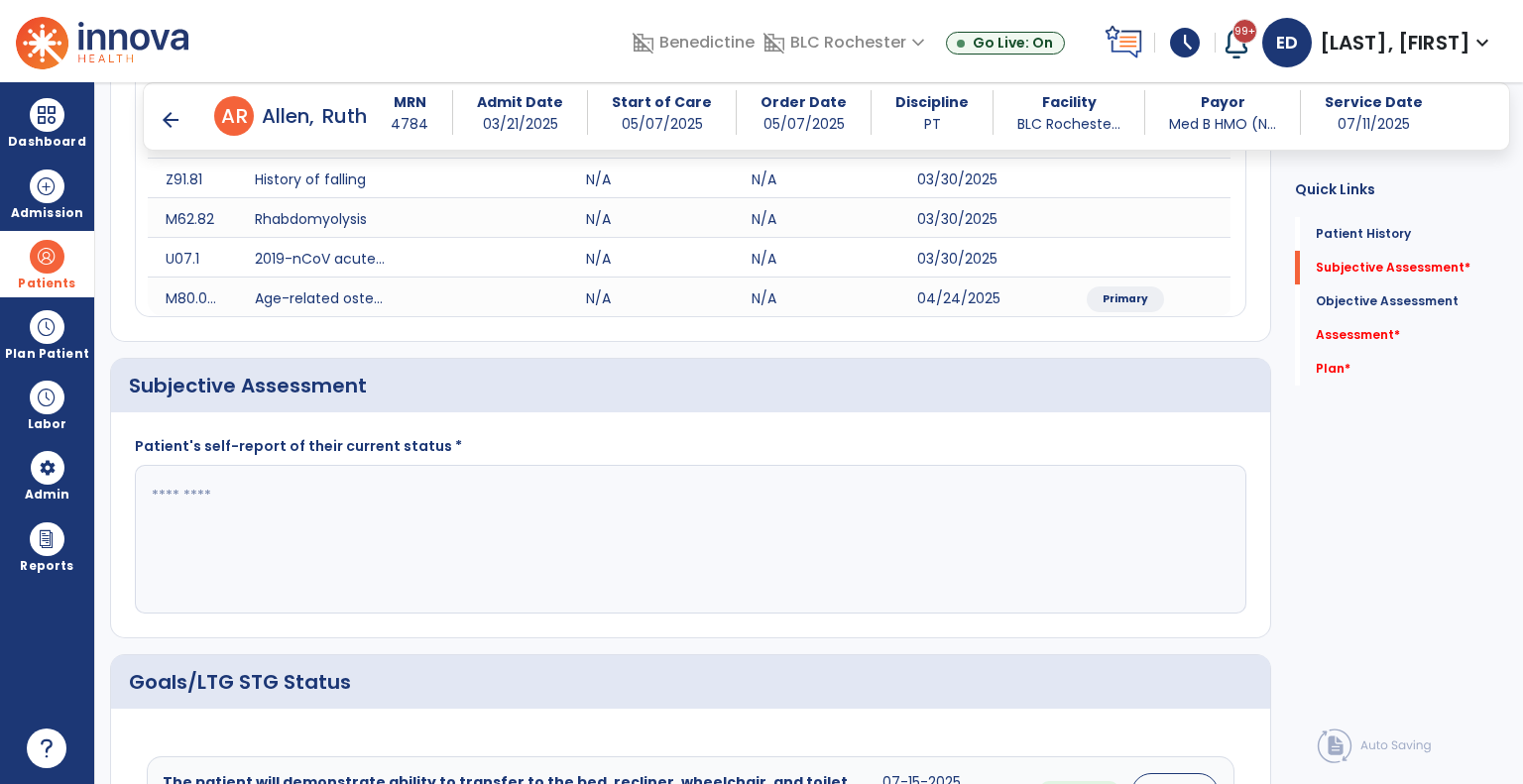 click 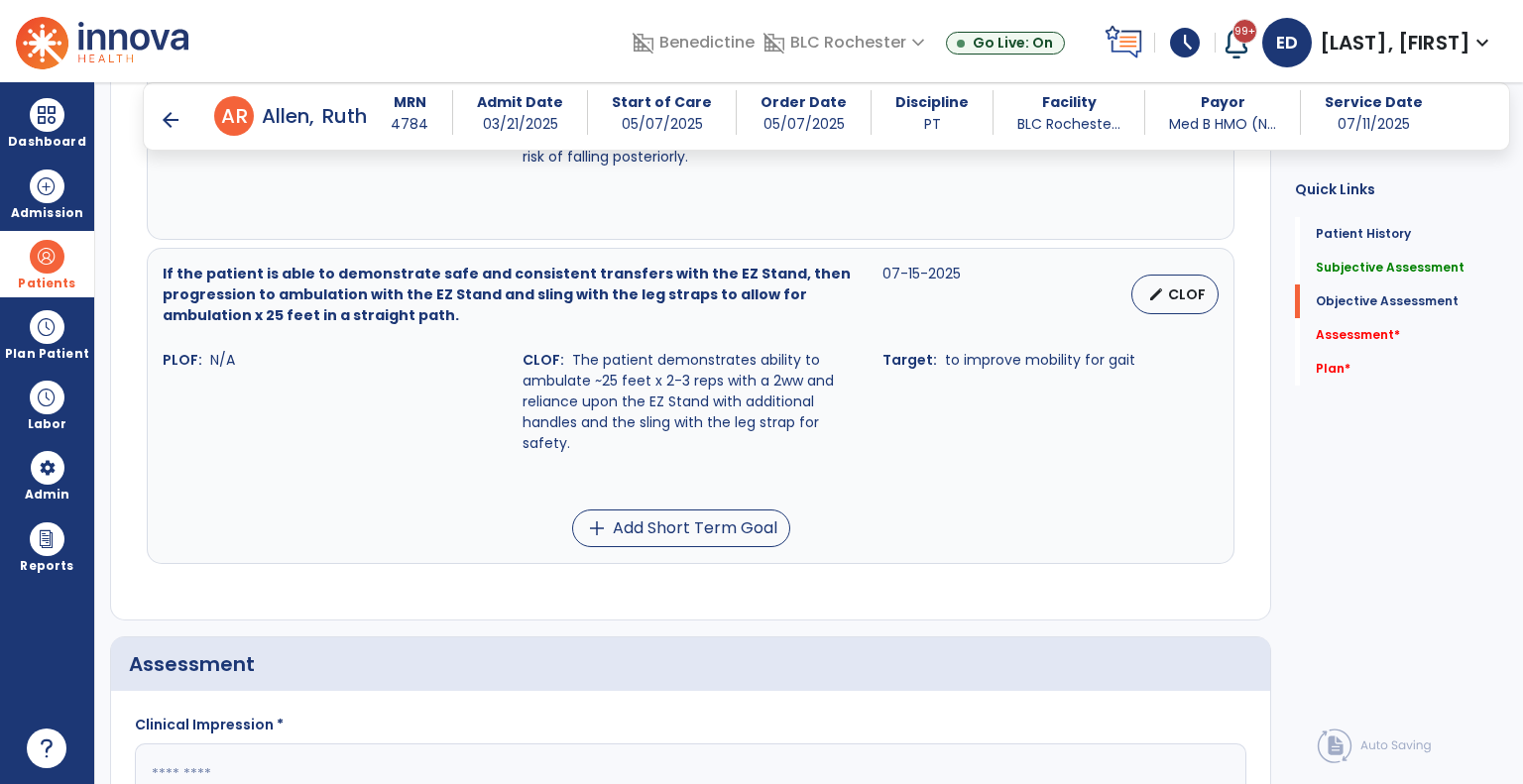 scroll, scrollTop: 1402, scrollLeft: 0, axis: vertical 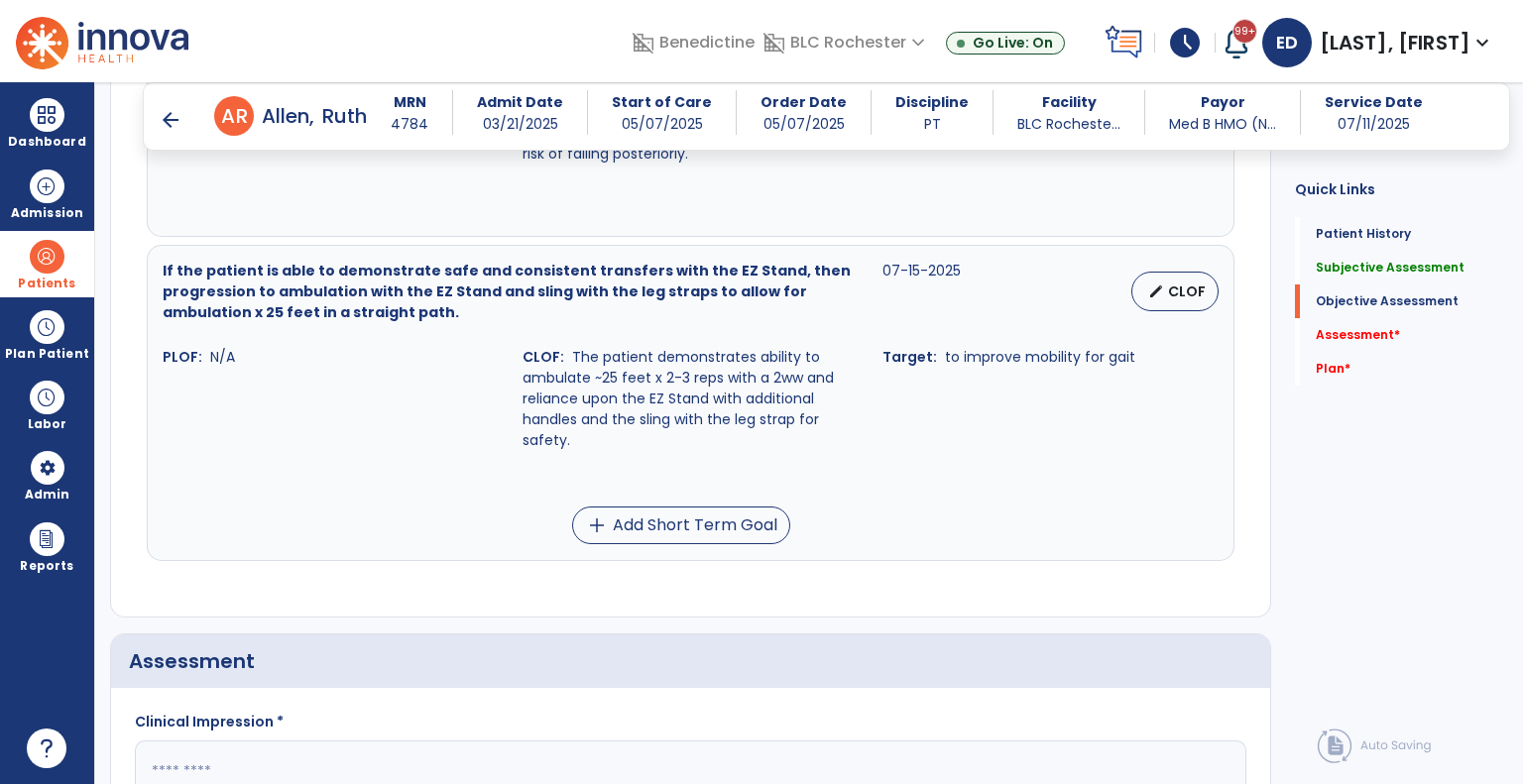 type on "**********" 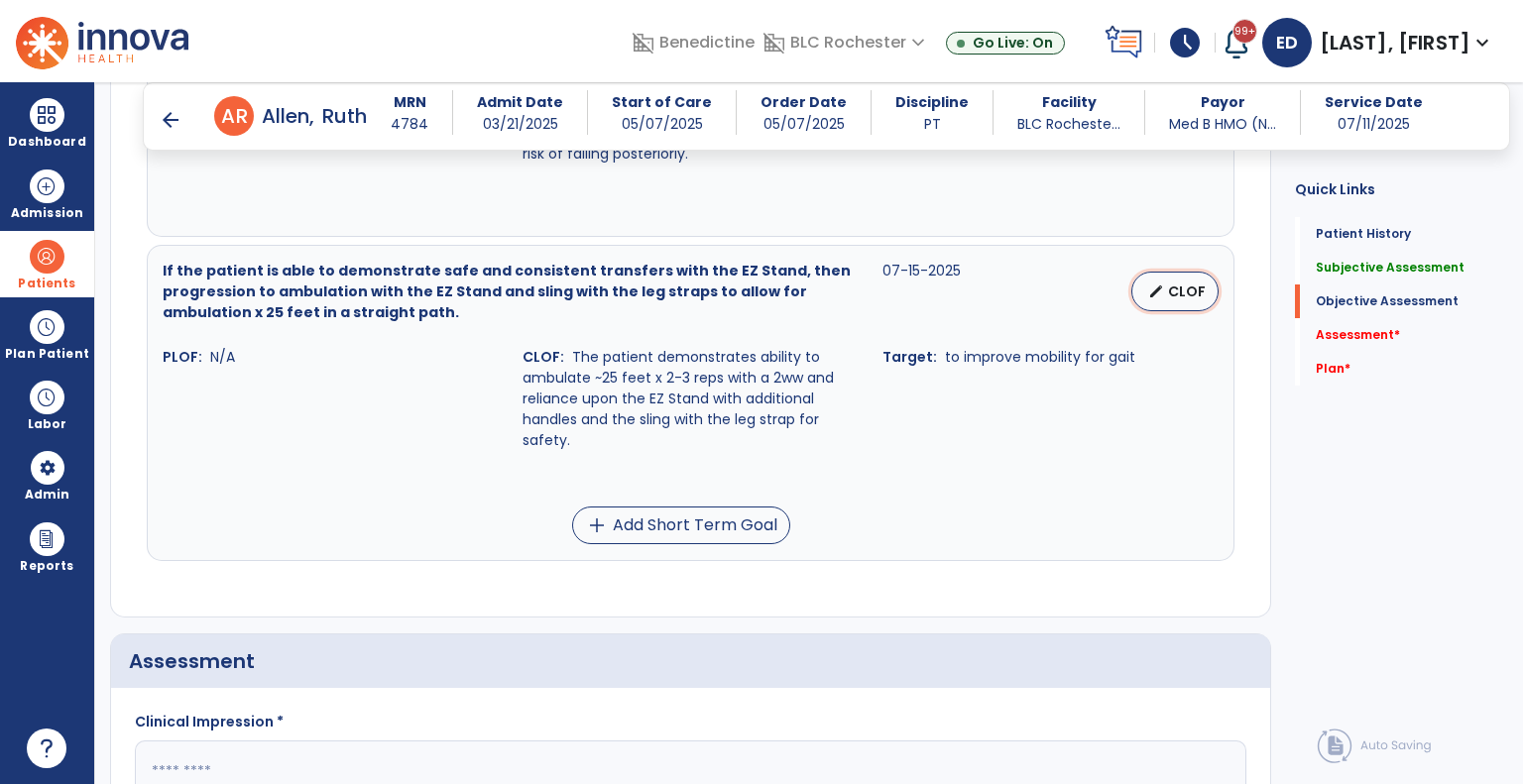 click on "CLOF" at bounding box center [1187, 291] 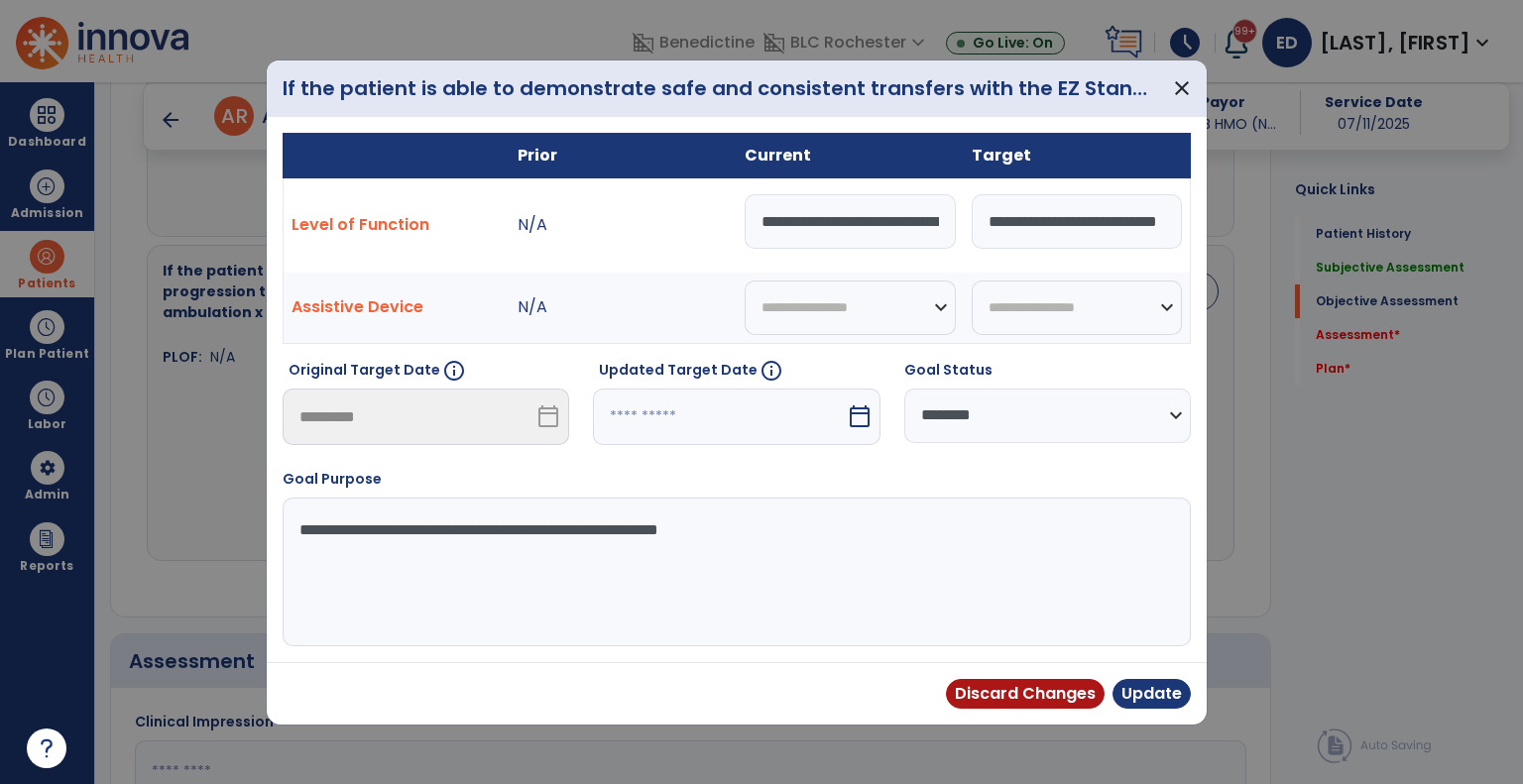 click on "**********" at bounding box center (850, 221) 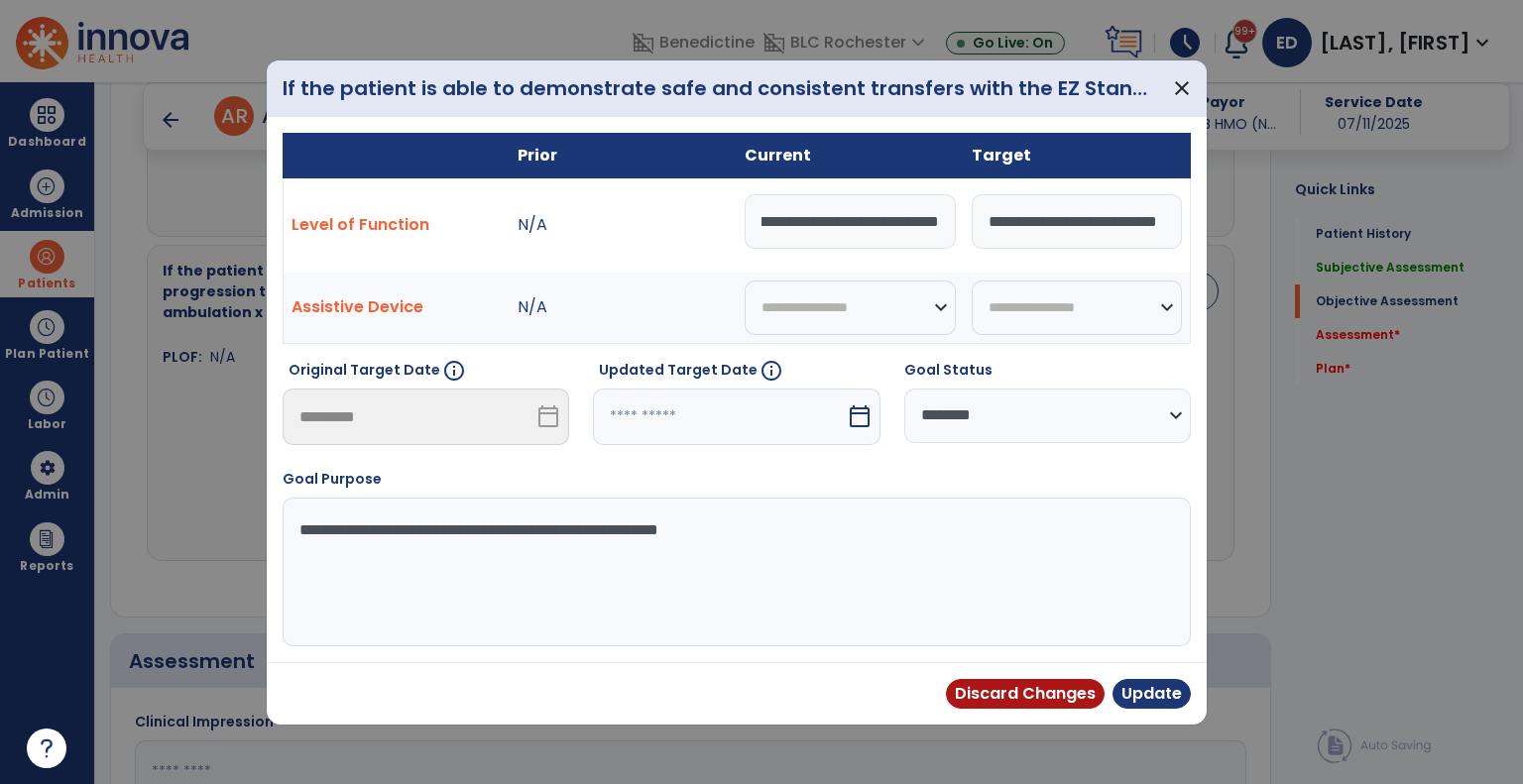 scroll, scrollTop: 0, scrollLeft: 1194, axis: horizontal 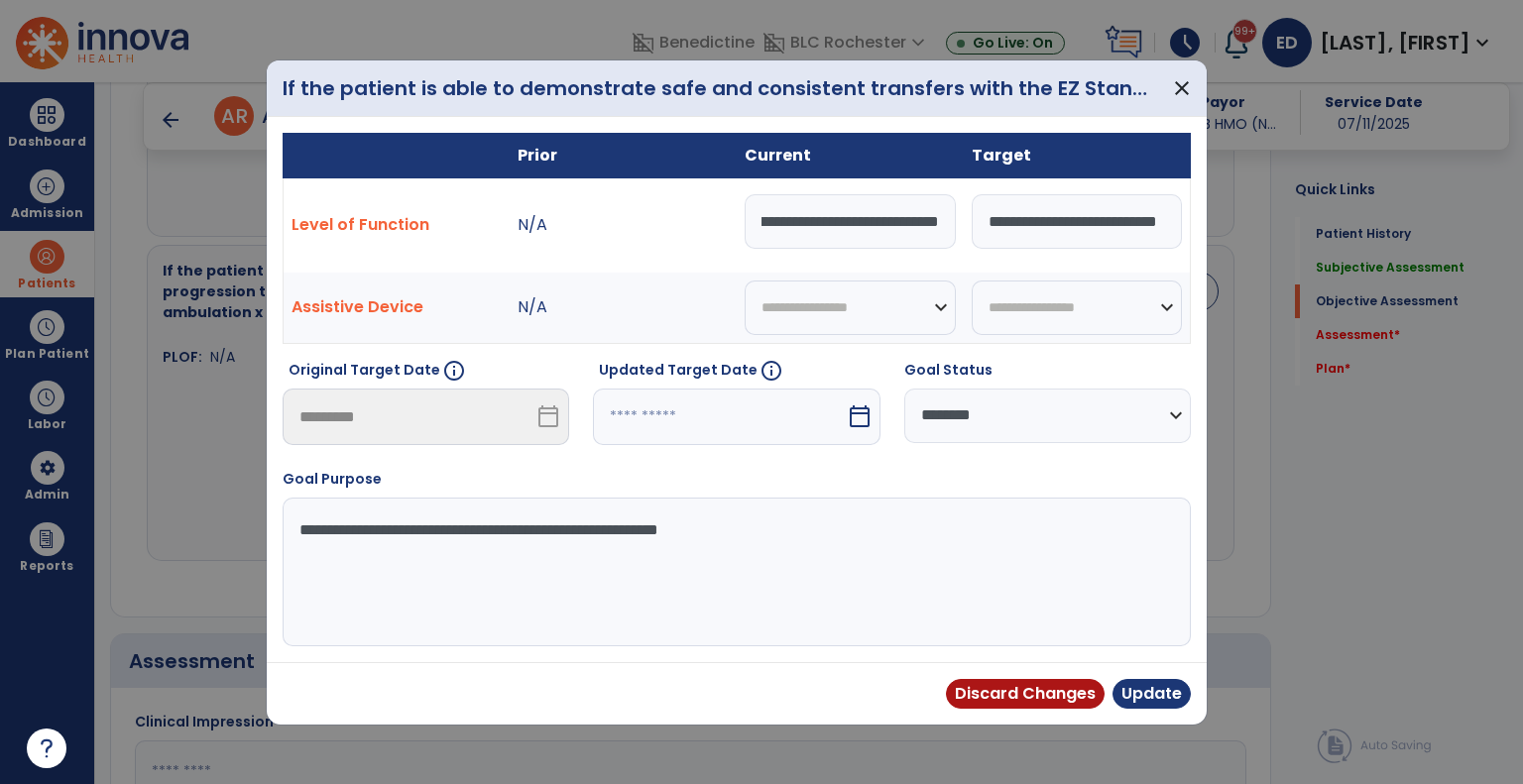 click on "**********" at bounding box center [1047, 415] 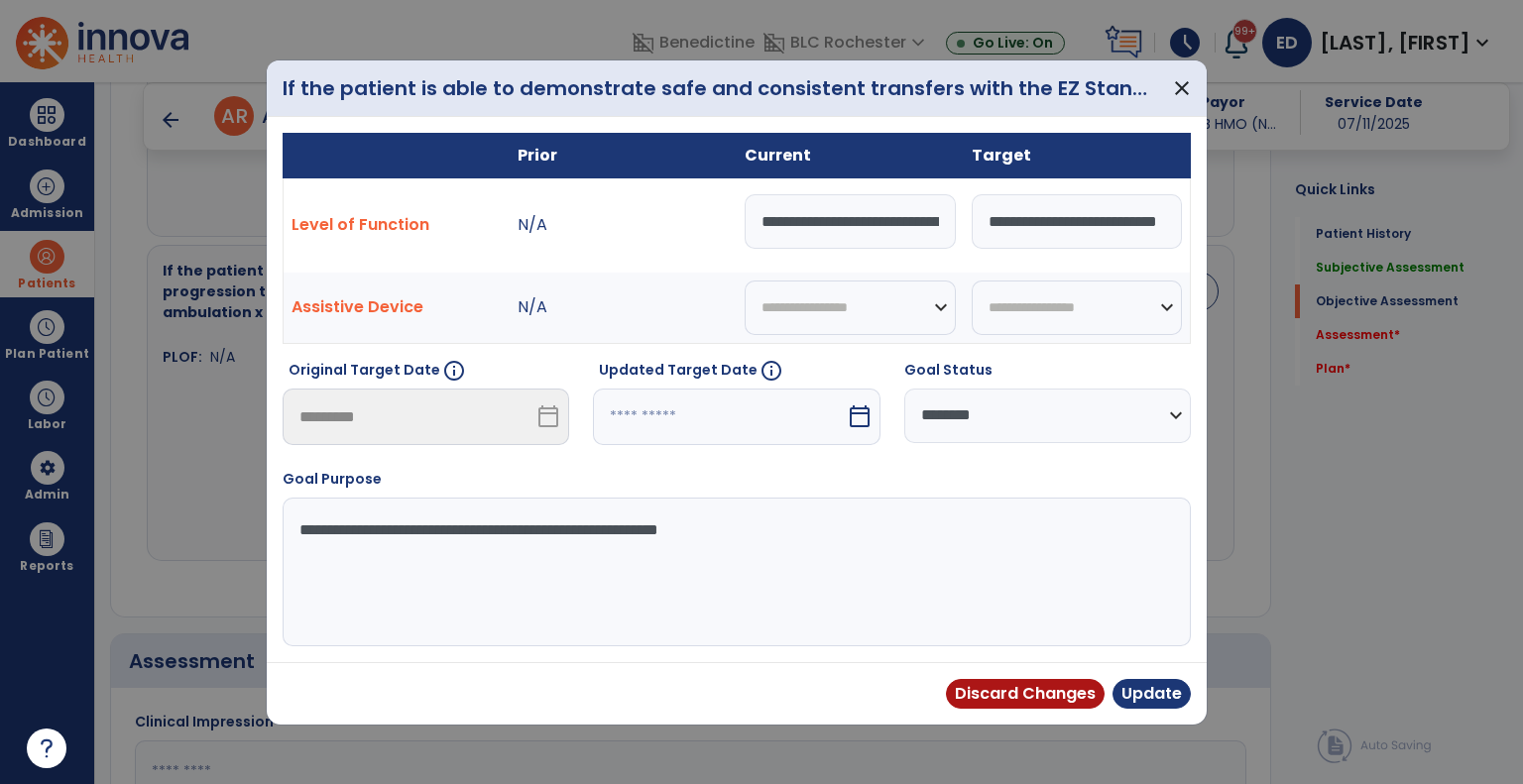 select on "********" 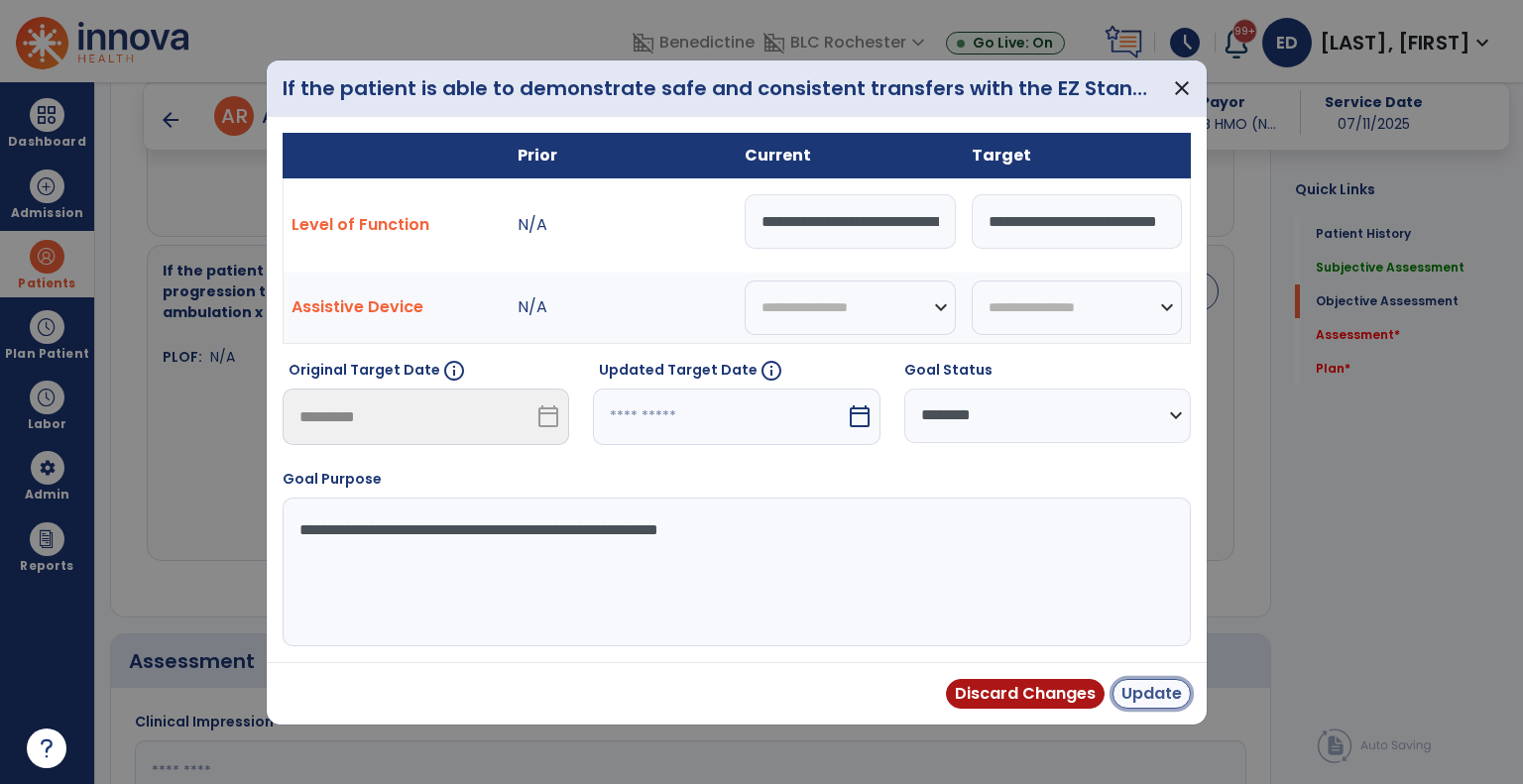 click on "Update" at bounding box center [1151, 694] 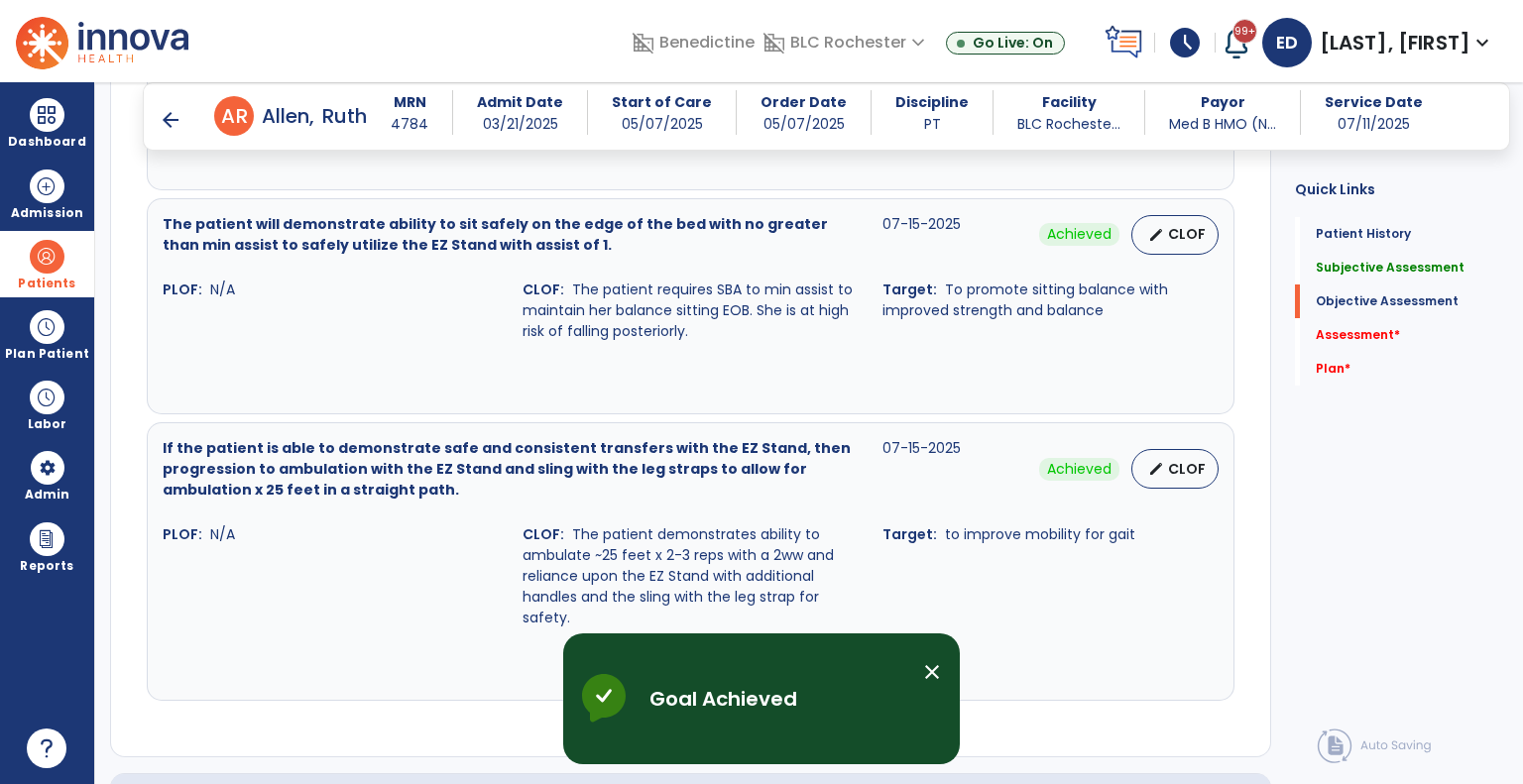 scroll, scrollTop: 1227, scrollLeft: 0, axis: vertical 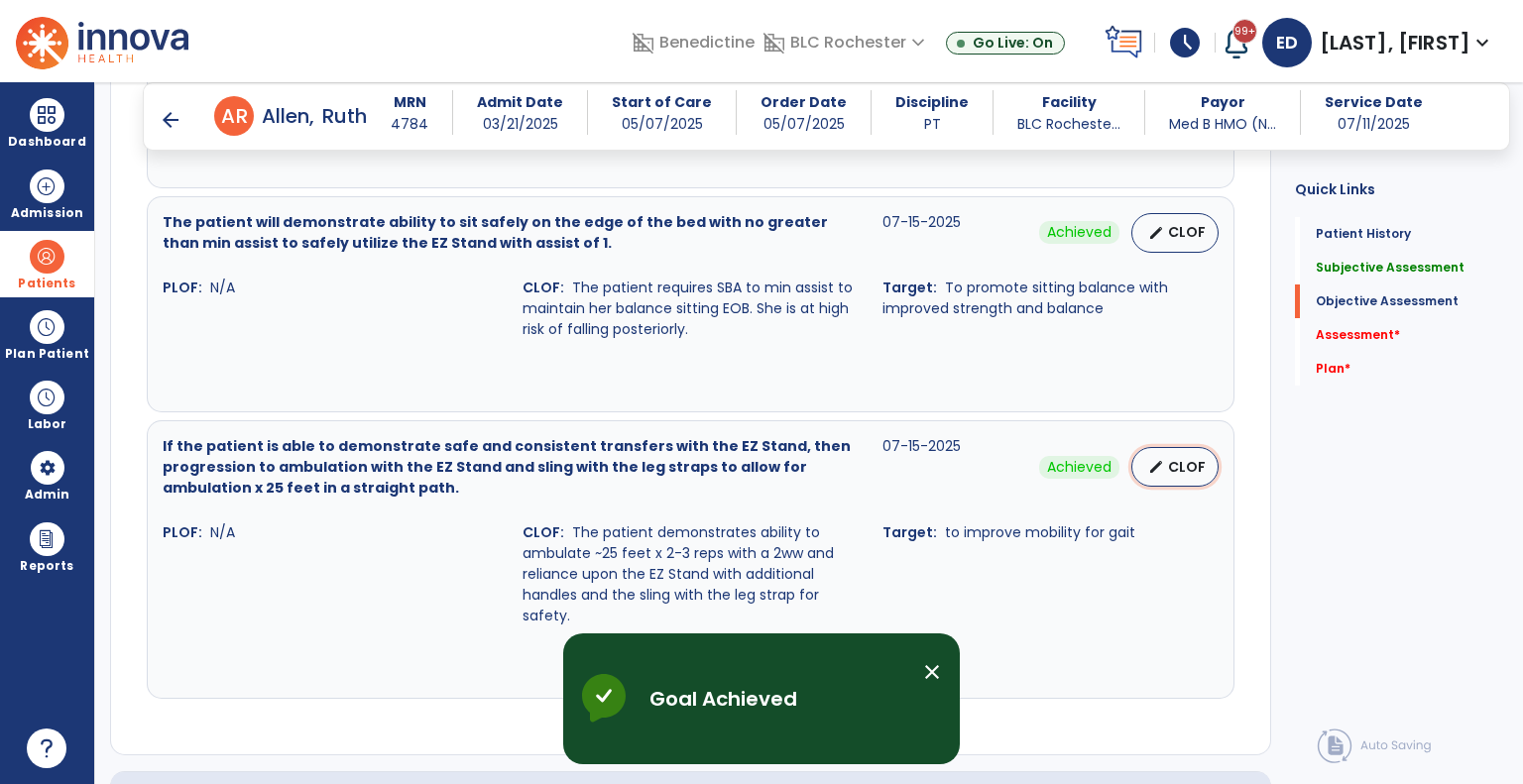 click on "edit" at bounding box center [1156, 467] 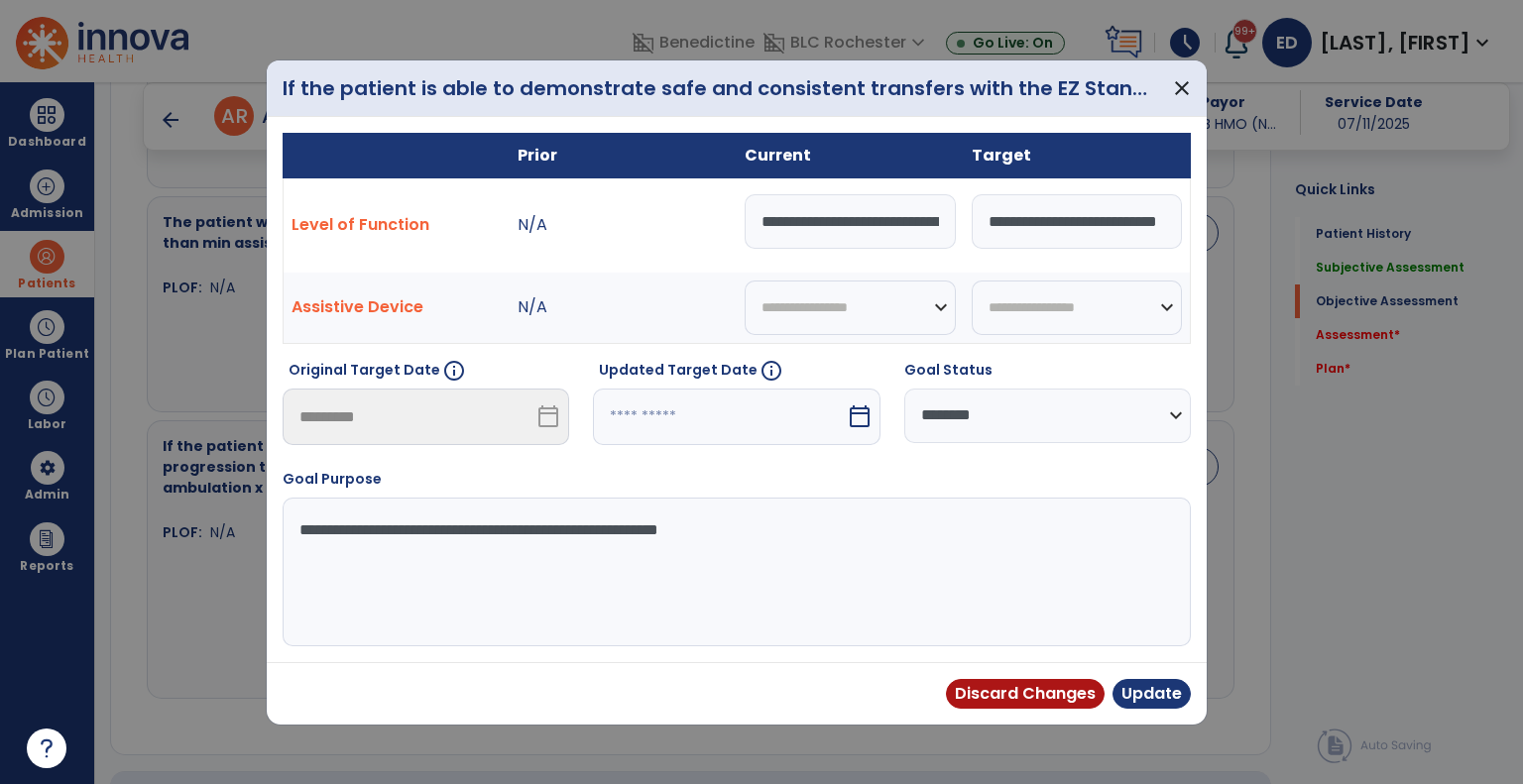 click on "**********" at bounding box center (1047, 415) 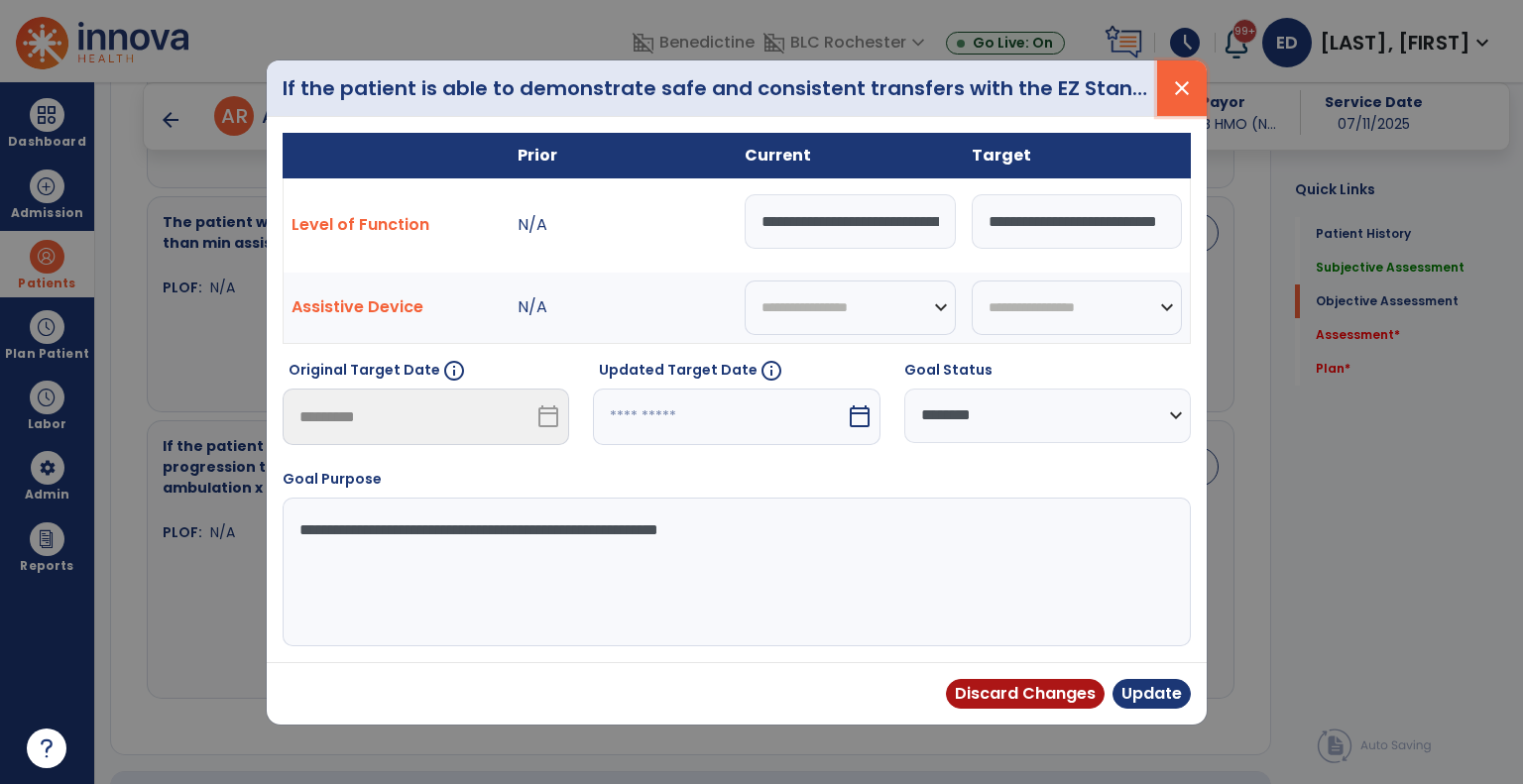click on "close" at bounding box center (1182, 88) 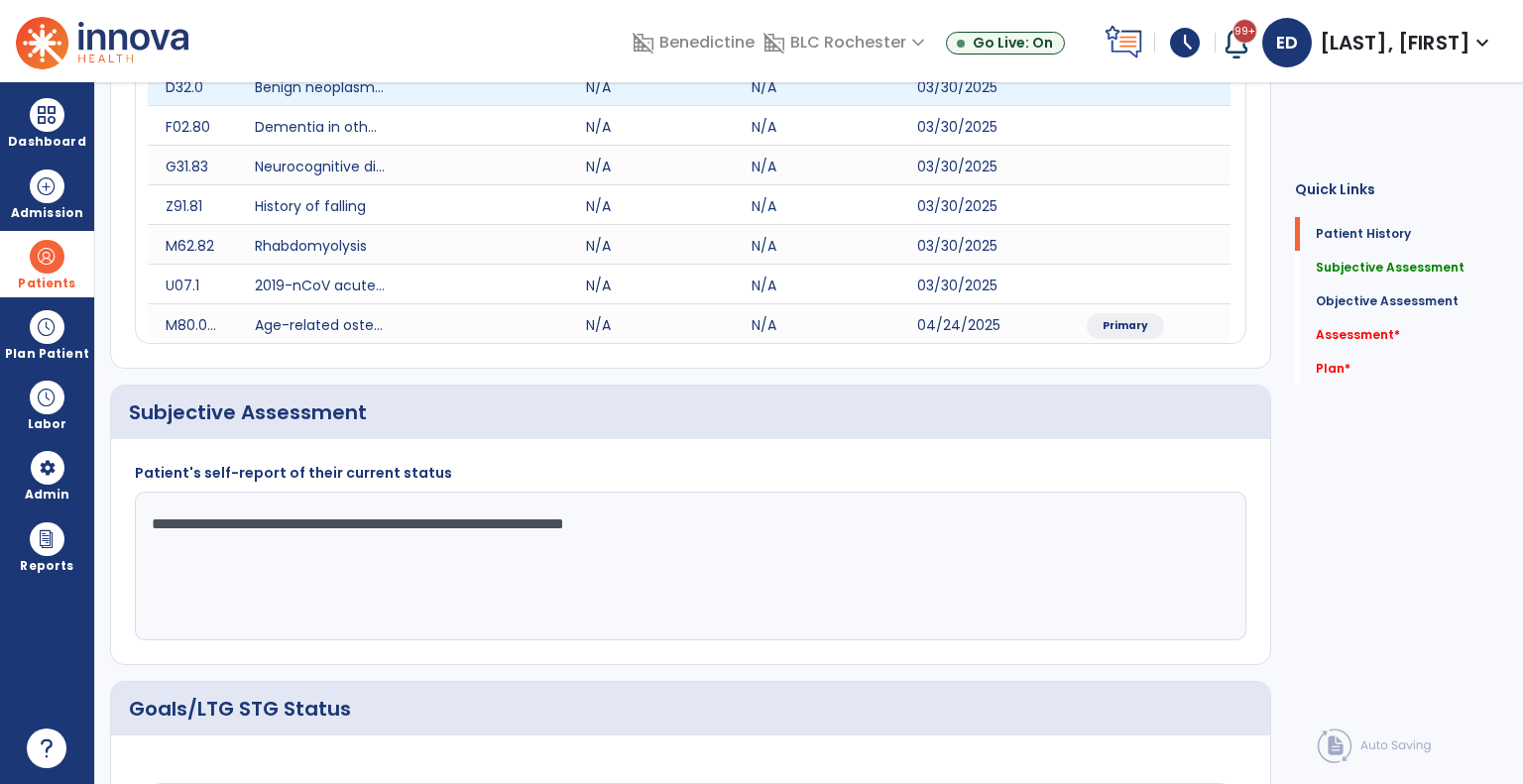 scroll, scrollTop: 0, scrollLeft: 0, axis: both 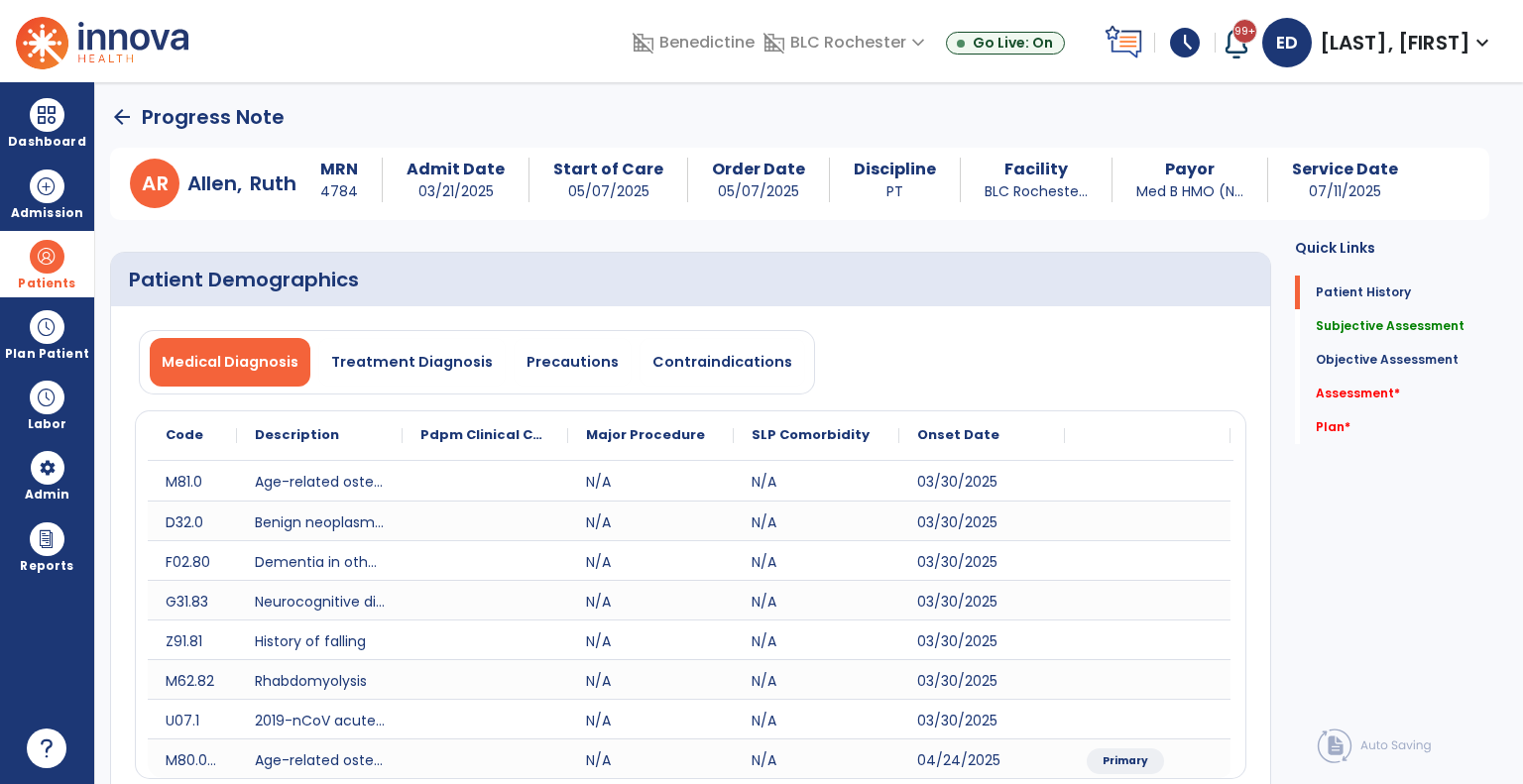 click on "arrow_back" 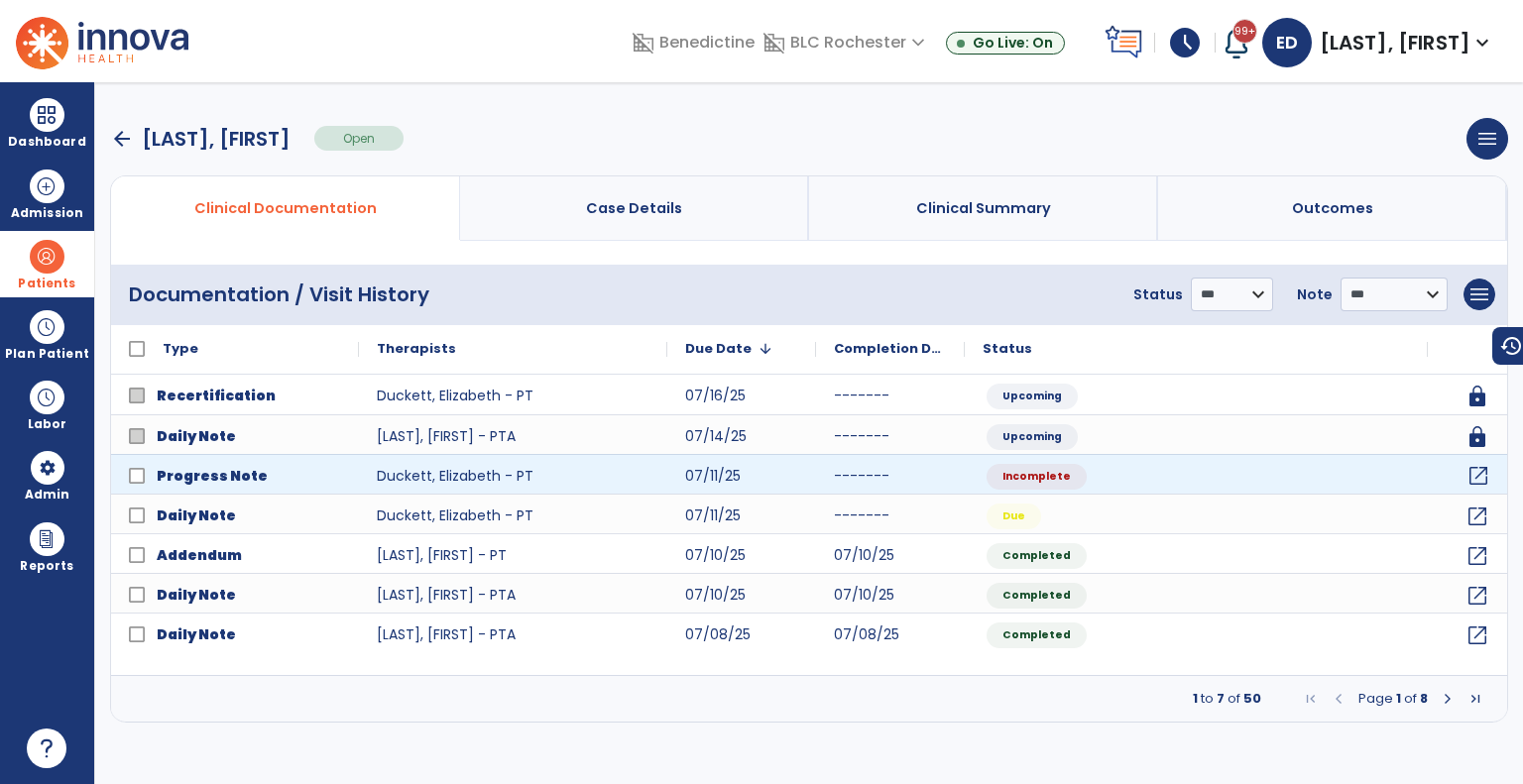 click on "open_in_new" 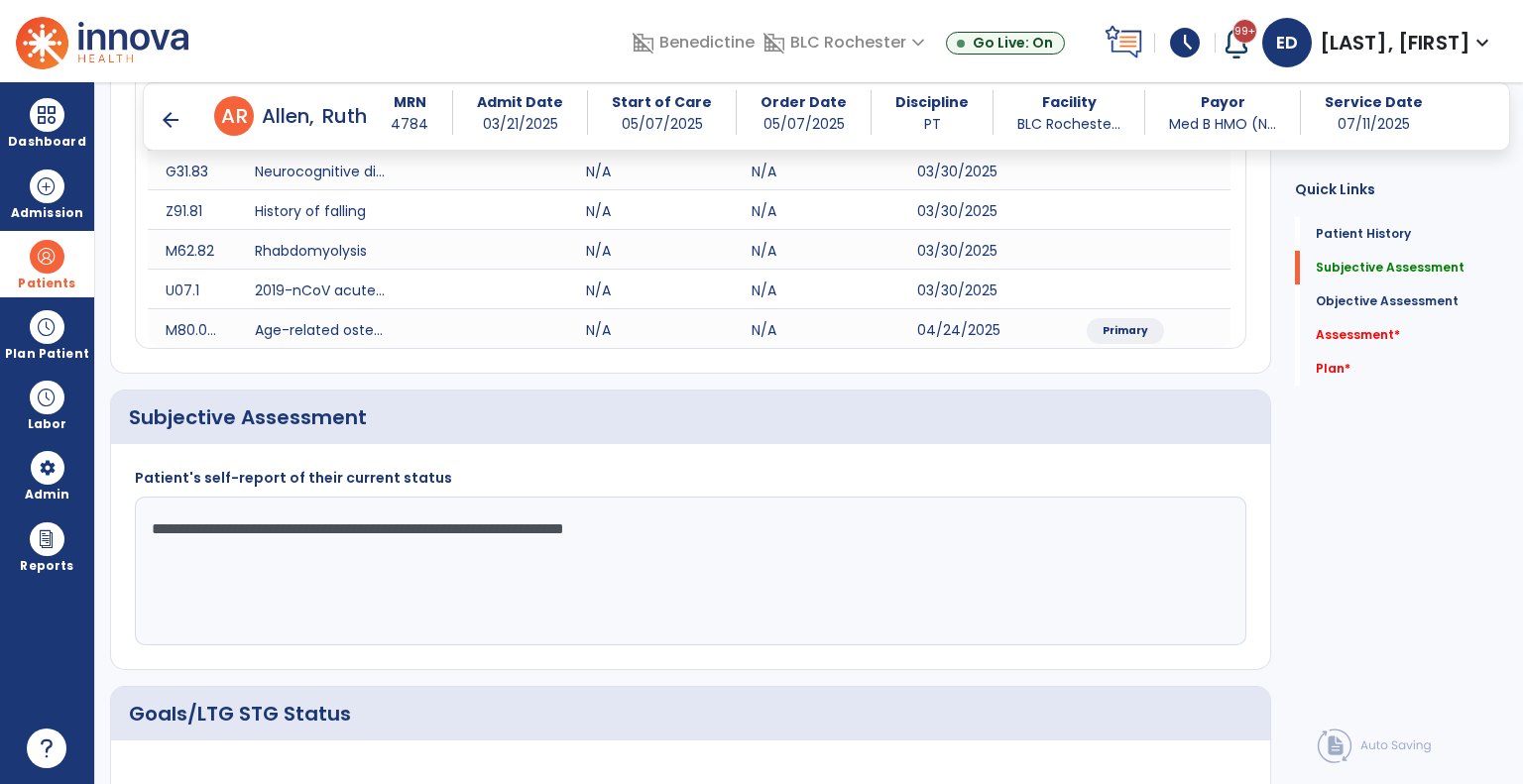 scroll, scrollTop: 543, scrollLeft: 0, axis: vertical 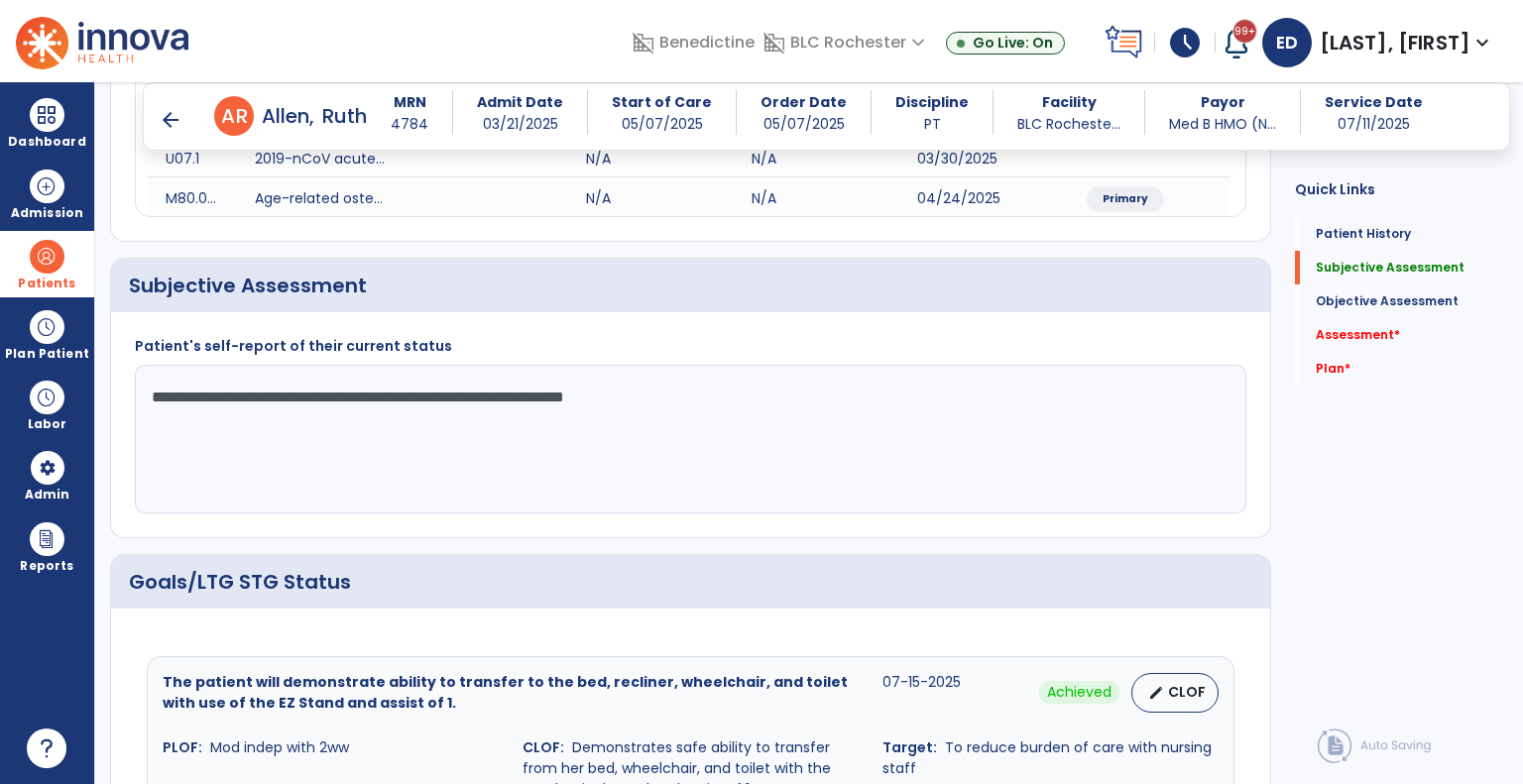 drag, startPoint x: 733, startPoint y: 410, endPoint x: 107, endPoint y: 317, distance: 632.87044 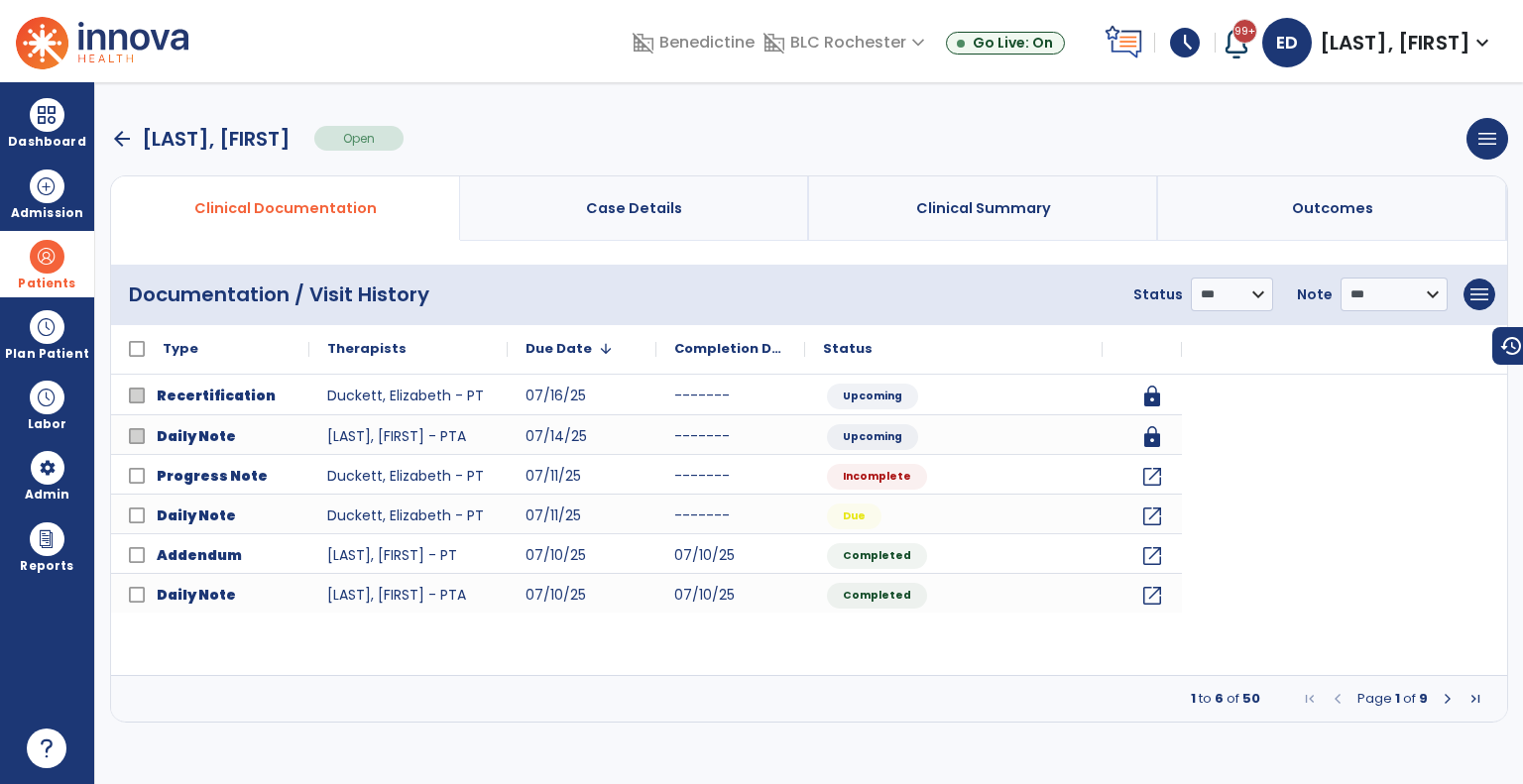 scroll, scrollTop: 0, scrollLeft: 0, axis: both 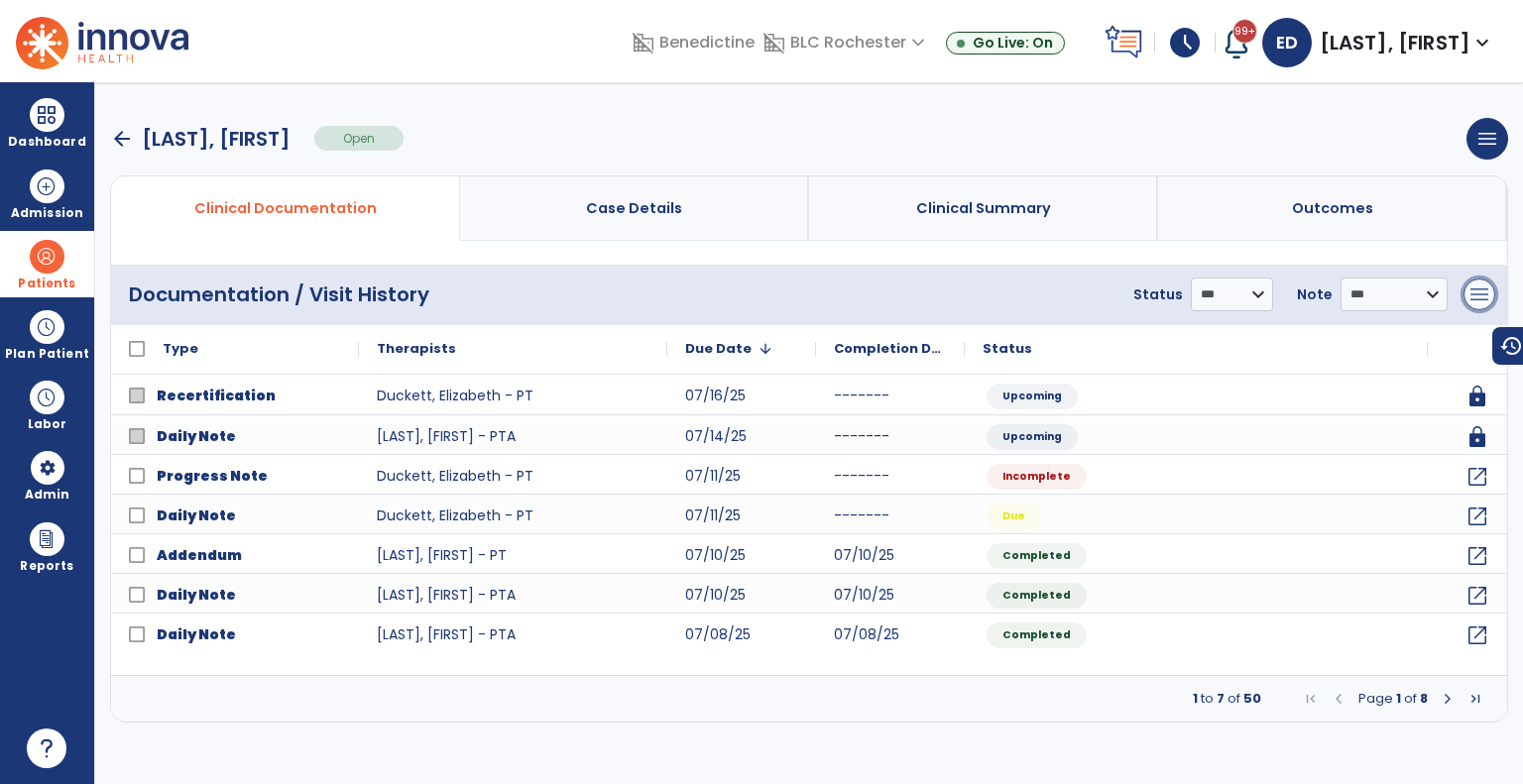 click on "menu" at bounding box center [1479, 294] 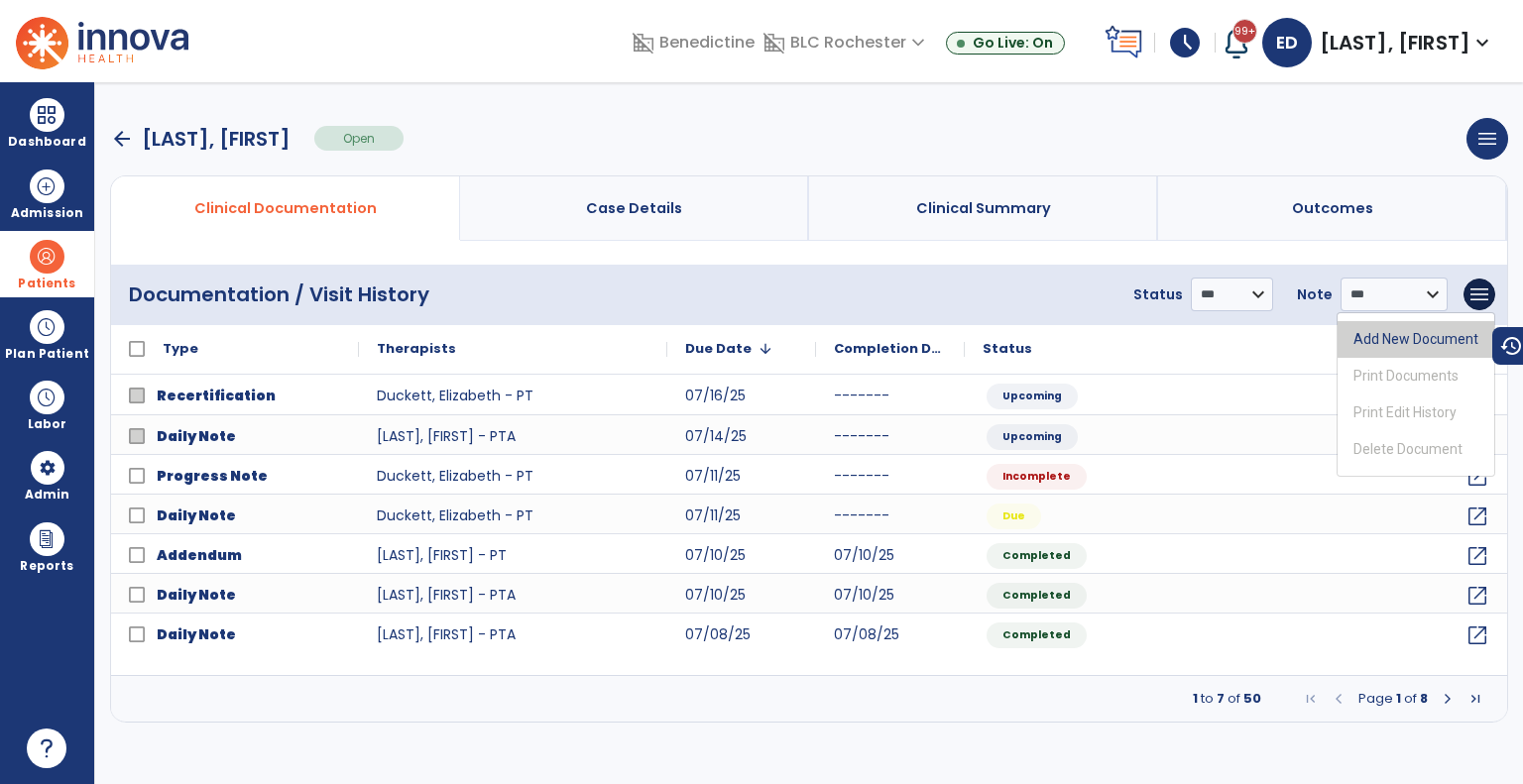 click on "Add New Document" at bounding box center (1416, 339) 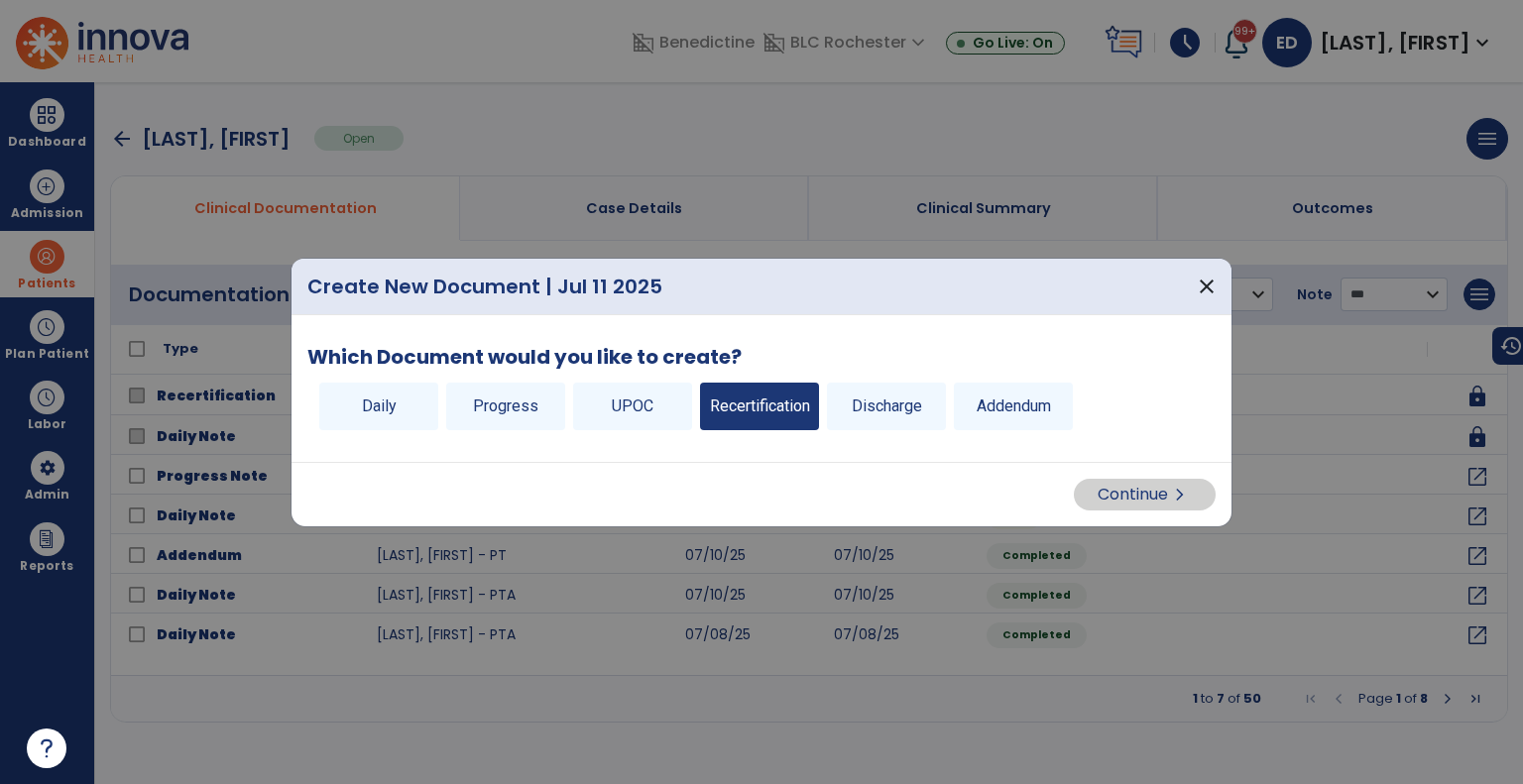 click on "Recertification" at bounding box center (760, 406) 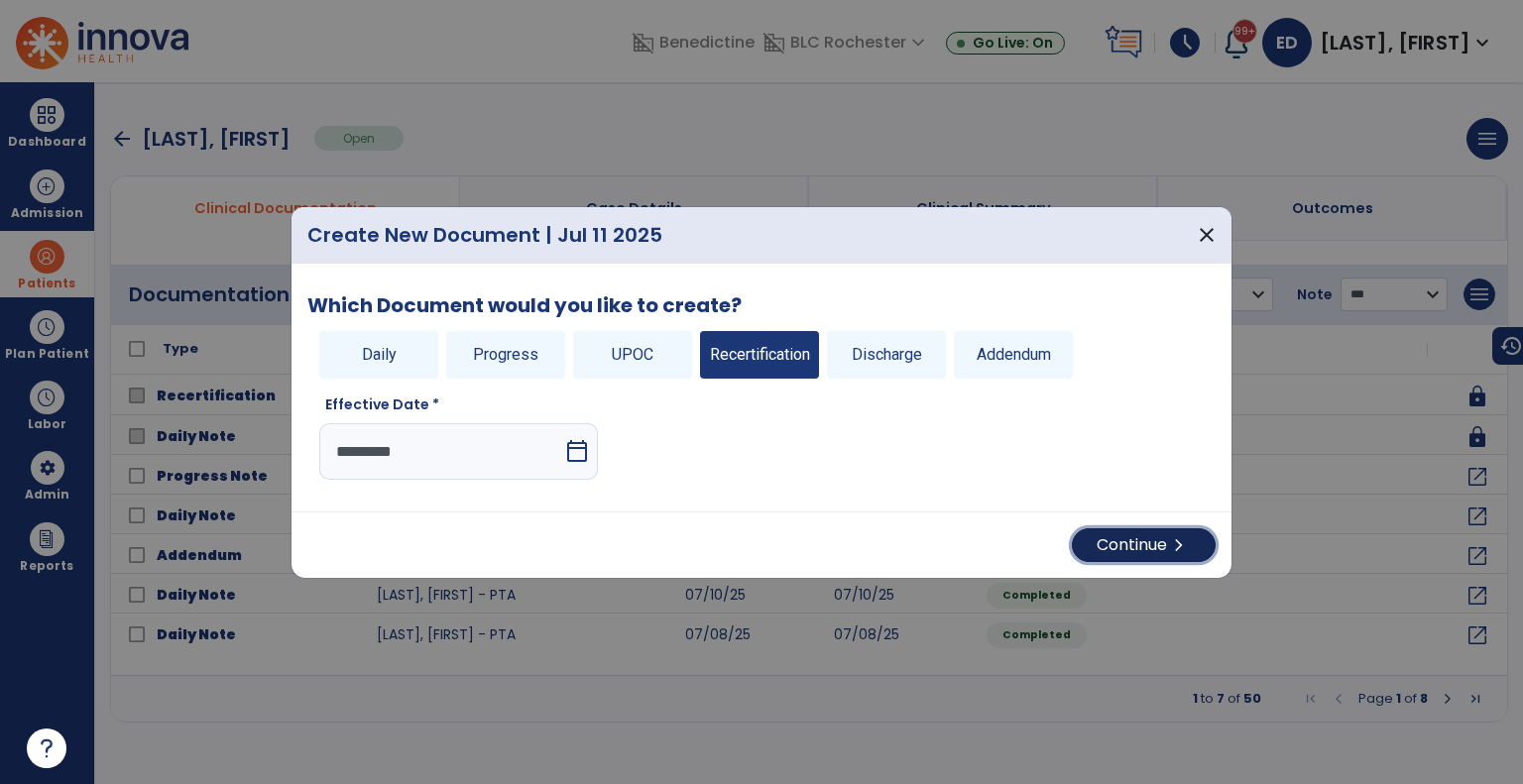 click on "Continue   chevron_right" at bounding box center [1143, 545] 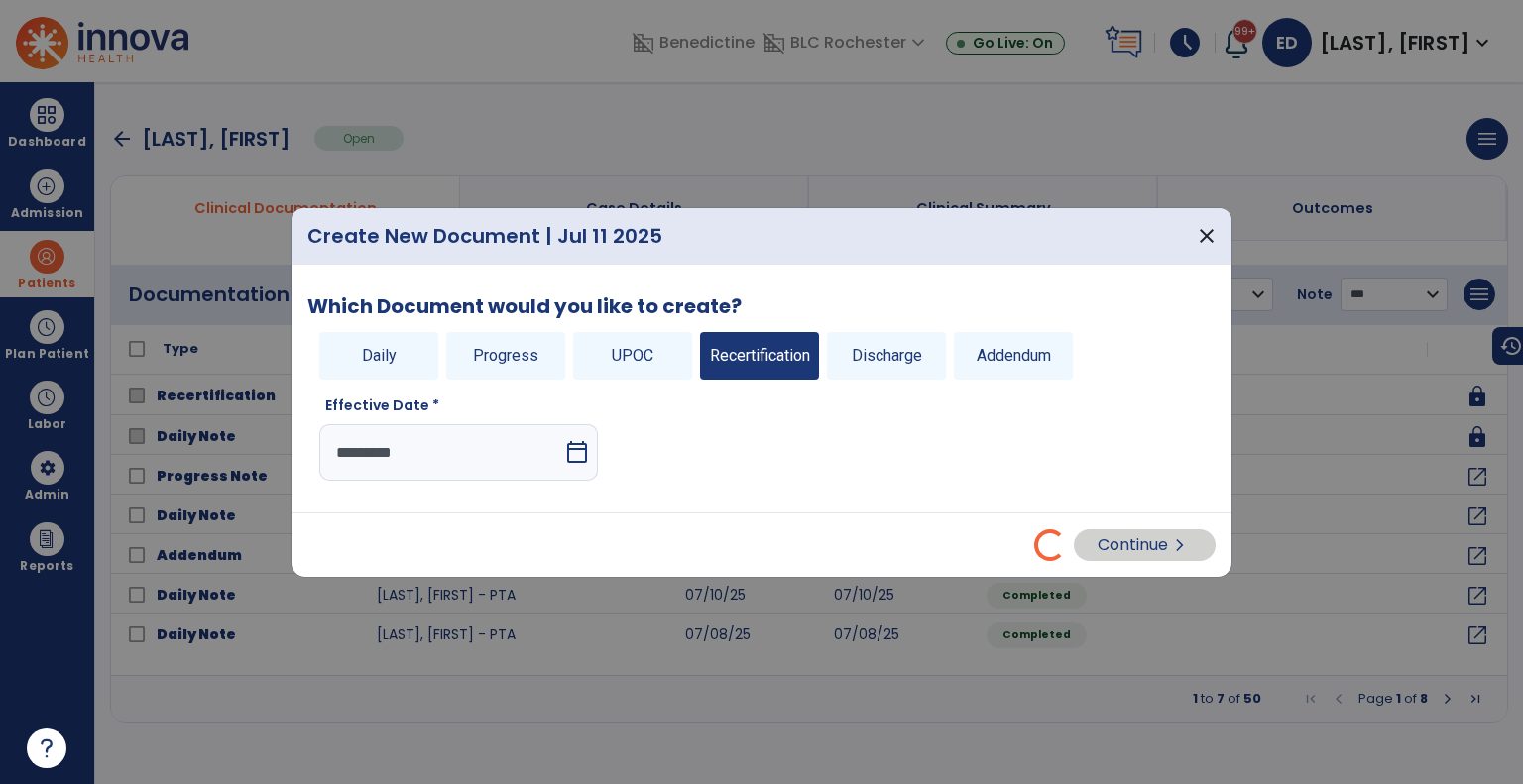 click on "Continue   chevron_right" at bounding box center (762, 545) 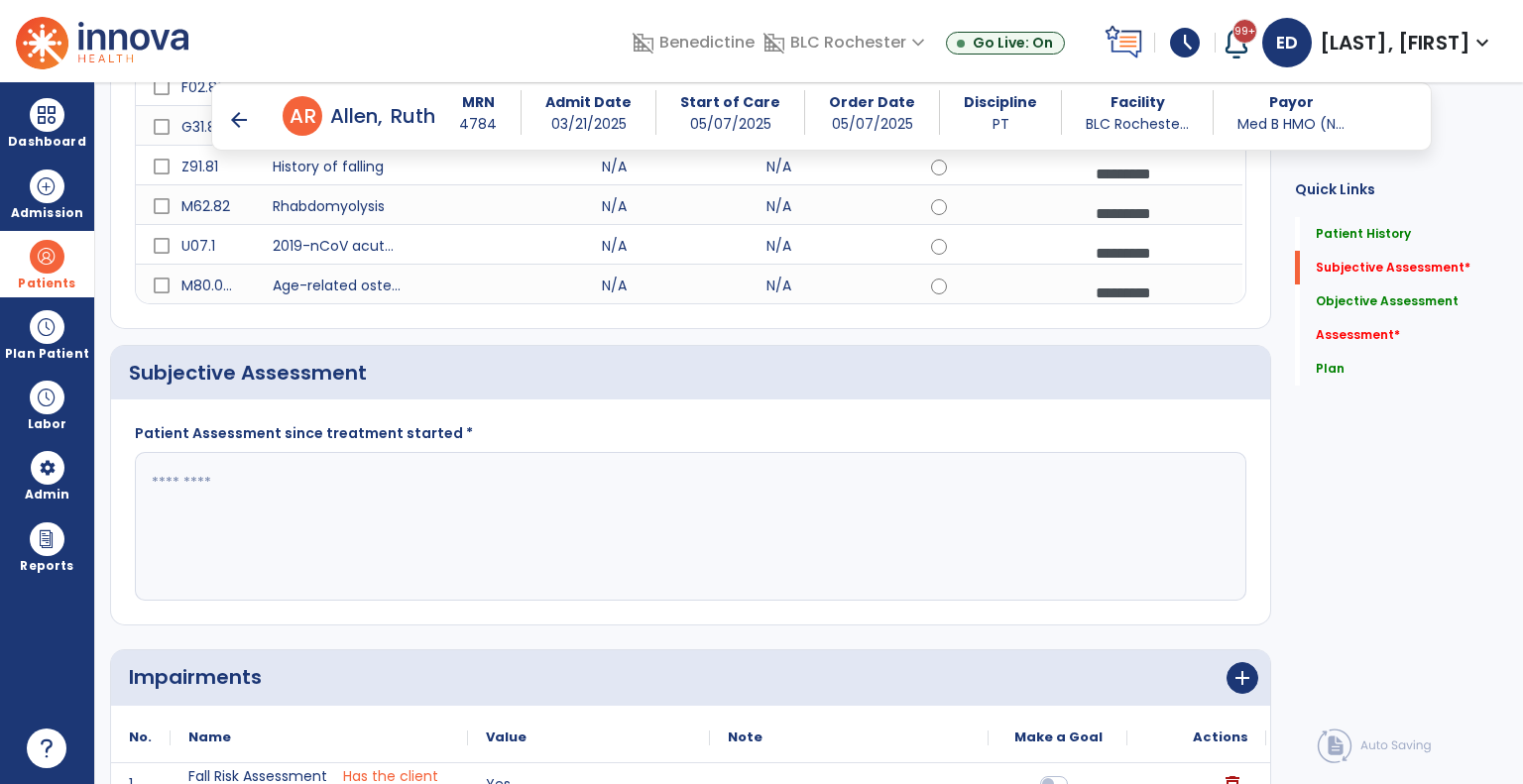 scroll, scrollTop: 498, scrollLeft: 0, axis: vertical 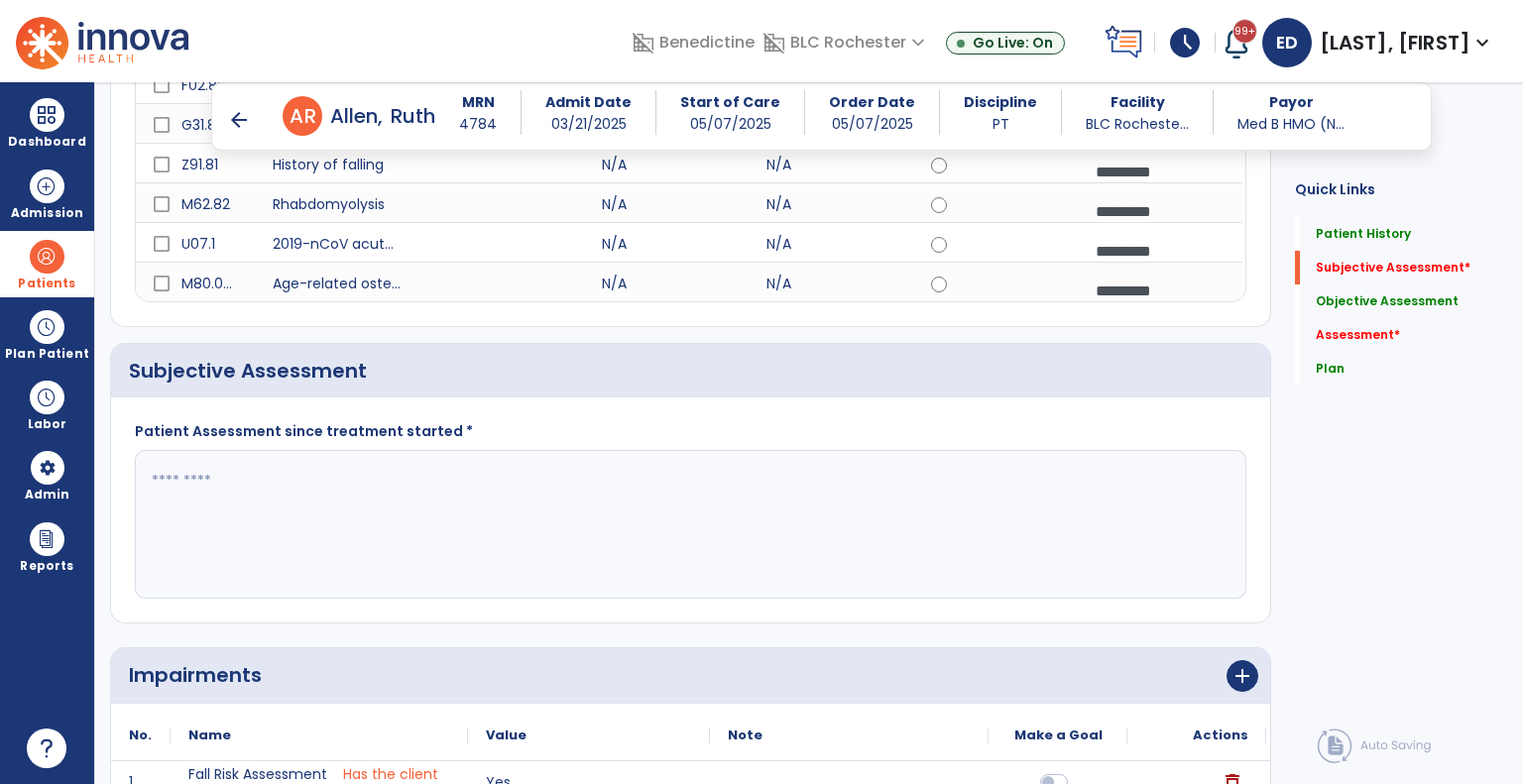 click 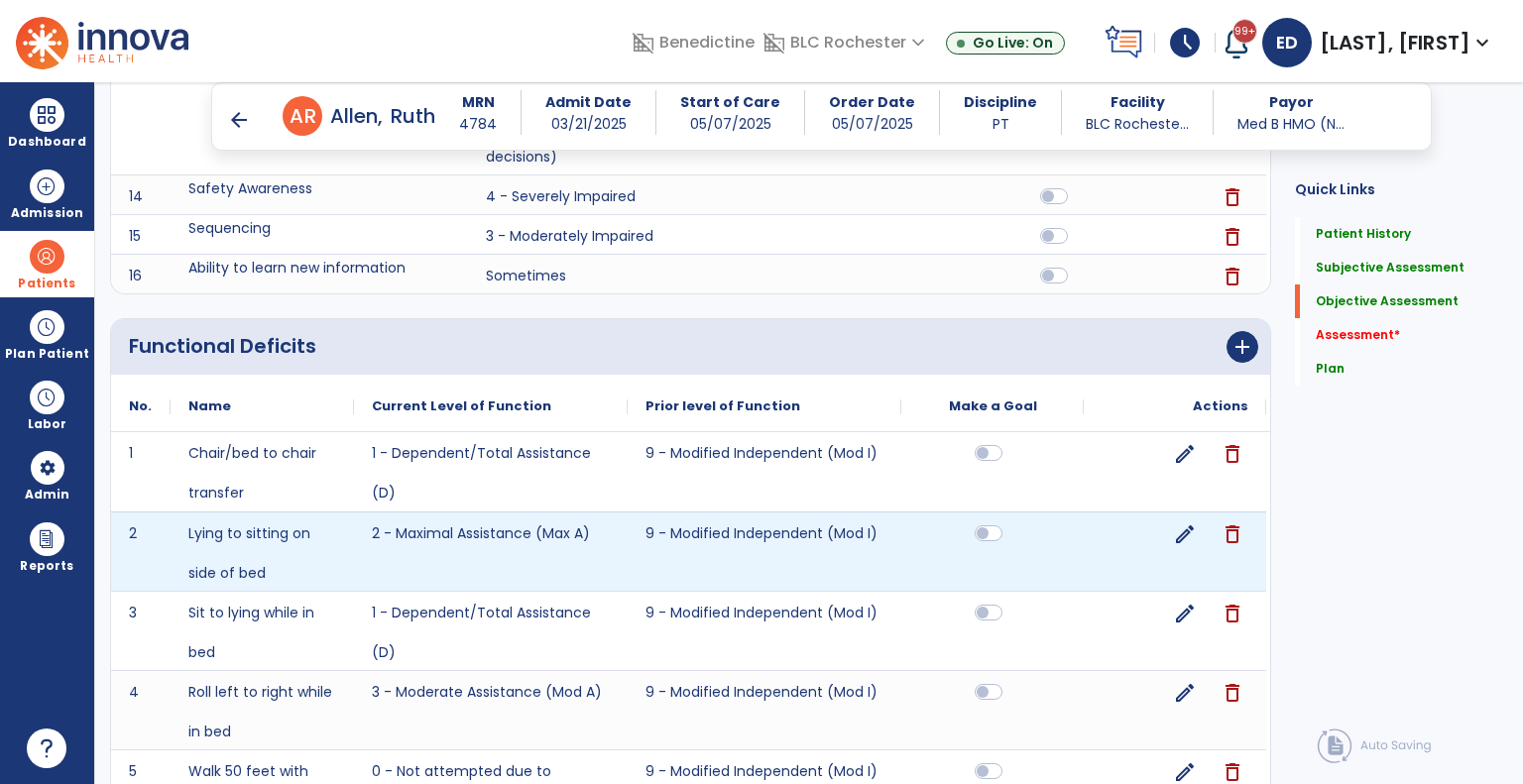 scroll, scrollTop: 1787, scrollLeft: 0, axis: vertical 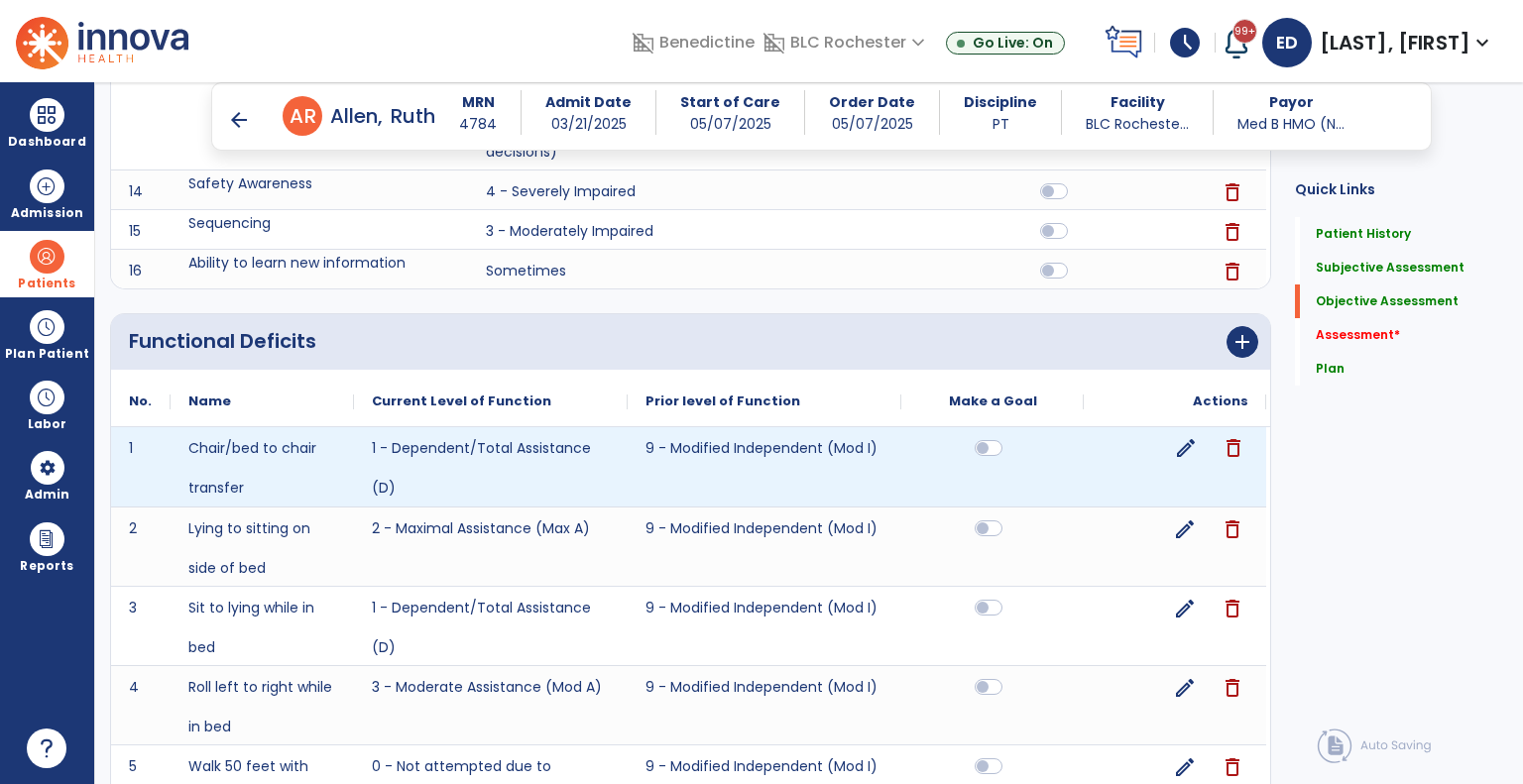 click on "edit" 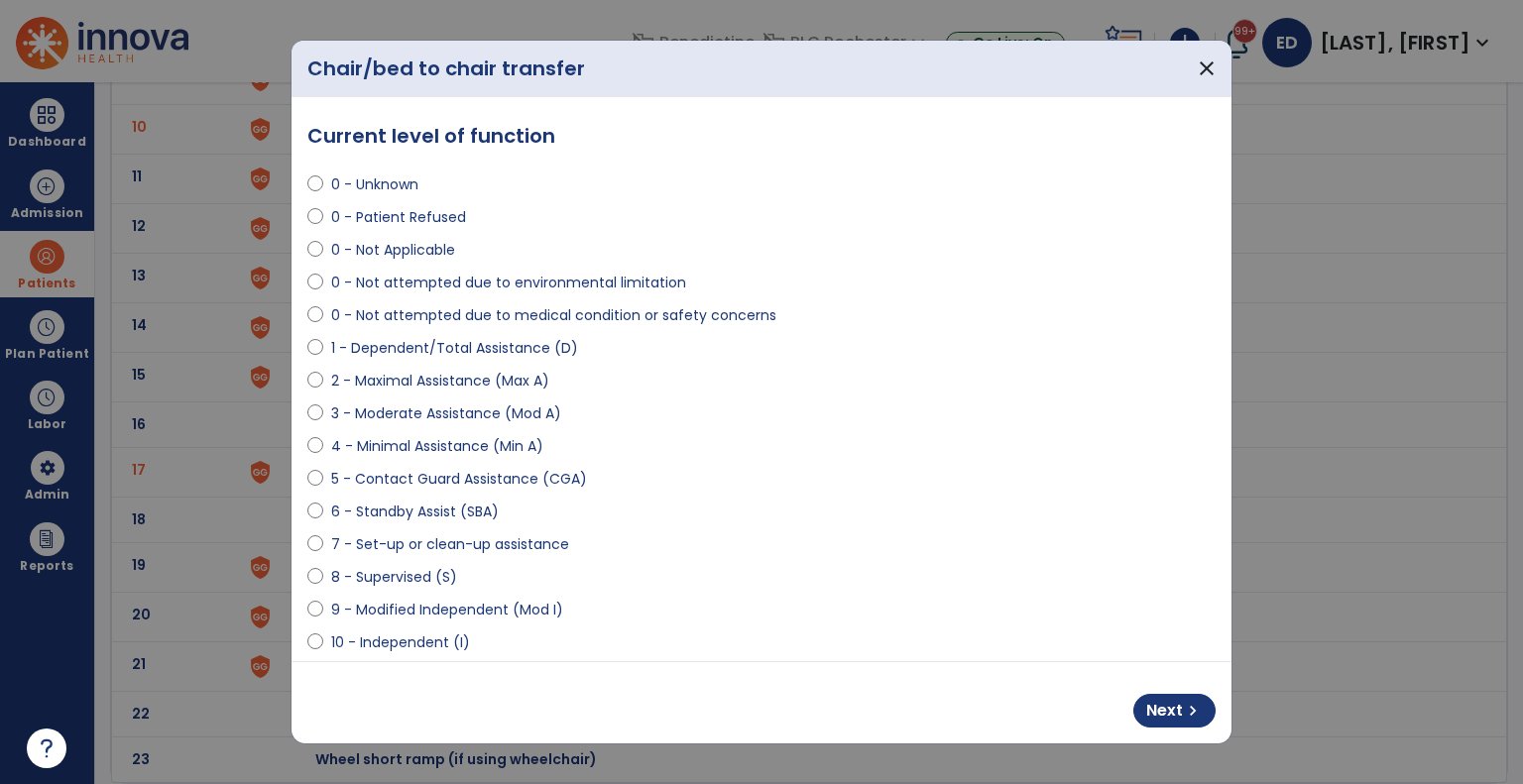 scroll, scrollTop: 0, scrollLeft: 0, axis: both 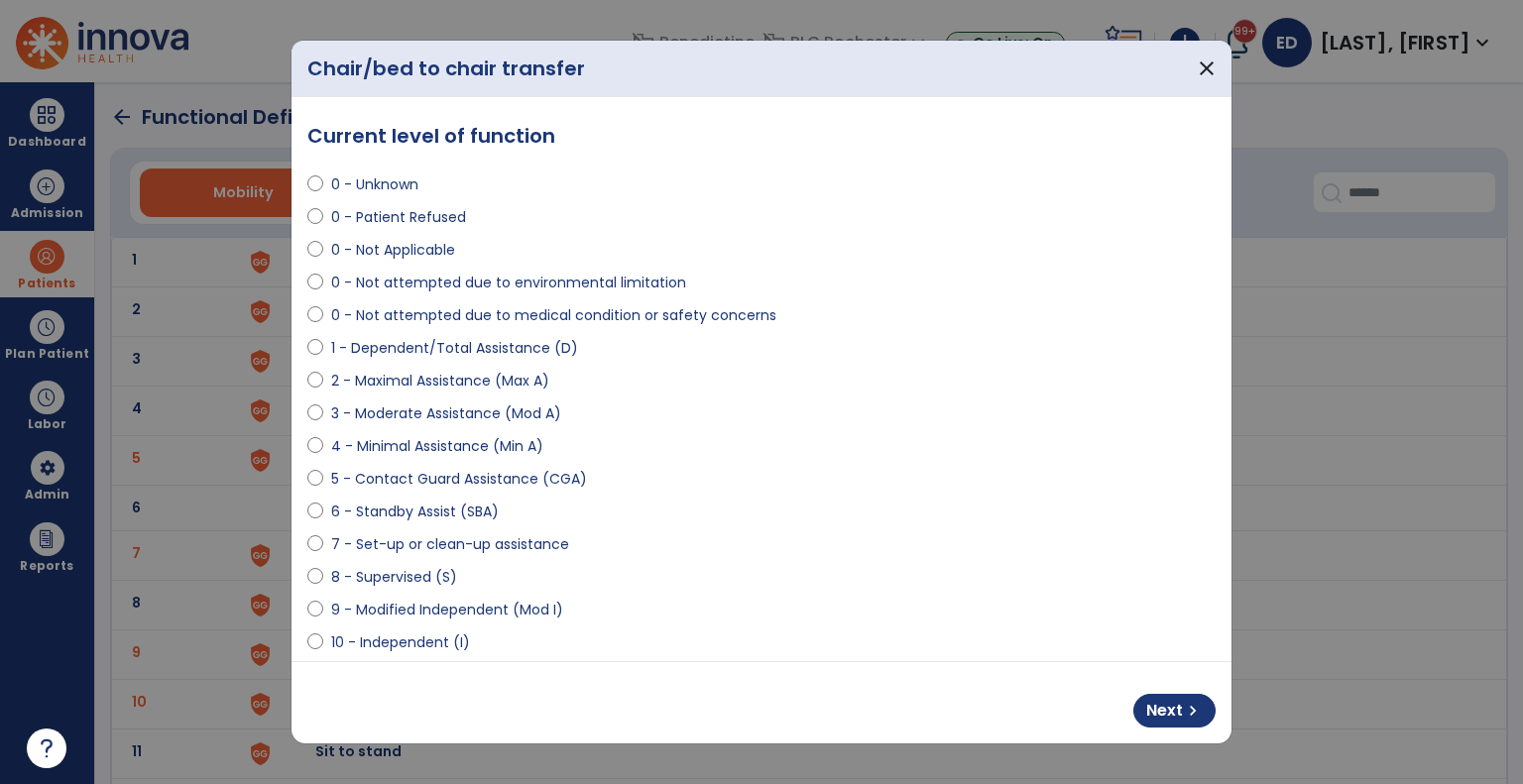 select on "**********" 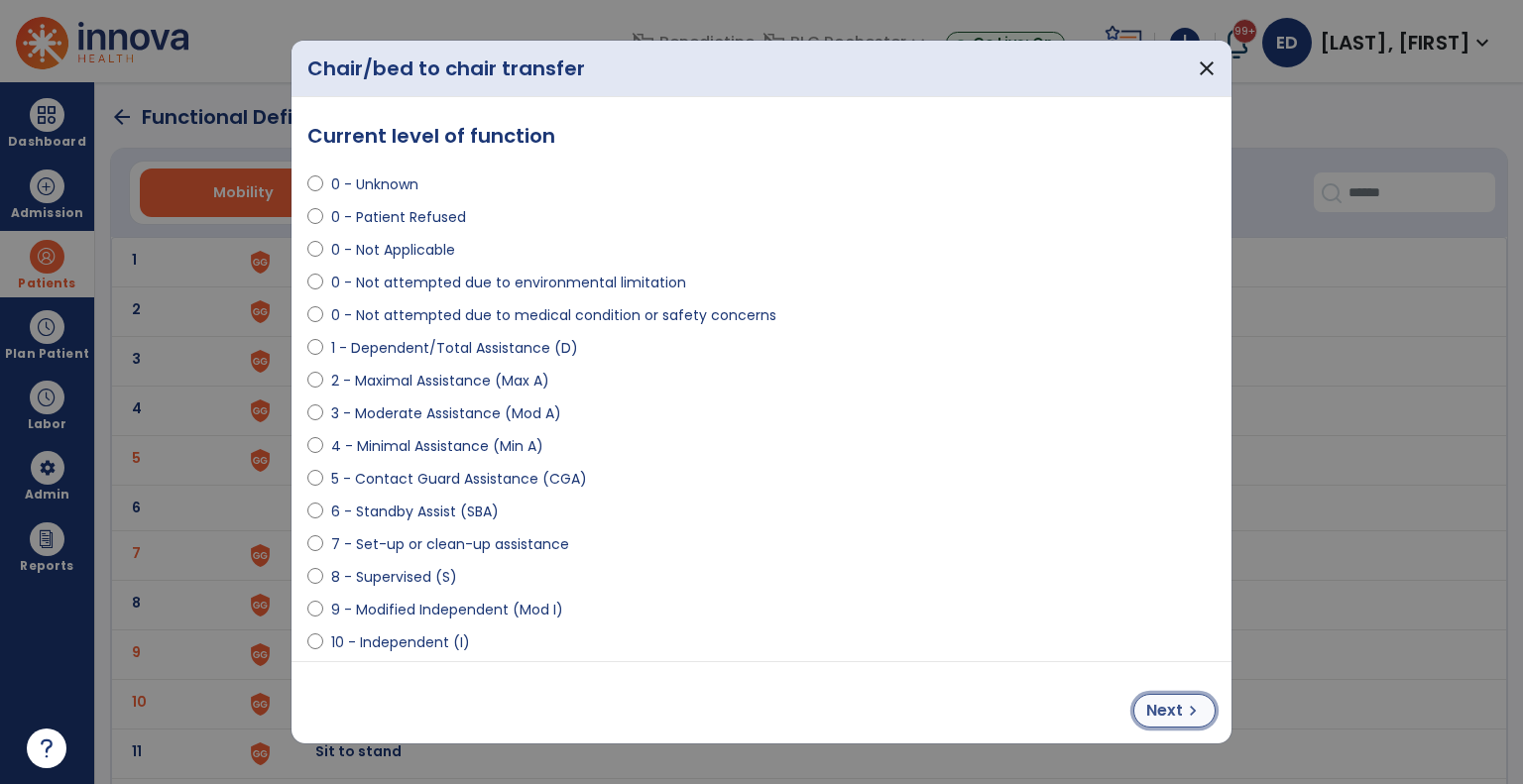 click on "Next  chevron_right" at bounding box center [1174, 711] 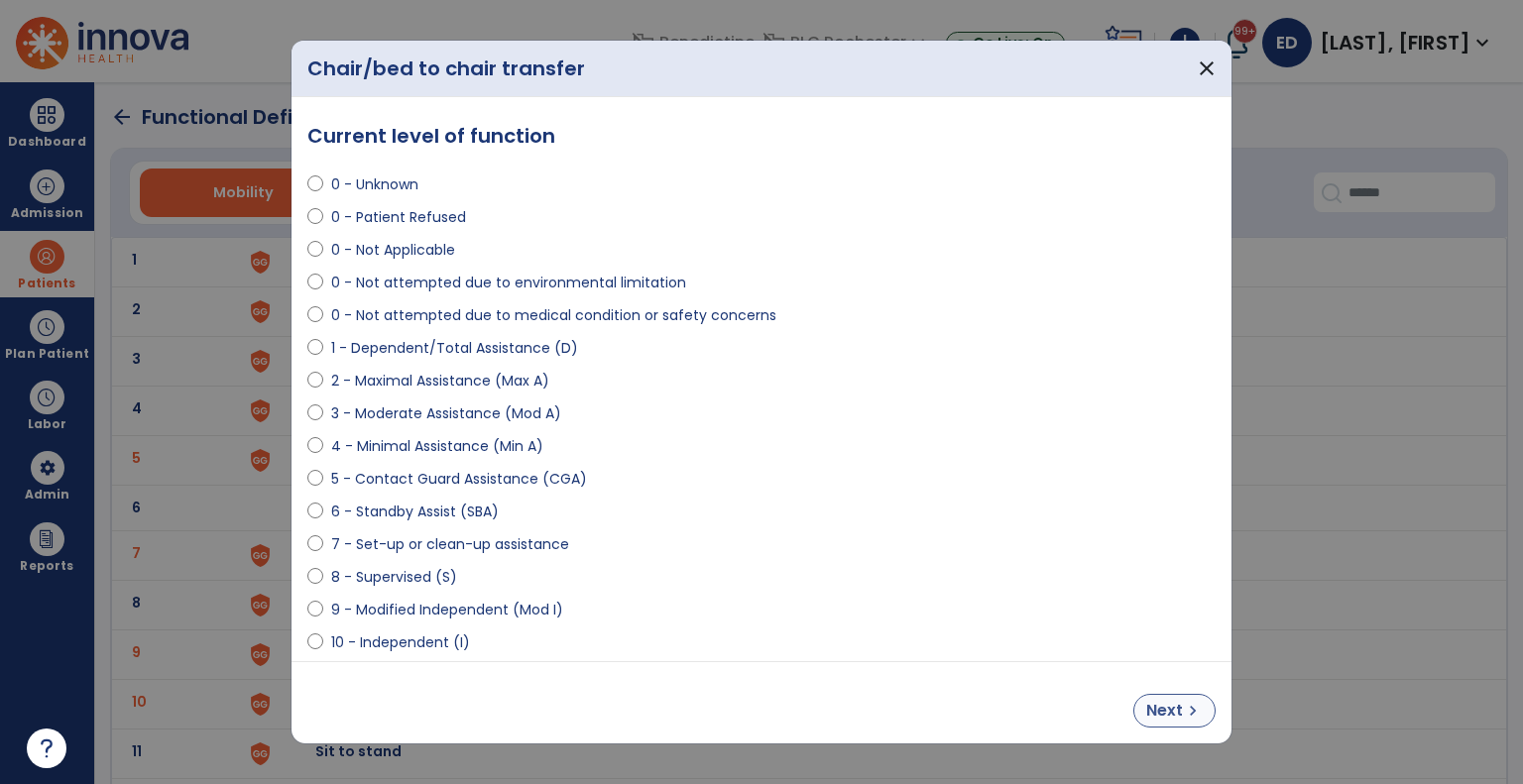 select on "**********" 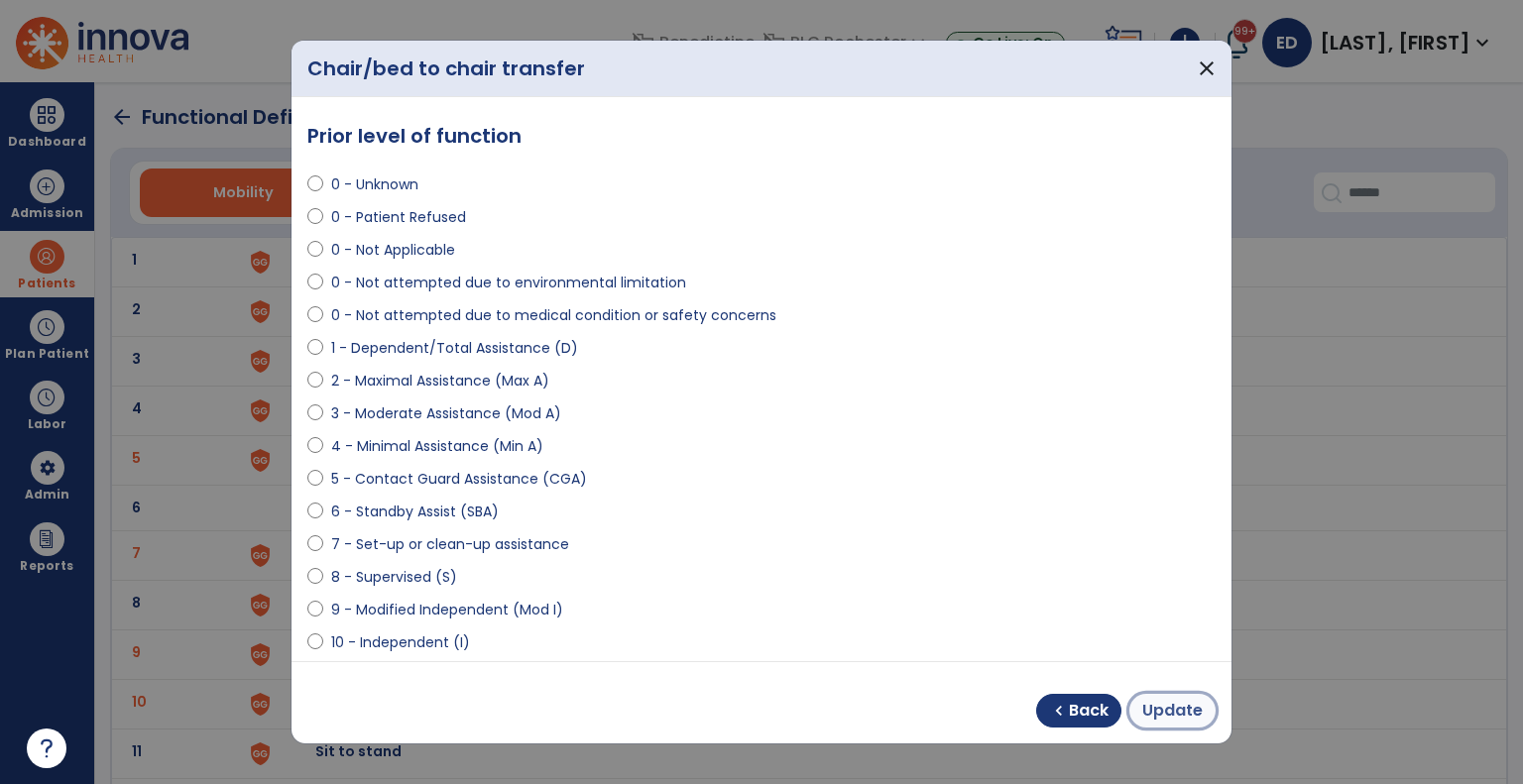 click on "Update" at bounding box center (1172, 711) 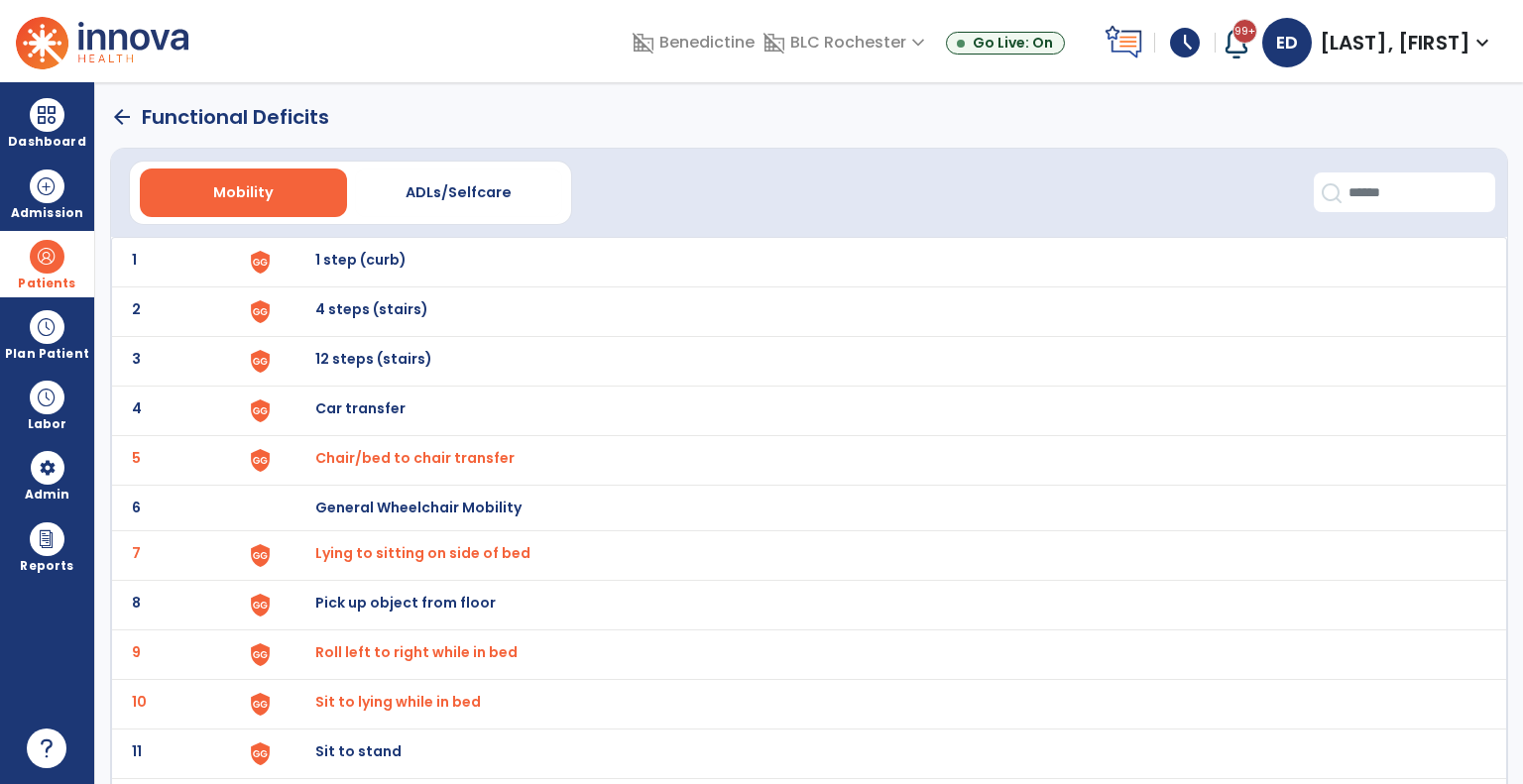 click on "arrow_back" 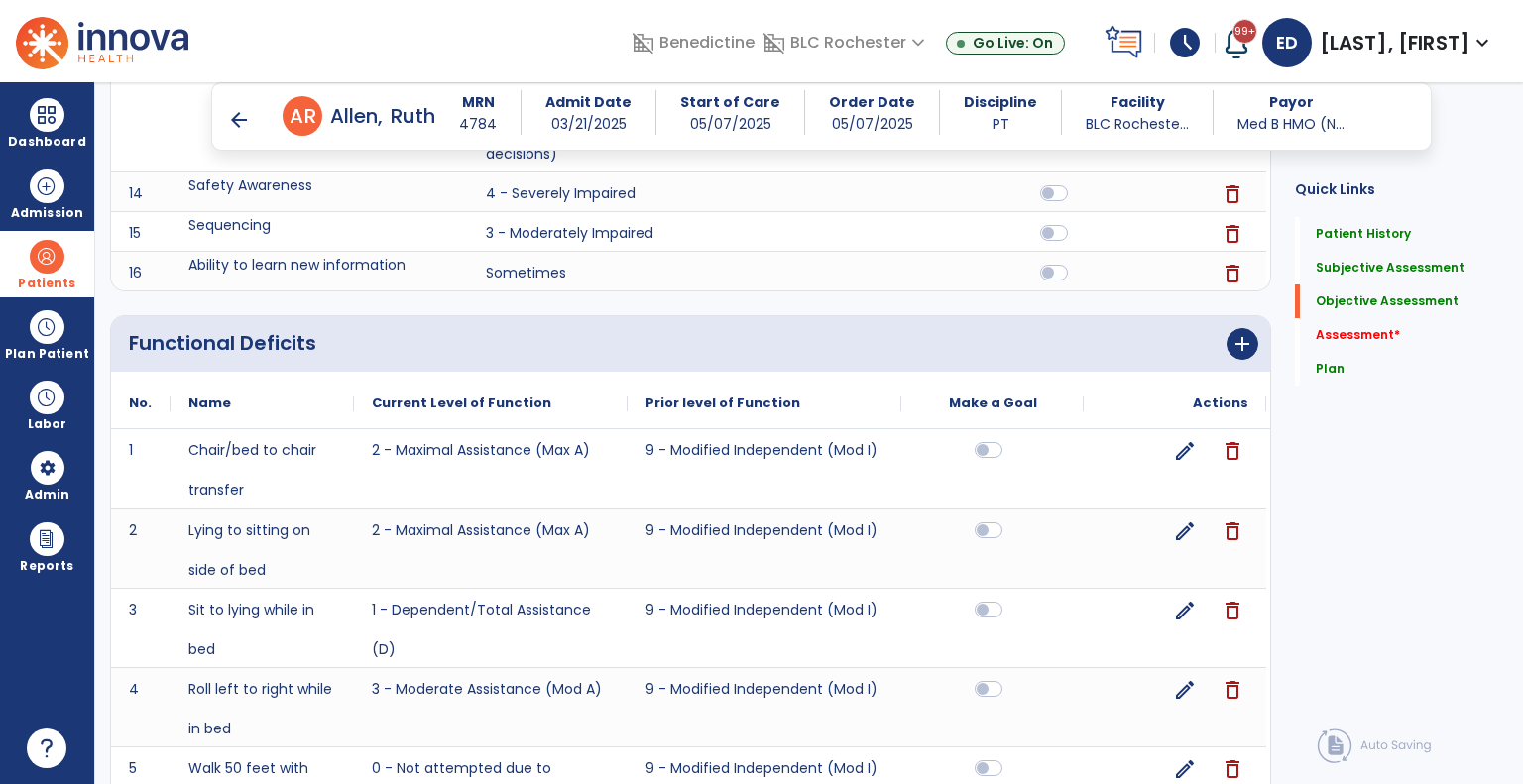 scroll, scrollTop: 1780, scrollLeft: 0, axis: vertical 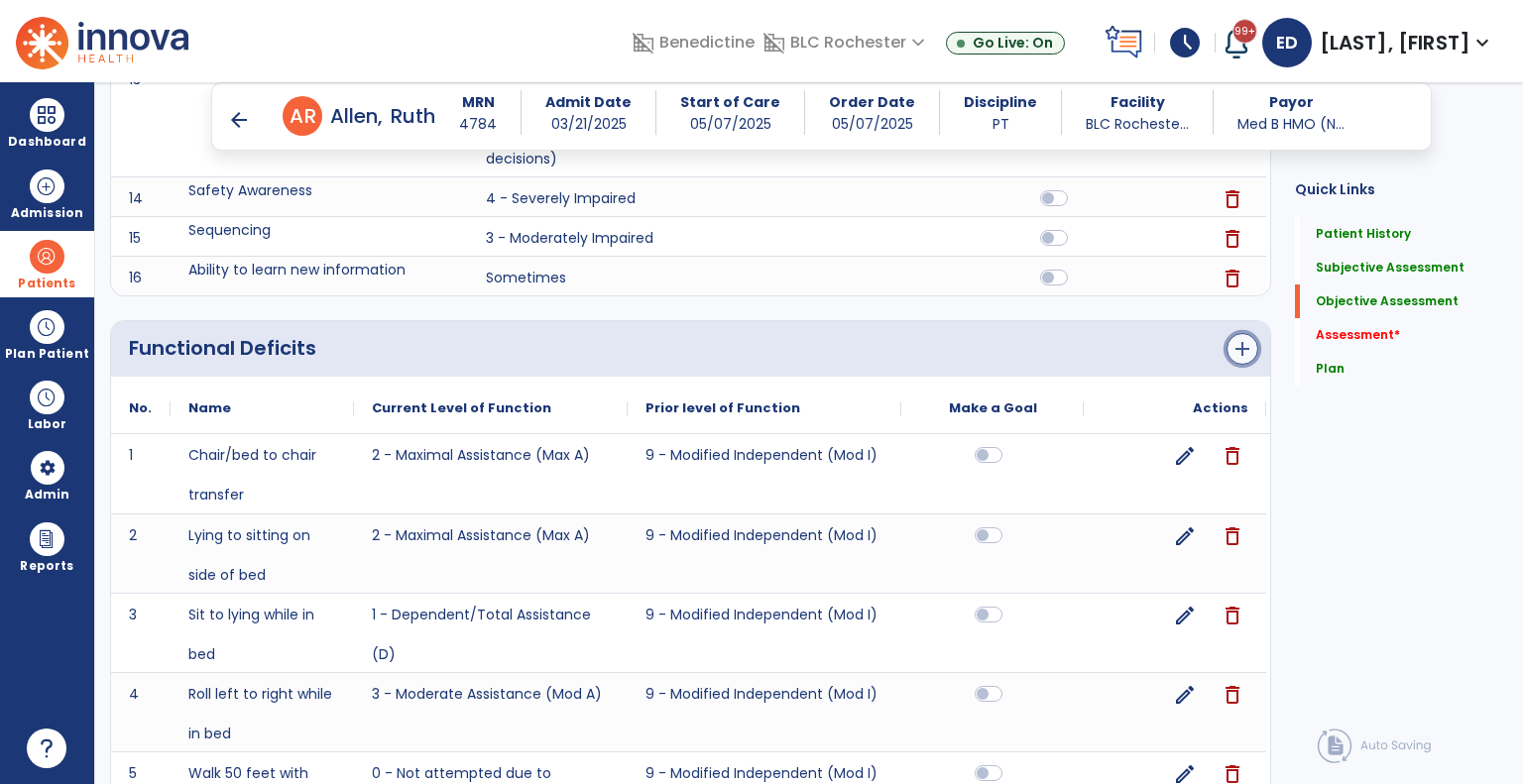 click on "add" 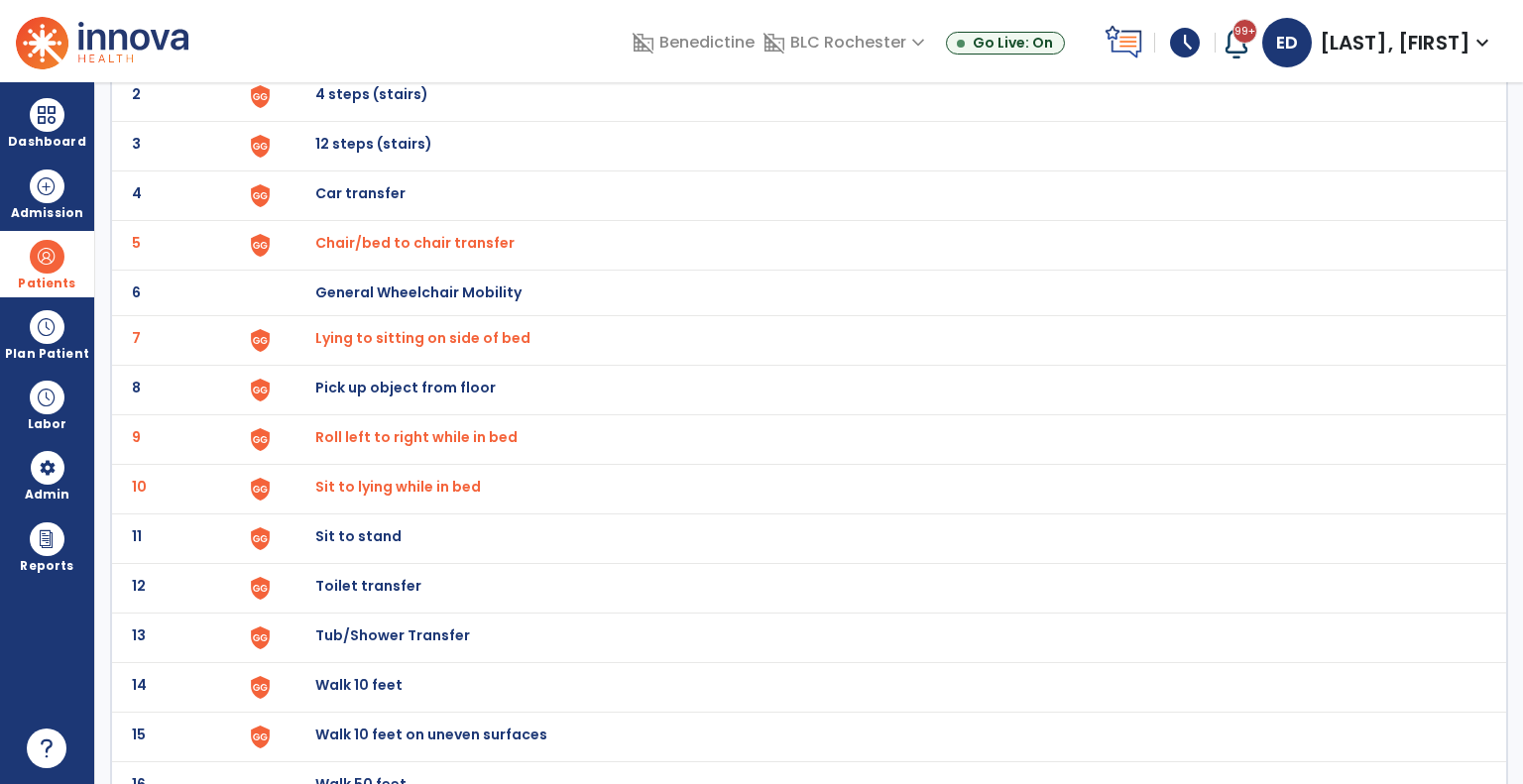 scroll, scrollTop: 309, scrollLeft: 0, axis: vertical 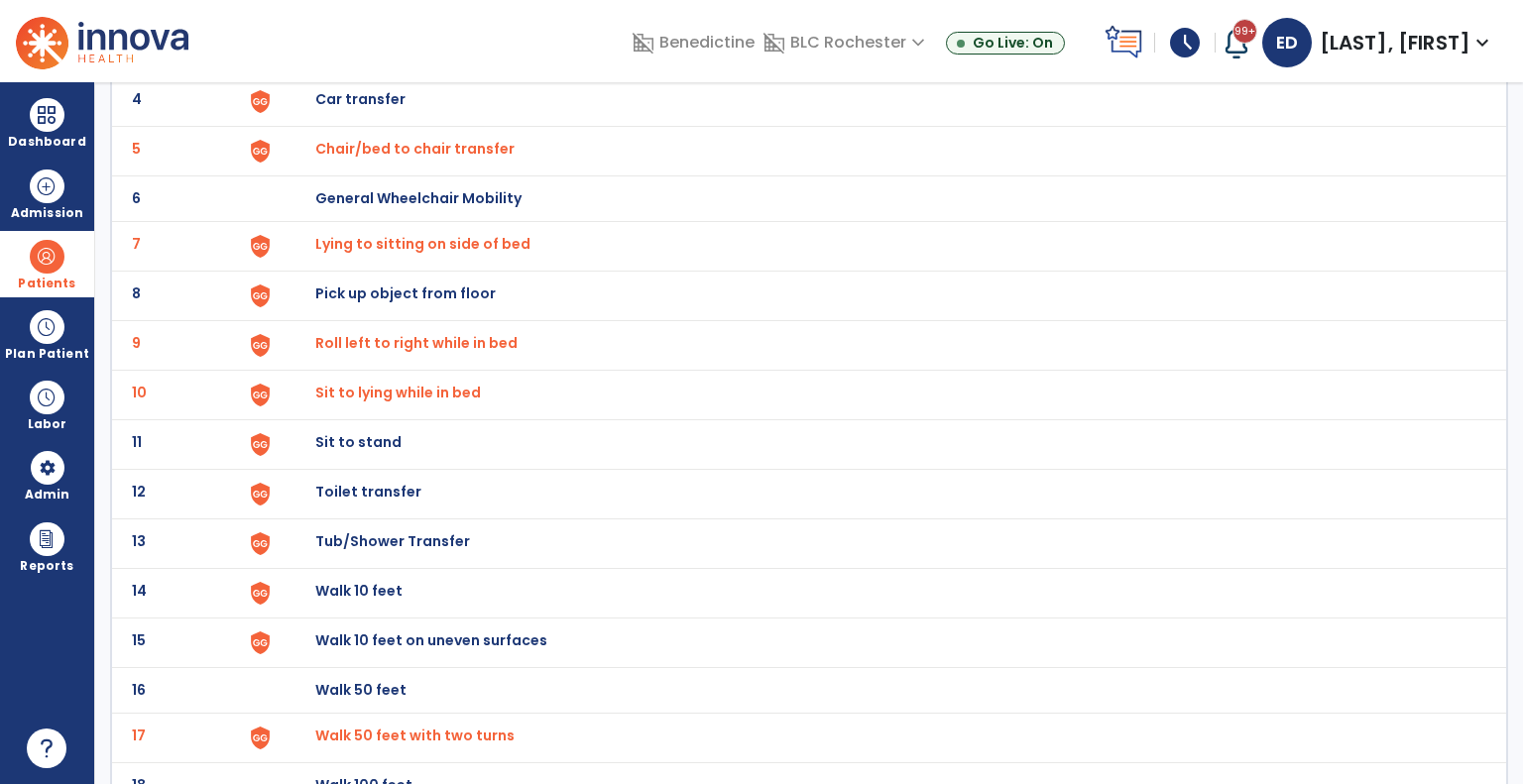 click on "Walk 10 feet" at bounding box center (361, -50) 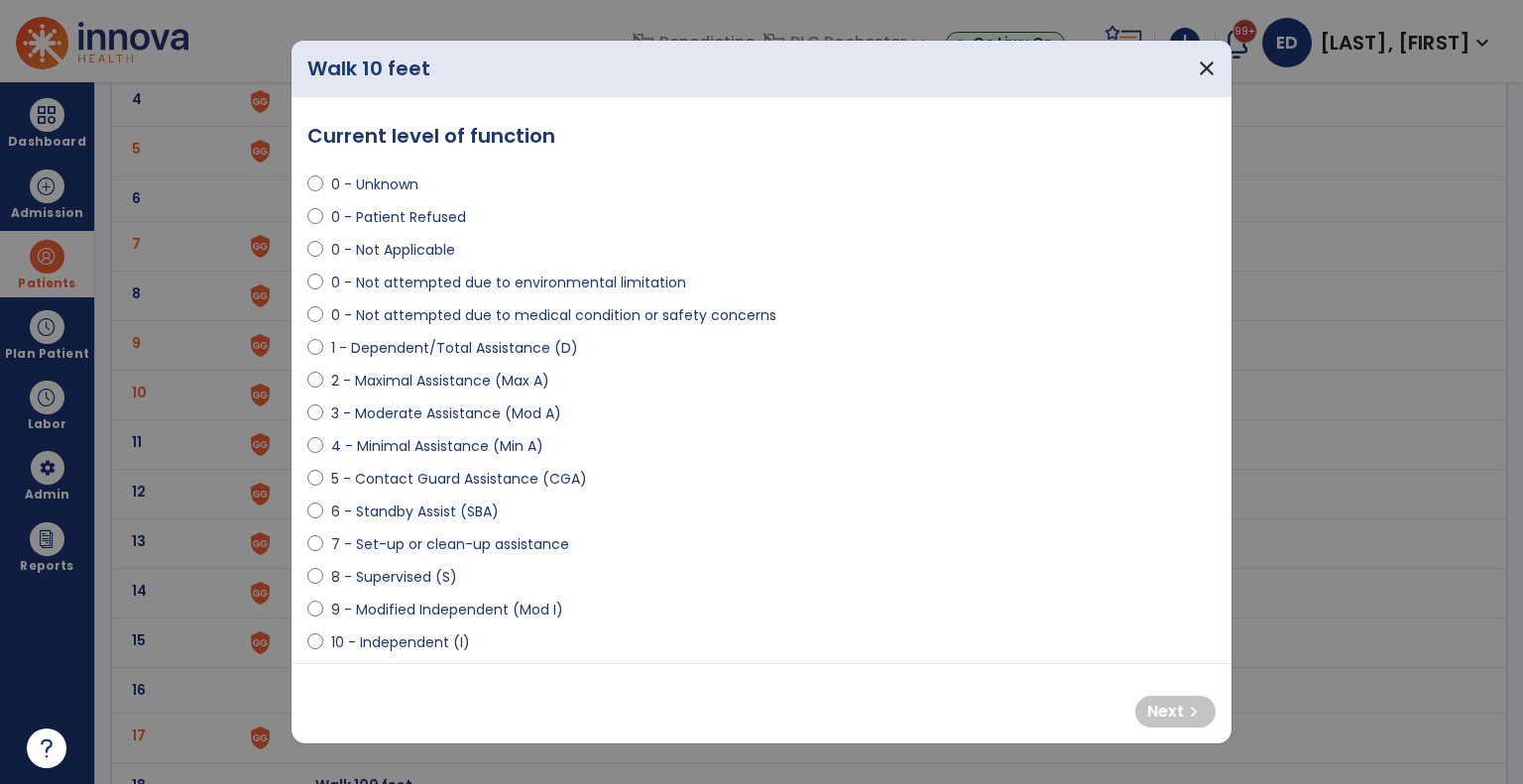 select on "**********" 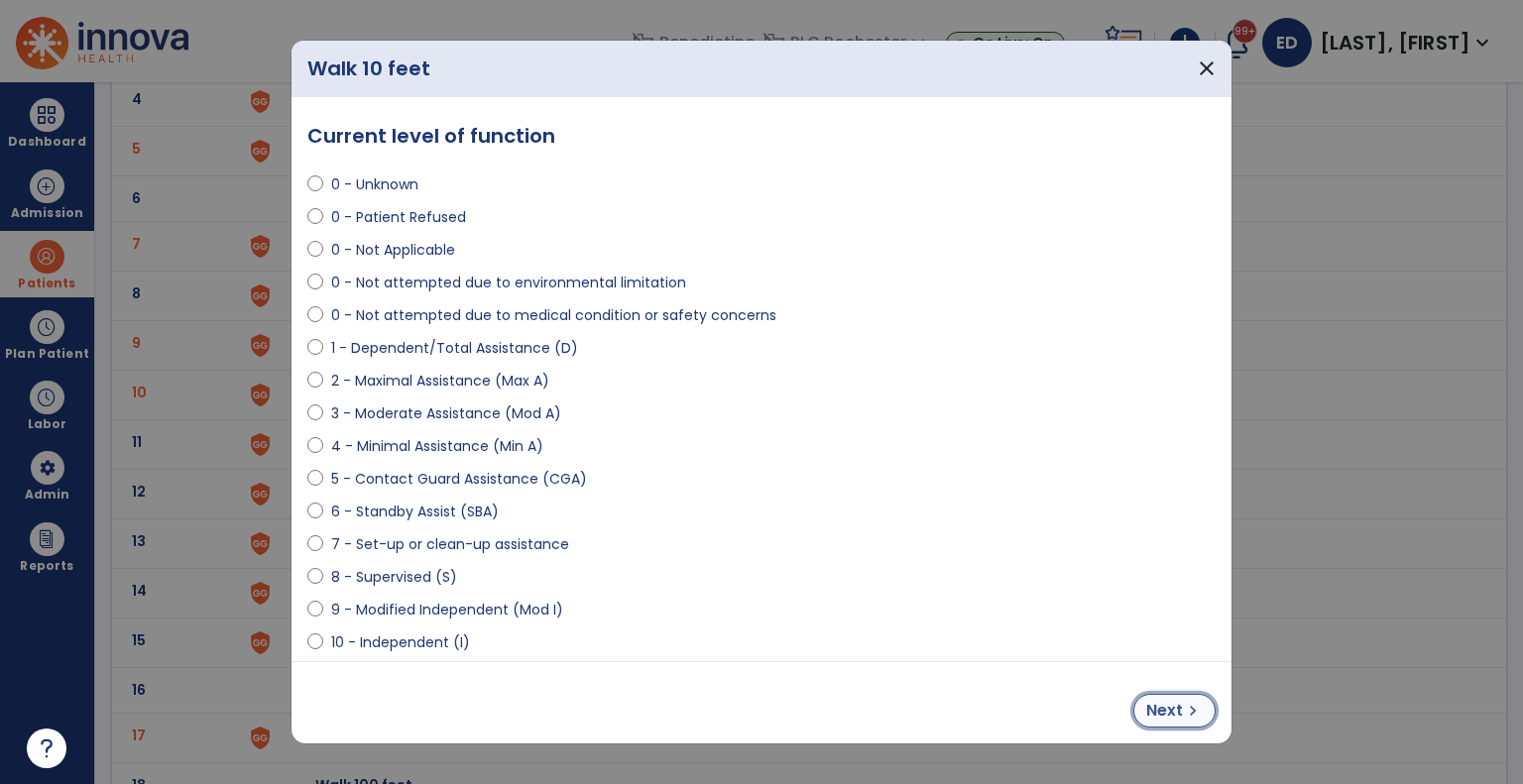 click on "Next" at bounding box center [1164, 711] 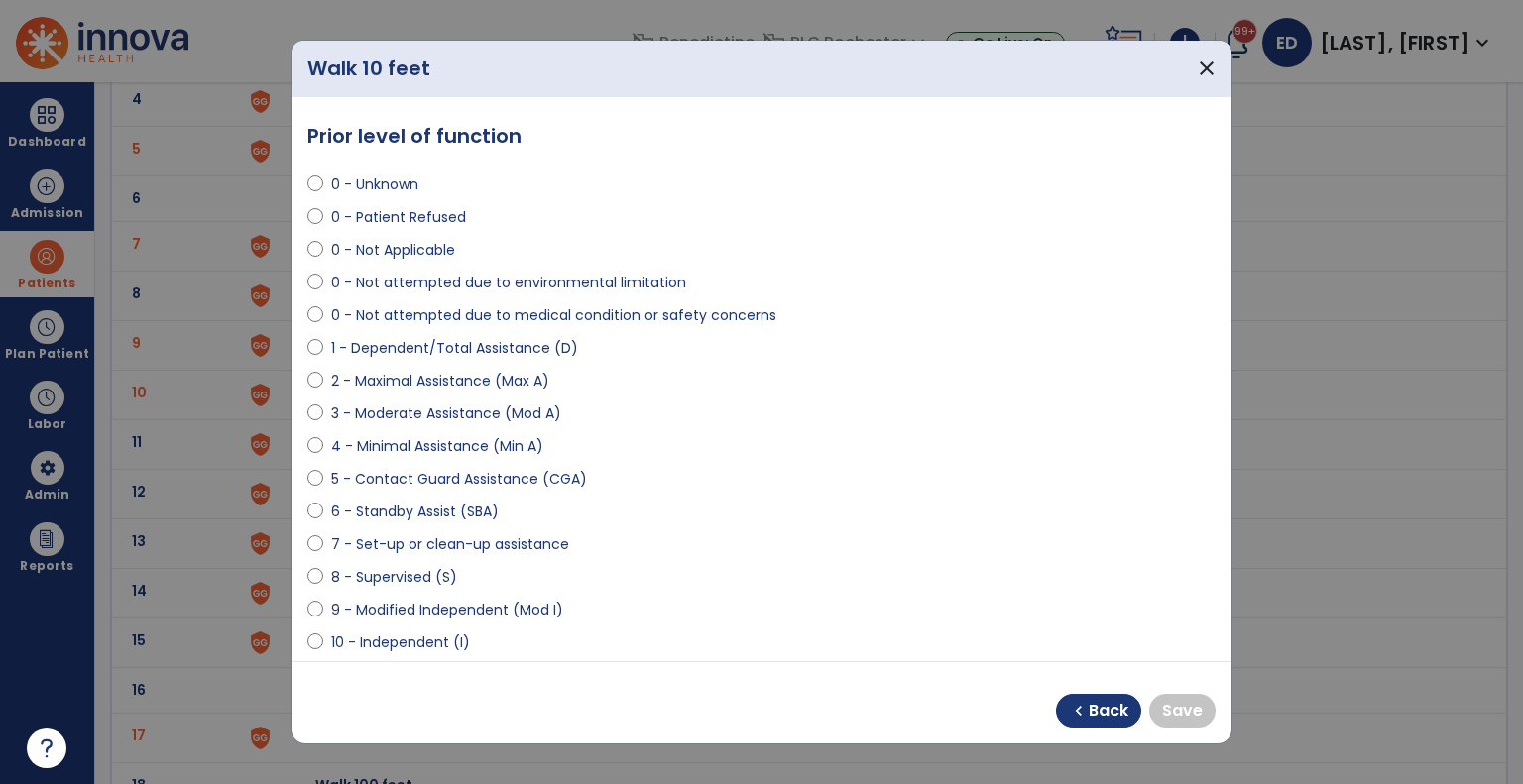 select on "**********" 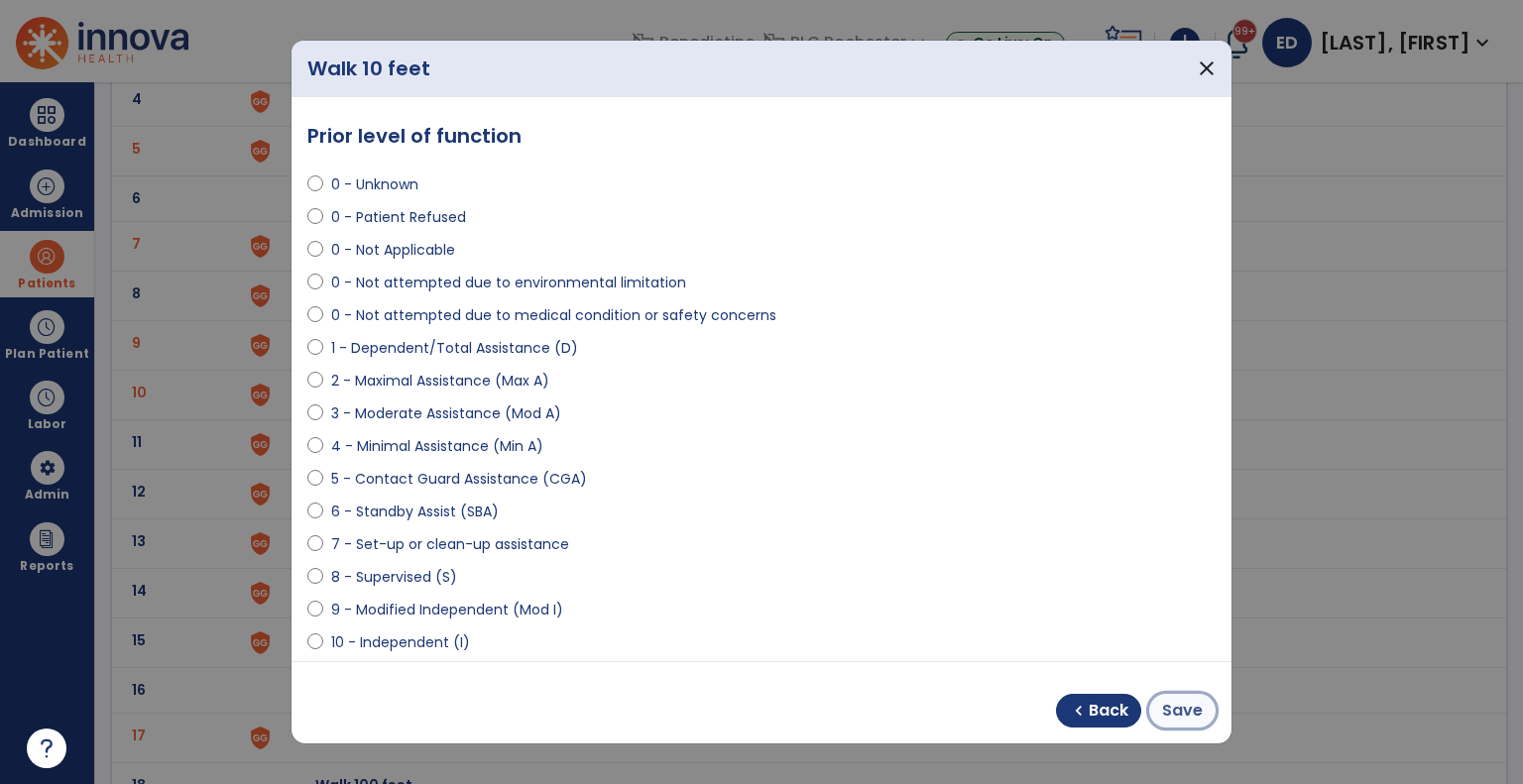 click on "Save" at bounding box center (1182, 711) 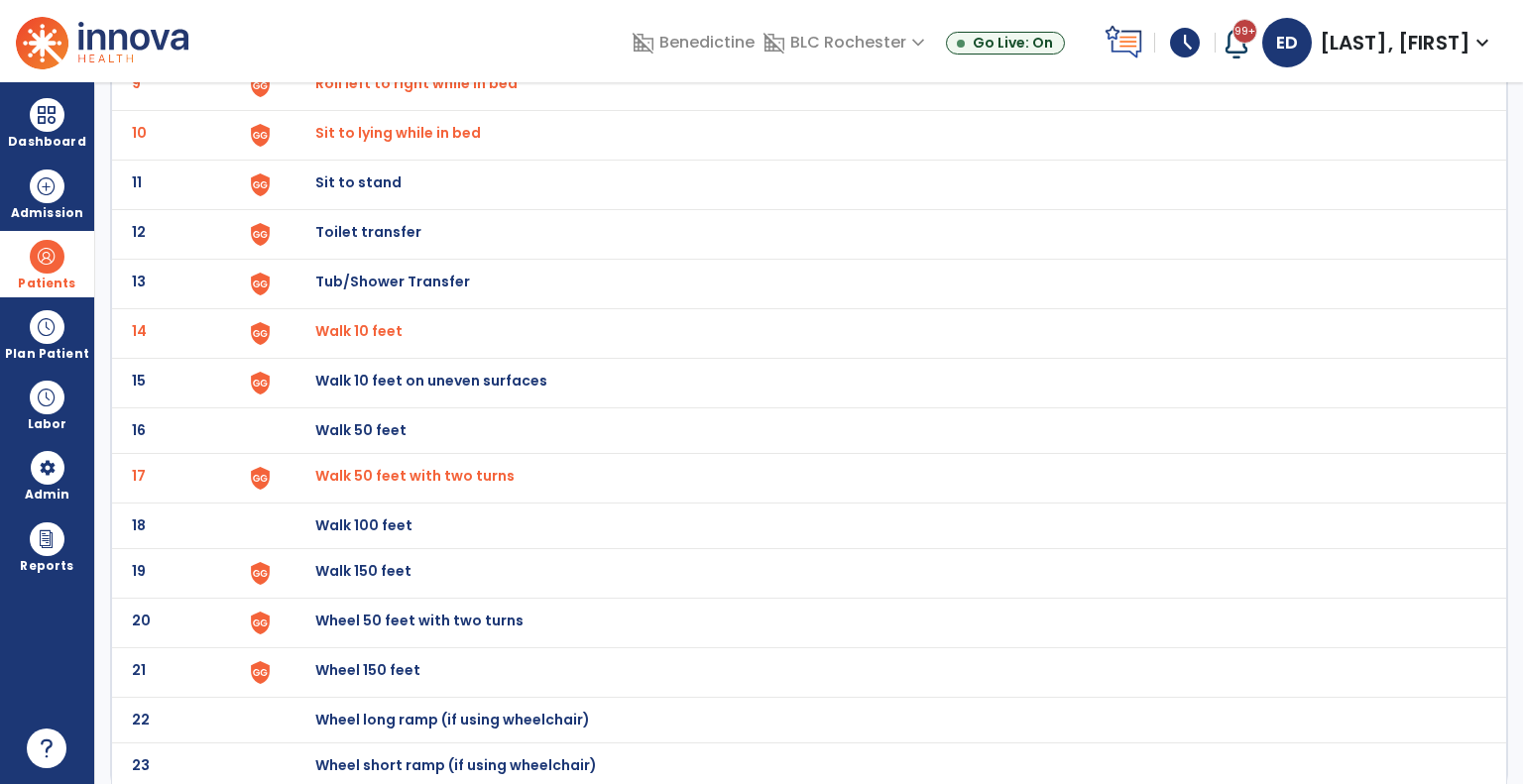 scroll, scrollTop: 0, scrollLeft: 0, axis: both 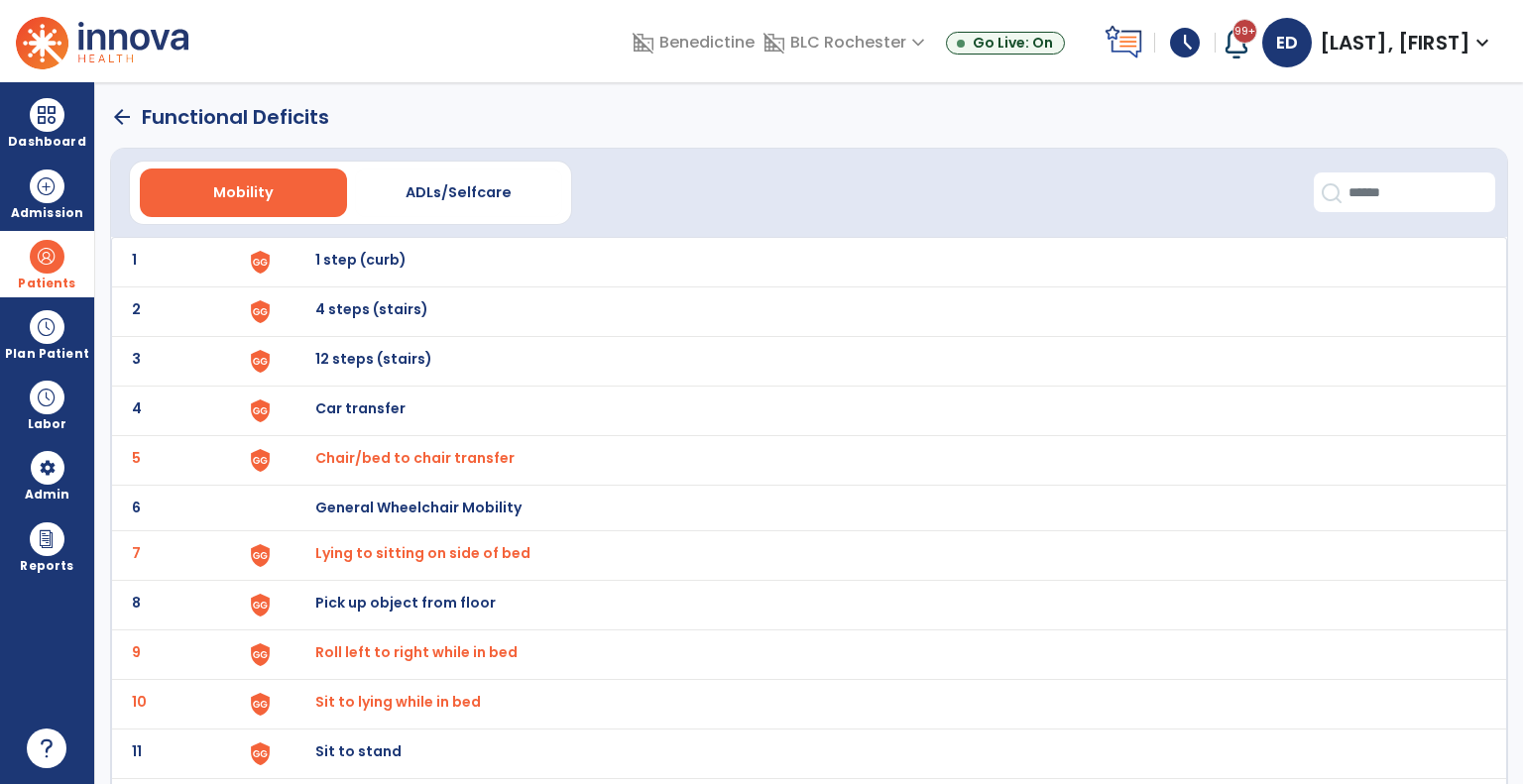 click on "arrow_back" 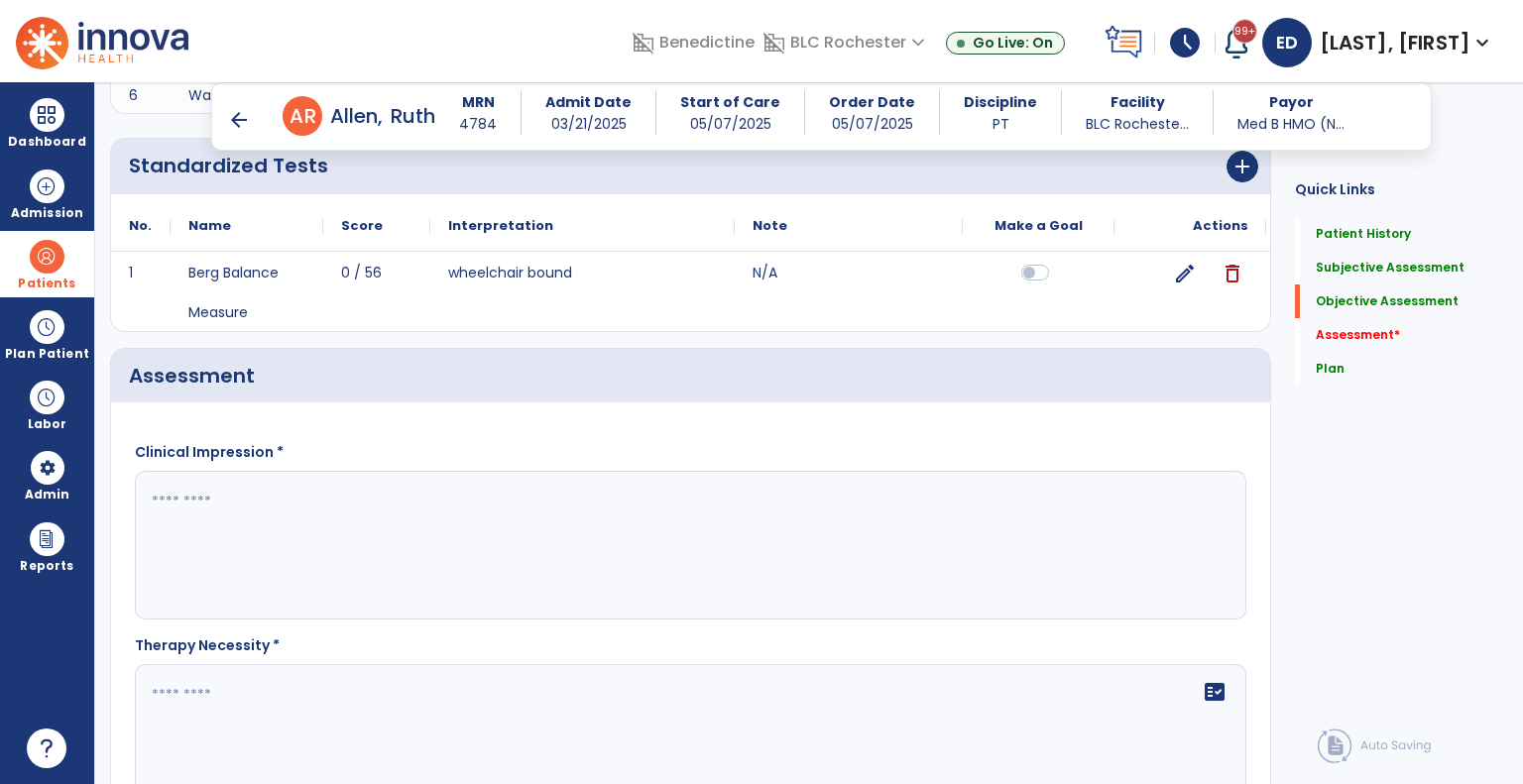 scroll, scrollTop: 2442, scrollLeft: 0, axis: vertical 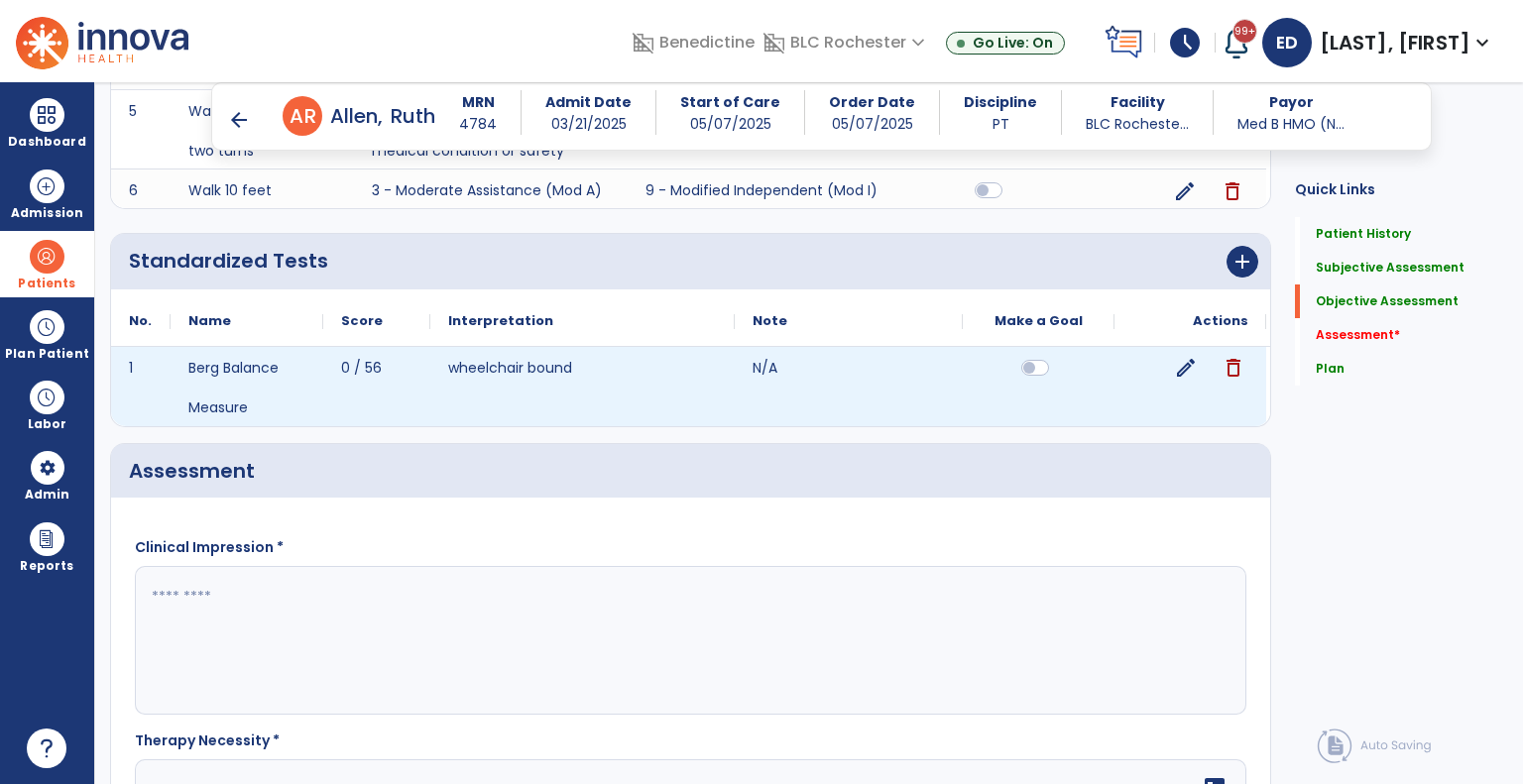 click on "edit" 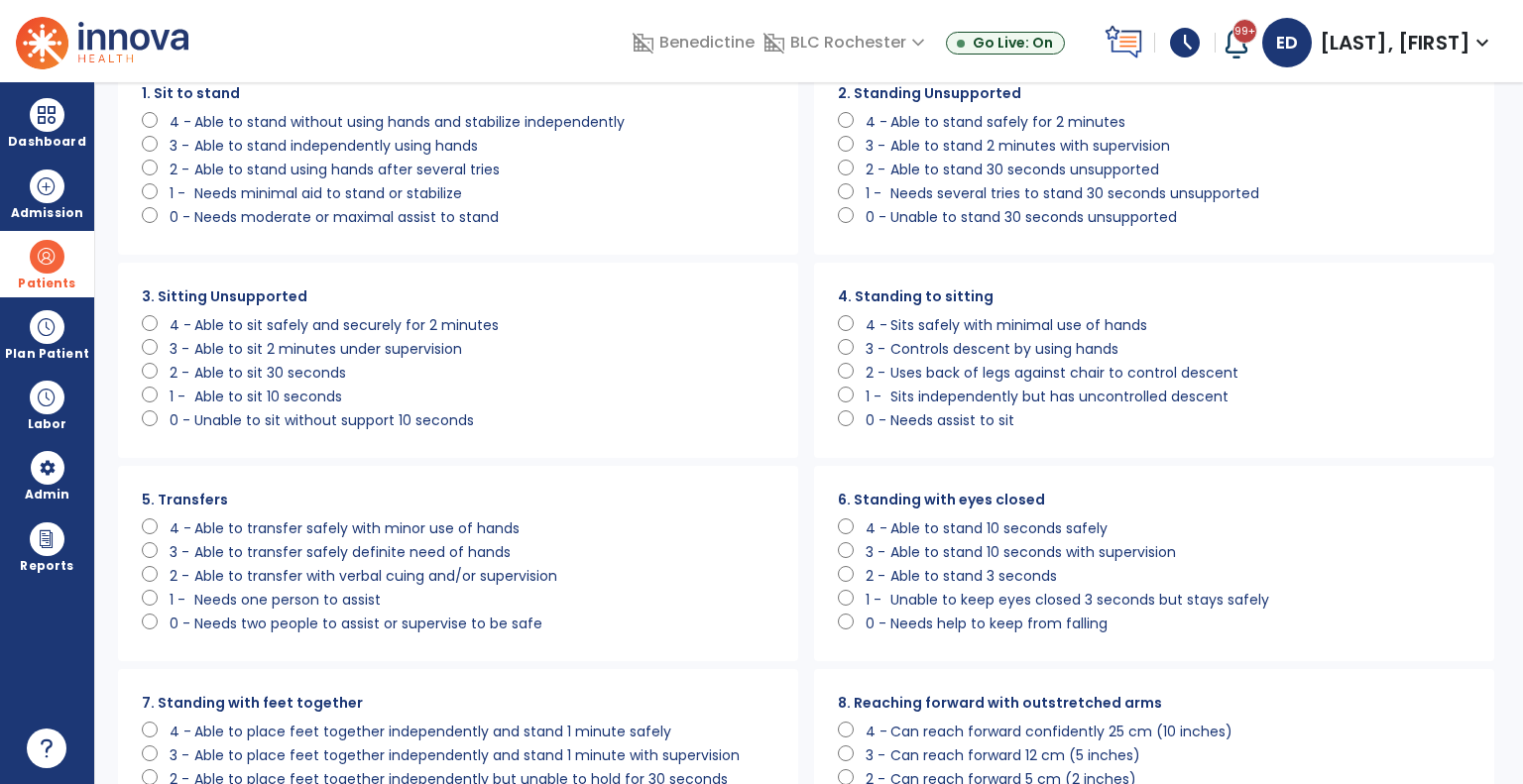 scroll, scrollTop: 99, scrollLeft: 0, axis: vertical 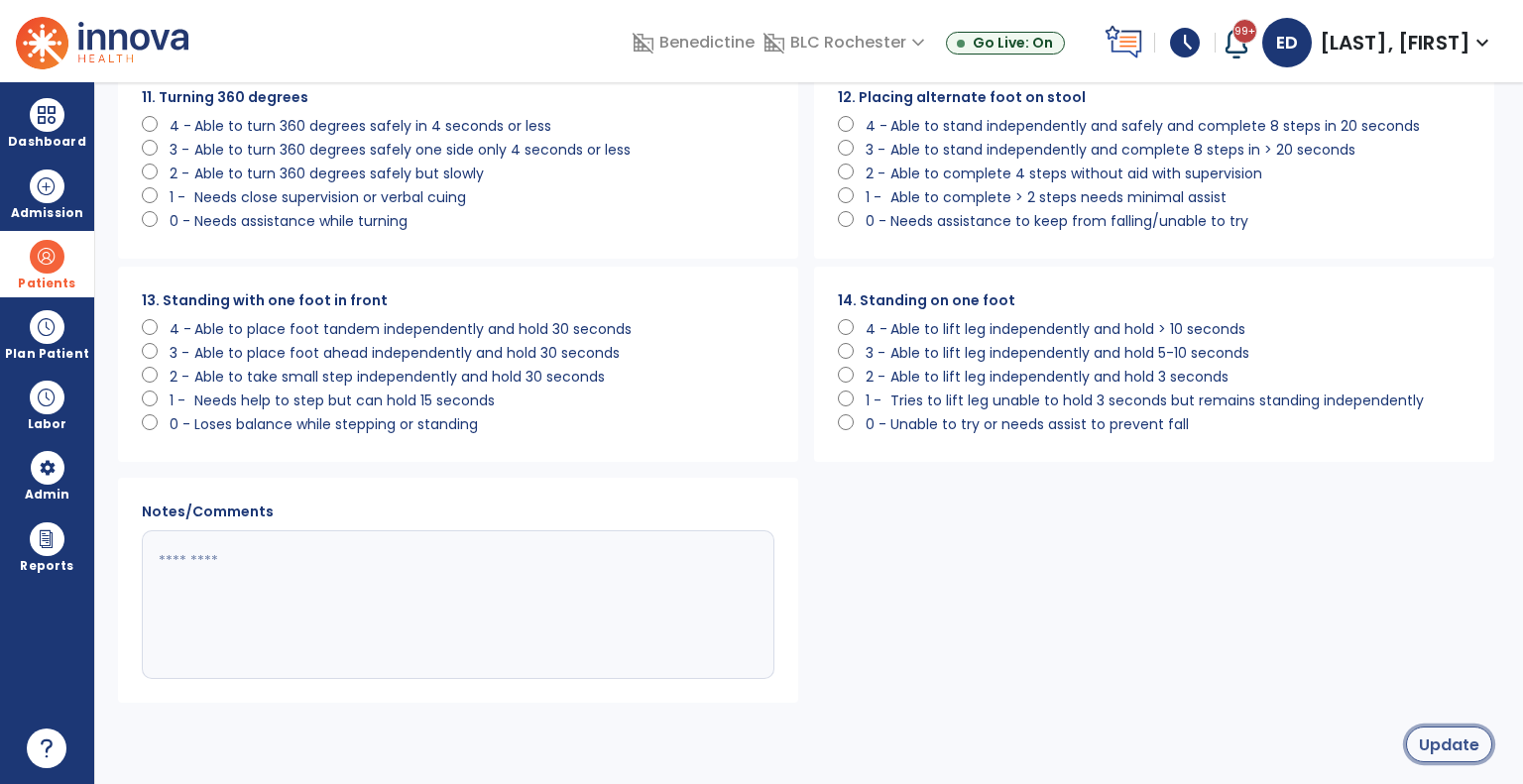 click on "Update" 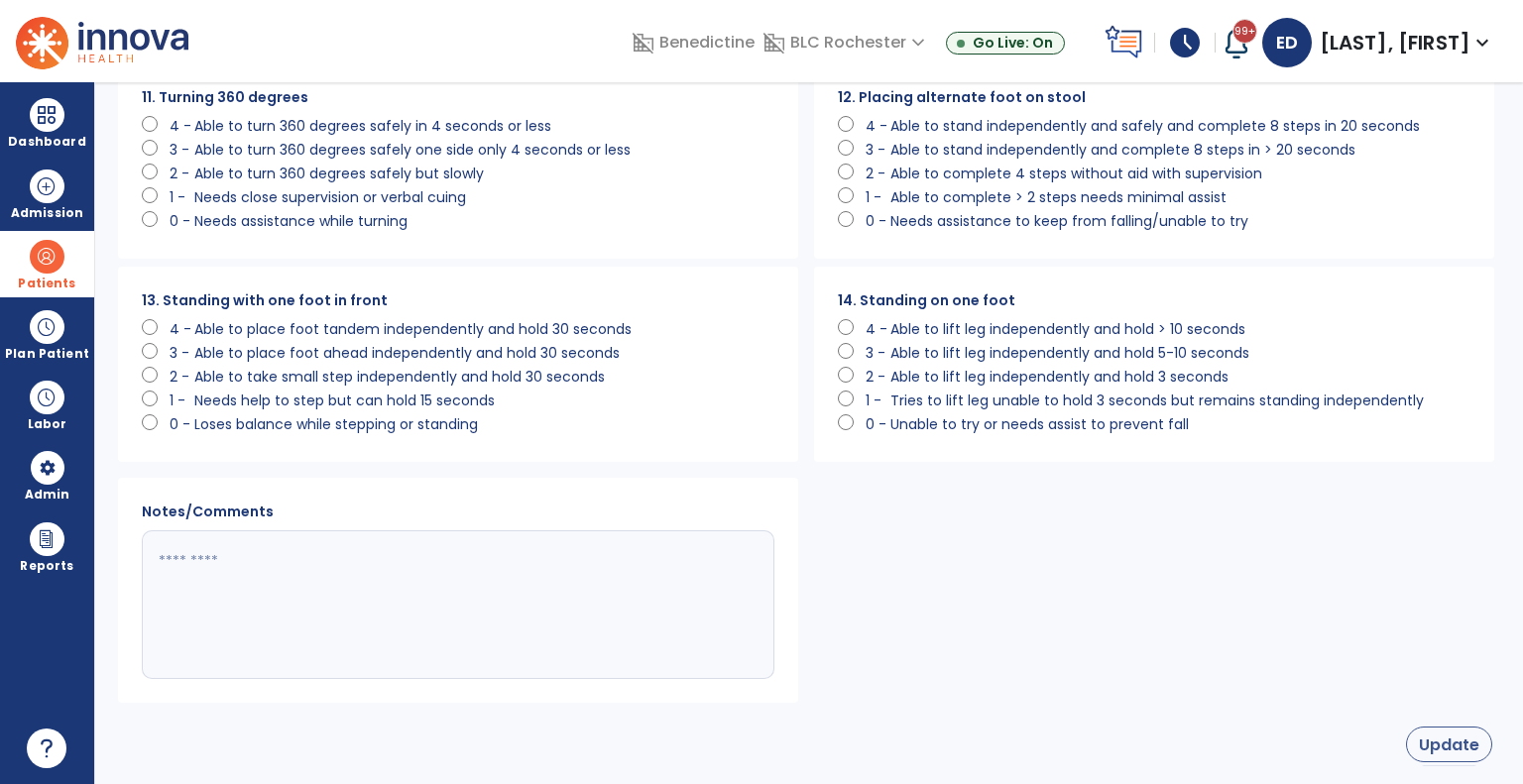select on "**" 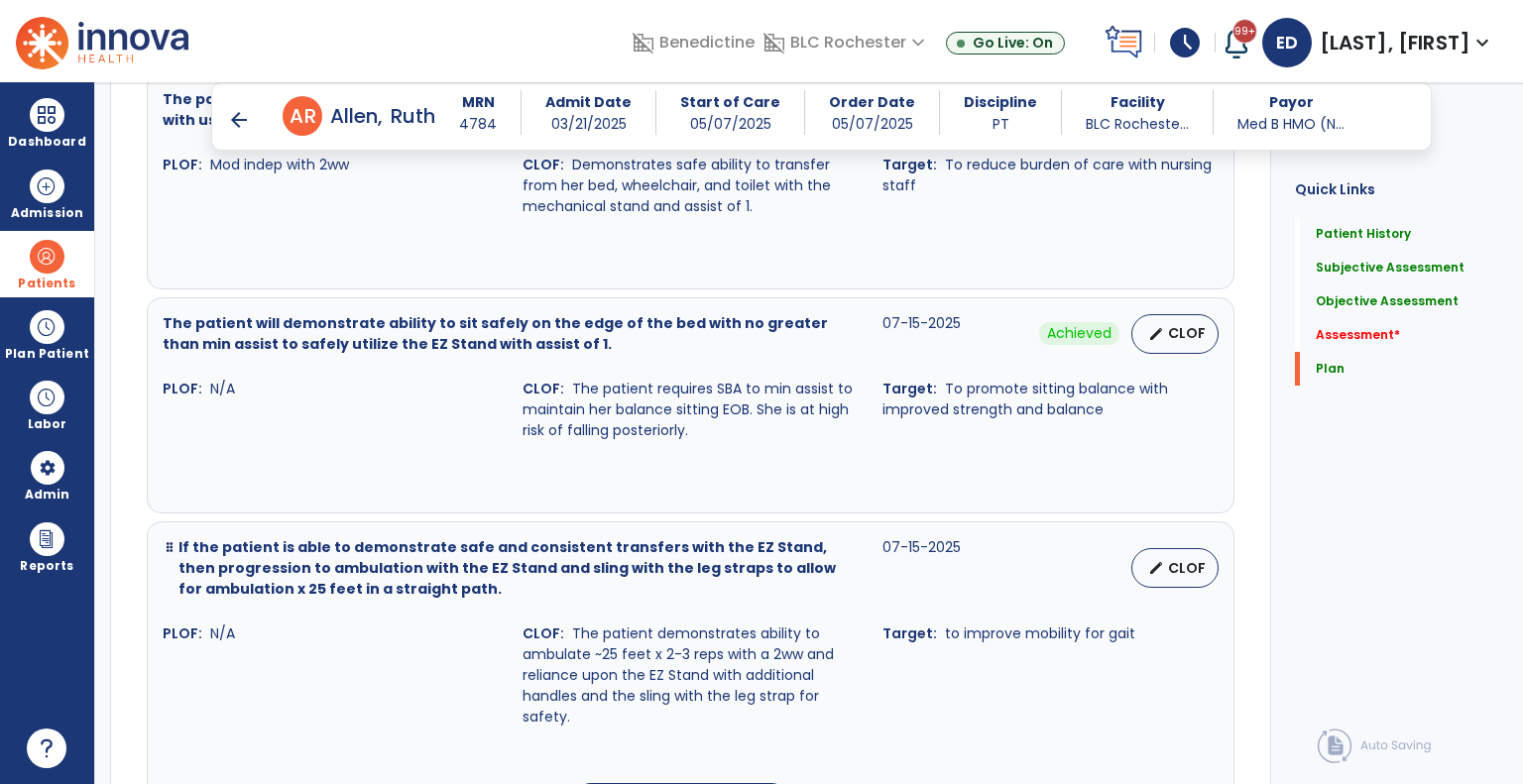 scroll, scrollTop: 4543, scrollLeft: 0, axis: vertical 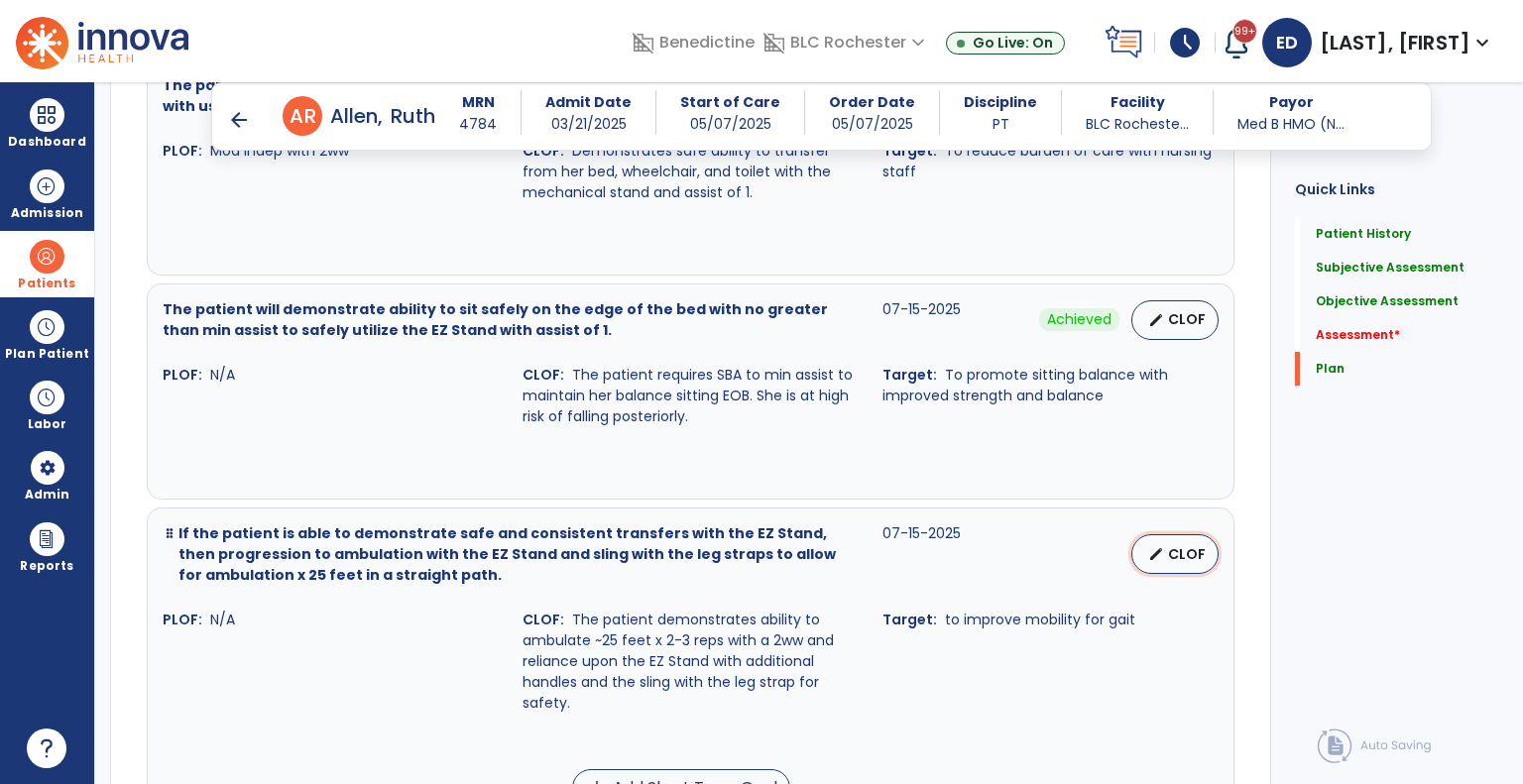 click on "CLOF" at bounding box center (1187, 554) 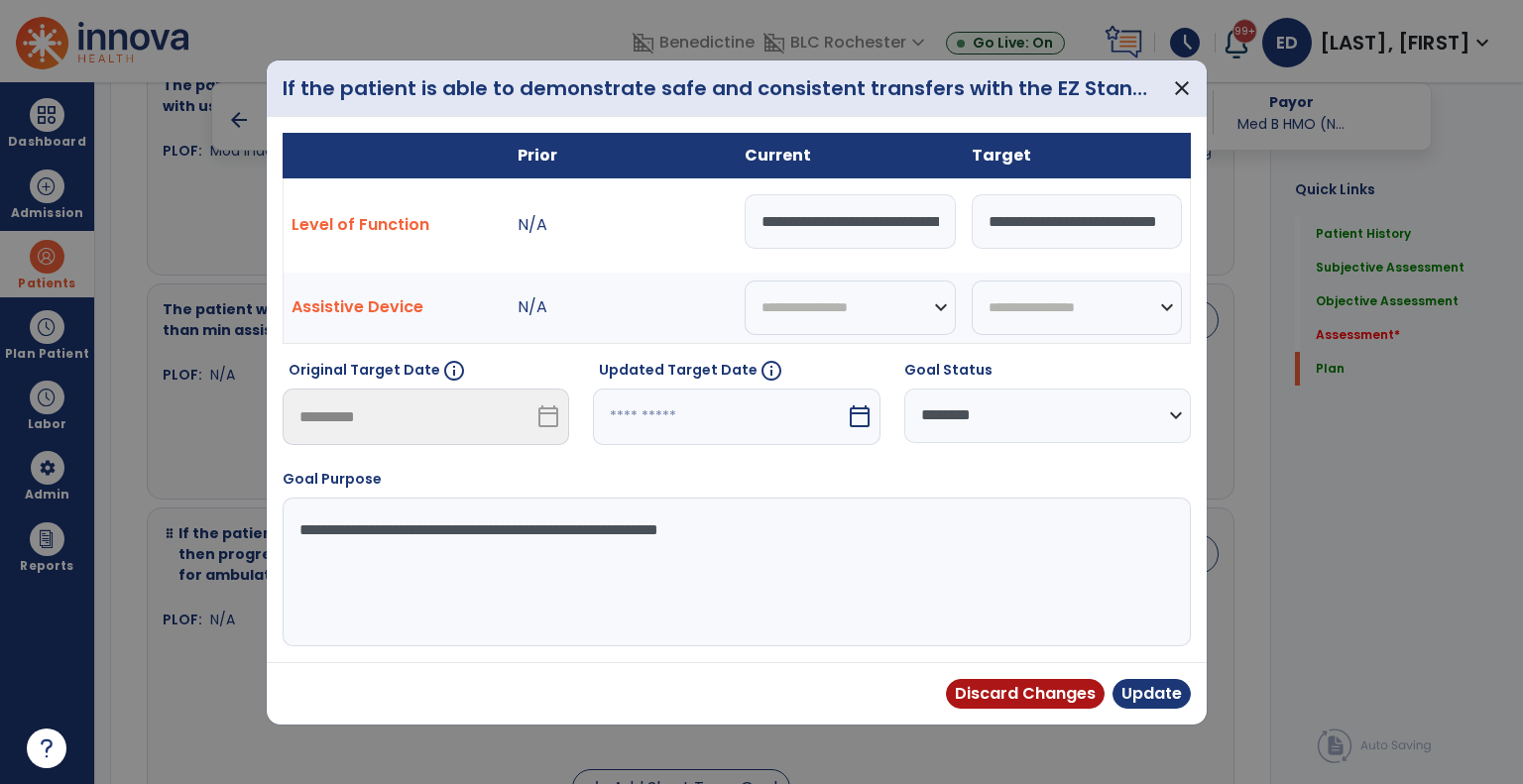 click on "**********" at bounding box center (1047, 415) 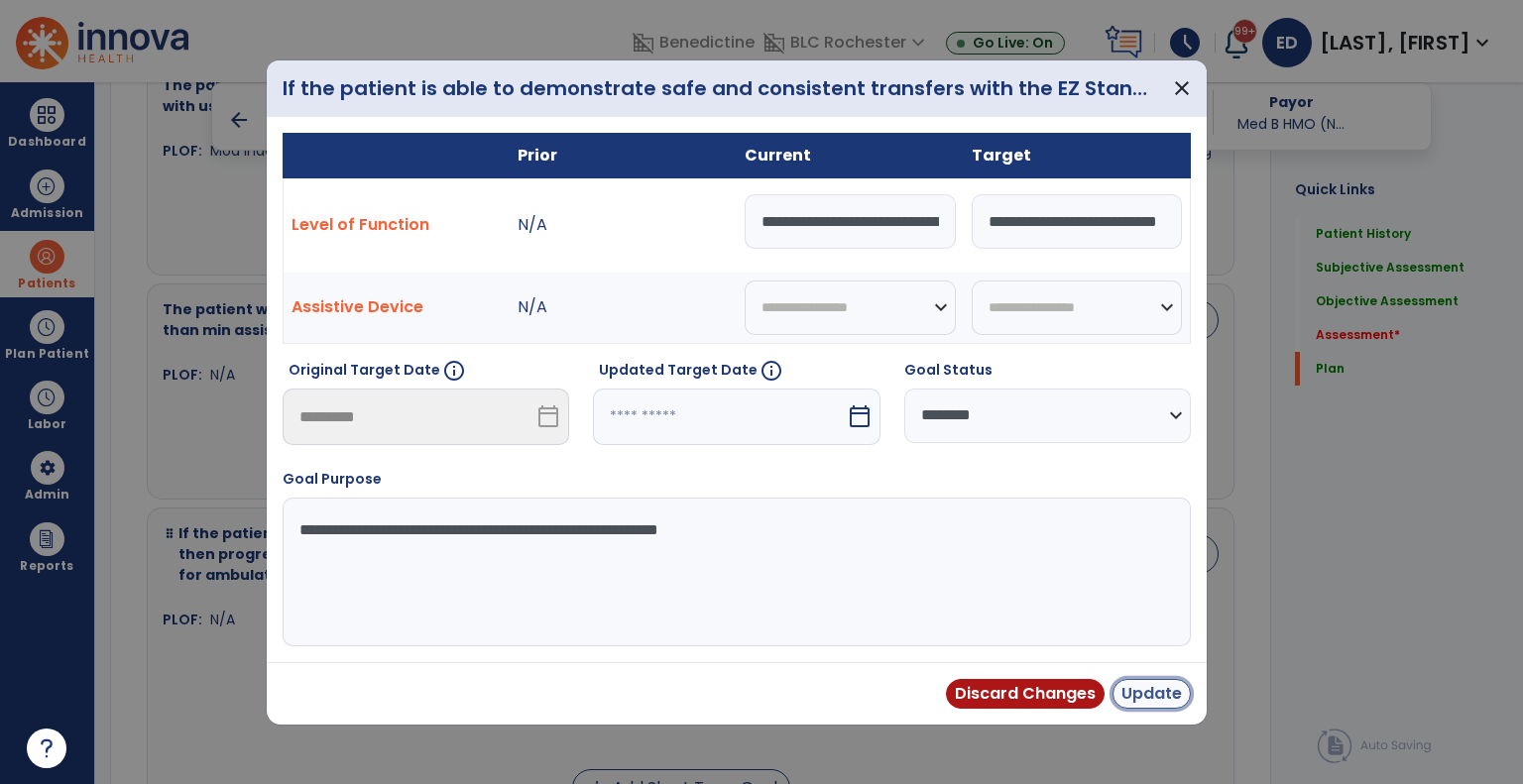 click on "Update" at bounding box center [1151, 694] 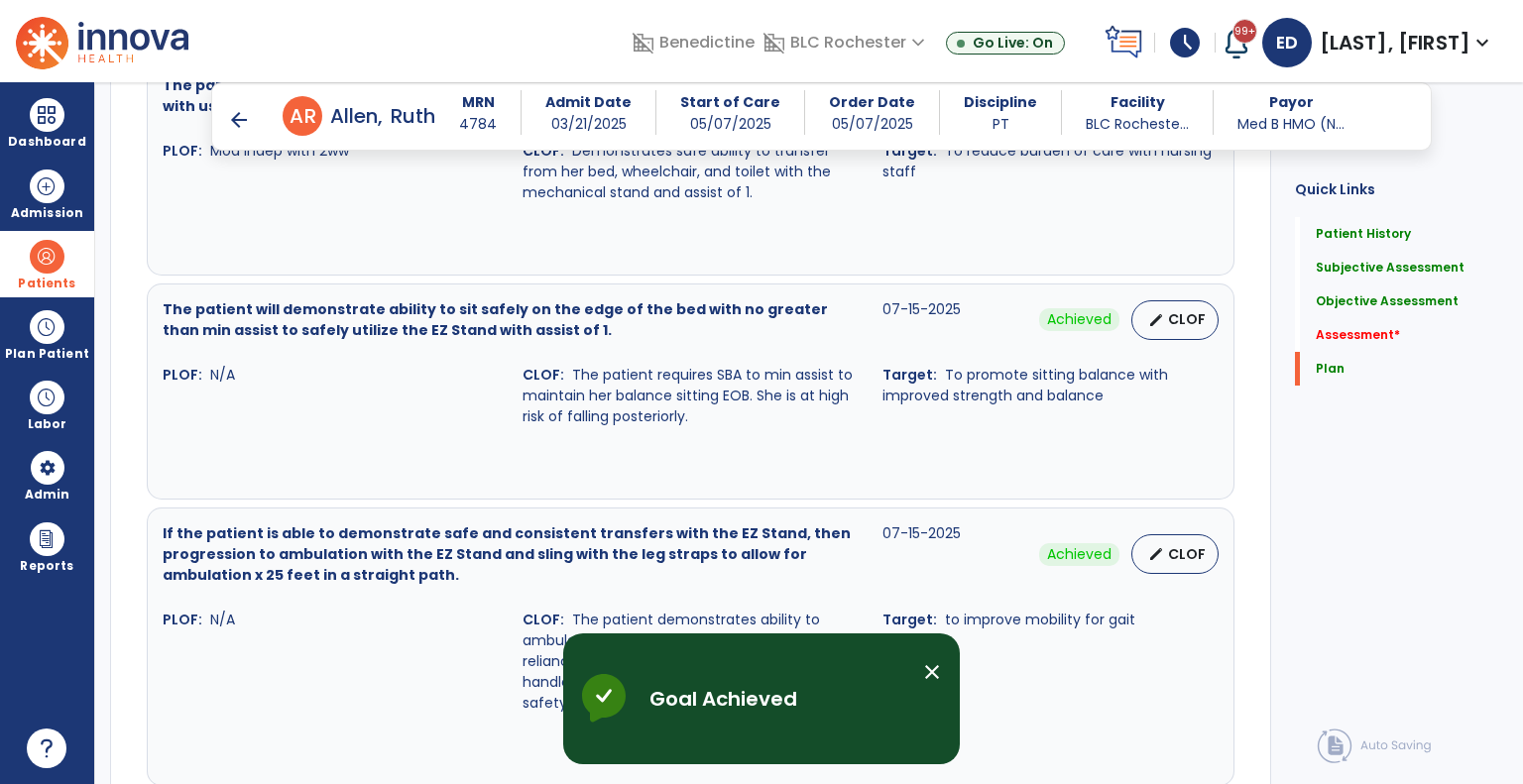 scroll, scrollTop: 4218, scrollLeft: 0, axis: vertical 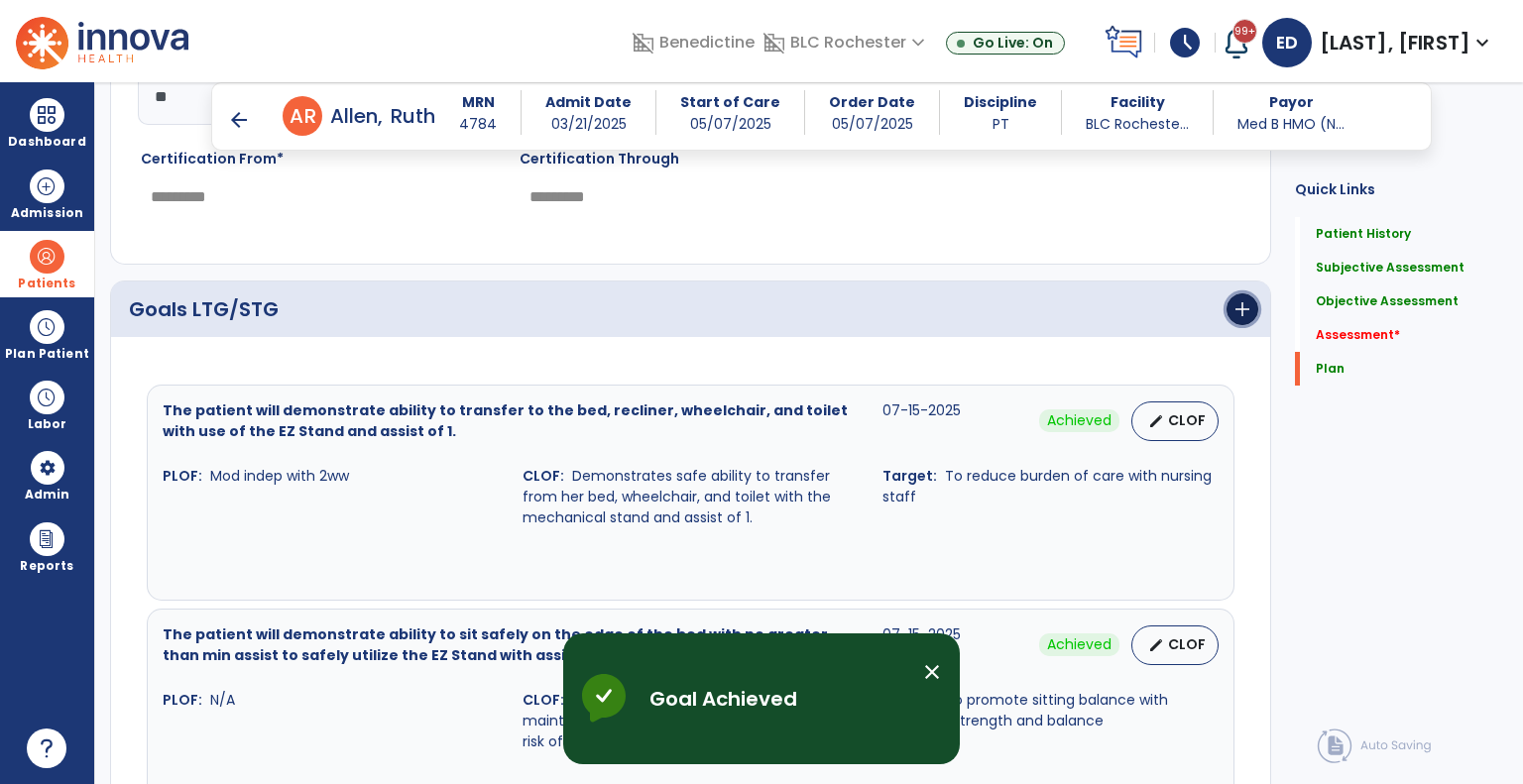 click on "add" 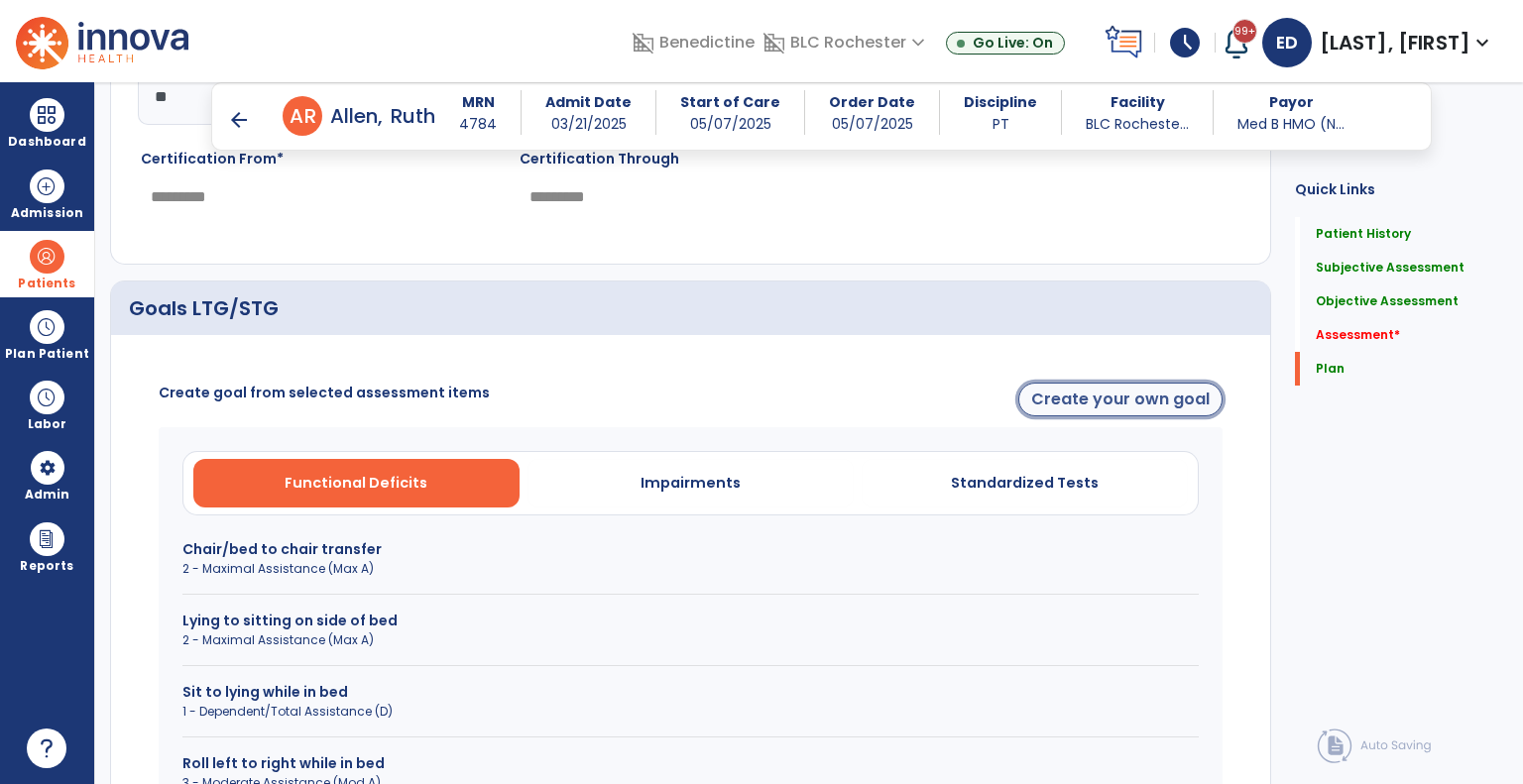 click on "Create your own goal" 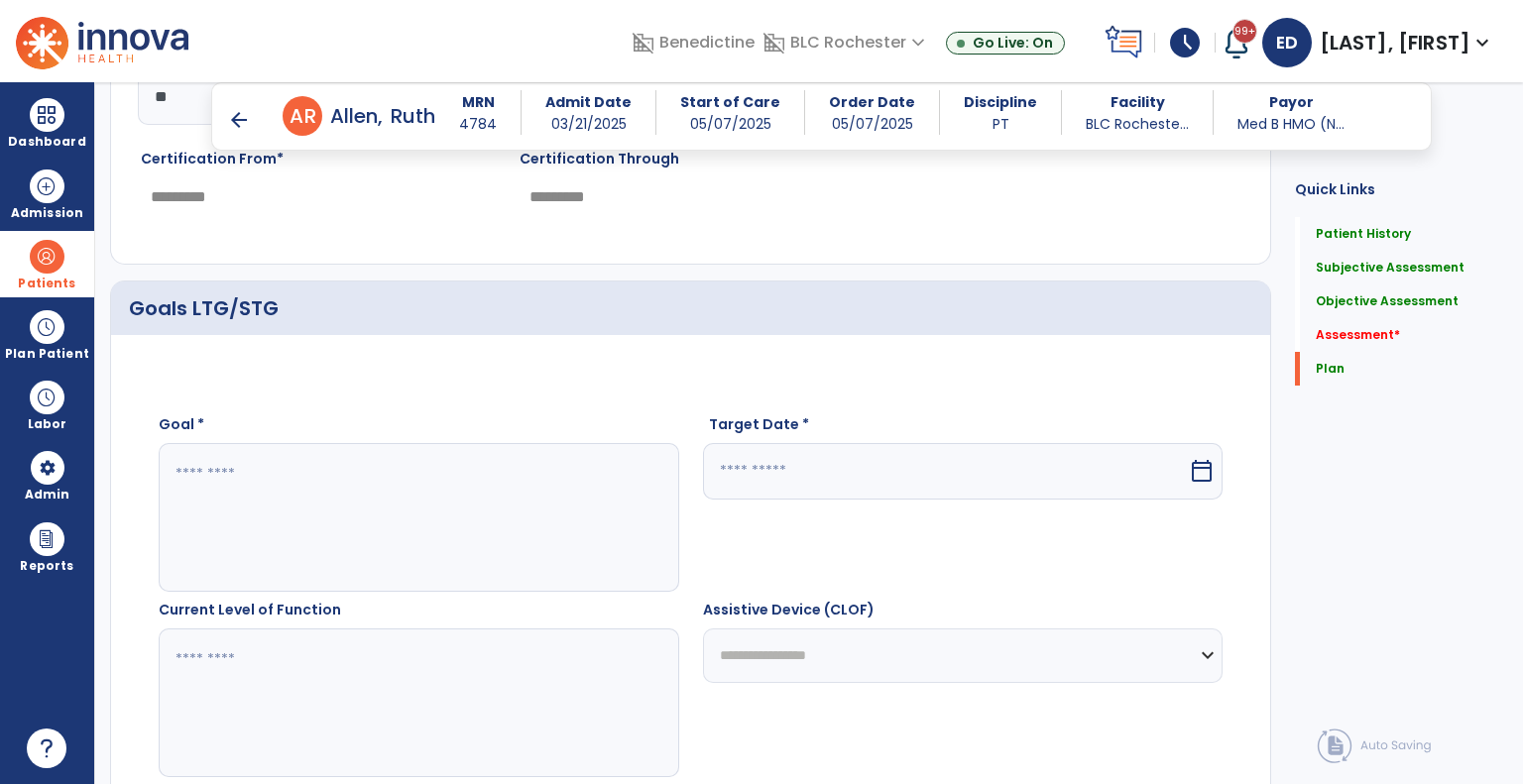 click 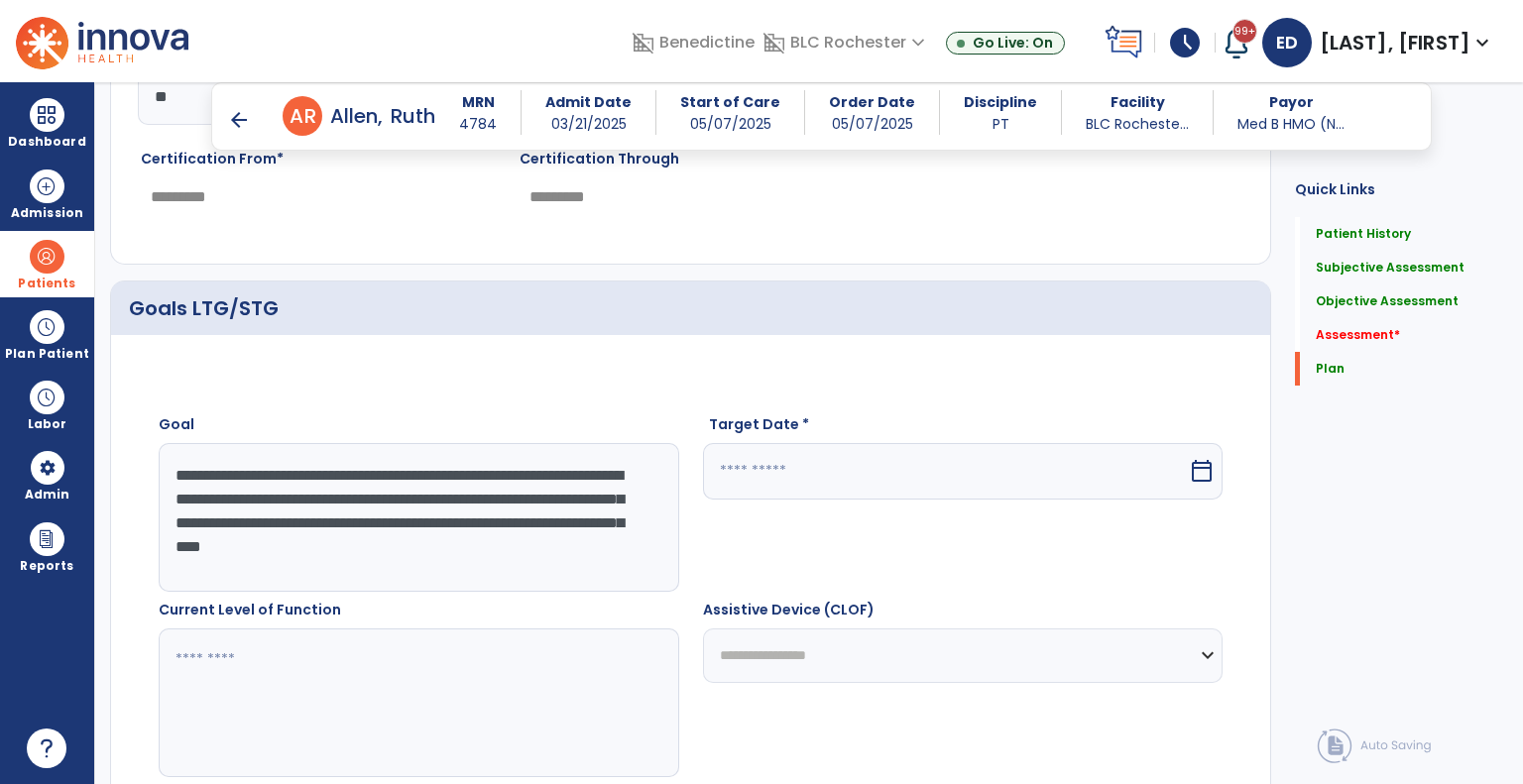 type on "**********" 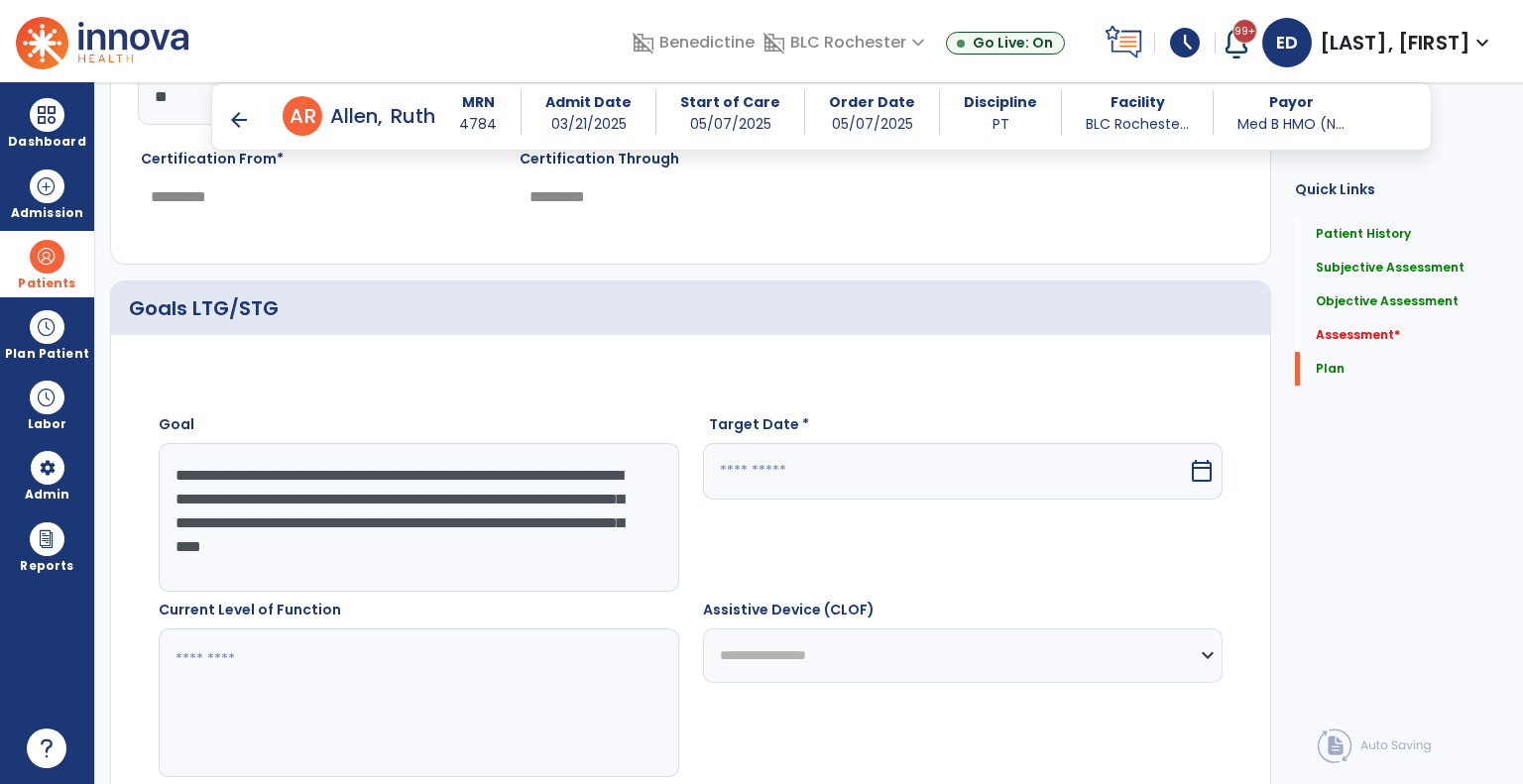click at bounding box center (946, 471) 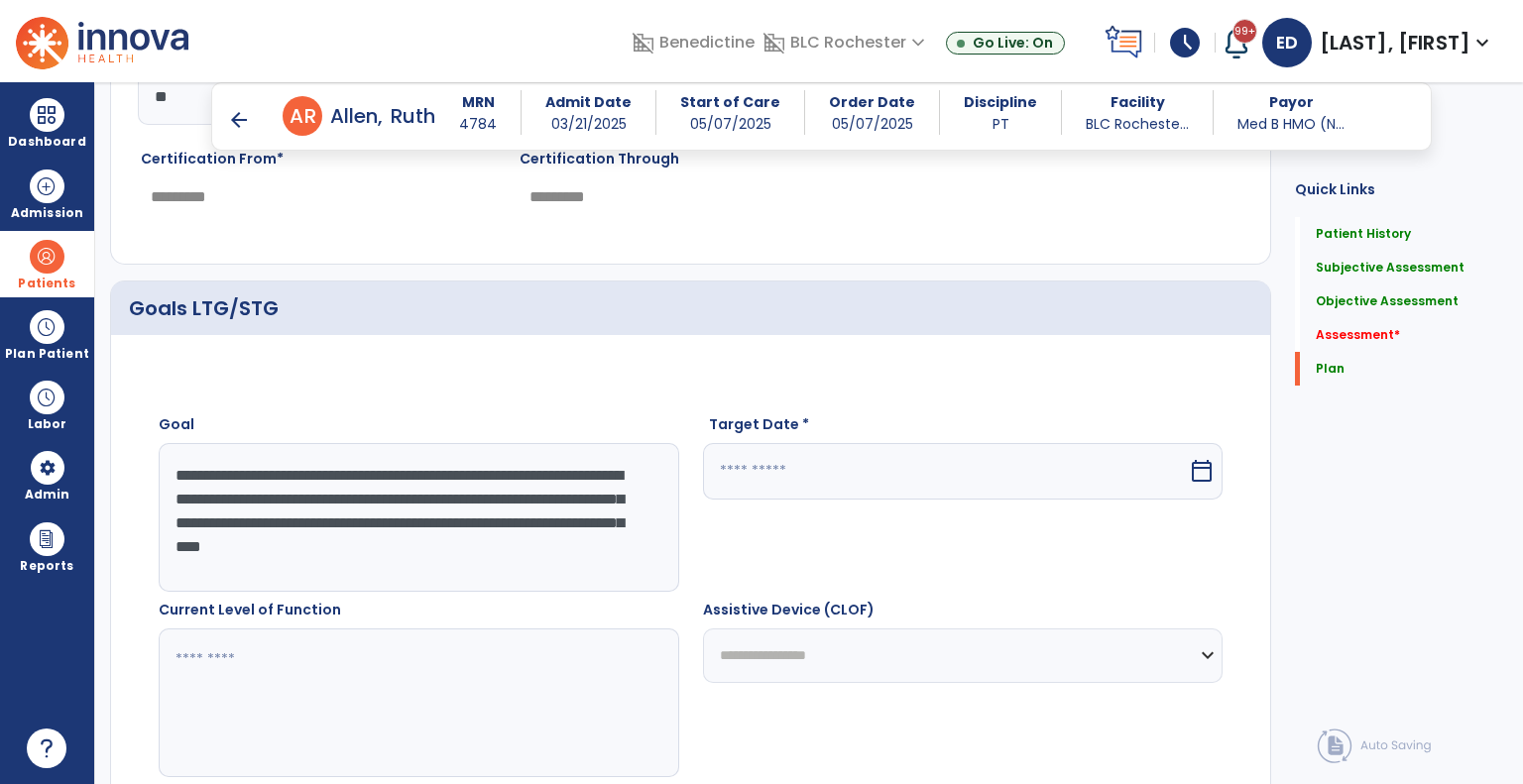 select on "*" 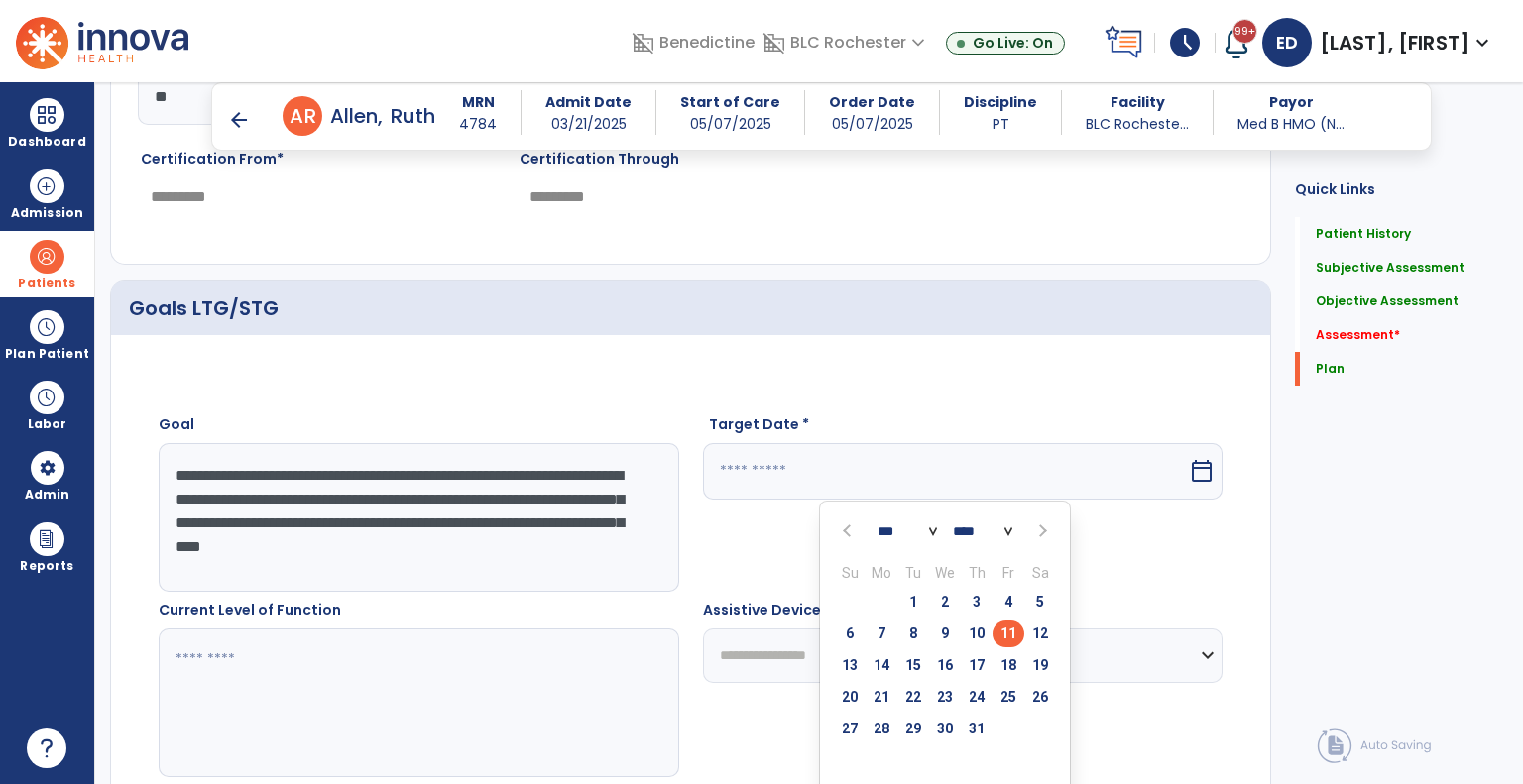 click at bounding box center [1041, 531] 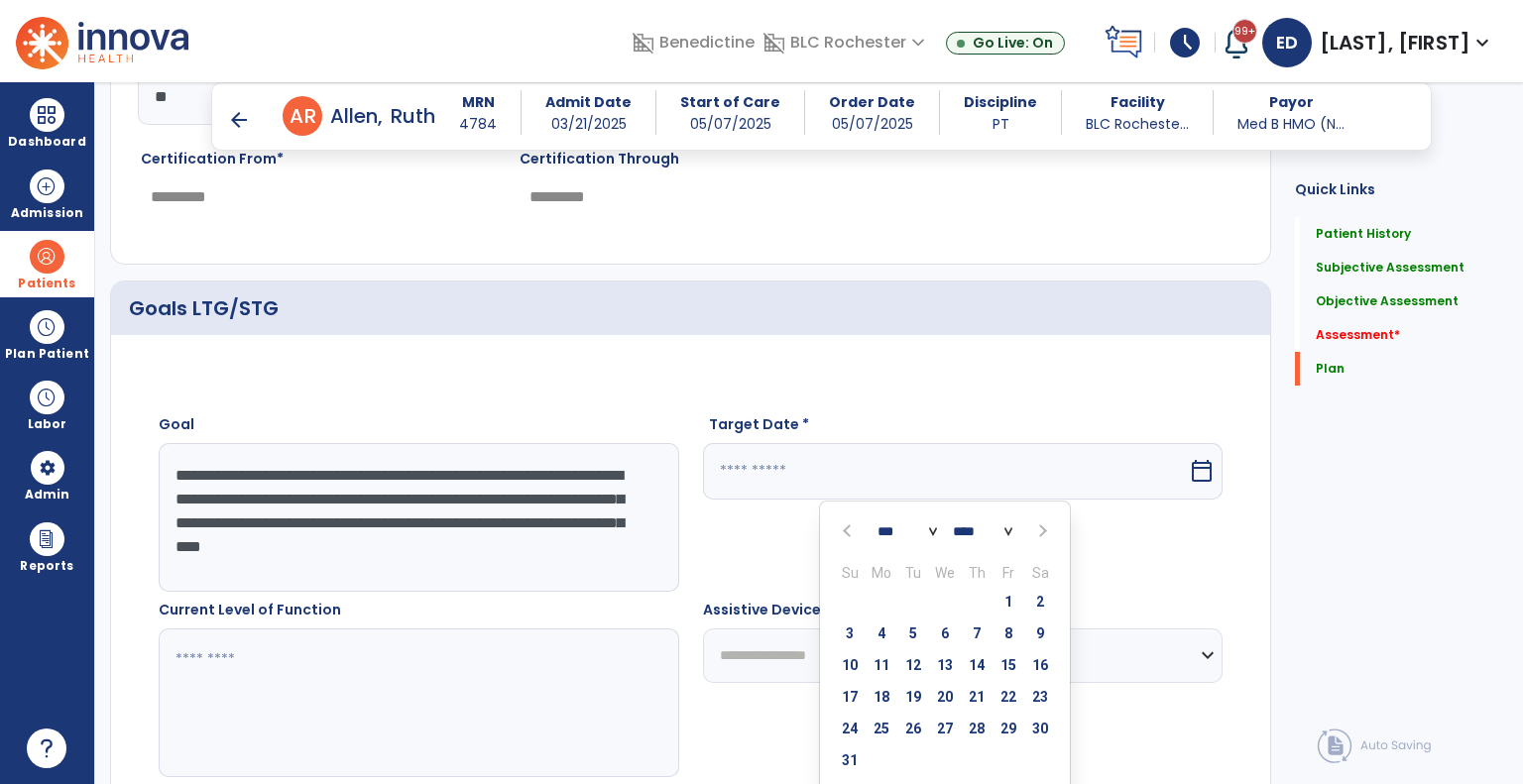 click at bounding box center [1041, 531] 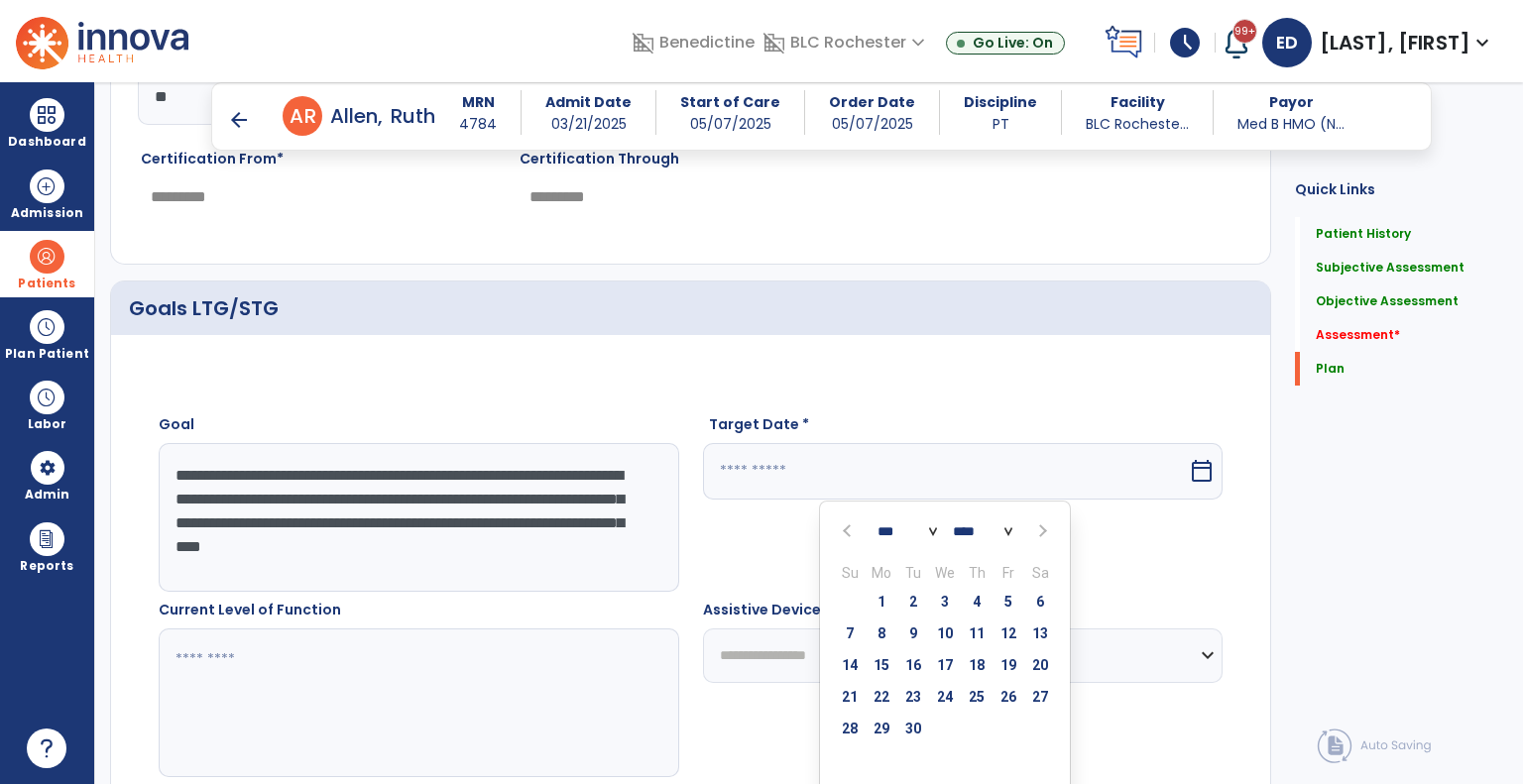 click at bounding box center (1041, 531) 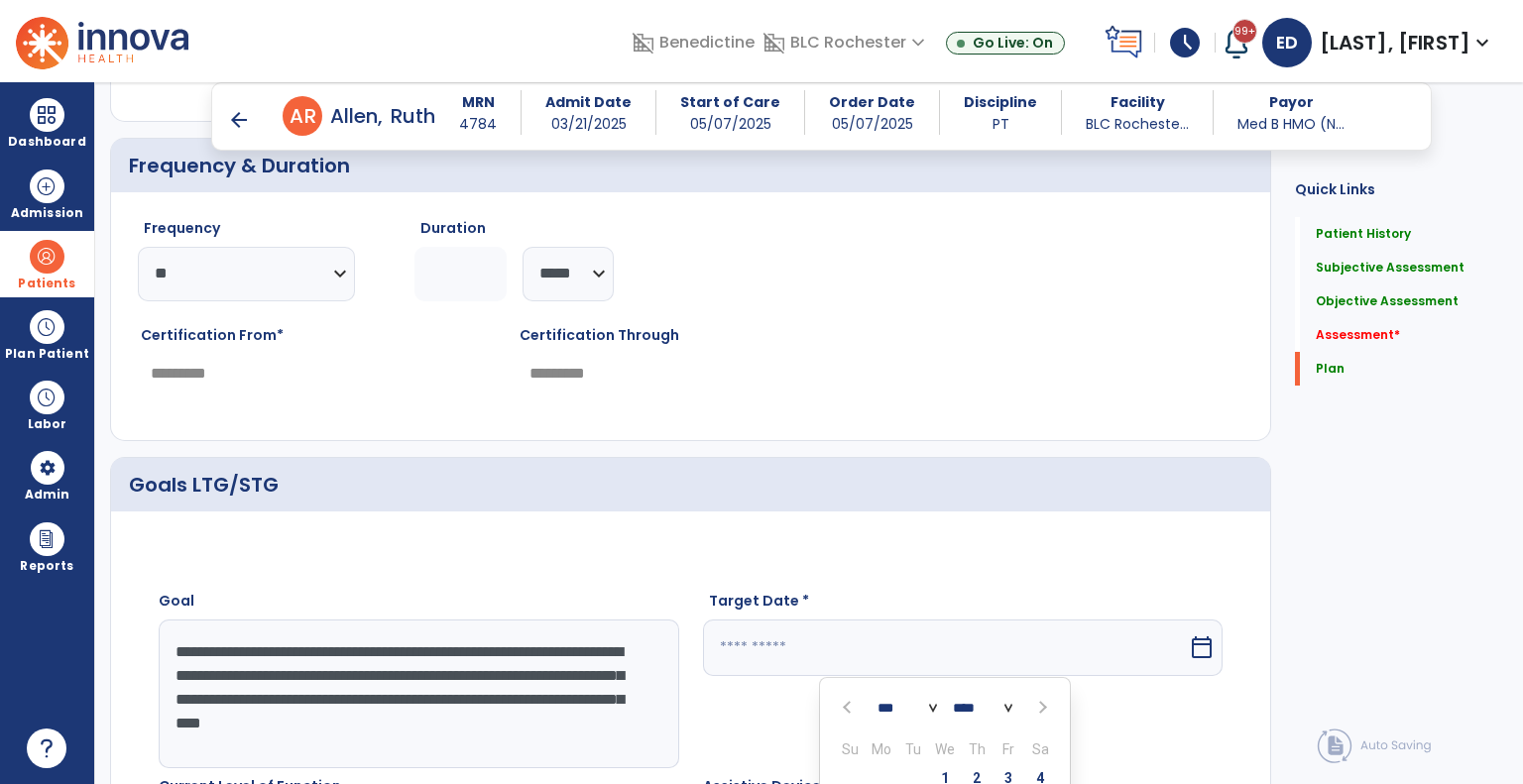 scroll, scrollTop: 4310, scrollLeft: 0, axis: vertical 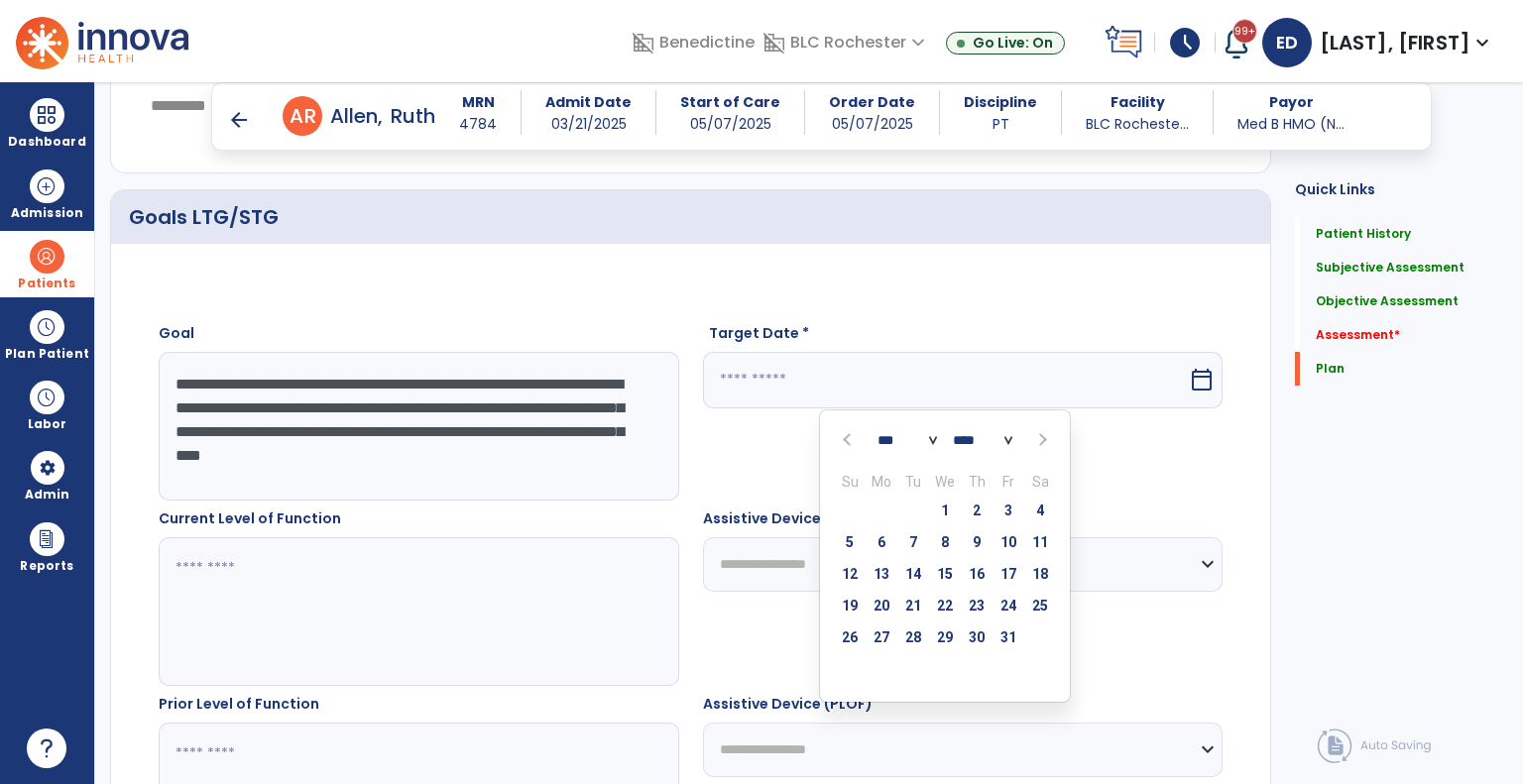 click at bounding box center (849, 439) 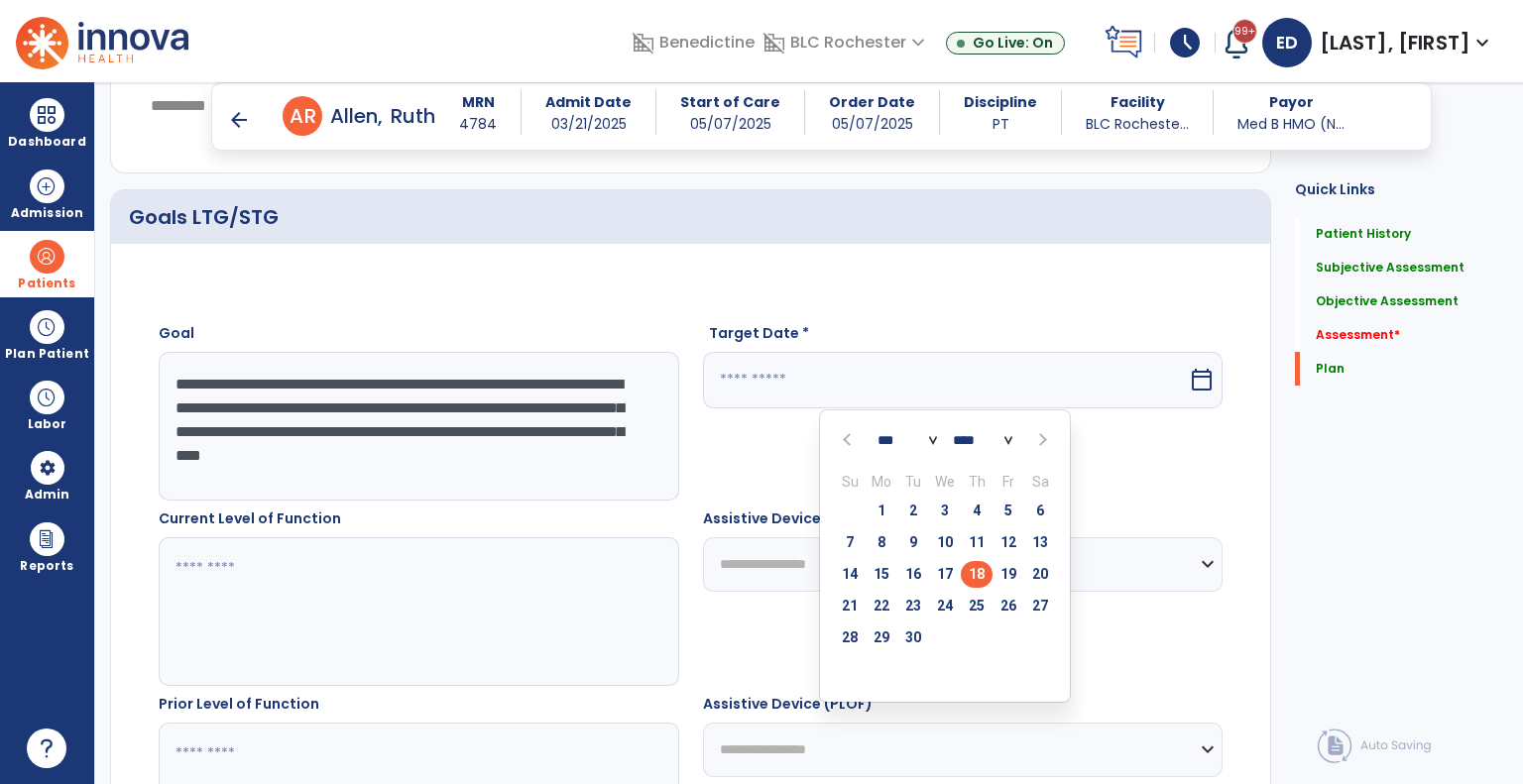 click on "18" at bounding box center [977, 574] 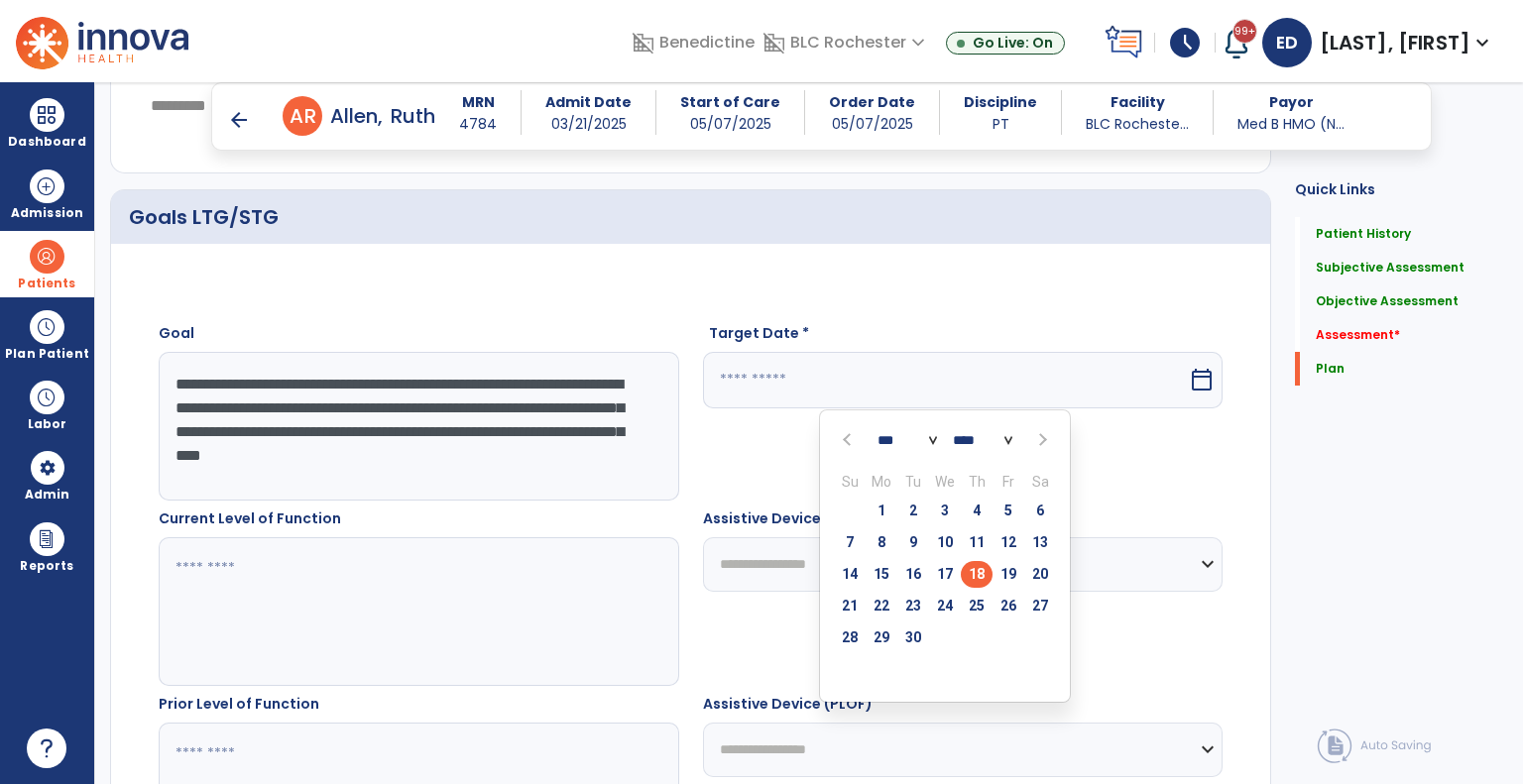 type on "*********" 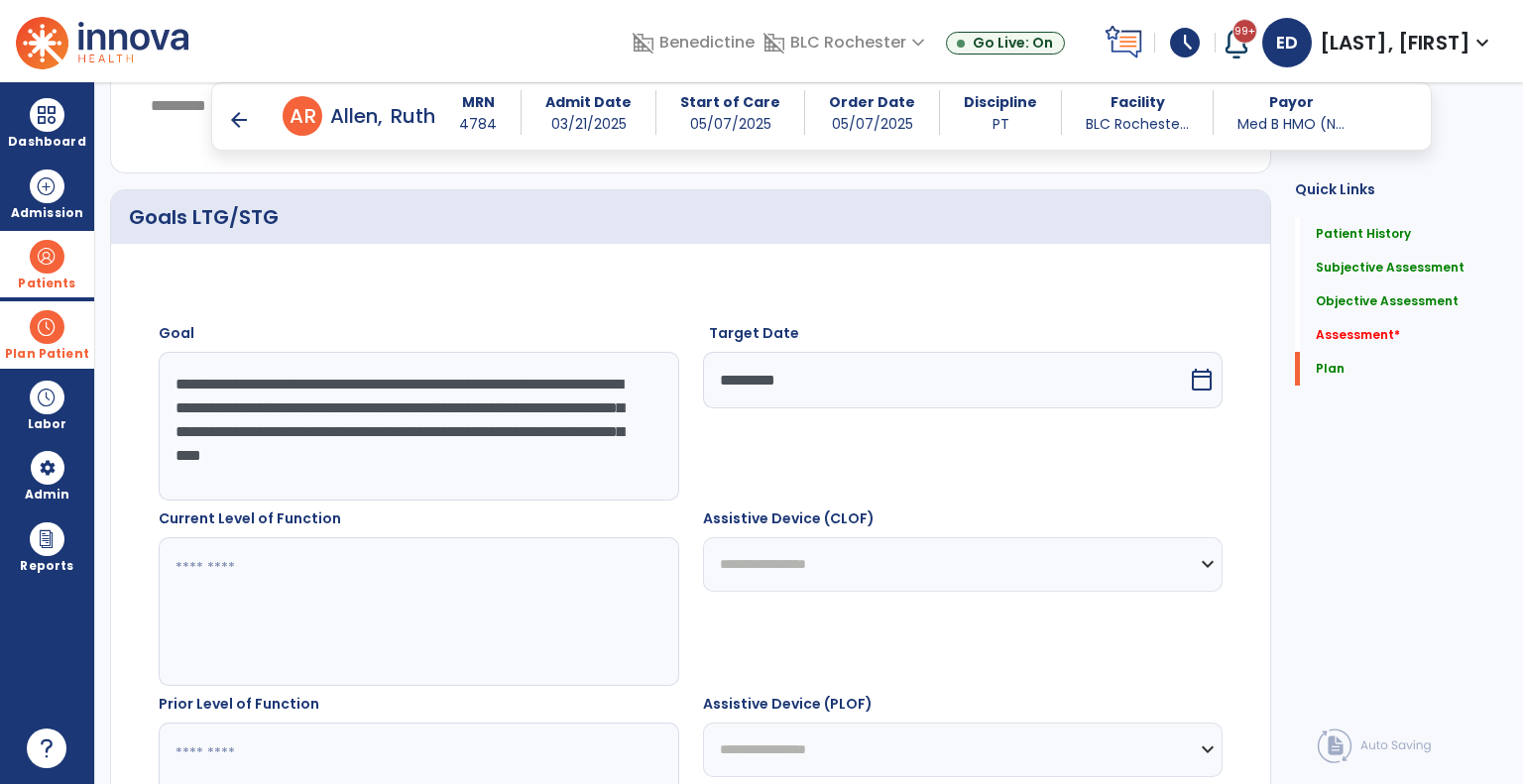 drag, startPoint x: 306, startPoint y: 471, endPoint x: 21, endPoint y: 340, distance: 313.66543 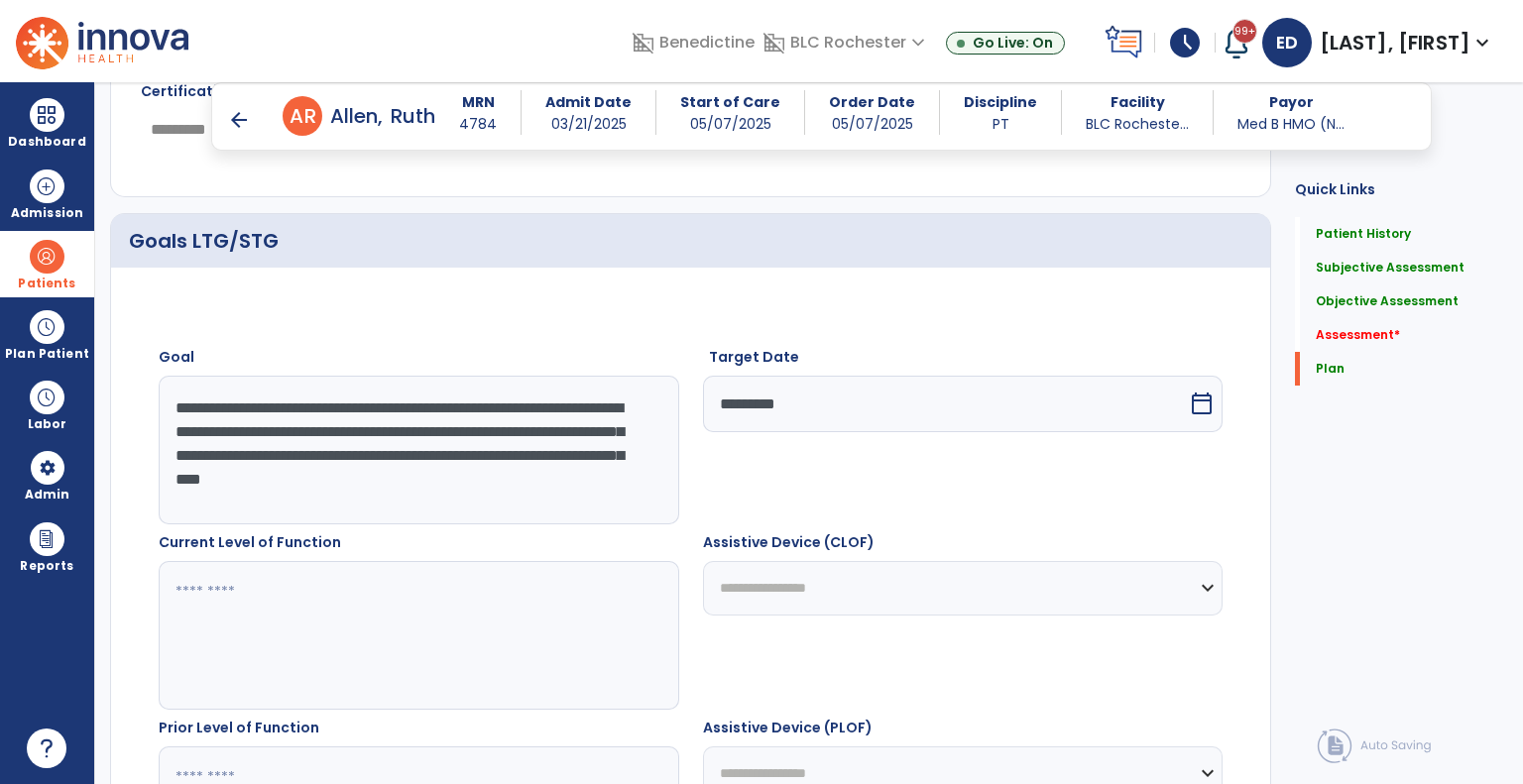 scroll, scrollTop: 4290, scrollLeft: 0, axis: vertical 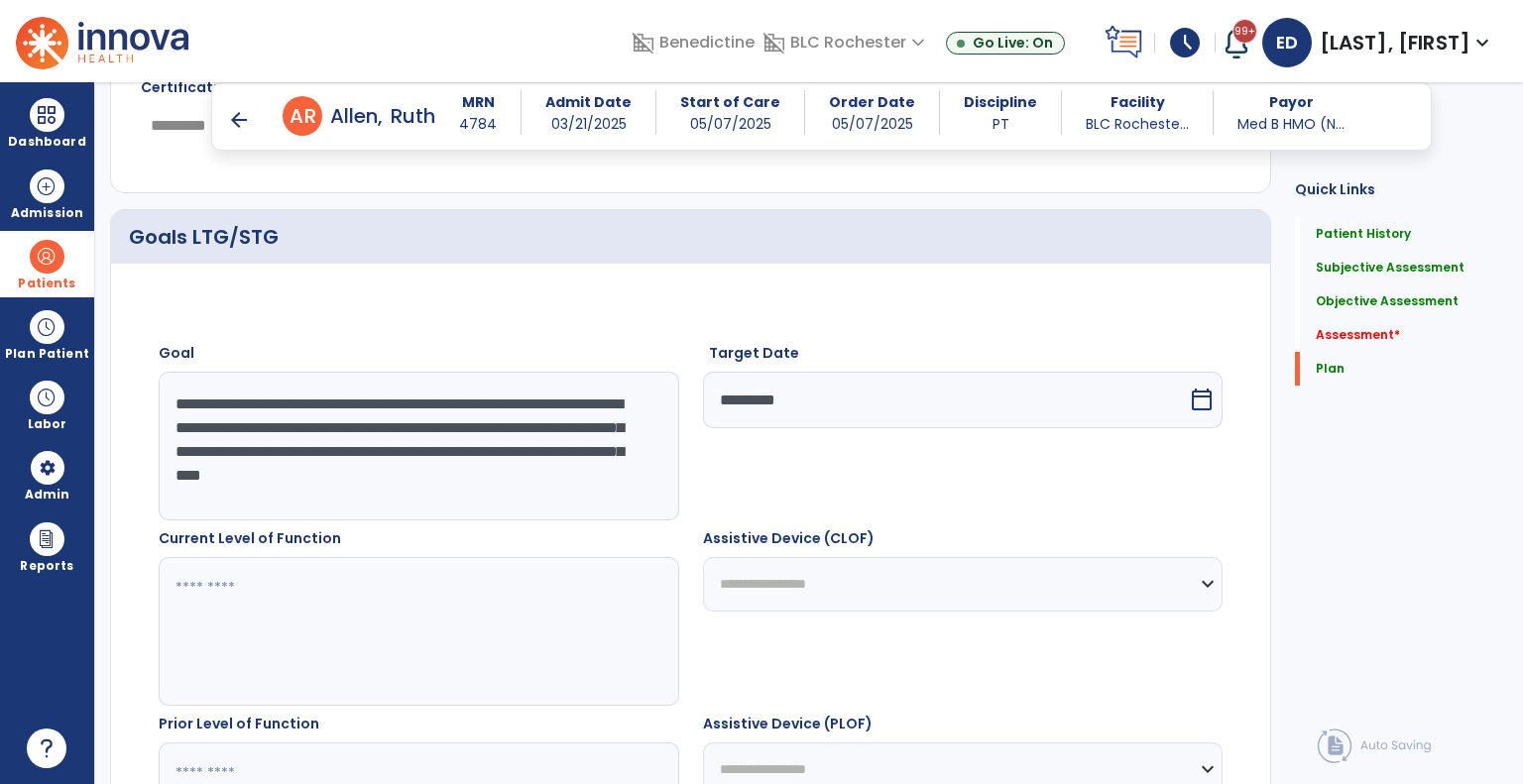 click on "Current Level of Function" 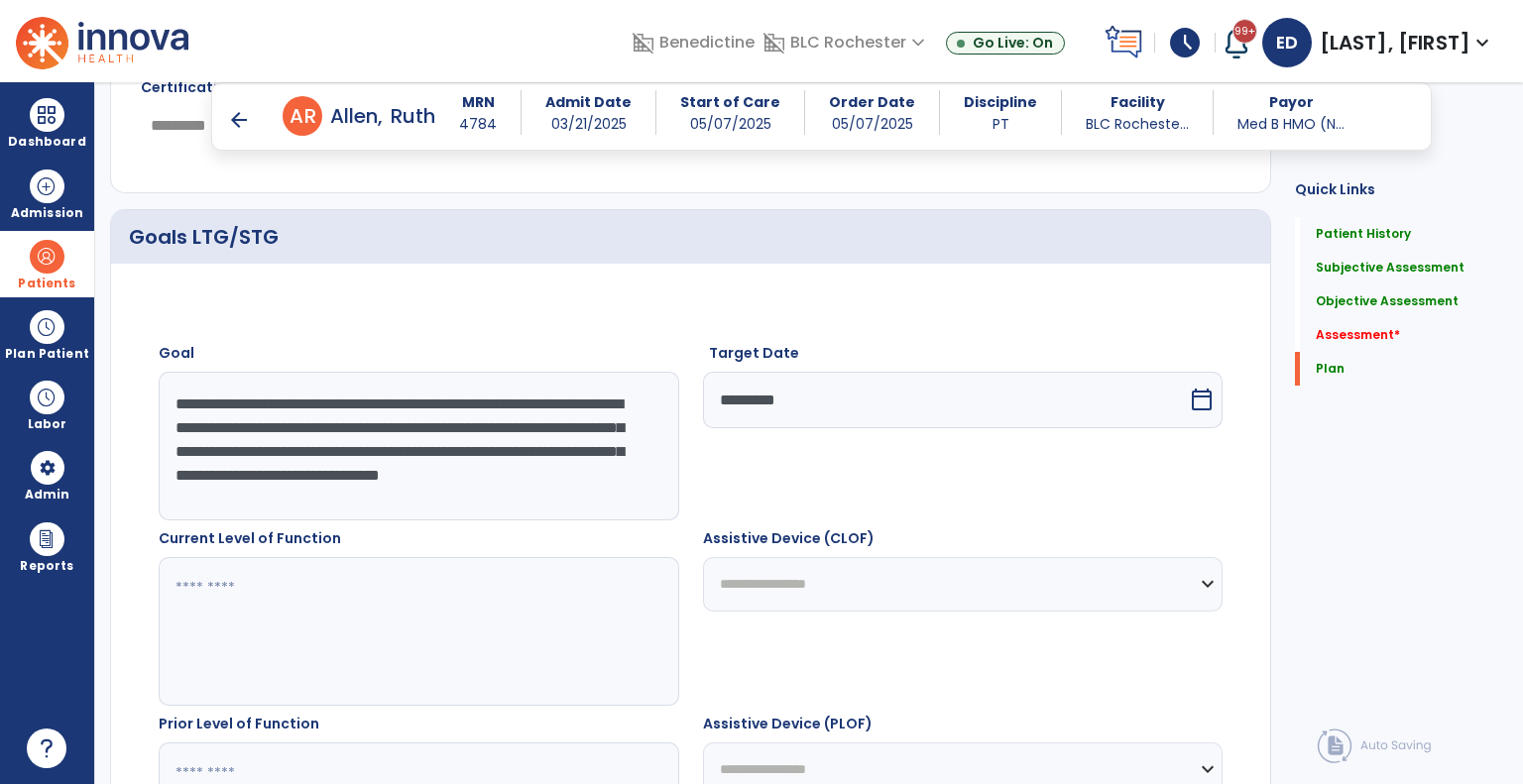 drag, startPoint x: 579, startPoint y: 495, endPoint x: 115, endPoint y: 335, distance: 490.8116 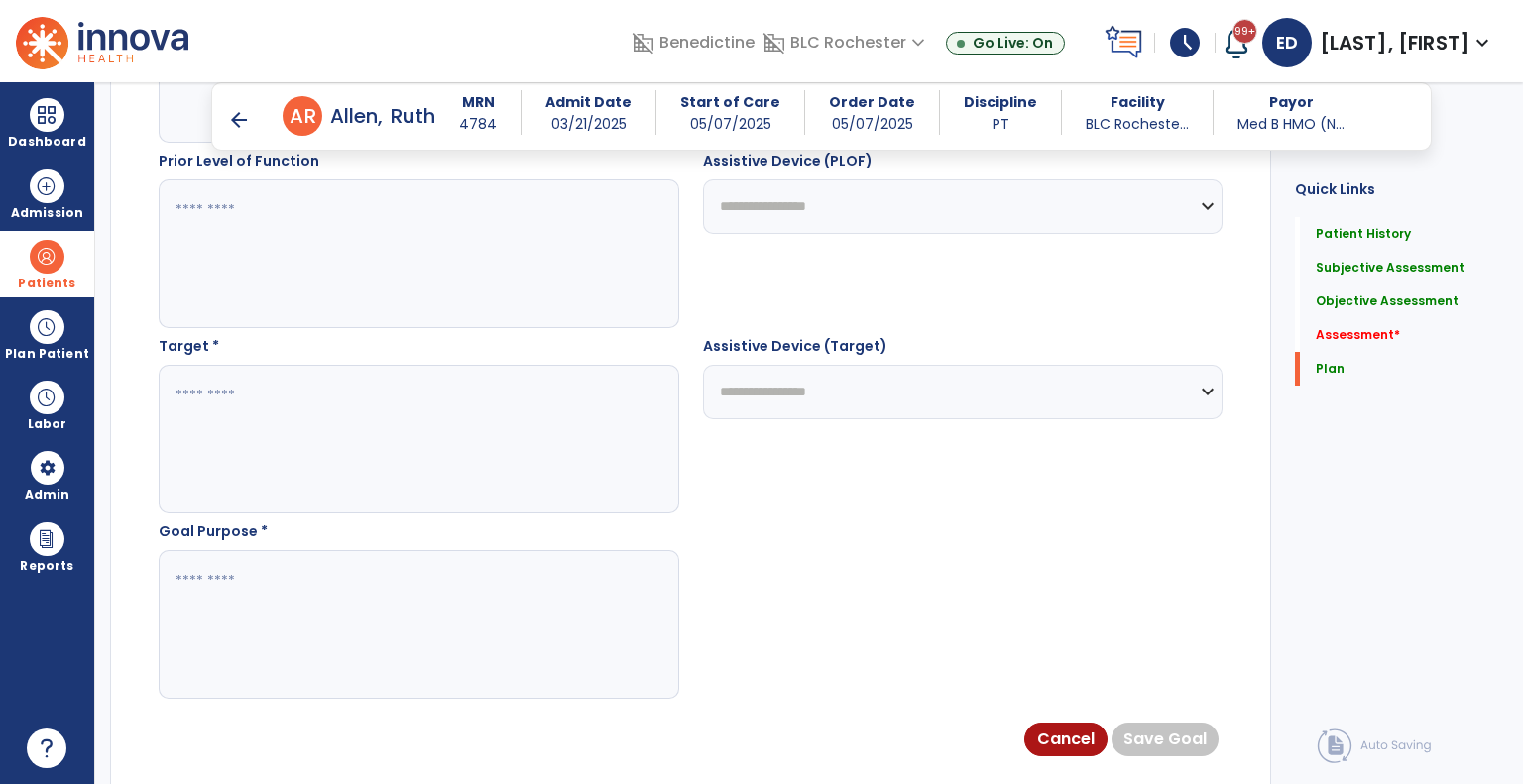 scroll, scrollTop: 4857, scrollLeft: 0, axis: vertical 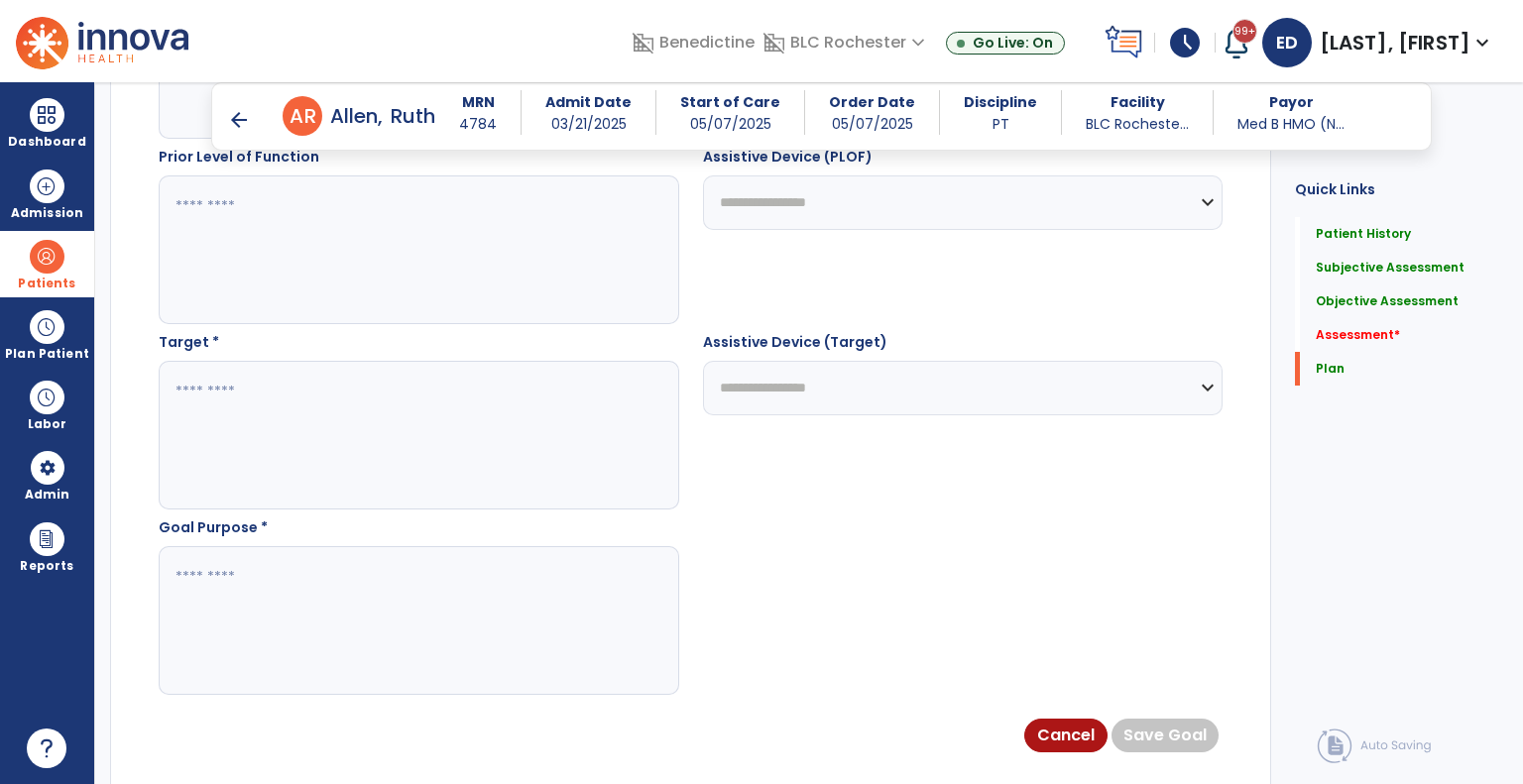 type on "**********" 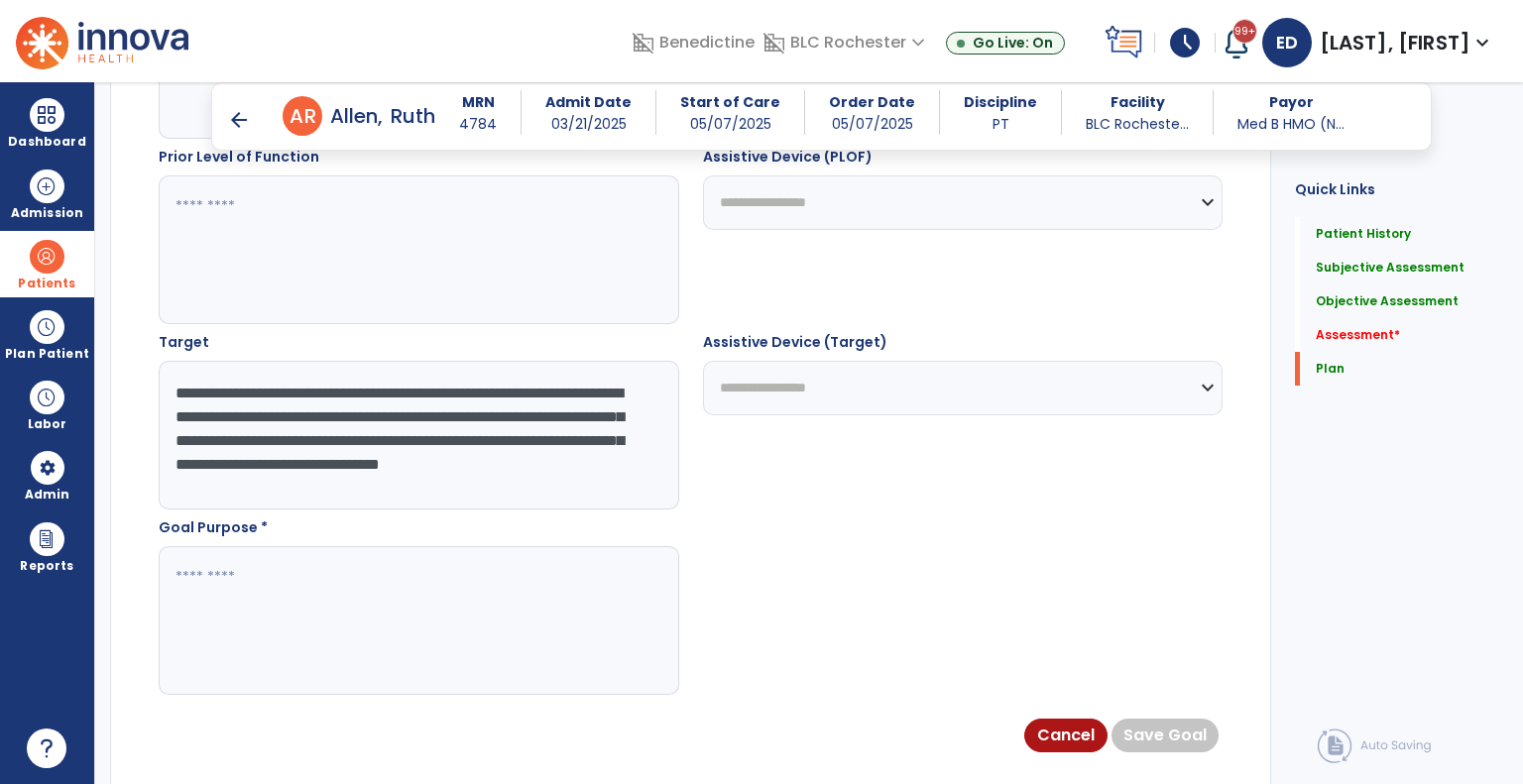 type on "**********" 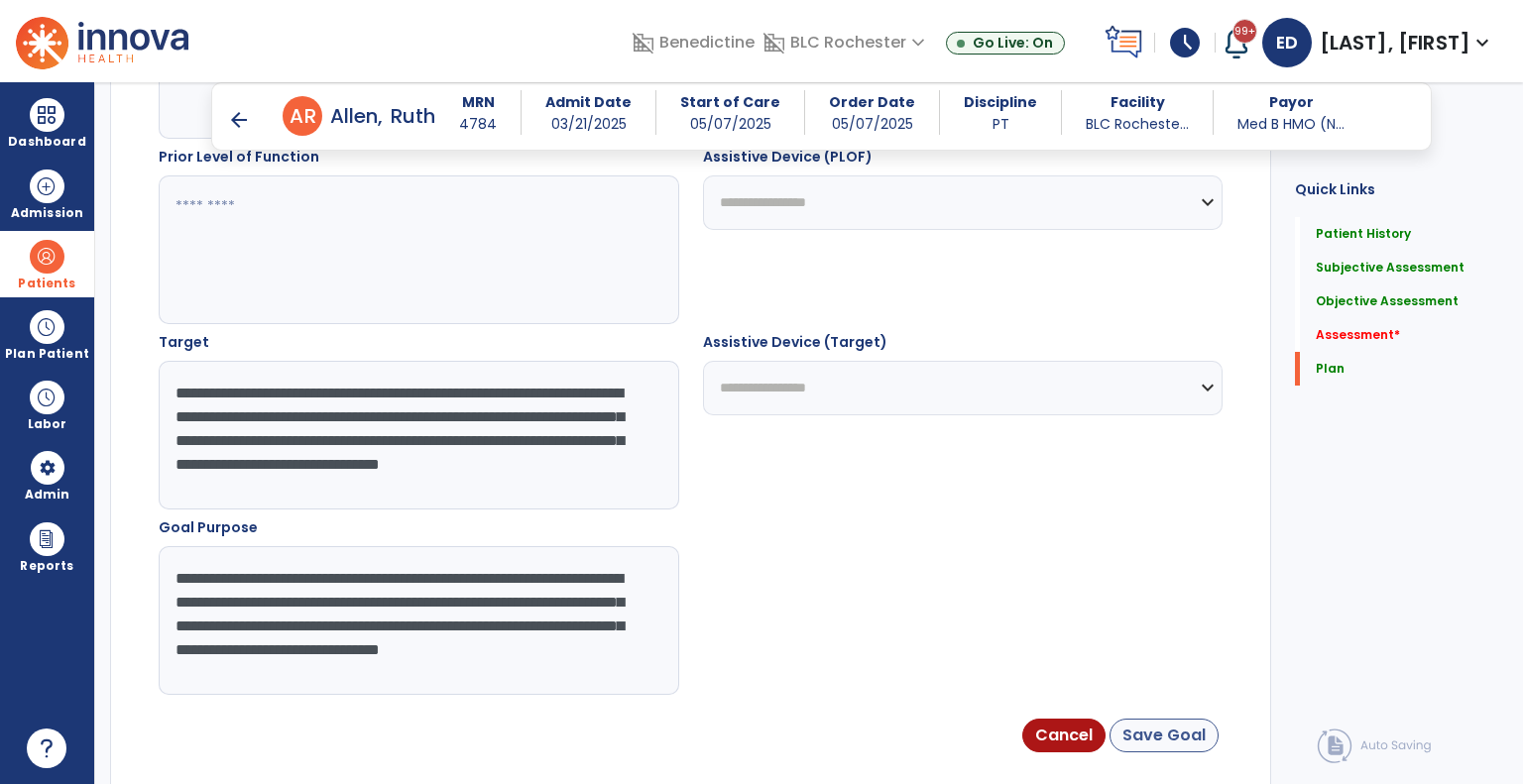 type on "**********" 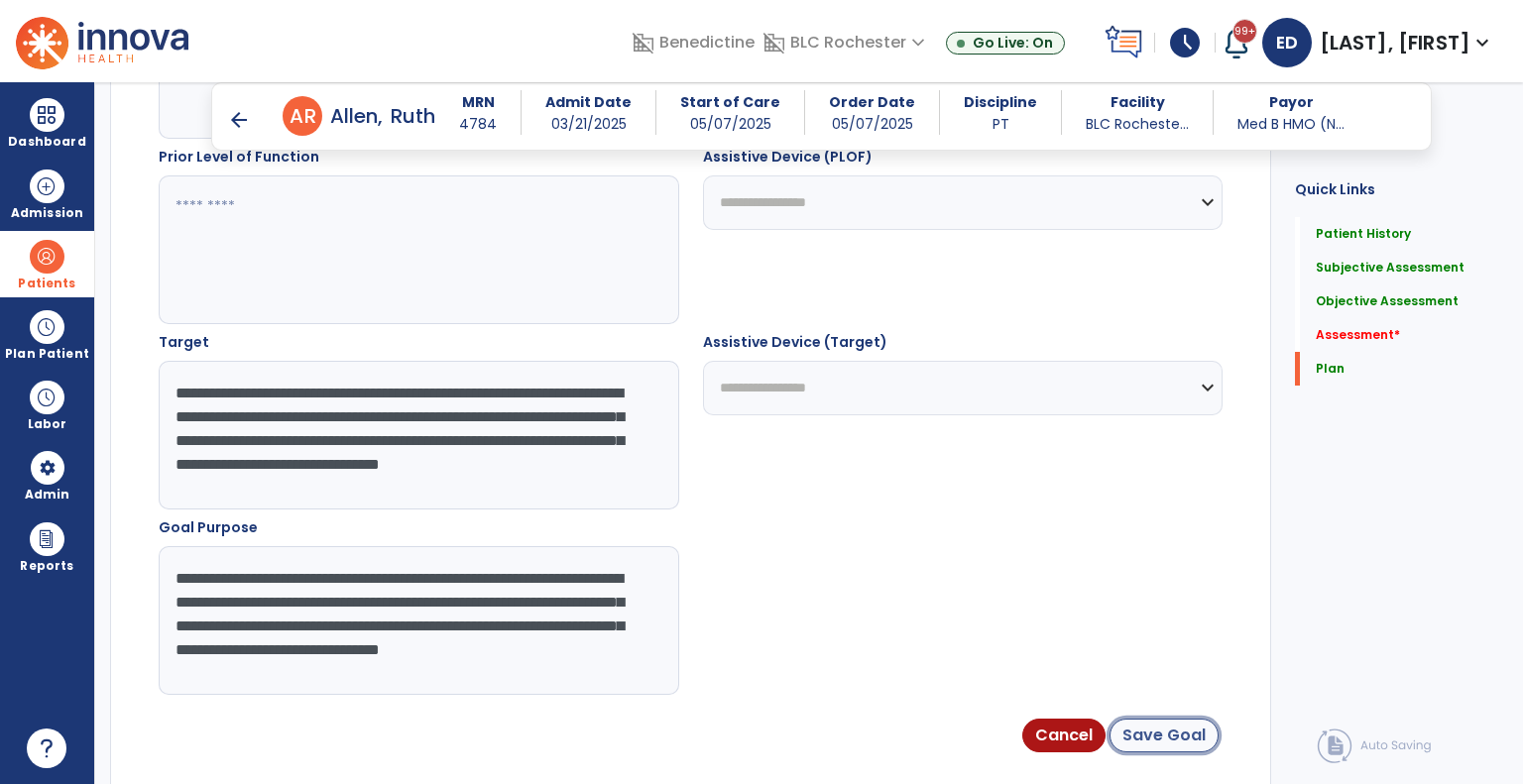 click on "Save Goal" 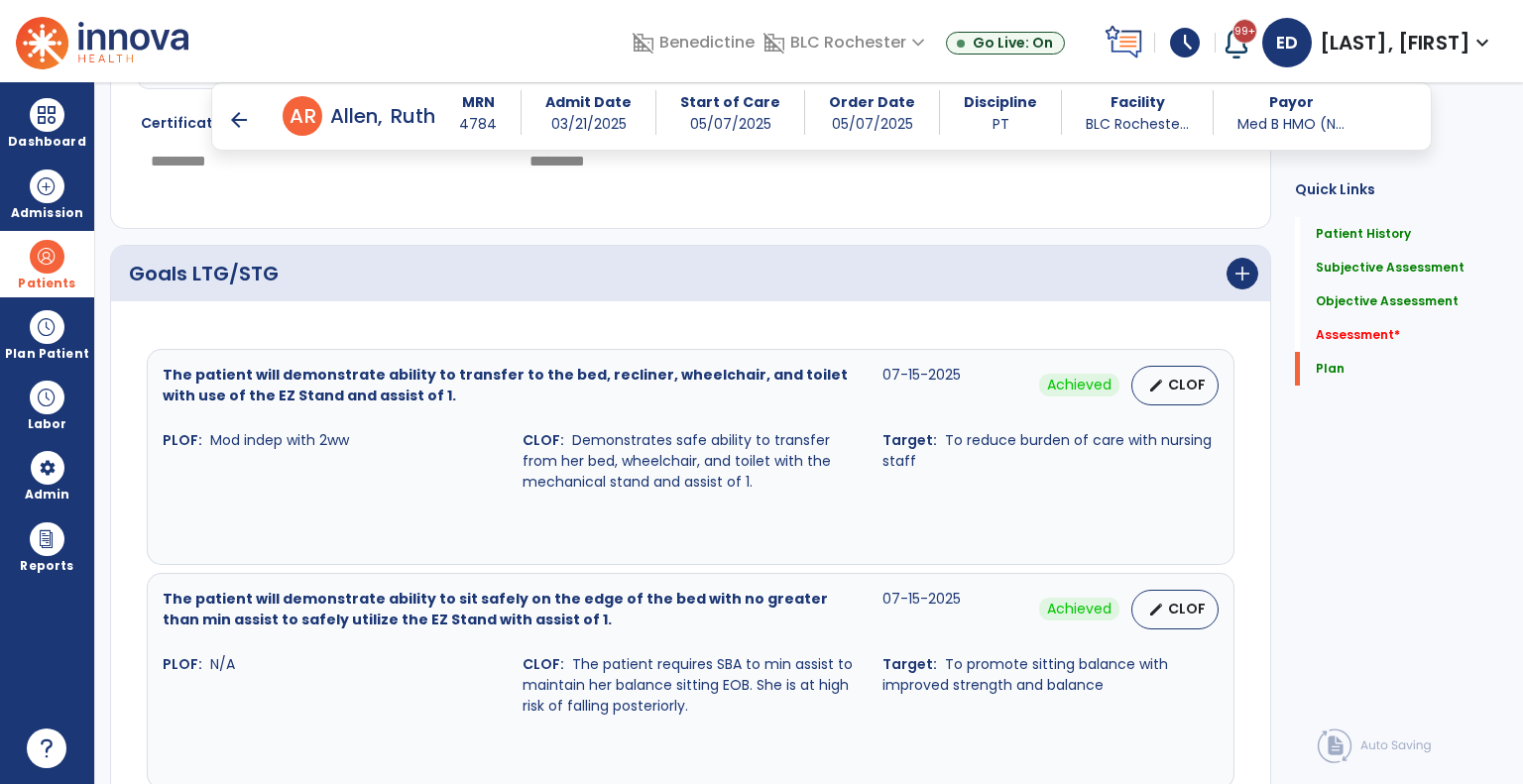scroll, scrollTop: 4253, scrollLeft: 0, axis: vertical 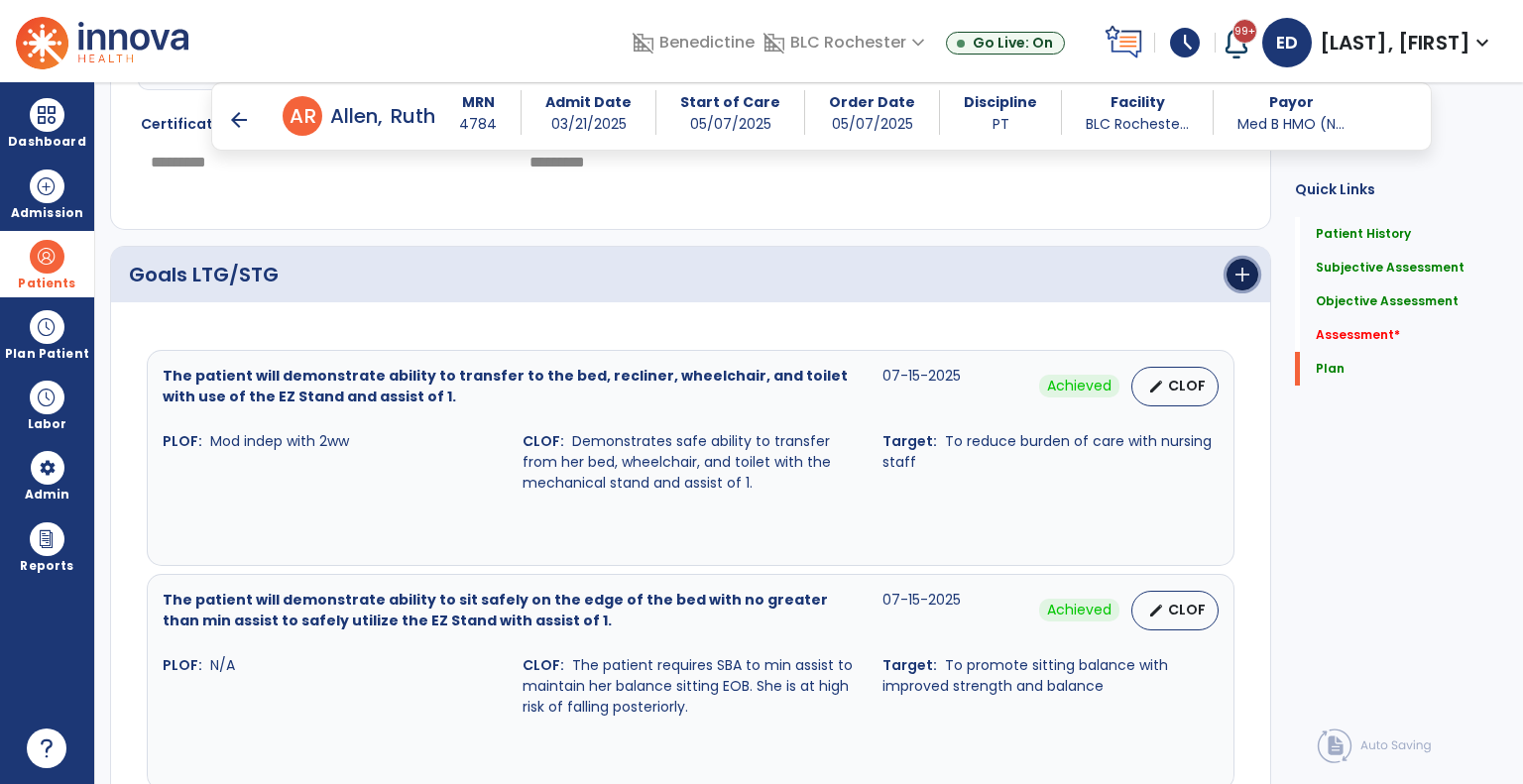 click on "add" 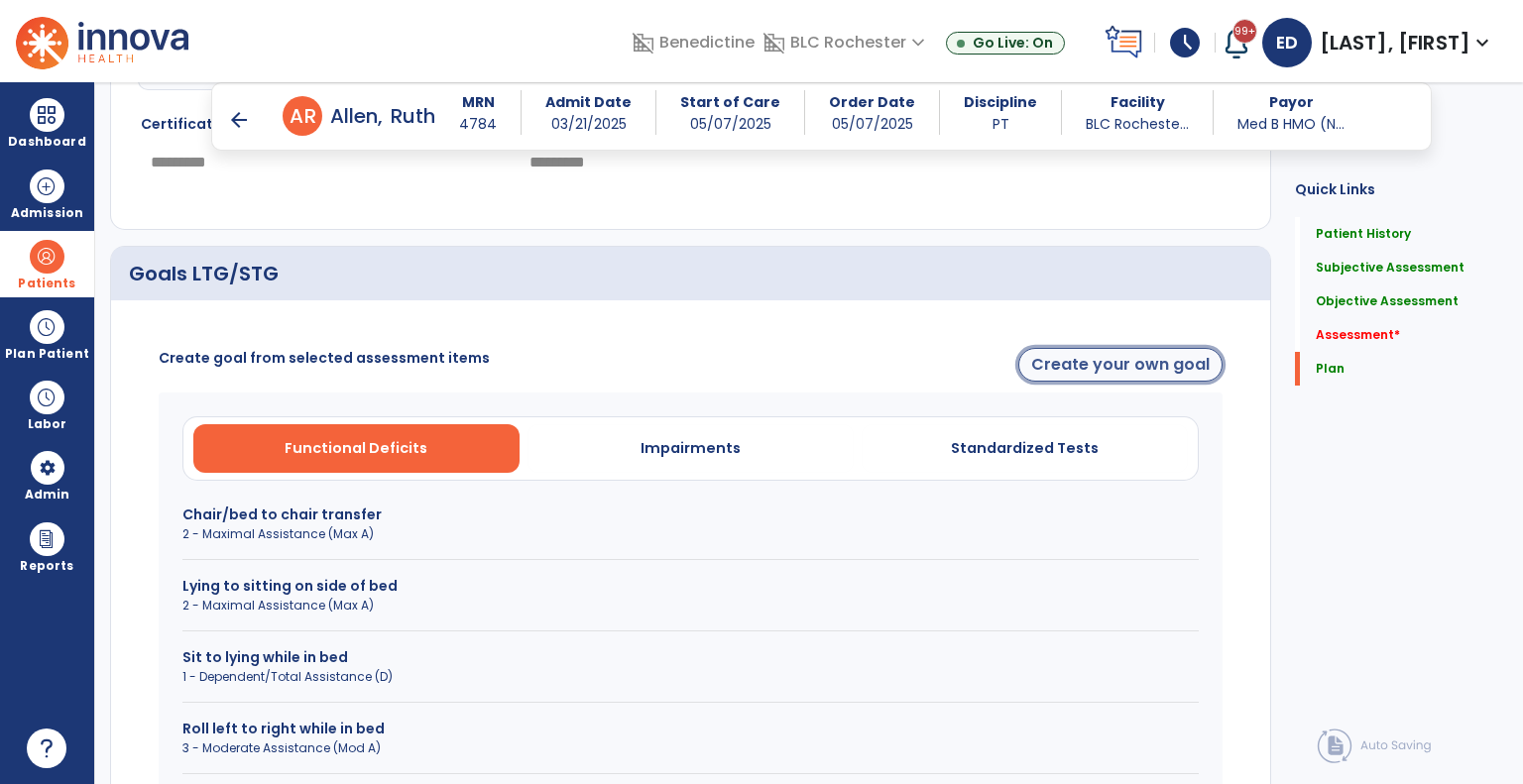 click on "Create your own goal" 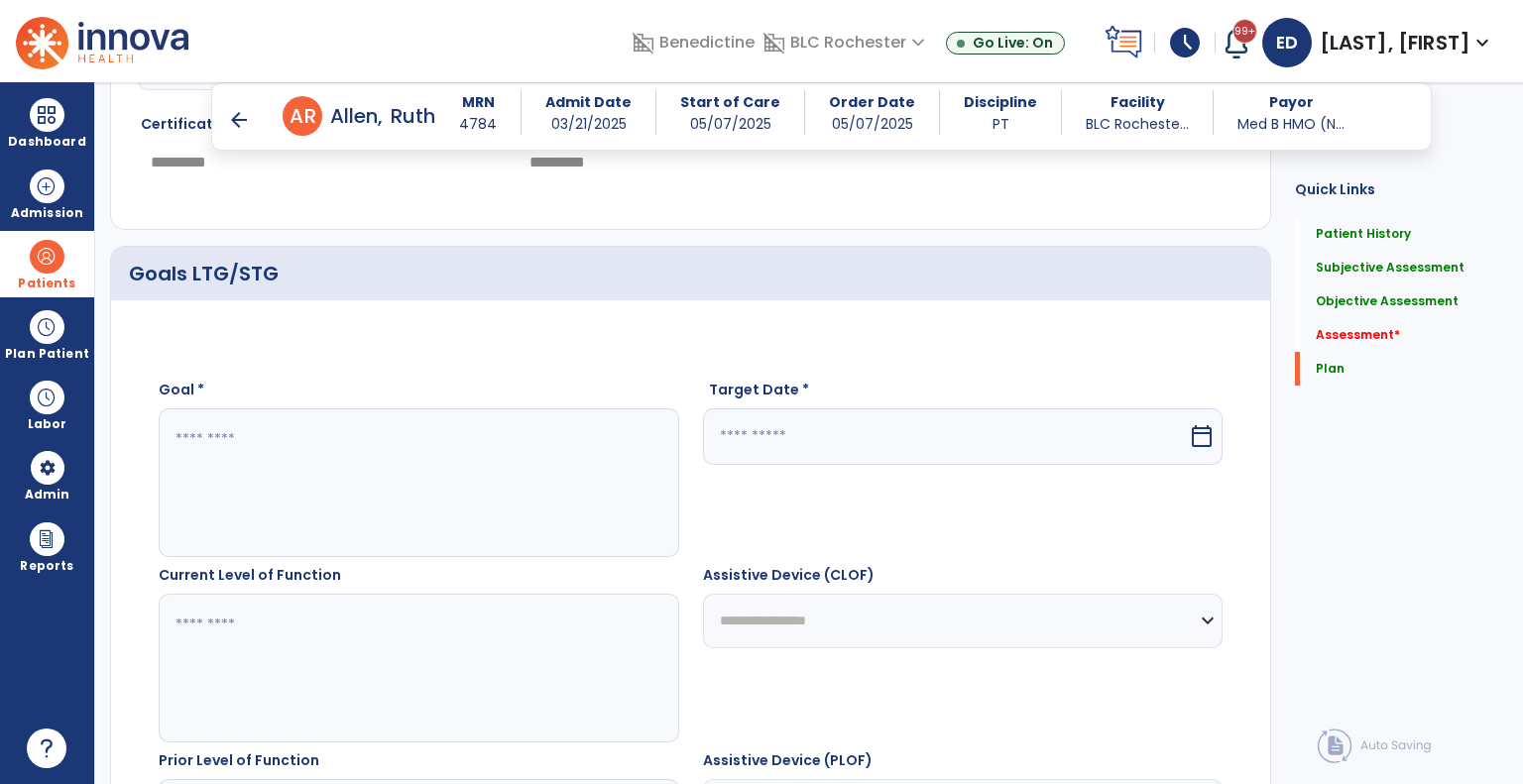 click 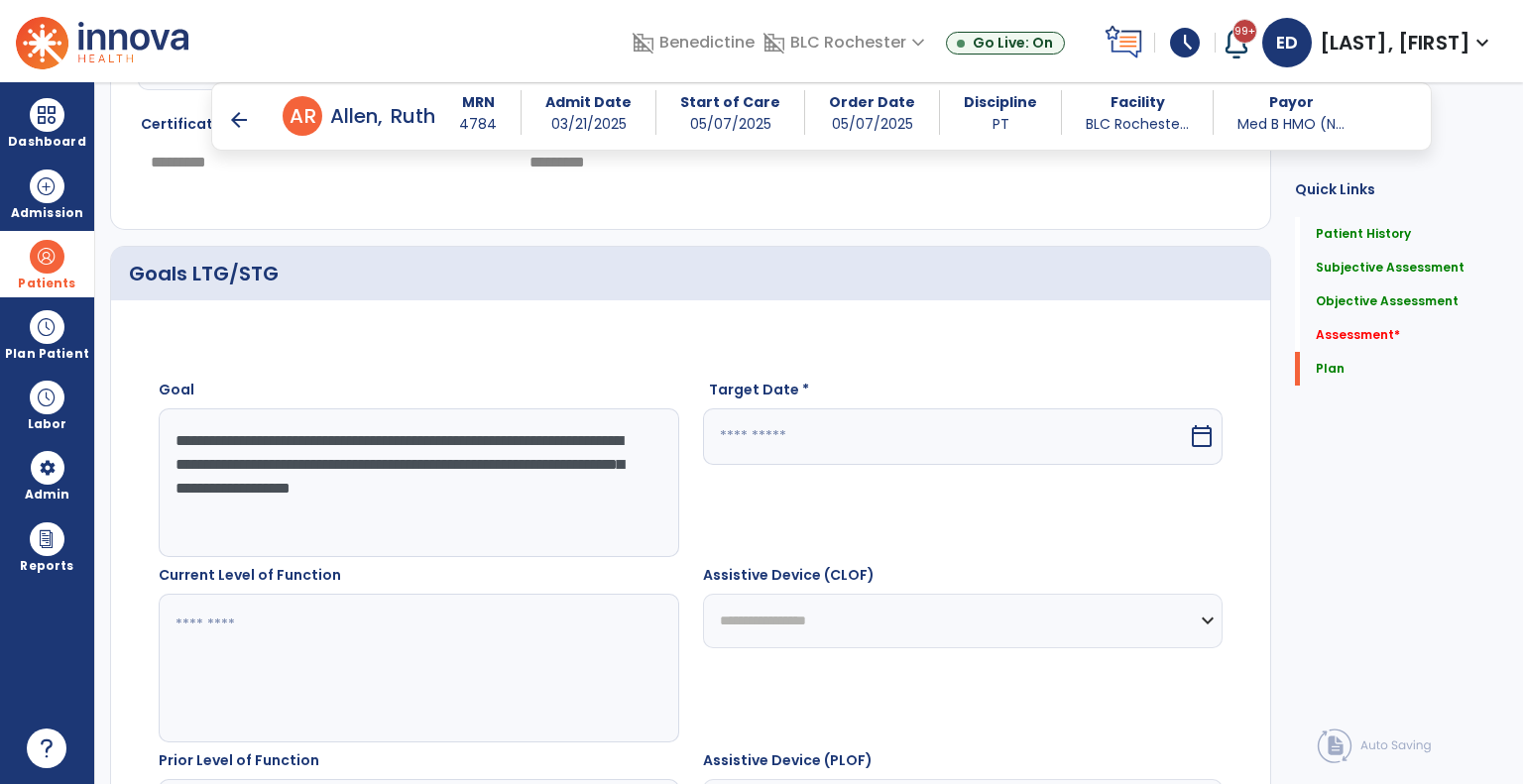 drag, startPoint x: 615, startPoint y: 484, endPoint x: 146, endPoint y: 312, distance: 499.5448 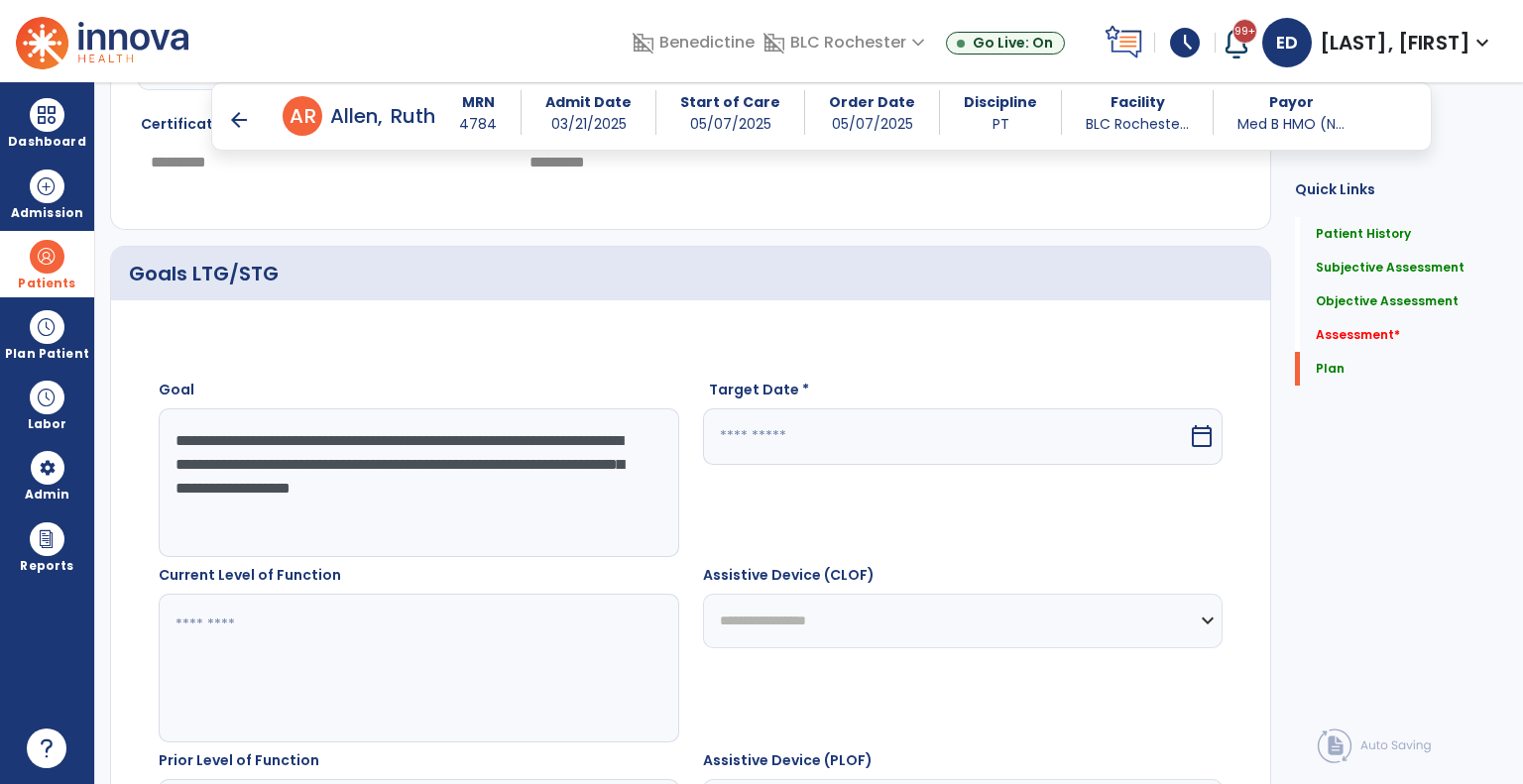 click on "**********" 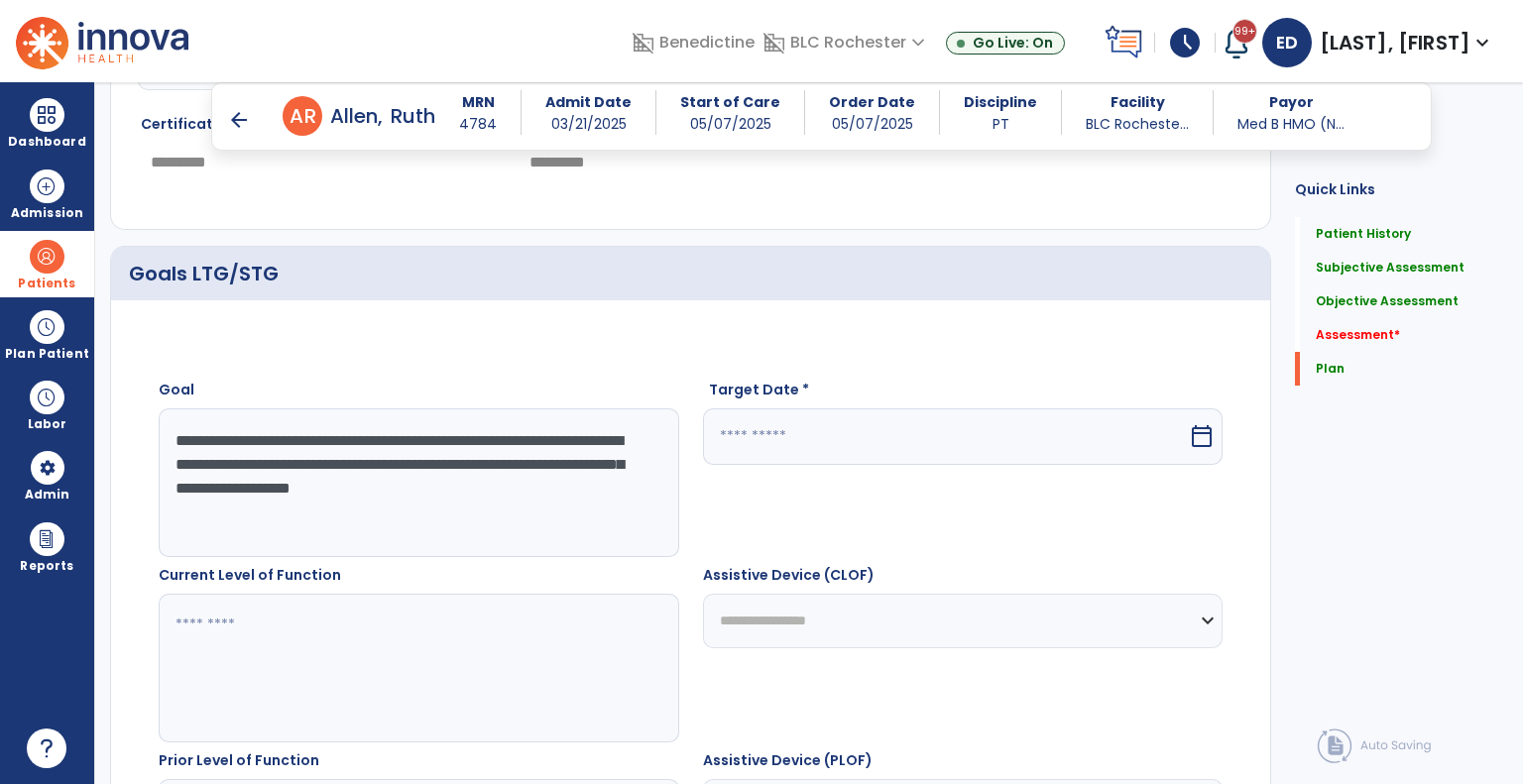 type on "**********" 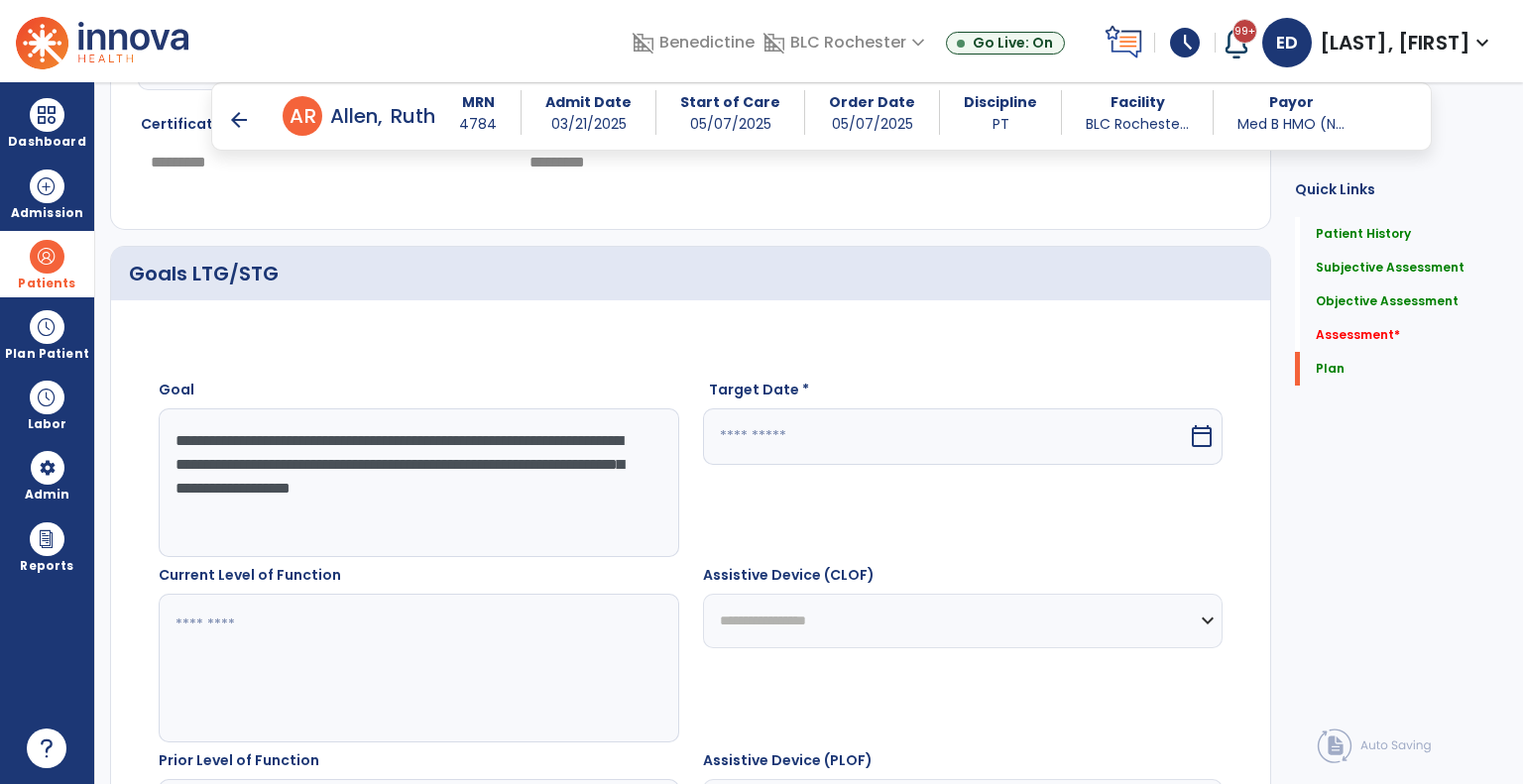 click at bounding box center (946, 436) 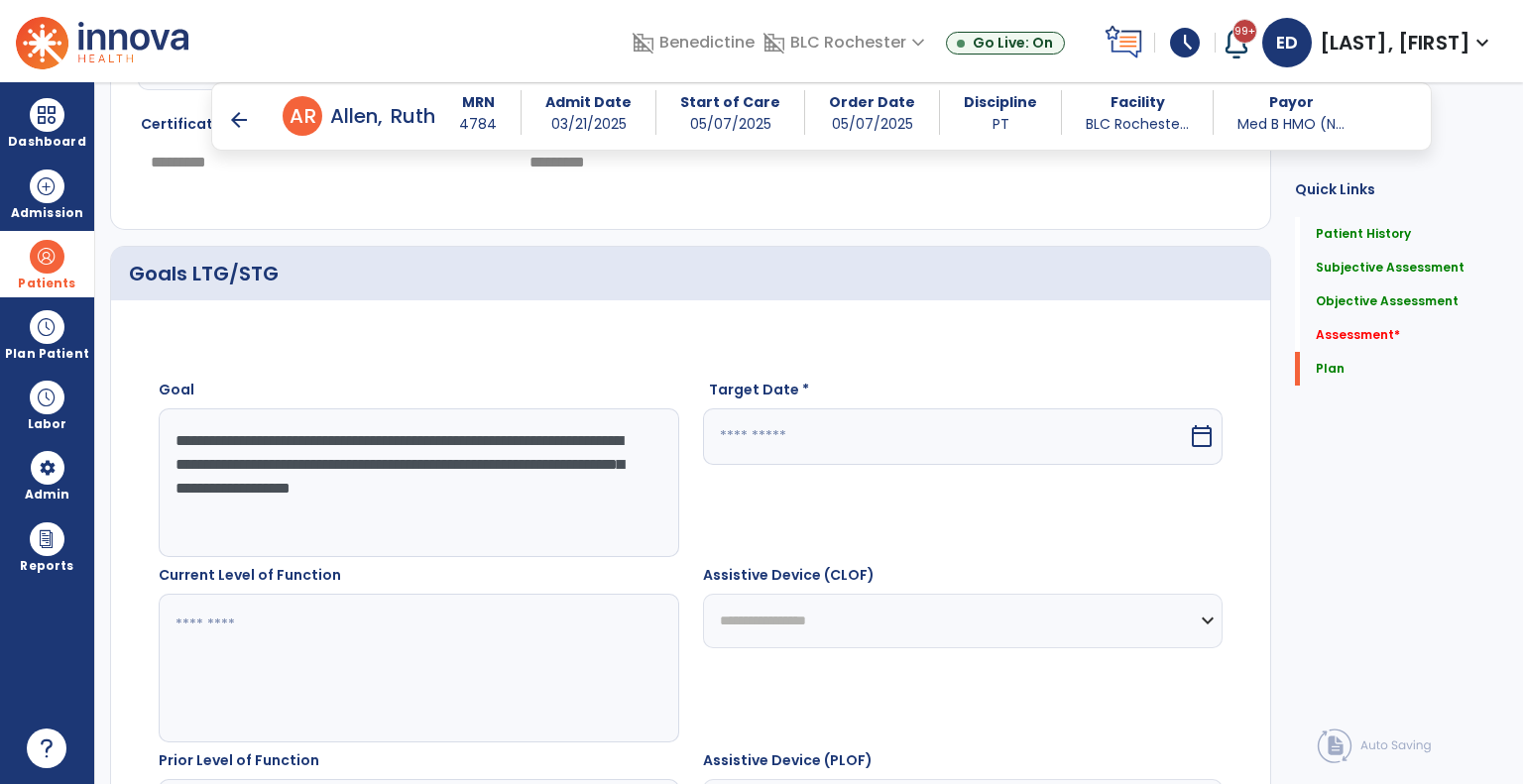 select on "*" 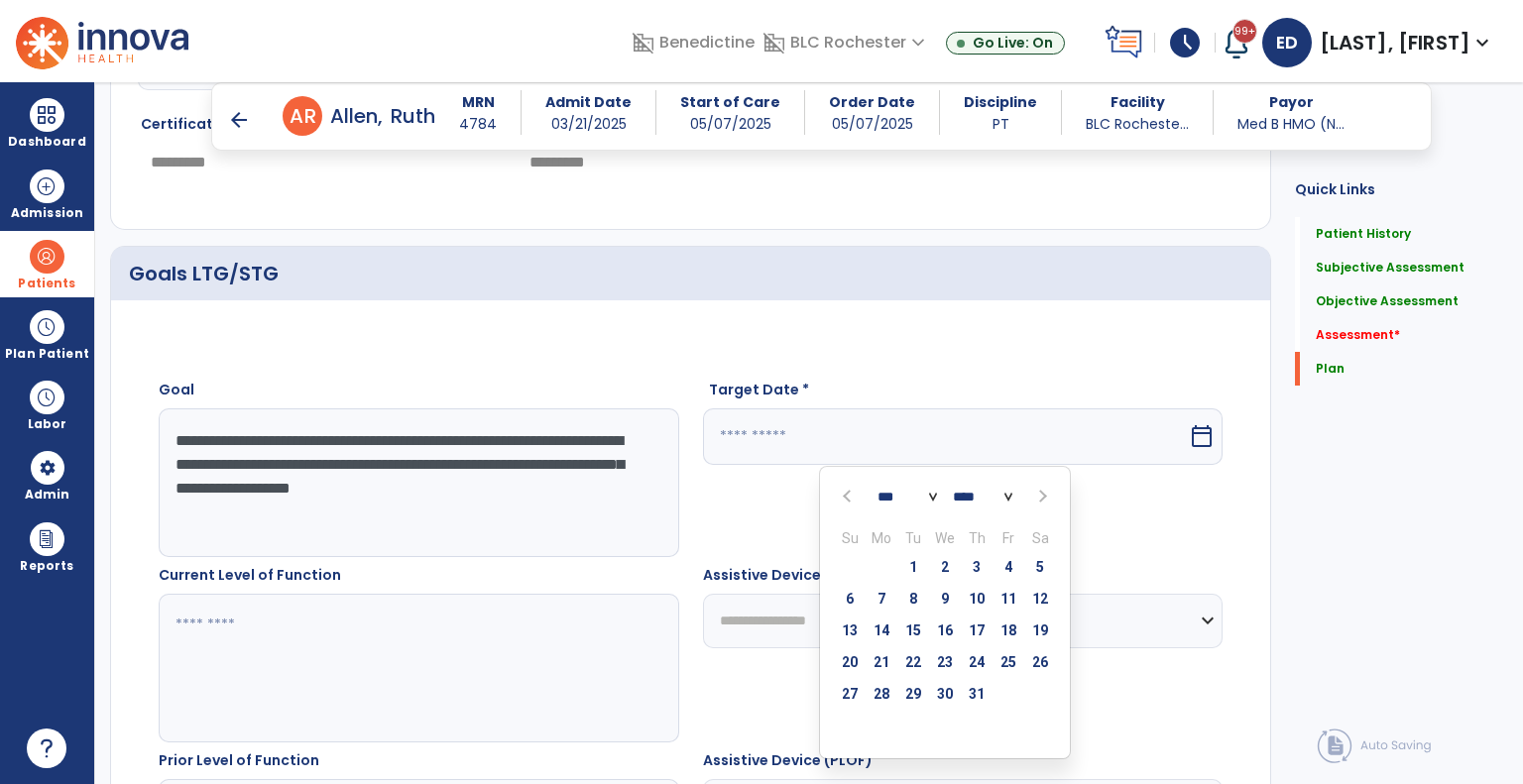 click at bounding box center [1040, 496] 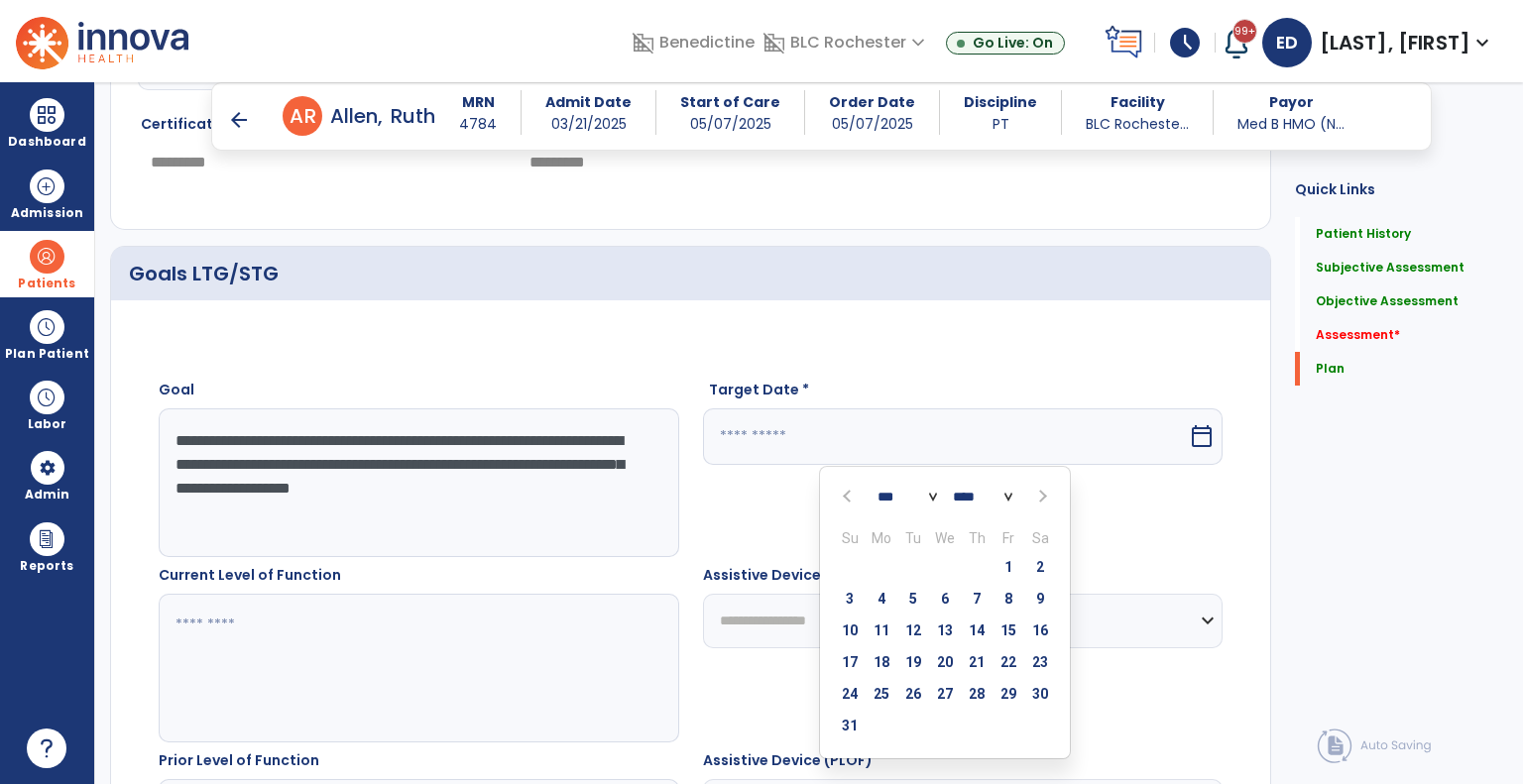 click at bounding box center [1040, 496] 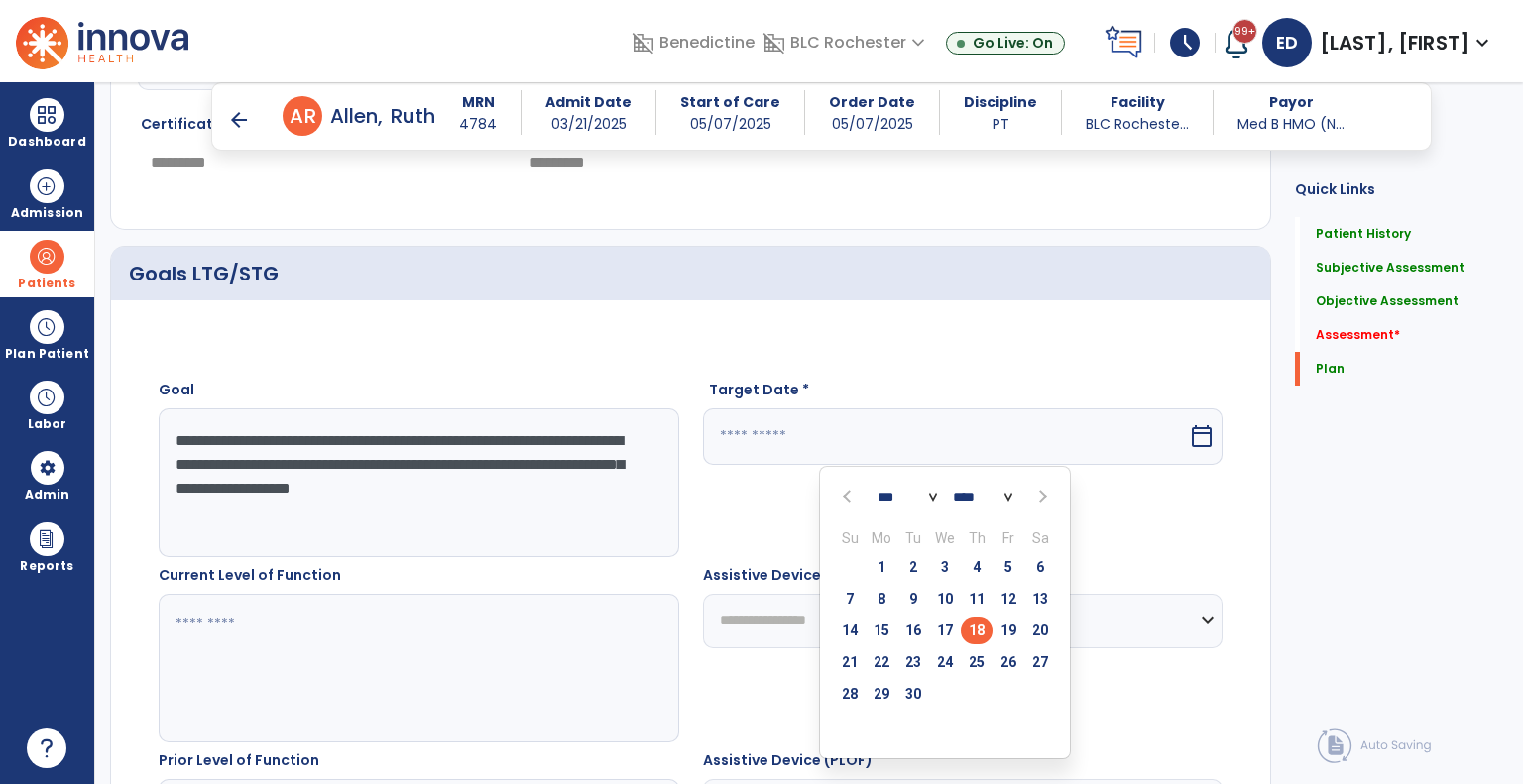 click on "18" at bounding box center [977, 630] 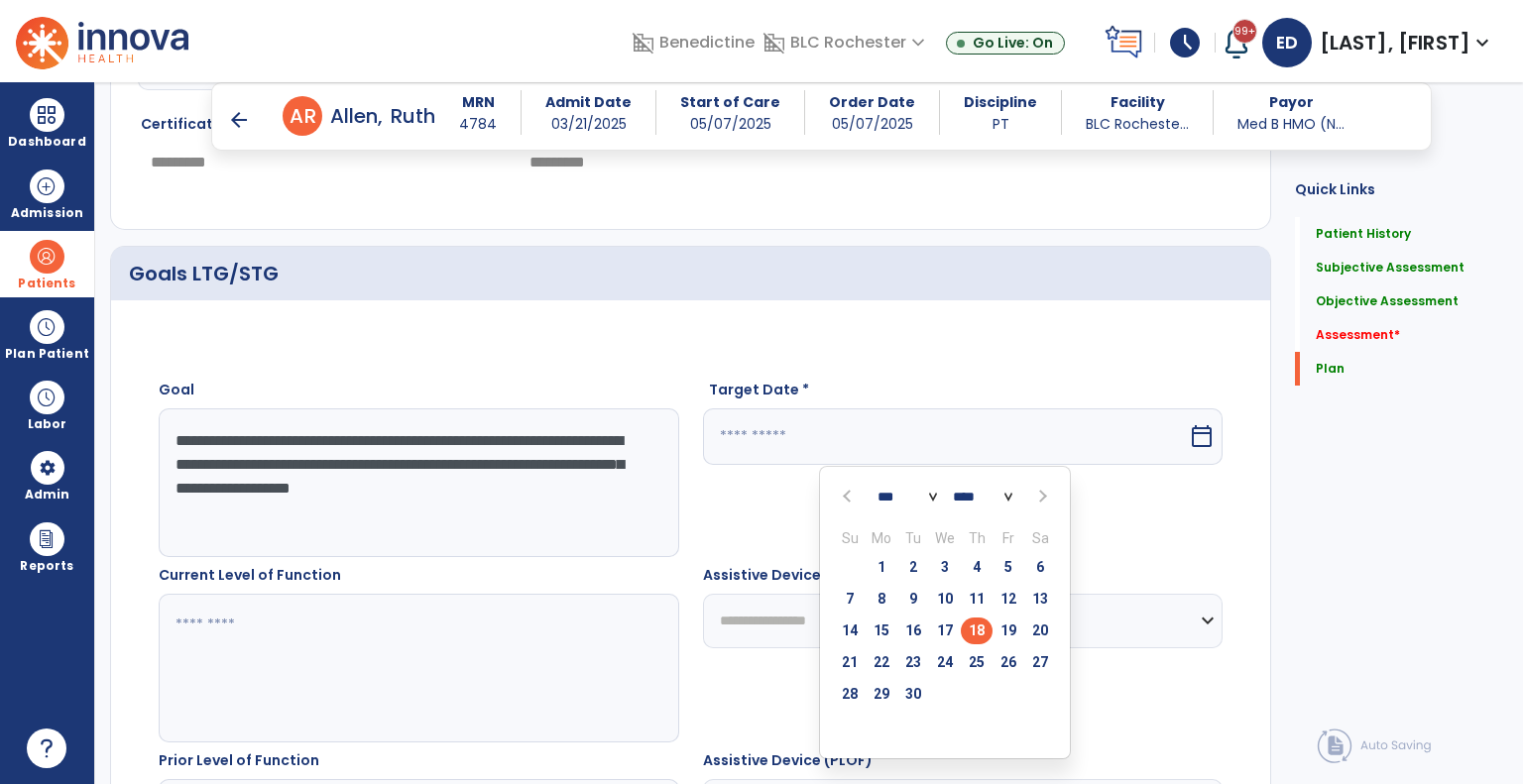 type on "*********" 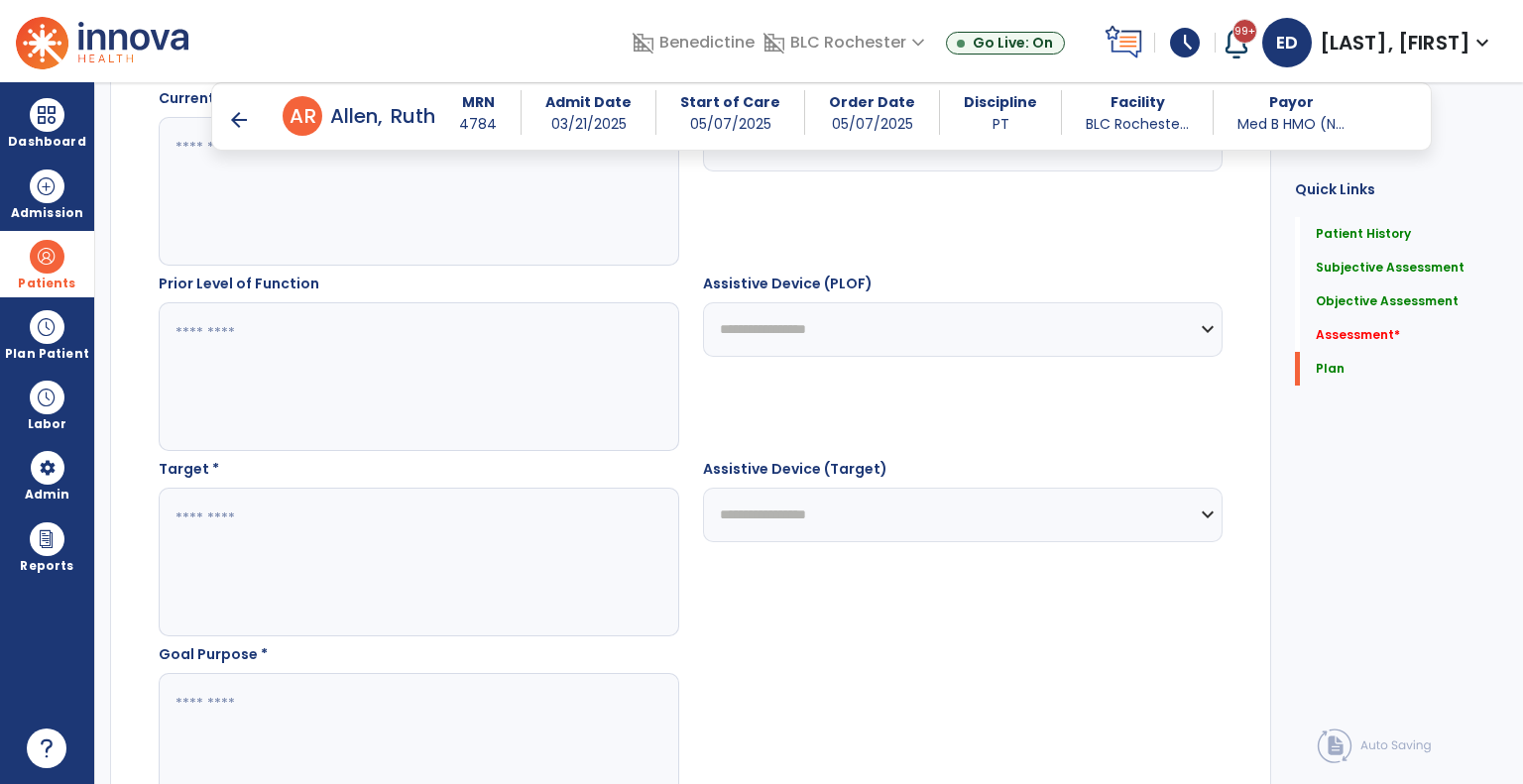 scroll, scrollTop: 4742, scrollLeft: 0, axis: vertical 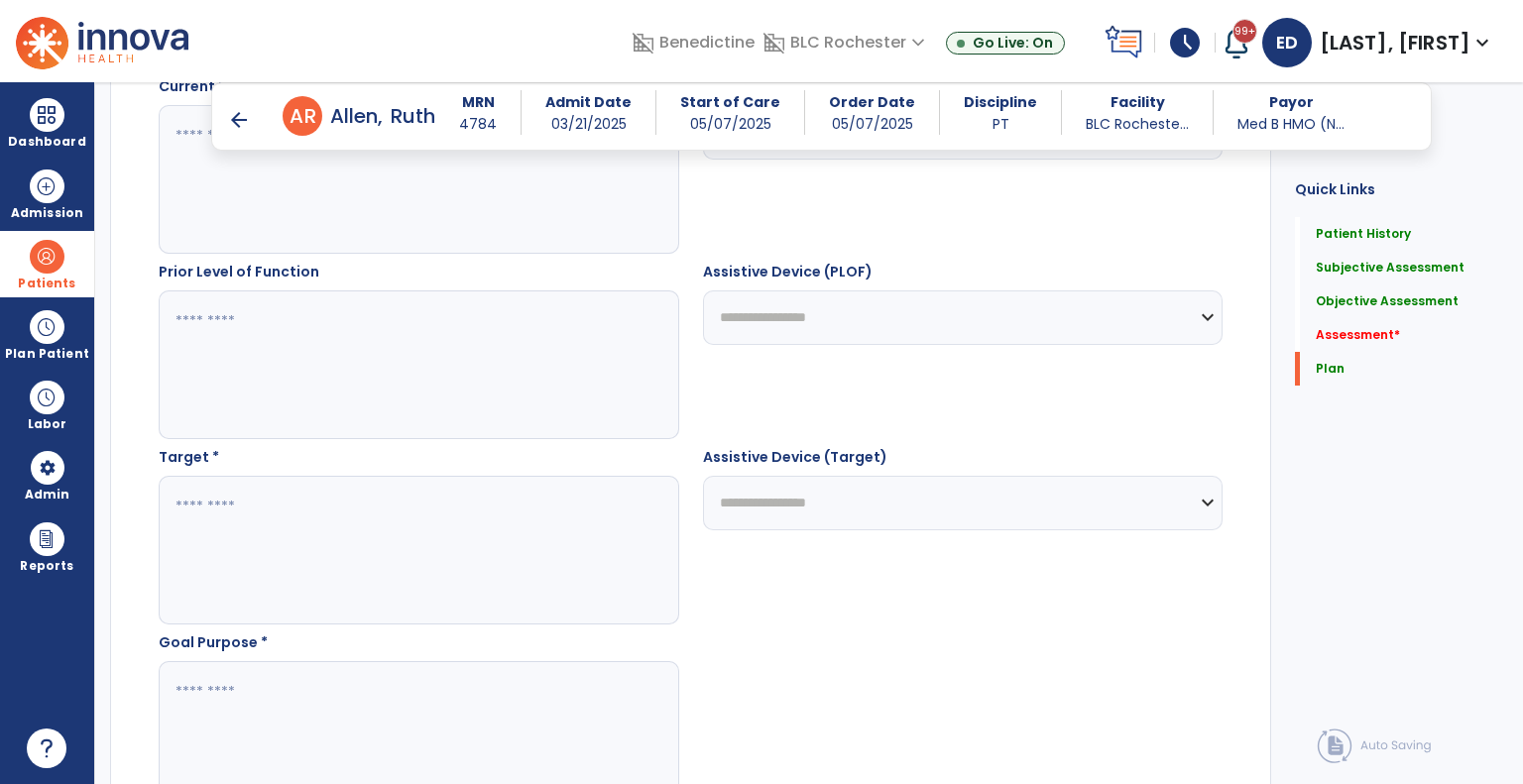 click 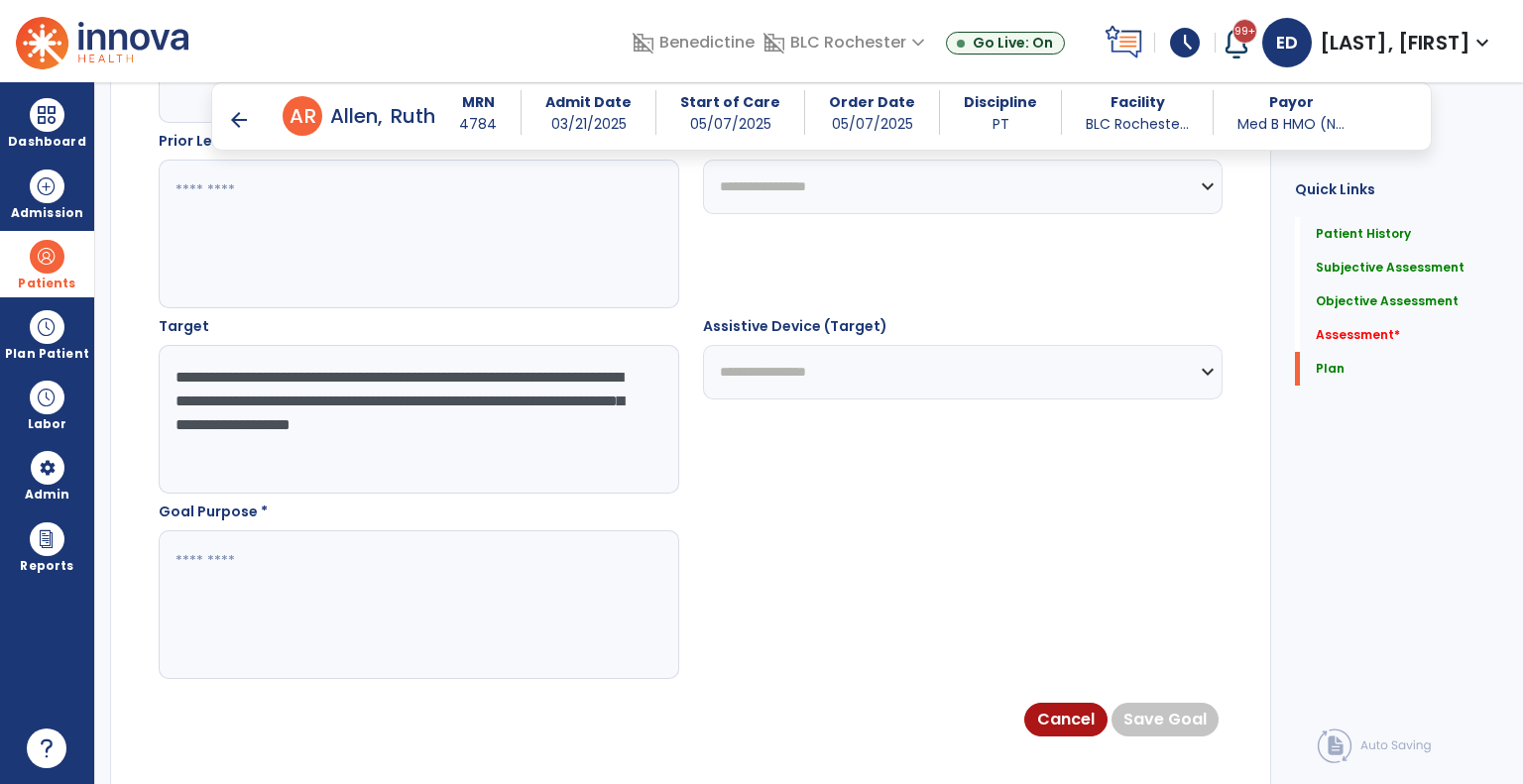 scroll, scrollTop: 4876, scrollLeft: 0, axis: vertical 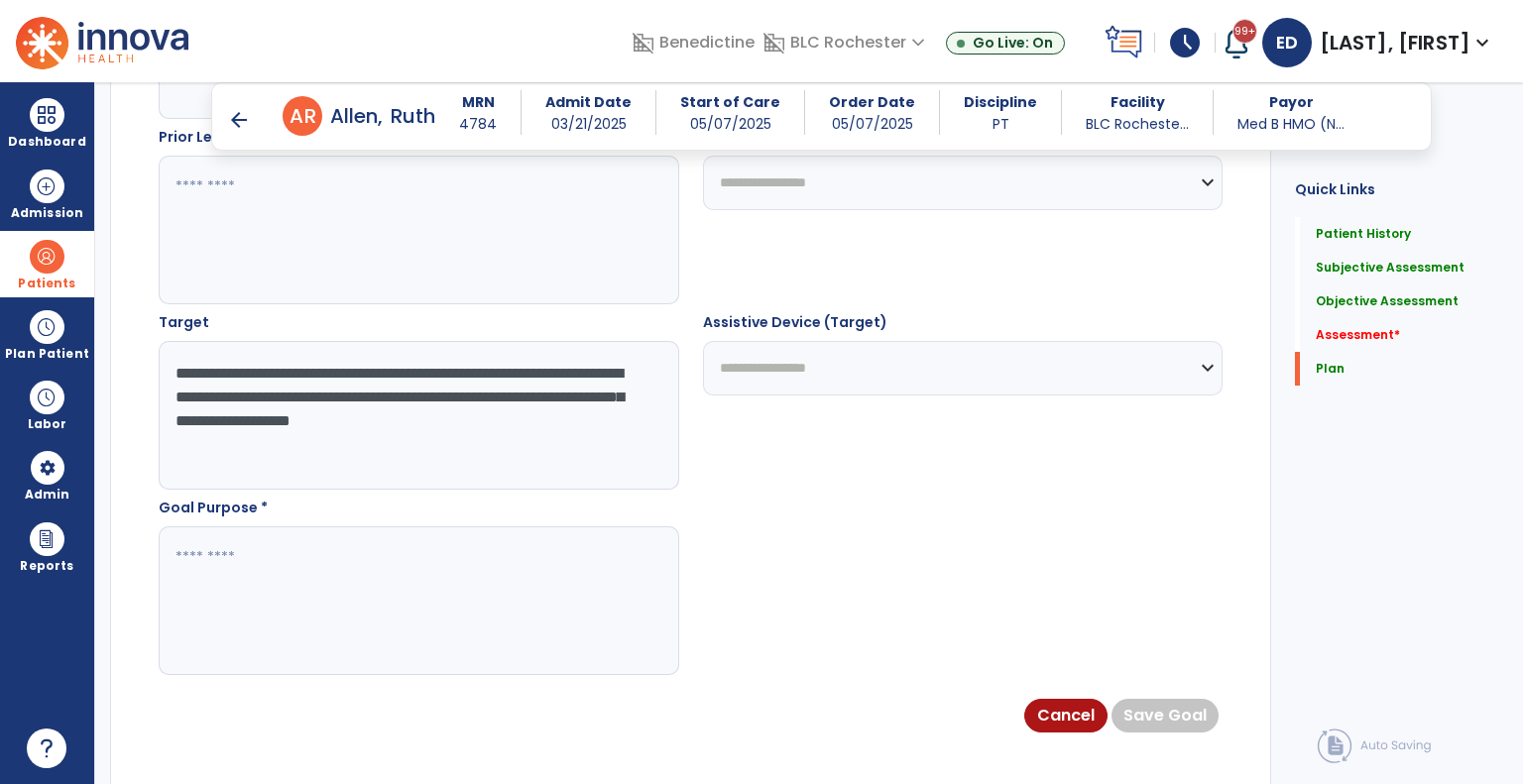 type on "**********" 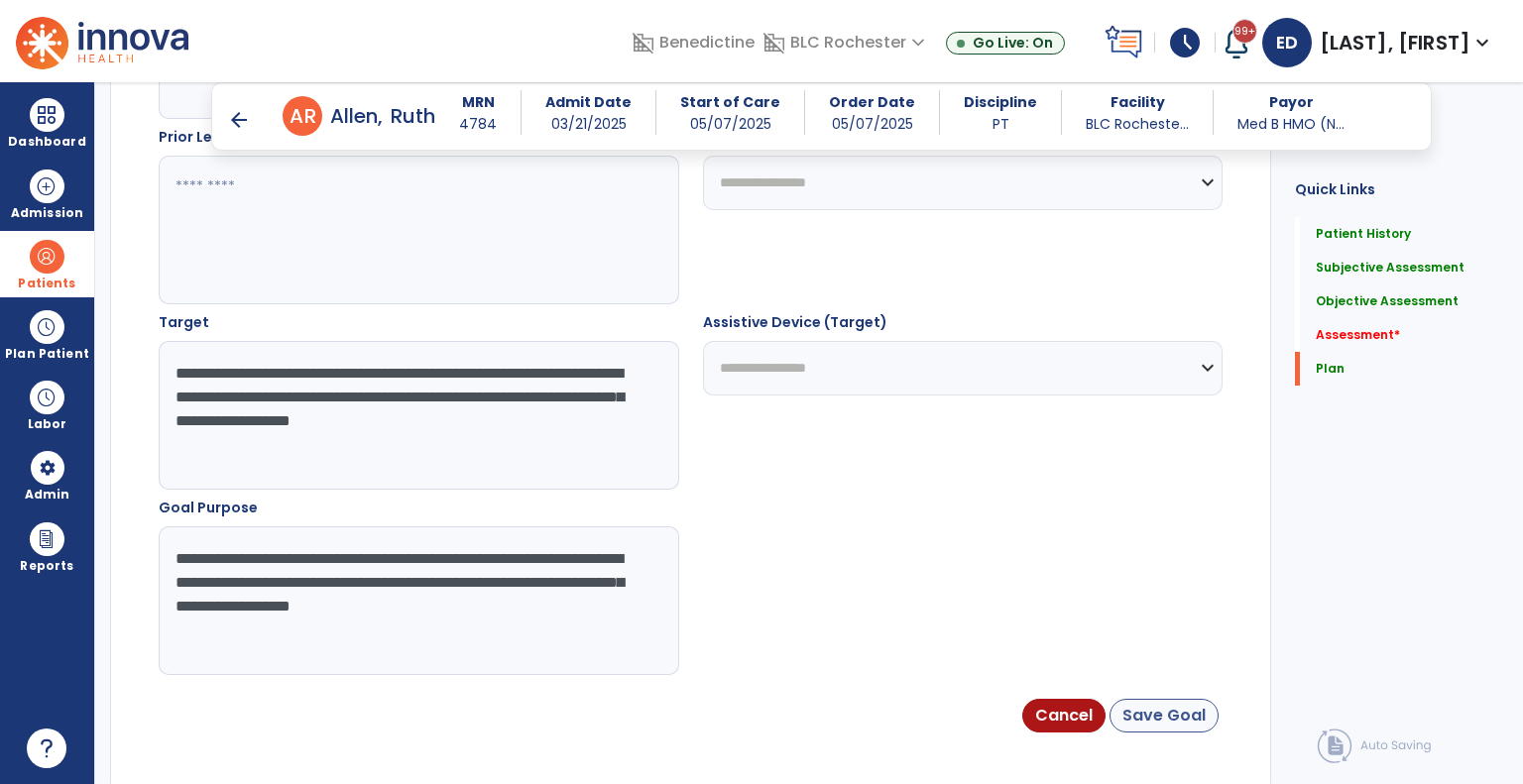 type on "**********" 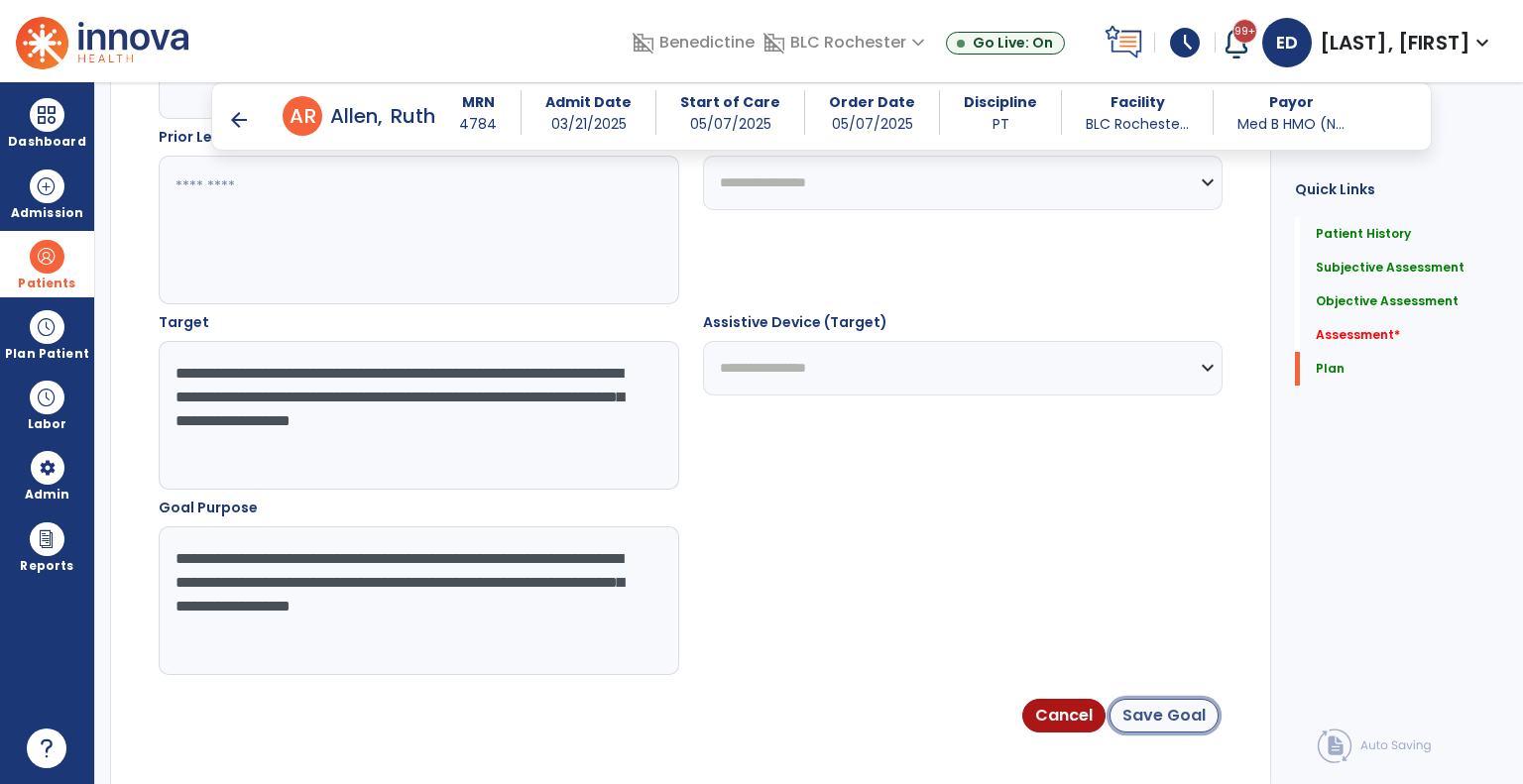 click on "Save Goal" 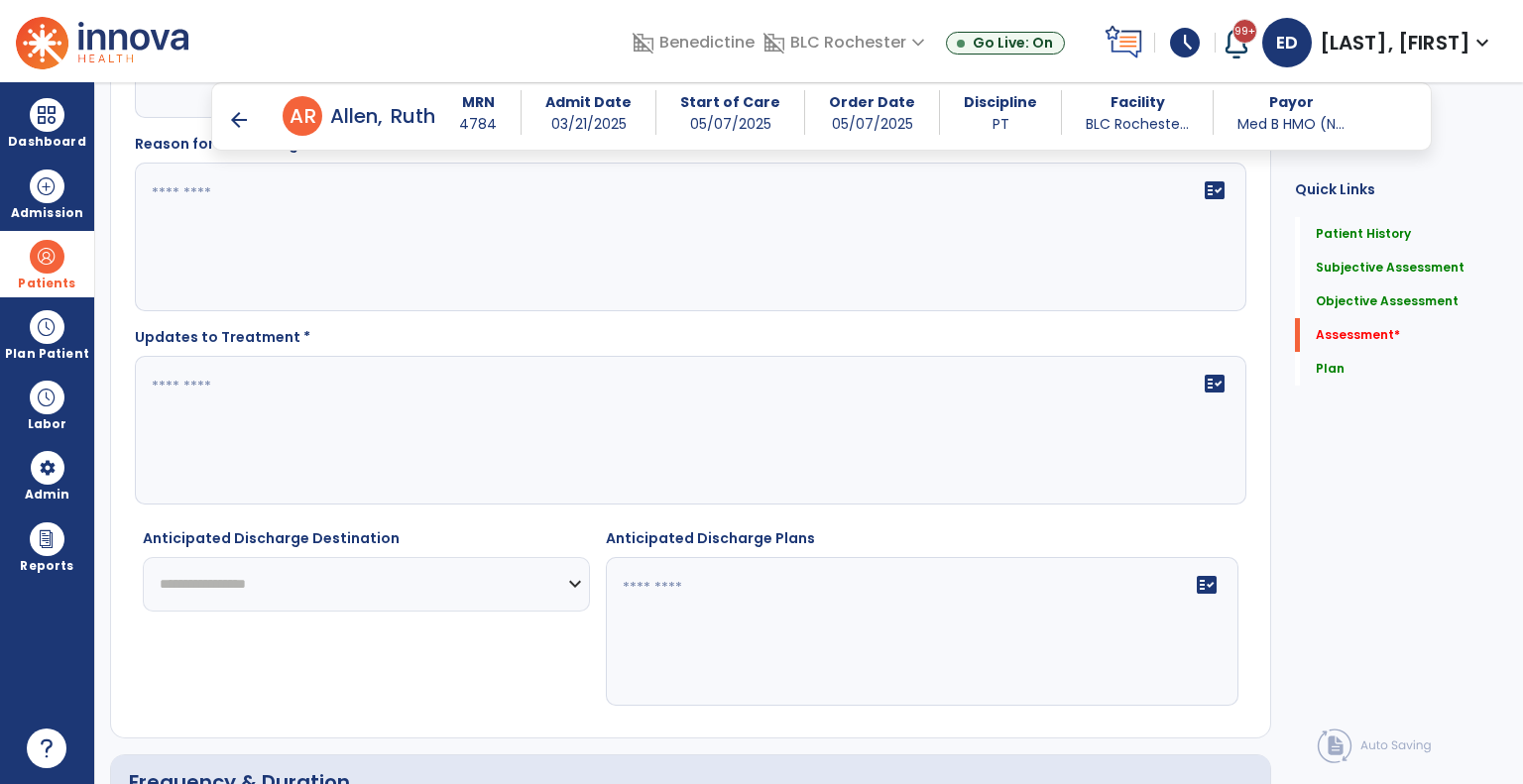 scroll, scrollTop: 3424, scrollLeft: 0, axis: vertical 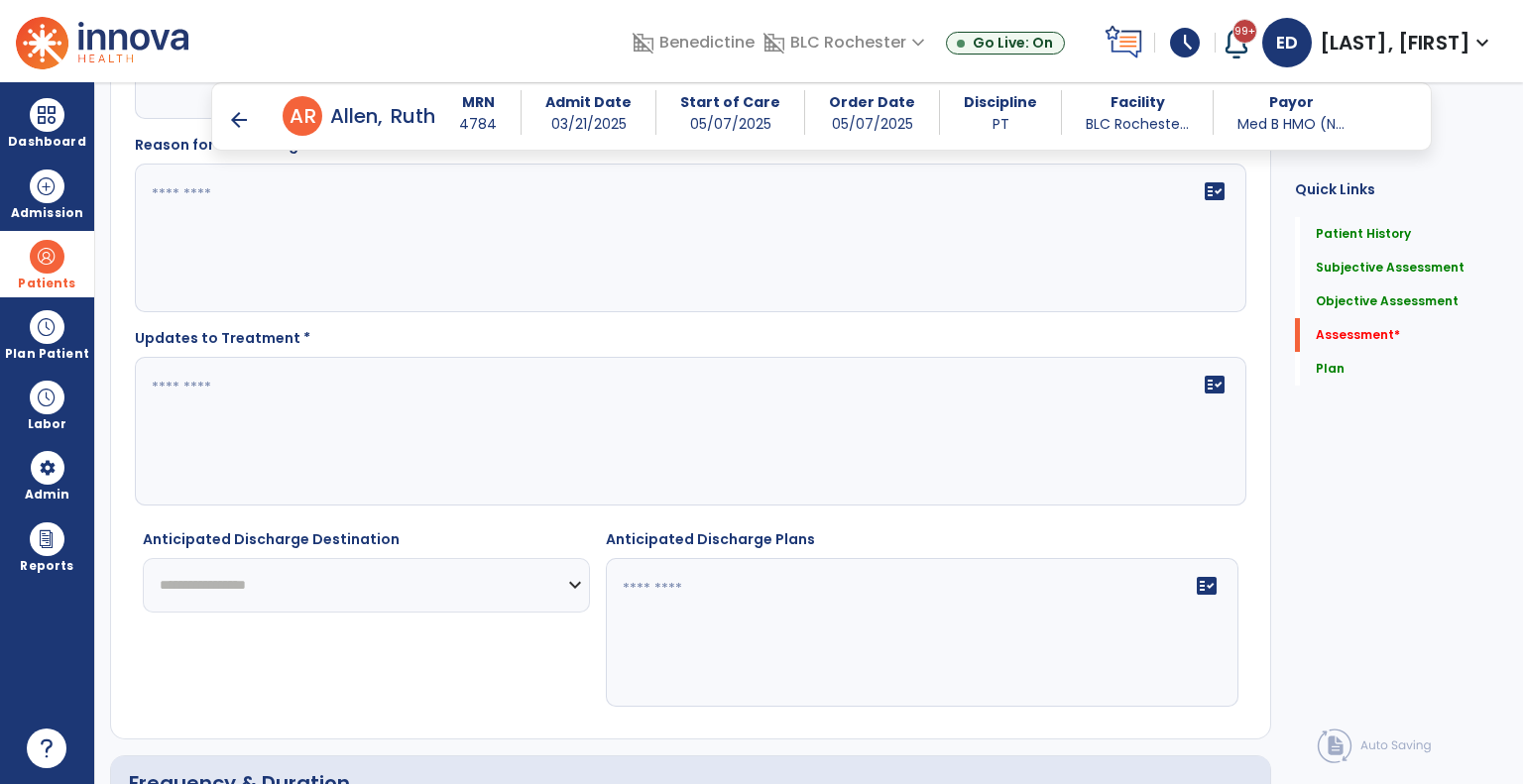 click on "**********" 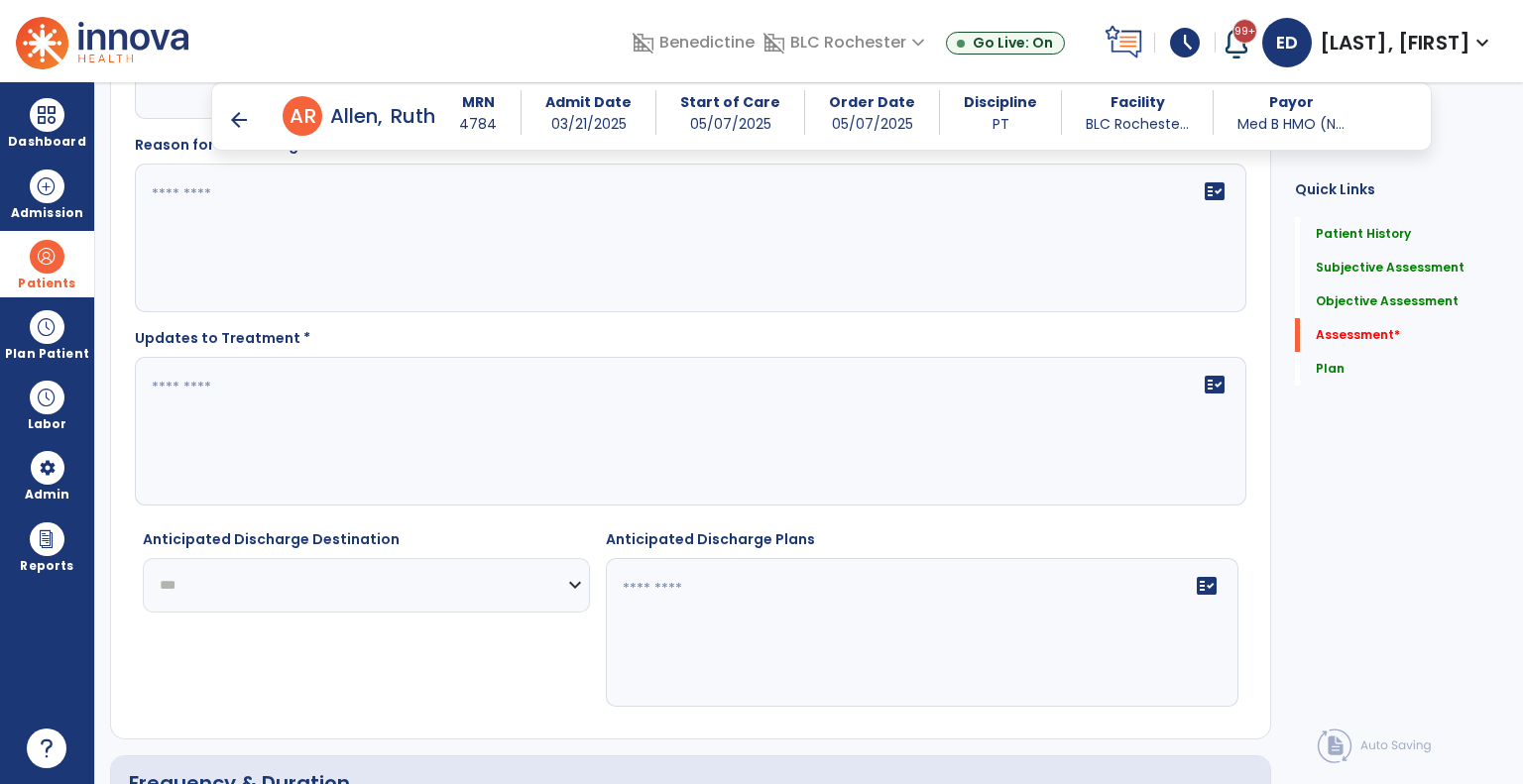 click on "**********" 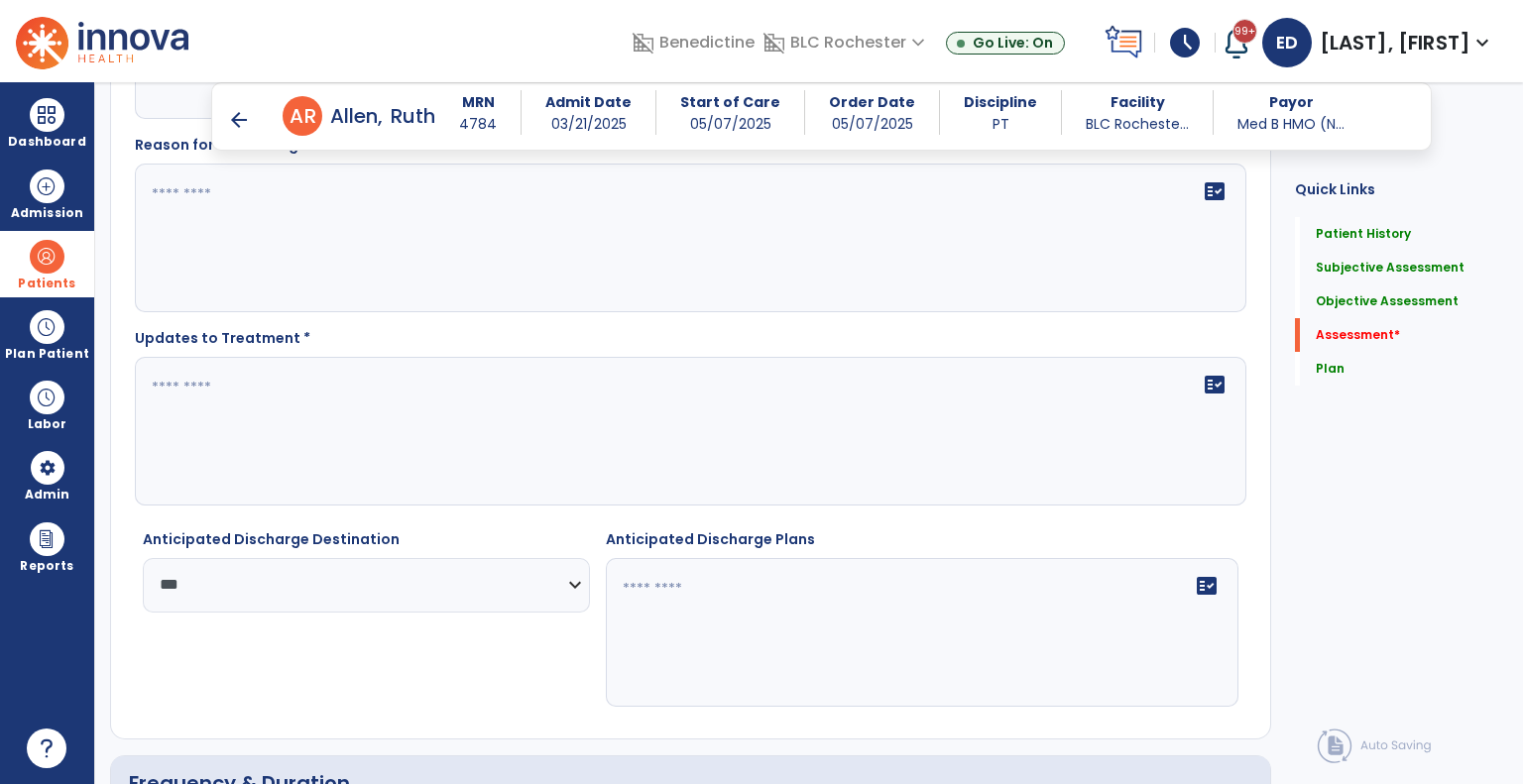 click on "fact_check" 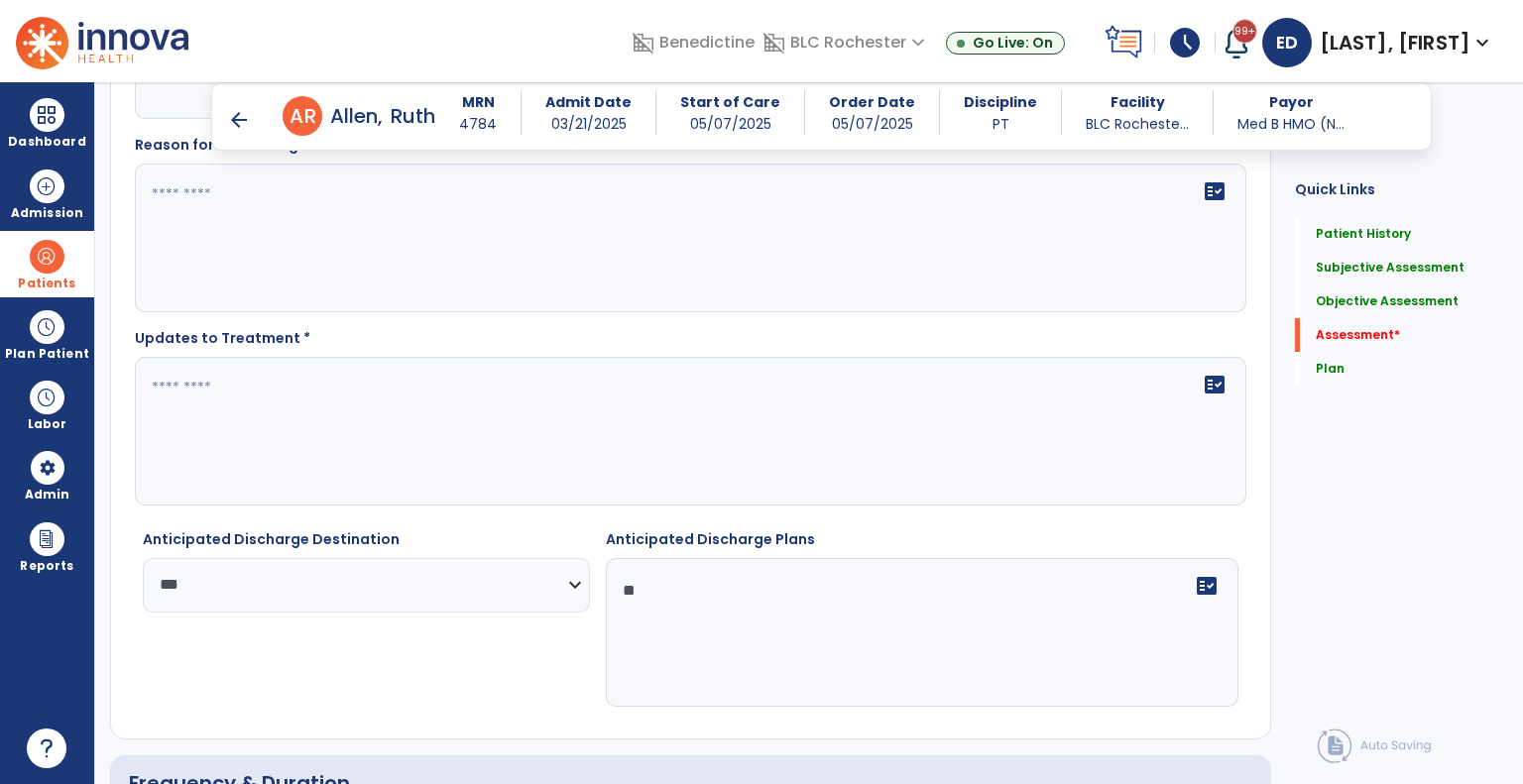 type on "*" 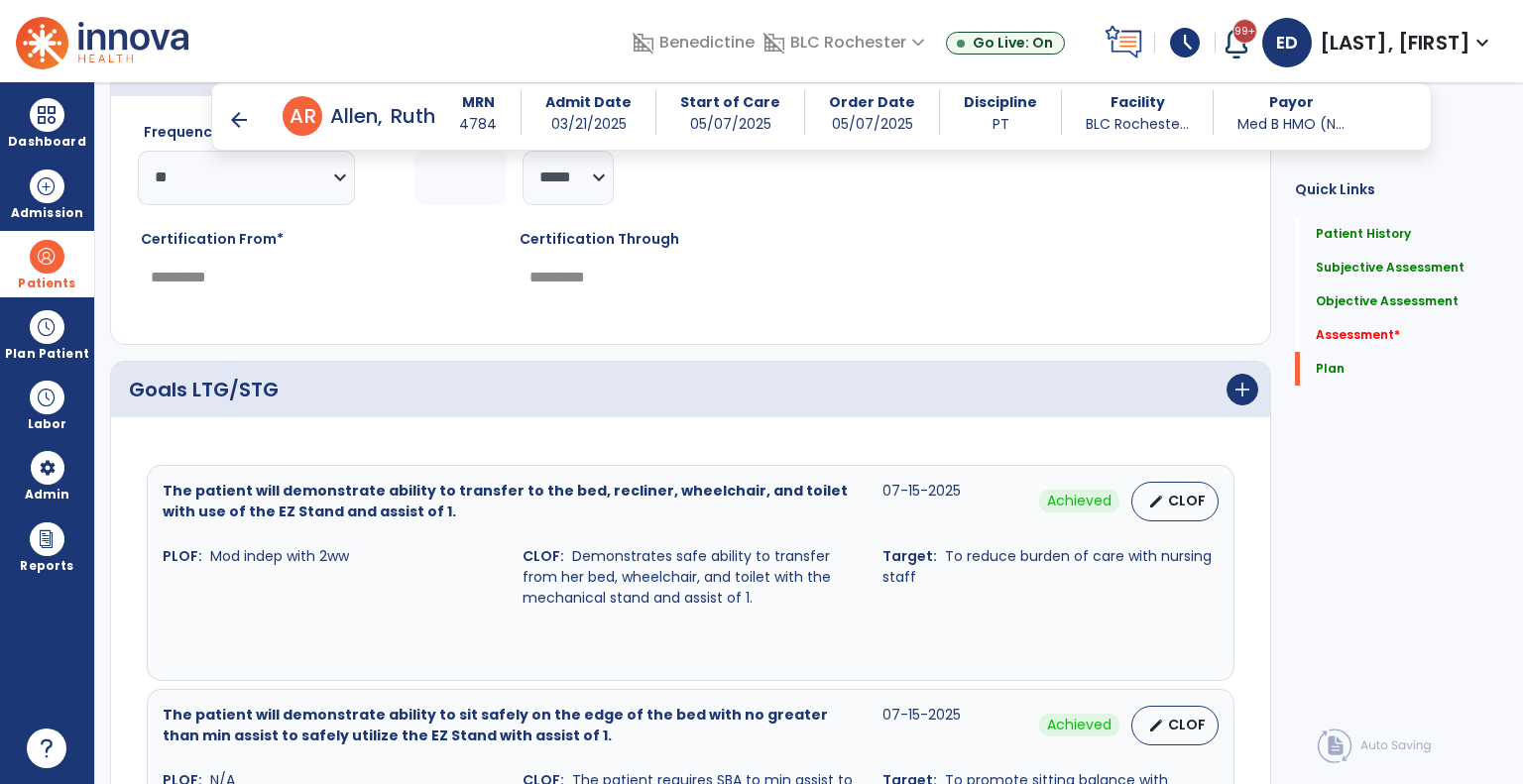 scroll, scrollTop: 4095, scrollLeft: 0, axis: vertical 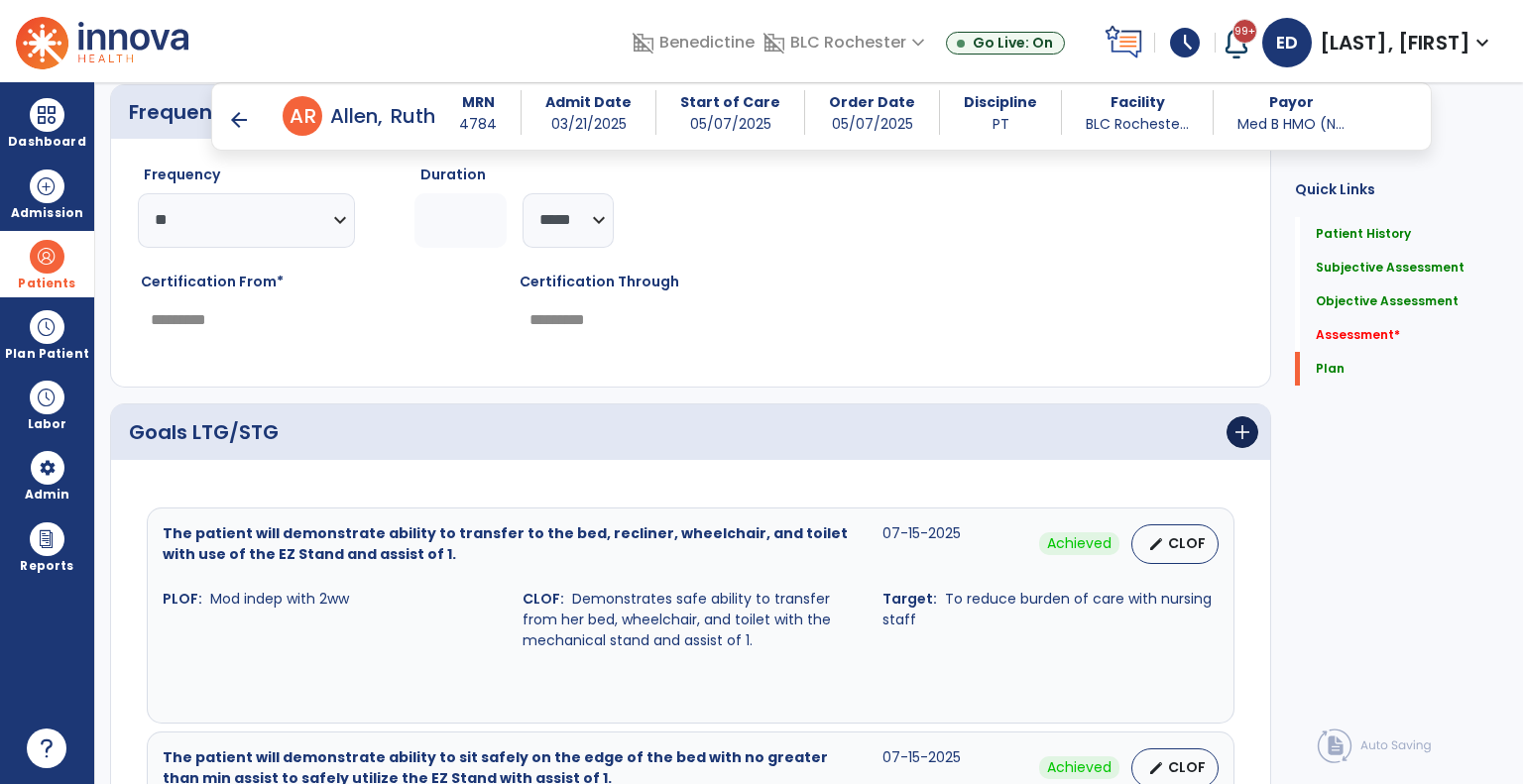 type on "**********" 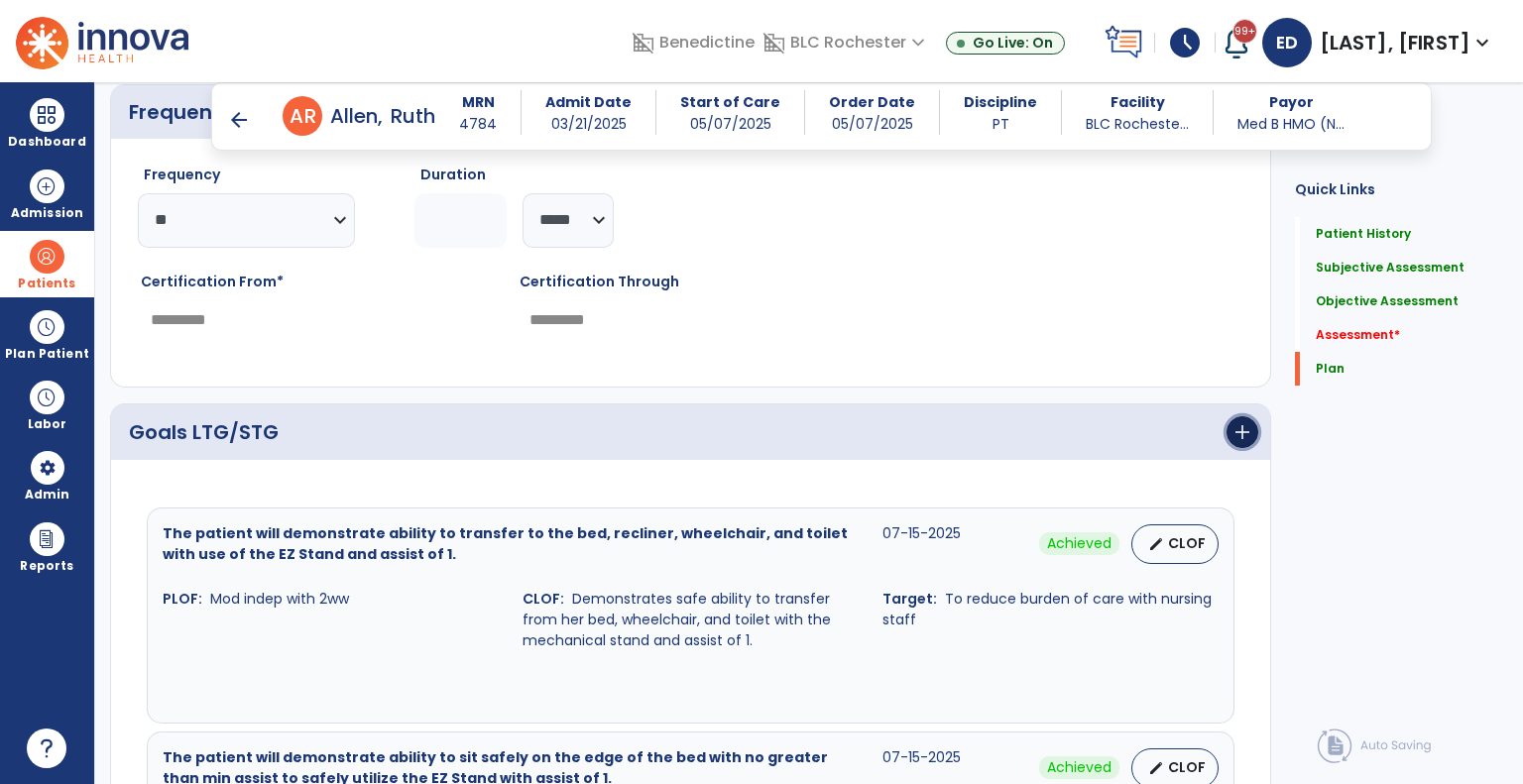 click on "add" 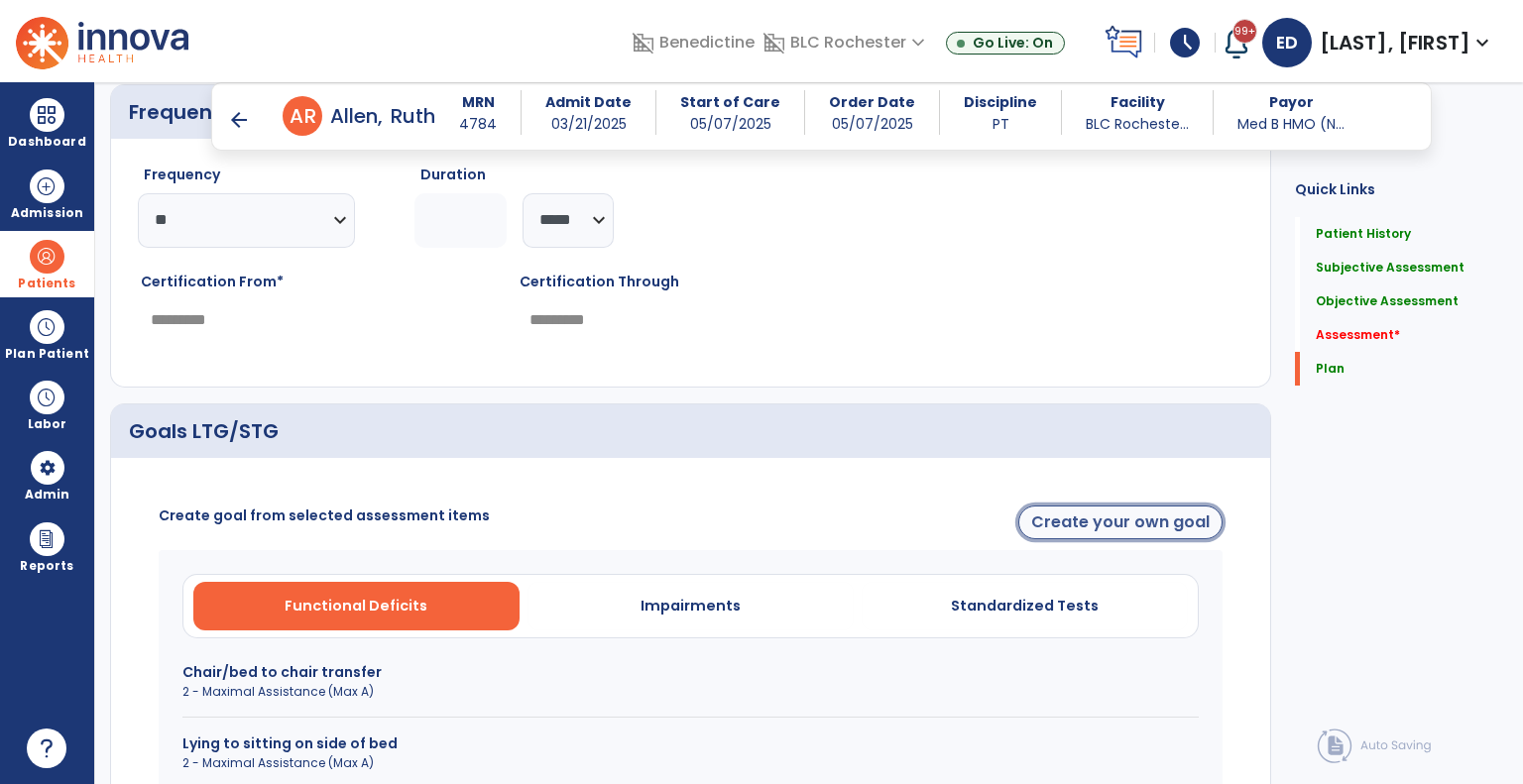 click on "Create your own goal" 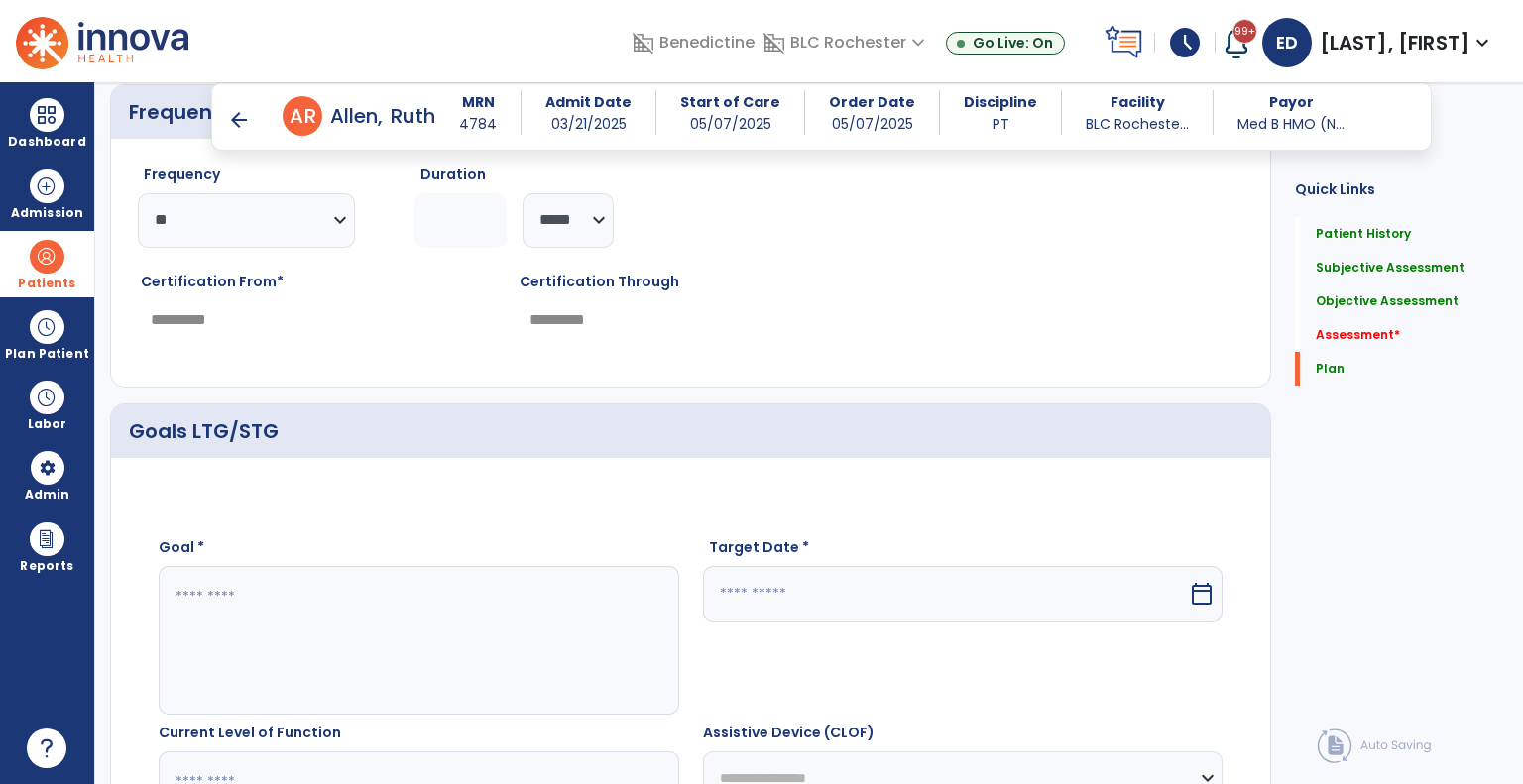 click 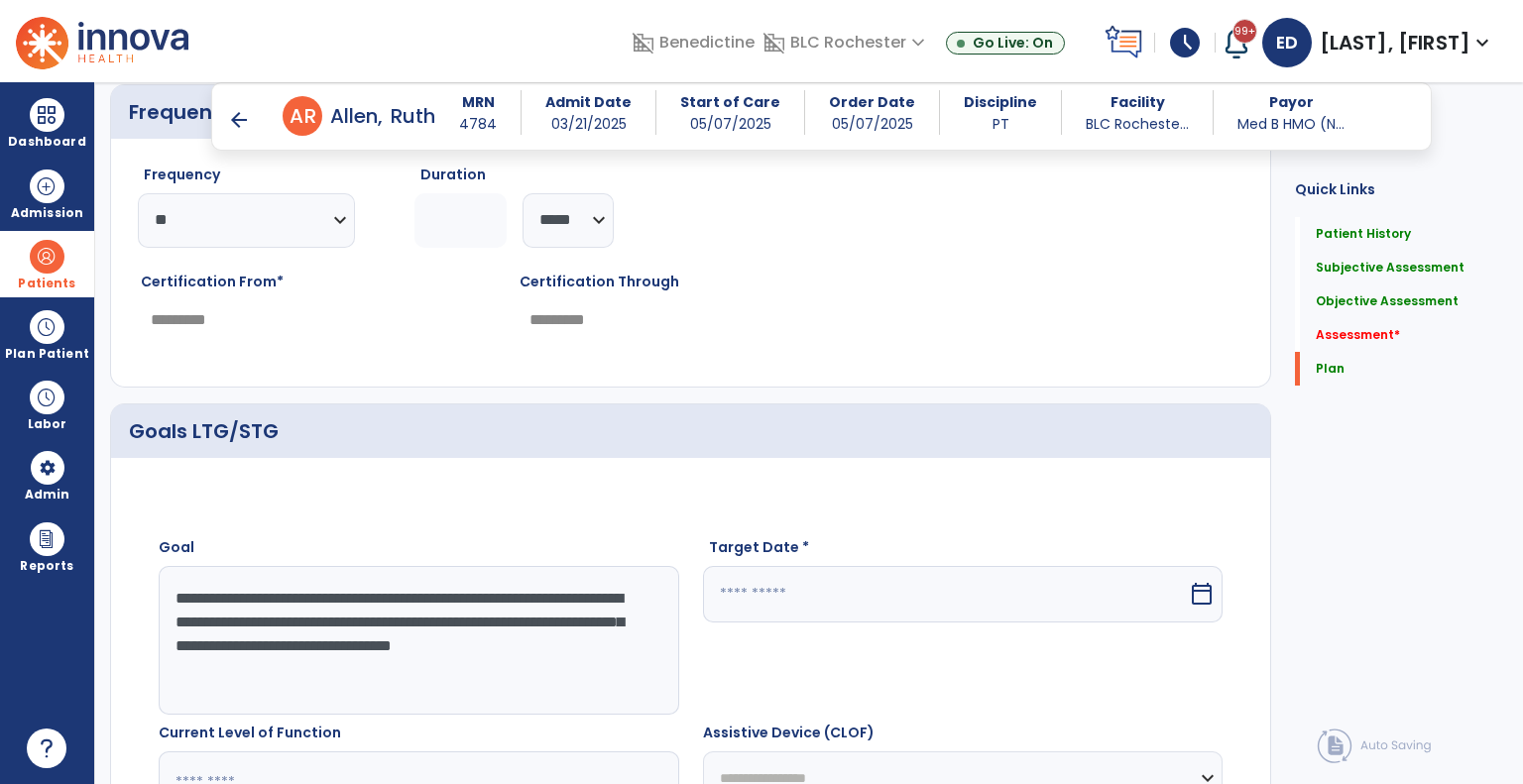 drag, startPoint x: 369, startPoint y: 668, endPoint x: 36, endPoint y: 509, distance: 369.0122 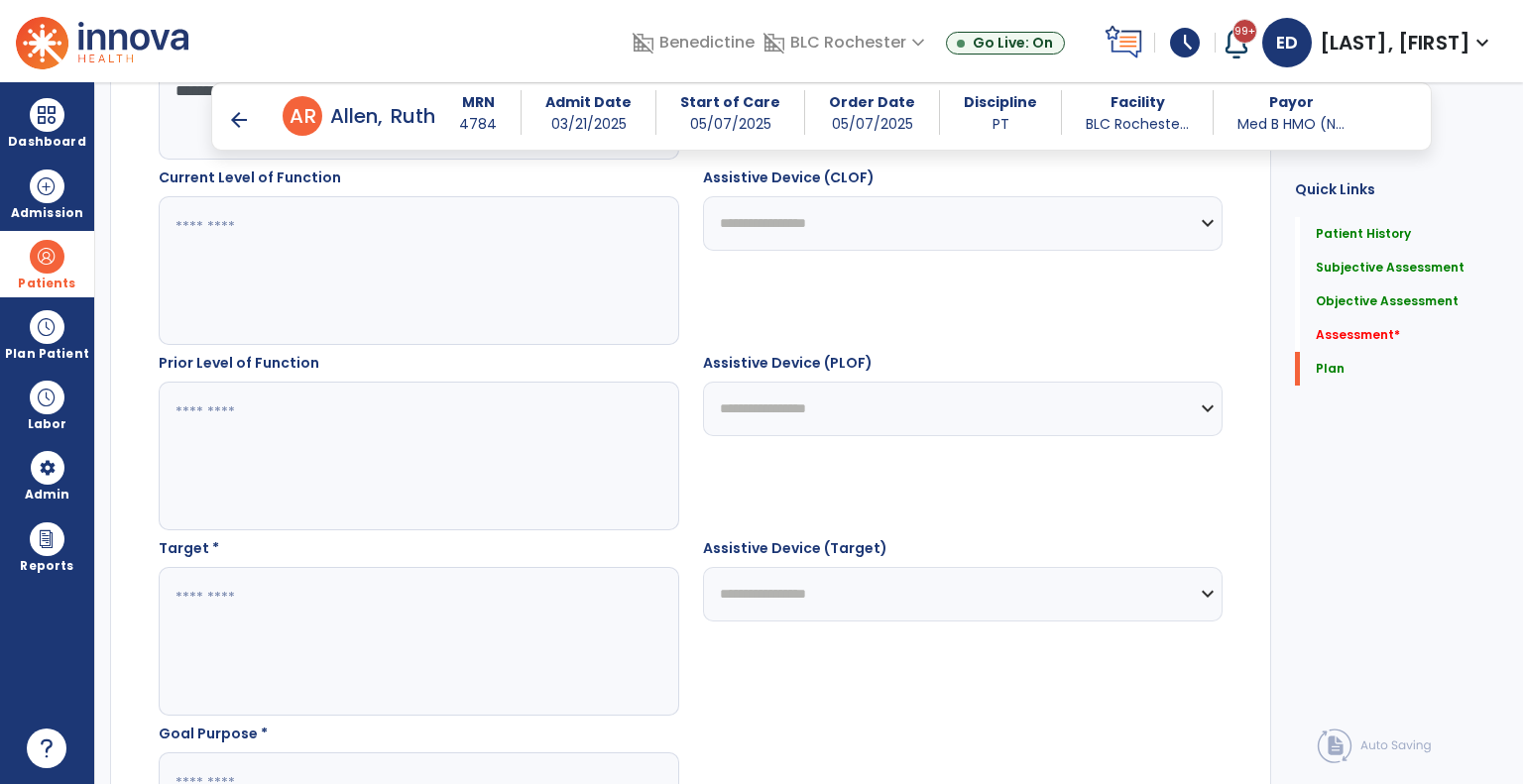 type on "**********" 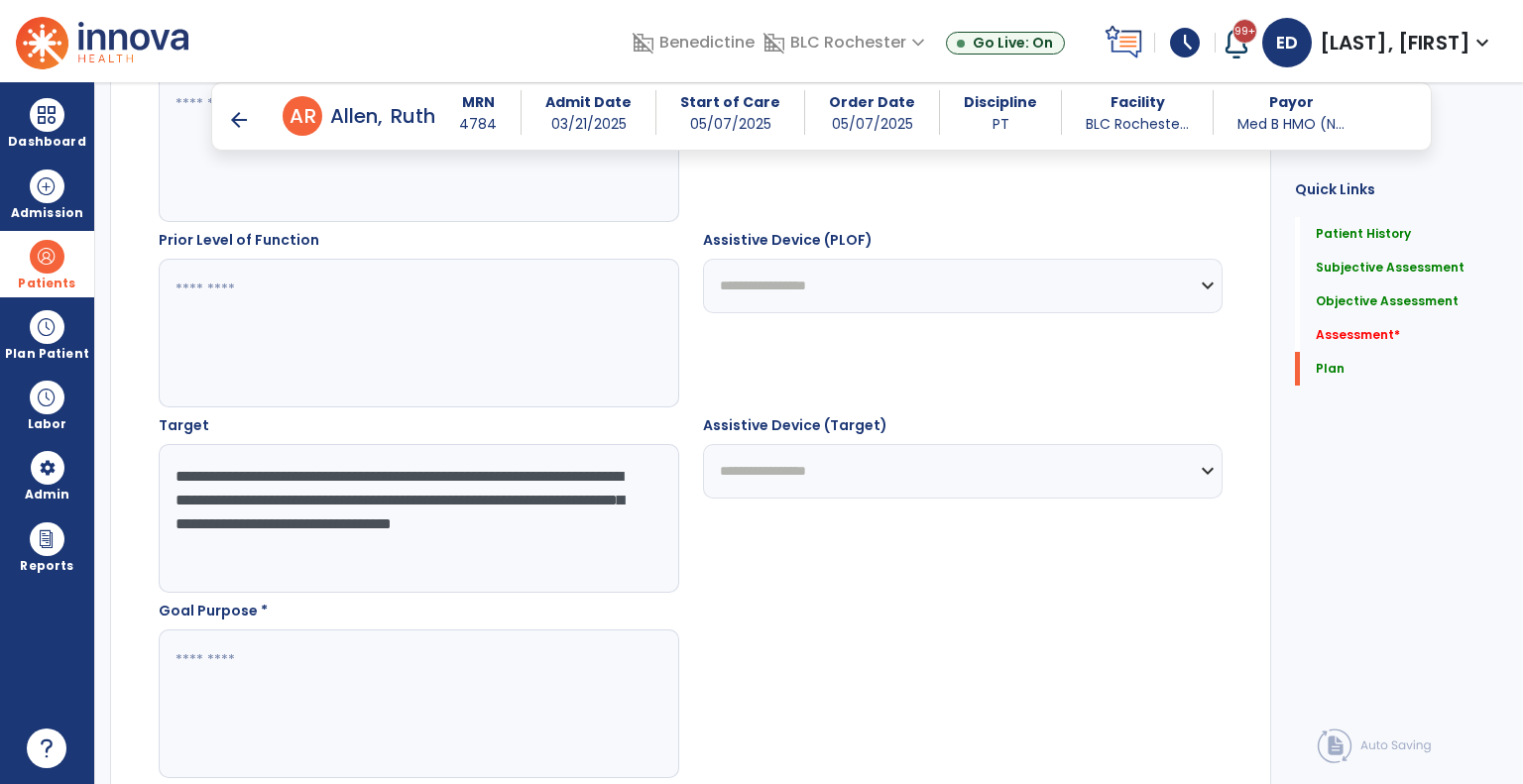 scroll, scrollTop: 4774, scrollLeft: 0, axis: vertical 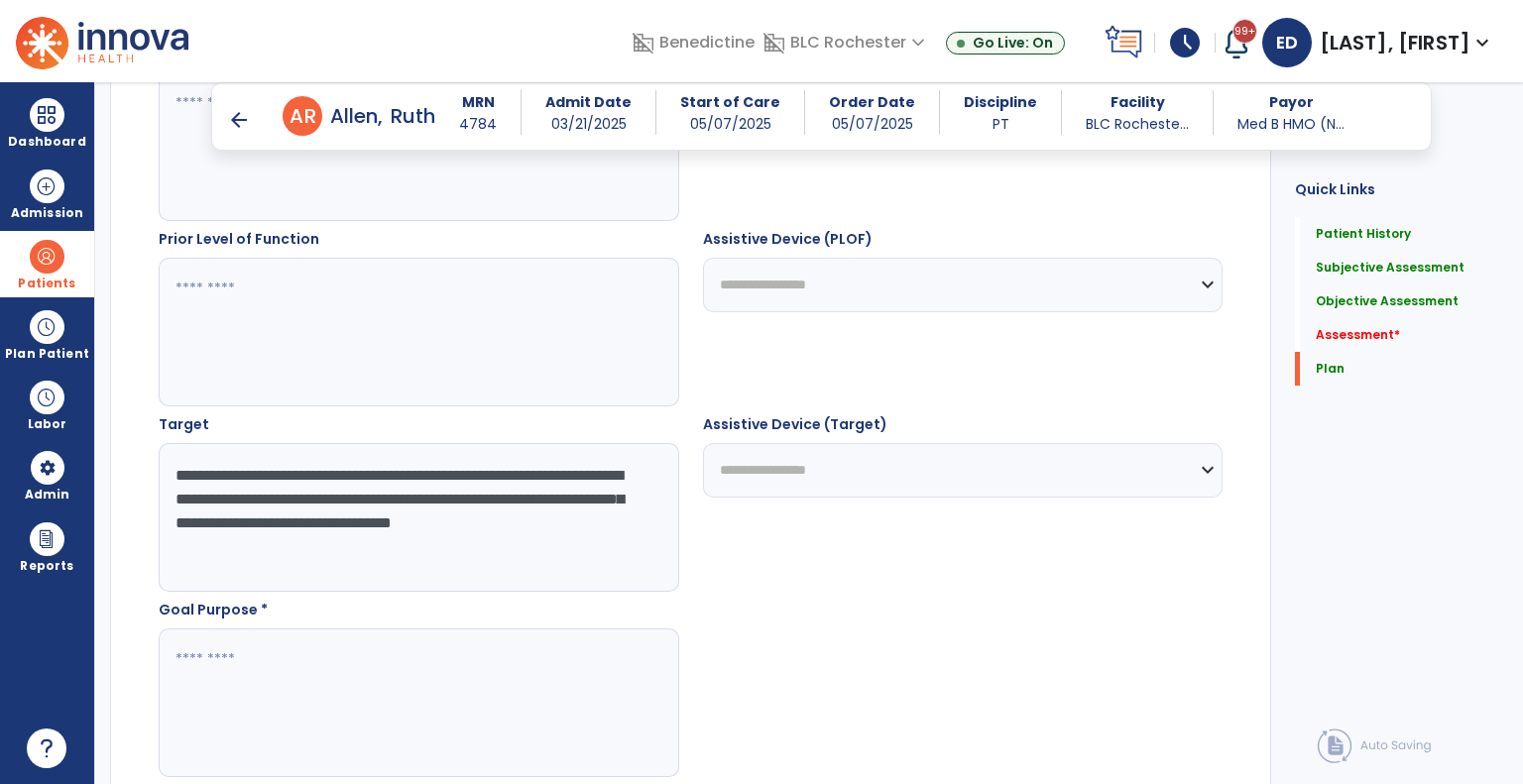 type on "**********" 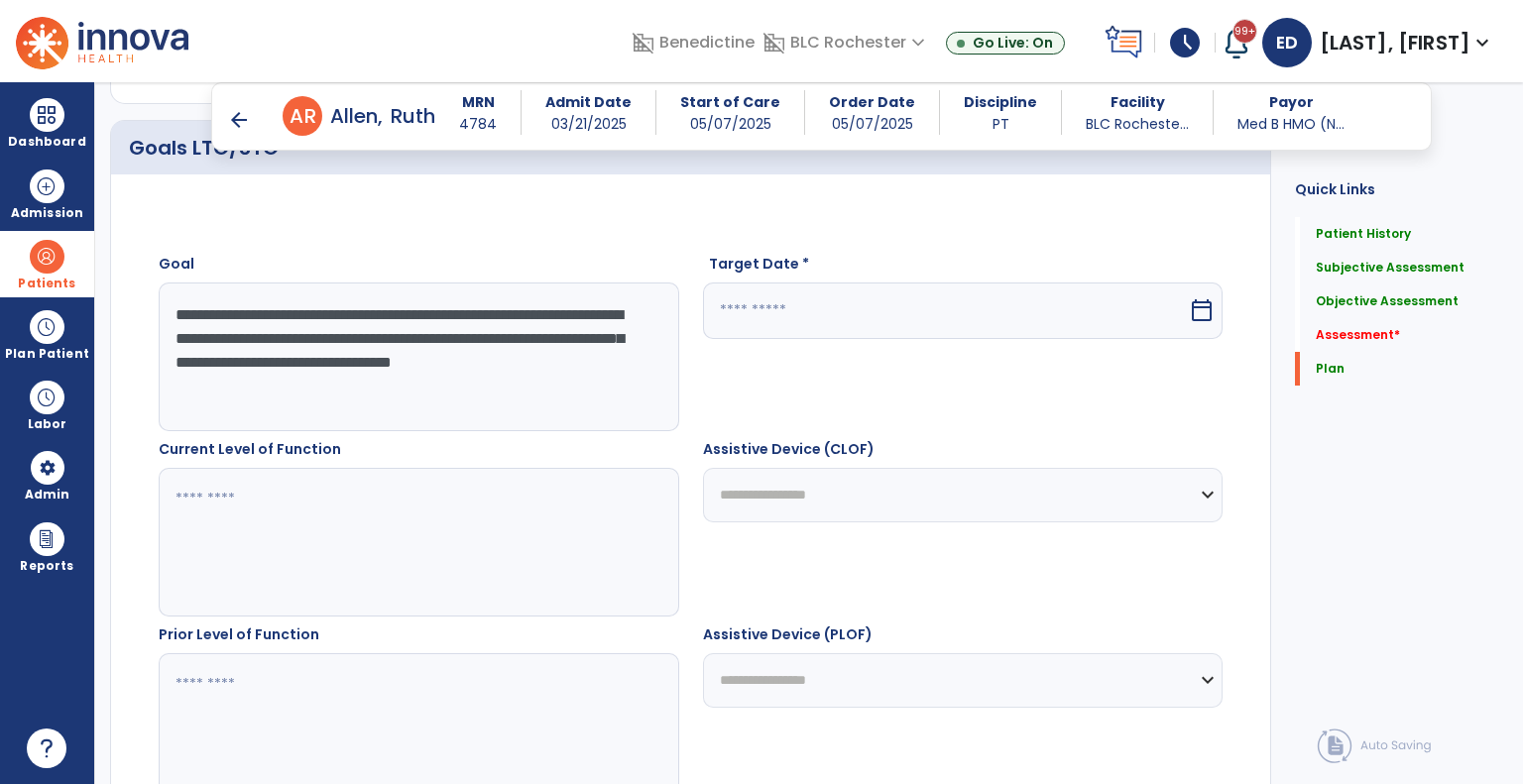 scroll, scrollTop: 4326, scrollLeft: 0, axis: vertical 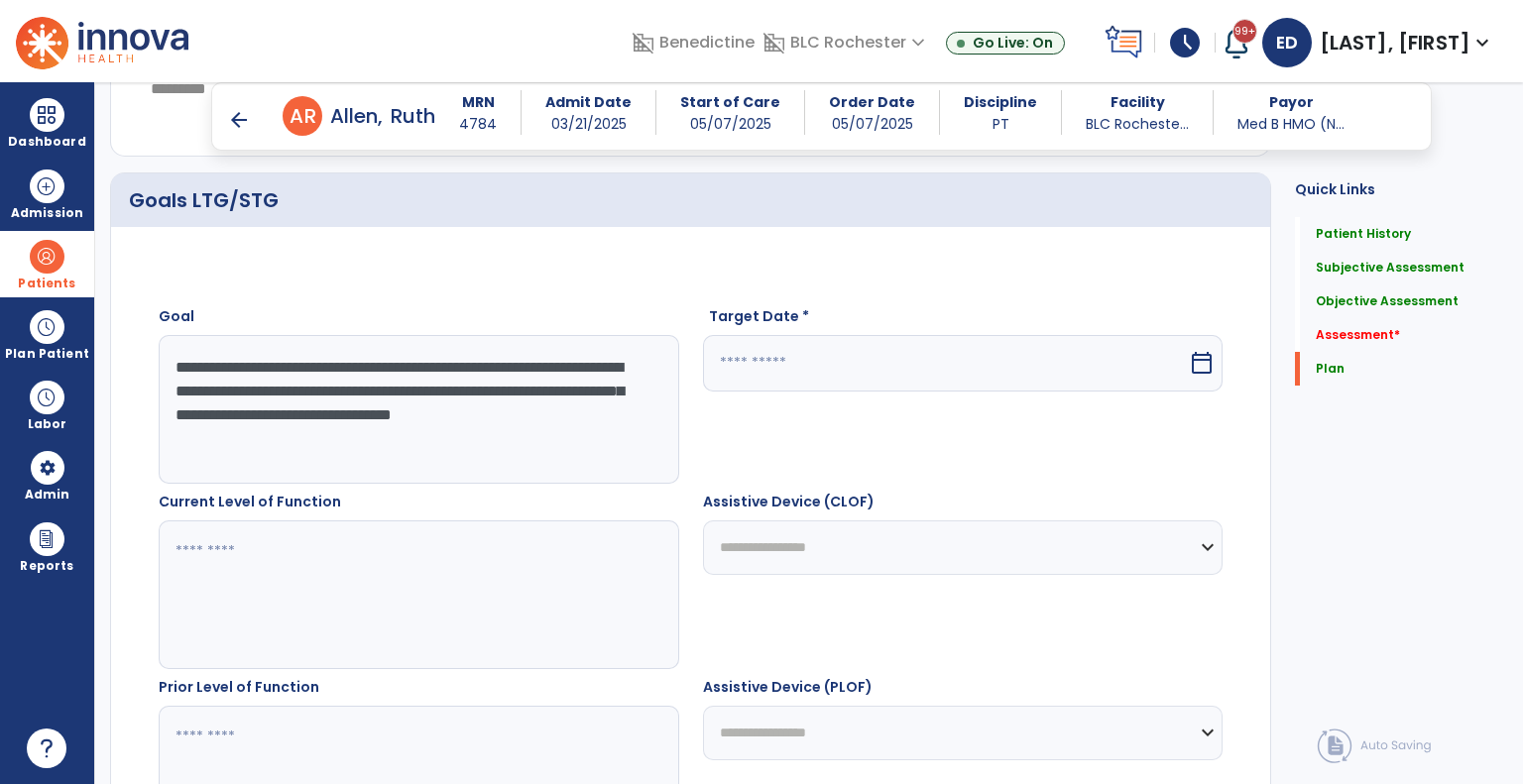 type on "**********" 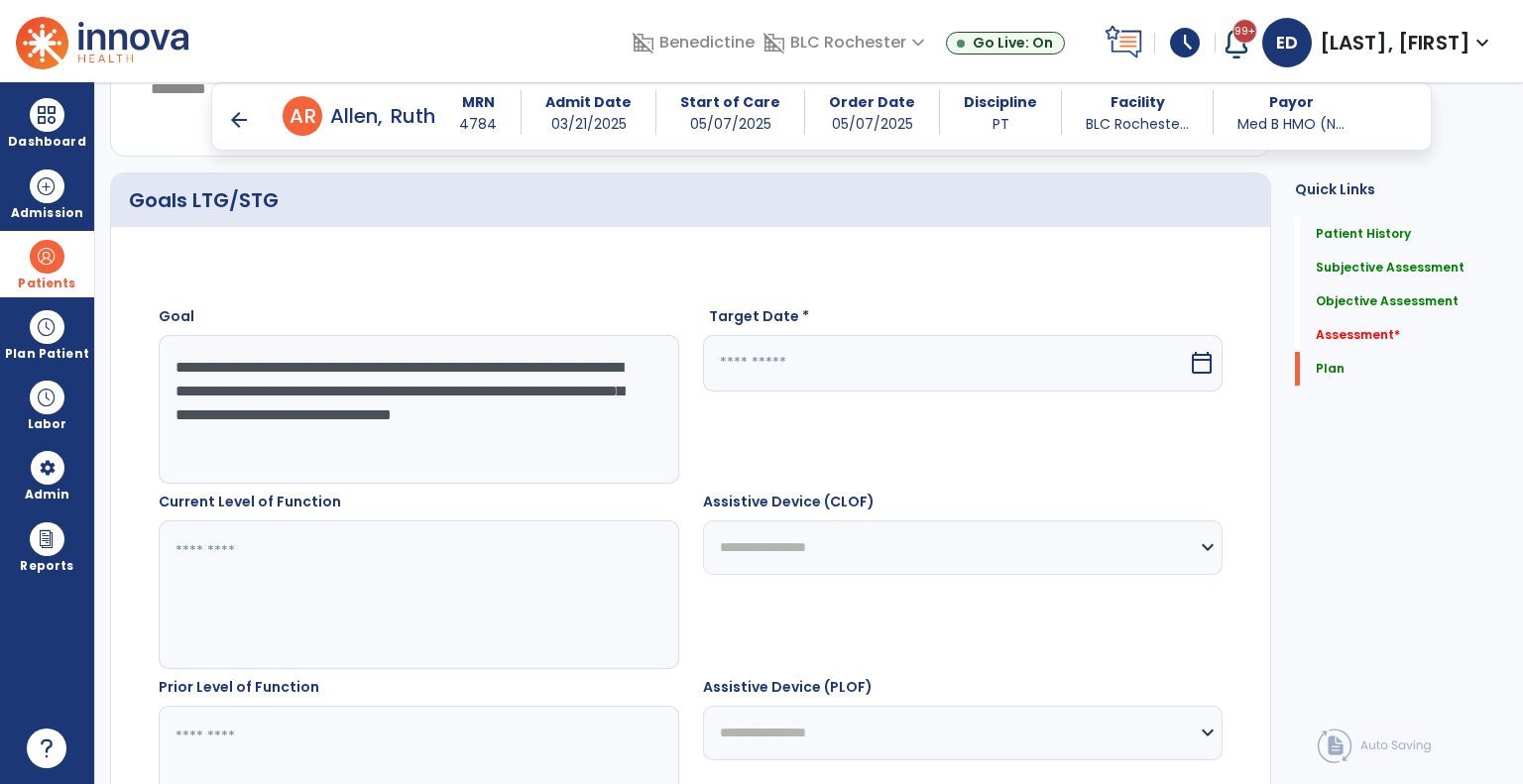 click at bounding box center (946, 363) 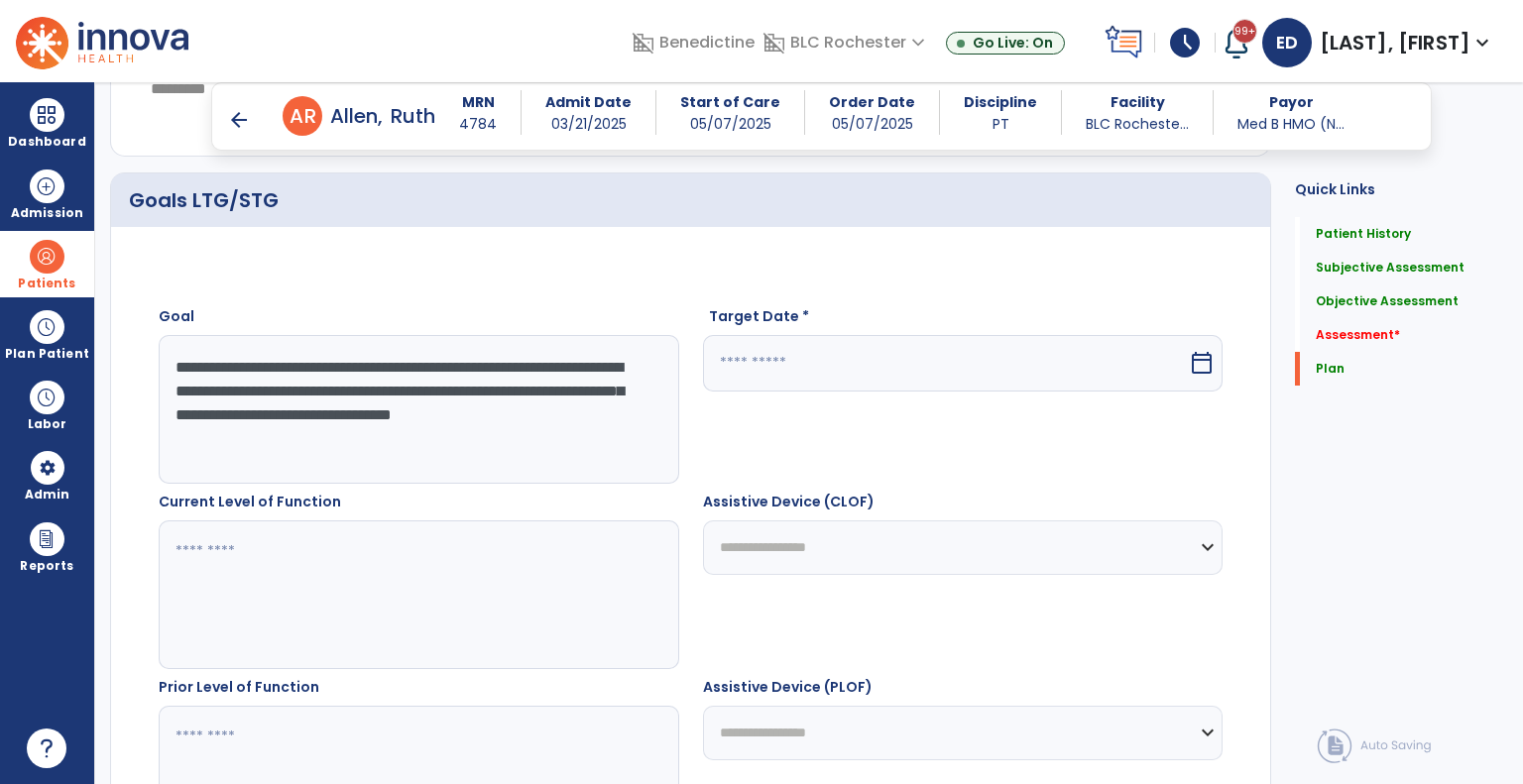 select on "*" 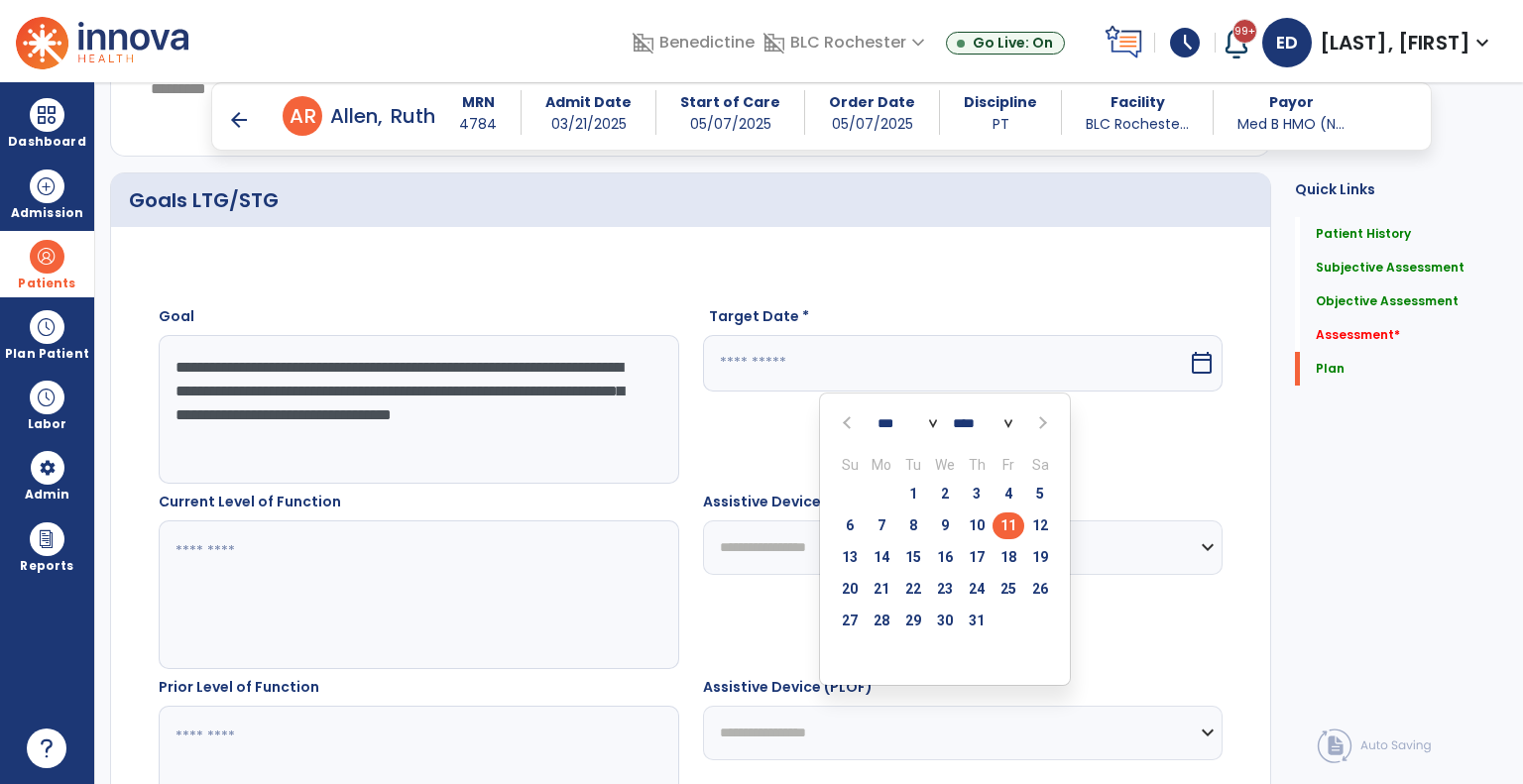 click at bounding box center (1040, 422) 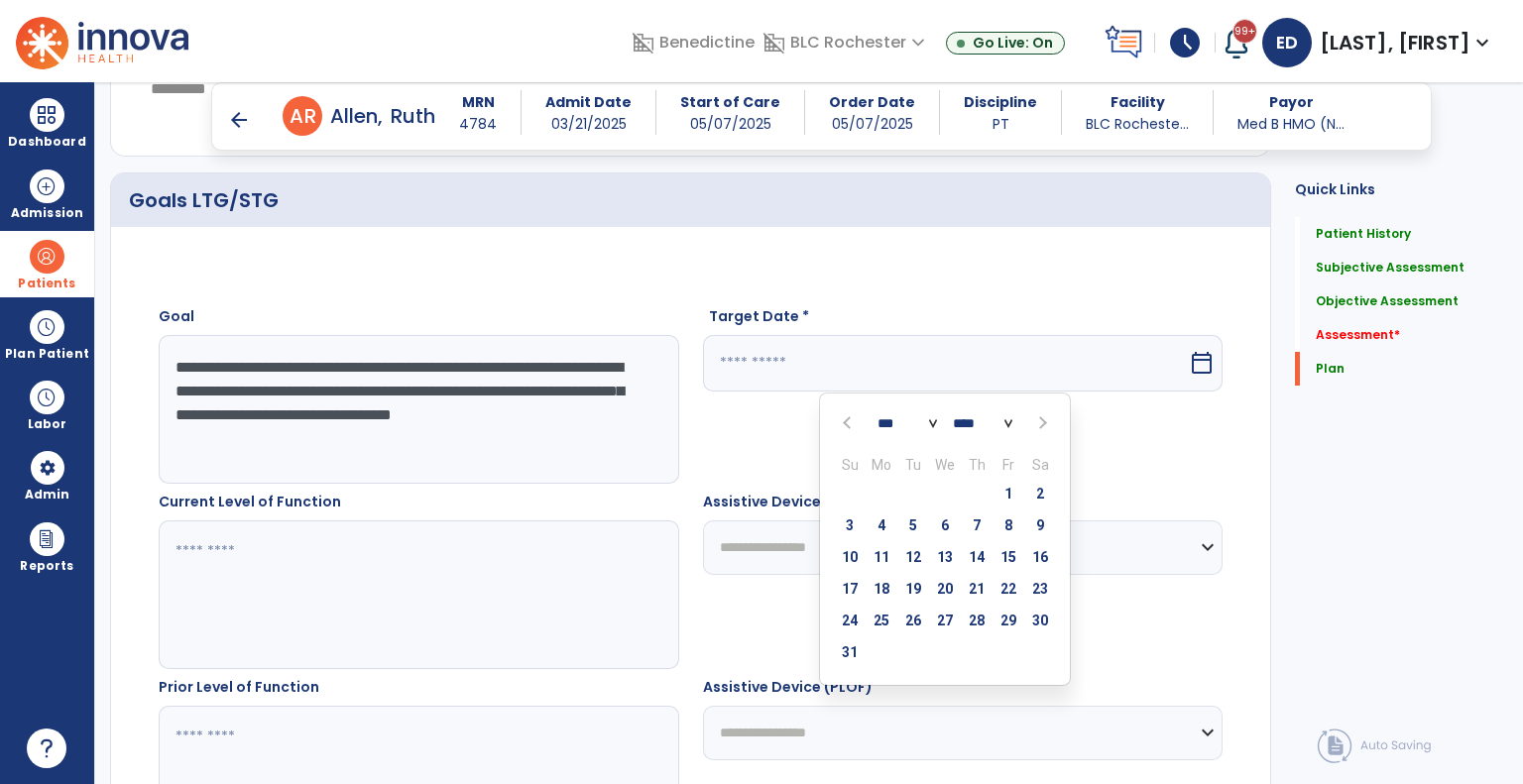 click at bounding box center (1040, 422) 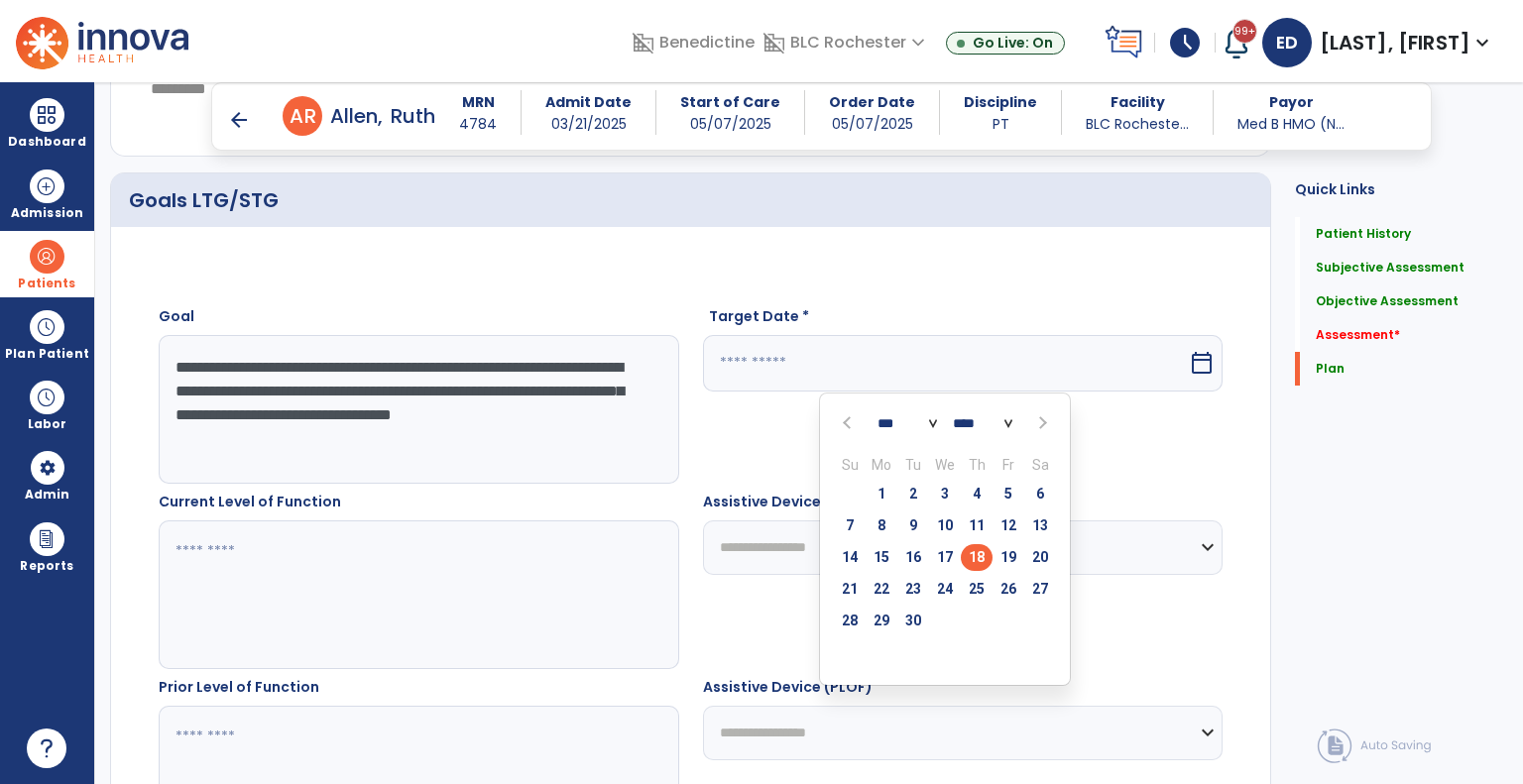 click on "18" at bounding box center [977, 557] 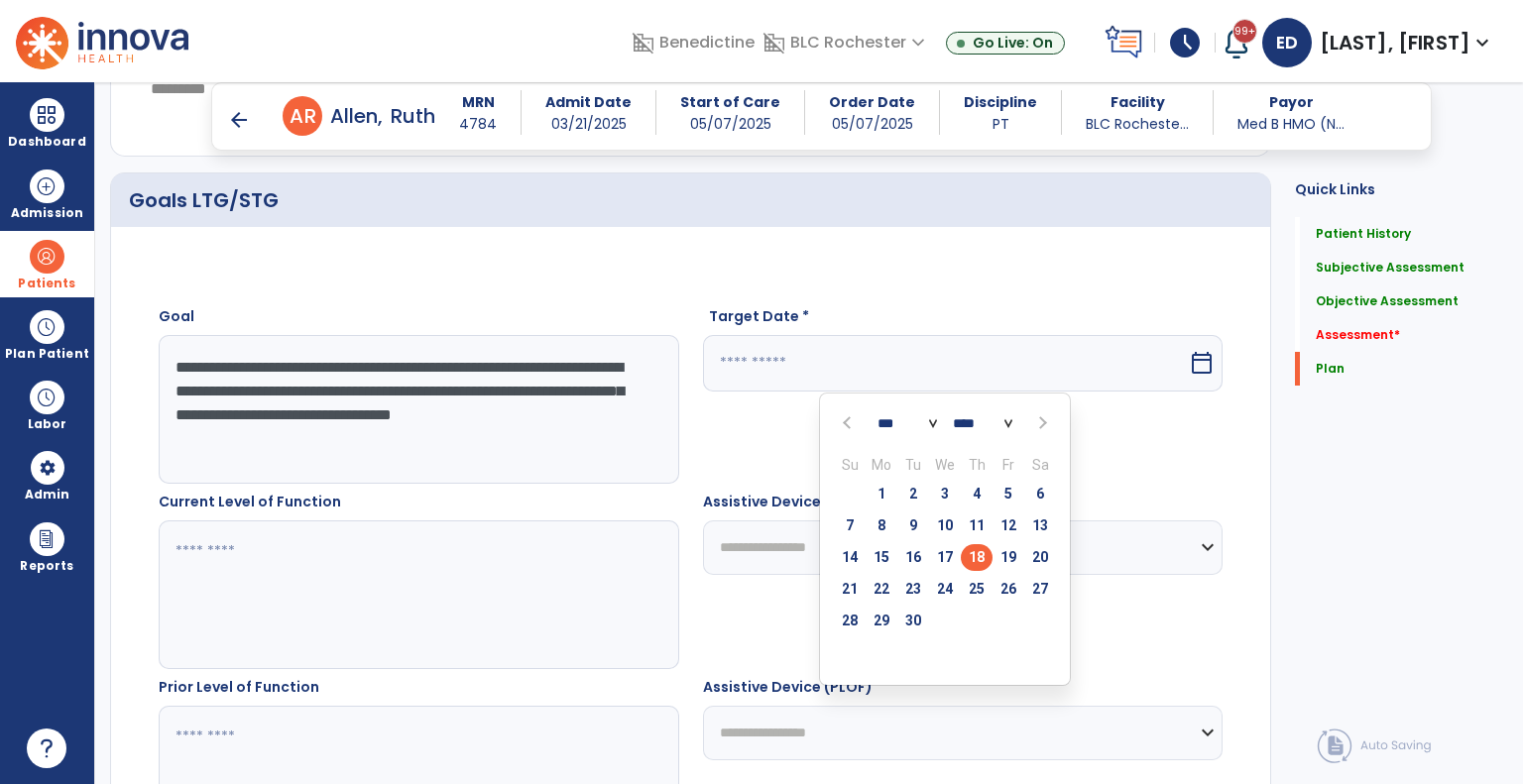 type on "*********" 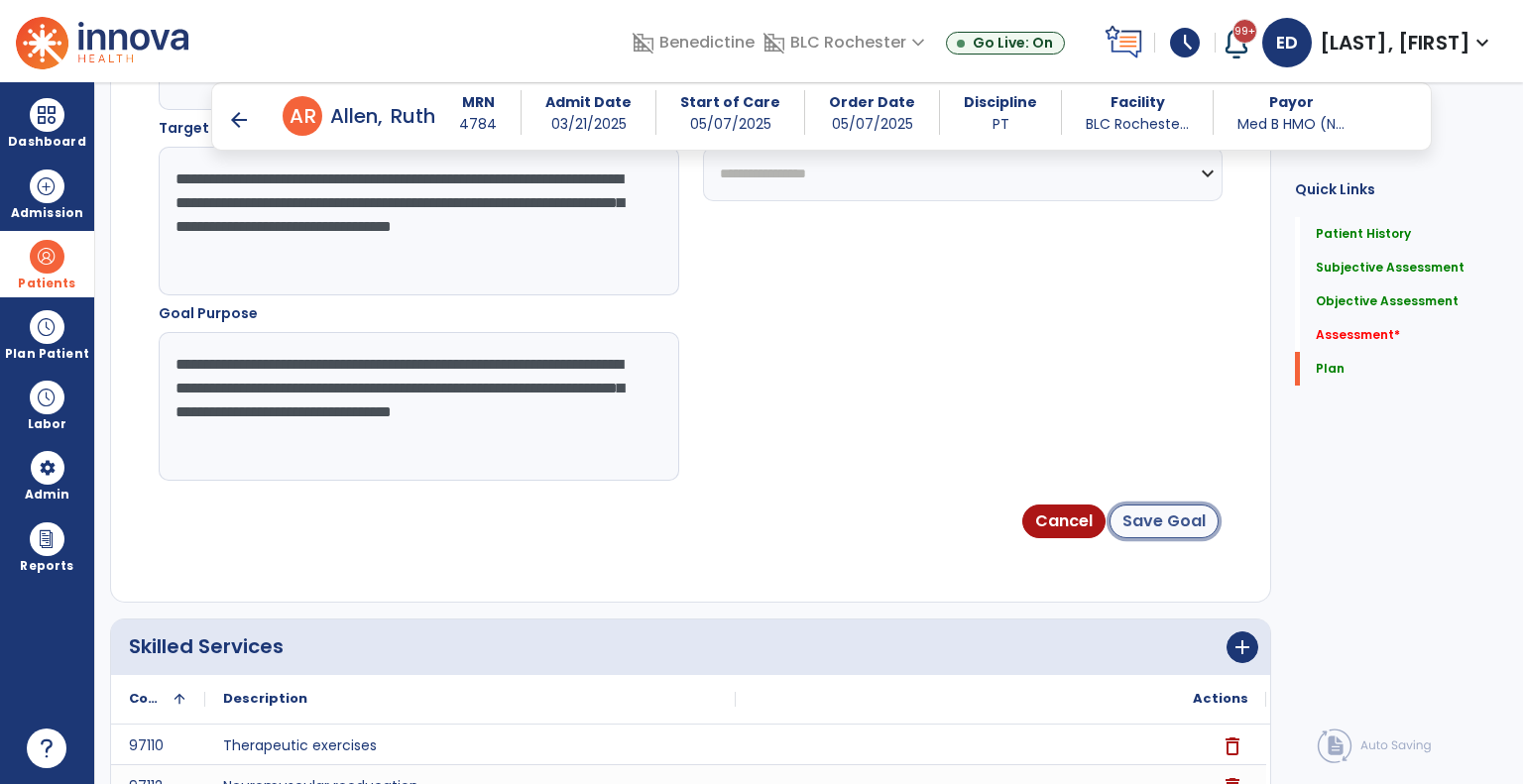 click on "Save Goal" 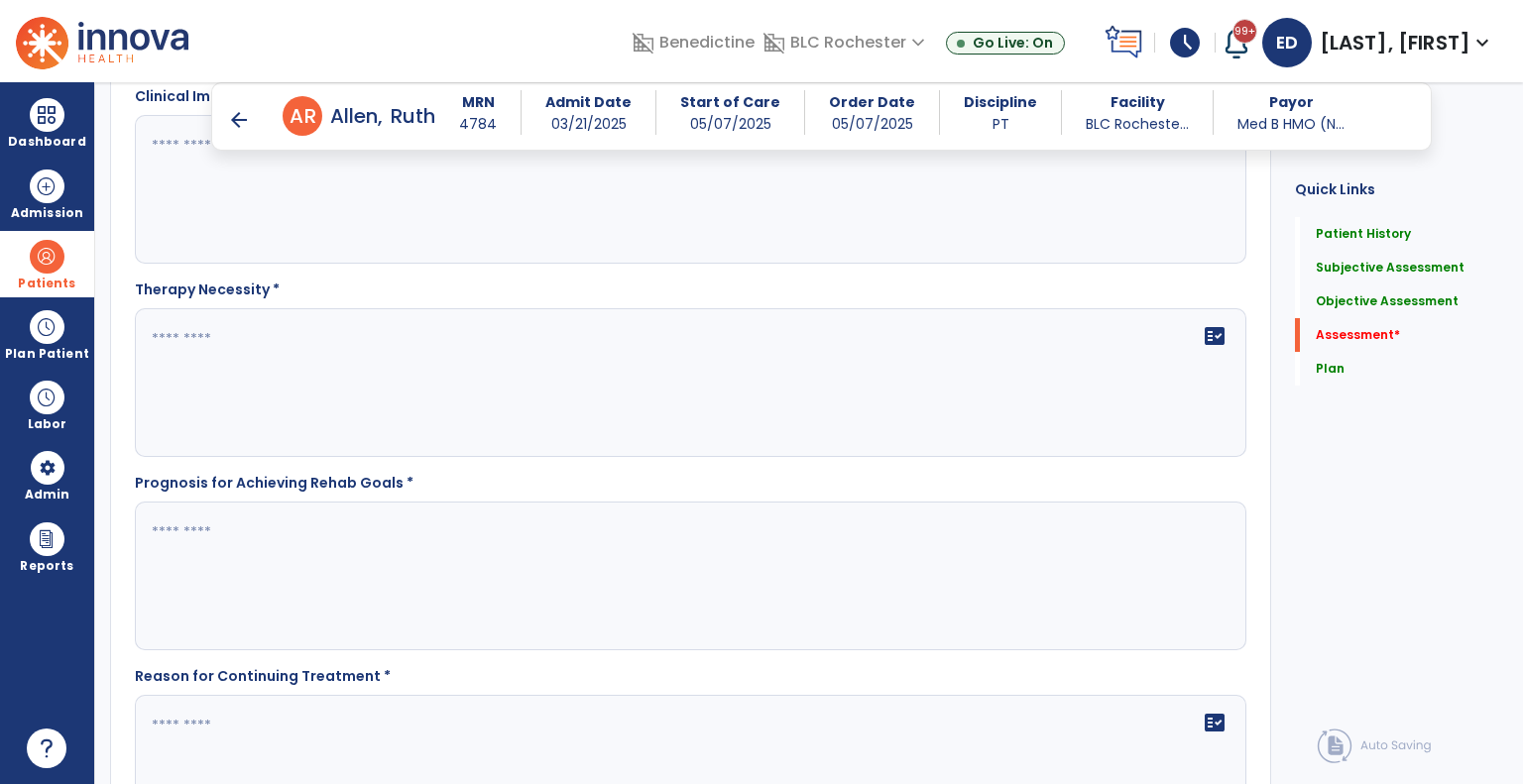 scroll, scrollTop: 2664, scrollLeft: 0, axis: vertical 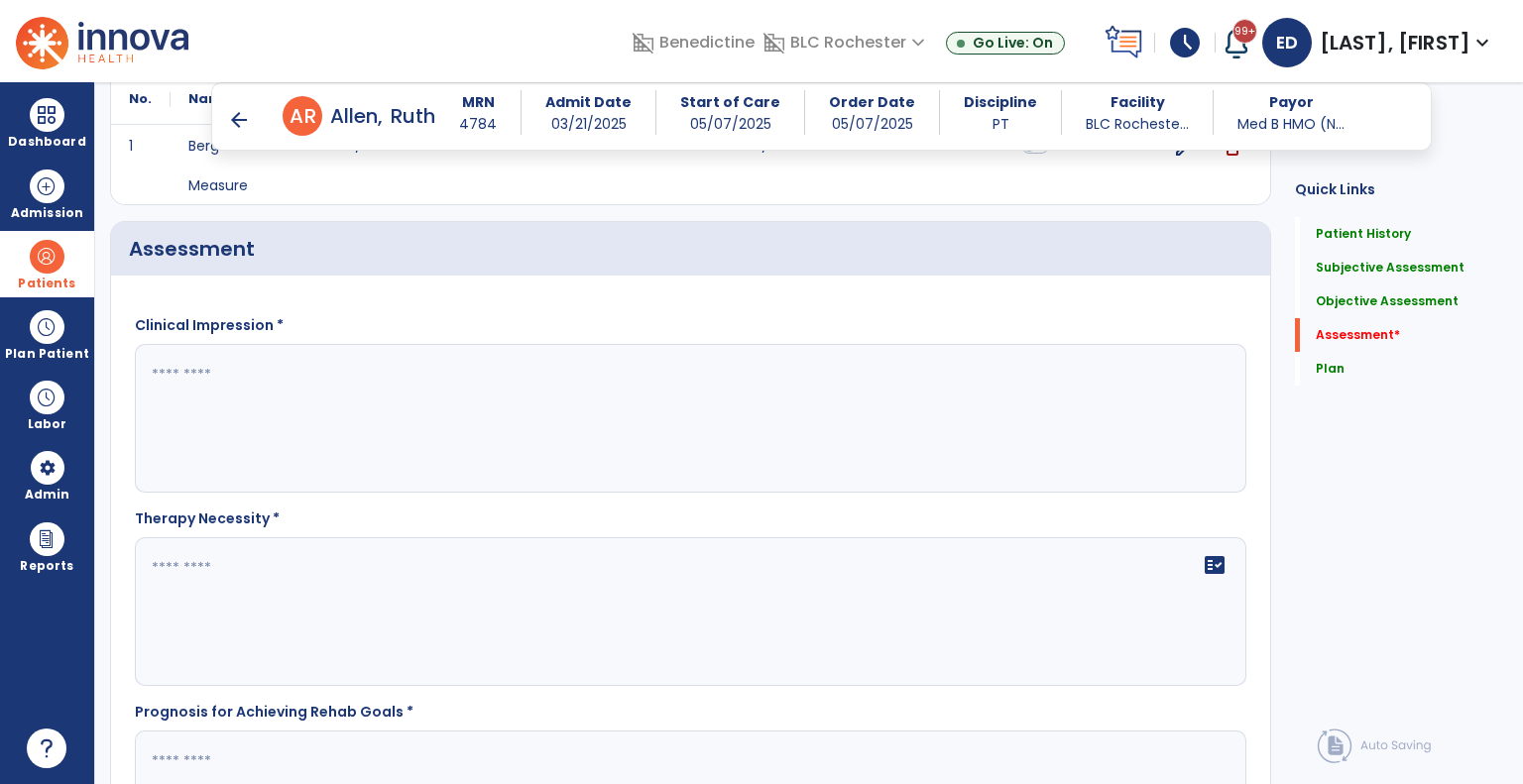 click 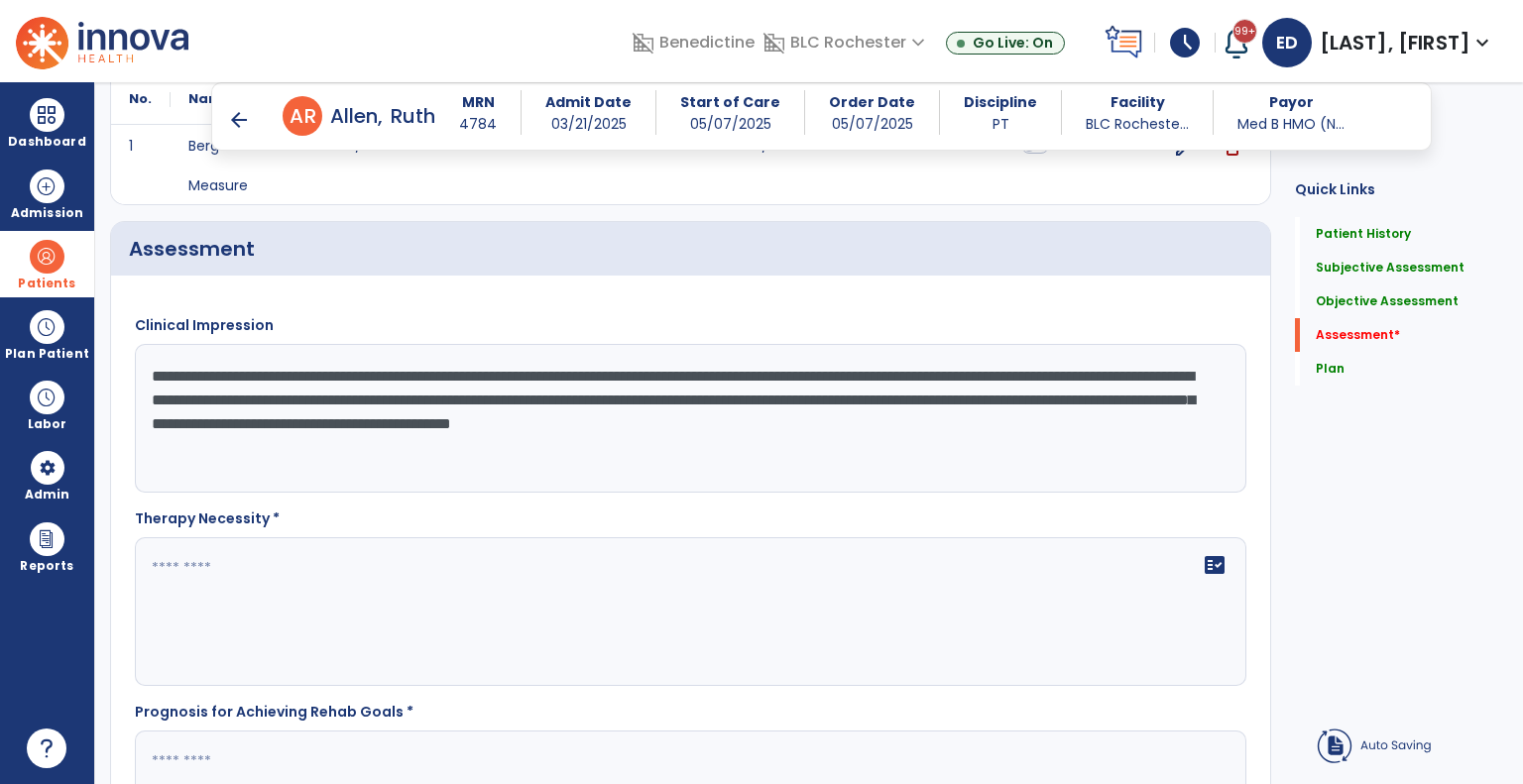 click on "**********" 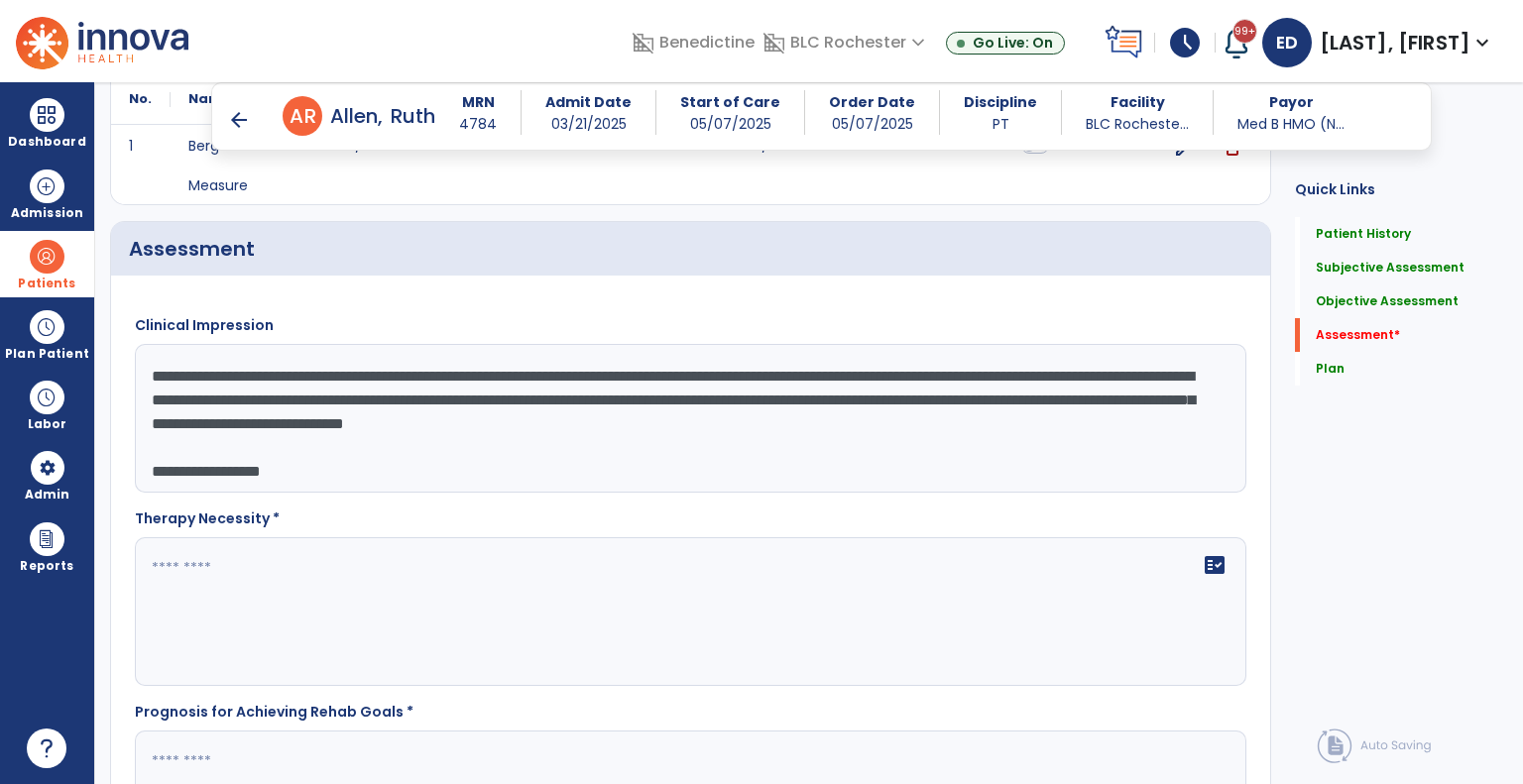 click on "**********" 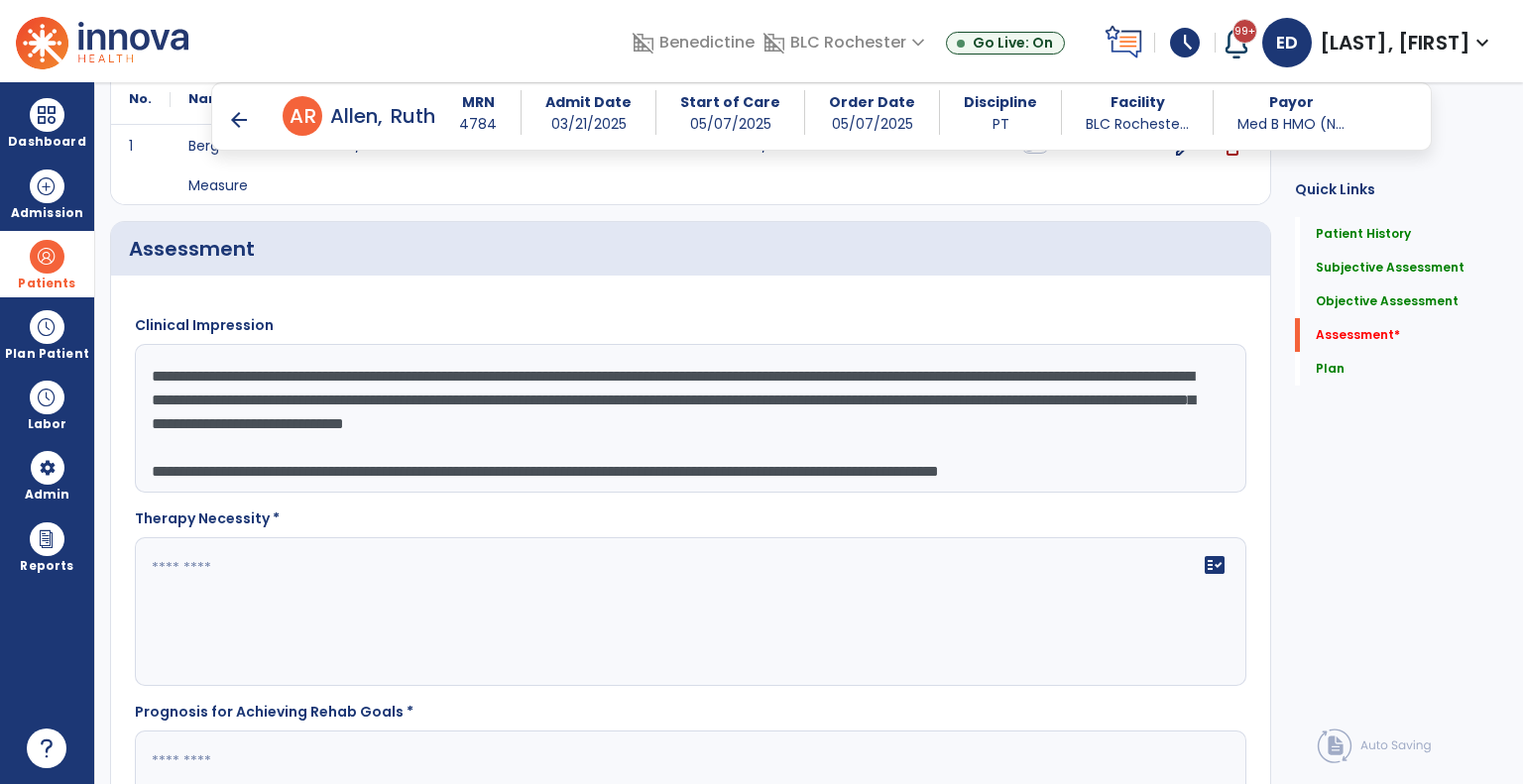 scroll, scrollTop: 15, scrollLeft: 0, axis: vertical 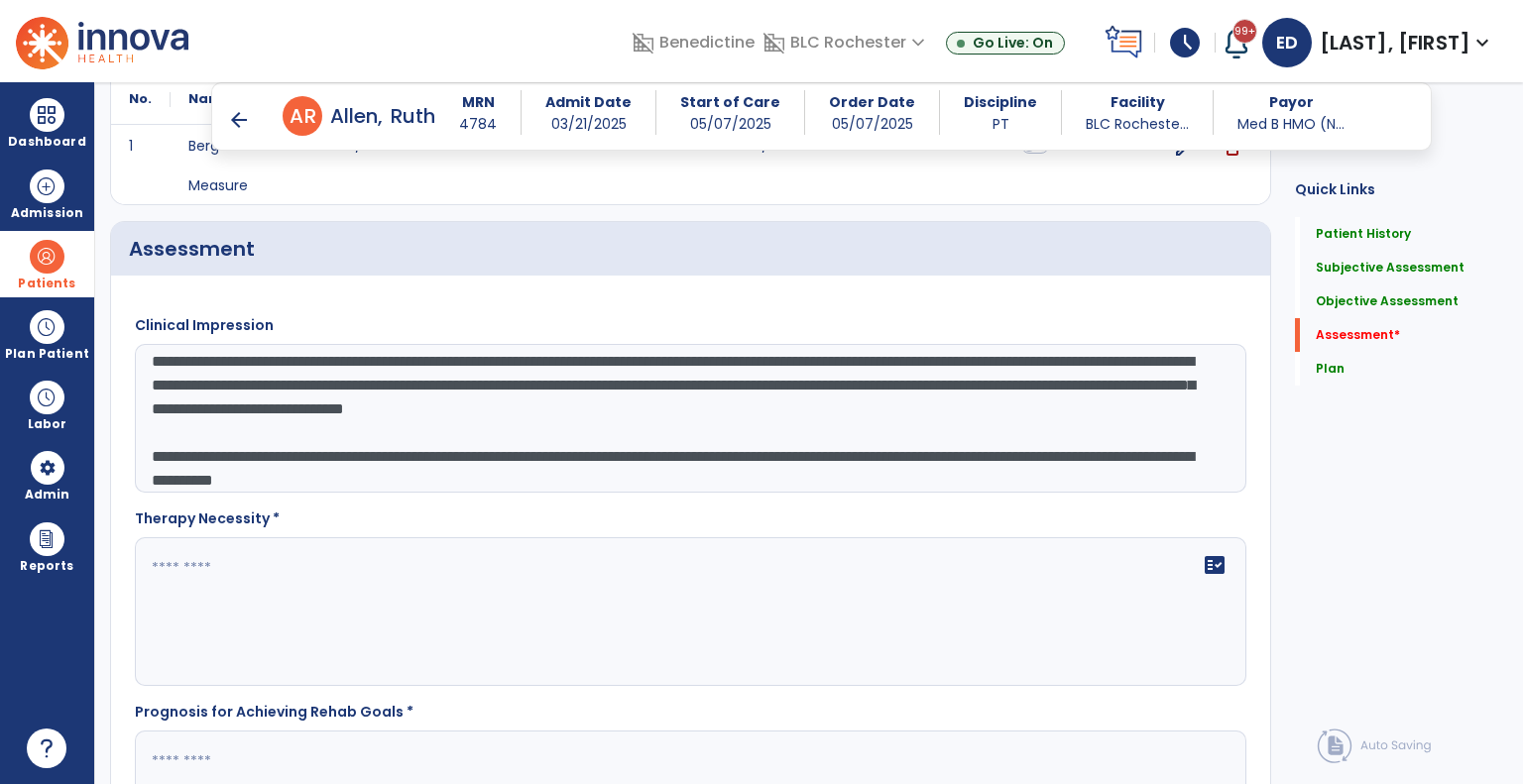 type on "**********" 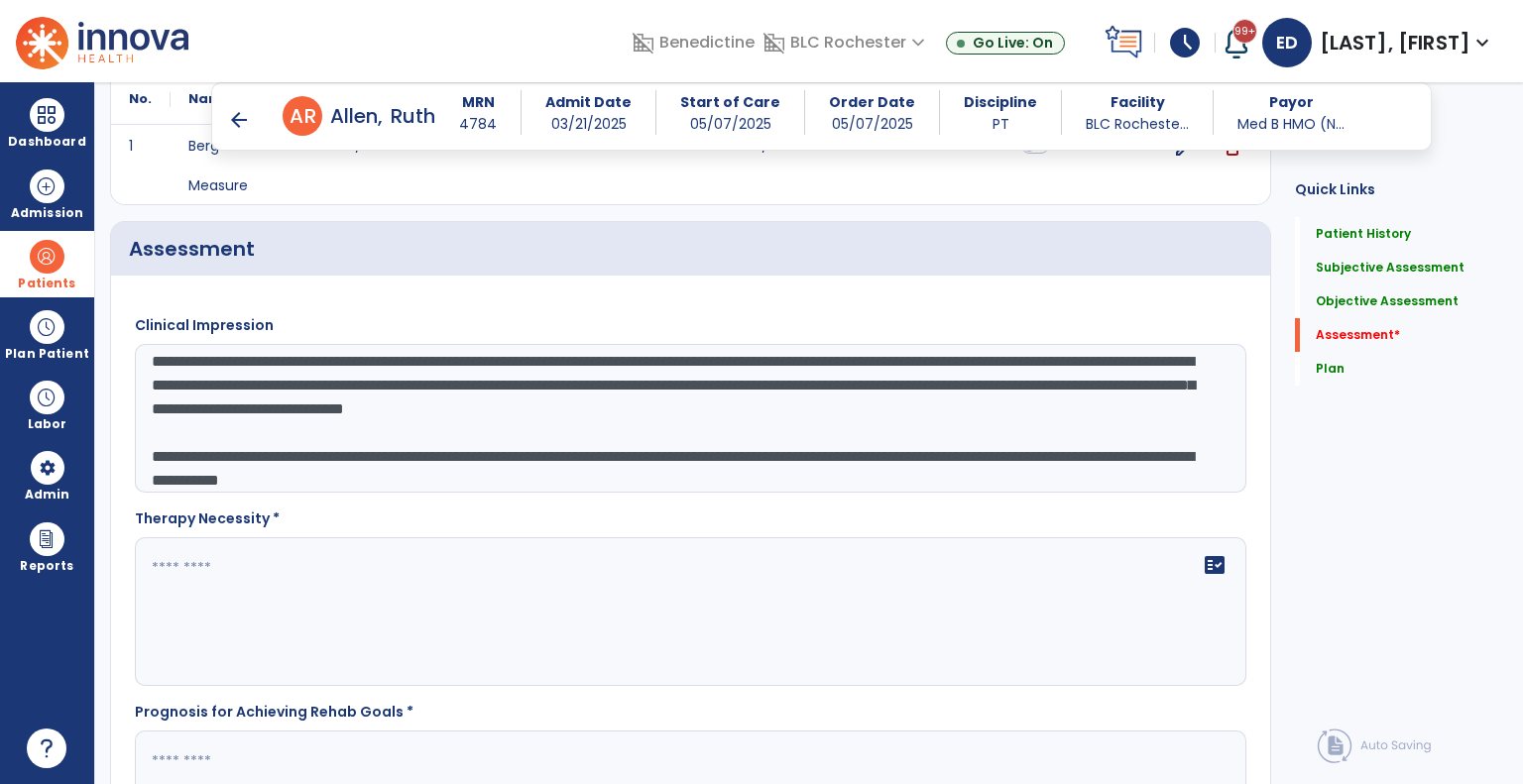 scroll, scrollTop: 0, scrollLeft: 0, axis: both 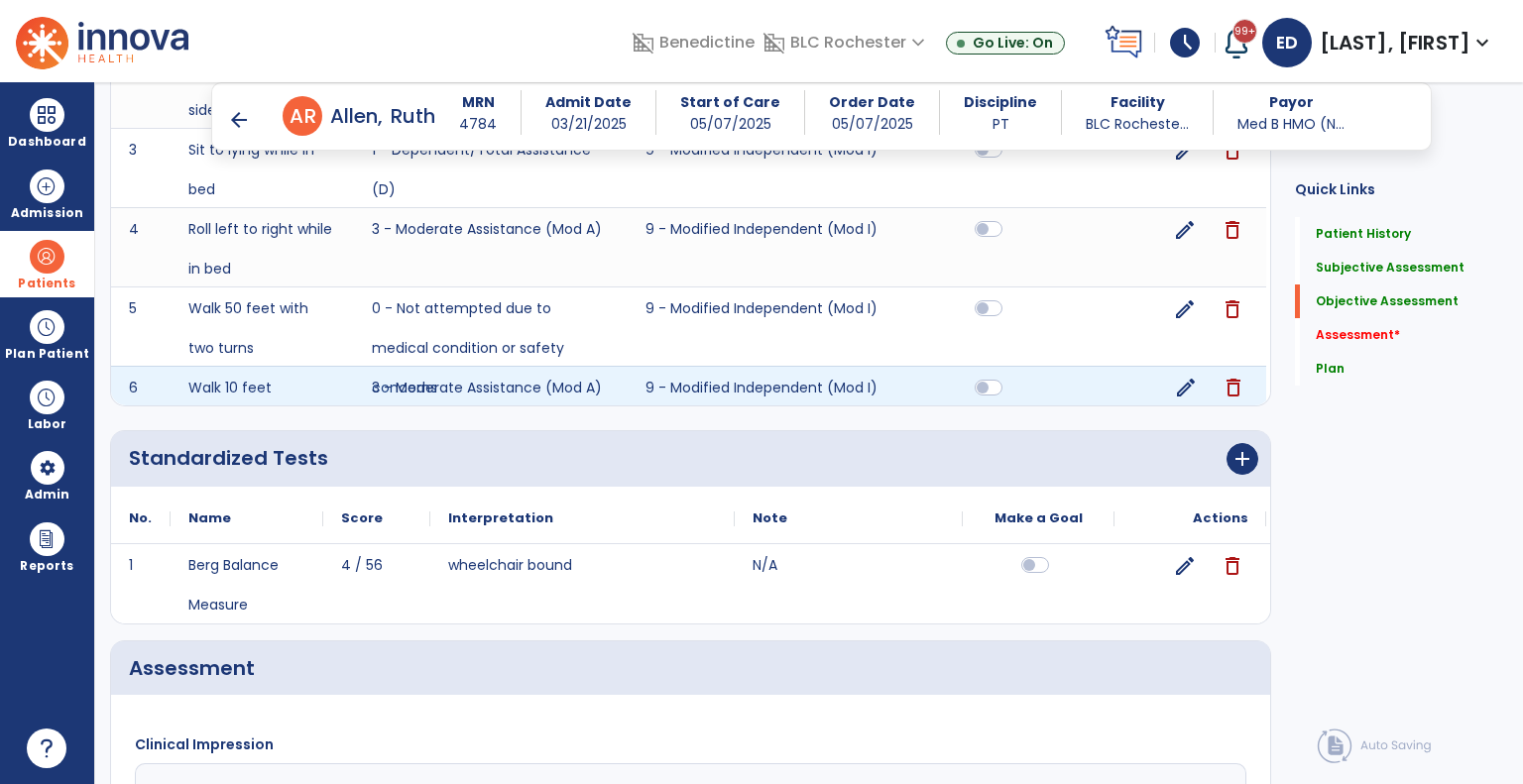 click on "edit" 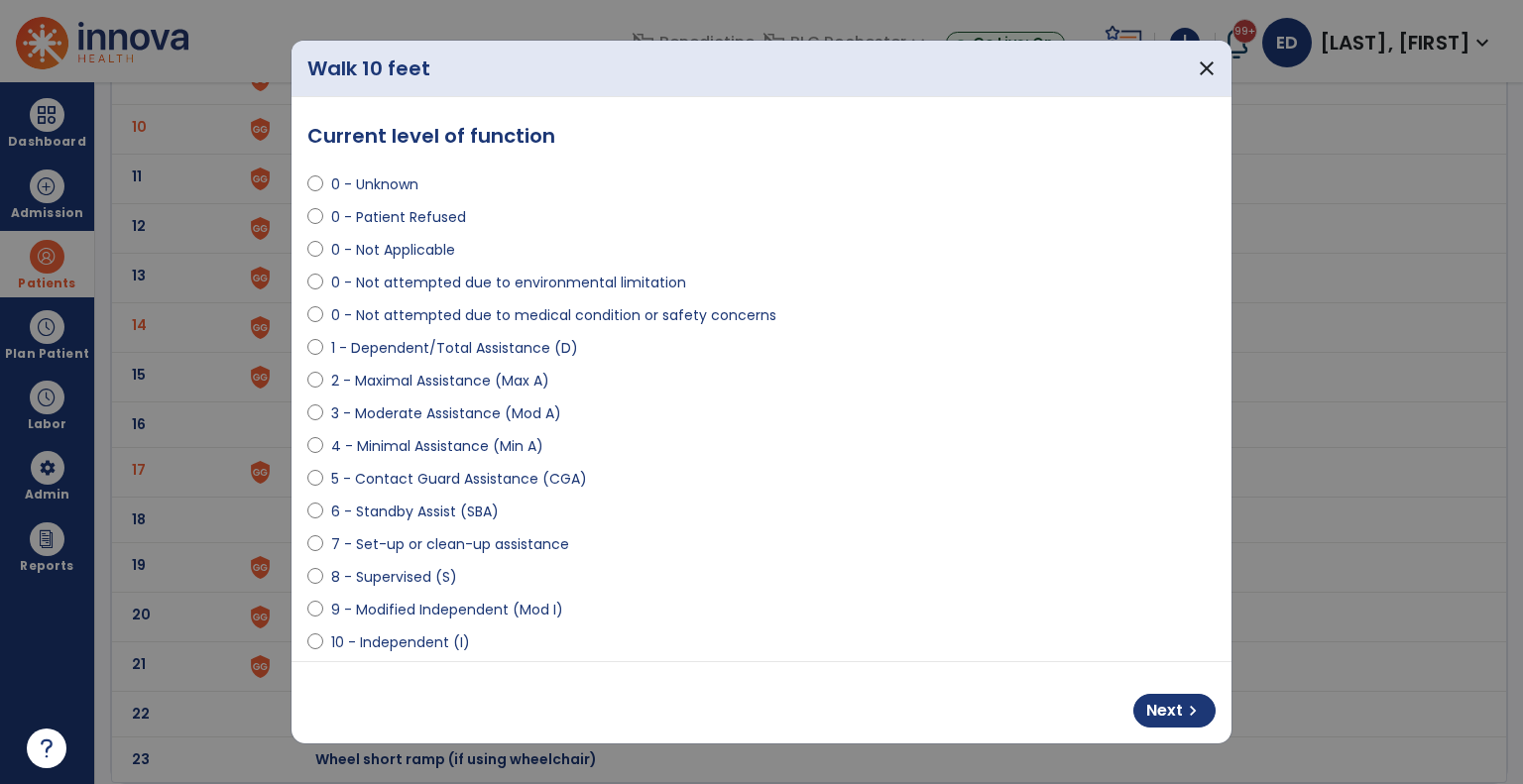 scroll, scrollTop: 0, scrollLeft: 0, axis: both 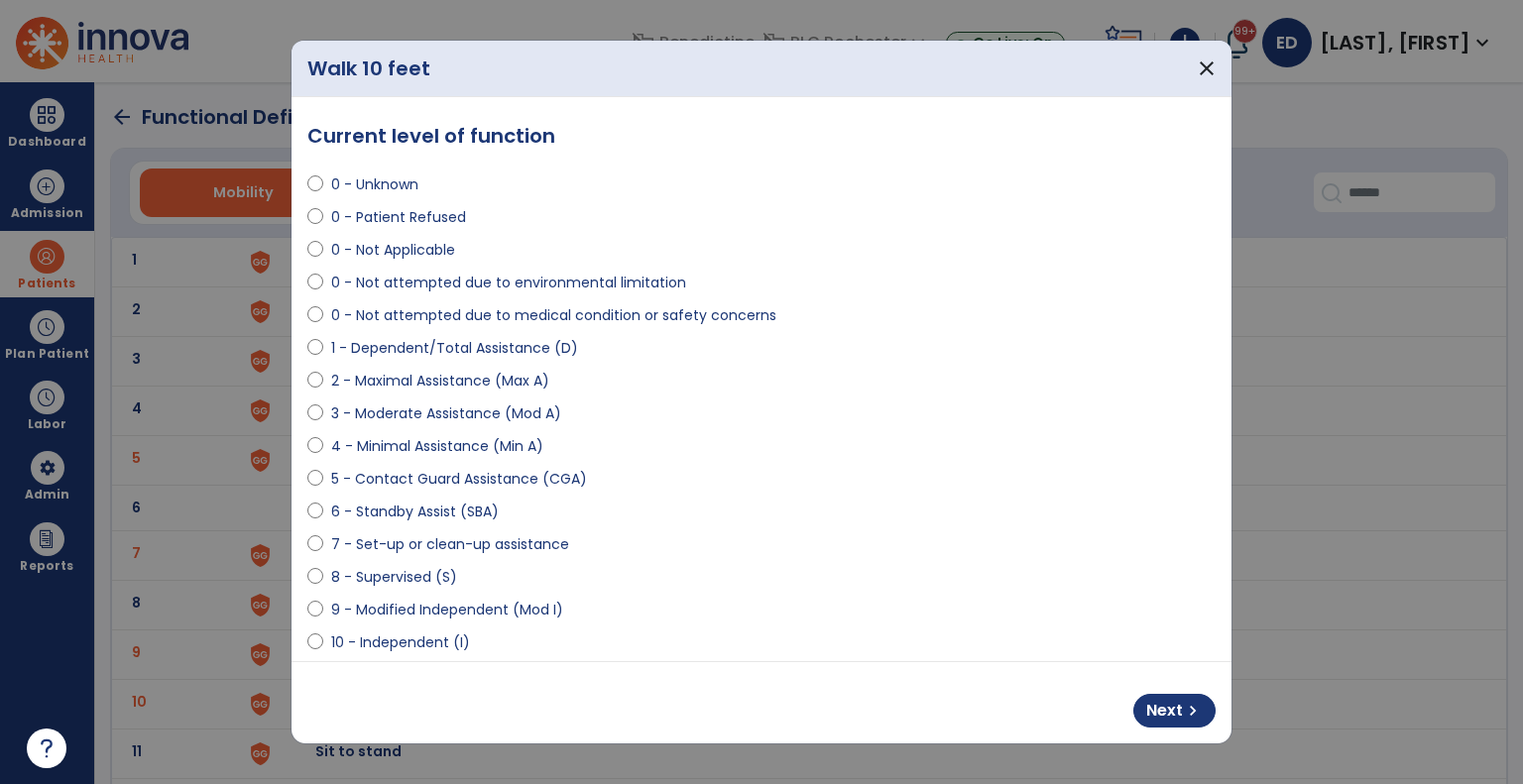 select on "**********" 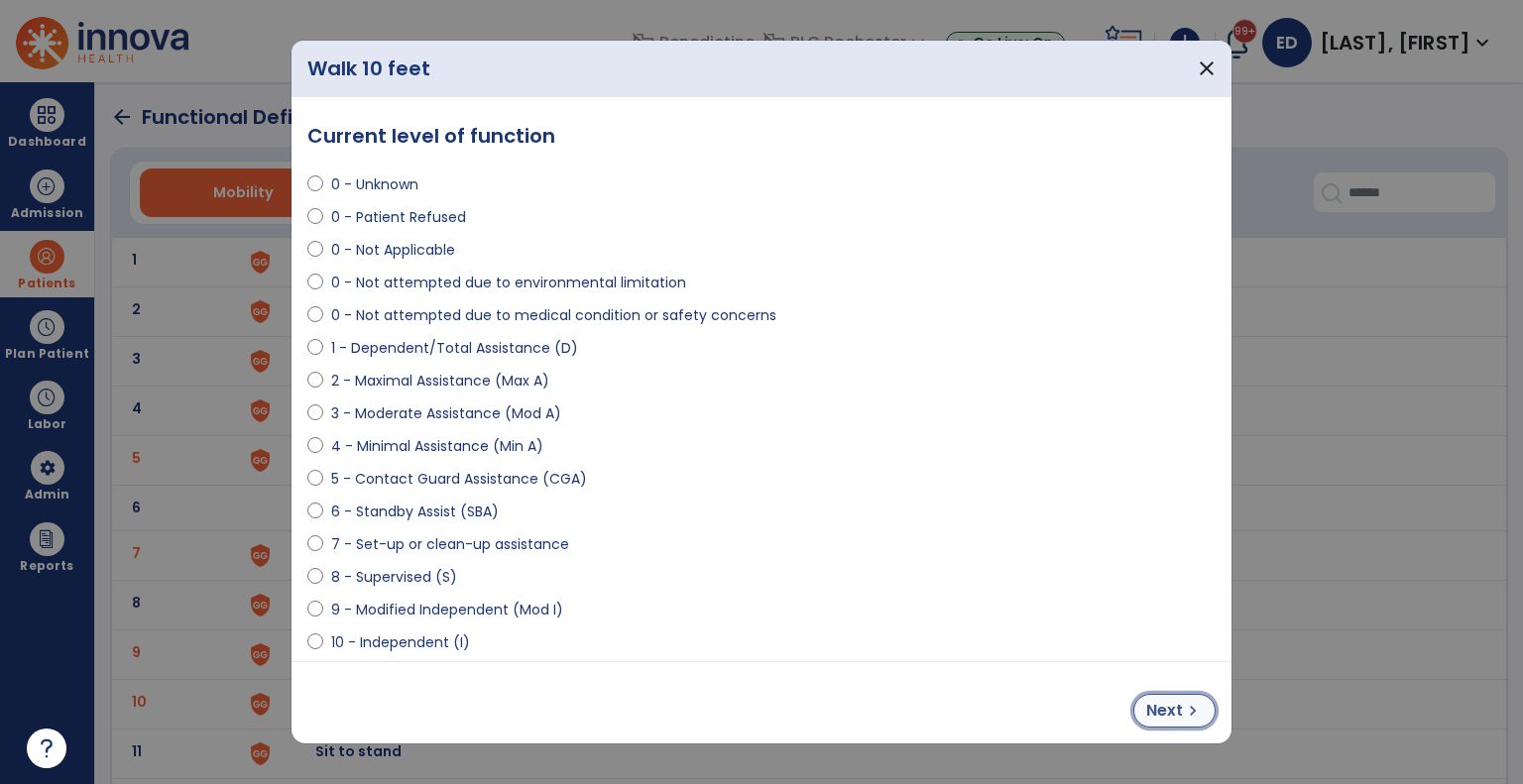 click on "chevron_right" at bounding box center [1193, 711] 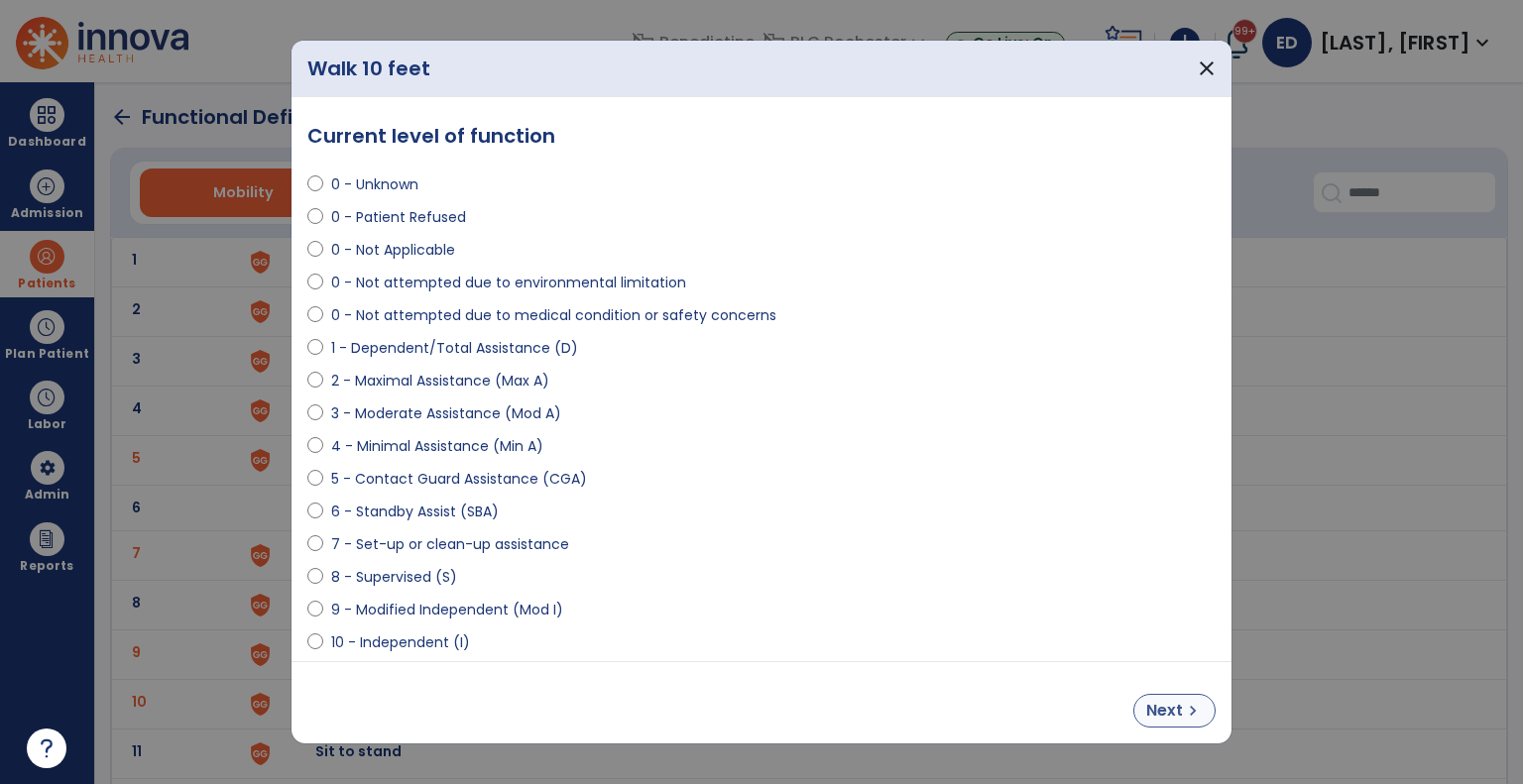 select on "**********" 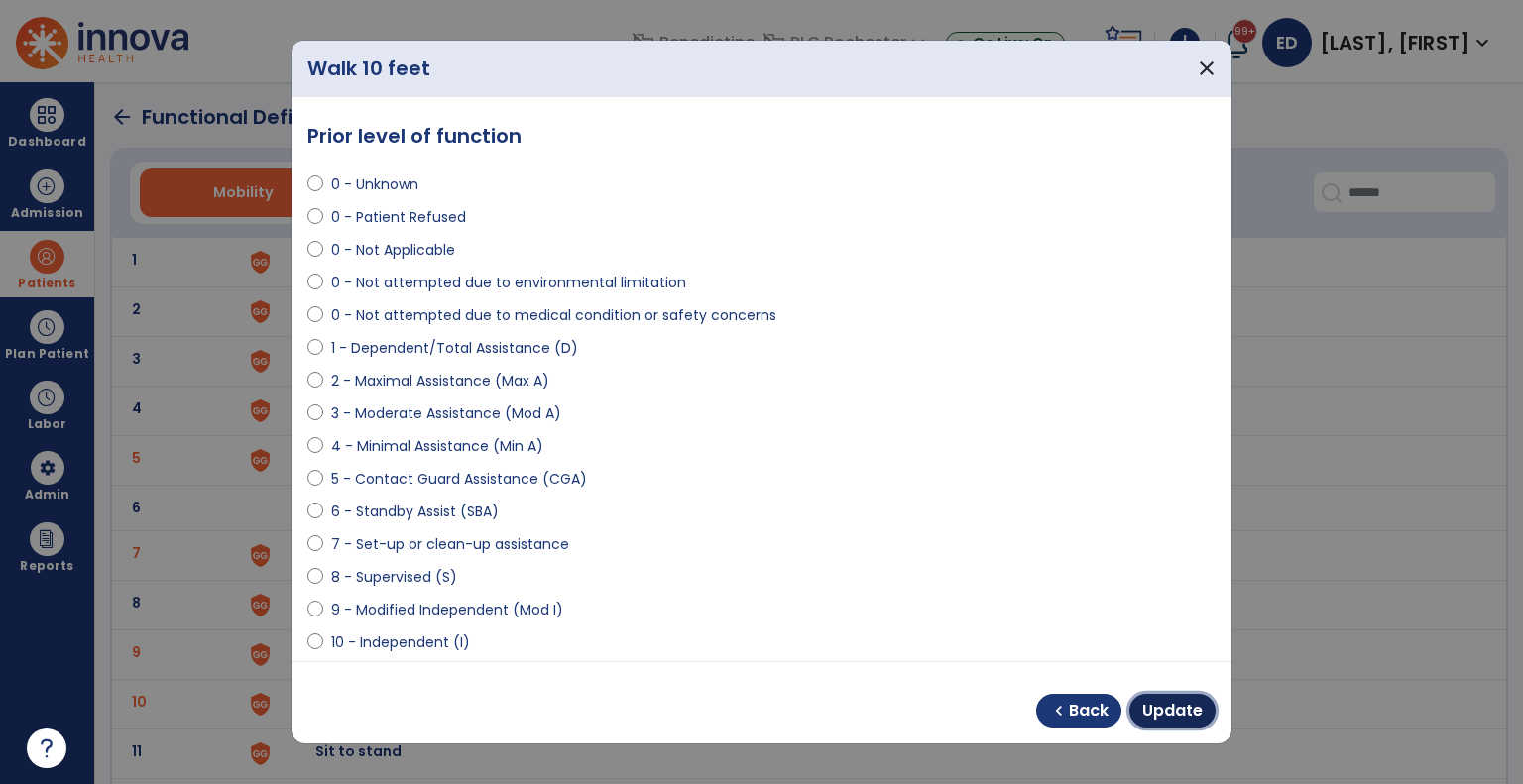 click on "Update" at bounding box center (1172, 711) 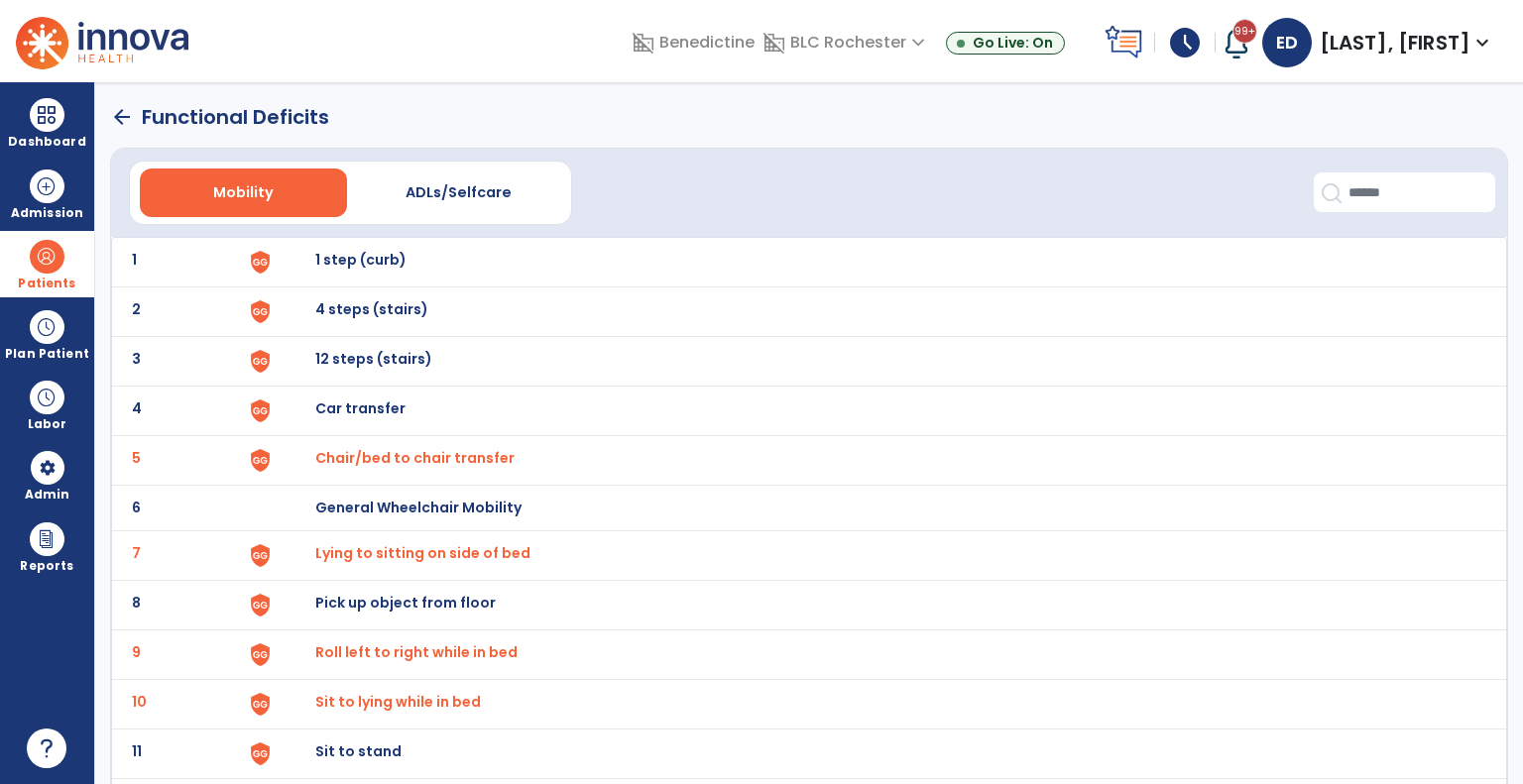 click on "arrow_back   Functional Deficits" 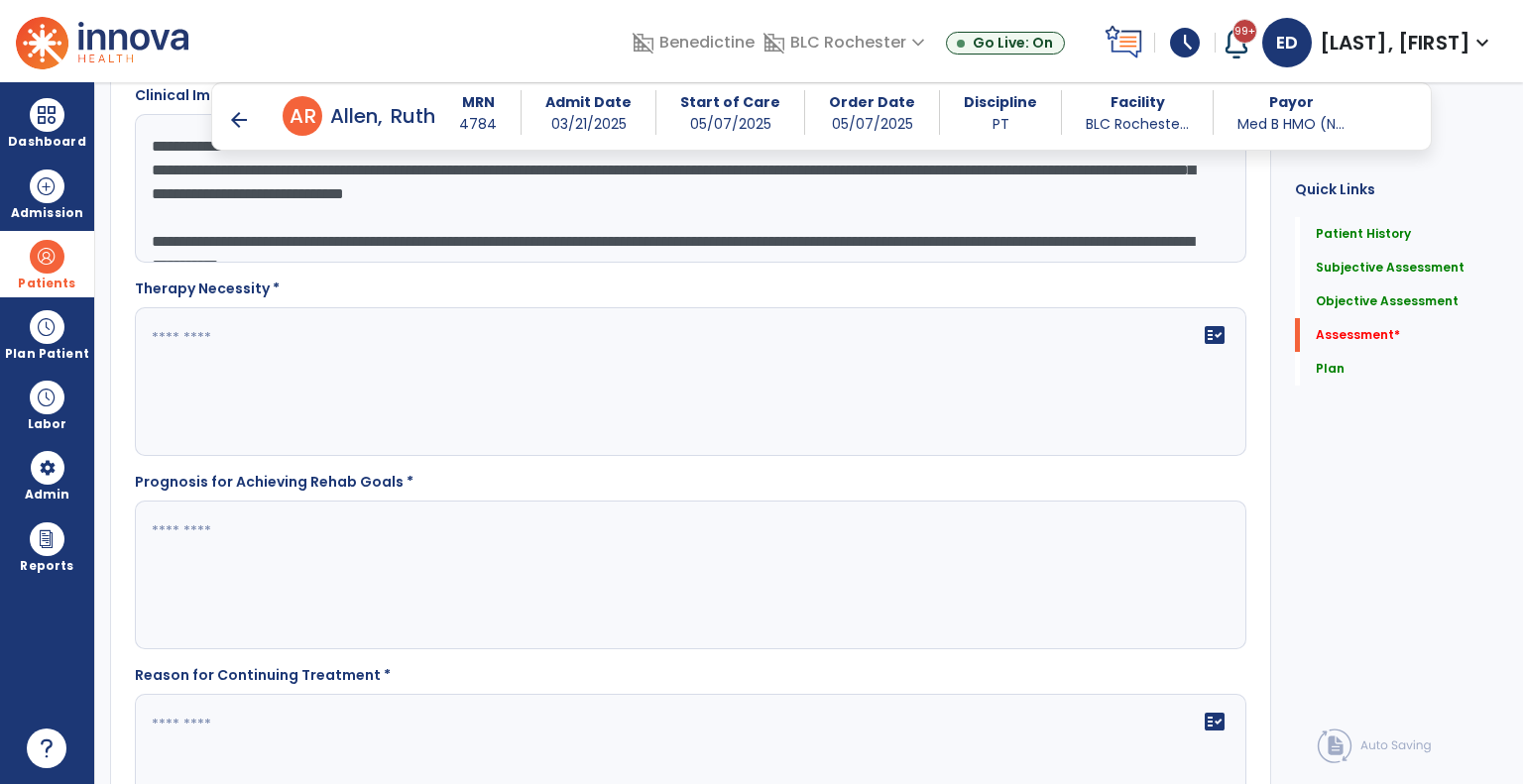 scroll, scrollTop: 2903, scrollLeft: 0, axis: vertical 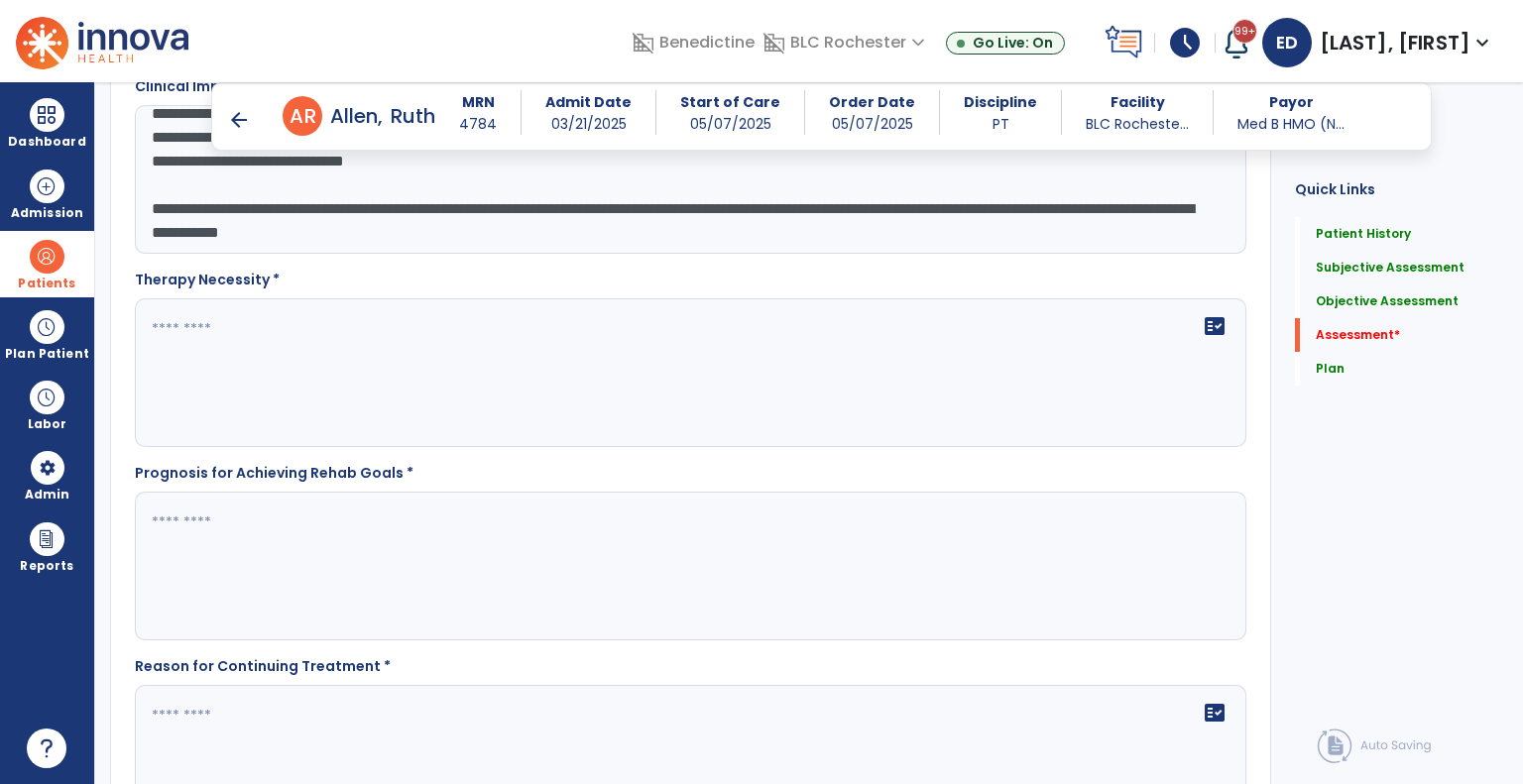 click on "**********" 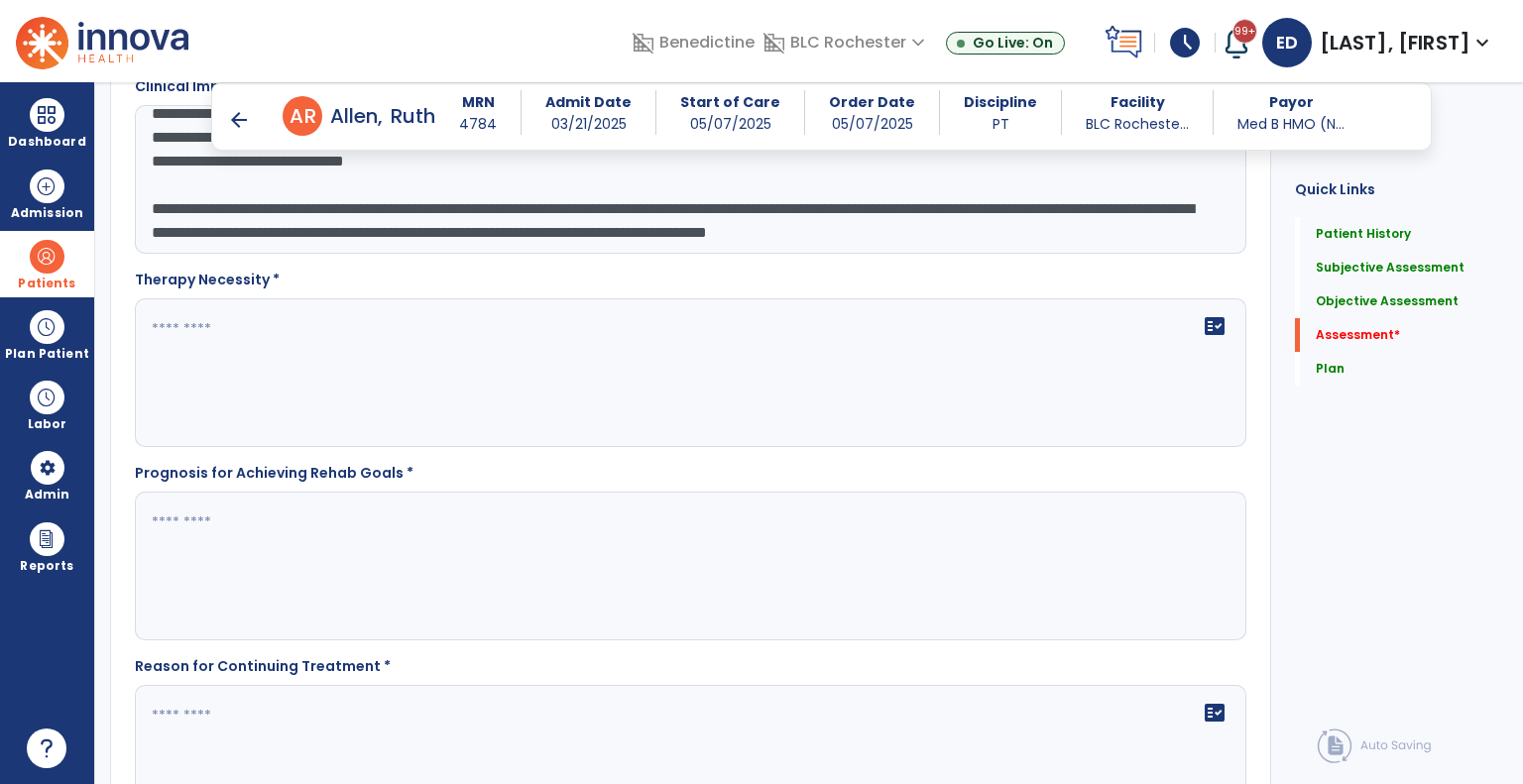 scroll, scrollTop: 39, scrollLeft: 0, axis: vertical 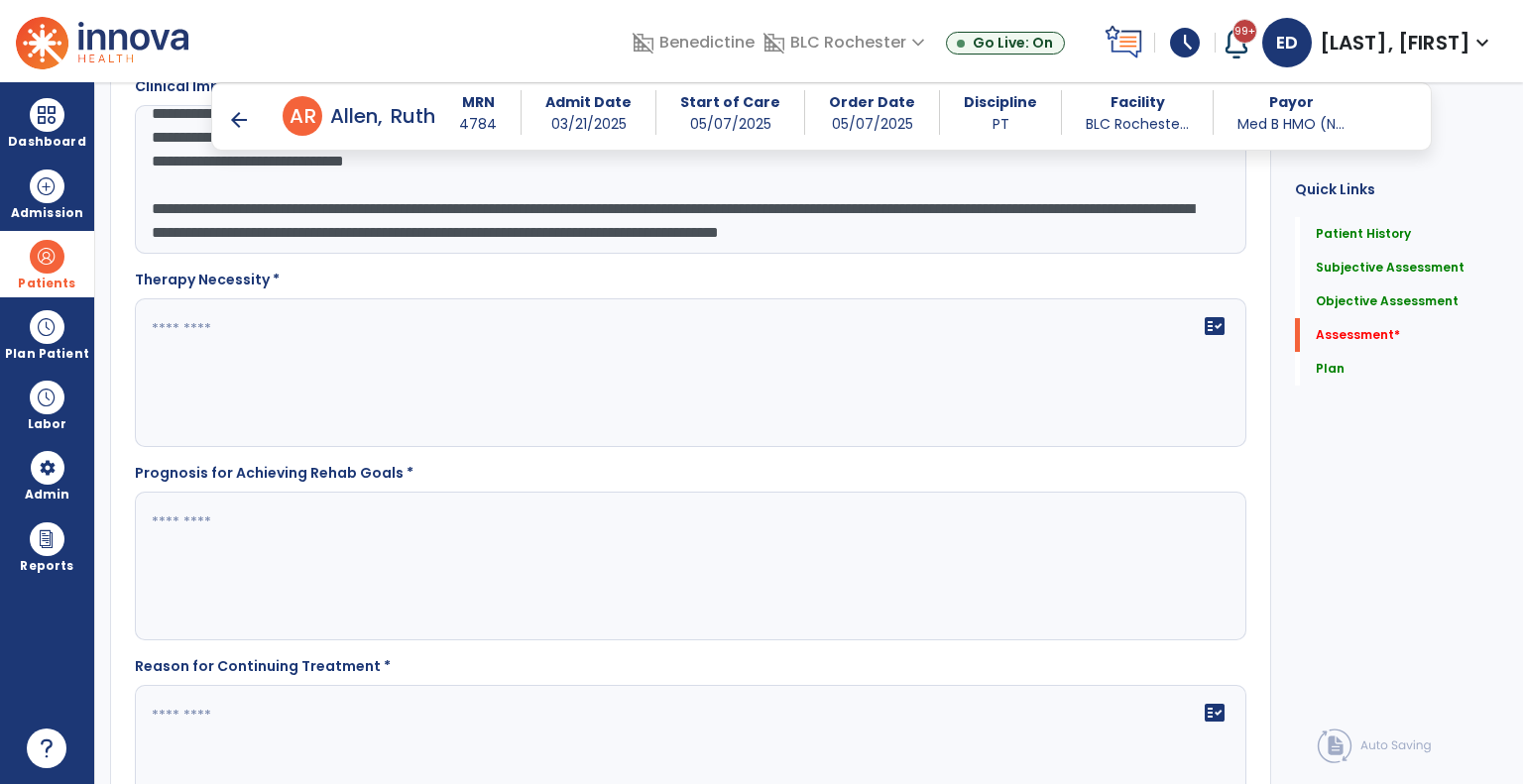 type on "**********" 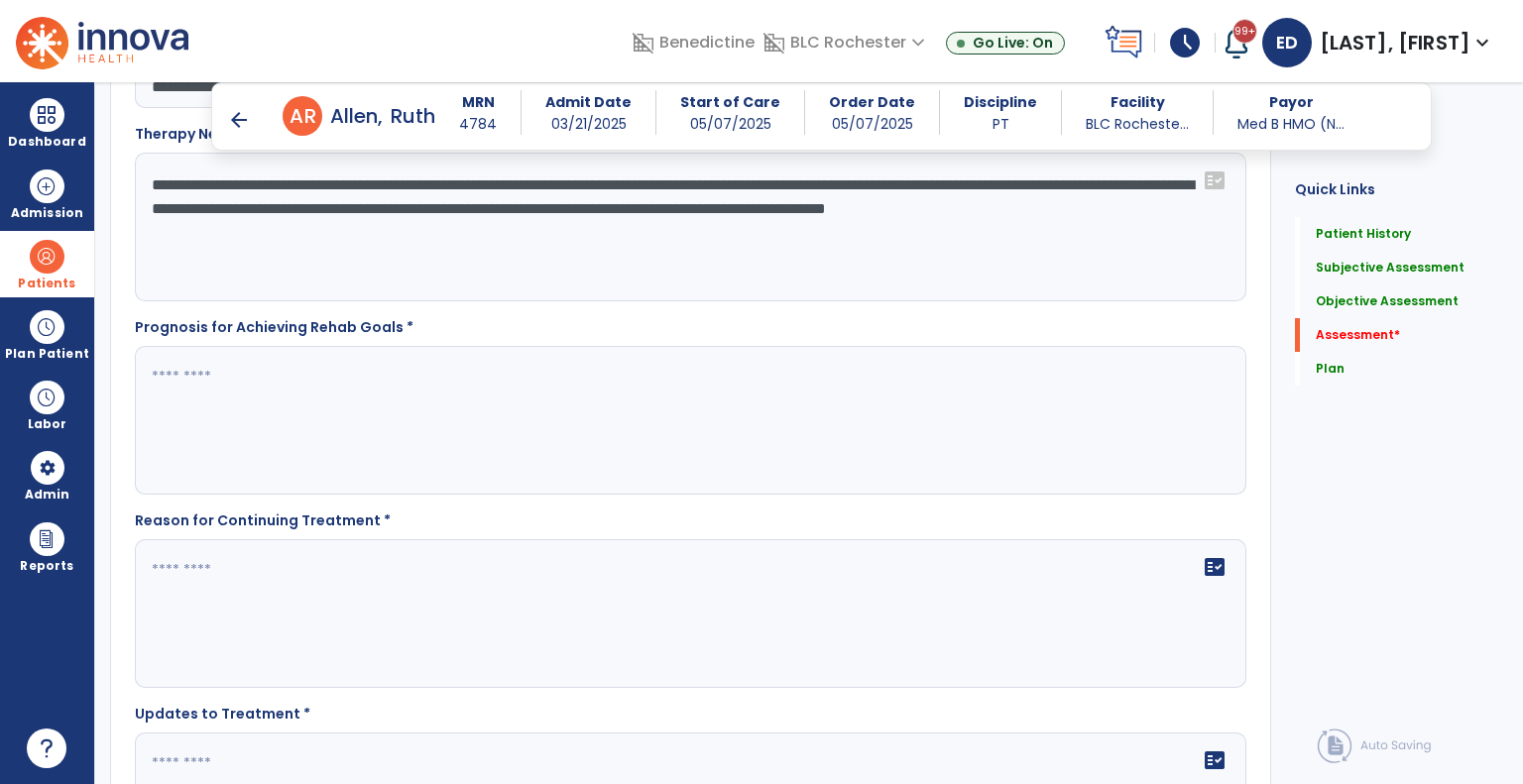 scroll, scrollTop: 3069, scrollLeft: 0, axis: vertical 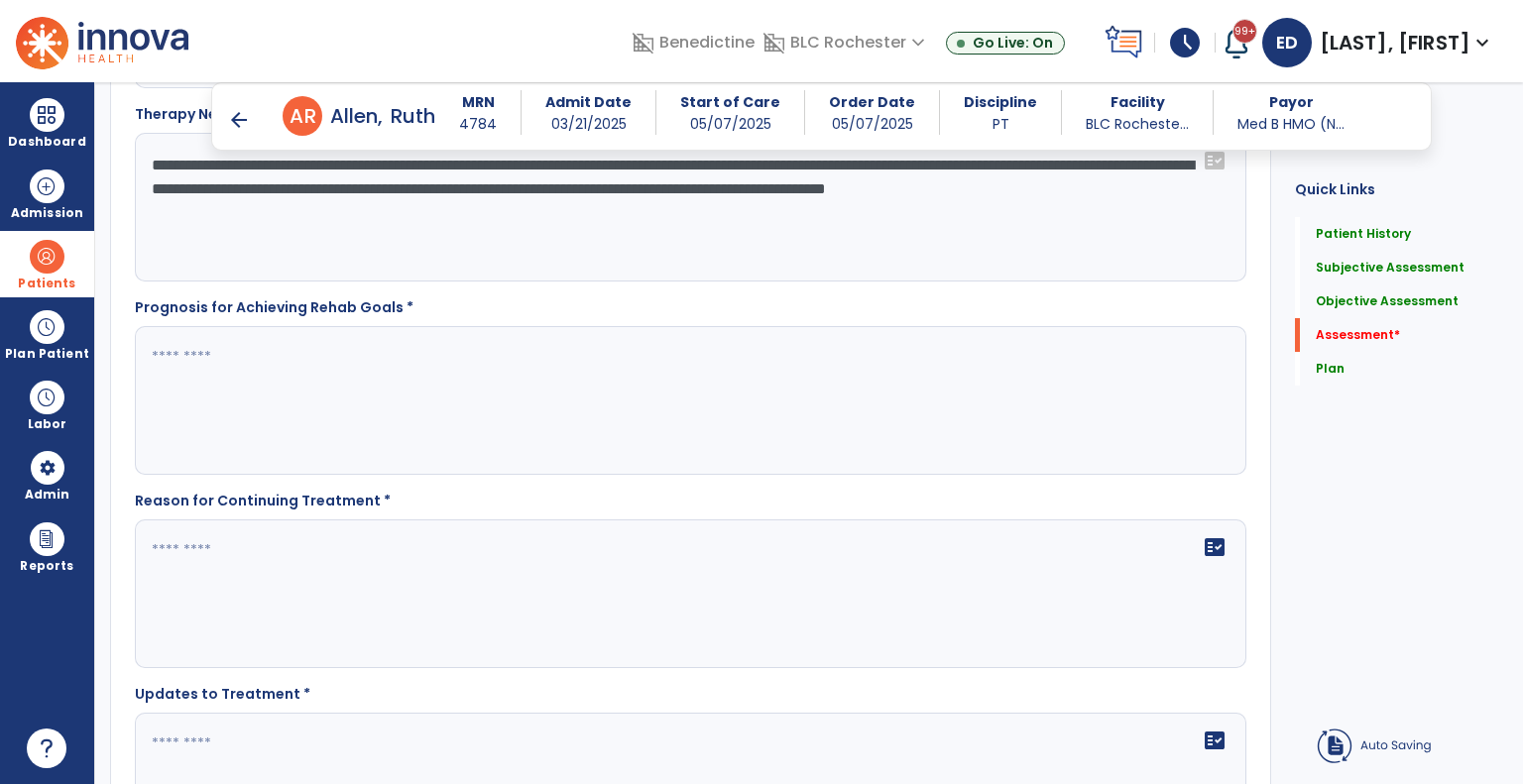 type on "**********" 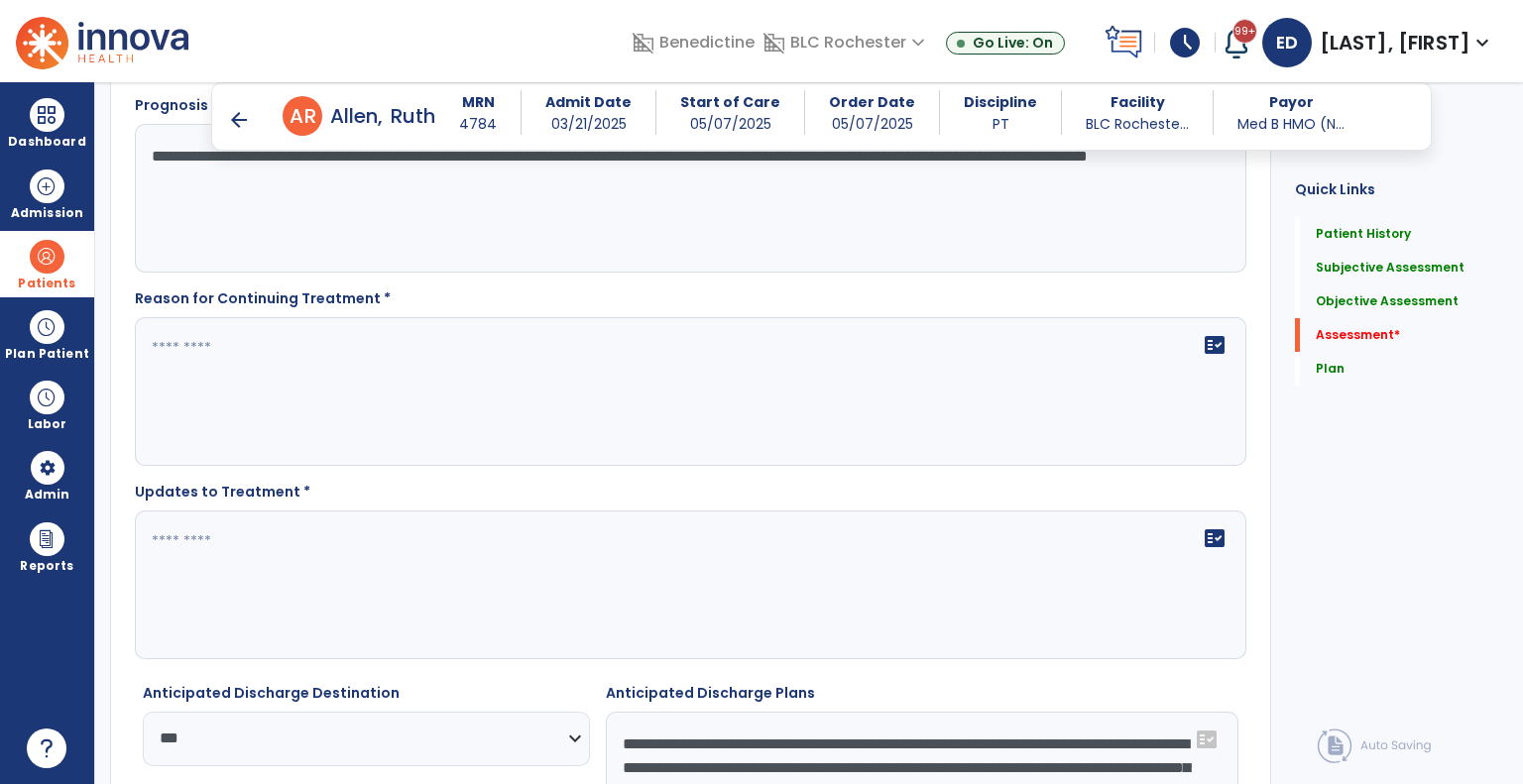 scroll, scrollTop: 3272, scrollLeft: 0, axis: vertical 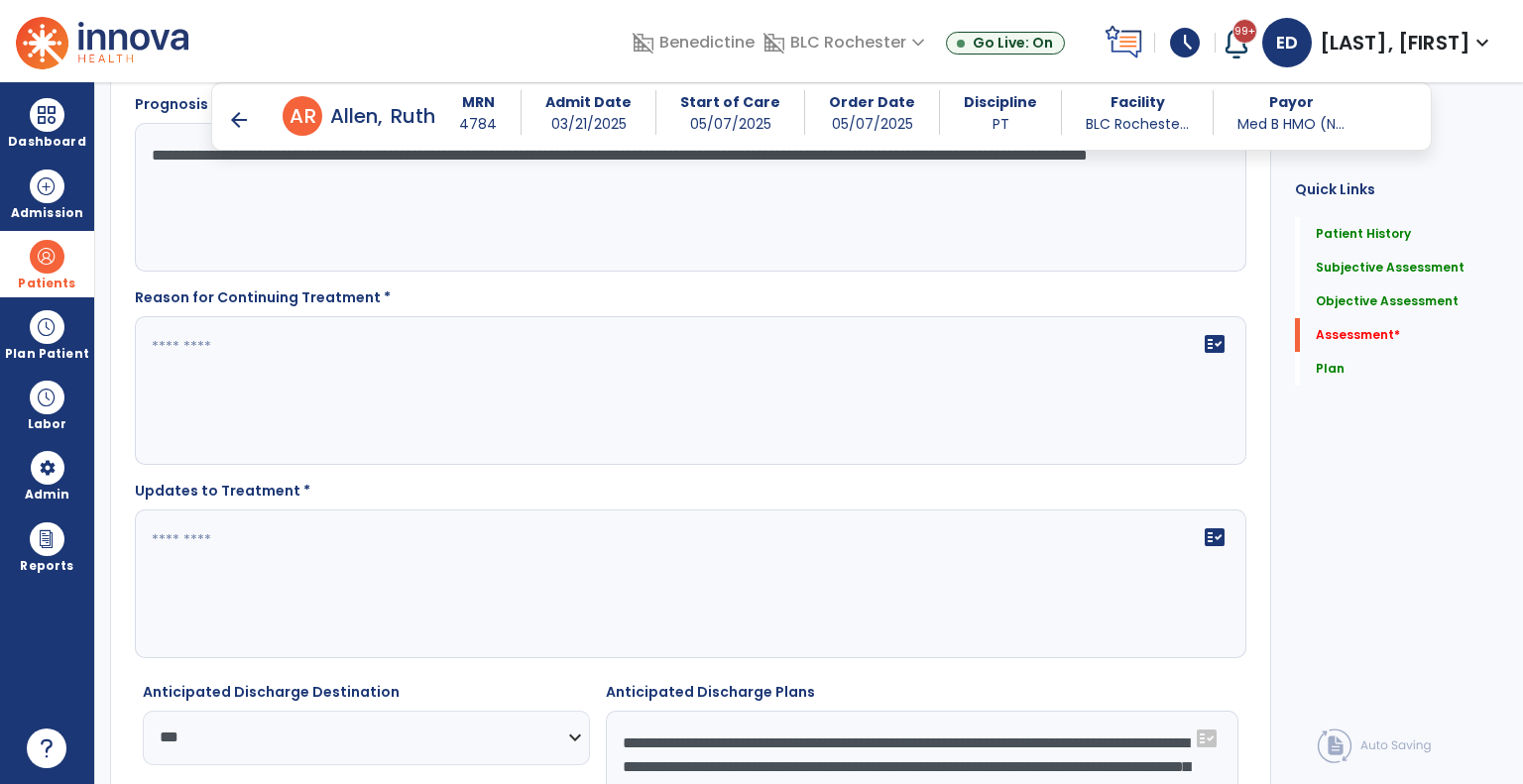 type on "**********" 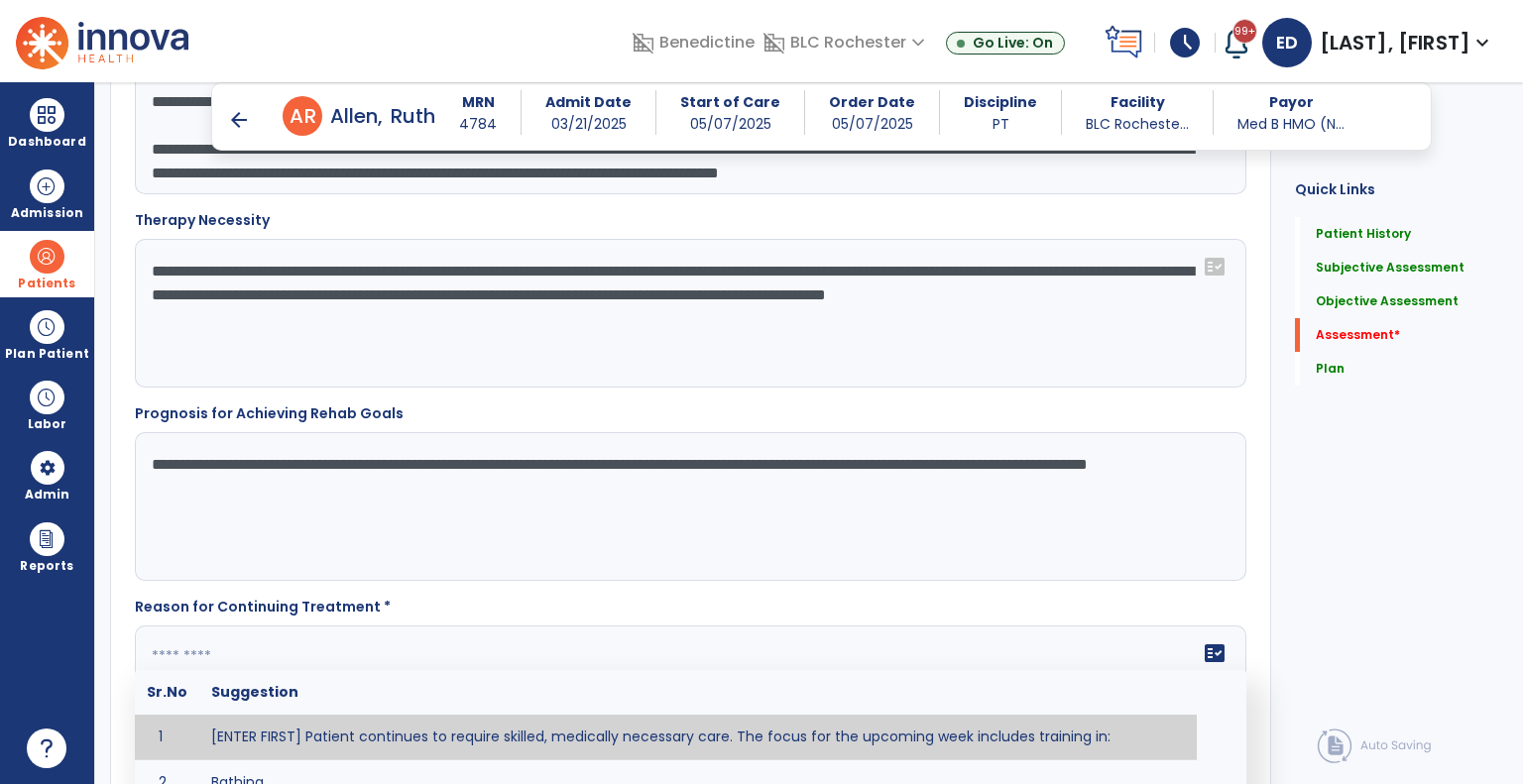 scroll, scrollTop: 2962, scrollLeft: 0, axis: vertical 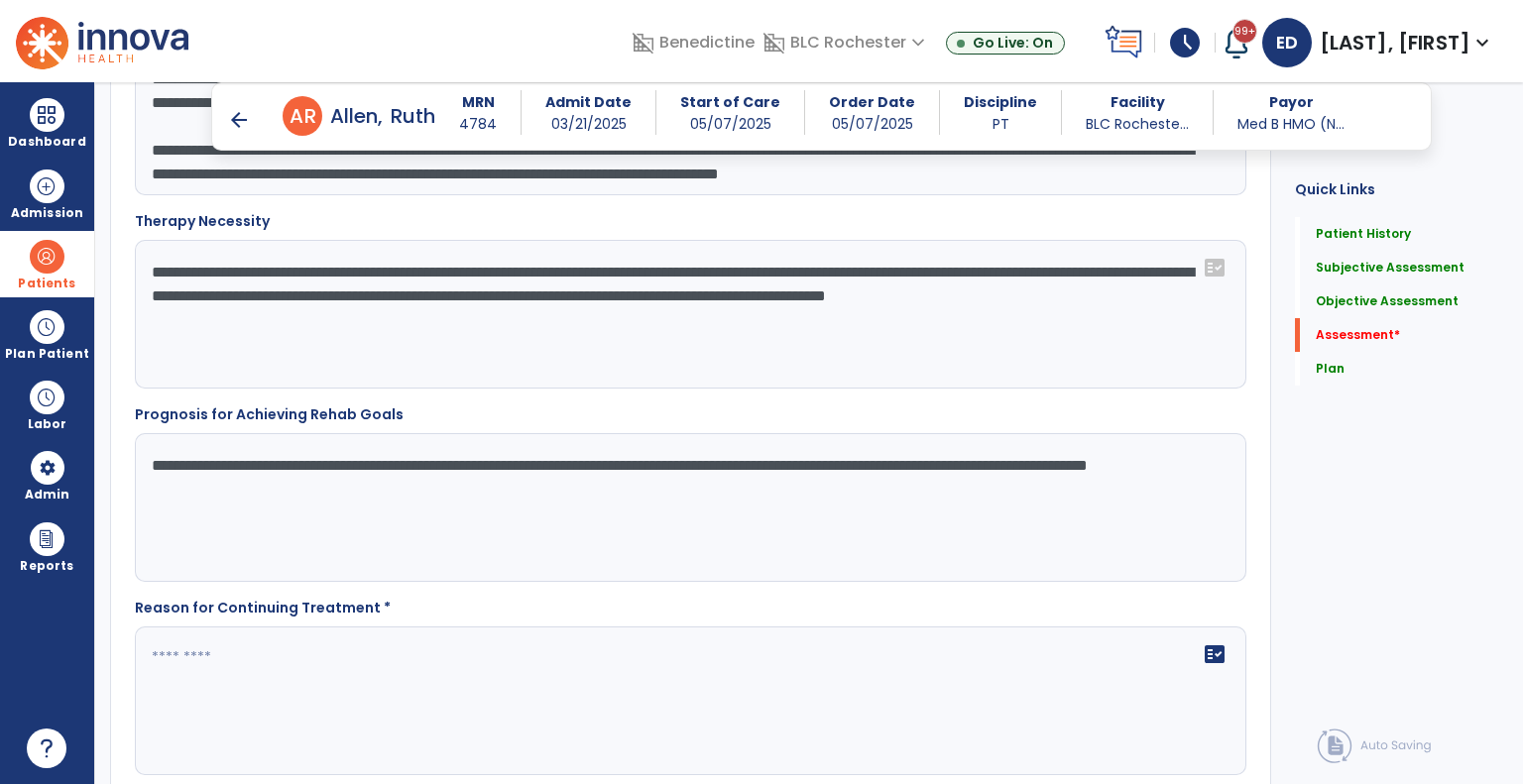 drag, startPoint x: 365, startPoint y: 334, endPoint x: 119, endPoint y: 245, distance: 261.6047 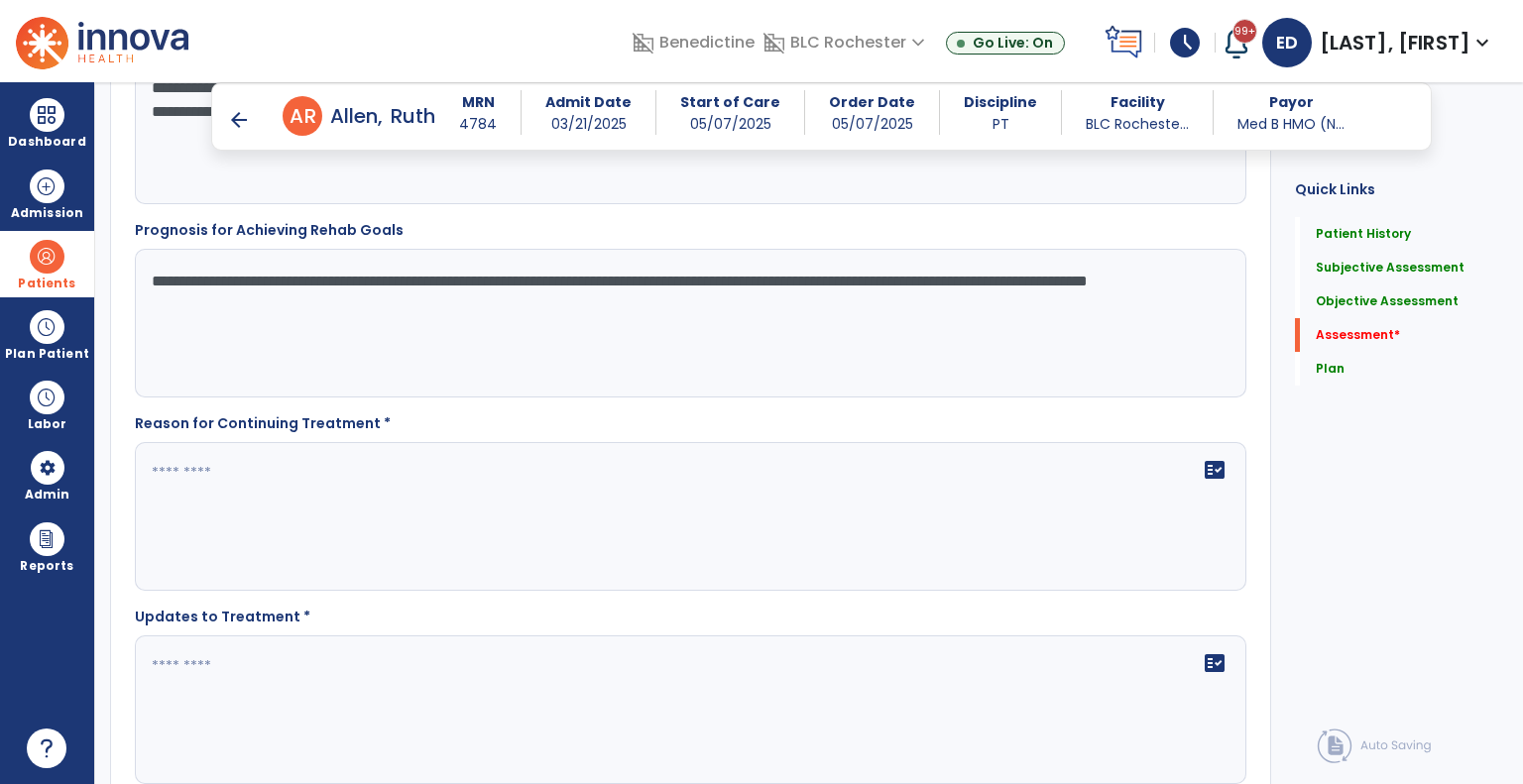 click 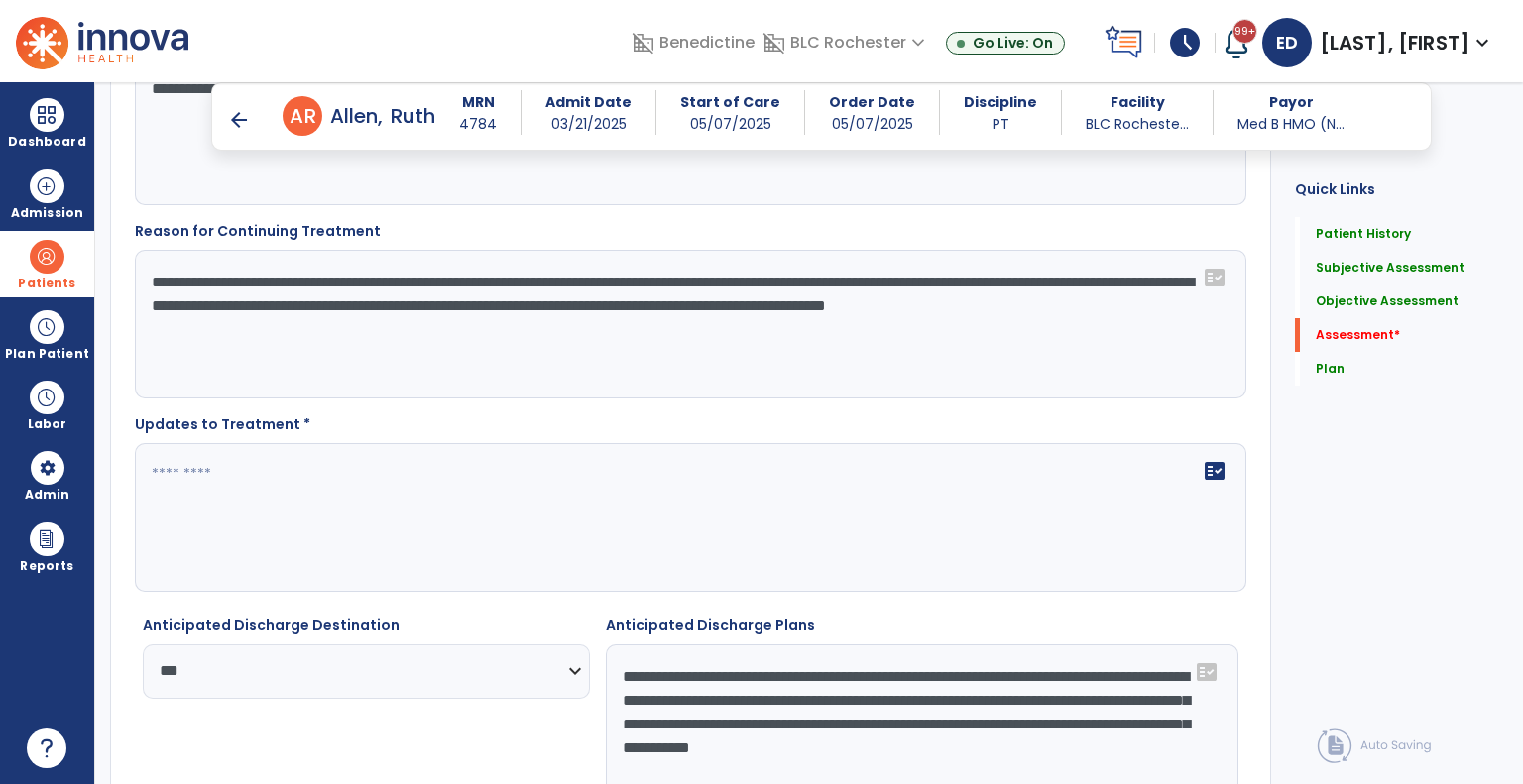 scroll, scrollTop: 3364, scrollLeft: 0, axis: vertical 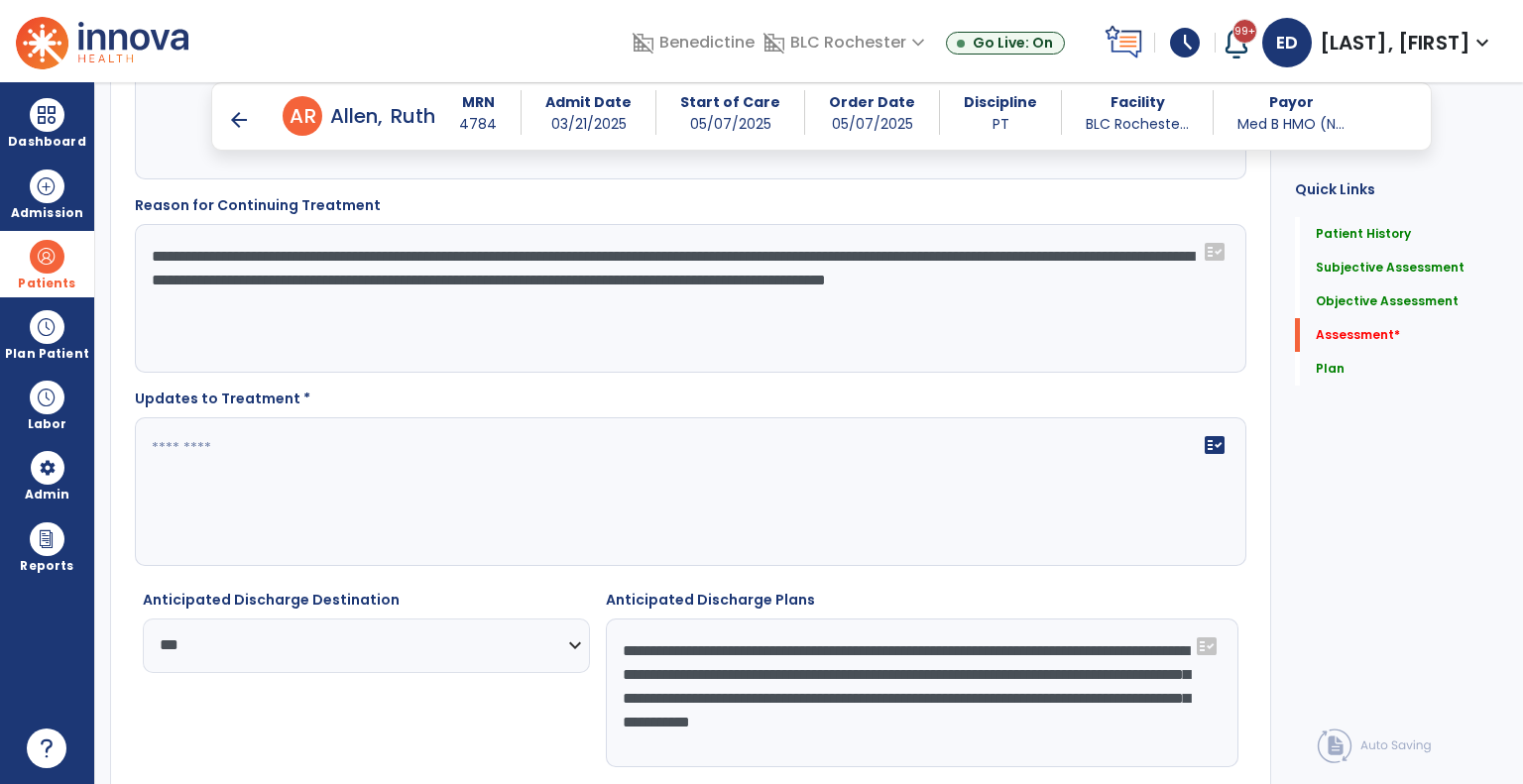 type on "**********" 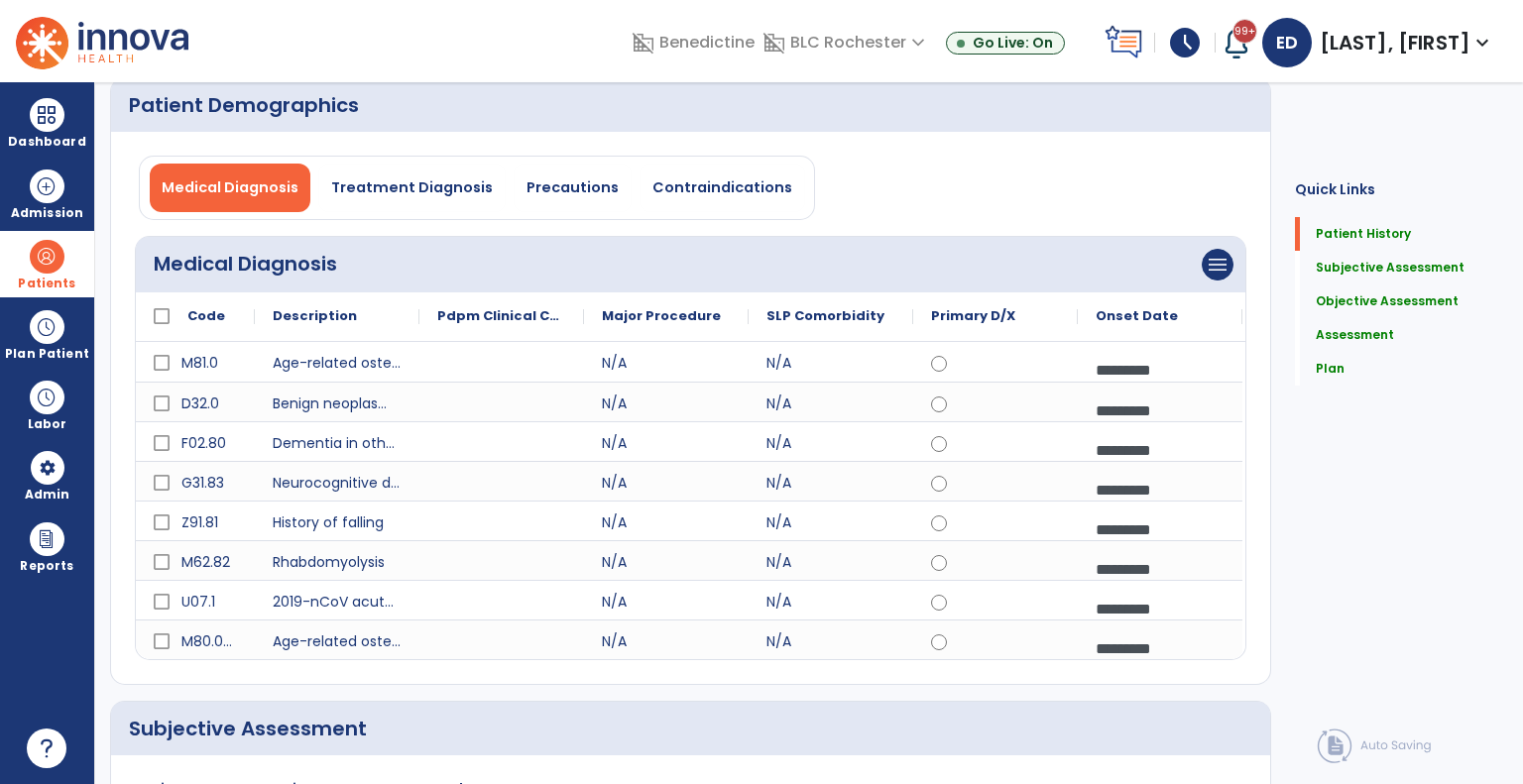 scroll, scrollTop: 0, scrollLeft: 0, axis: both 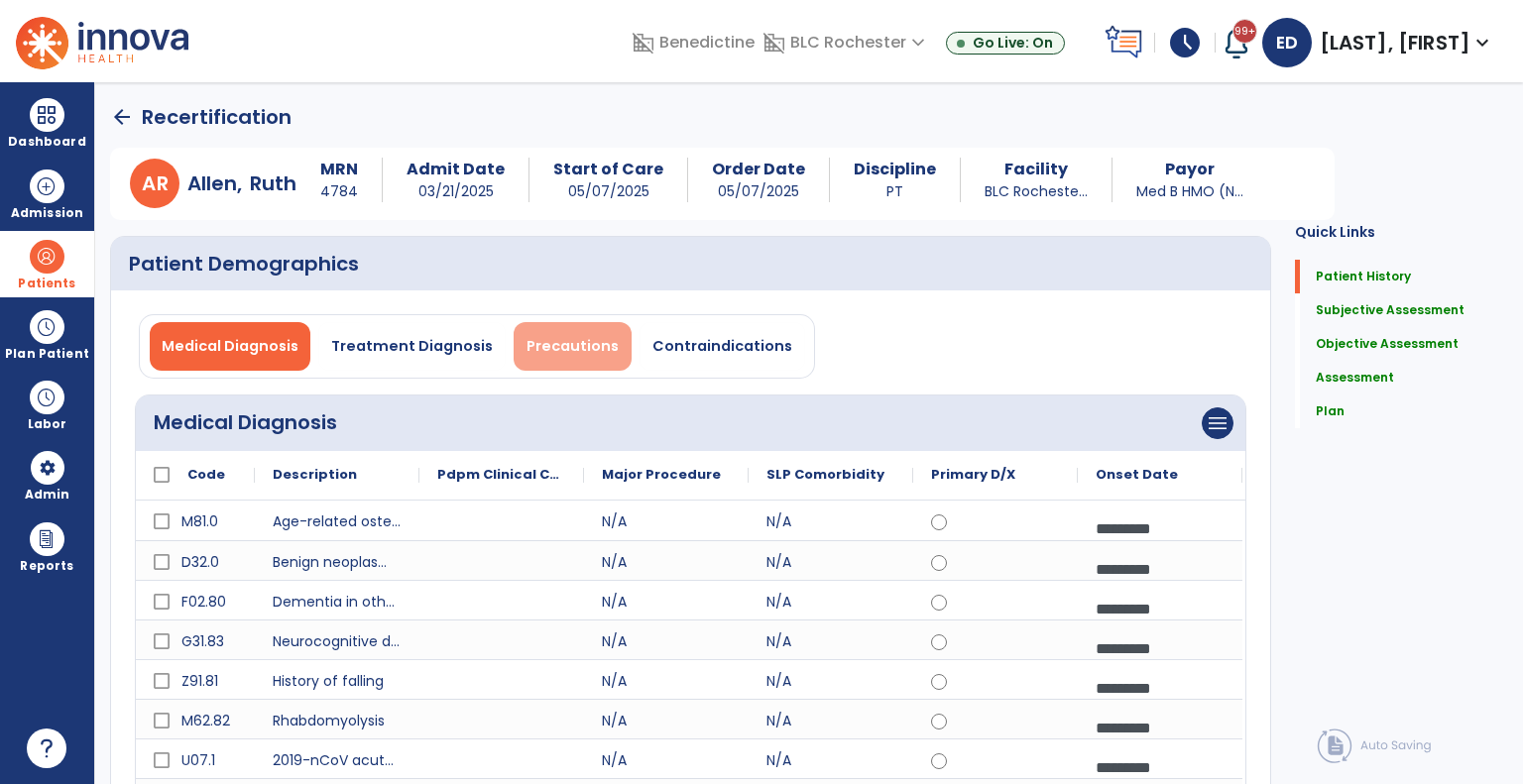 type on "**********" 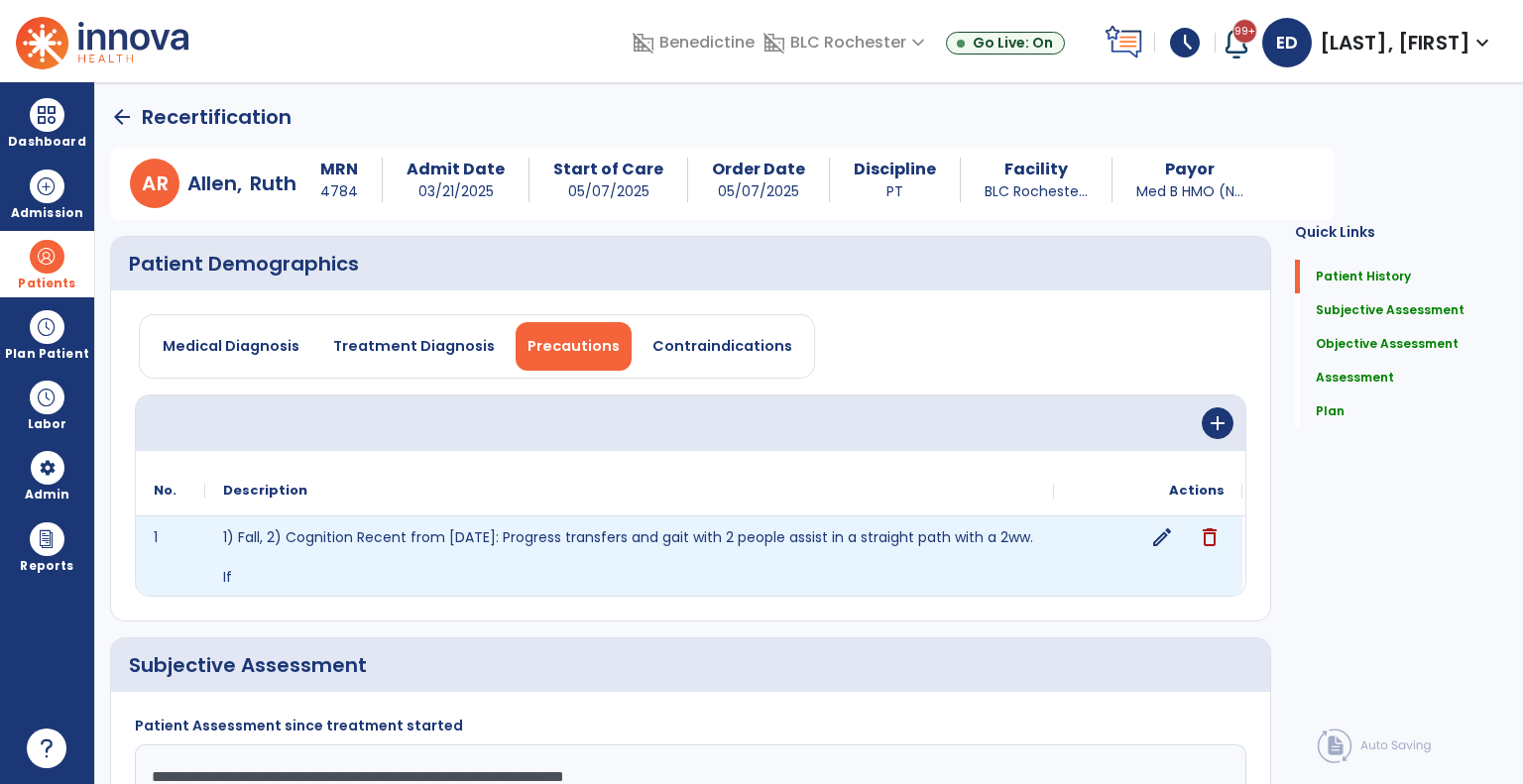 click on "edit" 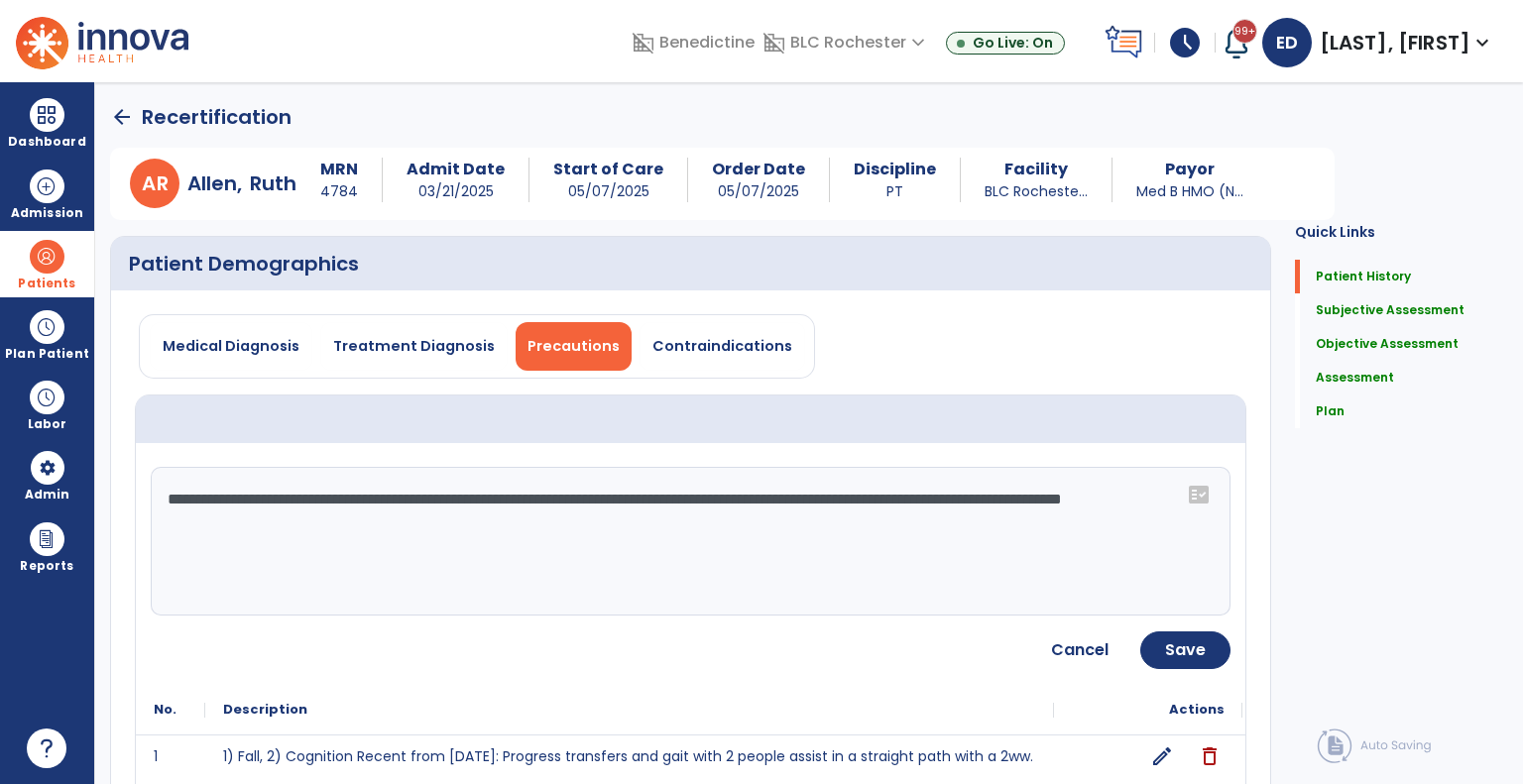 click on "**********" 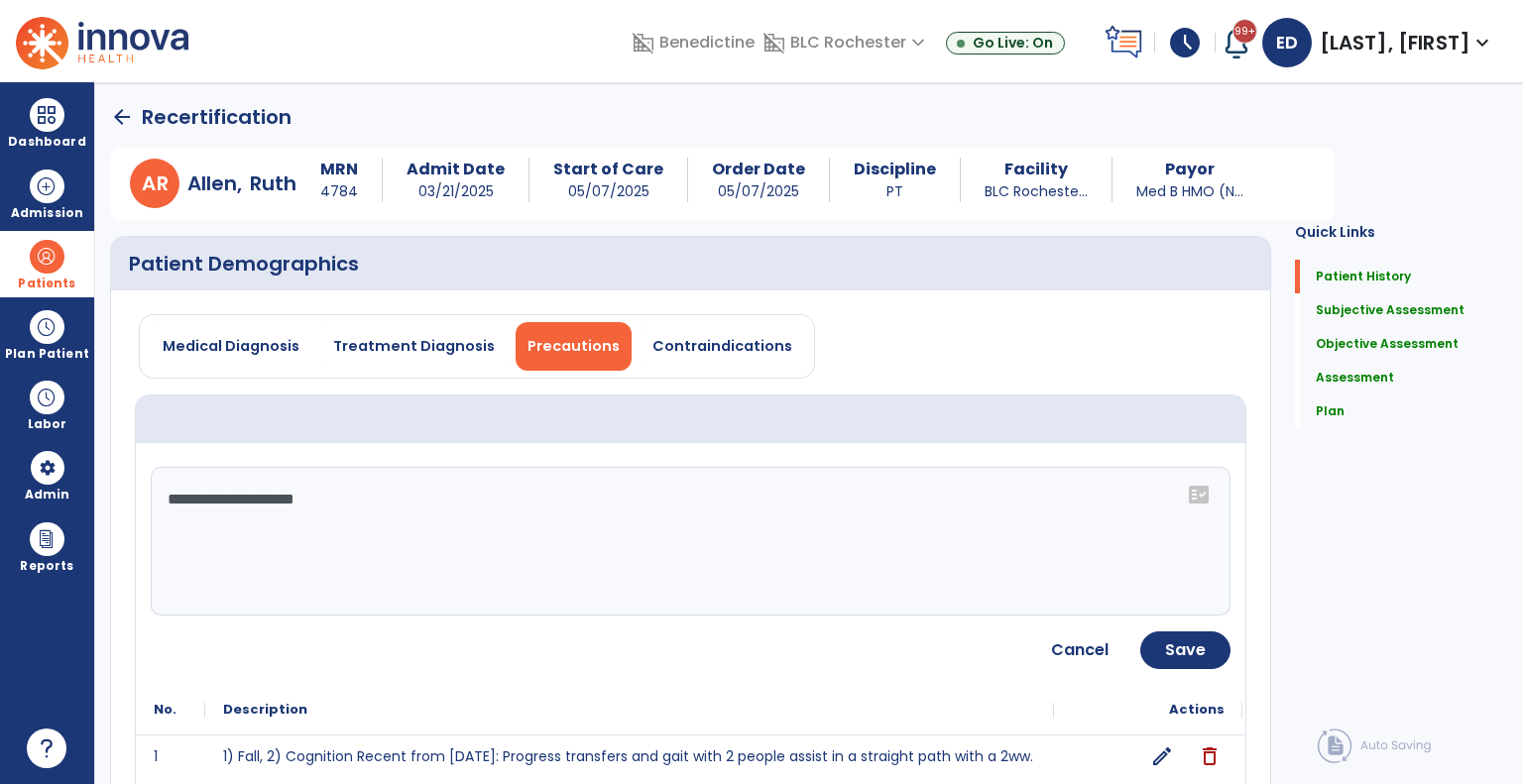 click on "**********" 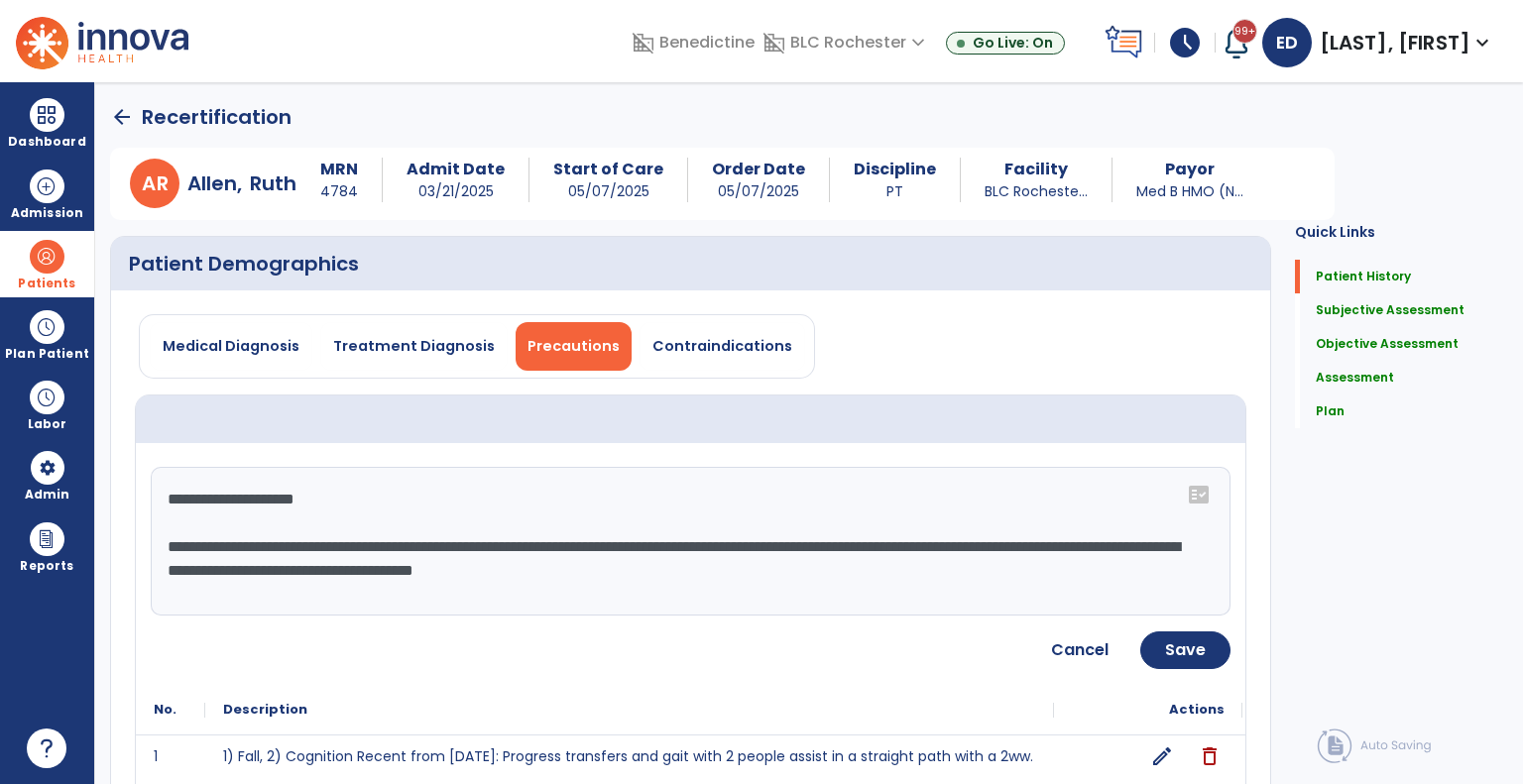 type on "**********" 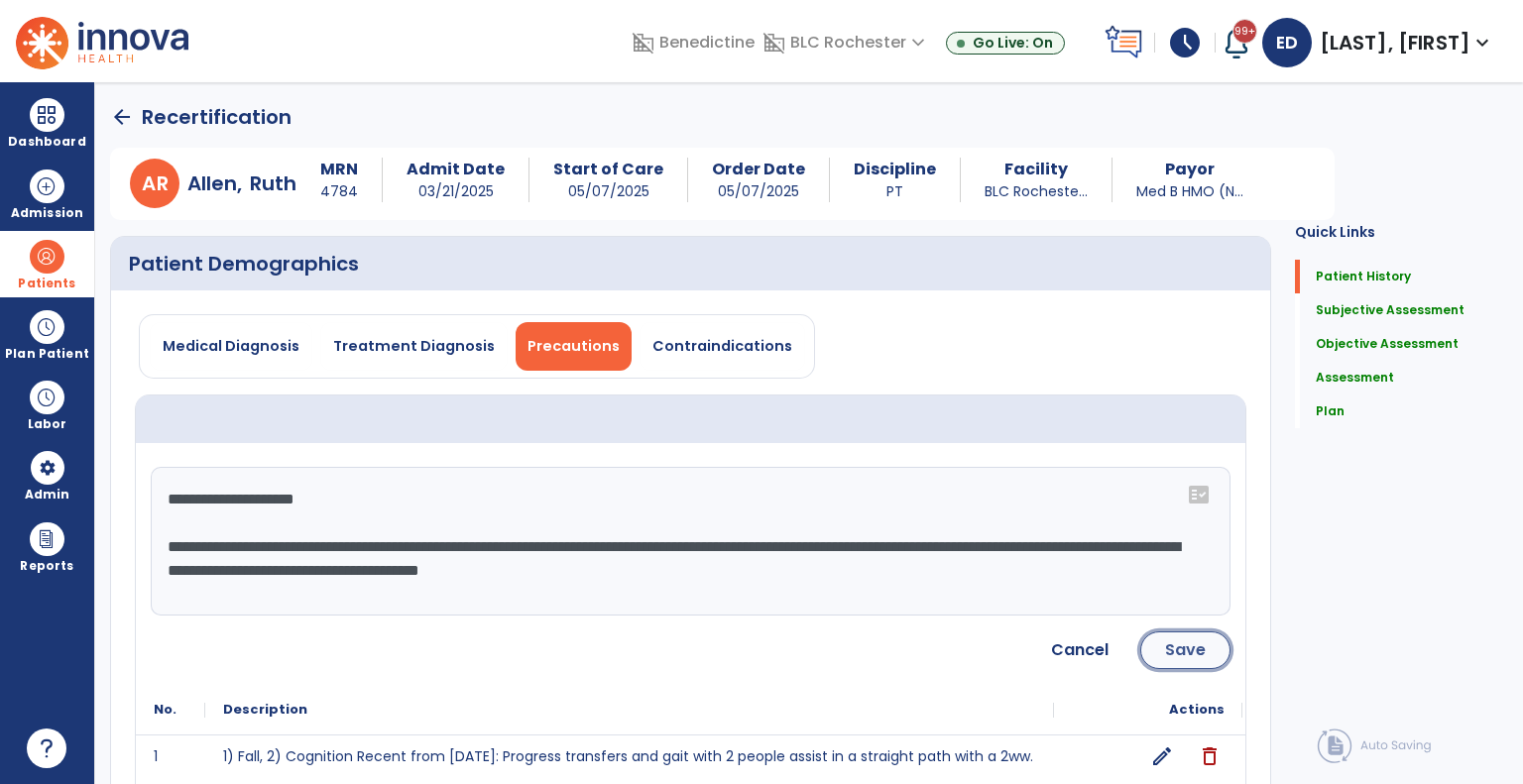 click on "Save" 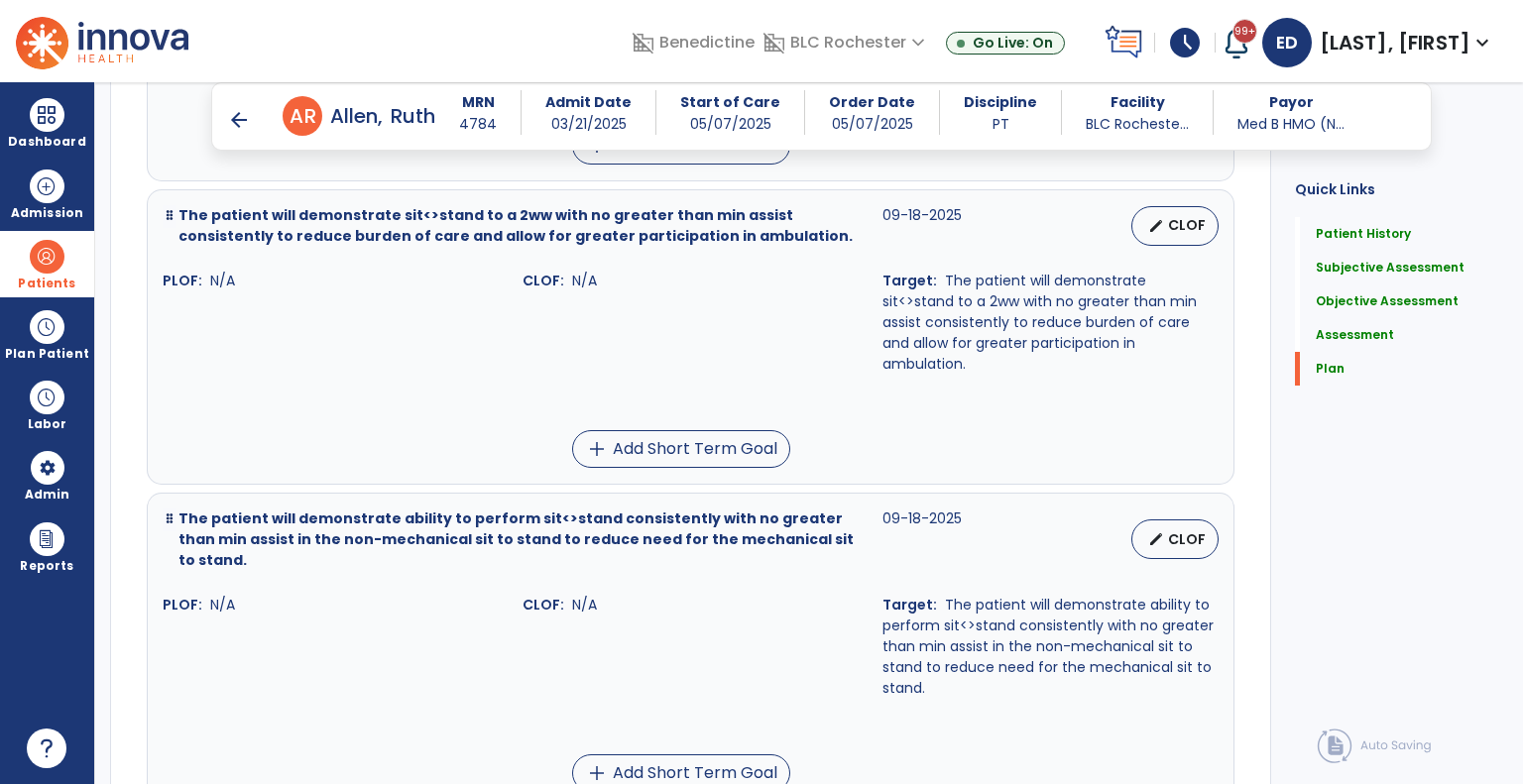 scroll, scrollTop: 5694, scrollLeft: 0, axis: vertical 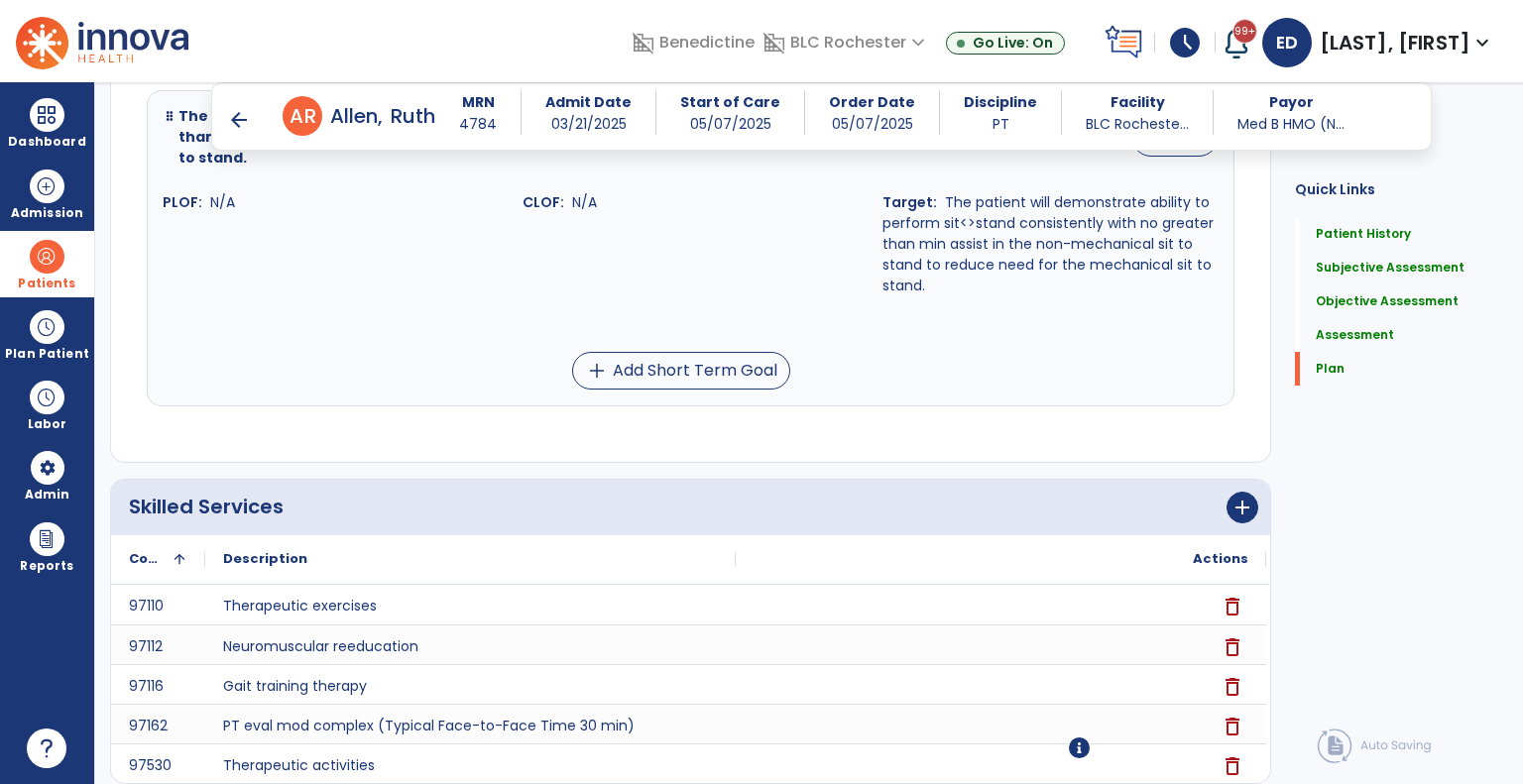 click on "Sign" 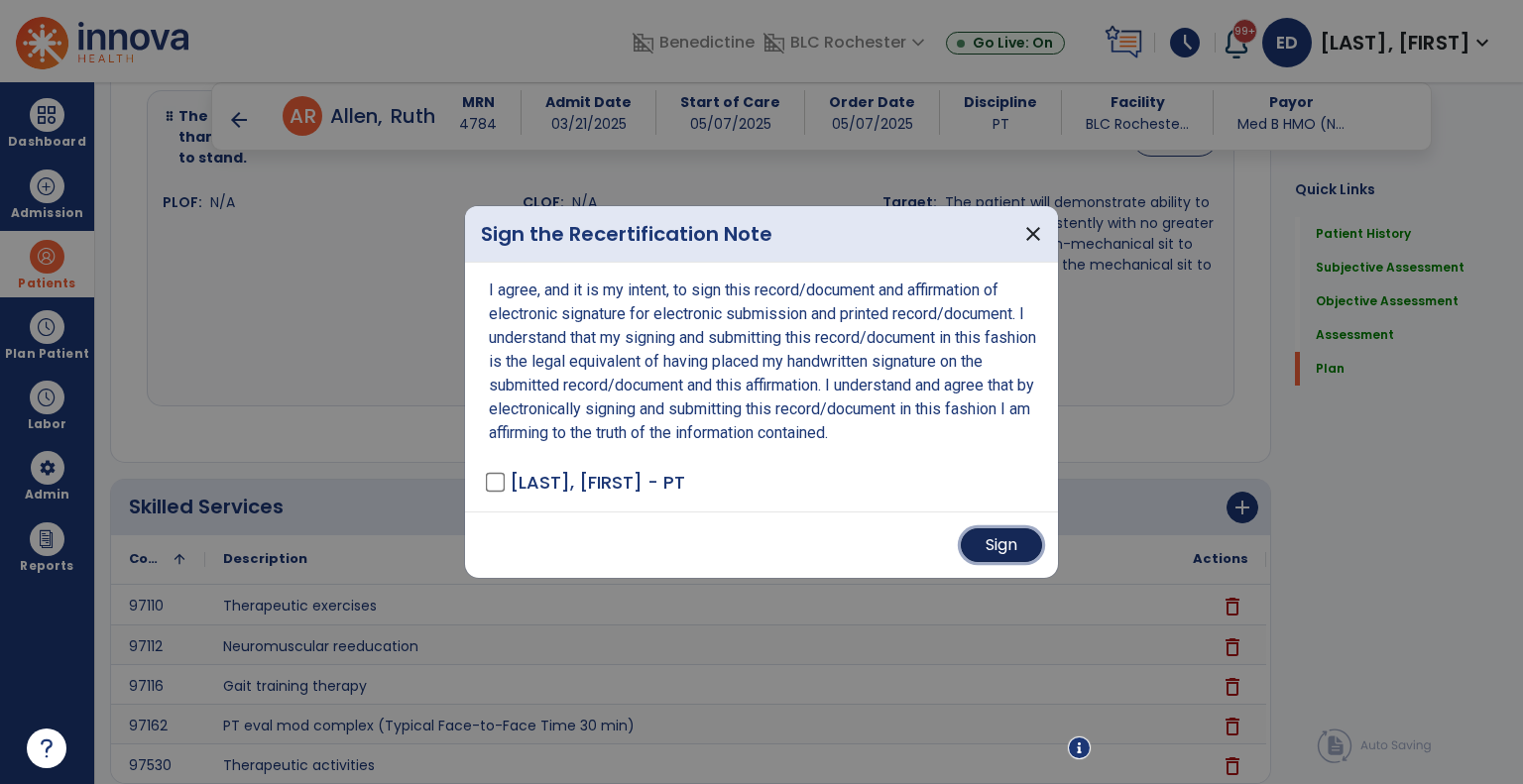 click on "Sign" at bounding box center [1001, 545] 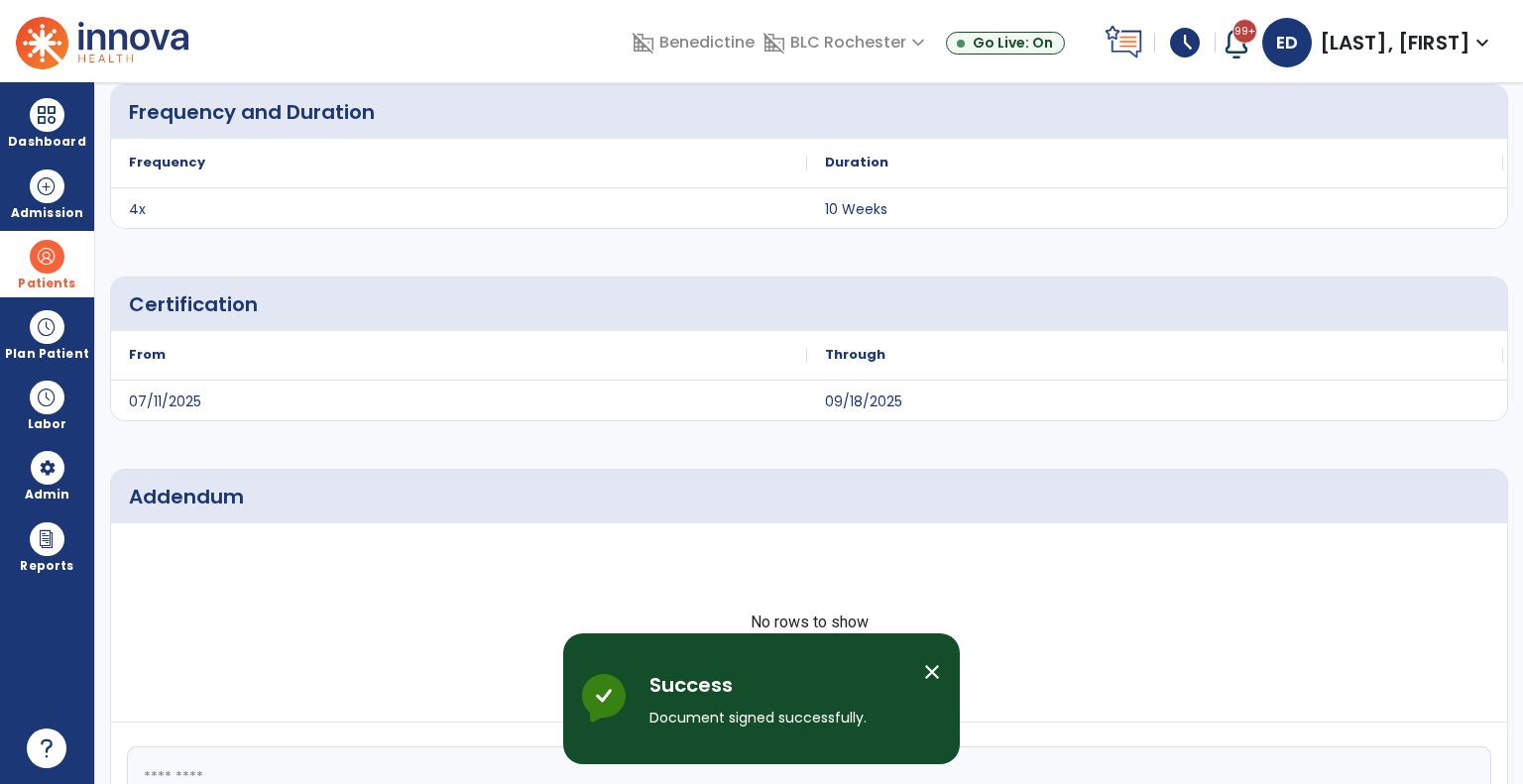 scroll, scrollTop: 0, scrollLeft: 0, axis: both 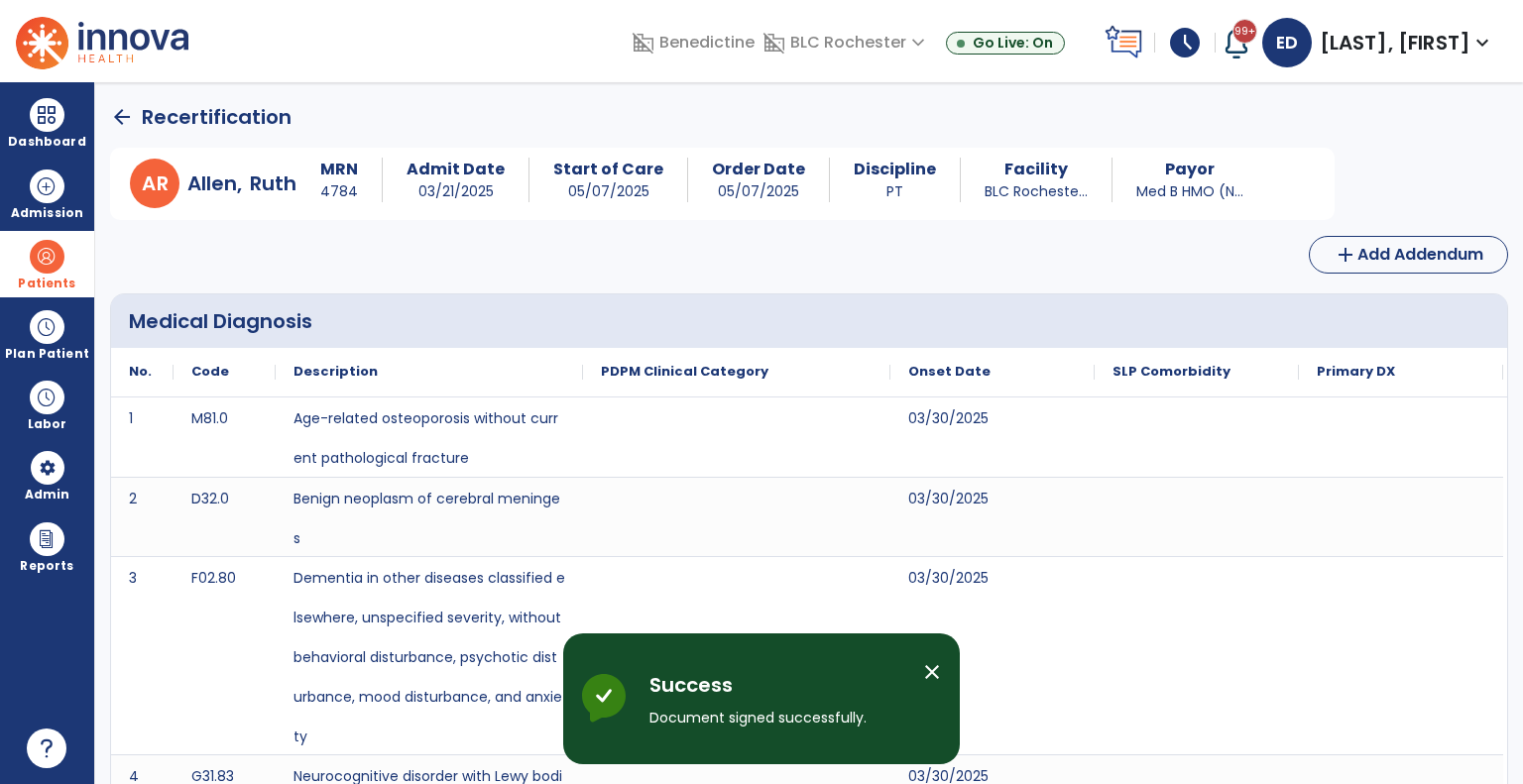 click on "arrow_back" 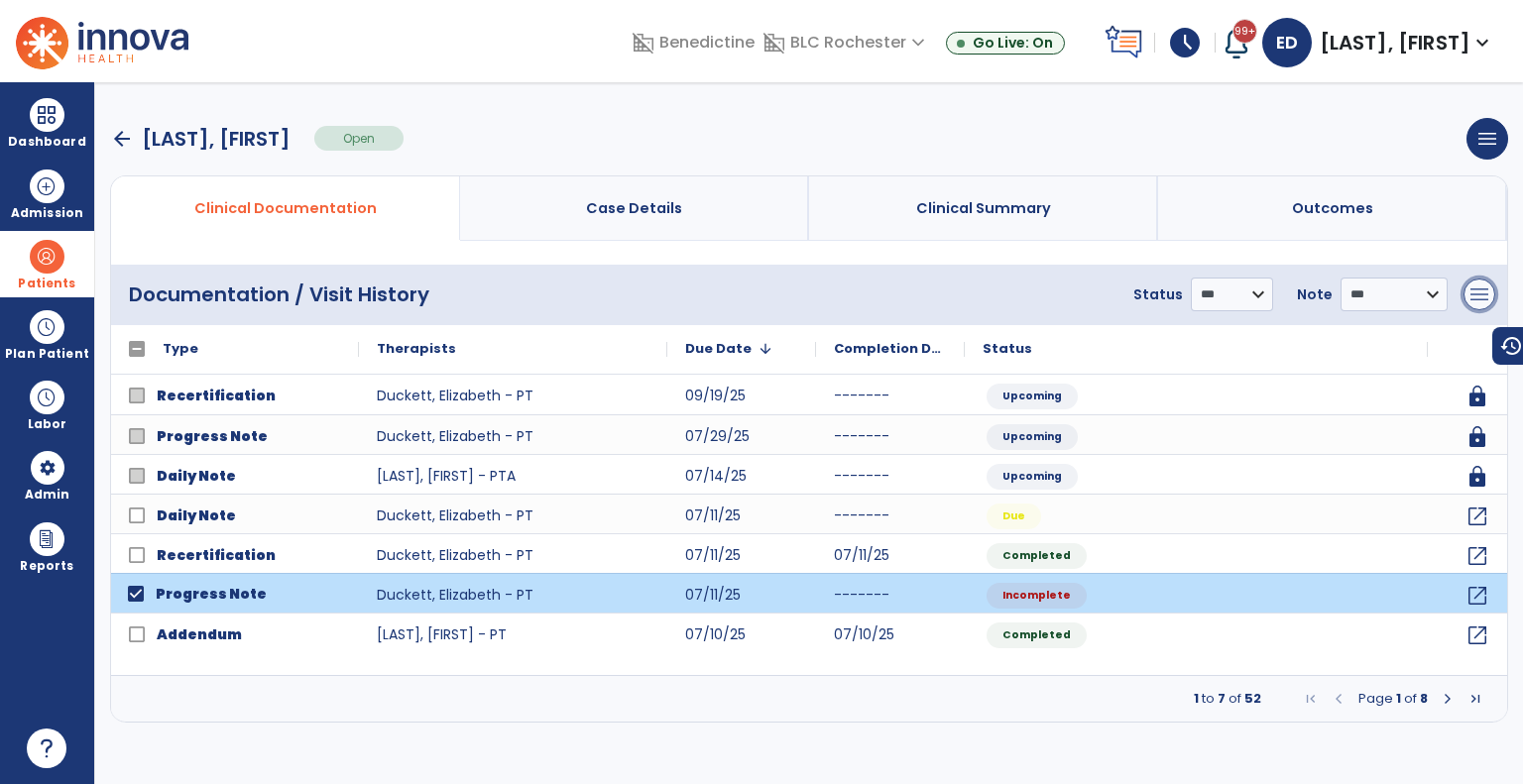 click on "menu" at bounding box center (1479, 294) 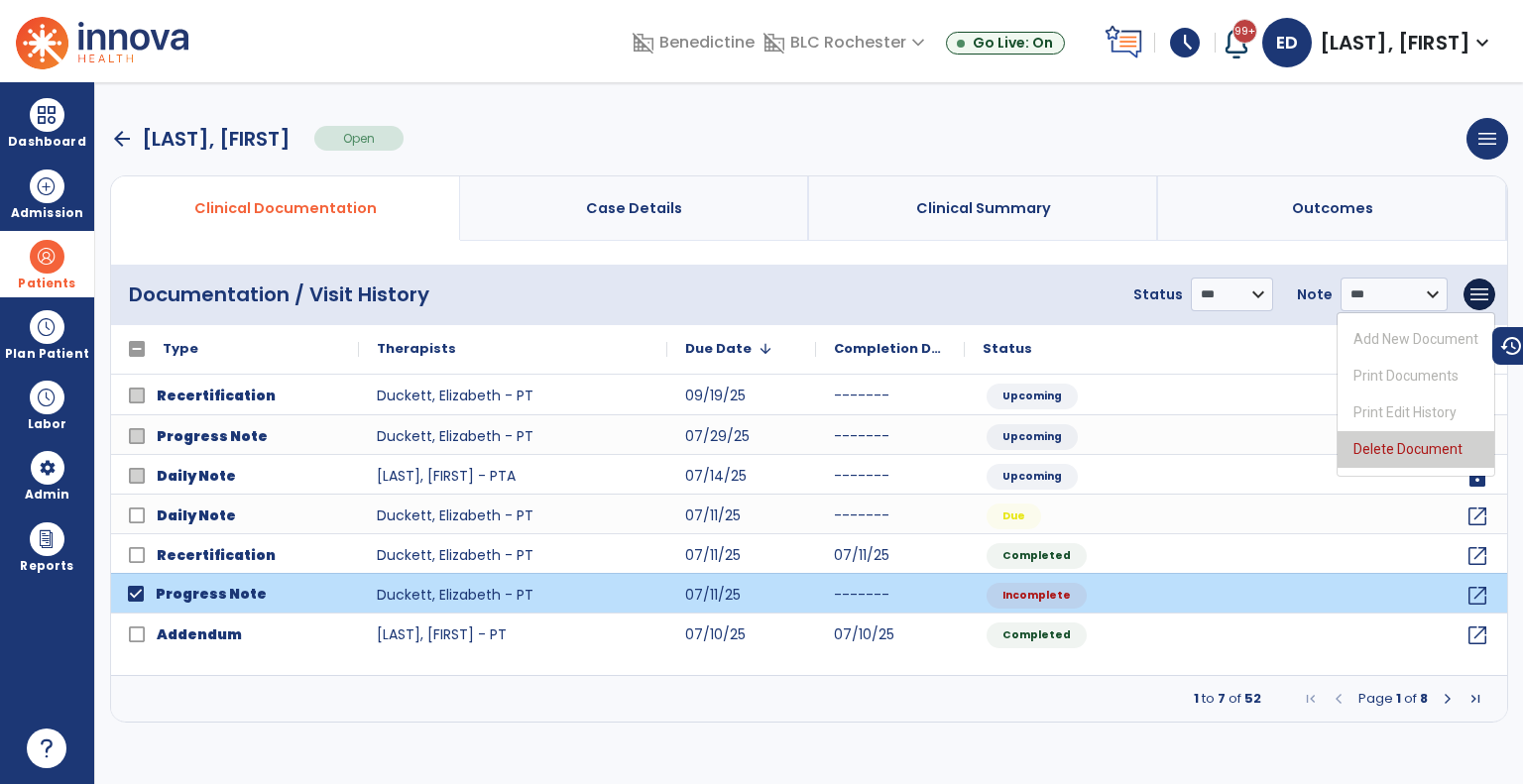 click on "Delete Document" at bounding box center [1416, 449] 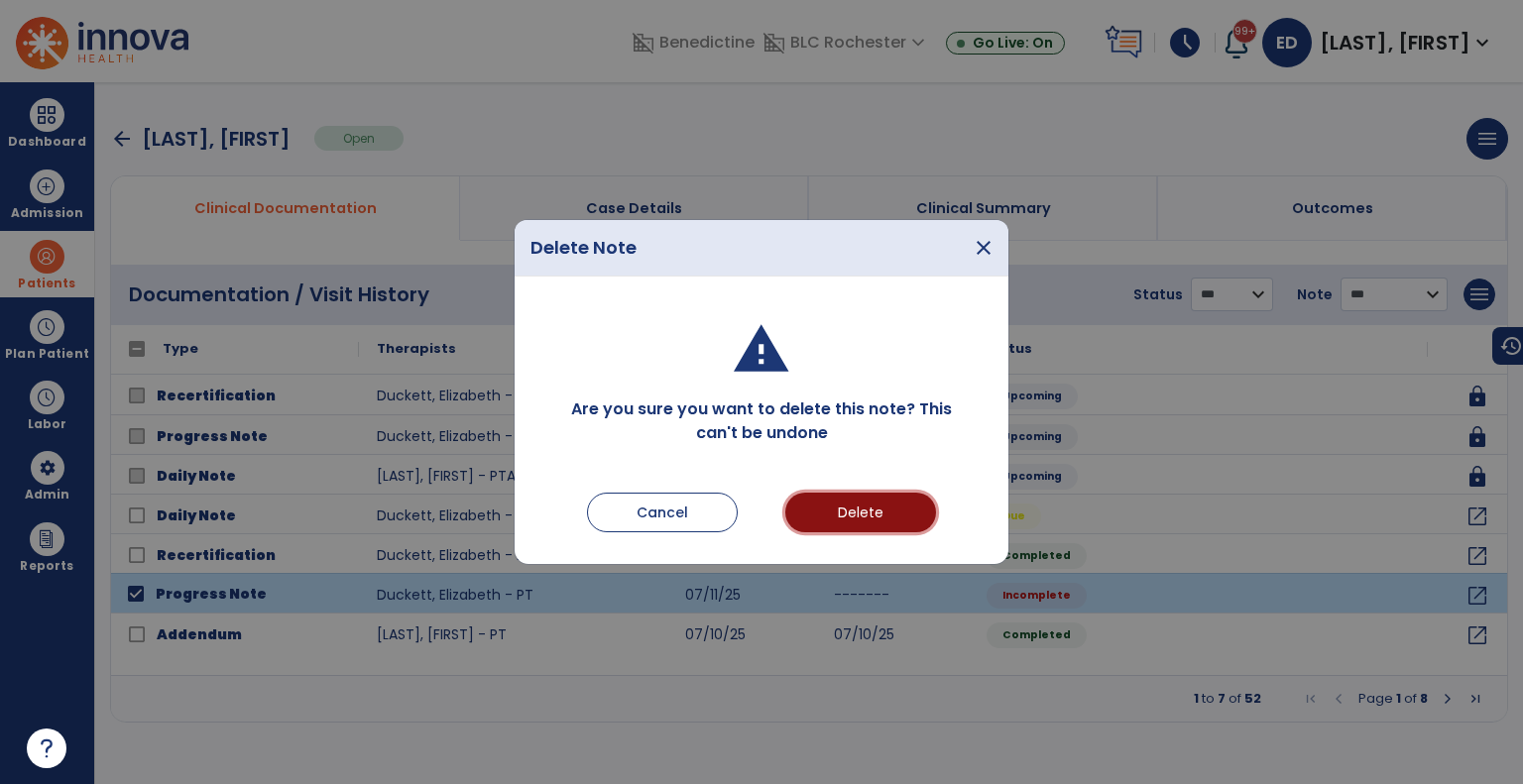 click on "Delete" at bounding box center (861, 512) 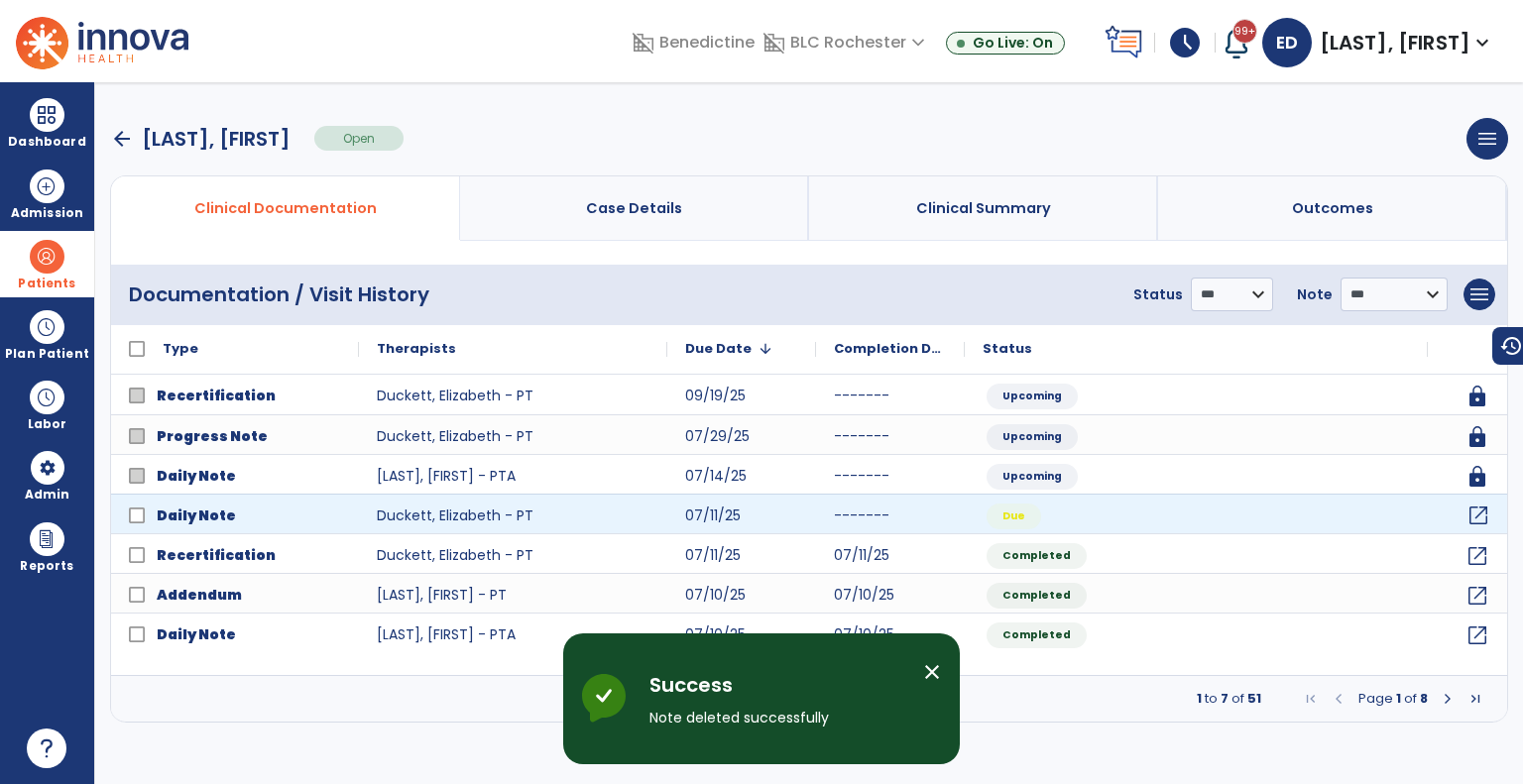 click on "open_in_new" 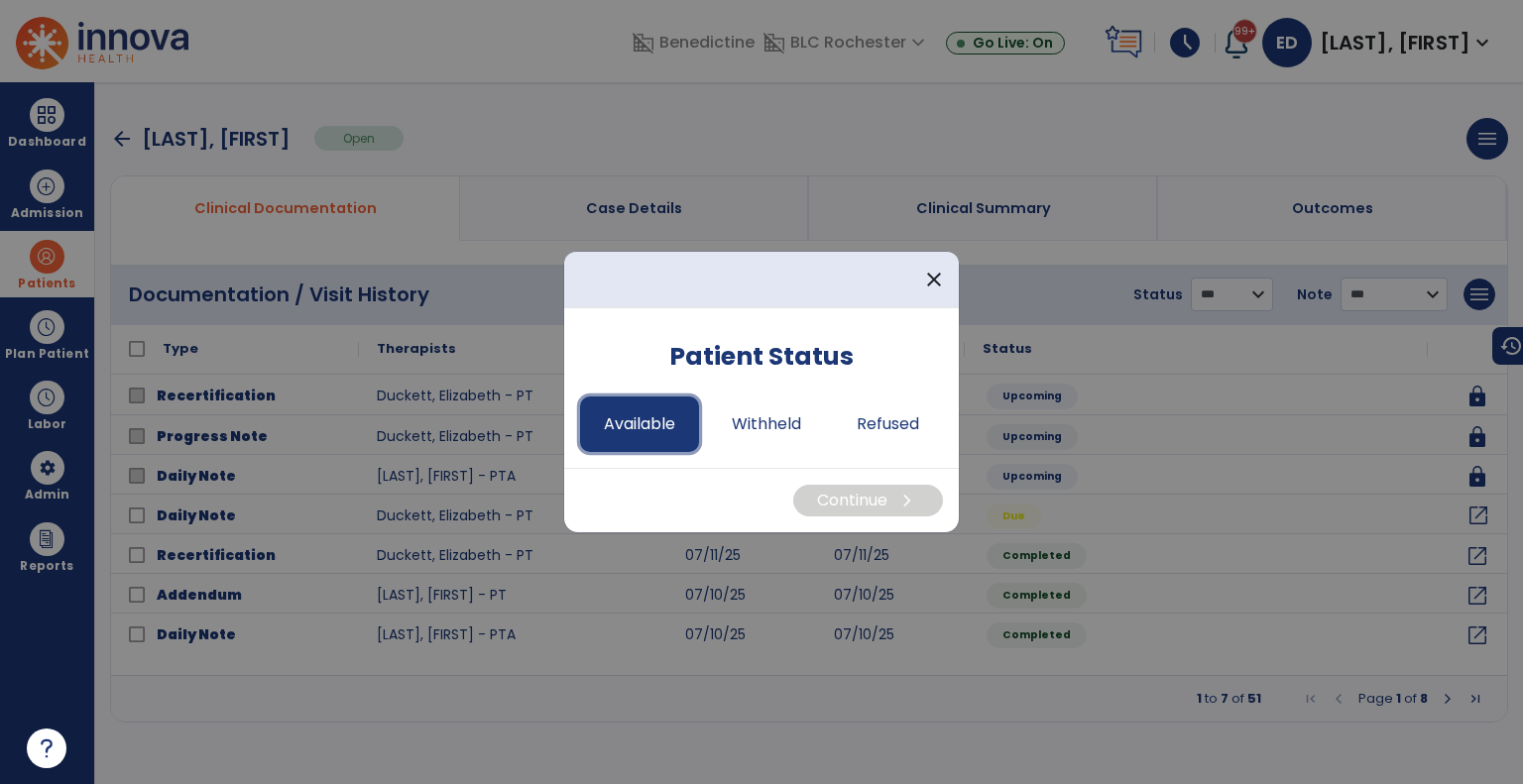click on "Available" at bounding box center [640, 424] 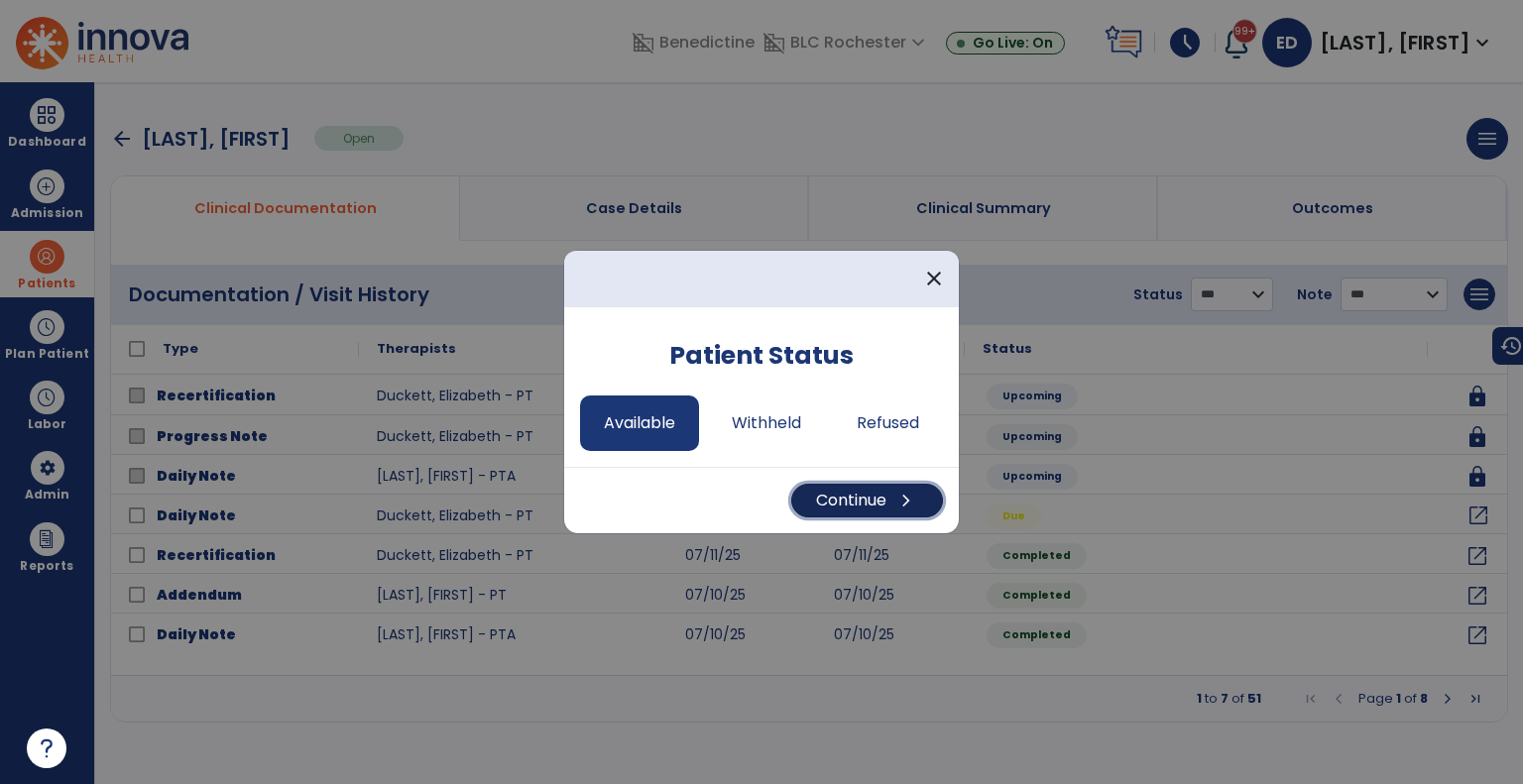 click on "Continue   chevron_right" at bounding box center (867, 501) 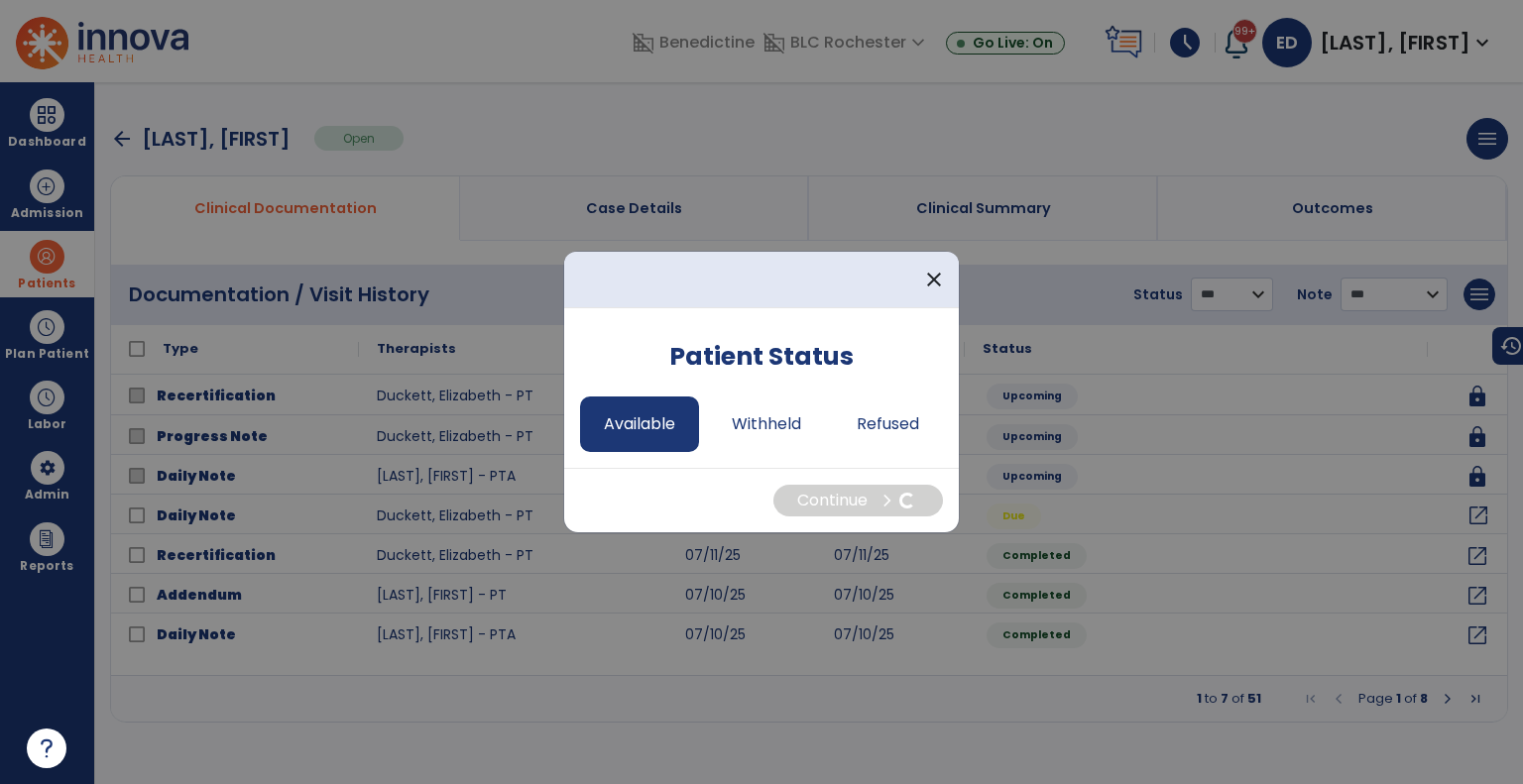 select on "*" 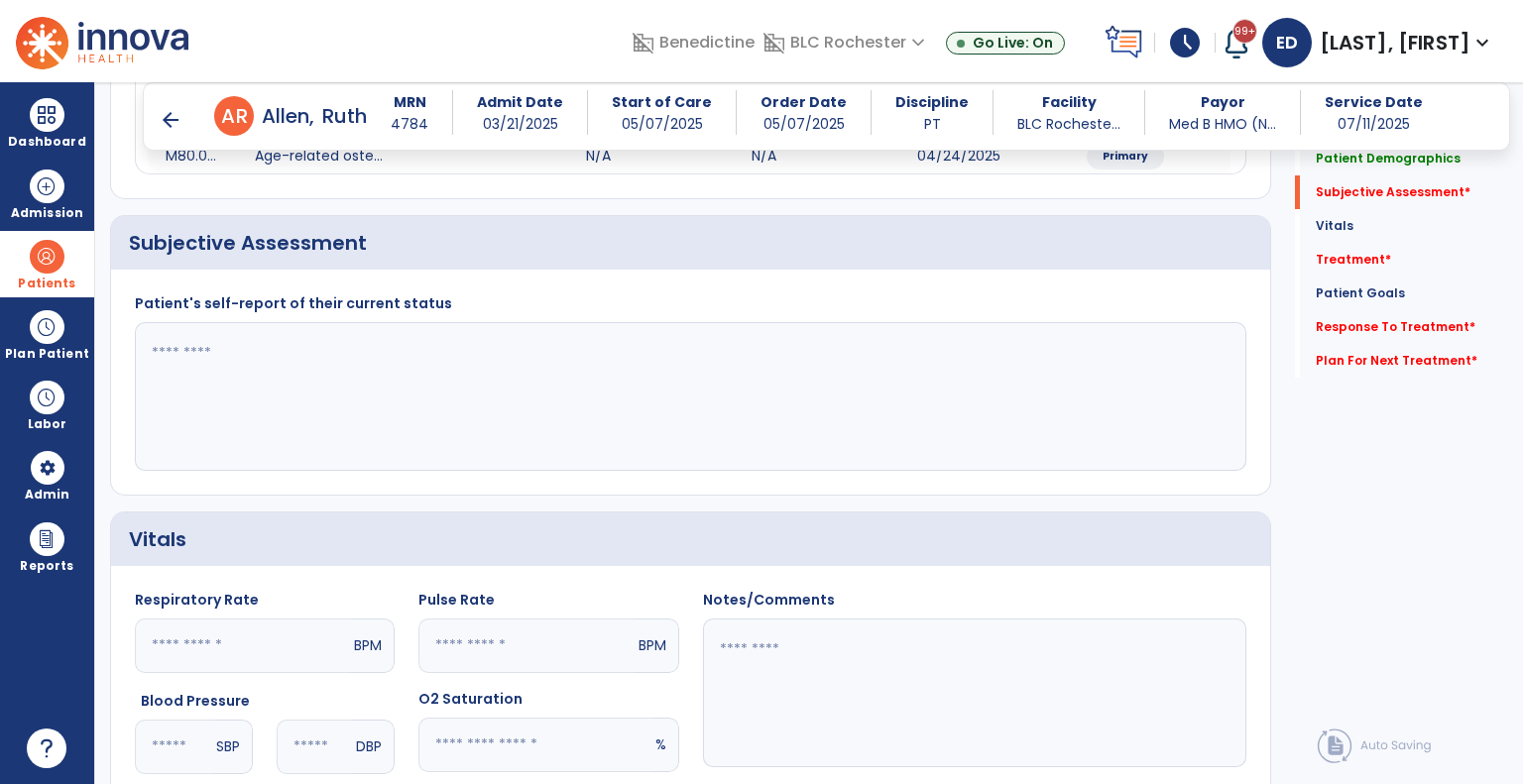 scroll, scrollTop: 605, scrollLeft: 0, axis: vertical 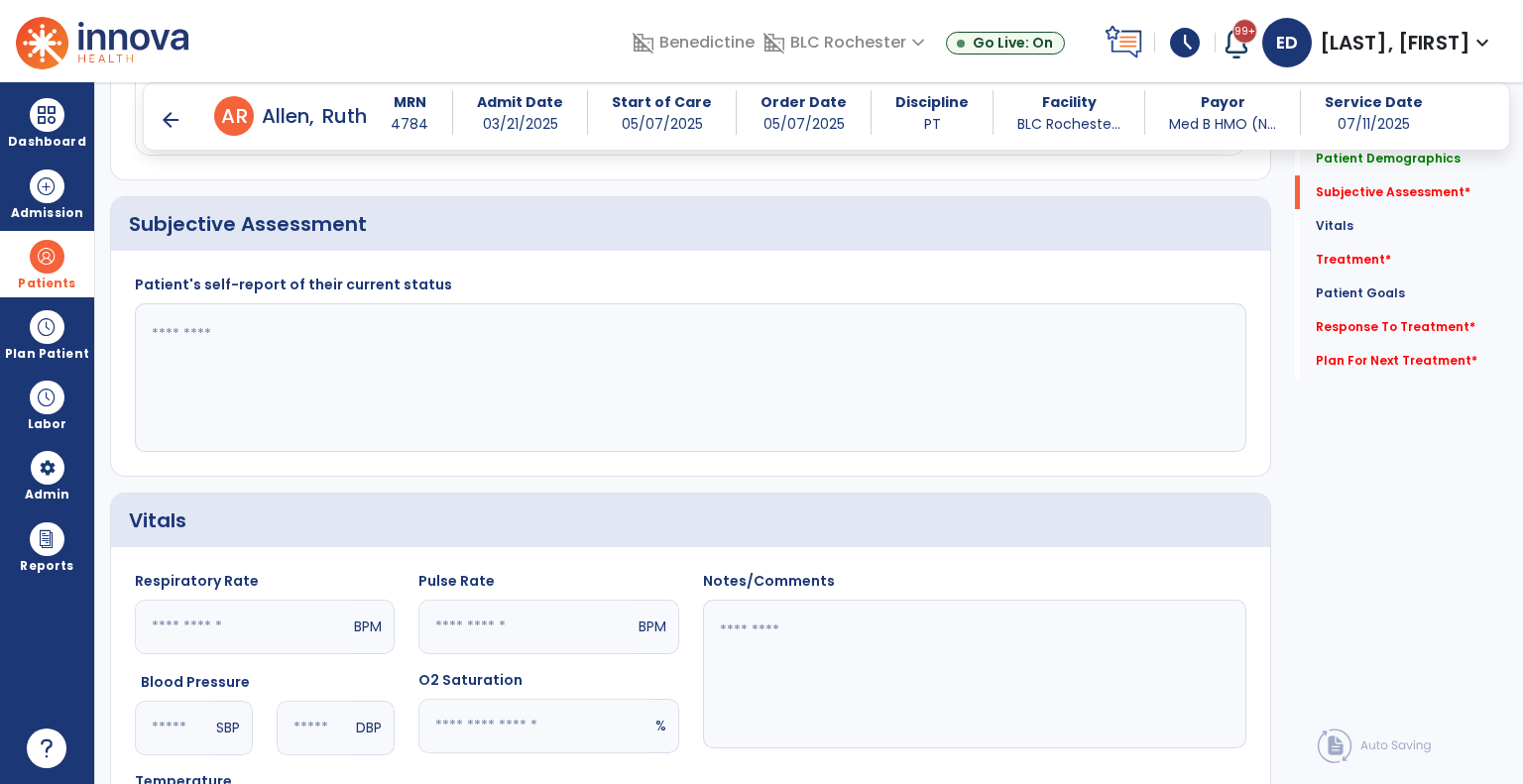 click 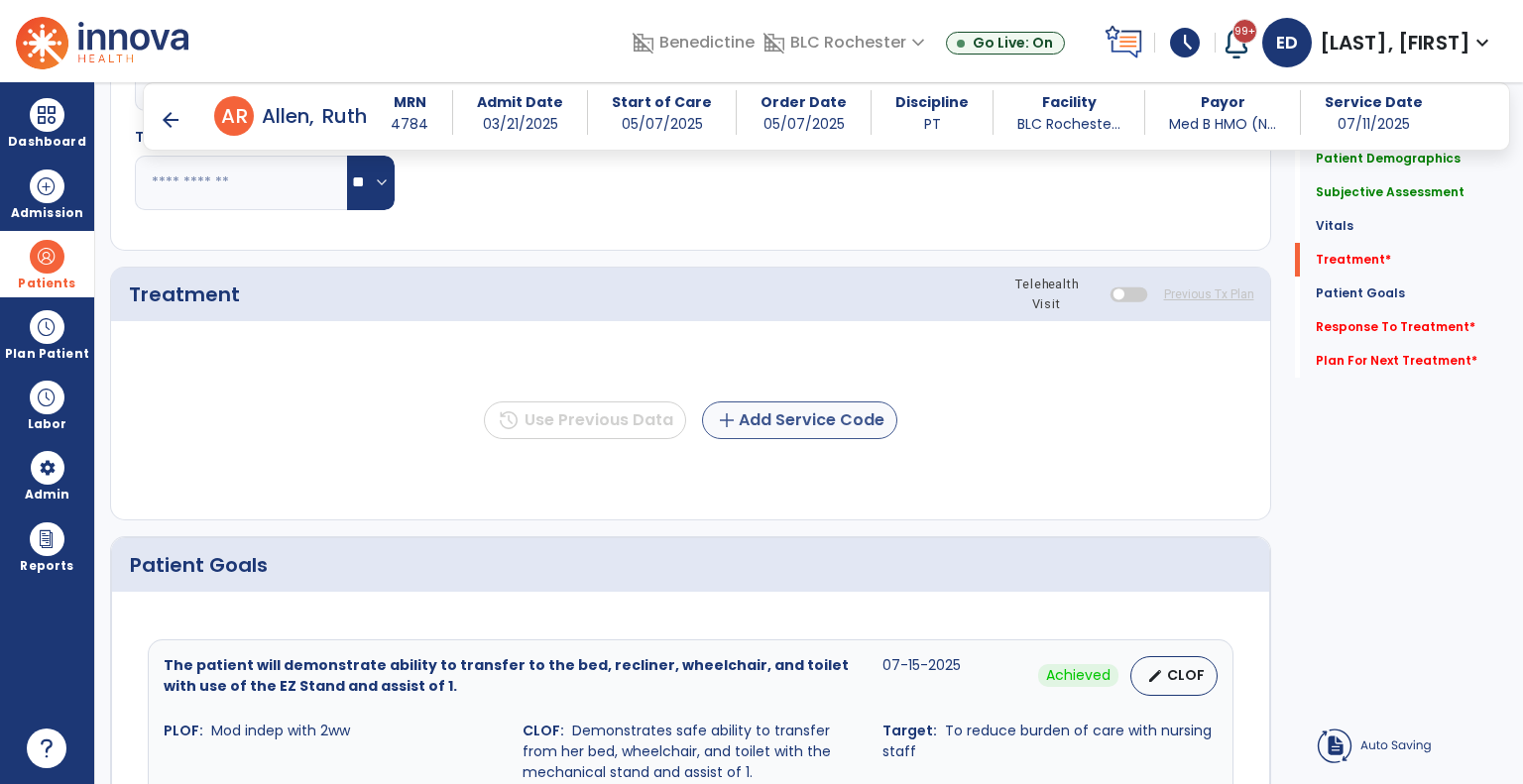 scroll, scrollTop: 1257, scrollLeft: 0, axis: vertical 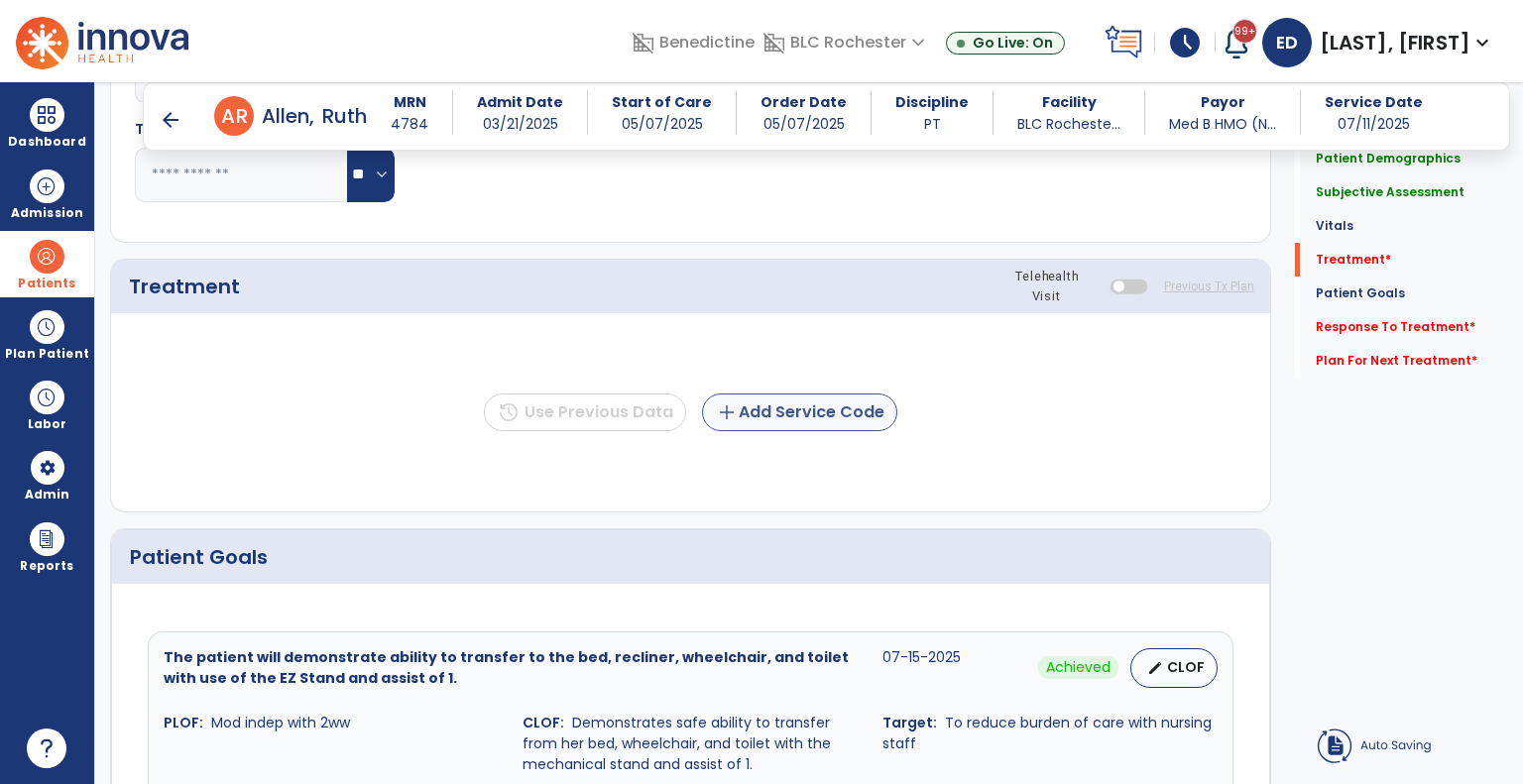 type on "**********" 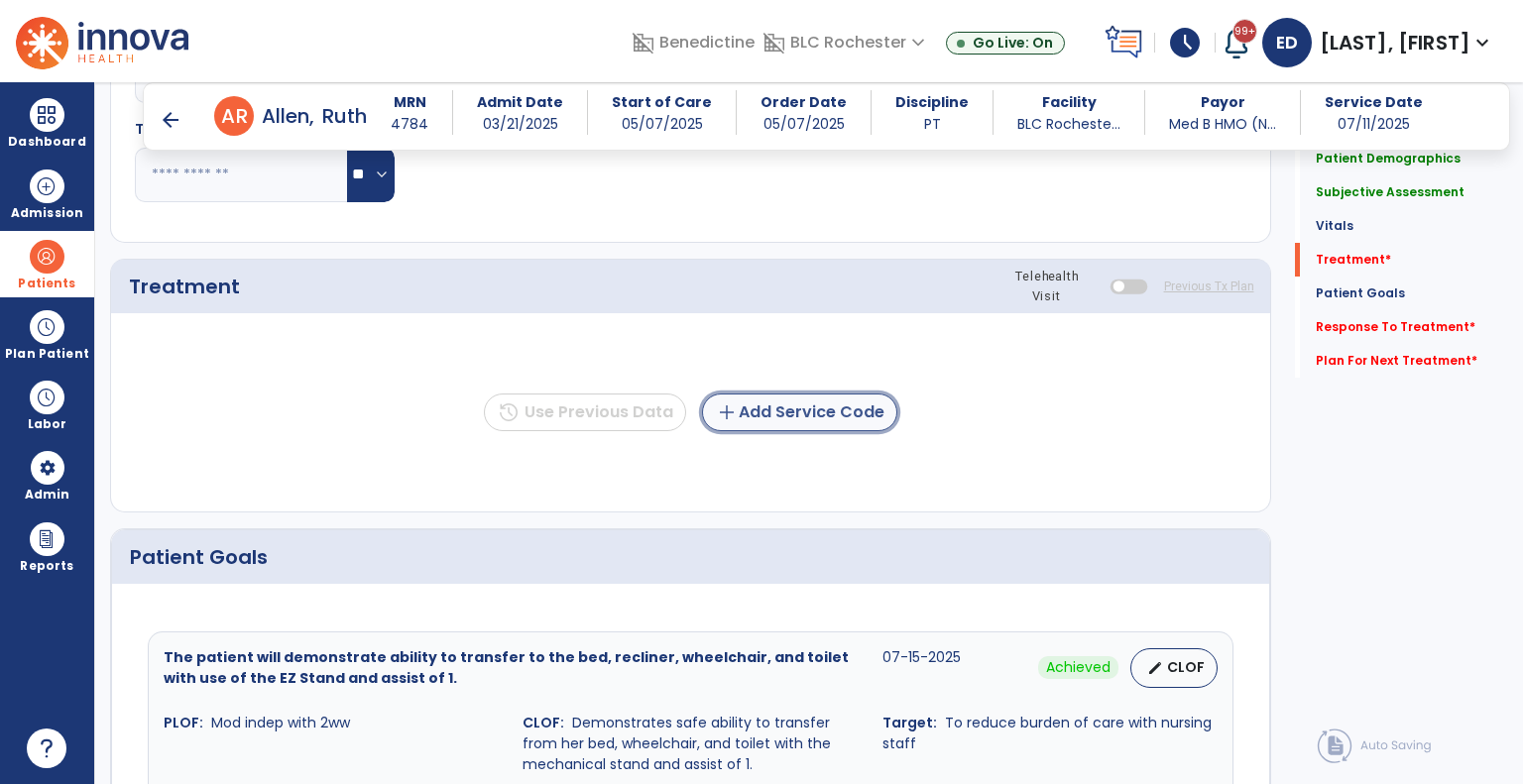 click on "add" 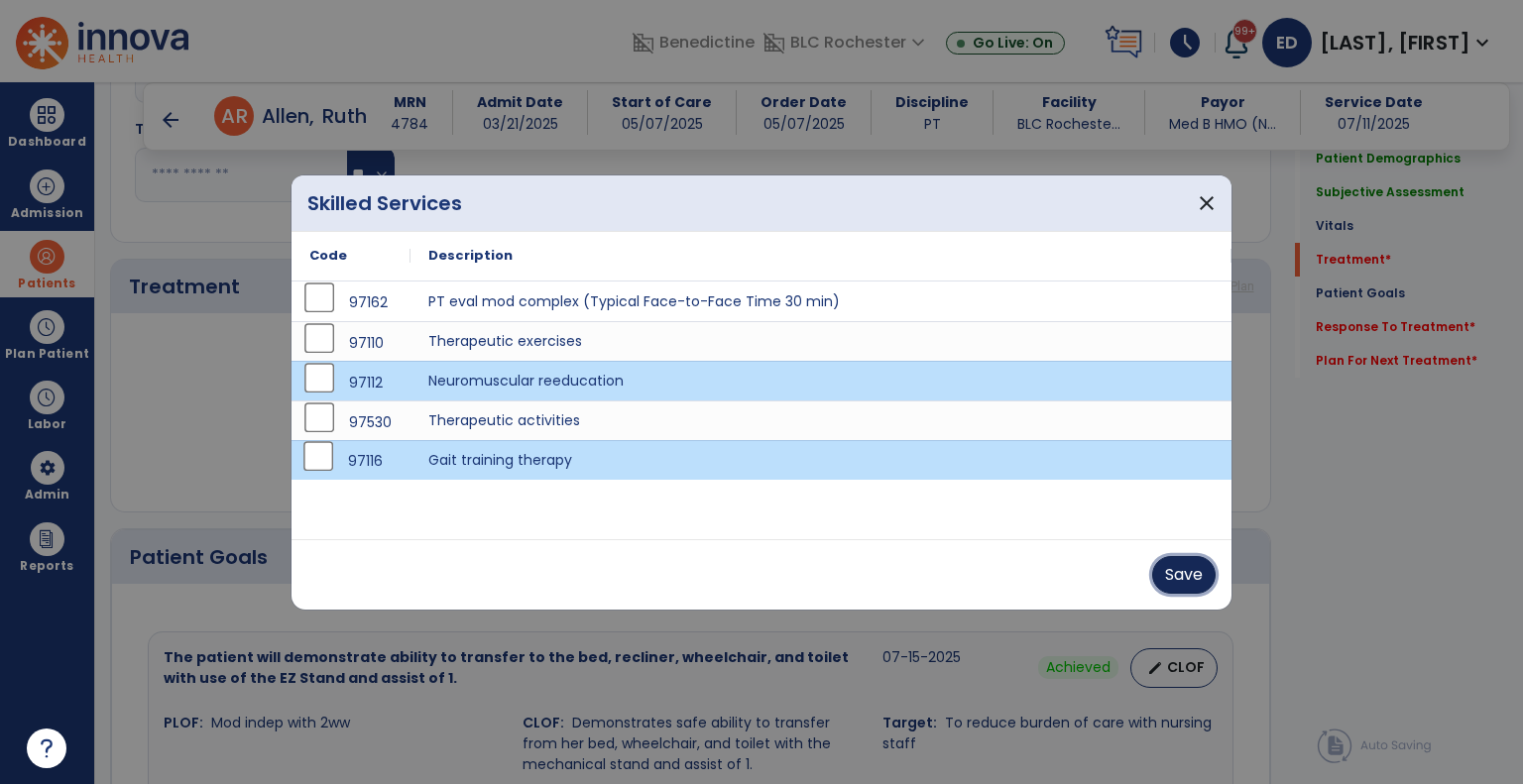 click on "Save" at bounding box center [1184, 575] 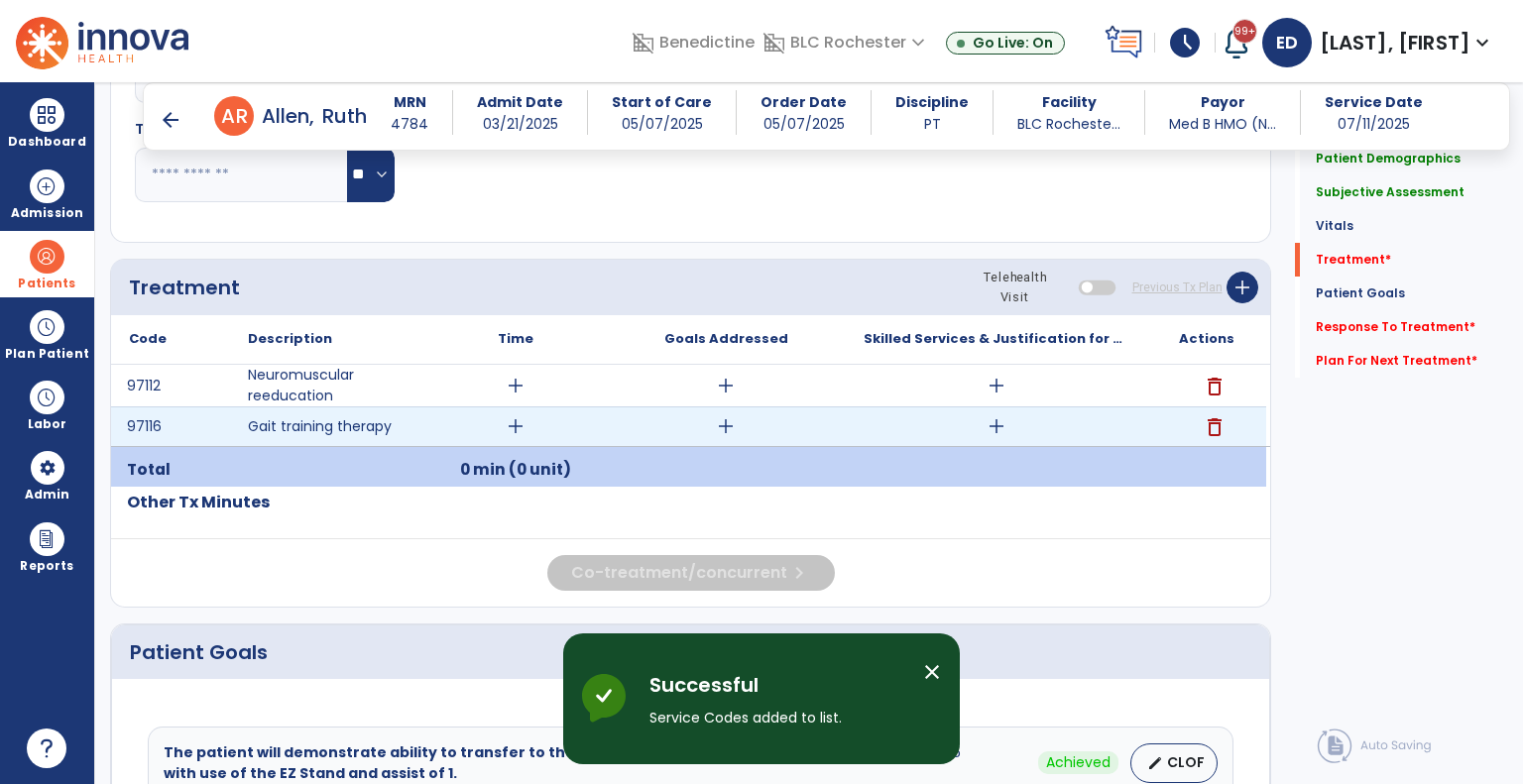 click on "add" at bounding box center (996, 426) 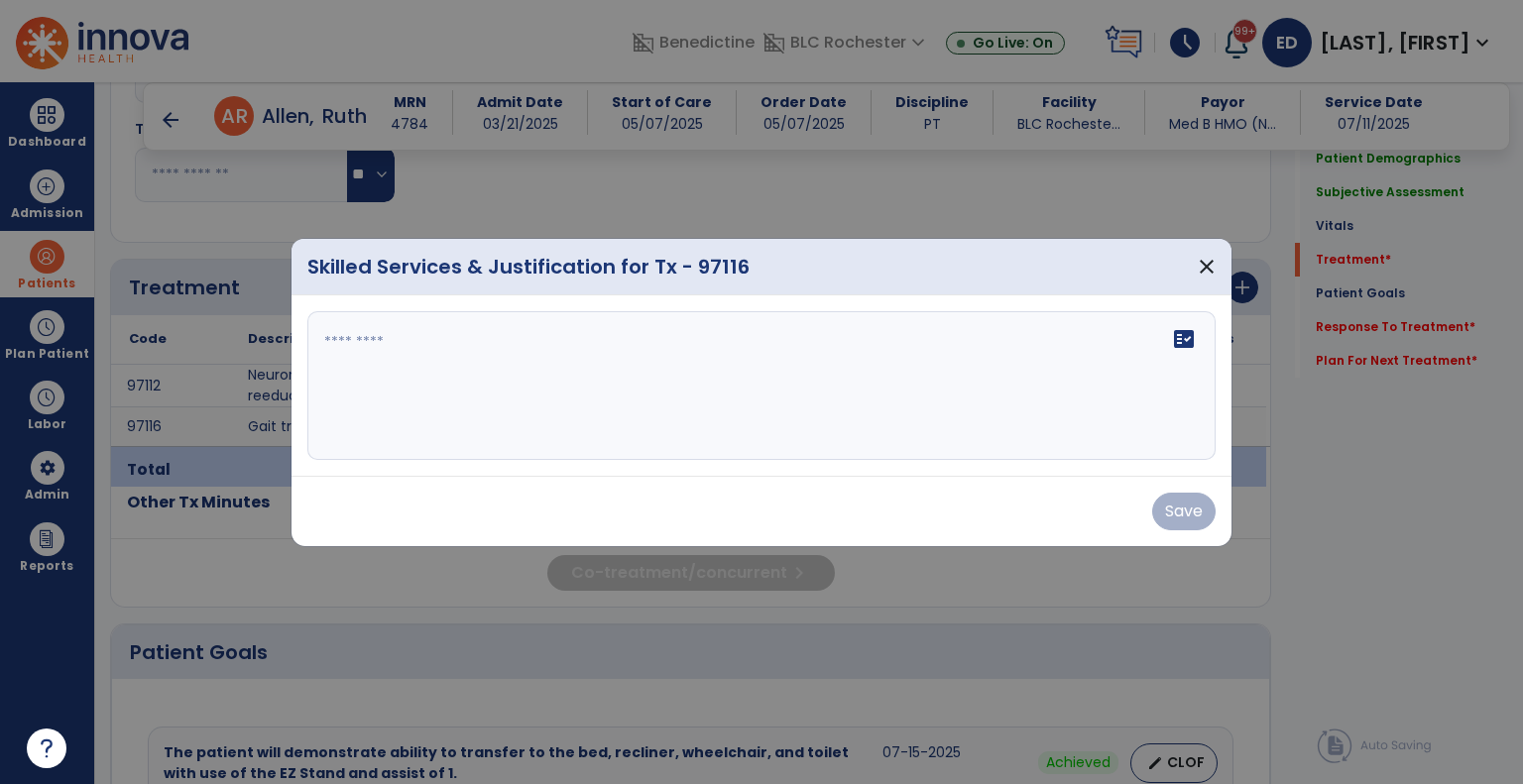 click on "fact_check" at bounding box center (762, 386) 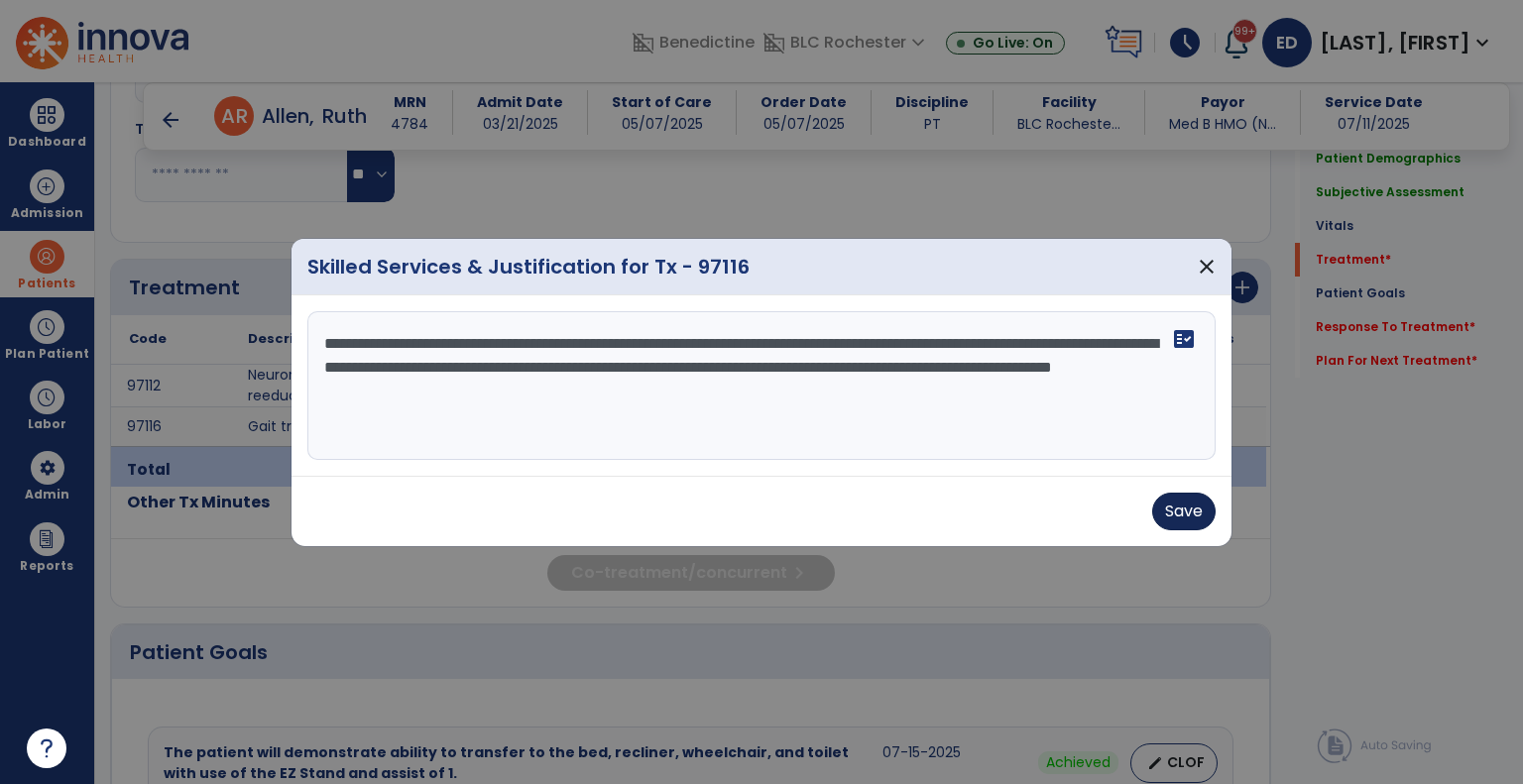 type on "**********" 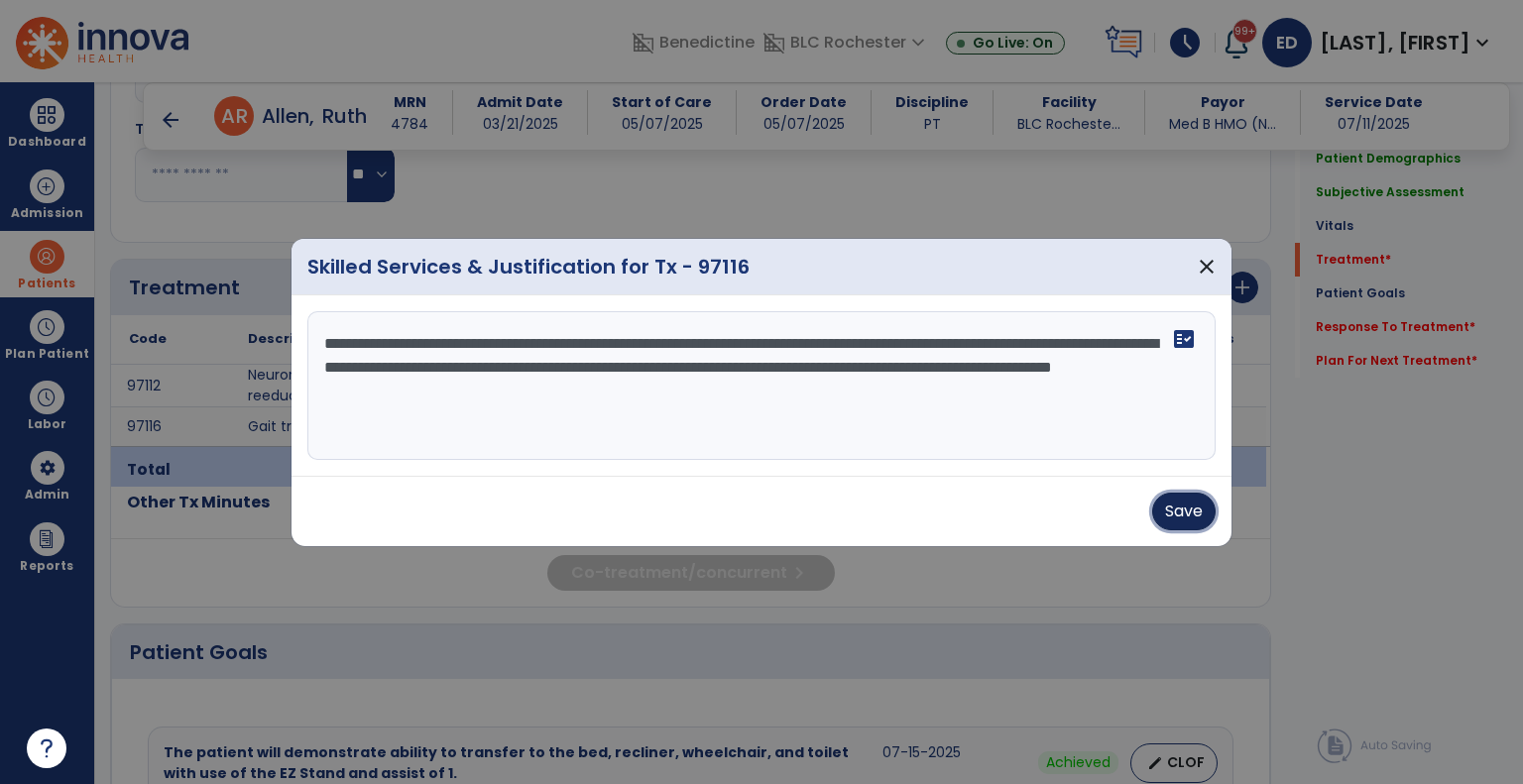 click on "Save" at bounding box center (1184, 511) 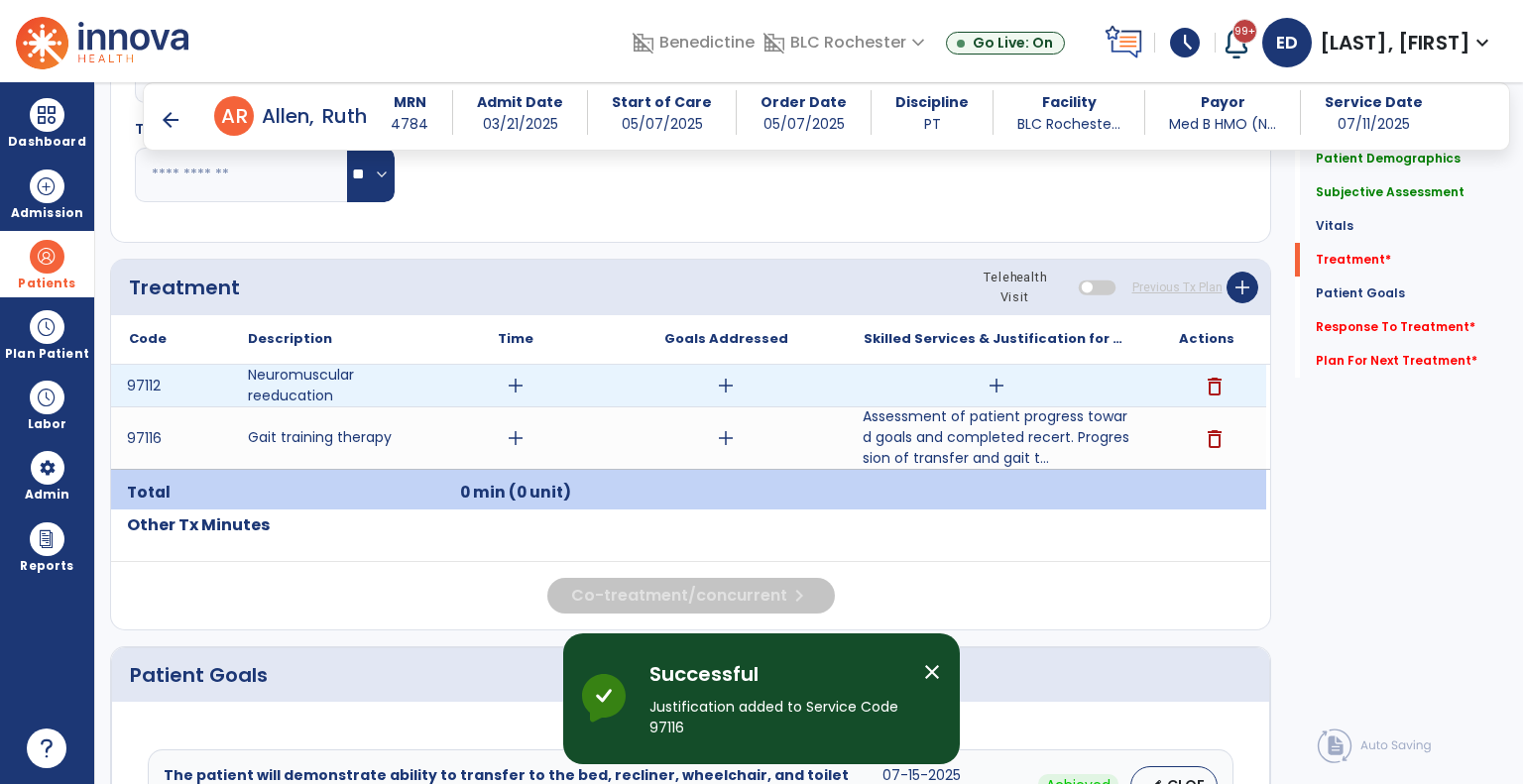 click on "add" at bounding box center [996, 386] 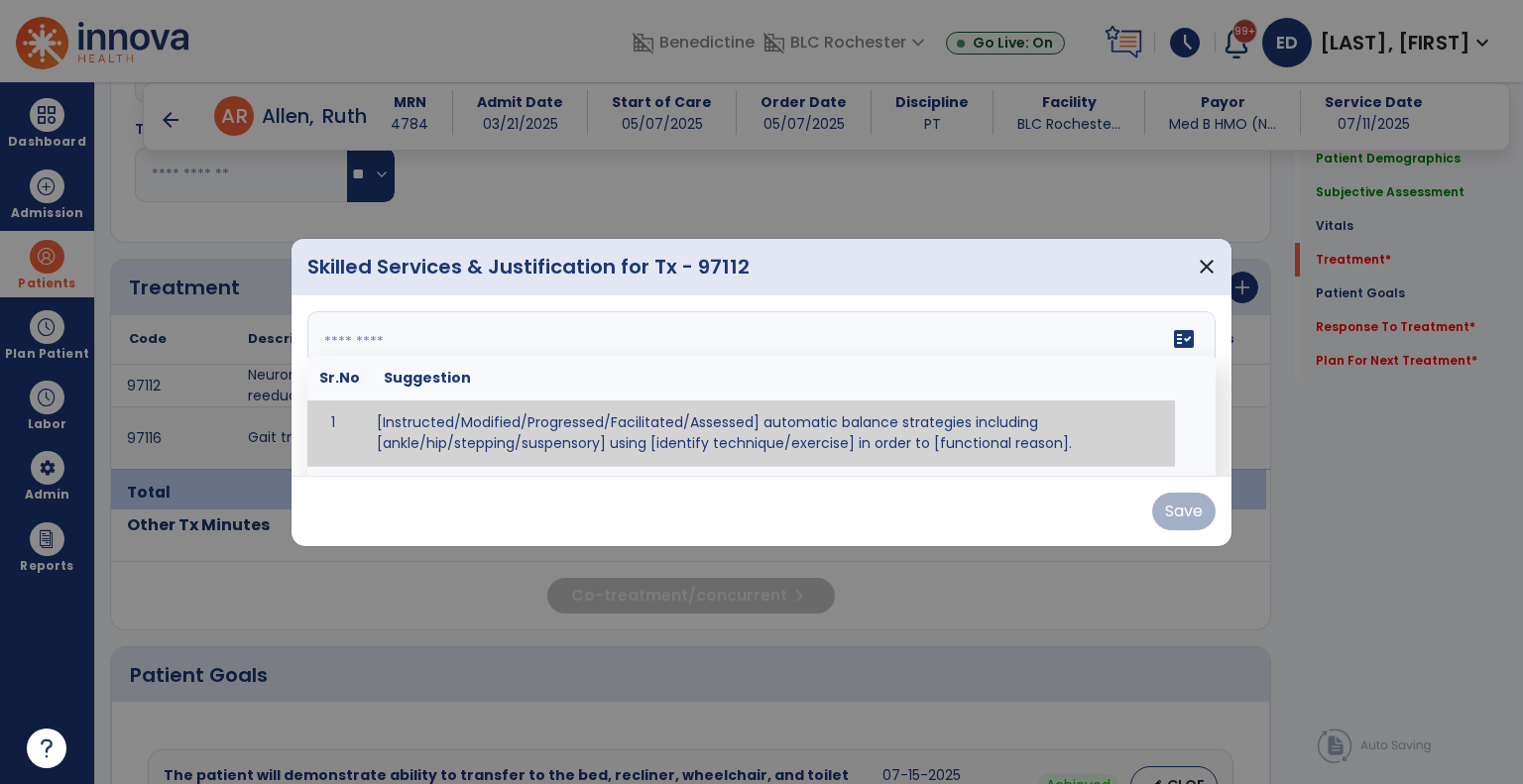 click on "fact_check  Sr.No Suggestion 1 [Instructed/Modified/Progressed/Facilitated/Assessed] automatic balance strategies including [ankle/hip/stepping/suspensory] using [identify technique/exercise] in order to [functional reason]. 2 [Instructed/Modified/Progressed/Facilitated/Assessed] sensory integration techniques including [visual inhibition/somatosensory inhibition/visual excitatory/somatosensory excitatory/vestibular excitatory] using [identify technique/exercise] in order to [functional reason]. 3 [Instructed/Modified/Progressed/Facilitated/Assessed] visual input including [oculomotor exercises, smooth pursuits, saccades, visual field, other] in order to [functional reasons]. 4 [Instructed/Modified/Progressed/Assessed] somatosensory techniques including [joint compression, proprioceptive activities, other] in order to [functional reasons]. 5 [Instructed/Modified/Progressed/Assessed] vestibular techniques including [gaze stabilization, Brandt-Darhoff, Epley, other] in order to [functional reasons]. 6 7" at bounding box center [762, 386] 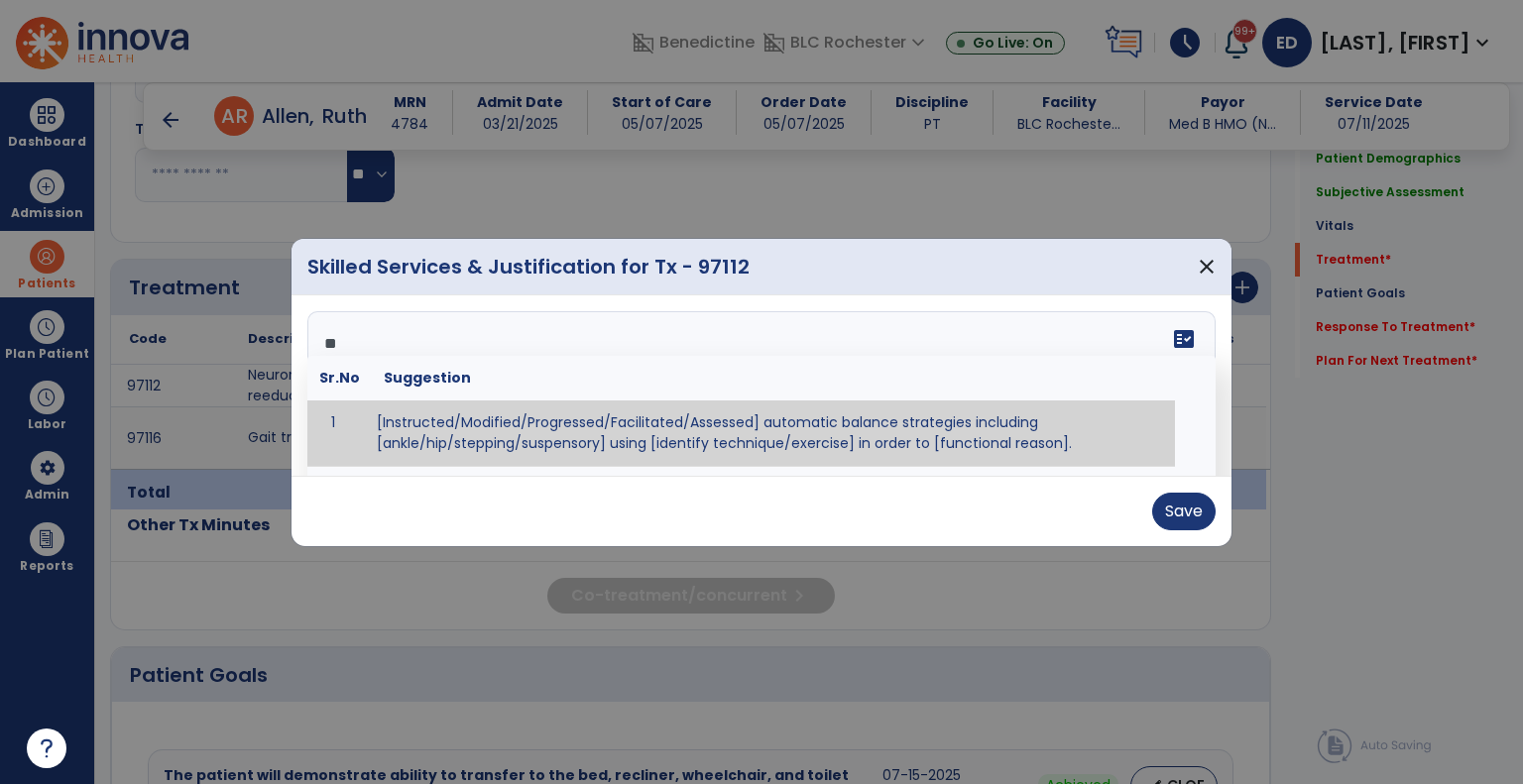 type on "*" 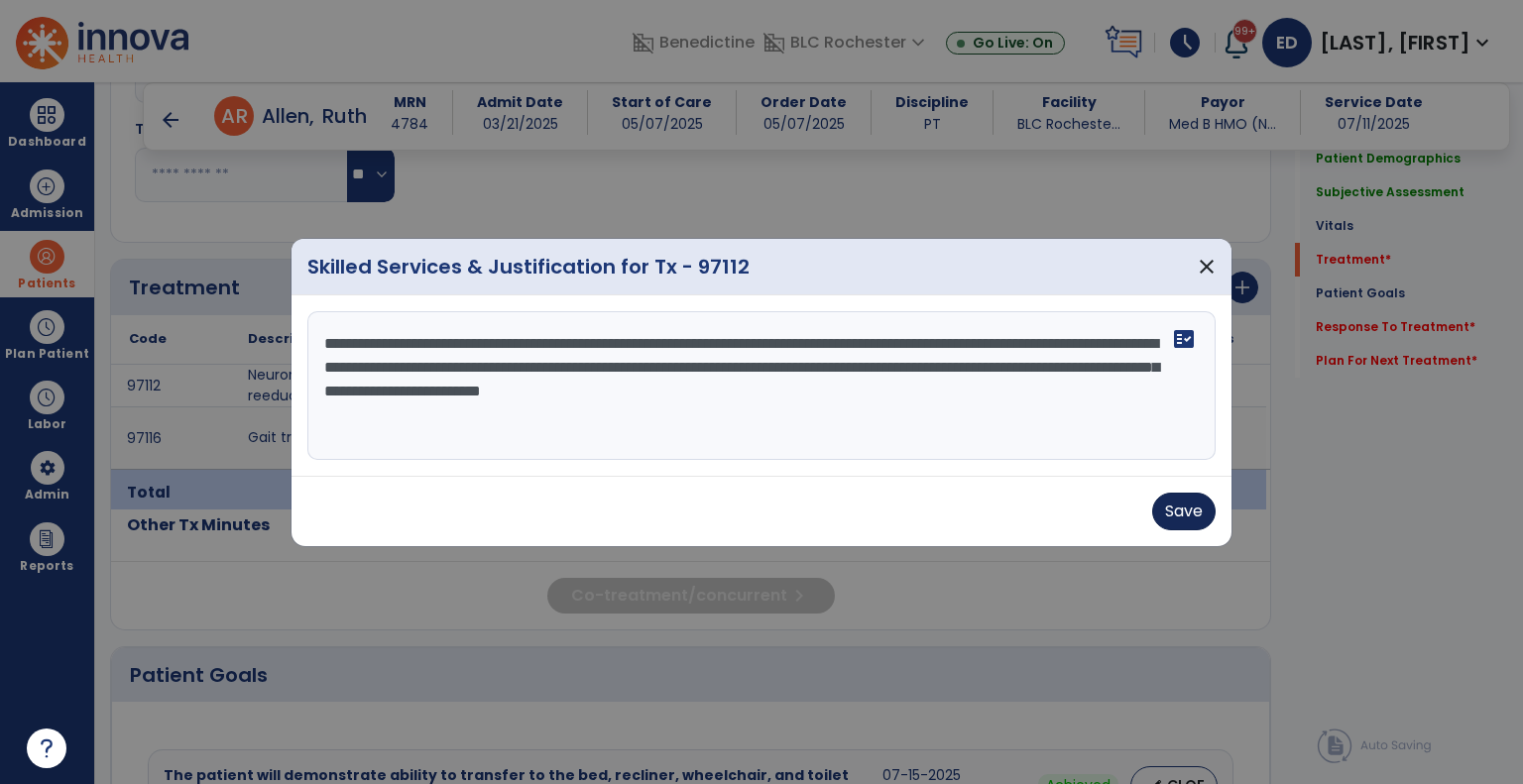 type on "**********" 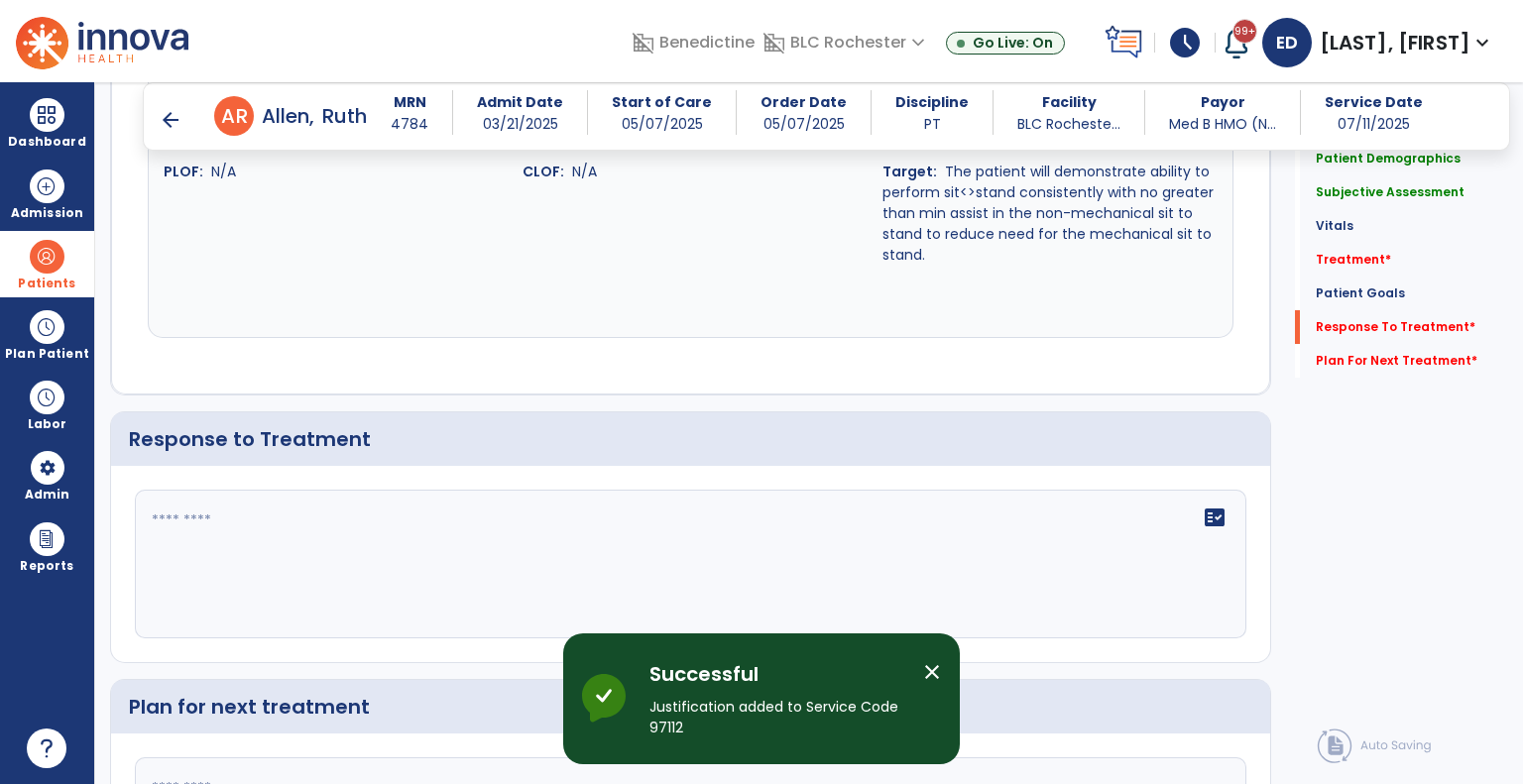 click on "fact_check" 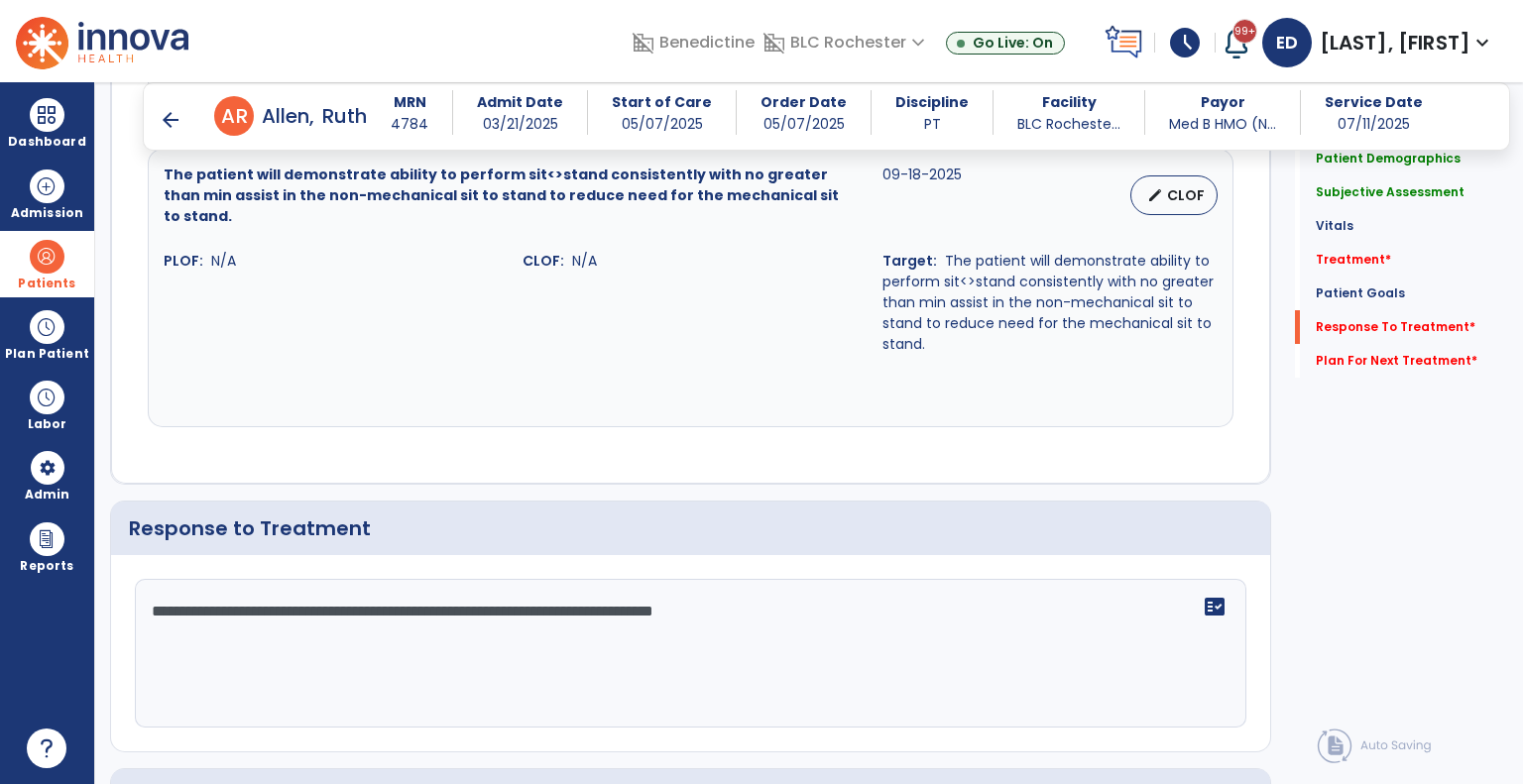 scroll, scrollTop: 3437, scrollLeft: 0, axis: vertical 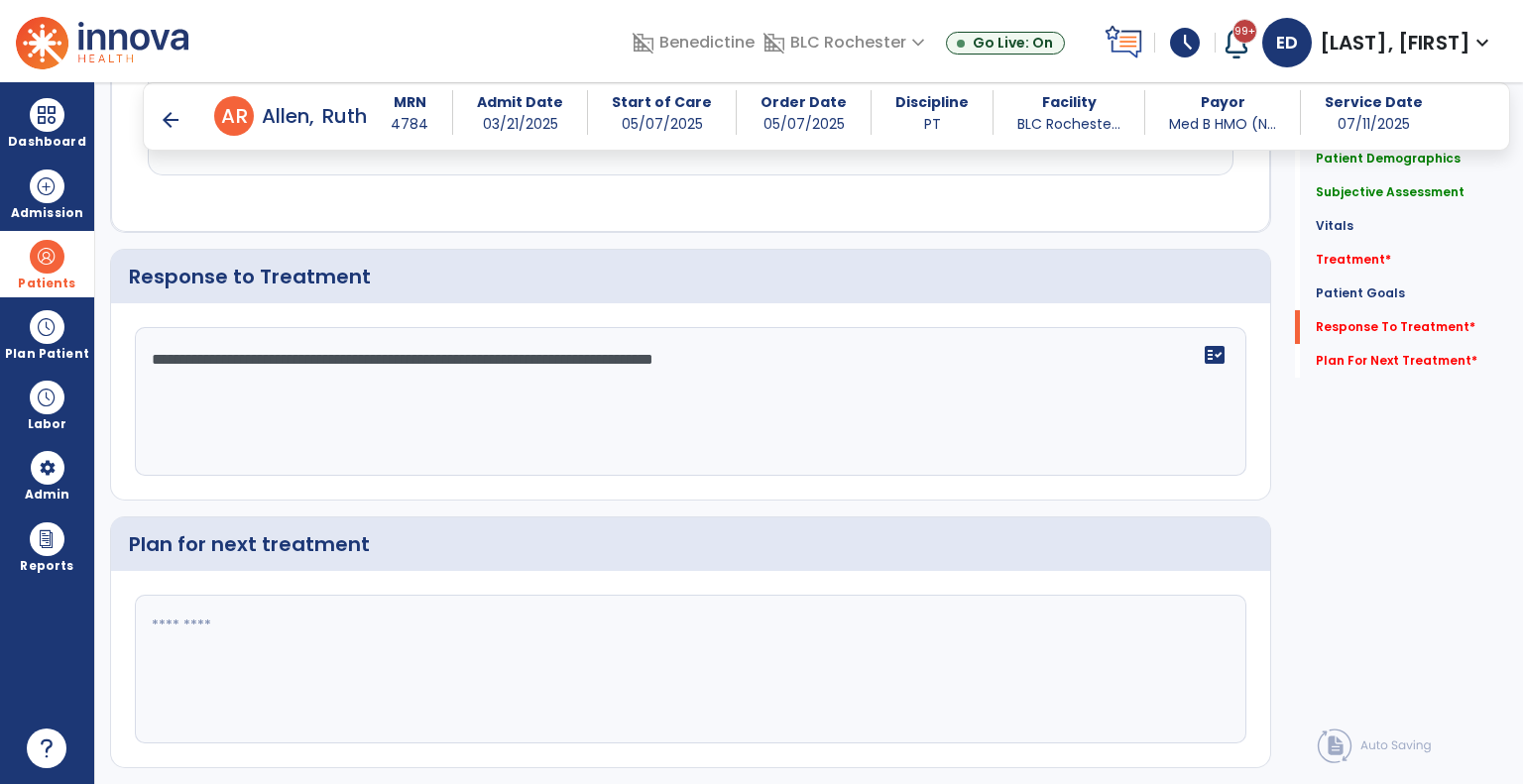 type on "**********" 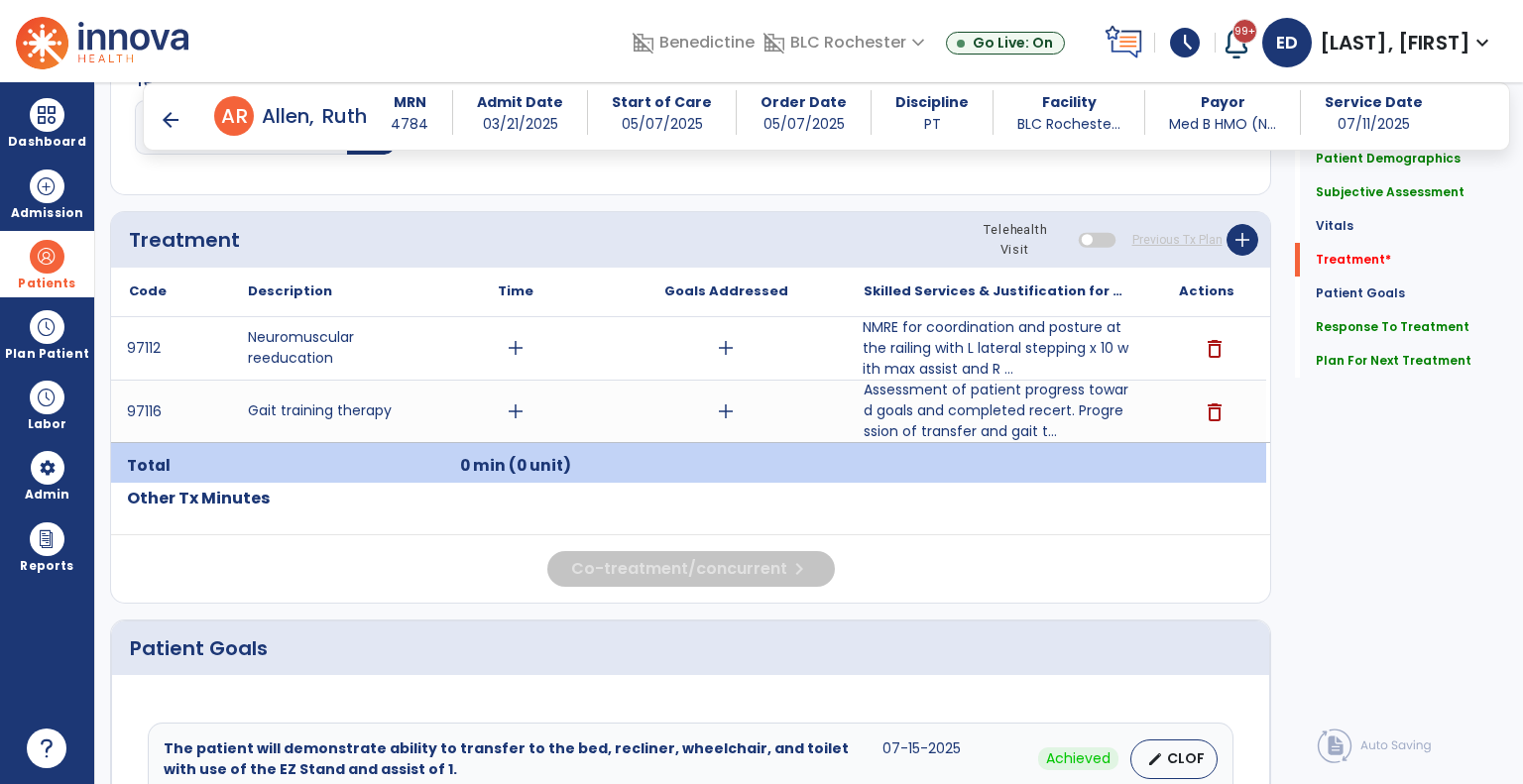 scroll, scrollTop: 1294, scrollLeft: 0, axis: vertical 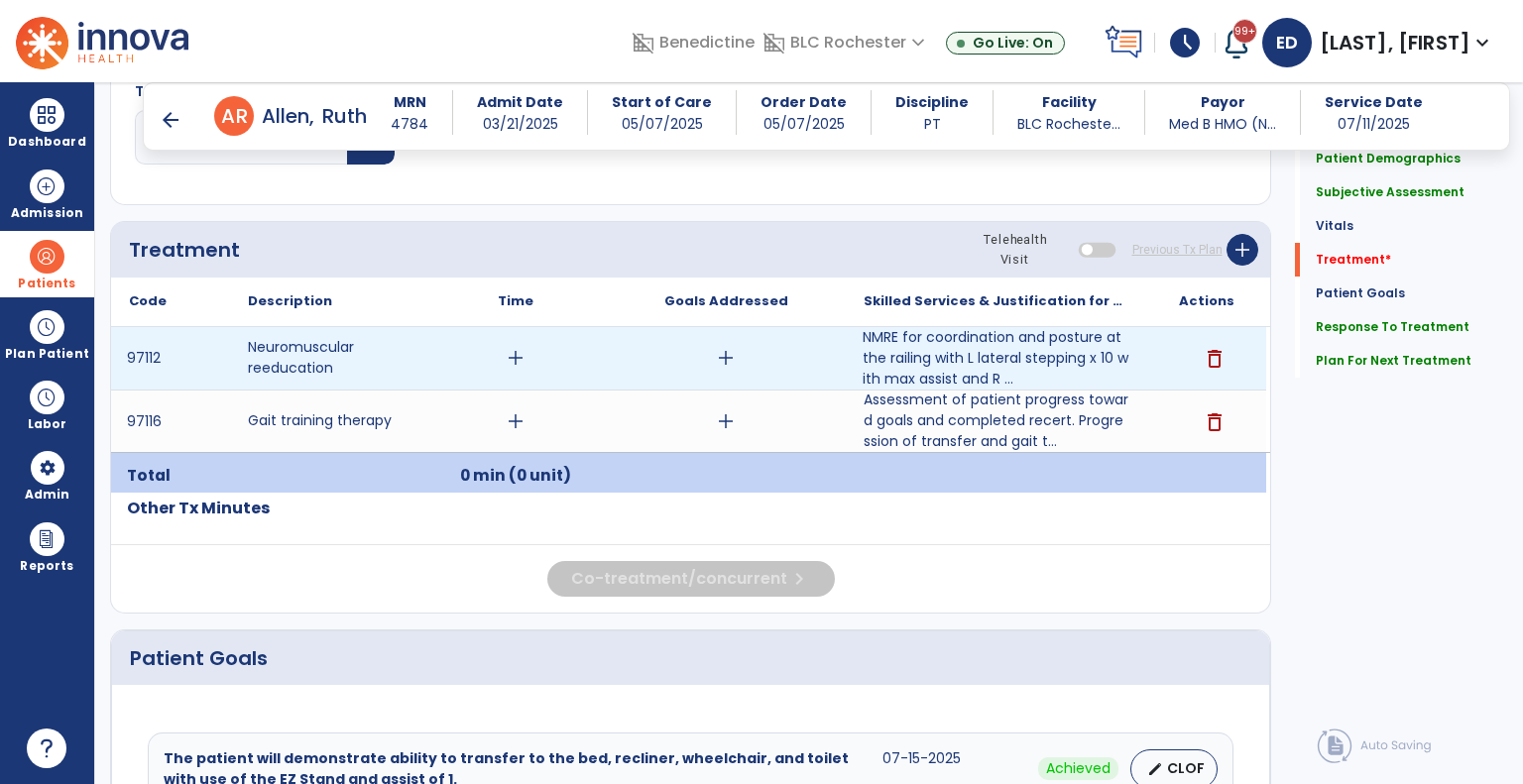 type on "**********" 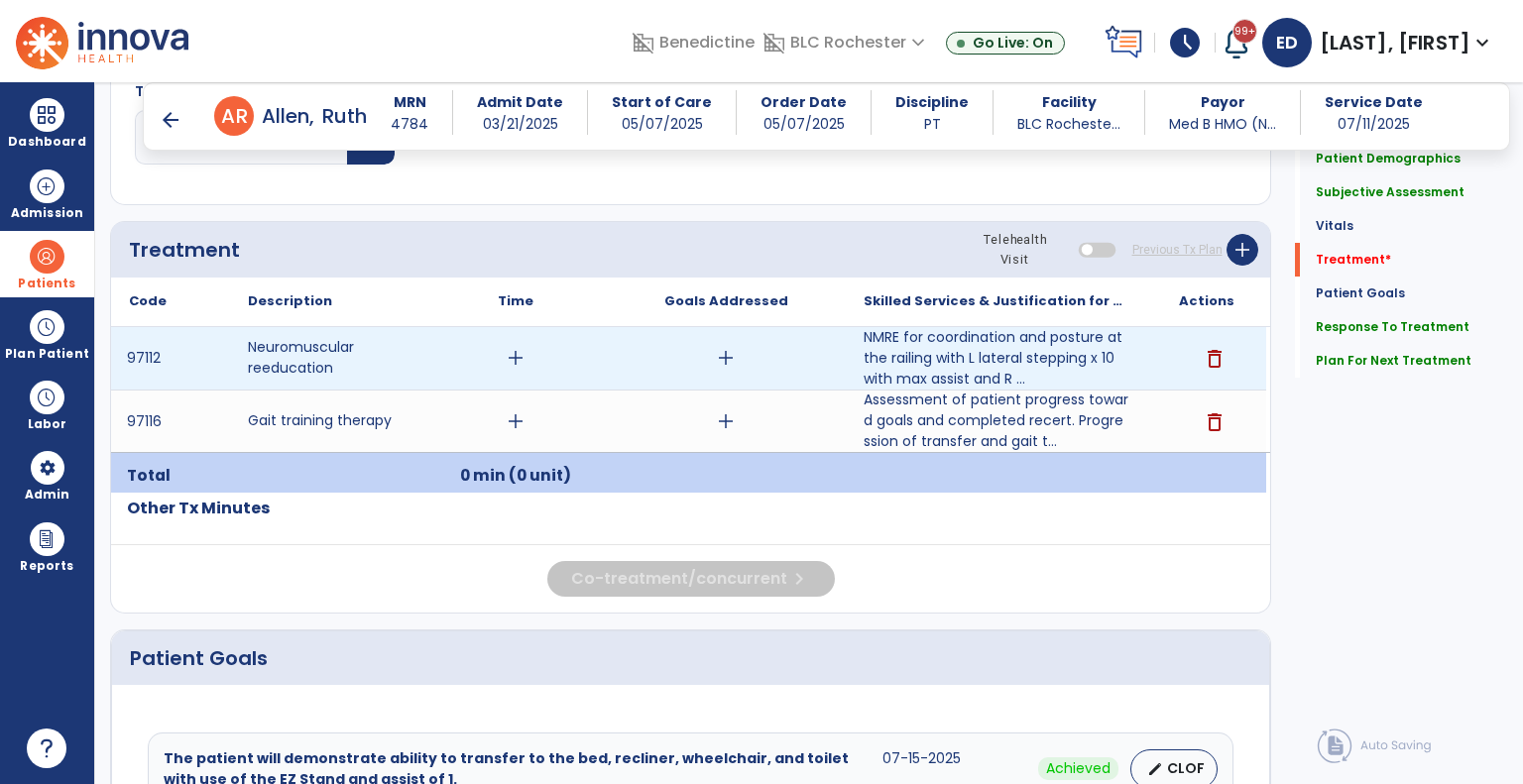 click on "add" at bounding box center [516, 358] 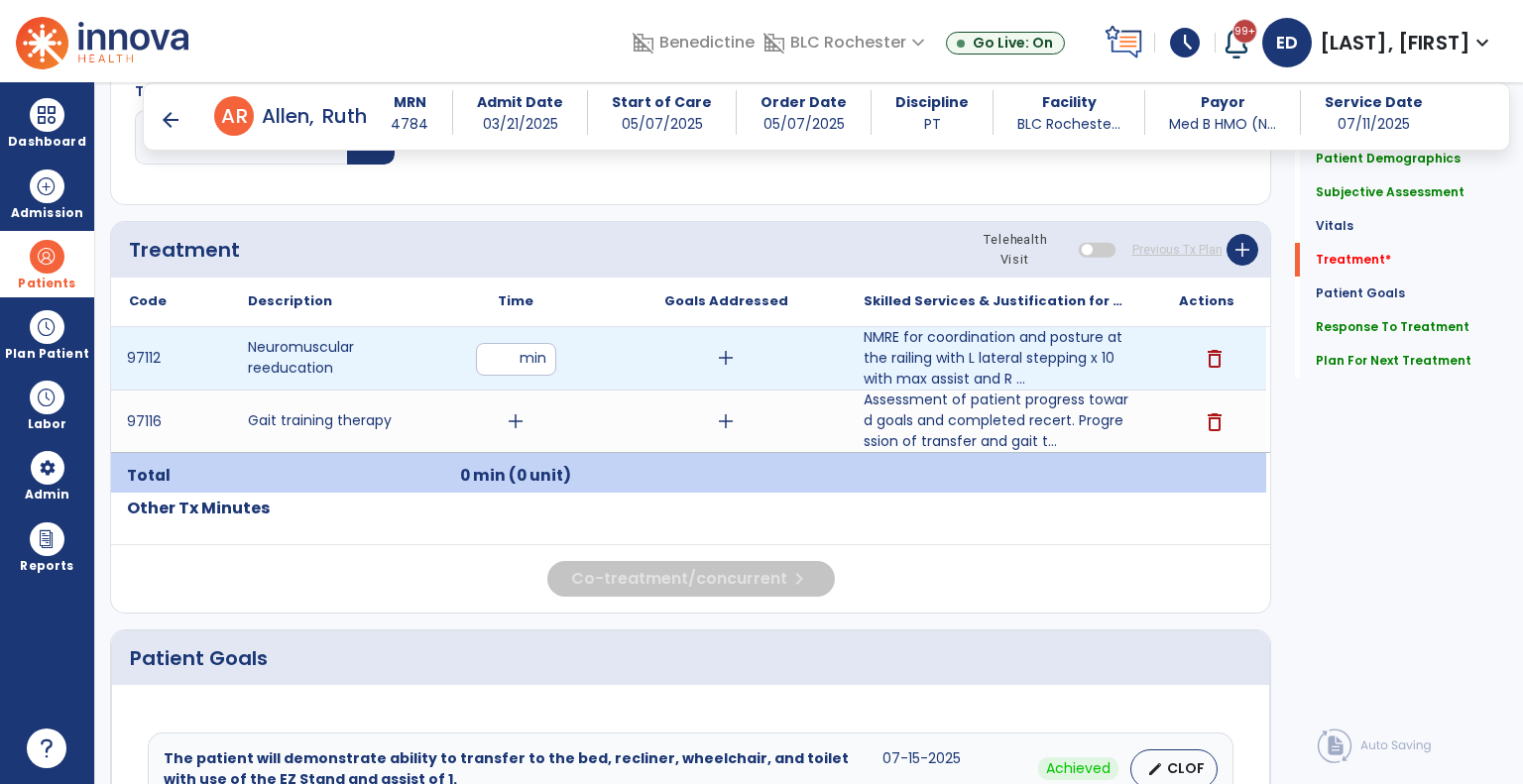 type on "**" 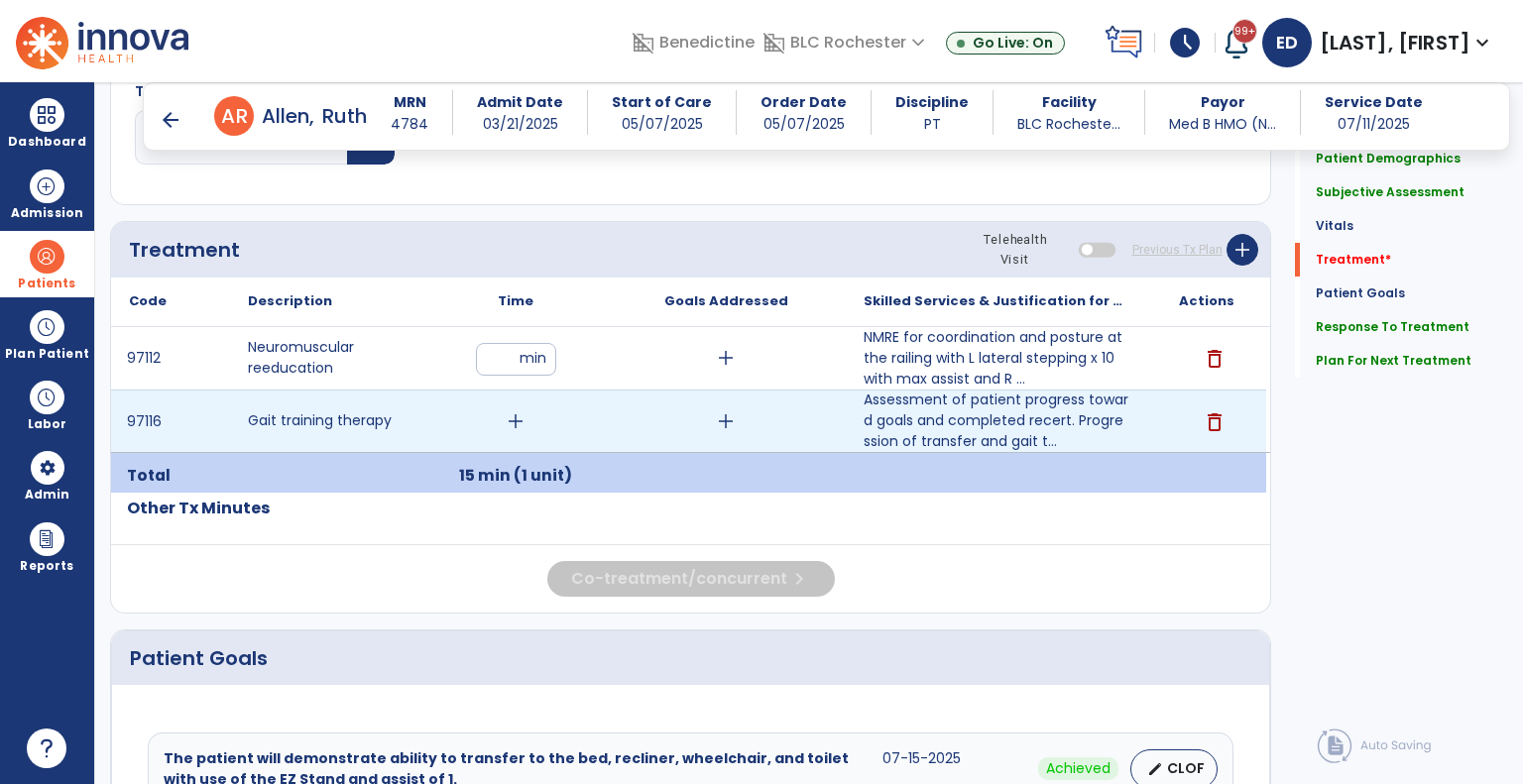 click on "add" at bounding box center [516, 421] 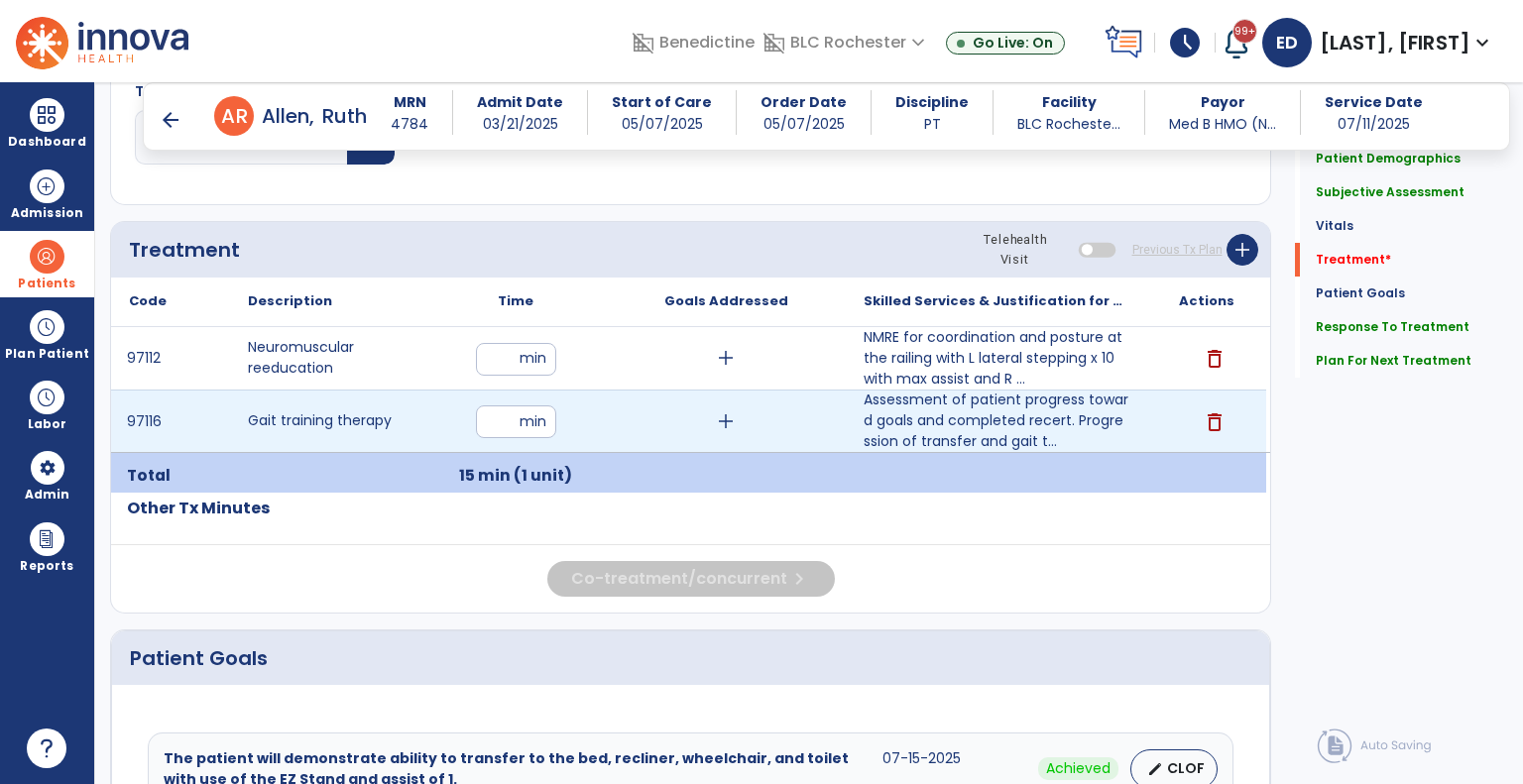 type on "**" 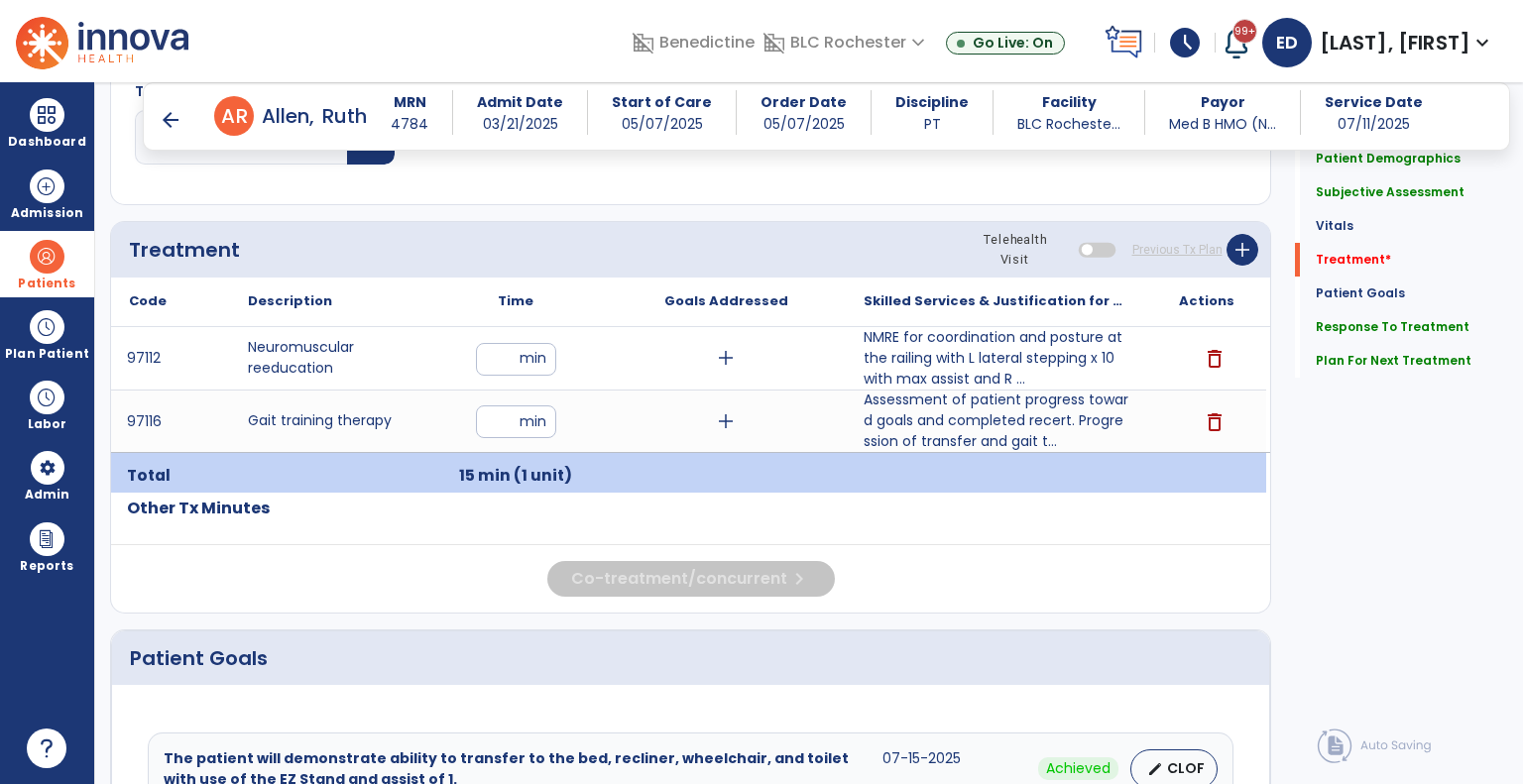 click on "Quick Links  Patient Demographics   Patient Demographics   Subjective Assessment   Subjective Assessment   Vitals   Vitals   Treatment   *  Treatment   *  Patient Goals   Patient Goals   Response To Treatment   Response To Treatment   Plan For Next Treatment   Plan For Next Treatment" 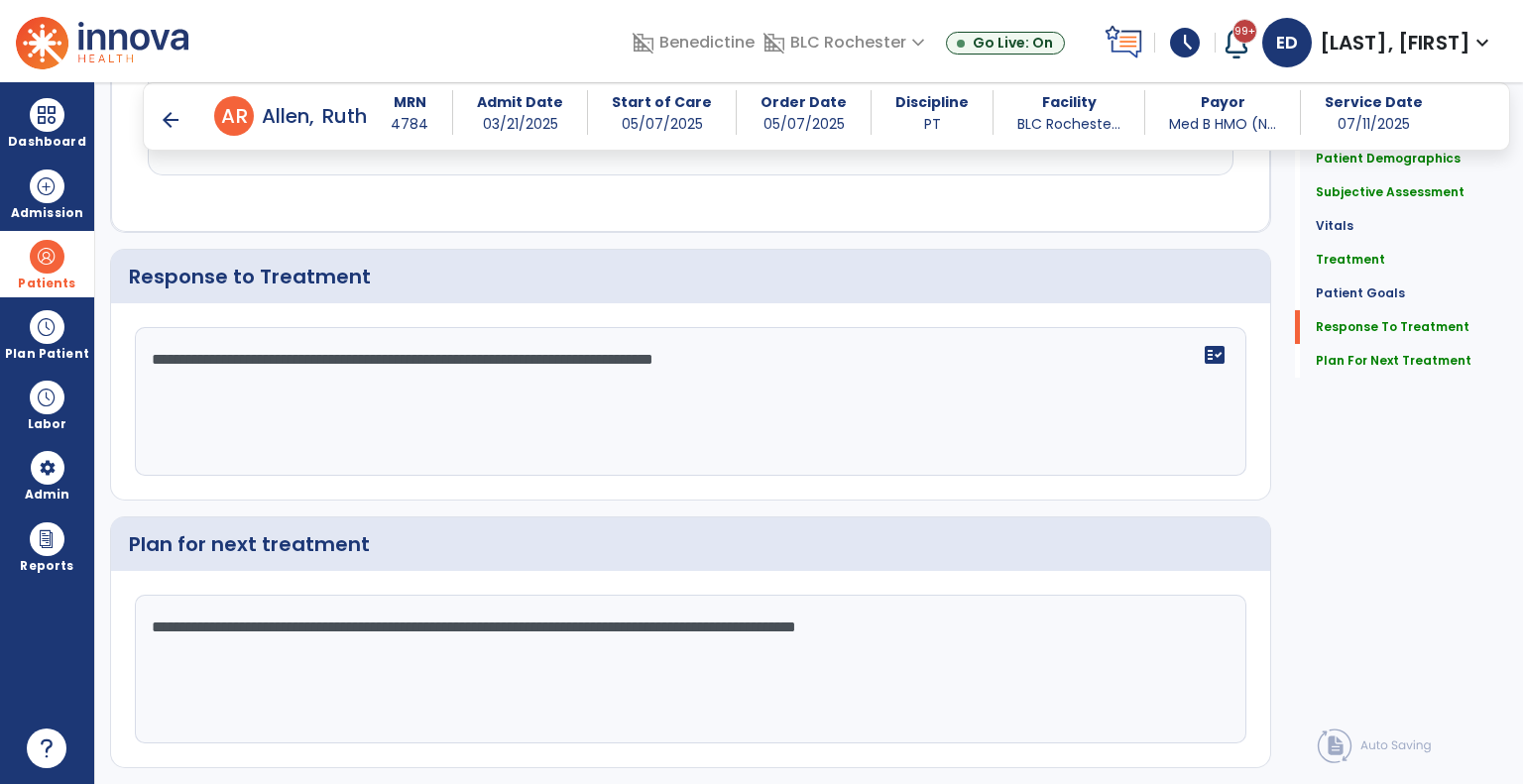 scroll, scrollTop: 3437, scrollLeft: 0, axis: vertical 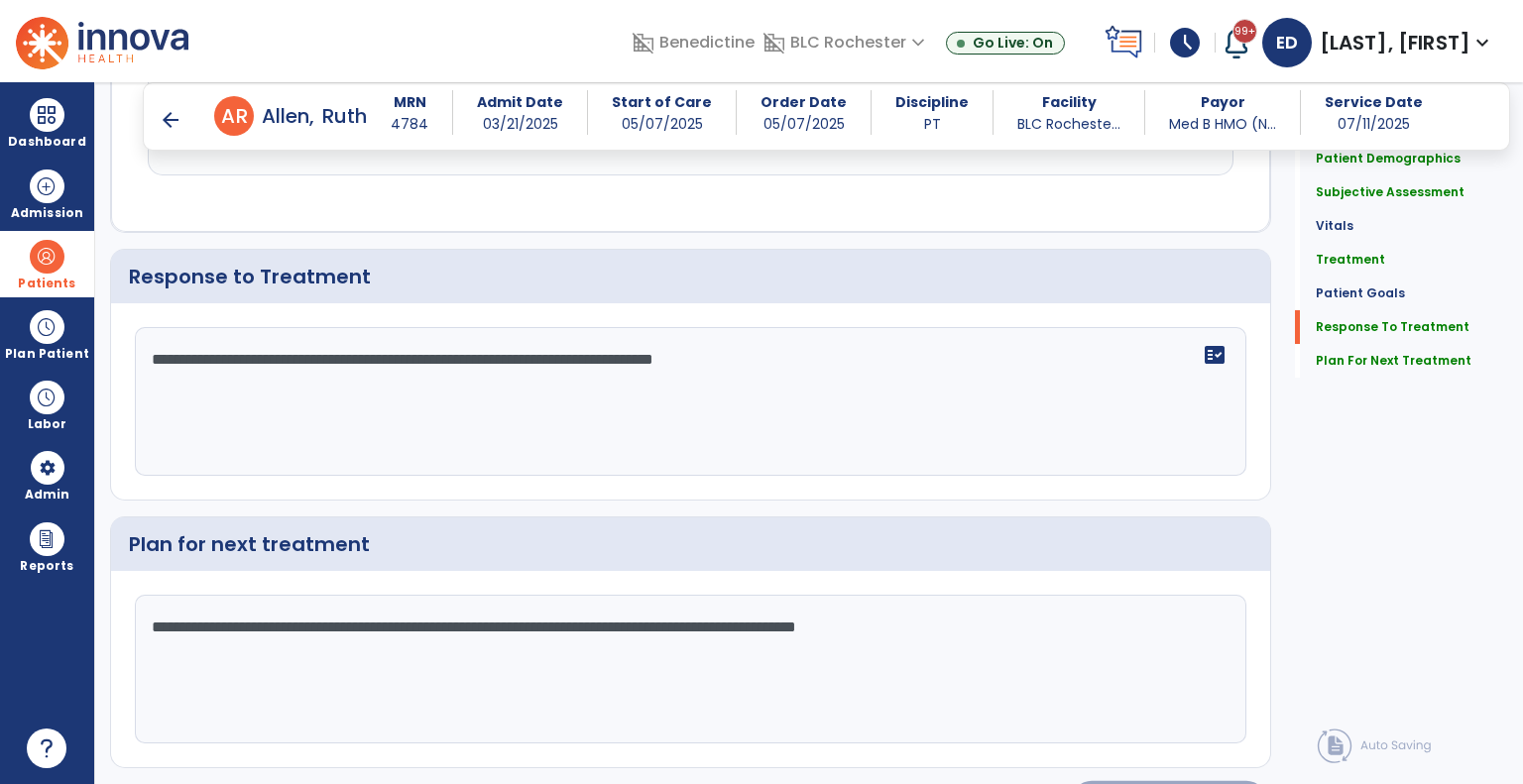 click on "Sign Doc" 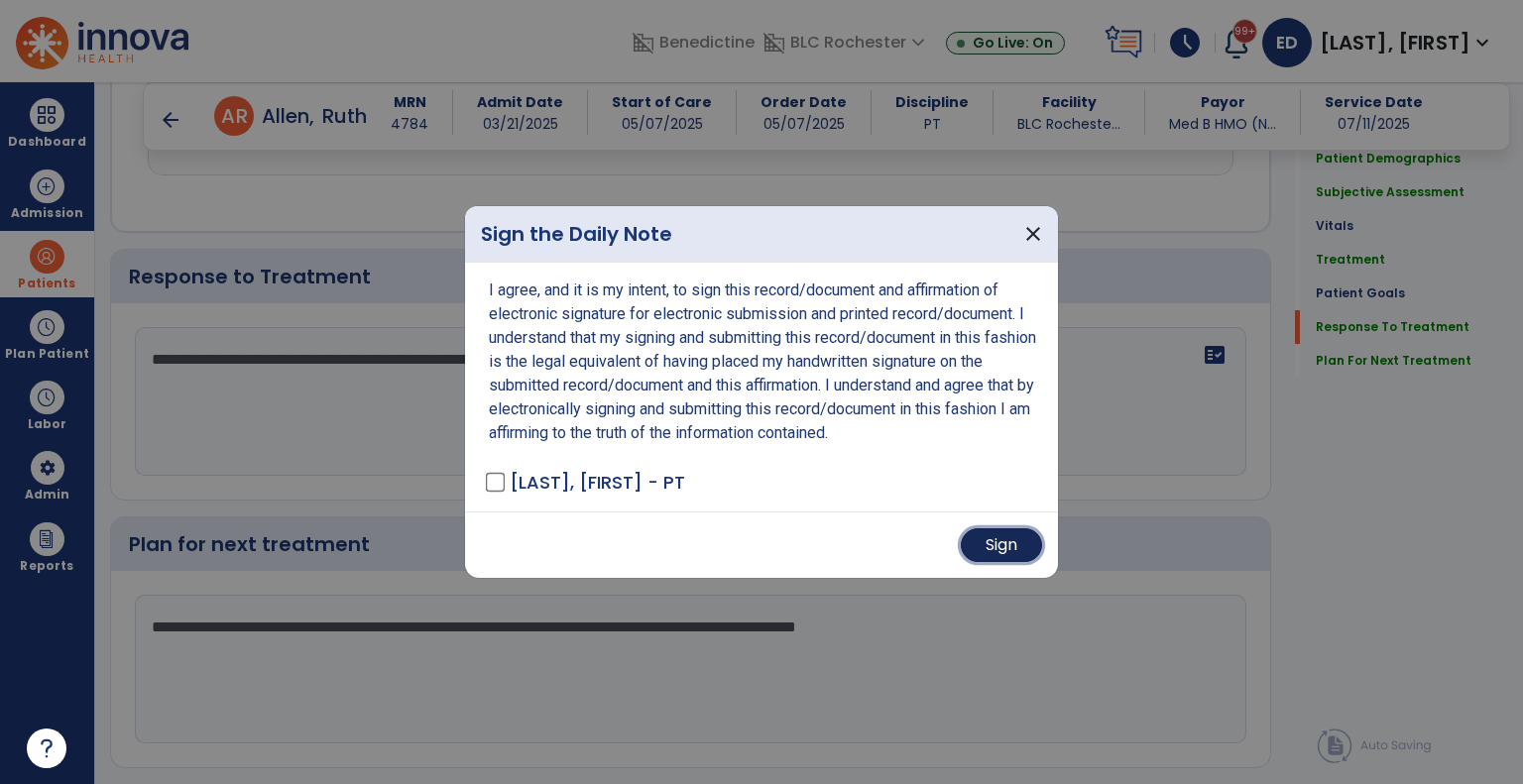 click on "Sign" at bounding box center [1001, 545] 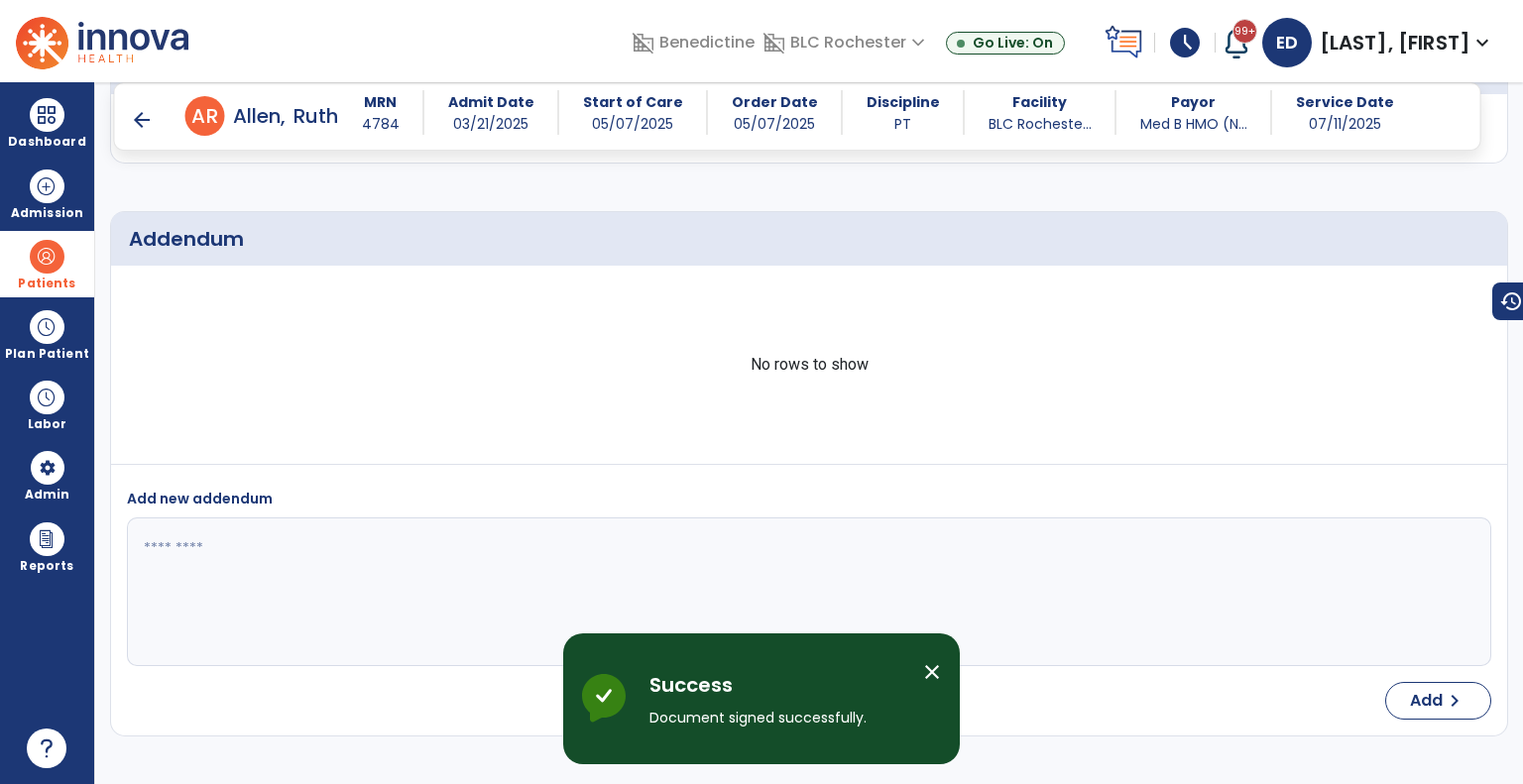 scroll, scrollTop: 4828, scrollLeft: 0, axis: vertical 